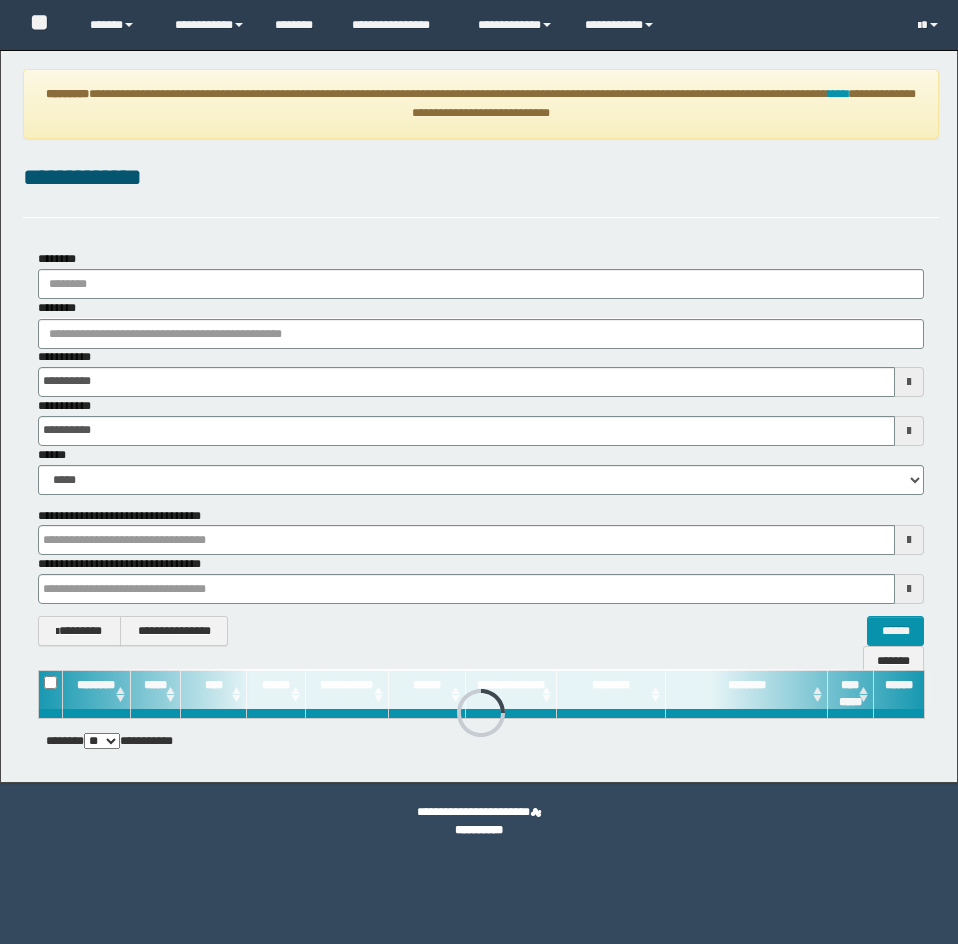 scroll, scrollTop: 0, scrollLeft: 0, axis: both 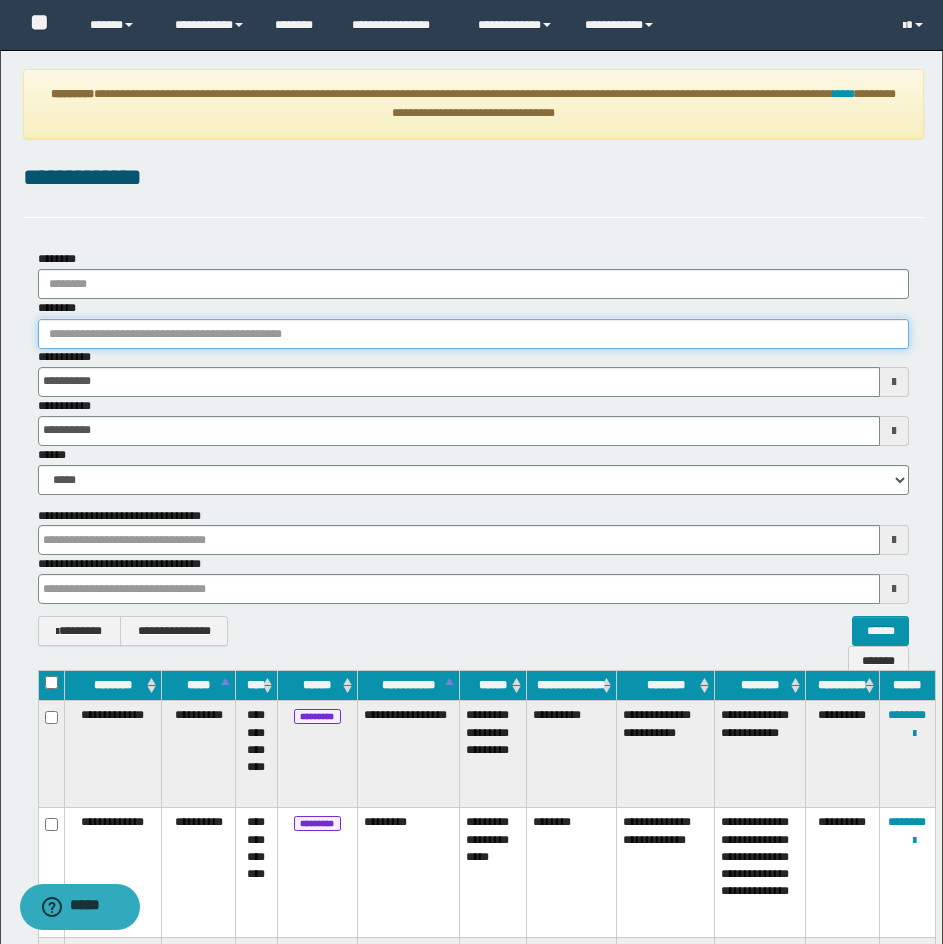 click on "********" at bounding box center [473, 334] 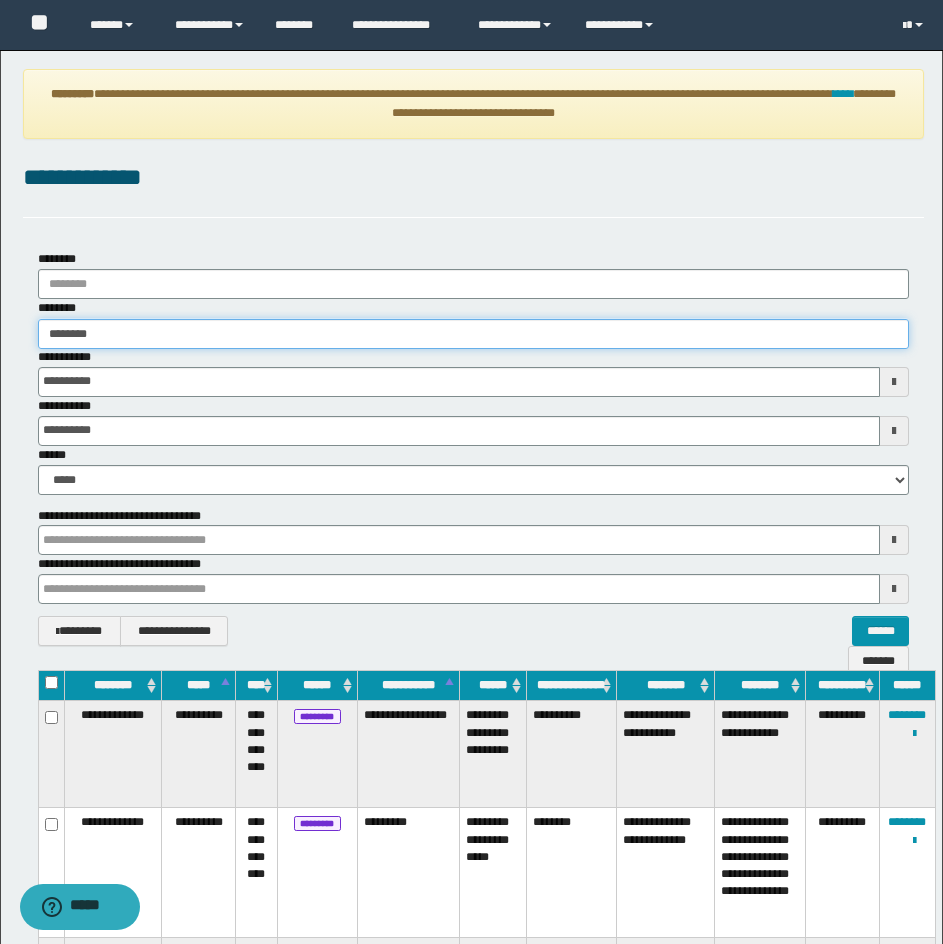 type on "********" 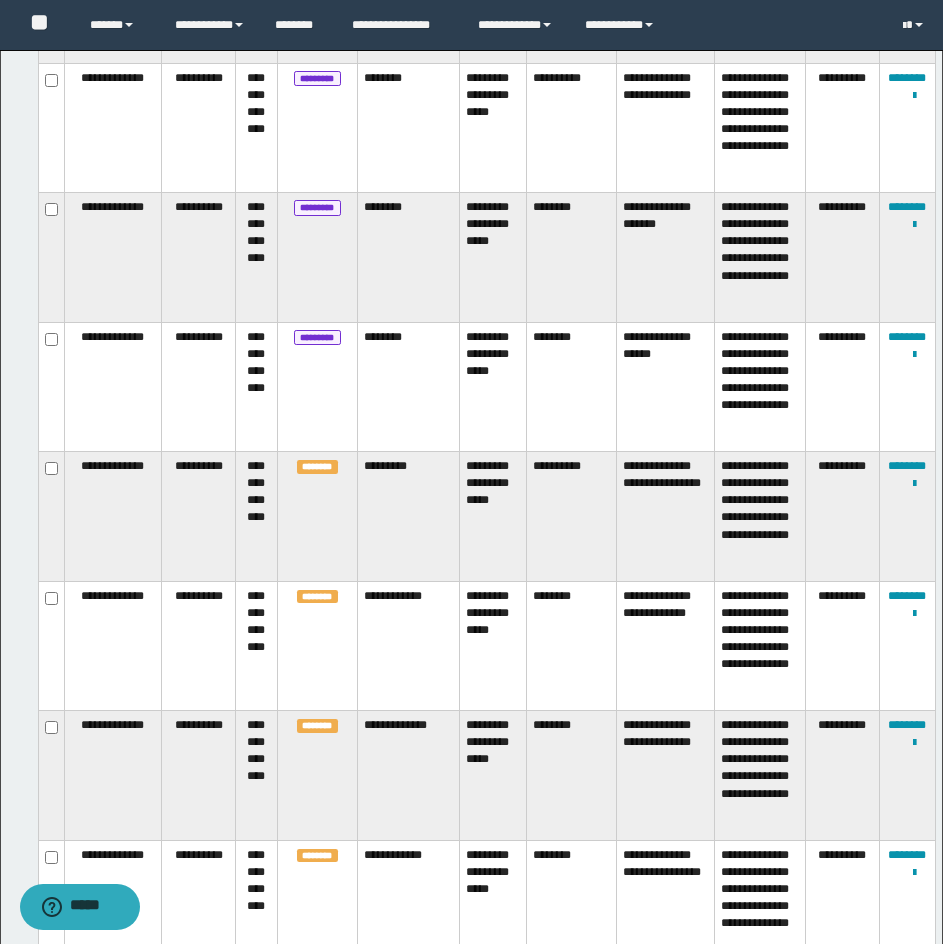 scroll, scrollTop: 4800, scrollLeft: 0, axis: vertical 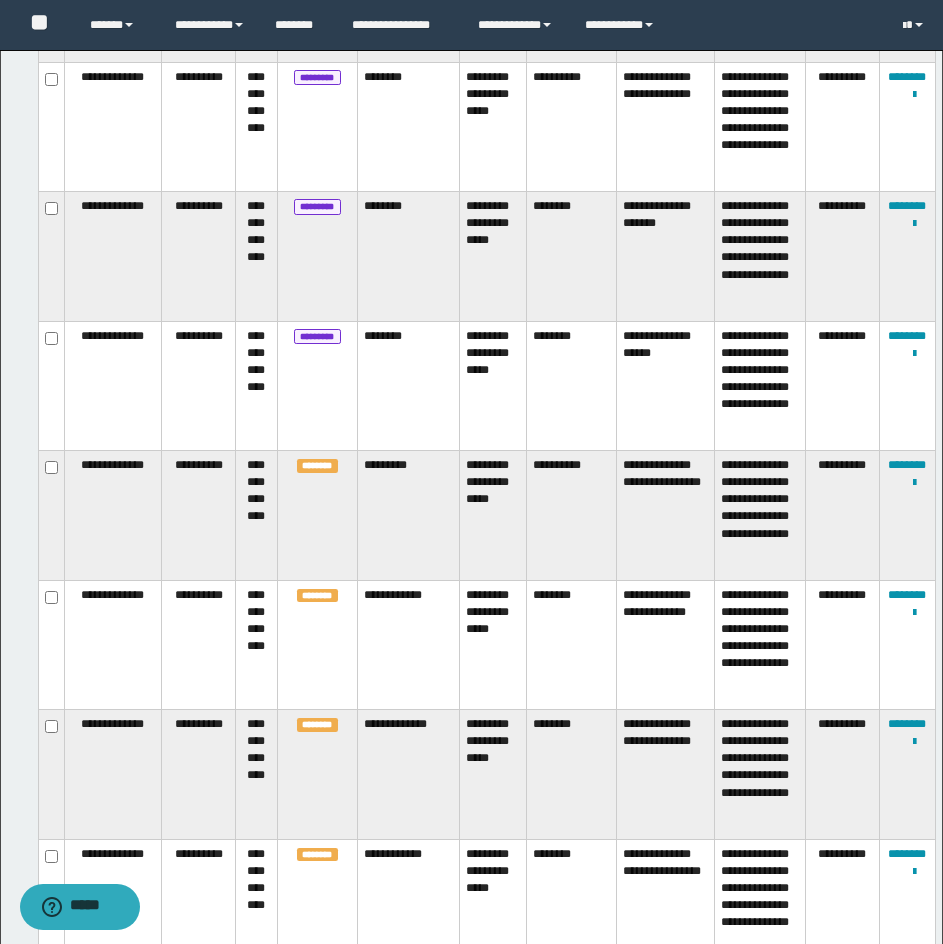 type on "********" 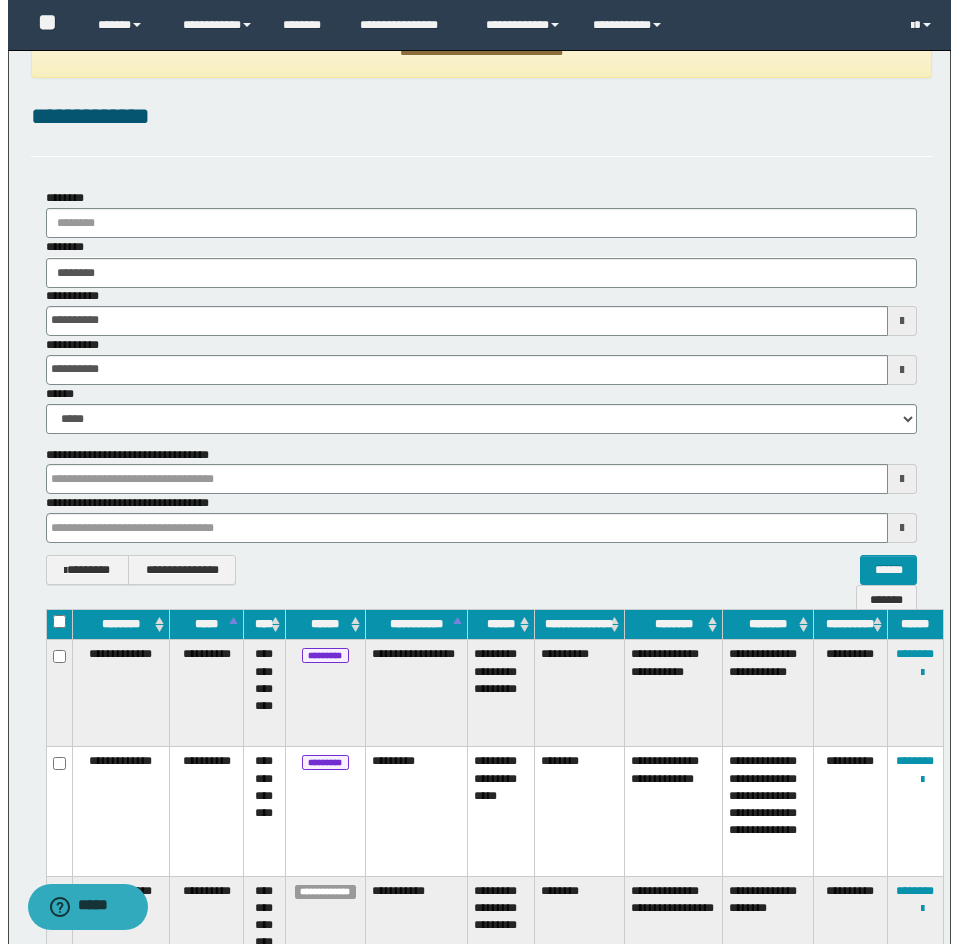 scroll, scrollTop: 0, scrollLeft: 0, axis: both 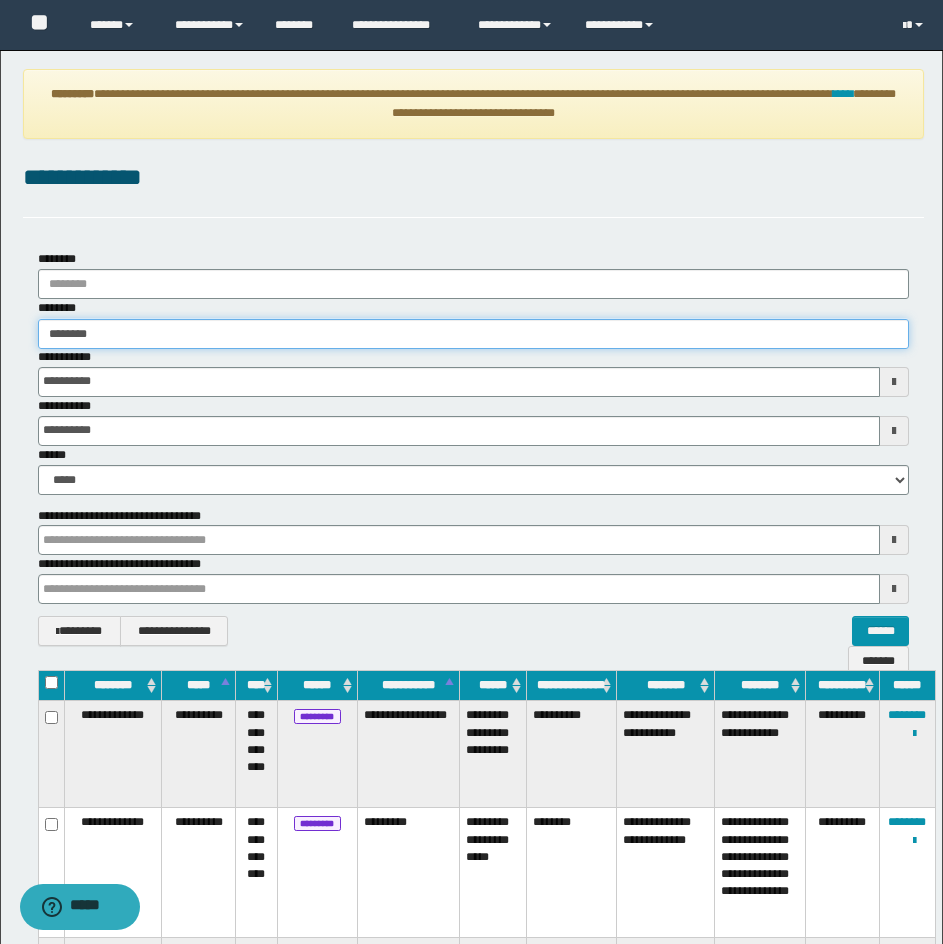 type on "********" 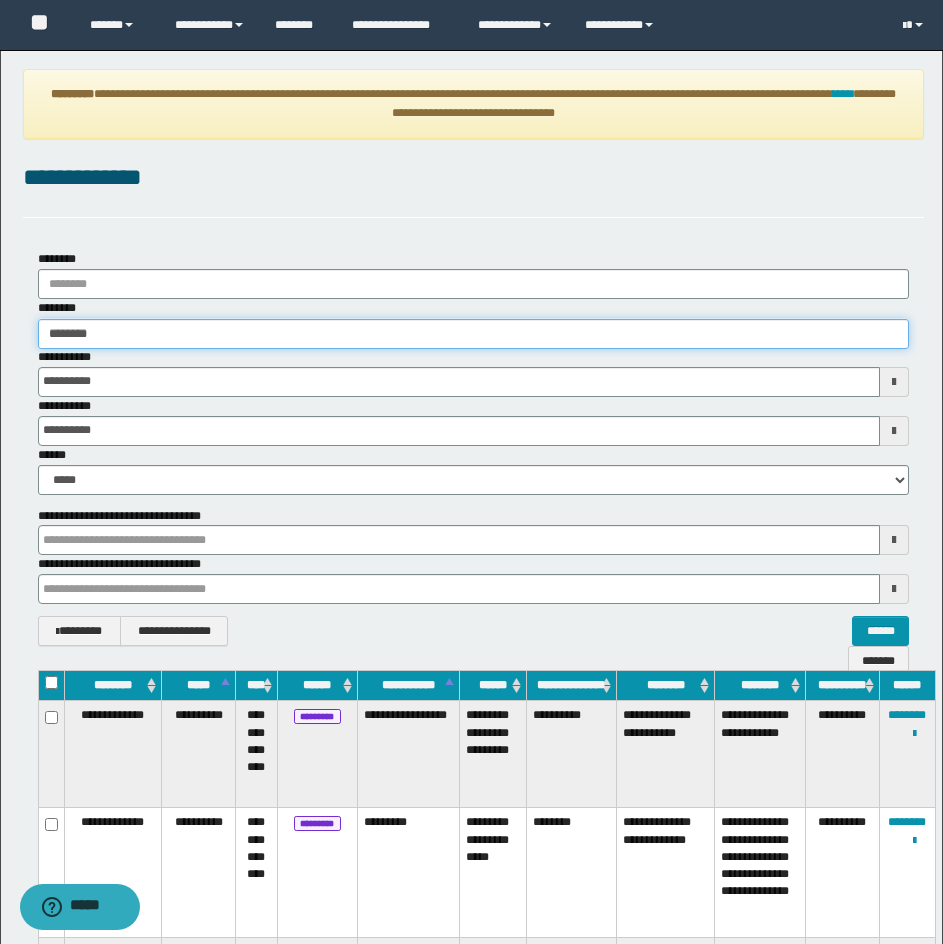 click on "********" at bounding box center (473, 334) 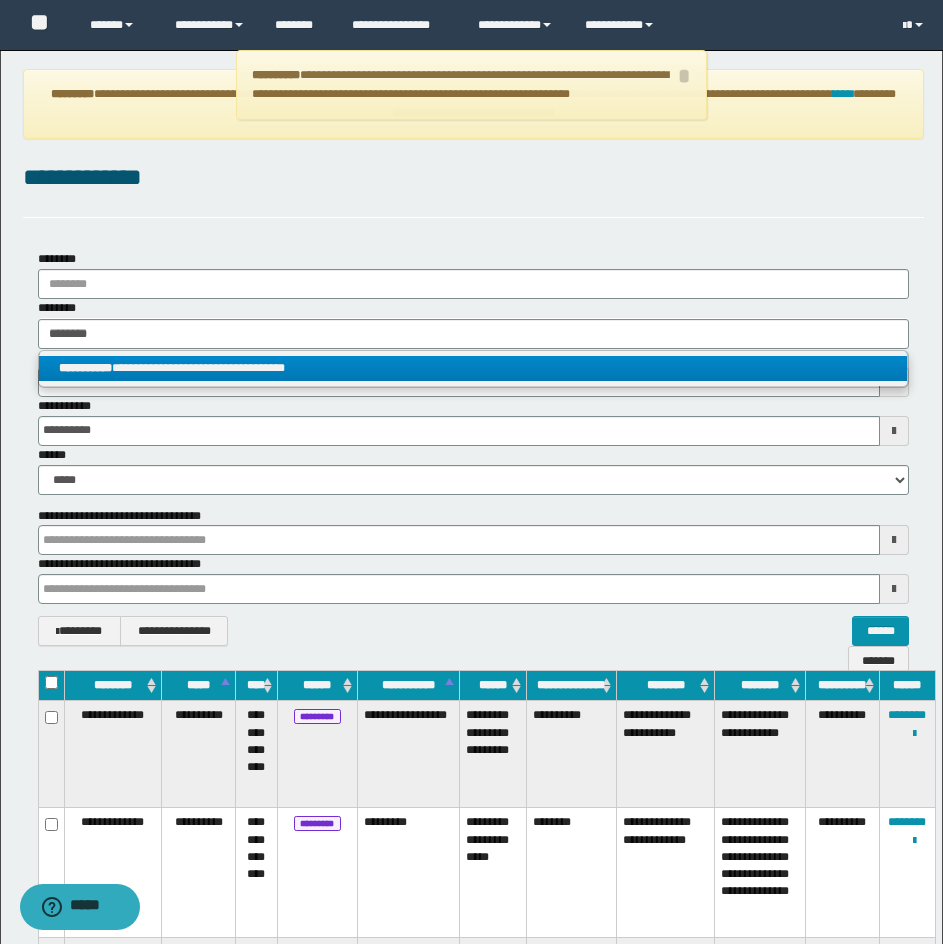 click on "**********" at bounding box center [473, 368] 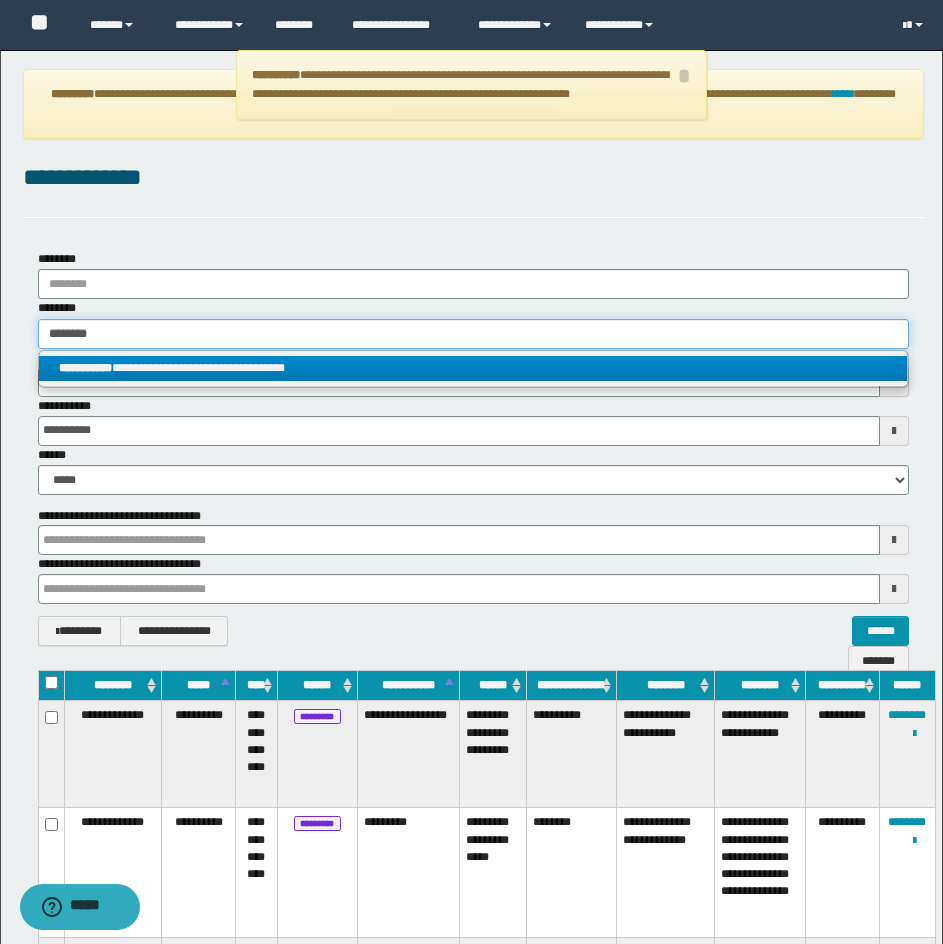 type 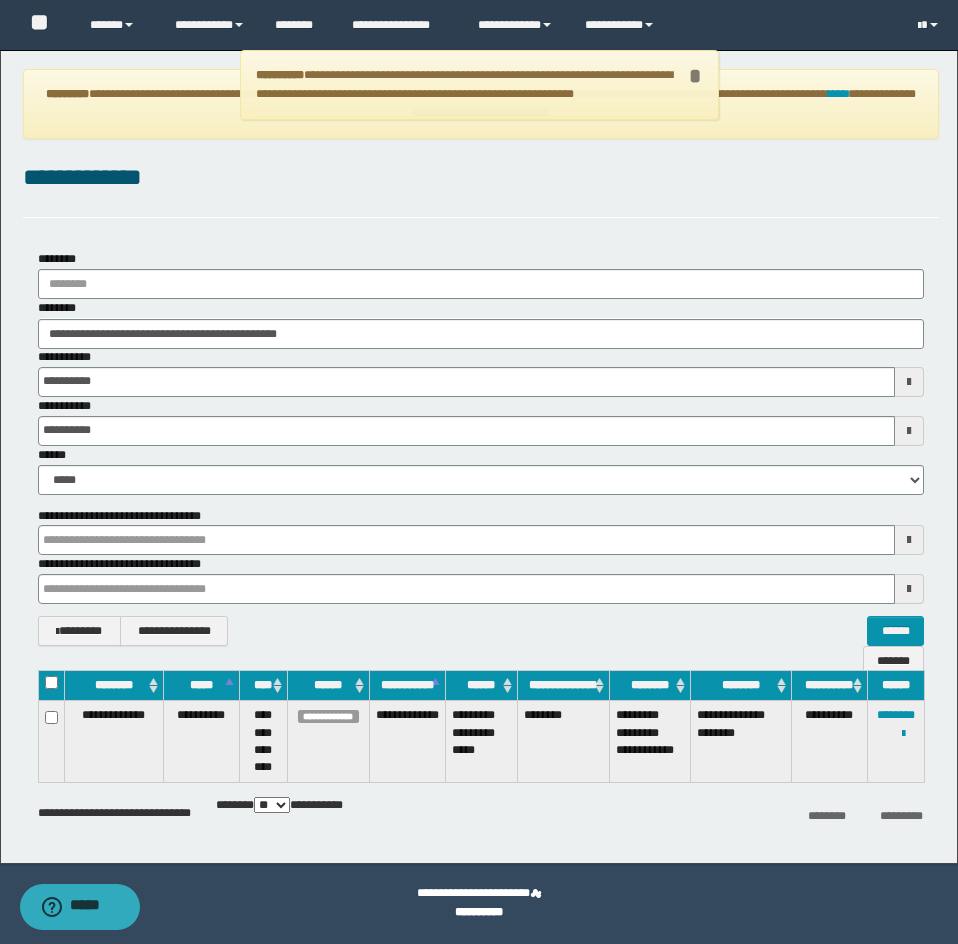 click on "*" at bounding box center (695, 76) 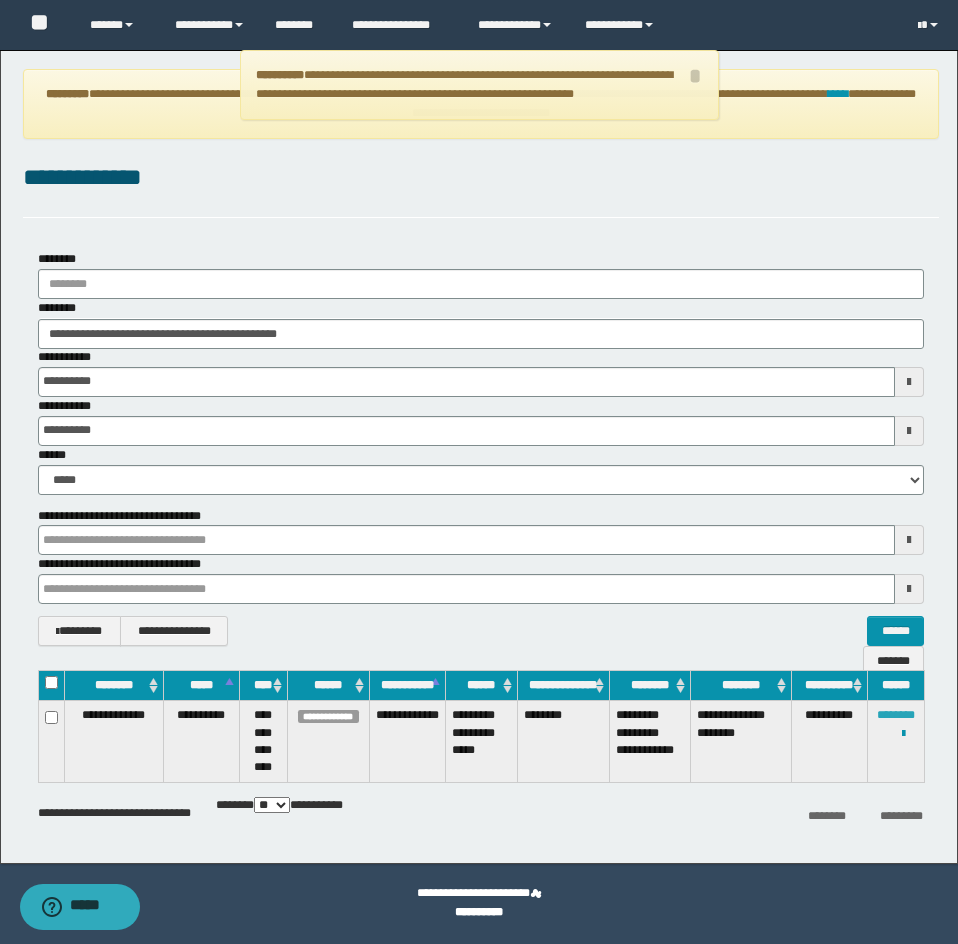 click on "********" at bounding box center [896, 715] 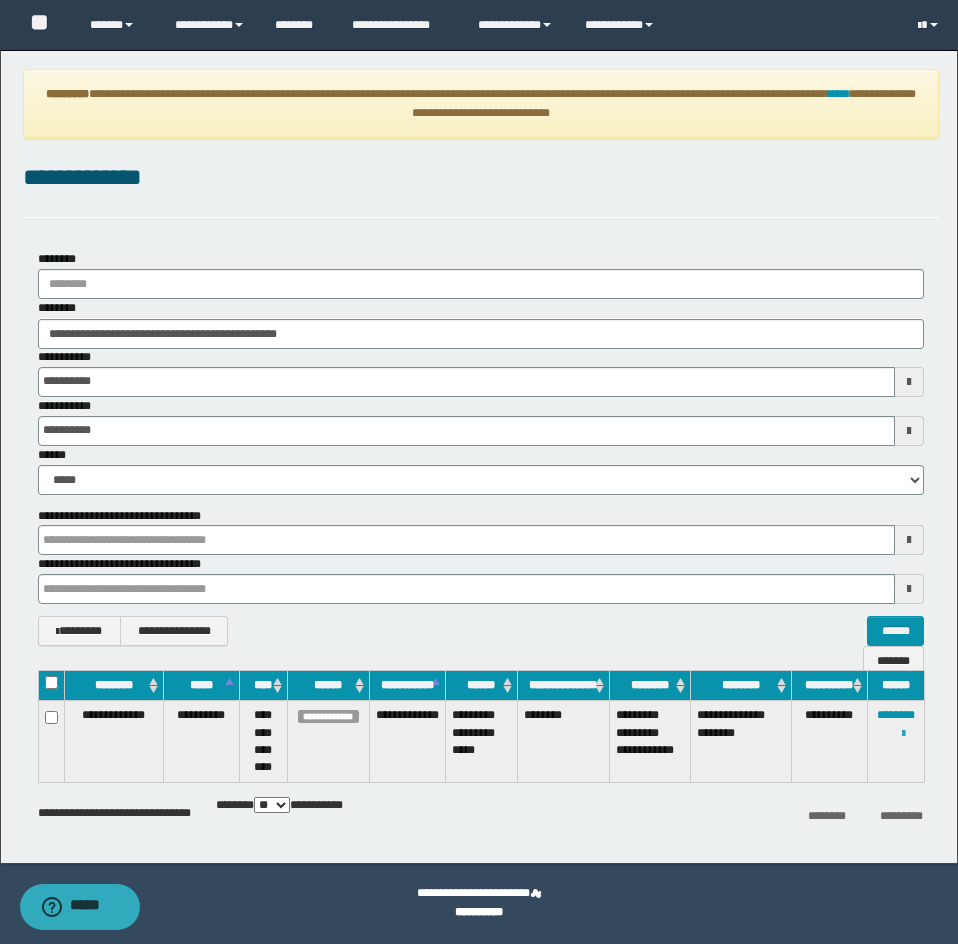 click at bounding box center [903, 734] 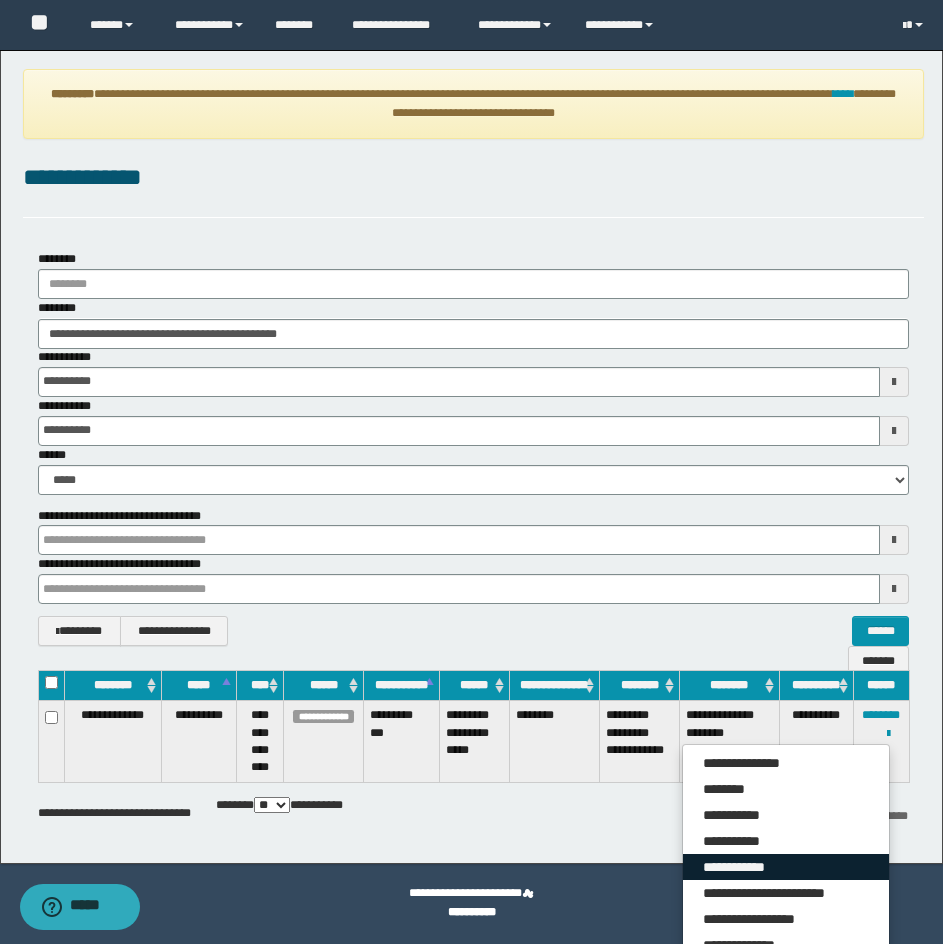 click on "**********" at bounding box center [786, 867] 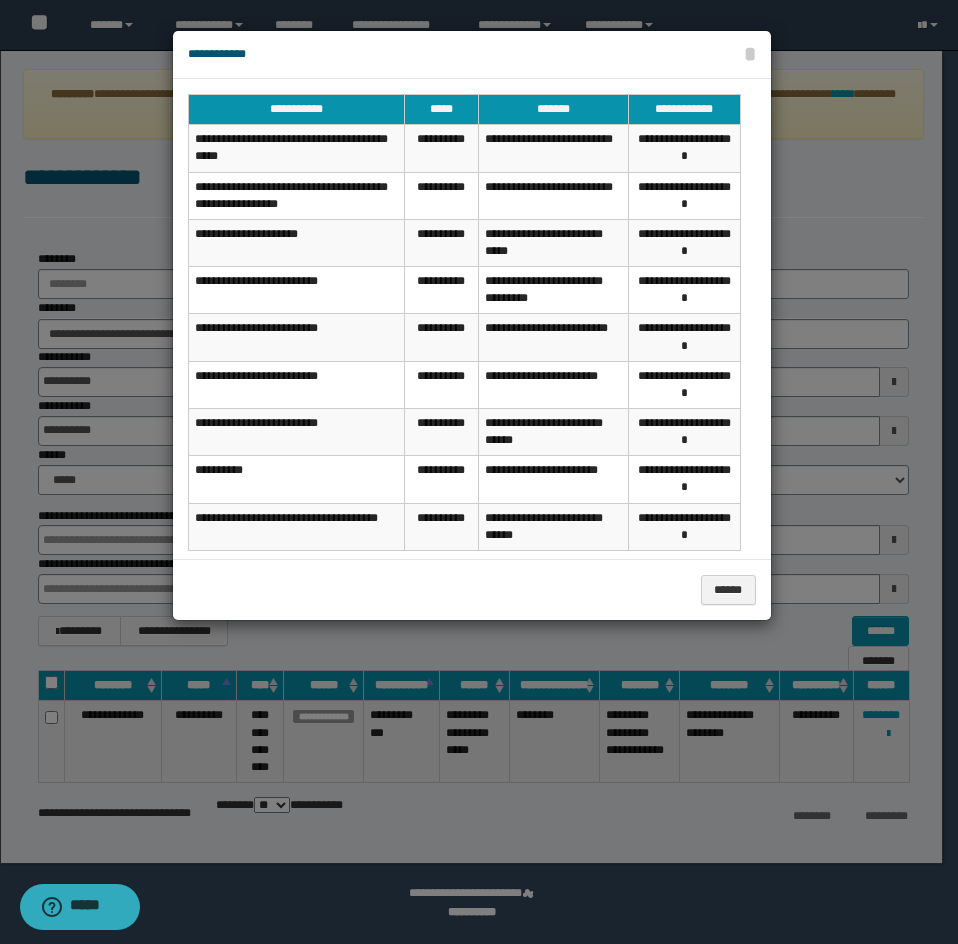 scroll, scrollTop: 27, scrollLeft: 0, axis: vertical 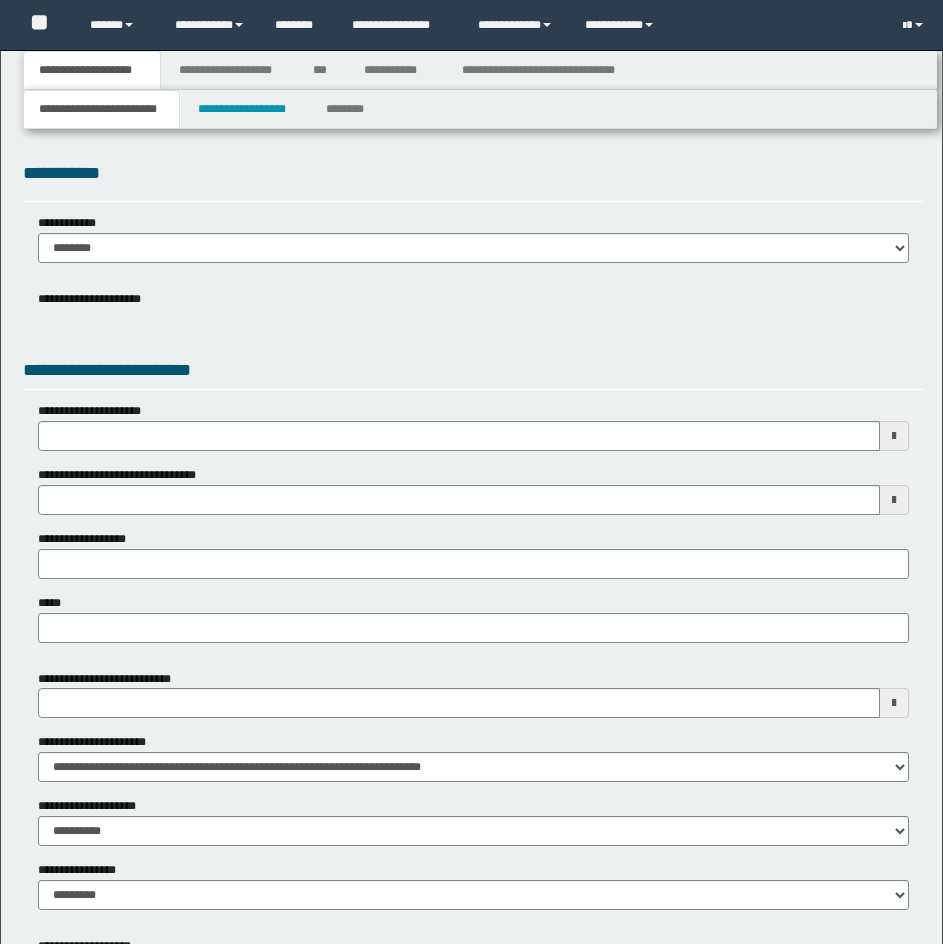 type 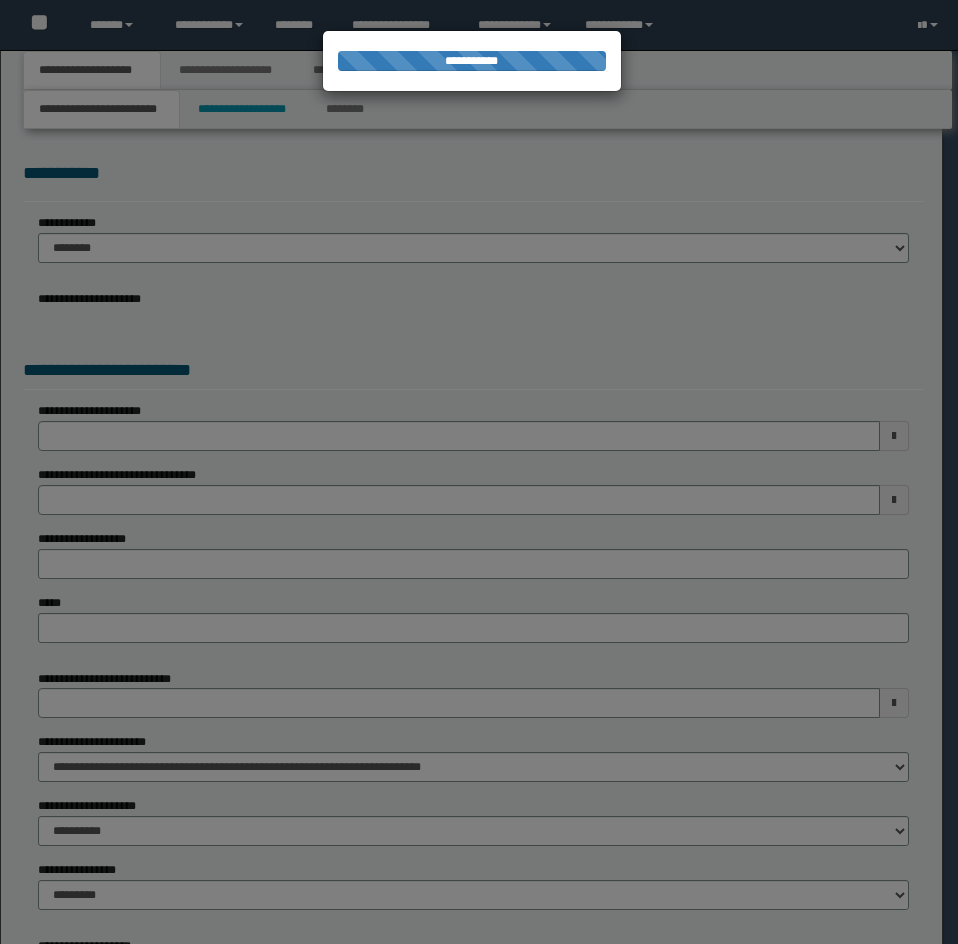 scroll, scrollTop: 0, scrollLeft: 0, axis: both 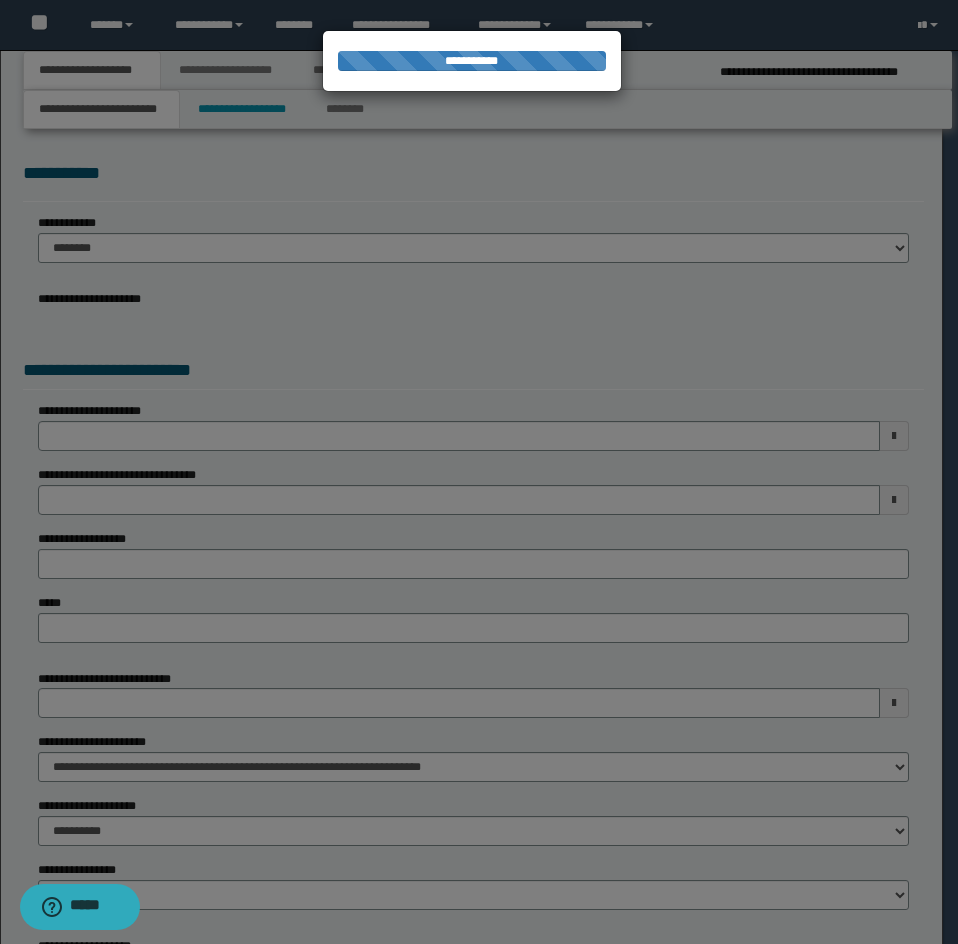 type on "**********" 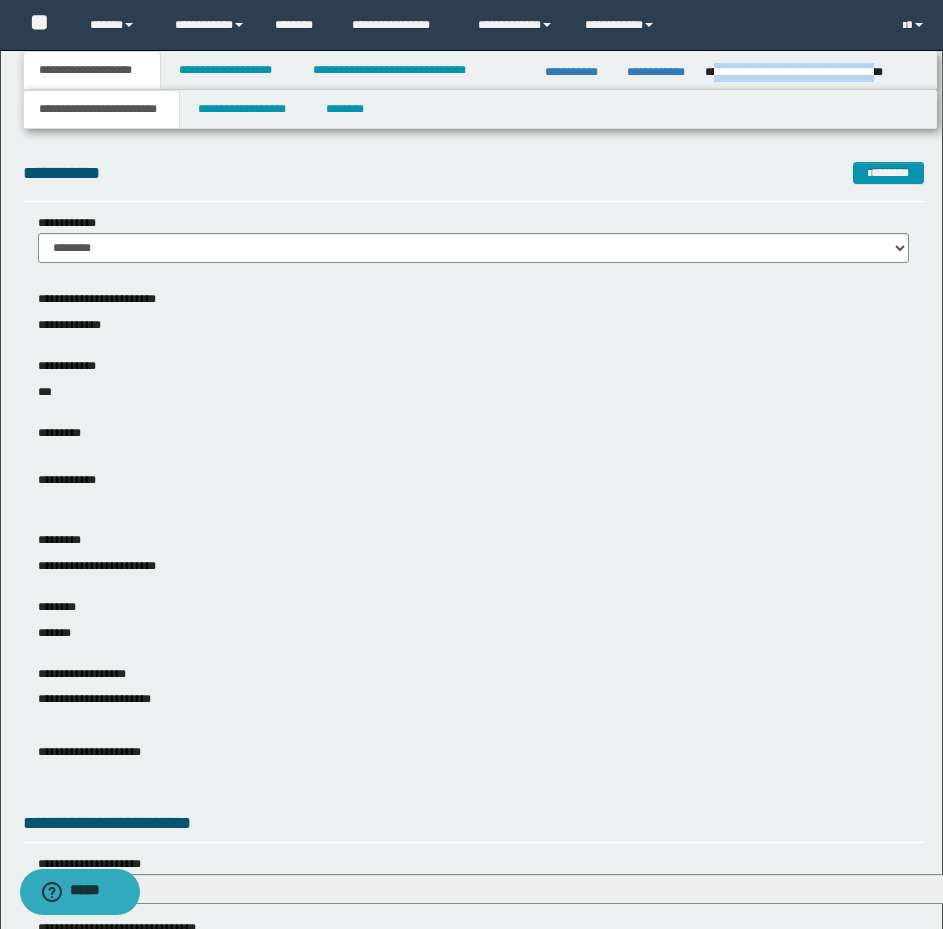 drag, startPoint x: 712, startPoint y: 74, endPoint x: 918, endPoint y: 70, distance: 206.03883 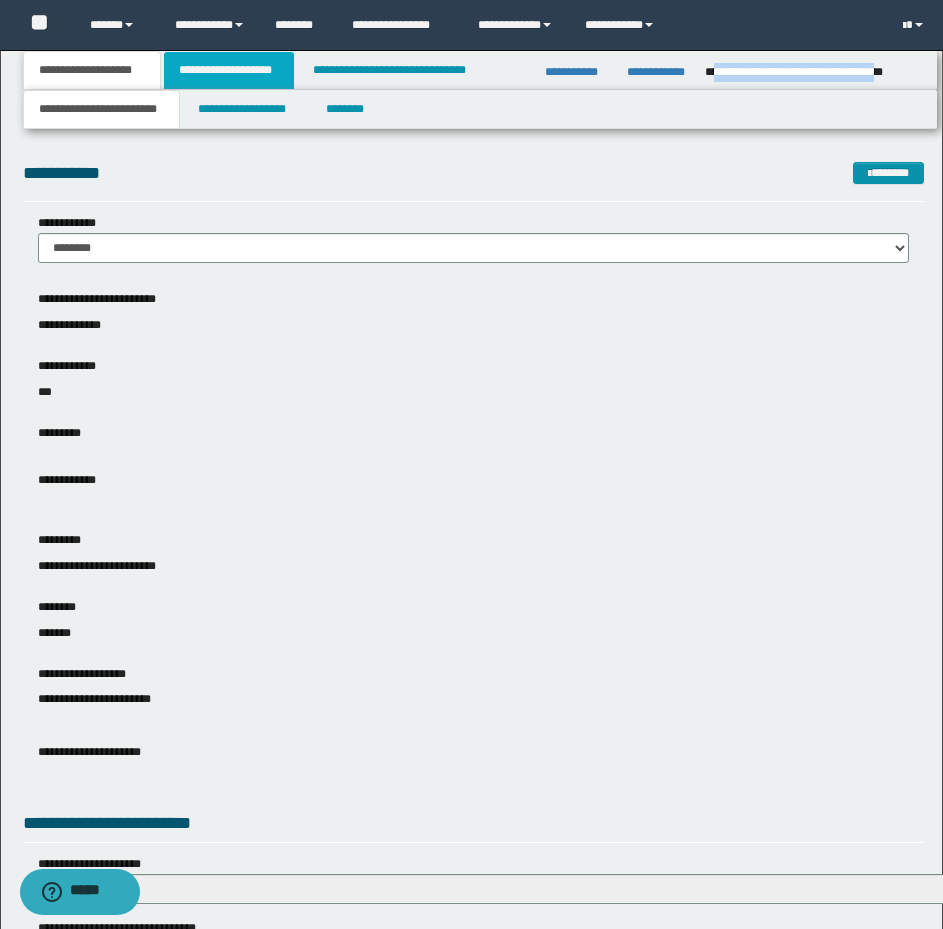 click on "**********" at bounding box center [229, 70] 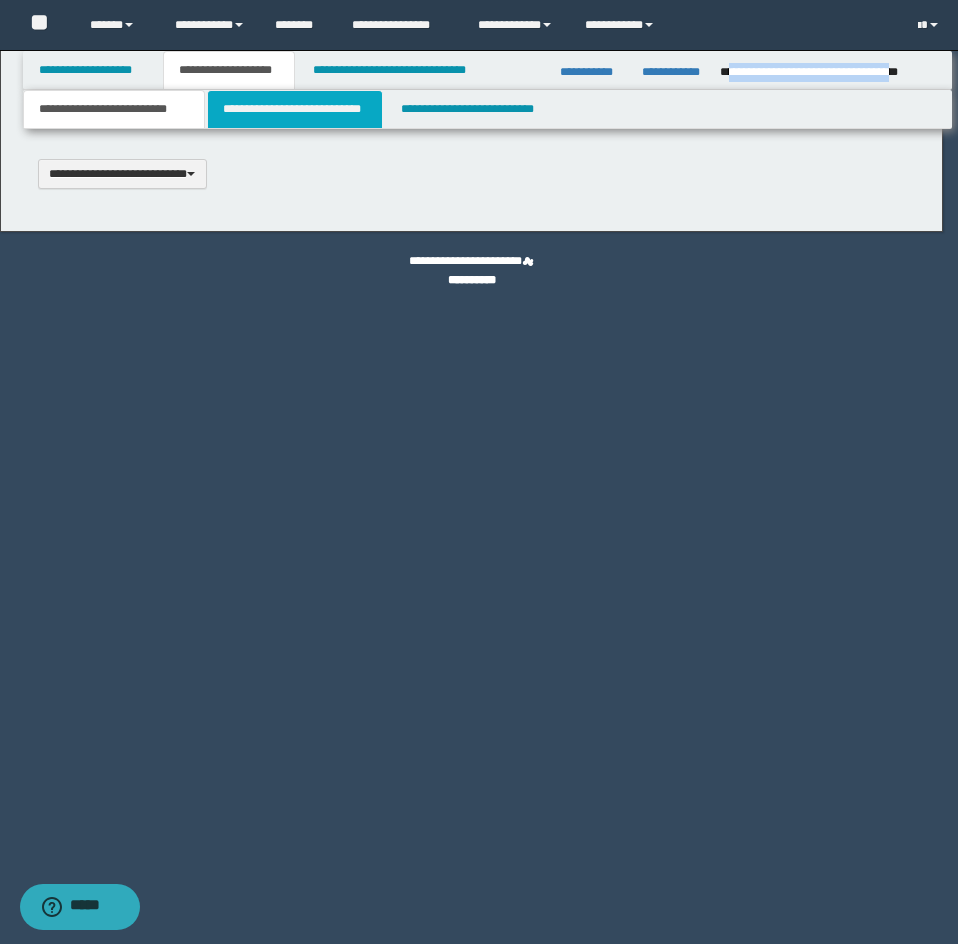 type 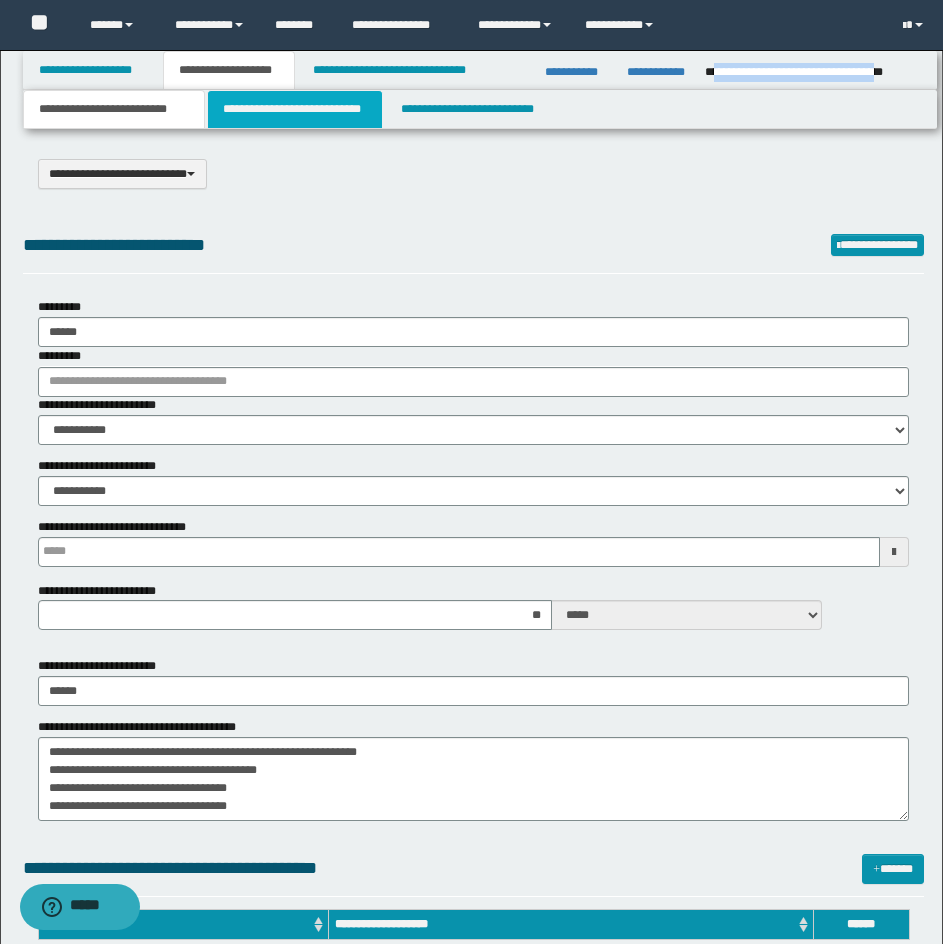 click on "**********" at bounding box center (295, 109) 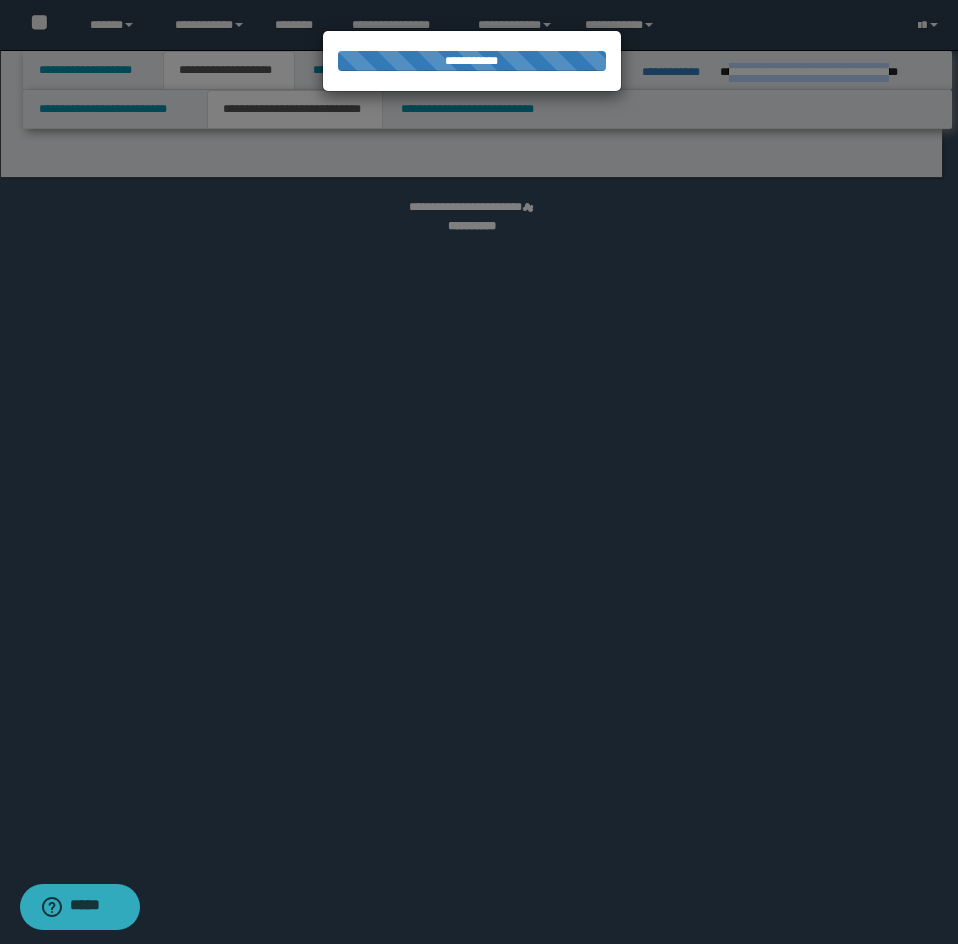 select on "*" 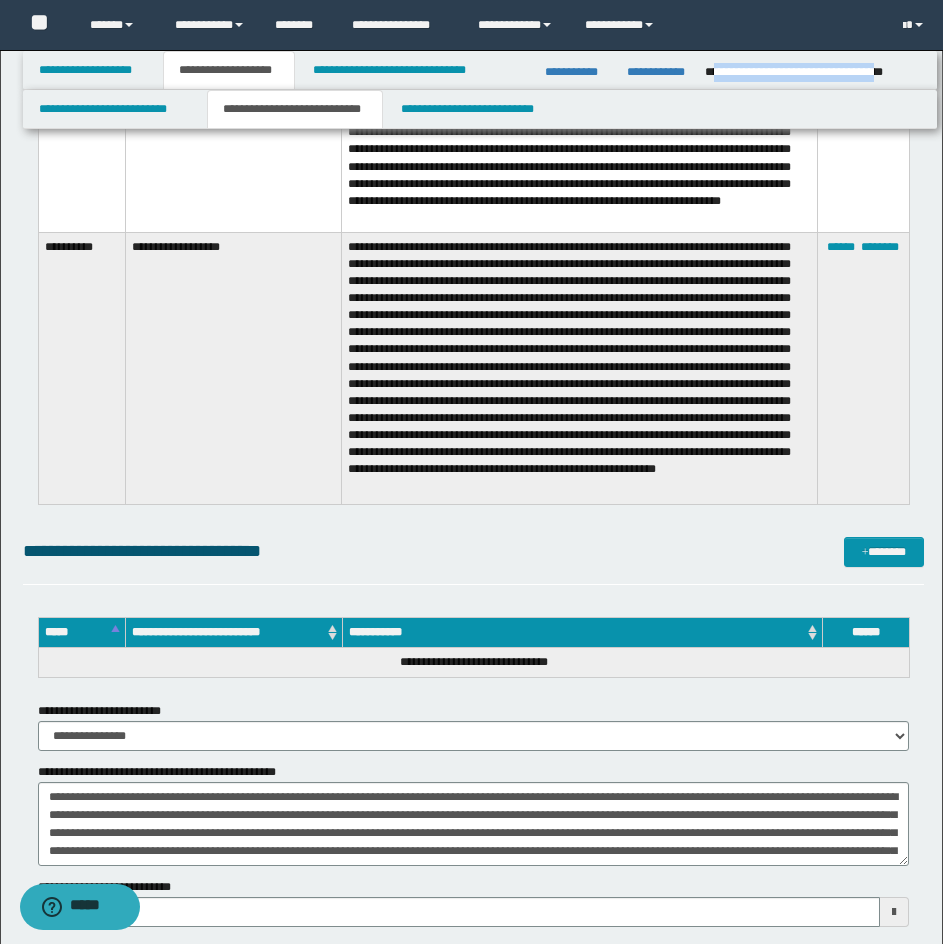 scroll, scrollTop: 11804, scrollLeft: 0, axis: vertical 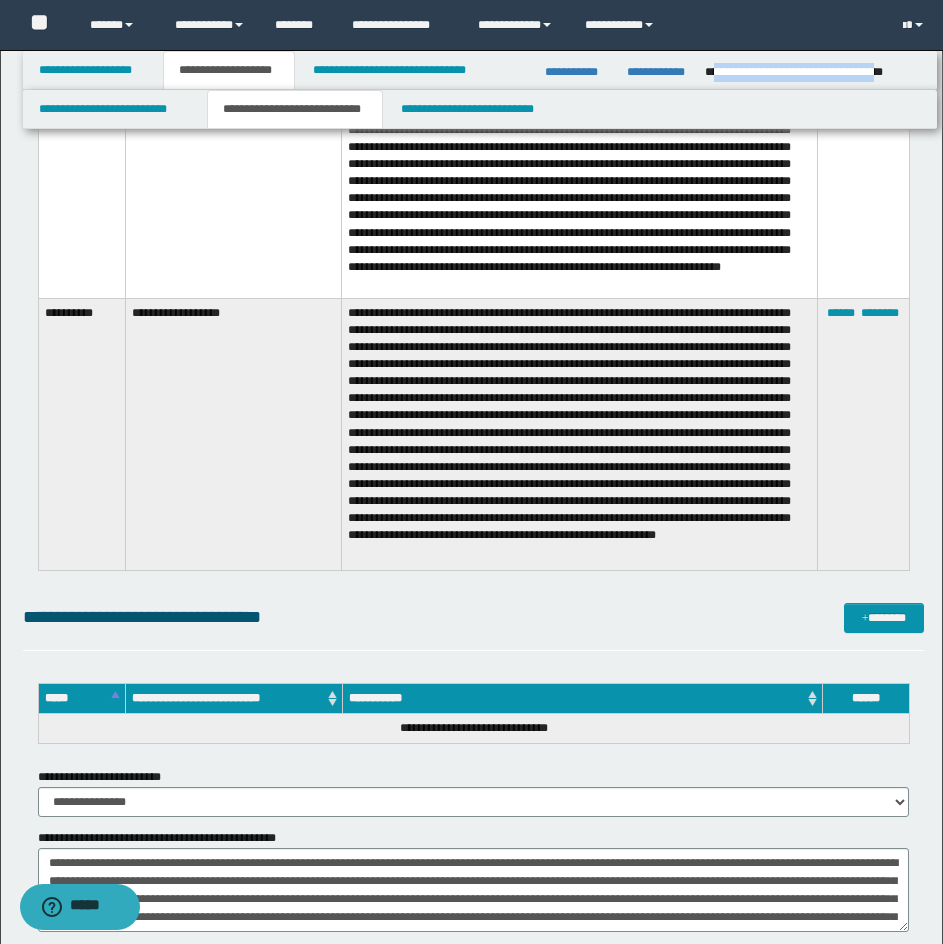 click on "**********" at bounding box center [295, 109] 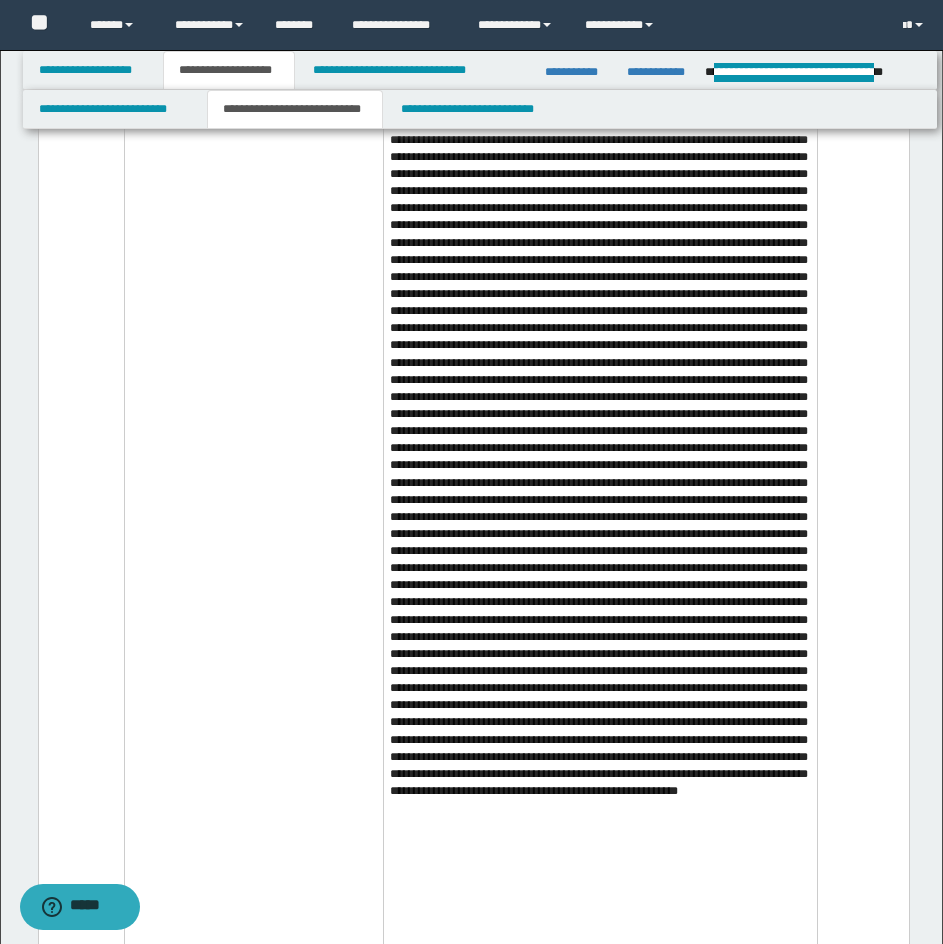 scroll, scrollTop: 6004, scrollLeft: 0, axis: vertical 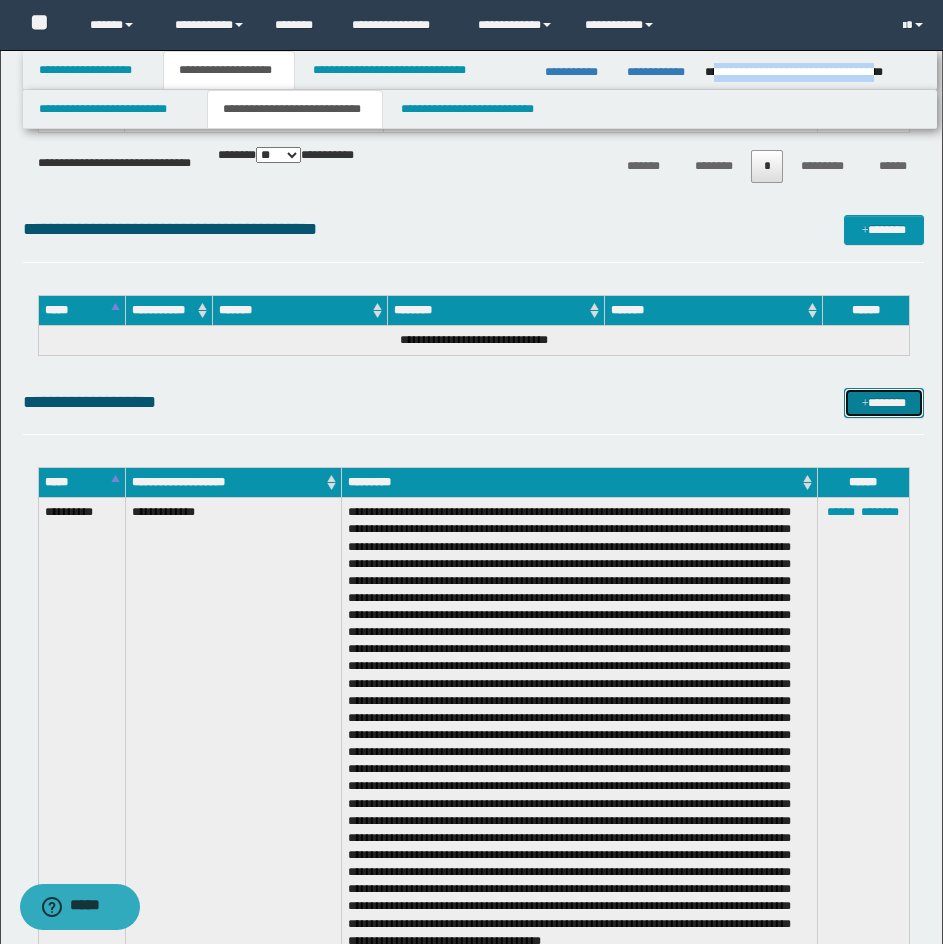 click on "*******" at bounding box center [884, 403] 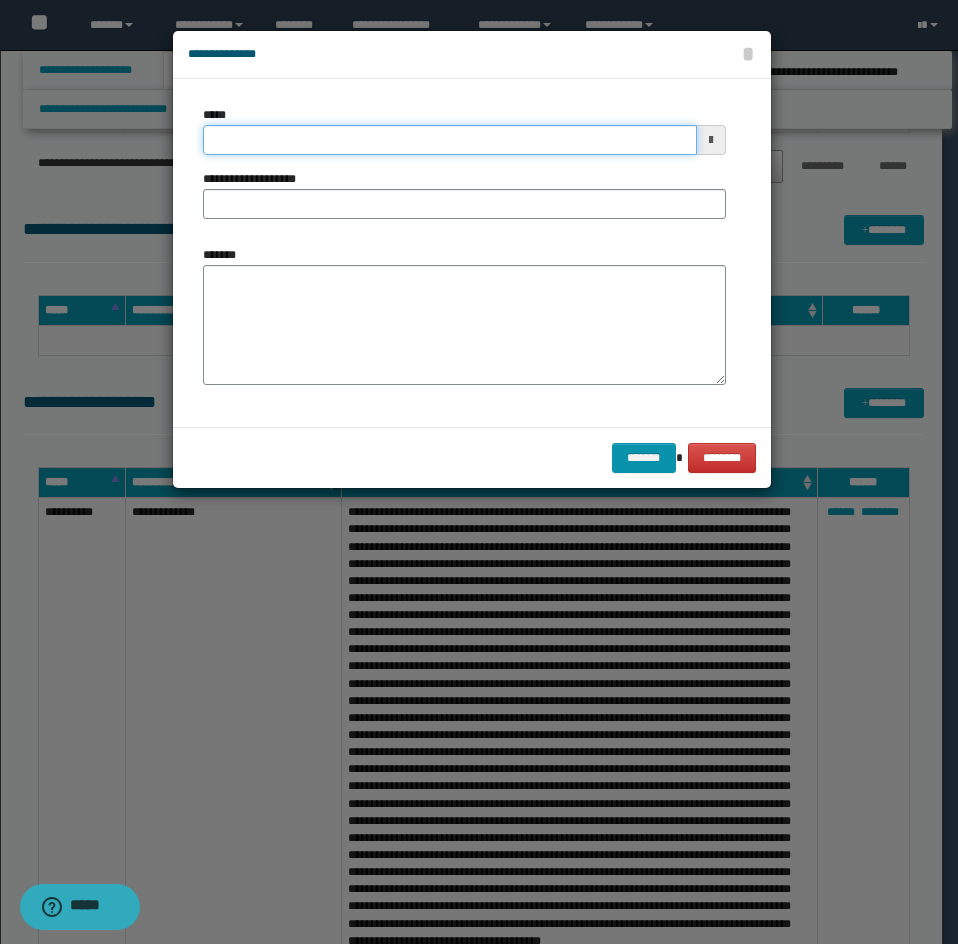 click on "*****" at bounding box center (450, 140) 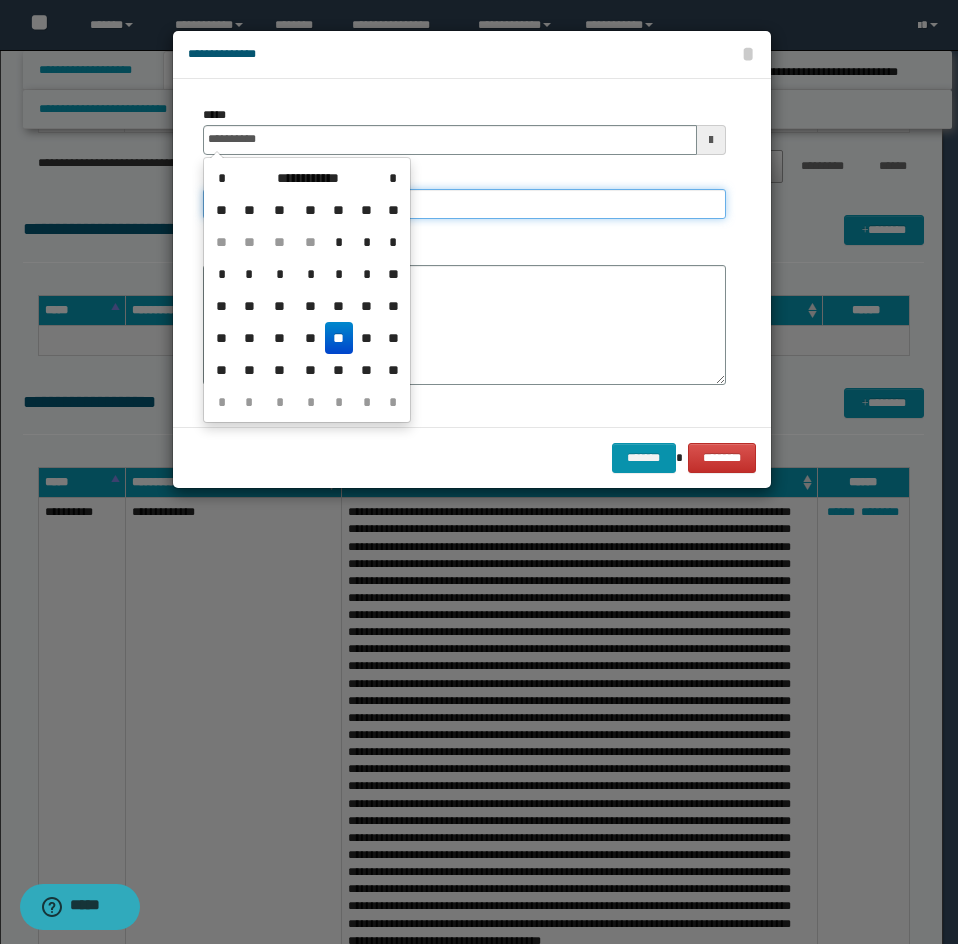 type on "**********" 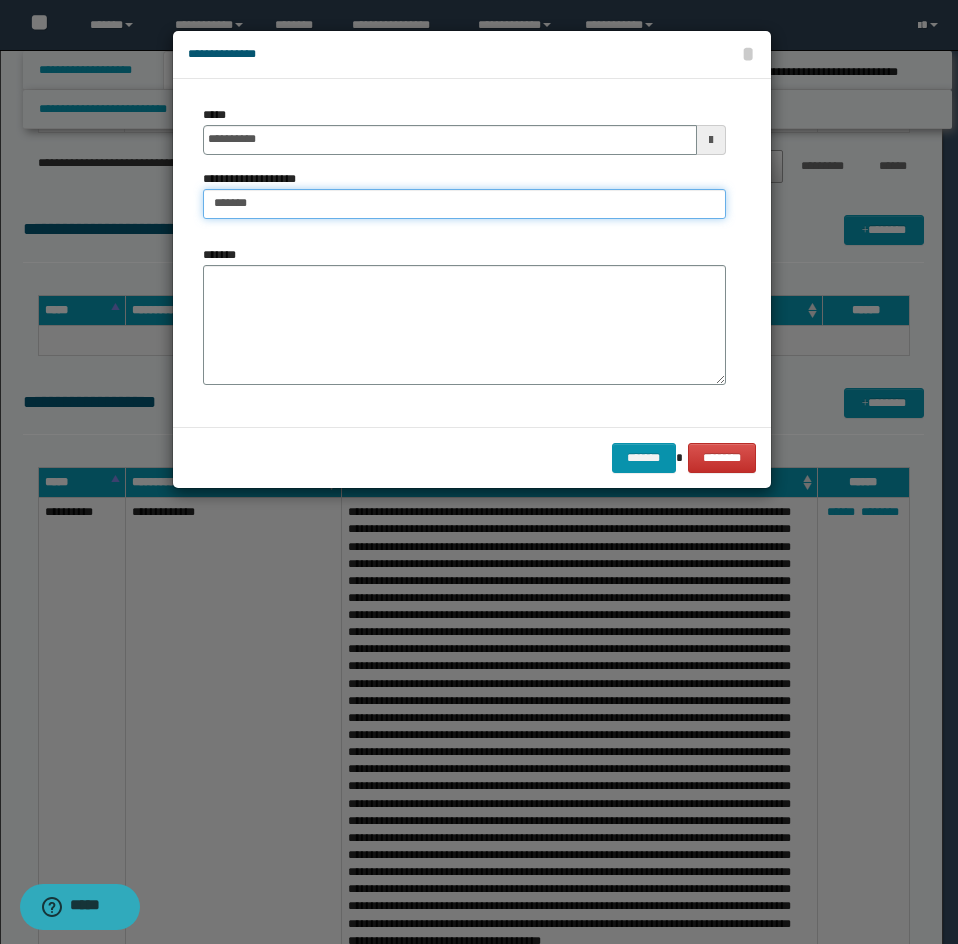 type on "*******" 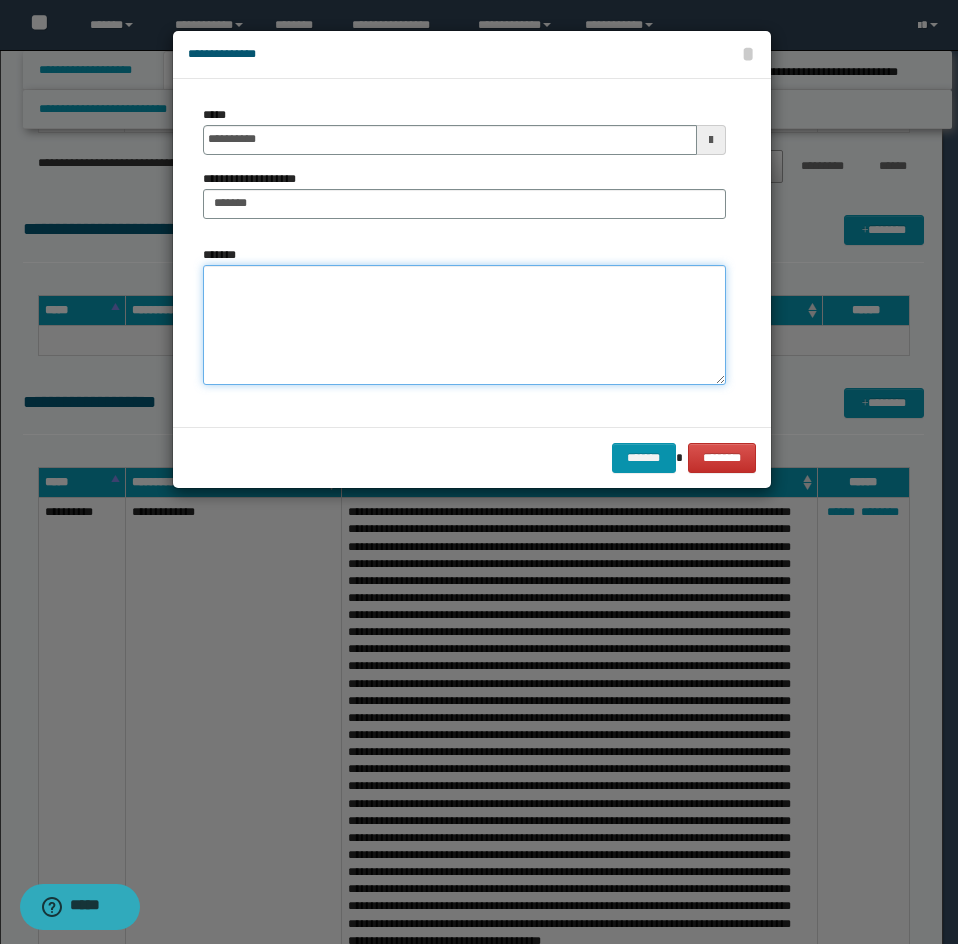click on "*******" at bounding box center (464, 325) 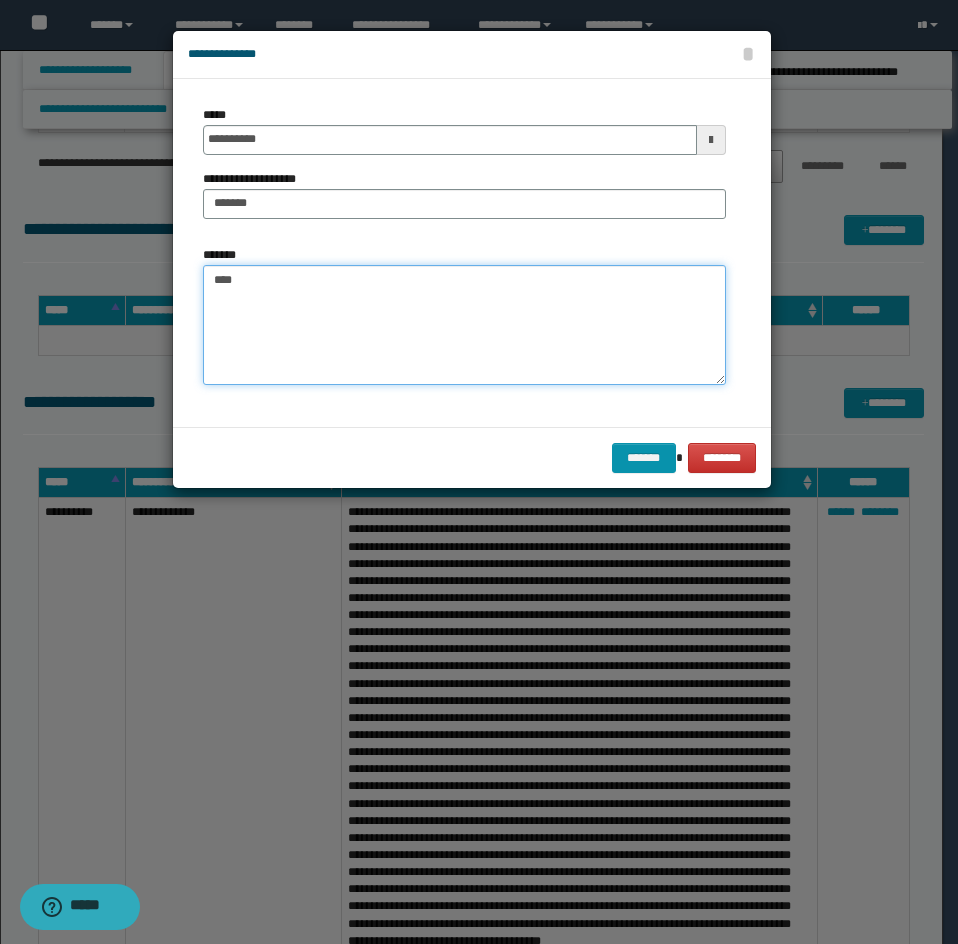 click on "****" at bounding box center [464, 325] 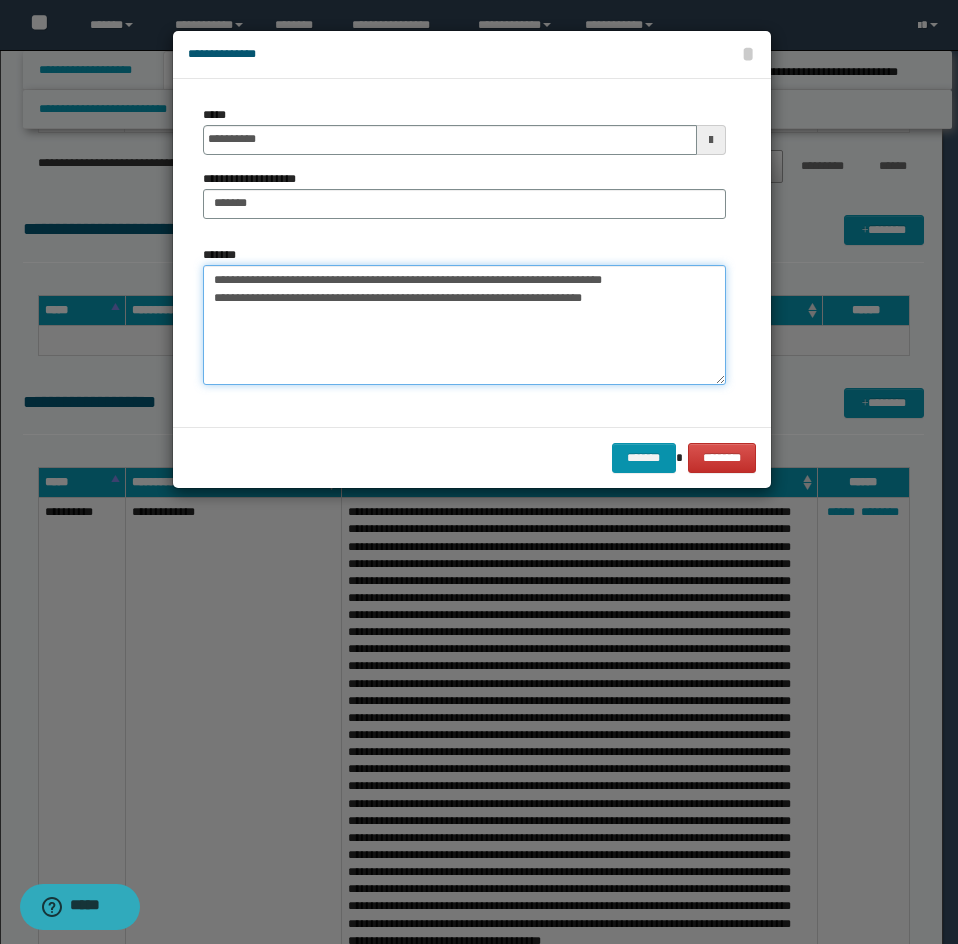 click on "**********" at bounding box center (464, 325) 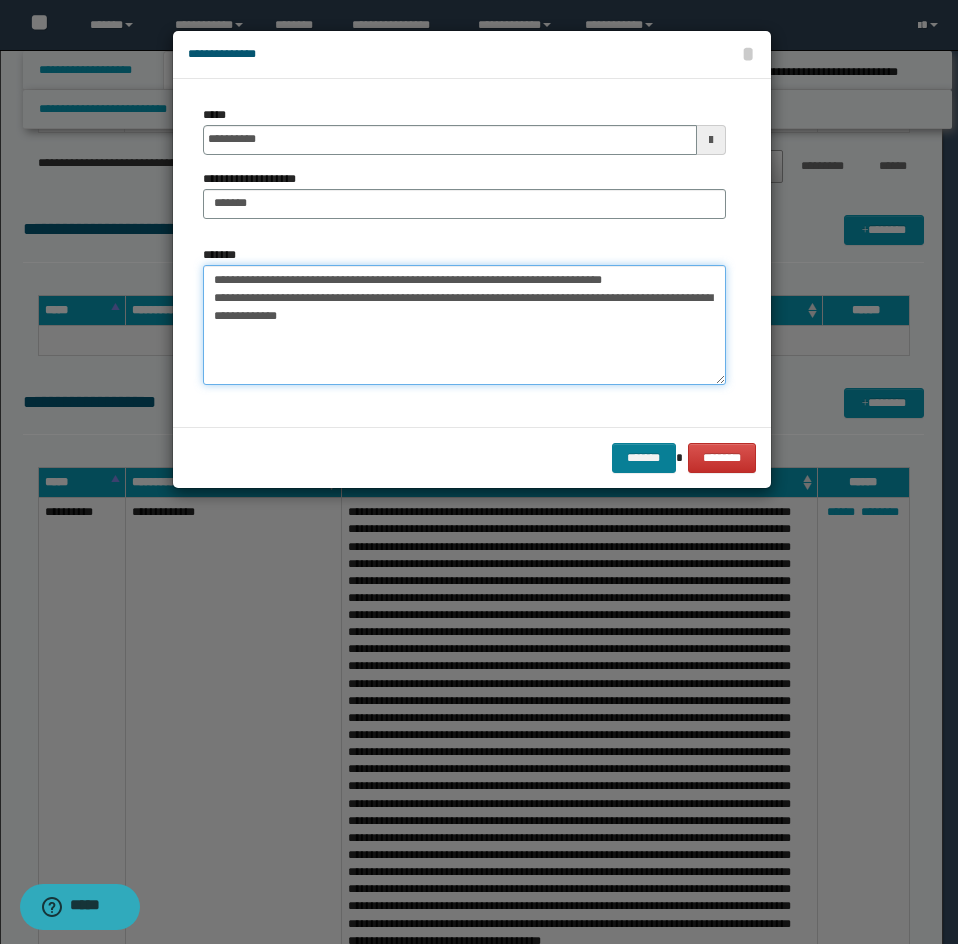 type on "**********" 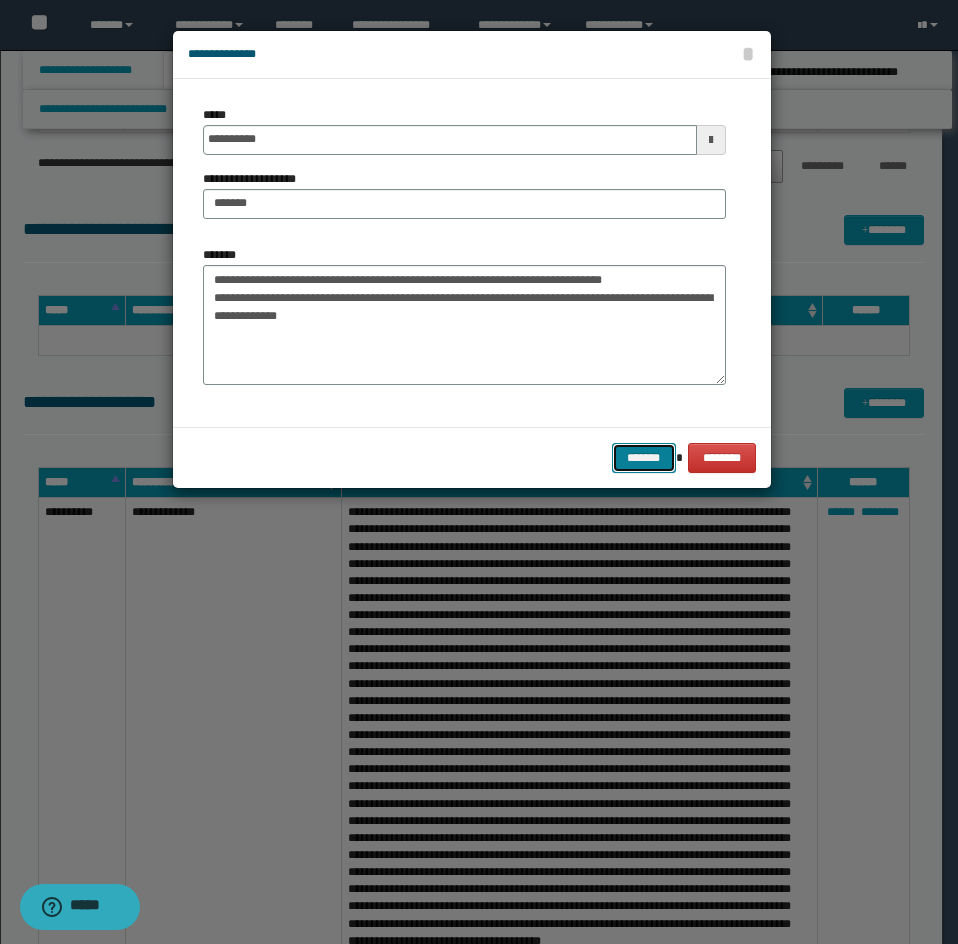 click on "*******" at bounding box center [644, 458] 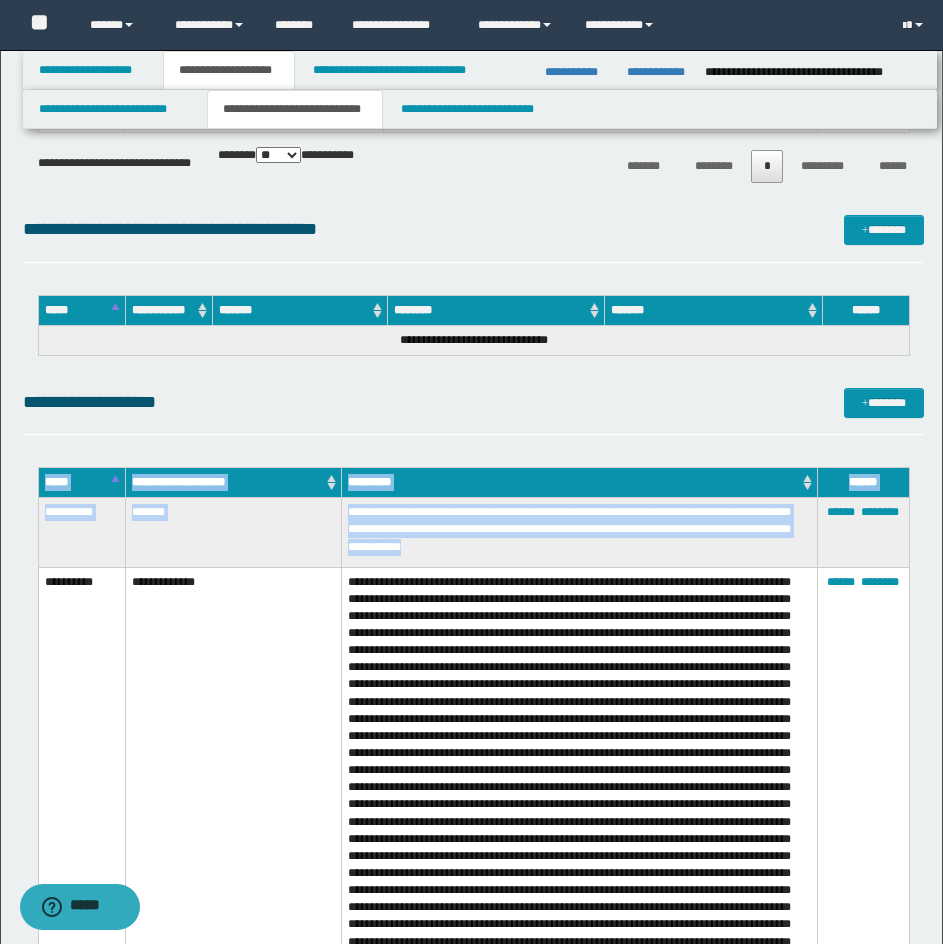 drag, startPoint x: 37, startPoint y: 513, endPoint x: 417, endPoint y: 549, distance: 381.70145 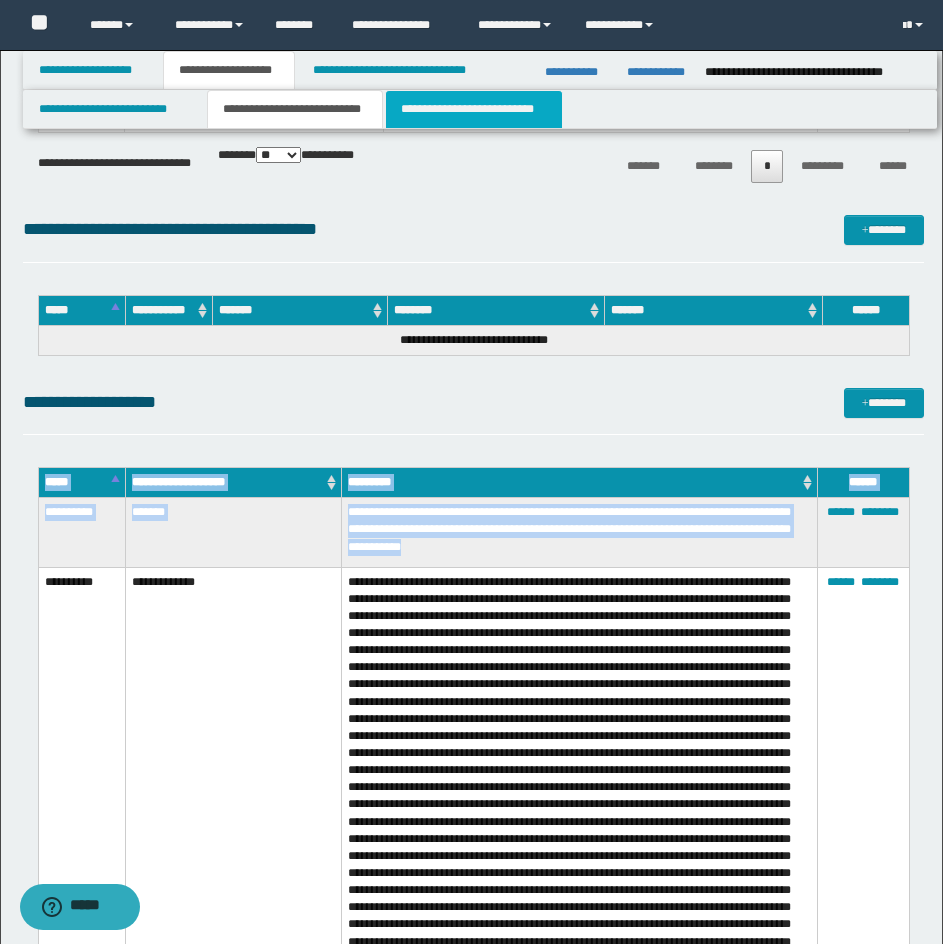 click on "**********" at bounding box center [474, 109] 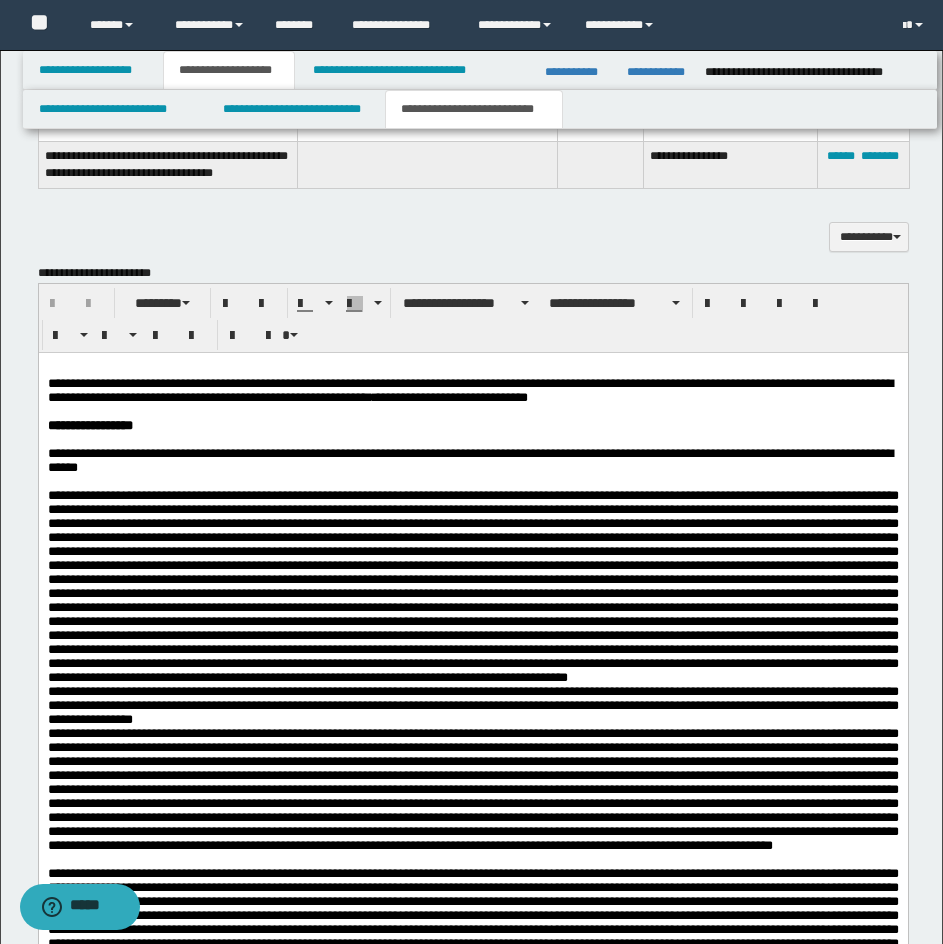 scroll, scrollTop: 1900, scrollLeft: 0, axis: vertical 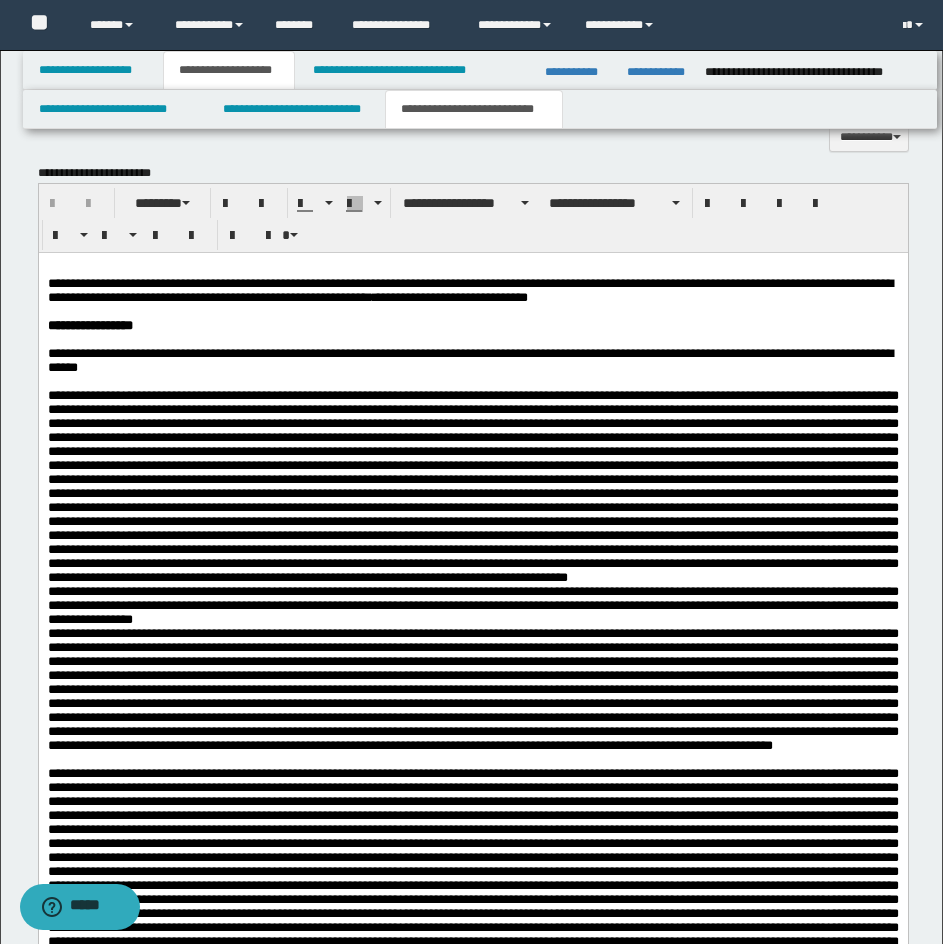 click on "**********" at bounding box center [472, 361] 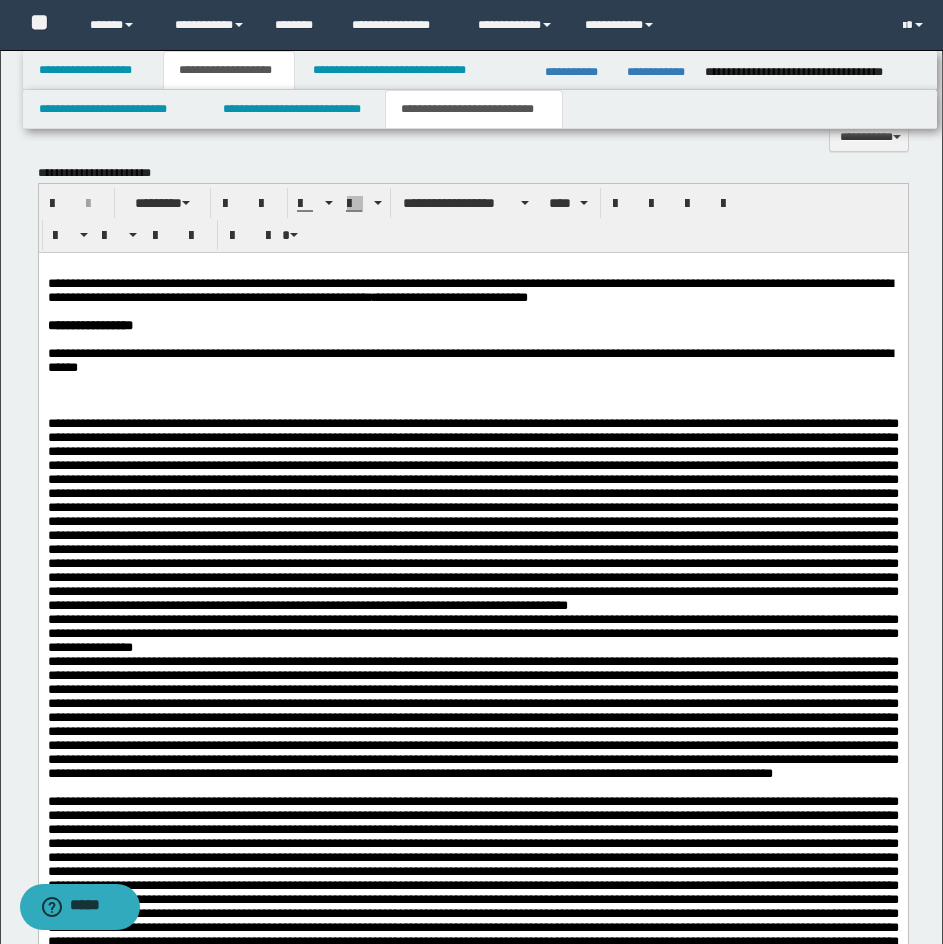 type 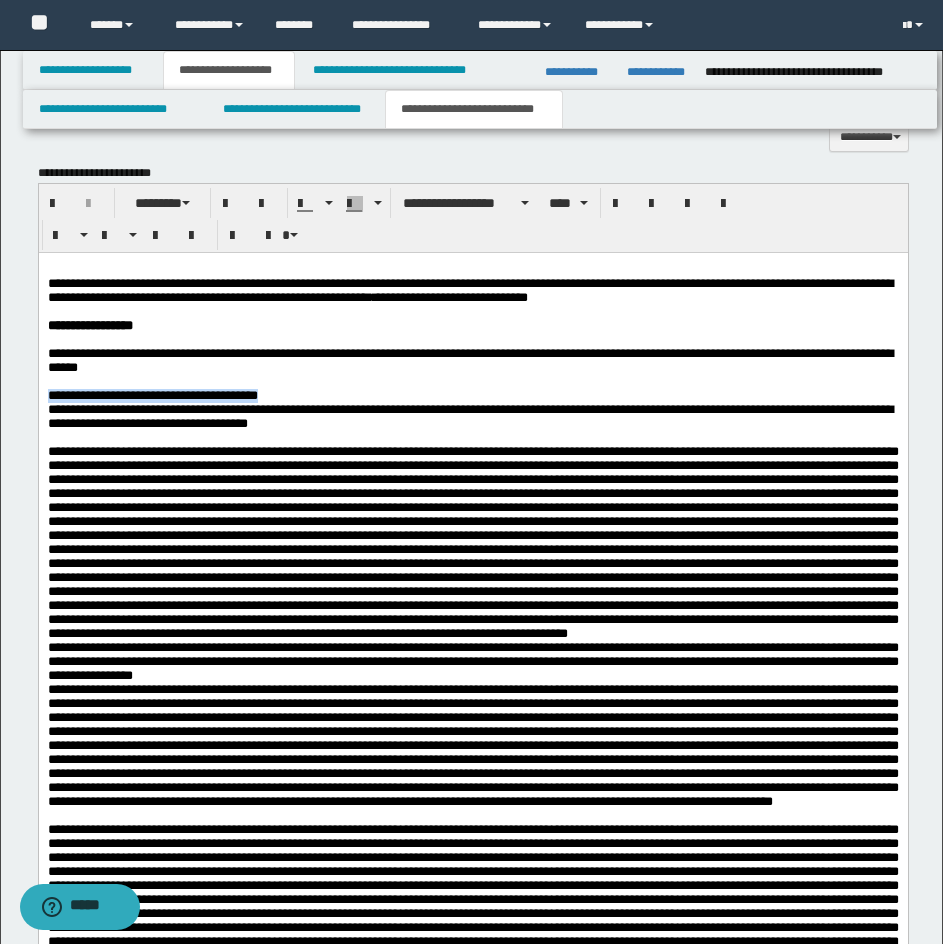 drag, startPoint x: 300, startPoint y: 411, endPoint x: 46, endPoint y: 413, distance: 254.00787 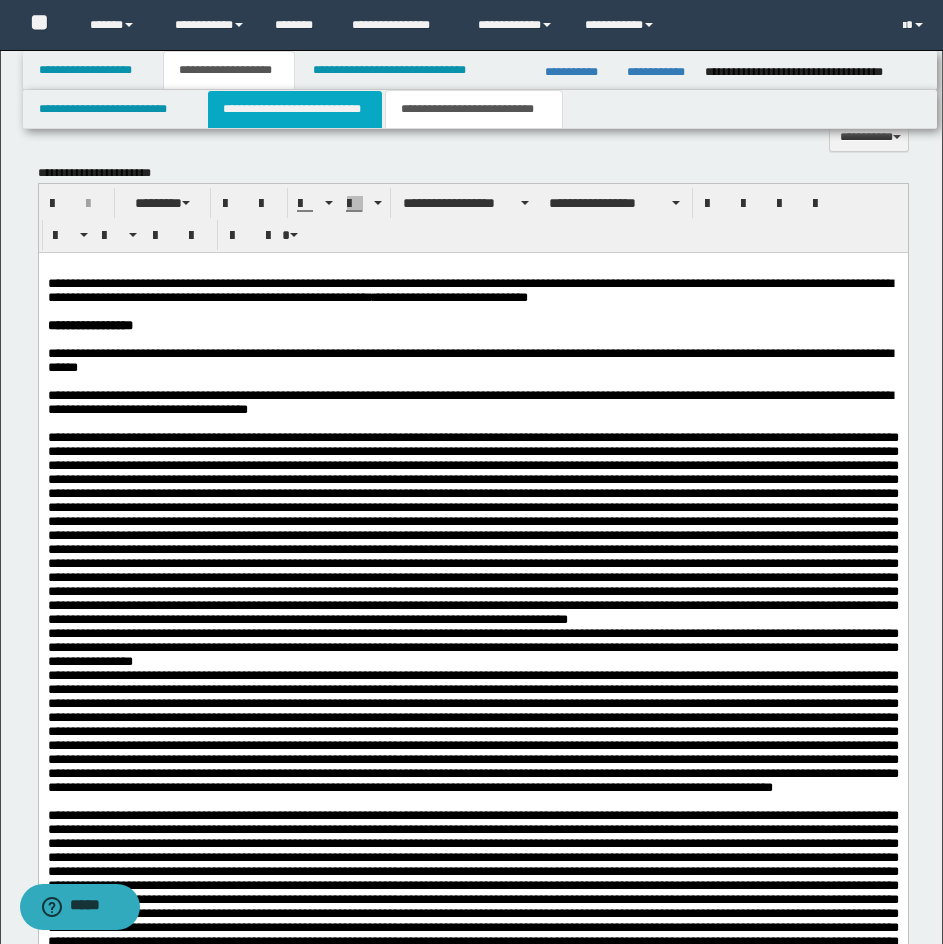 click on "**********" at bounding box center (295, 109) 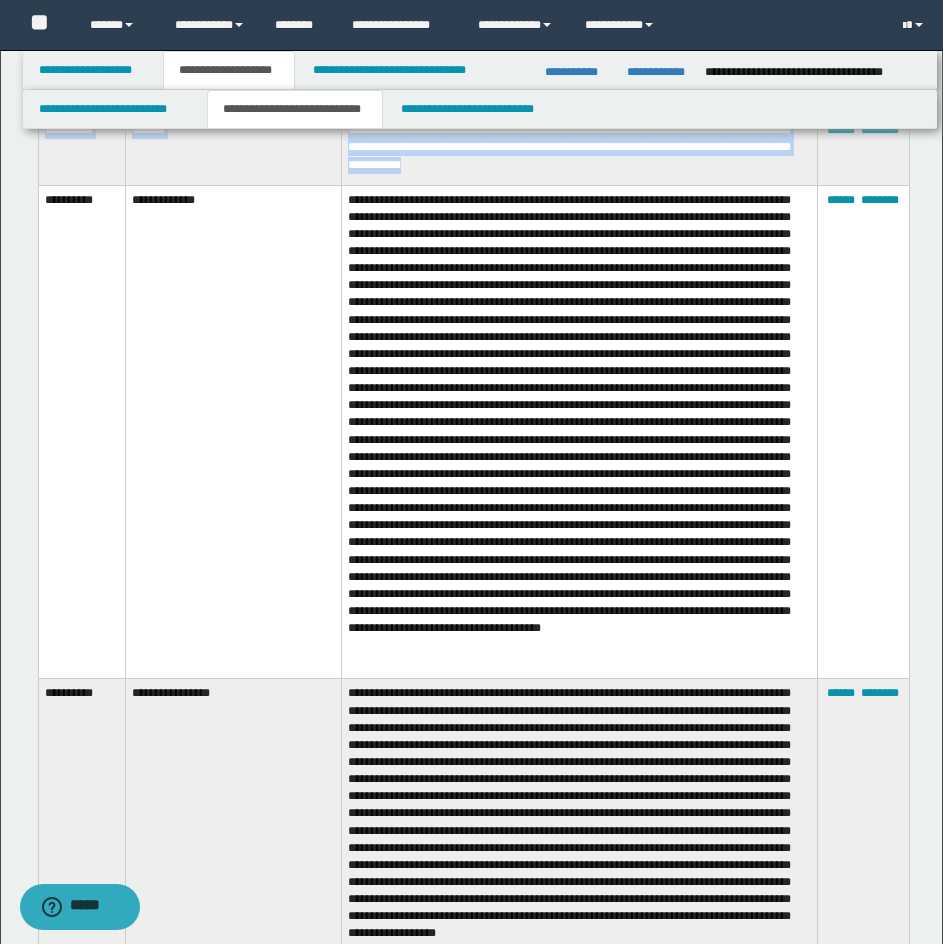 scroll, scrollTop: 7300, scrollLeft: 0, axis: vertical 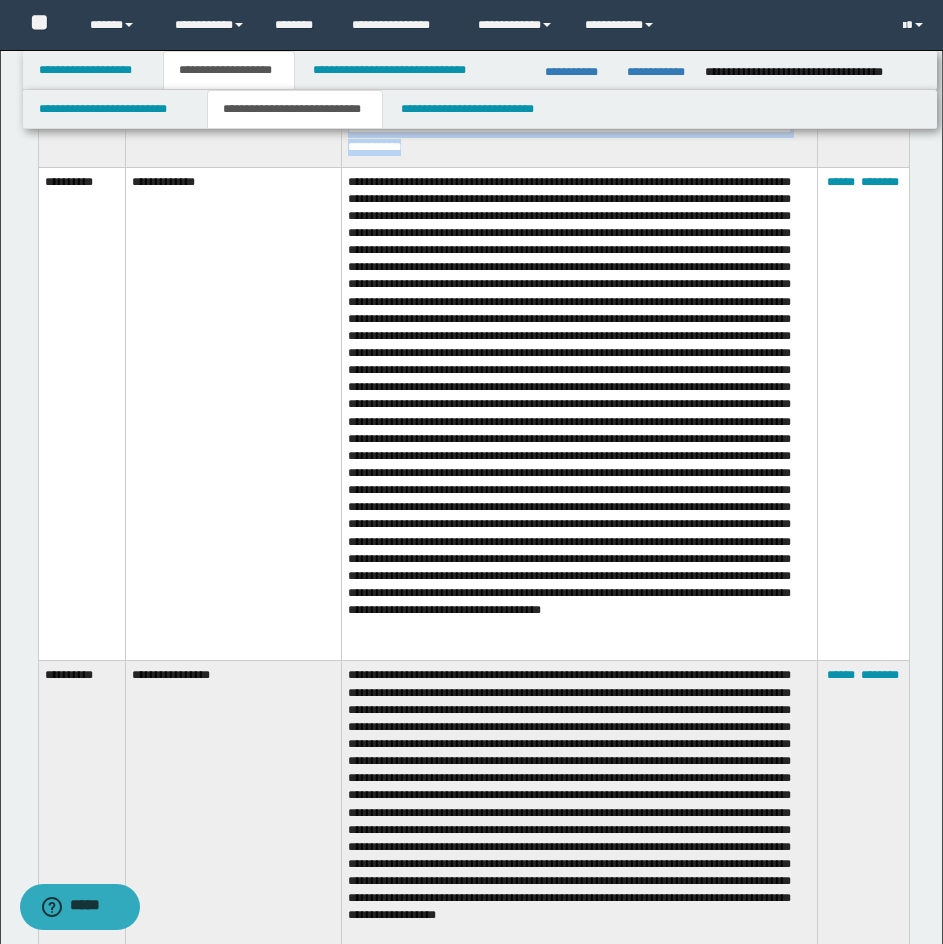 click on "**********" at bounding box center (580, 132) 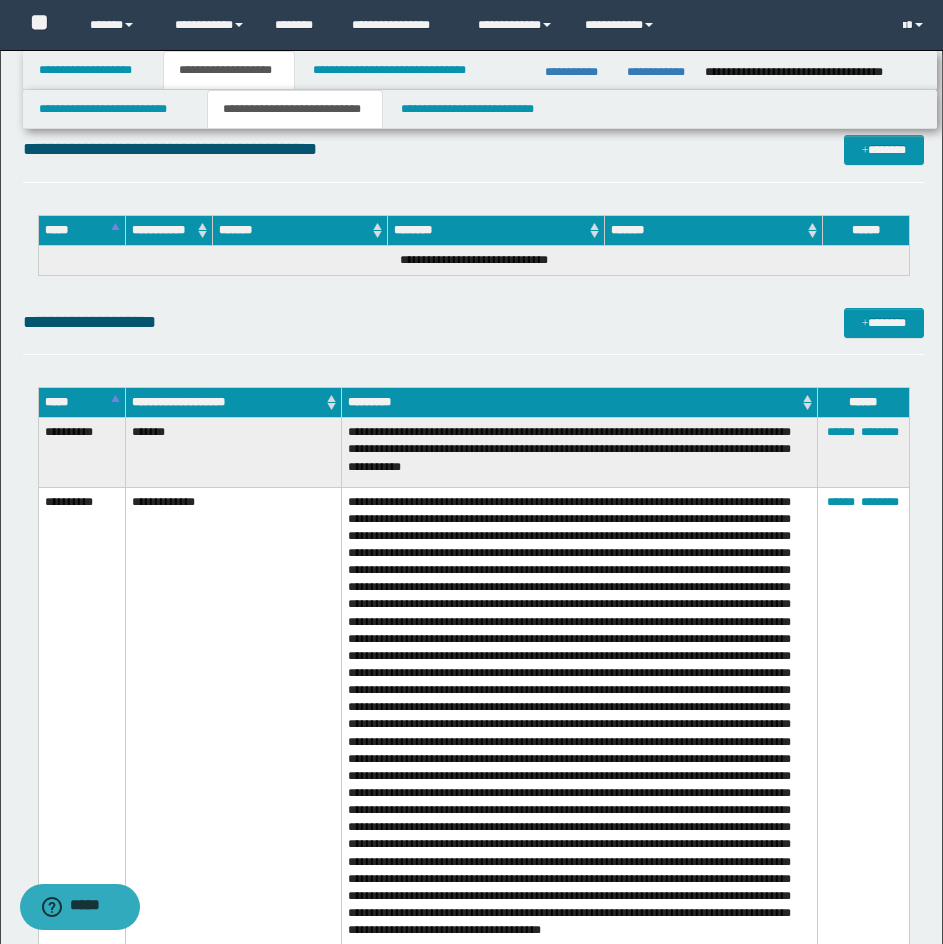 scroll, scrollTop: 6968, scrollLeft: 0, axis: vertical 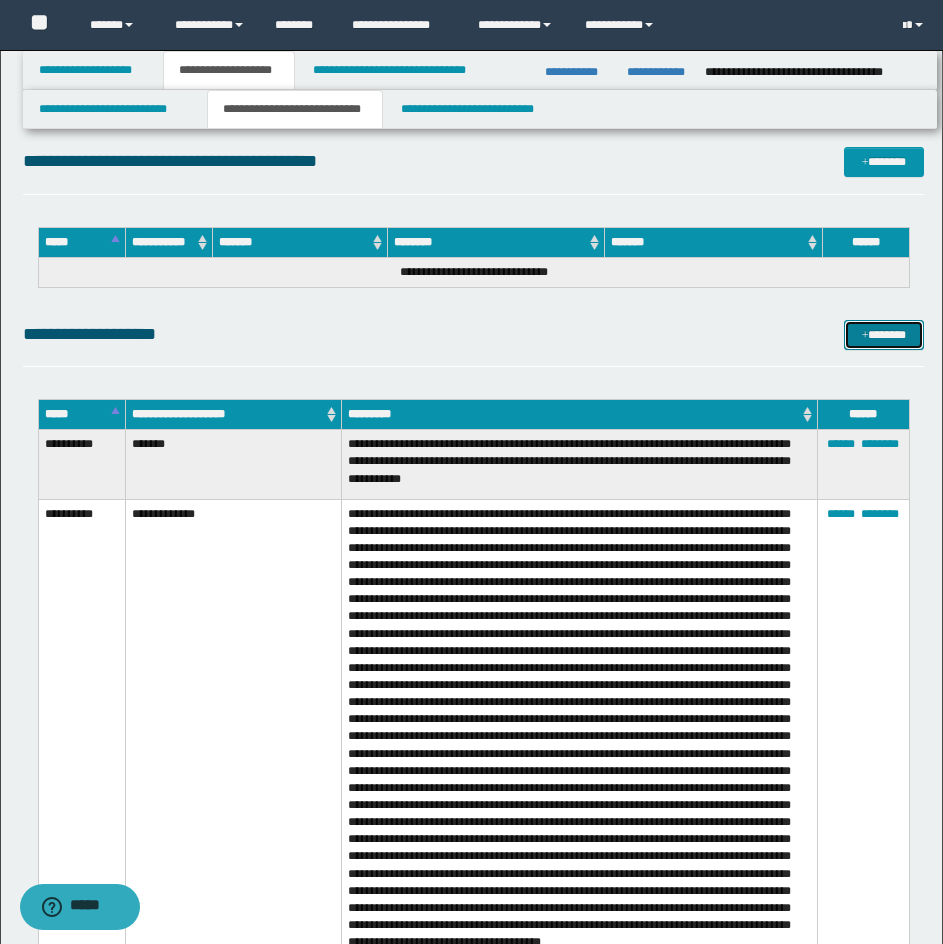 click on "*******" at bounding box center (884, 335) 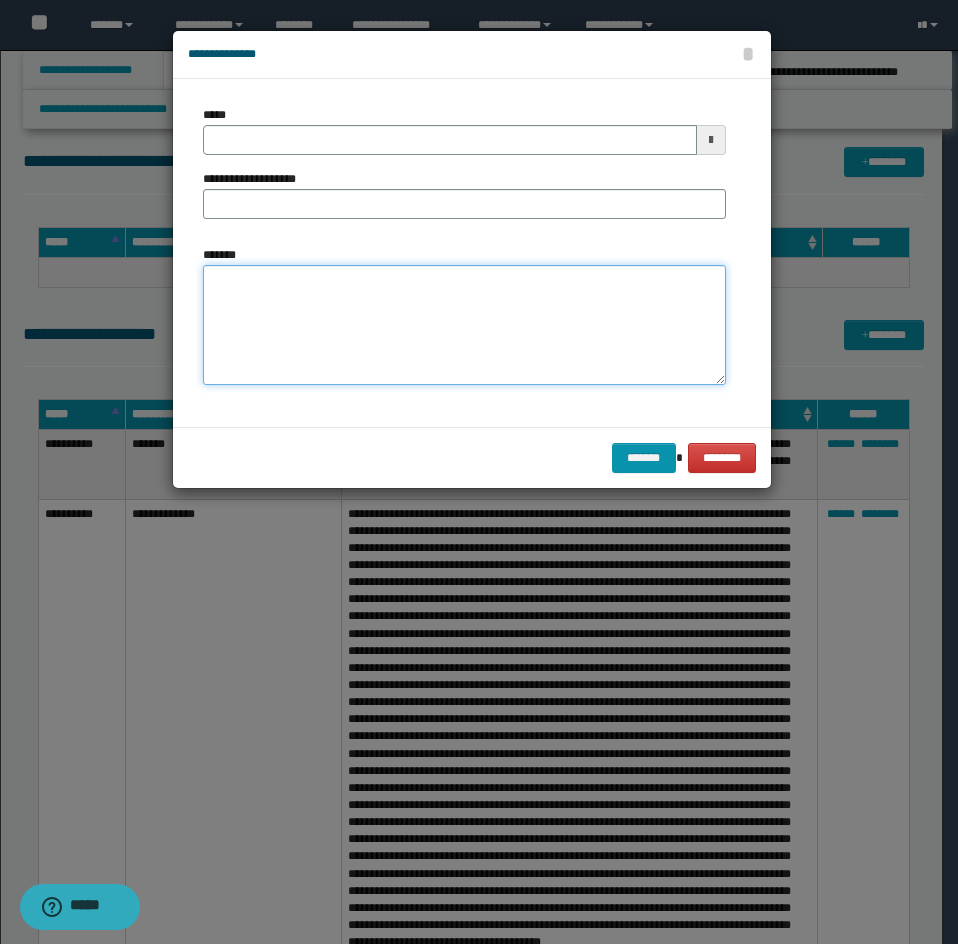 click on "*******" at bounding box center [464, 325] 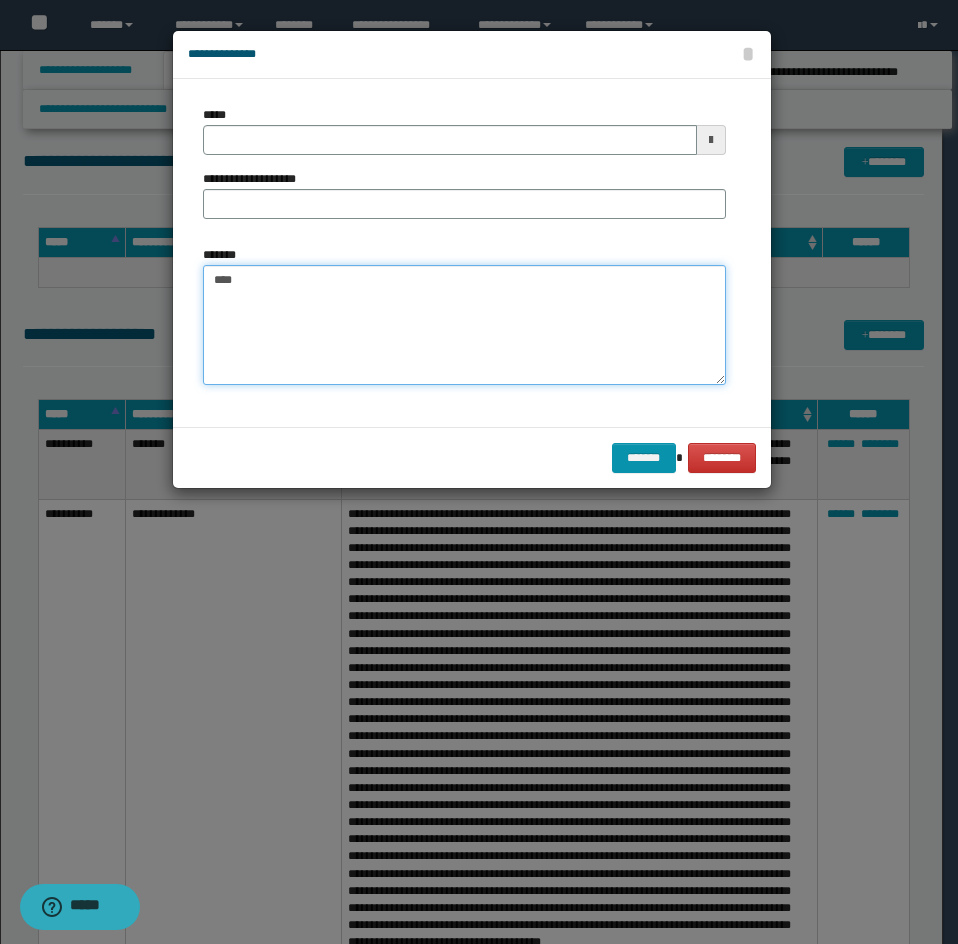 paste on "**********" 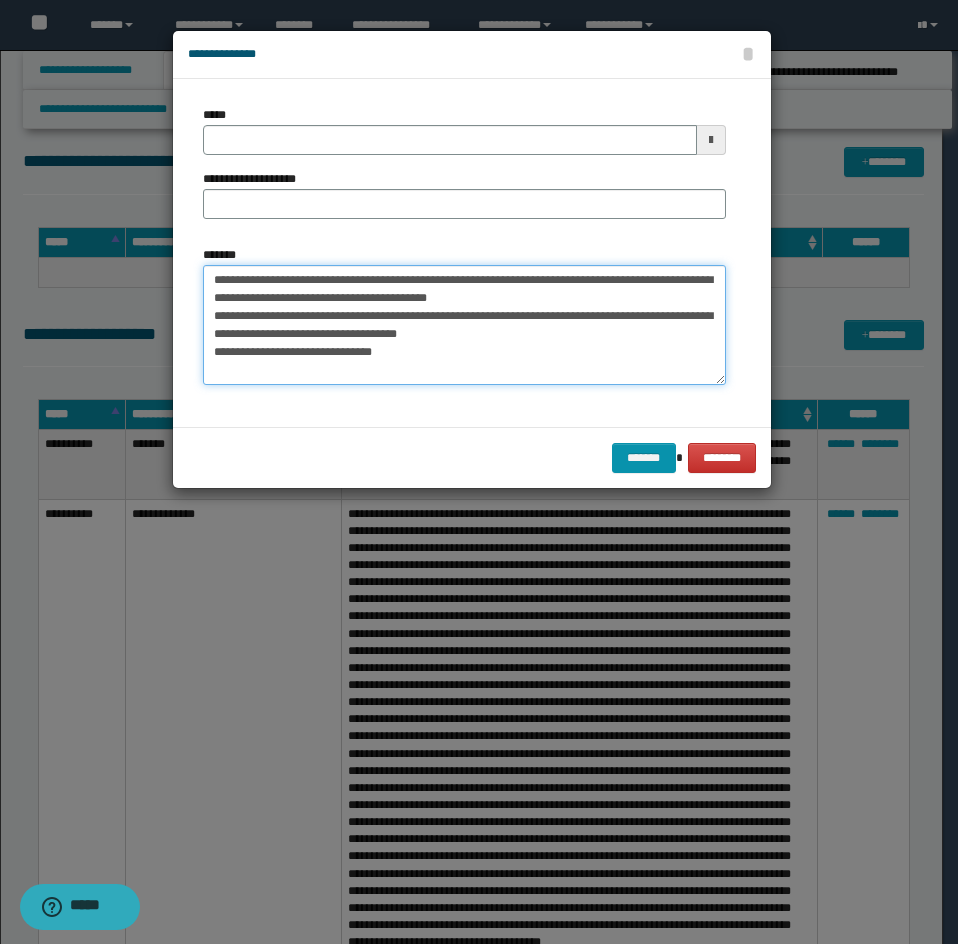 type on "**********" 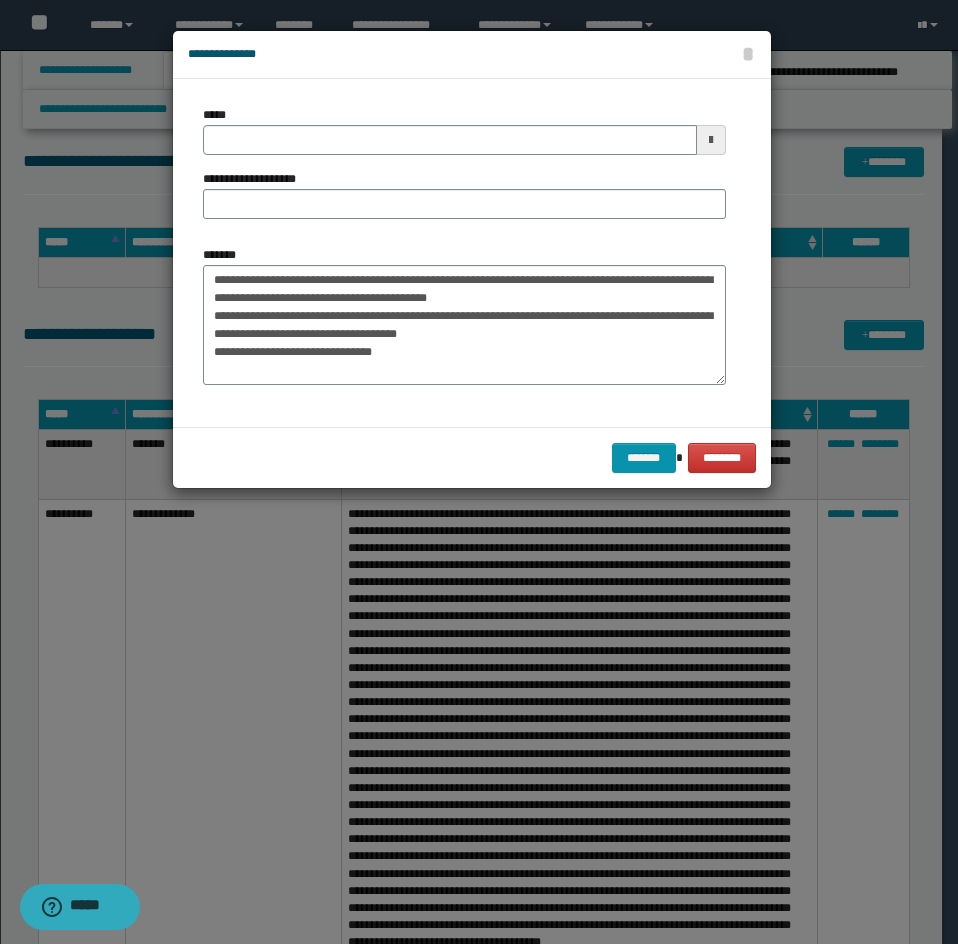 click on "**********" at bounding box center [464, 194] 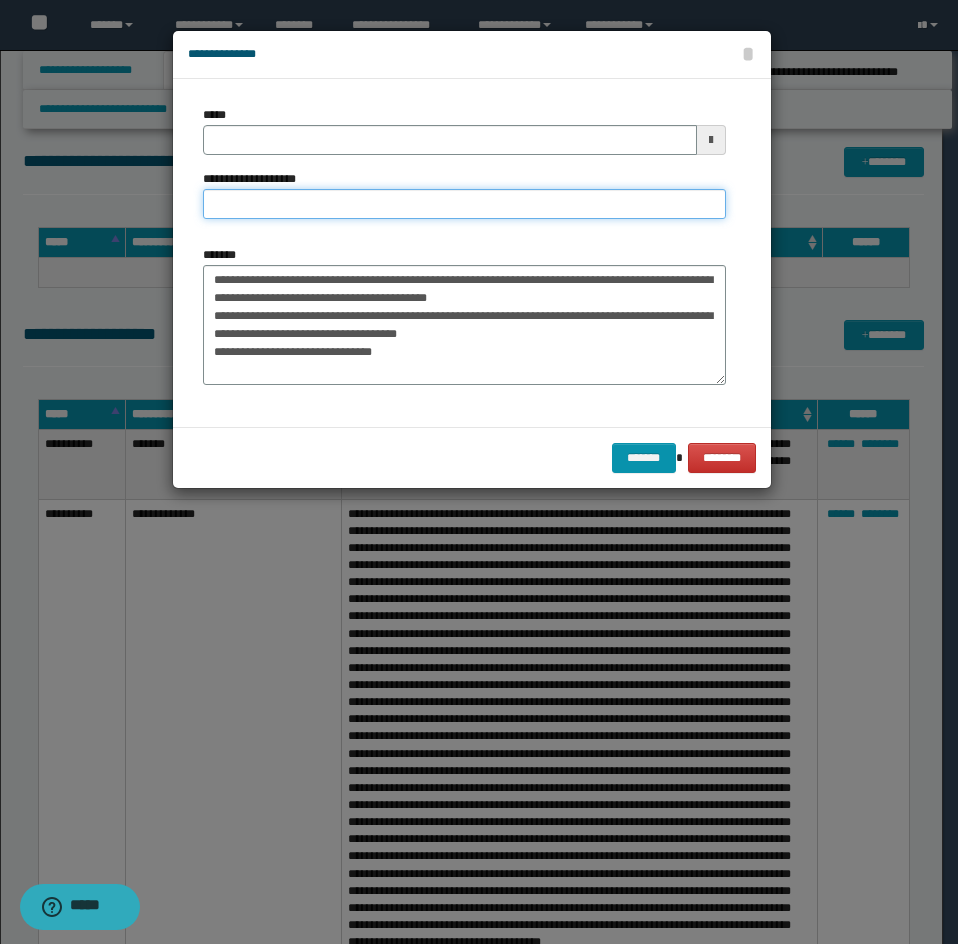 click on "**********" at bounding box center [464, 204] 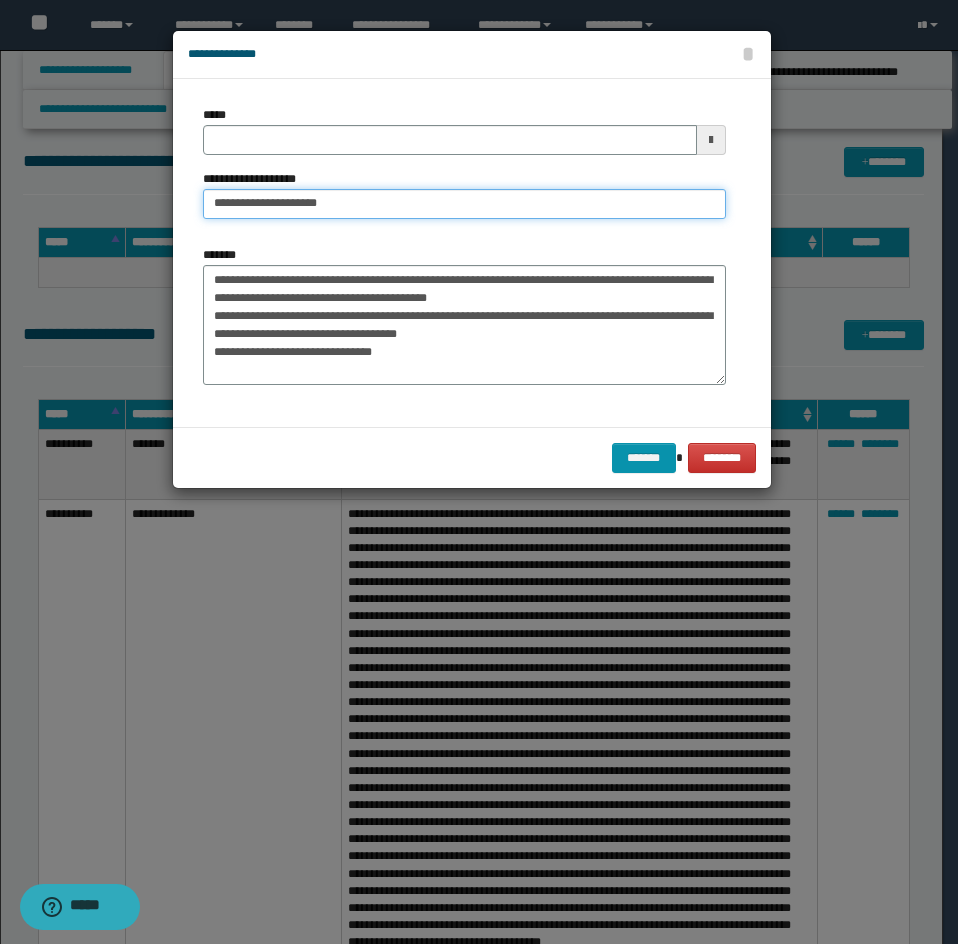 type 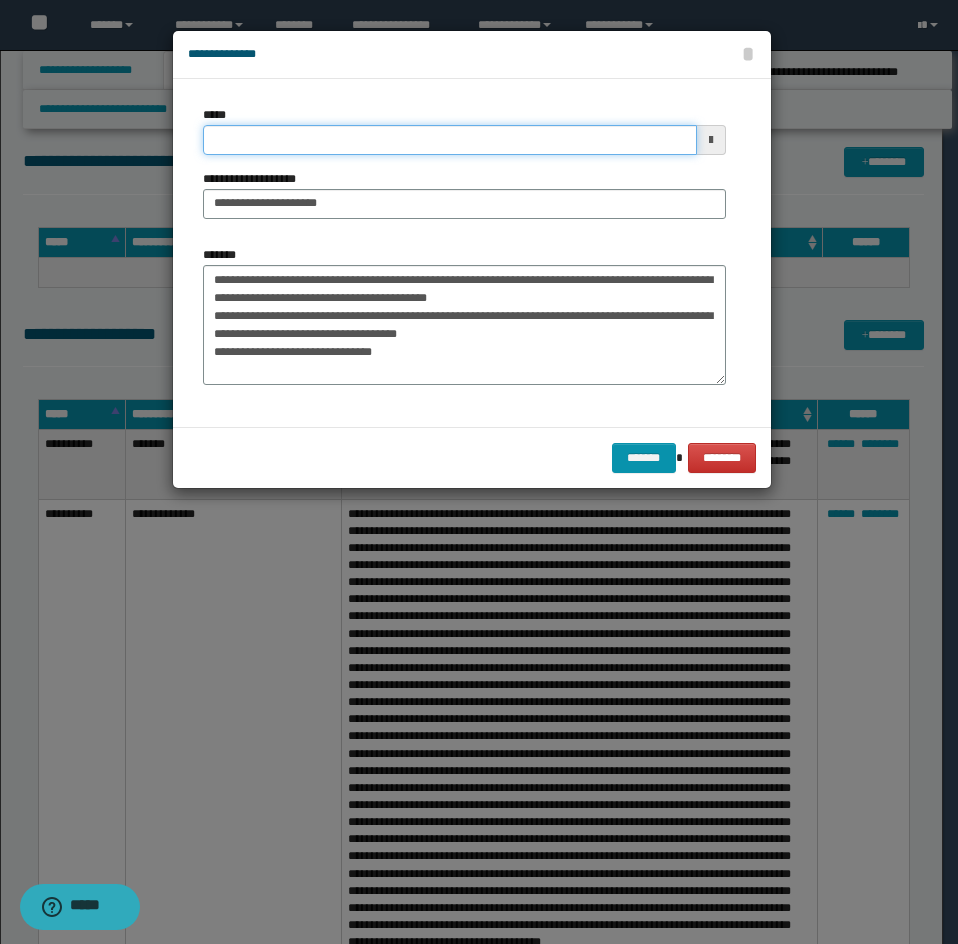 click on "*****" at bounding box center [450, 140] 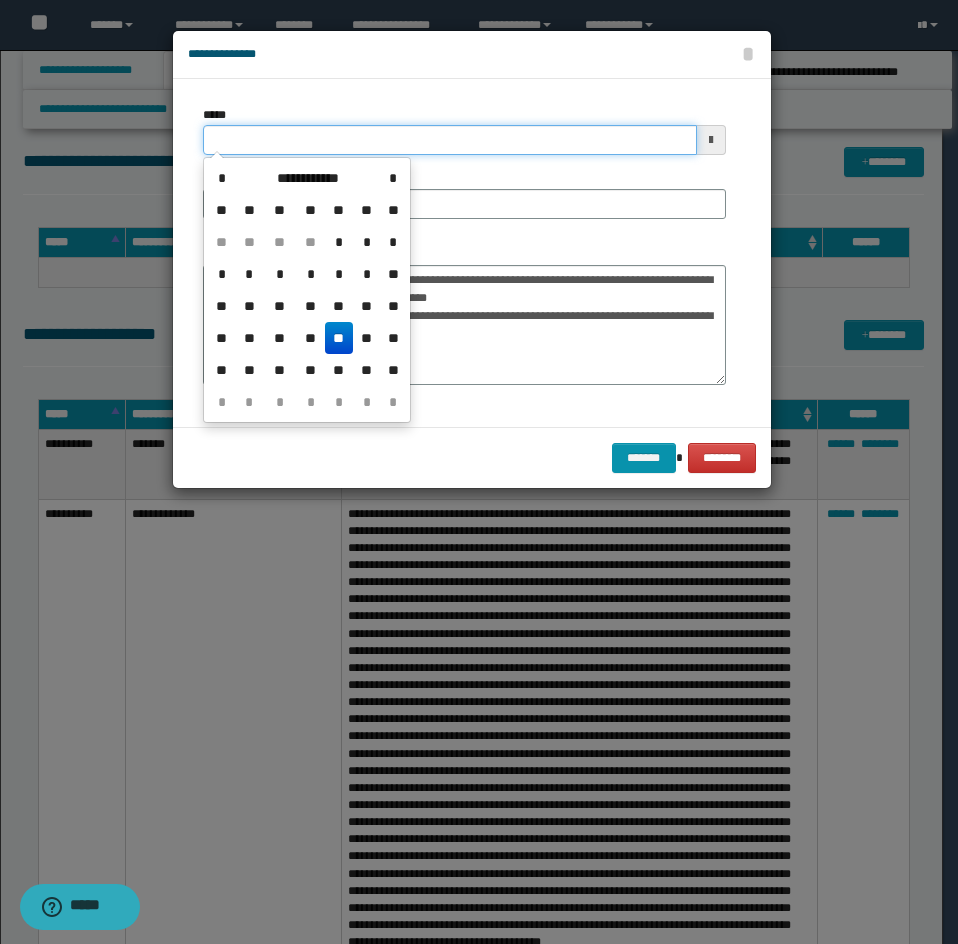 click on "*****" at bounding box center (450, 140) 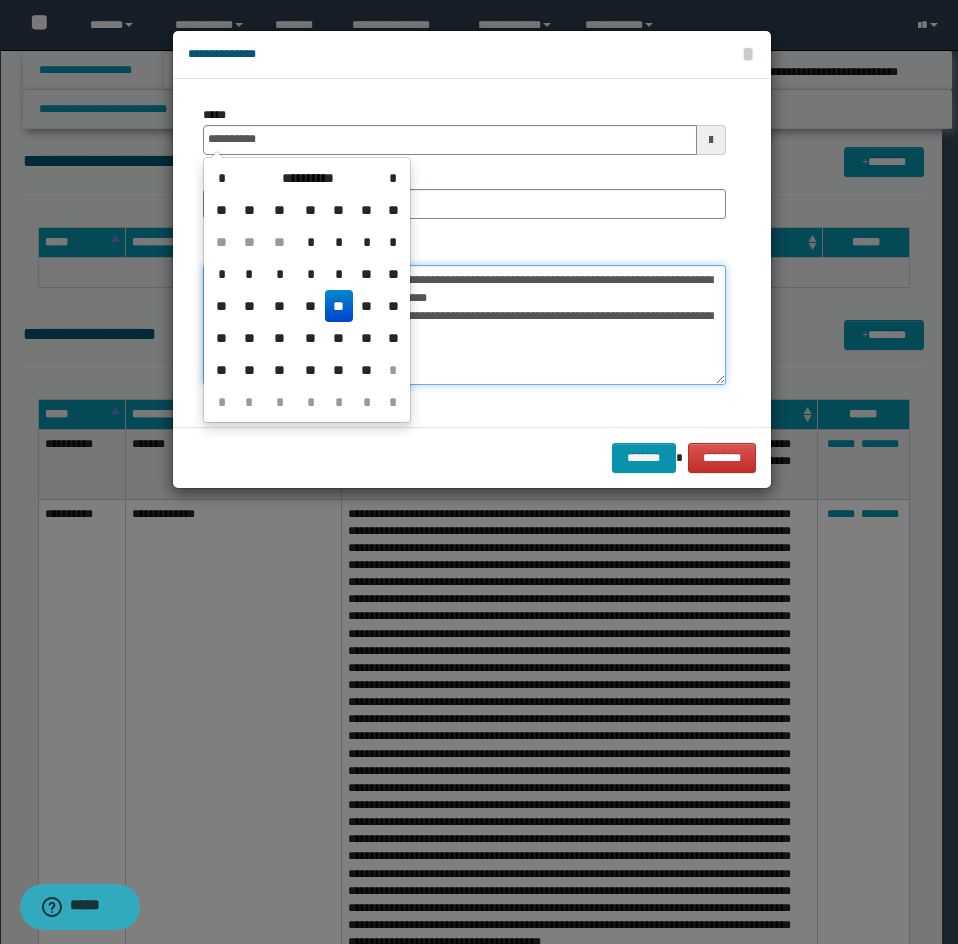 type on "**********" 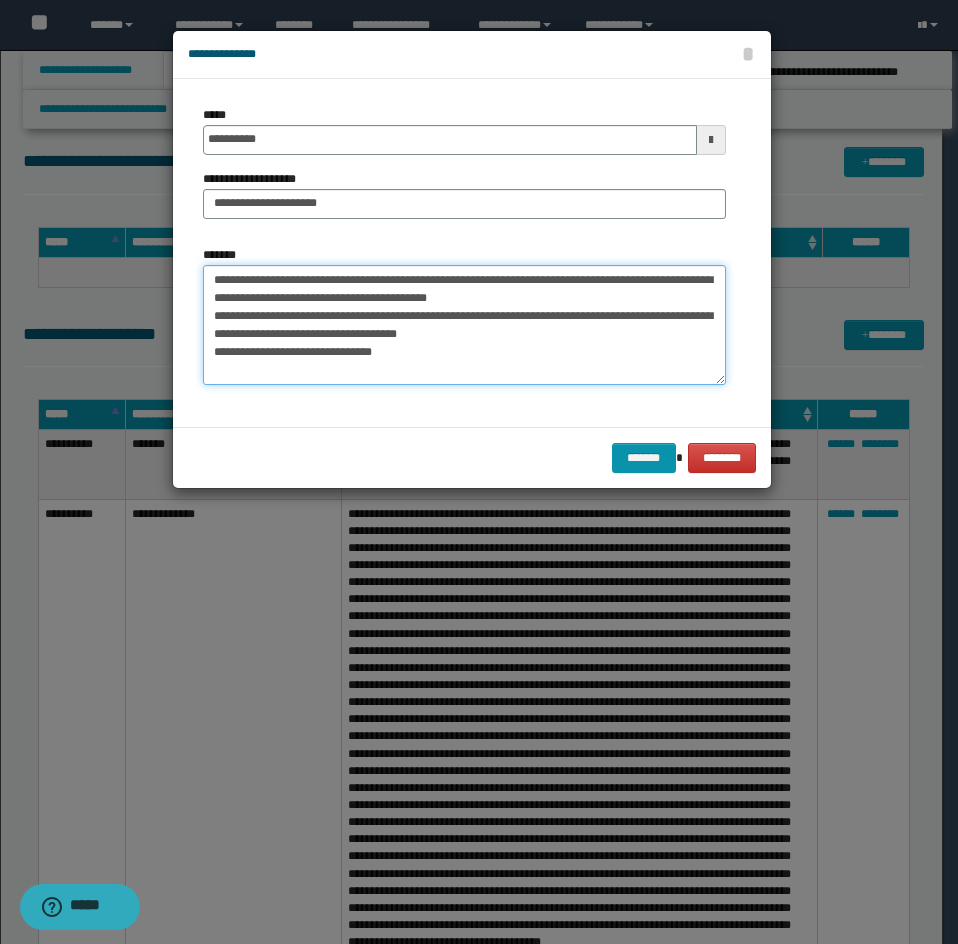 click on "**********" at bounding box center [464, 325] 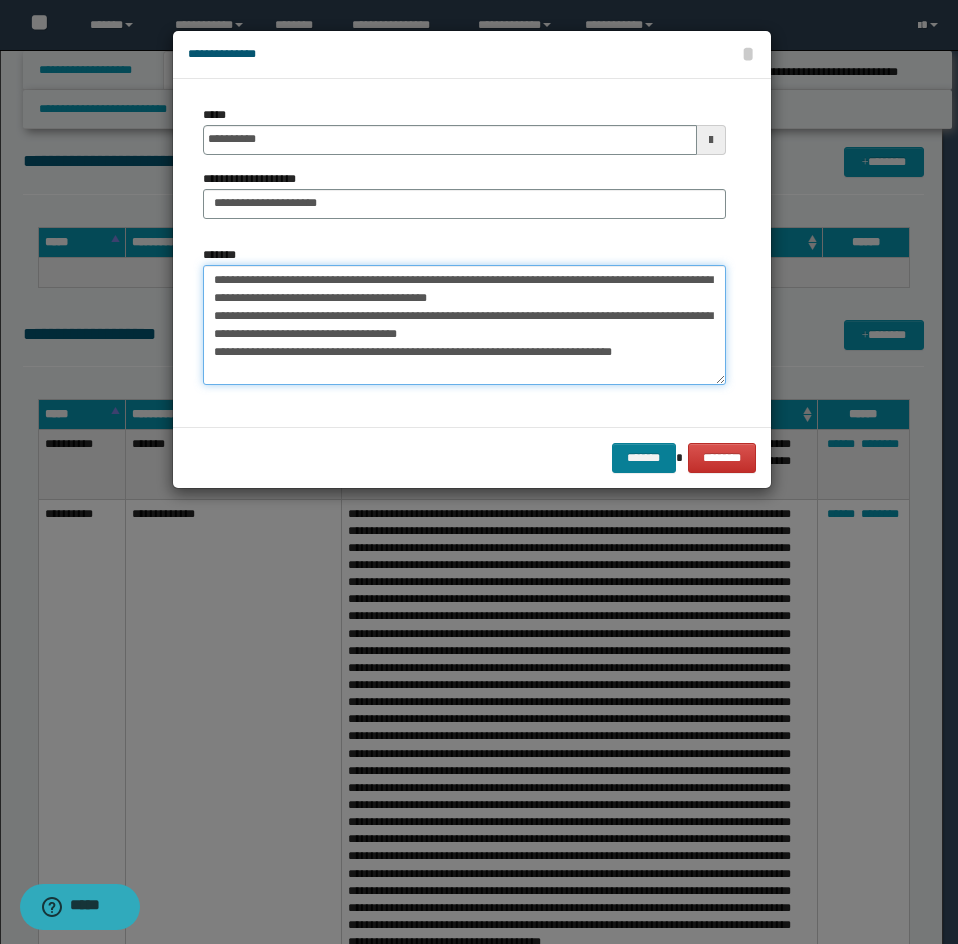 type on "**********" 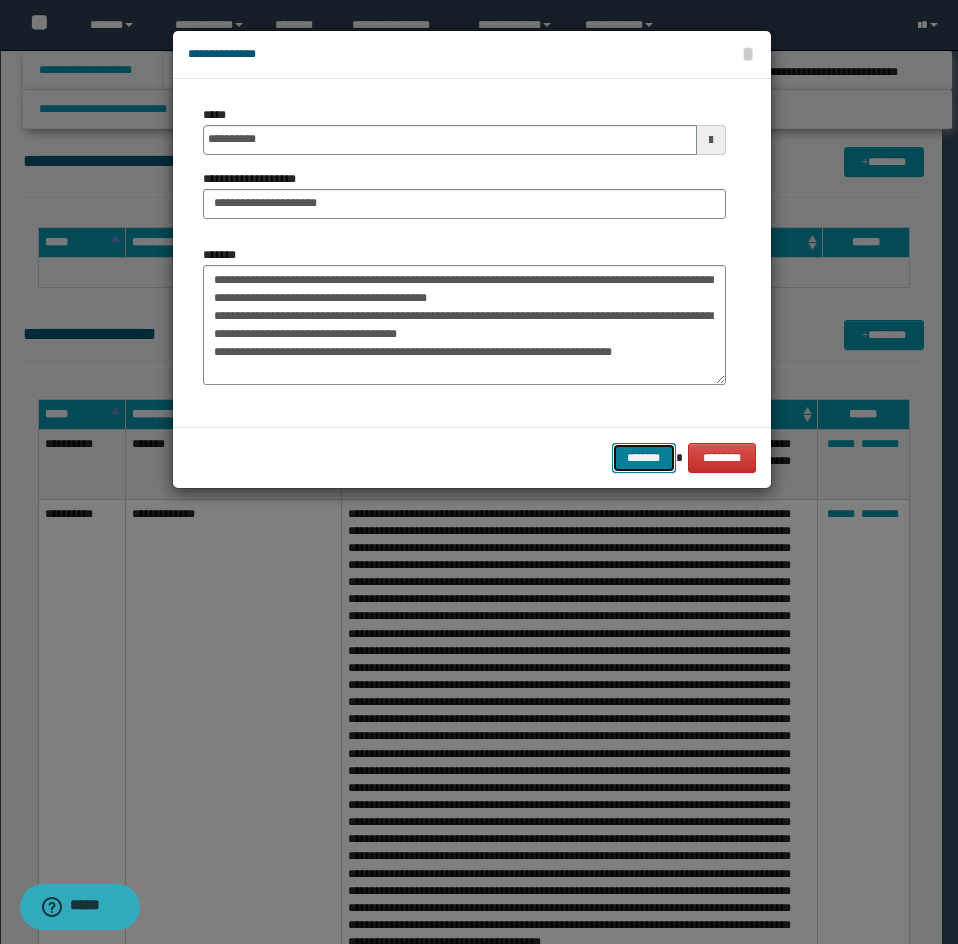 click on "*******" at bounding box center (644, 458) 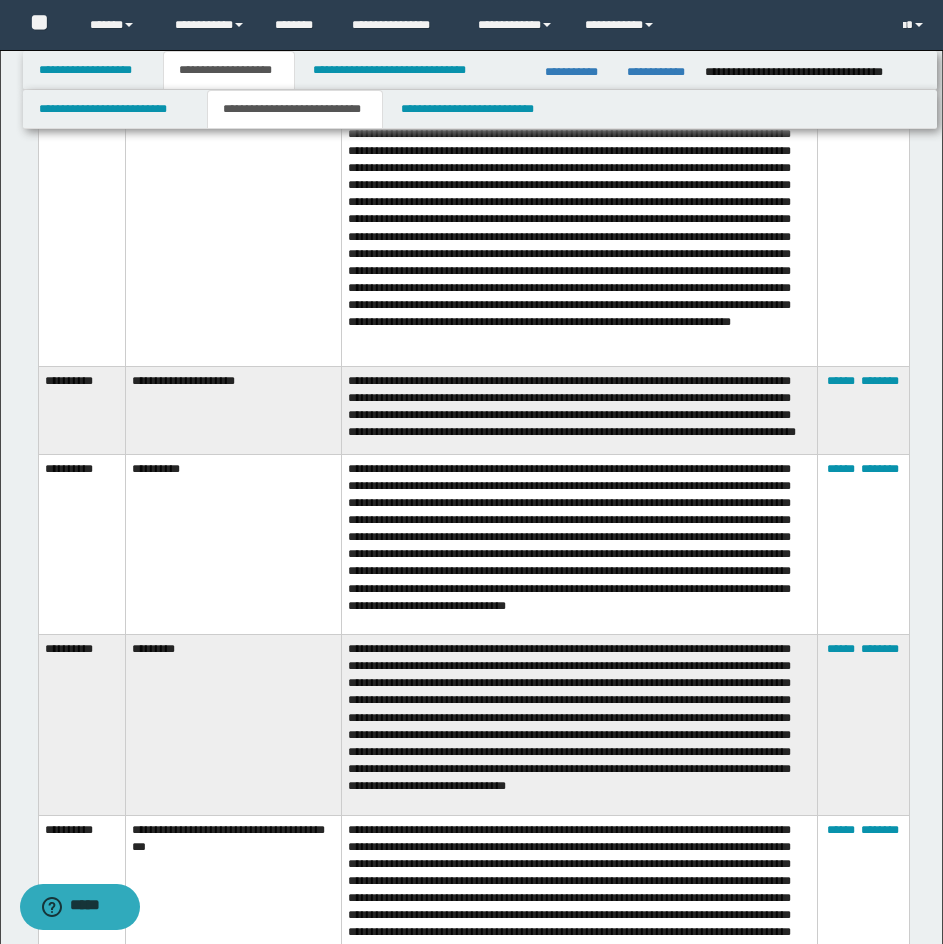 scroll, scrollTop: 10568, scrollLeft: 0, axis: vertical 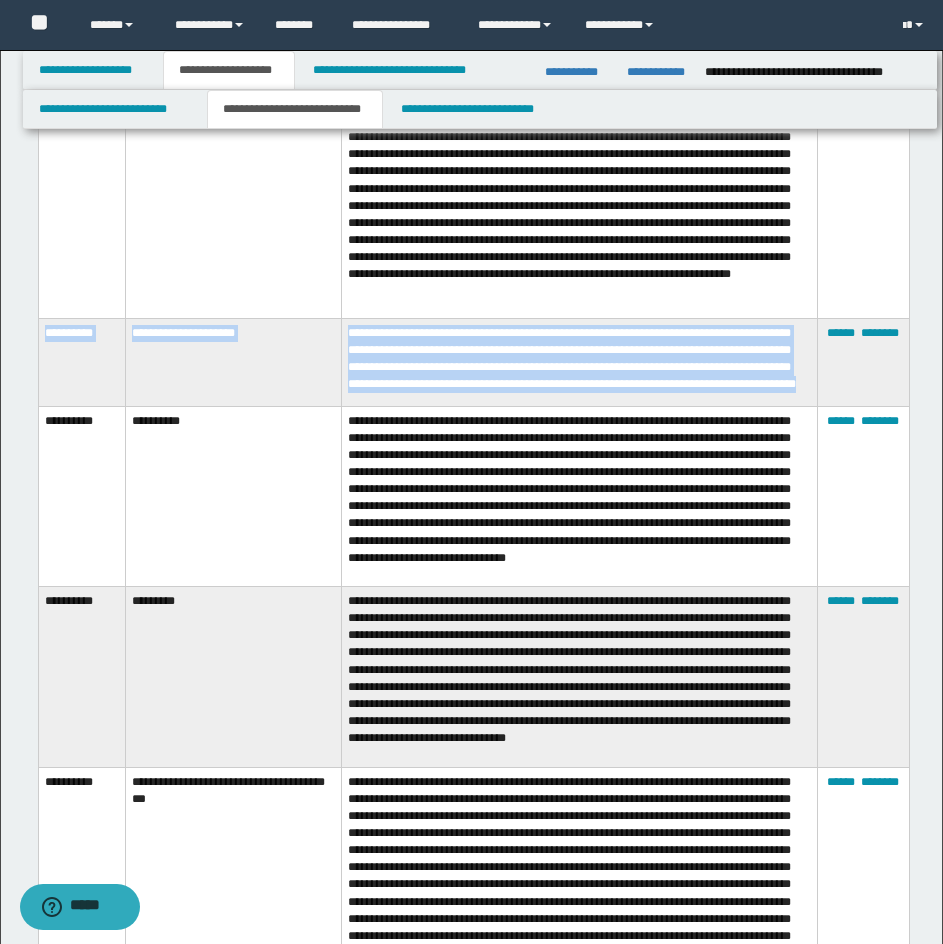 drag, startPoint x: 40, startPoint y: 298, endPoint x: 451, endPoint y: 364, distance: 416.26553 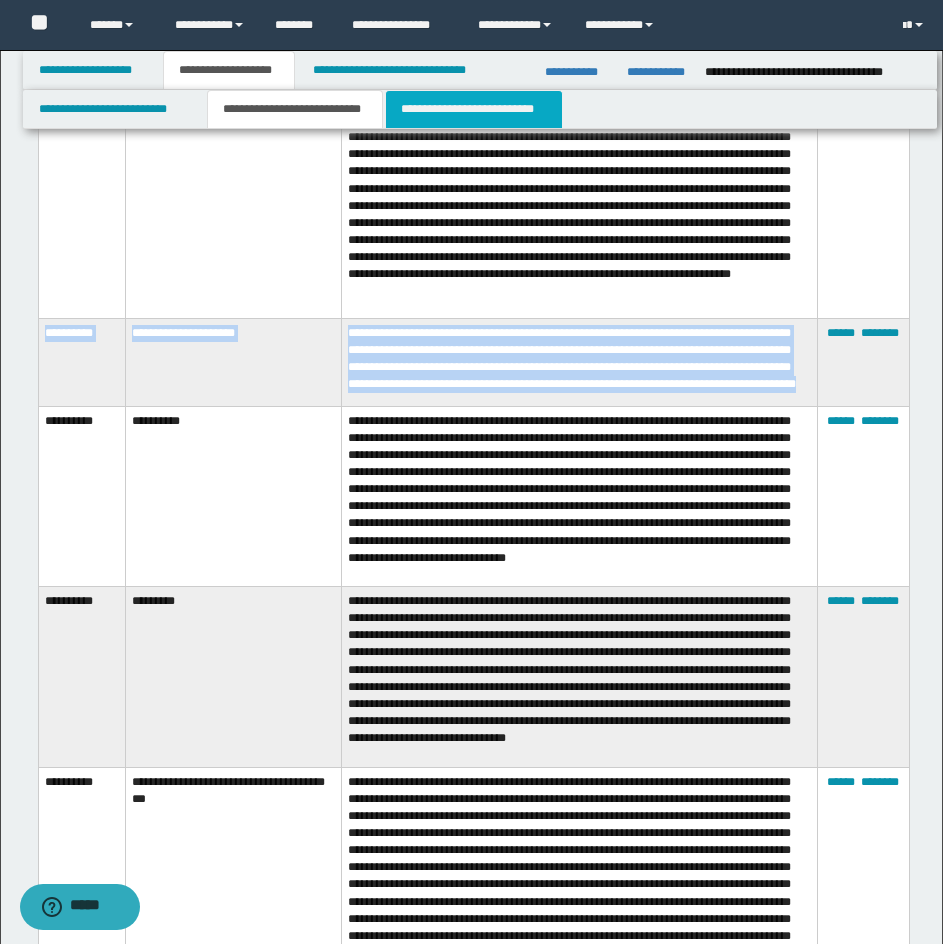 click on "**********" at bounding box center (474, 109) 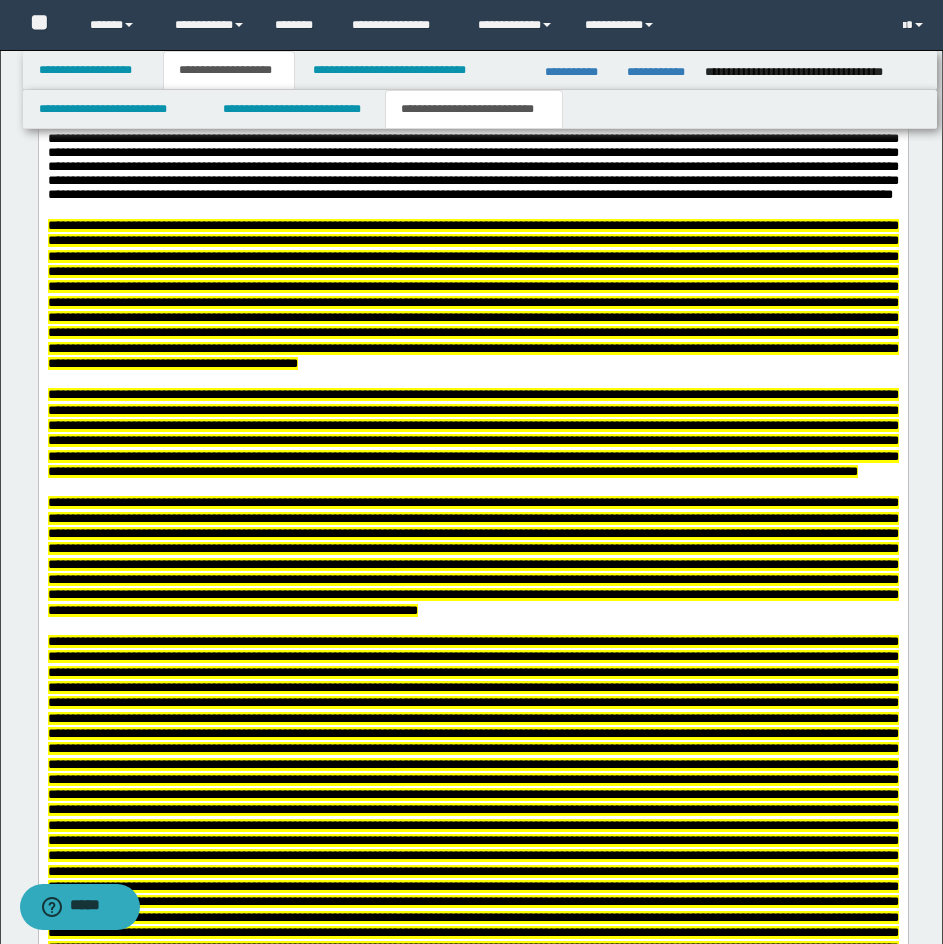 scroll, scrollTop: 4744, scrollLeft: 0, axis: vertical 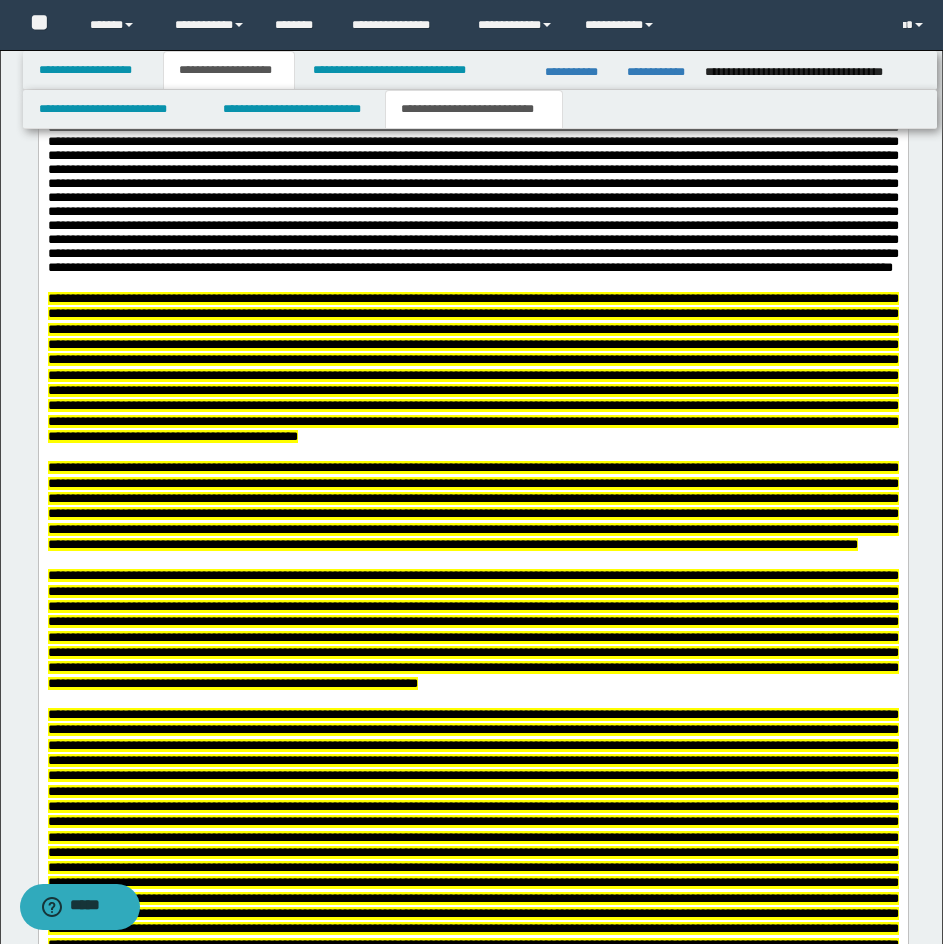 click on "**********" at bounding box center (472, -1068) 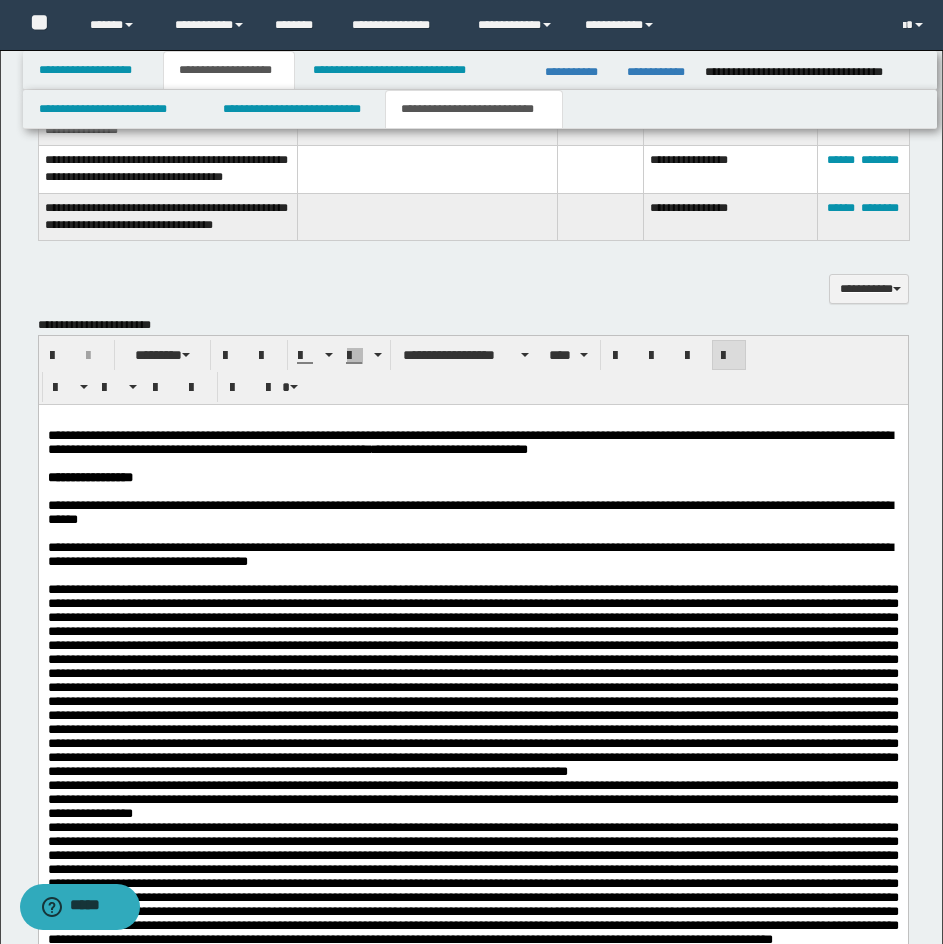 scroll, scrollTop: 2144, scrollLeft: 0, axis: vertical 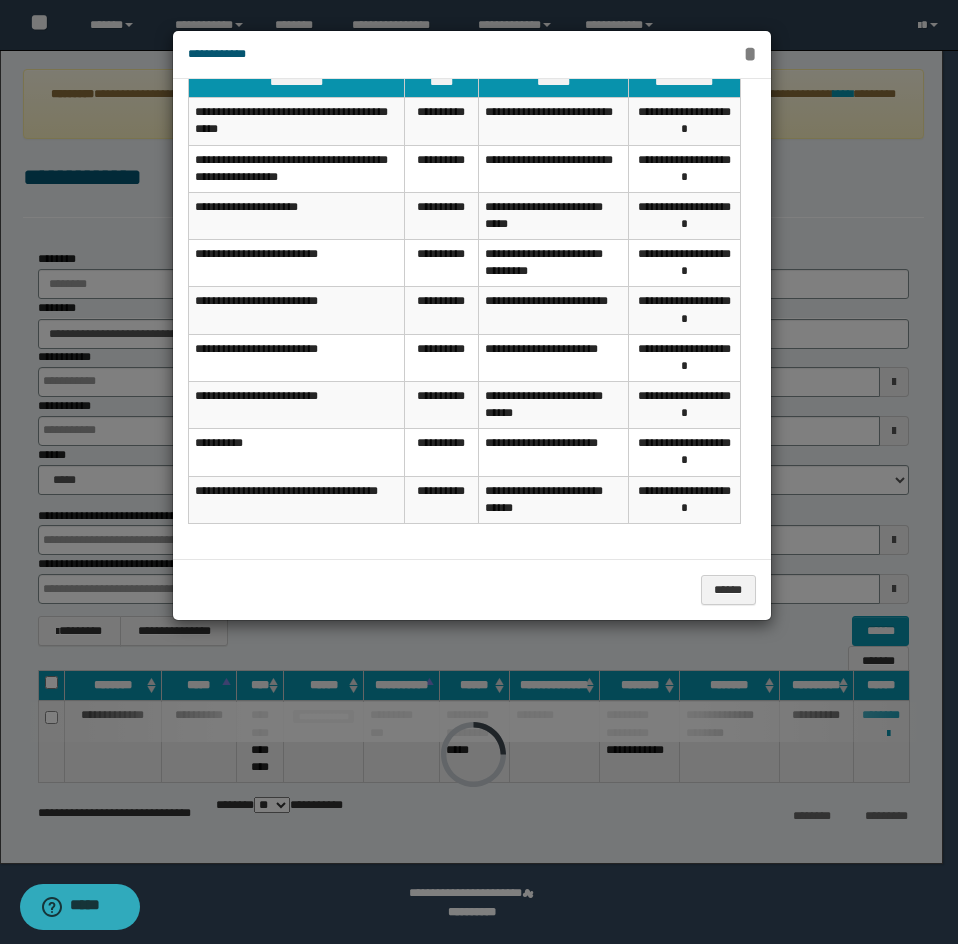 click on "*" at bounding box center [750, 54] 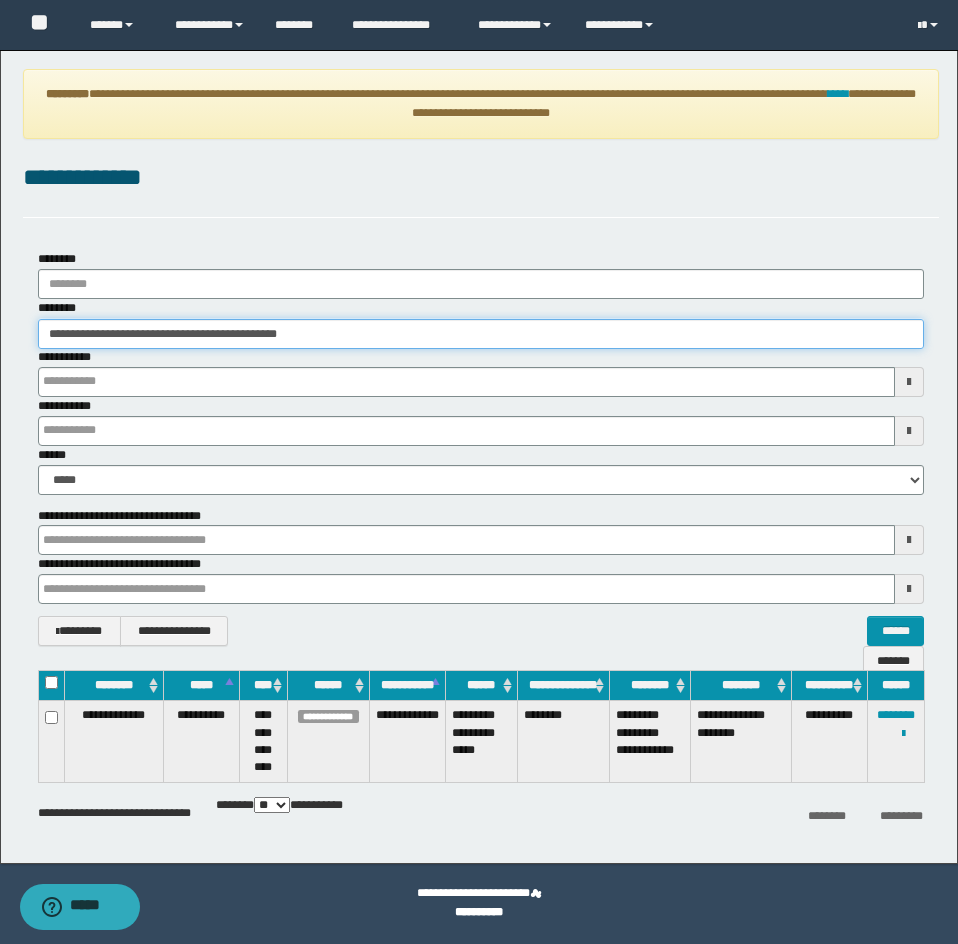 click on "**********" at bounding box center [481, 334] 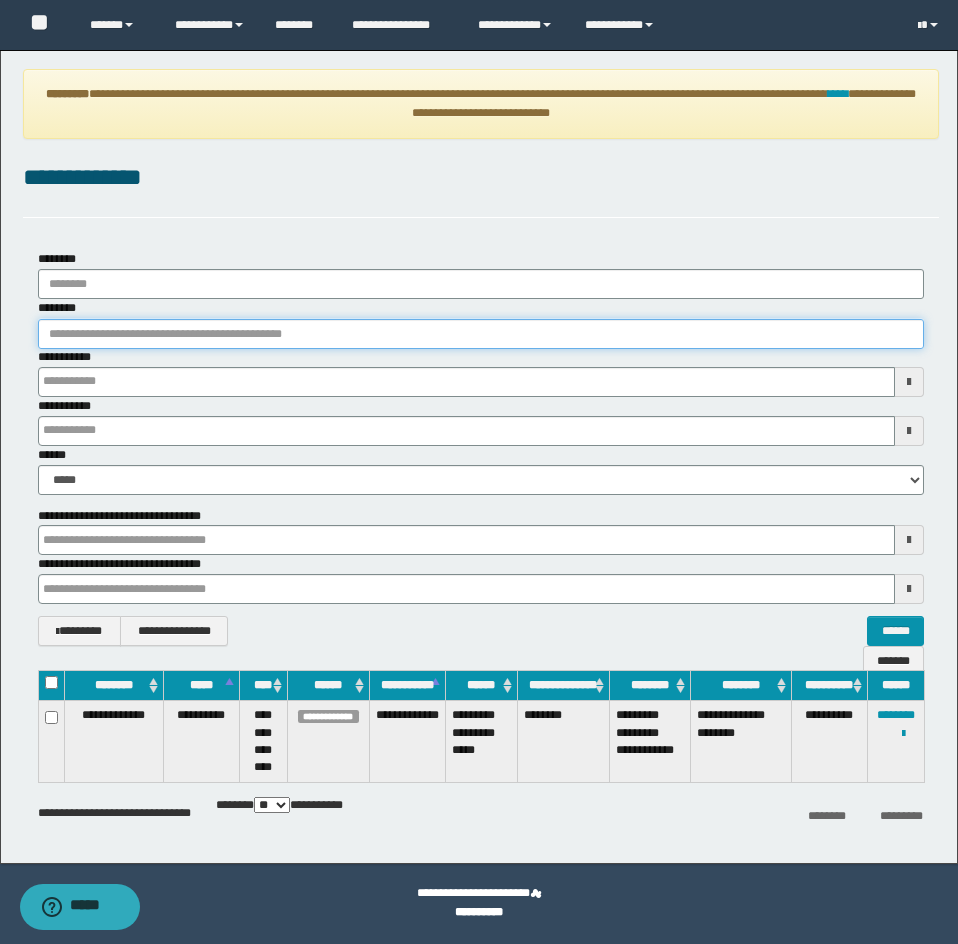 paste on "*******" 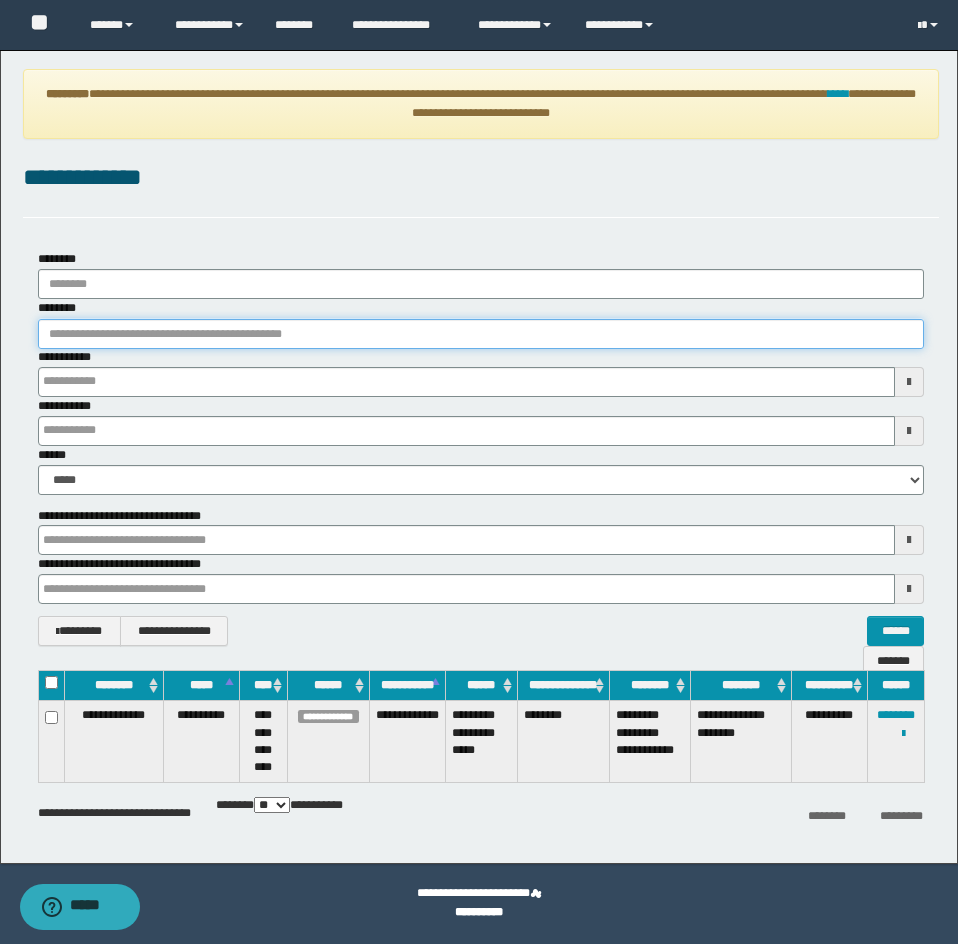 type on "*******" 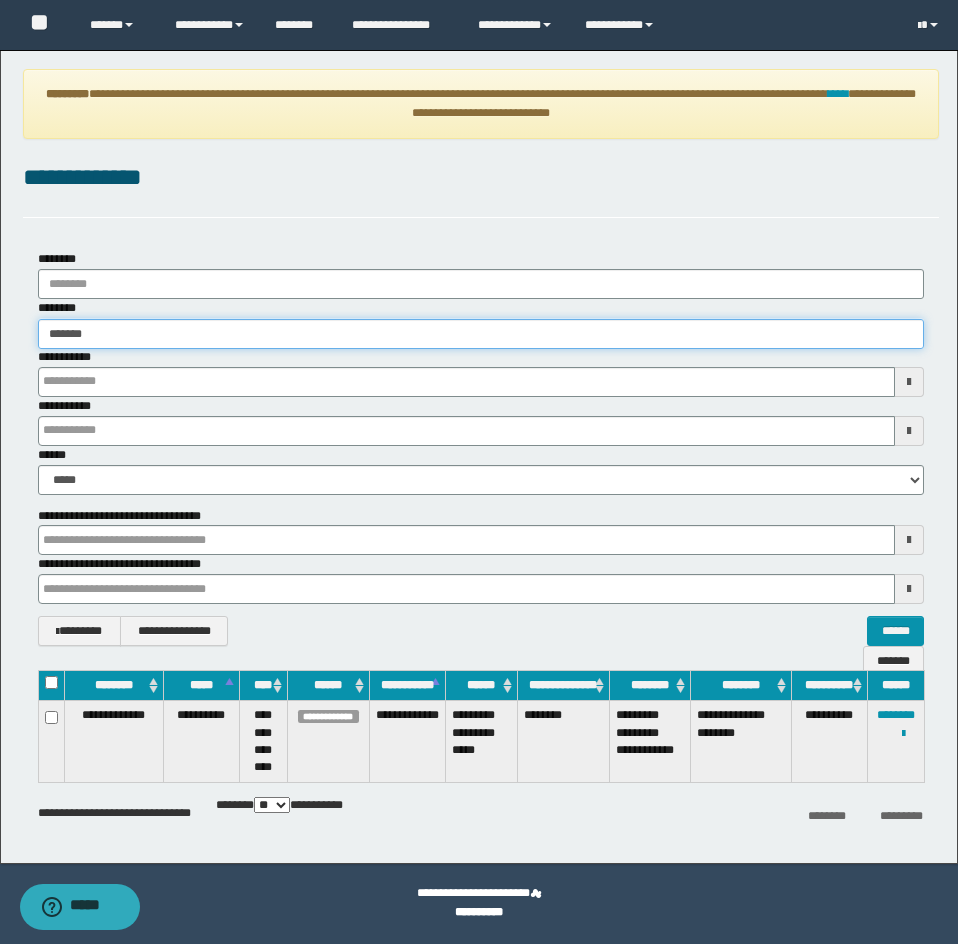 type on "*******" 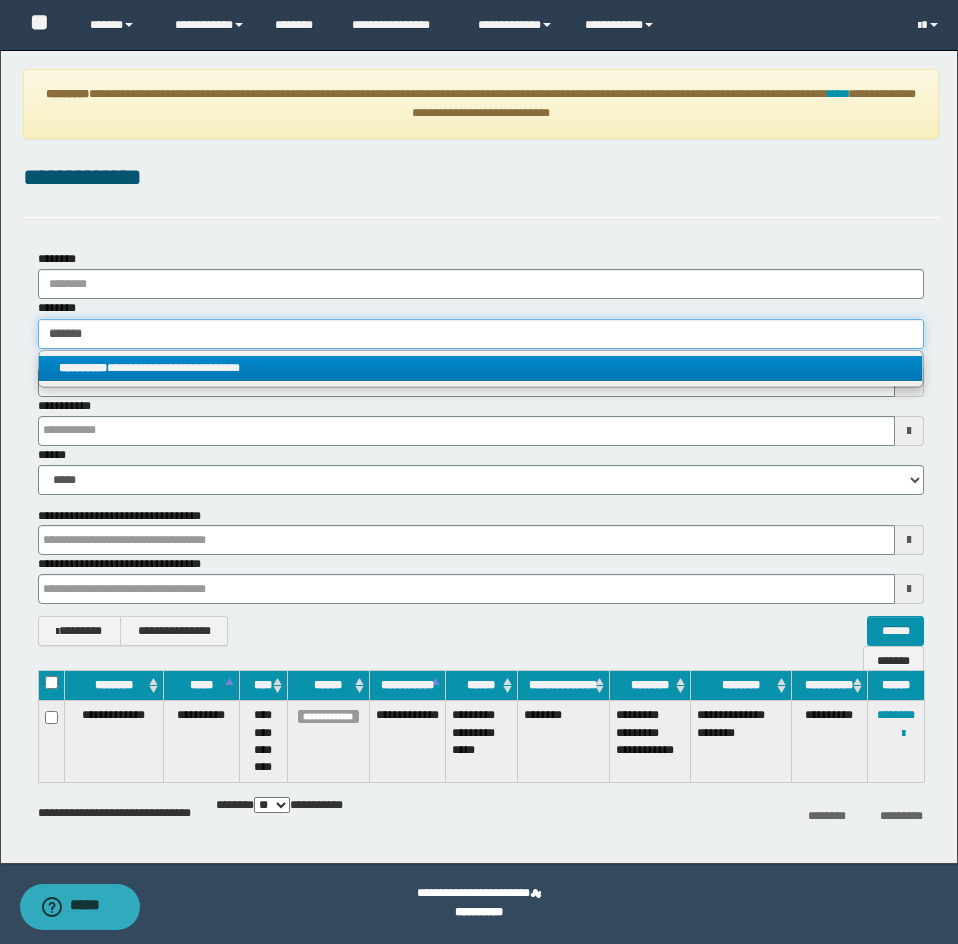 type on "*******" 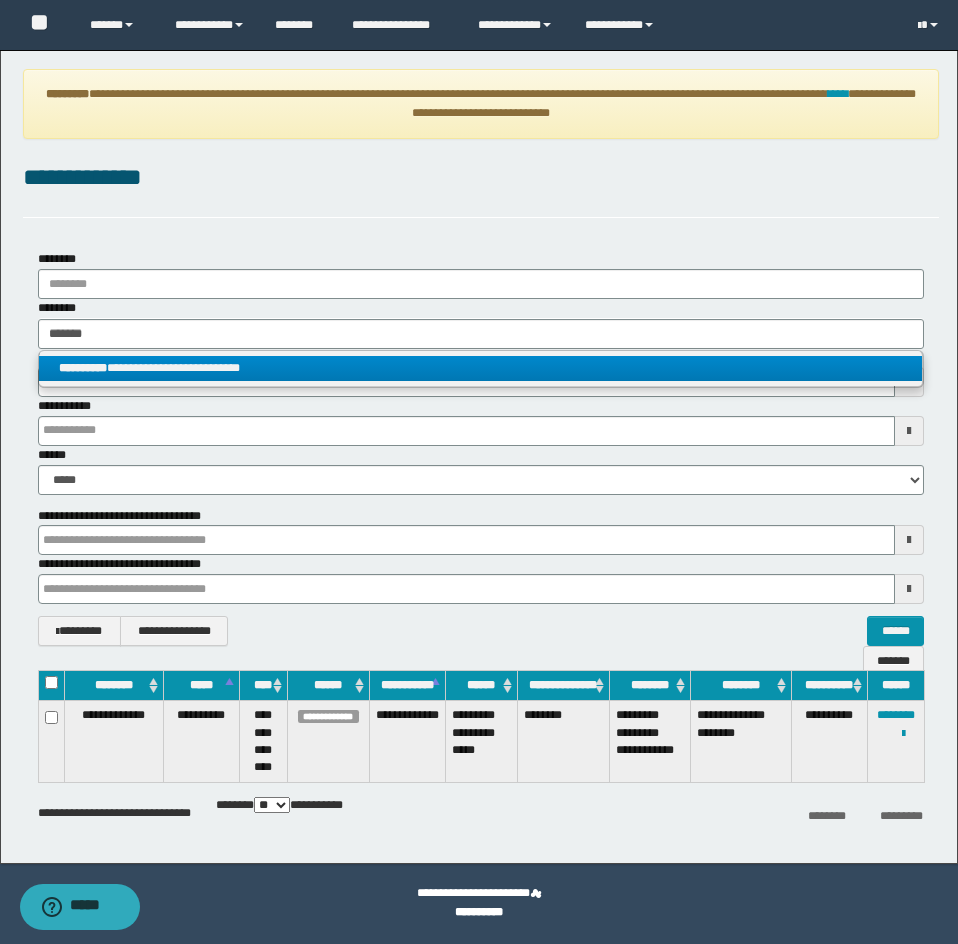 click on "**********" at bounding box center [480, 368] 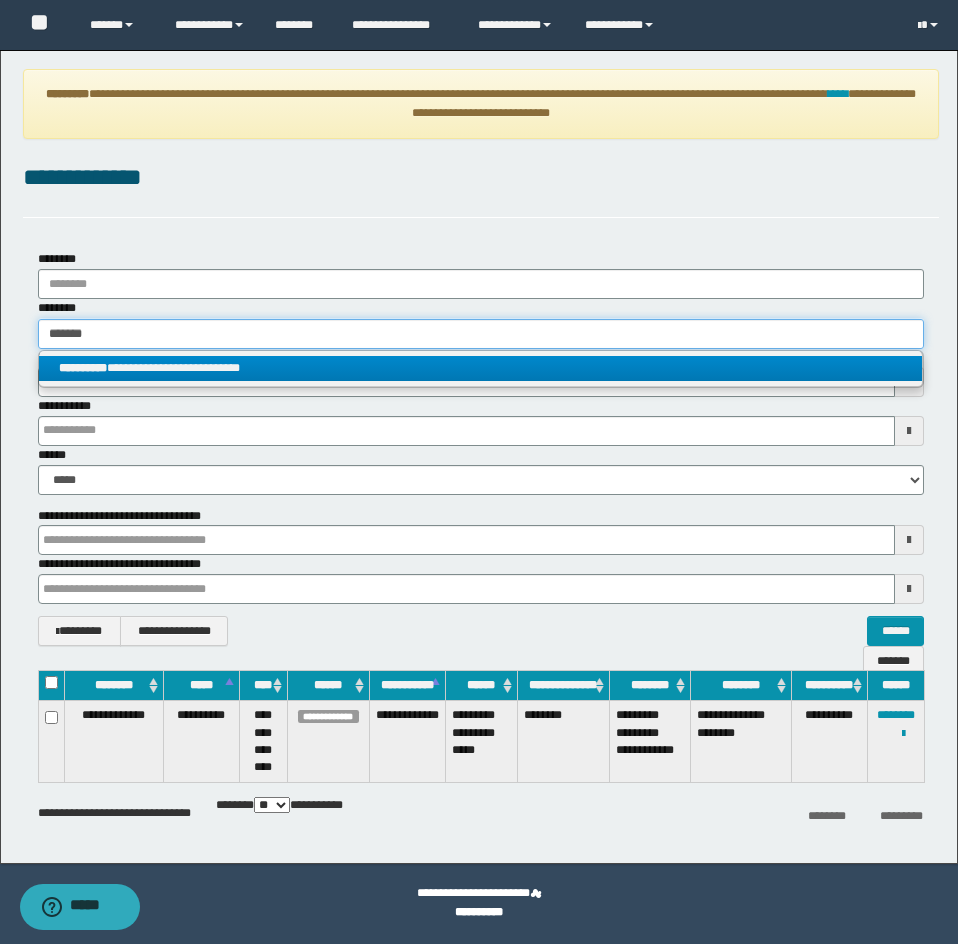 type 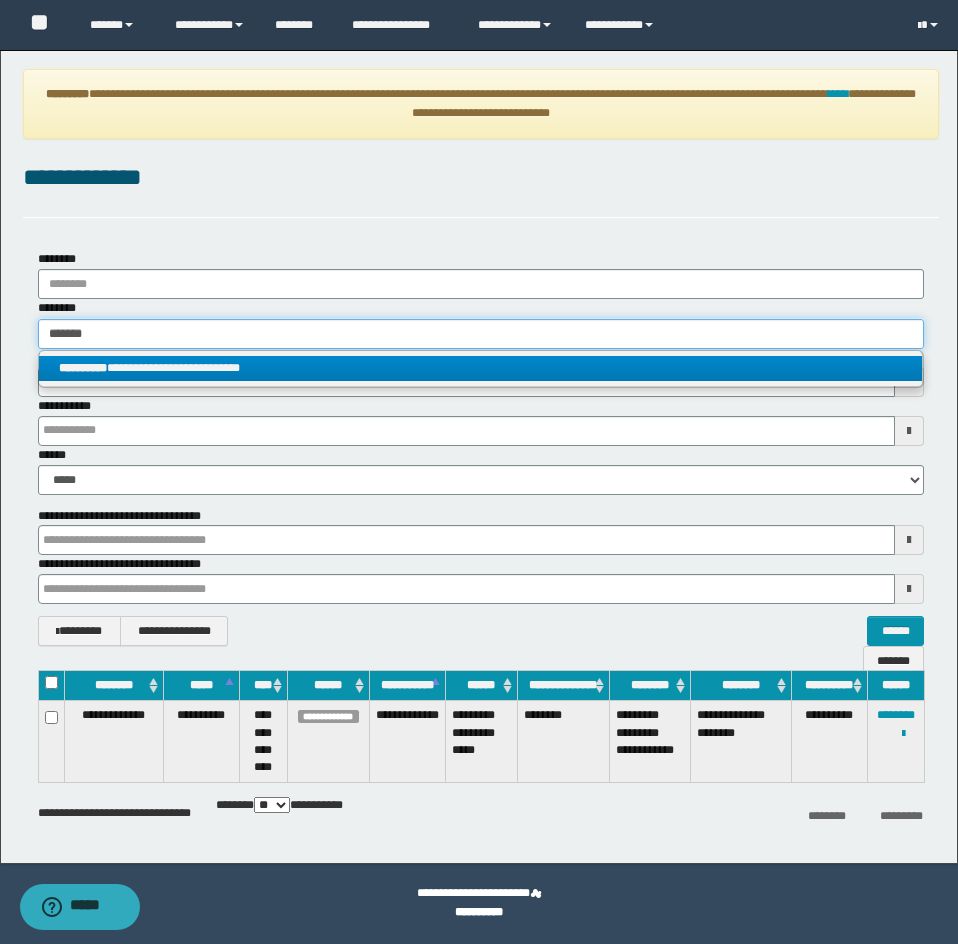 type on "**********" 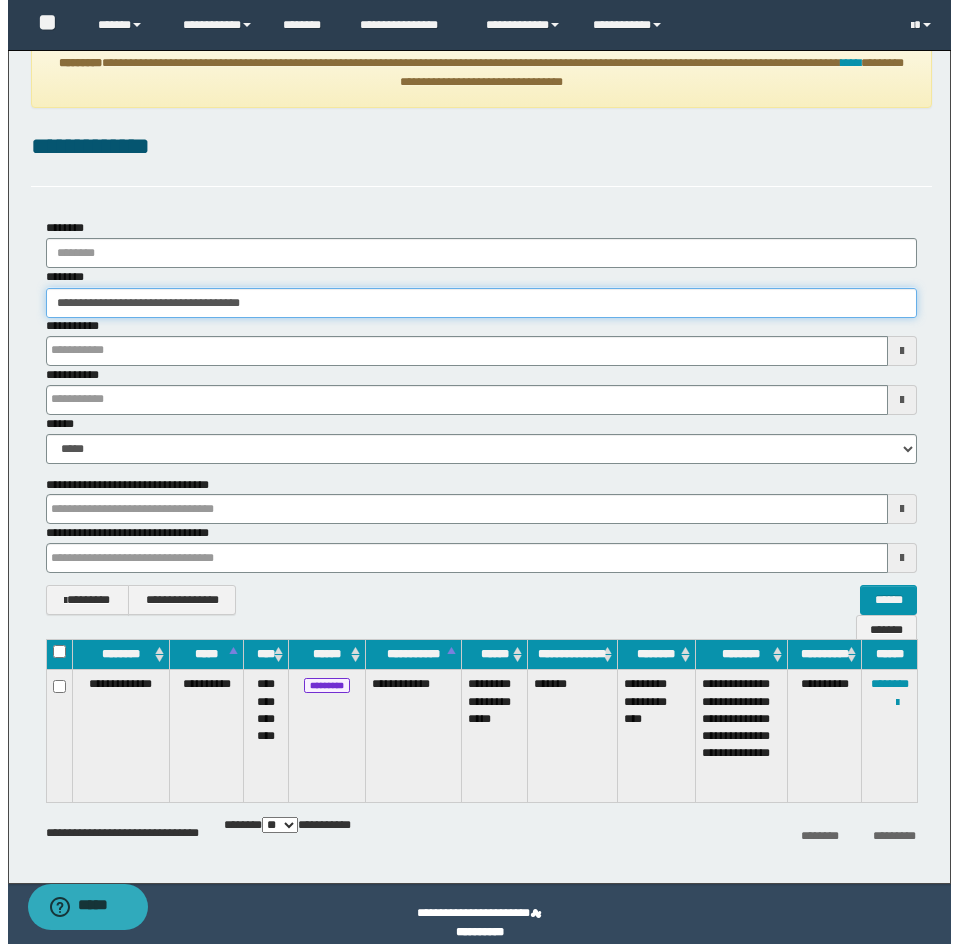 scroll, scrollTop: 49, scrollLeft: 0, axis: vertical 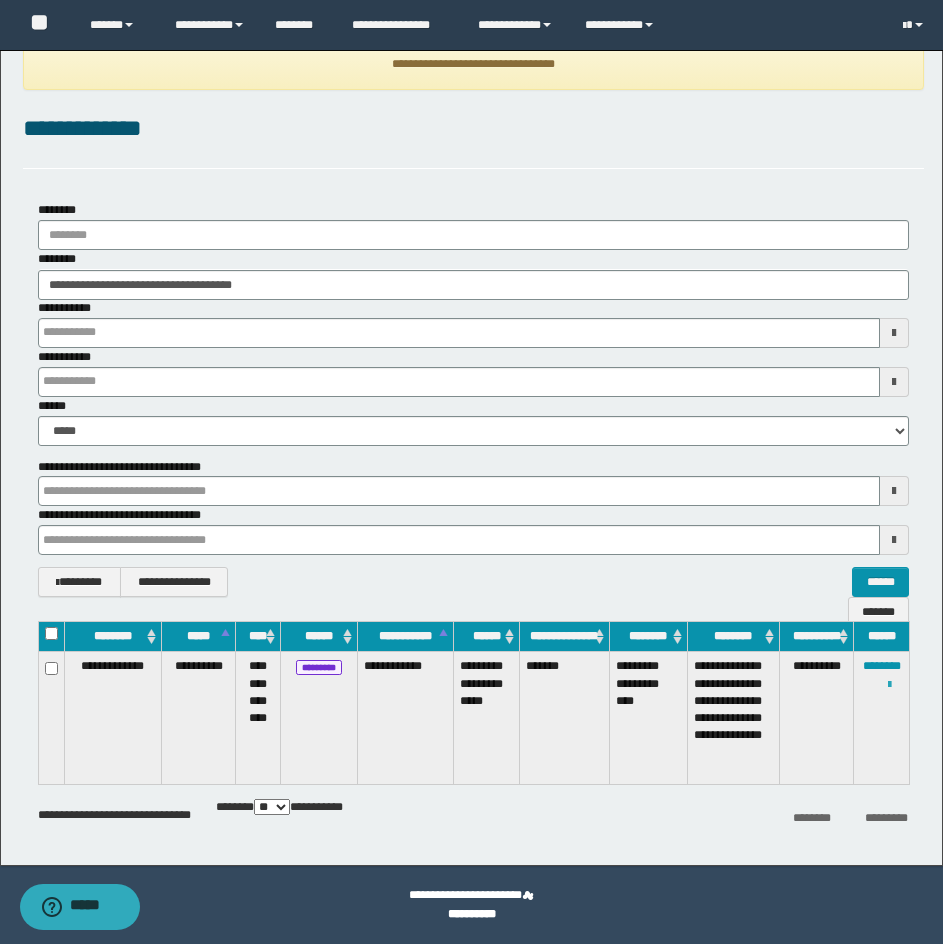 click at bounding box center [889, 685] 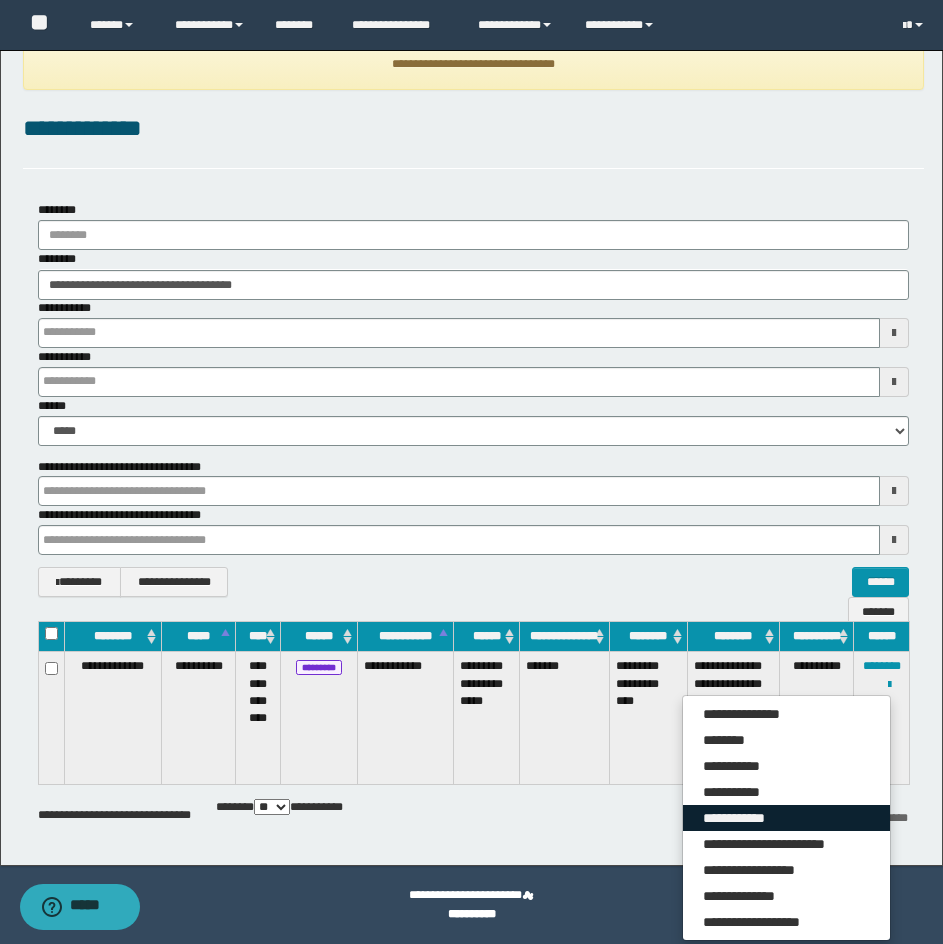 click on "**********" at bounding box center (786, 818) 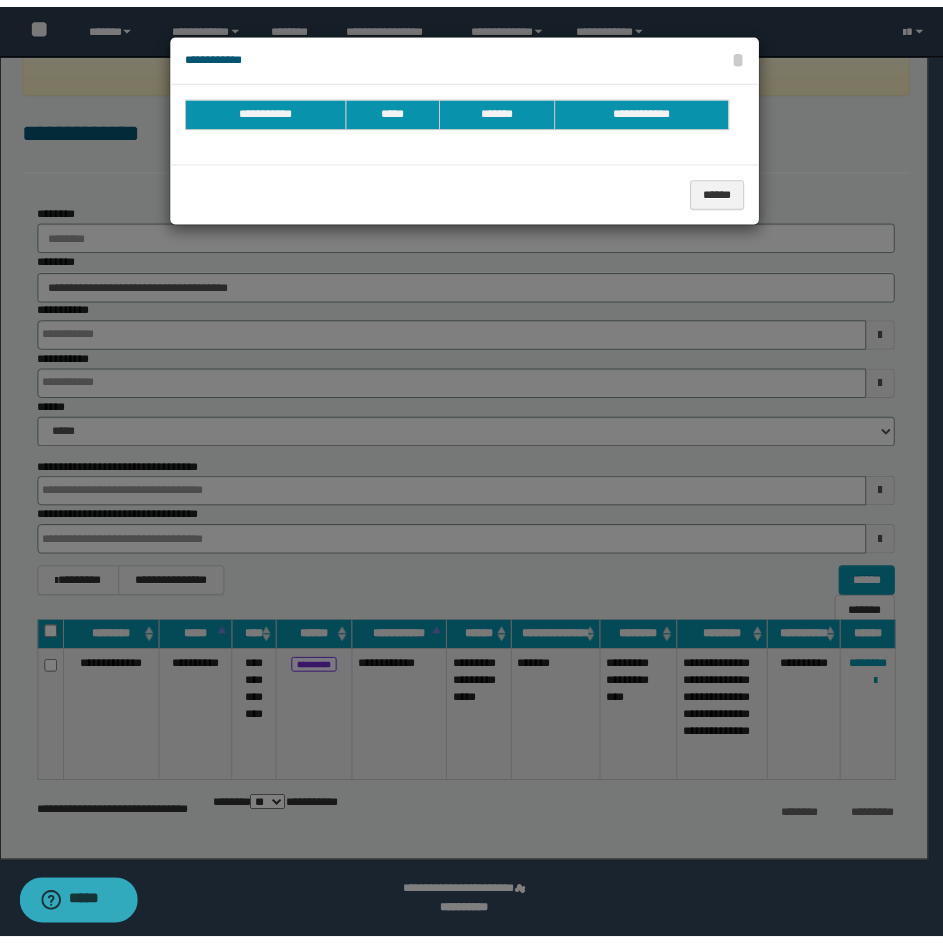 scroll, scrollTop: 0, scrollLeft: 0, axis: both 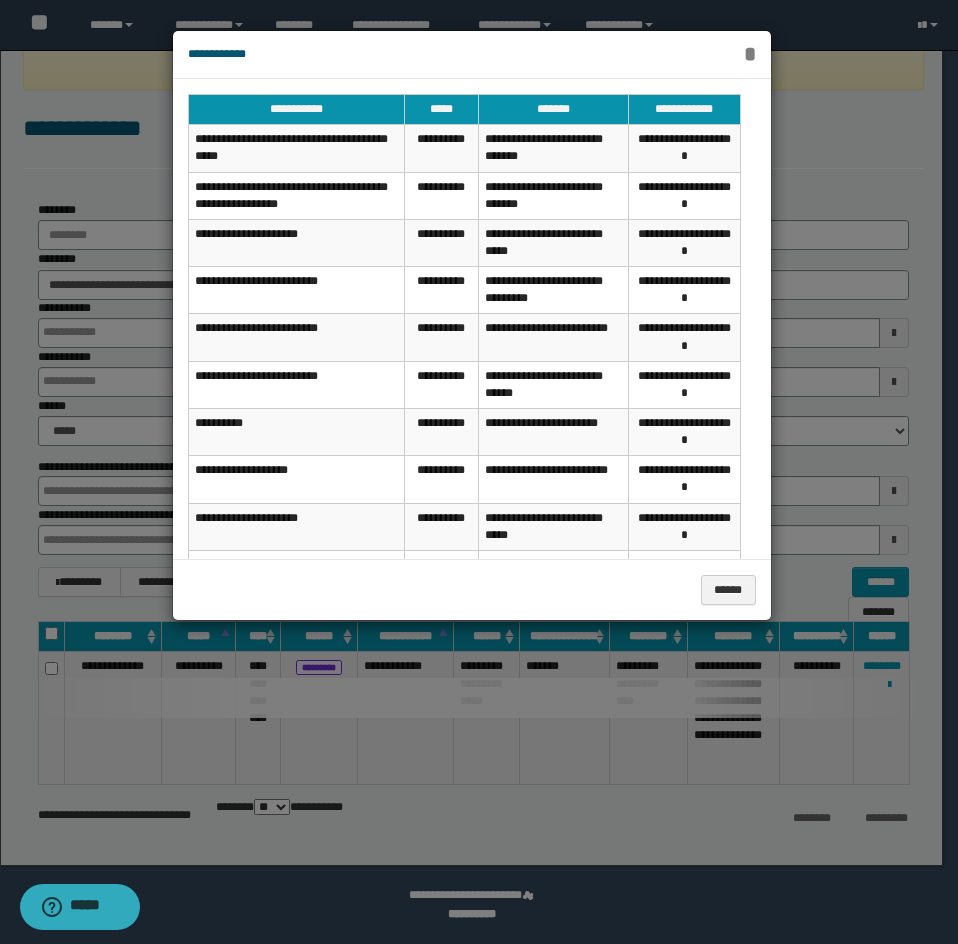 click on "*" at bounding box center (750, 54) 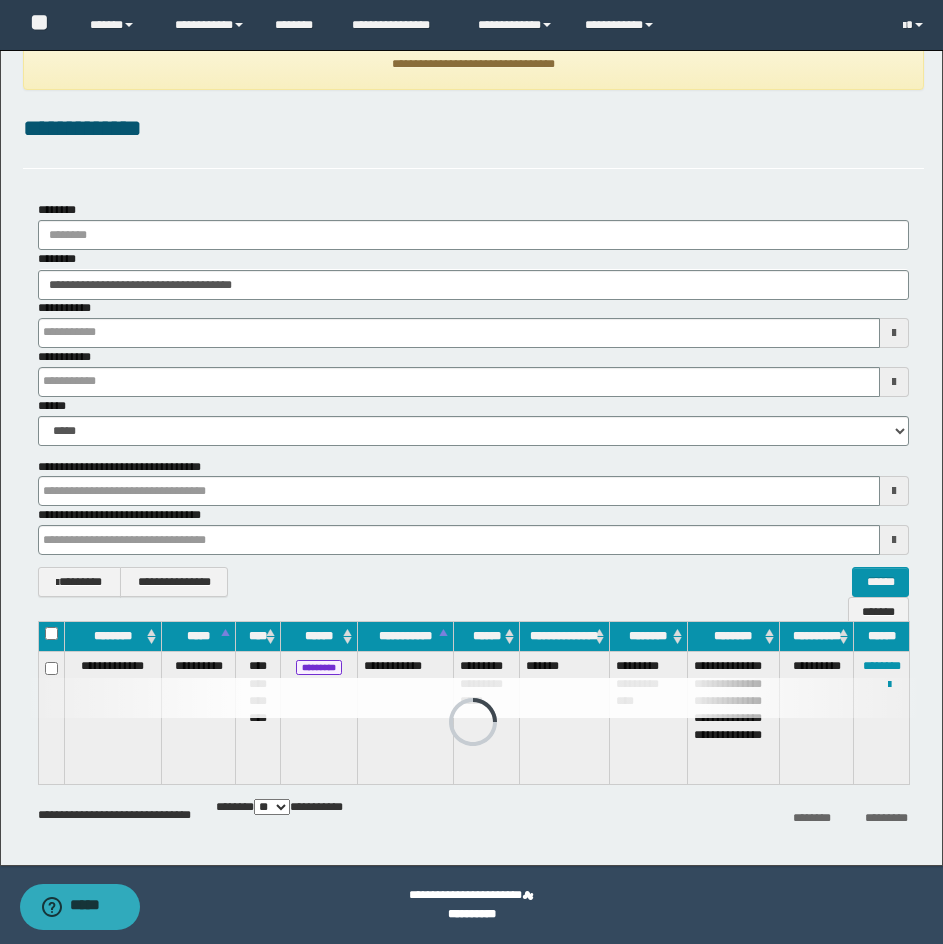 scroll, scrollTop: 0, scrollLeft: 0, axis: both 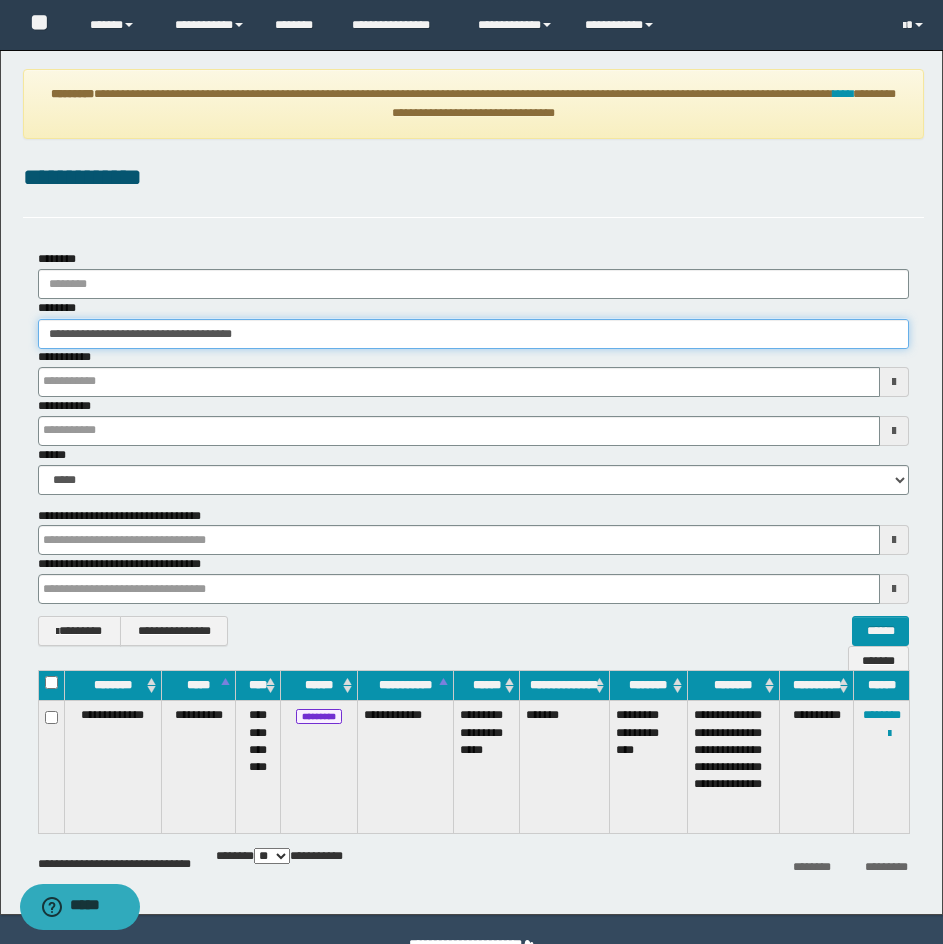 drag, startPoint x: 354, startPoint y: 327, endPoint x: 0, endPoint y: 354, distance: 355.02817 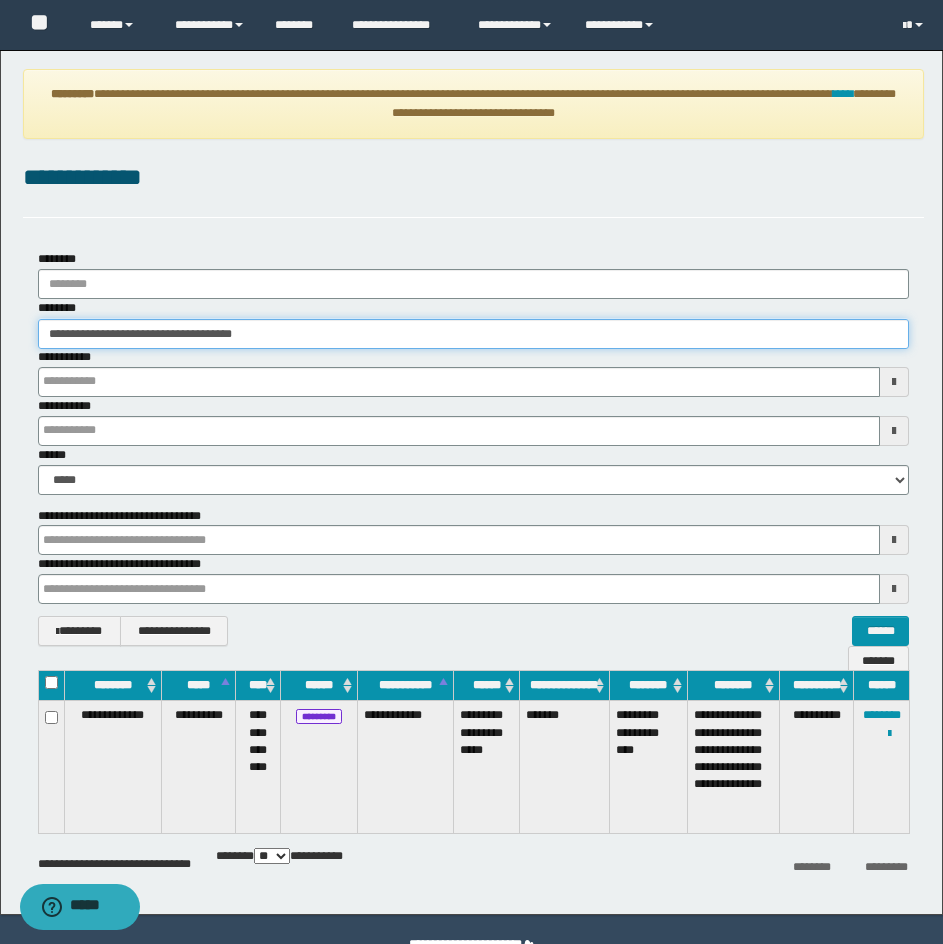 click on "**********" at bounding box center (471, 472) 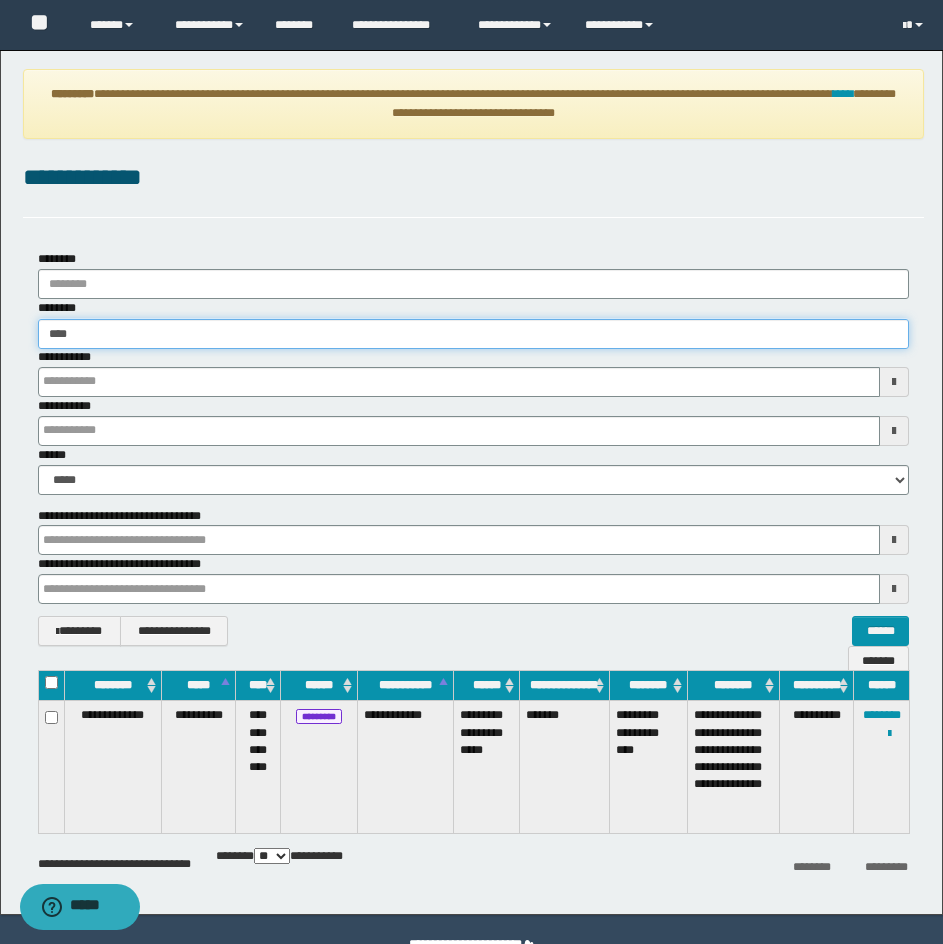 type on "*****" 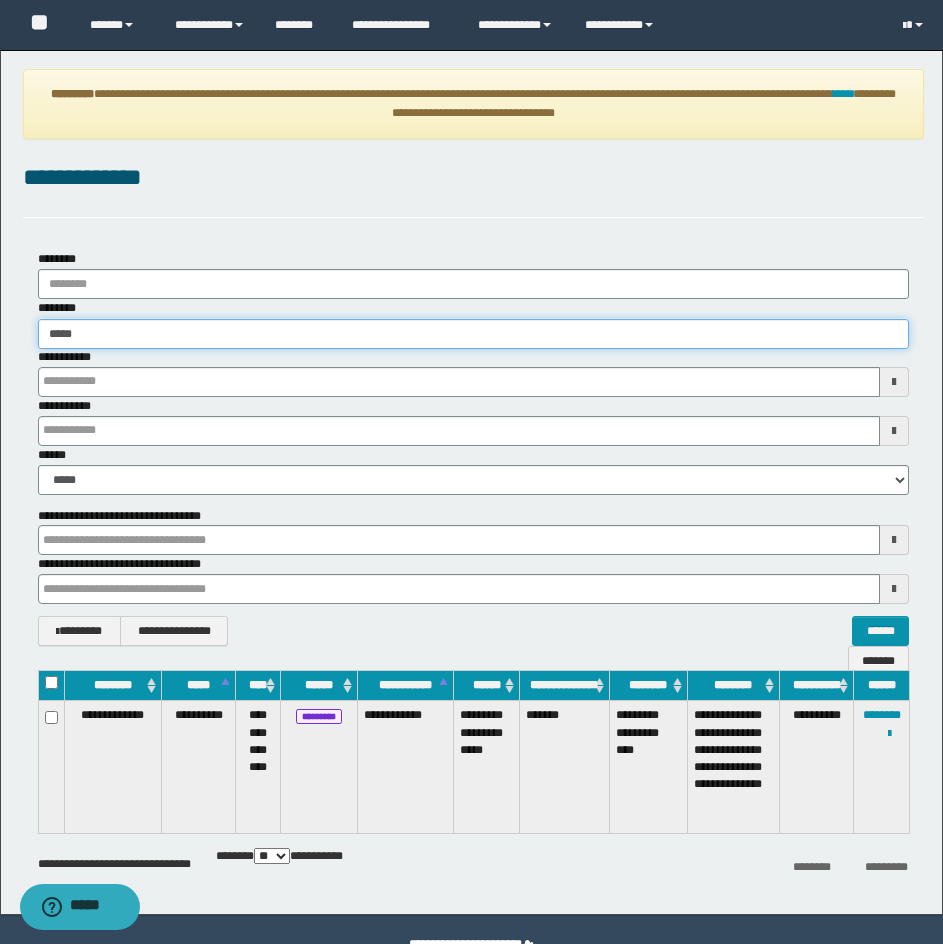 type on "*****" 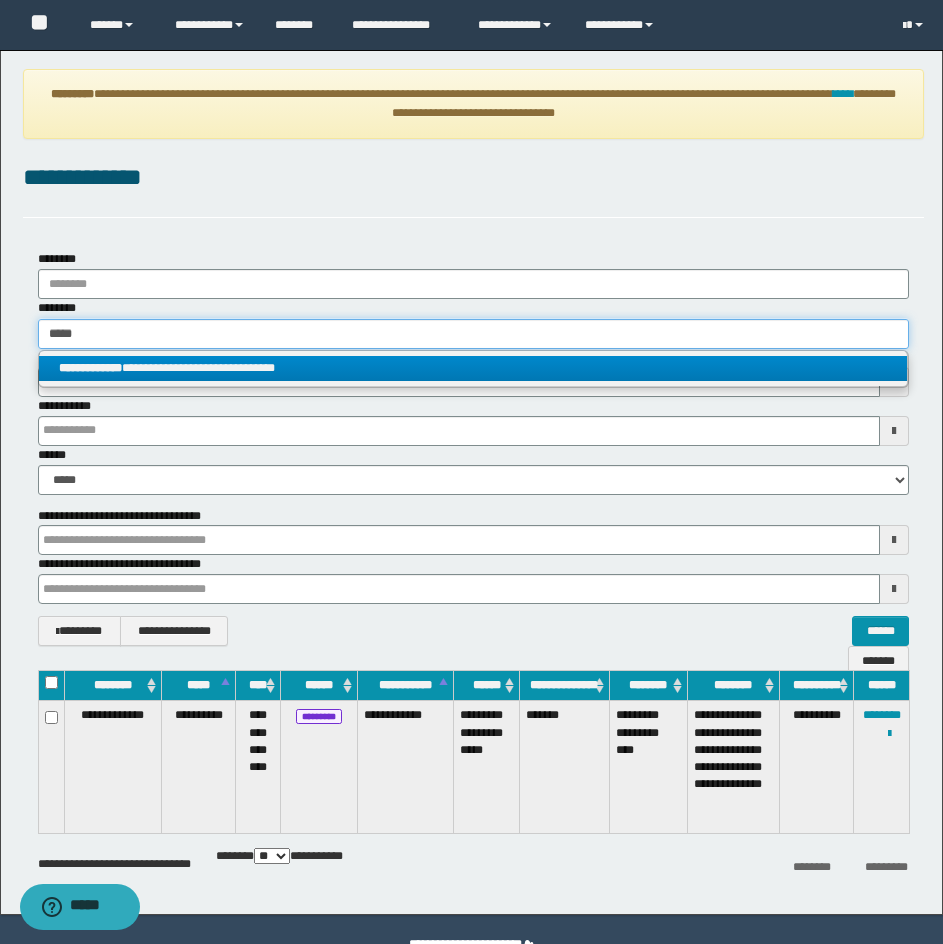type on "*****" 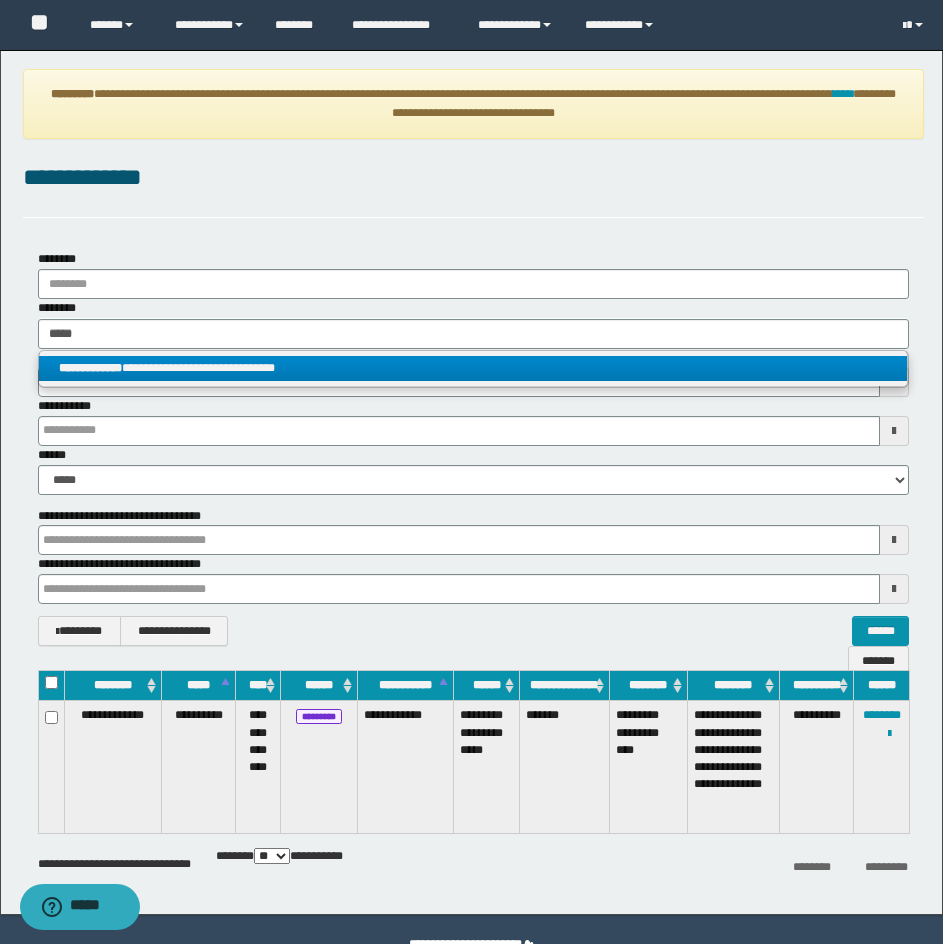 click on "**********" at bounding box center [473, 368] 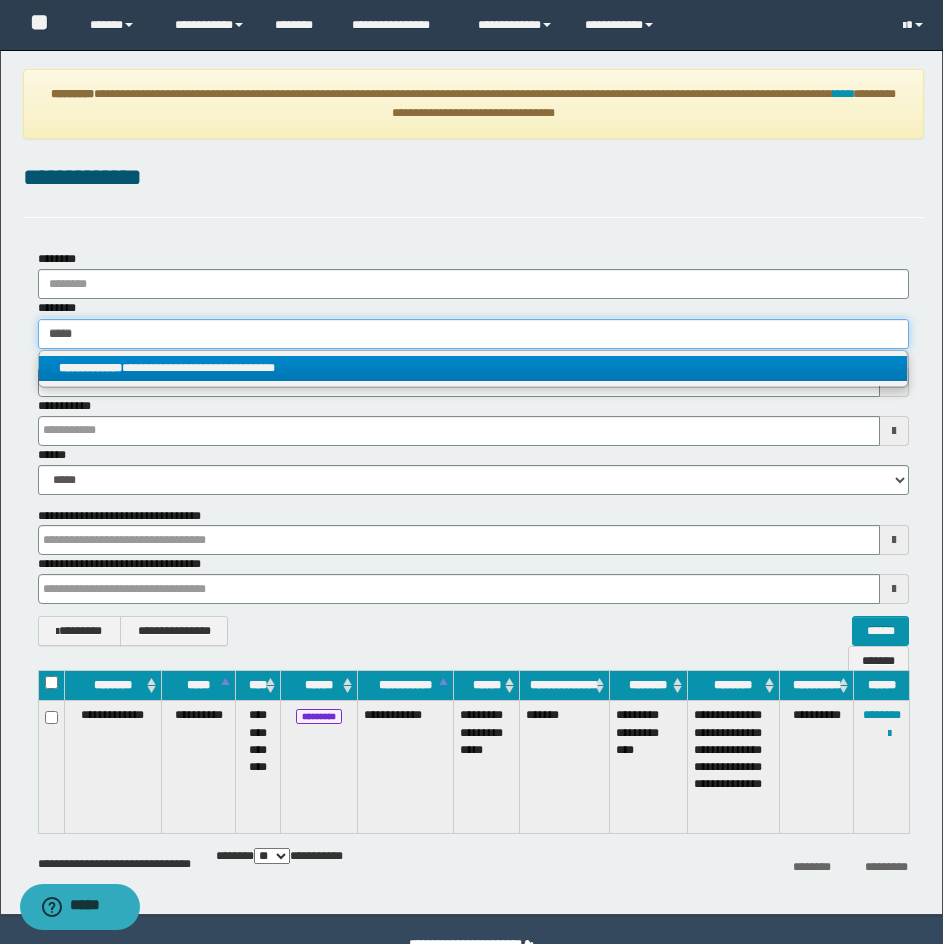 type 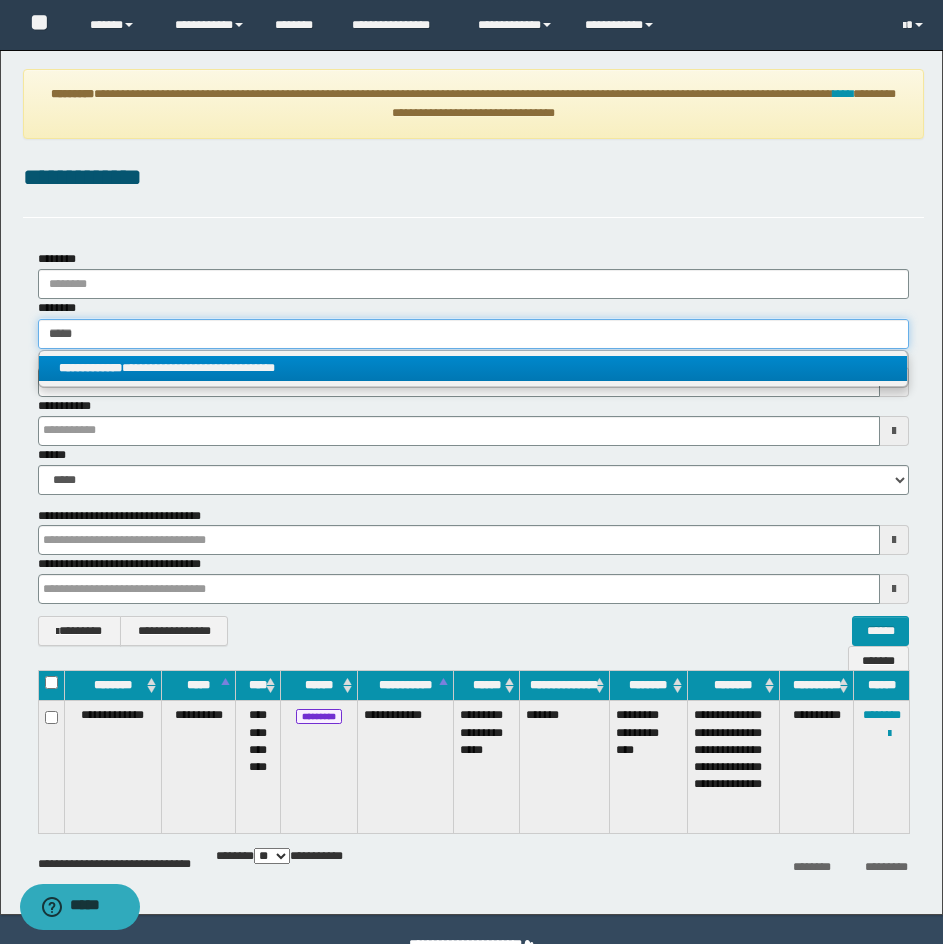 type on "**********" 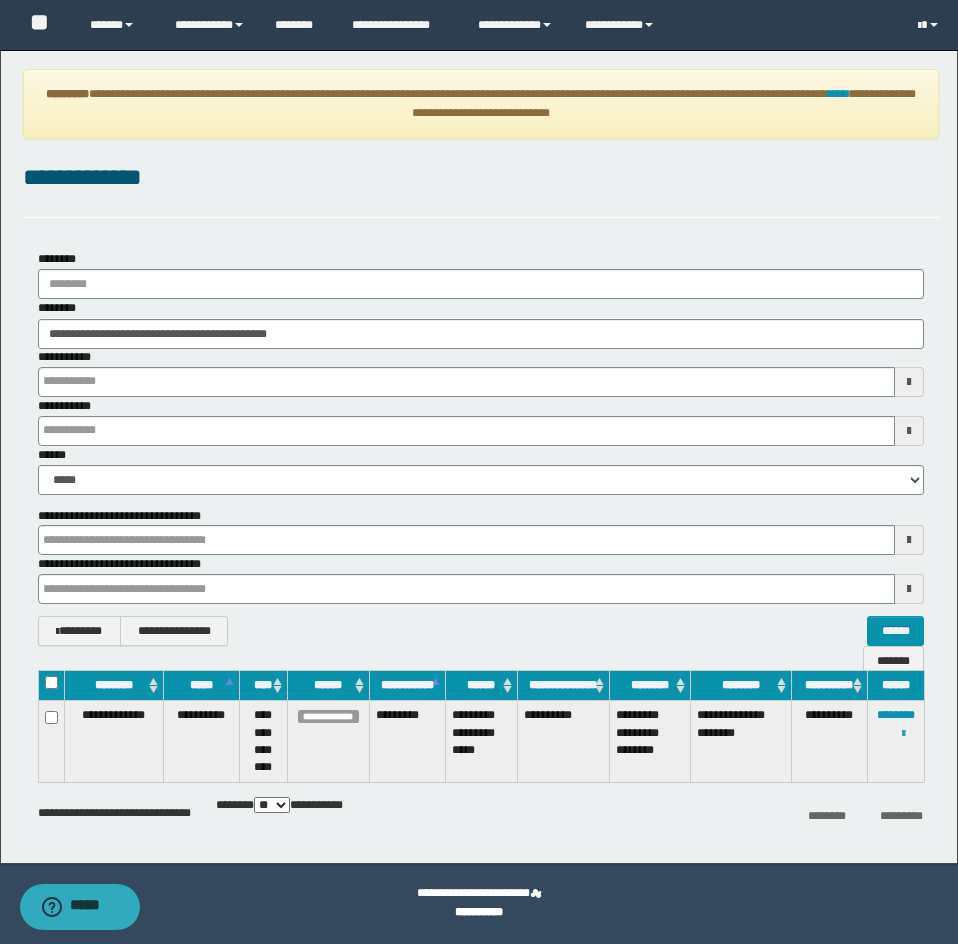 click at bounding box center (903, 734) 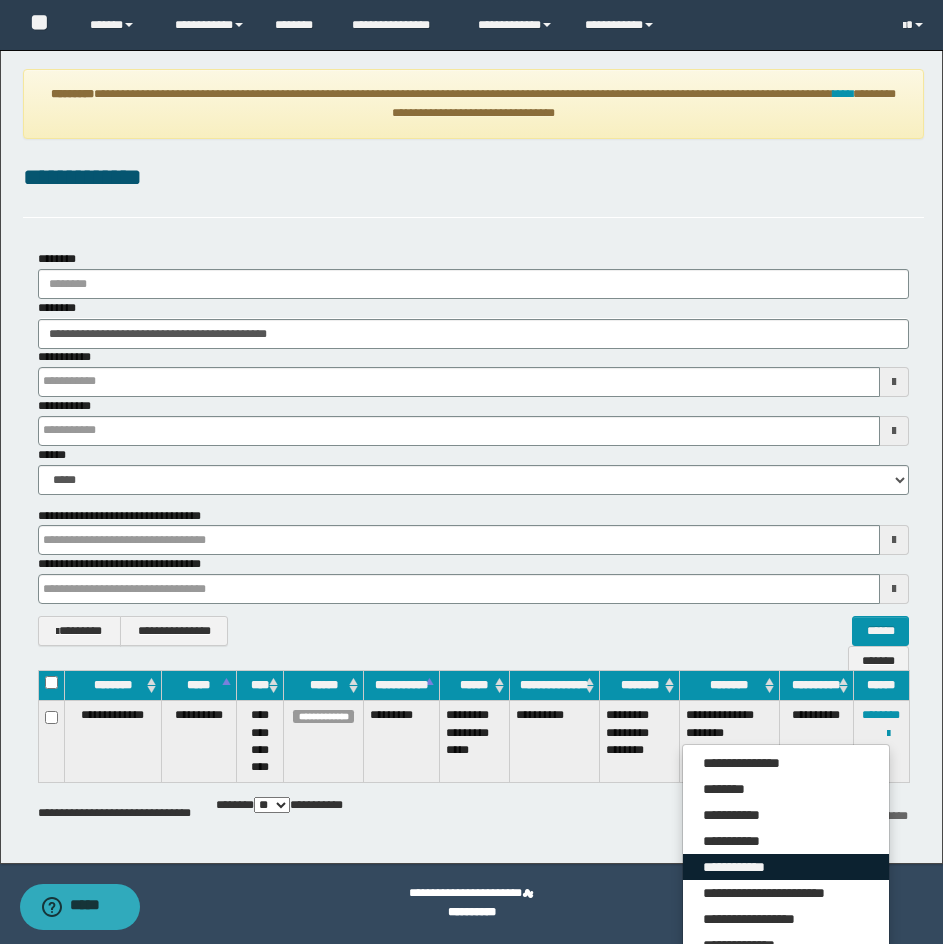 click on "**********" at bounding box center (786, 867) 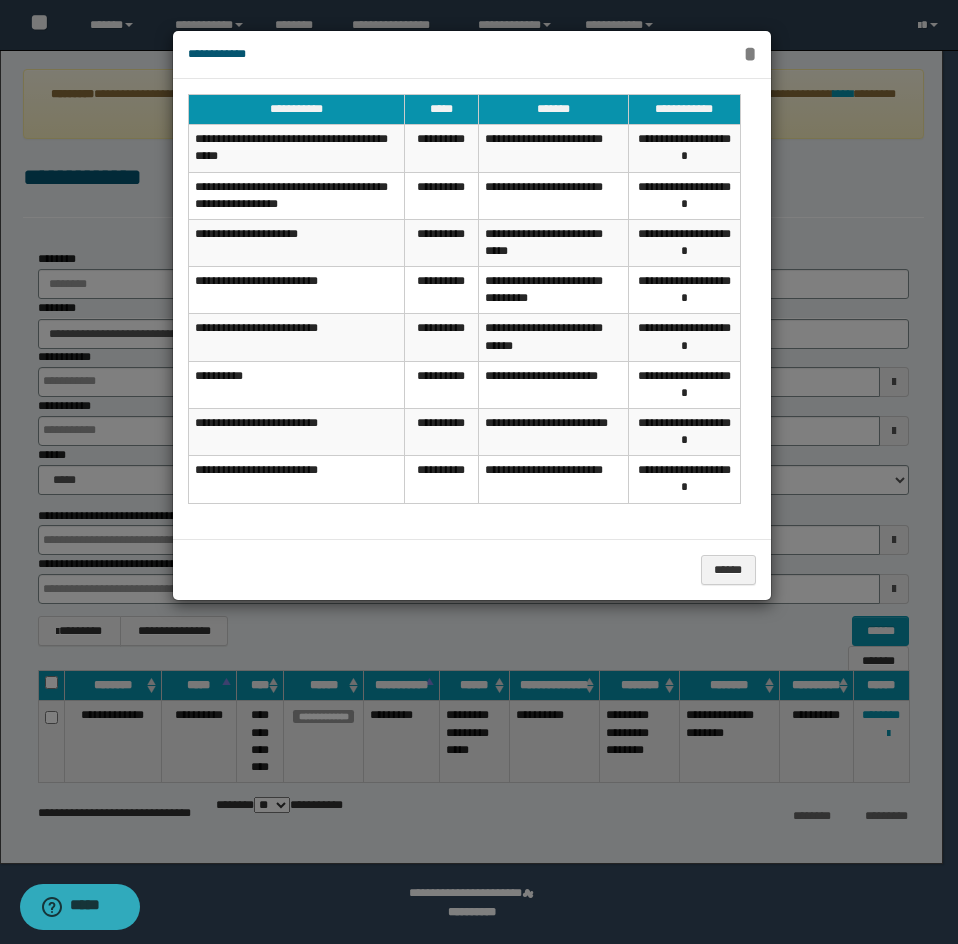 click on "*" at bounding box center [750, 54] 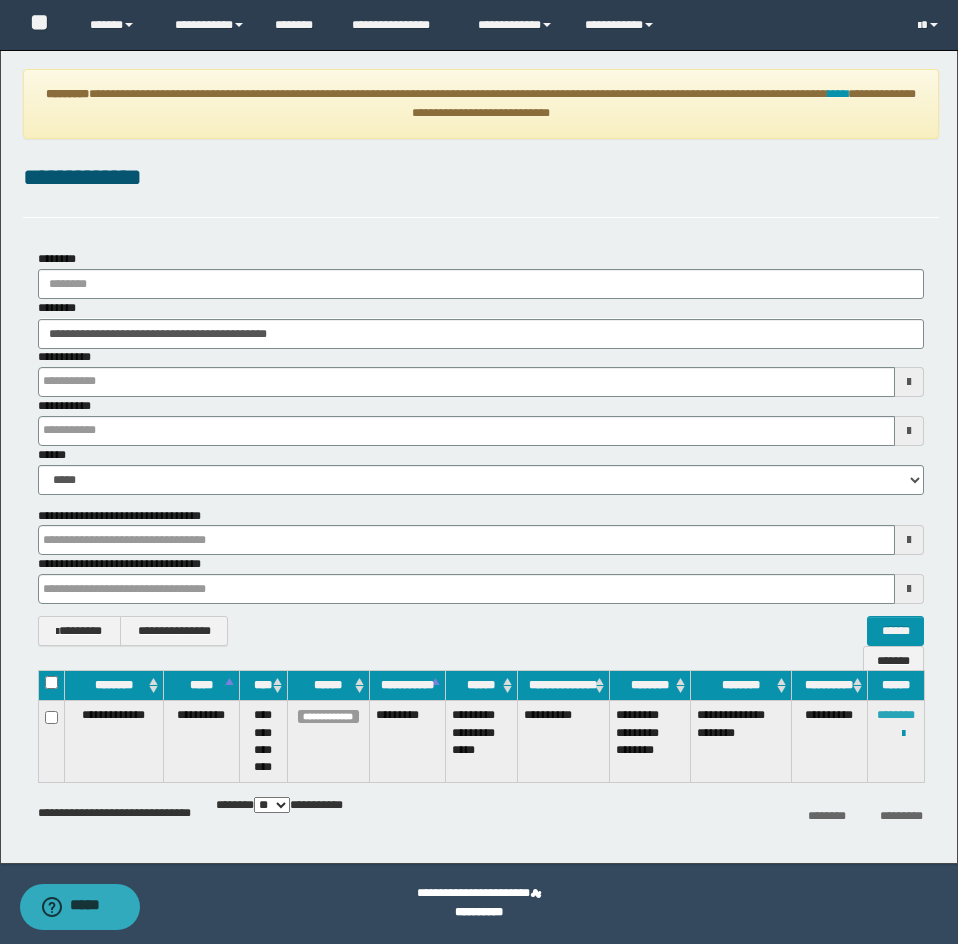click on "********" at bounding box center (896, 715) 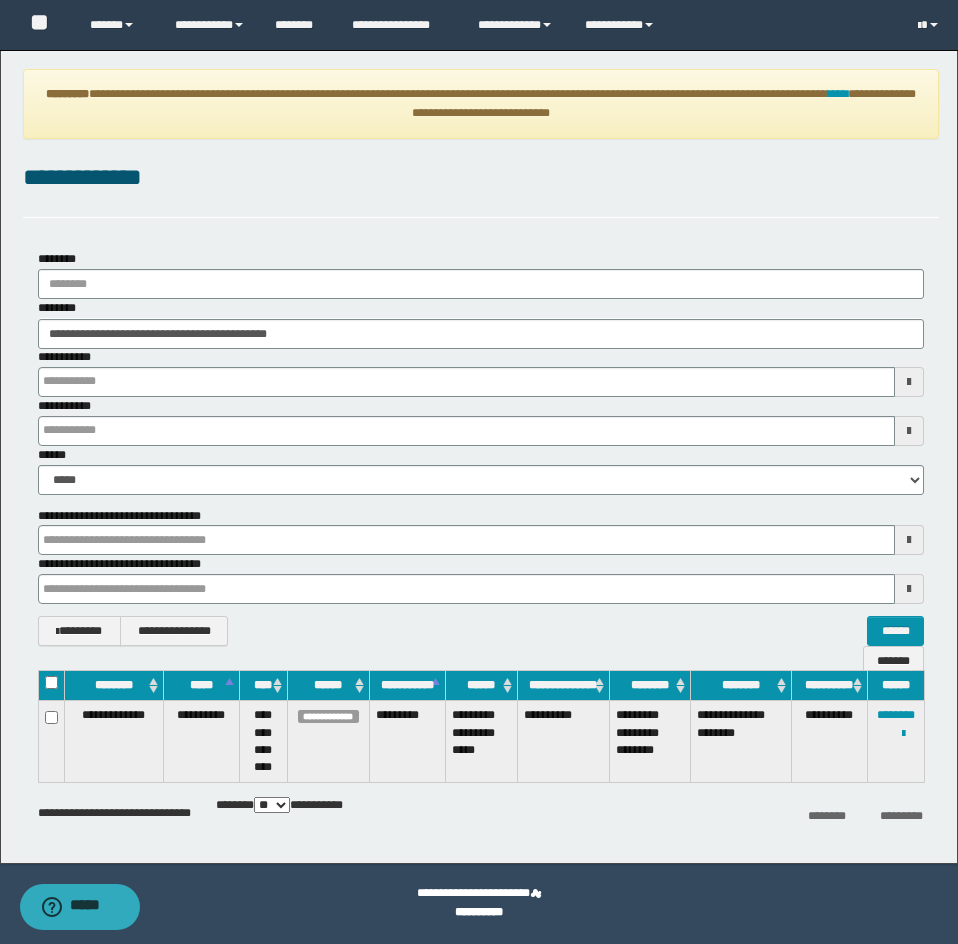 drag, startPoint x: 339, startPoint y: 306, endPoint x: 344, endPoint y: 331, distance: 25.495098 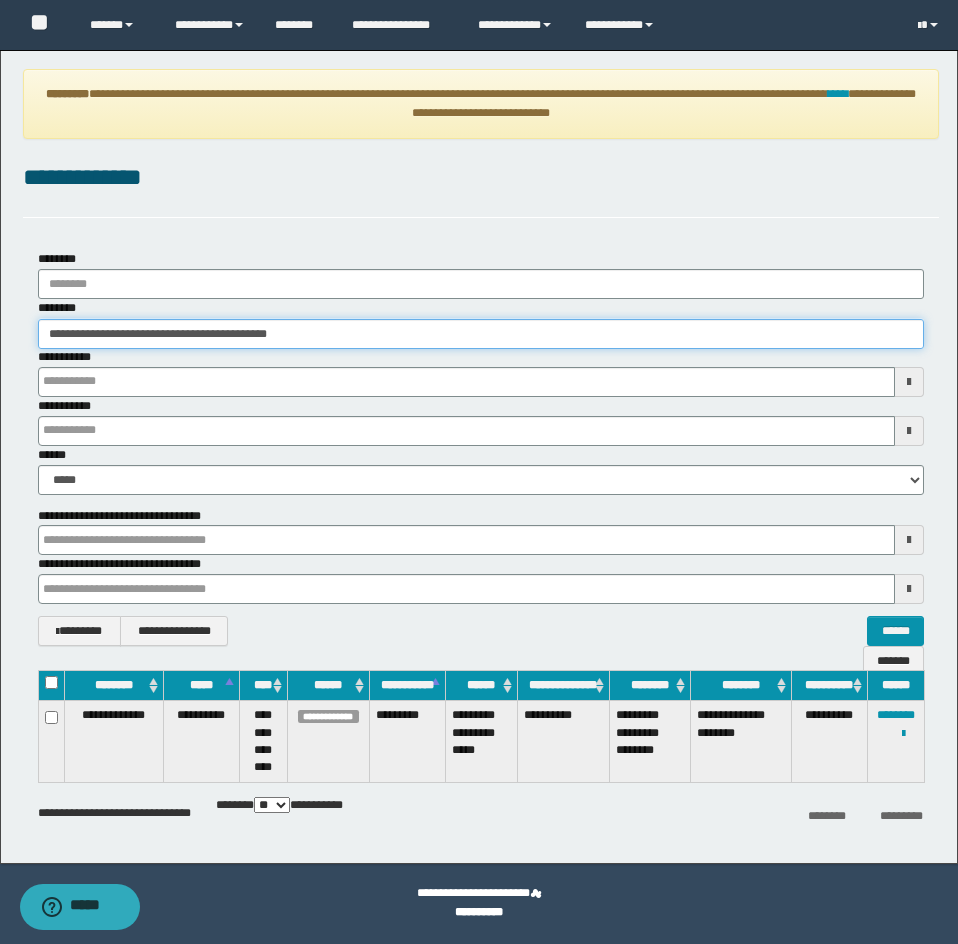 click on "**********" at bounding box center [481, 334] 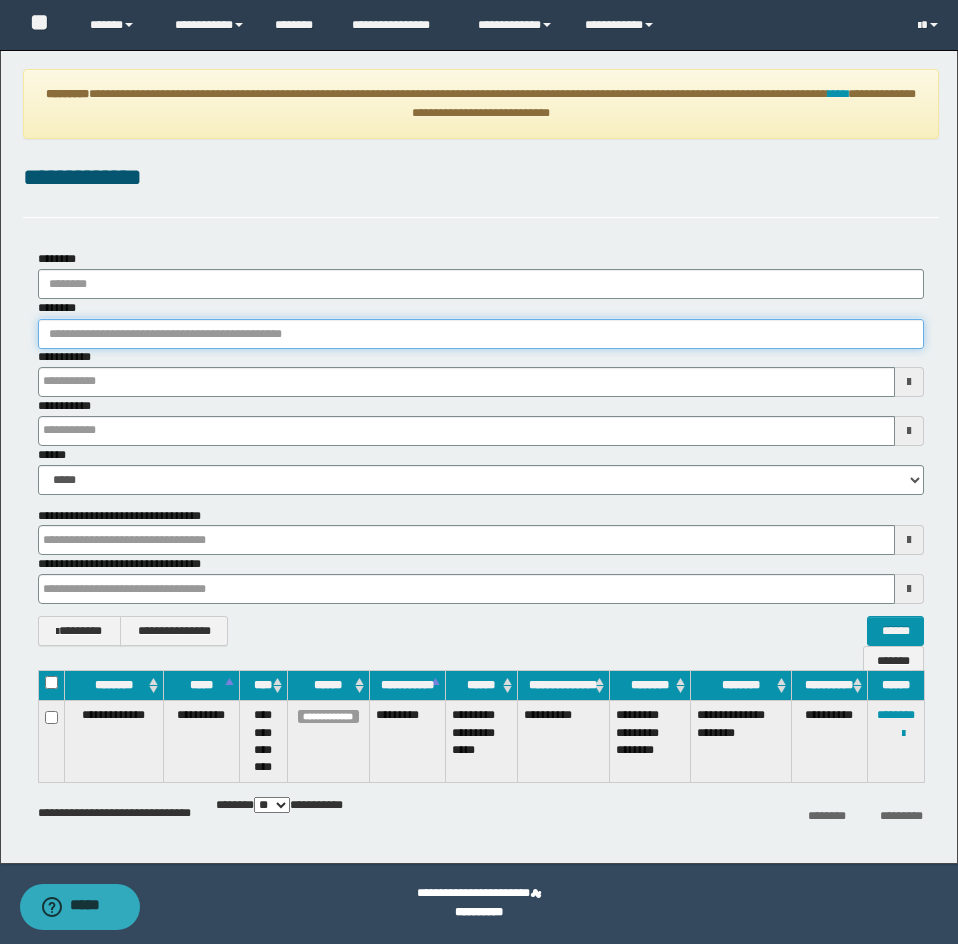 paste on "*******" 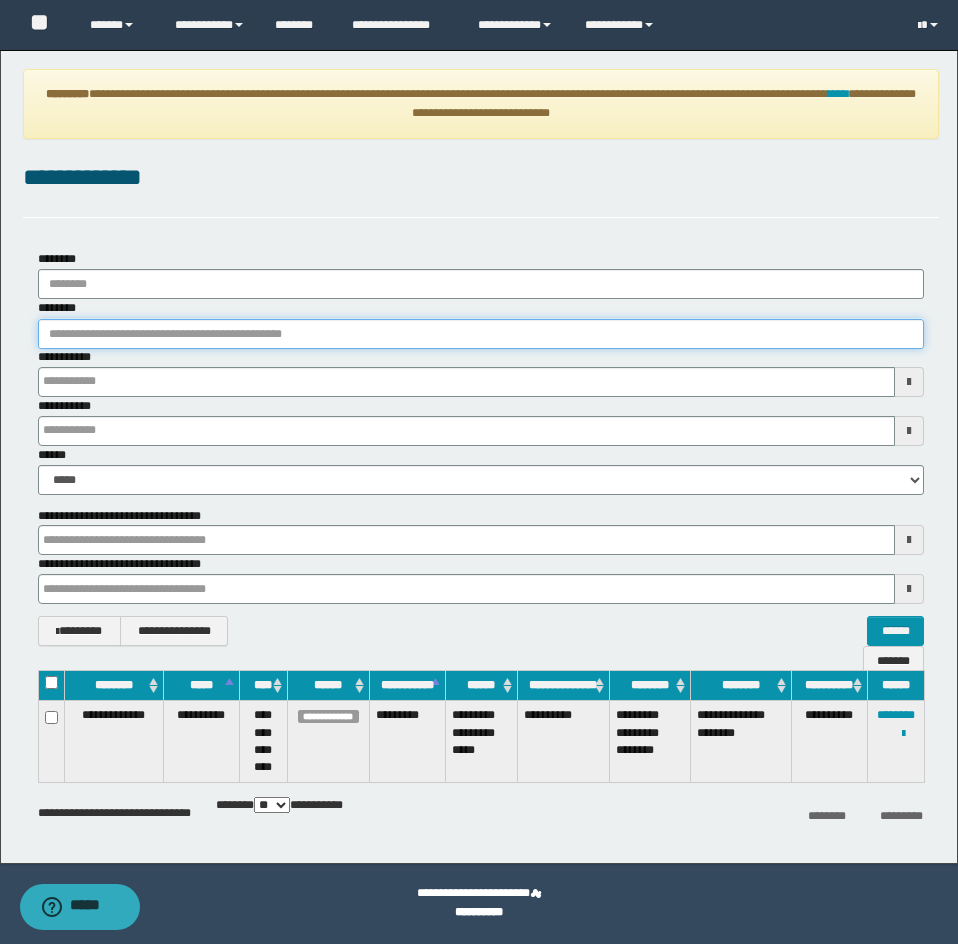 type on "*******" 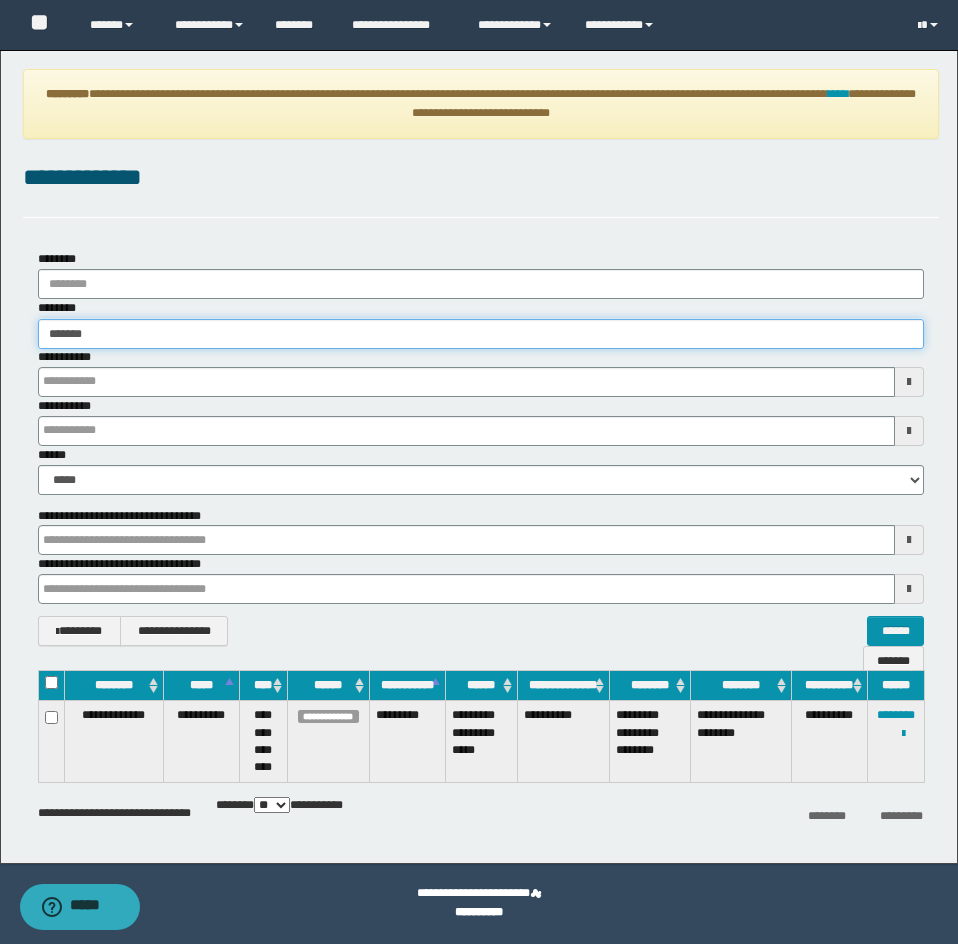 type on "*******" 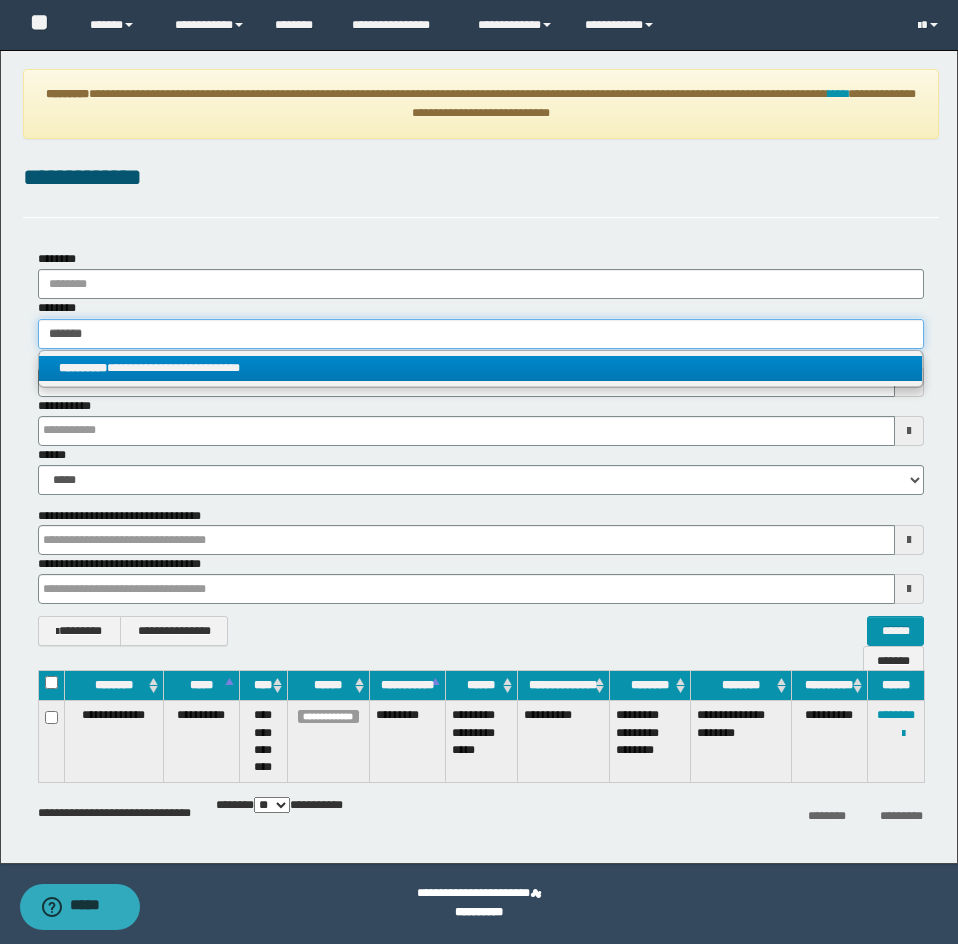 type on "*******" 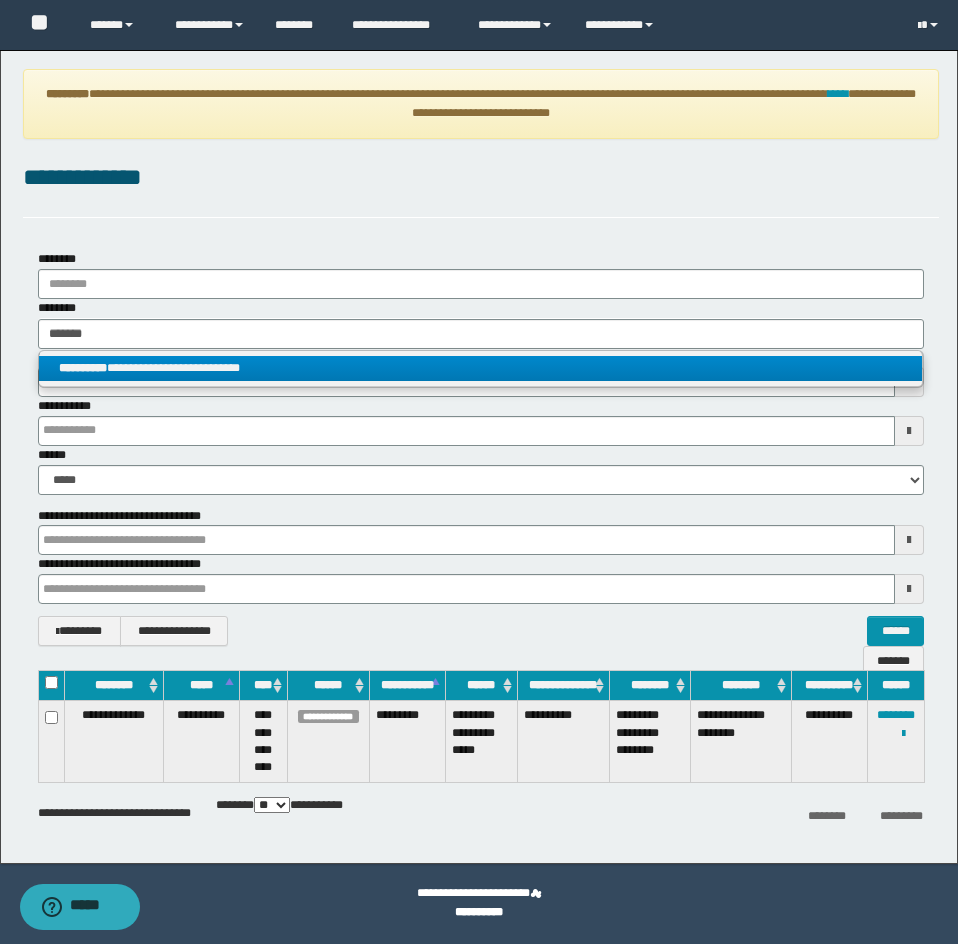 click on "**********" at bounding box center (480, 368) 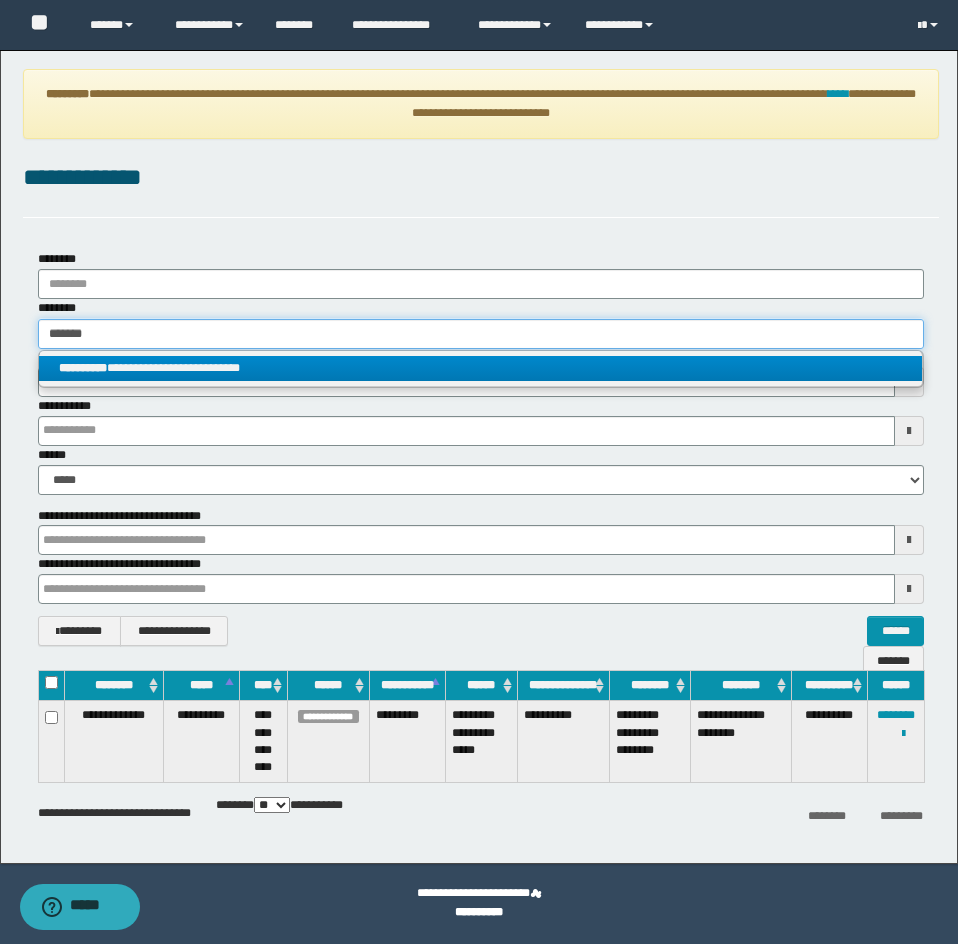 type 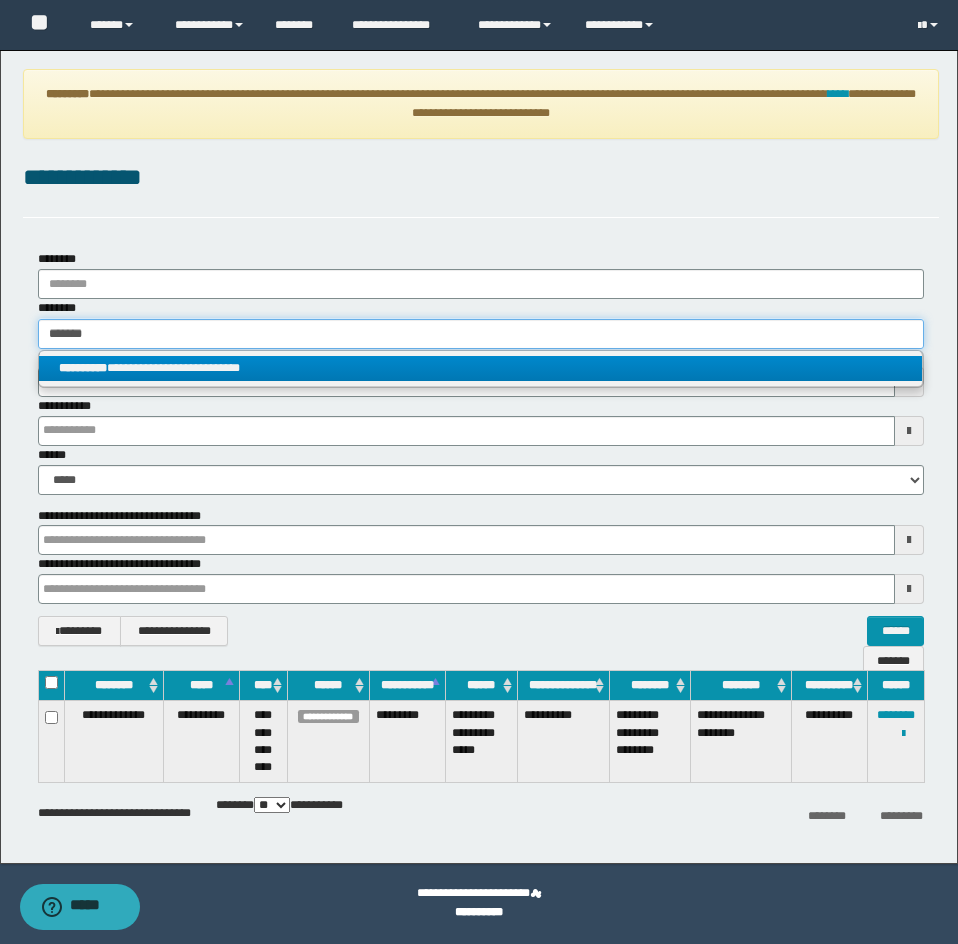 type on "**********" 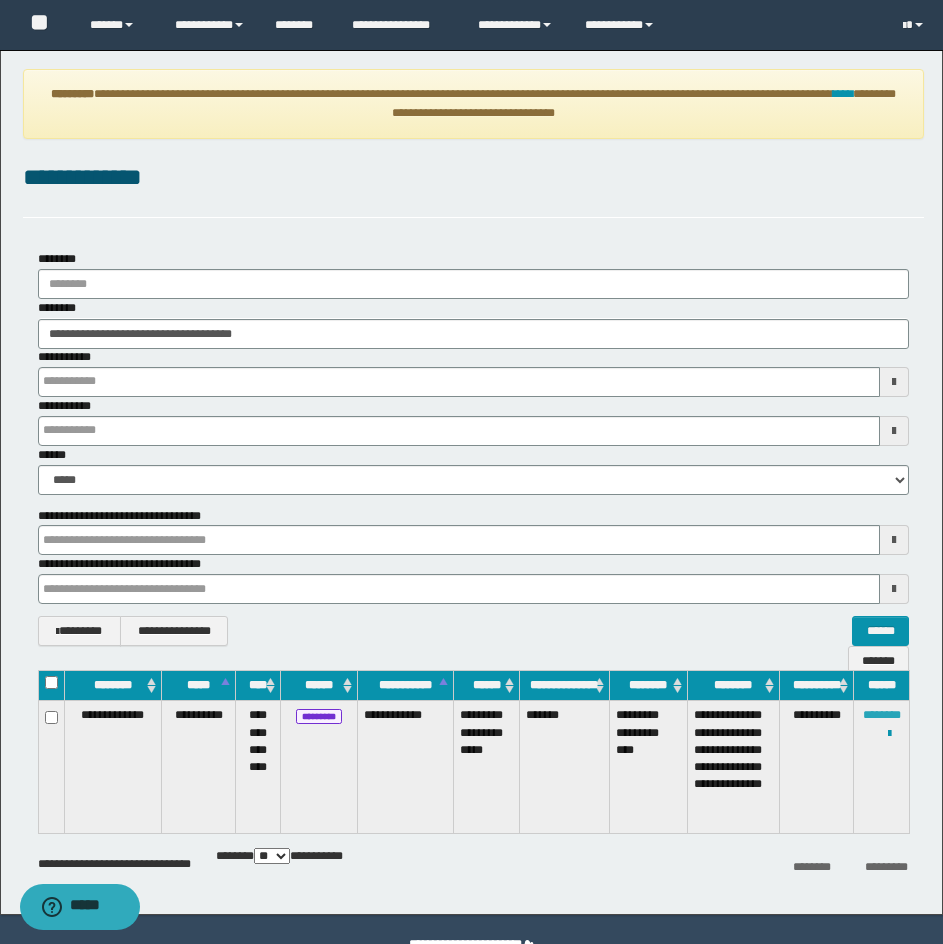 click on "********" at bounding box center [882, 715] 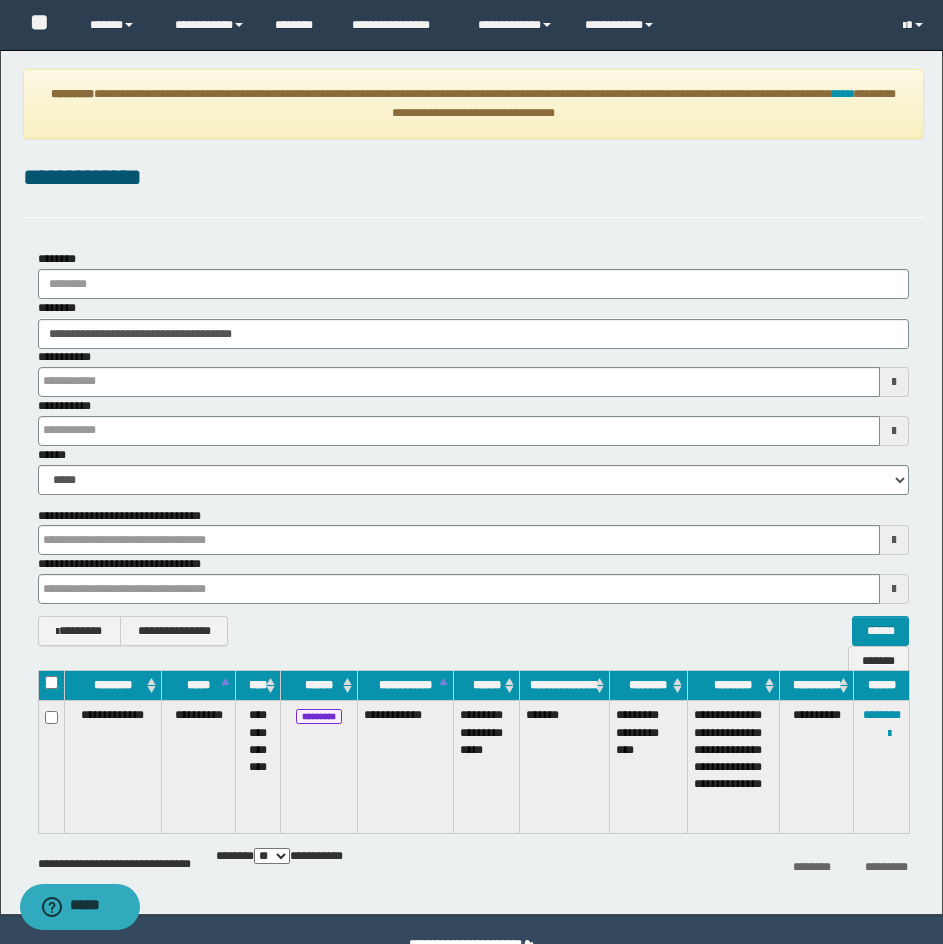click on "**********" at bounding box center [473, 178] 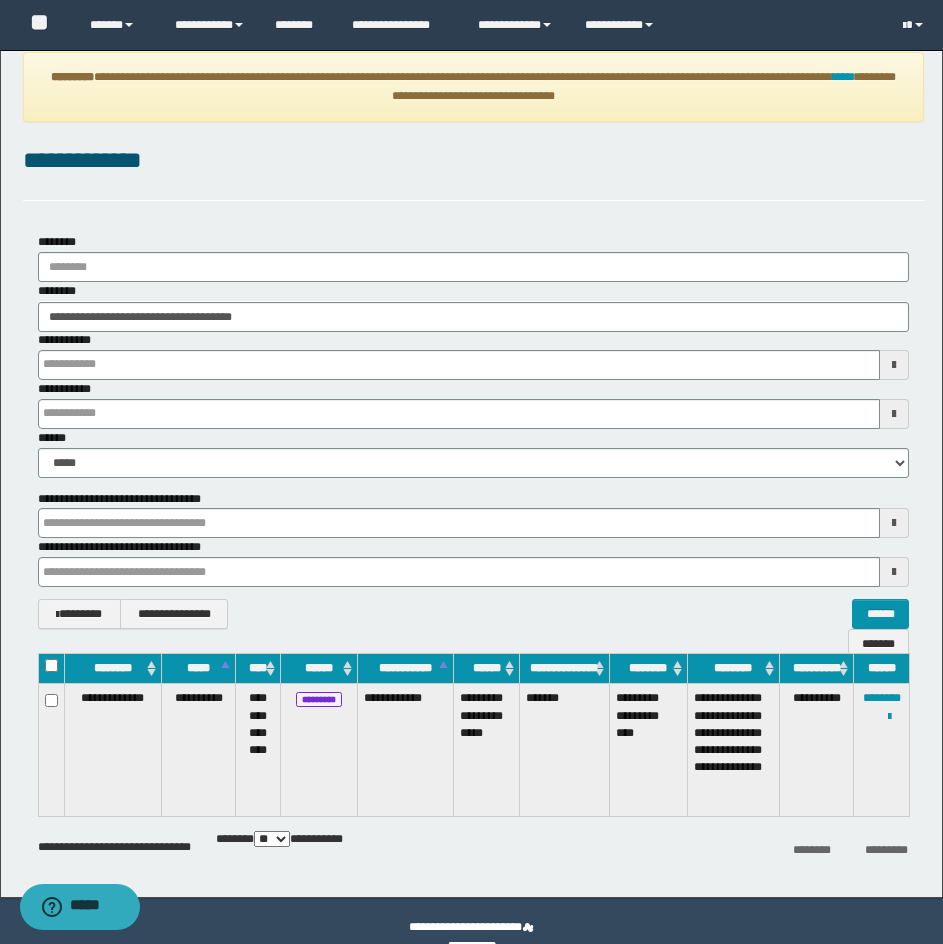 scroll, scrollTop: 0, scrollLeft: 0, axis: both 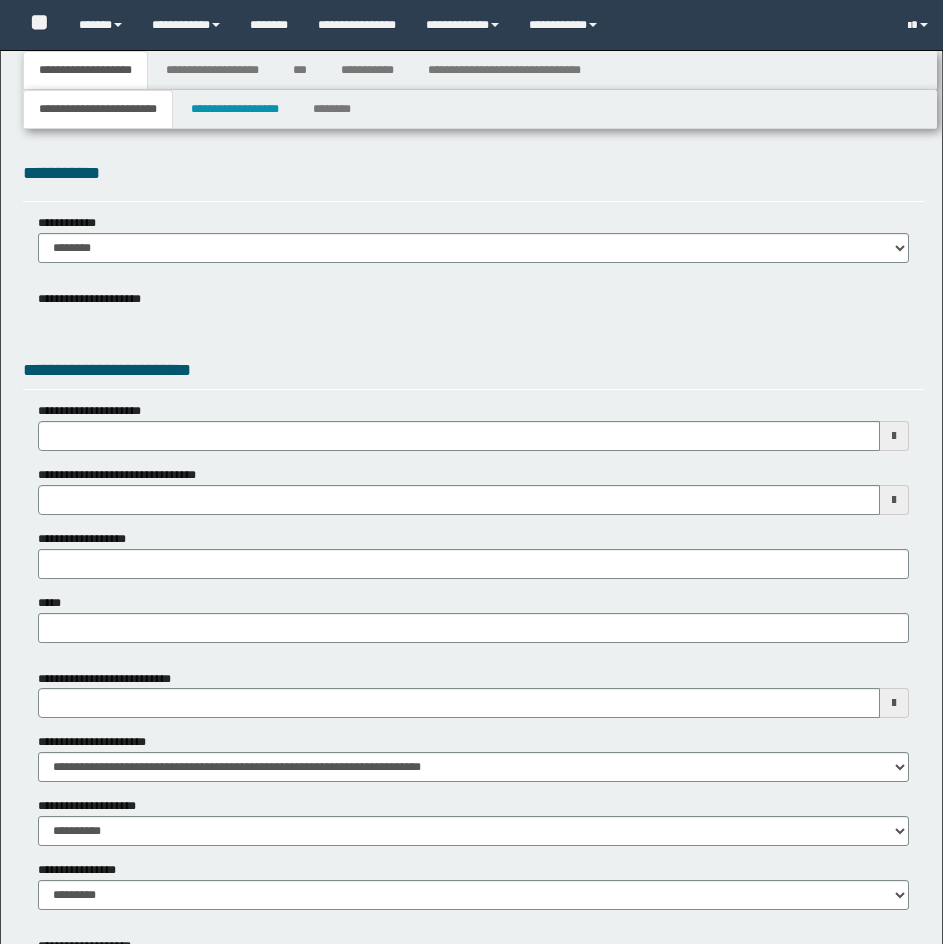 type 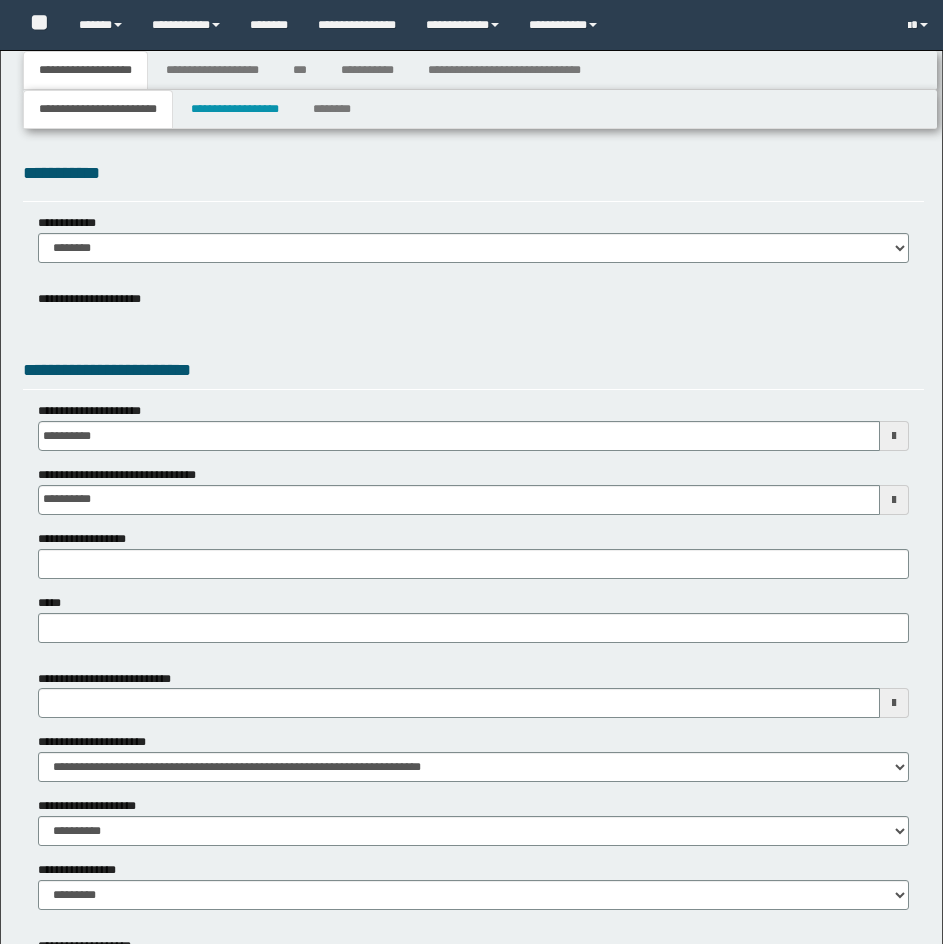 type on "**********" 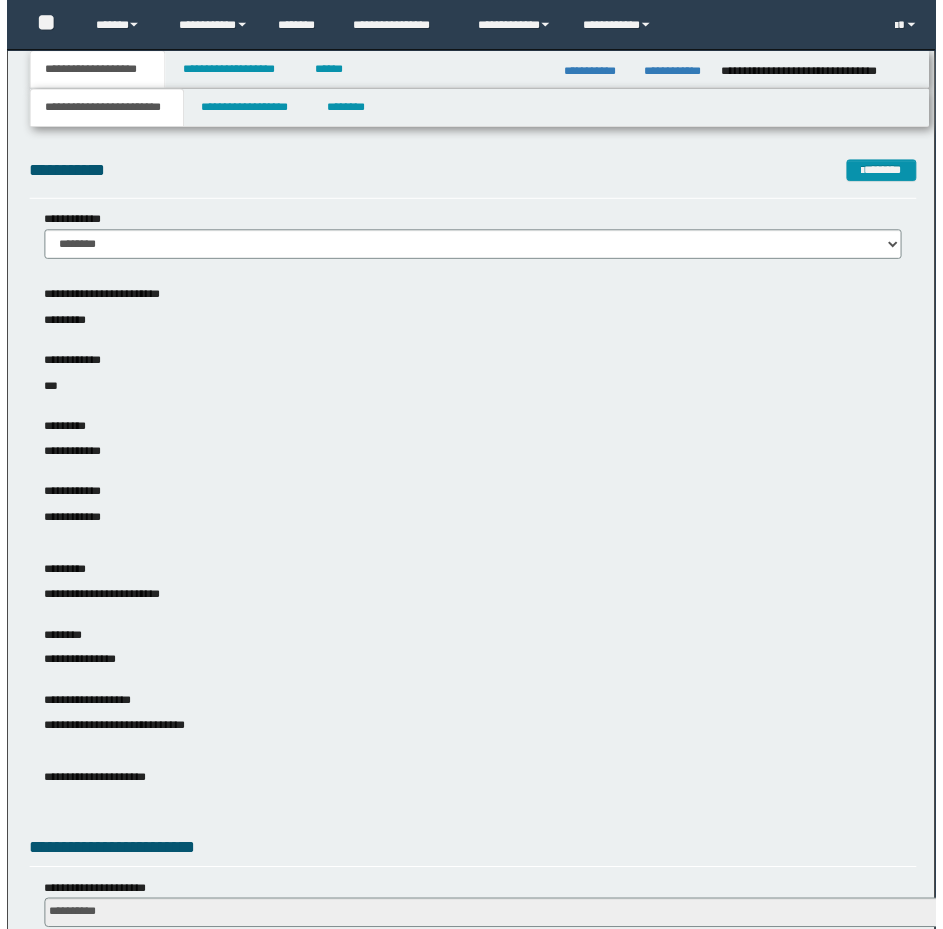scroll, scrollTop: 0, scrollLeft: 0, axis: both 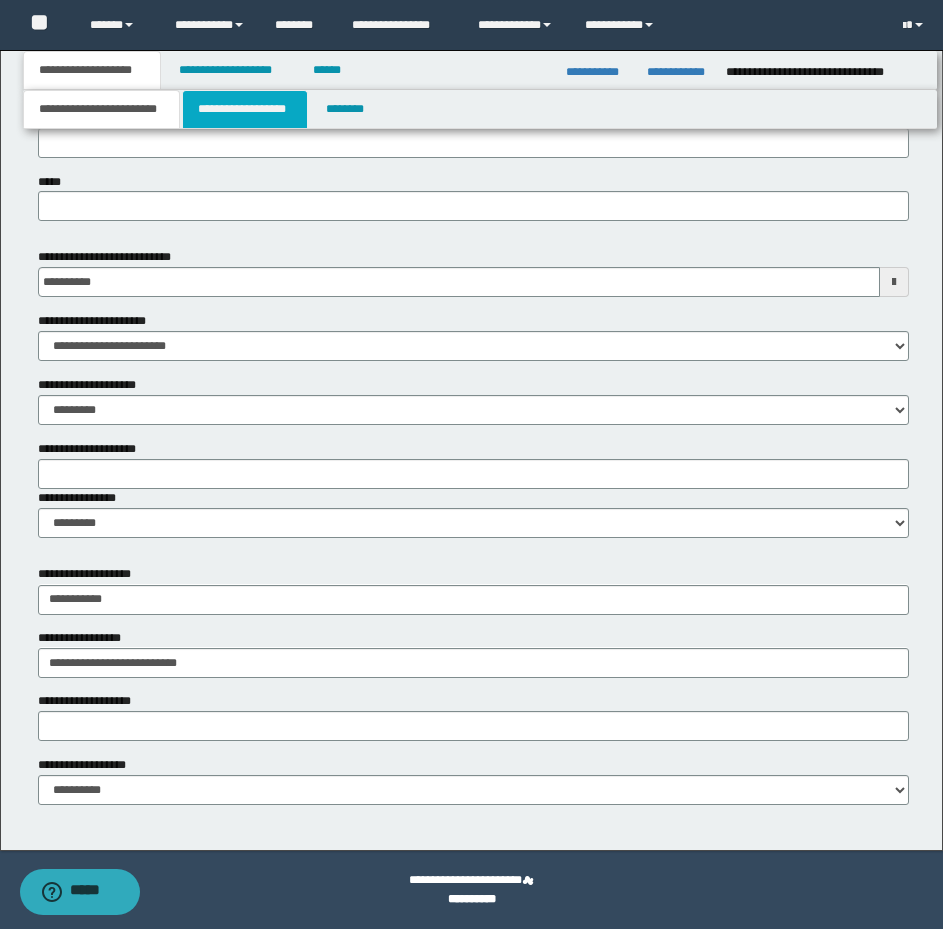 click on "**********" at bounding box center (245, 109) 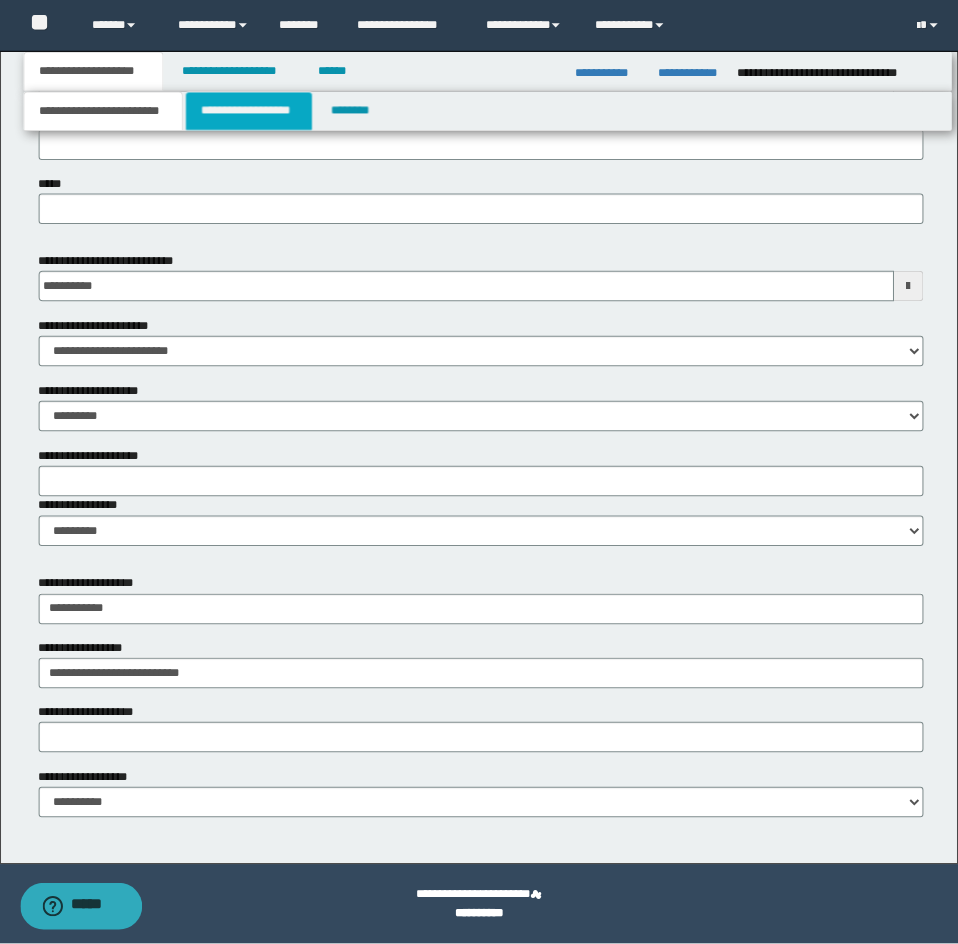 scroll, scrollTop: 0, scrollLeft: 0, axis: both 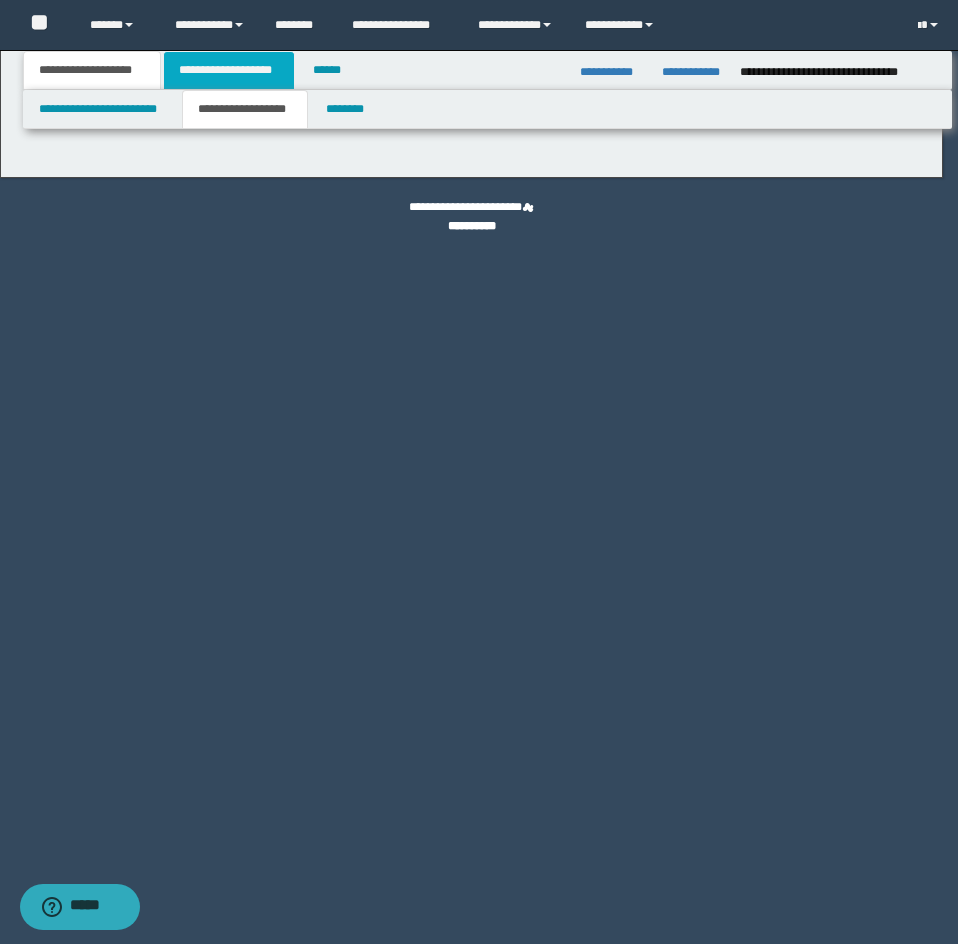 type on "**********" 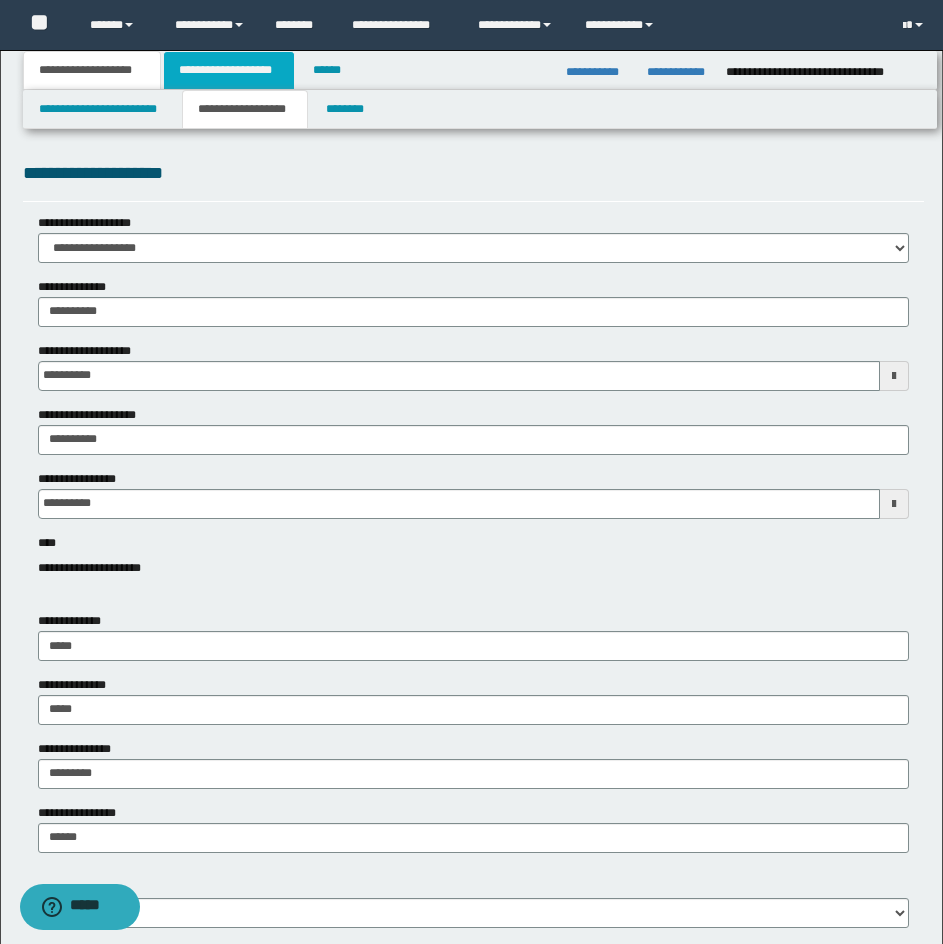 click on "**********" at bounding box center [229, 70] 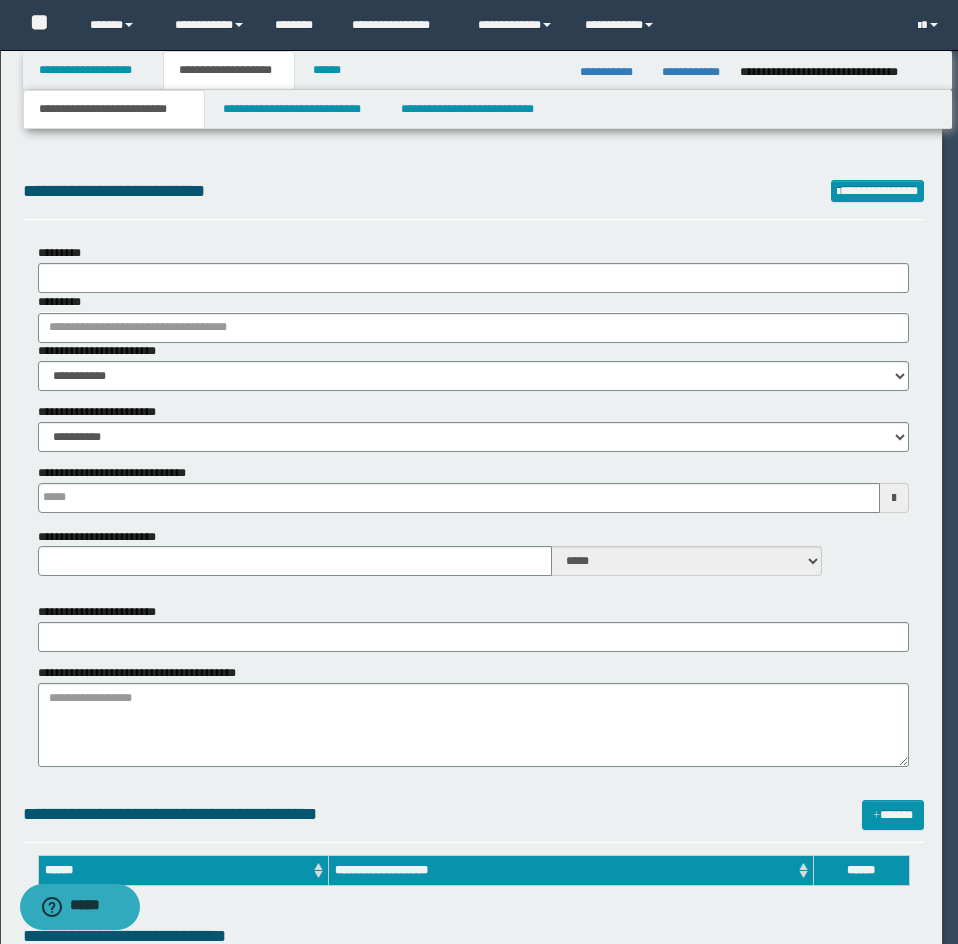 type on "**********" 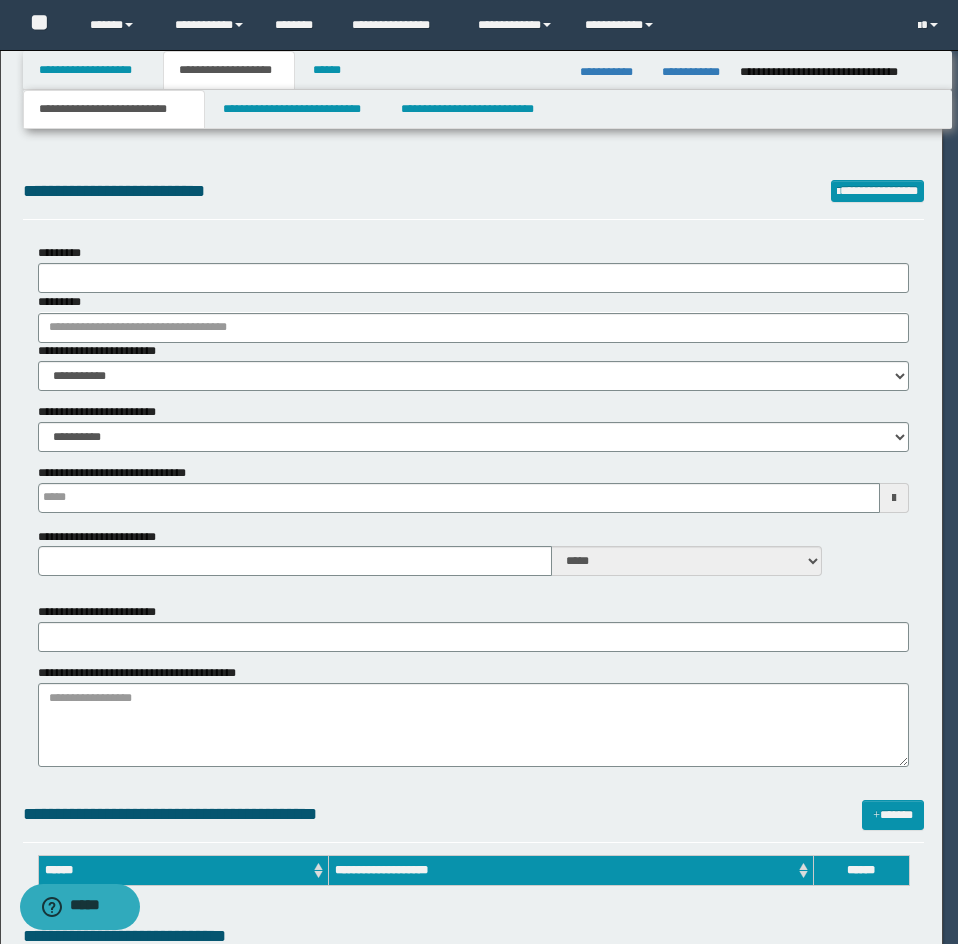 select on "*" 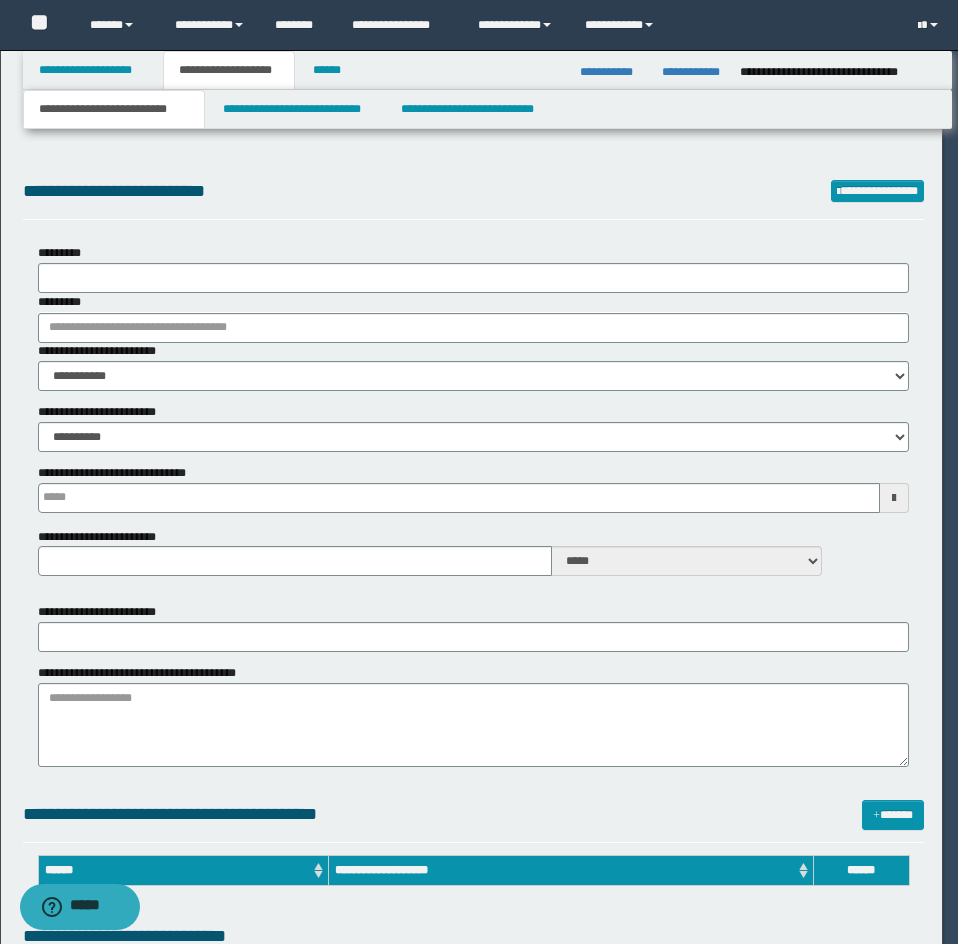 select on "*" 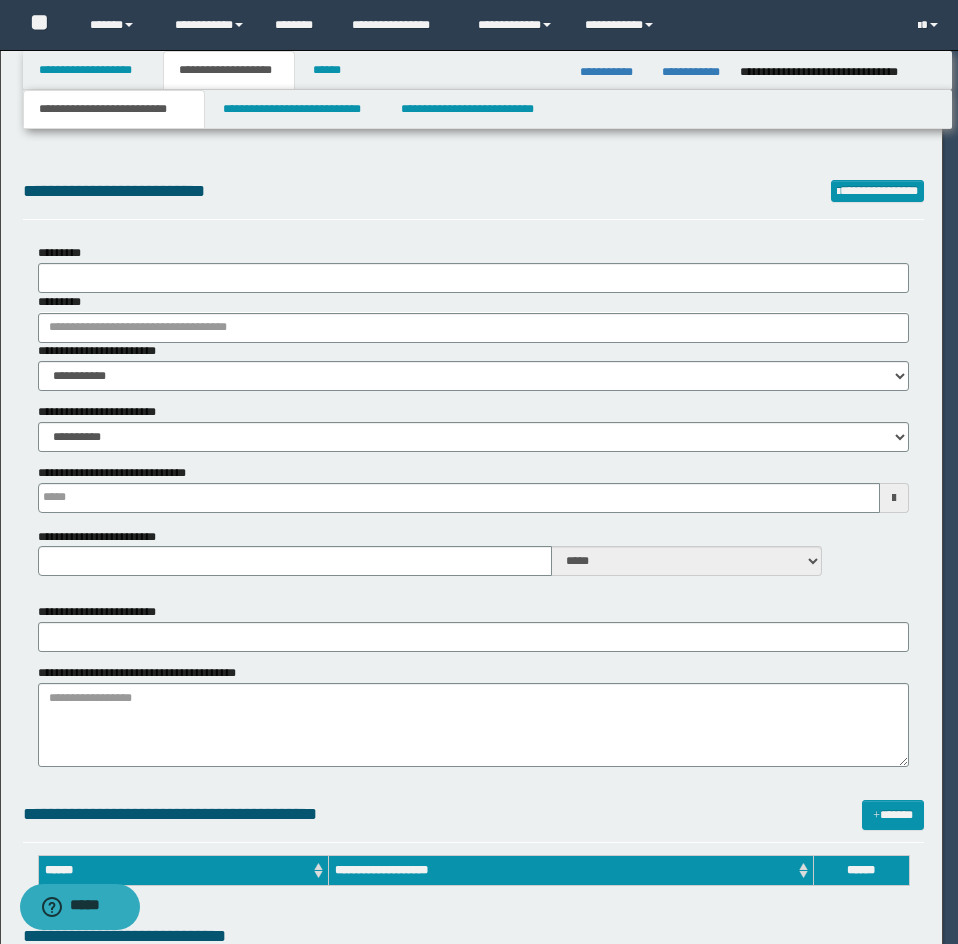 type on "**********" 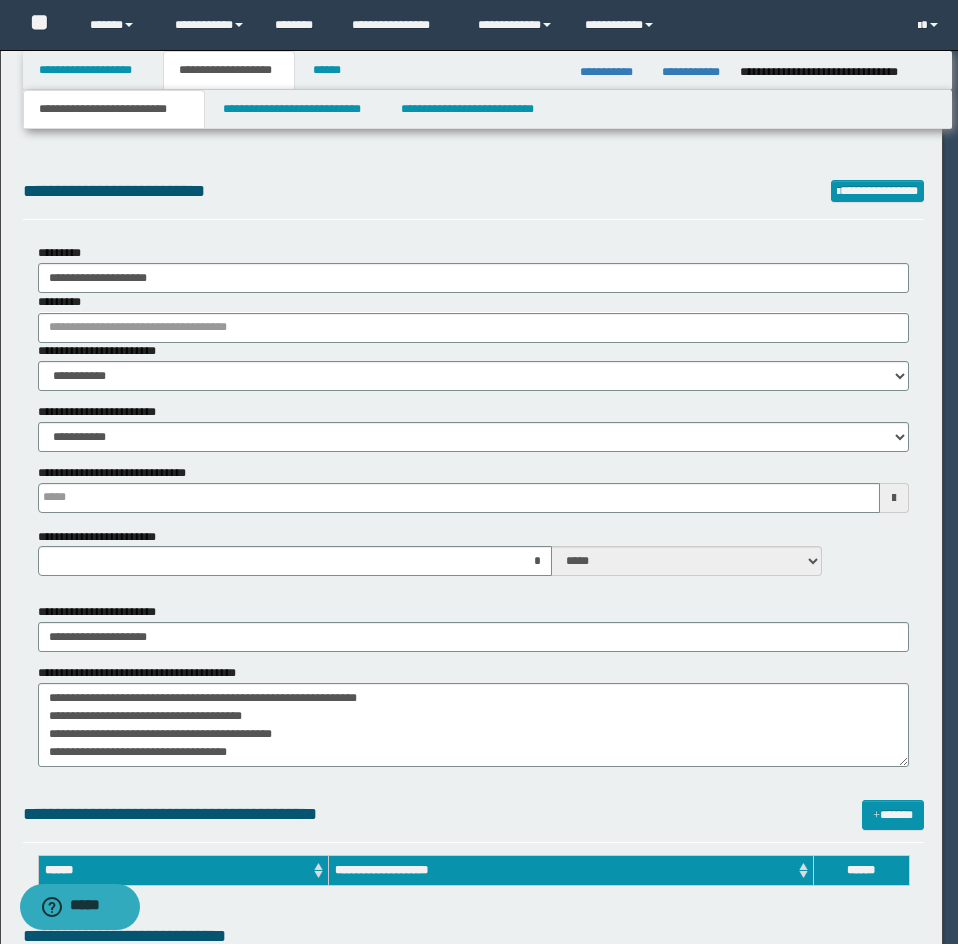 type 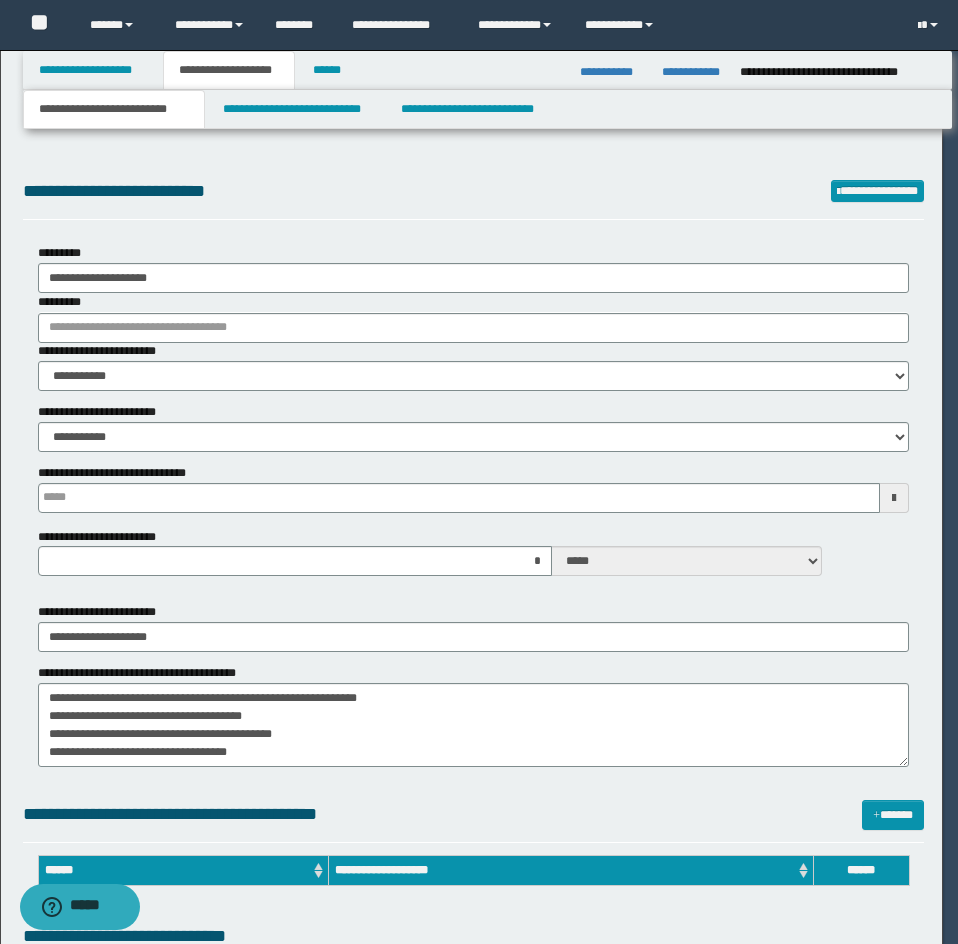 type on "*" 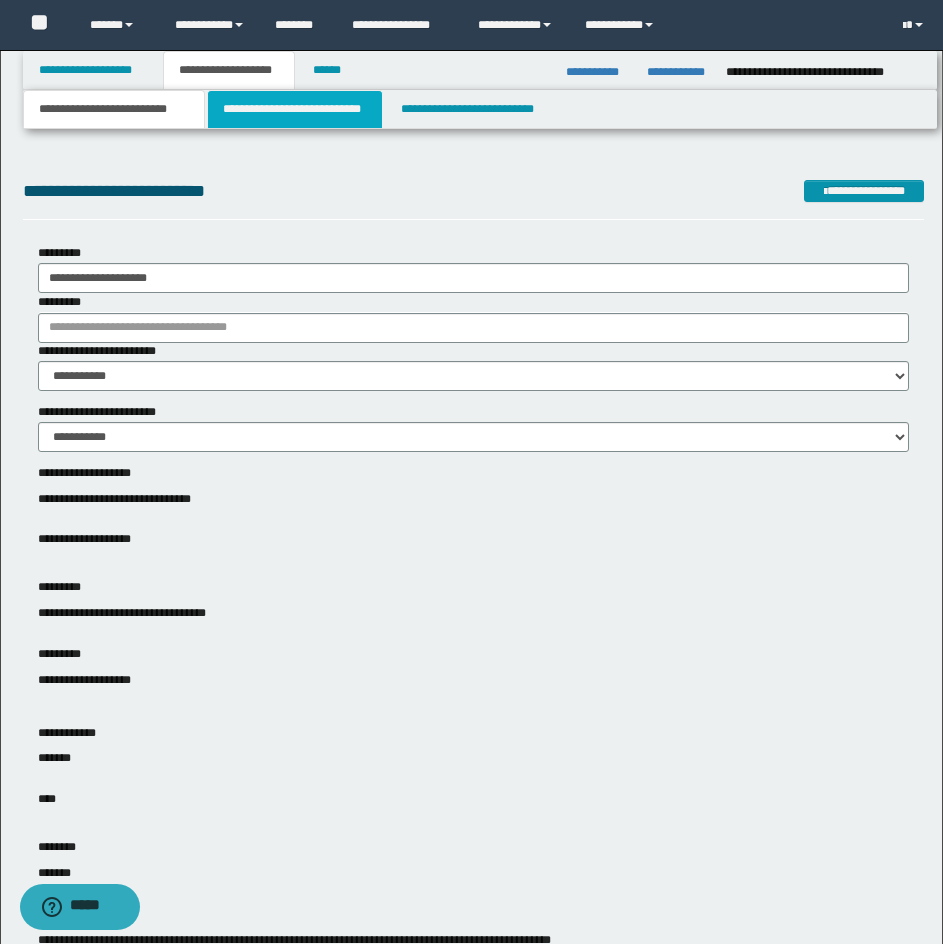 click on "**********" at bounding box center (295, 109) 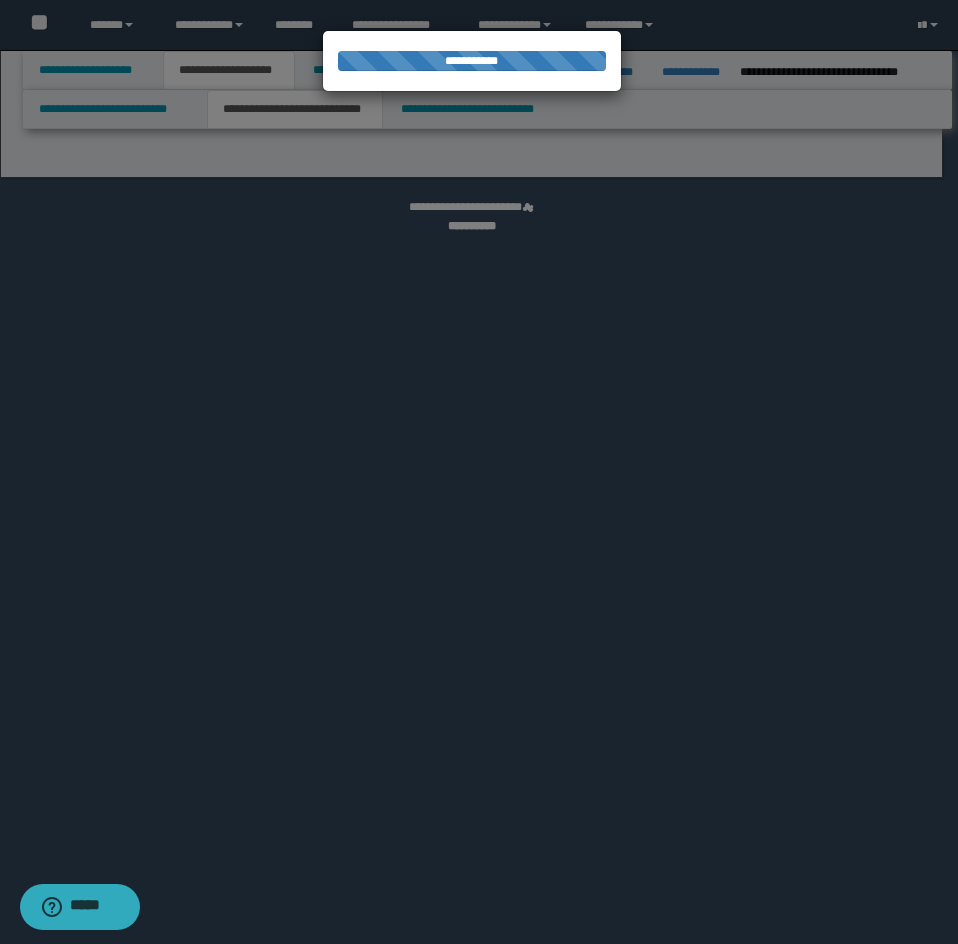 select on "*" 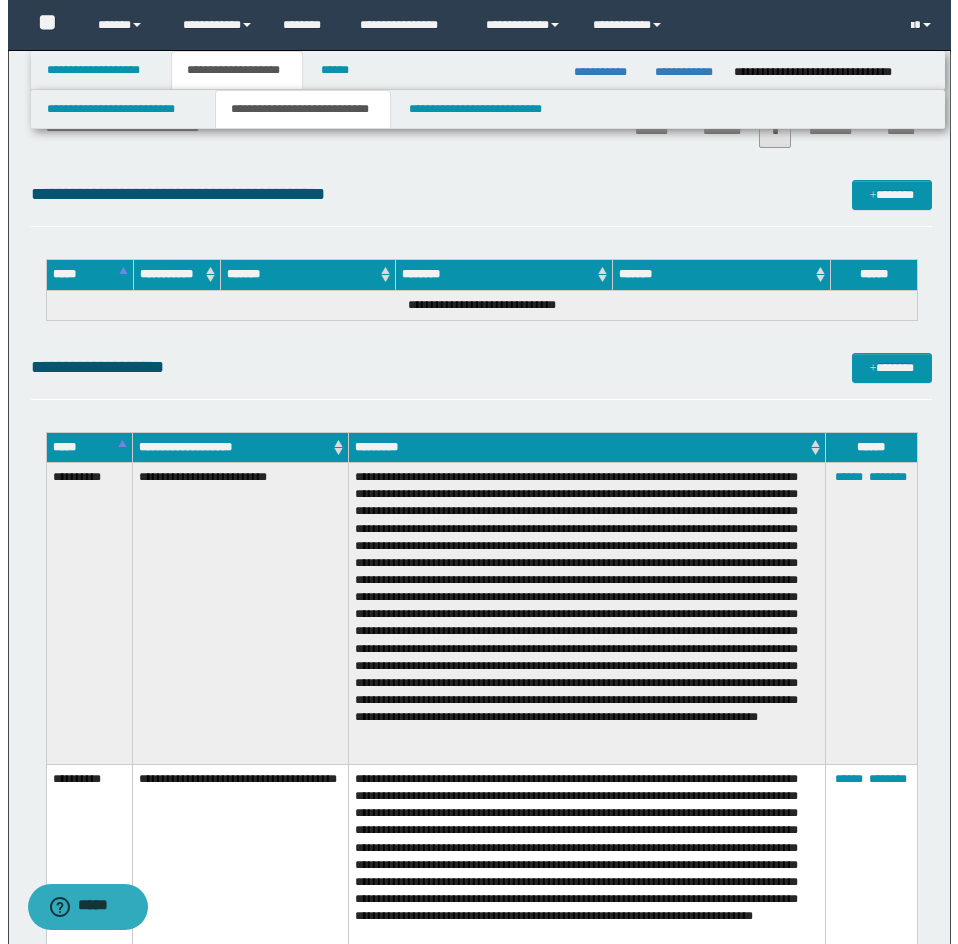 scroll, scrollTop: 2892, scrollLeft: 0, axis: vertical 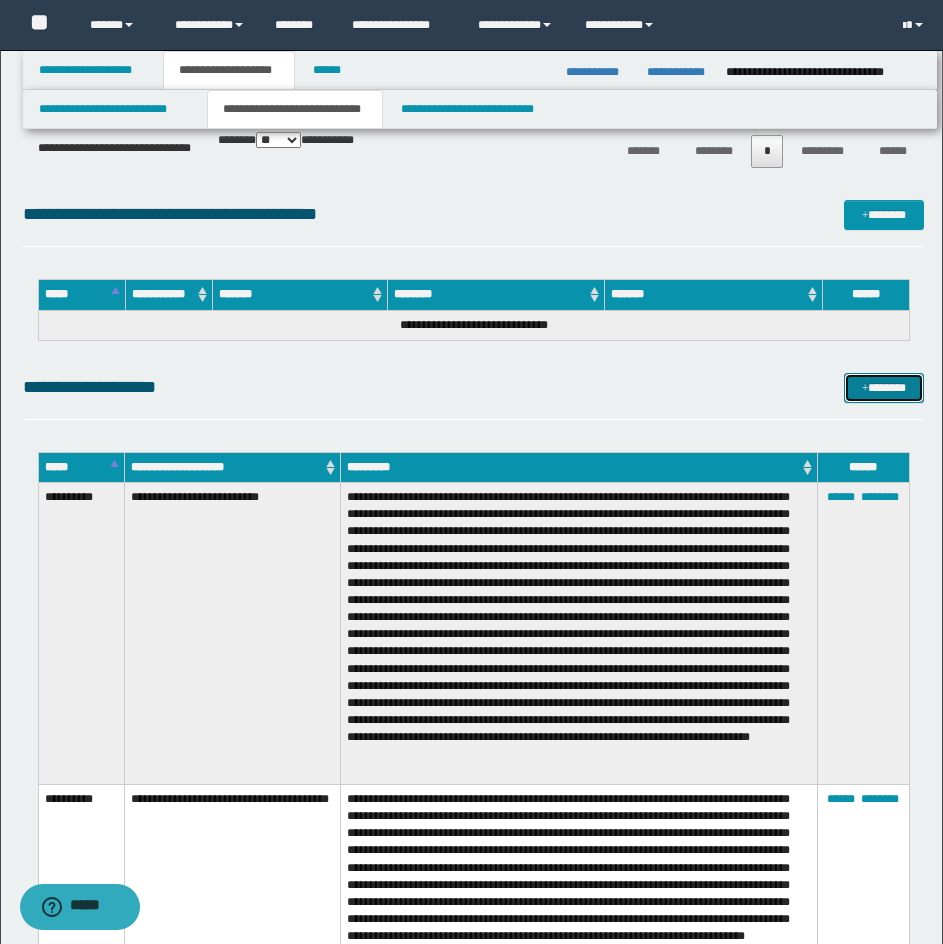 click on "*******" at bounding box center [884, 388] 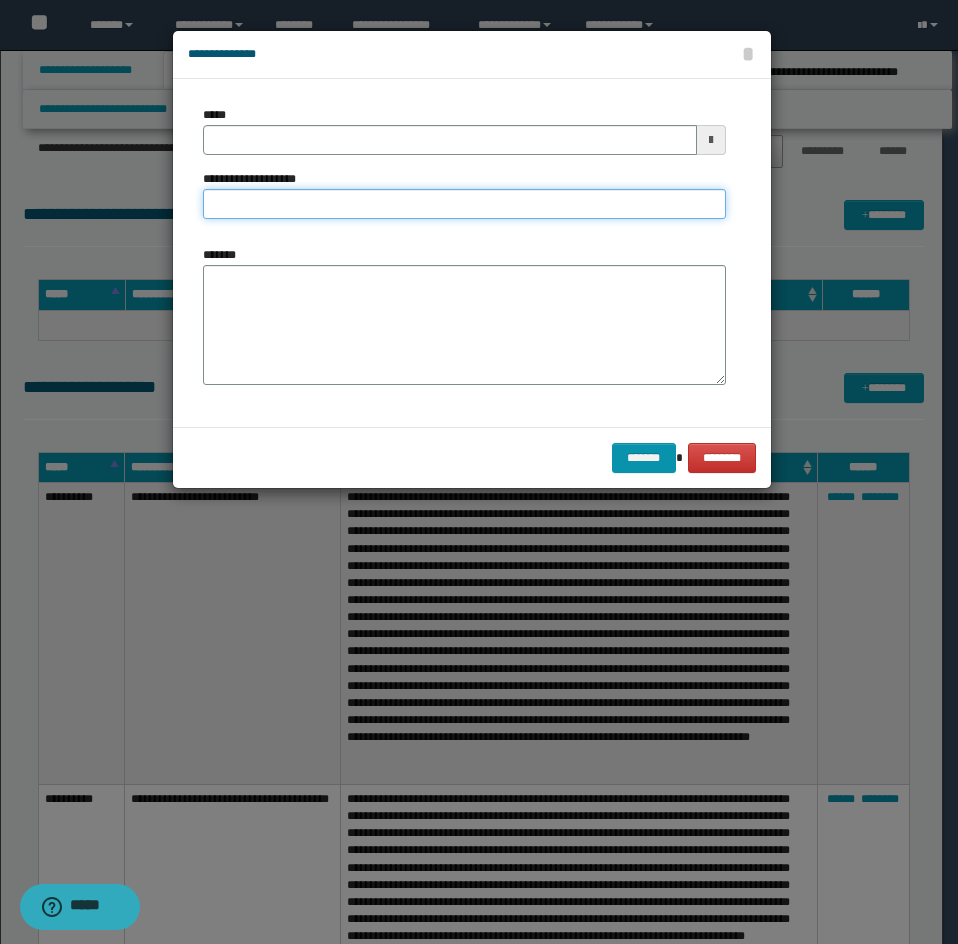 click on "**********" at bounding box center [464, 204] 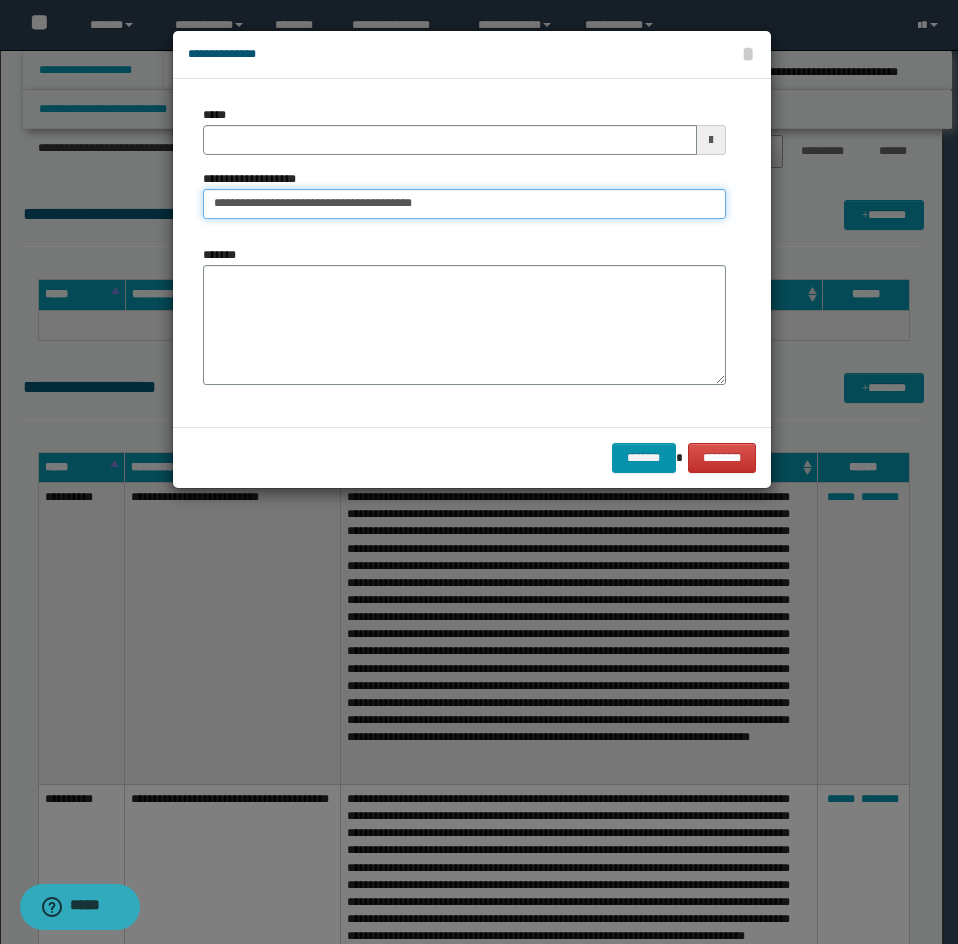 type on "**********" 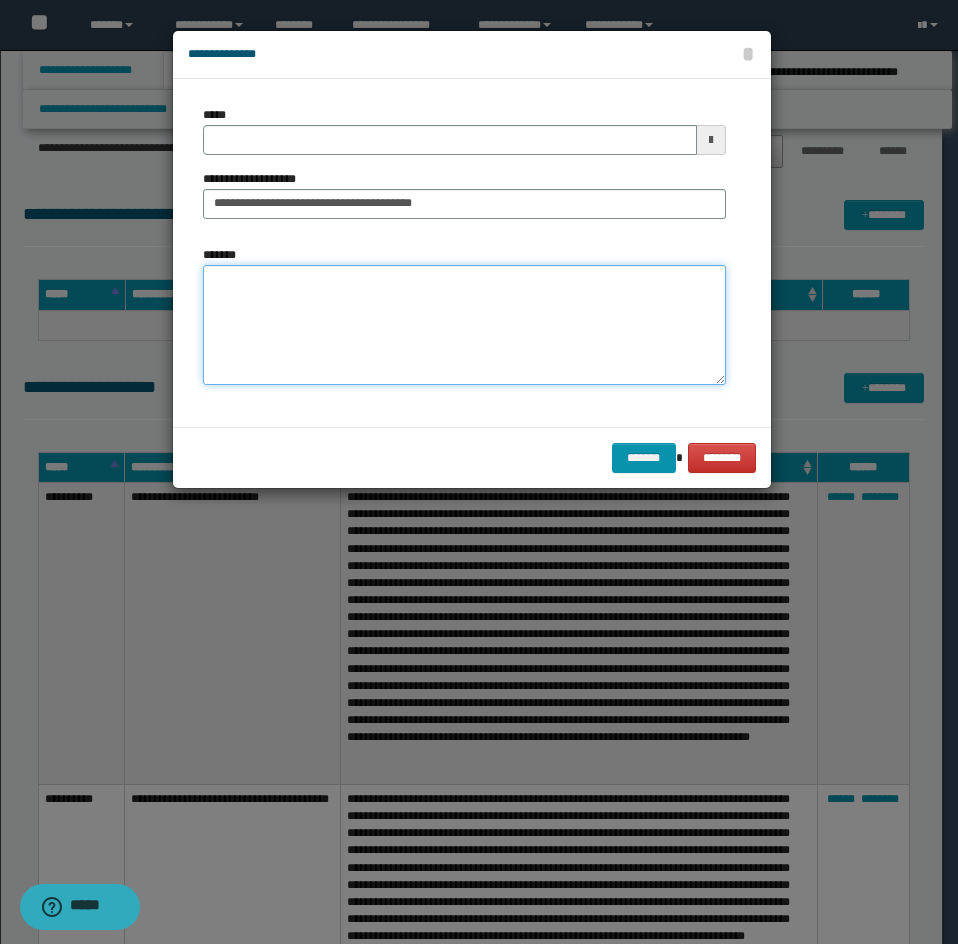 click on "*******" at bounding box center (464, 325) 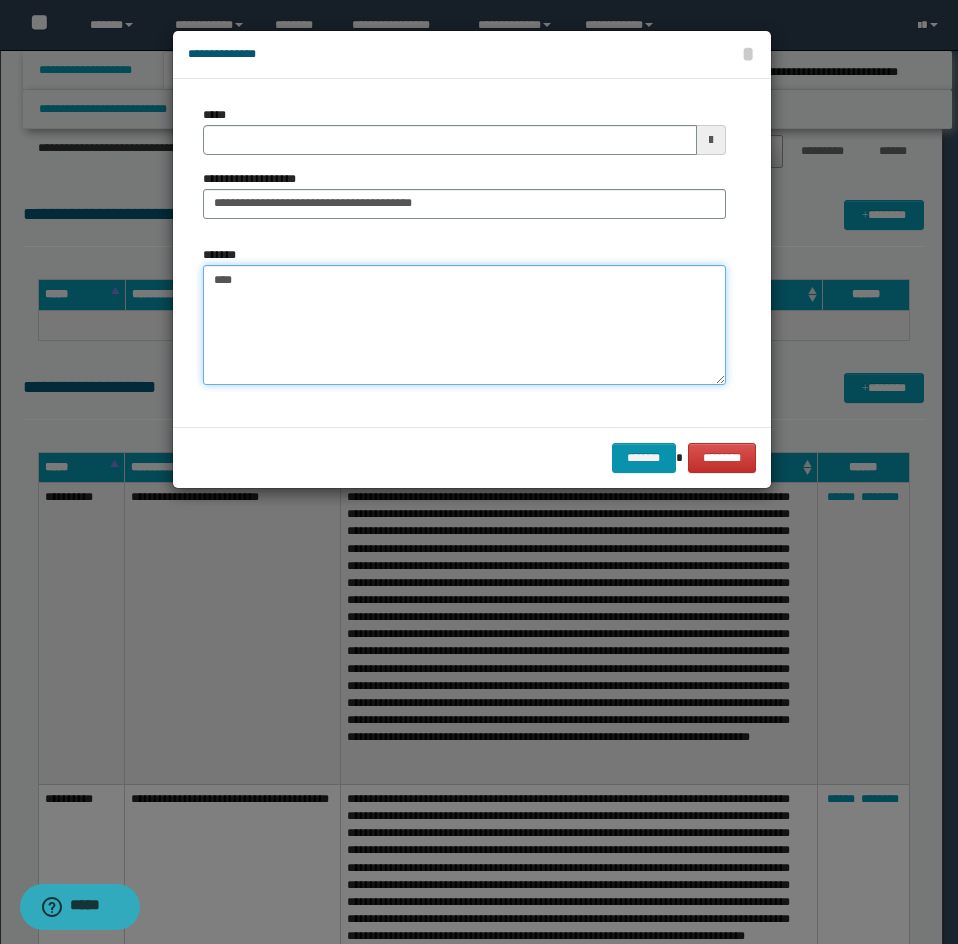 click on "****" at bounding box center [464, 325] 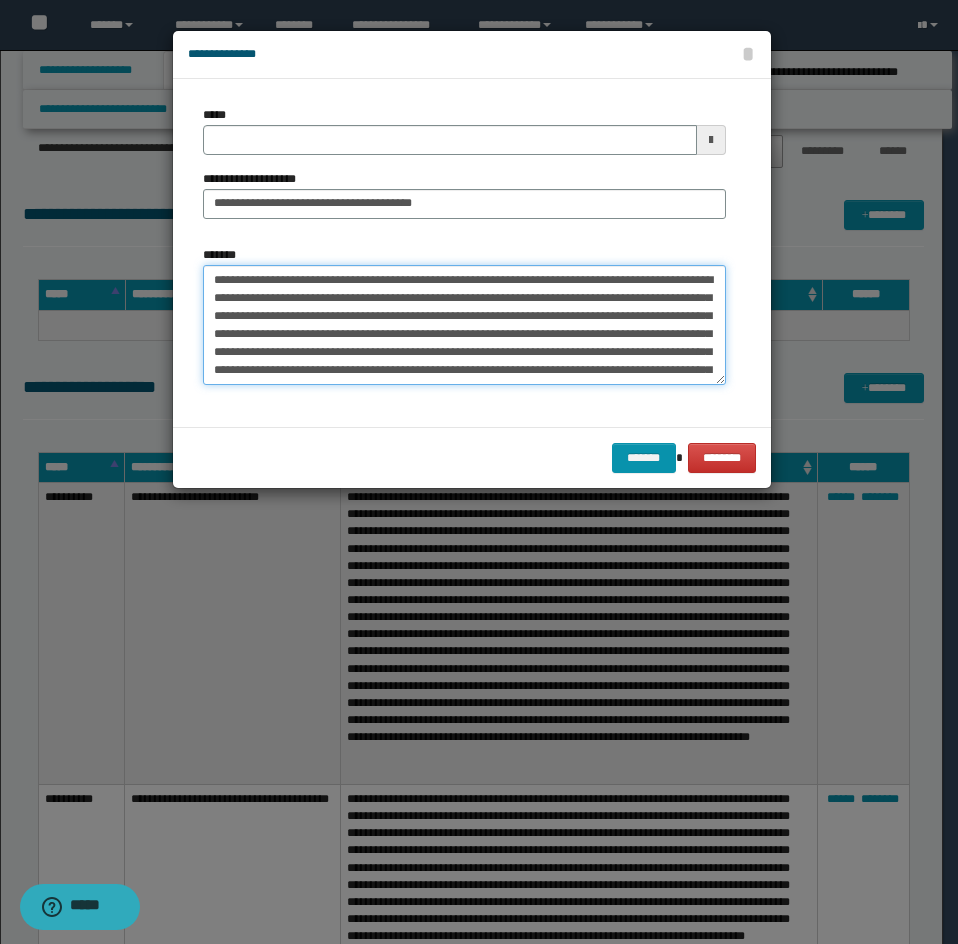 scroll, scrollTop: 66, scrollLeft: 0, axis: vertical 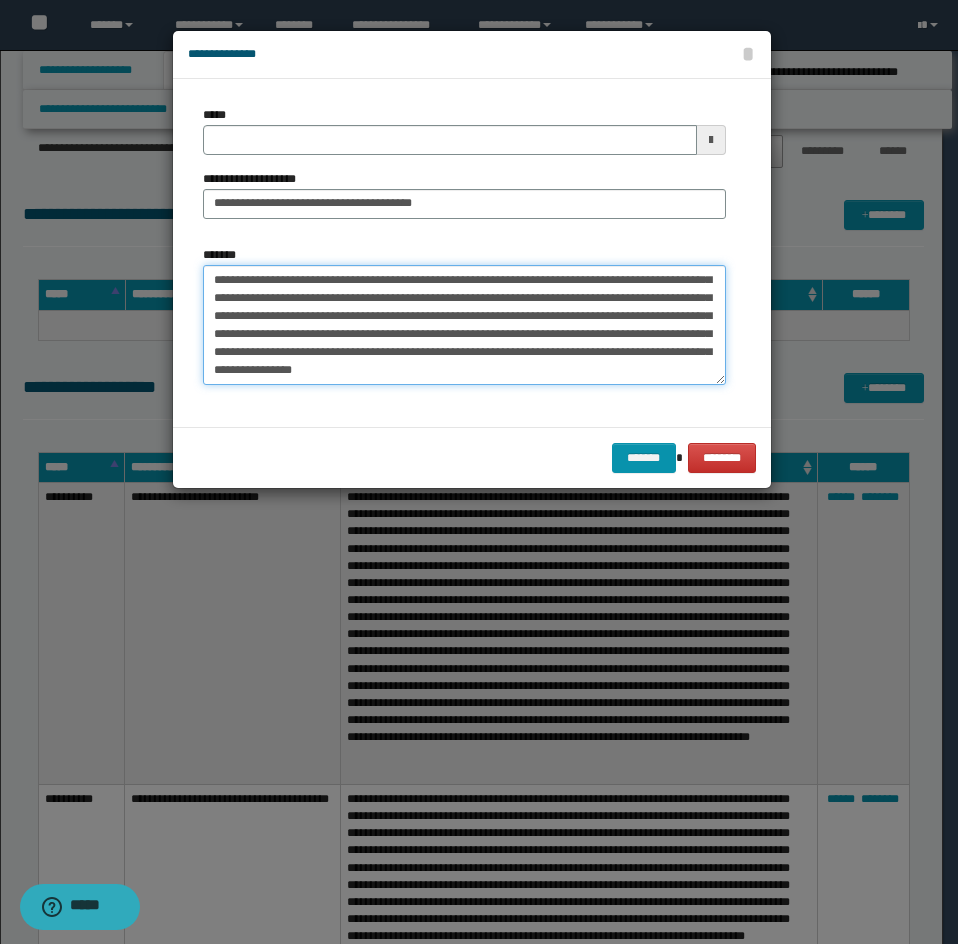 type on "**********" 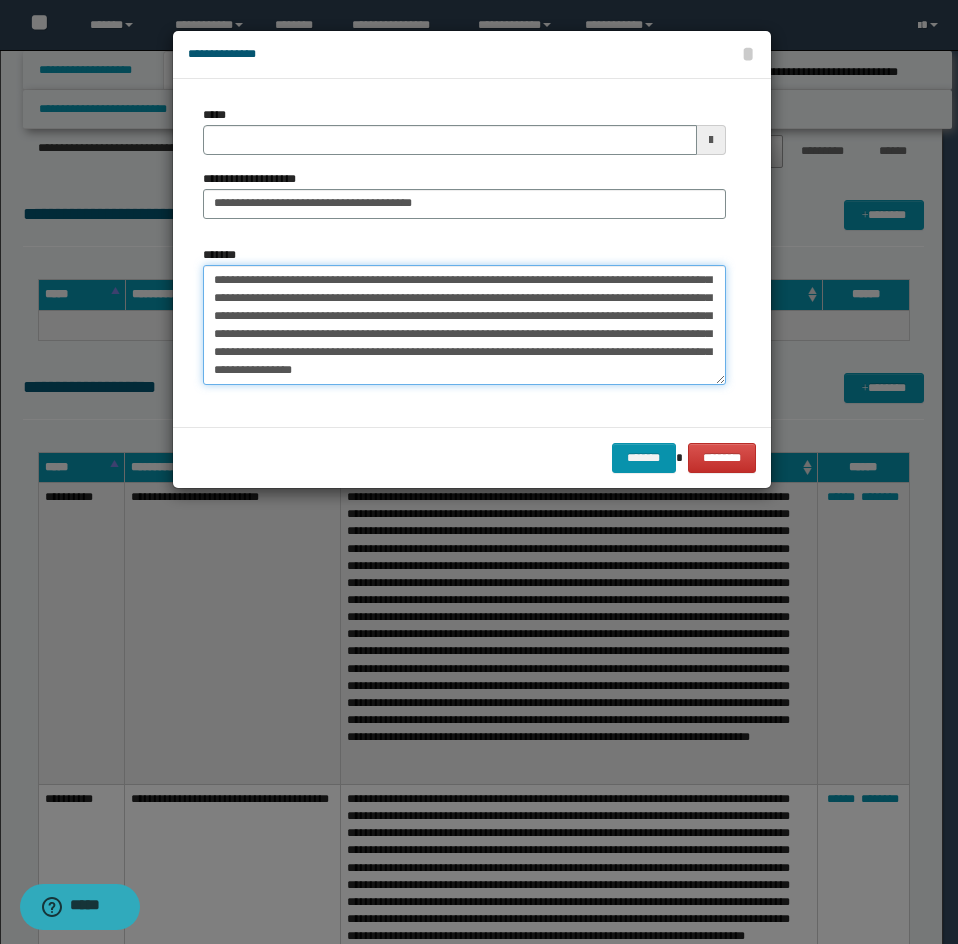 type 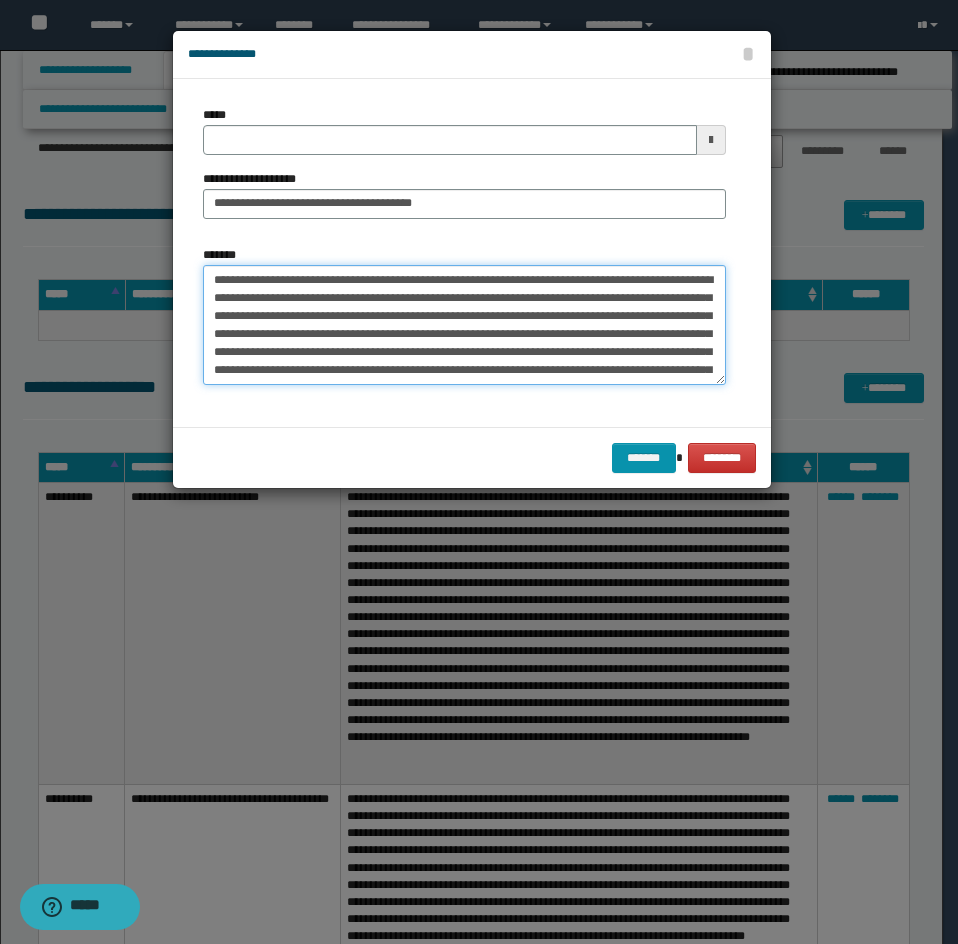 scroll, scrollTop: 72, scrollLeft: 0, axis: vertical 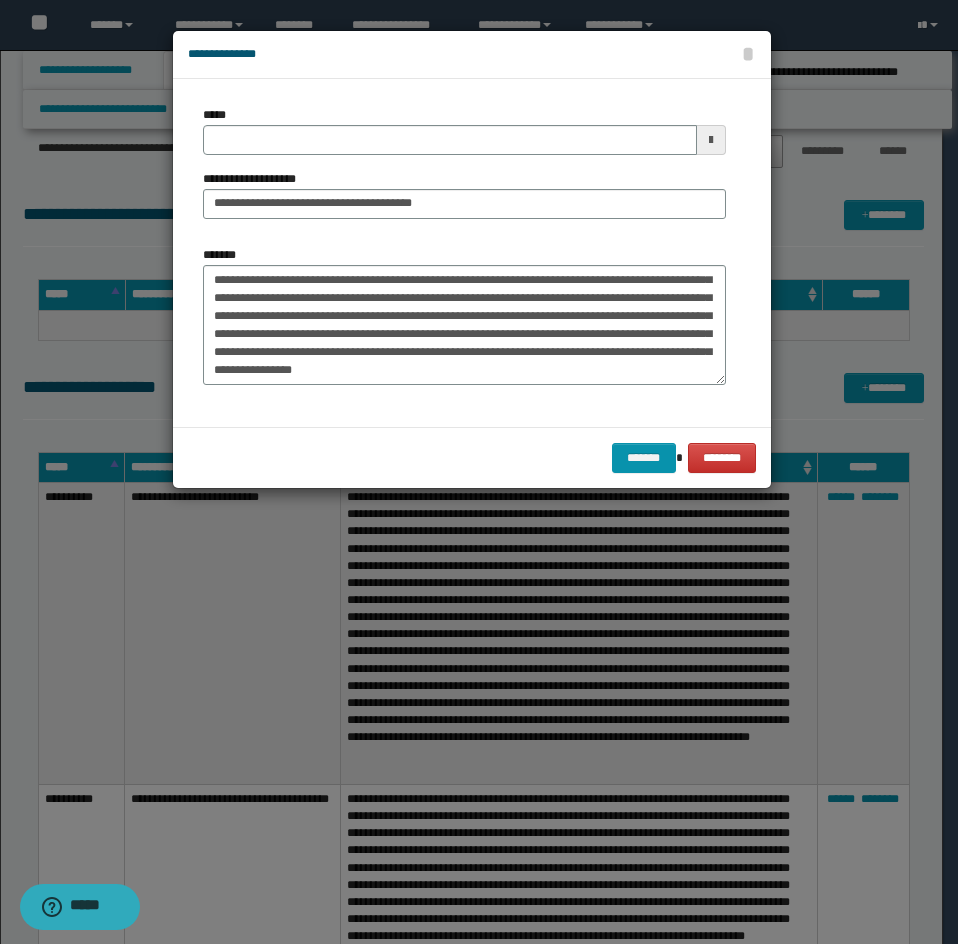 click on "**********" at bounding box center [464, 323] 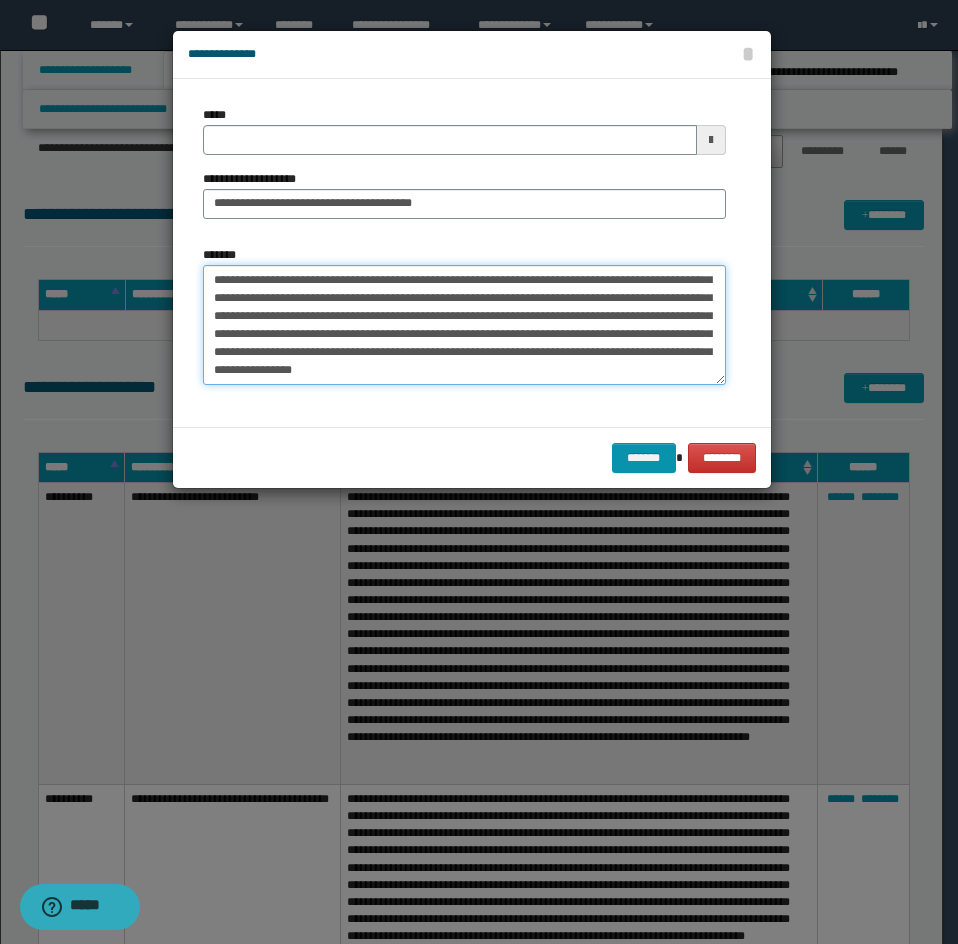 drag, startPoint x: 436, startPoint y: 374, endPoint x: 296, endPoint y: 374, distance: 140 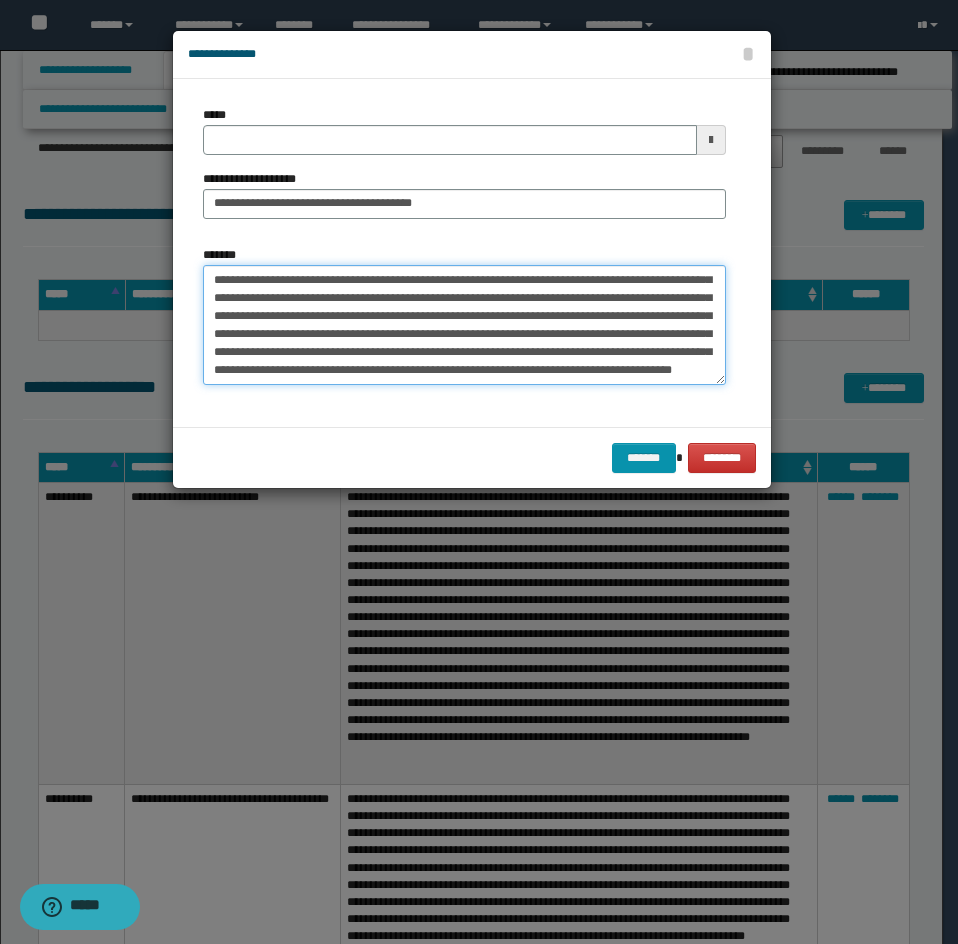paste on "**********" 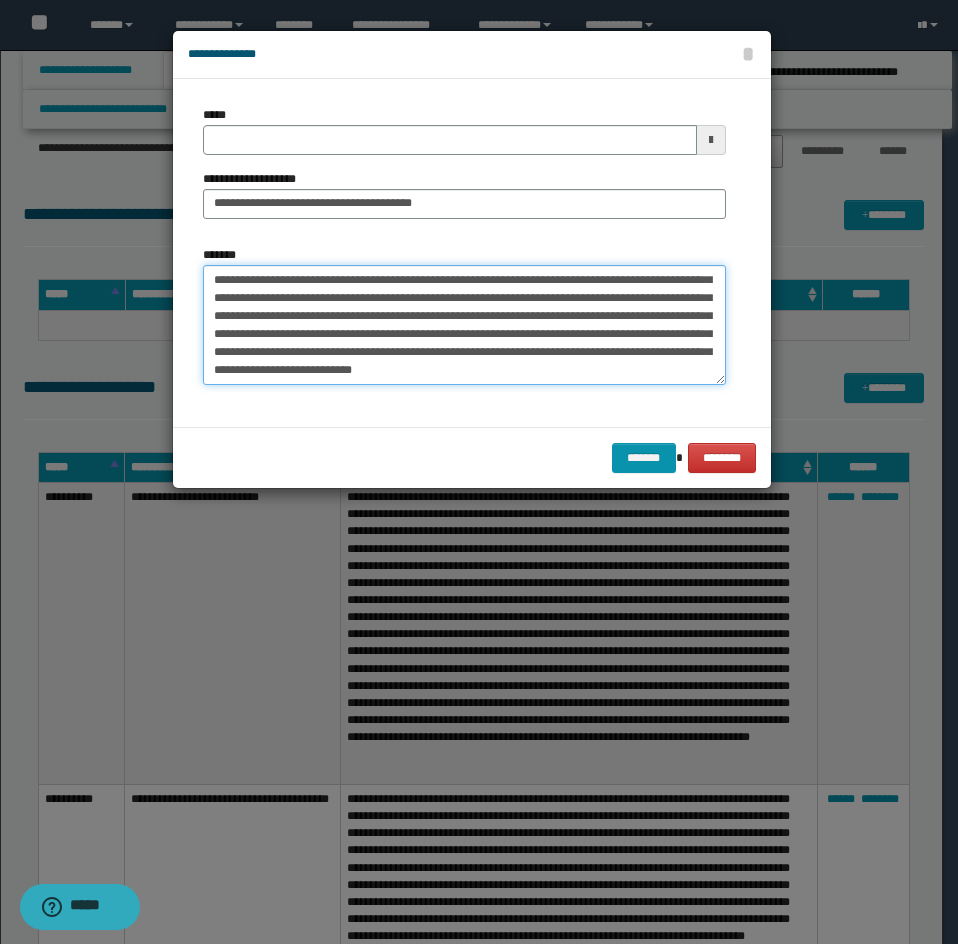 drag, startPoint x: 422, startPoint y: 368, endPoint x: 362, endPoint y: 369, distance: 60.00833 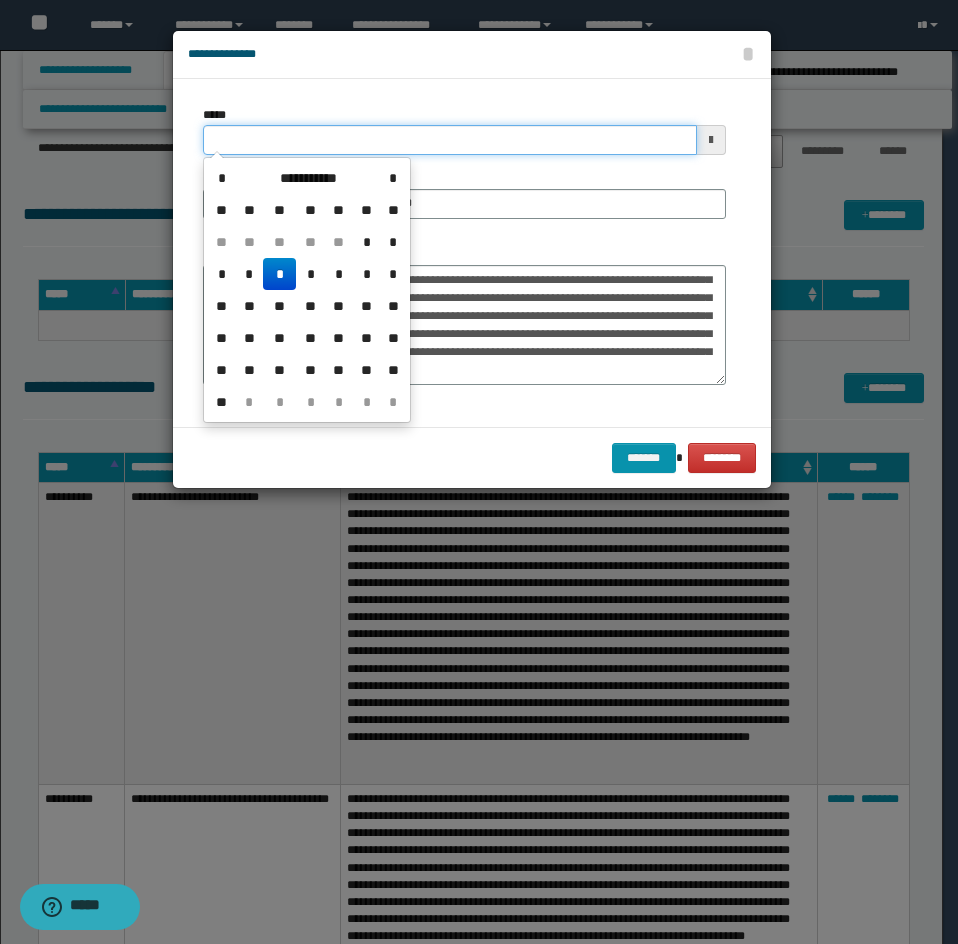 click on "*****" at bounding box center [450, 140] 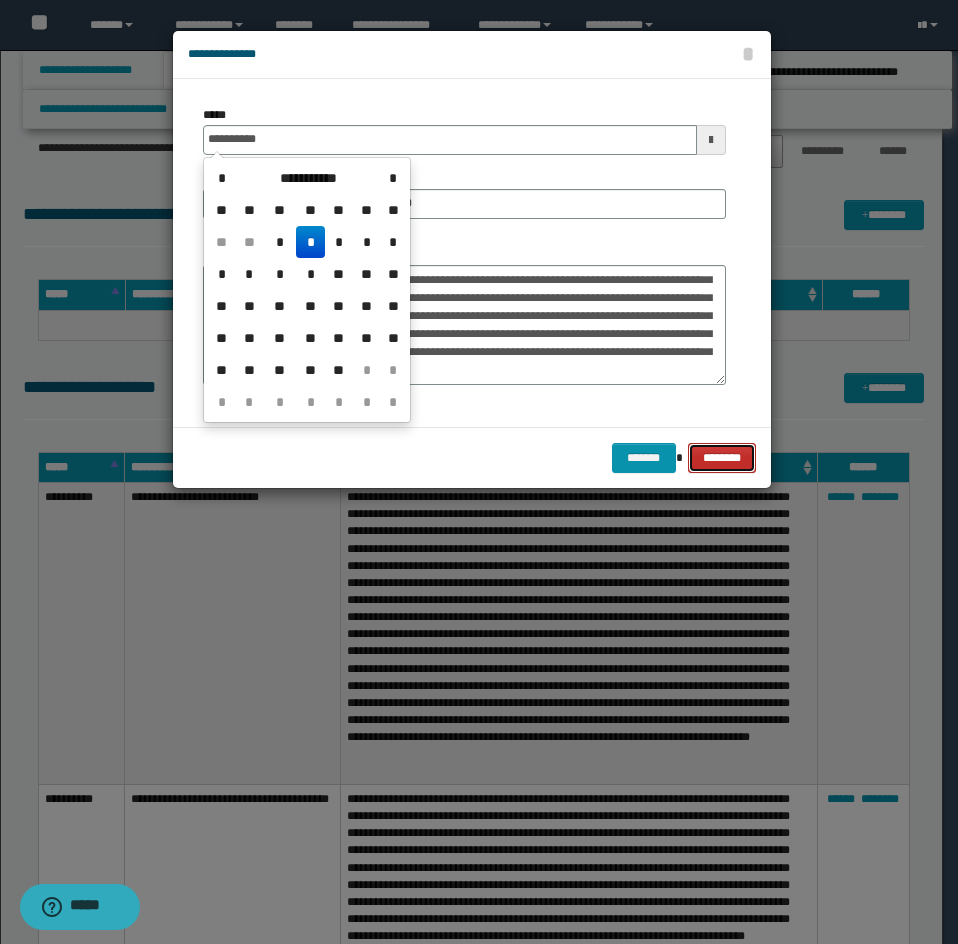 type on "**********" 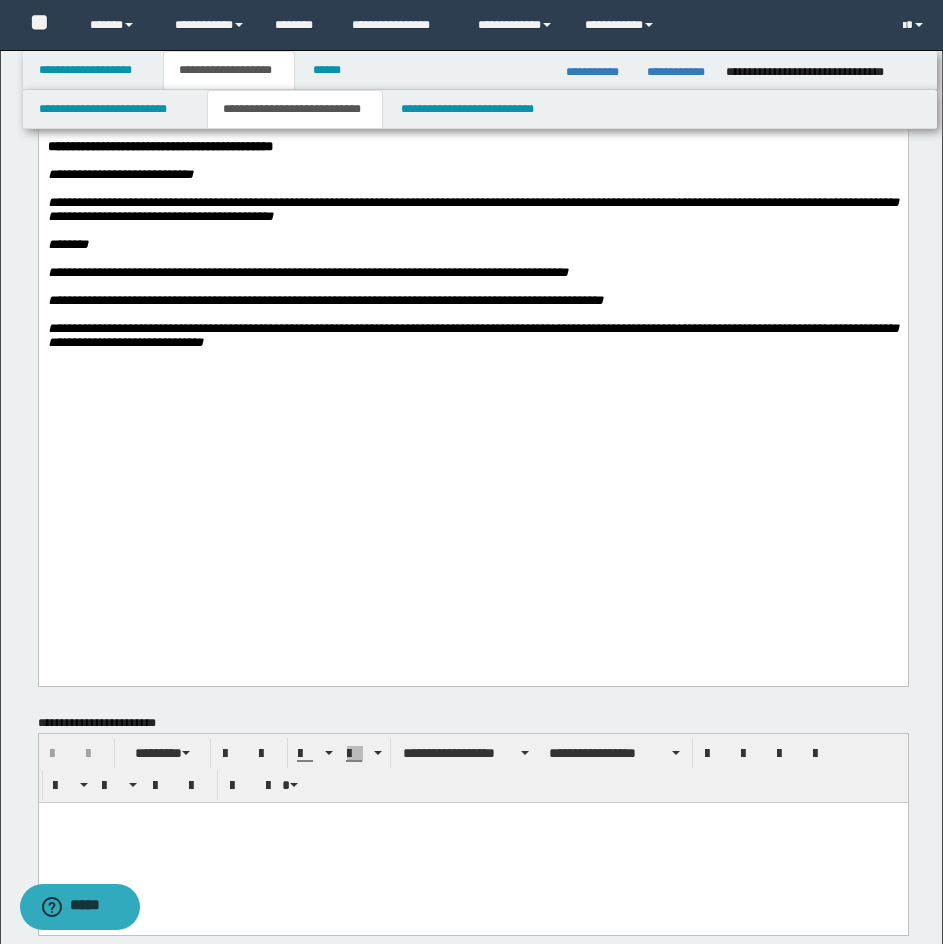 scroll, scrollTop: 992, scrollLeft: 0, axis: vertical 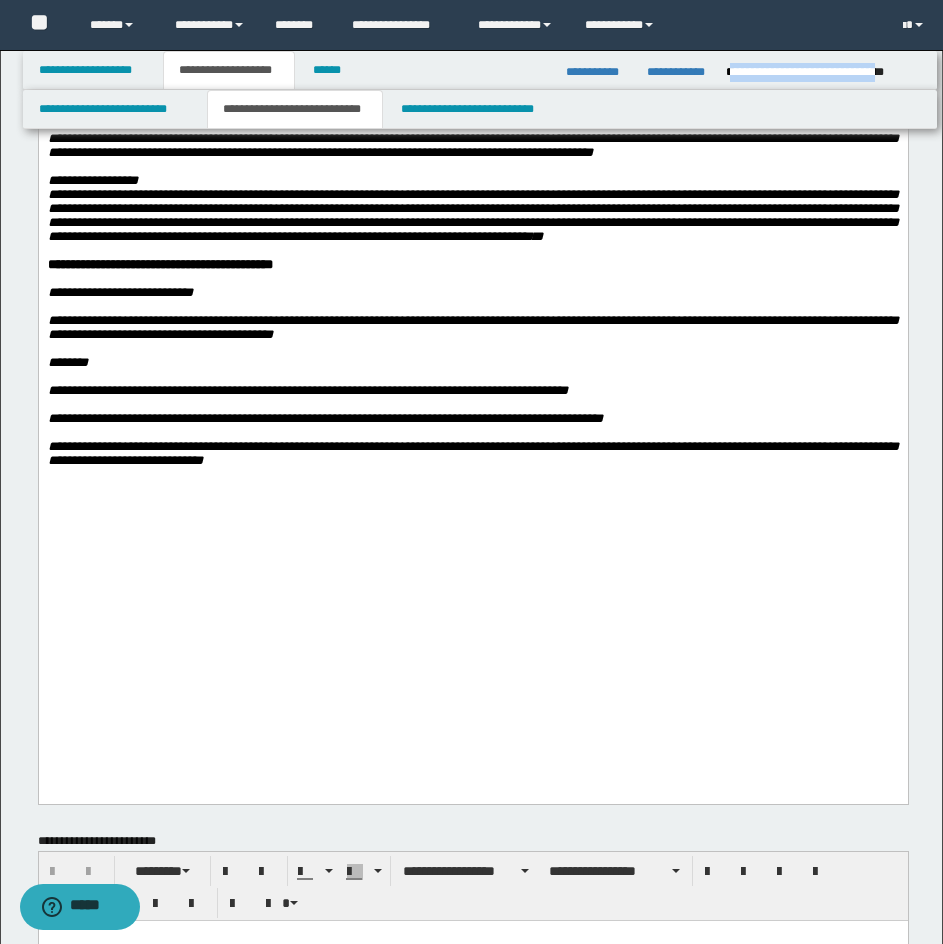drag, startPoint x: 728, startPoint y: 71, endPoint x: 917, endPoint y: 69, distance: 189.01057 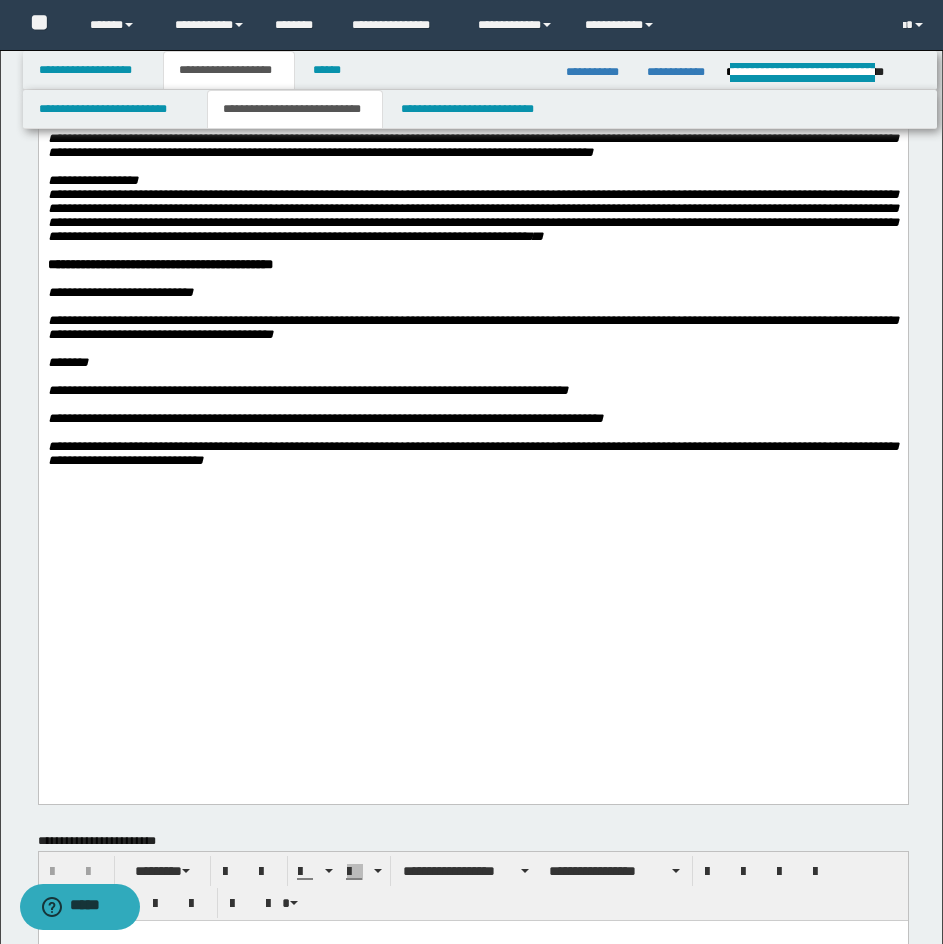 click on "**********" at bounding box center (472, -109) 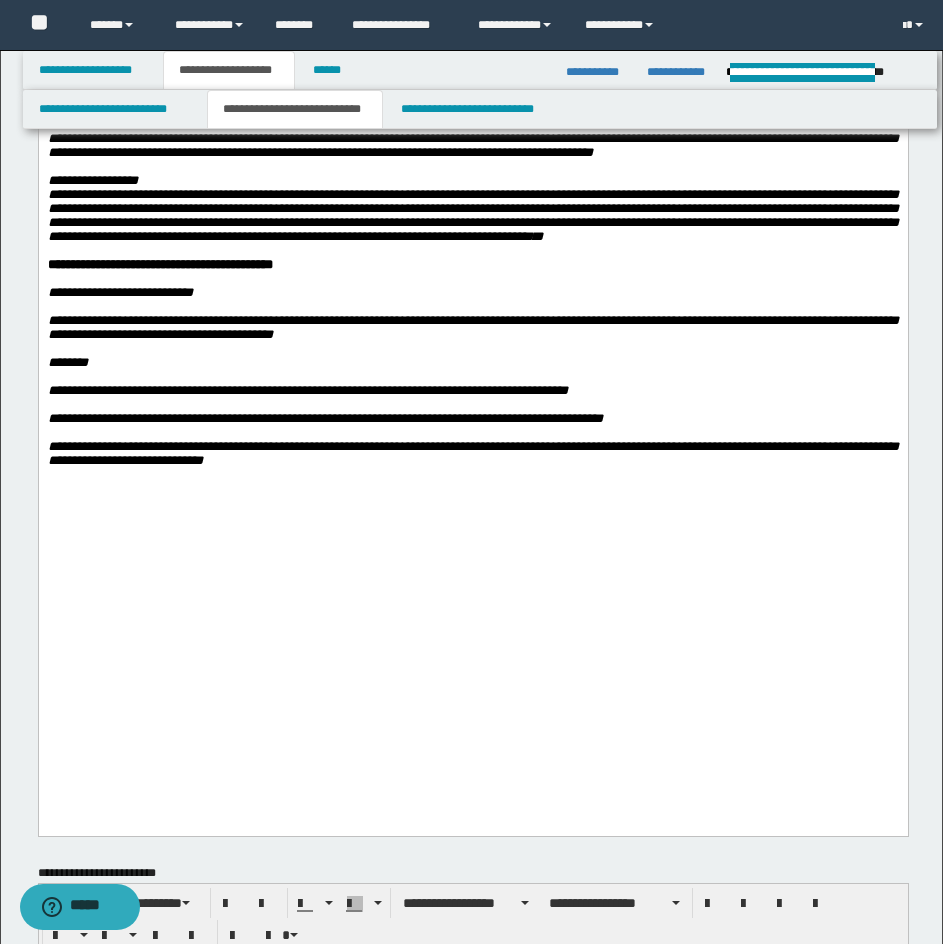 paste 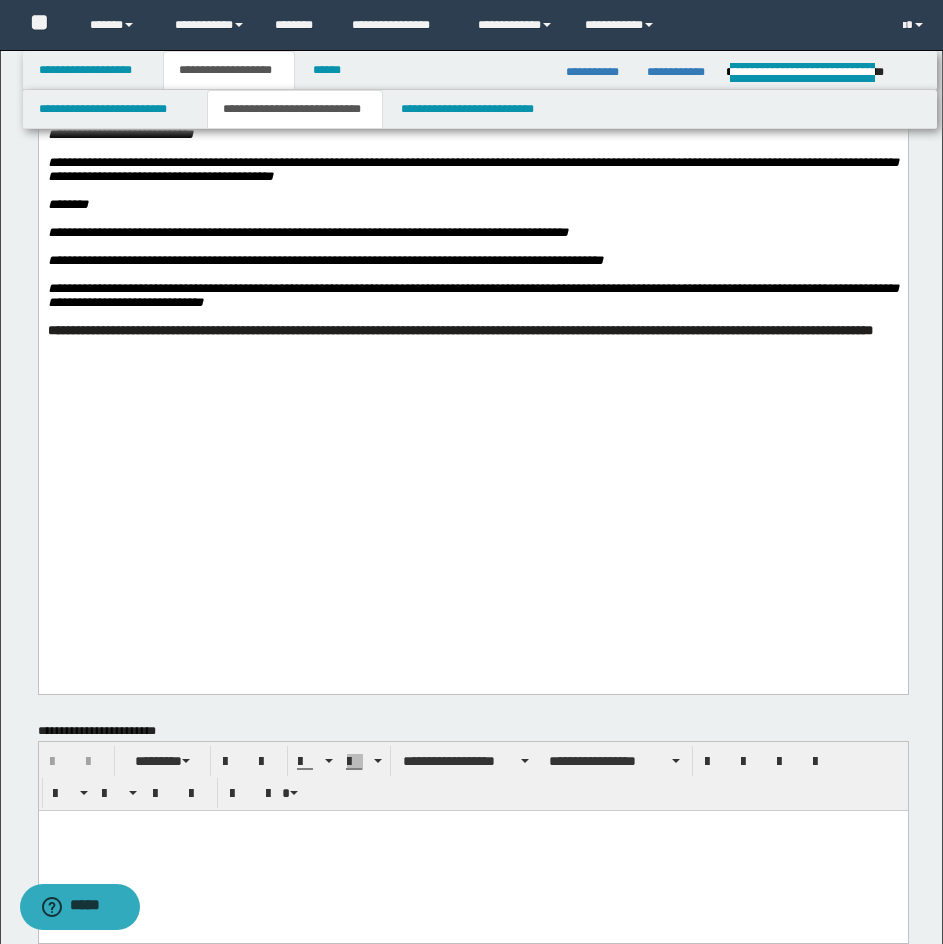 scroll, scrollTop: 1192, scrollLeft: 0, axis: vertical 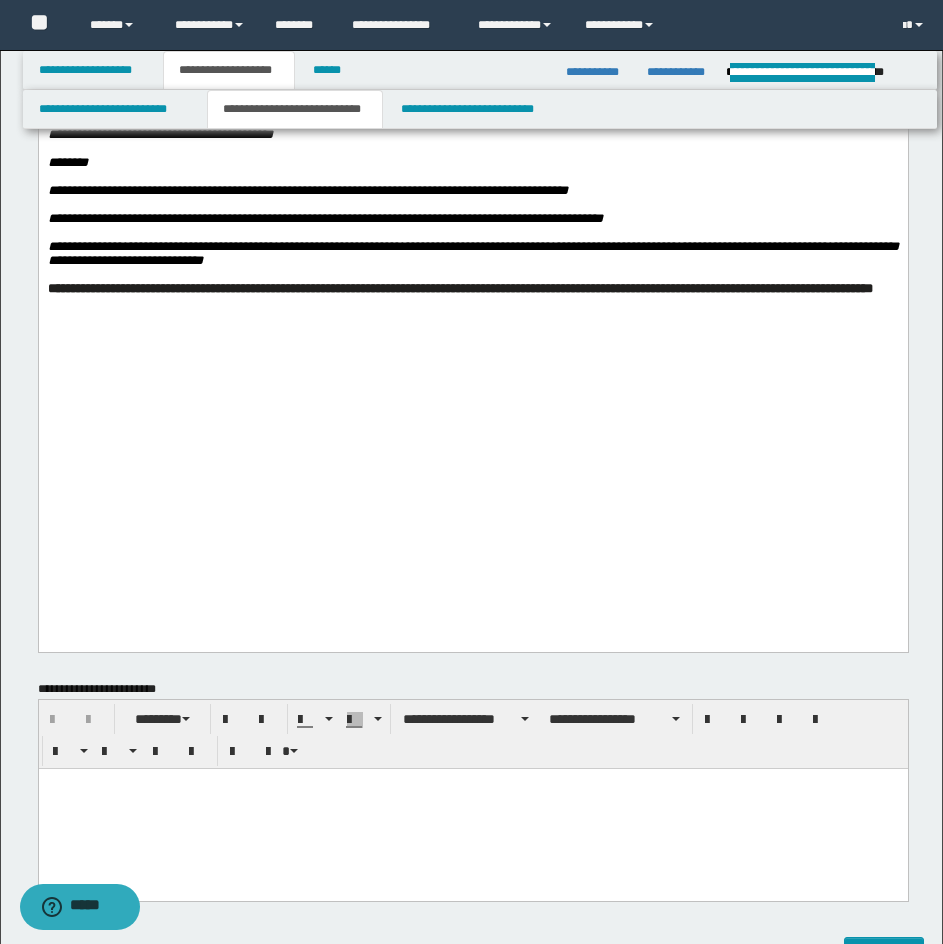 drag, startPoint x: 304, startPoint y: 514, endPoint x: 306, endPoint y: 531, distance: 17.117243 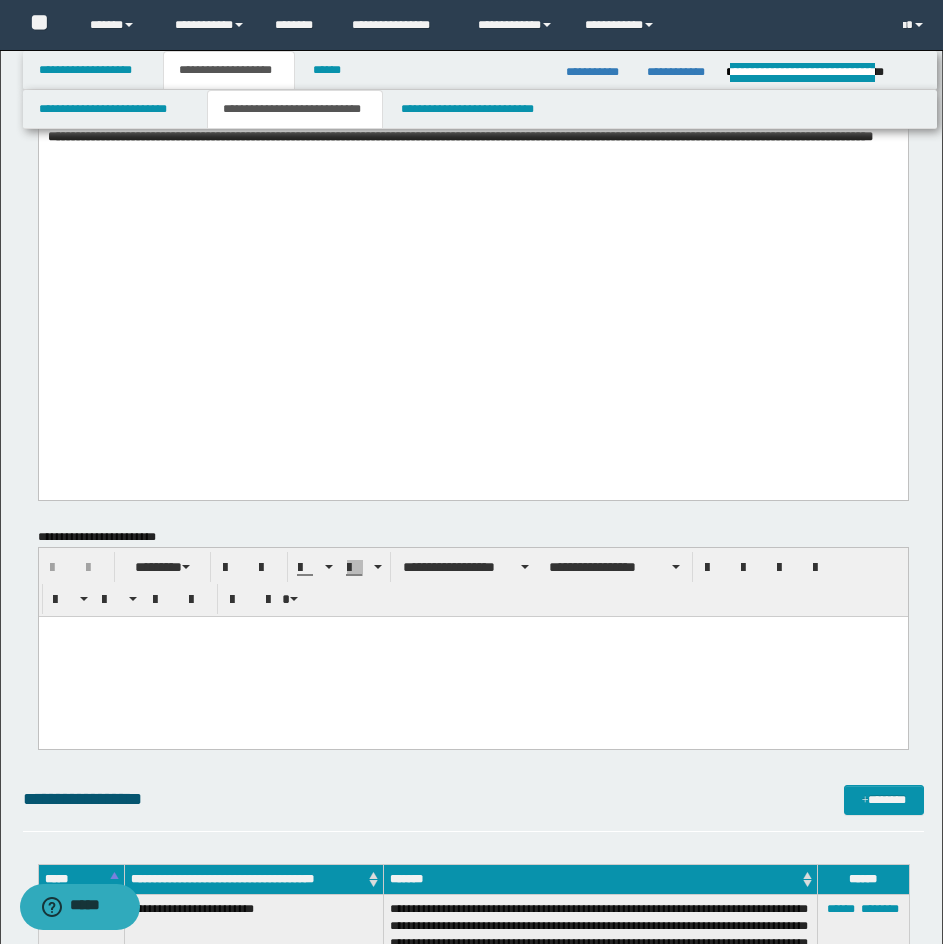scroll, scrollTop: 1340, scrollLeft: 0, axis: vertical 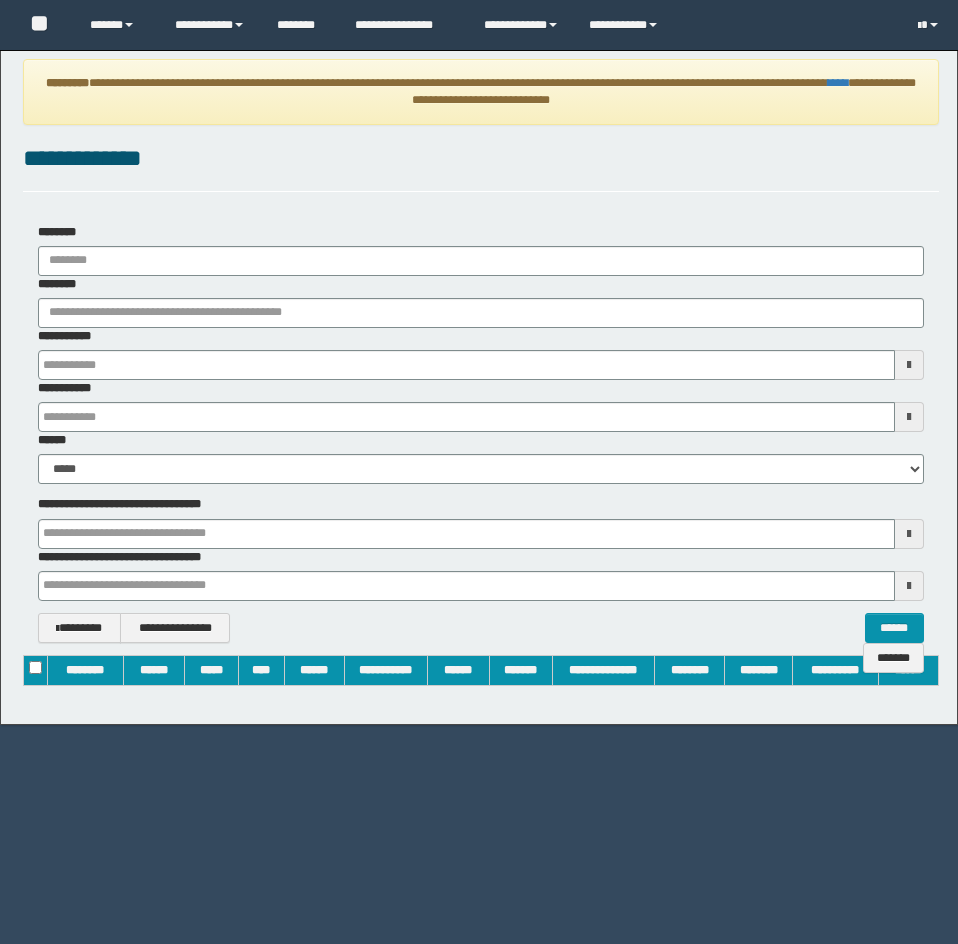 type on "**********" 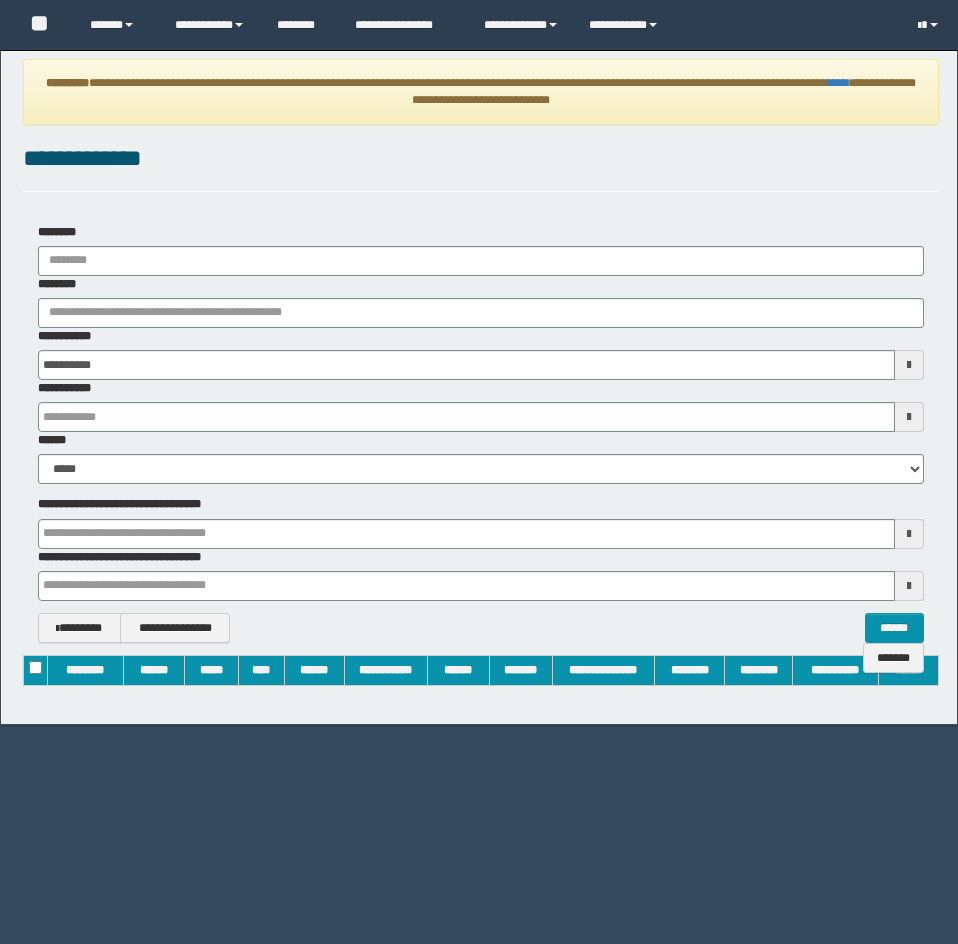 type on "**********" 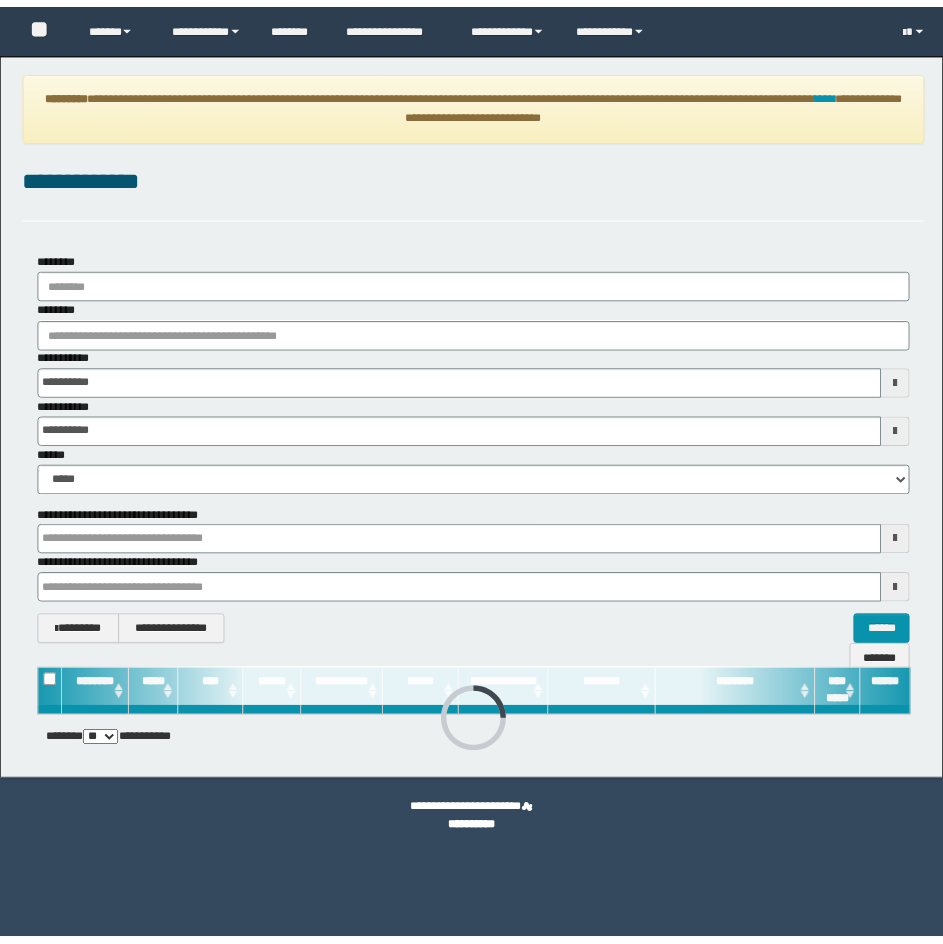 scroll, scrollTop: 0, scrollLeft: 0, axis: both 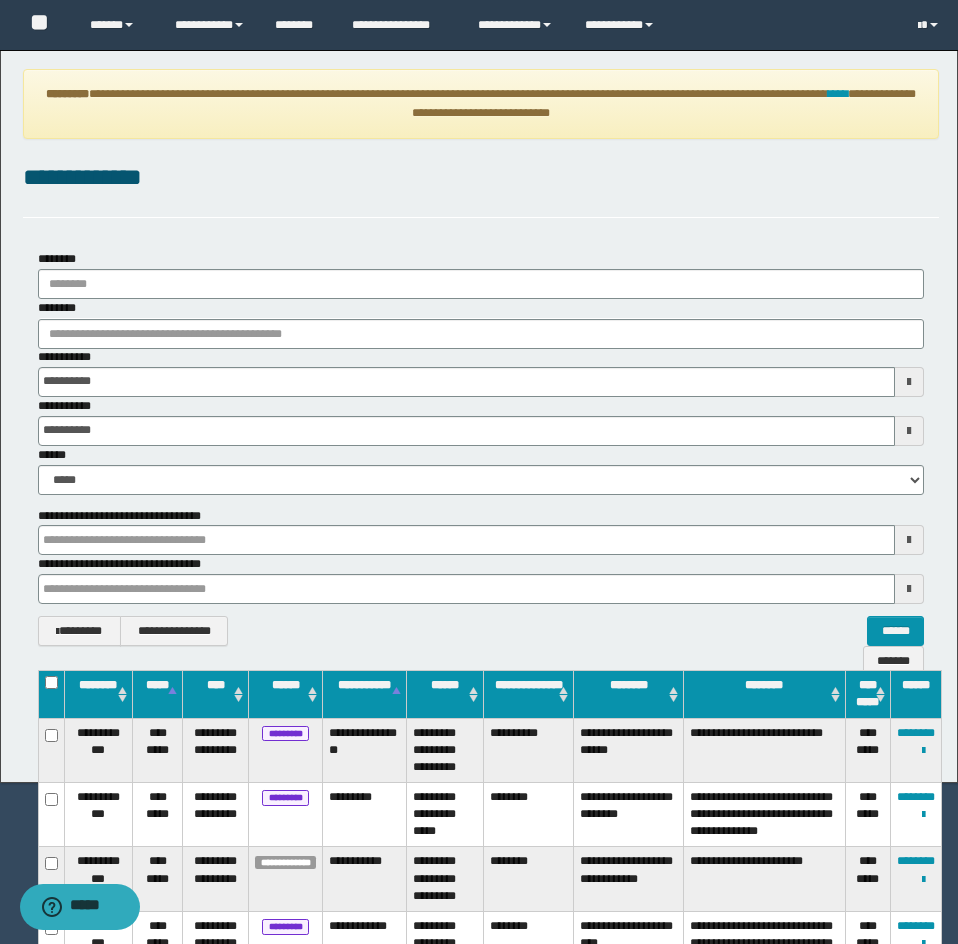 type 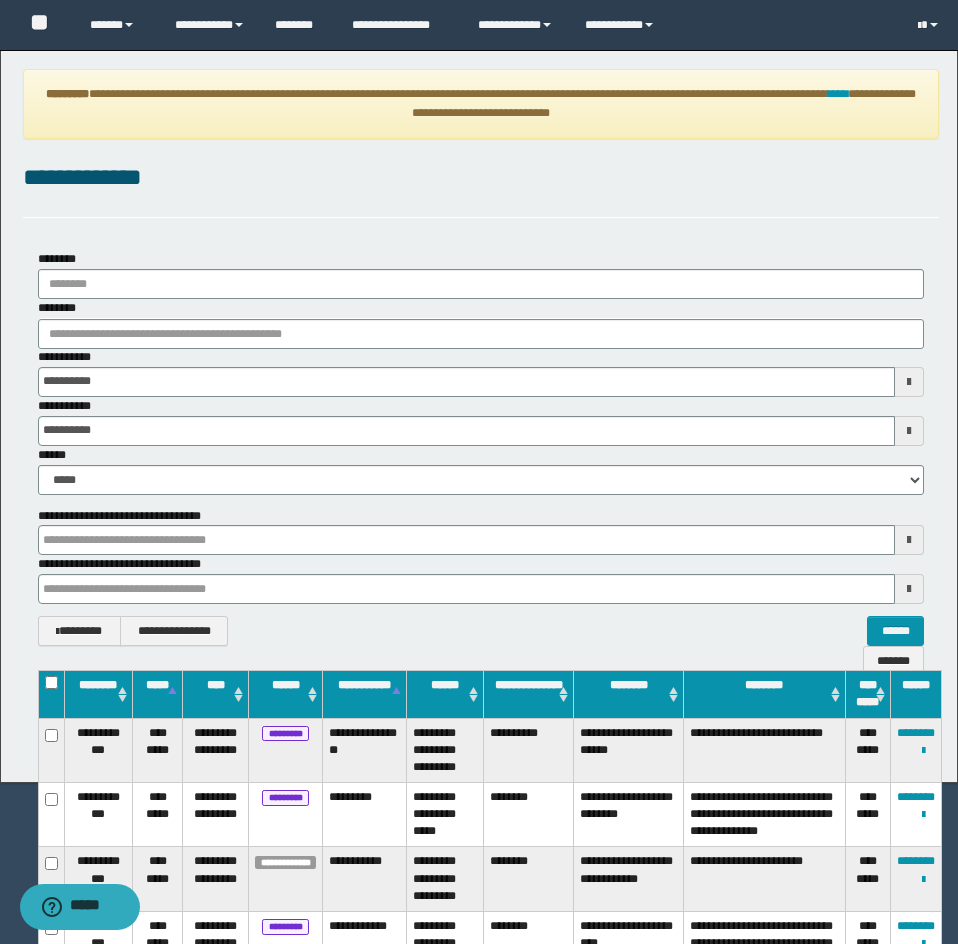 type 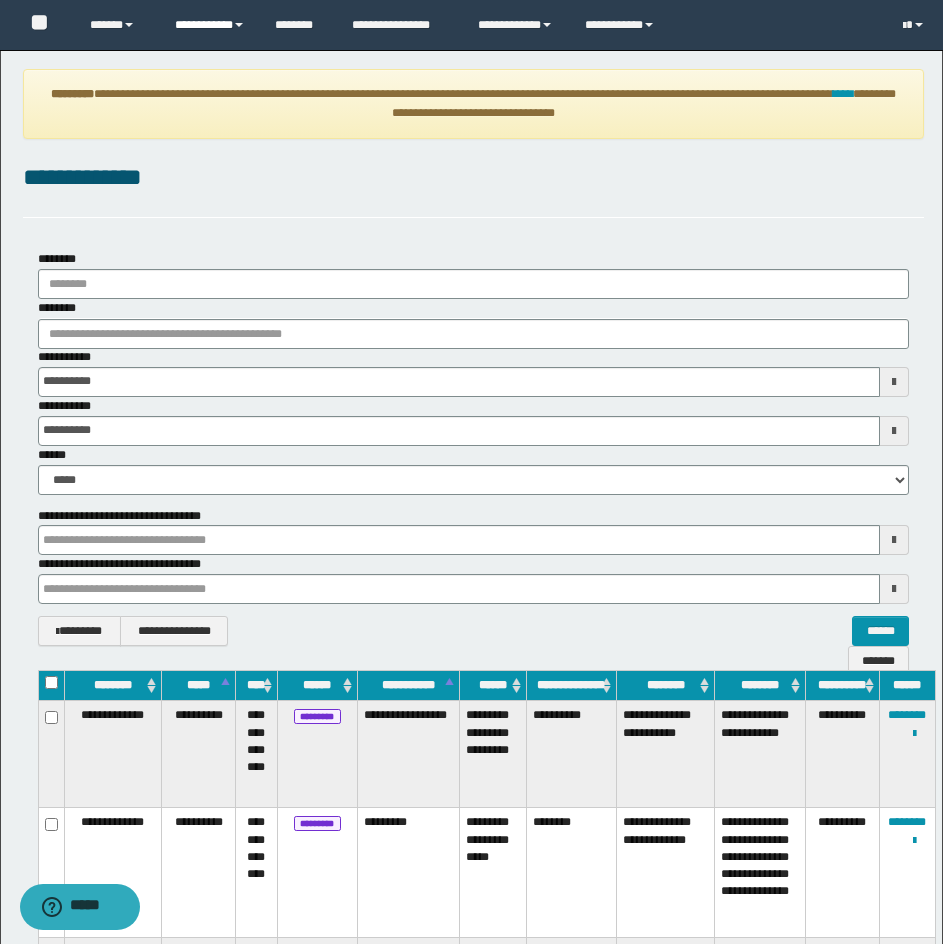 type 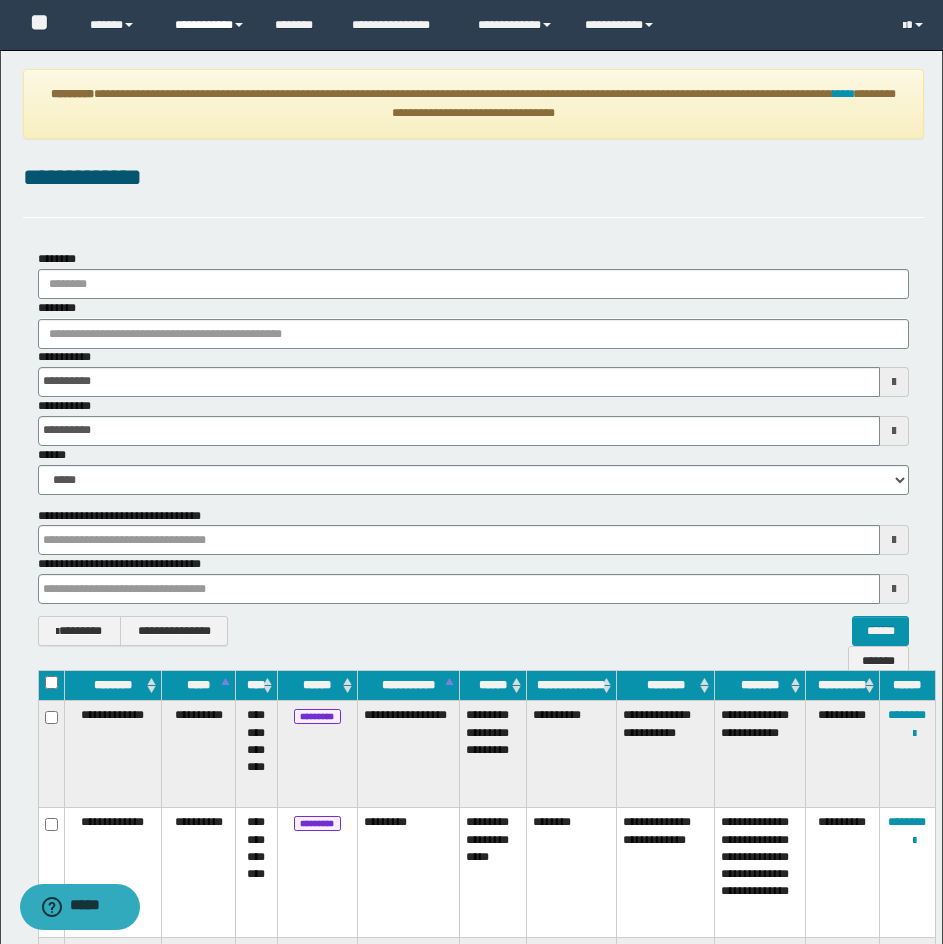 type 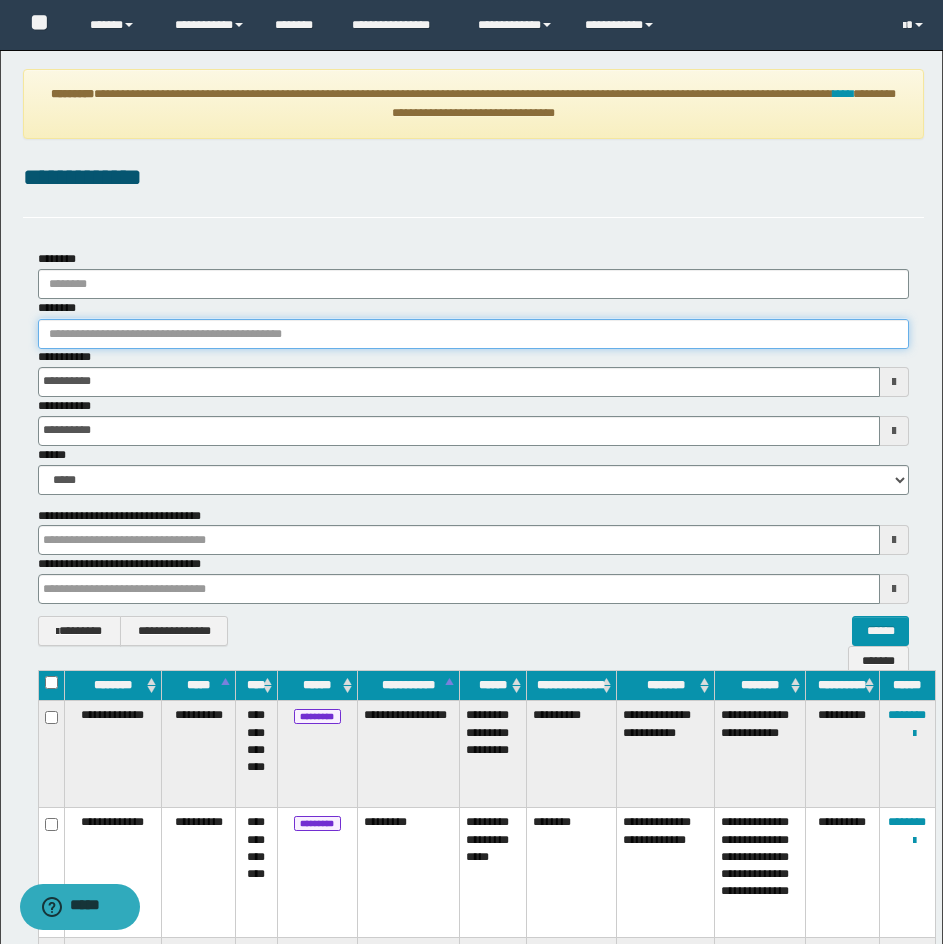 click on "********" at bounding box center (473, 334) 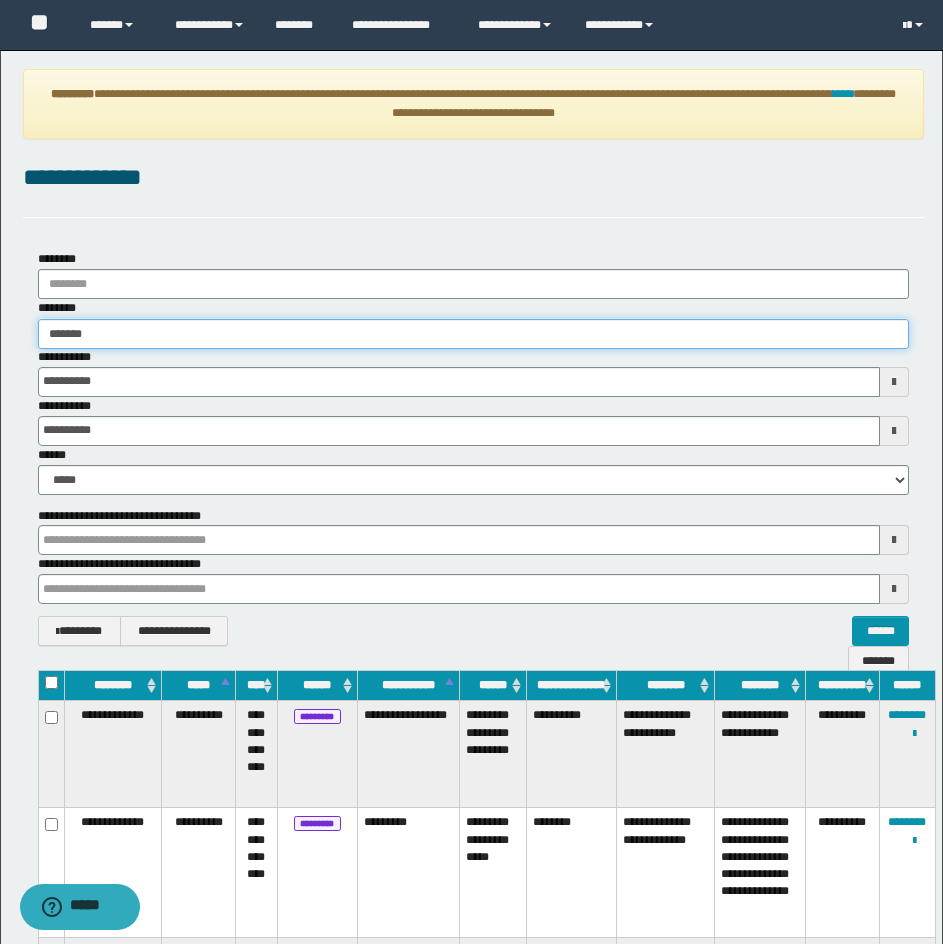 type on "*******" 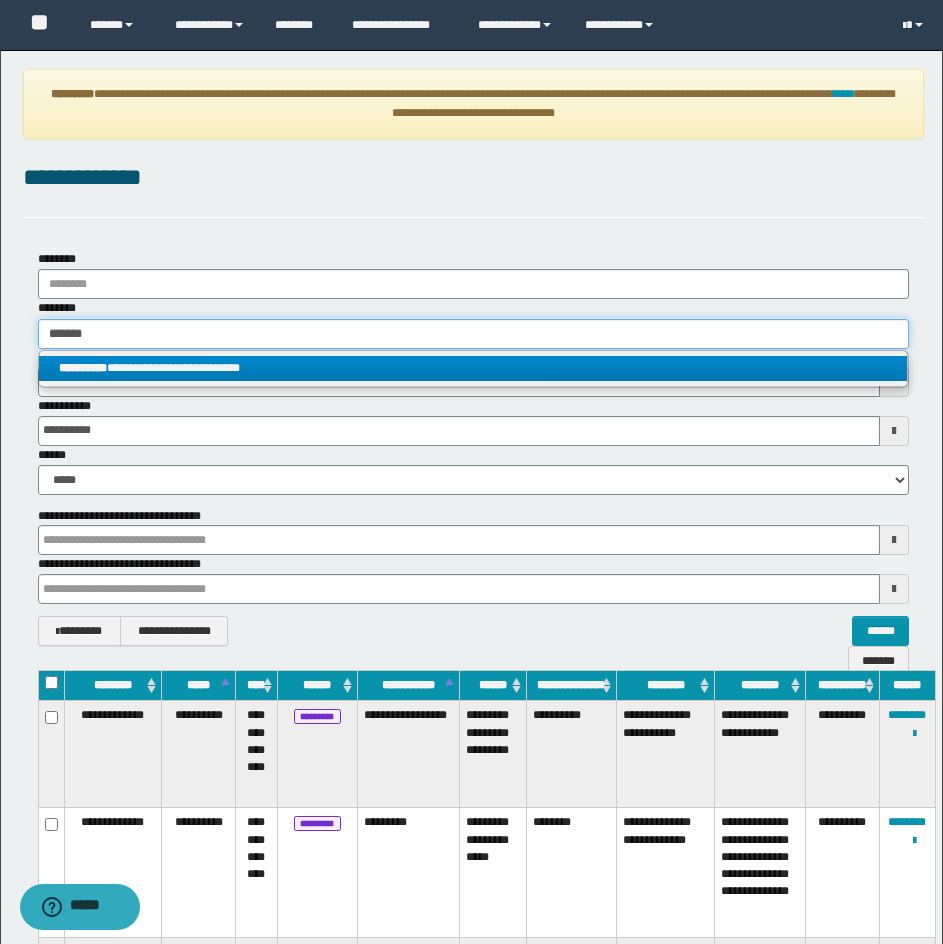type on "*******" 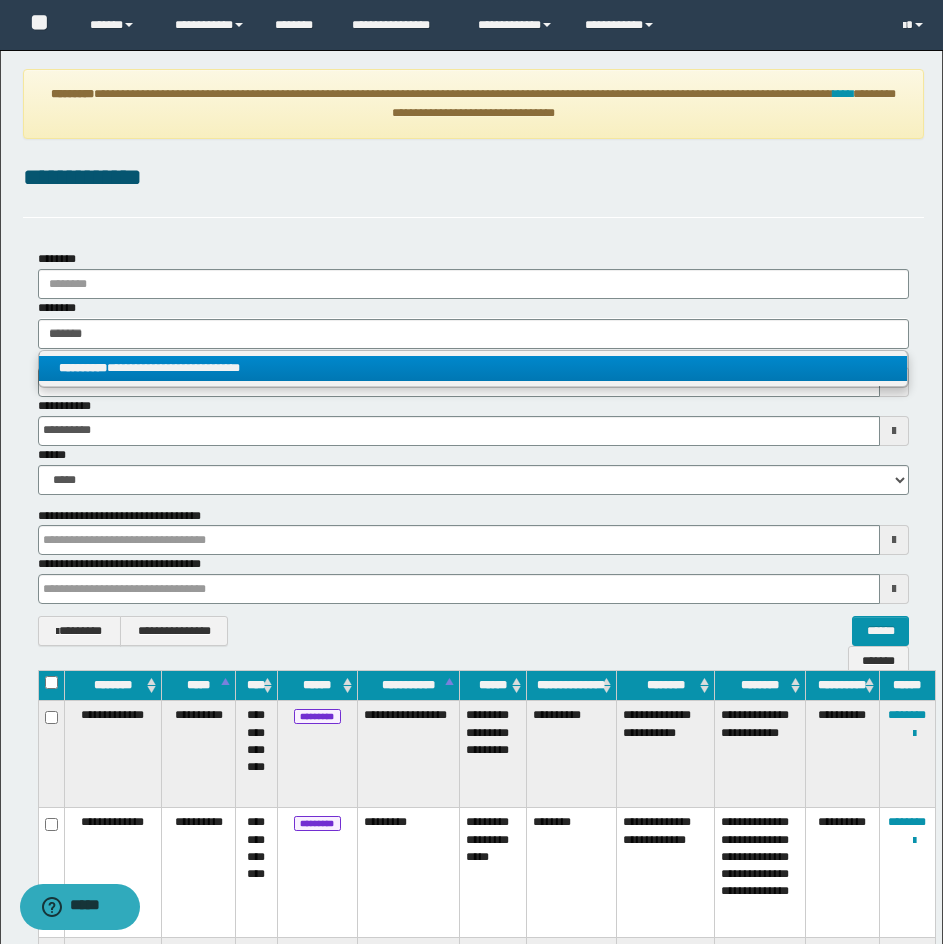 click on "**********" at bounding box center [473, 368] 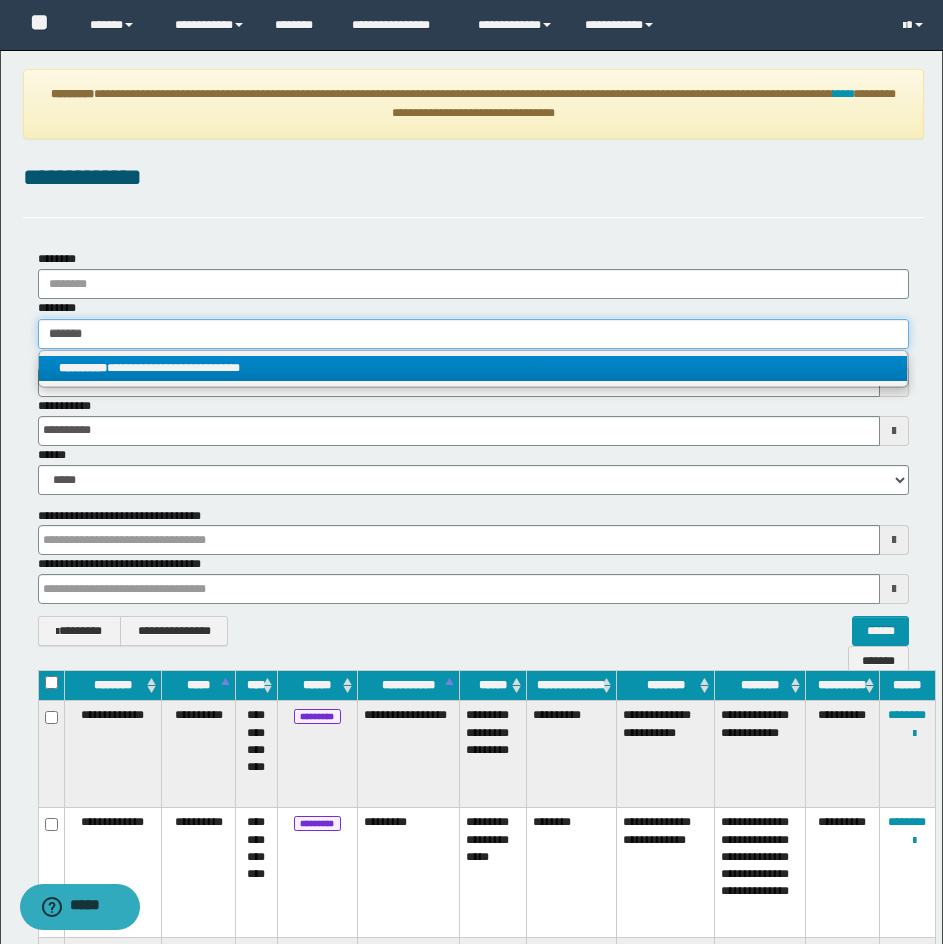 type 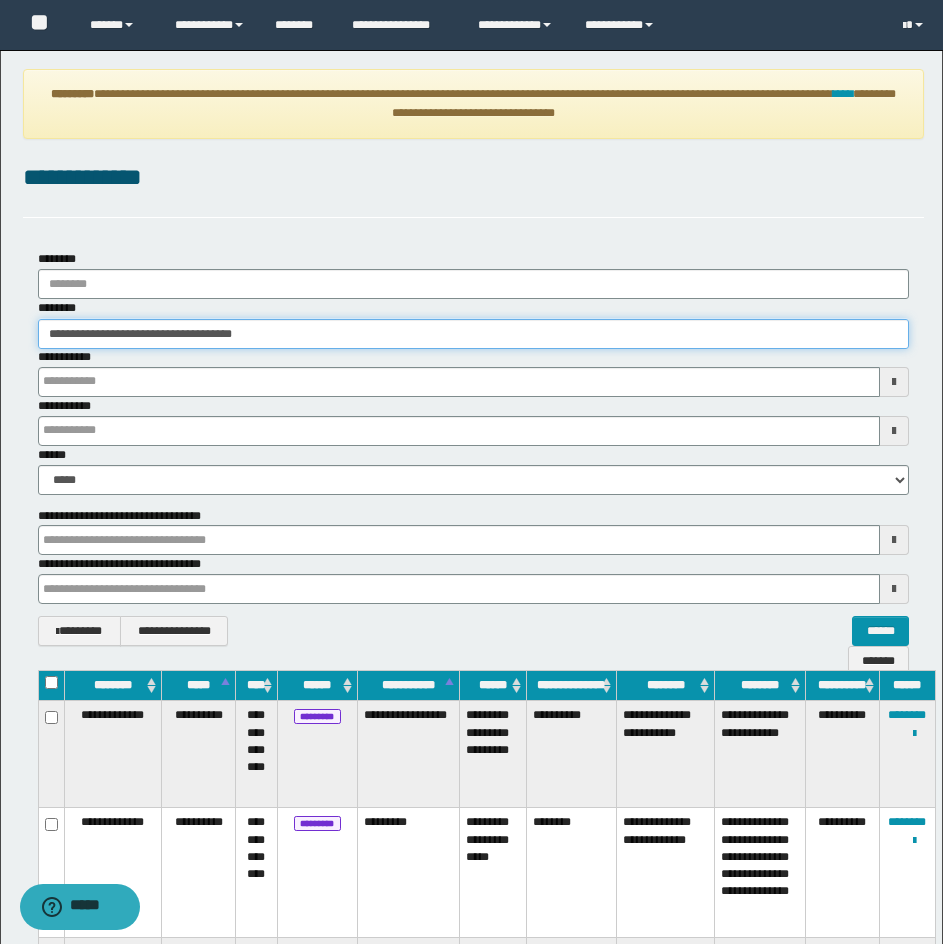type 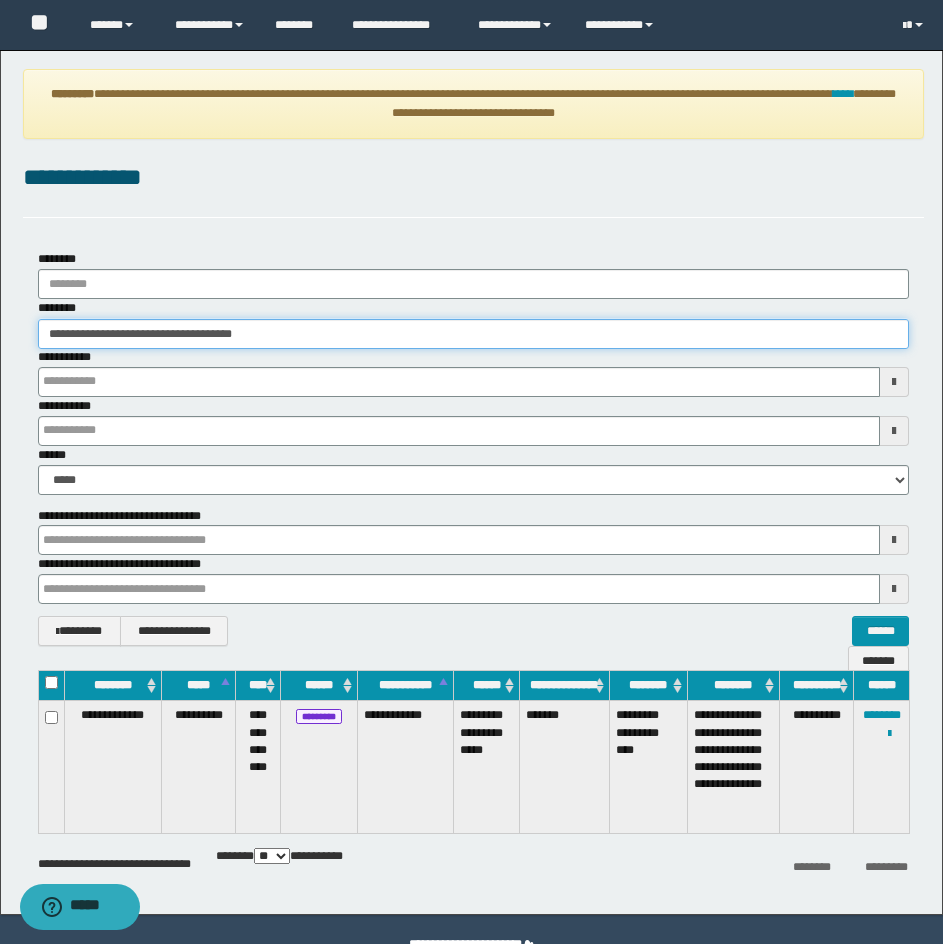 type 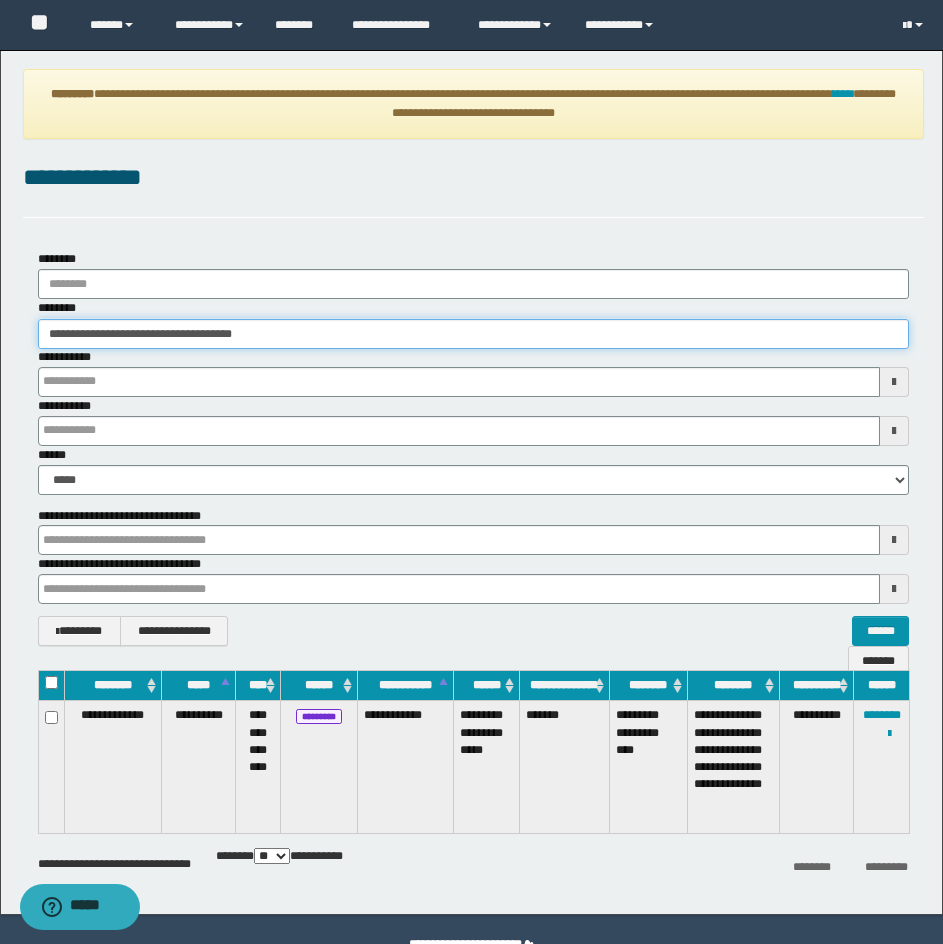 type 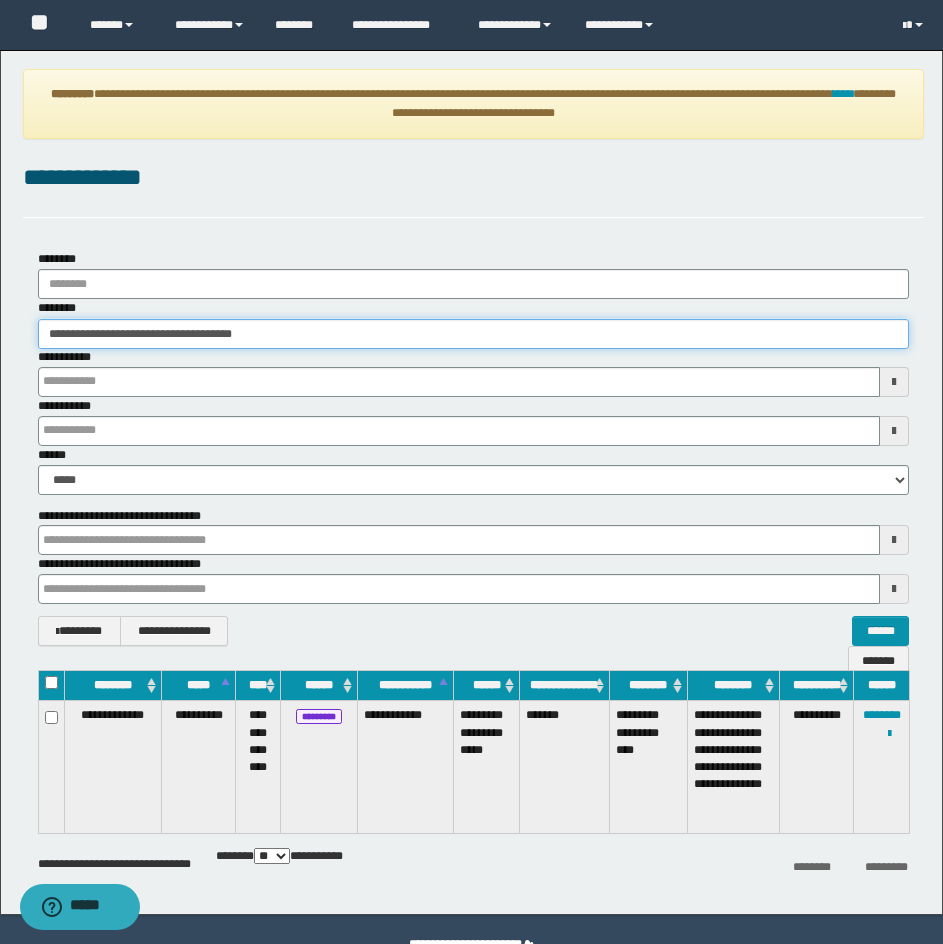 scroll, scrollTop: 49, scrollLeft: 0, axis: vertical 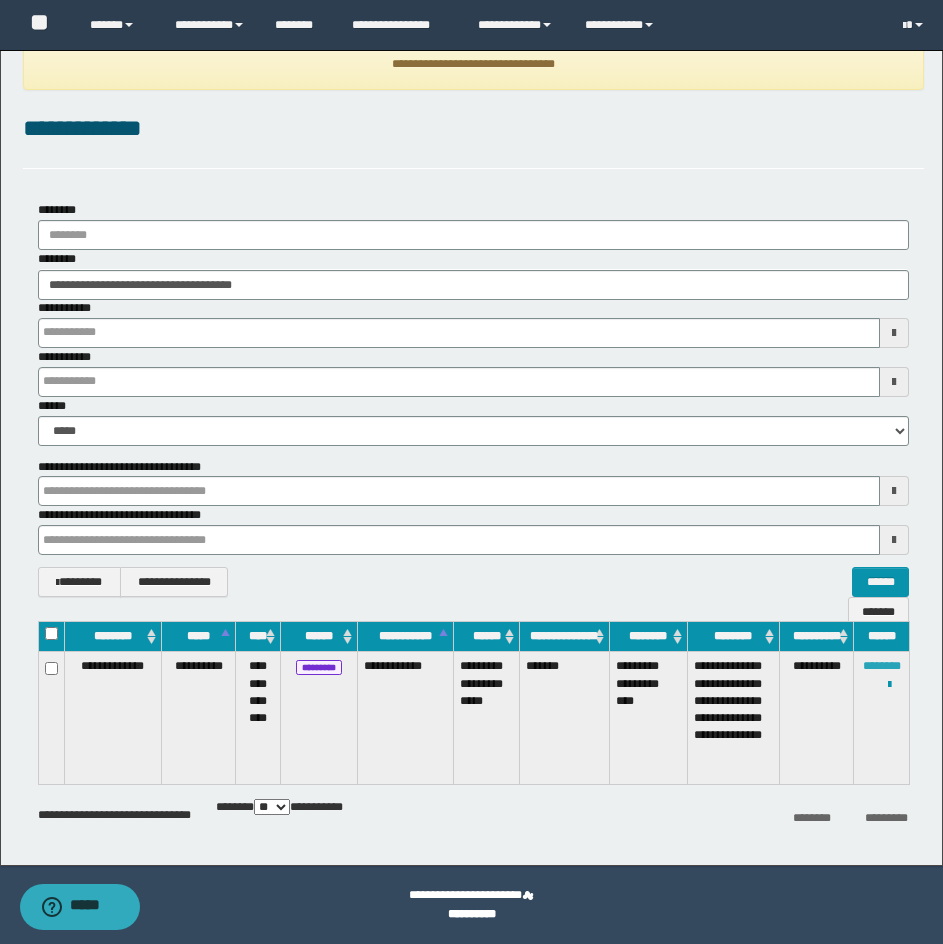 click on "********" at bounding box center [882, 666] 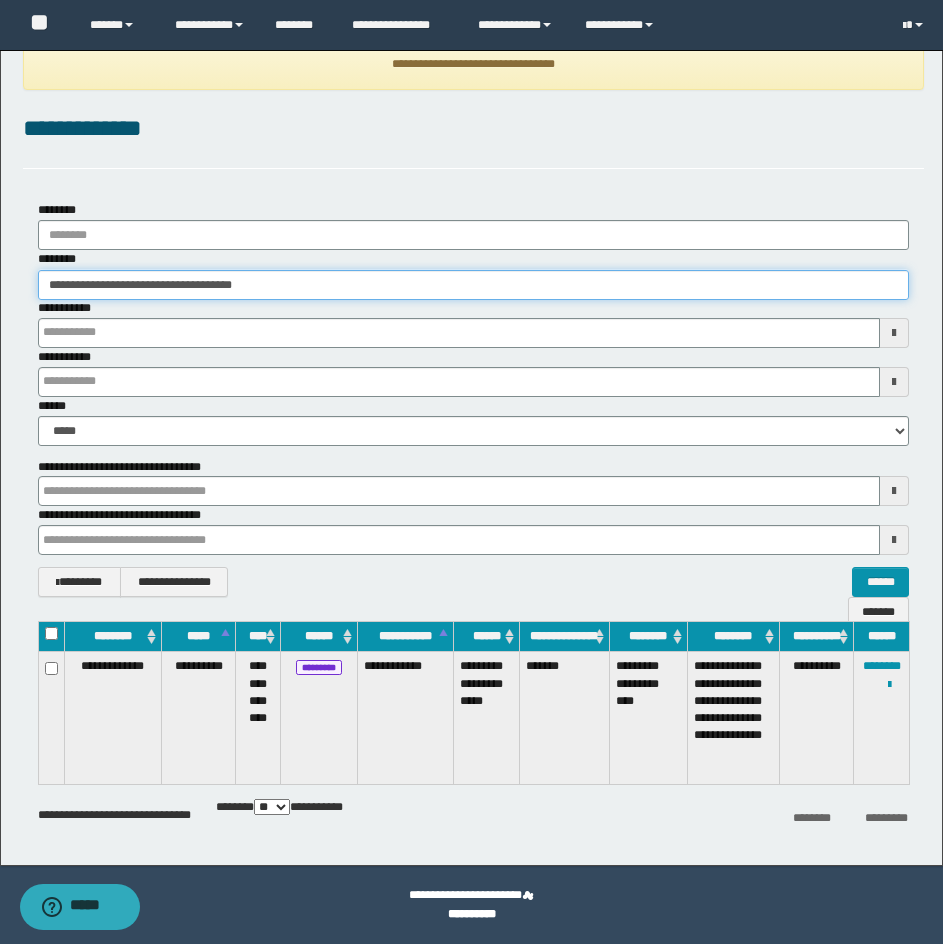 drag, startPoint x: 309, startPoint y: 286, endPoint x: -1, endPoint y: 286, distance: 310 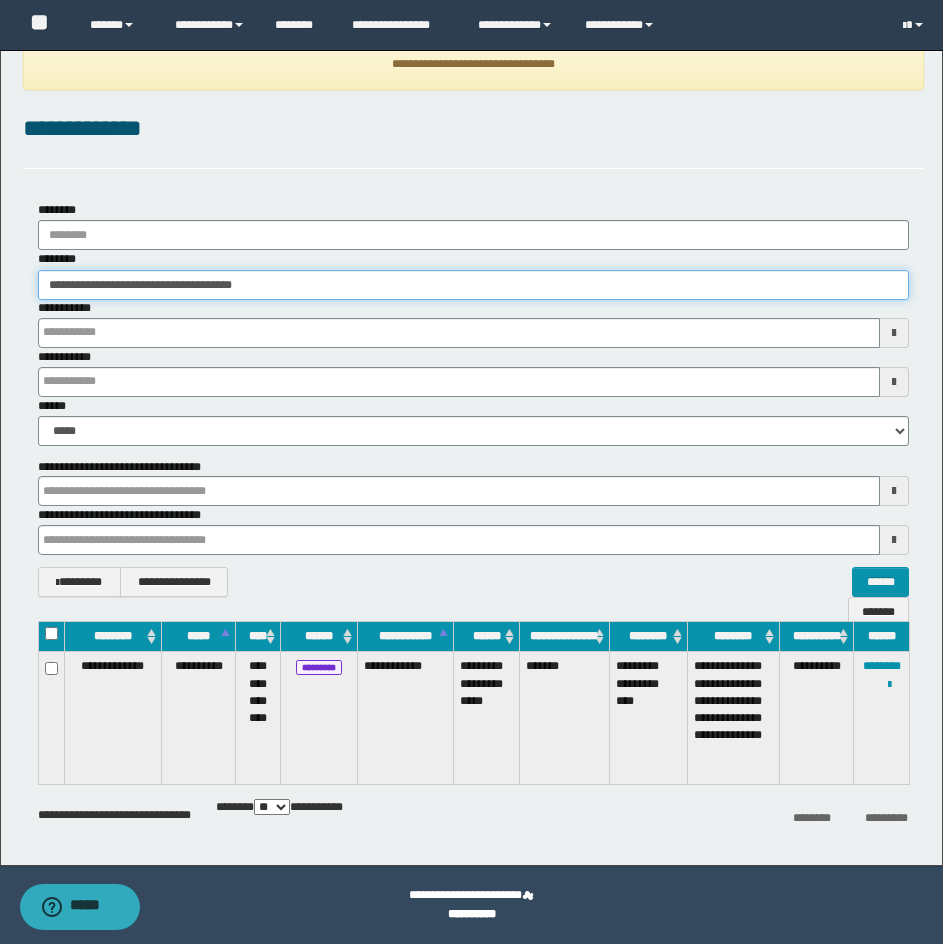 click on "**********" at bounding box center [471, 423] 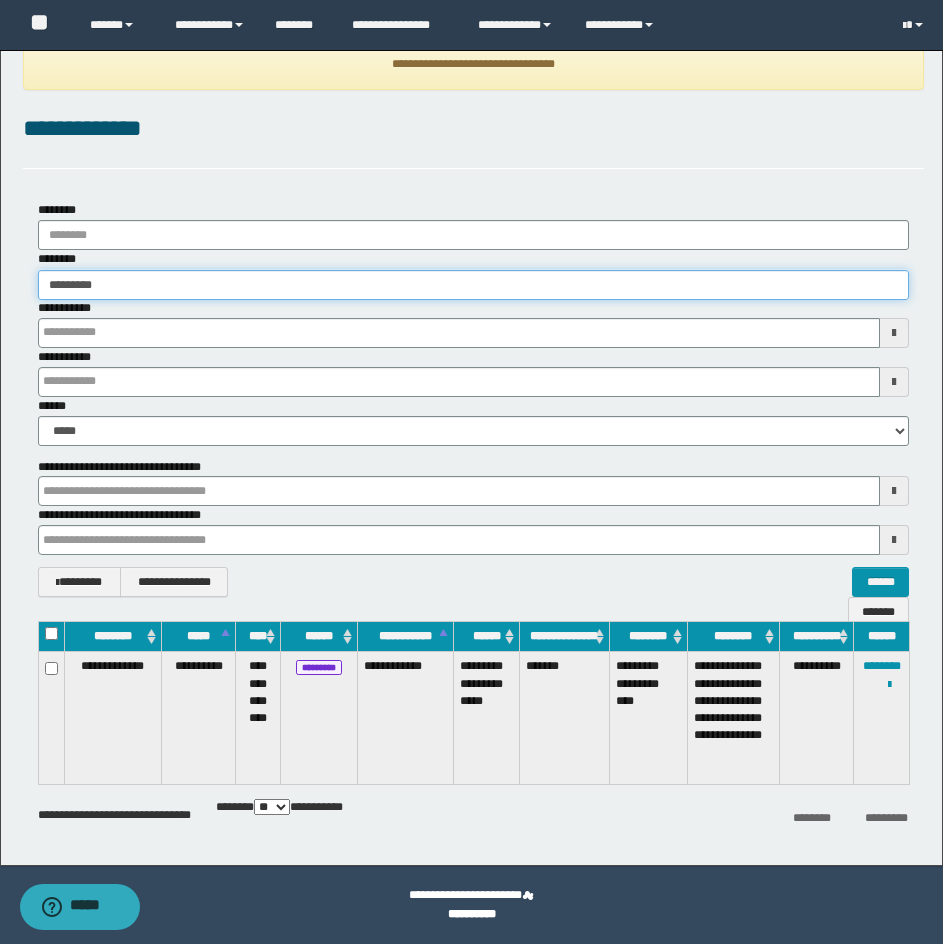 type on "**********" 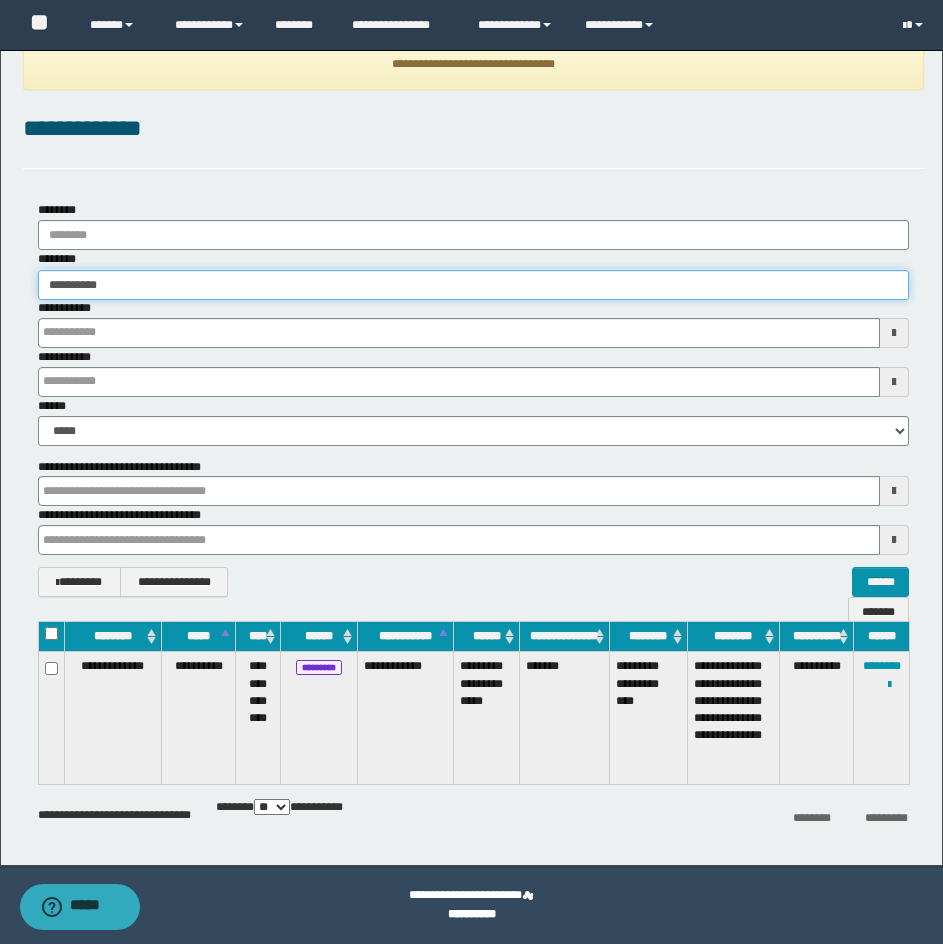 type on "**********" 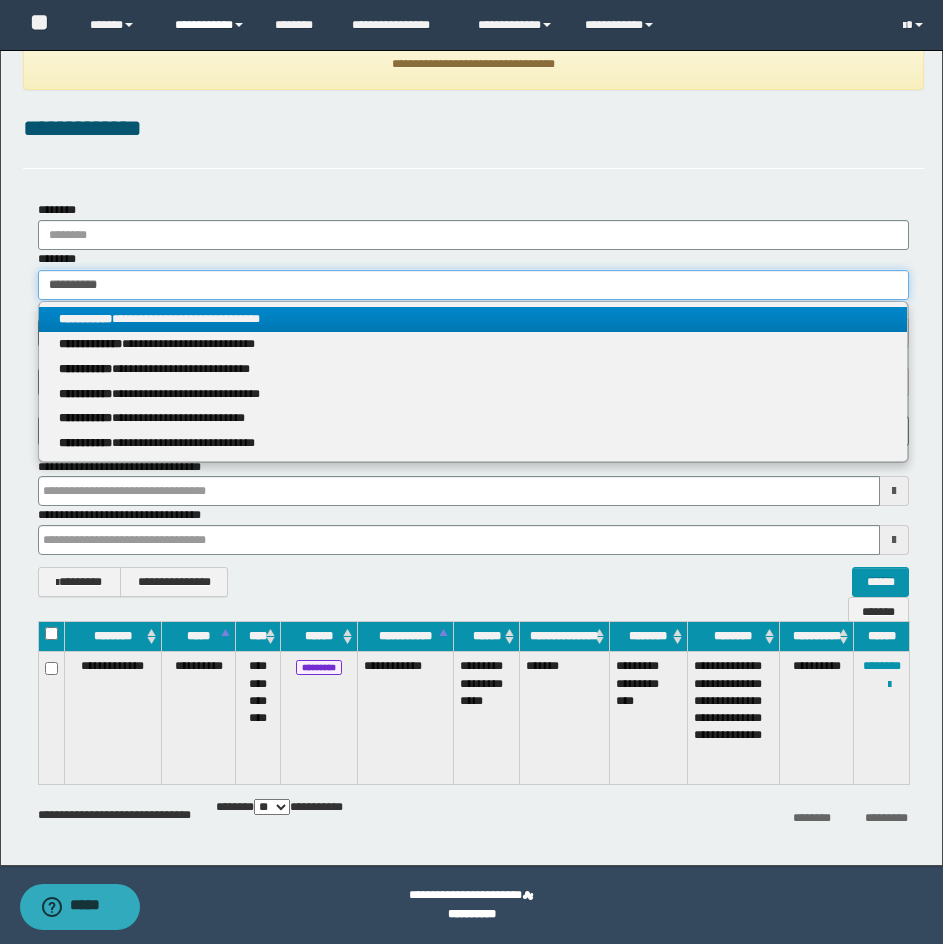 type on "**********" 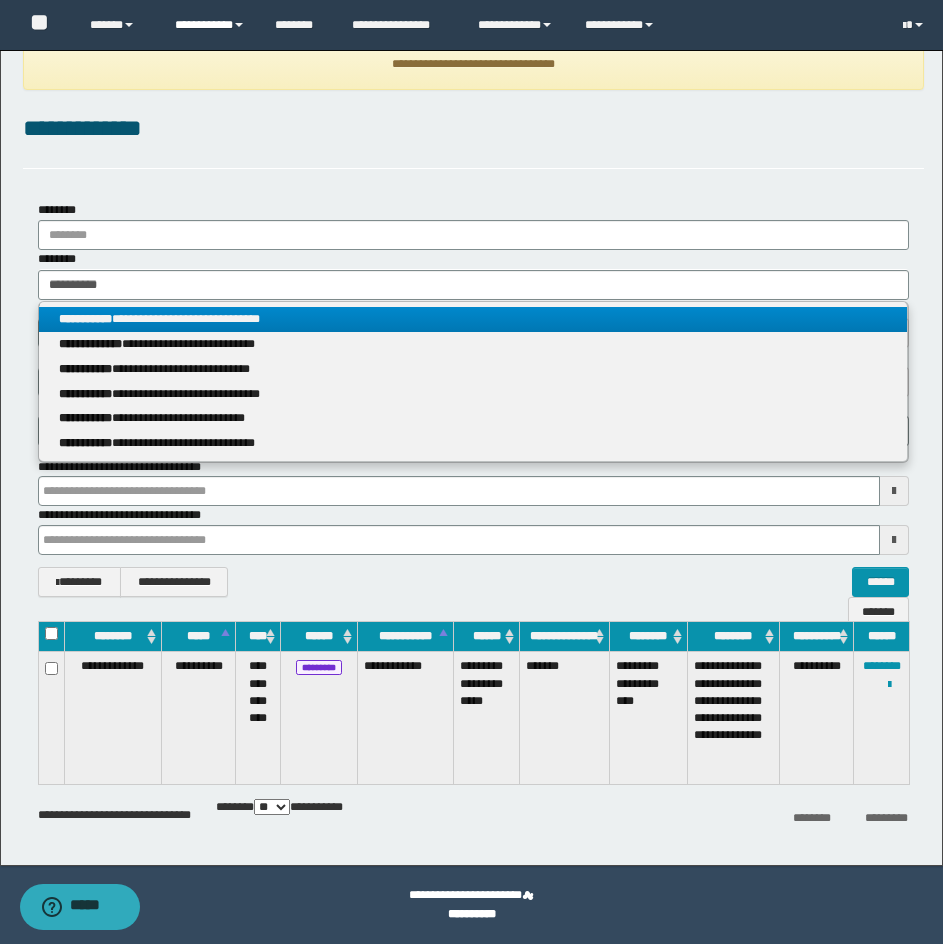 type 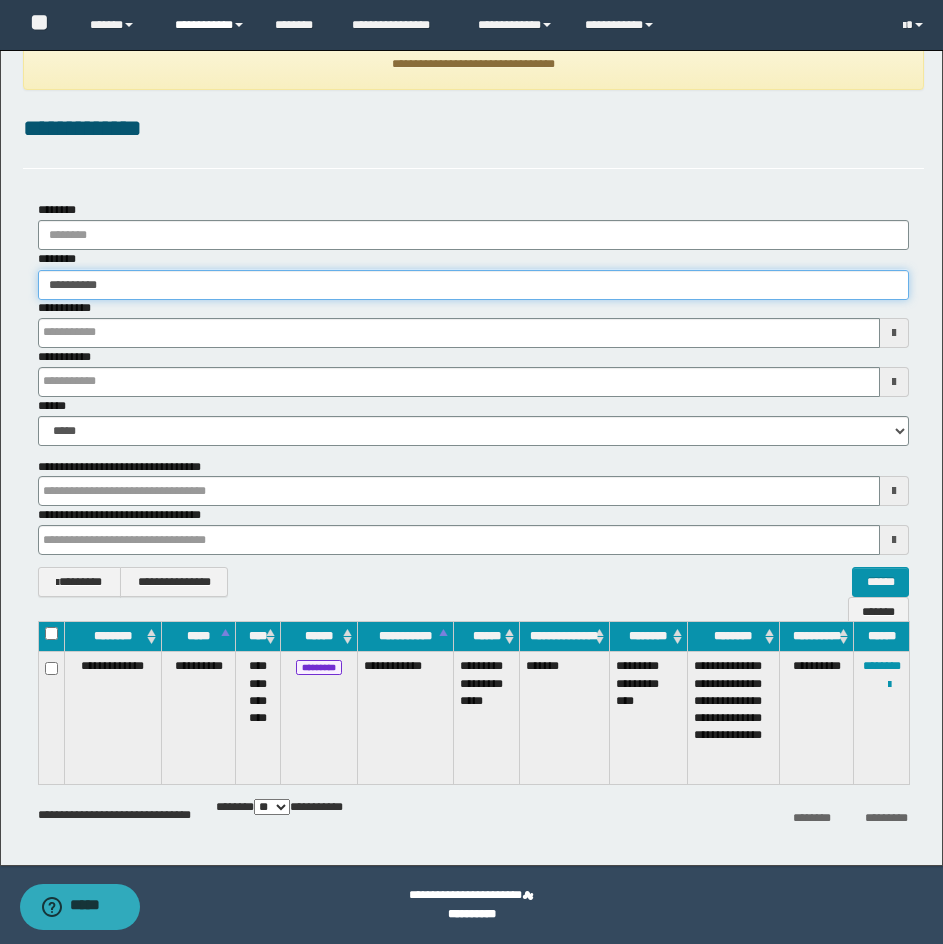 type 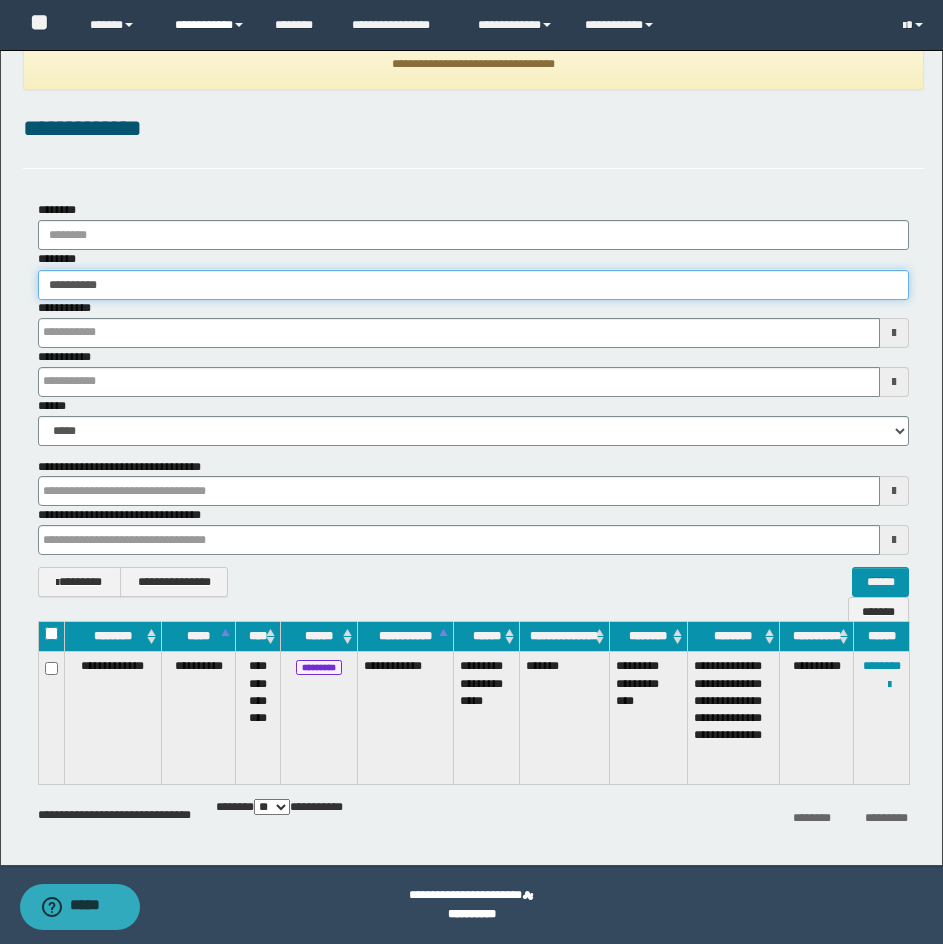 type 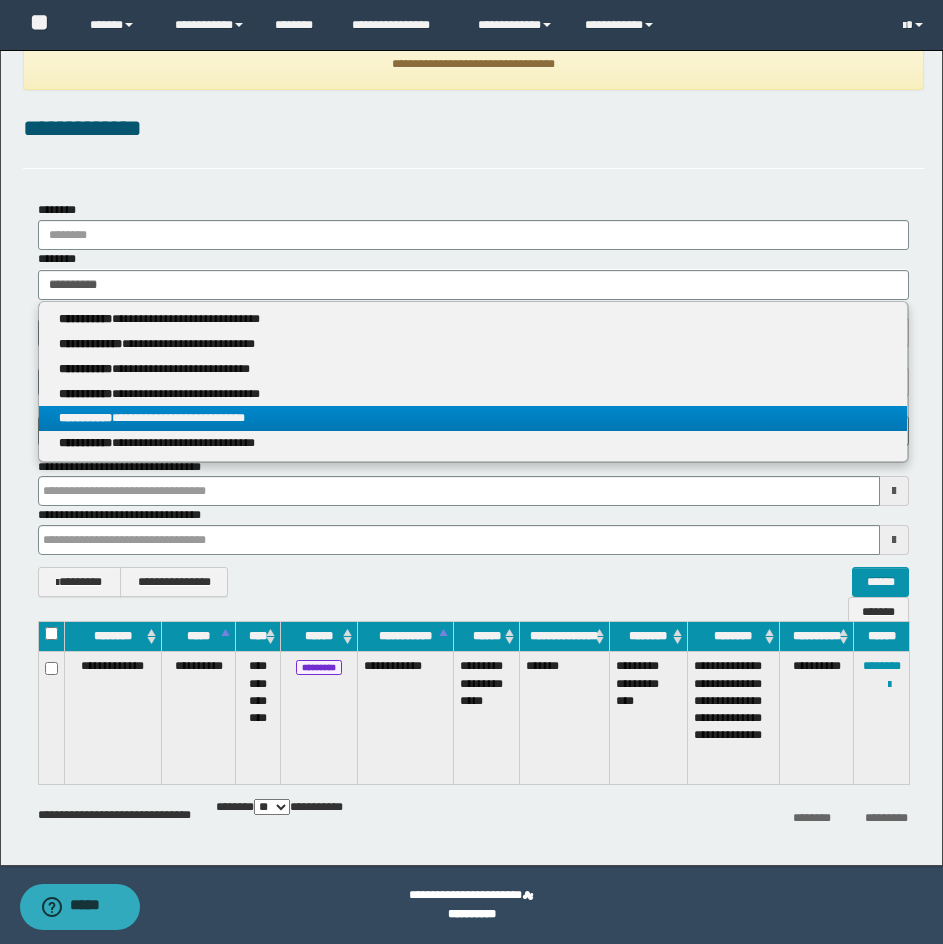 click on "**********" at bounding box center [473, 418] 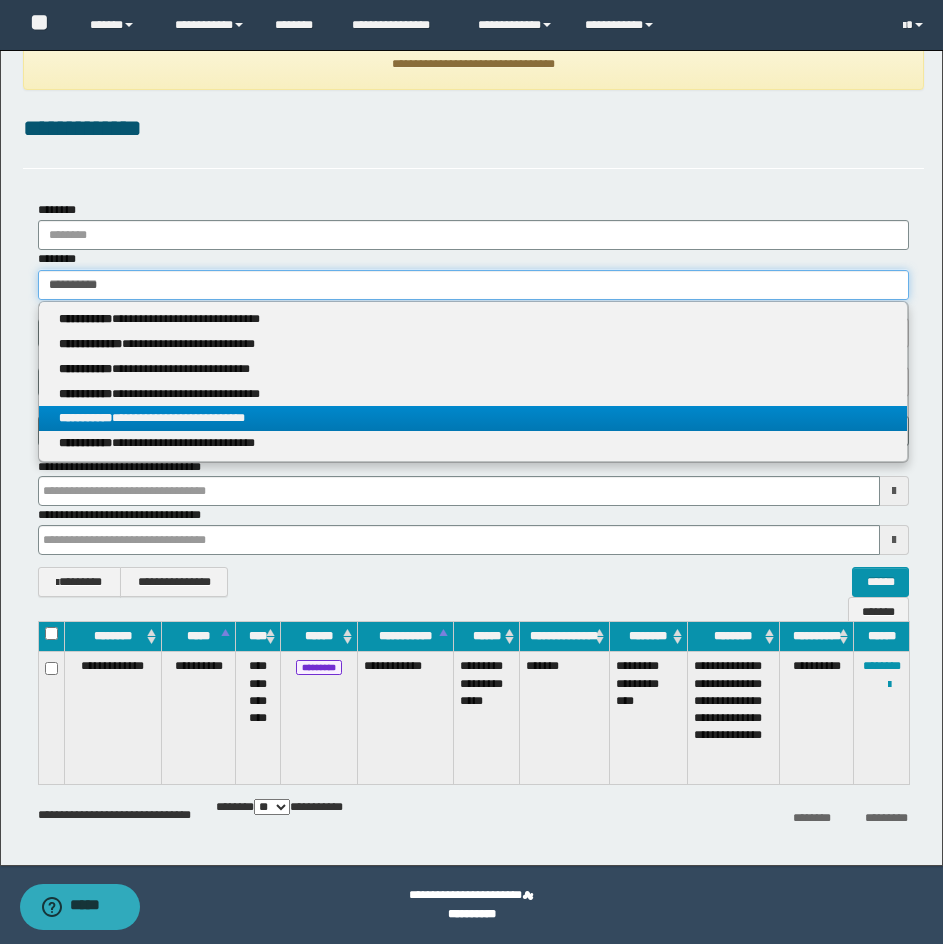 type 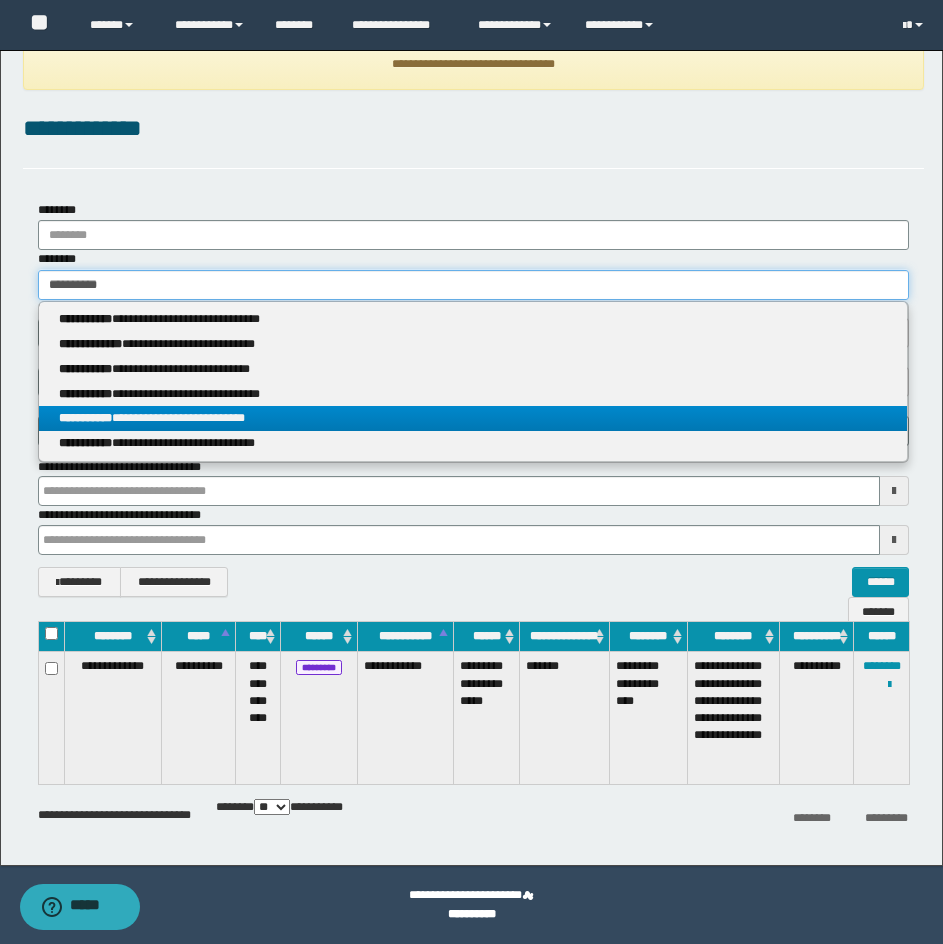 type 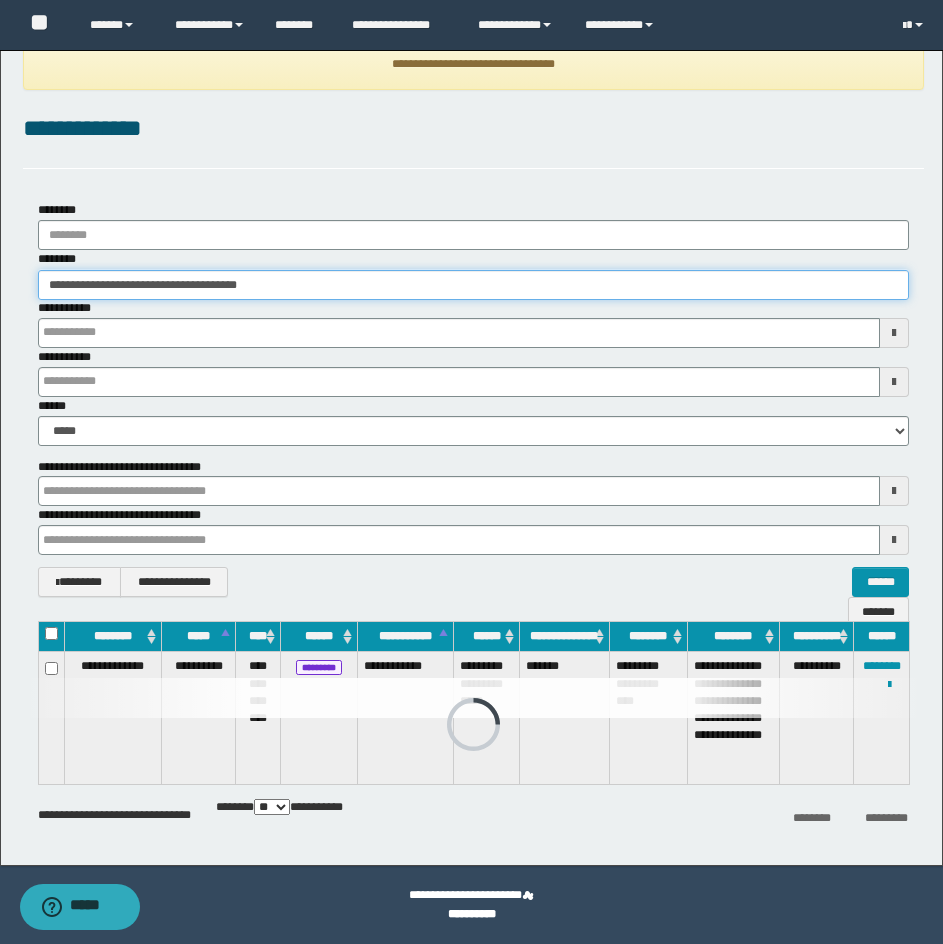 type 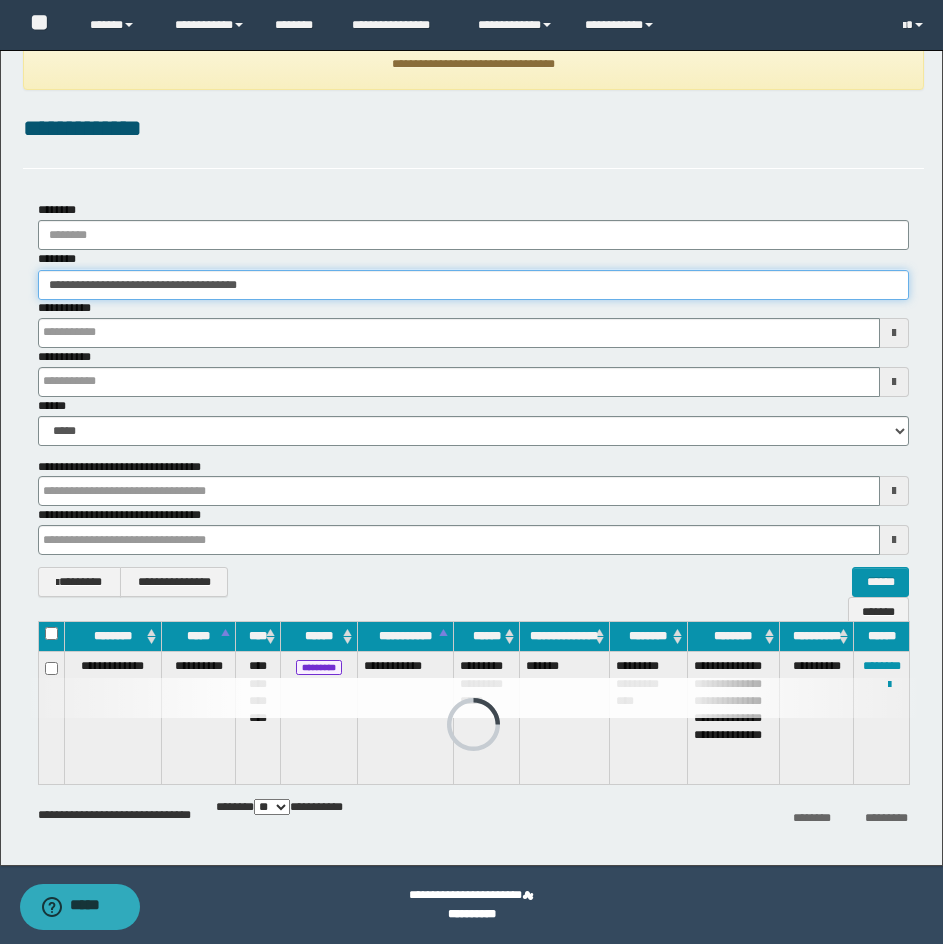 type 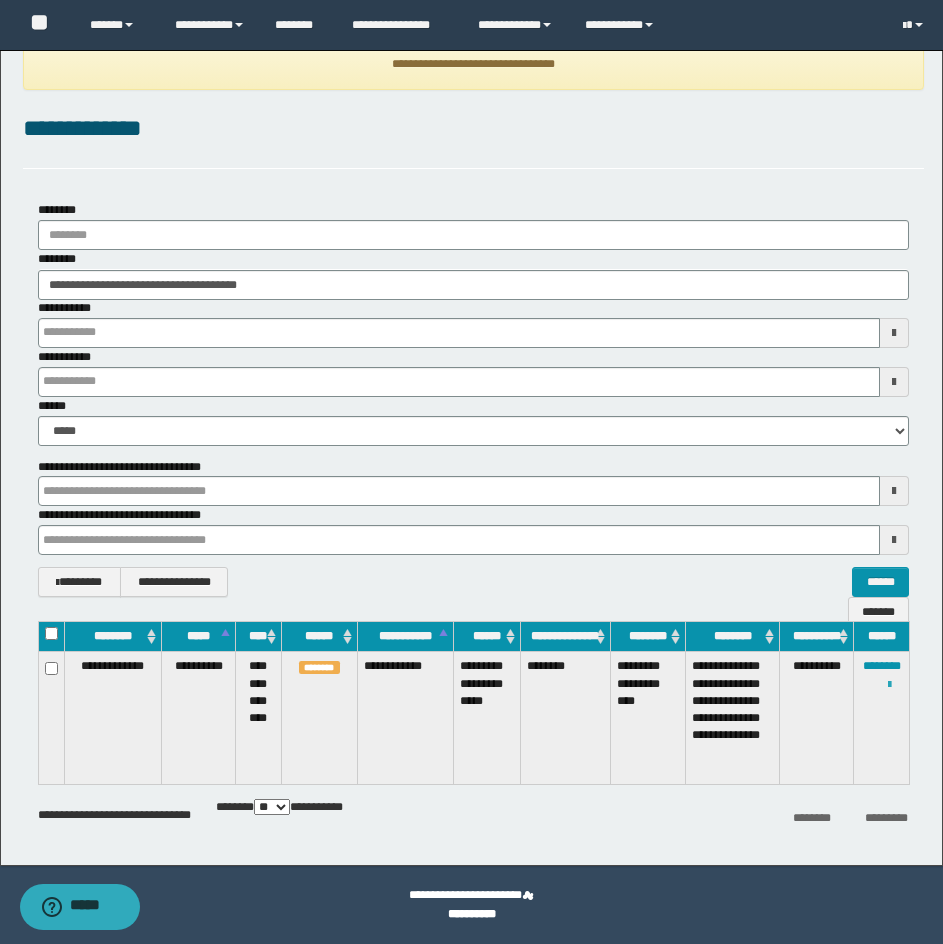 click at bounding box center (889, 685) 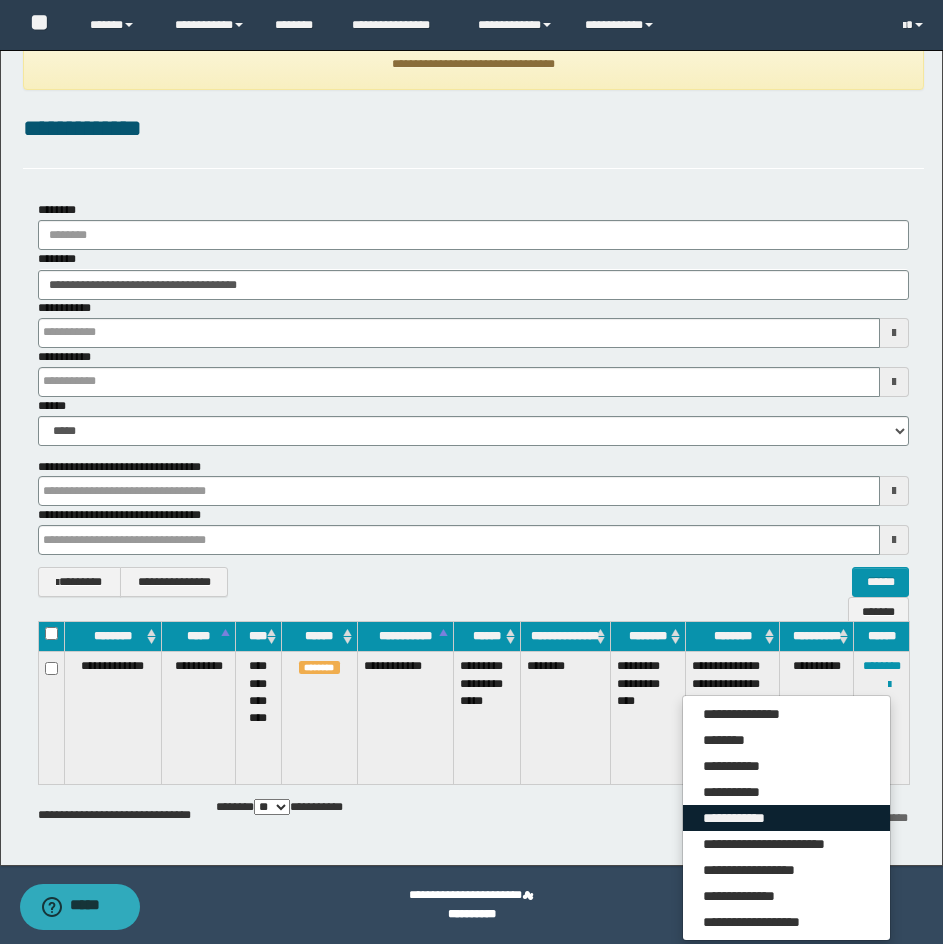 click on "**********" at bounding box center (786, 818) 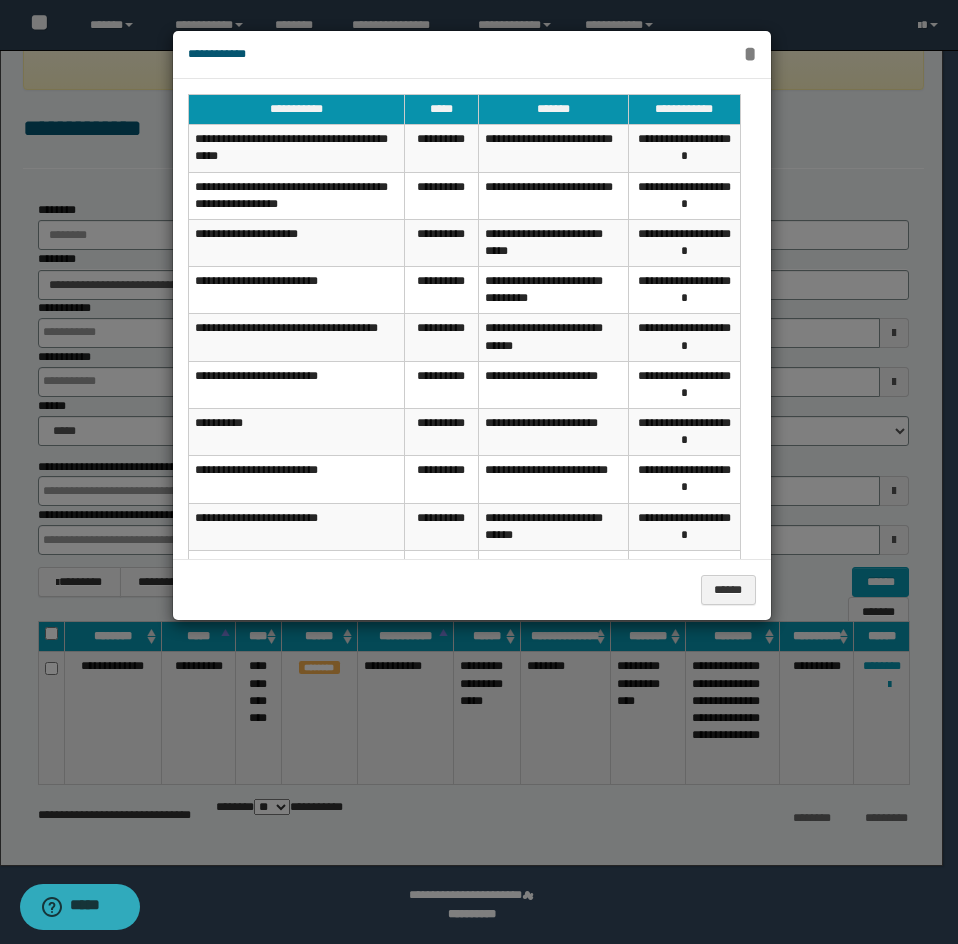 click on "*" at bounding box center [750, 54] 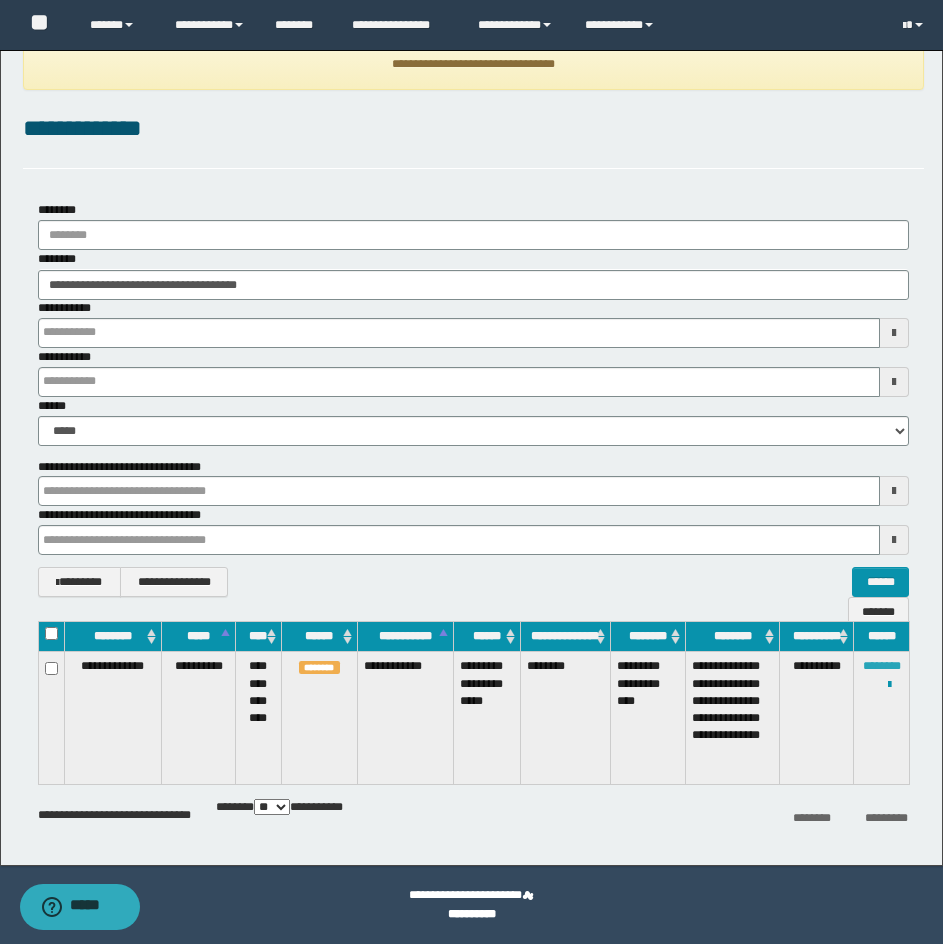 click on "********" at bounding box center (882, 666) 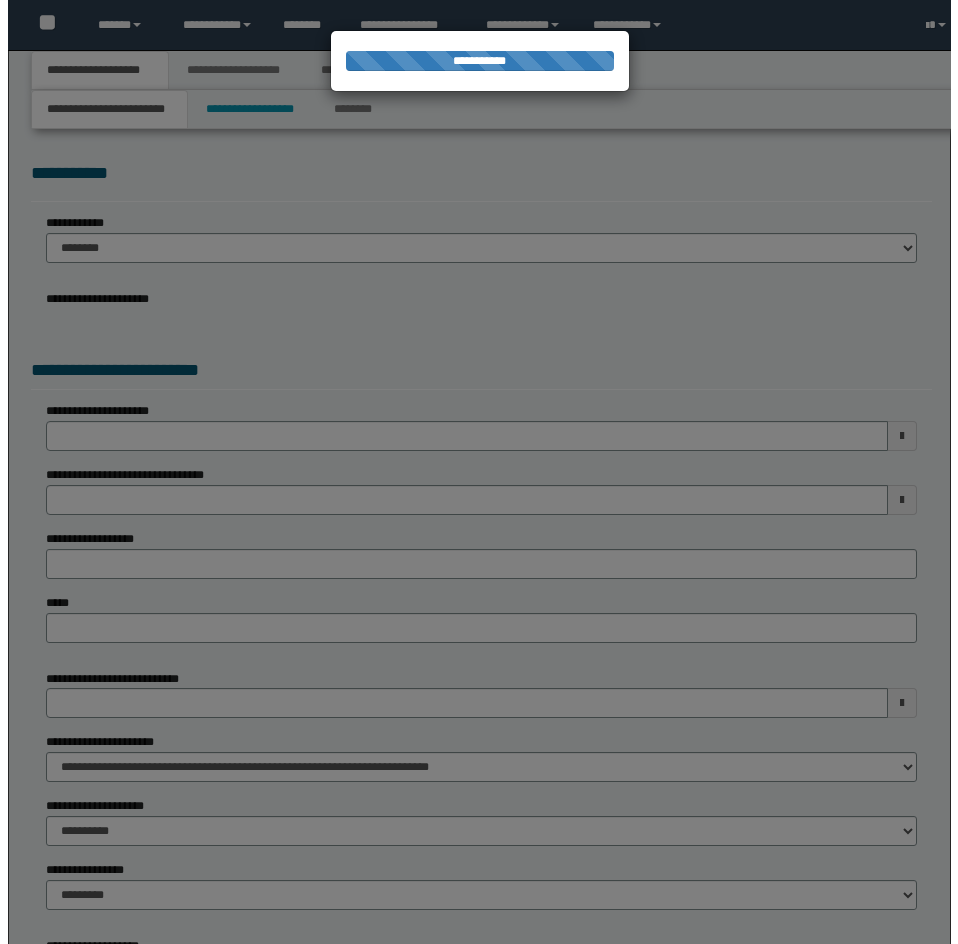 scroll, scrollTop: 0, scrollLeft: 0, axis: both 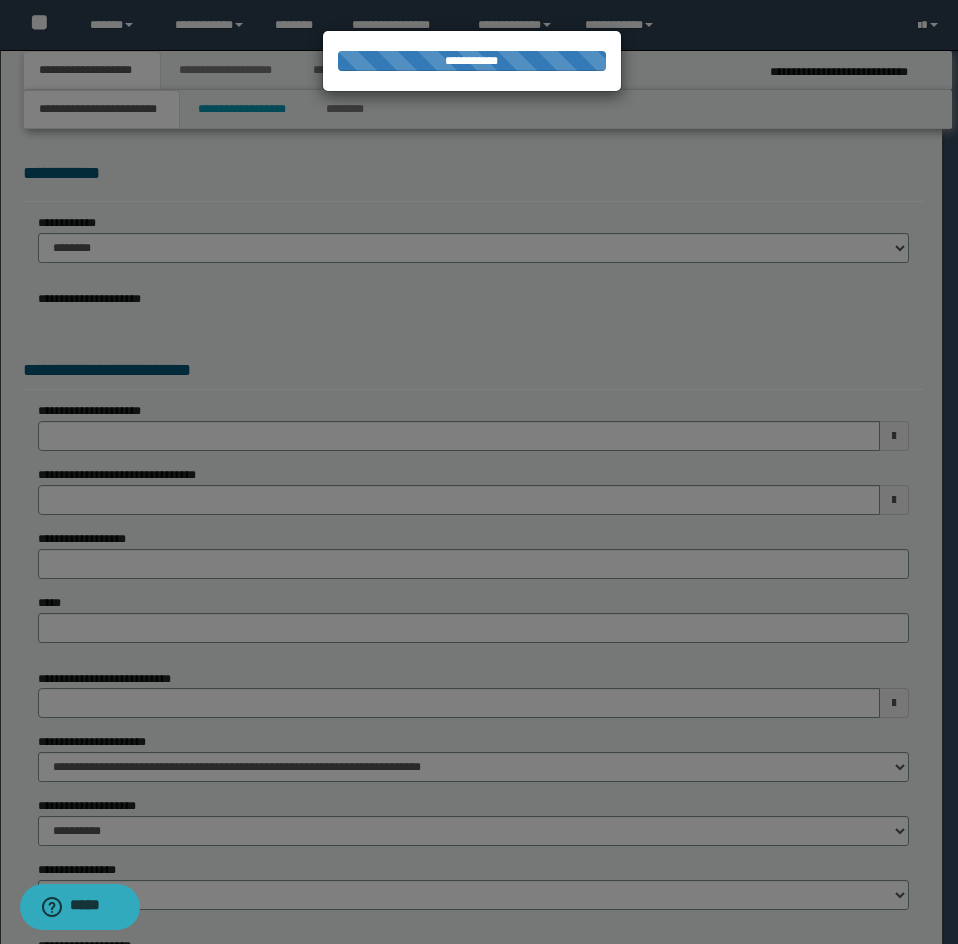 select on "*" 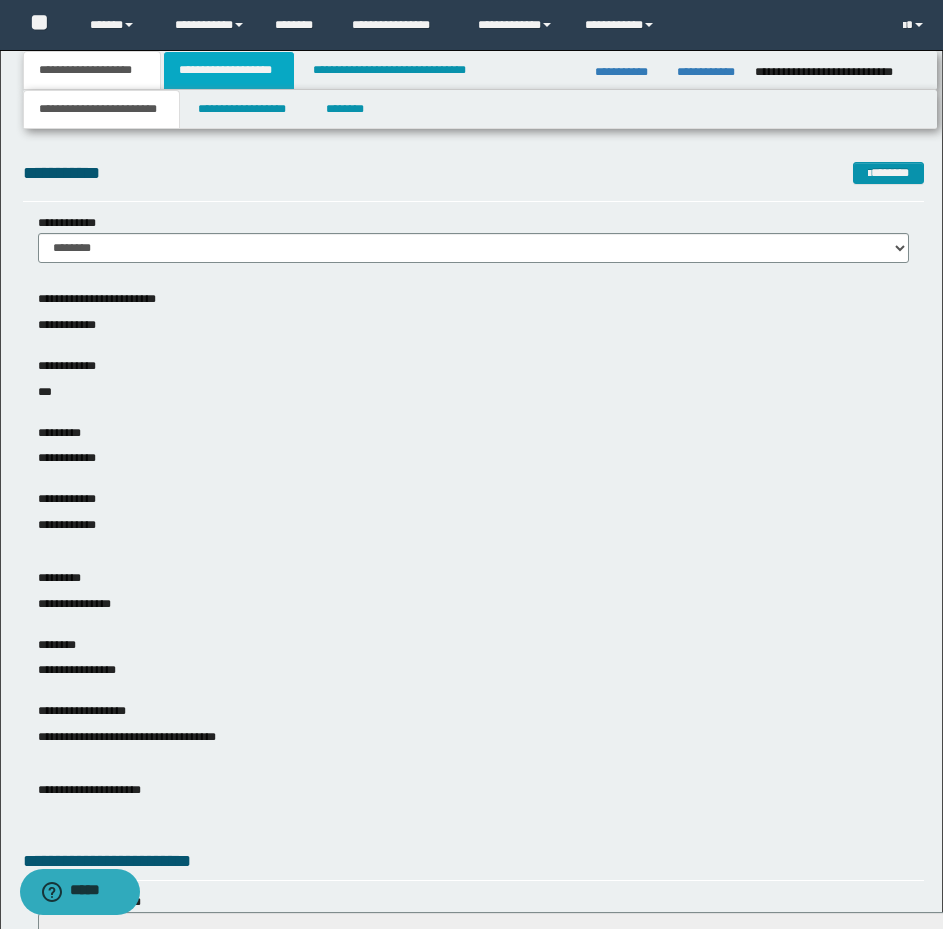 click on "**********" at bounding box center [229, 70] 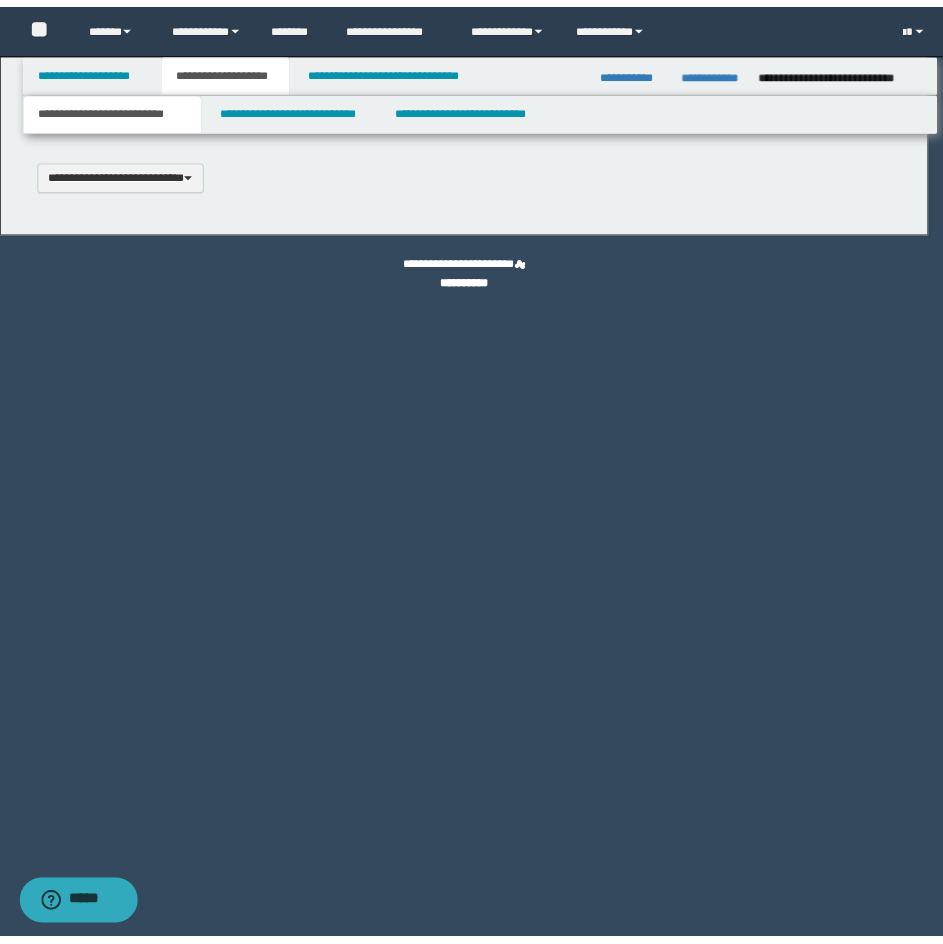 scroll, scrollTop: 0, scrollLeft: 0, axis: both 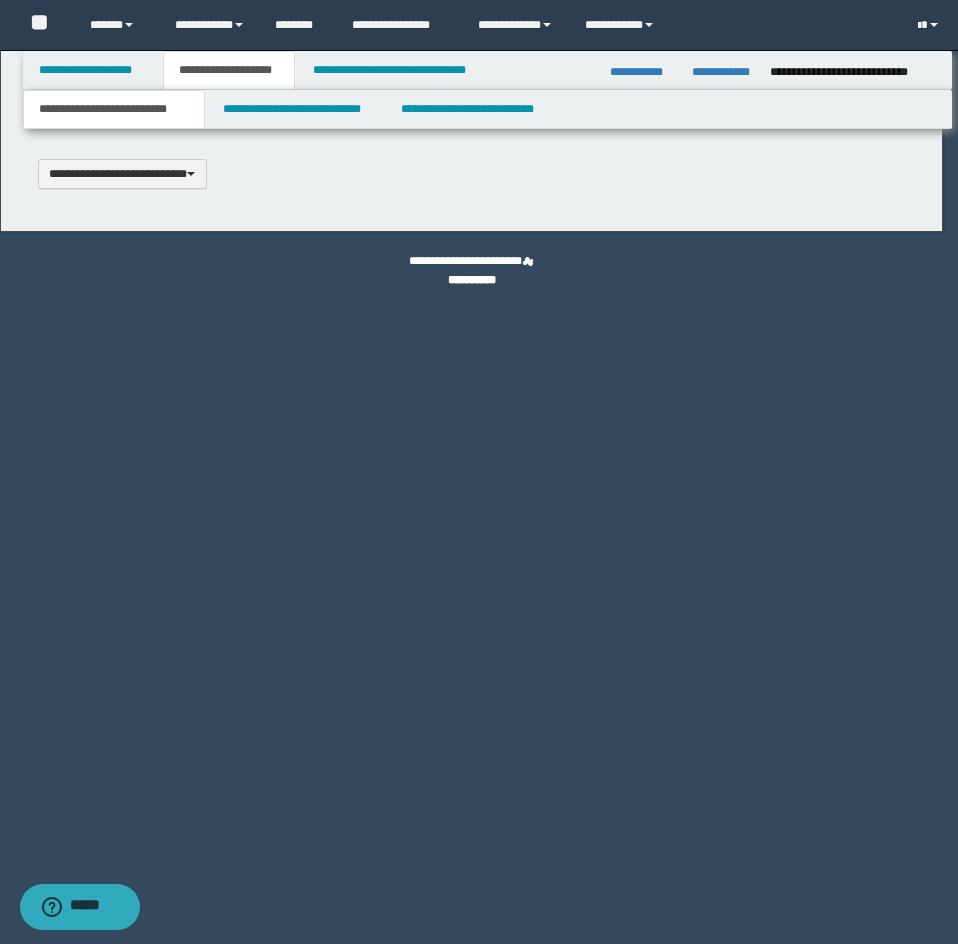 type 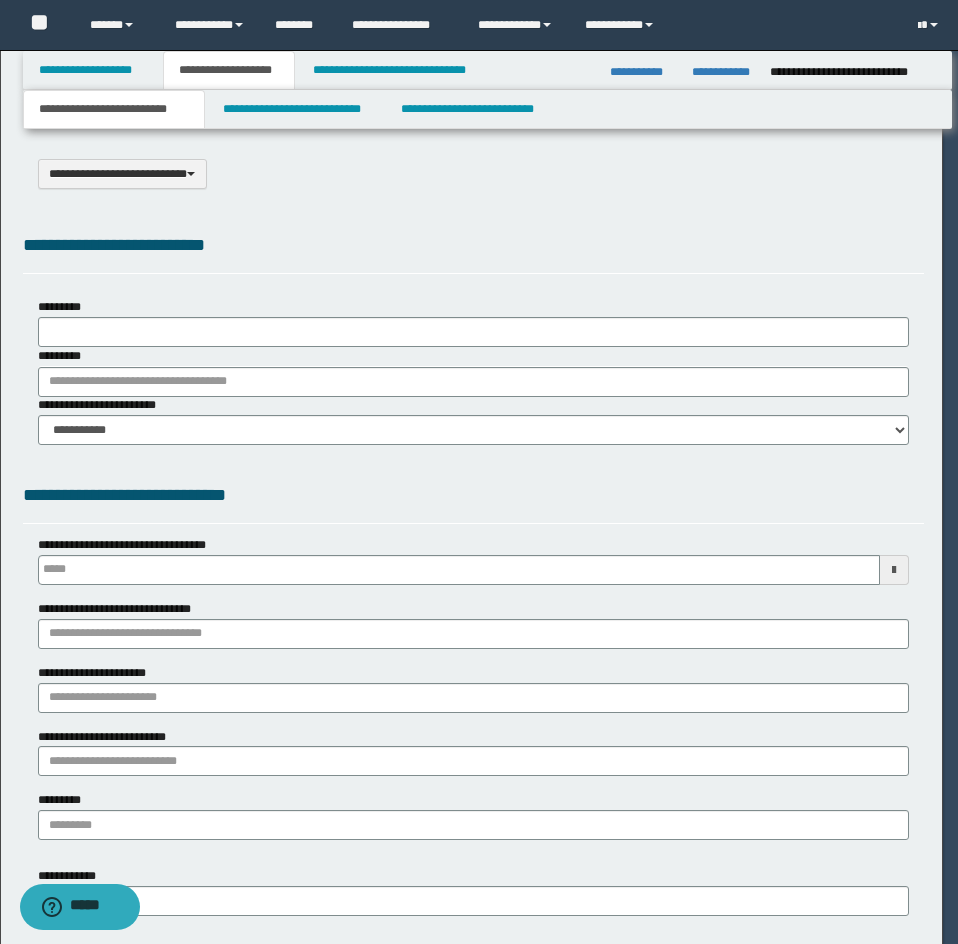 type on "*********" 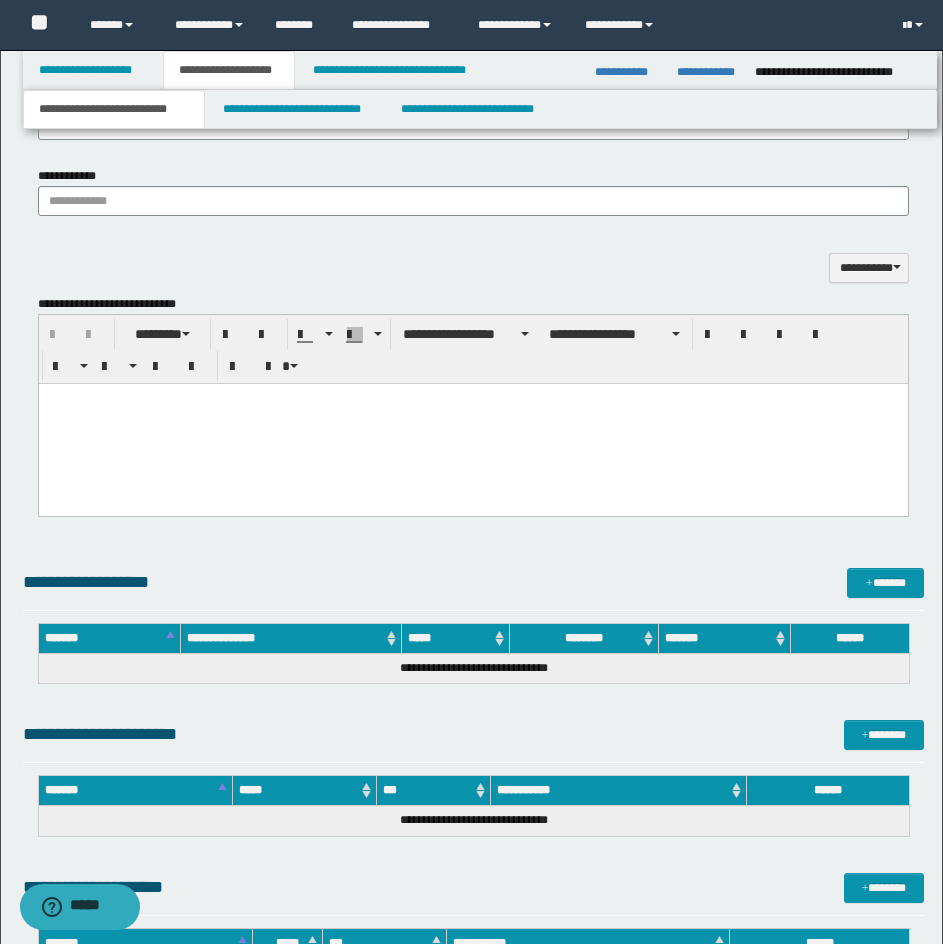scroll, scrollTop: 1862, scrollLeft: 0, axis: vertical 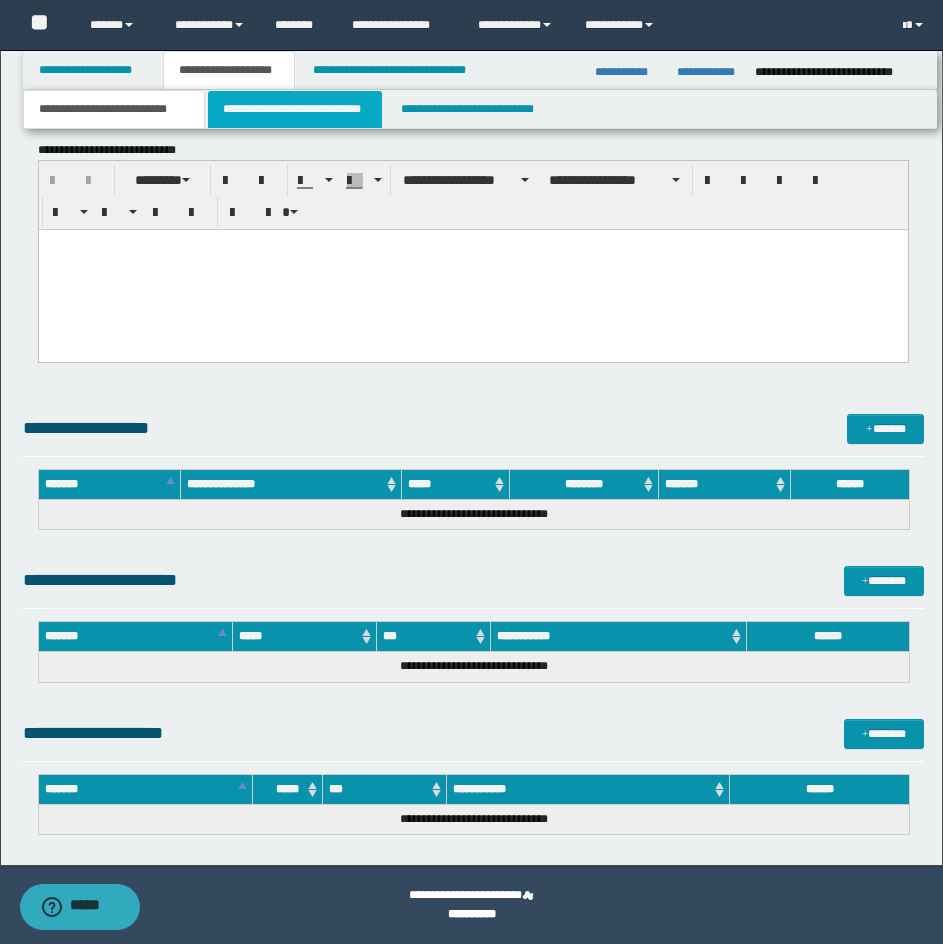 click on "**********" at bounding box center (295, 109) 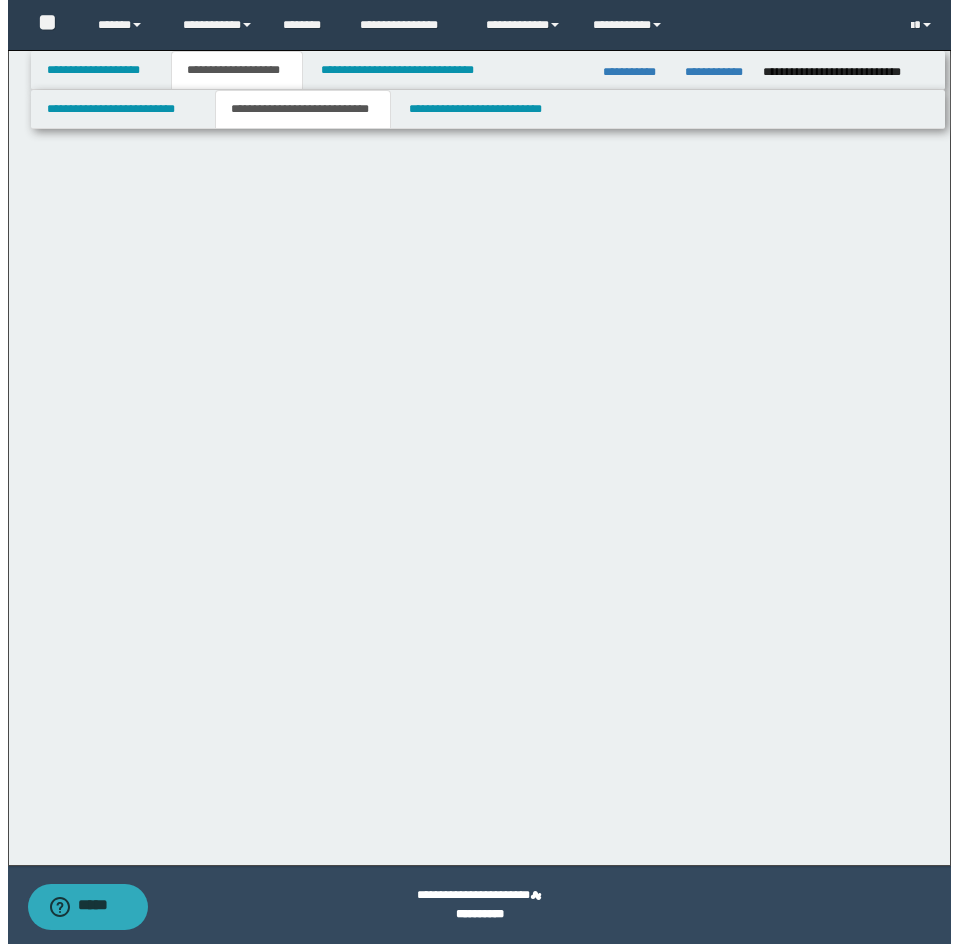 scroll, scrollTop: 0, scrollLeft: 0, axis: both 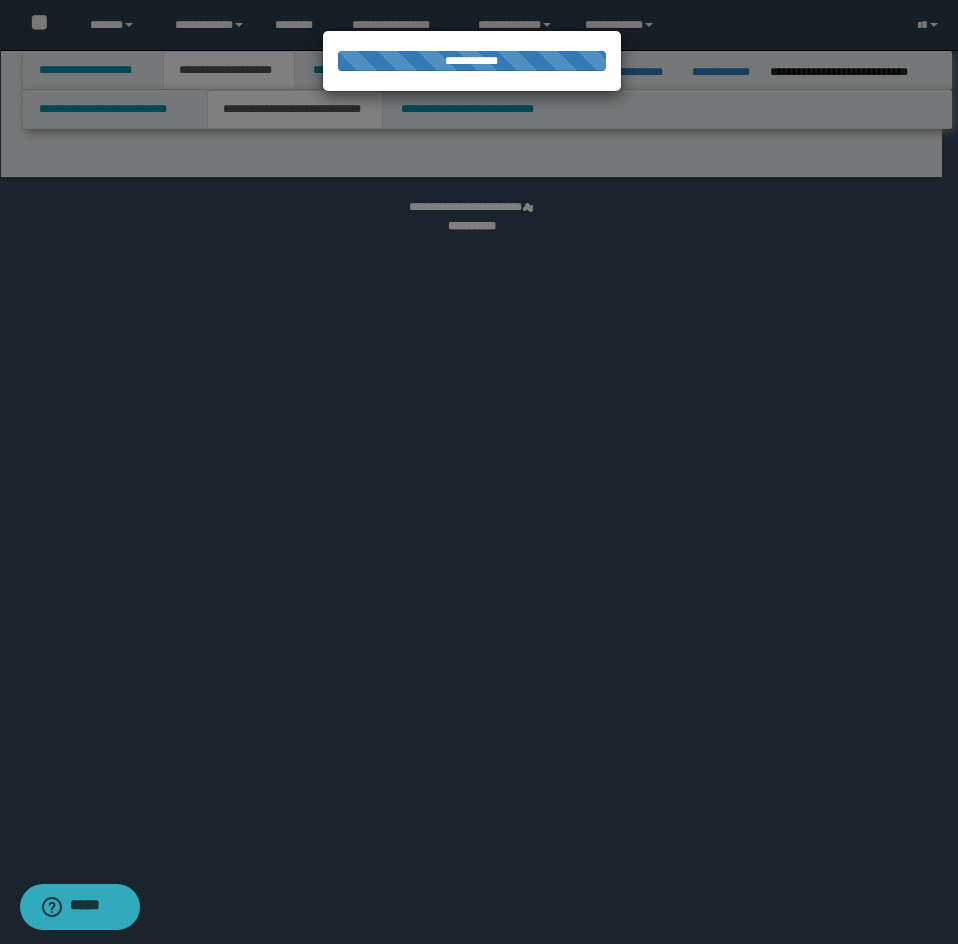 select on "*" 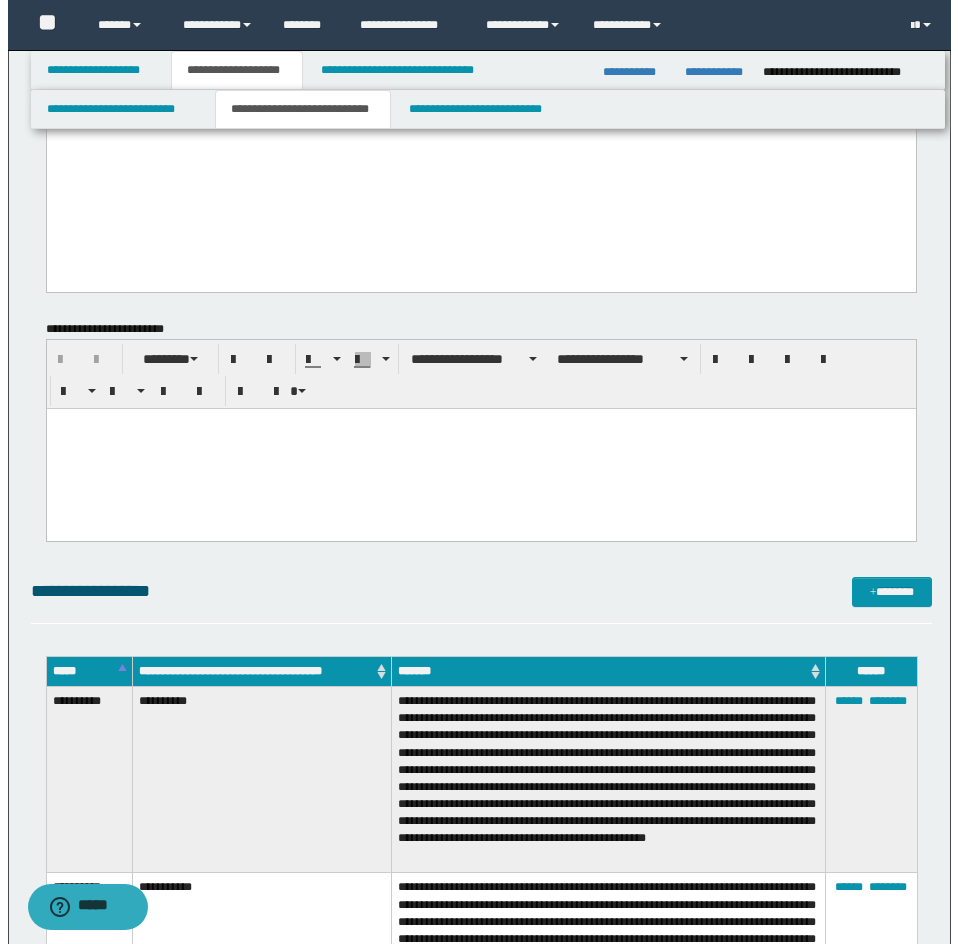 scroll, scrollTop: 1700, scrollLeft: 0, axis: vertical 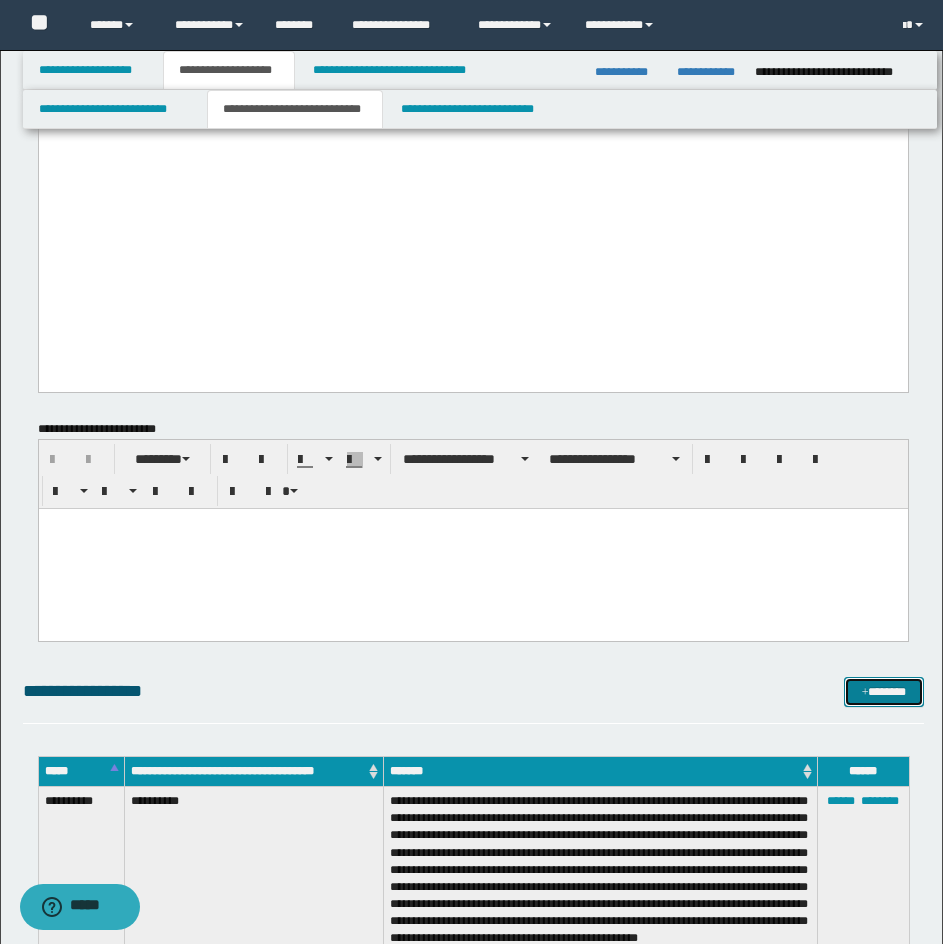 click on "*******" at bounding box center [884, 692] 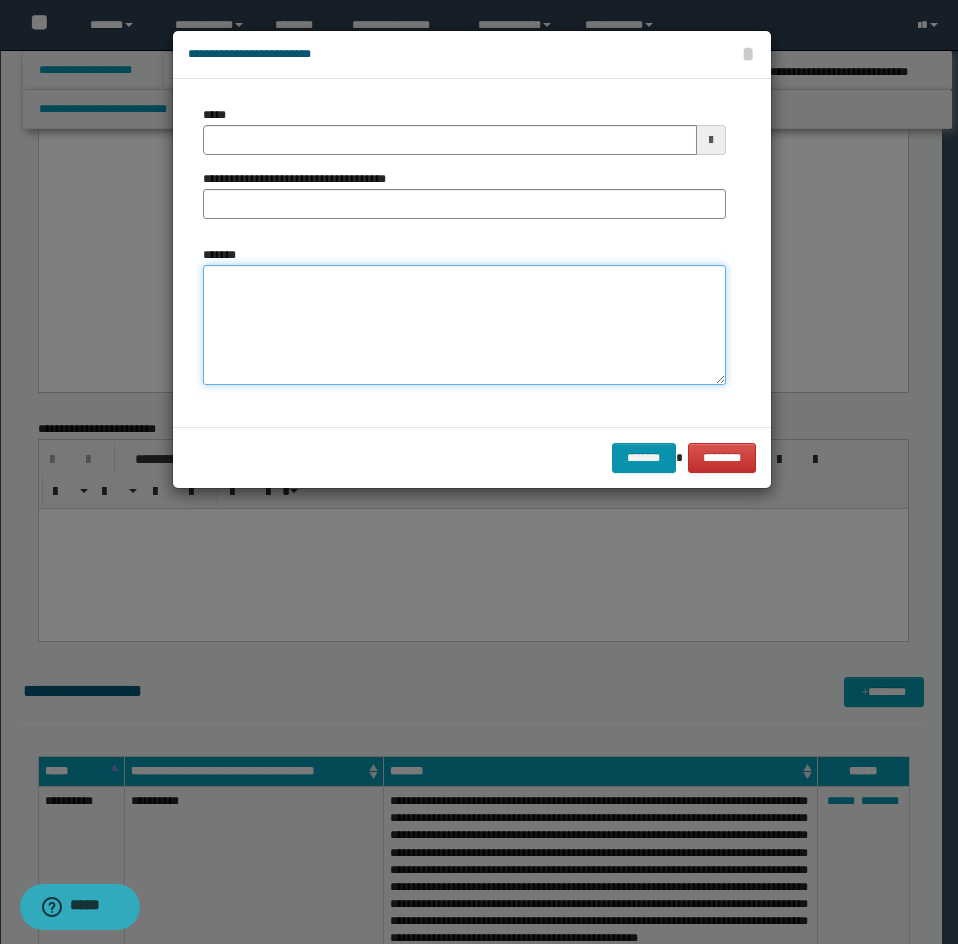click on "*******" at bounding box center (464, 325) 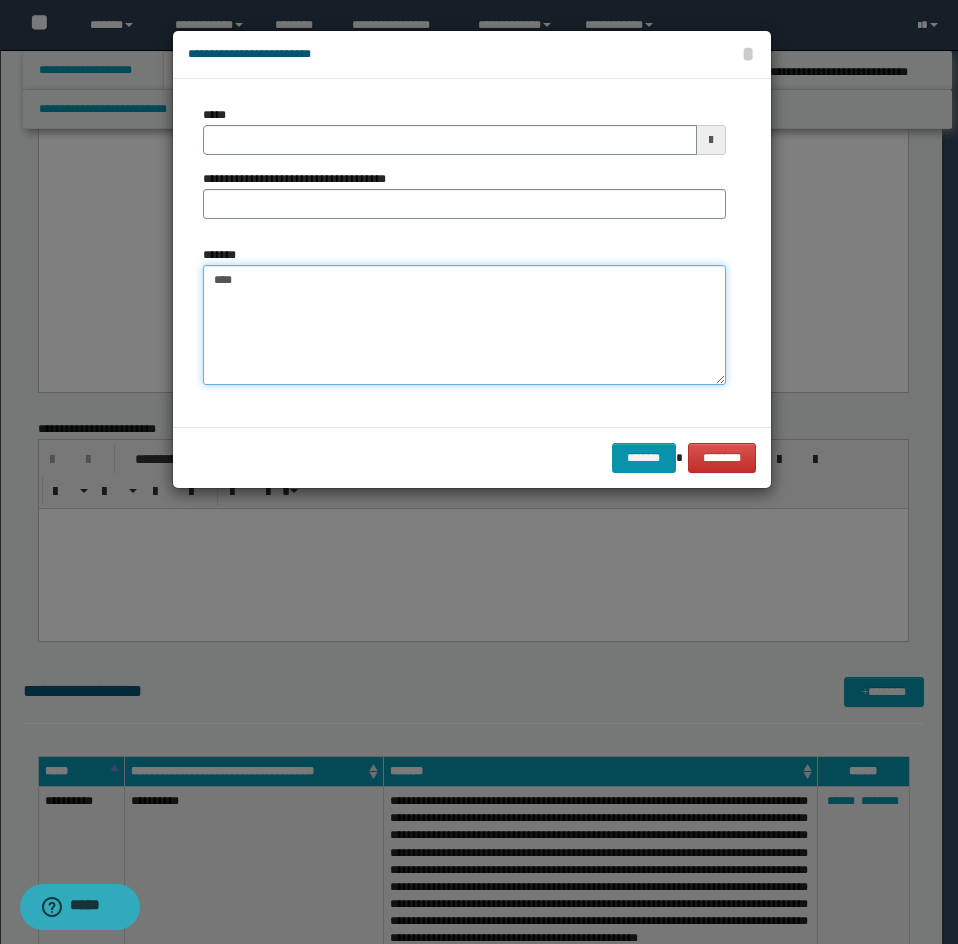 paste on "**********" 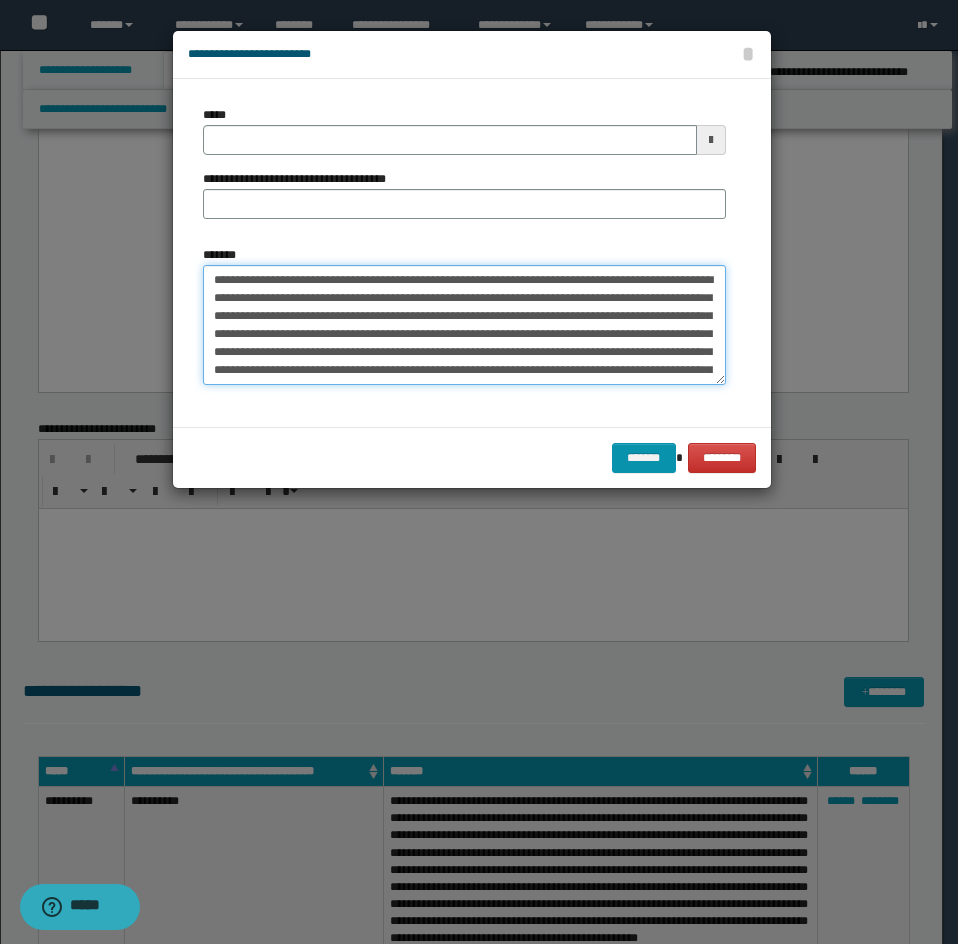 scroll, scrollTop: 66, scrollLeft: 0, axis: vertical 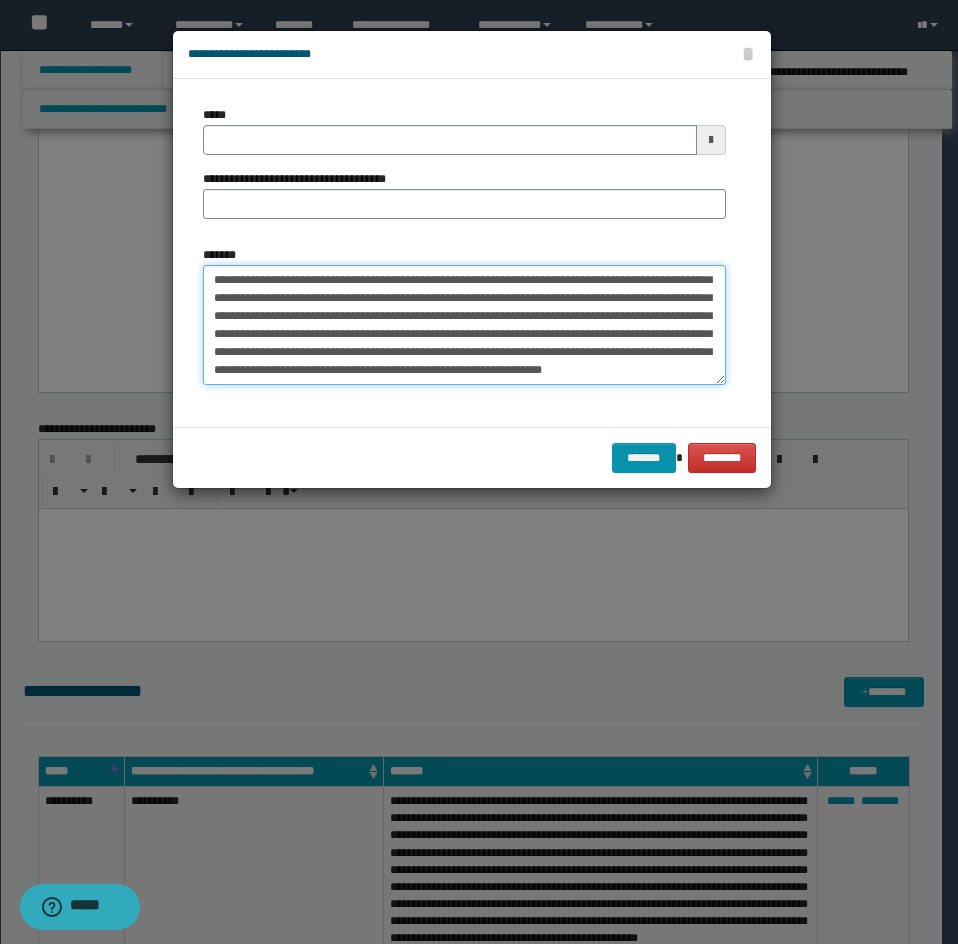 type on "**********" 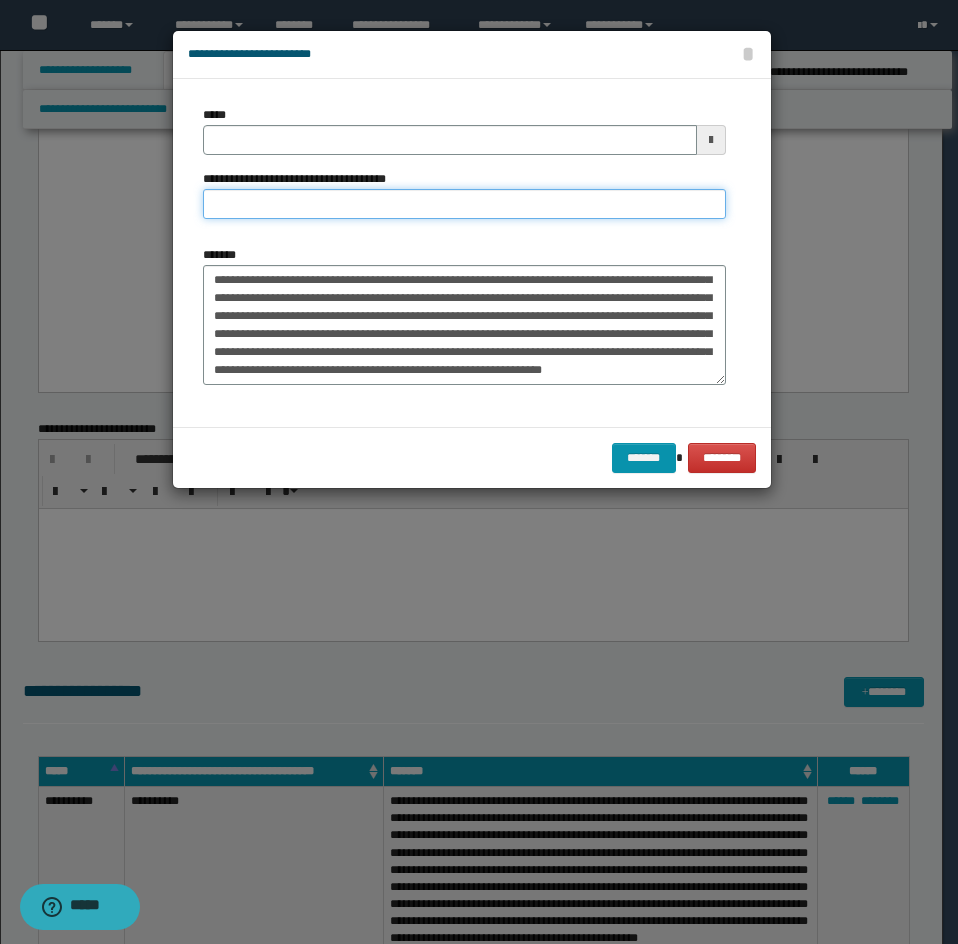 click on "**********" at bounding box center [464, 204] 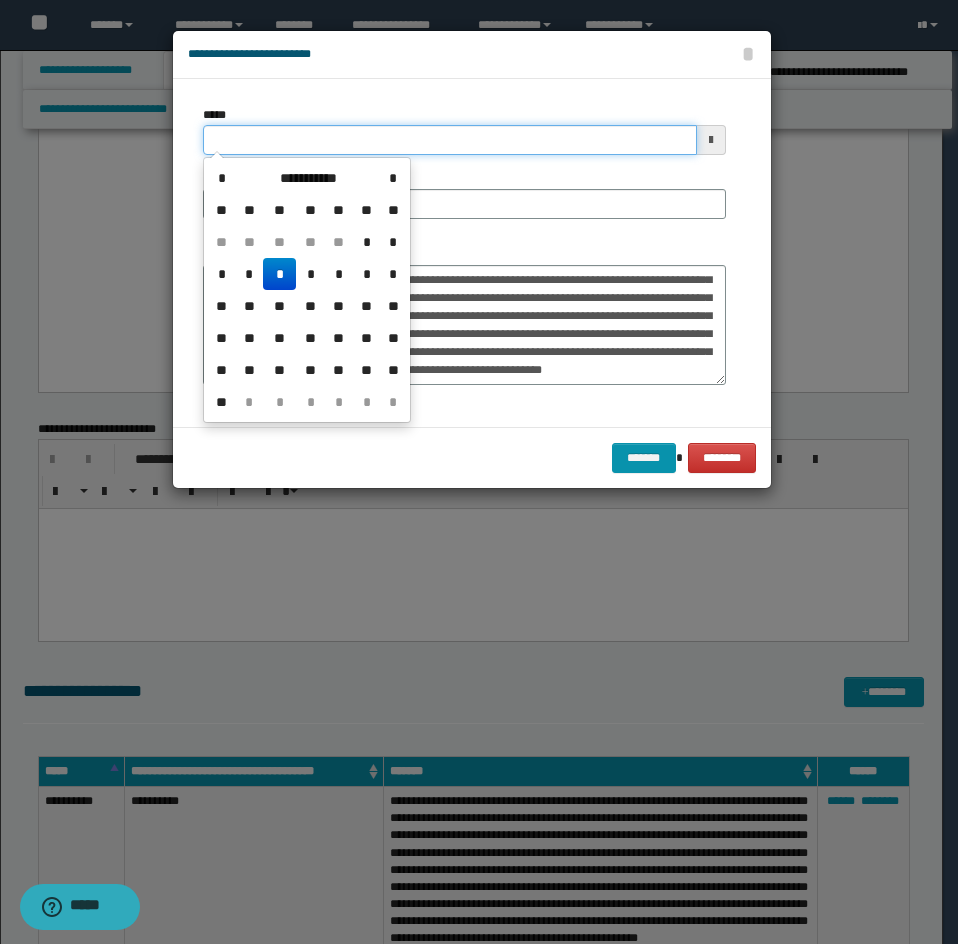 click on "*****" at bounding box center [450, 140] 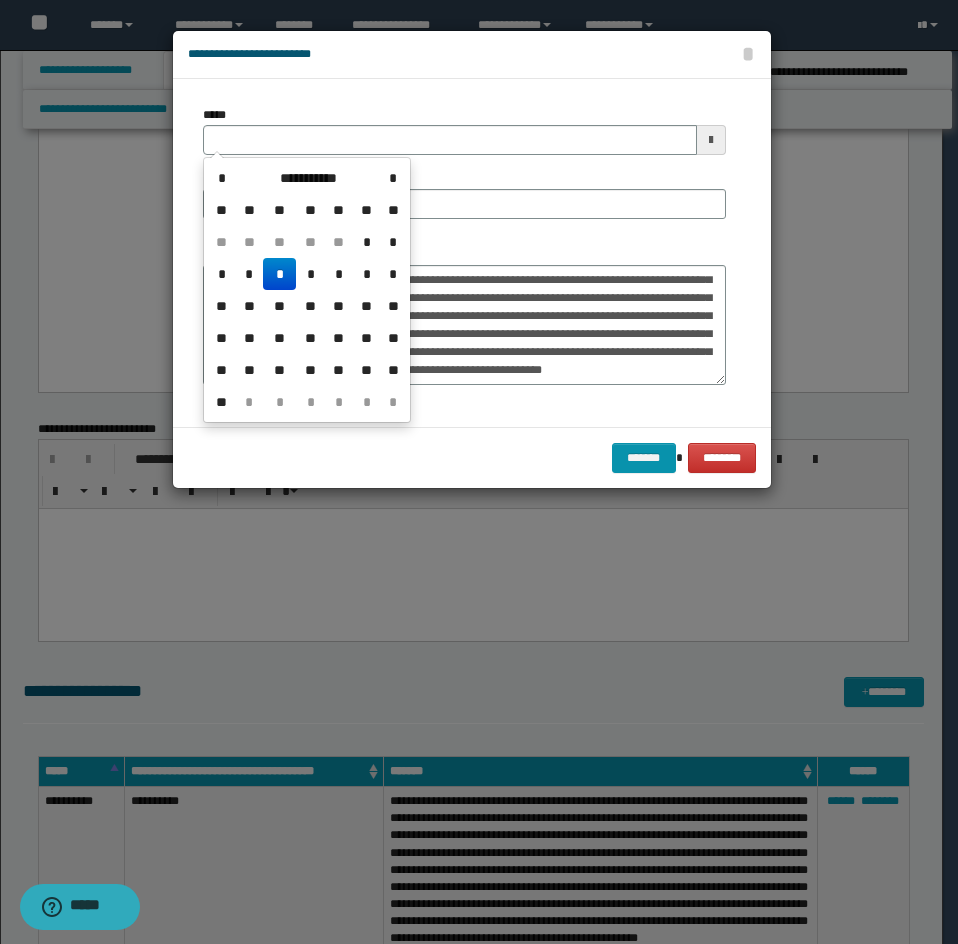 click on "*****" at bounding box center [464, 130] 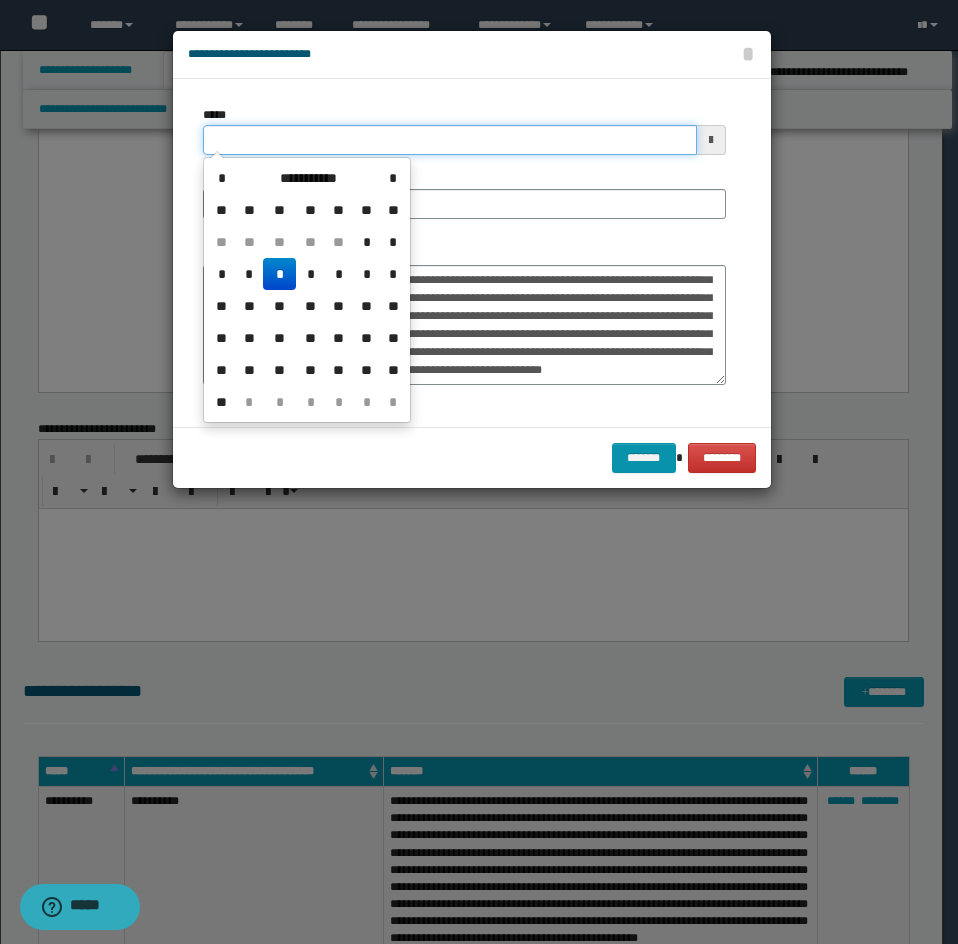 click on "*****" at bounding box center (450, 140) 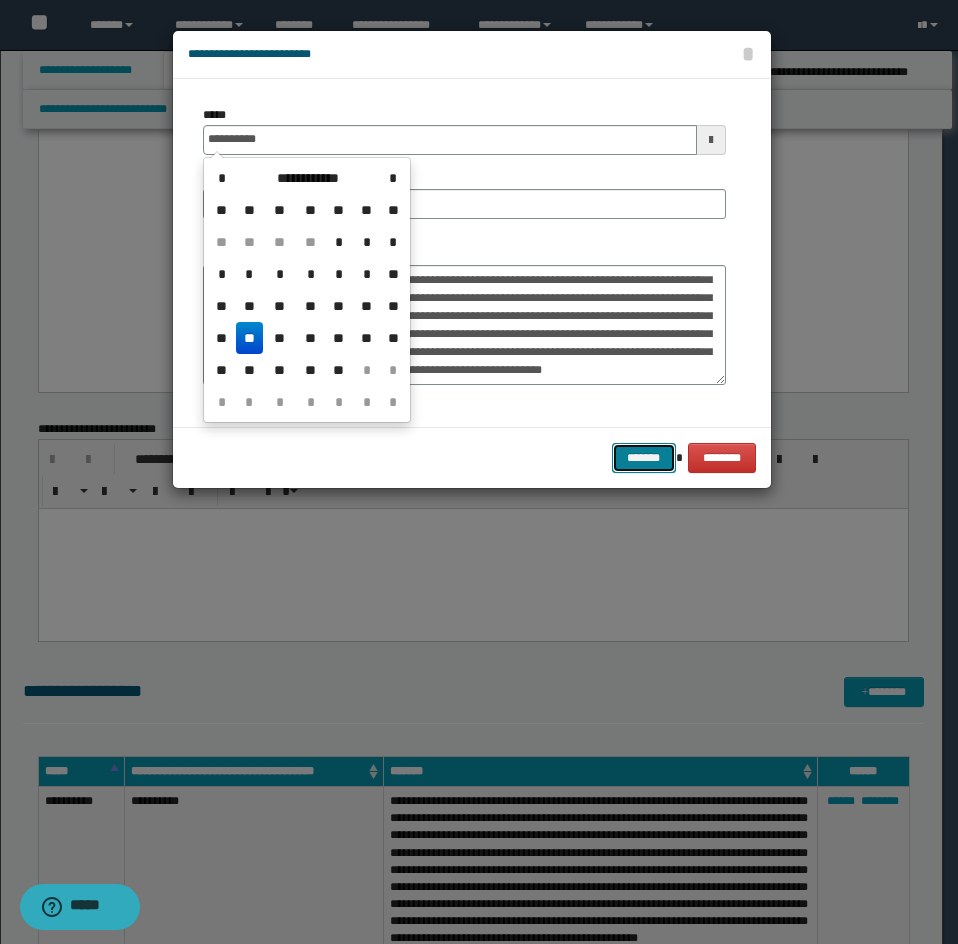 type on "**********" 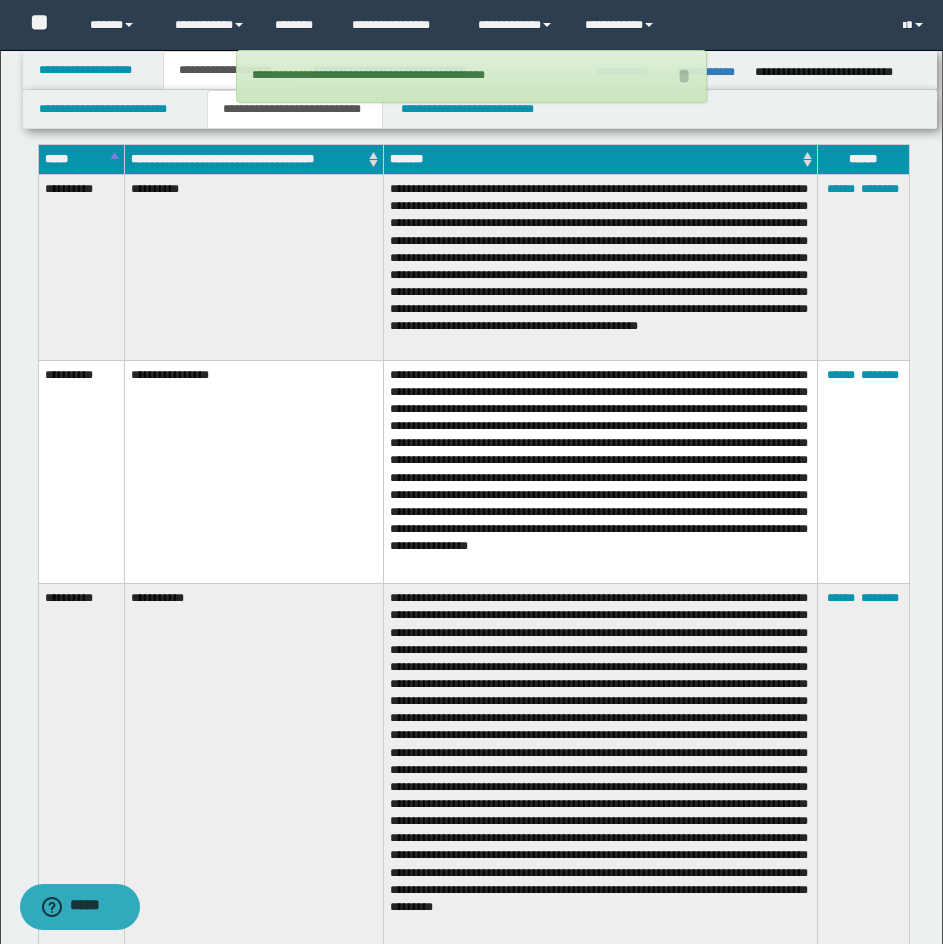 scroll, scrollTop: 2300, scrollLeft: 0, axis: vertical 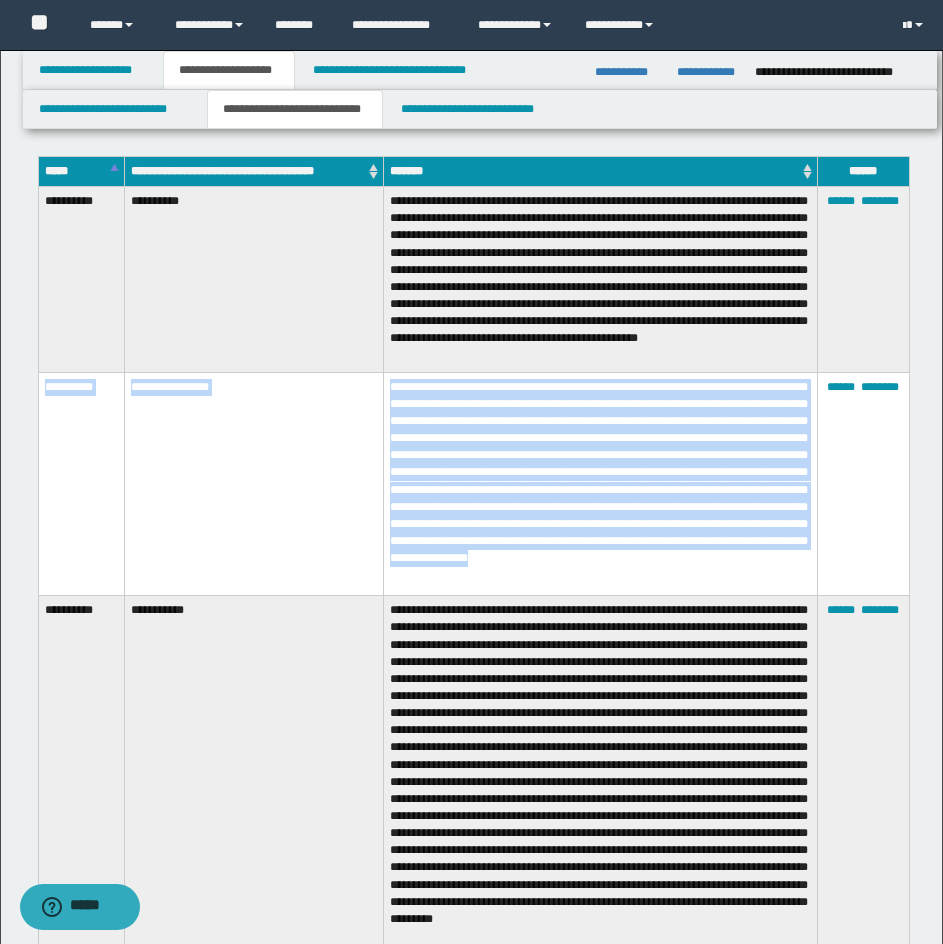 drag, startPoint x: 43, startPoint y: 389, endPoint x: 609, endPoint y: 578, distance: 596.72186 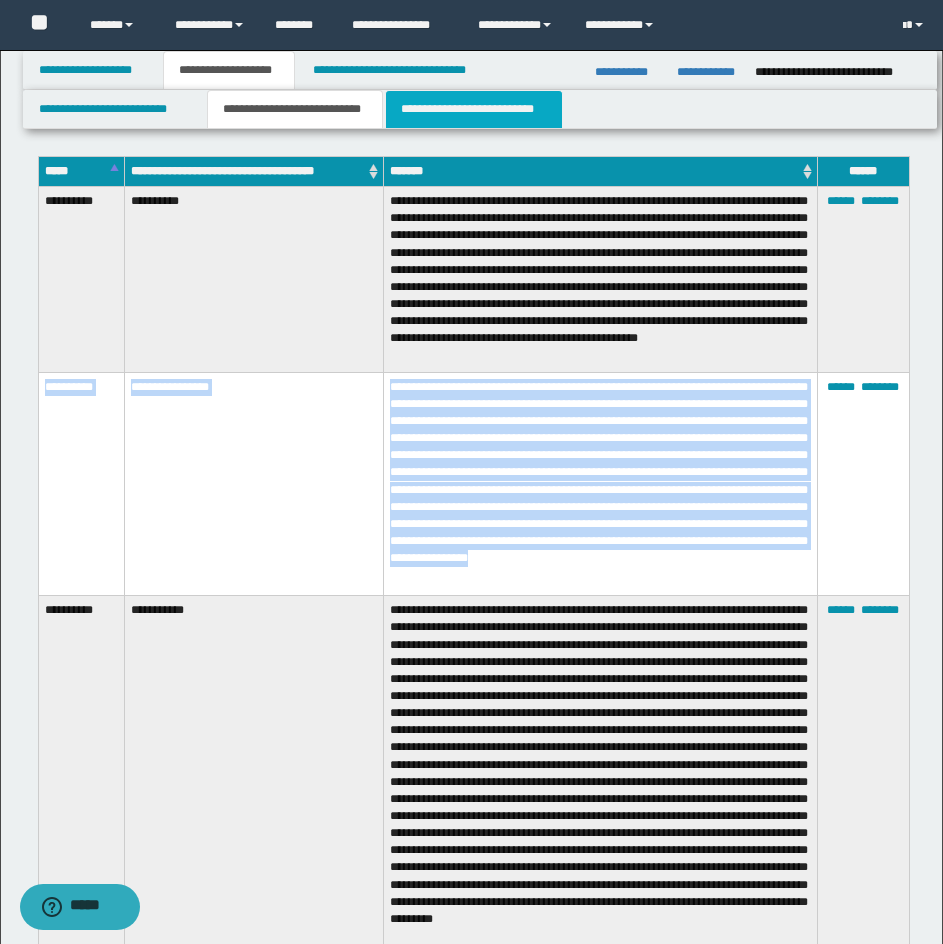 click on "**********" at bounding box center (474, 109) 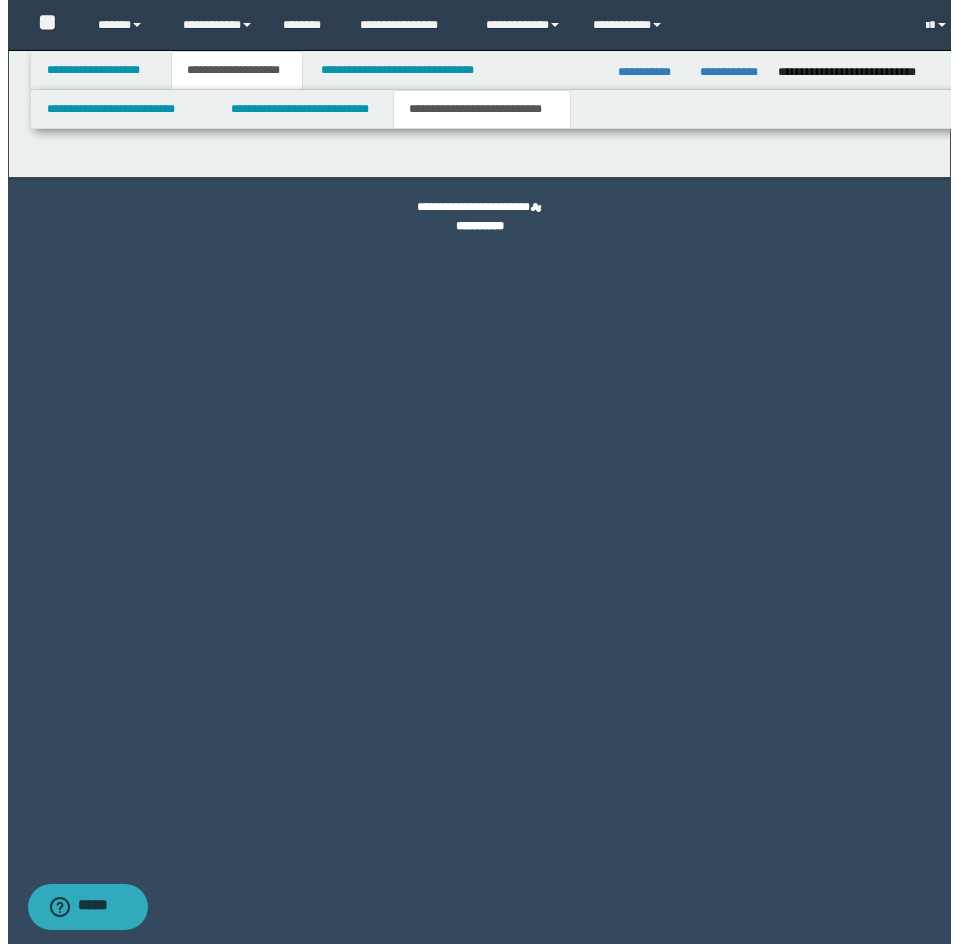 scroll, scrollTop: 0, scrollLeft: 0, axis: both 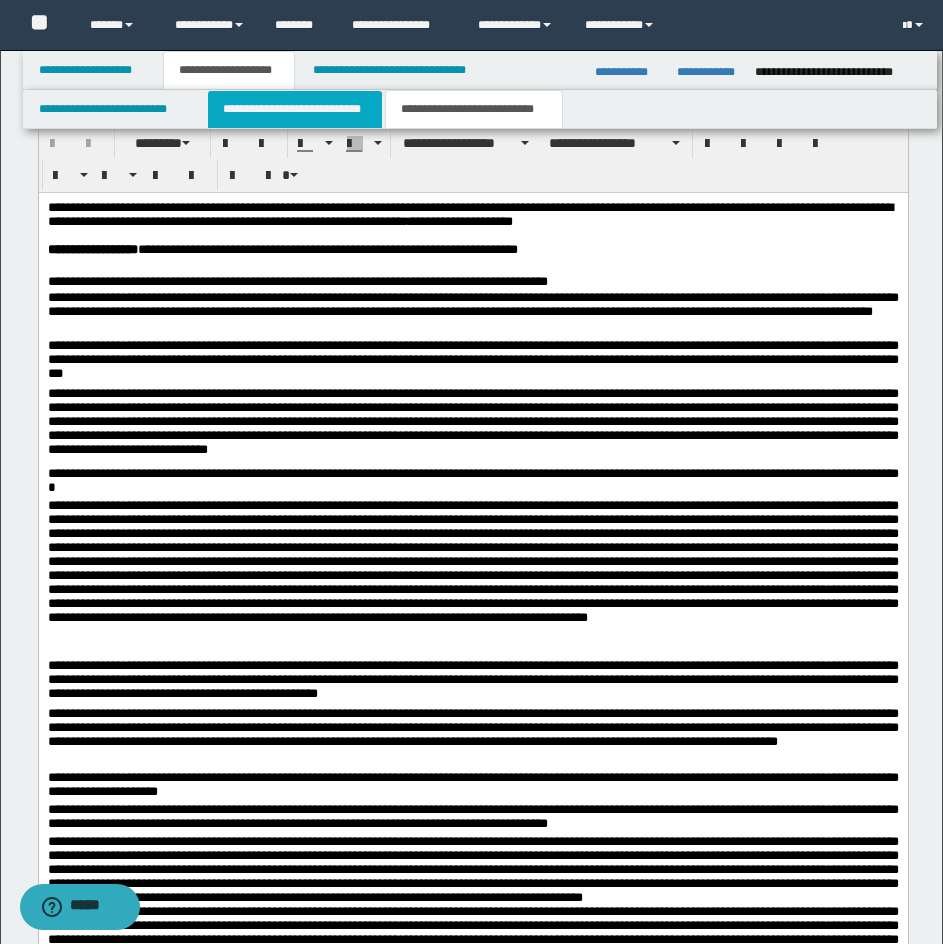 click on "**********" at bounding box center [295, 109] 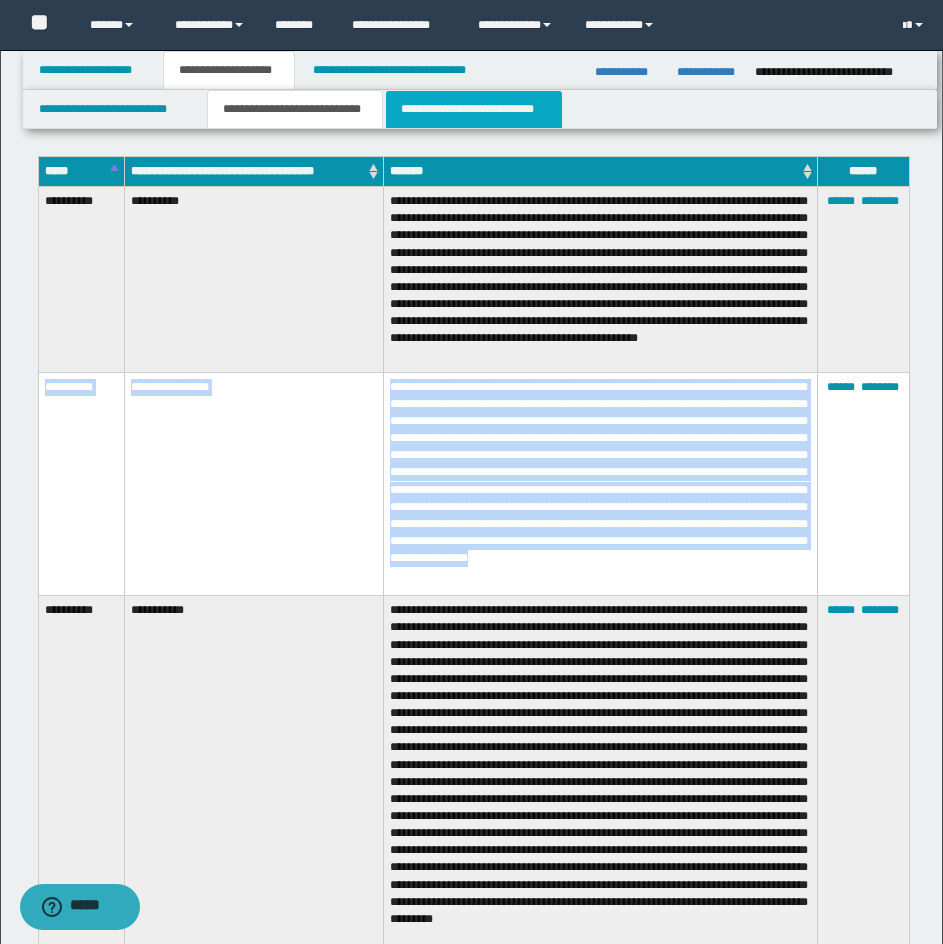 click on "**********" at bounding box center (474, 109) 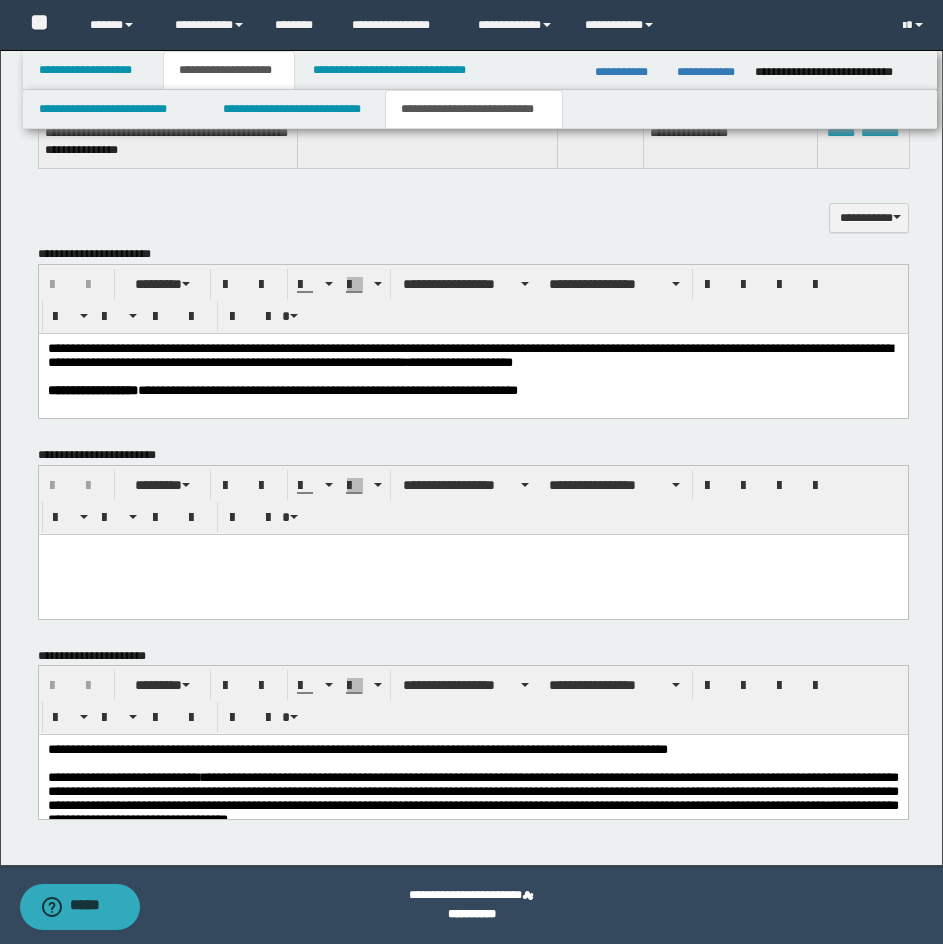 click on "**********" at bounding box center [474, 361] 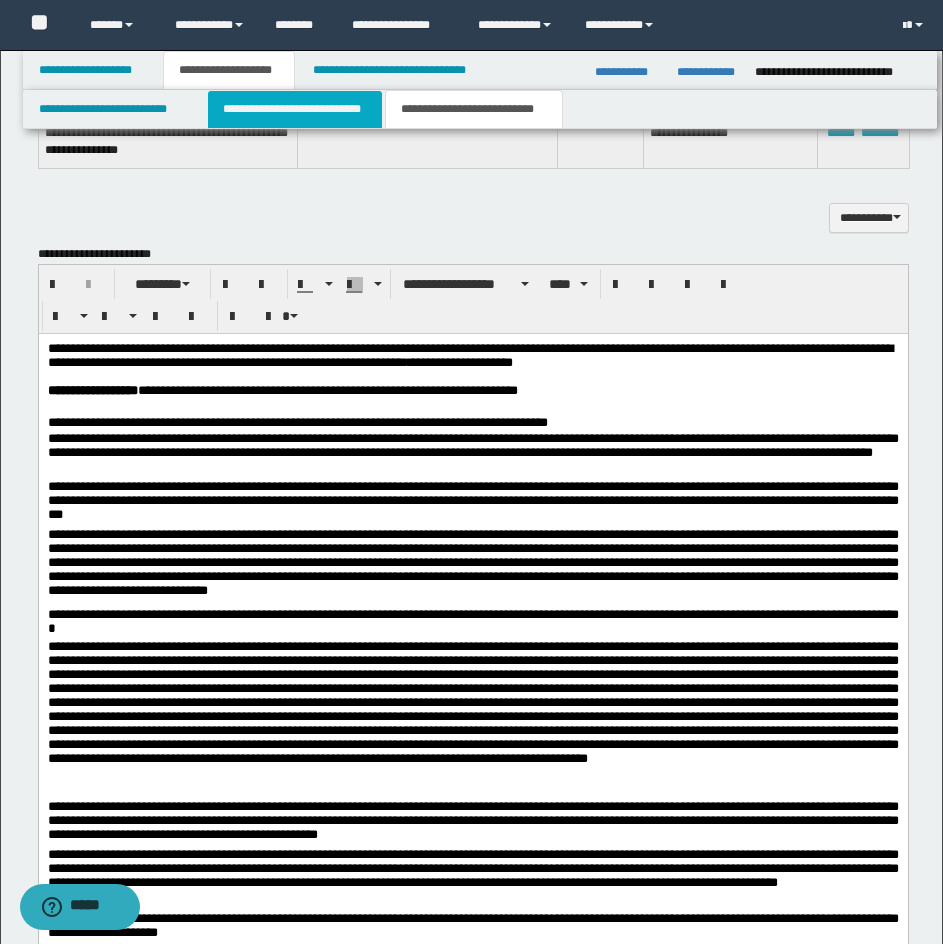 click on "**********" at bounding box center [295, 109] 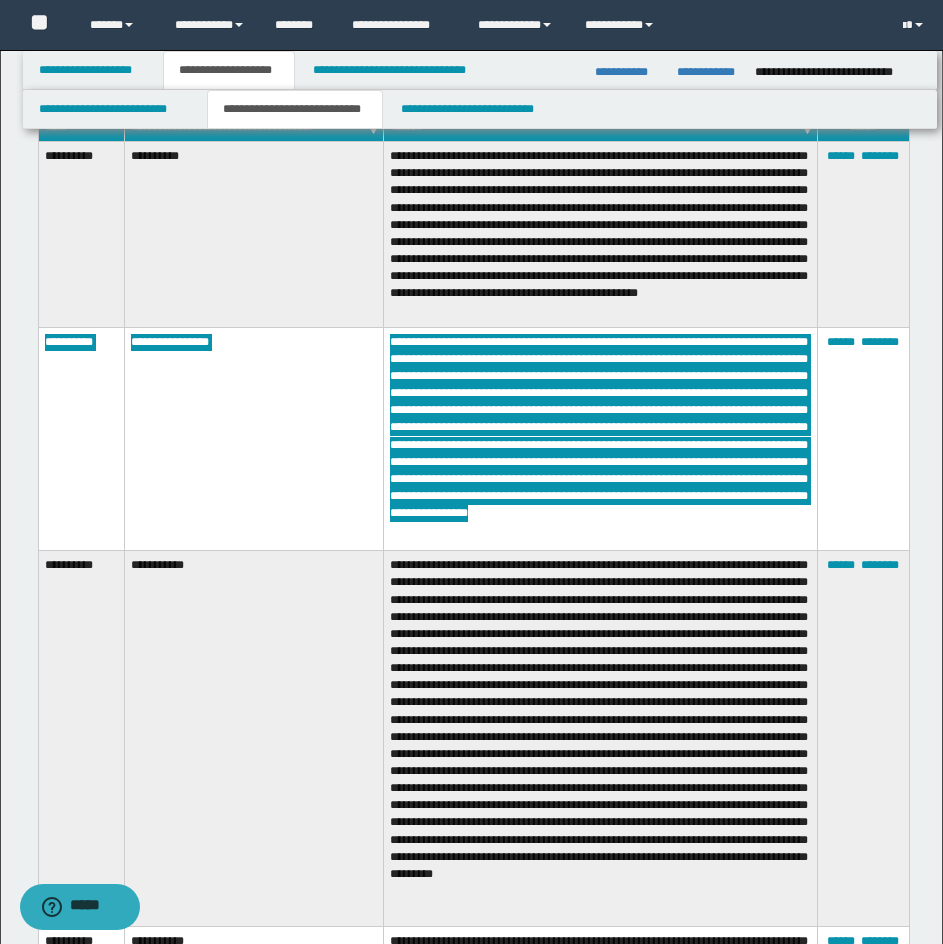 scroll, scrollTop: 2245, scrollLeft: 0, axis: vertical 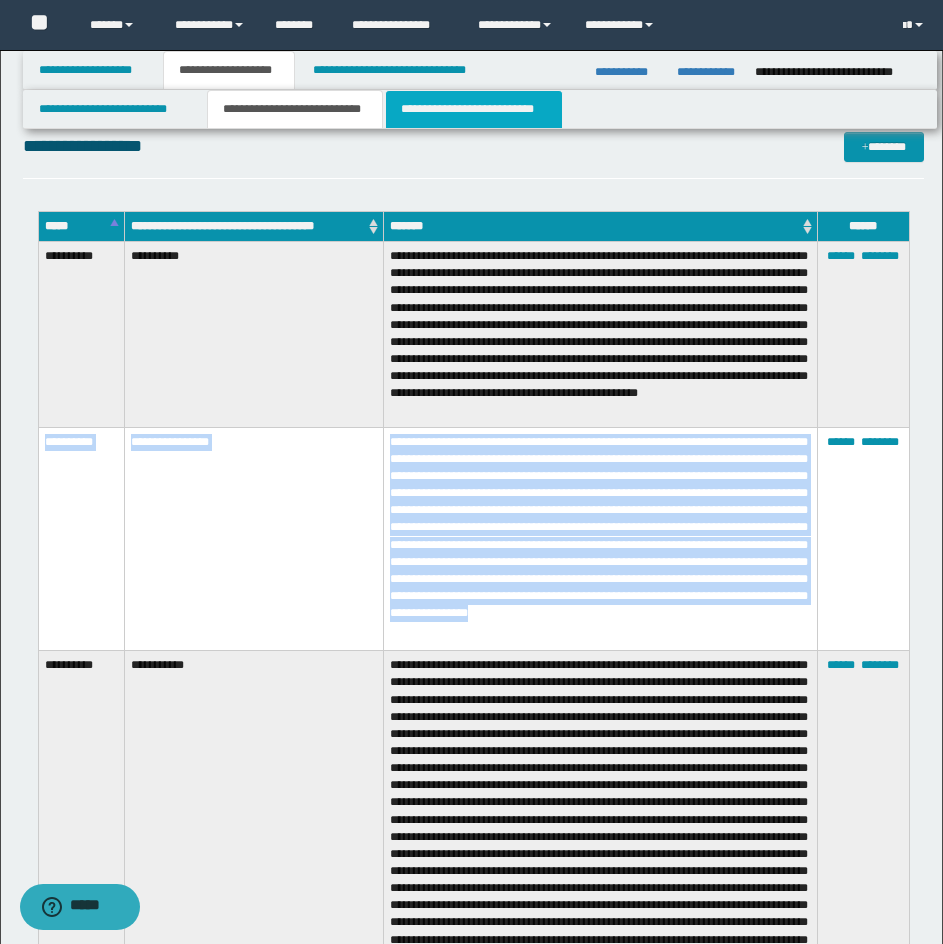 click on "**********" at bounding box center [474, 109] 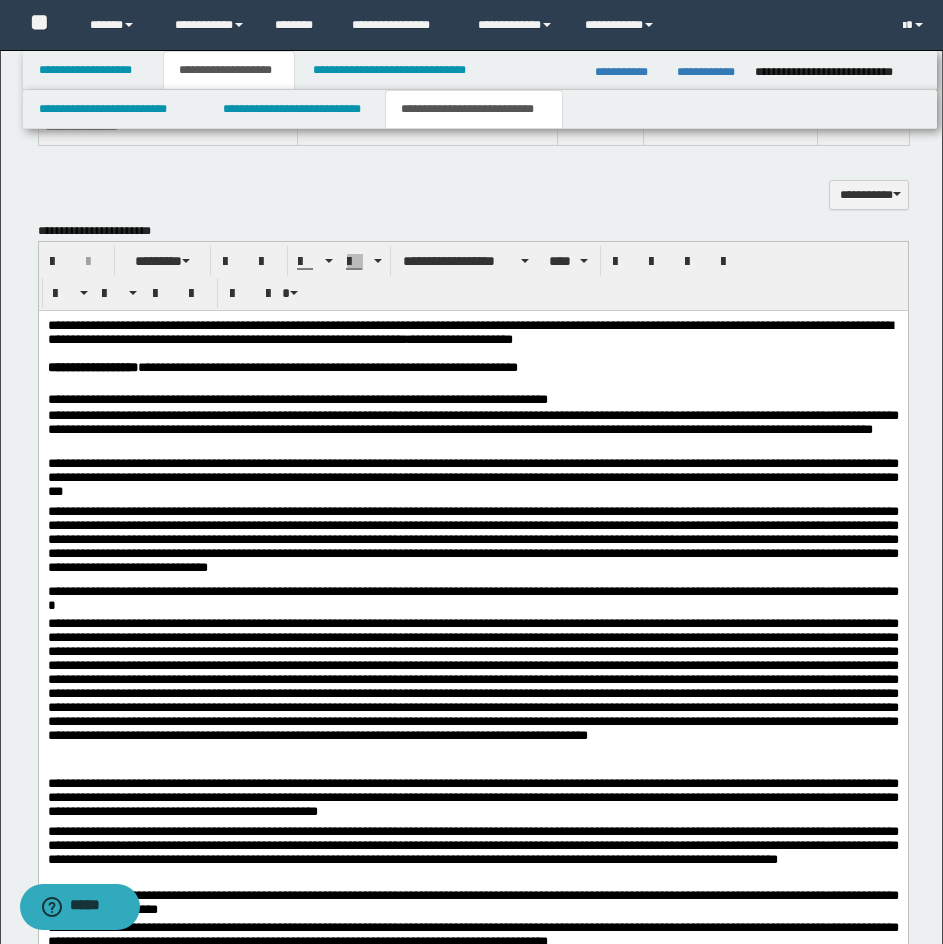 scroll, scrollTop: 1545, scrollLeft: 0, axis: vertical 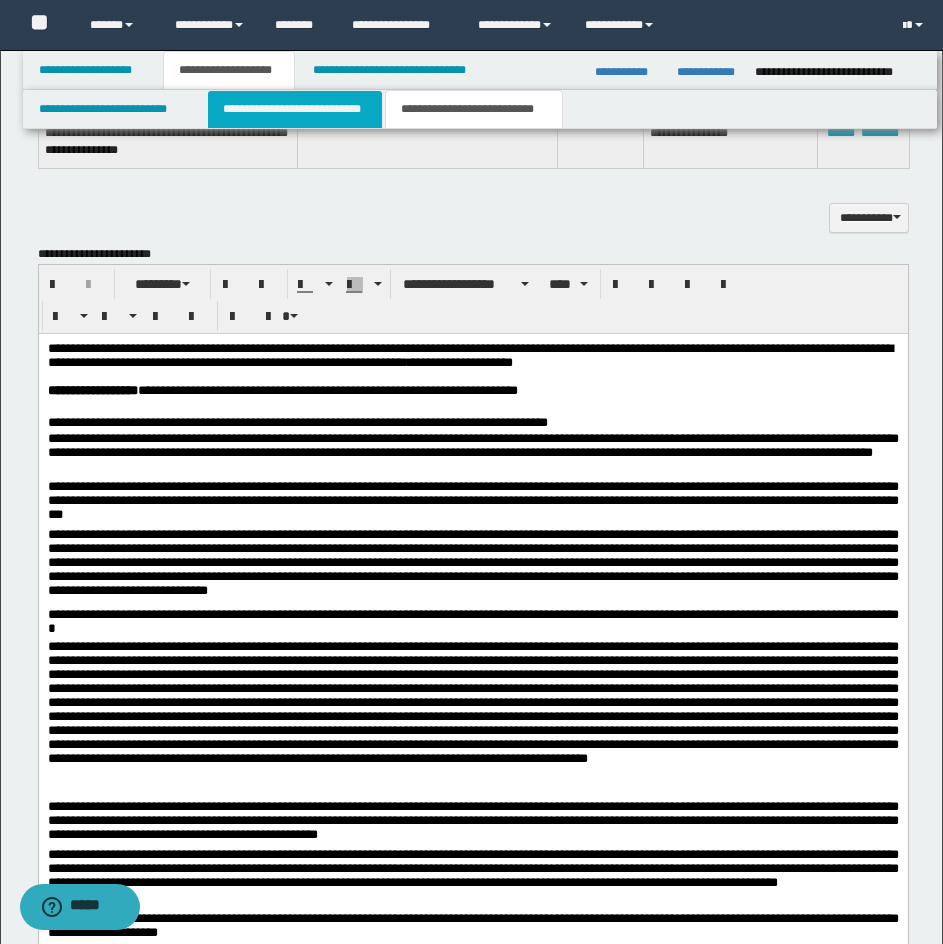 click on "**********" at bounding box center [295, 109] 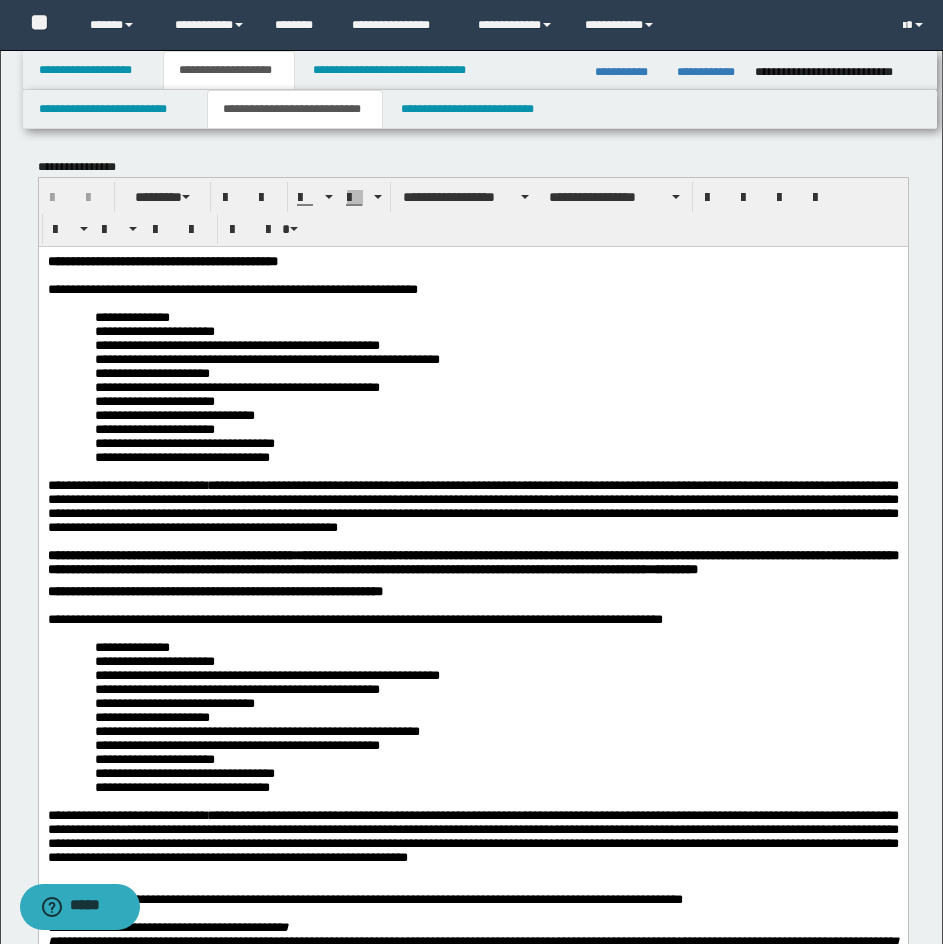 scroll, scrollTop: 0, scrollLeft: 0, axis: both 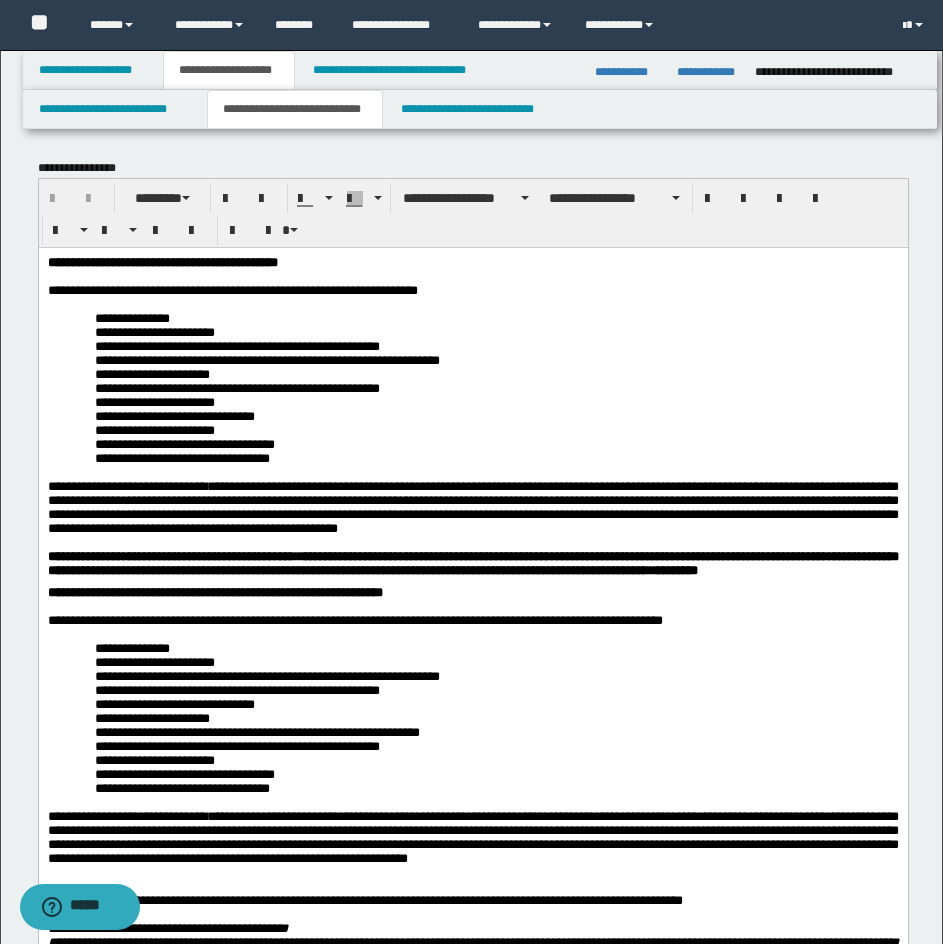 click on "**********" at bounding box center (295, 109) 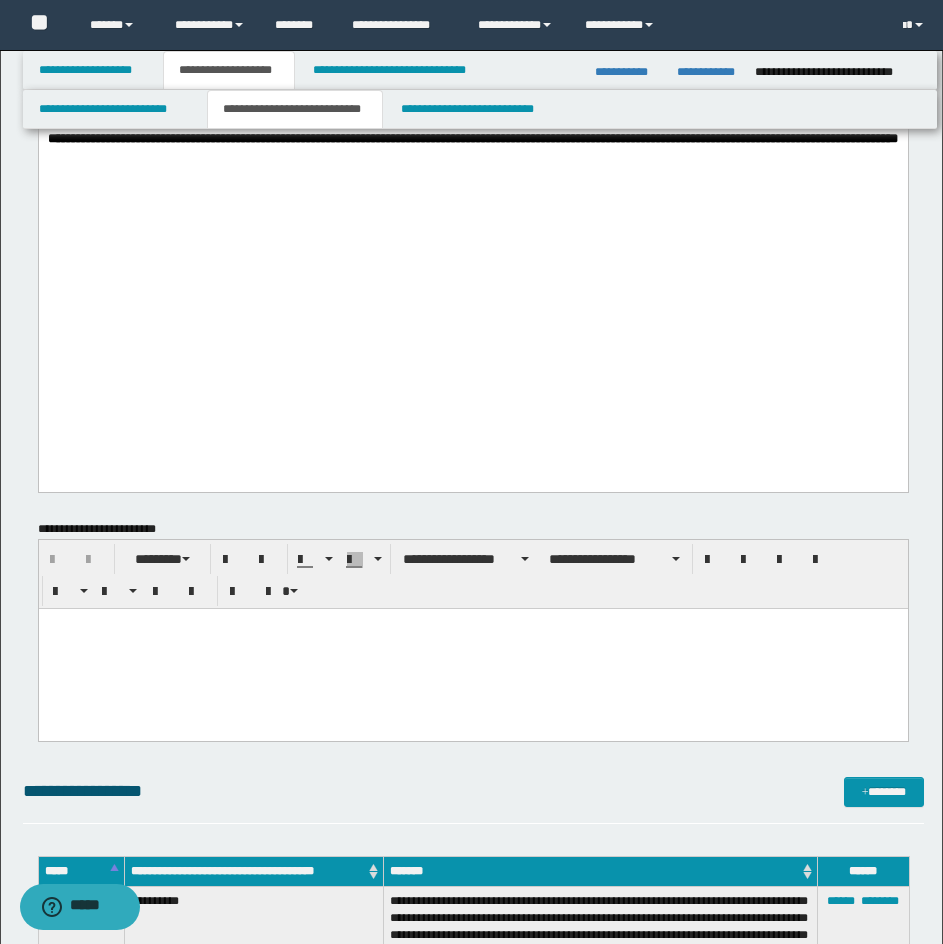 scroll, scrollTop: 2200, scrollLeft: 0, axis: vertical 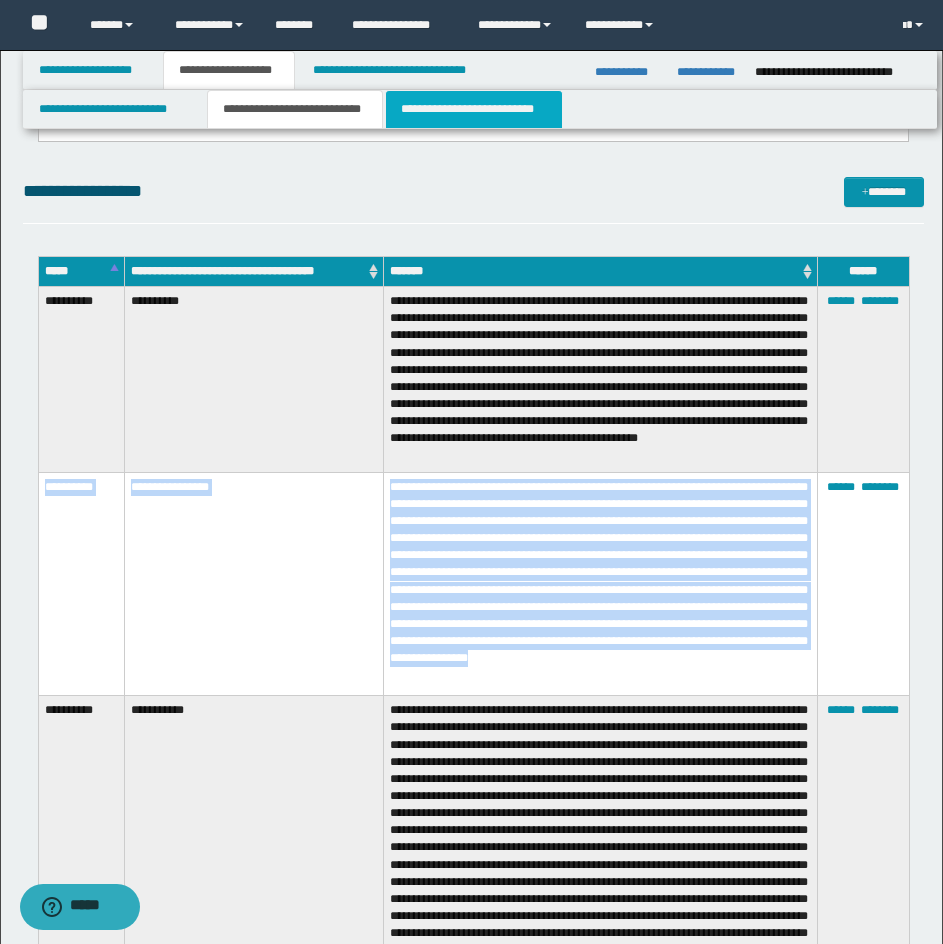 click on "**********" at bounding box center (474, 109) 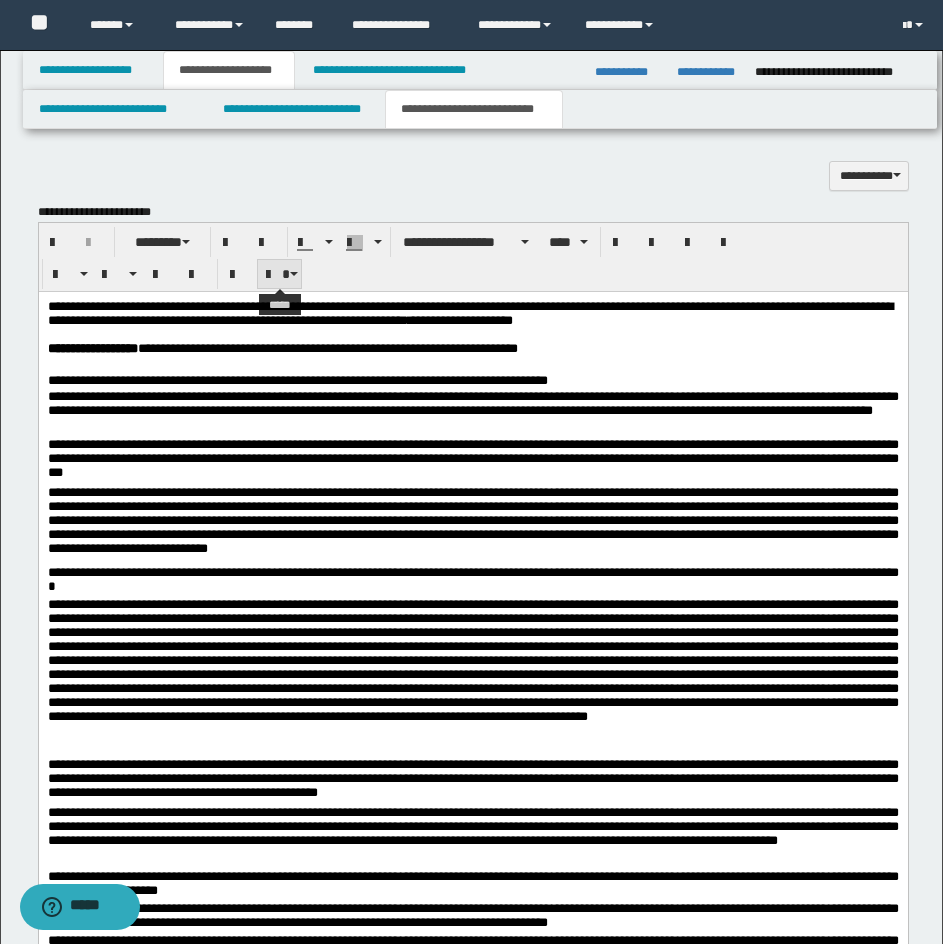 scroll, scrollTop: 1700, scrollLeft: 0, axis: vertical 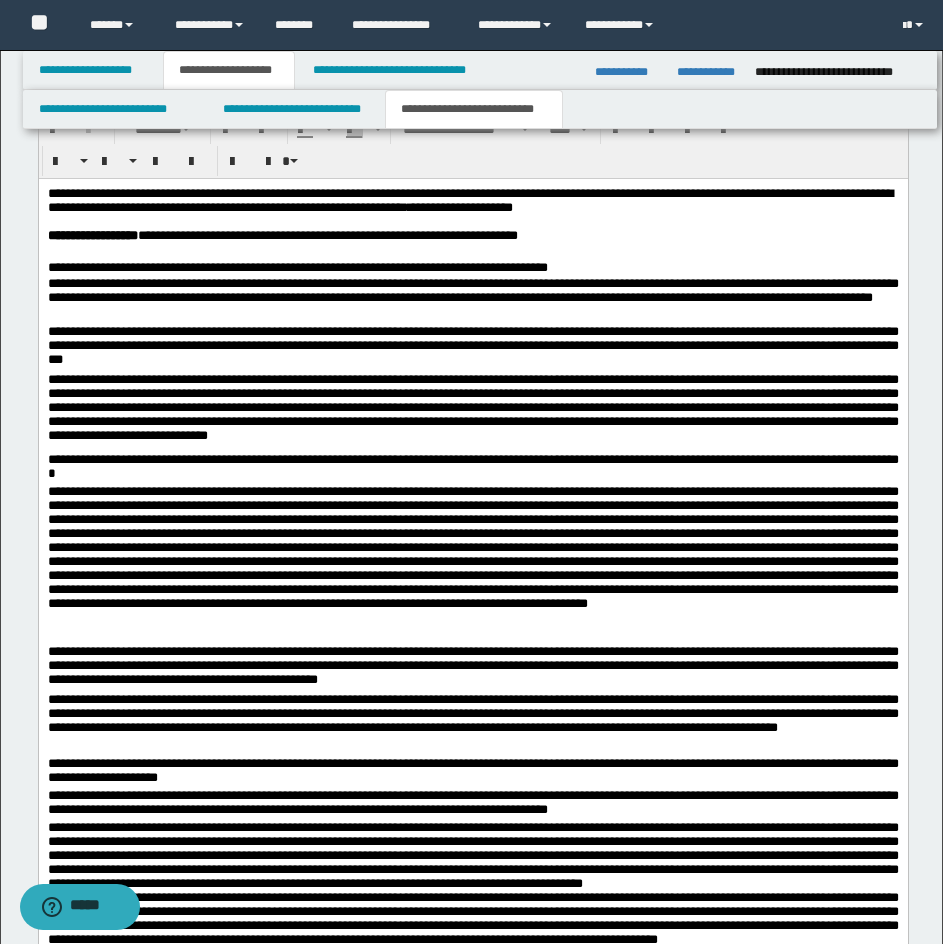 click on "**********" at bounding box center (472, 468) 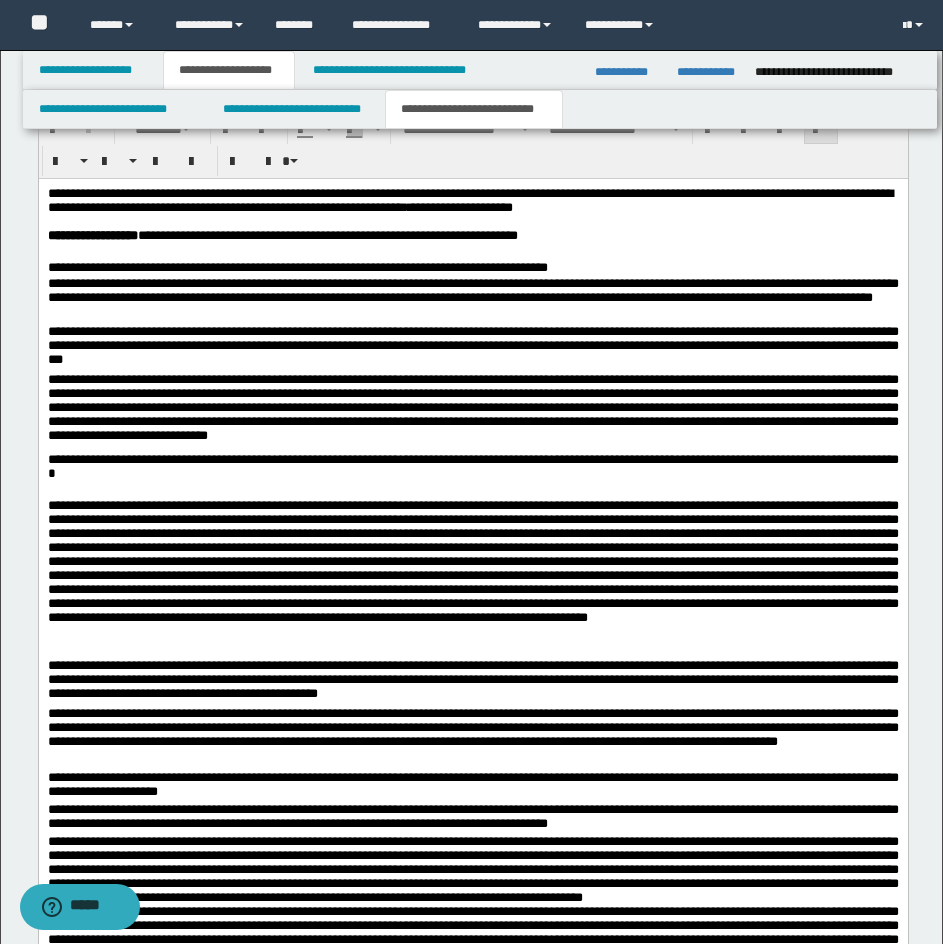 type 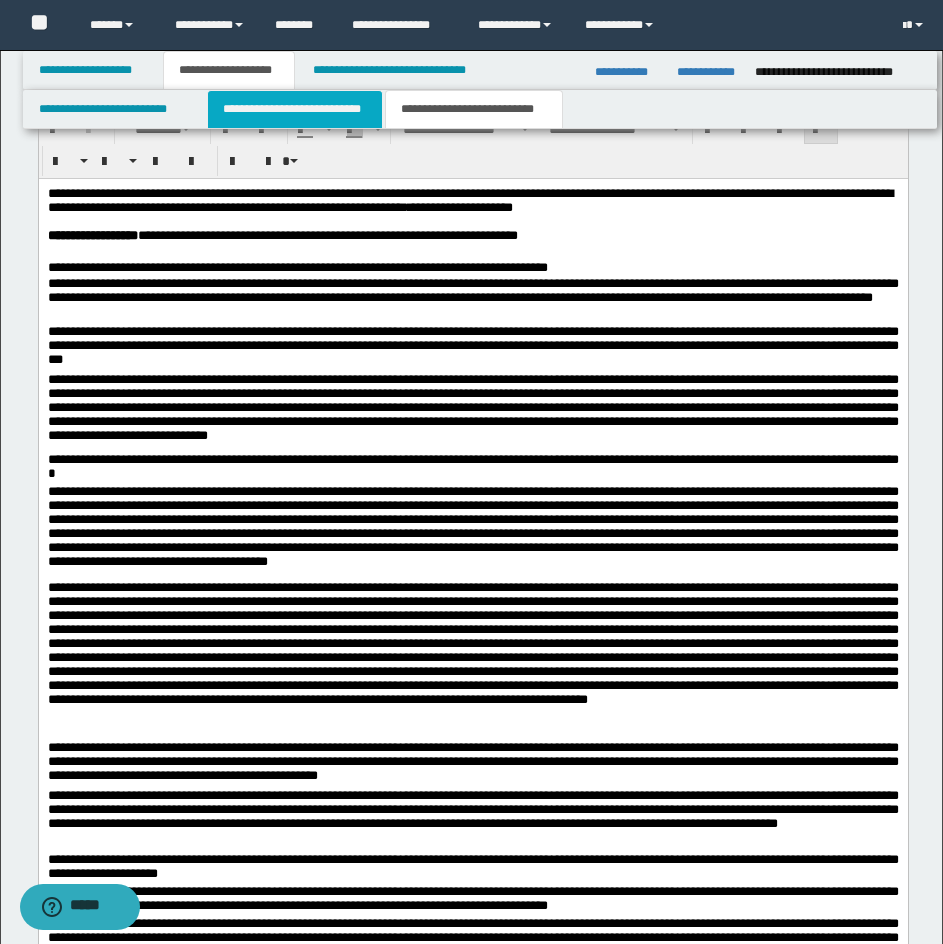 click on "**********" at bounding box center (295, 109) 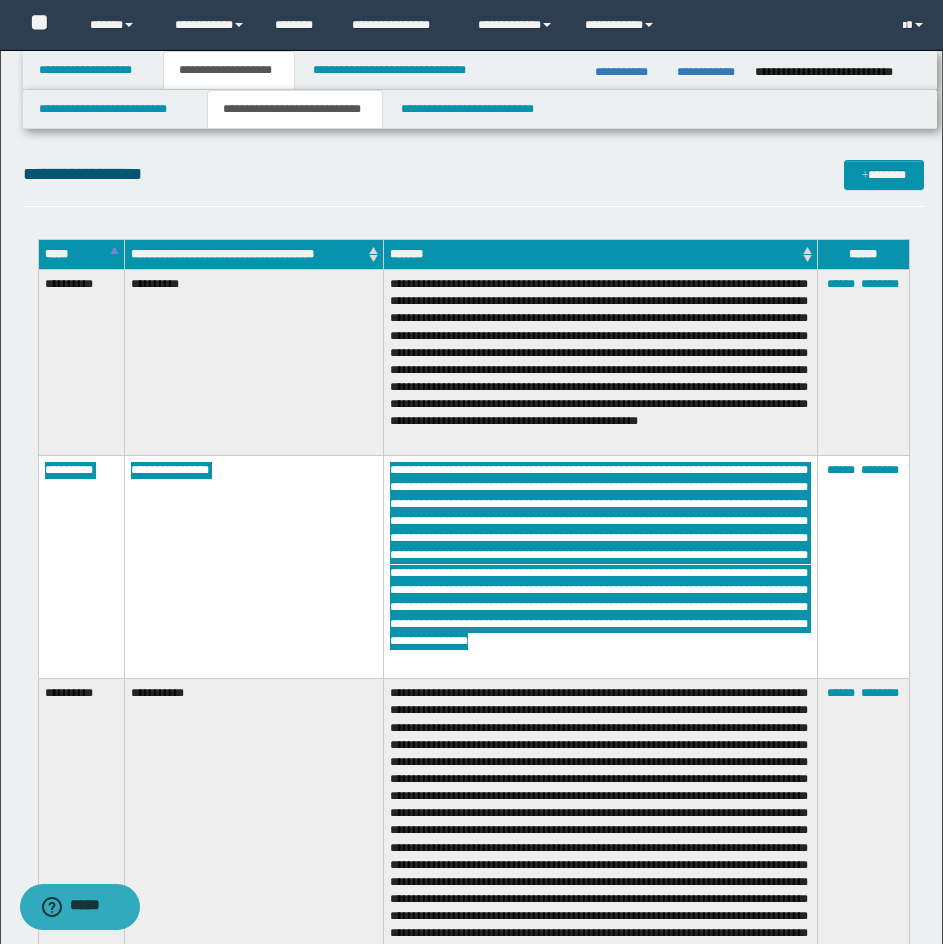 scroll, scrollTop: 2300, scrollLeft: 0, axis: vertical 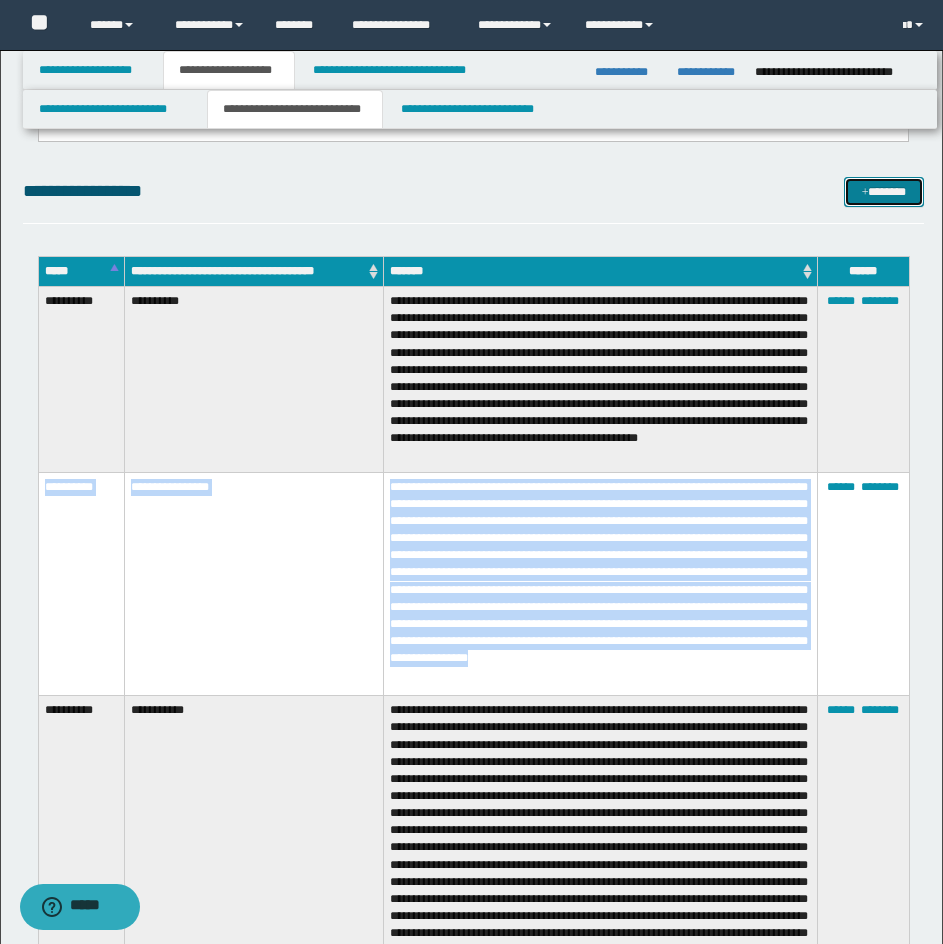 click on "*******" at bounding box center [884, 192] 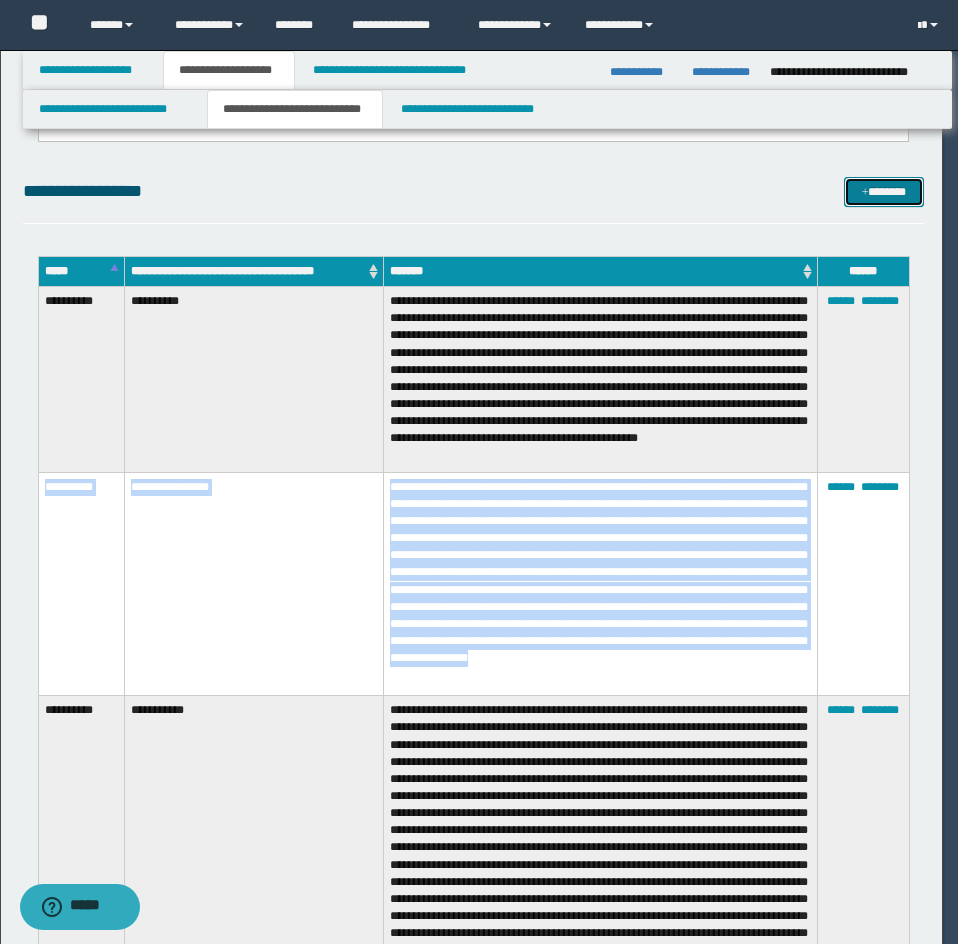 scroll, scrollTop: 0, scrollLeft: 0, axis: both 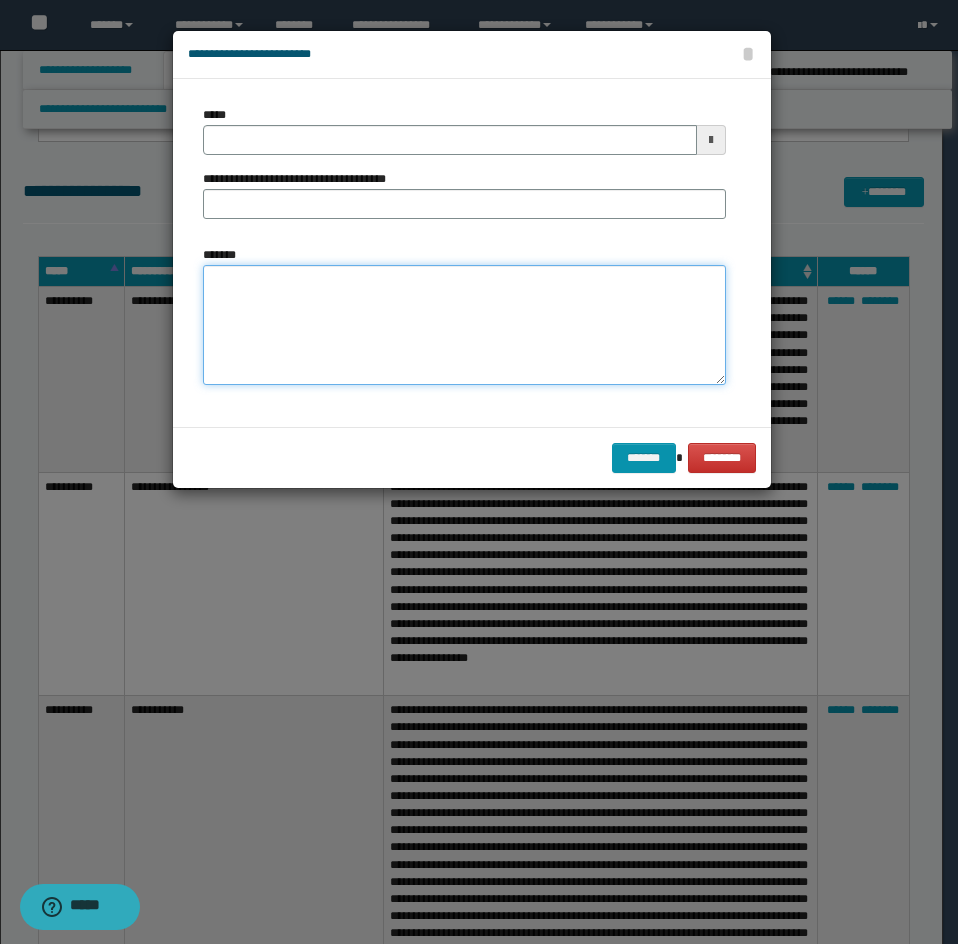 click on "*******" at bounding box center [464, 325] 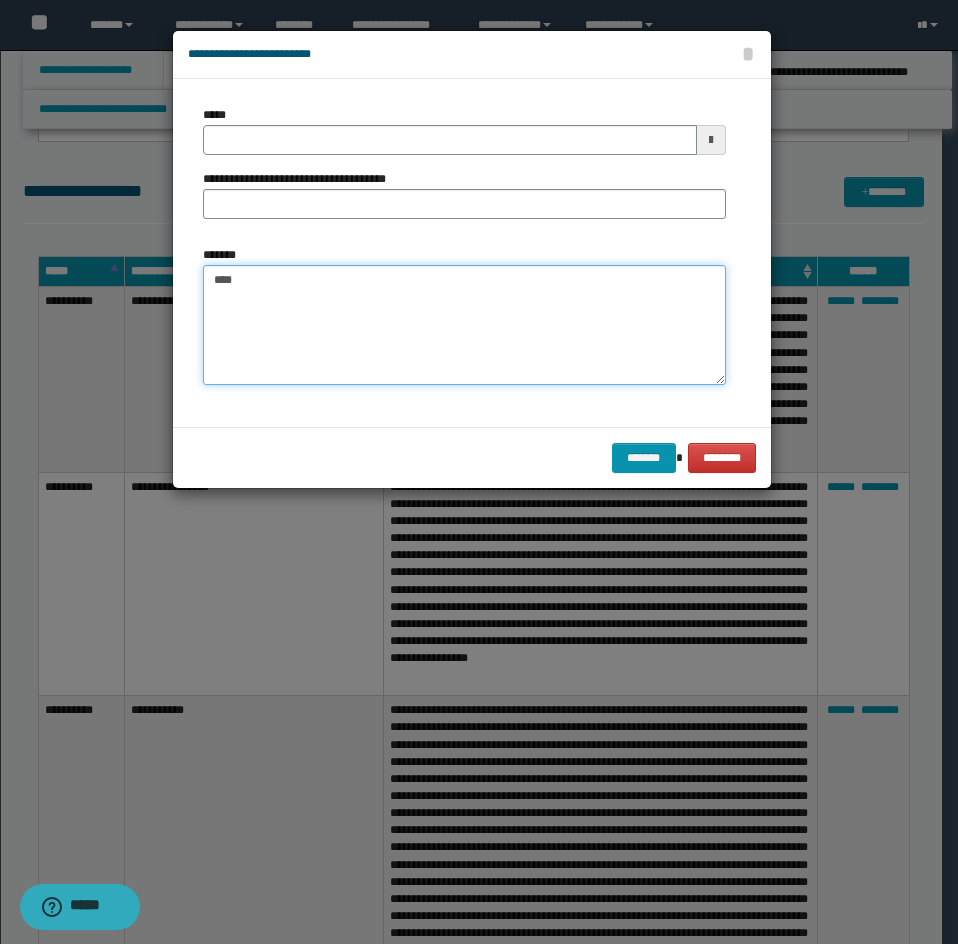 paste on "**********" 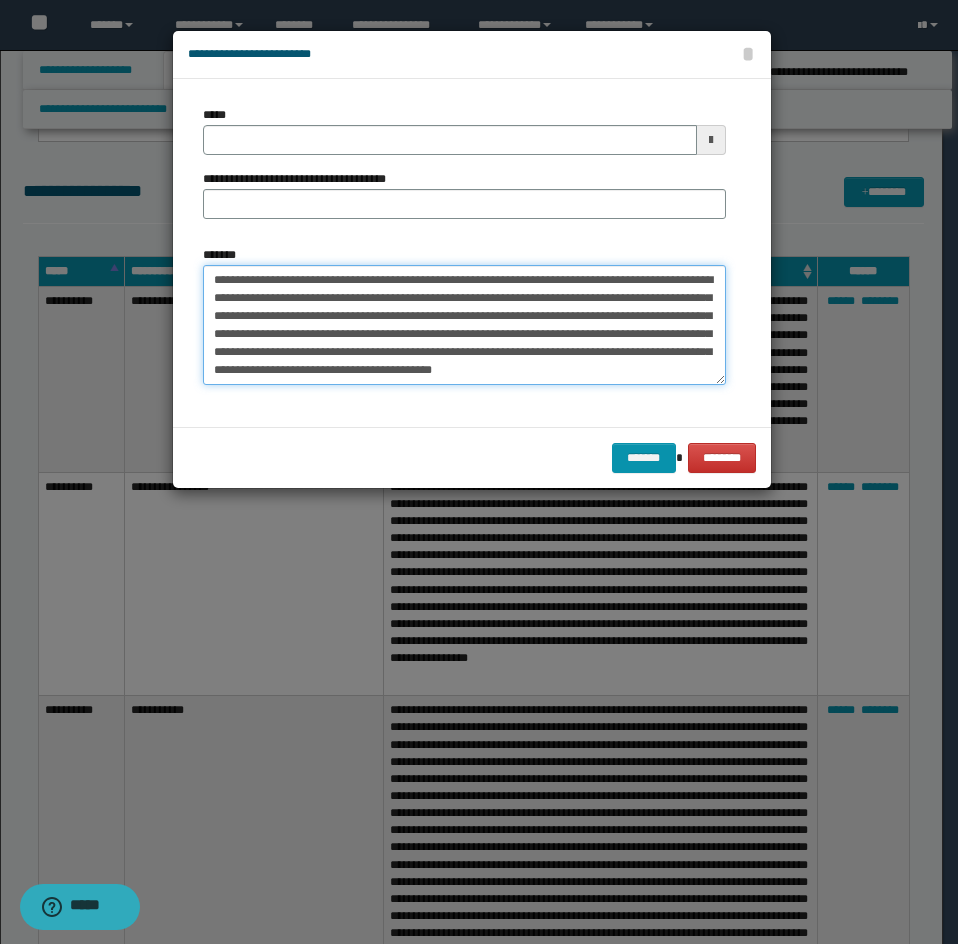 type on "**********" 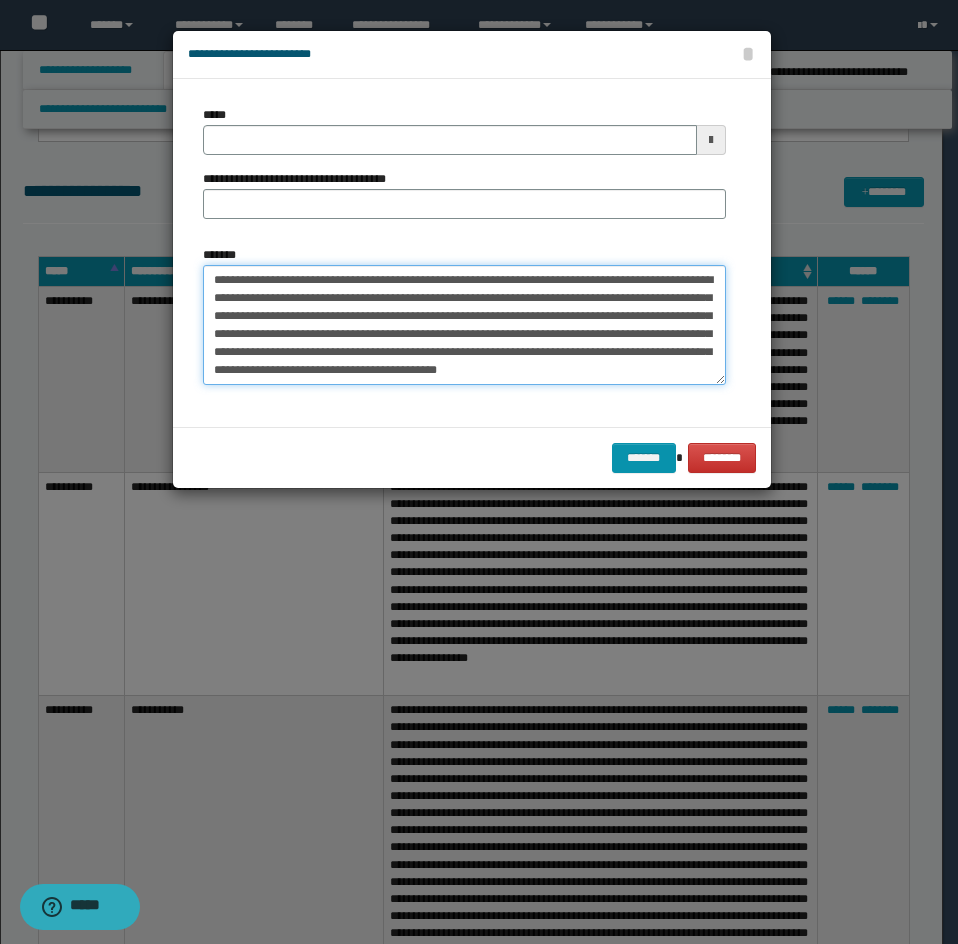 type 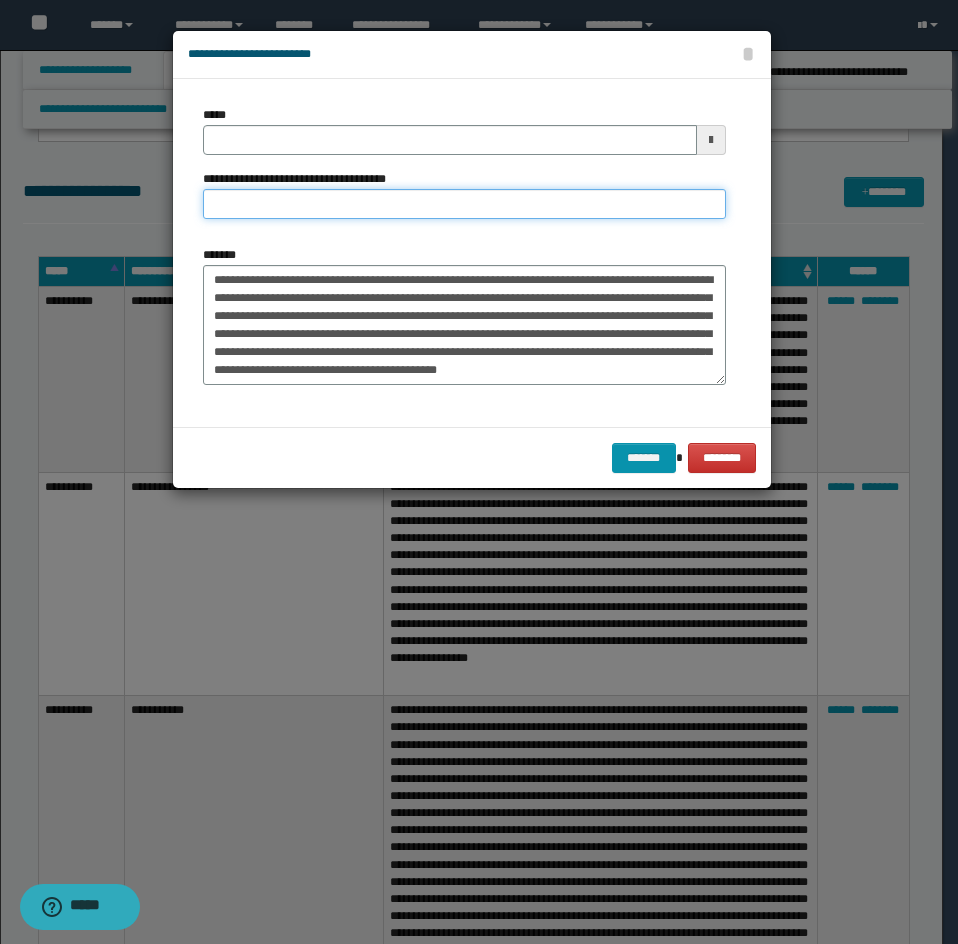 click on "**********" at bounding box center (464, 204) 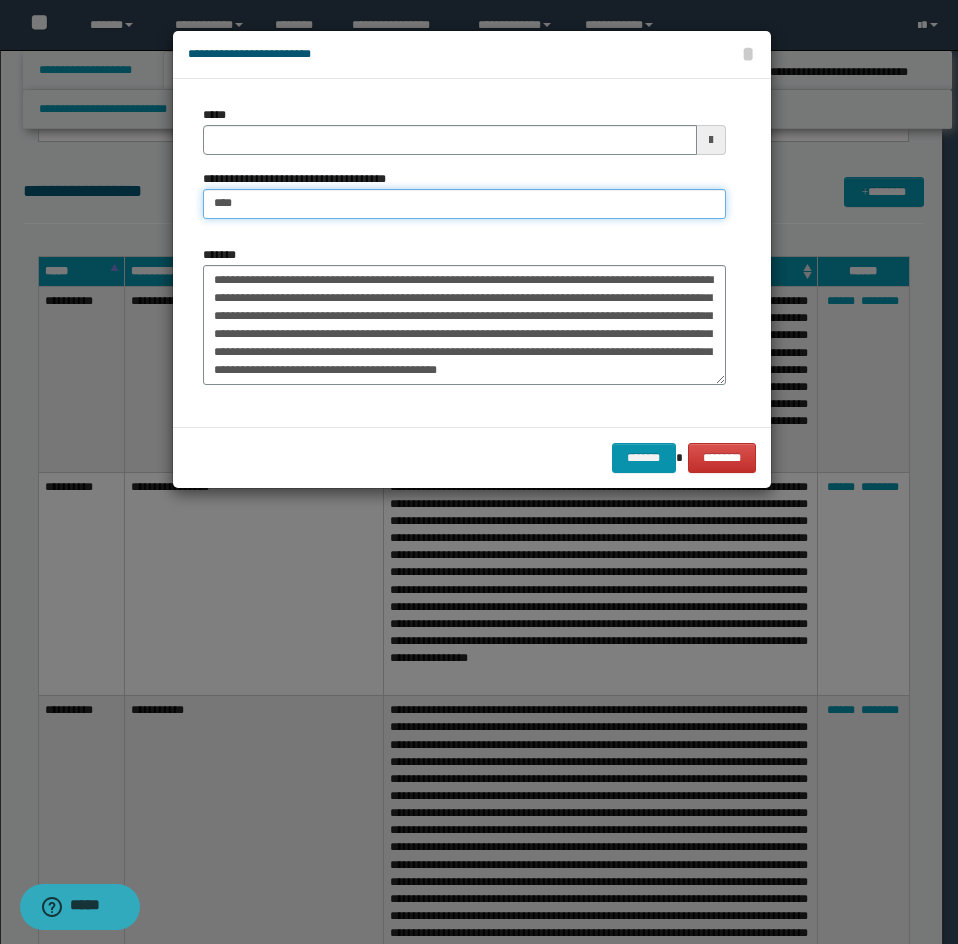 type on "**********" 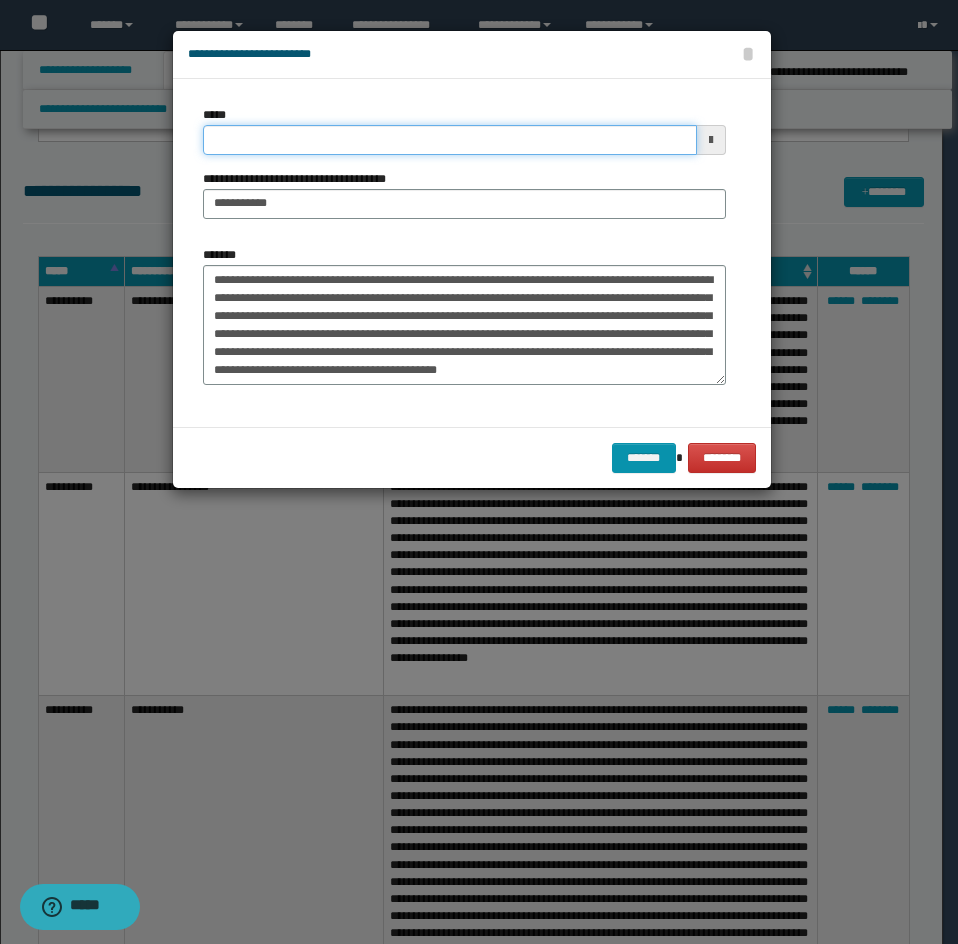 click on "*****" at bounding box center (450, 140) 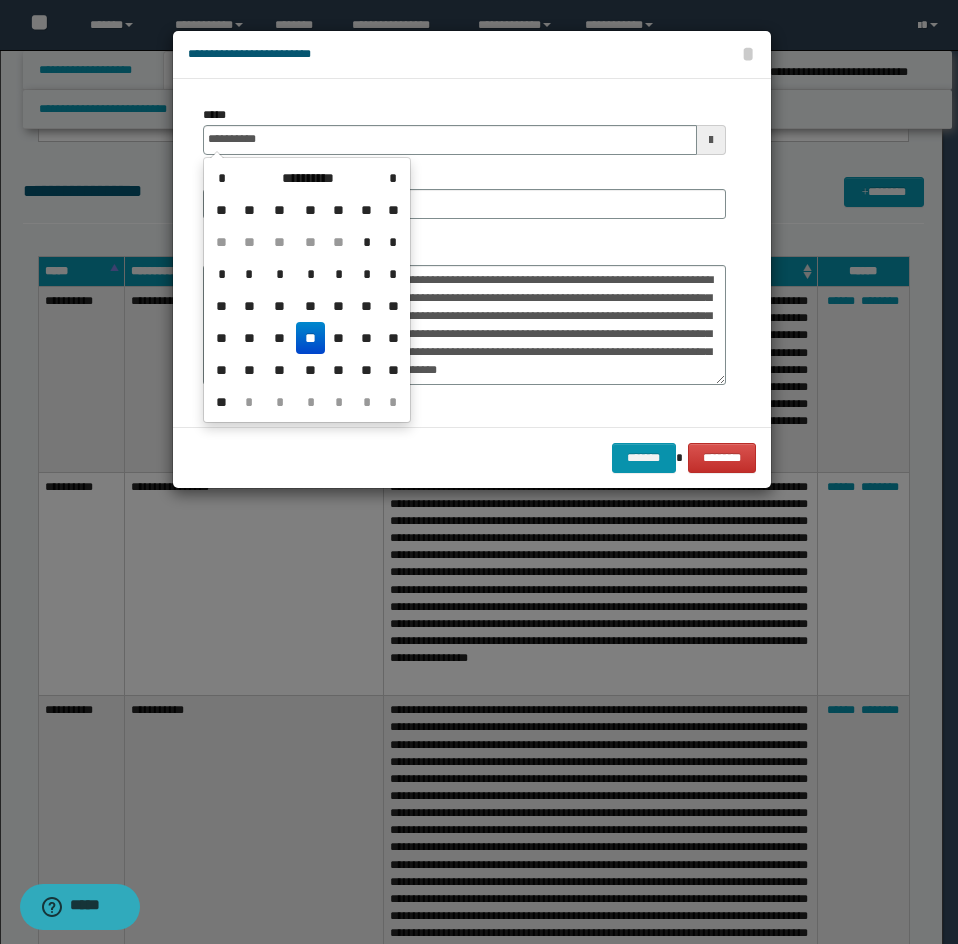 type on "**********" 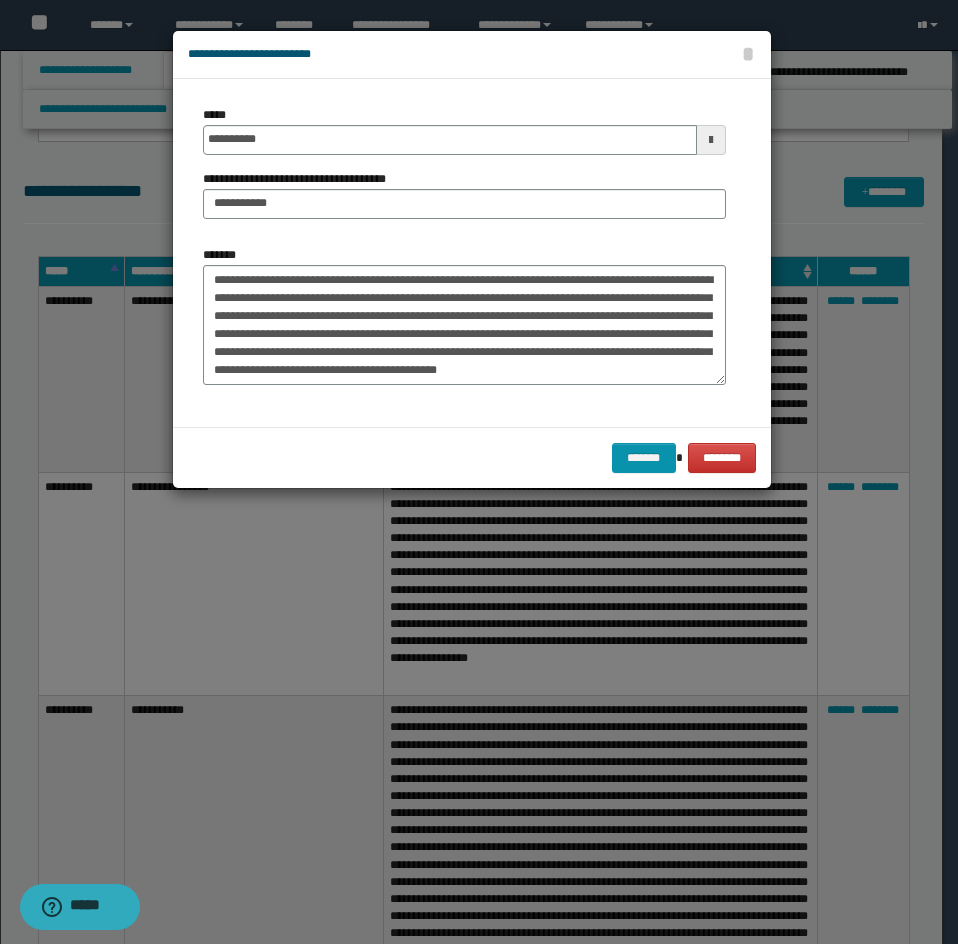 click on "**********" at bounding box center [464, 315] 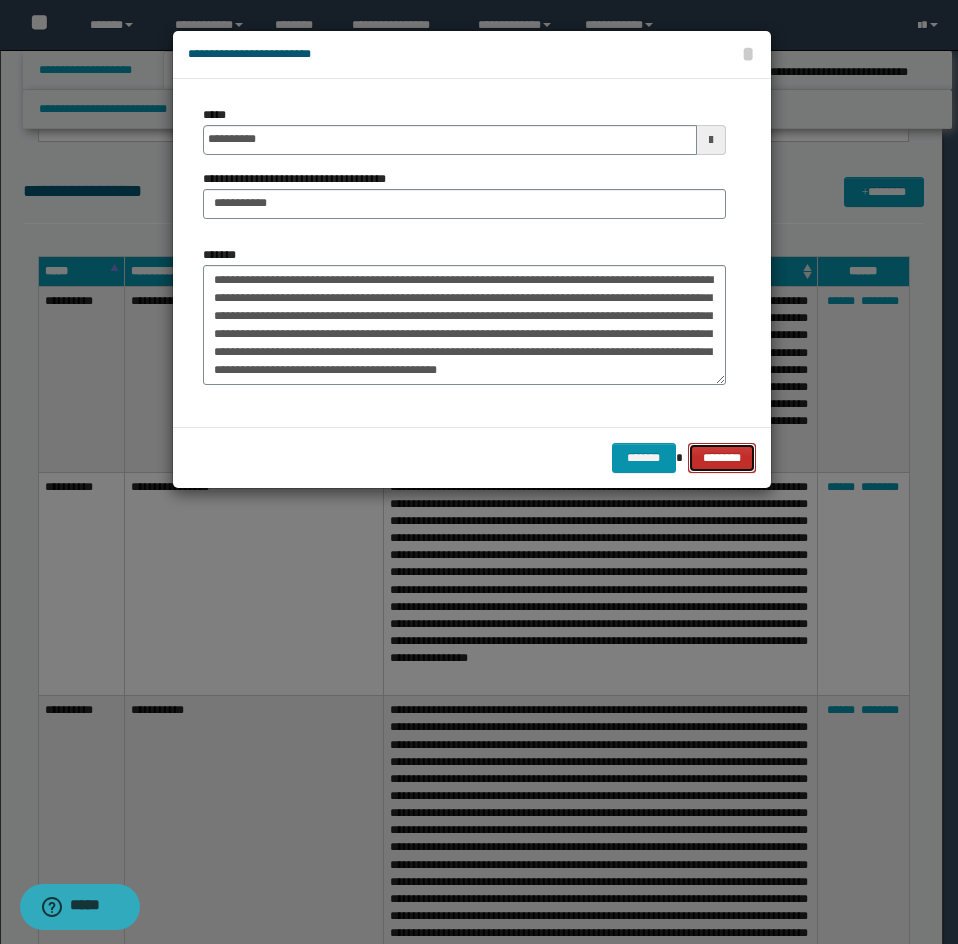 click on "********" at bounding box center (721, 458) 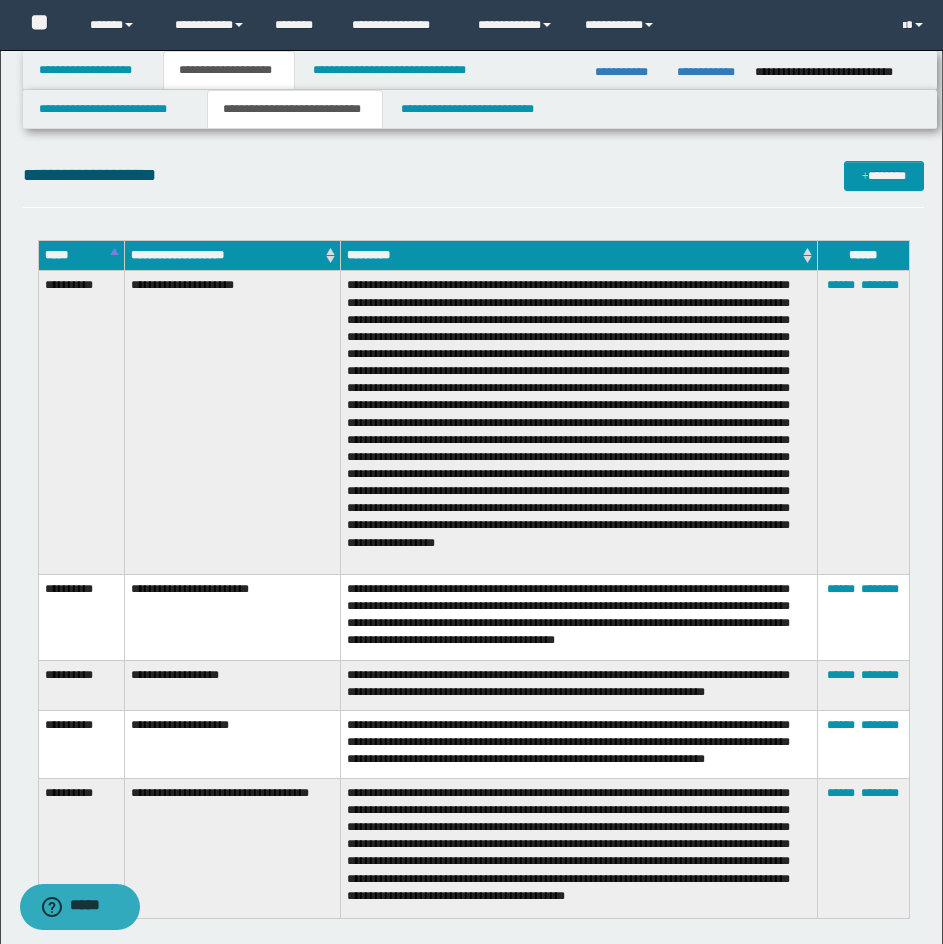 scroll, scrollTop: 3800, scrollLeft: 0, axis: vertical 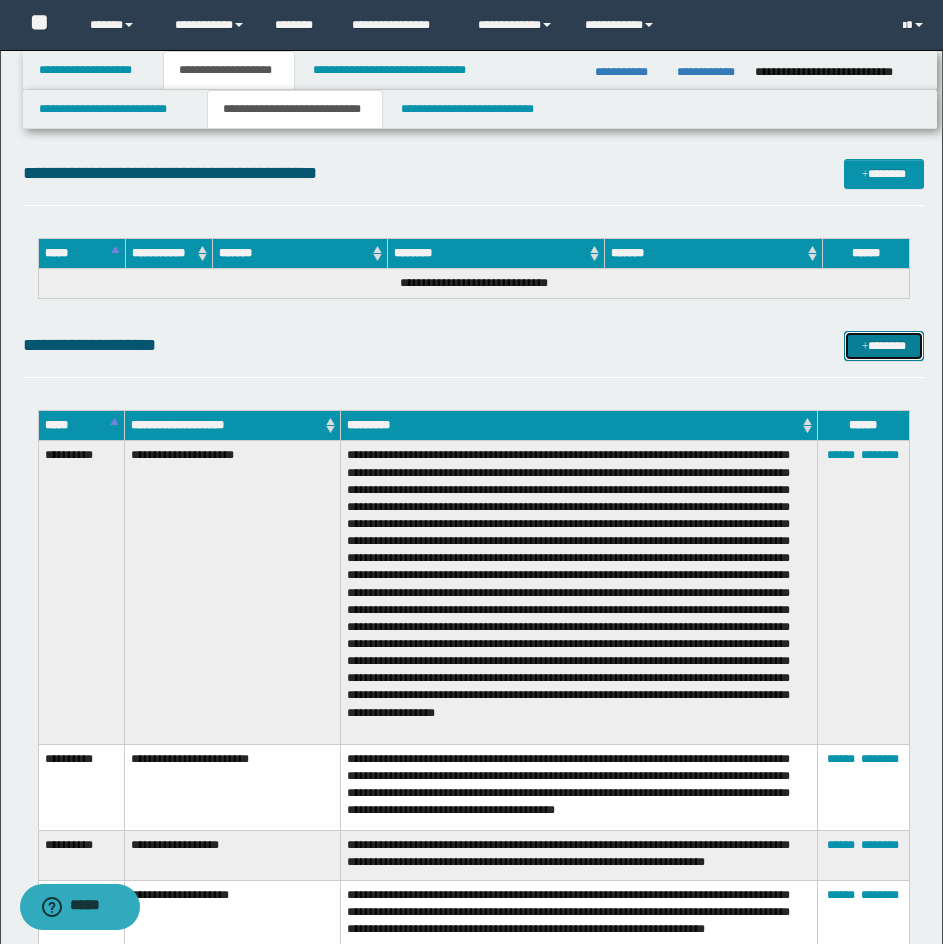 click on "*******" at bounding box center [884, 346] 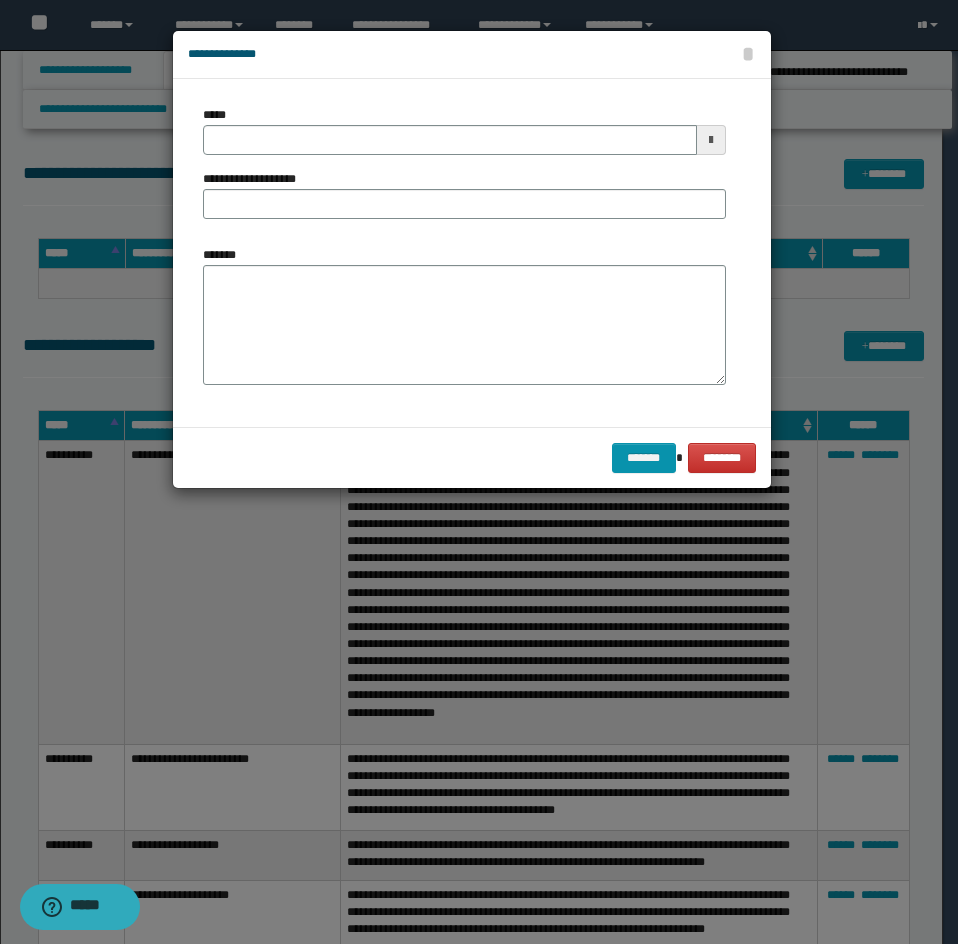 click on "*******" at bounding box center [464, 323] 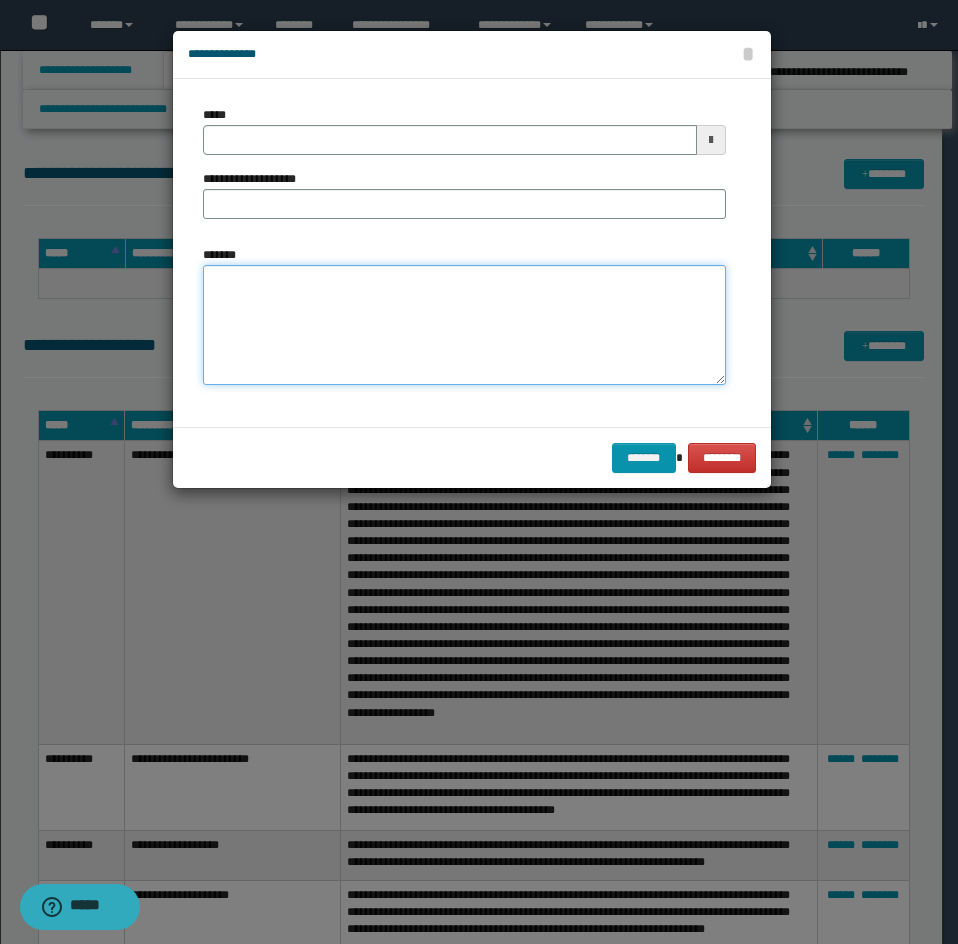 click on "*******" at bounding box center (464, 325) 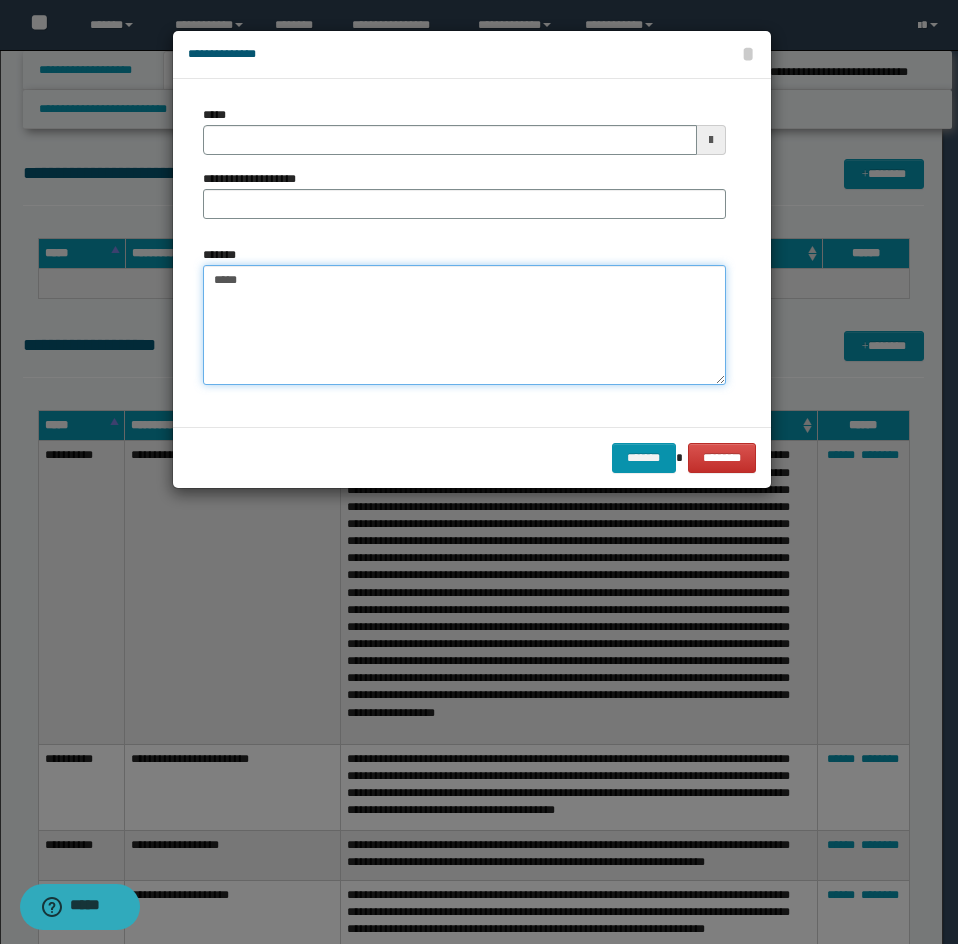 paste on "**********" 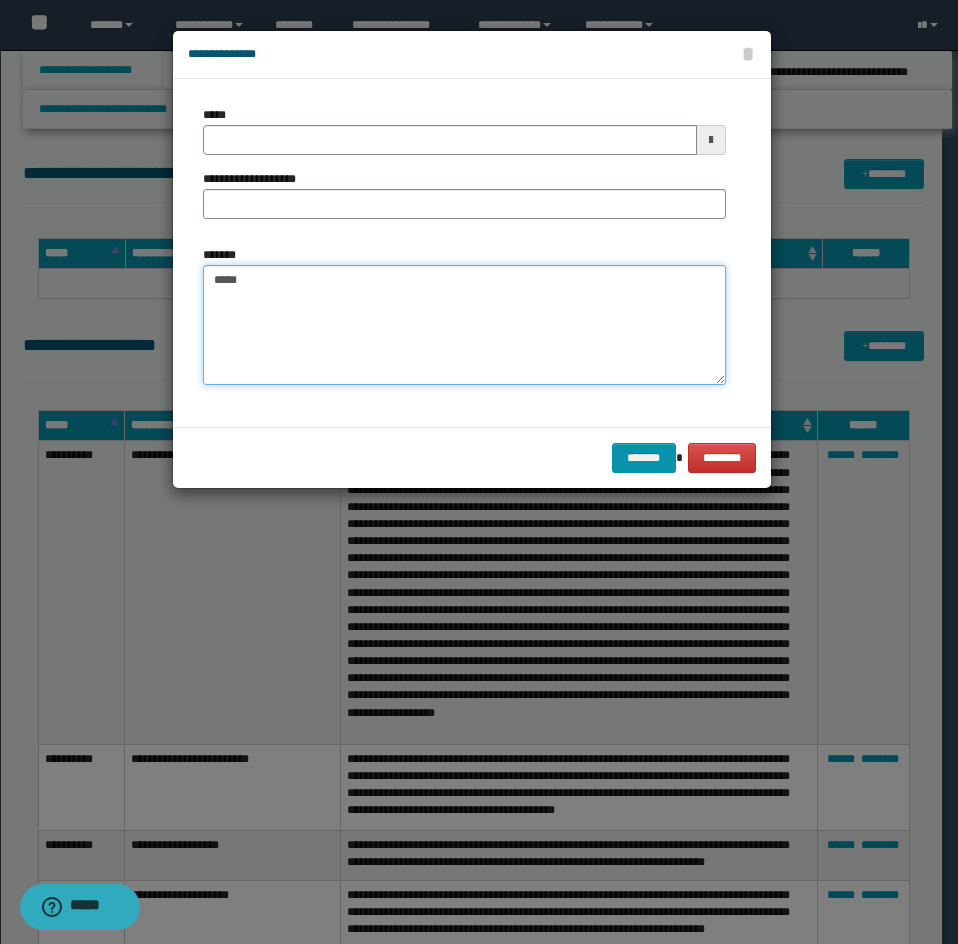 paste on "**********" 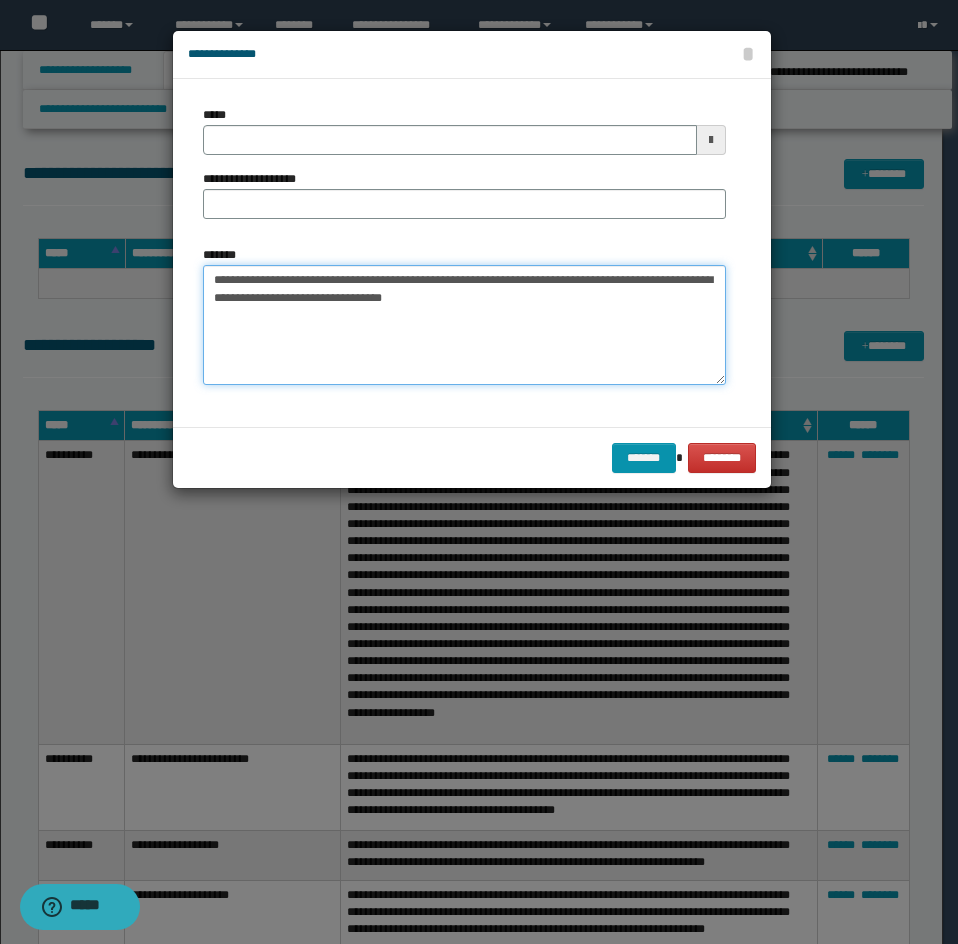 type on "**********" 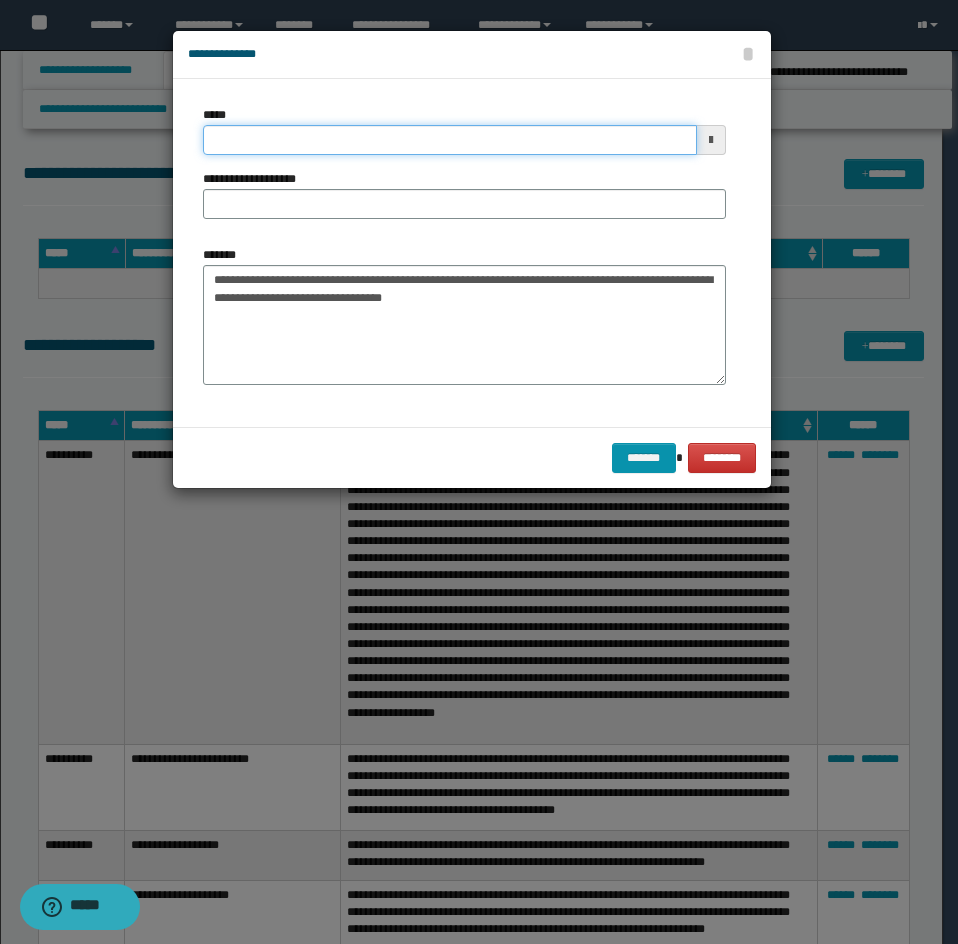 click on "*****" at bounding box center [450, 140] 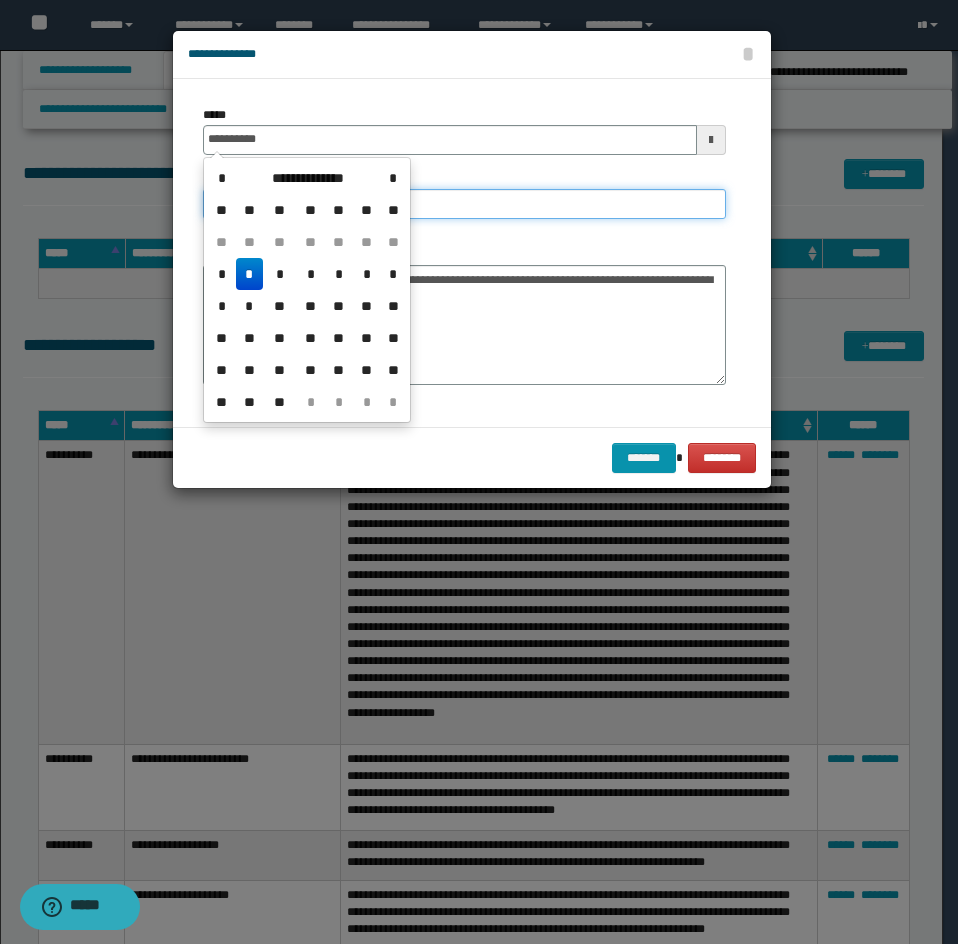 type on "**********" 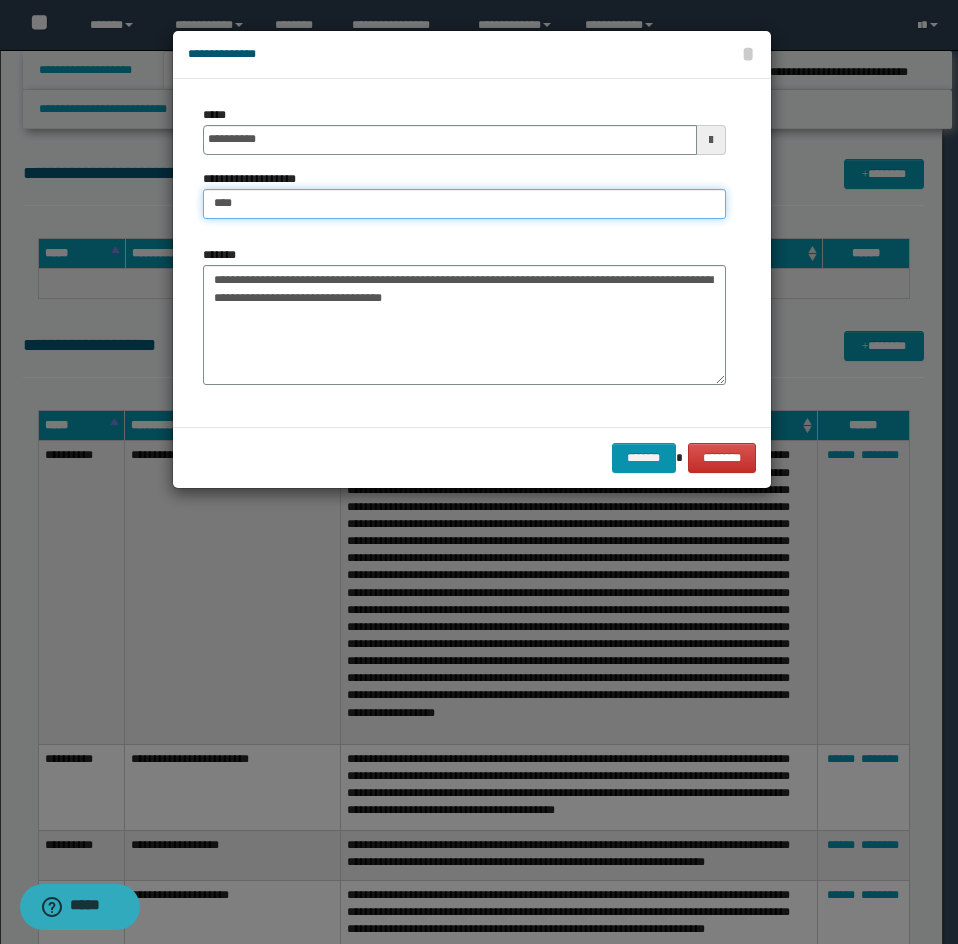 type on "**********" 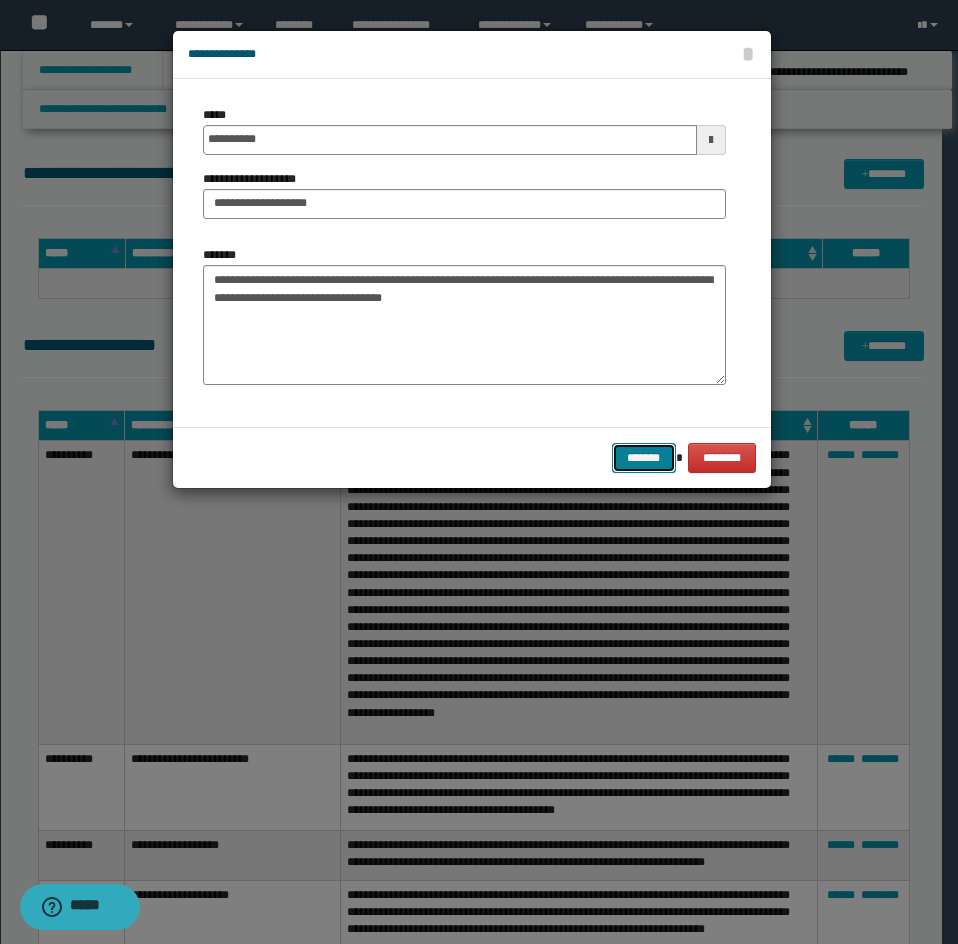 click on "*******" at bounding box center (644, 458) 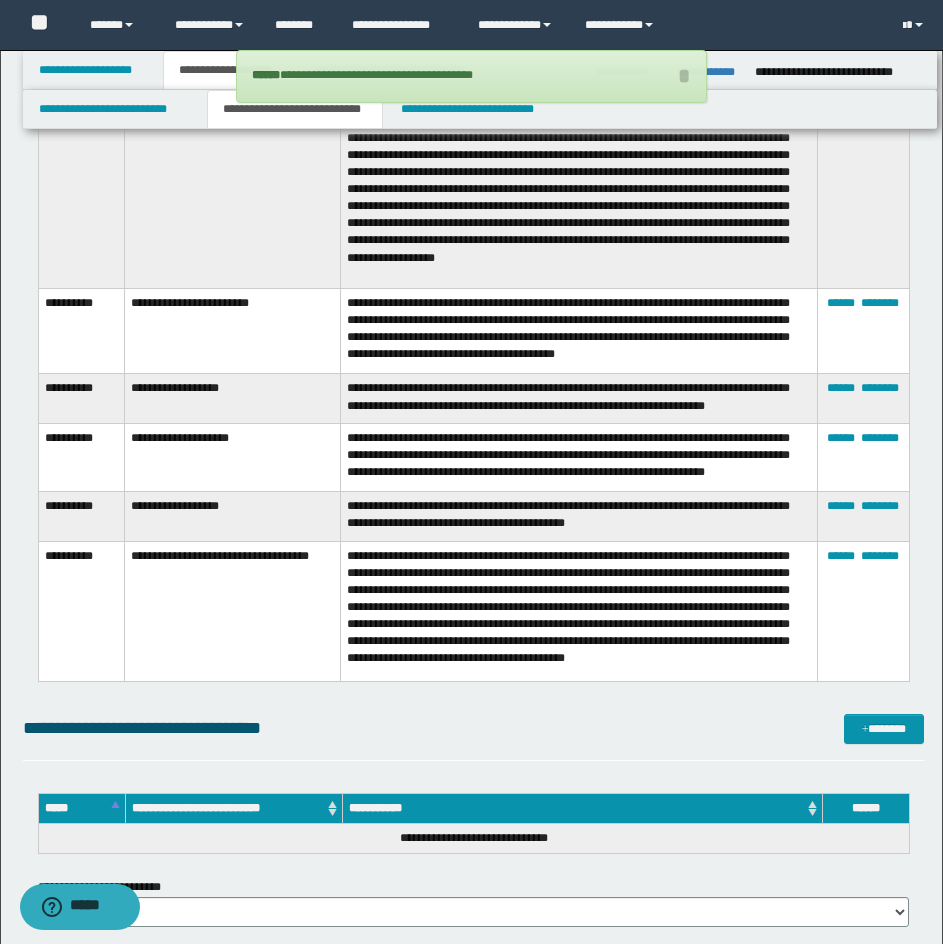scroll, scrollTop: 4300, scrollLeft: 0, axis: vertical 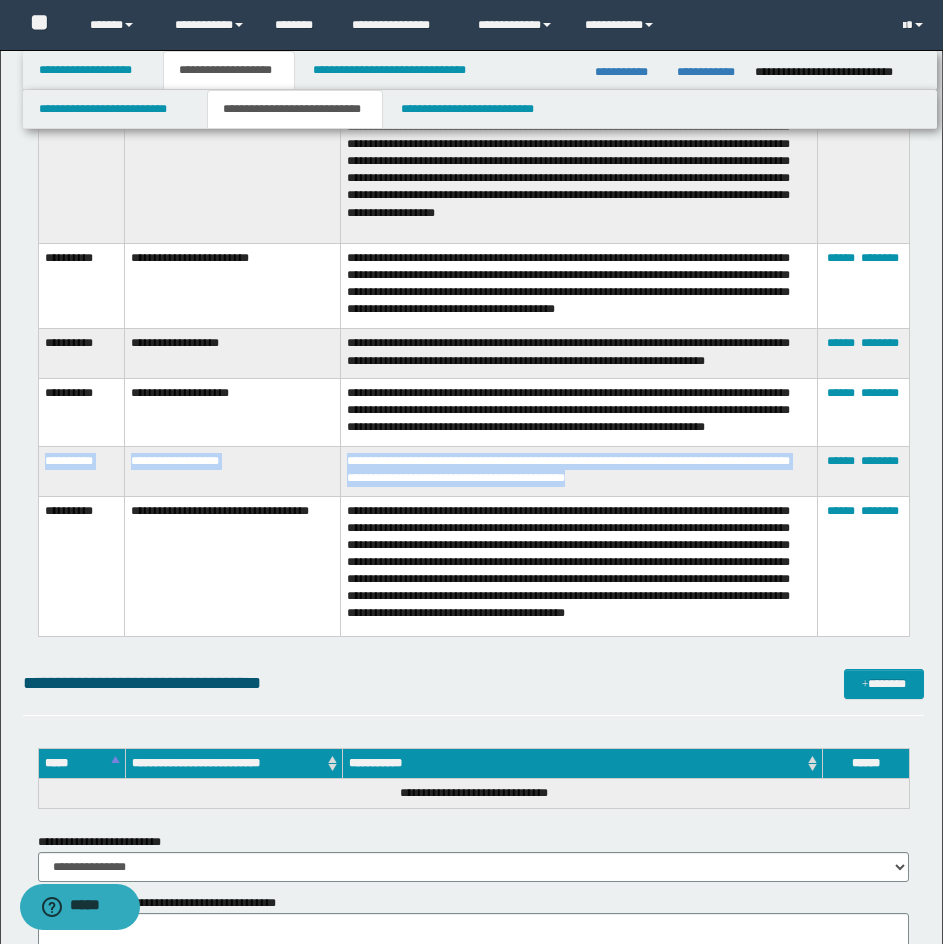drag, startPoint x: 40, startPoint y: 467, endPoint x: 614, endPoint y: 499, distance: 574.8913 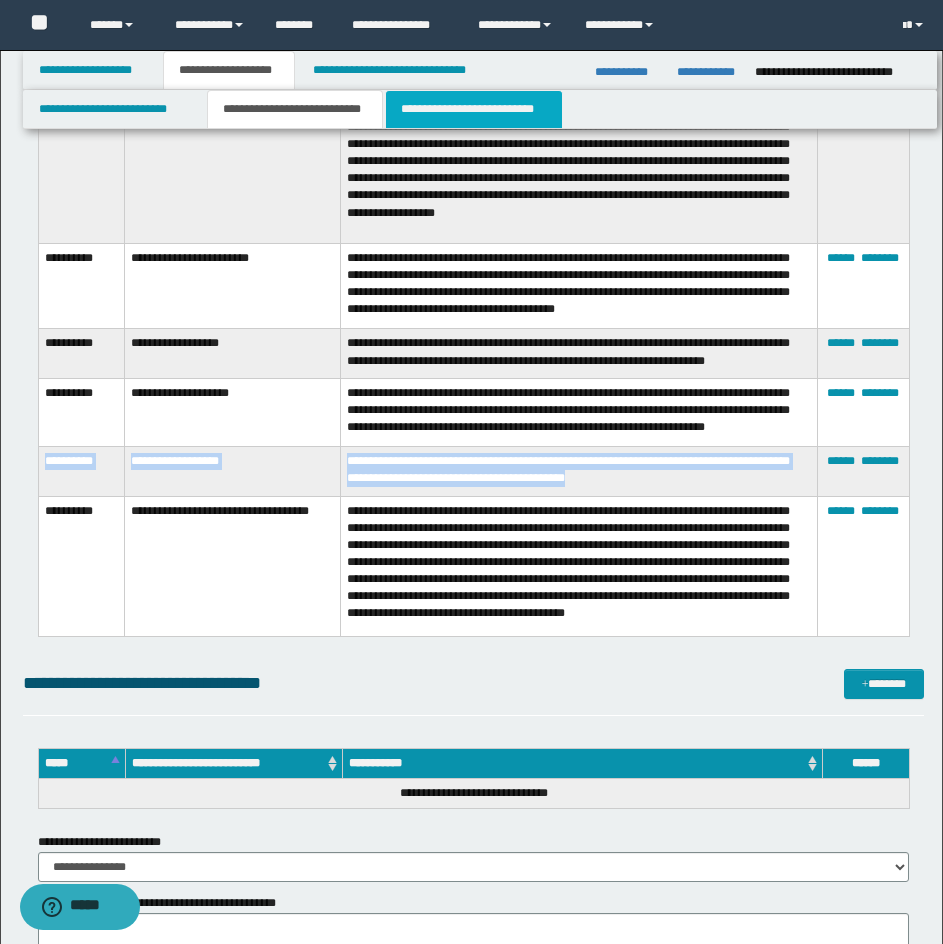 click on "**********" at bounding box center (474, 109) 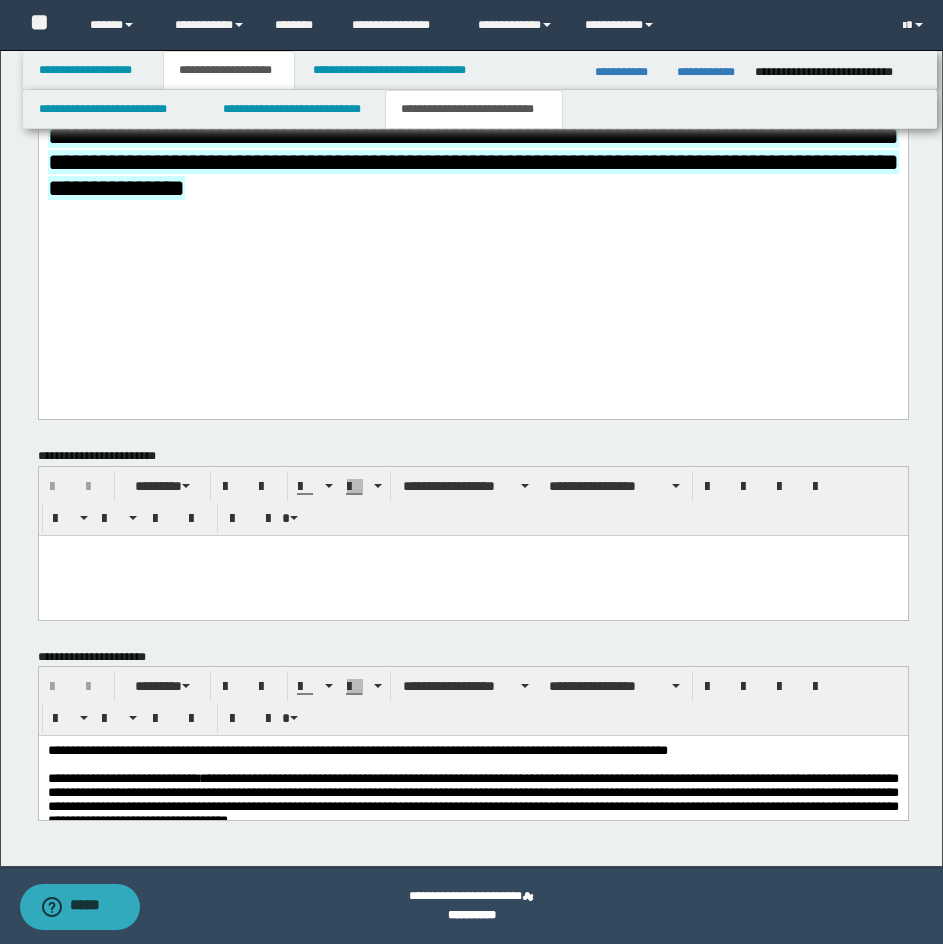 scroll, scrollTop: 3446, scrollLeft: 0, axis: vertical 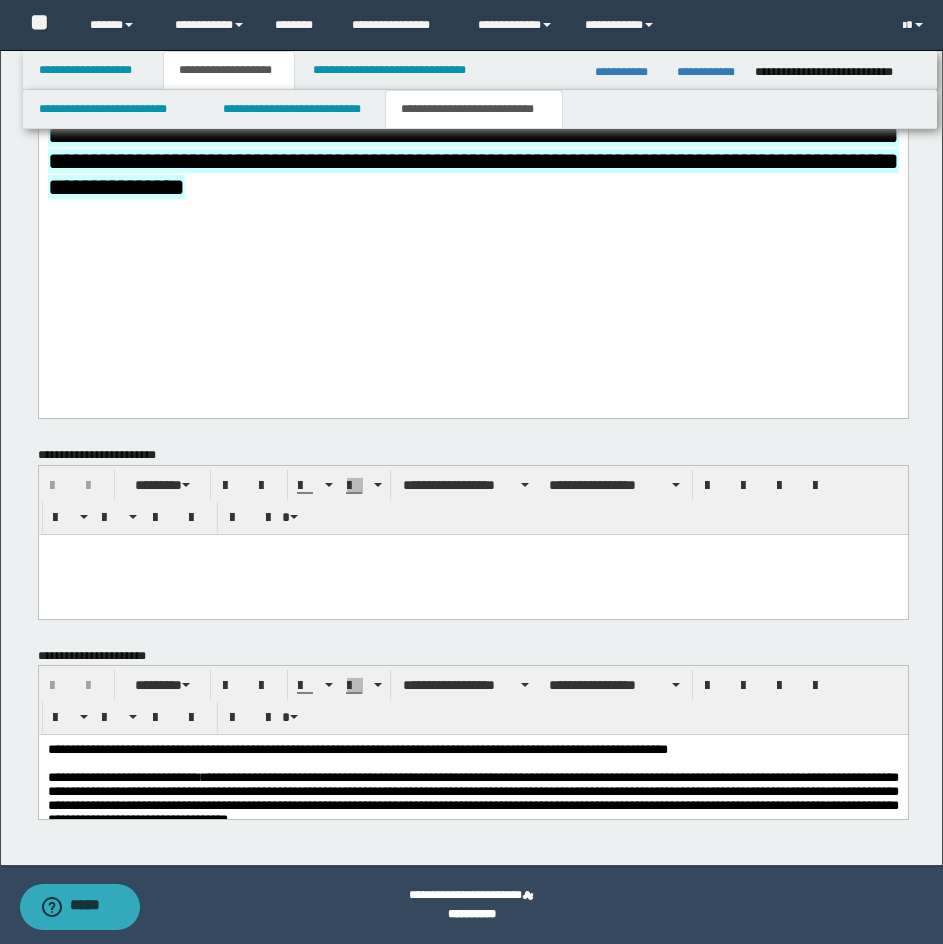 click on "**********" at bounding box center (472, -655) 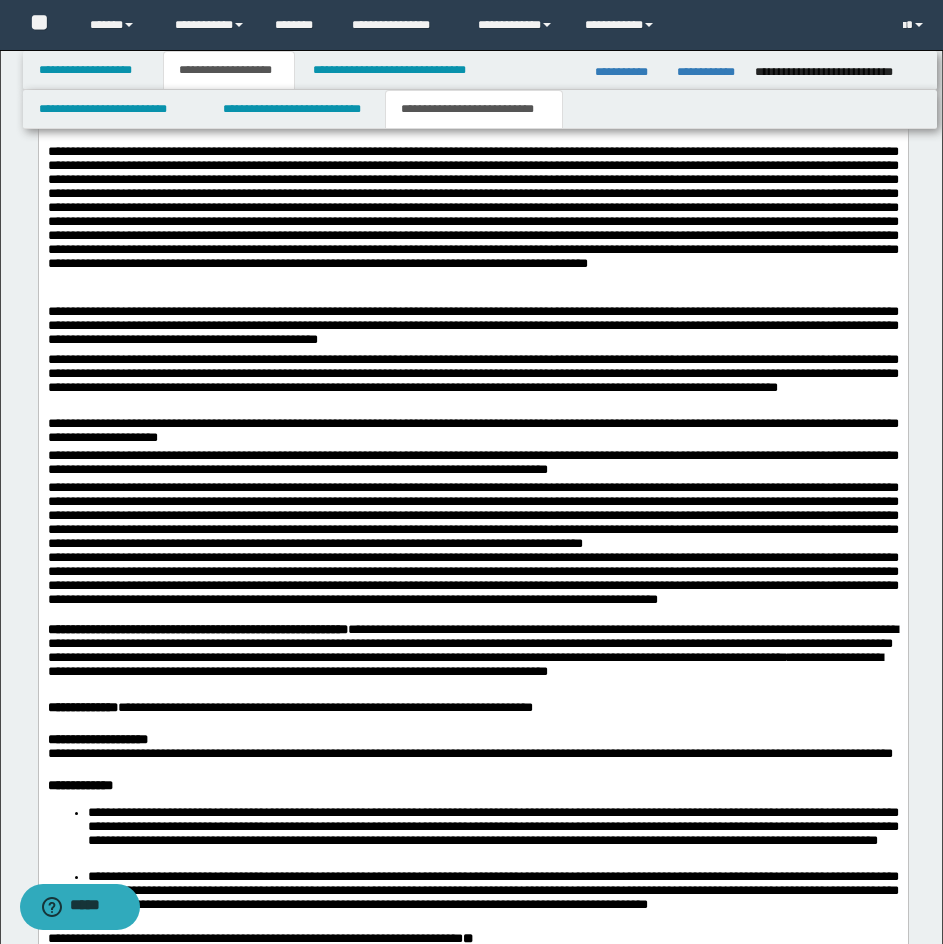 scroll, scrollTop: 2146, scrollLeft: 0, axis: vertical 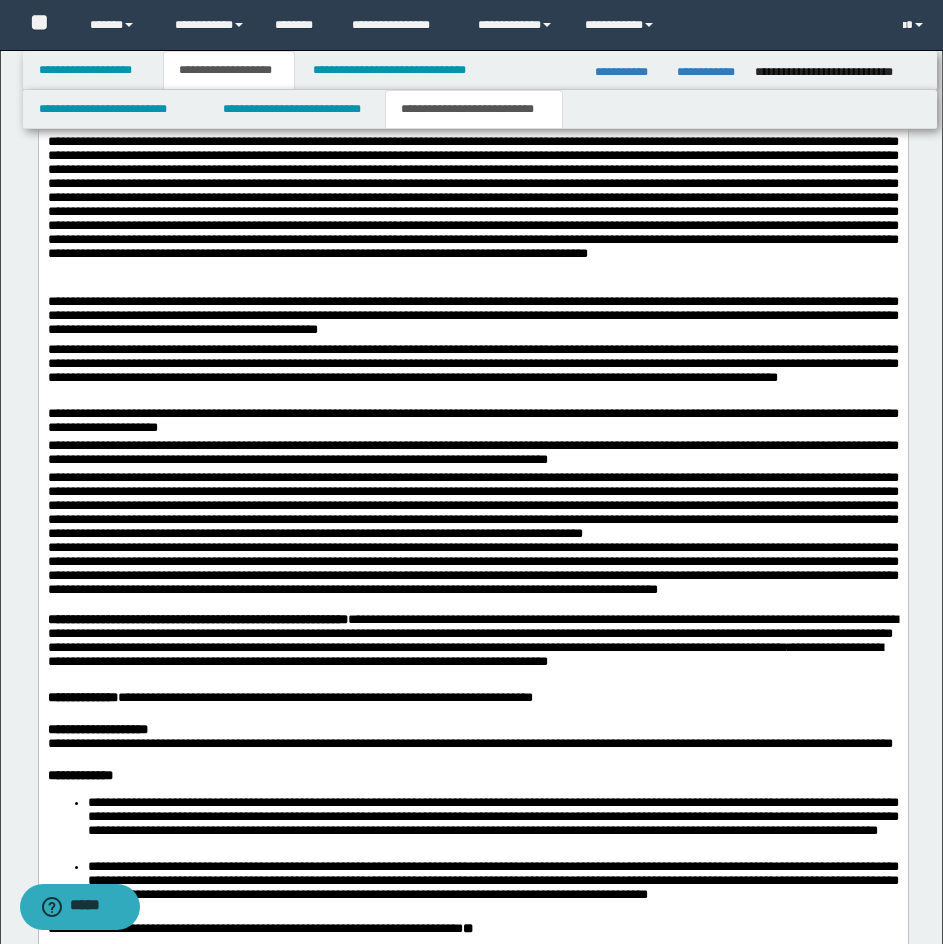 click on "**********" at bounding box center [472, 455] 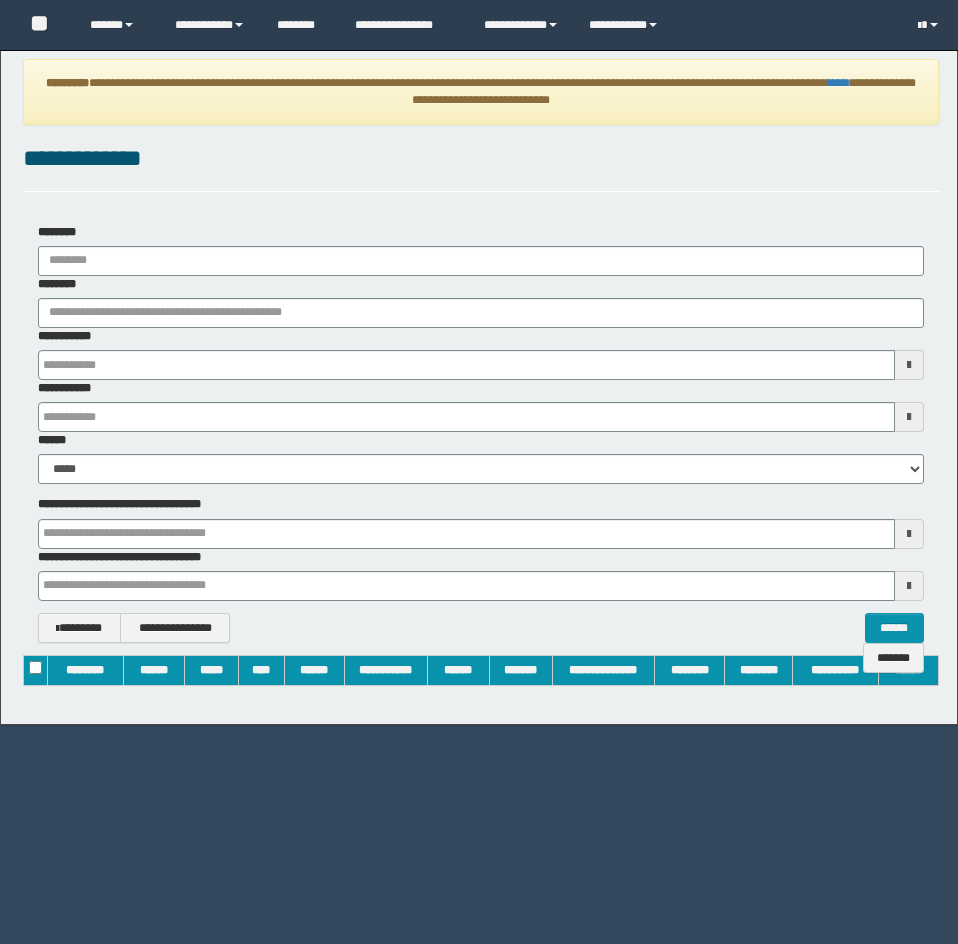 scroll, scrollTop: 0, scrollLeft: 0, axis: both 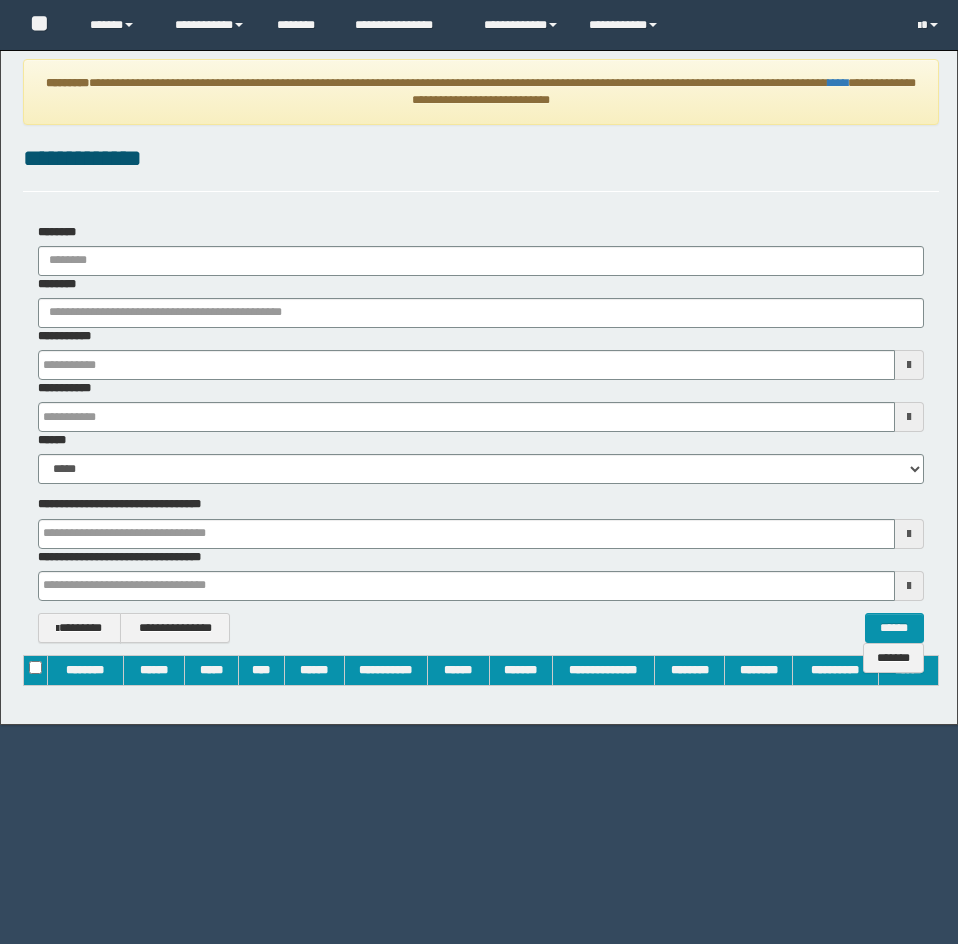 type on "**********" 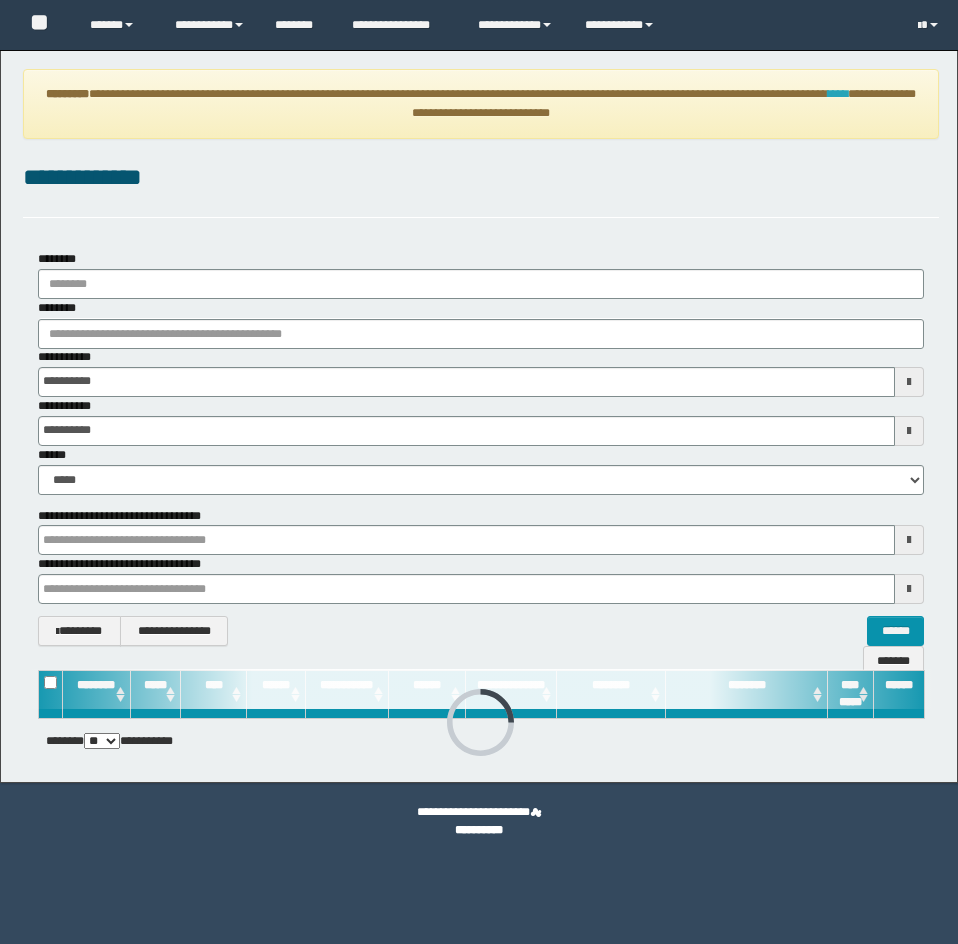 scroll, scrollTop: 0, scrollLeft: 0, axis: both 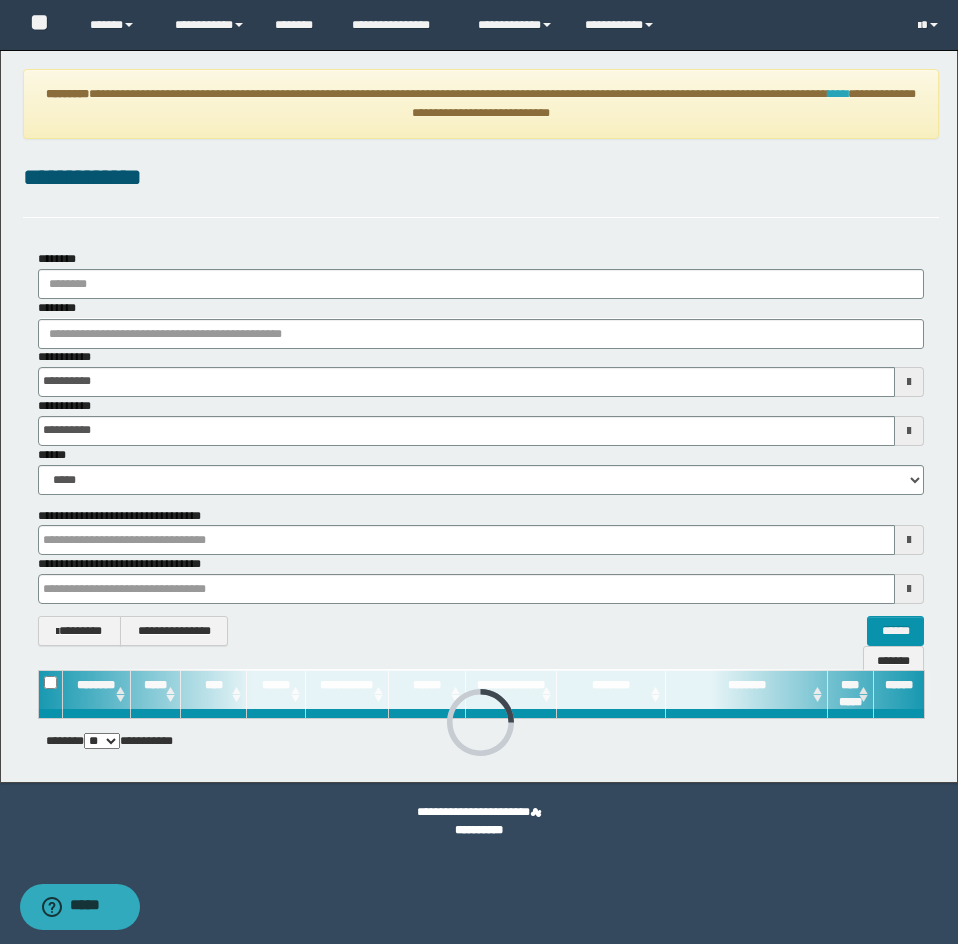 click on "****" at bounding box center (838, 94) 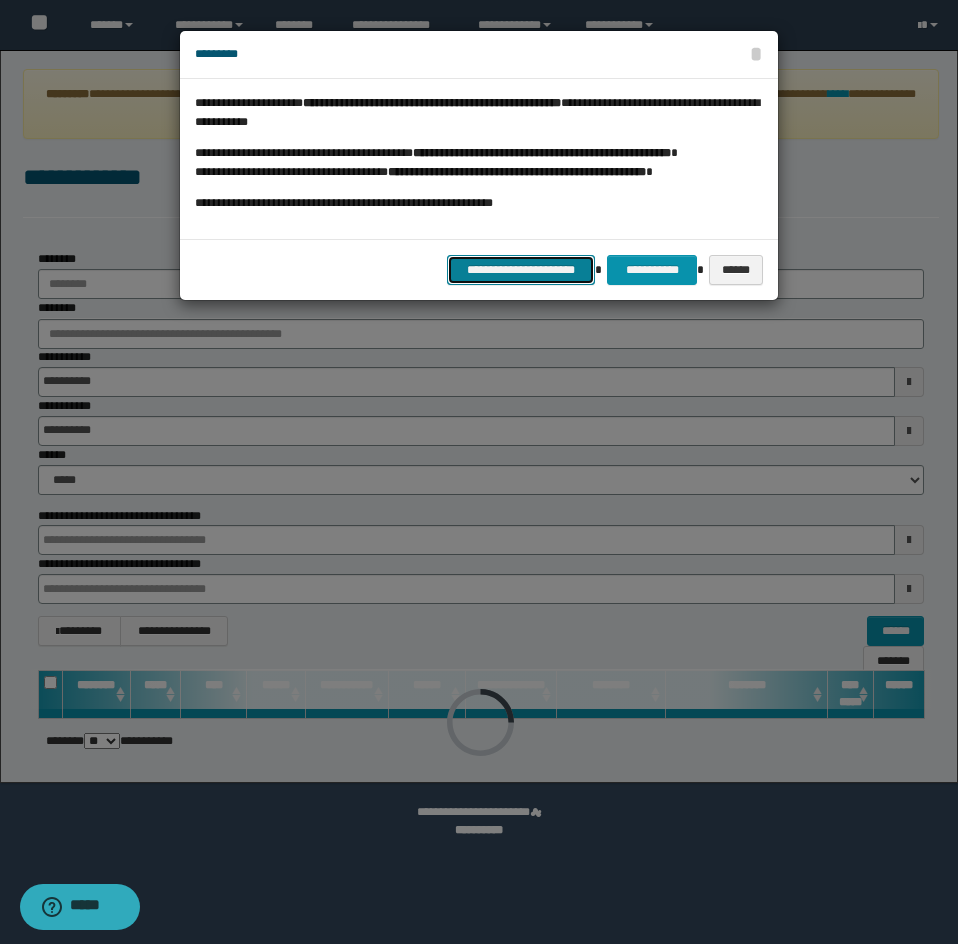 click on "**********" at bounding box center [521, 270] 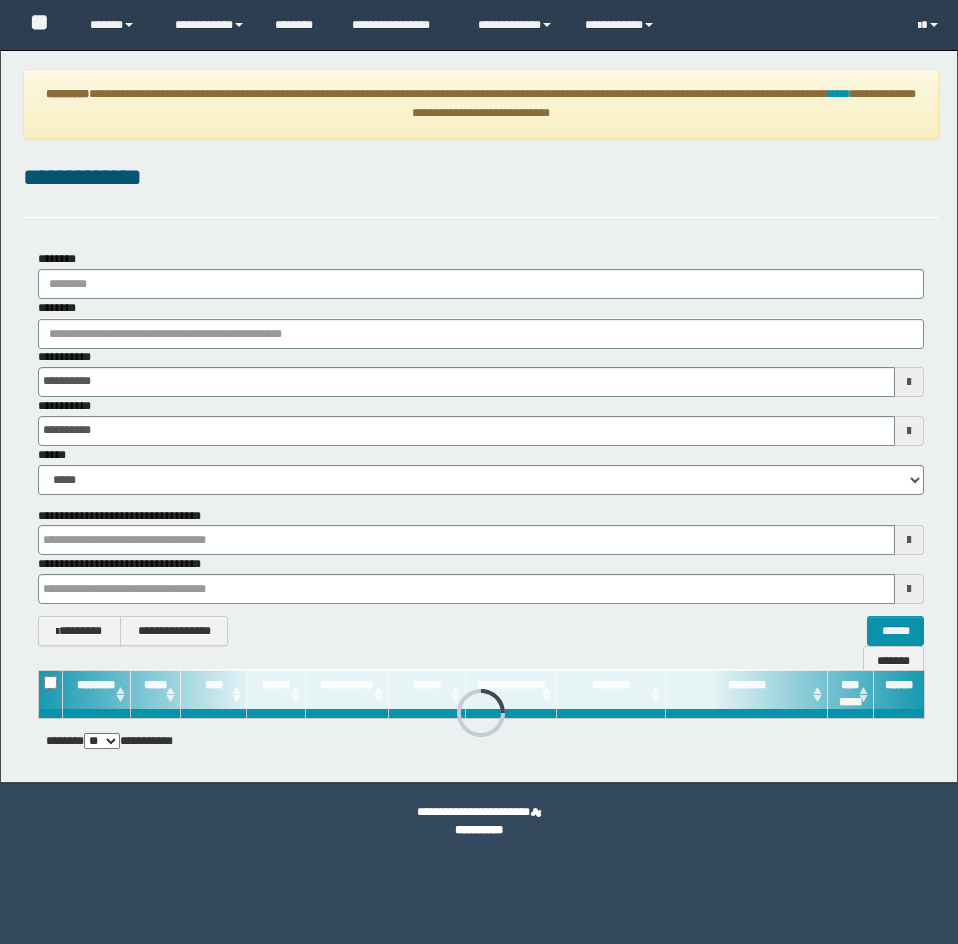 scroll, scrollTop: 0, scrollLeft: 0, axis: both 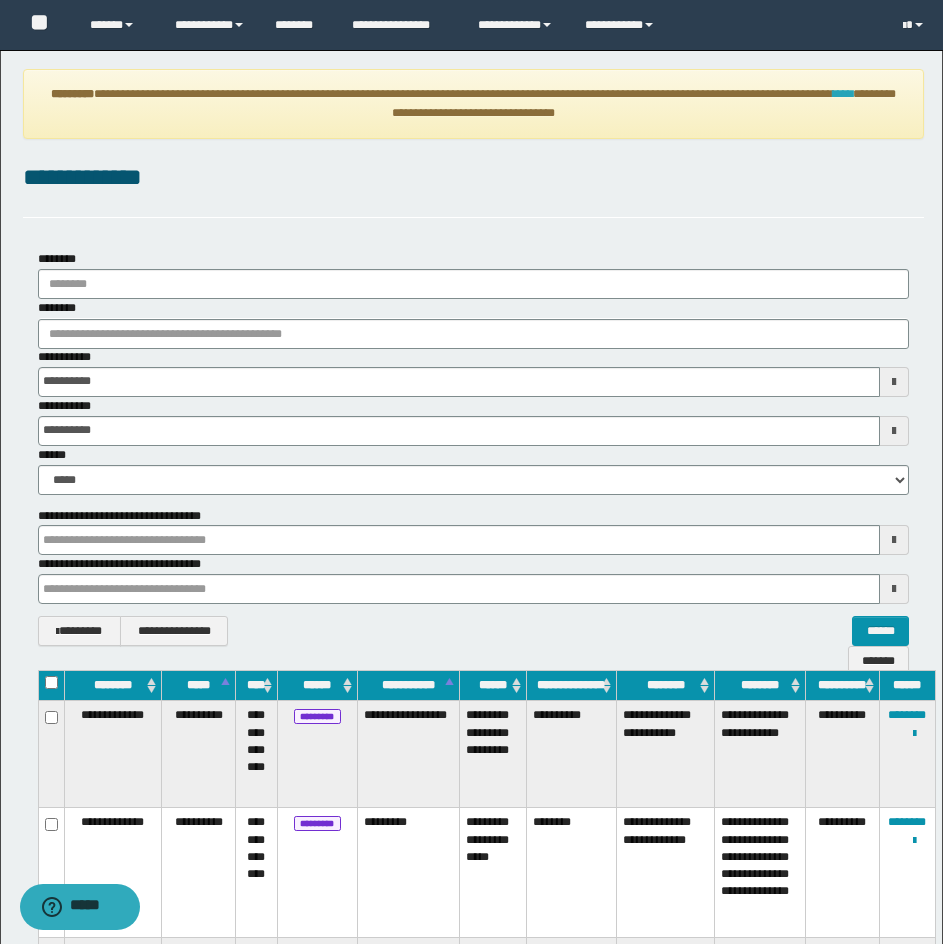 click on "****" at bounding box center [843, 94] 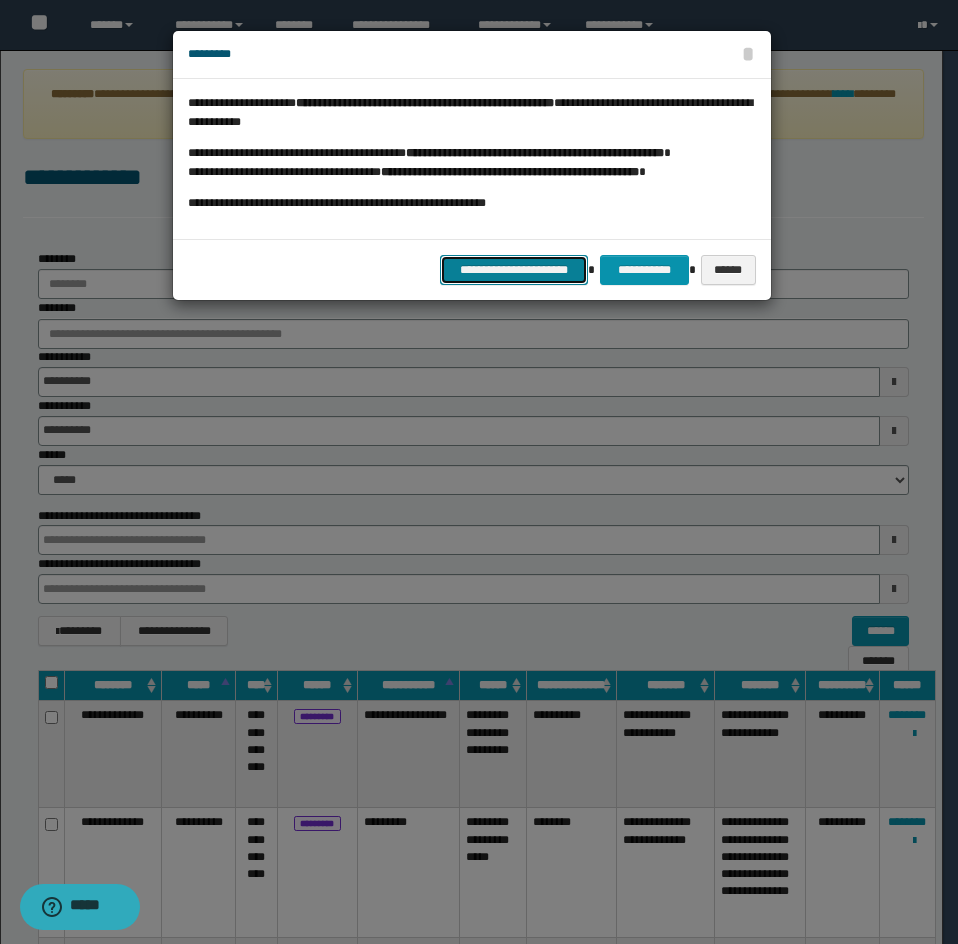 click on "**********" at bounding box center [514, 270] 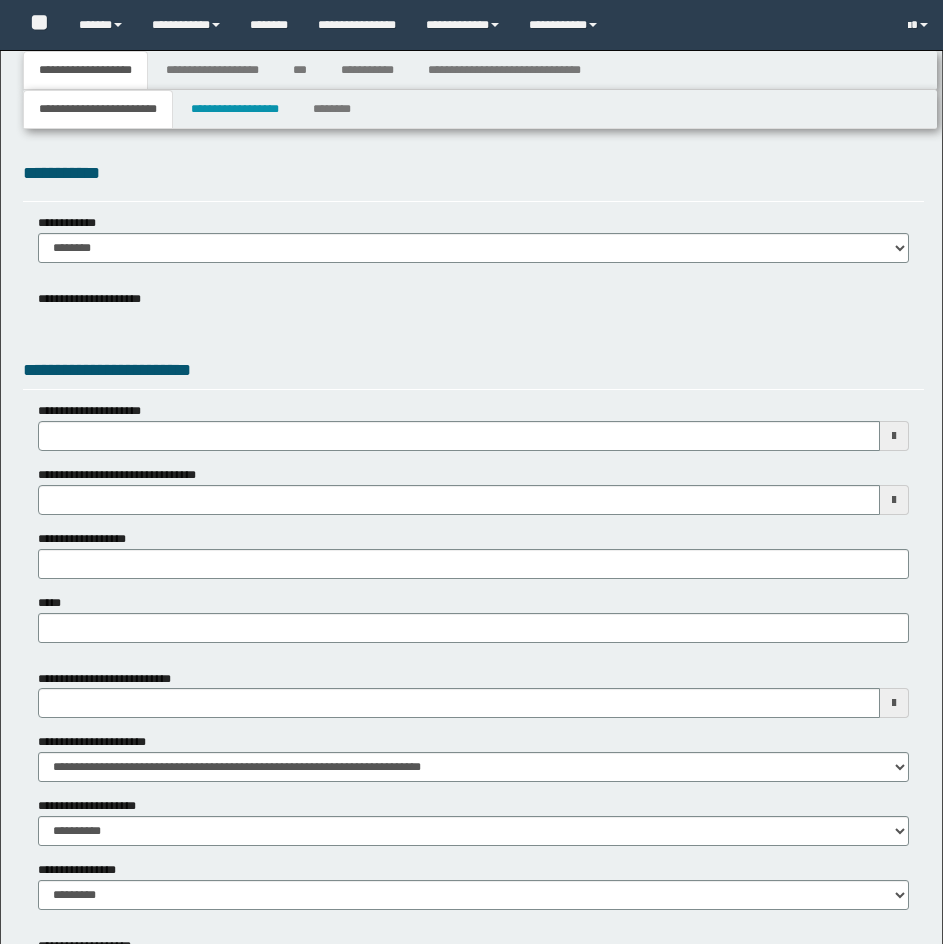 type 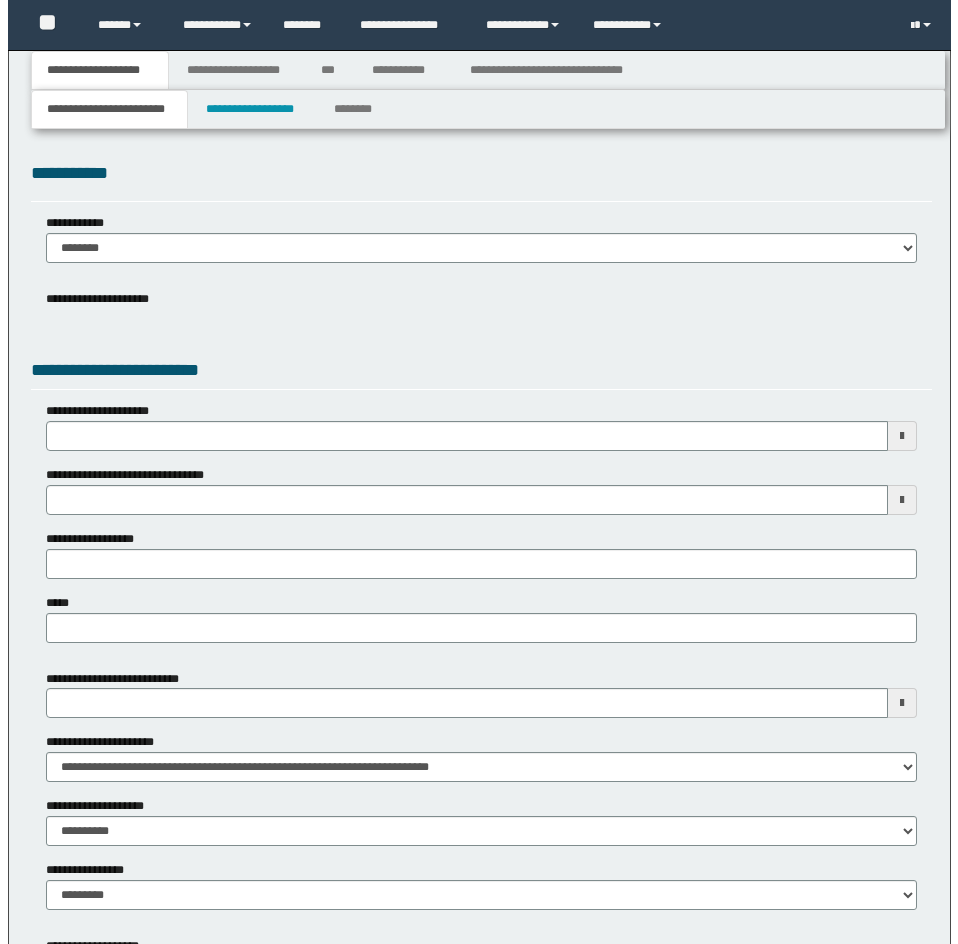 scroll, scrollTop: 0, scrollLeft: 0, axis: both 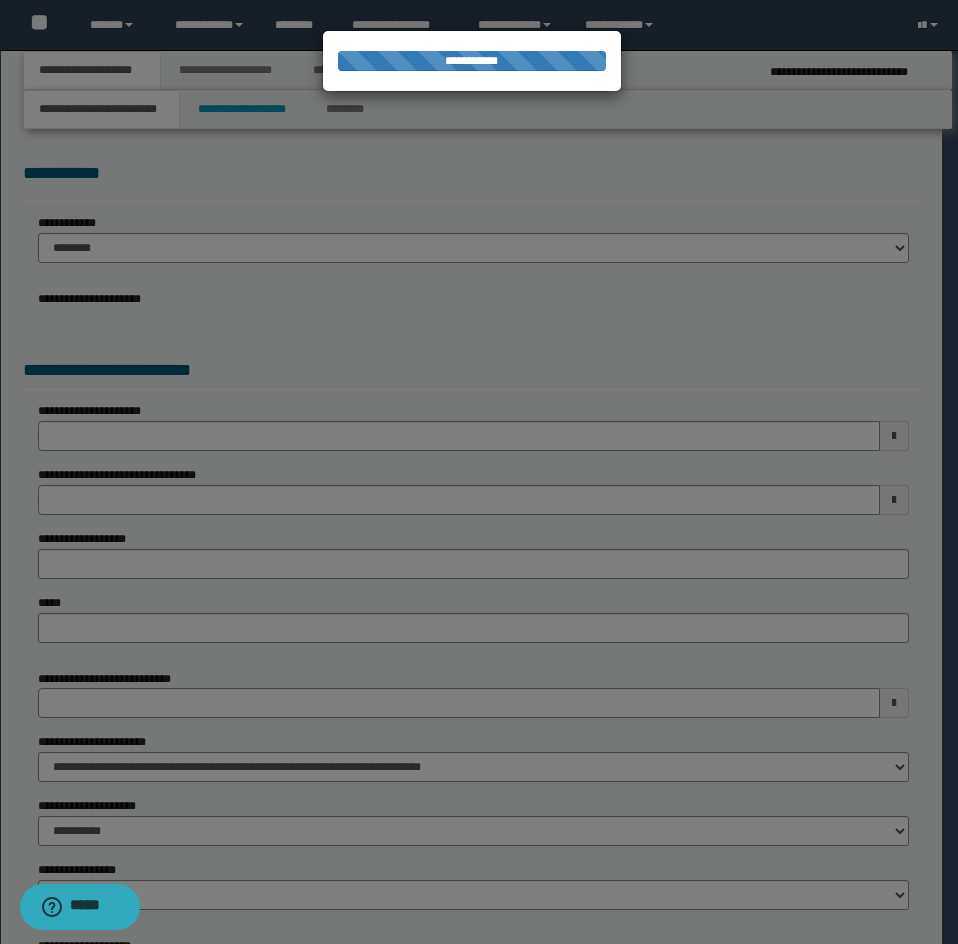 type on "**********" 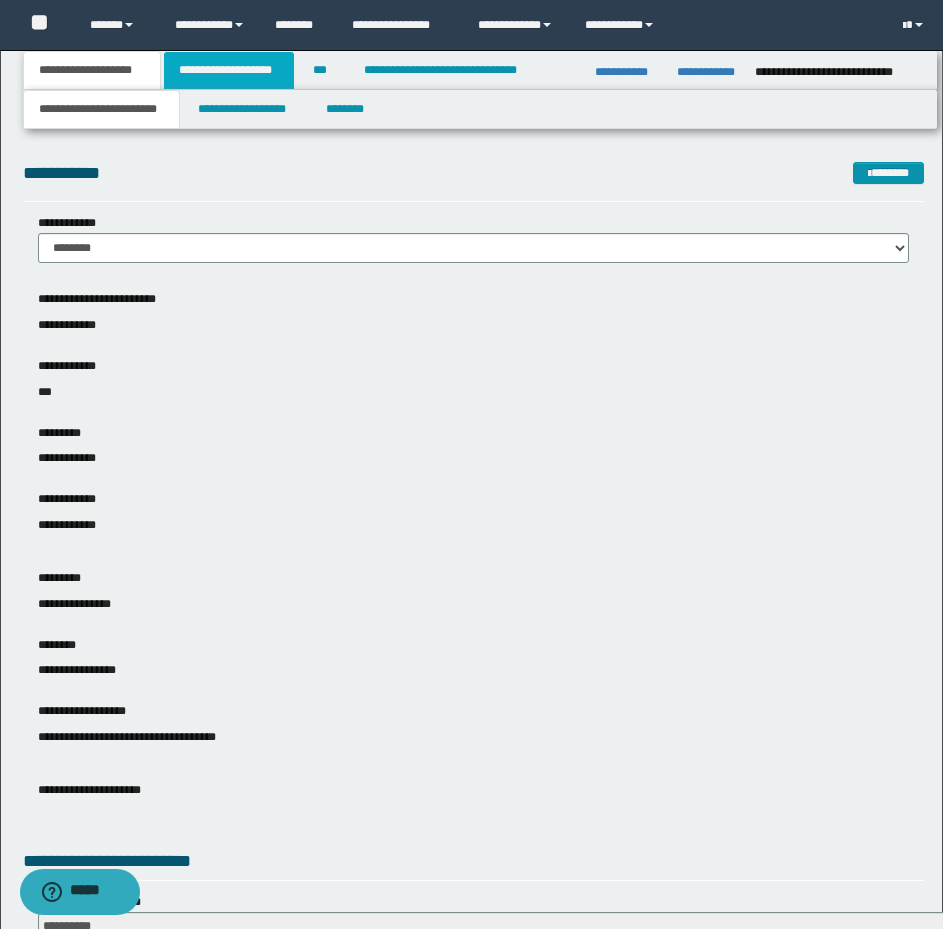 click on "**********" at bounding box center (229, 70) 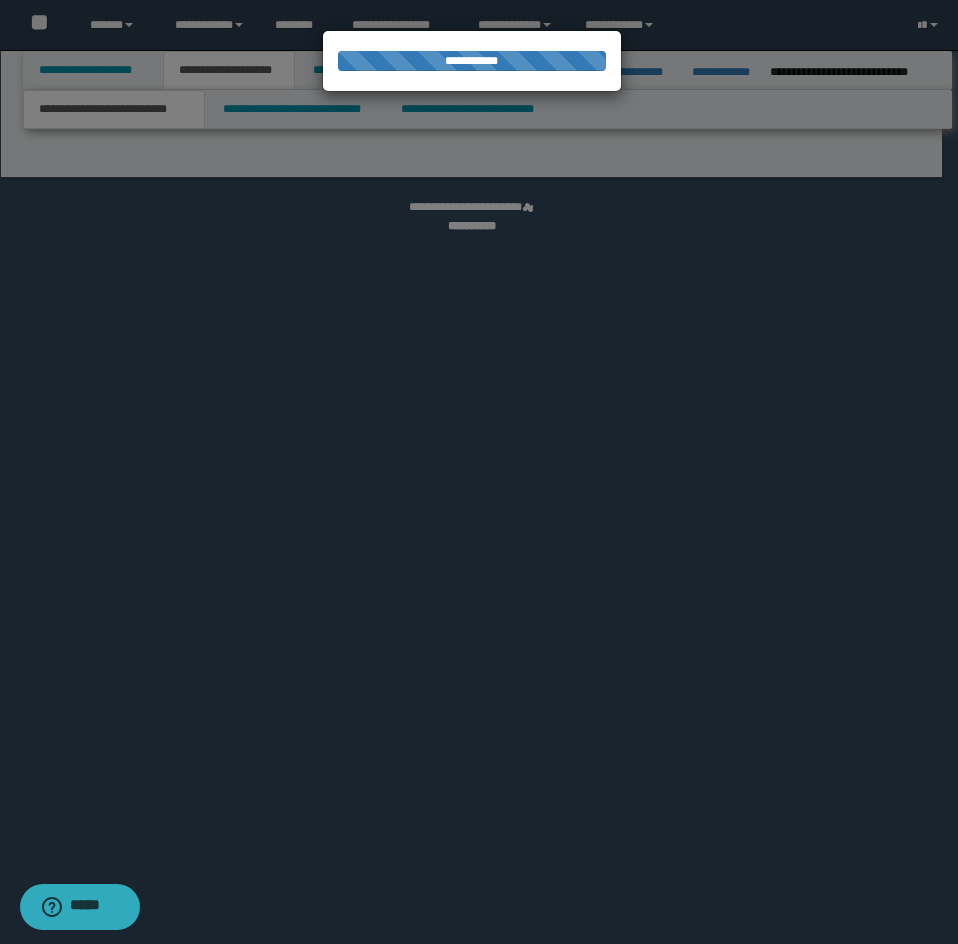 select on "*" 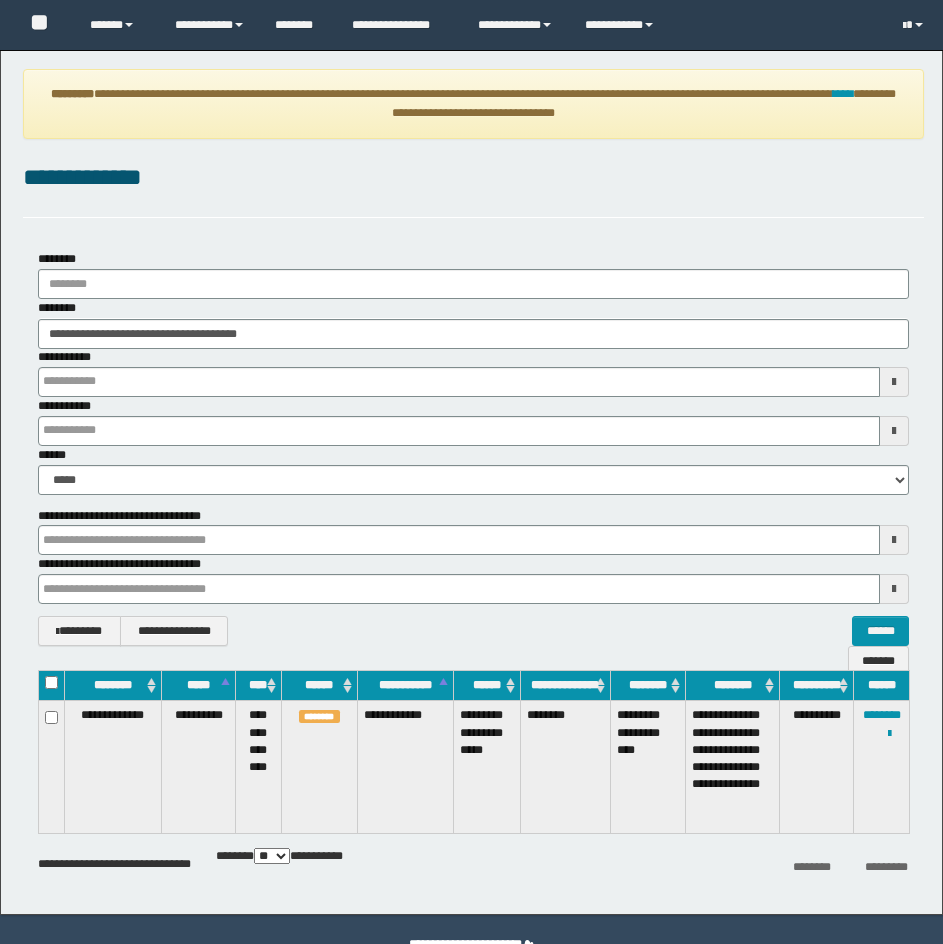 scroll, scrollTop: 0, scrollLeft: 0, axis: both 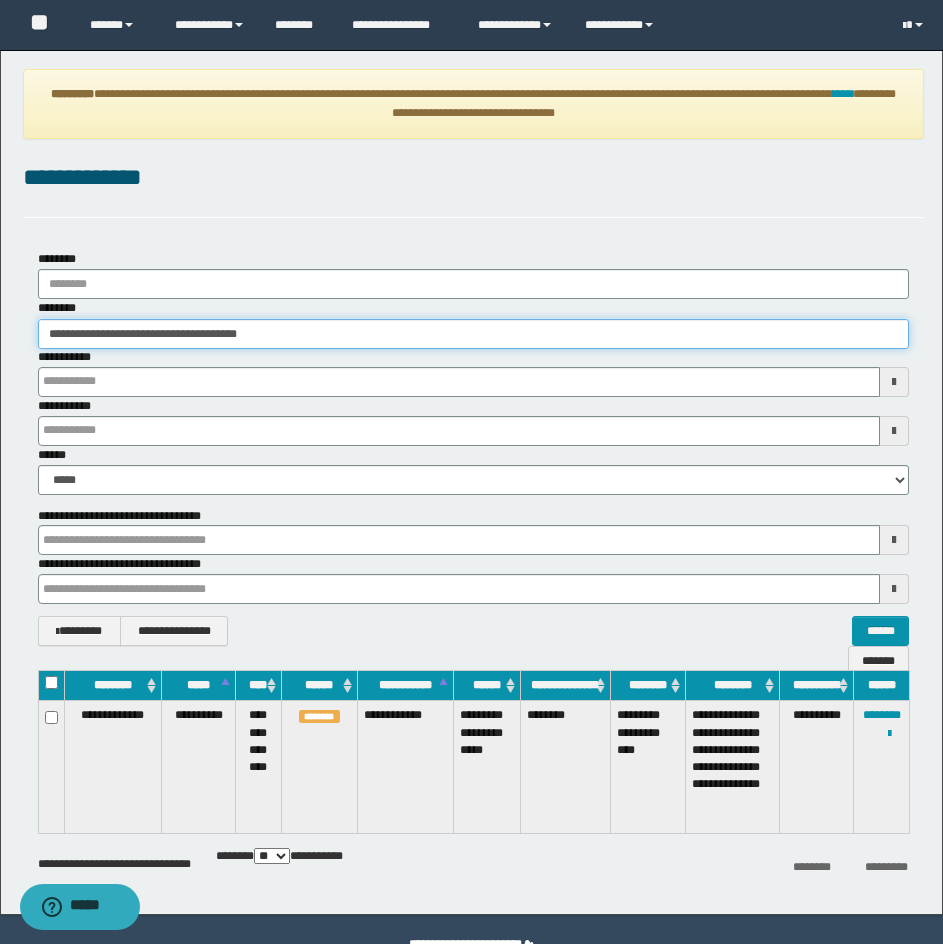 click on "**********" at bounding box center (473, 334) 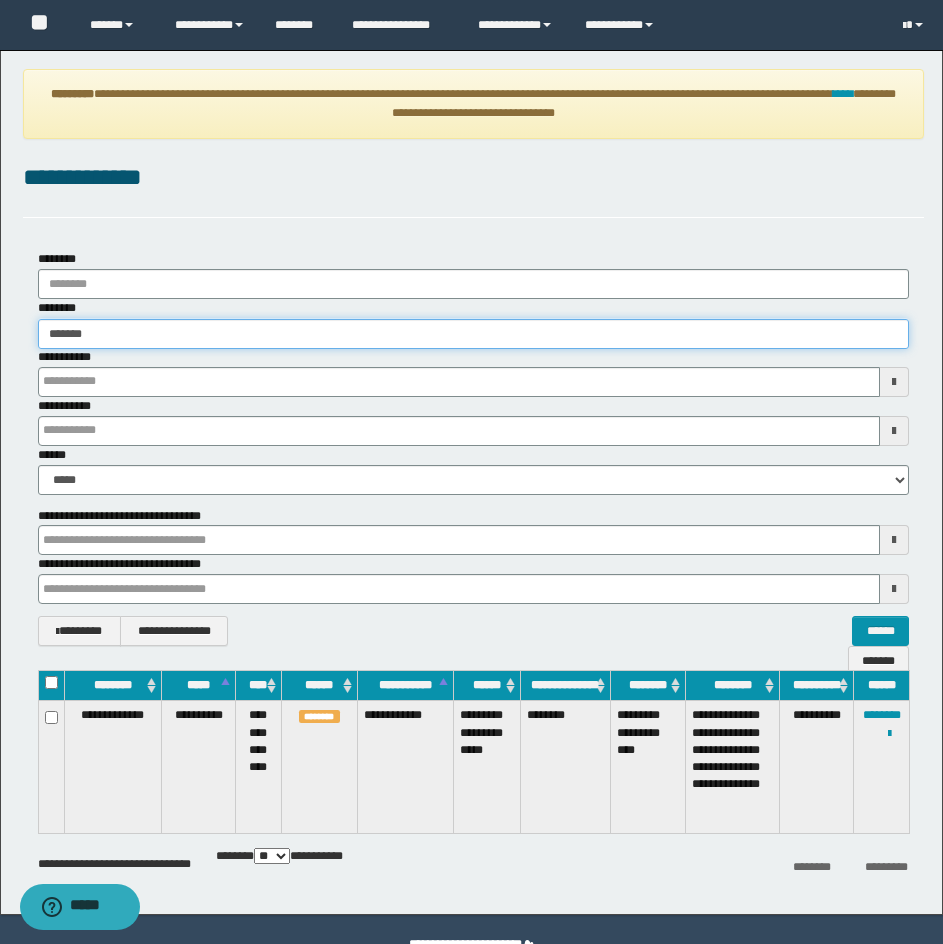 type on "*******" 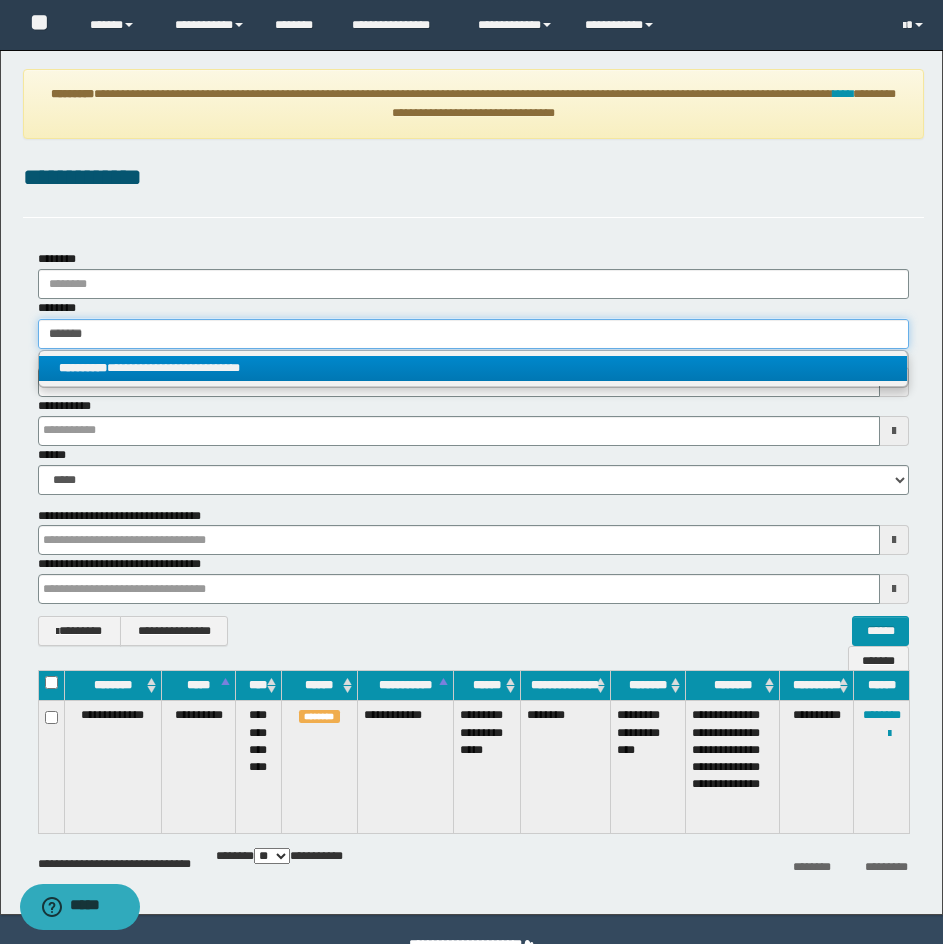 type on "*******" 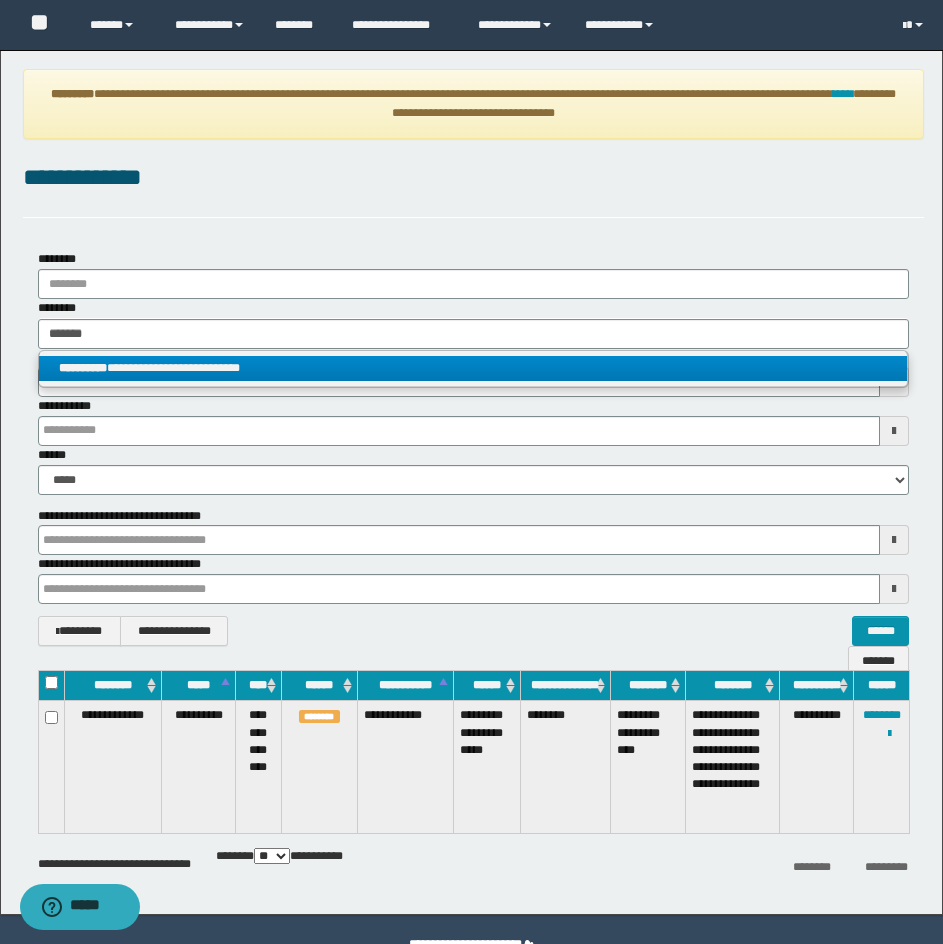 click on "**********" at bounding box center [473, 368] 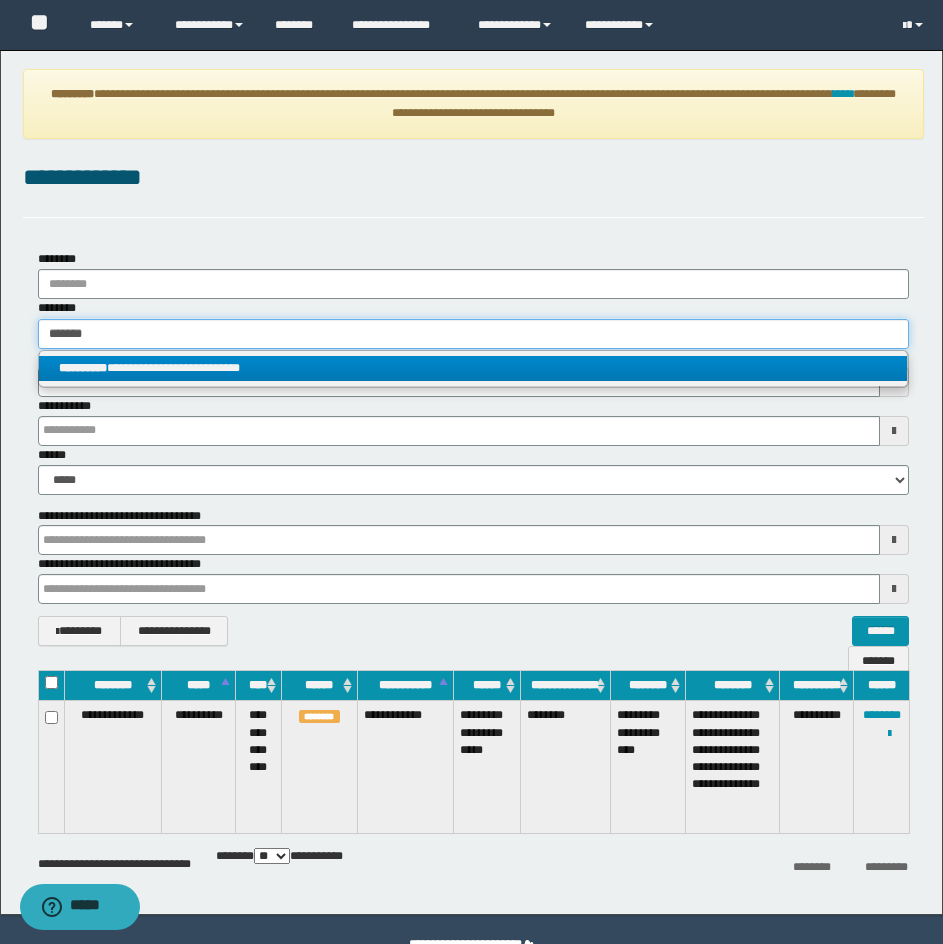 type 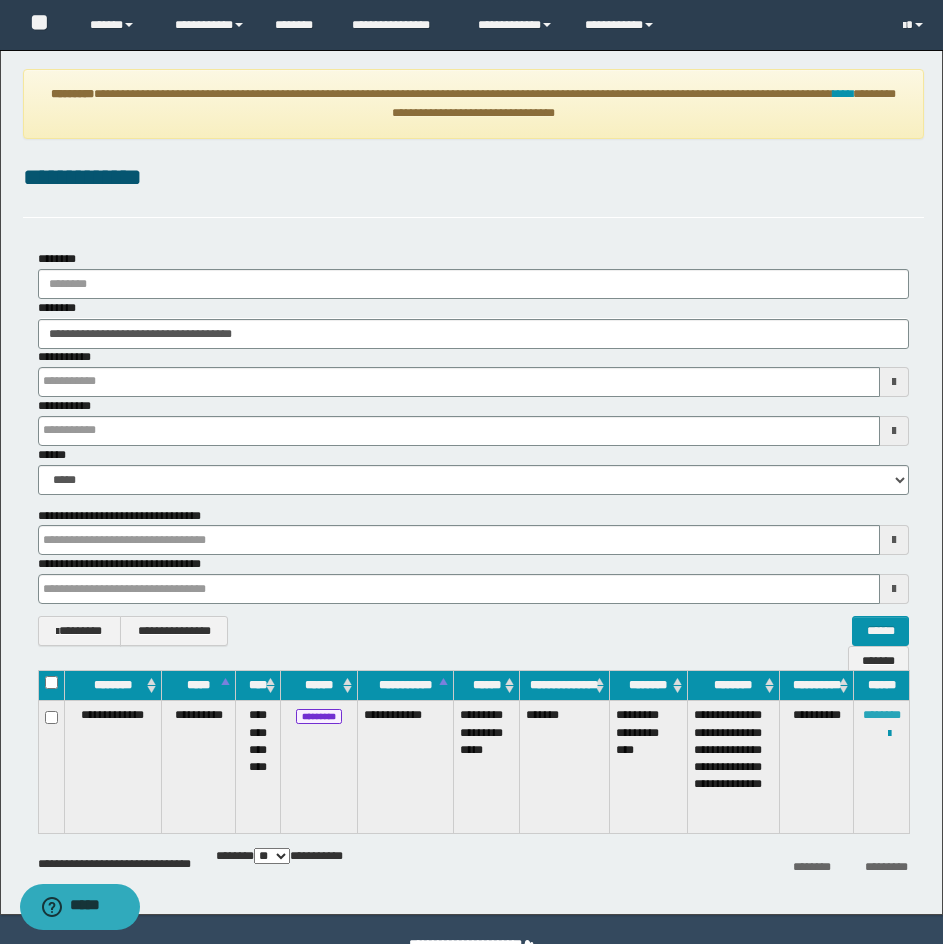 click on "********" at bounding box center (882, 715) 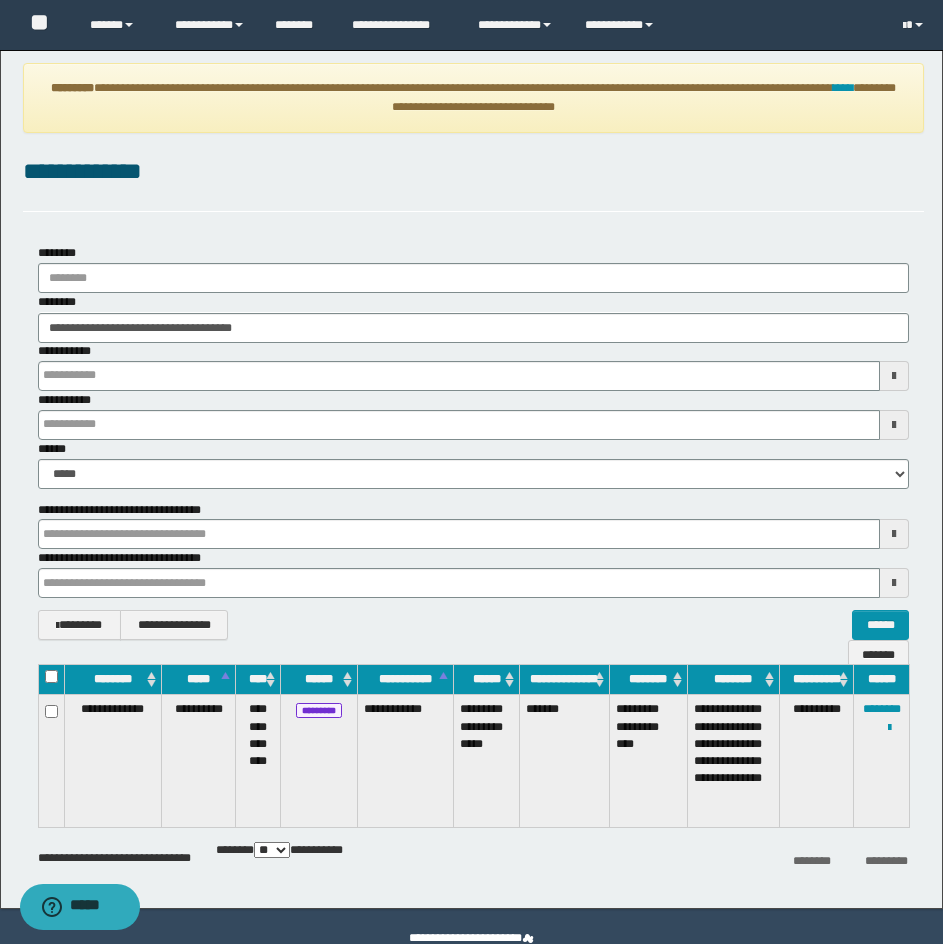 scroll, scrollTop: 0, scrollLeft: 0, axis: both 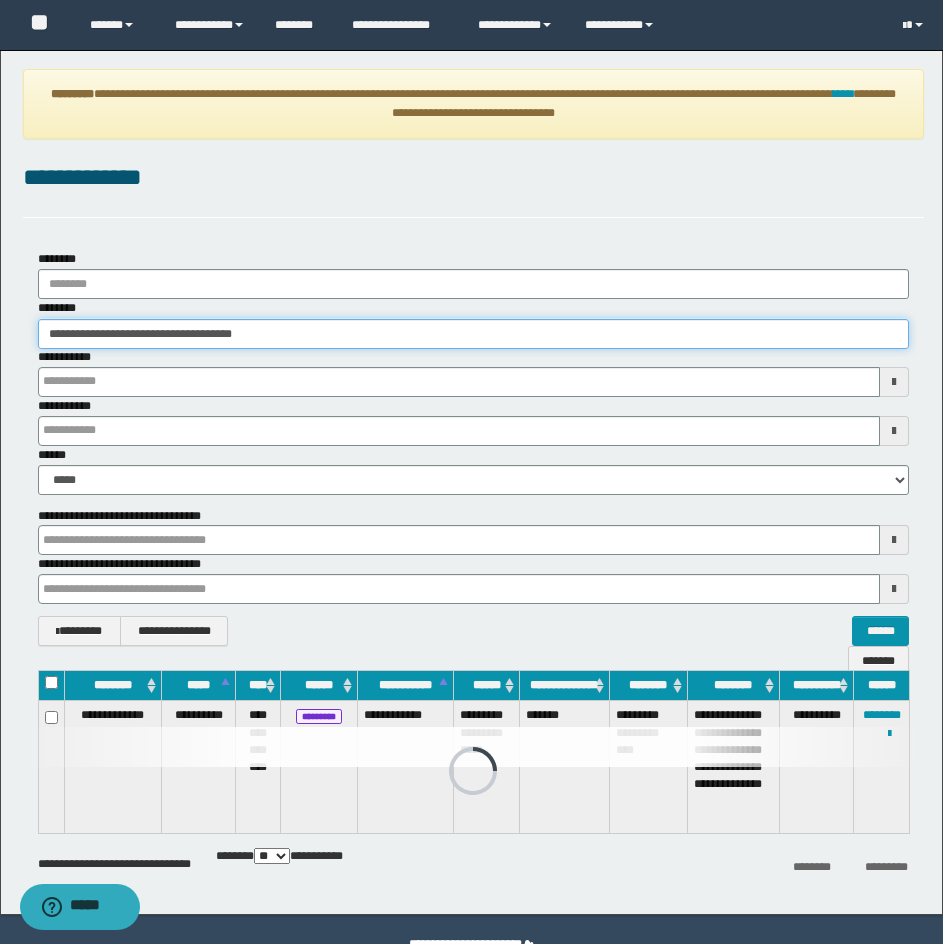 click on "**********" at bounding box center (473, 334) 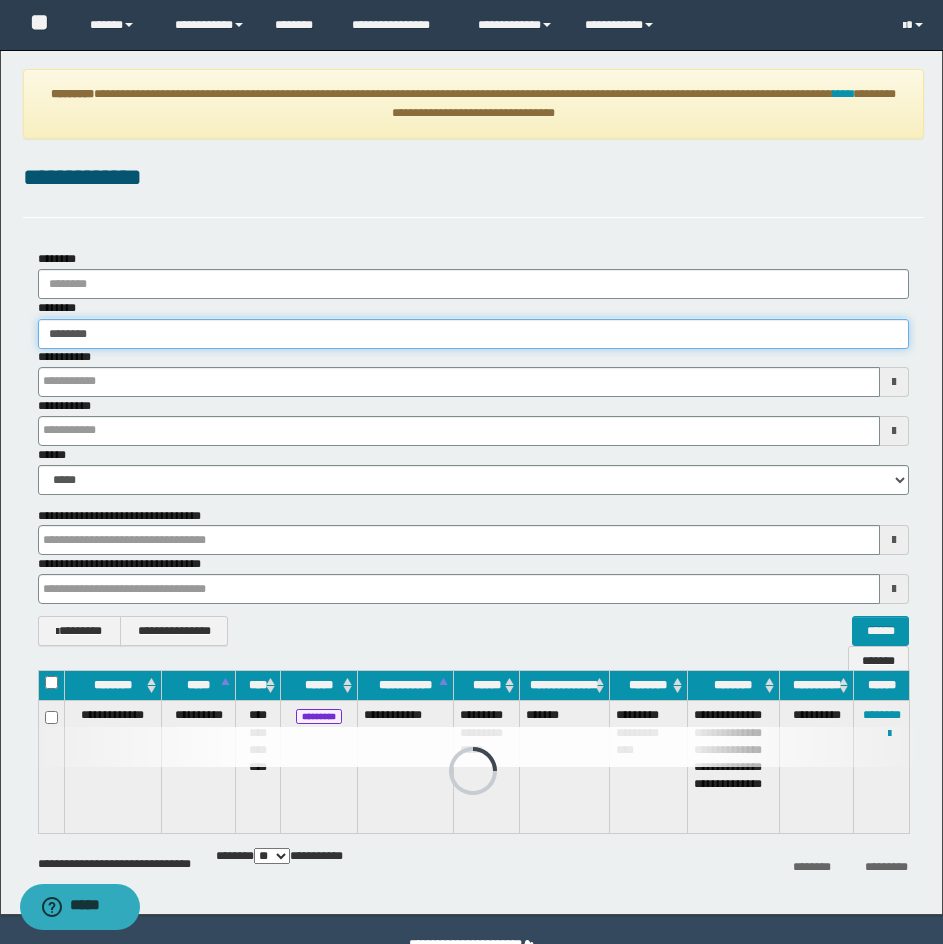 type on "********" 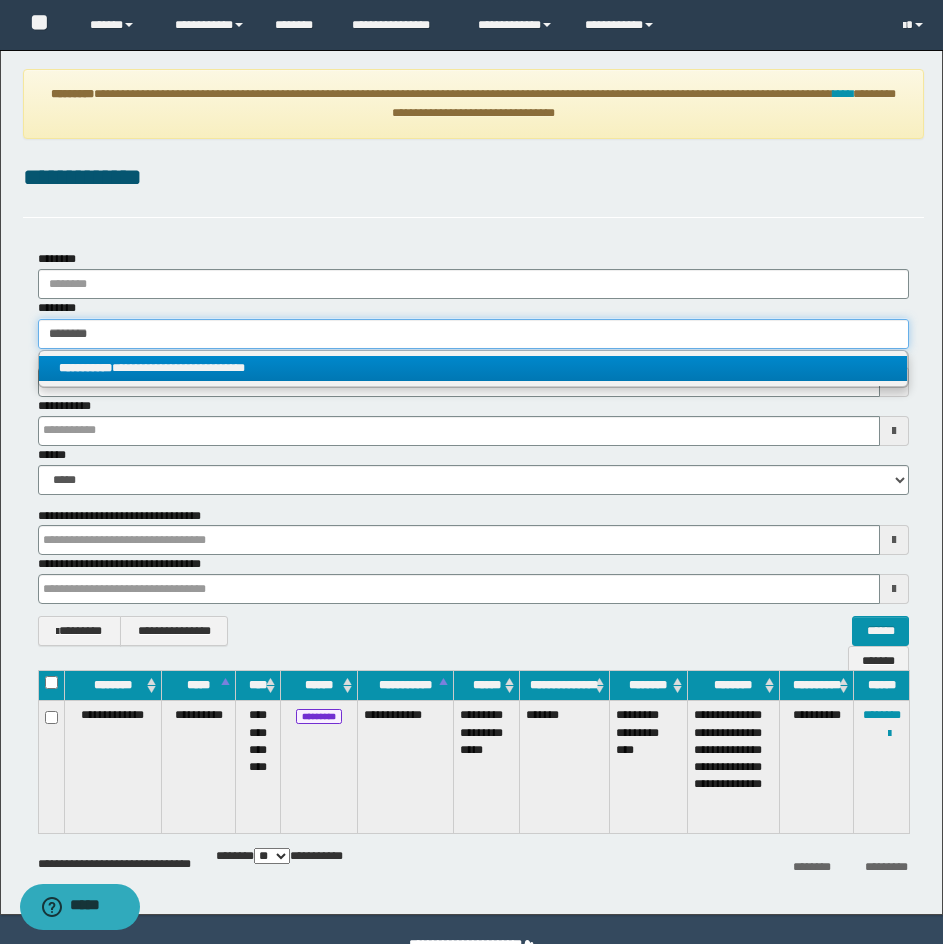 type on "********" 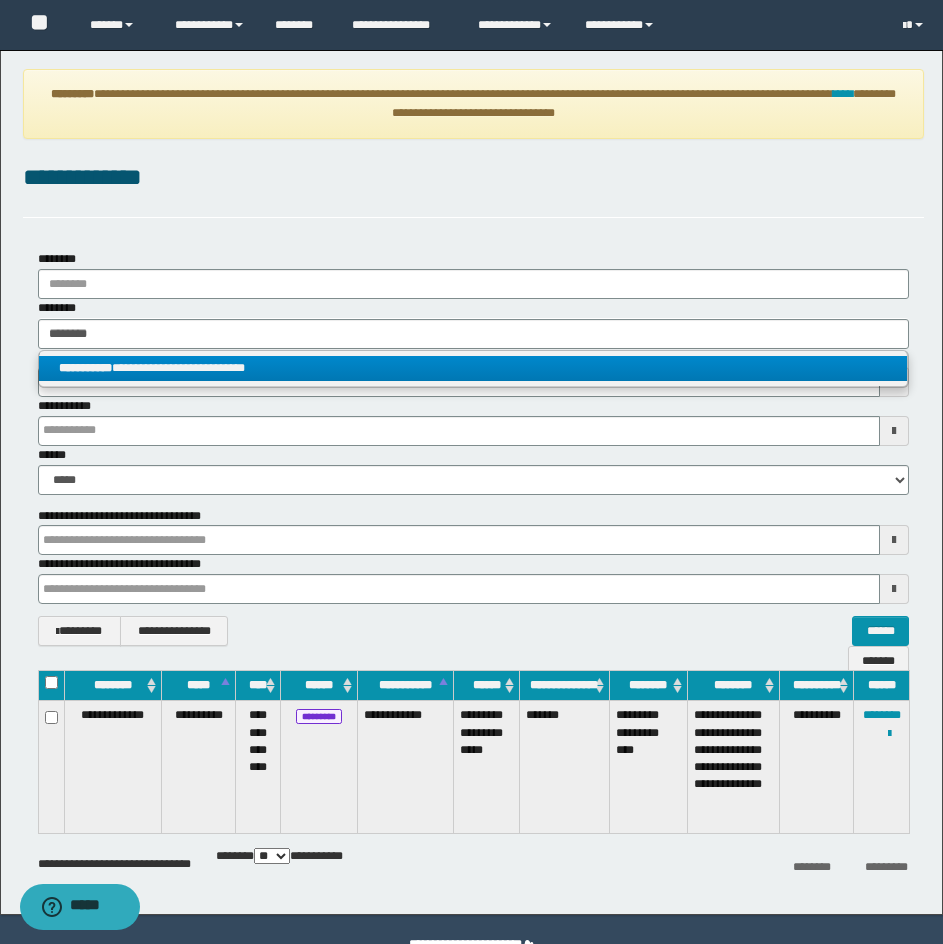 click on "**********" at bounding box center [473, 368] 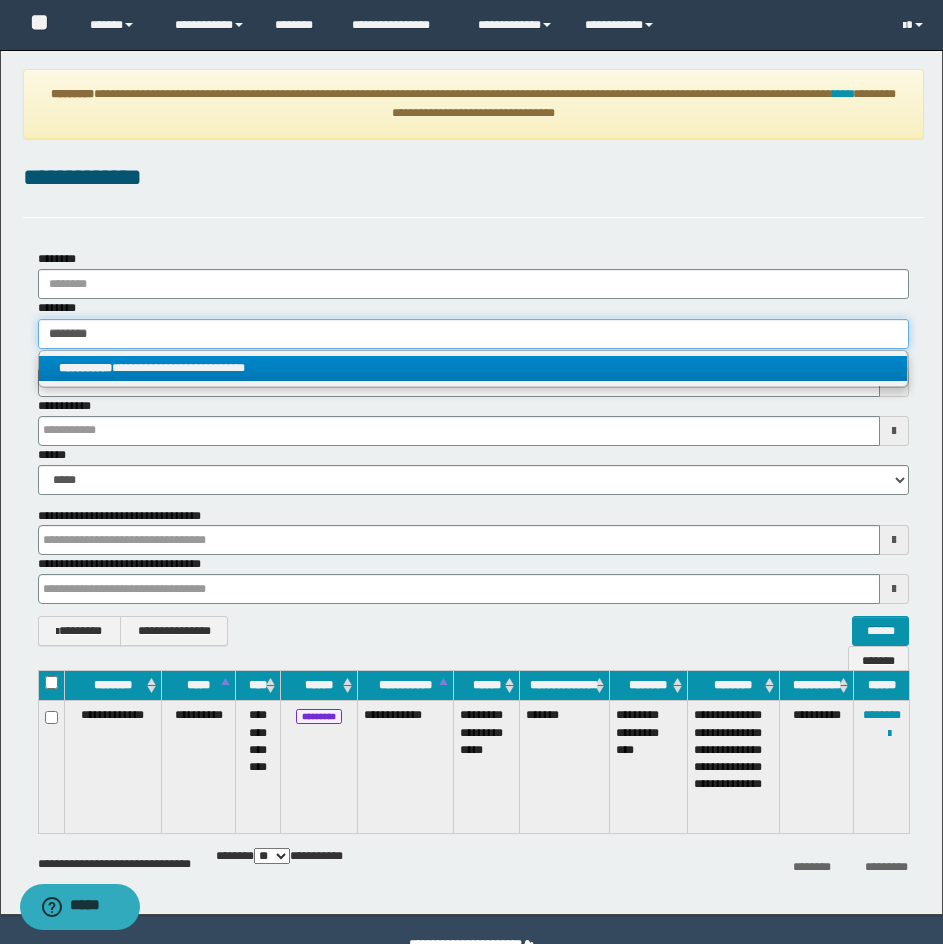type 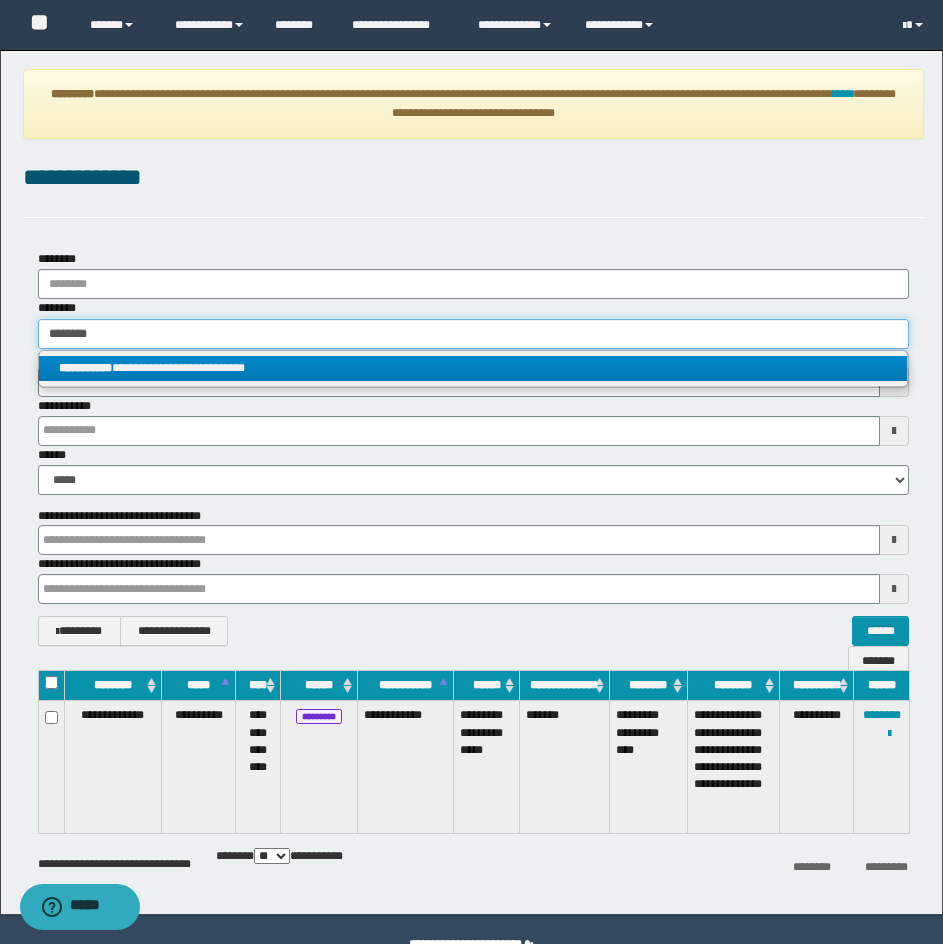 type on "**********" 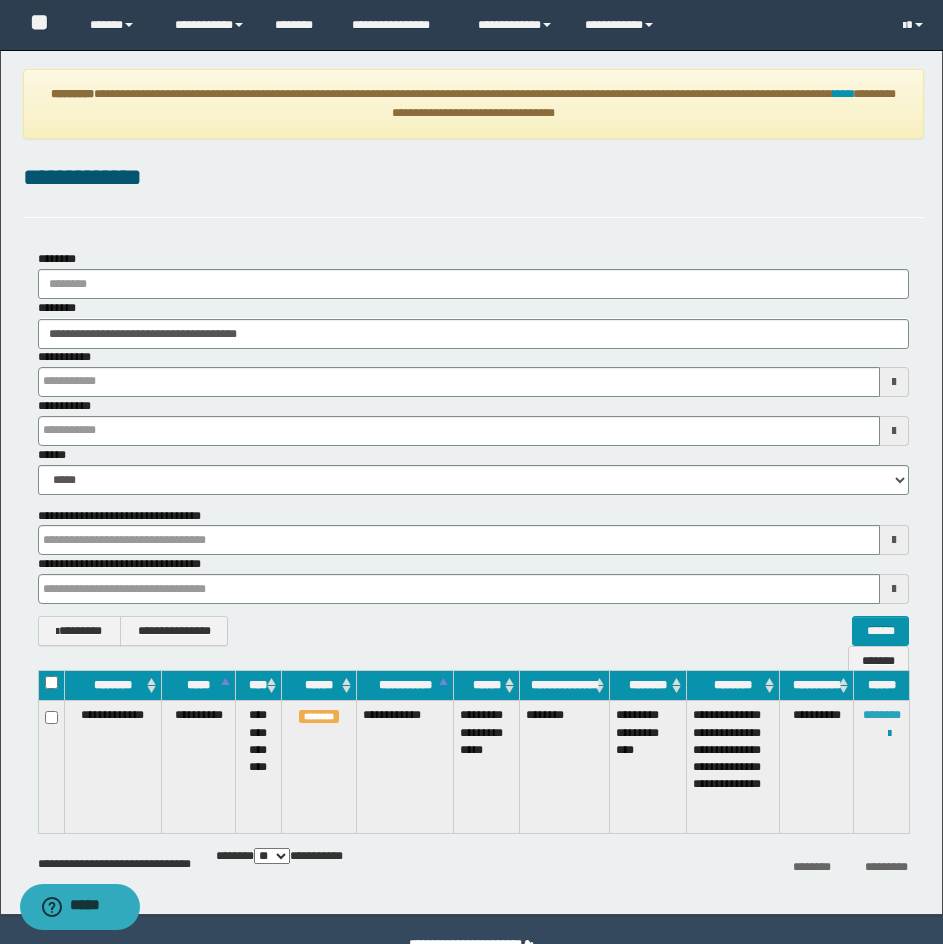 click on "********" at bounding box center [882, 715] 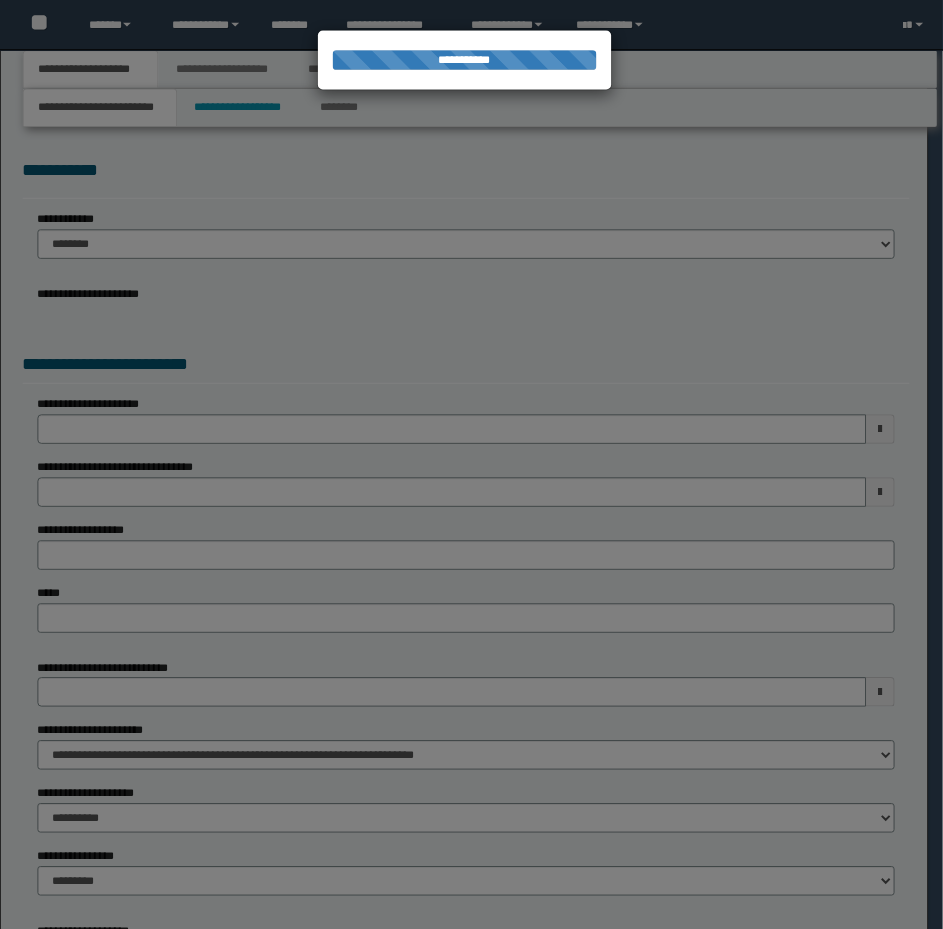 scroll, scrollTop: 0, scrollLeft: 0, axis: both 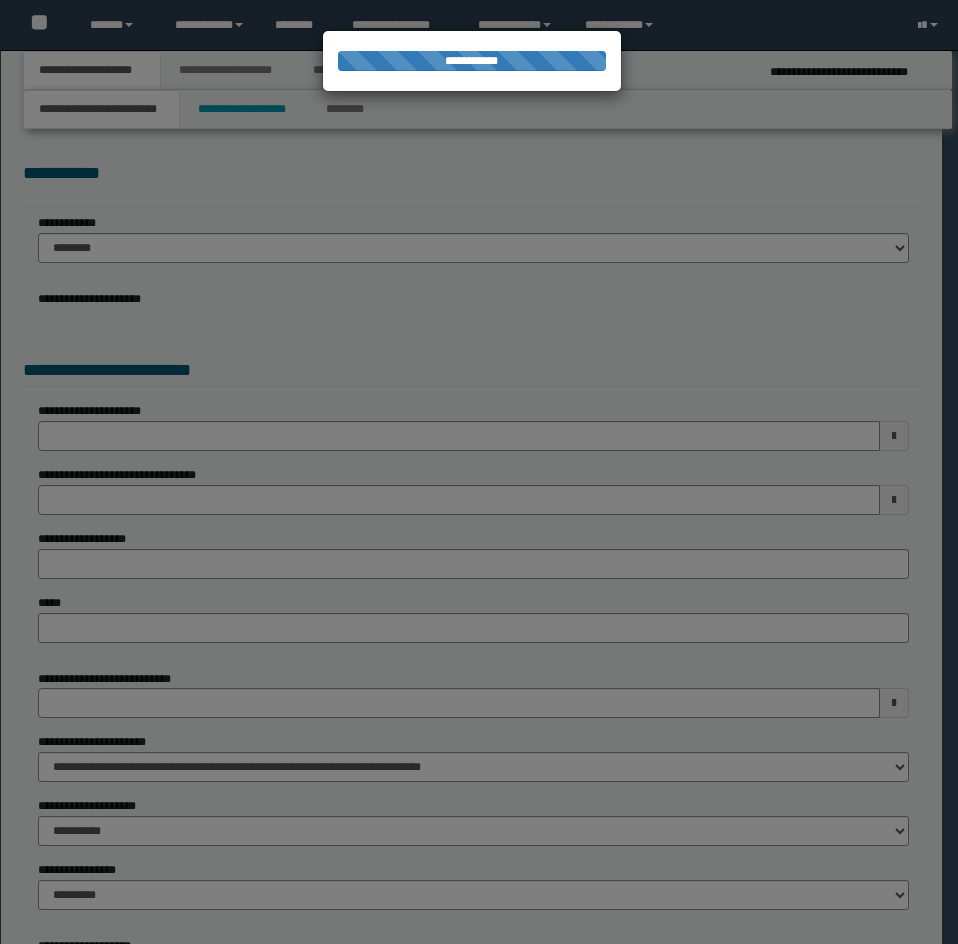 select on "*" 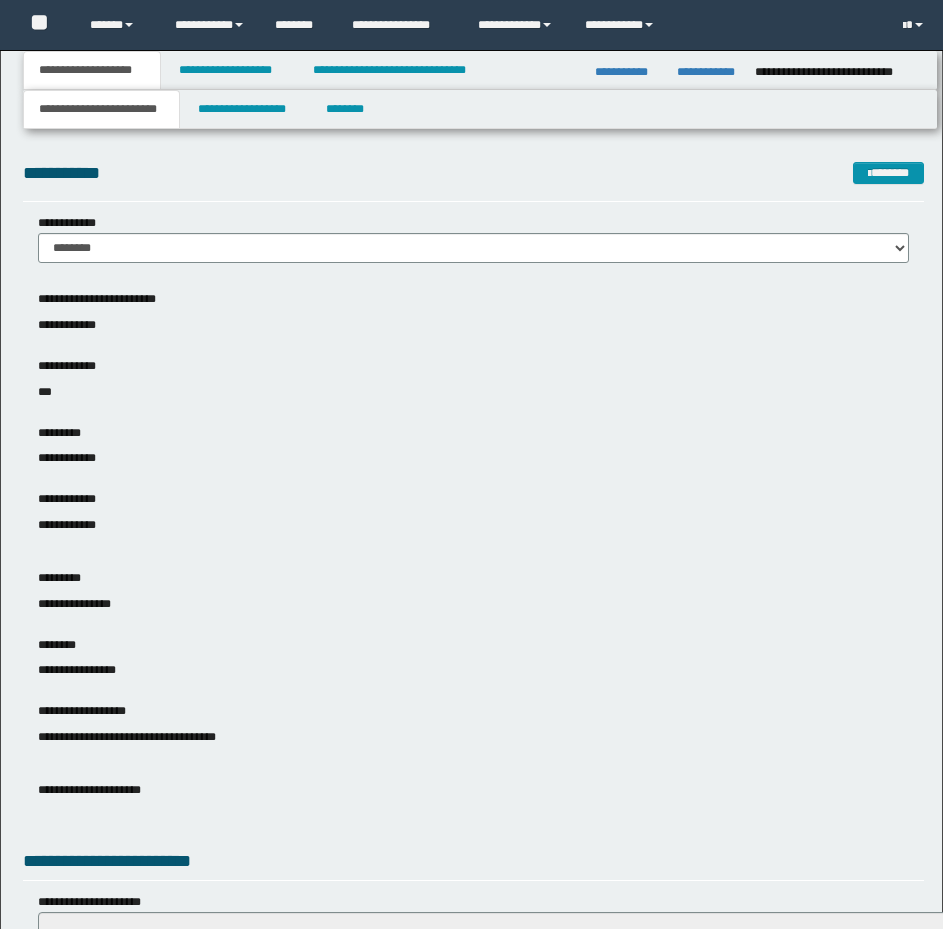 scroll, scrollTop: 0, scrollLeft: 0, axis: both 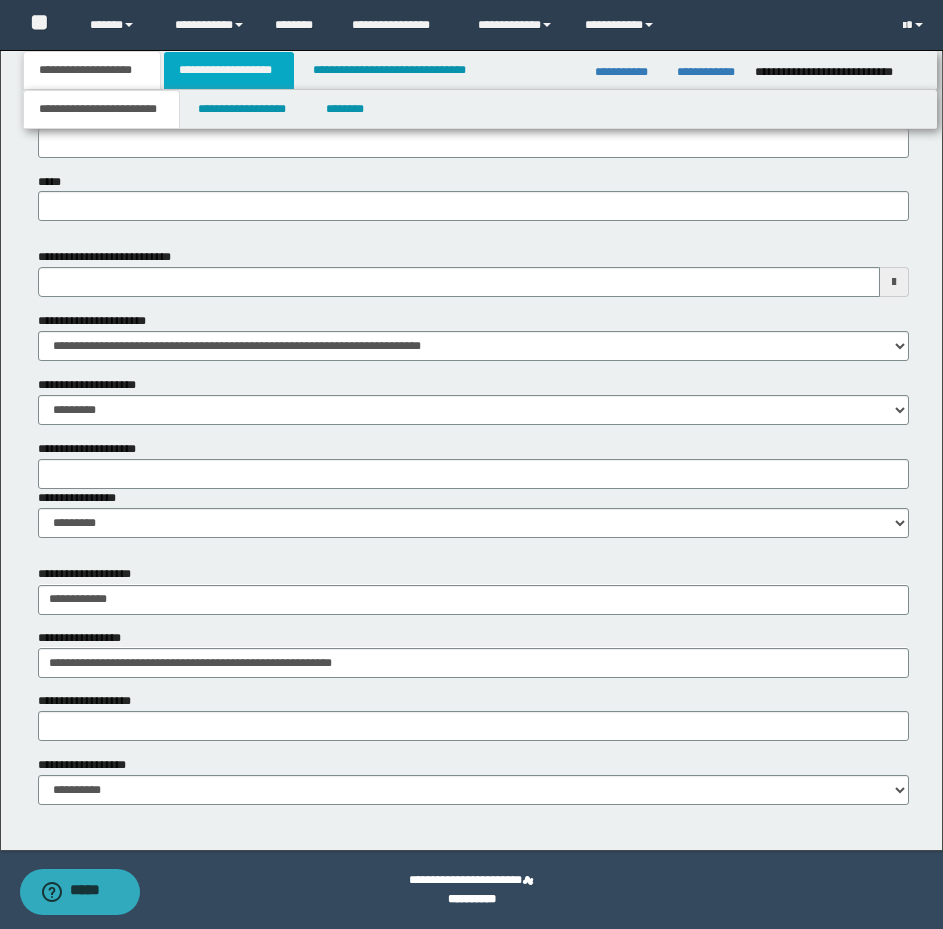 click on "**********" at bounding box center (229, 70) 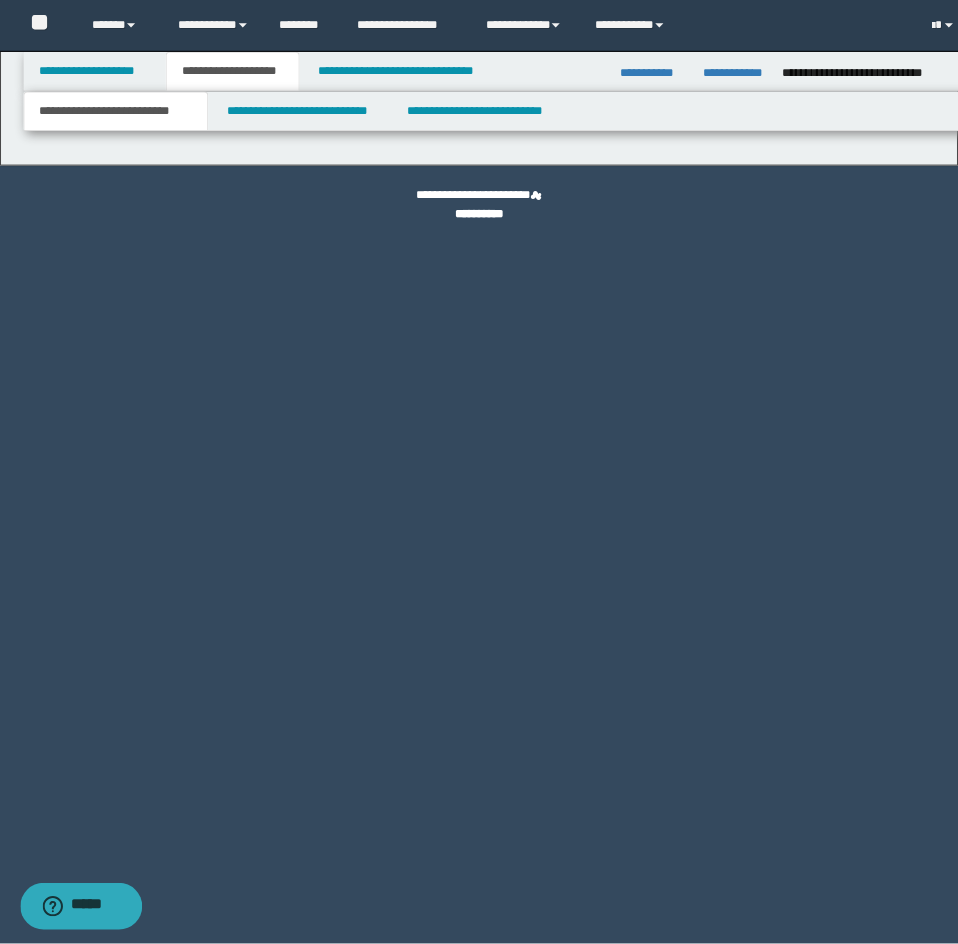scroll, scrollTop: 0, scrollLeft: 0, axis: both 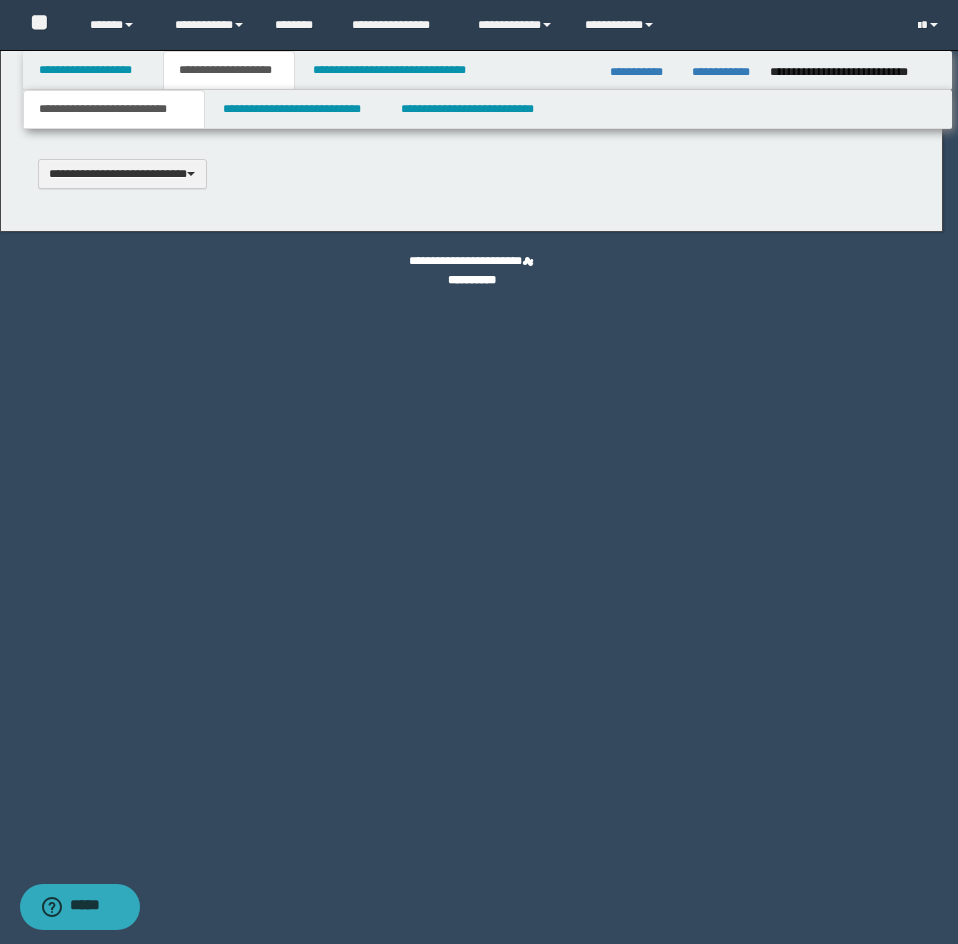 type 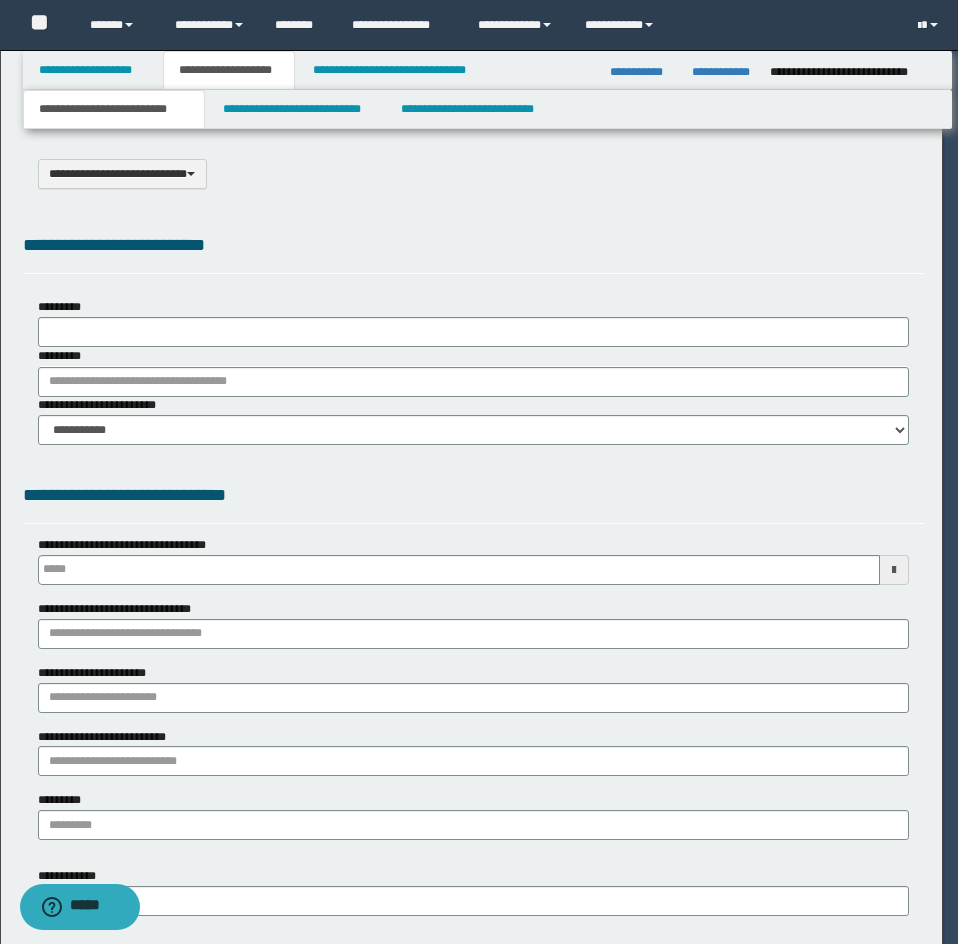 type on "*********" 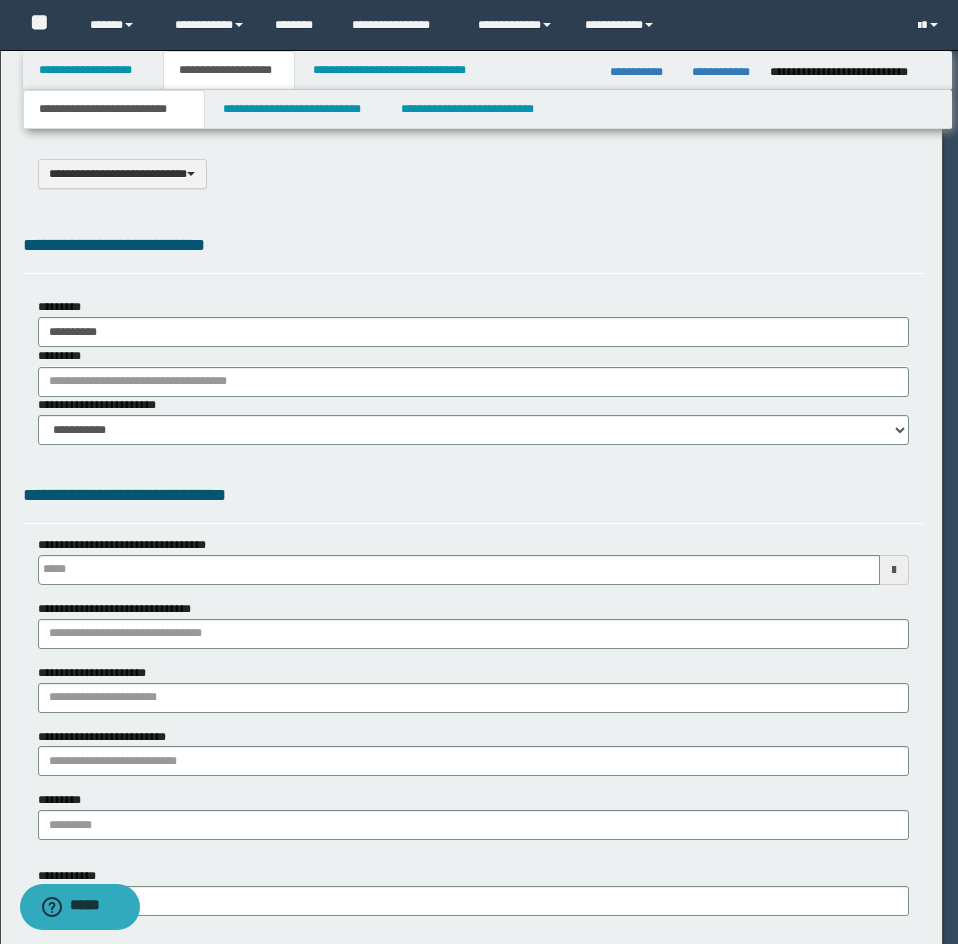 select on "*" 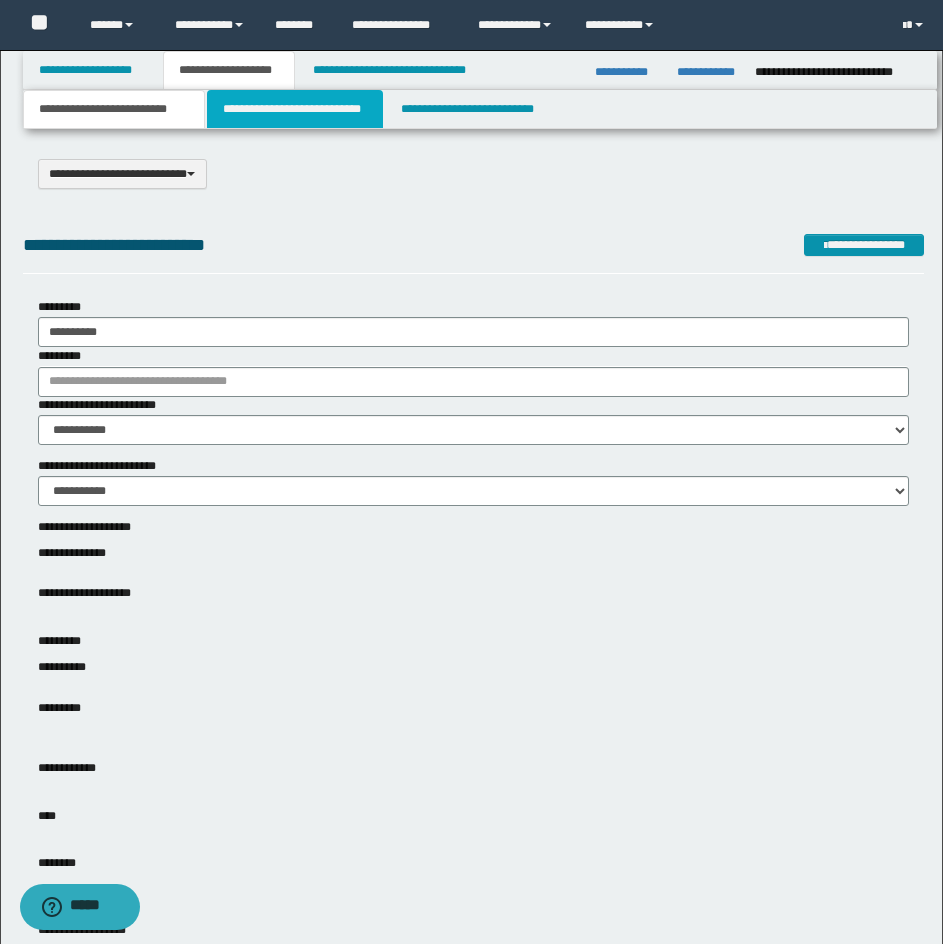click on "**********" at bounding box center [295, 109] 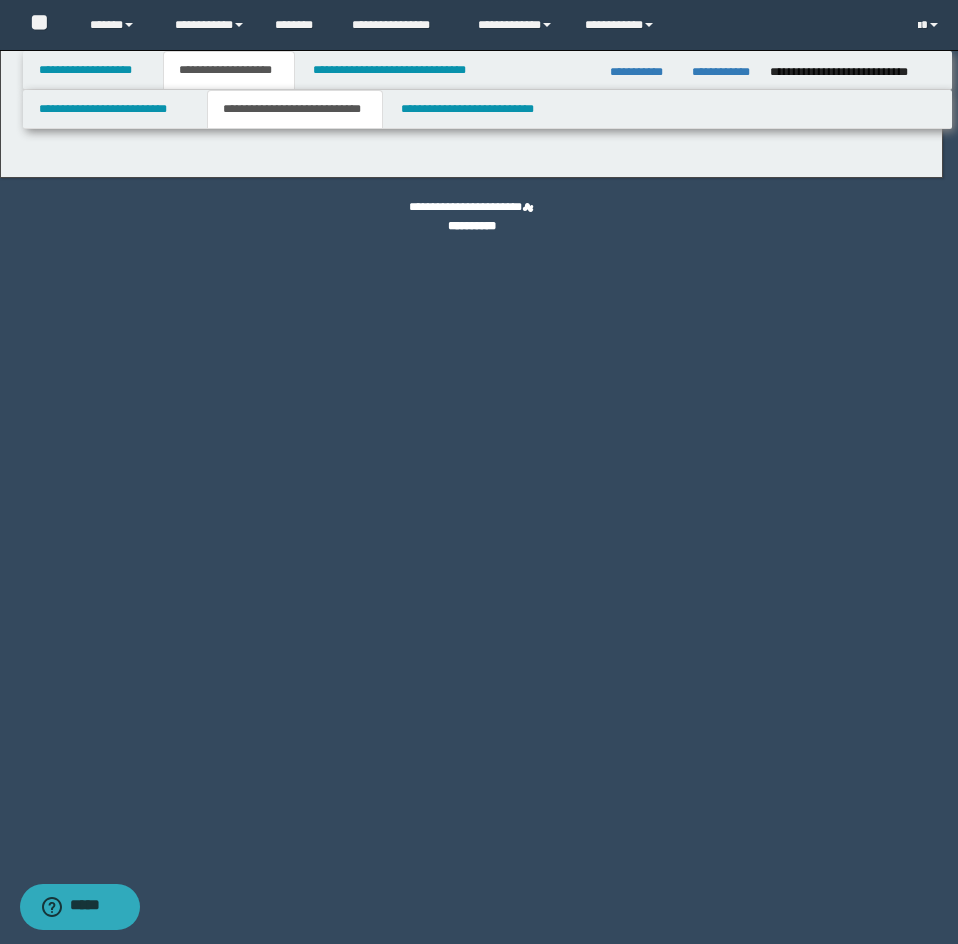 select on "*" 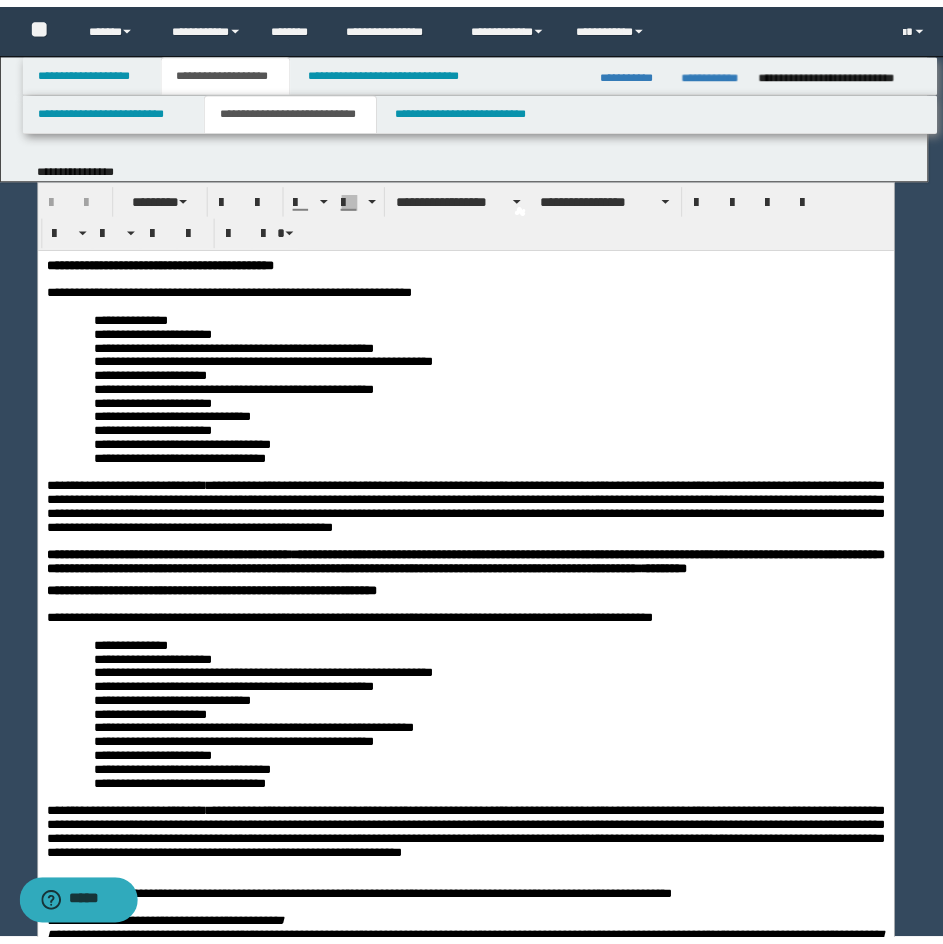 scroll, scrollTop: 0, scrollLeft: 0, axis: both 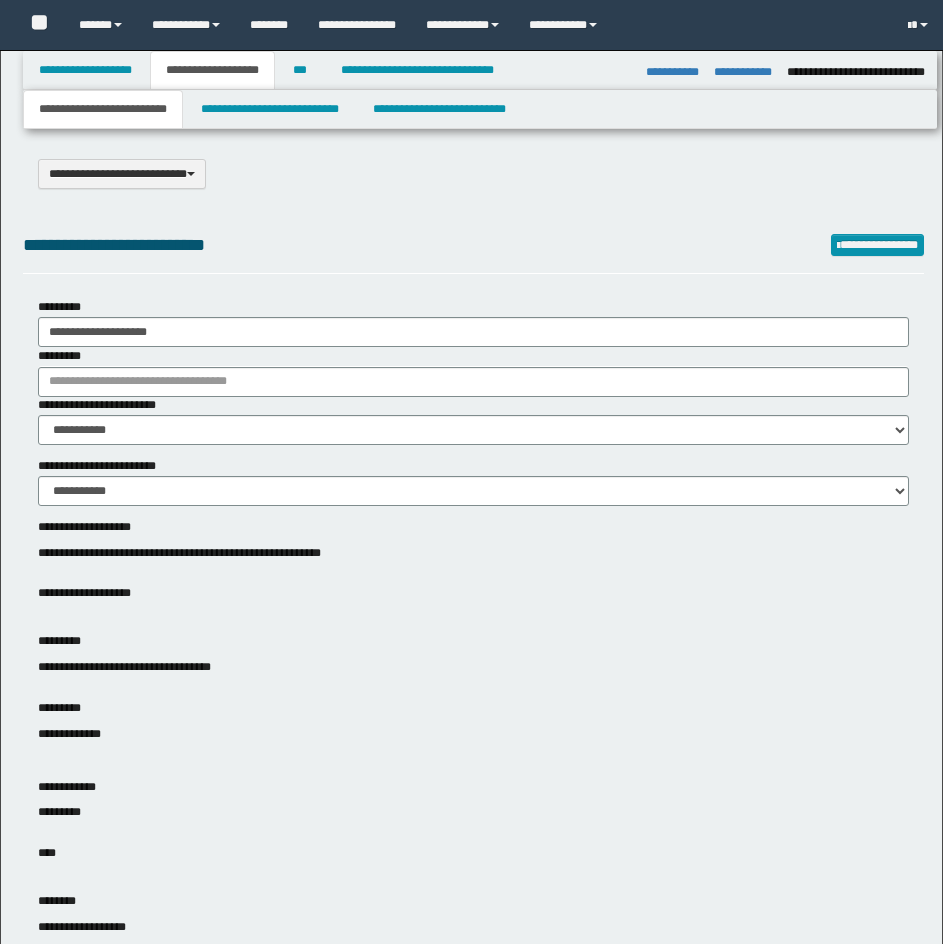 select on "*" 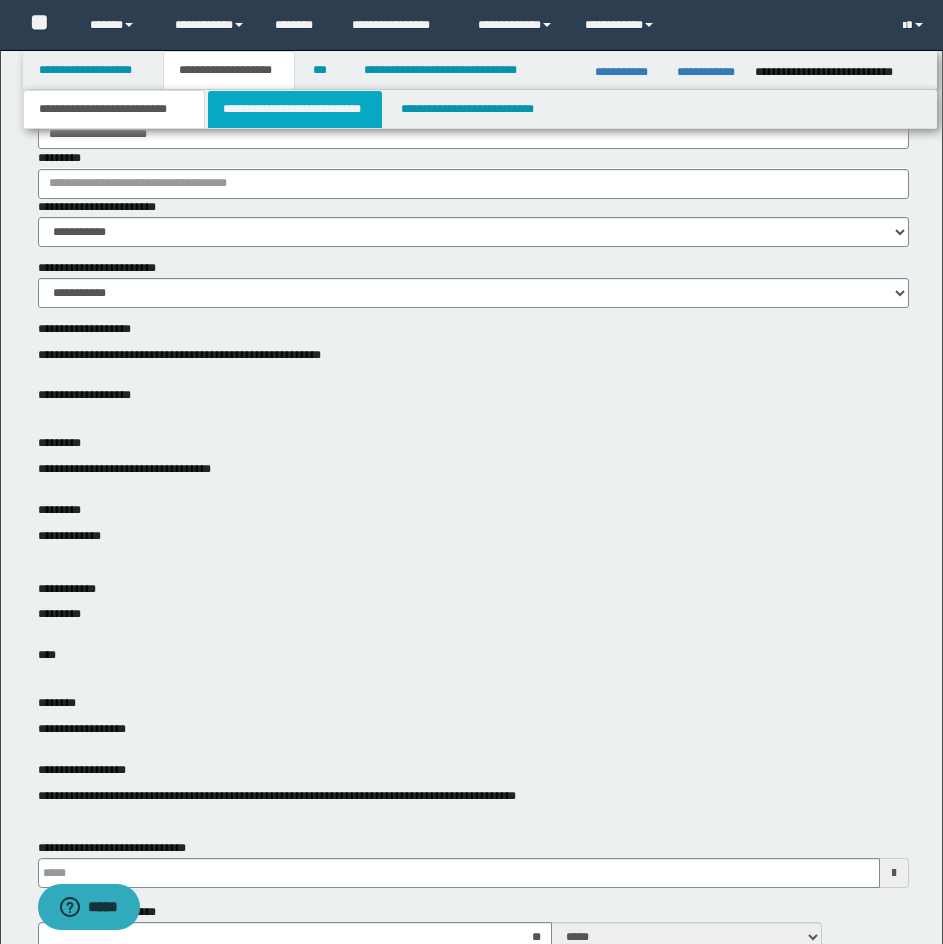 scroll, scrollTop: 0, scrollLeft: 0, axis: both 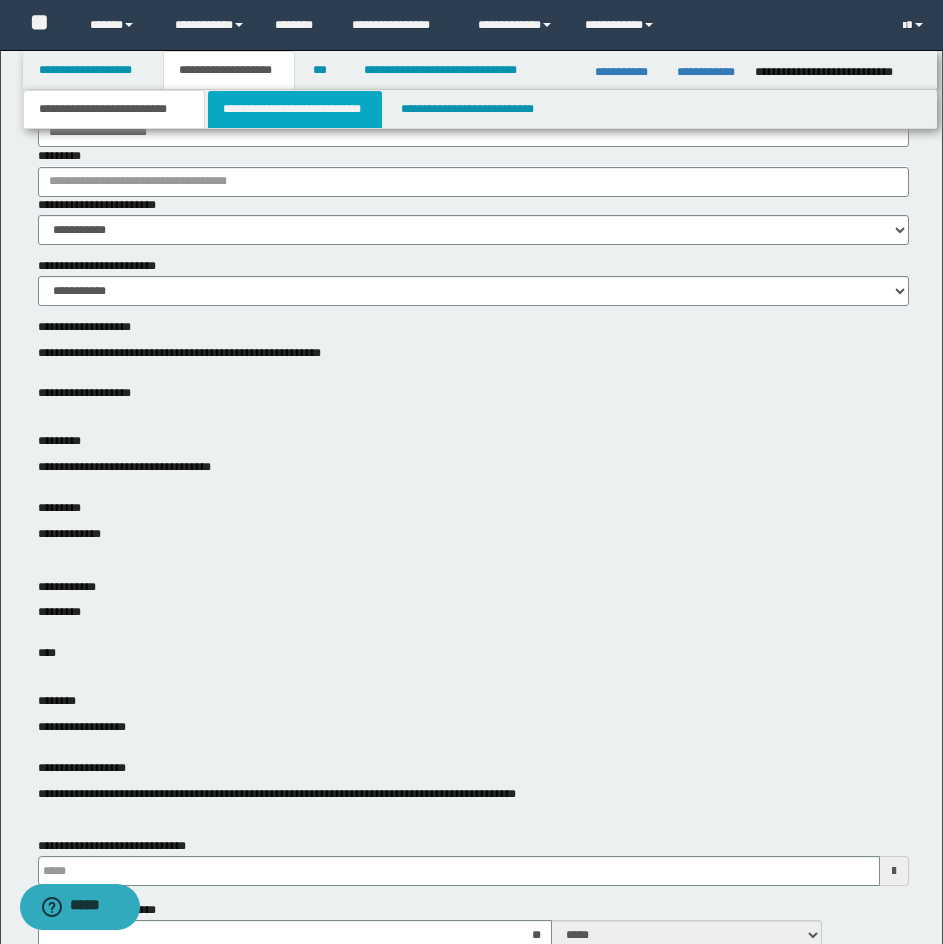 click on "**********" at bounding box center [295, 109] 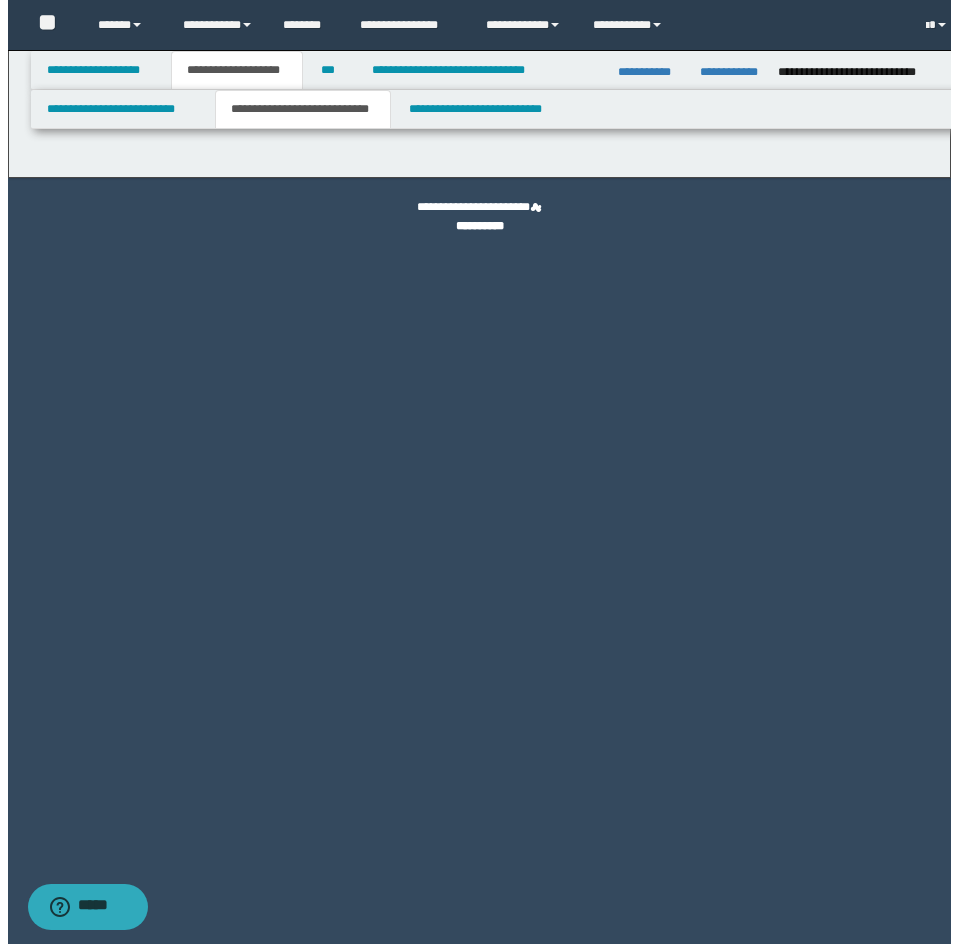 scroll, scrollTop: 0, scrollLeft: 0, axis: both 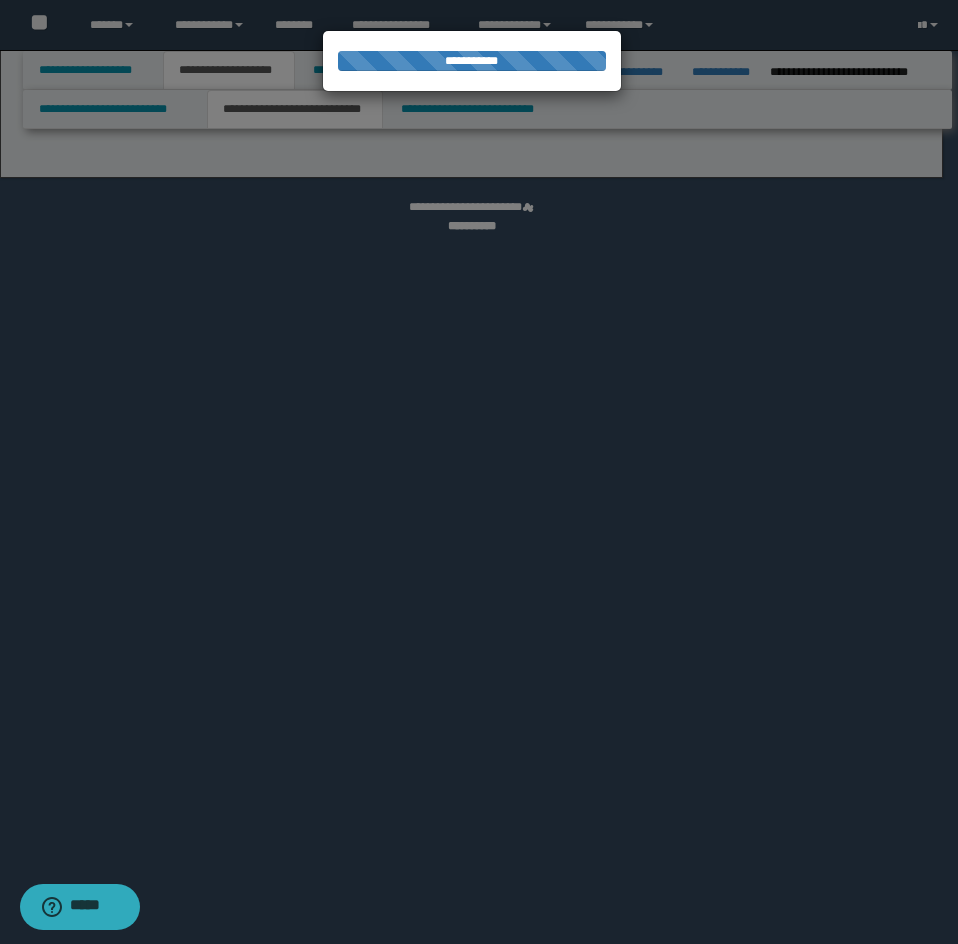 select on "*" 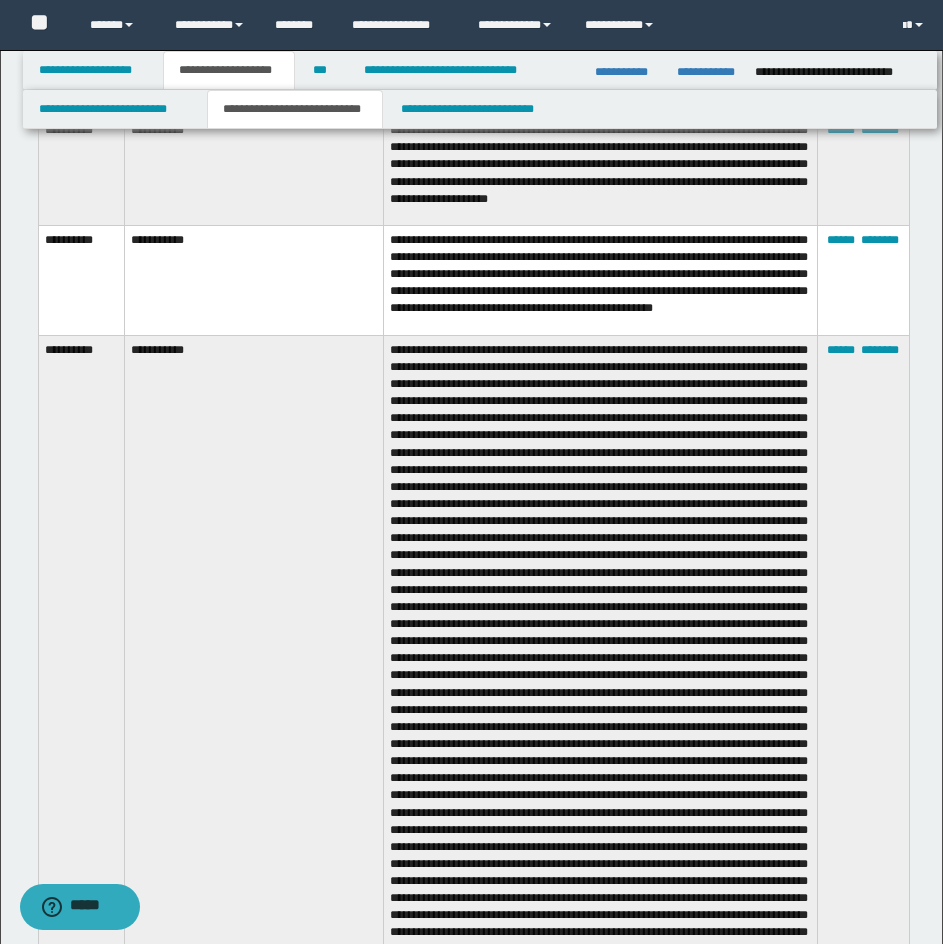 scroll, scrollTop: 5700, scrollLeft: 0, axis: vertical 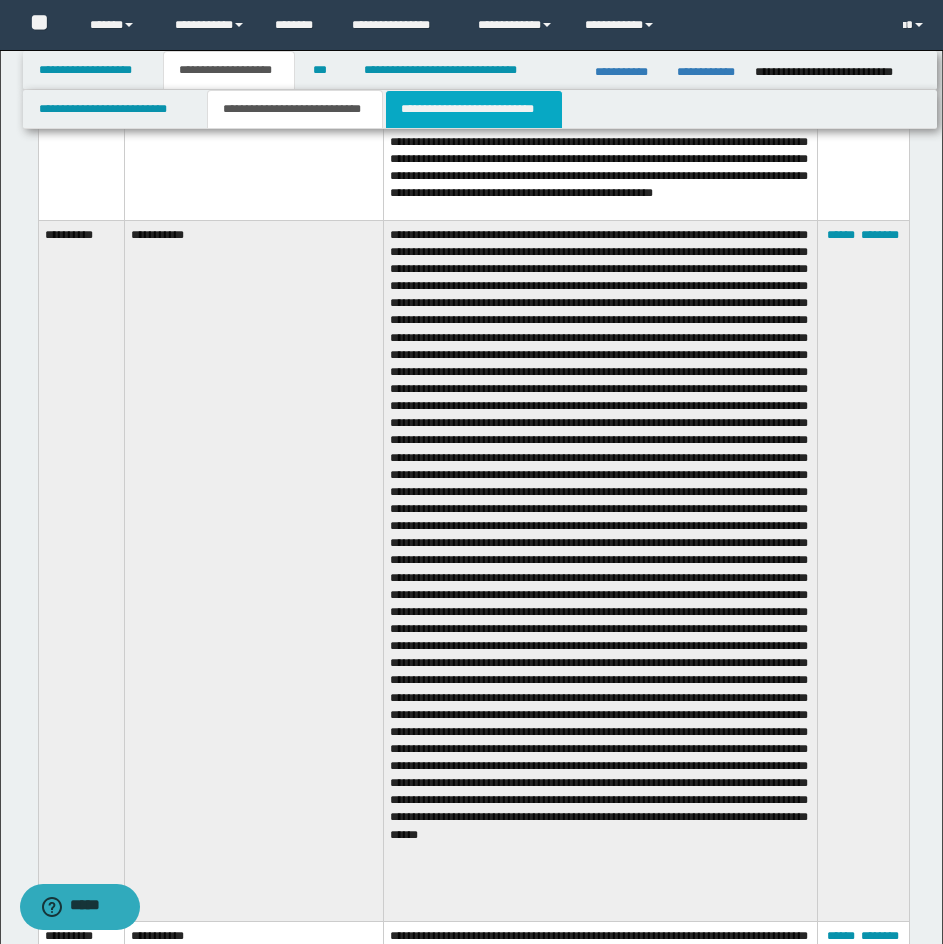 click on "**********" at bounding box center (474, 109) 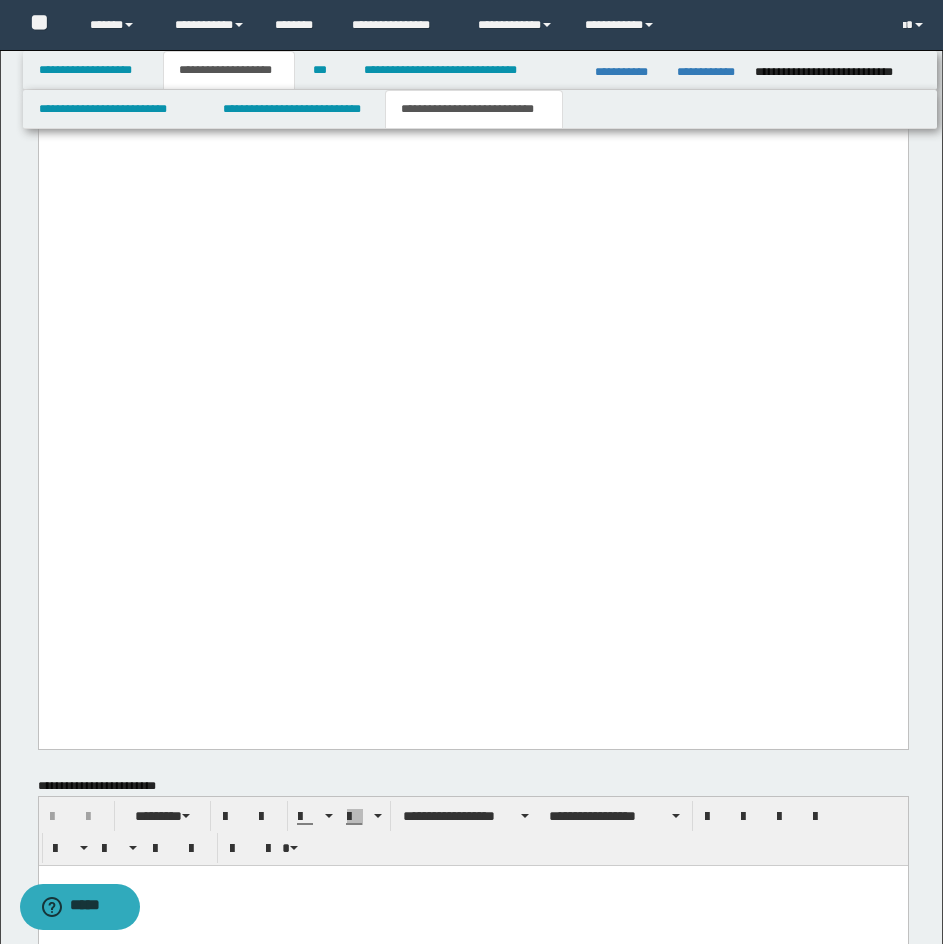 scroll, scrollTop: 6400, scrollLeft: 0, axis: vertical 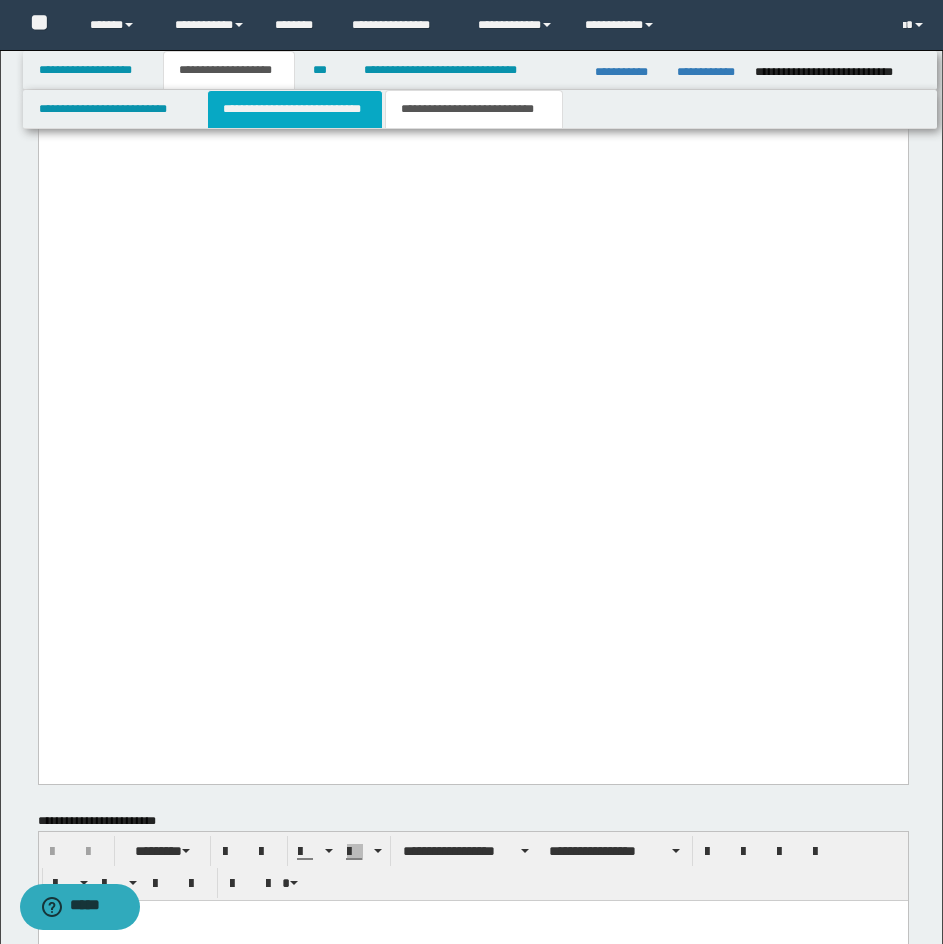 click on "**********" at bounding box center (295, 109) 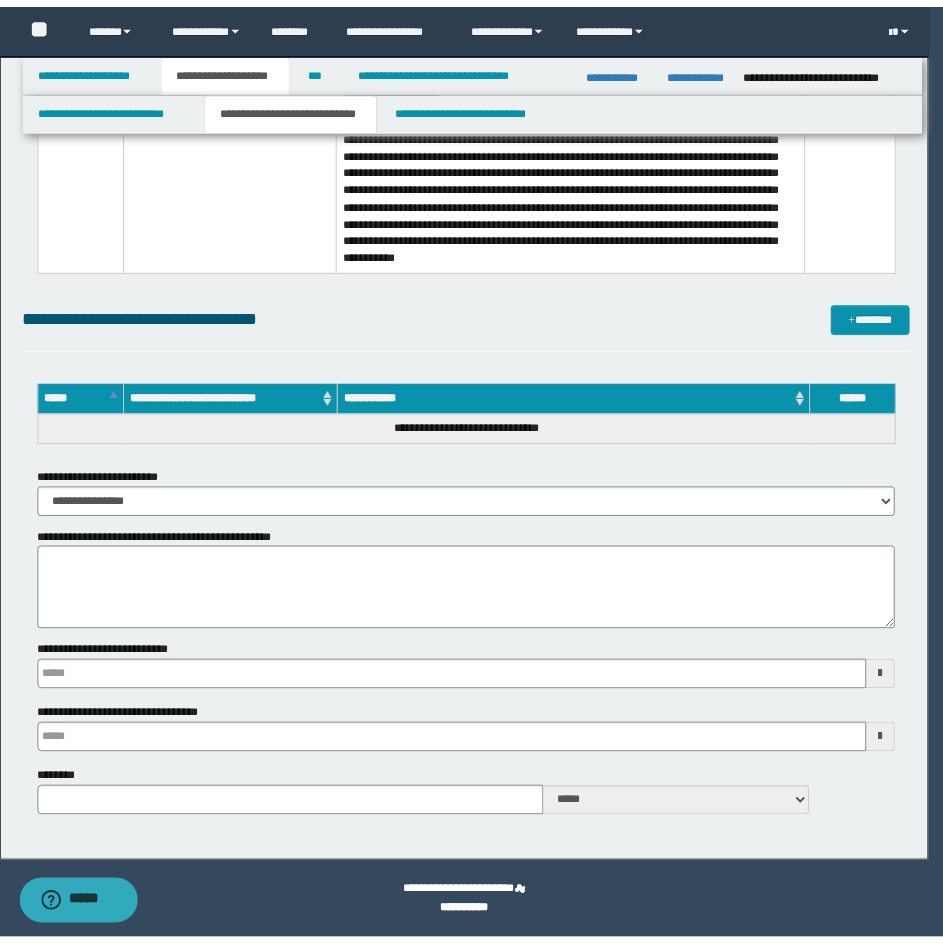 scroll, scrollTop: 5089, scrollLeft: 0, axis: vertical 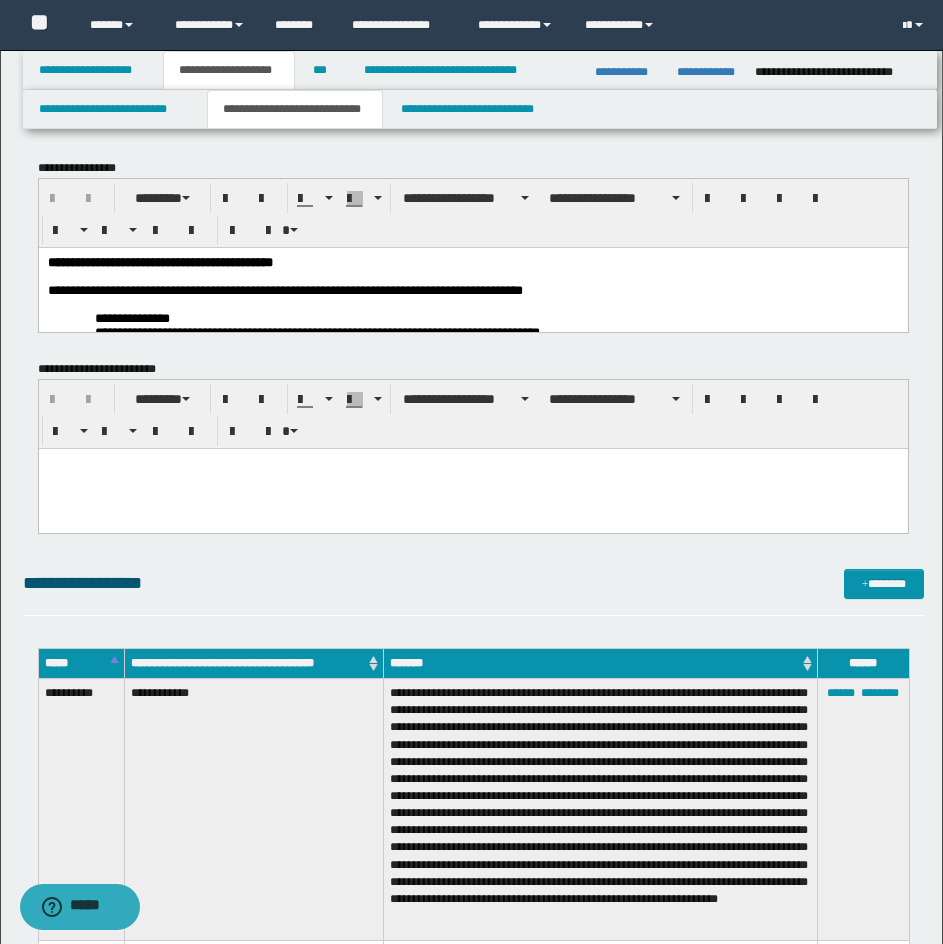 click on "**********" at bounding box center (284, 289) 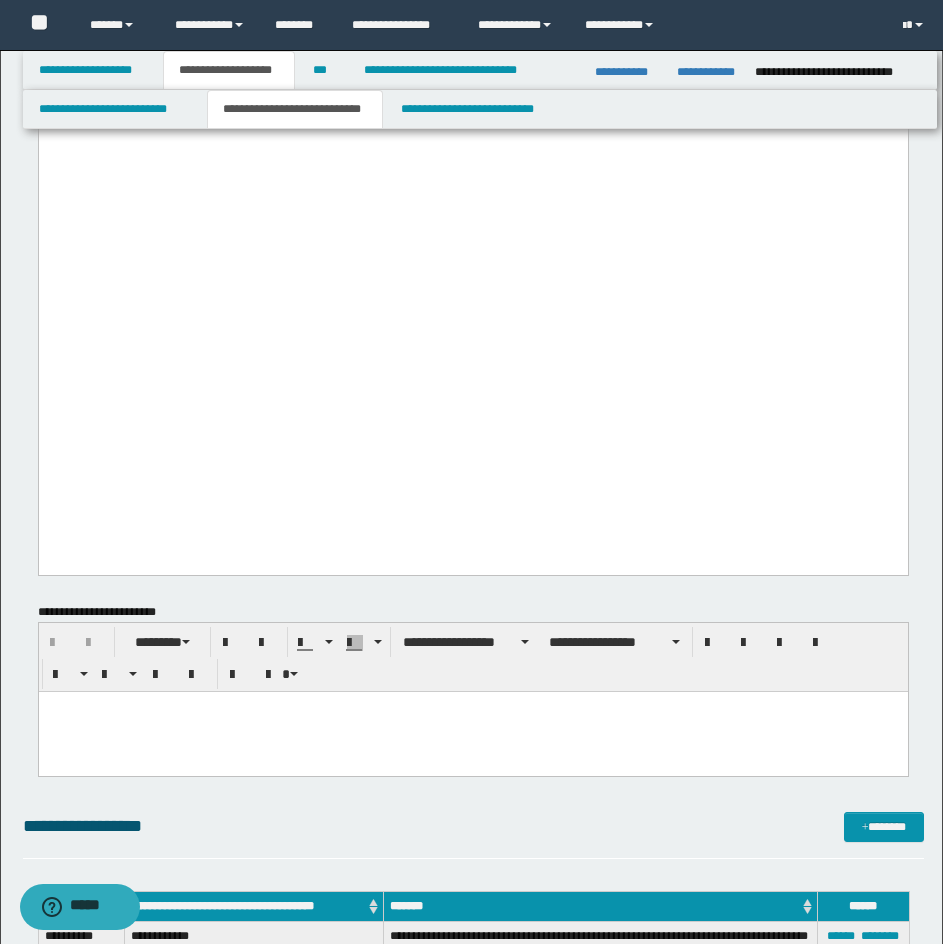 scroll, scrollTop: 2900, scrollLeft: 0, axis: vertical 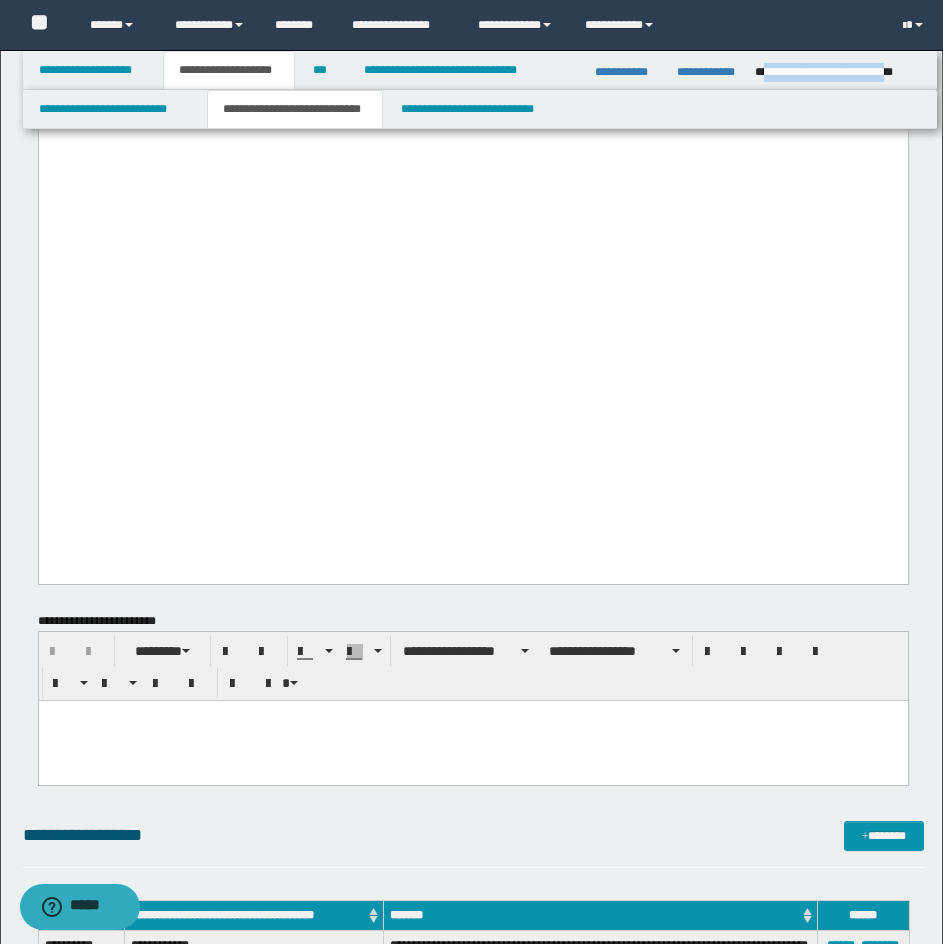 drag, startPoint x: 763, startPoint y: 69, endPoint x: 919, endPoint y: 65, distance: 156.05127 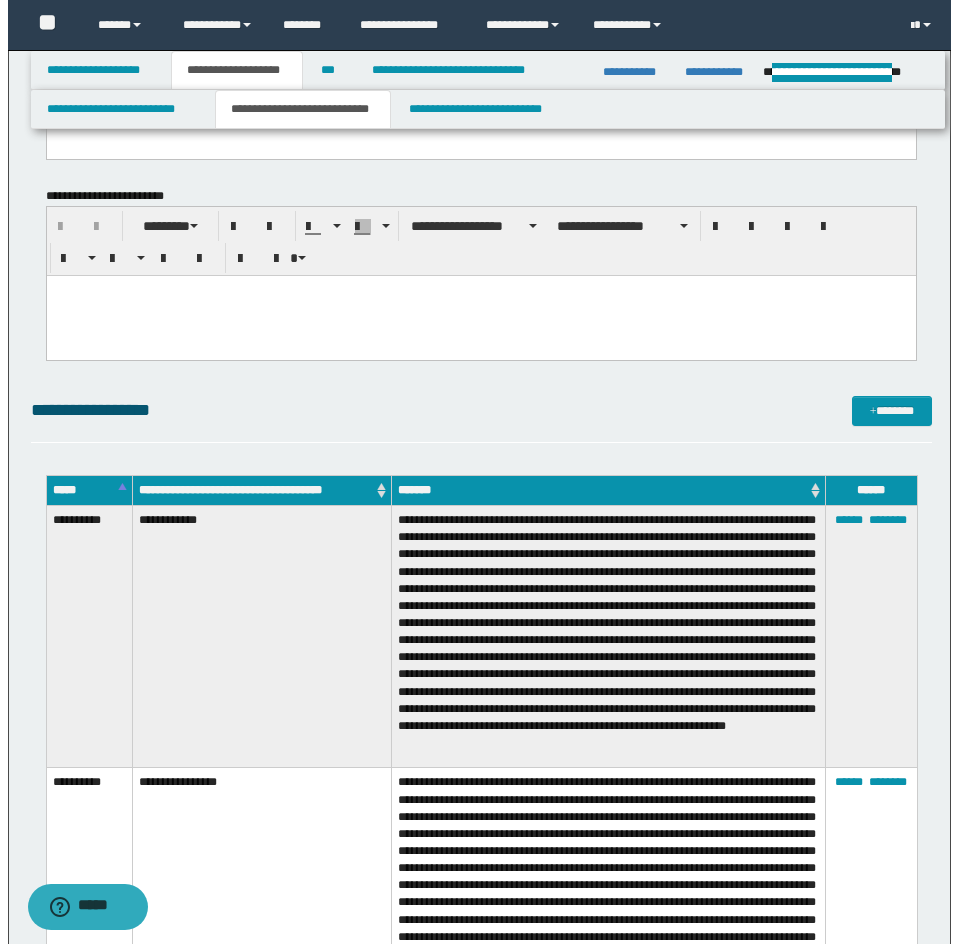 scroll, scrollTop: 3300, scrollLeft: 0, axis: vertical 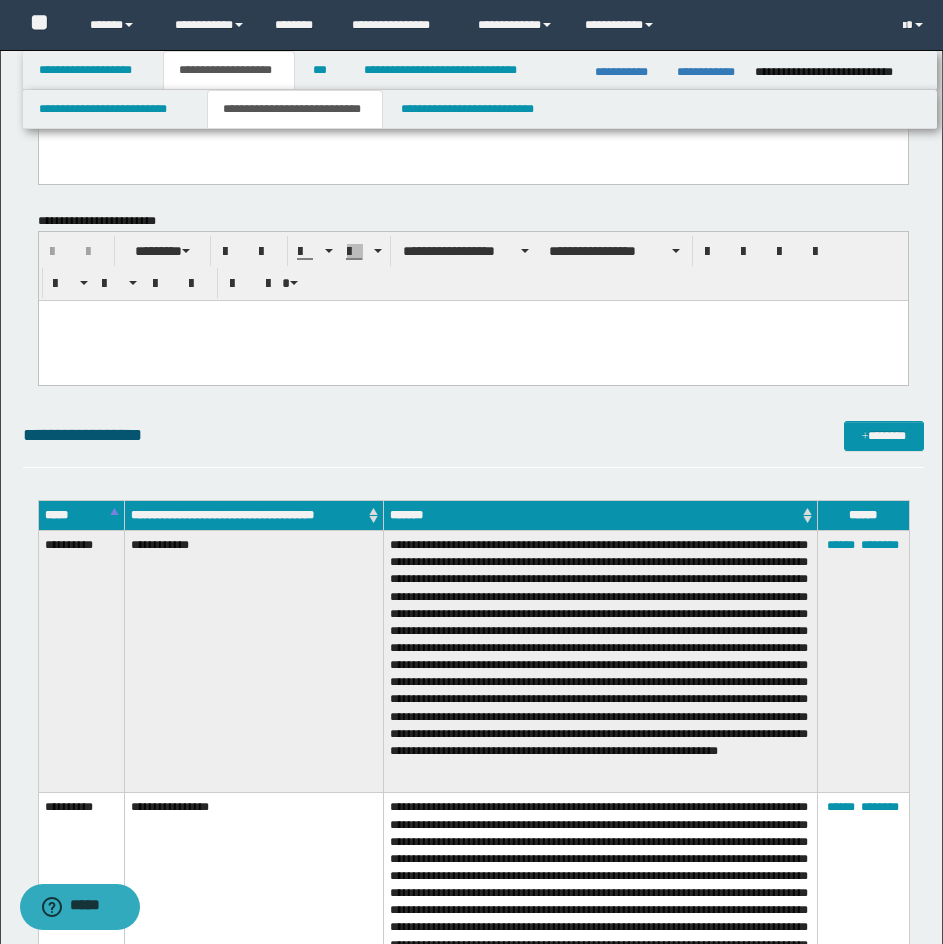 click on "**********" at bounding box center [473, 1326] 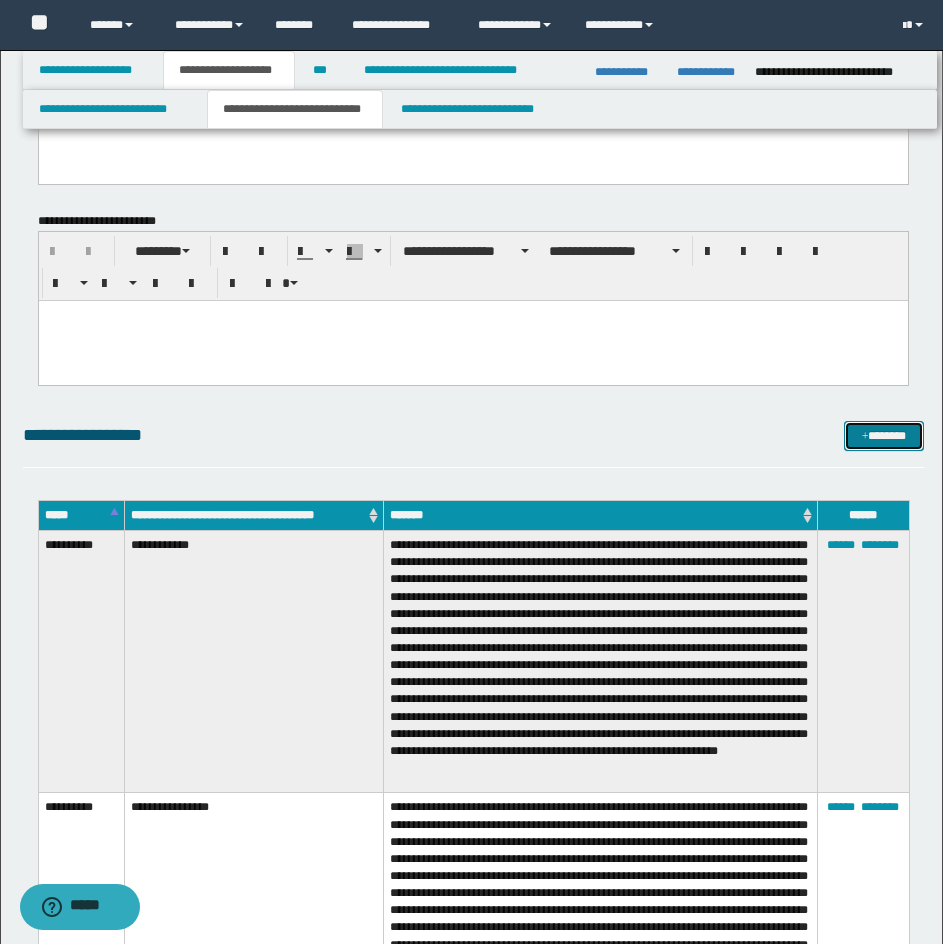 click on "*******" at bounding box center [884, 436] 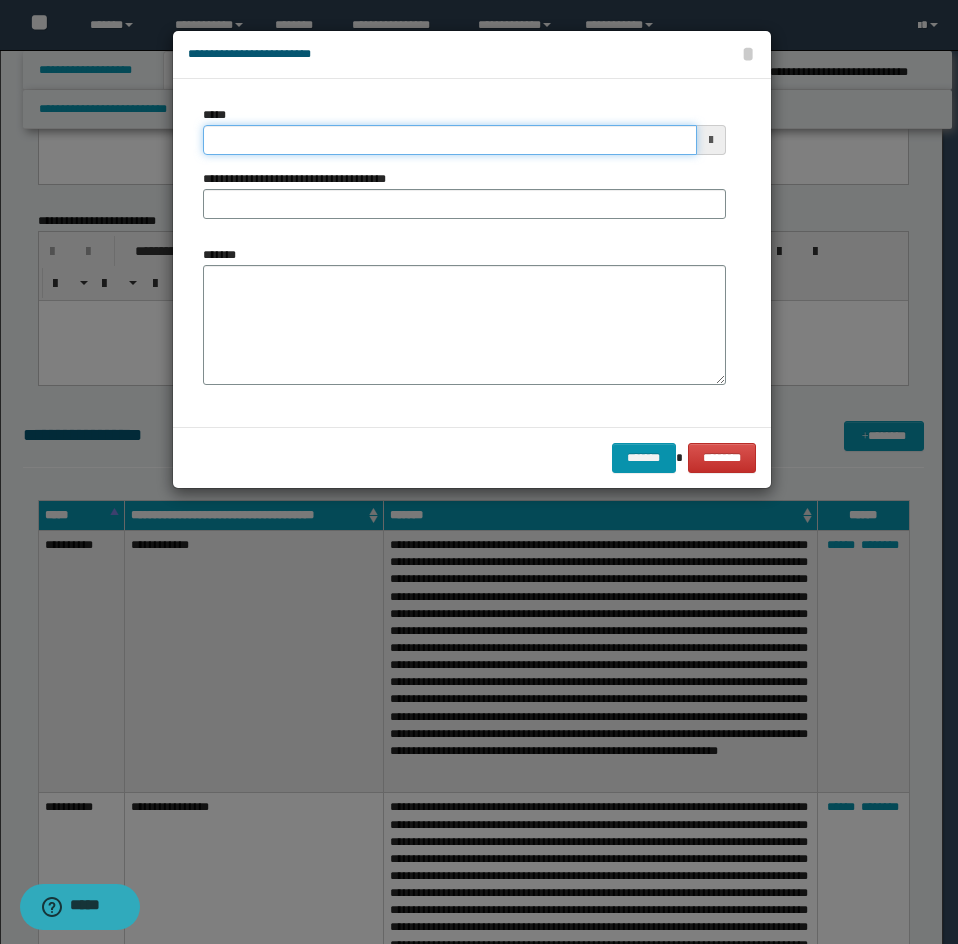 click on "*****" at bounding box center [450, 140] 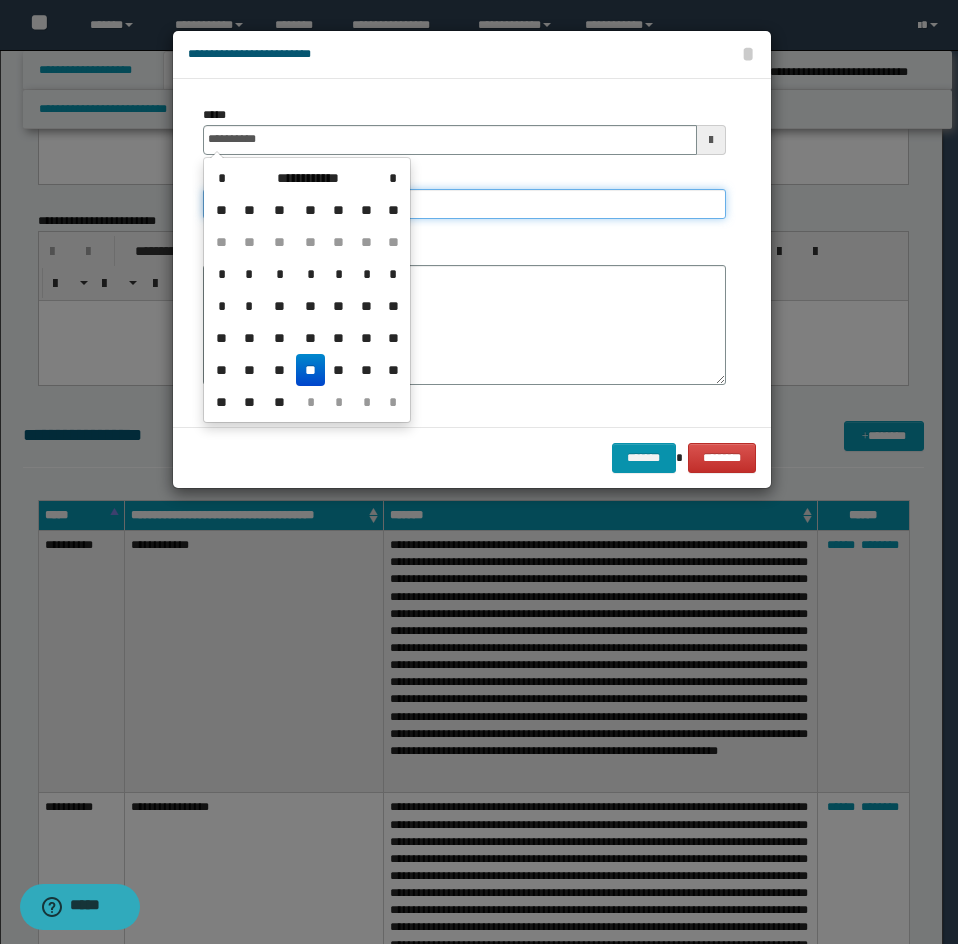 type on "**********" 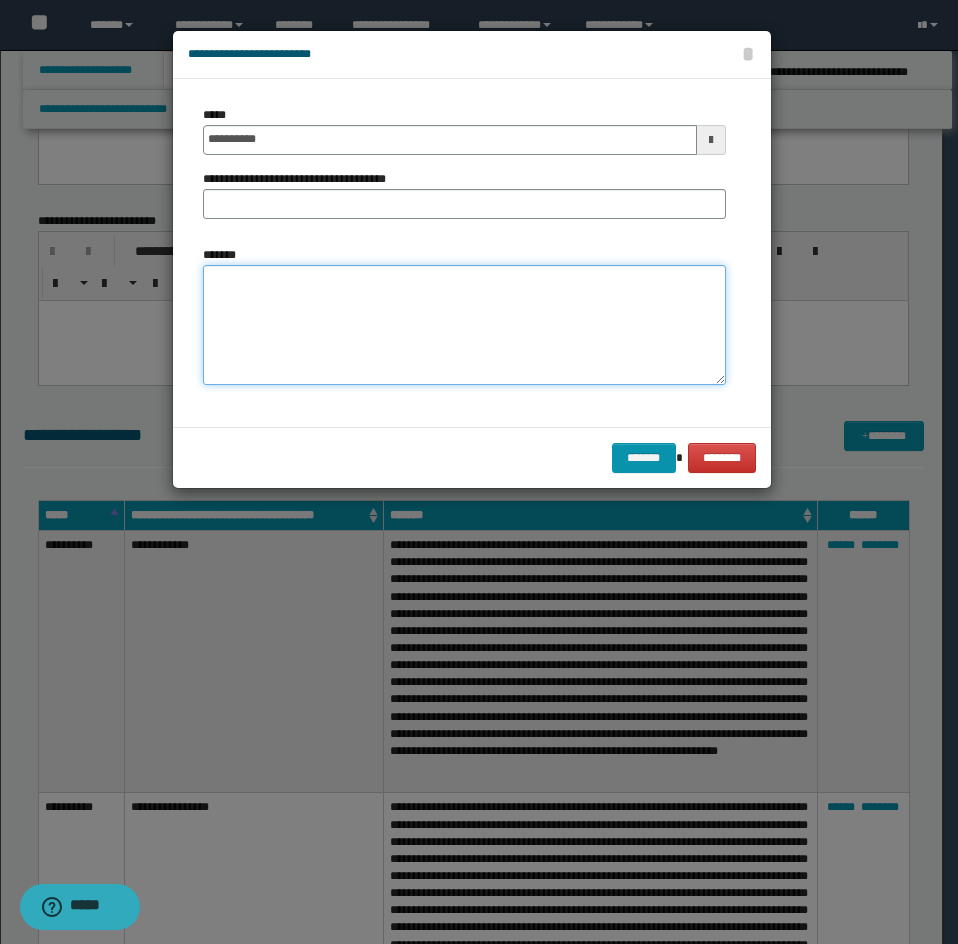 click on "*******" at bounding box center [464, 325] 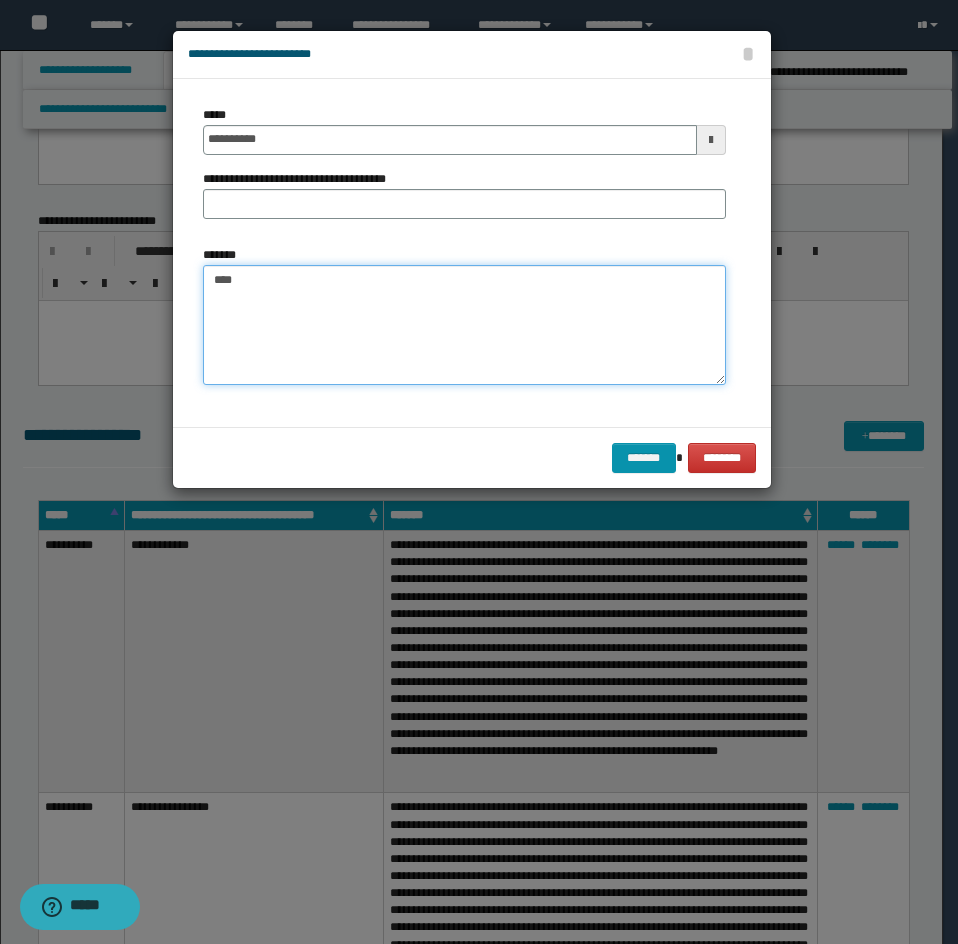 paste on "**********" 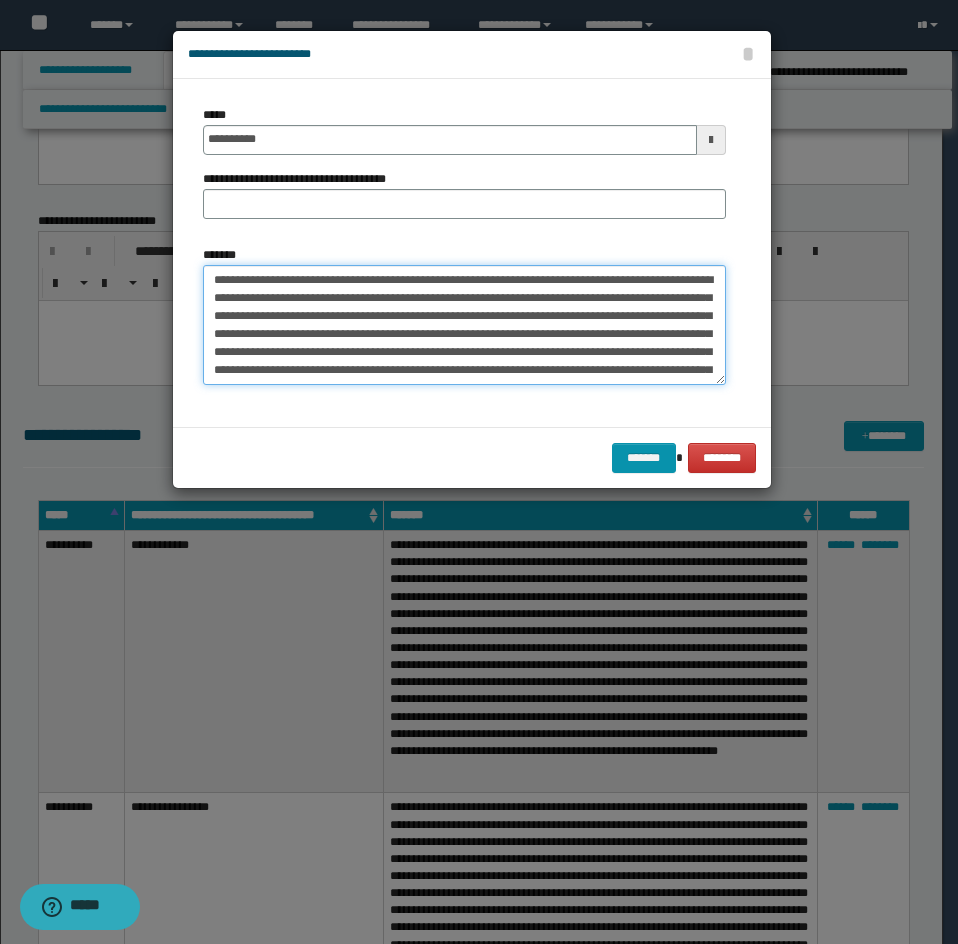 scroll, scrollTop: 462, scrollLeft: 0, axis: vertical 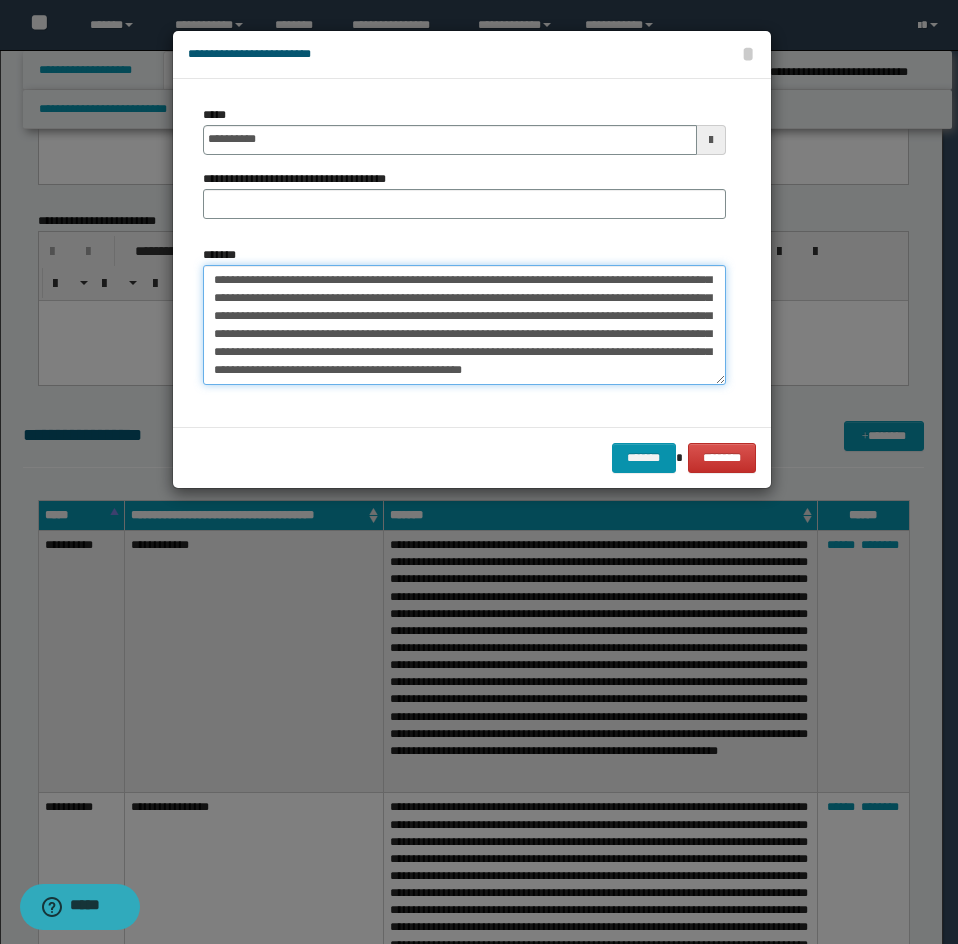 type on "**********" 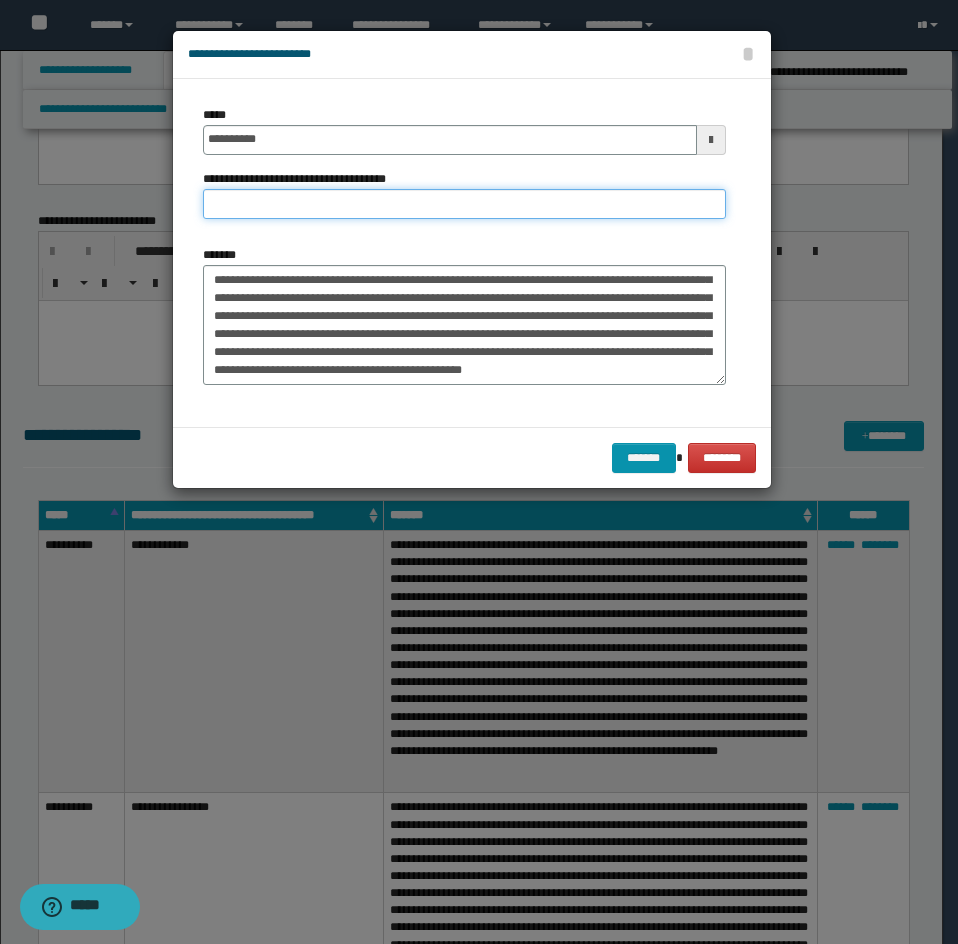 click on "**********" at bounding box center [464, 204] 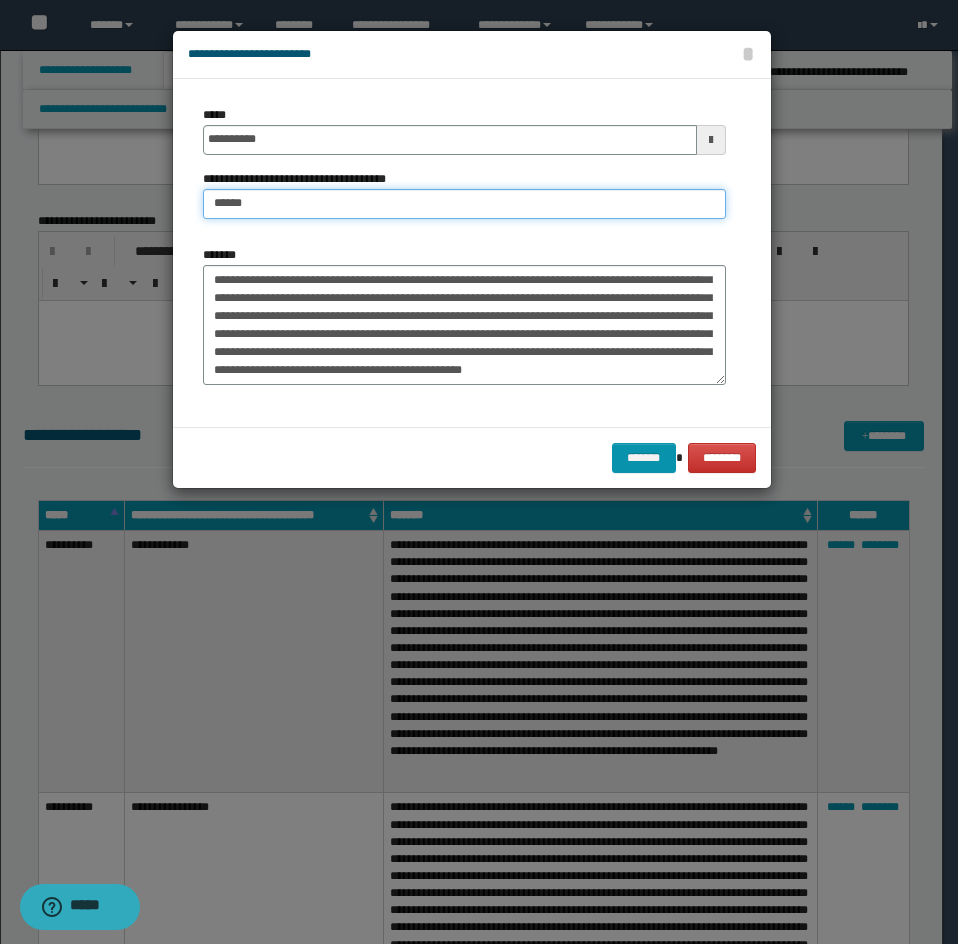 type on "**********" 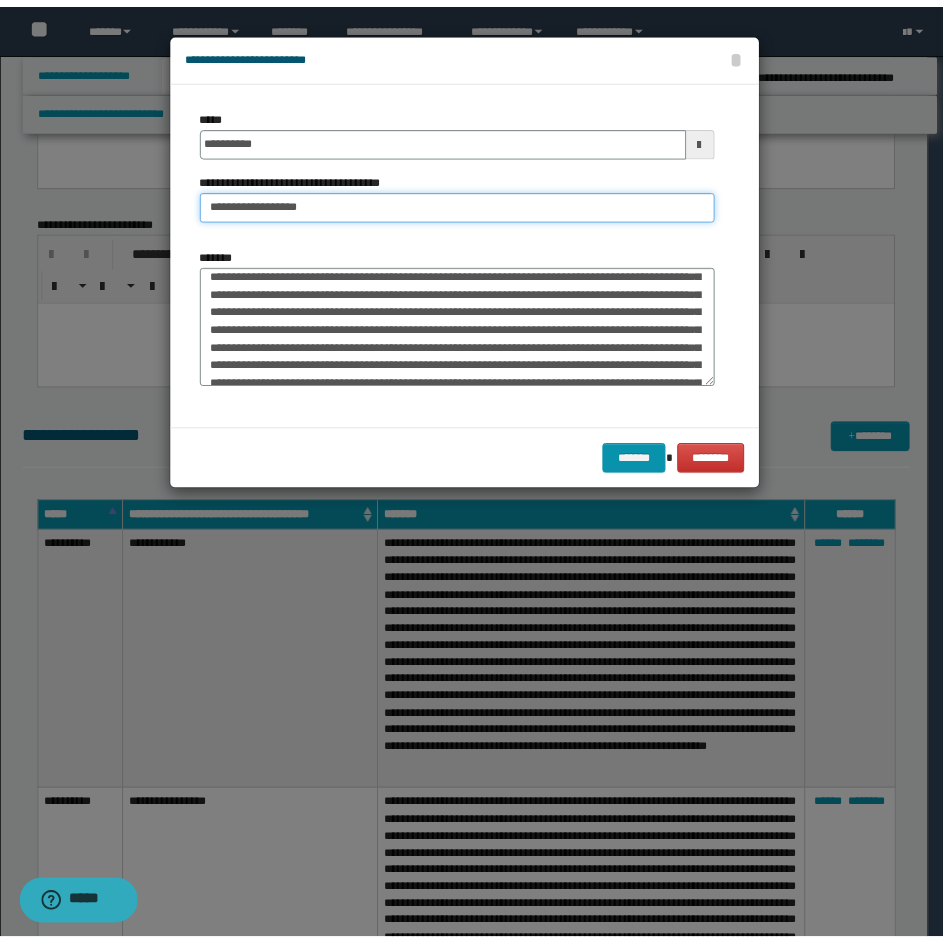 scroll, scrollTop: 0, scrollLeft: 0, axis: both 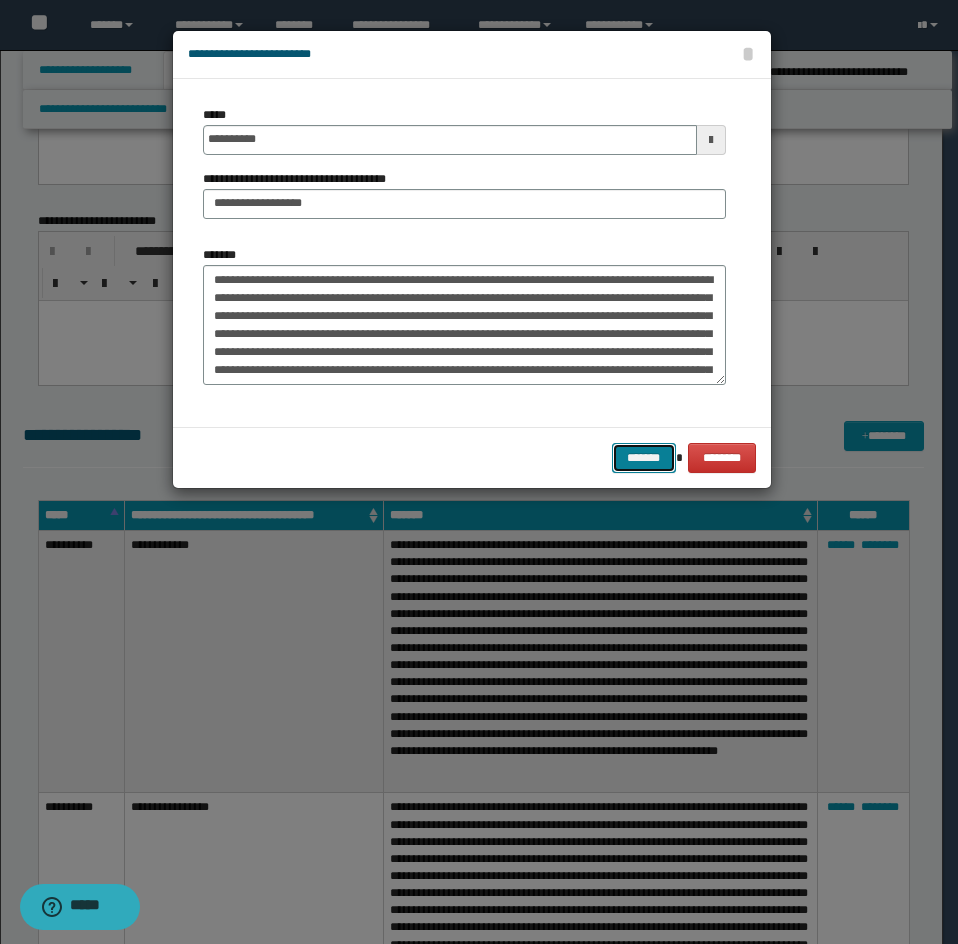 click on "*******" at bounding box center (644, 458) 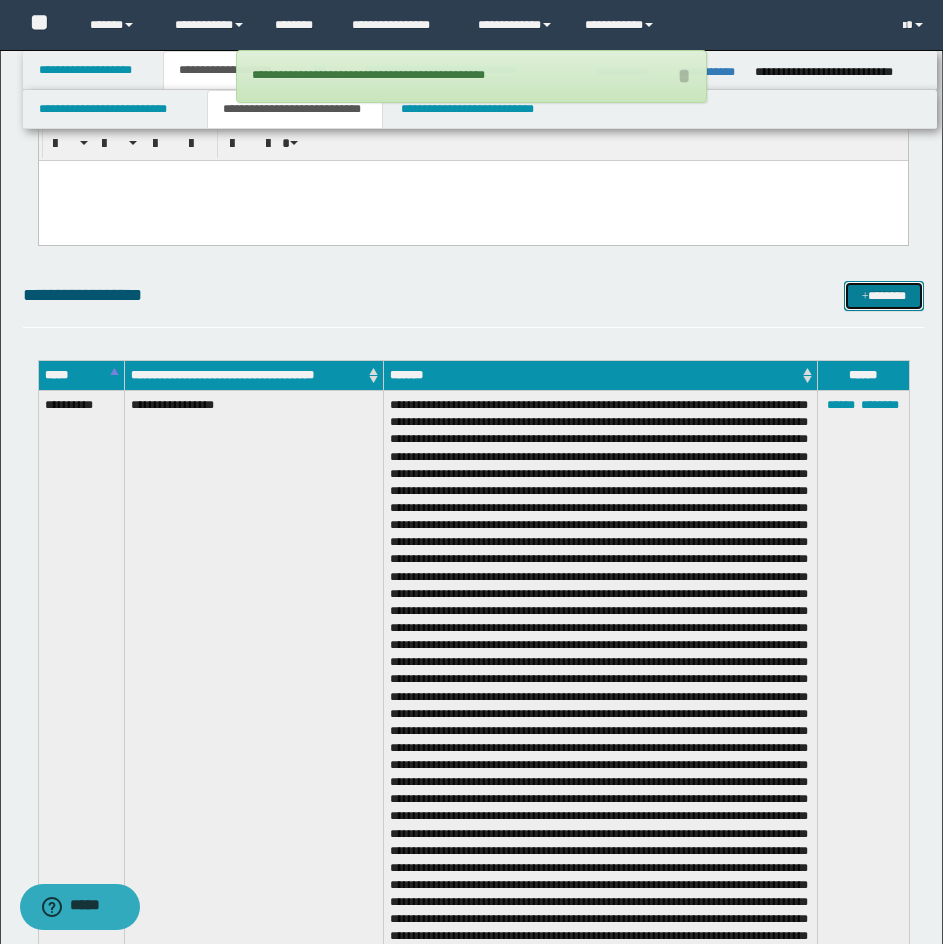 scroll, scrollTop: 3500, scrollLeft: 0, axis: vertical 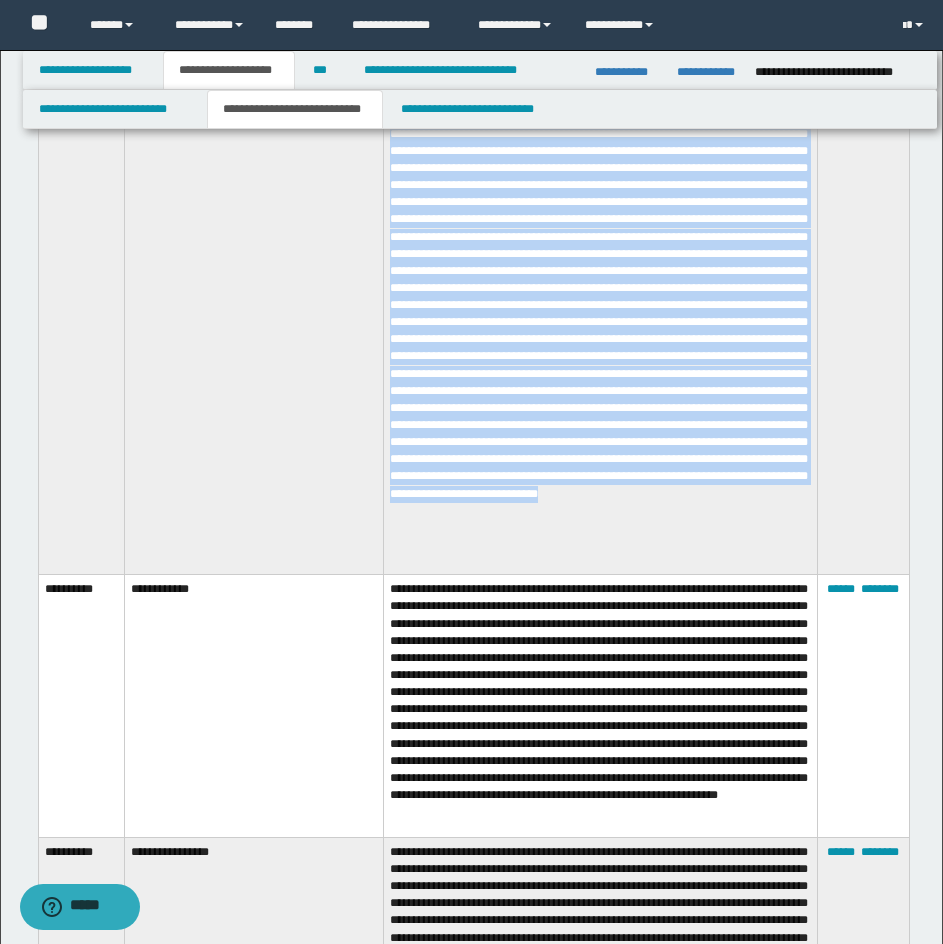 drag, startPoint x: 38, startPoint y: 345, endPoint x: 545, endPoint y: 559, distance: 550.31354 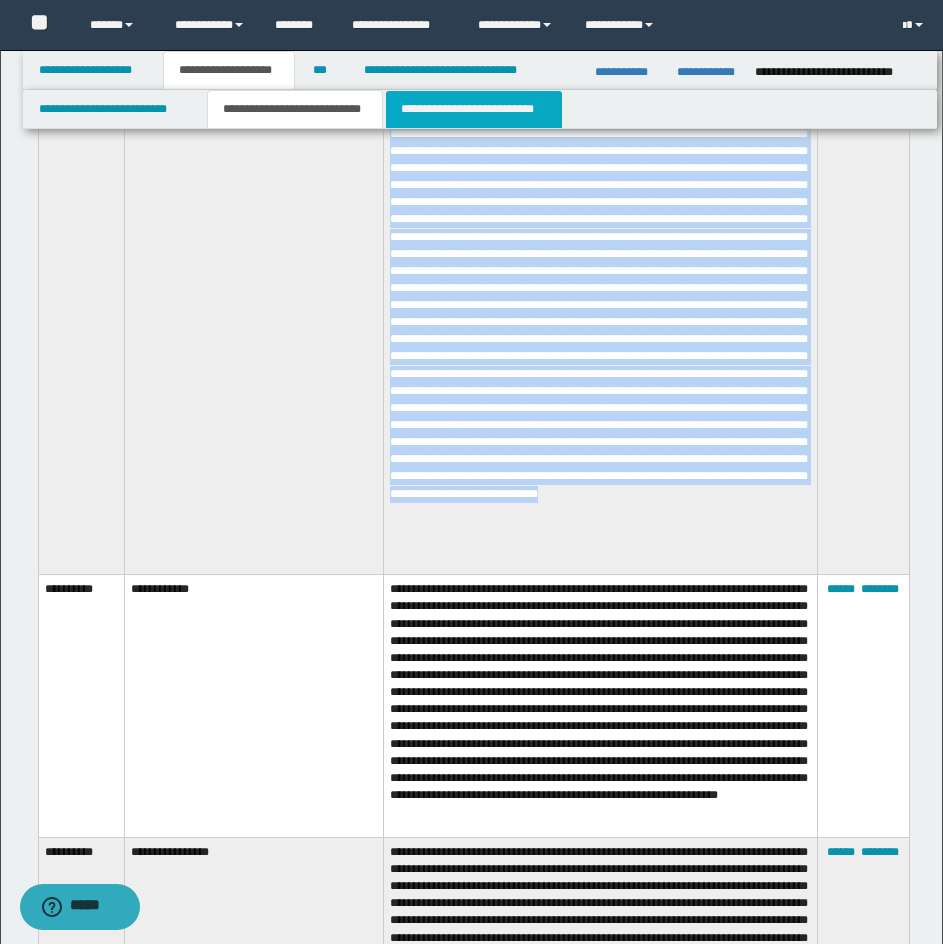 drag, startPoint x: 472, startPoint y: 115, endPoint x: 482, endPoint y: 126, distance: 14.866069 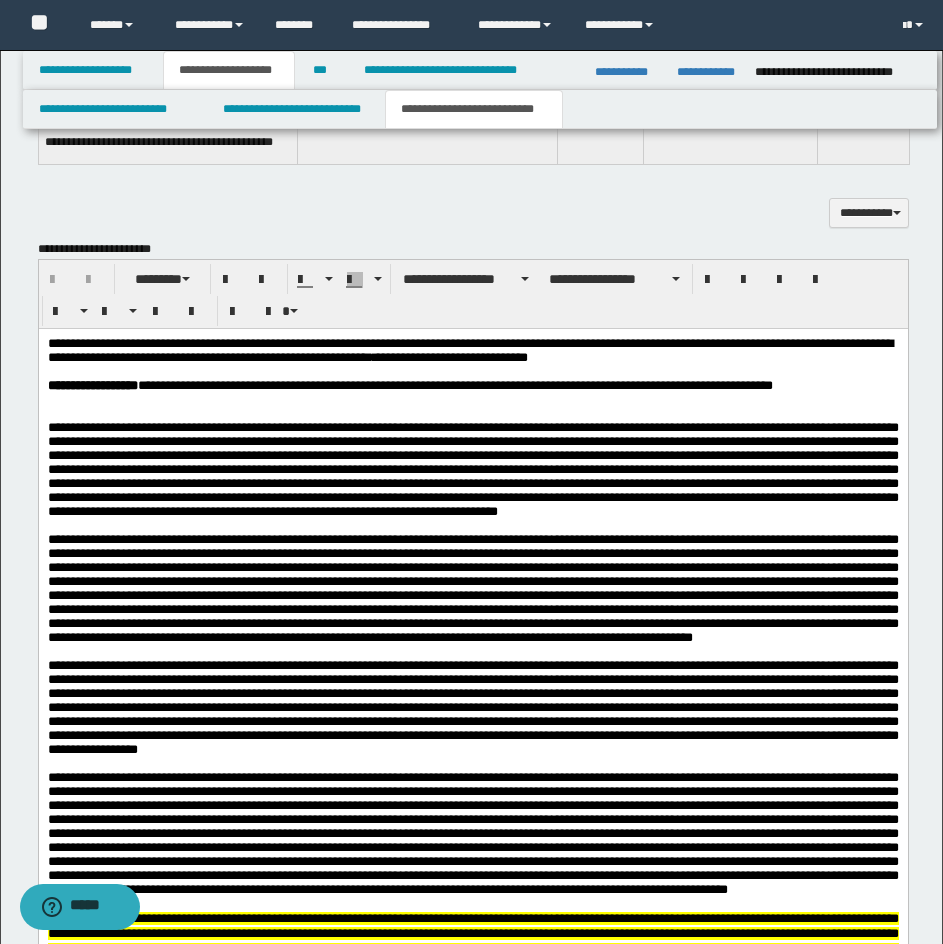 scroll, scrollTop: 1900, scrollLeft: 0, axis: vertical 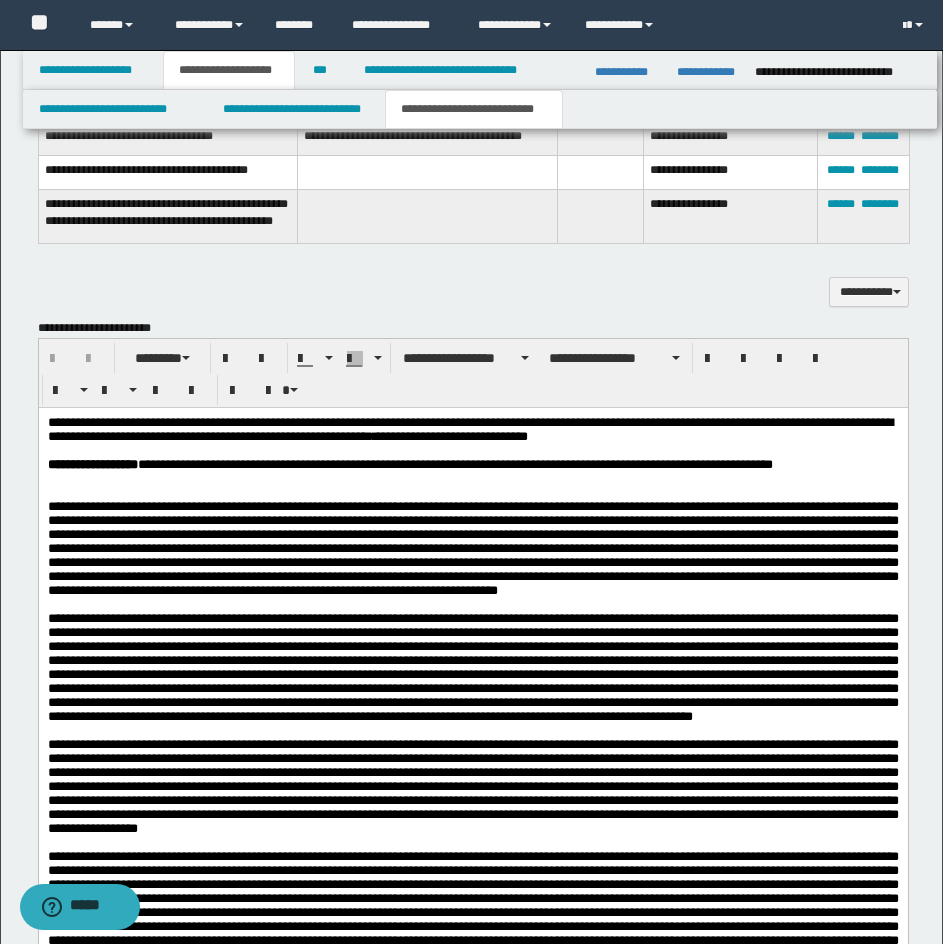 click on "**********" at bounding box center (472, 465) 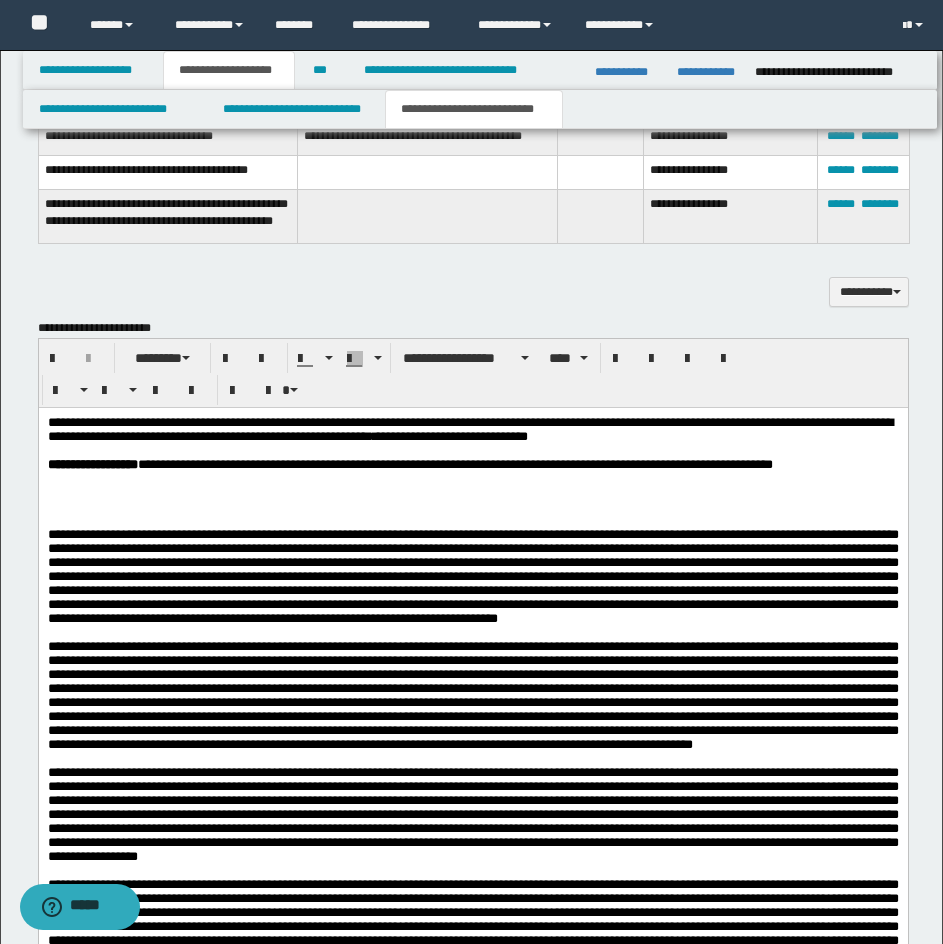 type 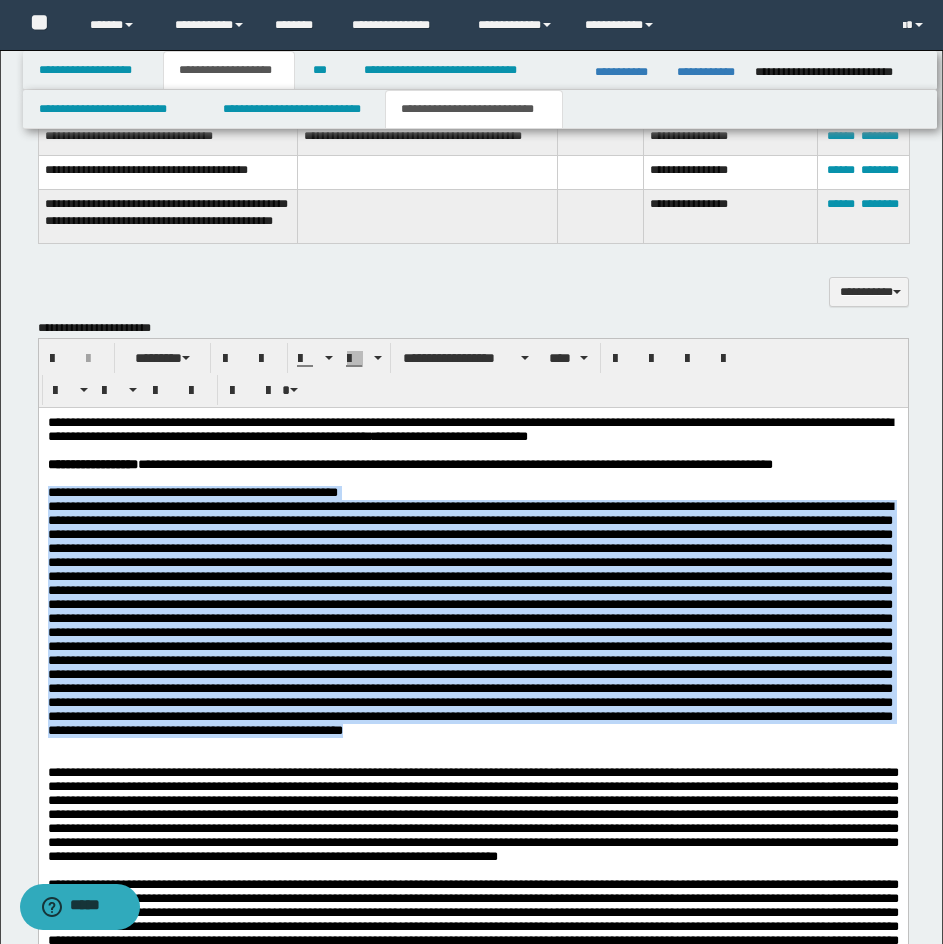 drag, startPoint x: 820, startPoint y: 792, endPoint x: 30, endPoint y: 508, distance: 839.4975 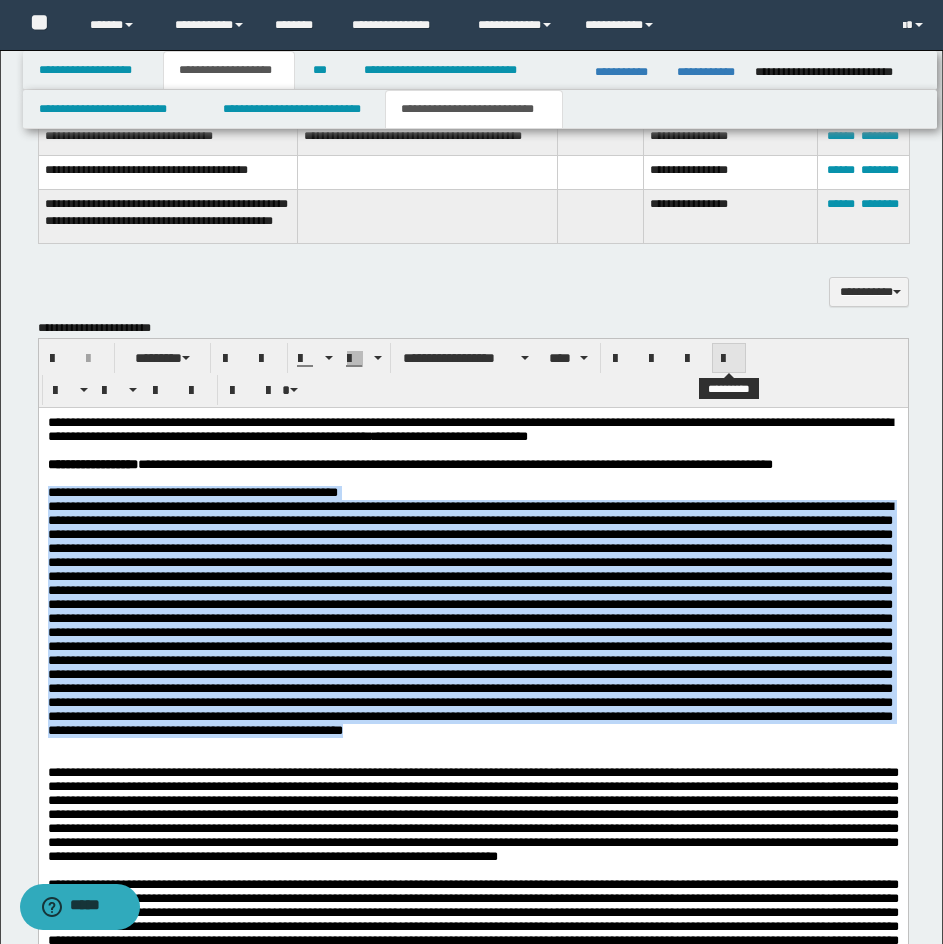 click at bounding box center (729, 359) 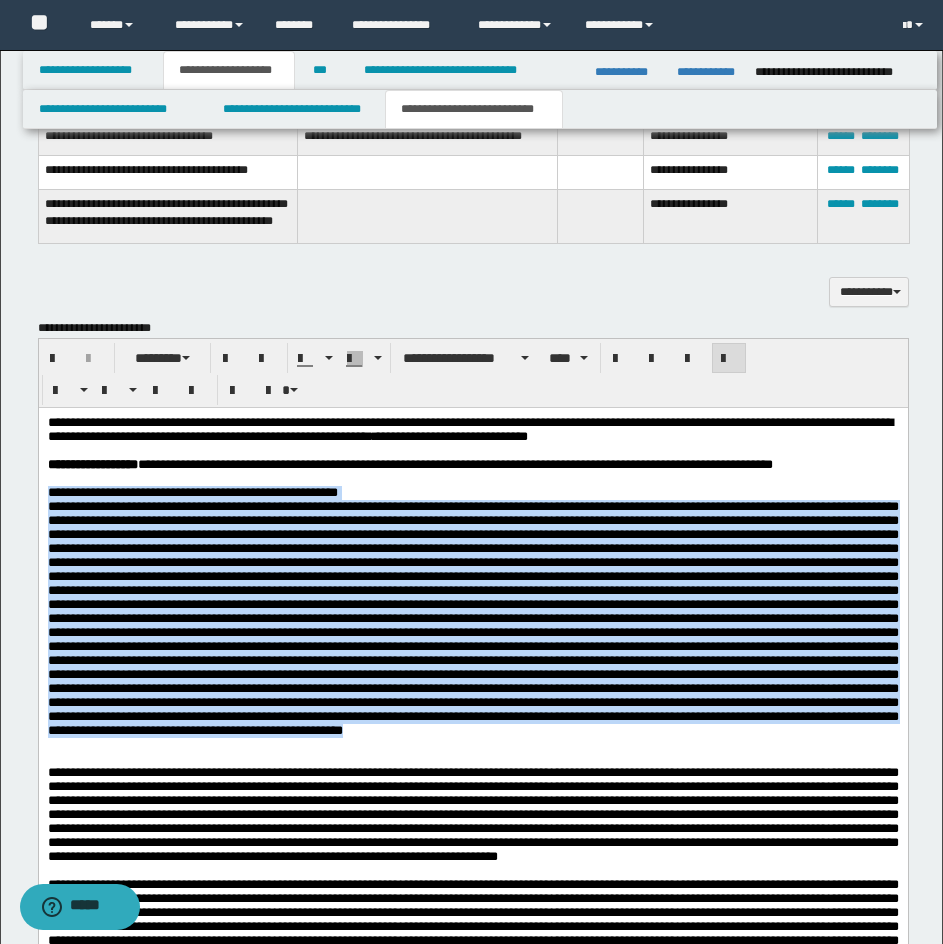 click on "**********" at bounding box center [472, 612] 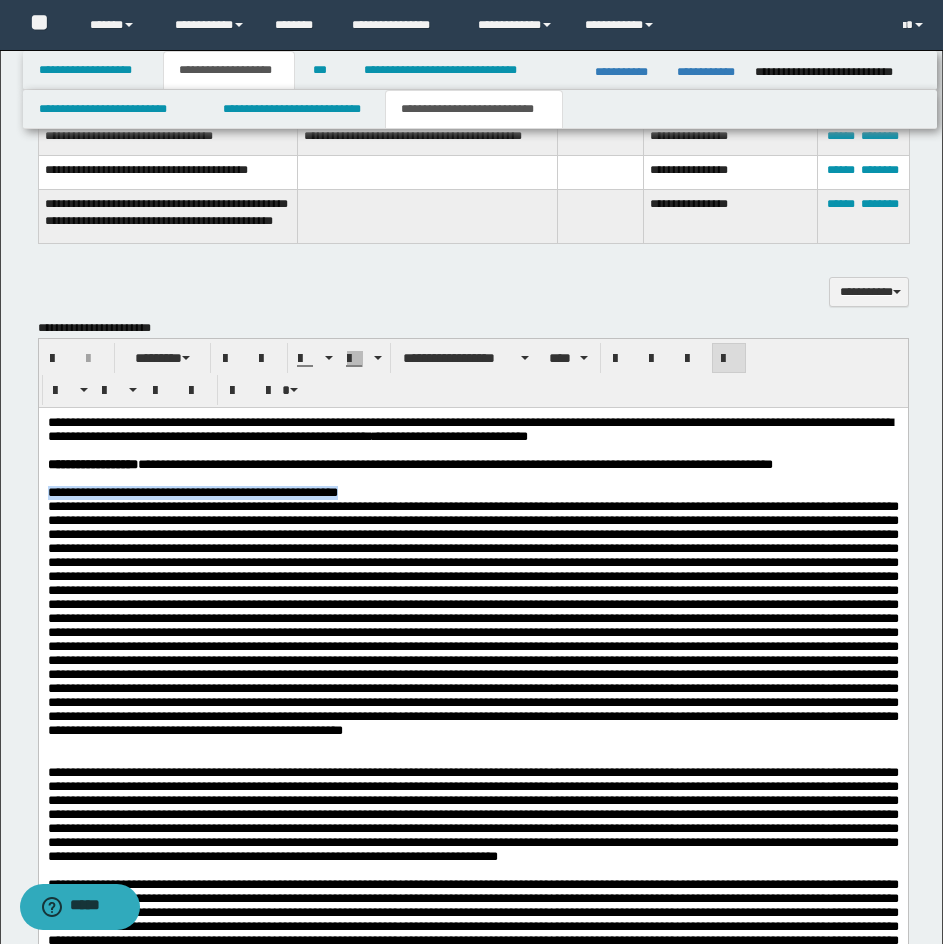 drag, startPoint x: 406, startPoint y: 498, endPoint x: 48, endPoint y: 498, distance: 358 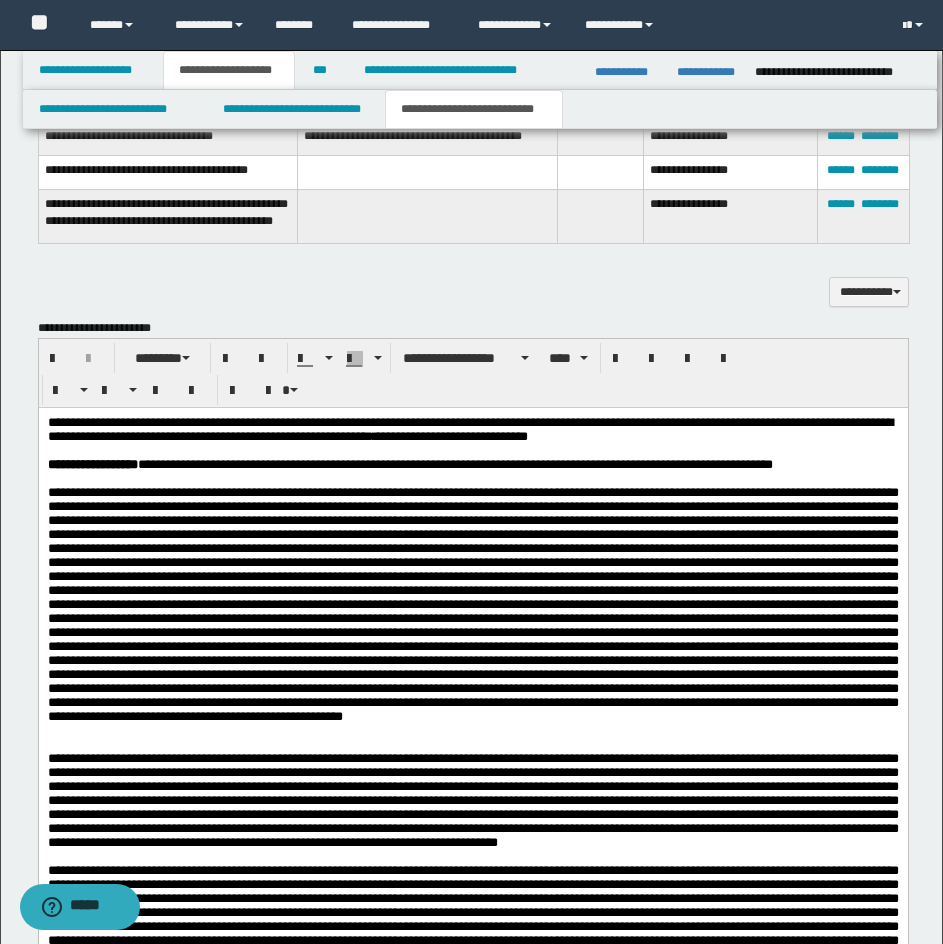 click at bounding box center (472, 745) 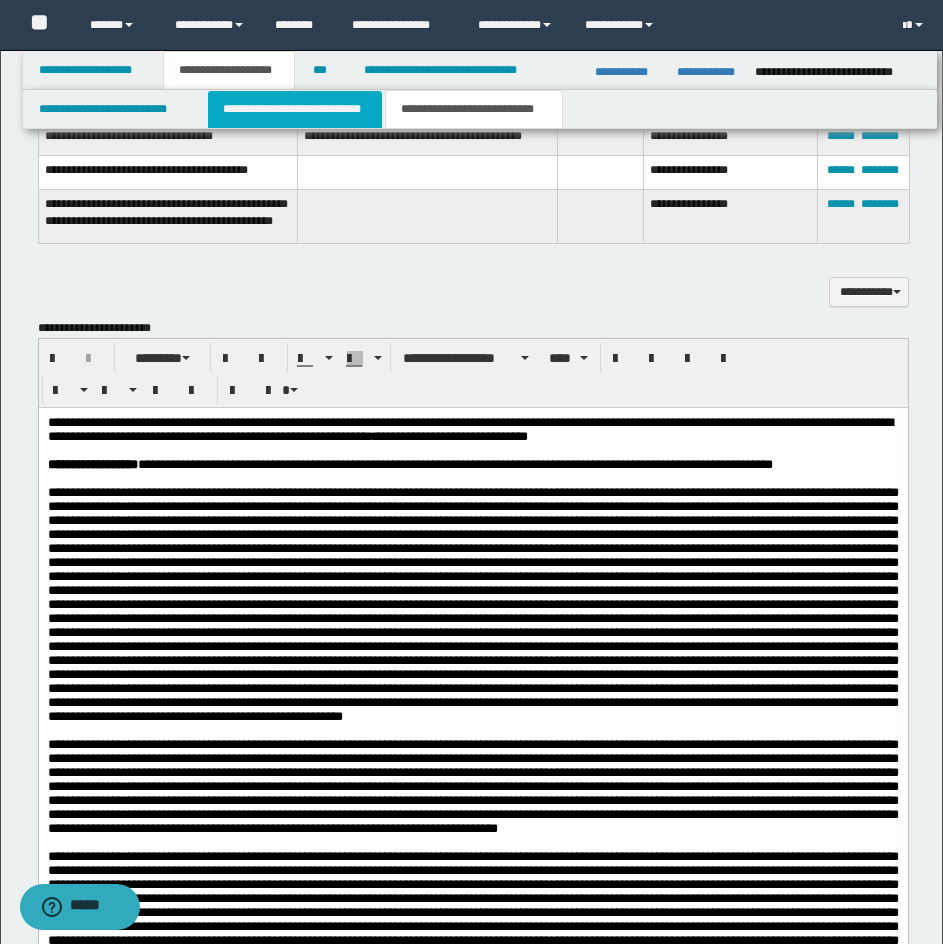 click on "**********" at bounding box center (295, 109) 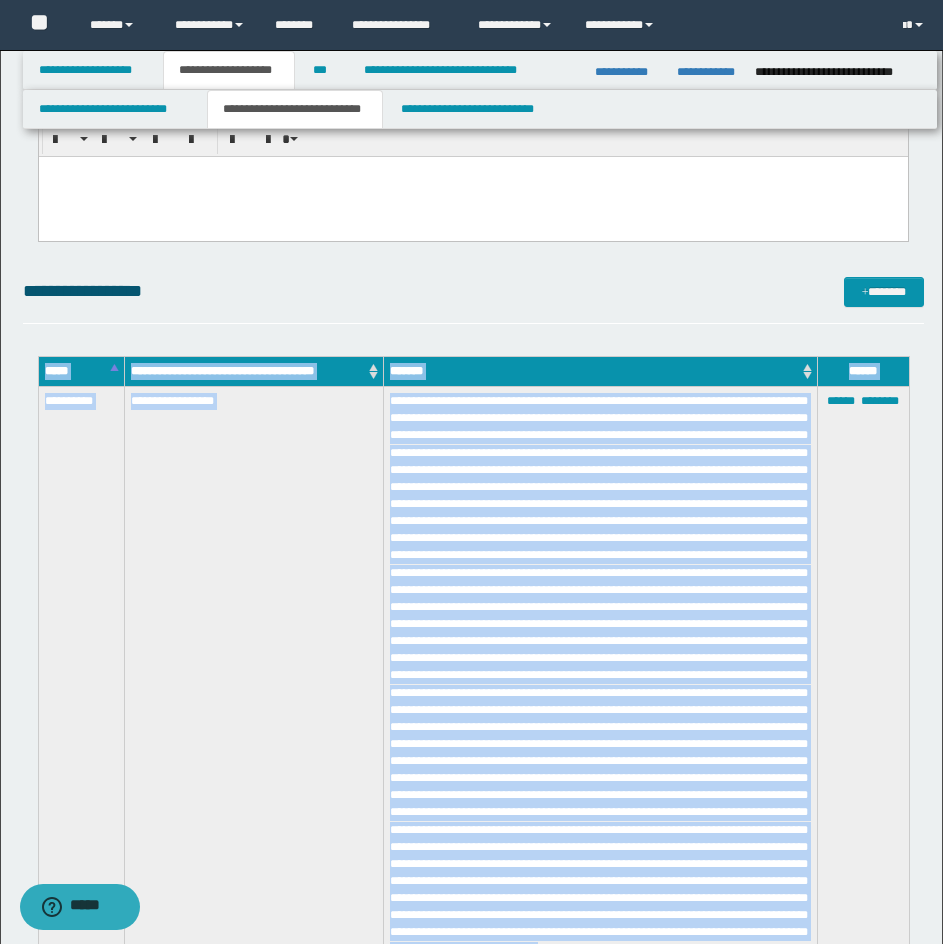 scroll, scrollTop: 3600, scrollLeft: 0, axis: vertical 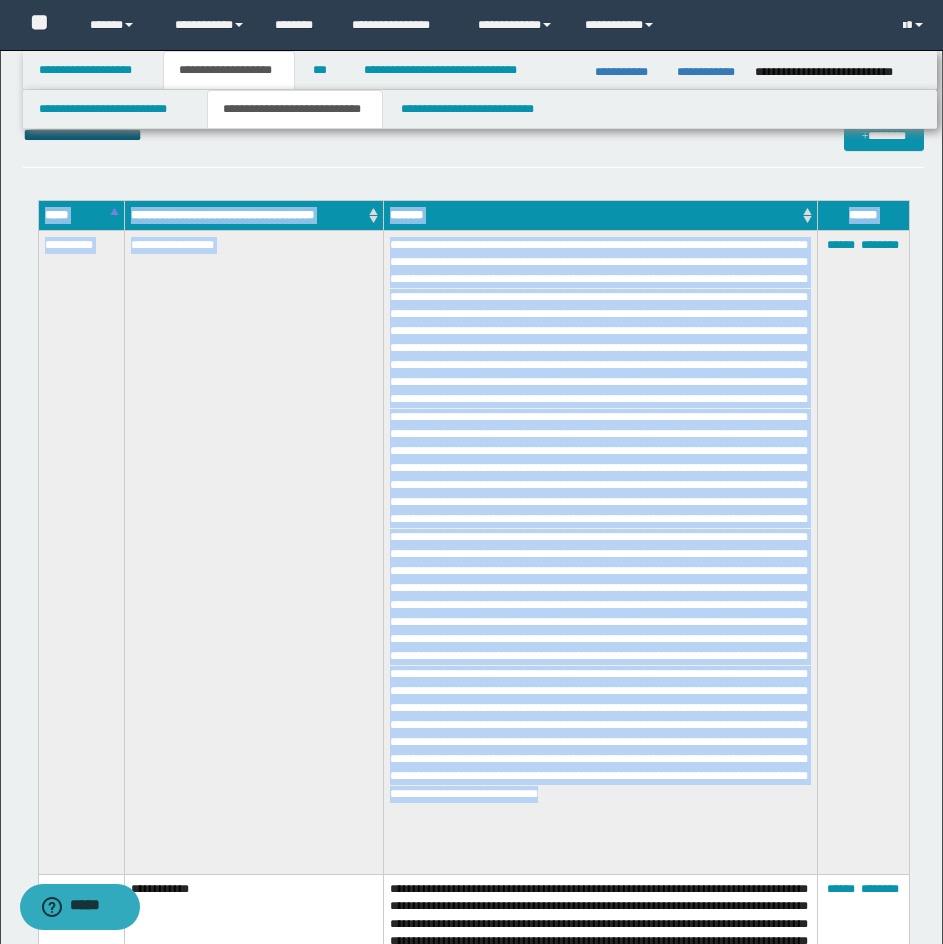 click at bounding box center [600, 553] 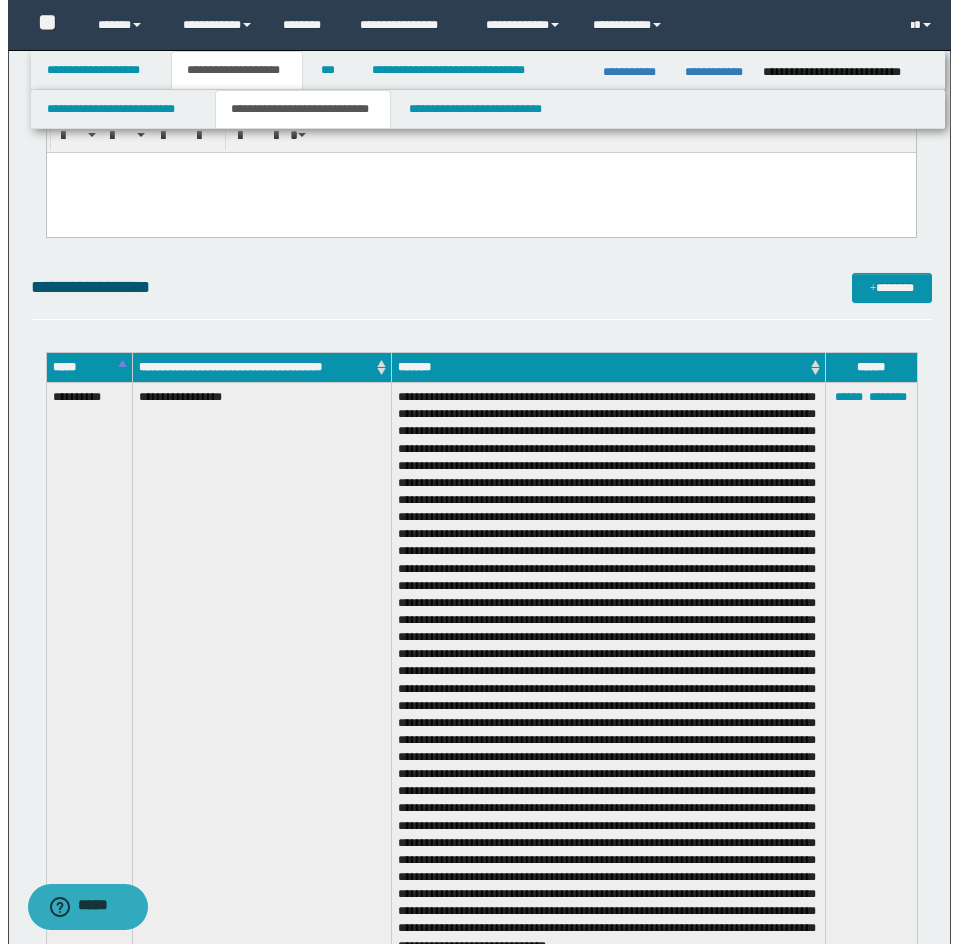 scroll, scrollTop: 3400, scrollLeft: 0, axis: vertical 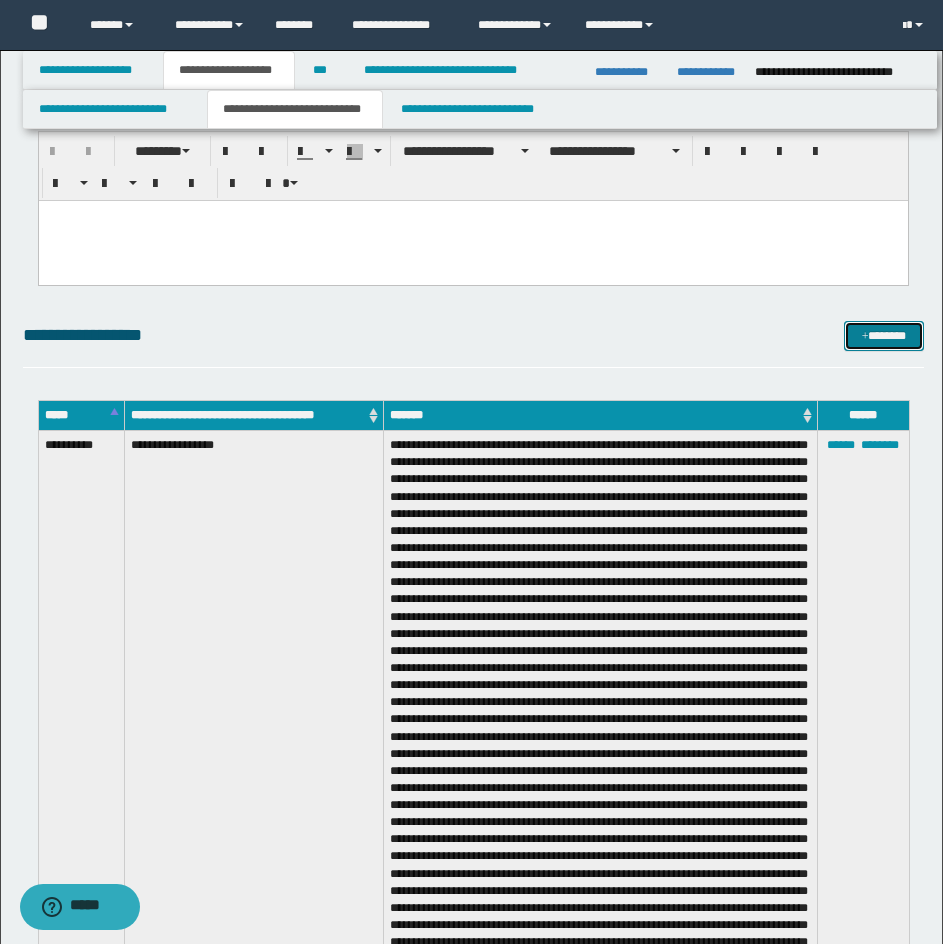 click on "*******" at bounding box center [884, 336] 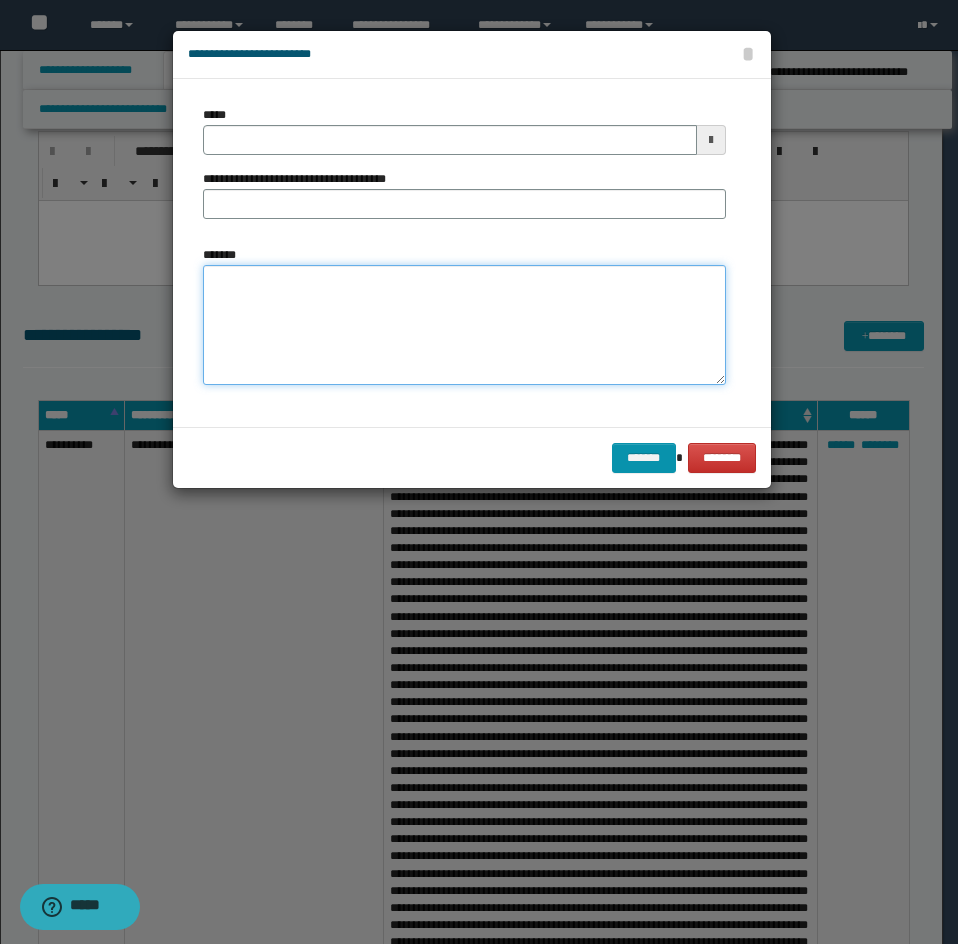 click on "*******" at bounding box center [464, 325] 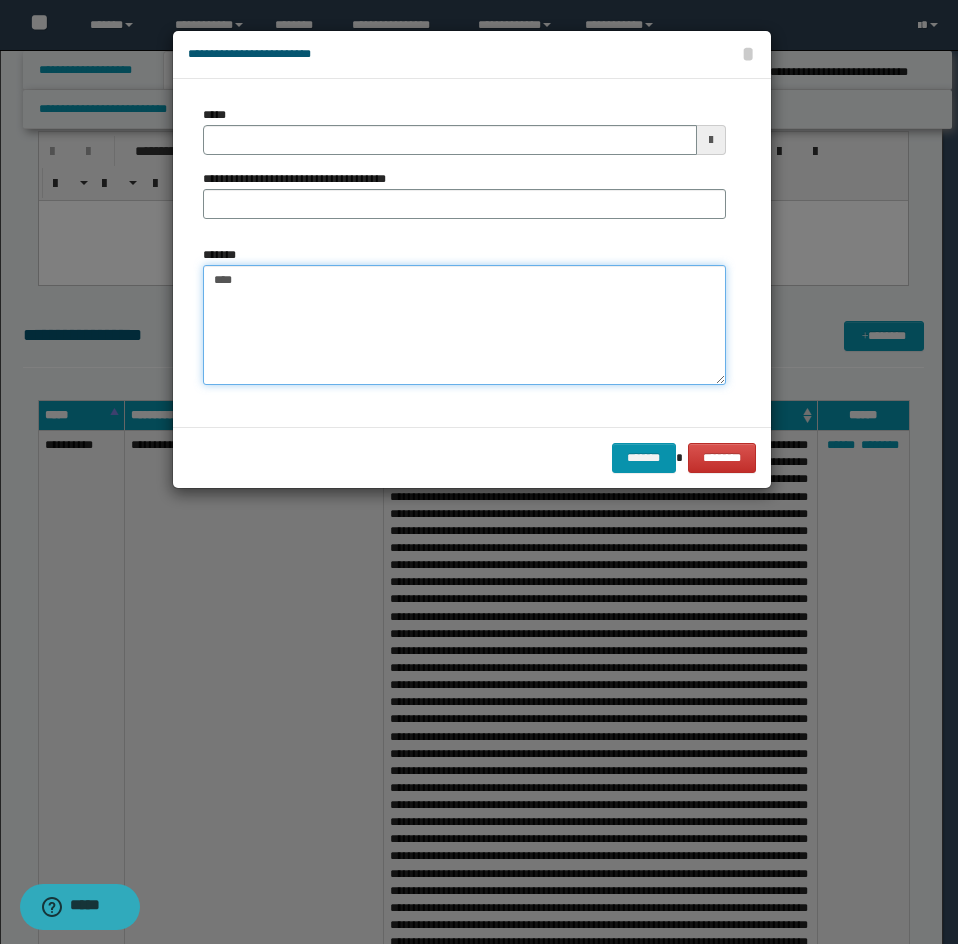 paste on "**********" 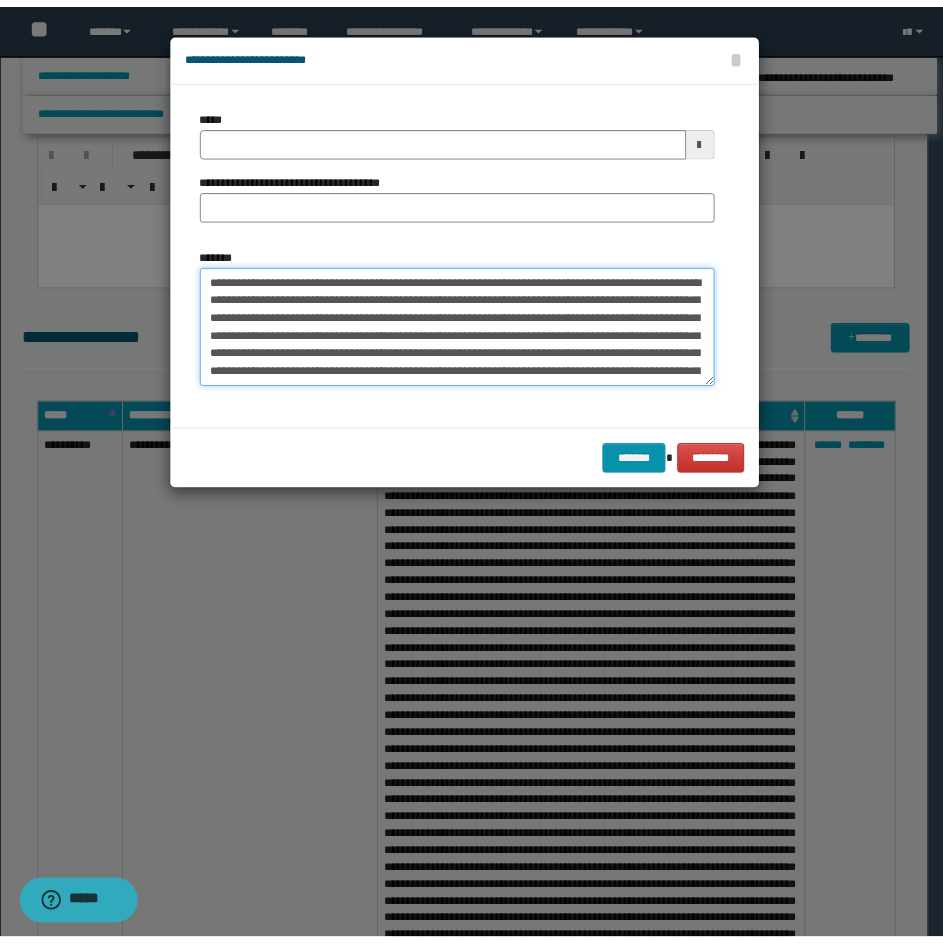 scroll, scrollTop: 282, scrollLeft: 0, axis: vertical 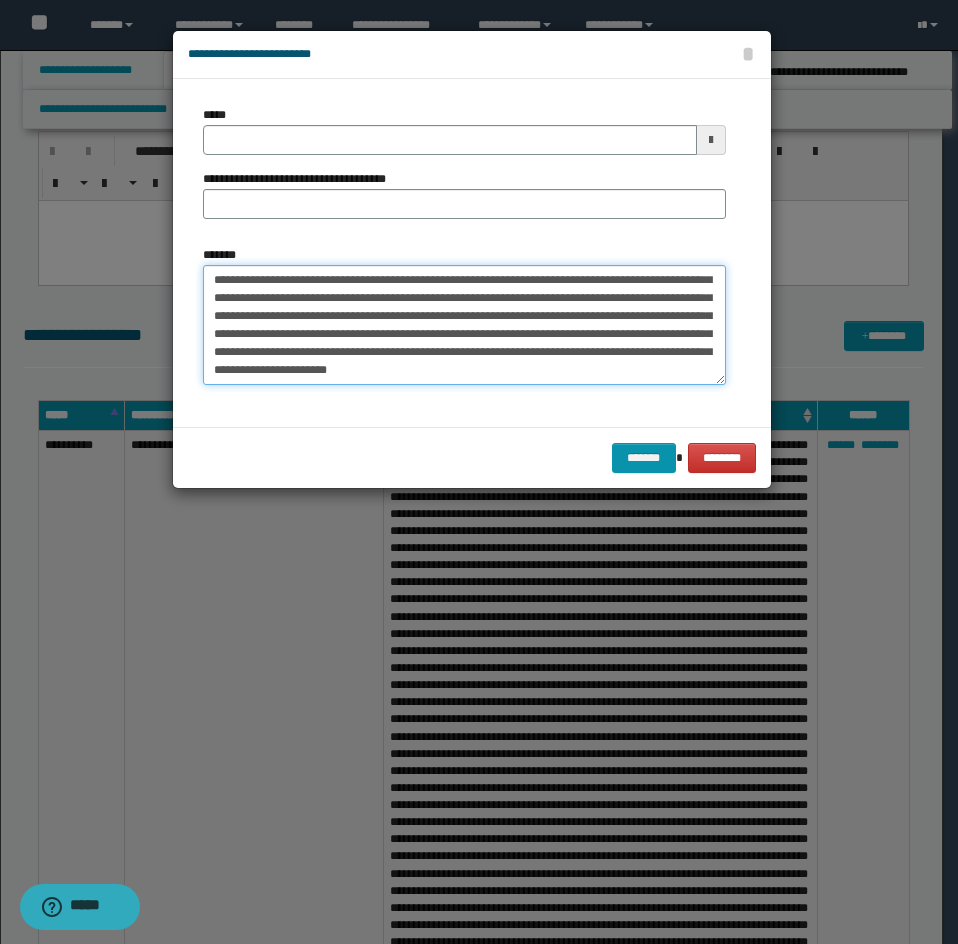 click on "*******" at bounding box center (464, 325) 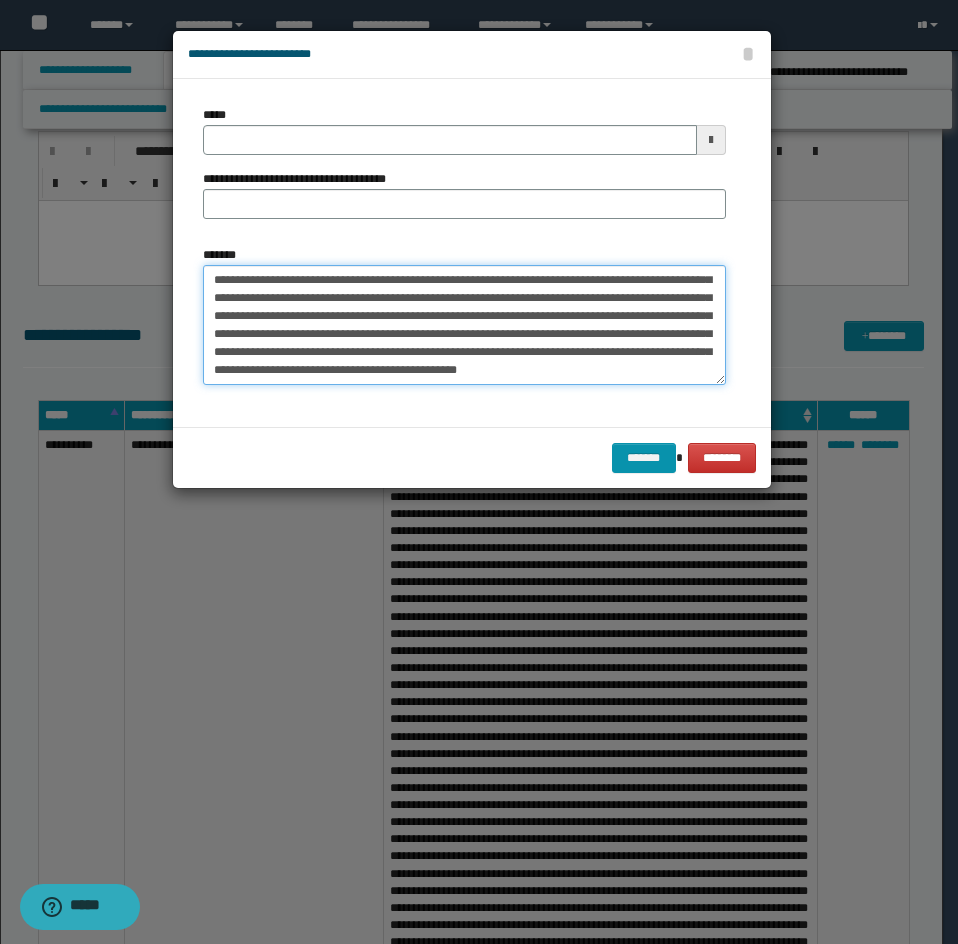 type 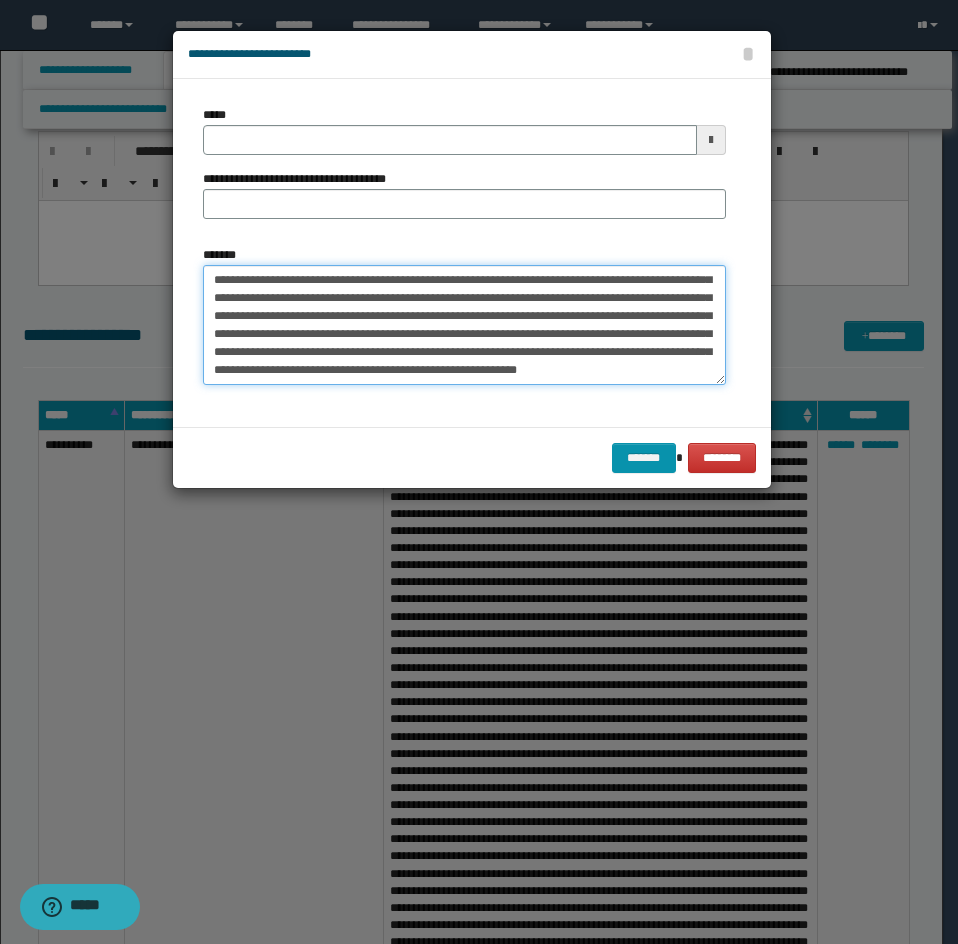 type on "**********" 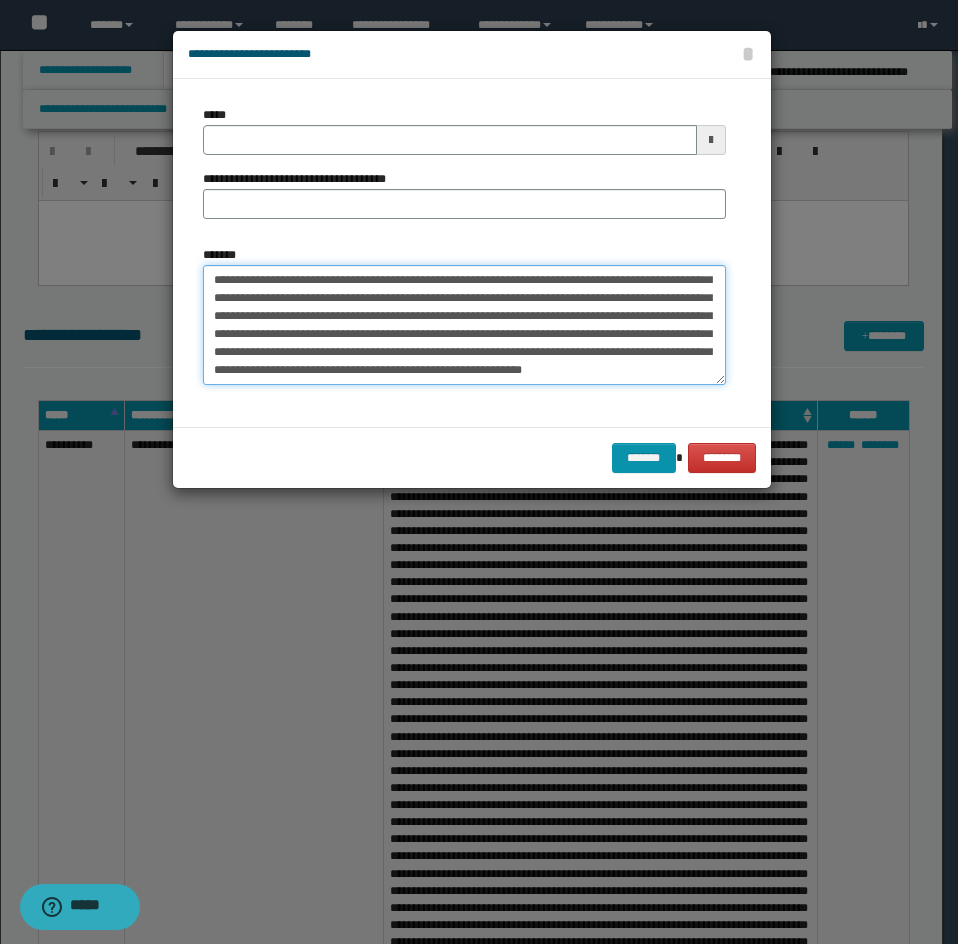 type 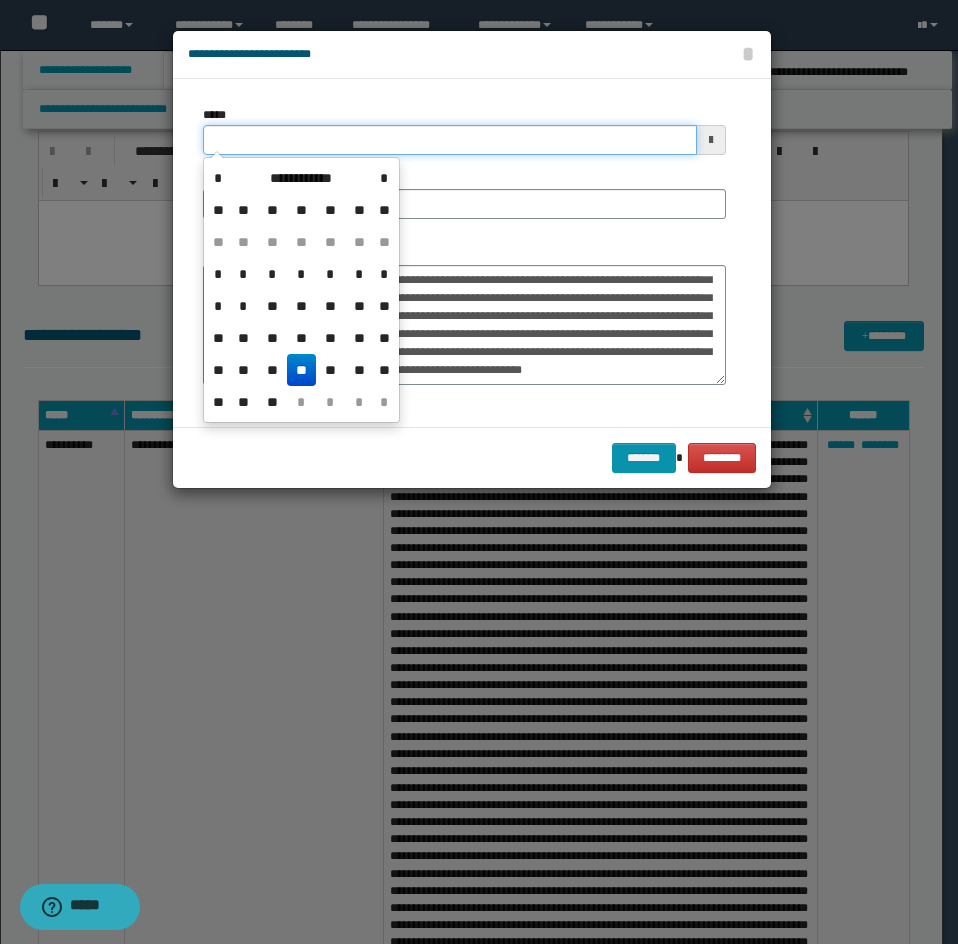 click on "*****" at bounding box center (450, 140) 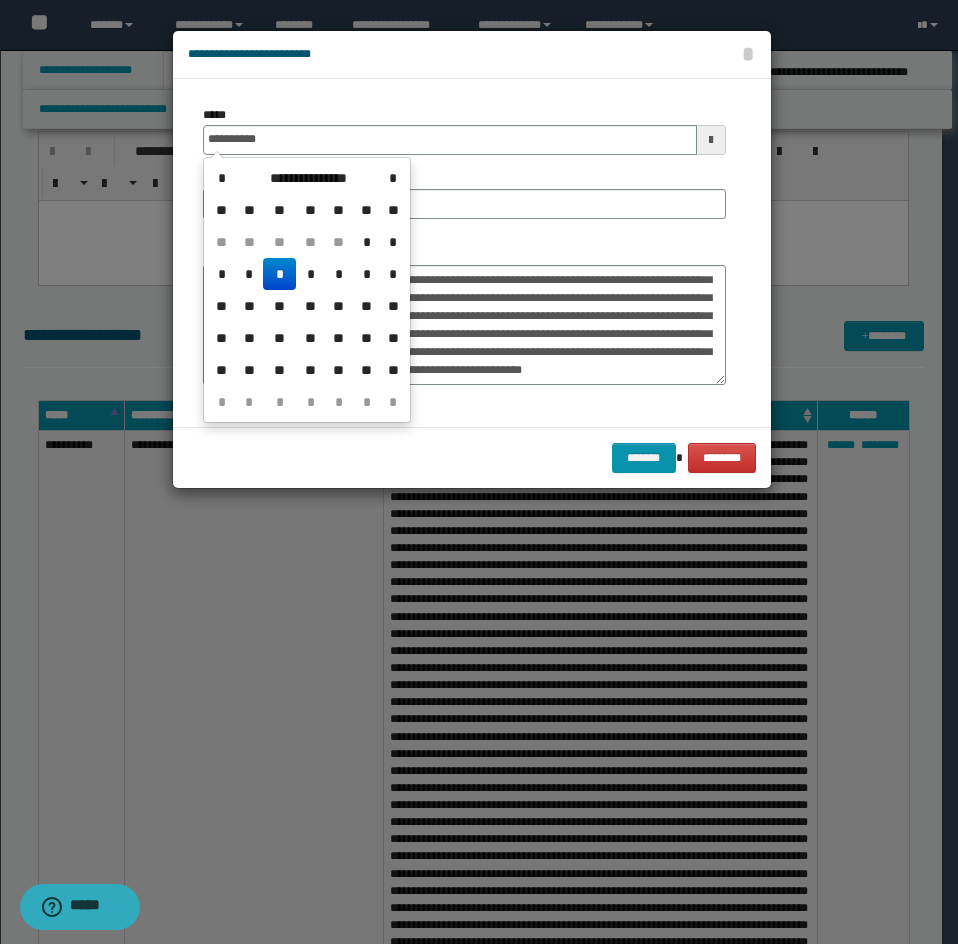 type on "**********" 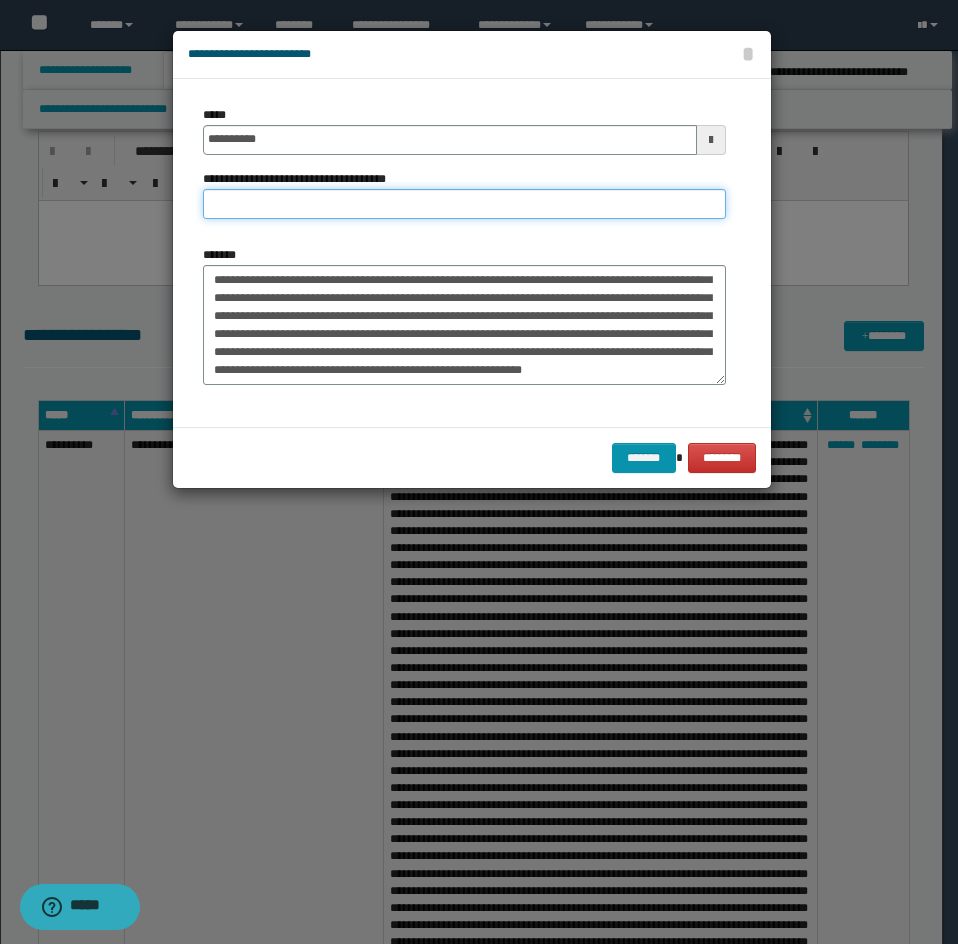 click on "**********" at bounding box center (464, 204) 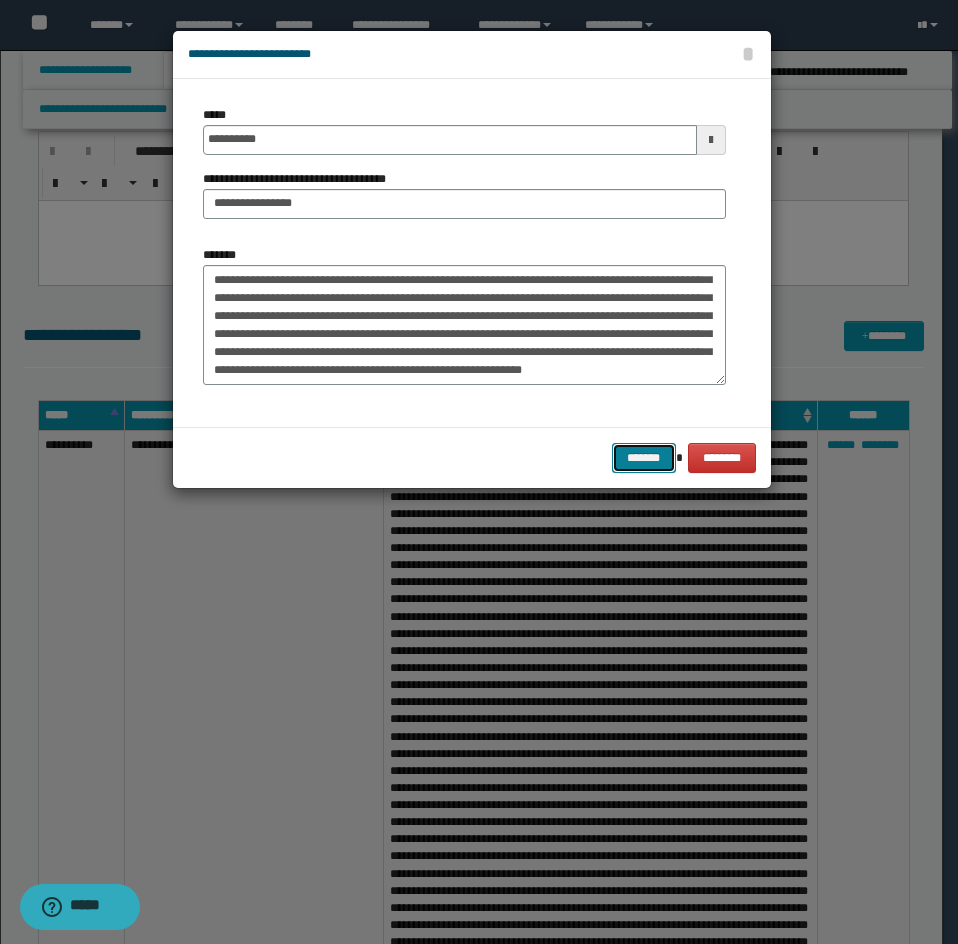 click on "*******" at bounding box center (644, 458) 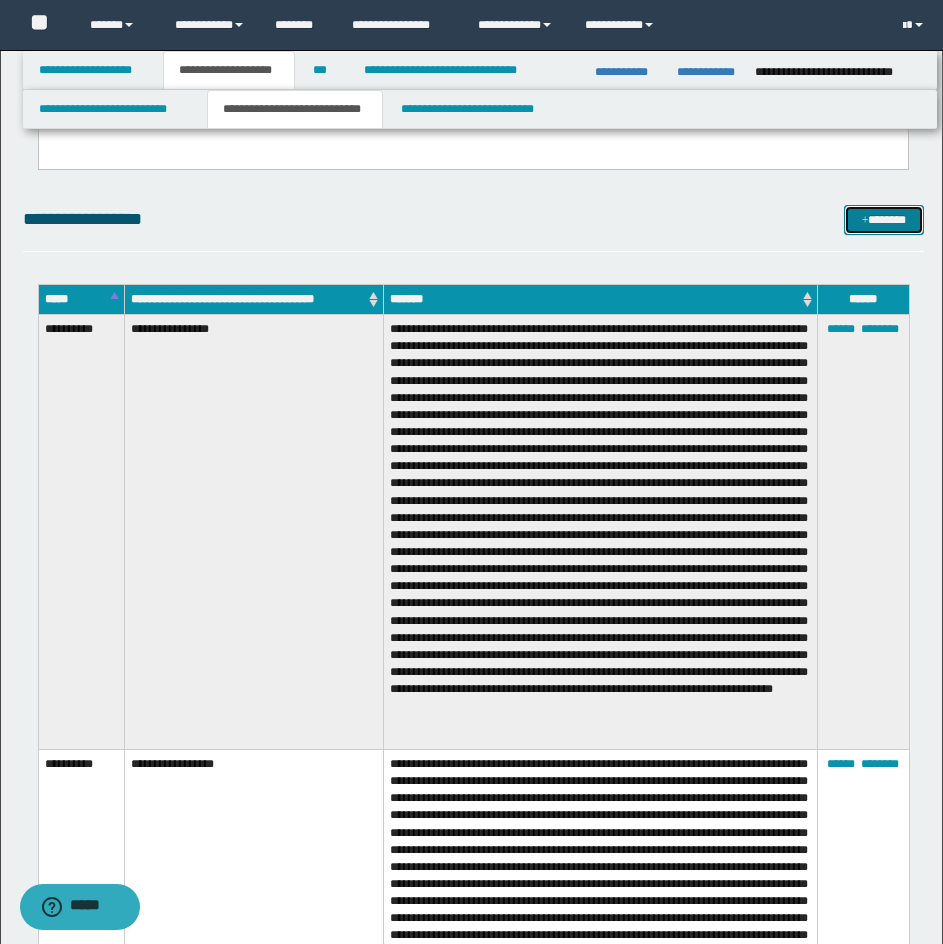 scroll, scrollTop: 3600, scrollLeft: 0, axis: vertical 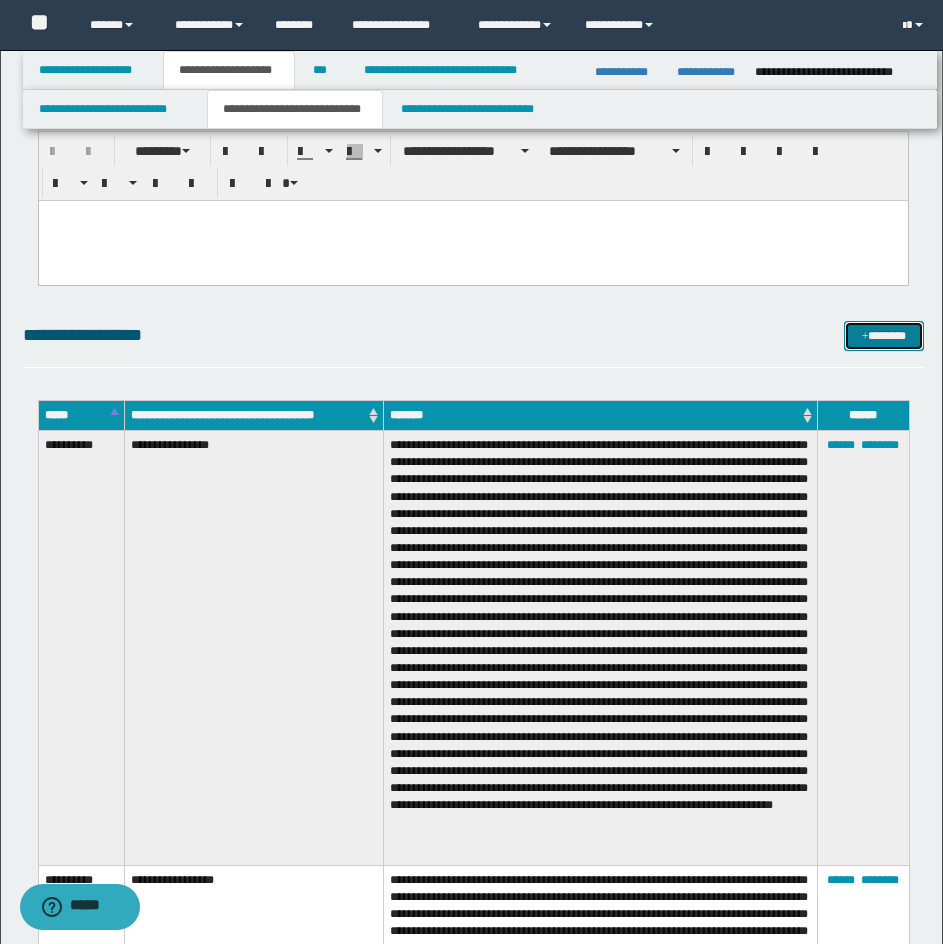 click on "*******" at bounding box center (884, 336) 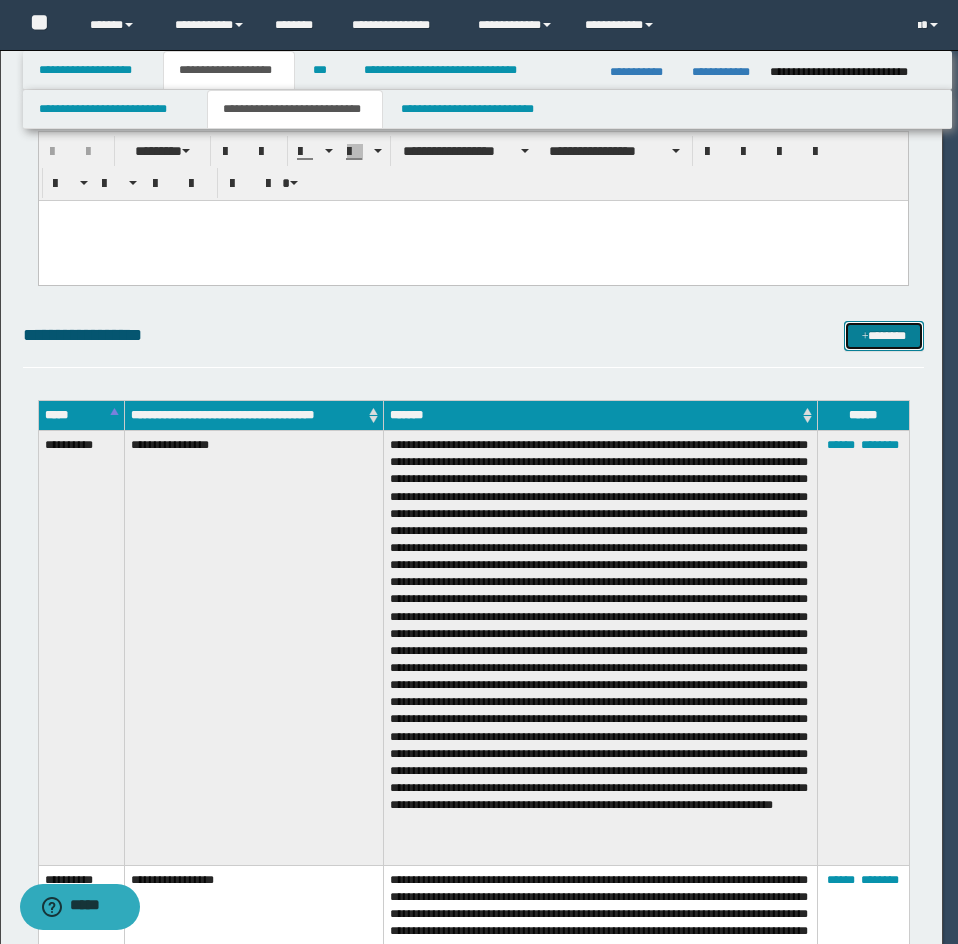 scroll, scrollTop: 0, scrollLeft: 0, axis: both 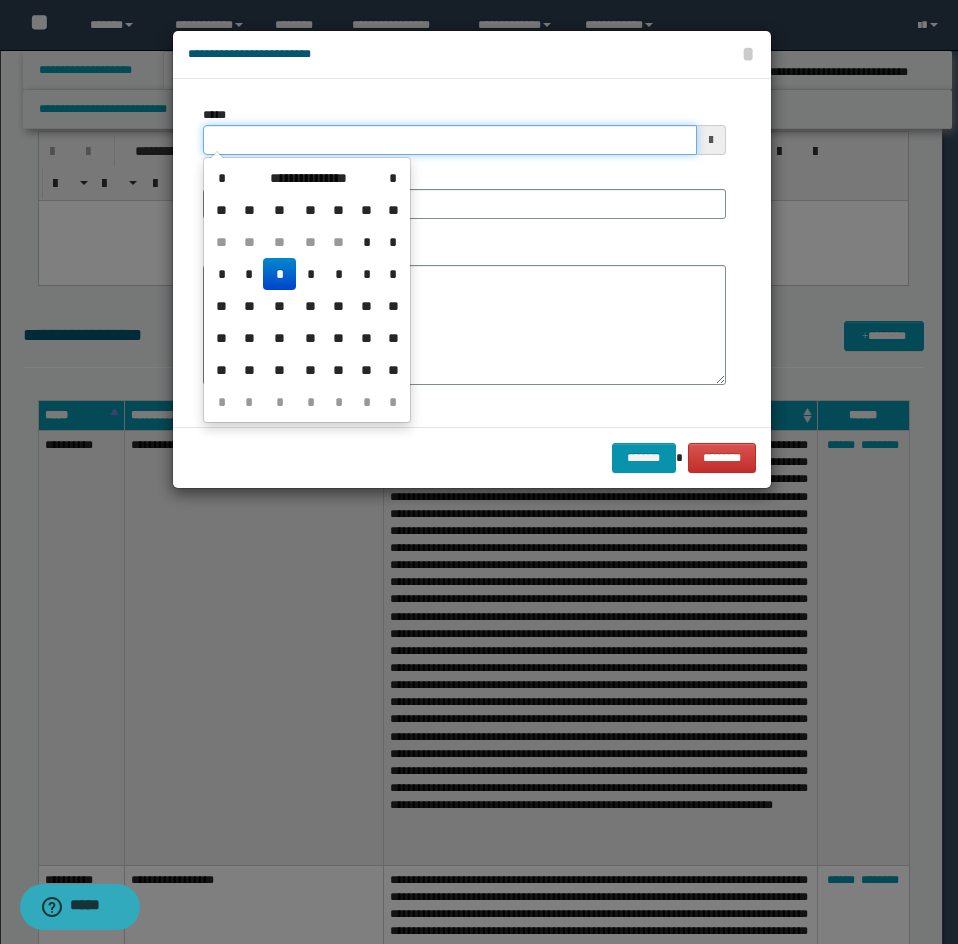 click on "*****" at bounding box center [450, 140] 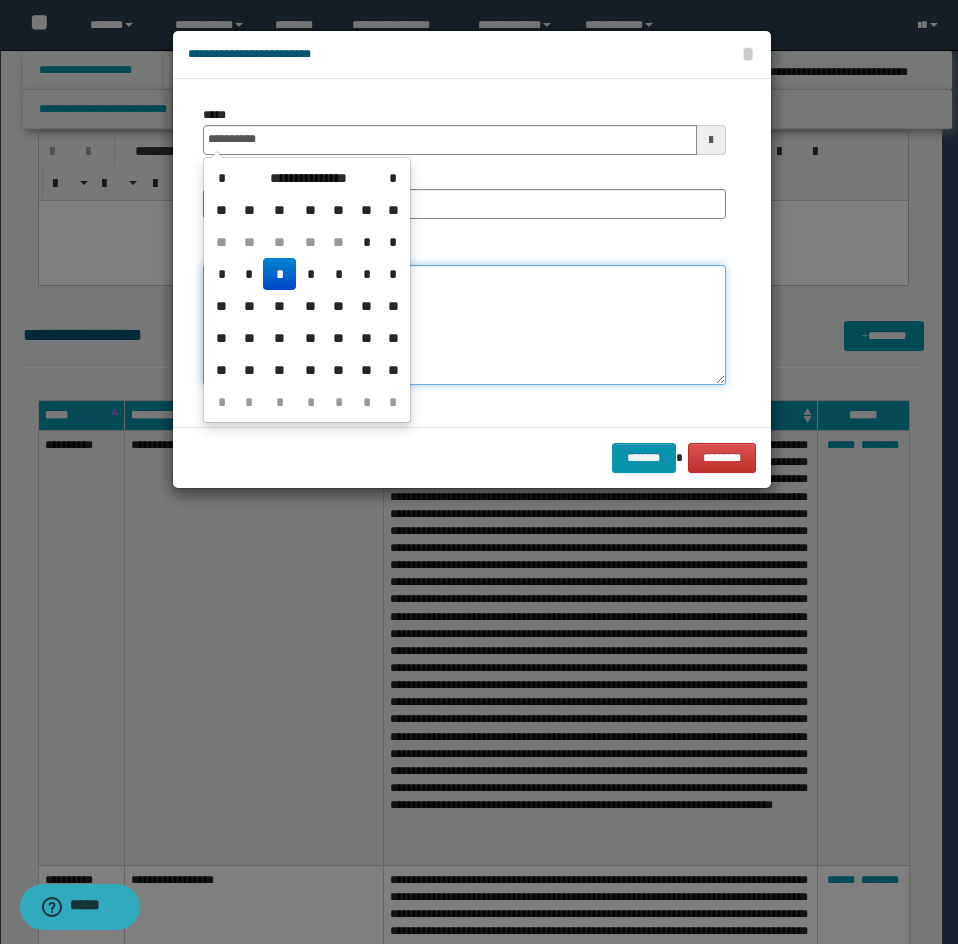 type on "**********" 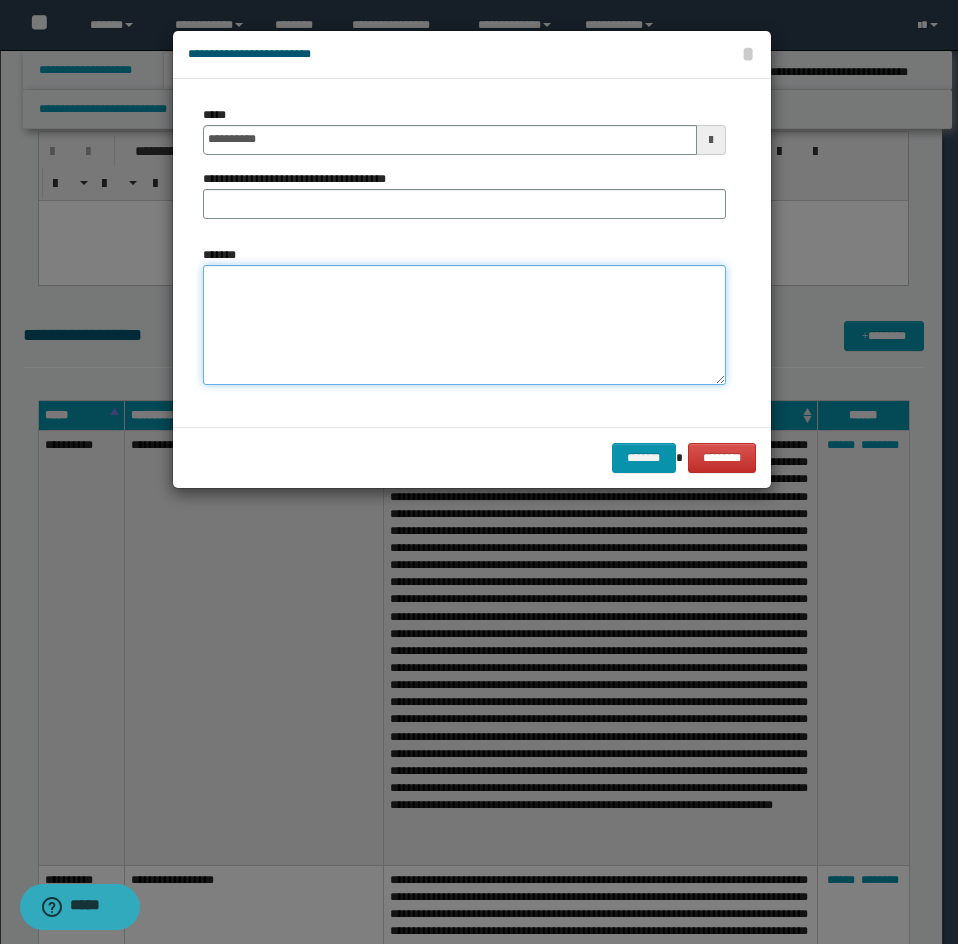 click on "*******" at bounding box center (464, 325) 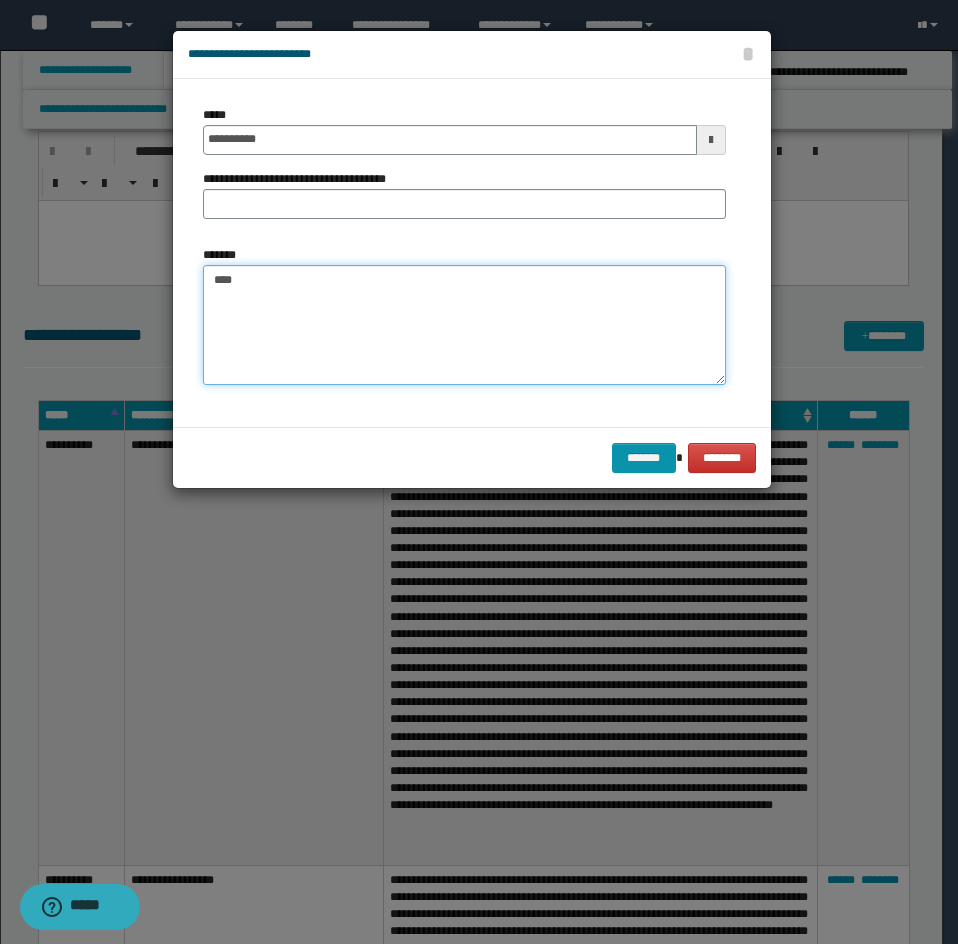 paste on "**********" 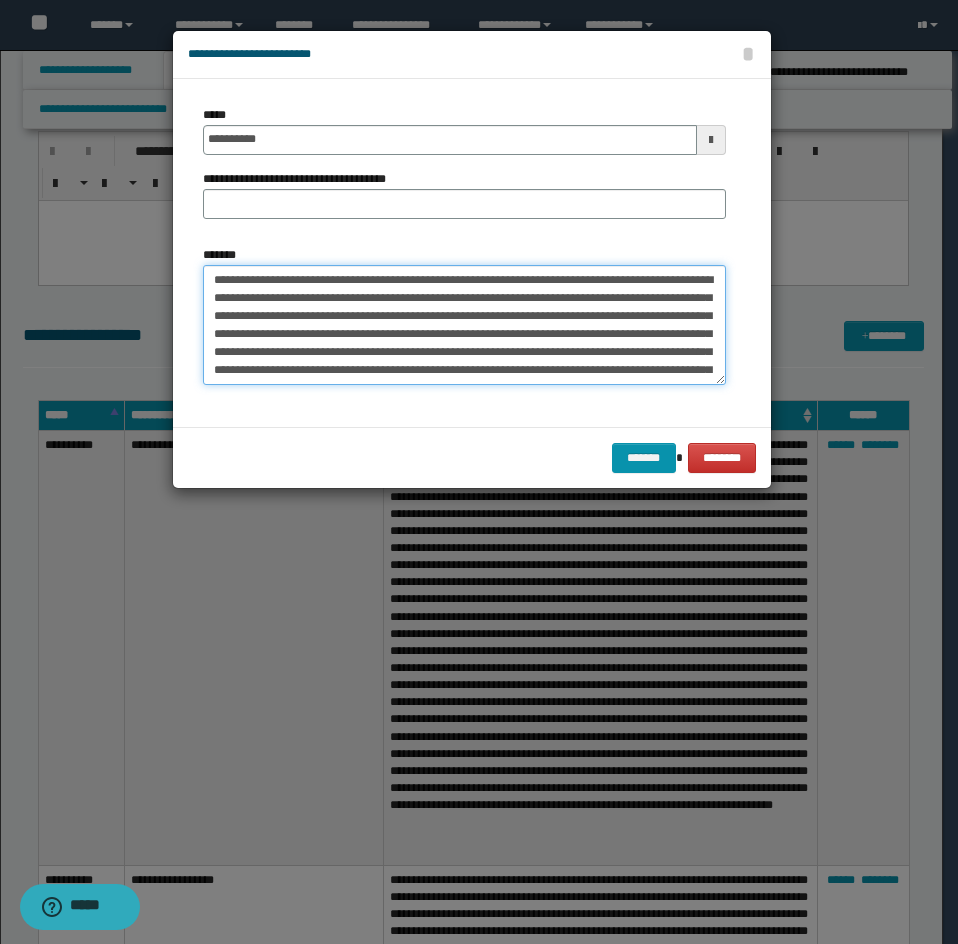 scroll, scrollTop: 444, scrollLeft: 0, axis: vertical 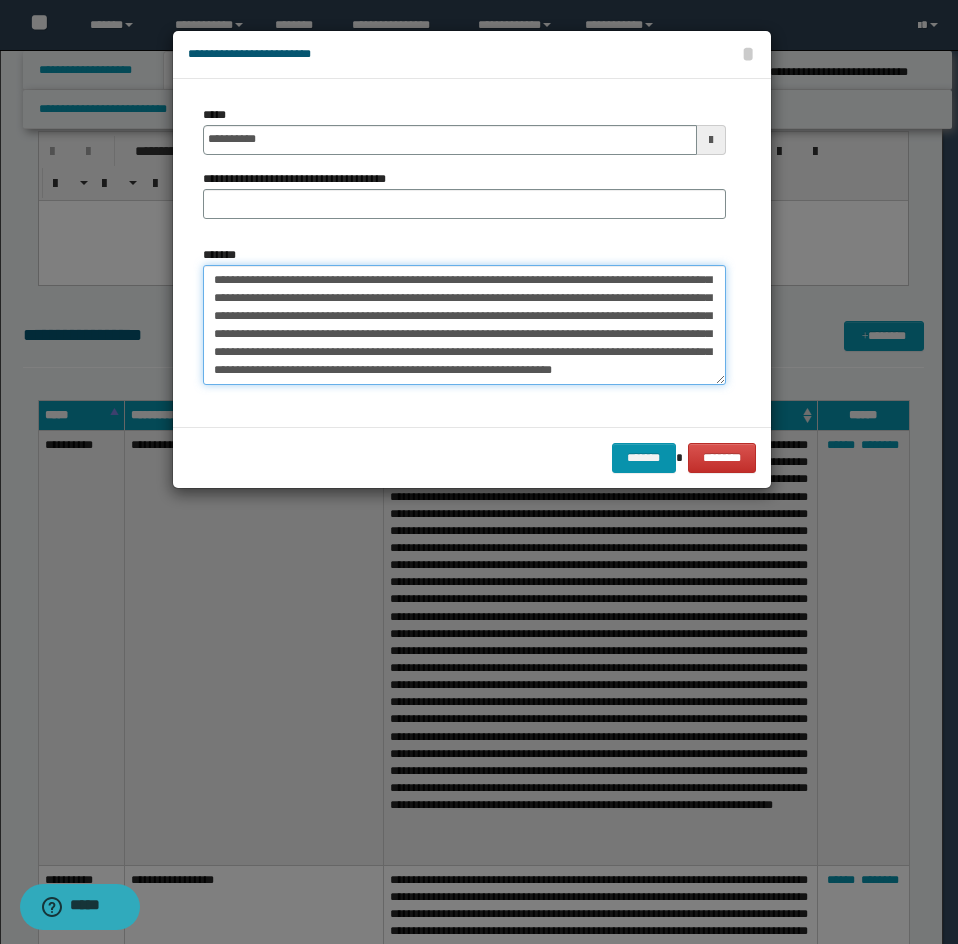 type on "**********" 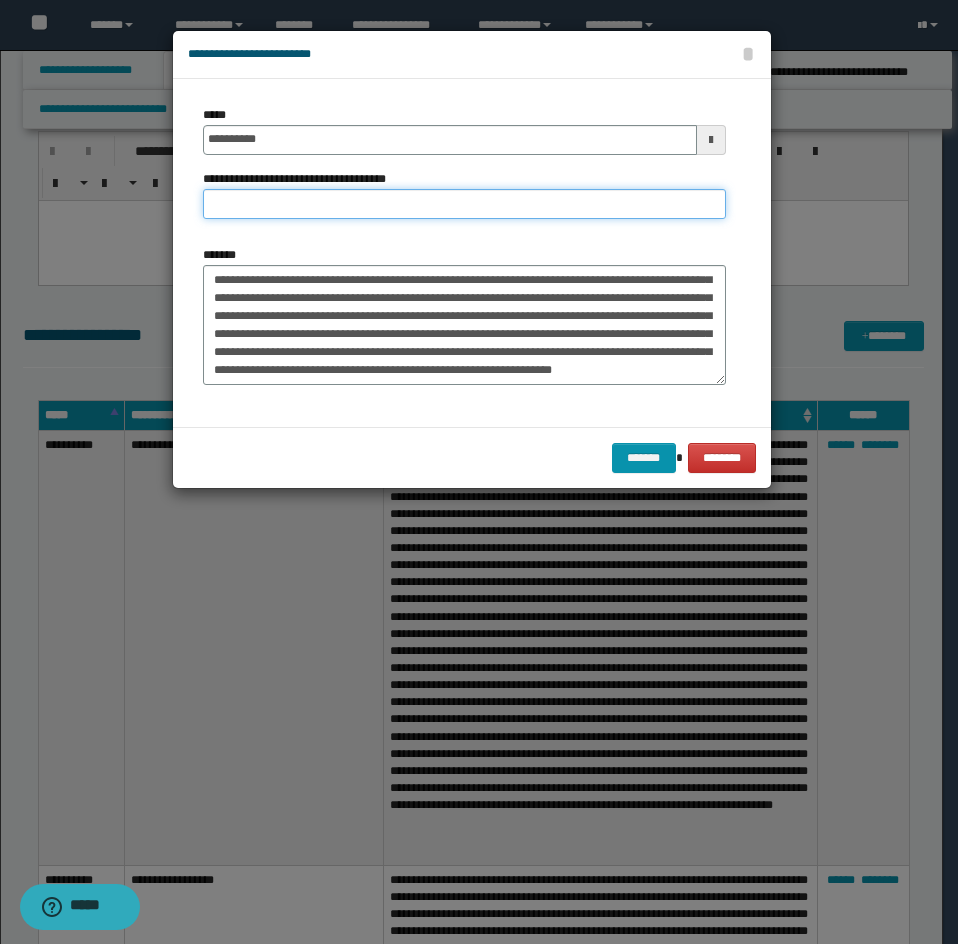 click on "**********" at bounding box center (464, 204) 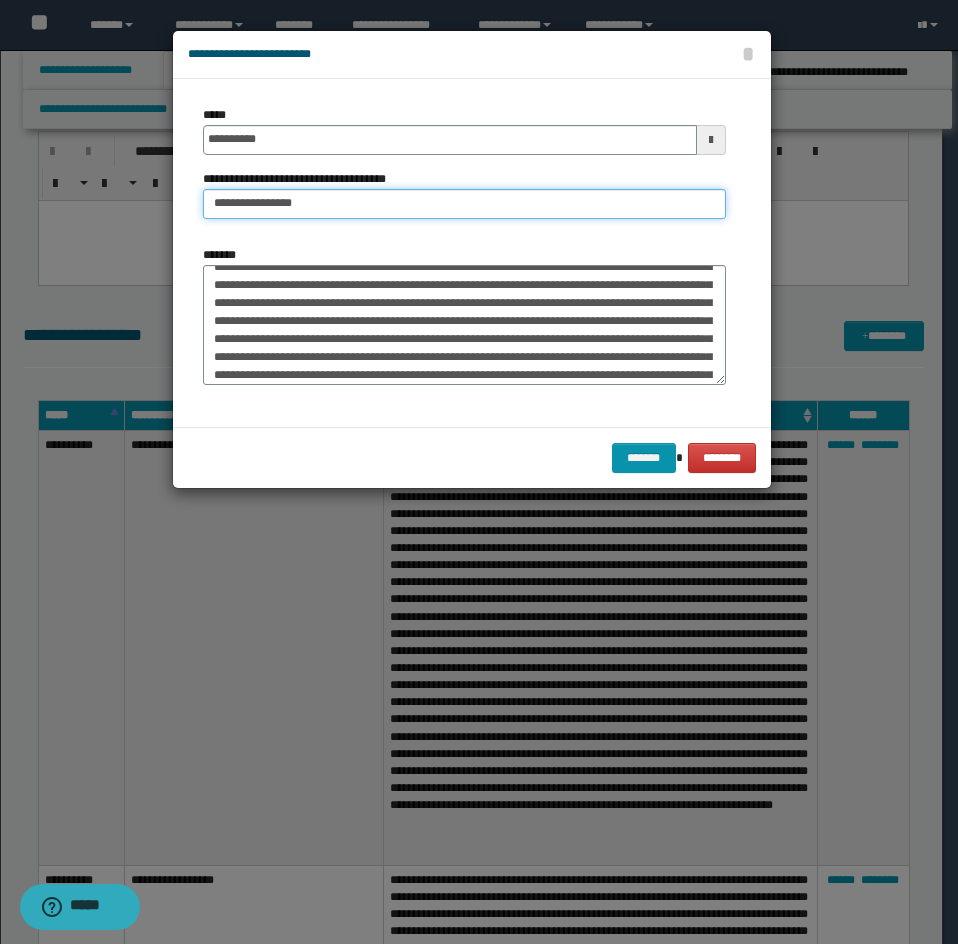 scroll, scrollTop: 0, scrollLeft: 0, axis: both 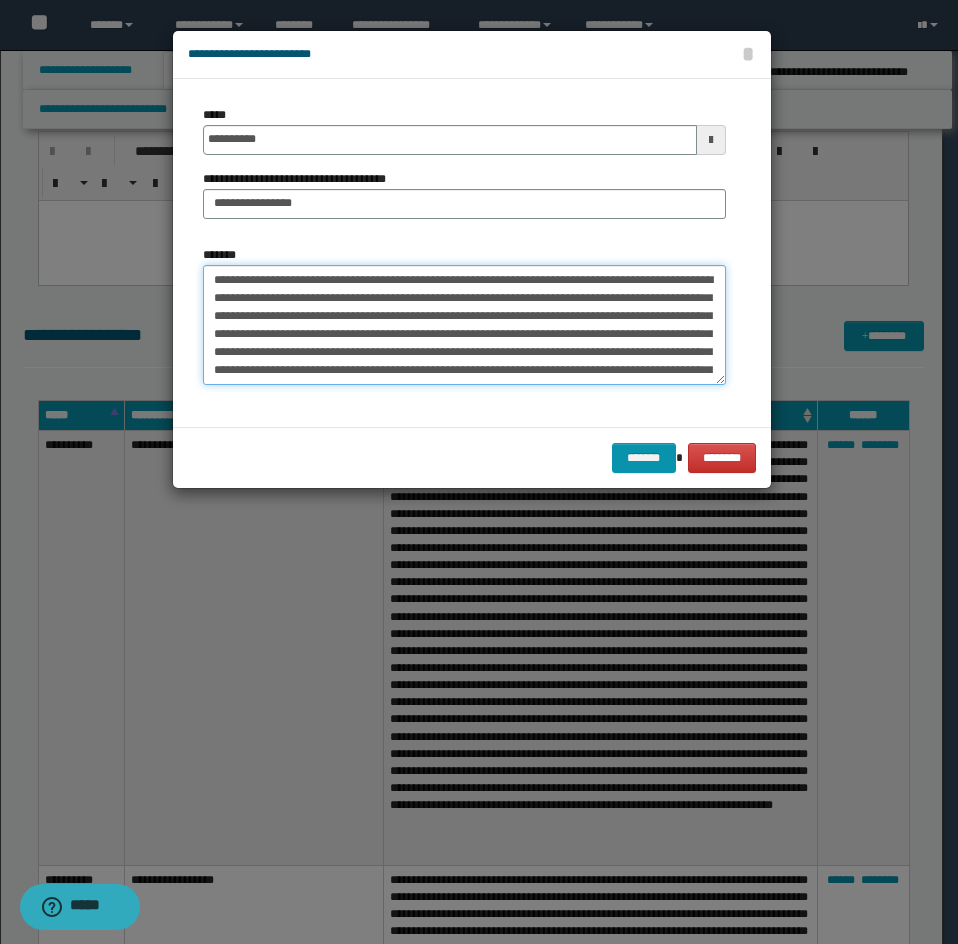 click on "*******" at bounding box center [464, 325] 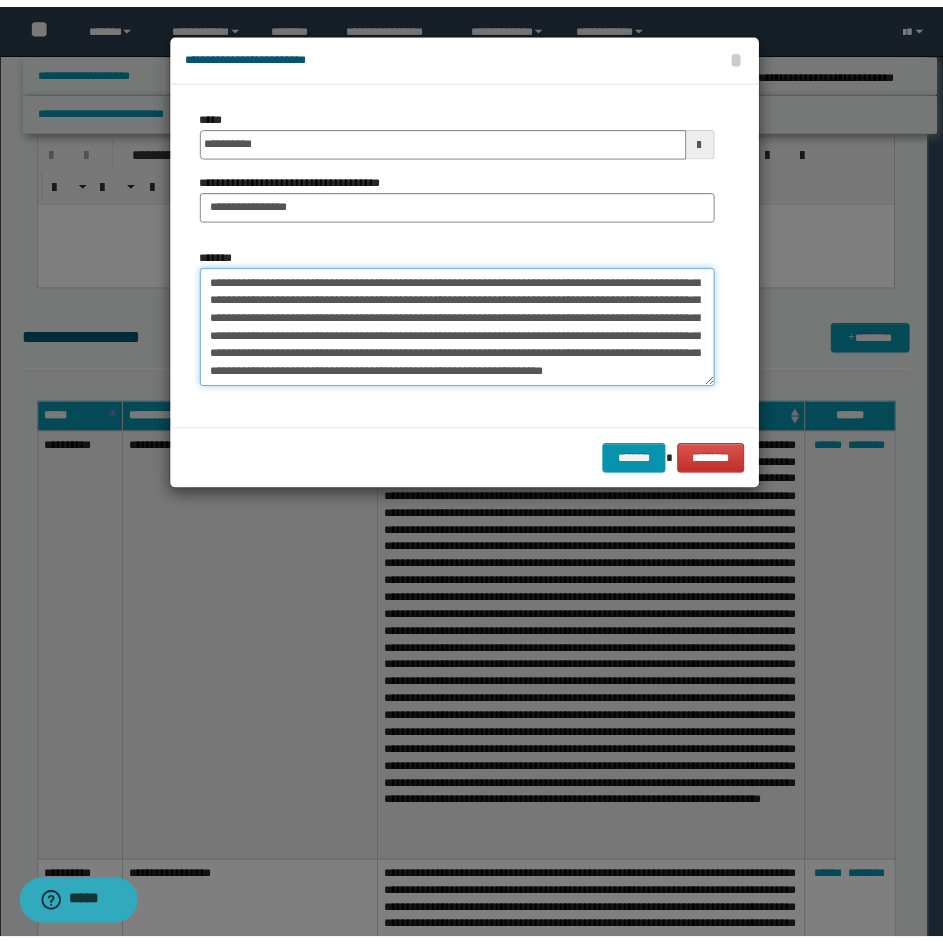 scroll, scrollTop: 450, scrollLeft: 0, axis: vertical 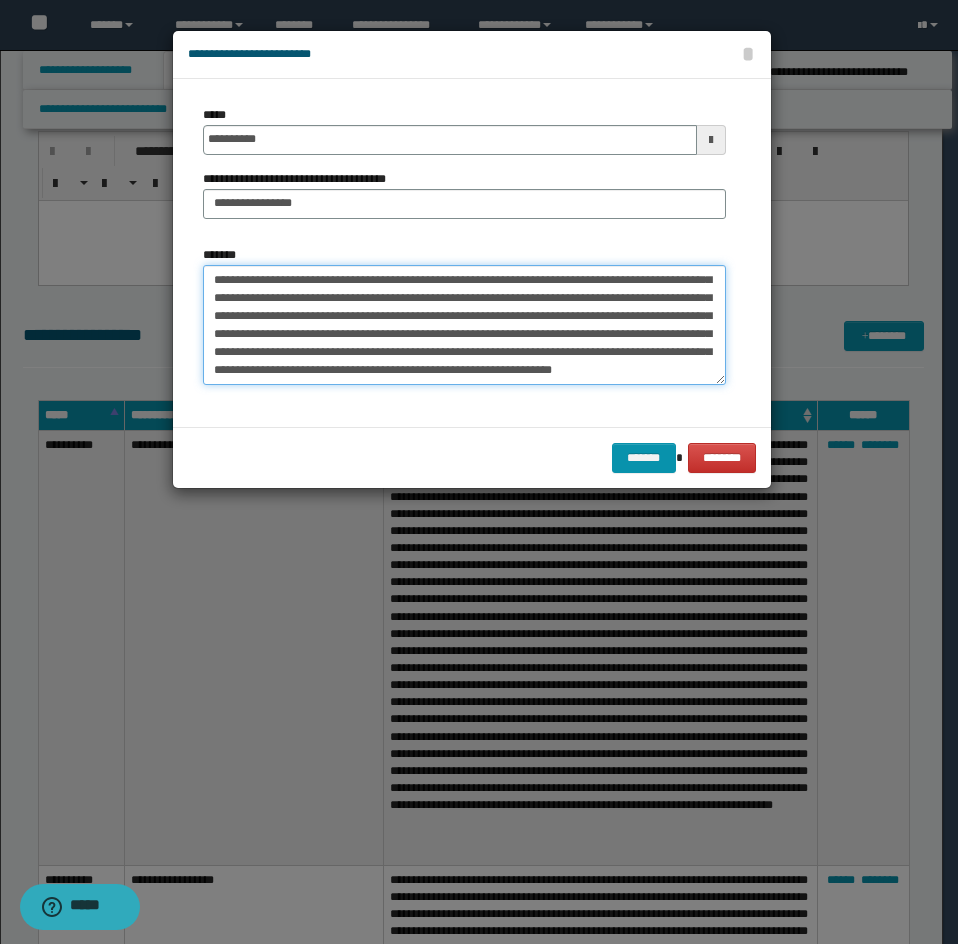 click on "*******" at bounding box center (464, 325) 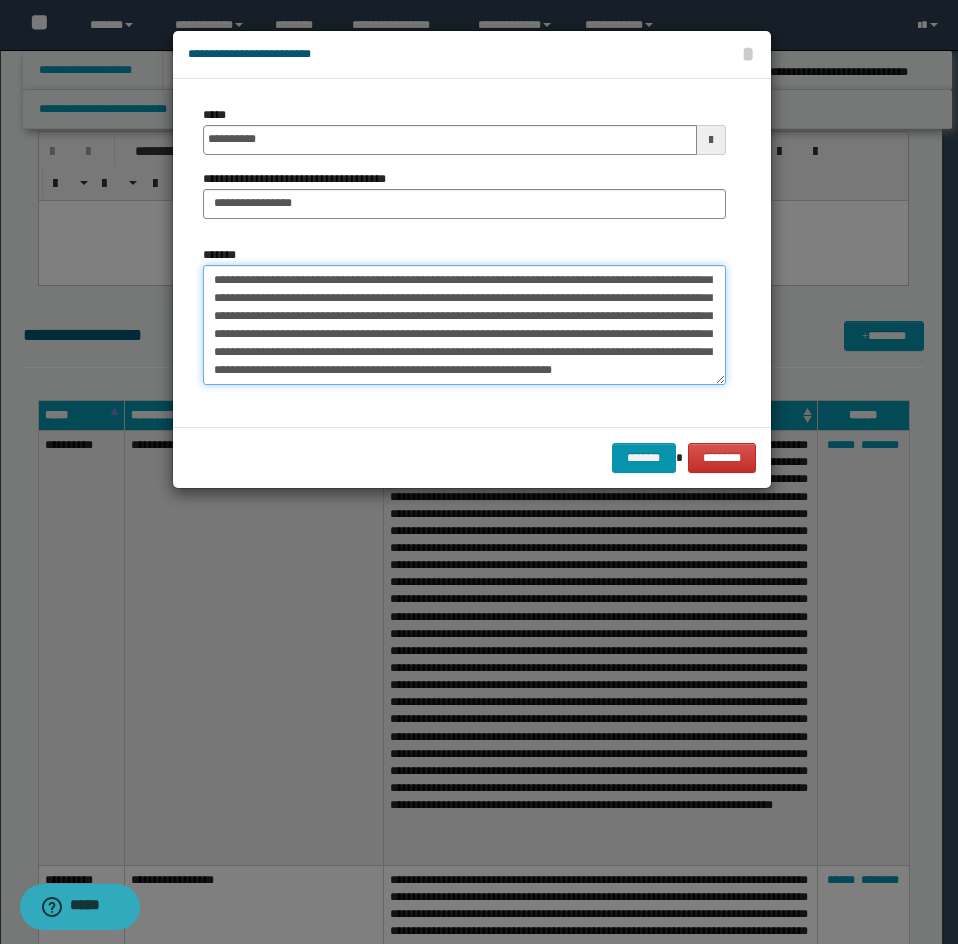 type on "**********" 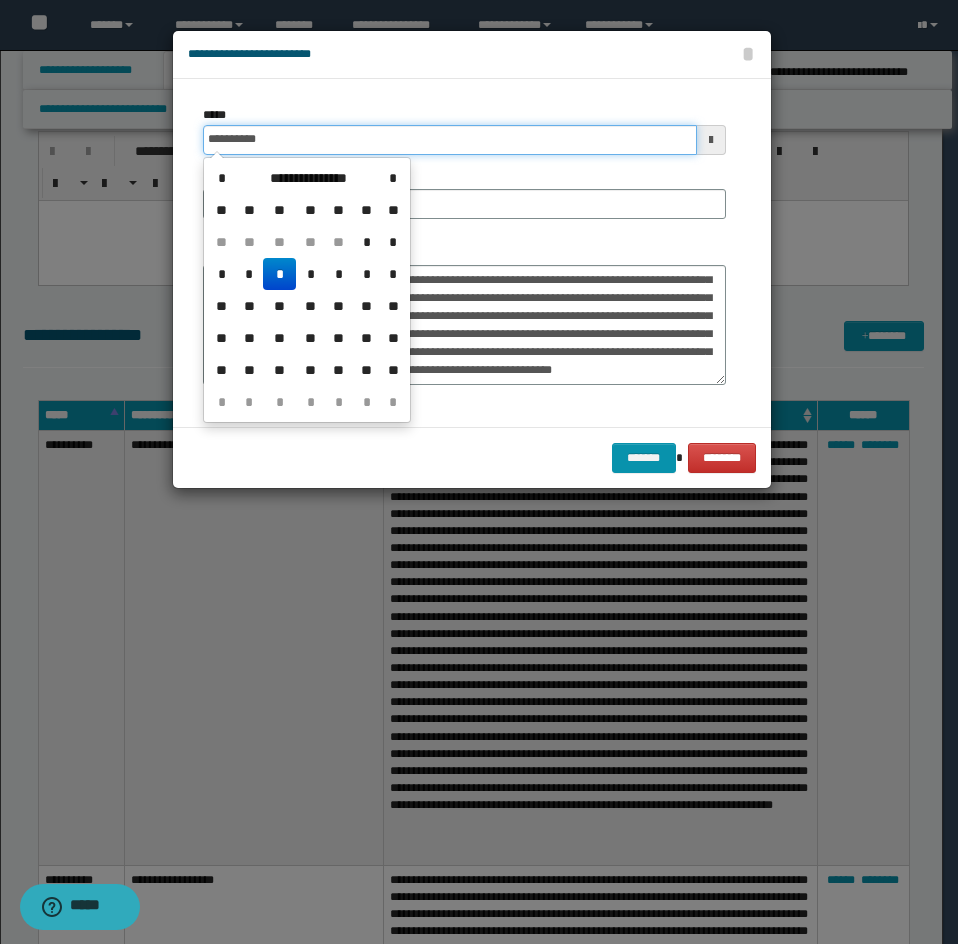 drag, startPoint x: 328, startPoint y: 128, endPoint x: 117, endPoint y: 142, distance: 211.46394 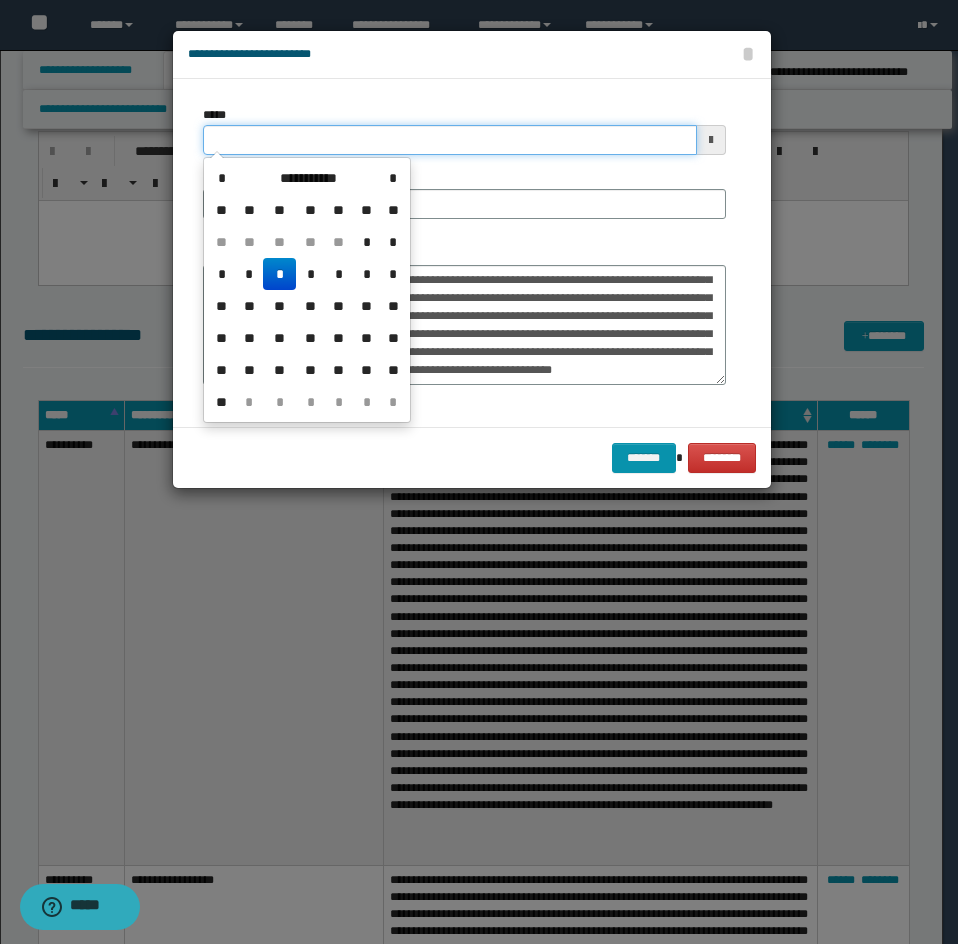 type on "**********" 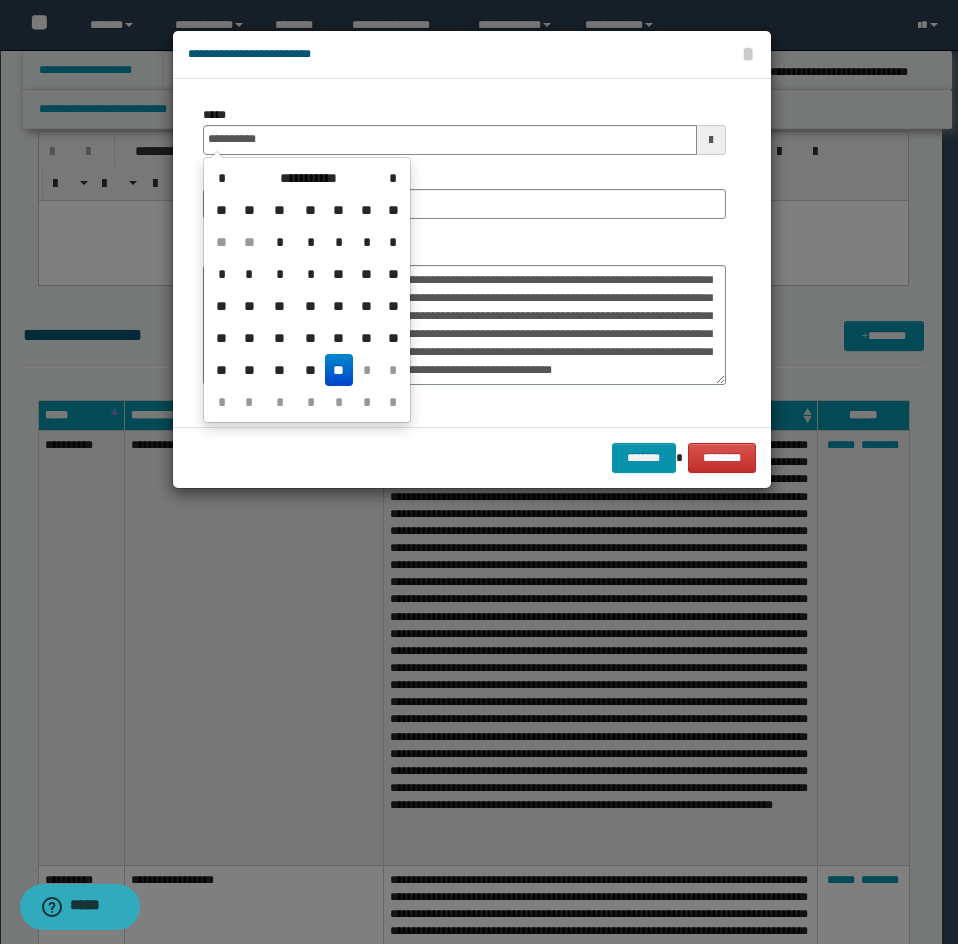 type on "**********" 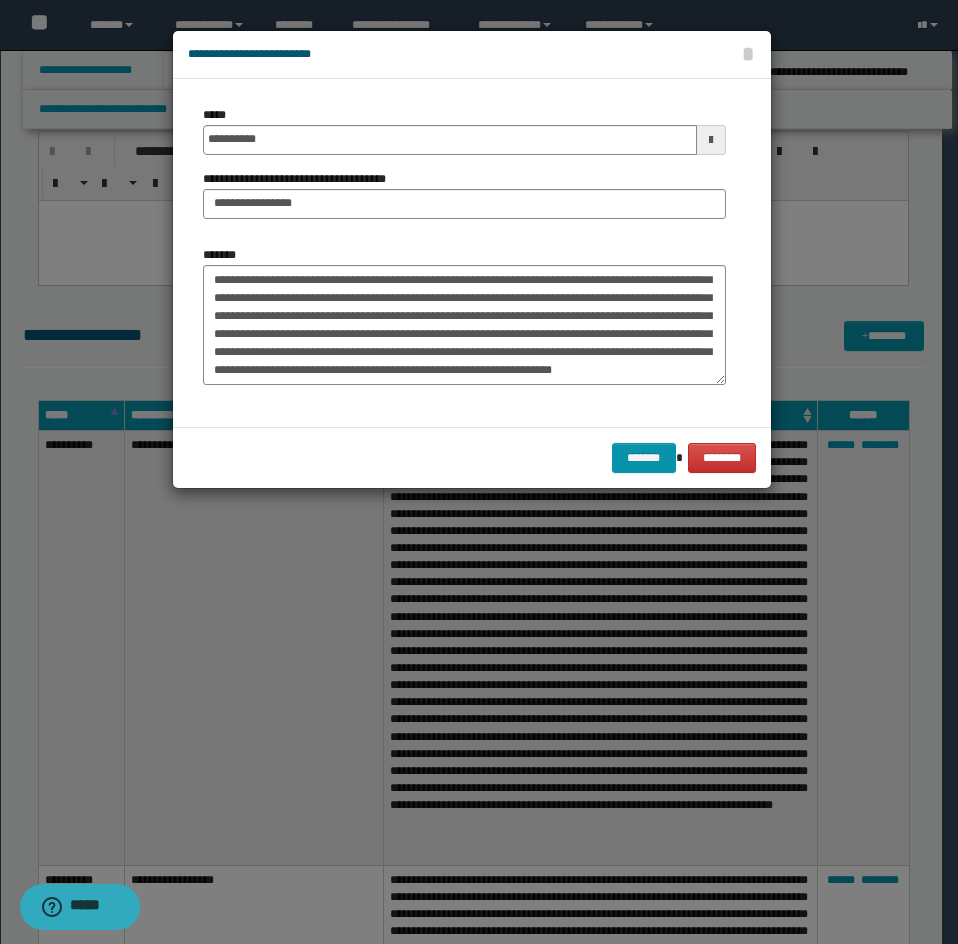 click on "**********" at bounding box center (464, 170) 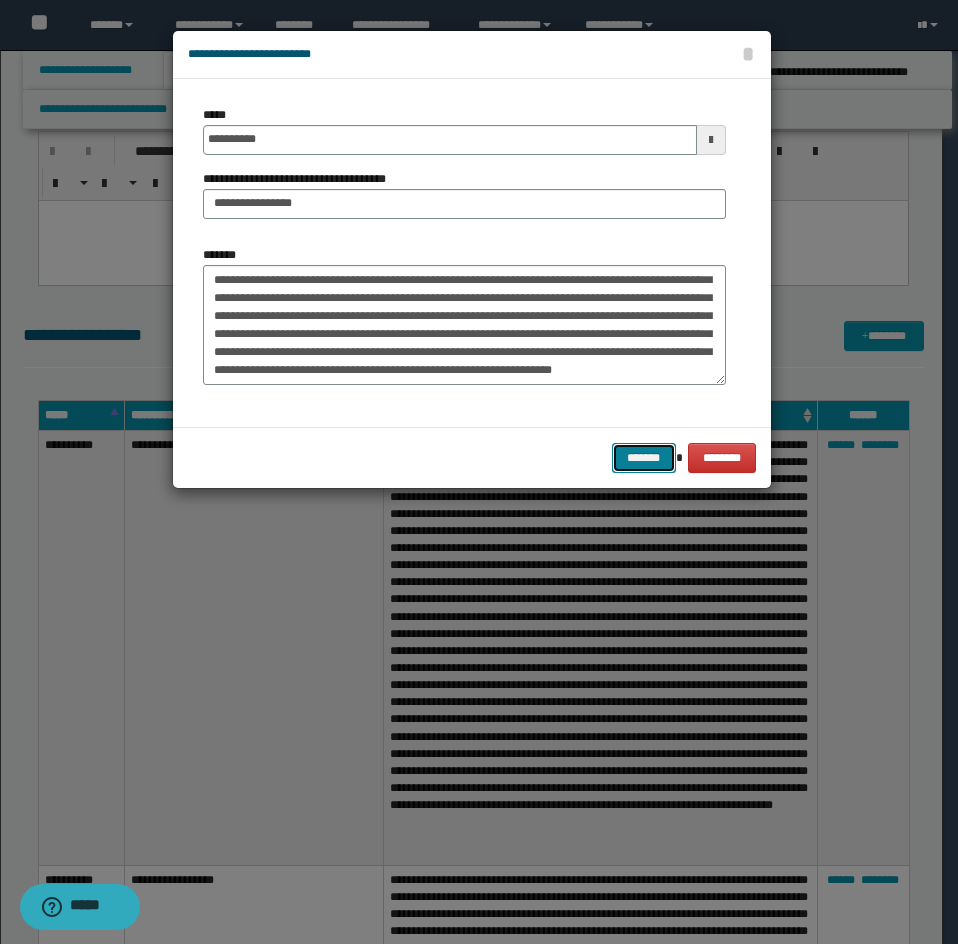 click on "*******" at bounding box center [644, 458] 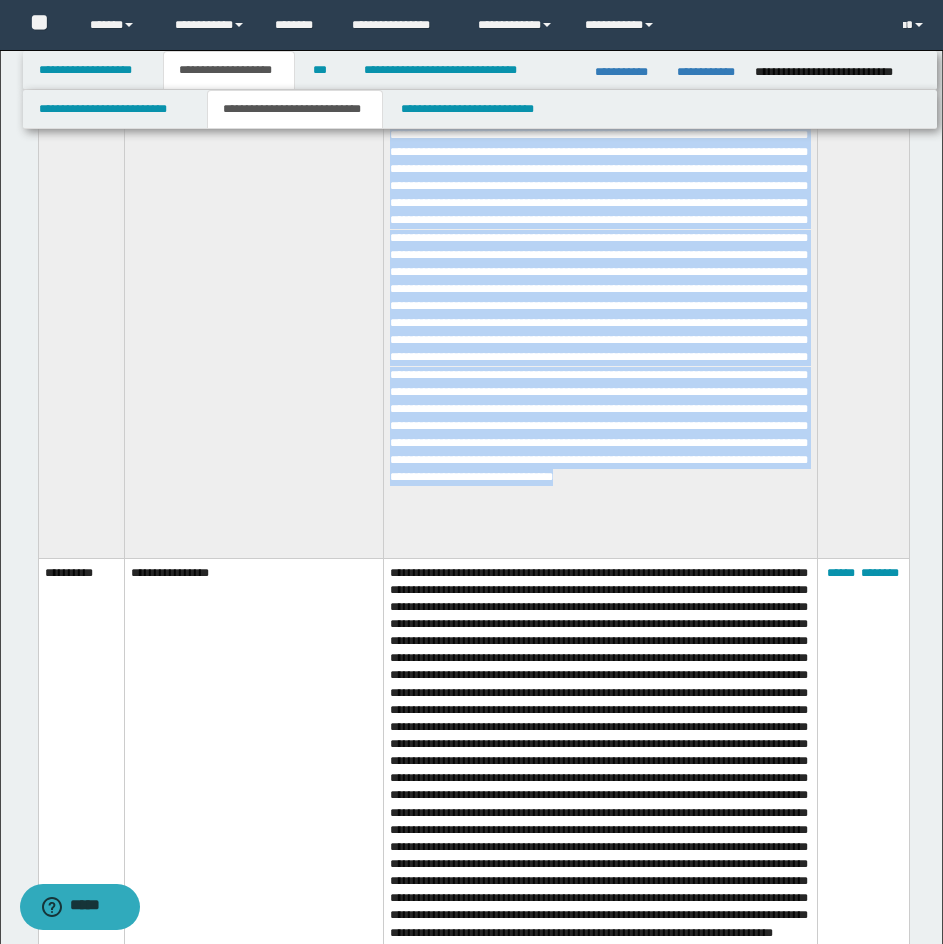 scroll, scrollTop: 3900, scrollLeft: 0, axis: vertical 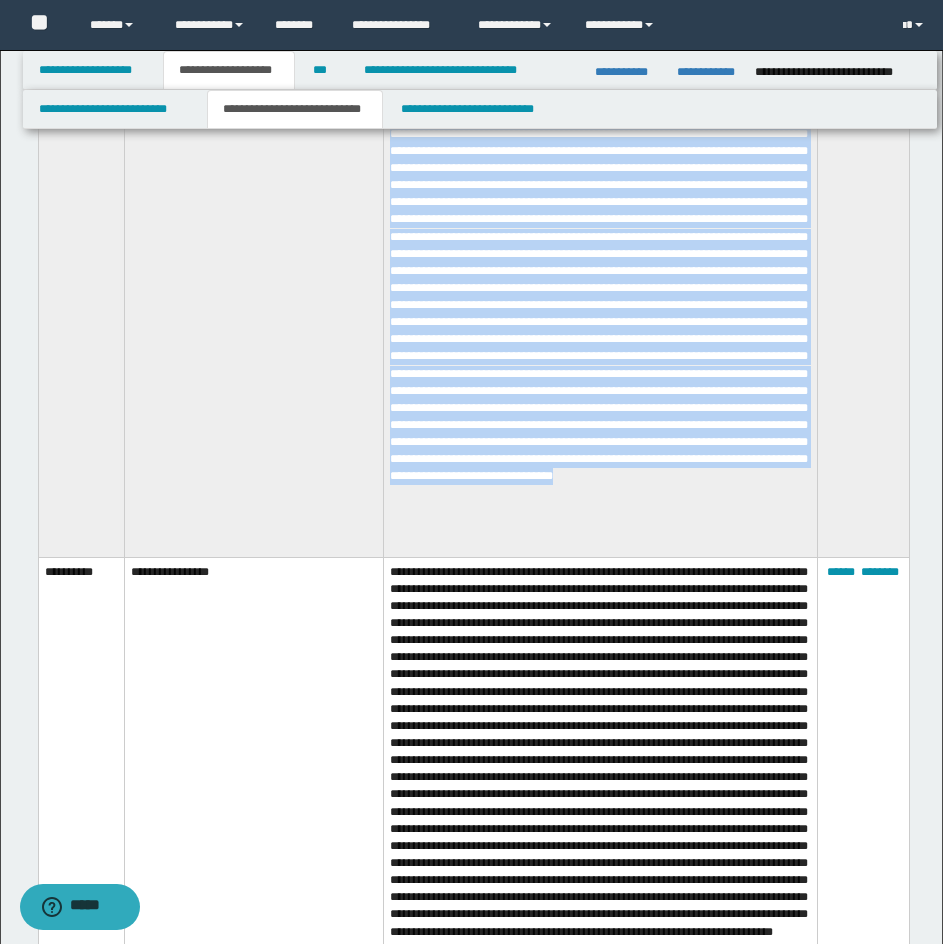 drag, startPoint x: 33, startPoint y: 451, endPoint x: 601, endPoint y: 549, distance: 576.3922 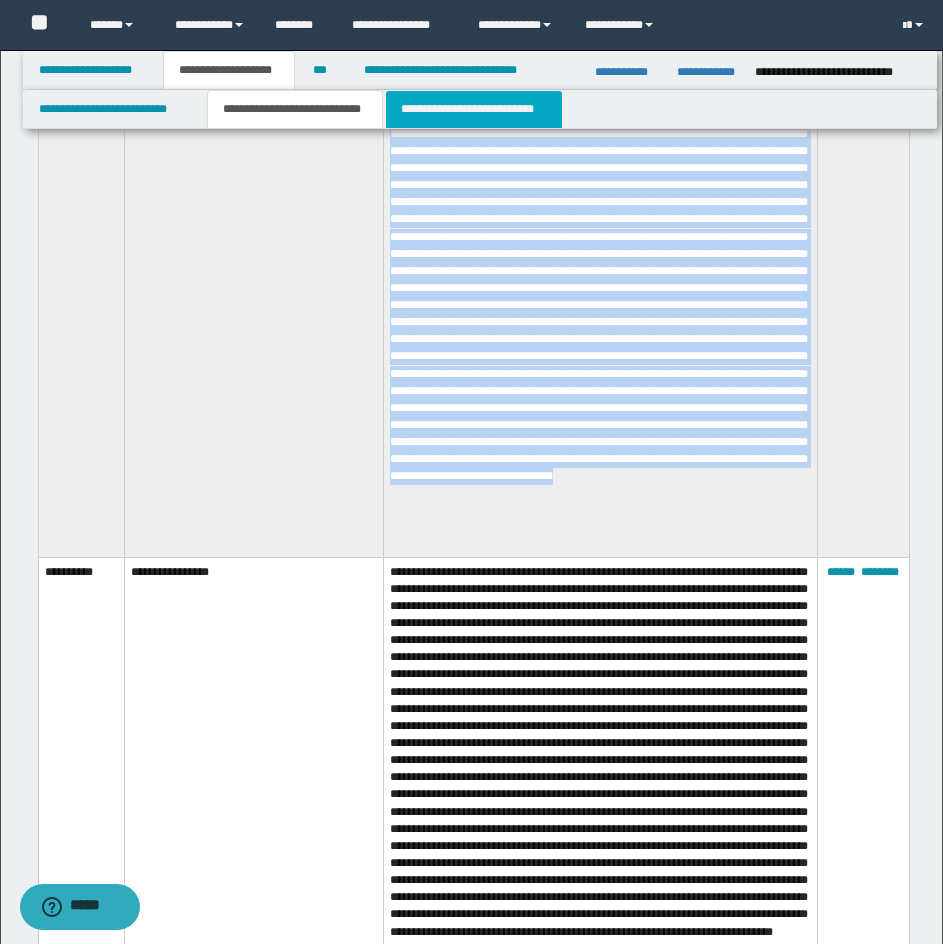 click on "**********" at bounding box center (474, 109) 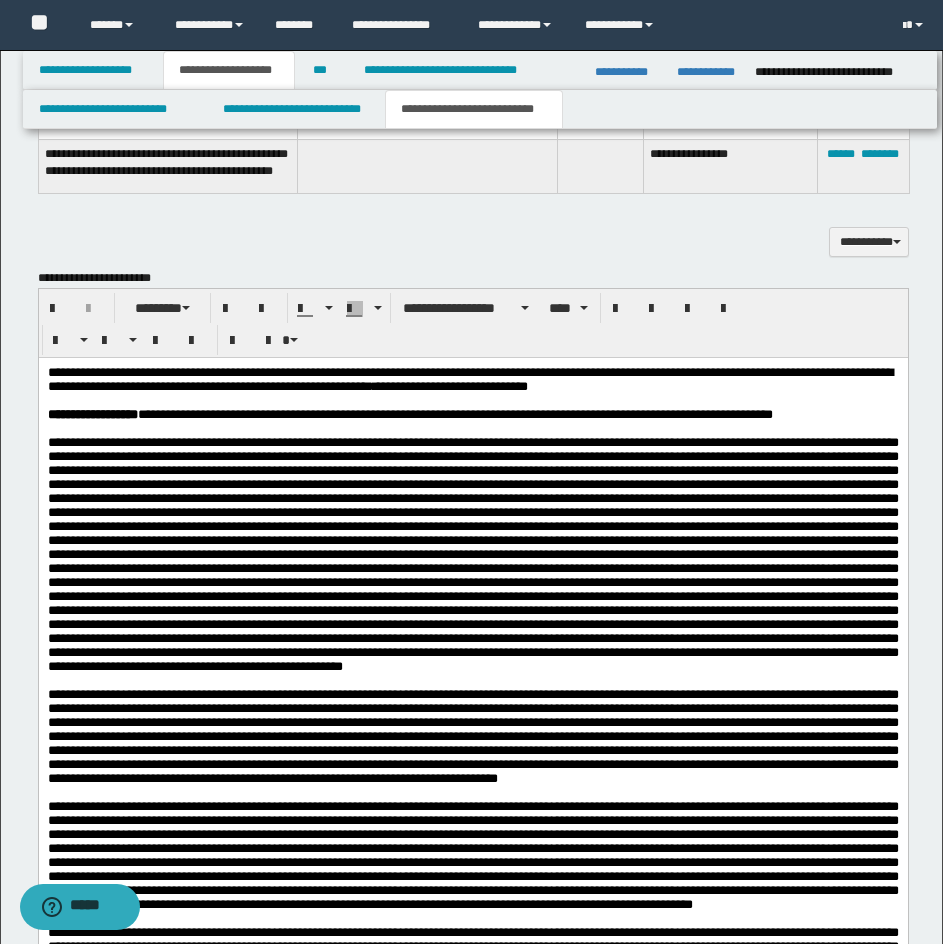 scroll, scrollTop: 1700, scrollLeft: 0, axis: vertical 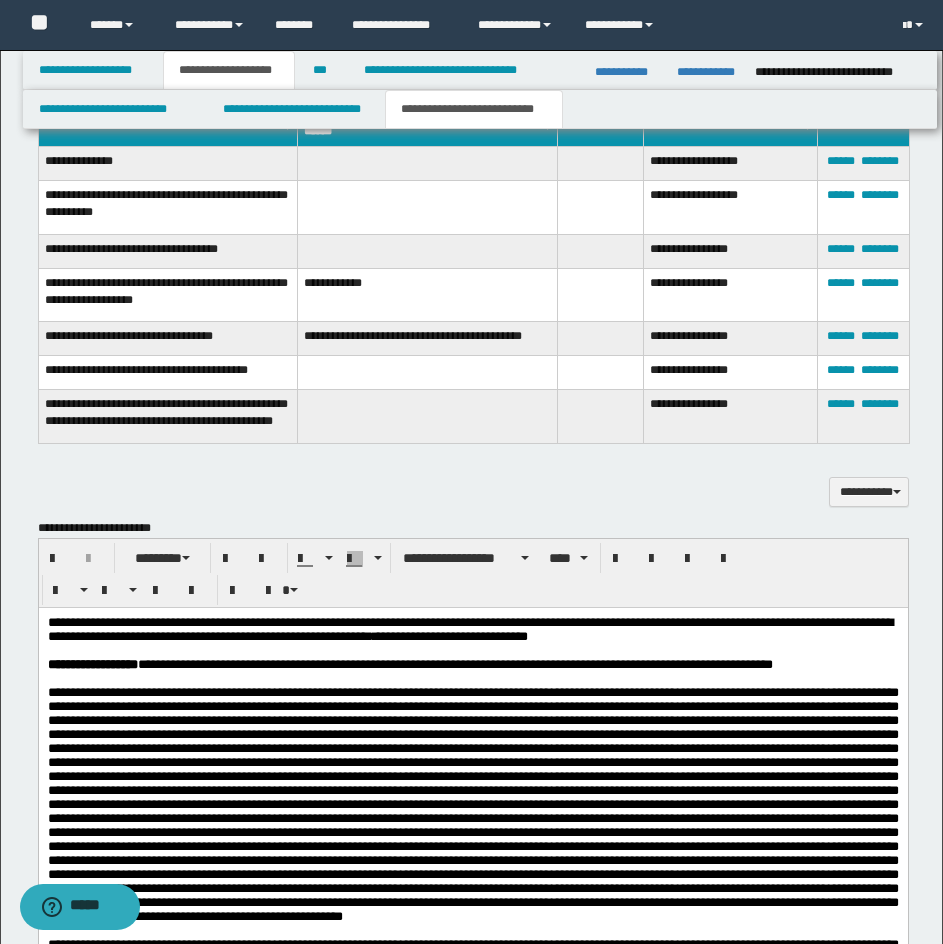 click on "**********" at bounding box center (472, 665) 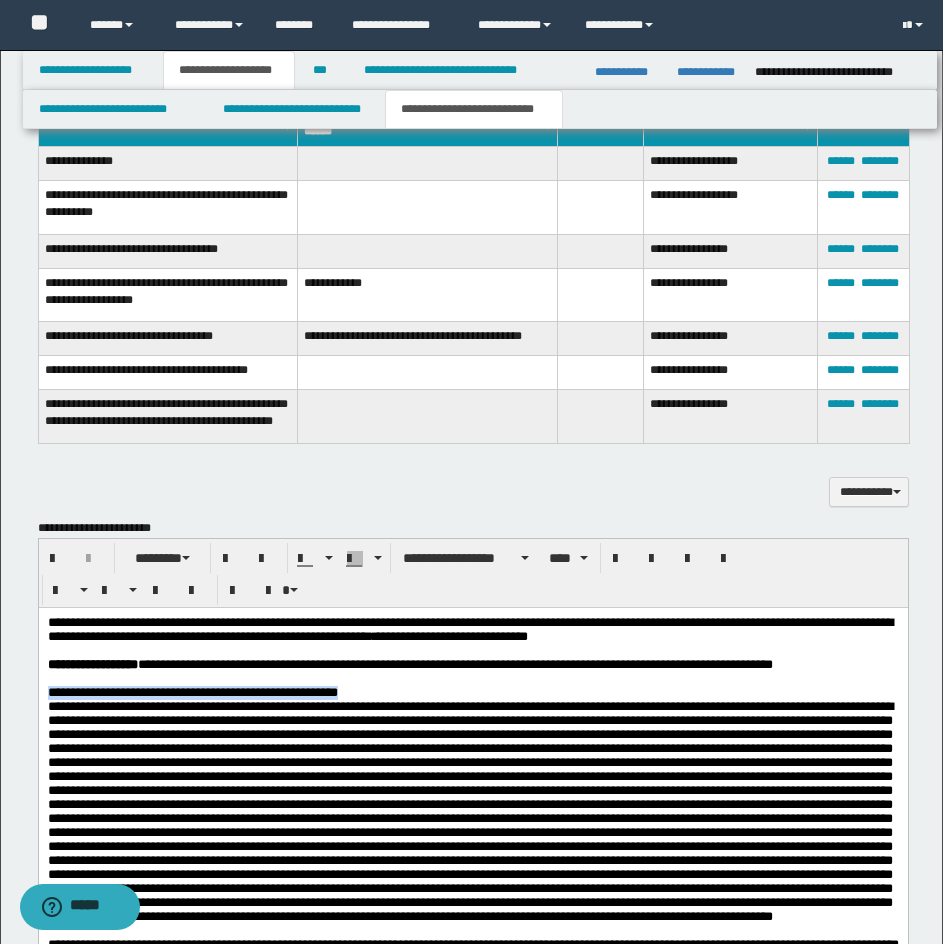 drag, startPoint x: 395, startPoint y: 700, endPoint x: 46, endPoint y: 706, distance: 349.05157 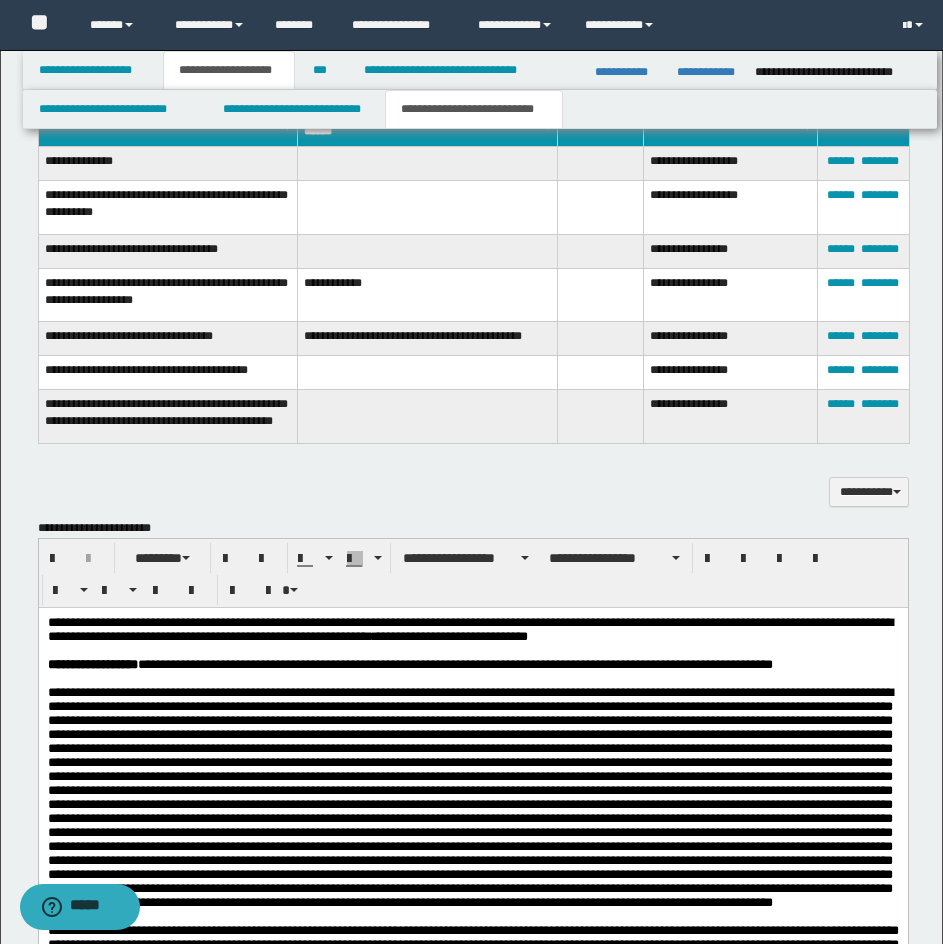 scroll, scrollTop: 2100, scrollLeft: 0, axis: vertical 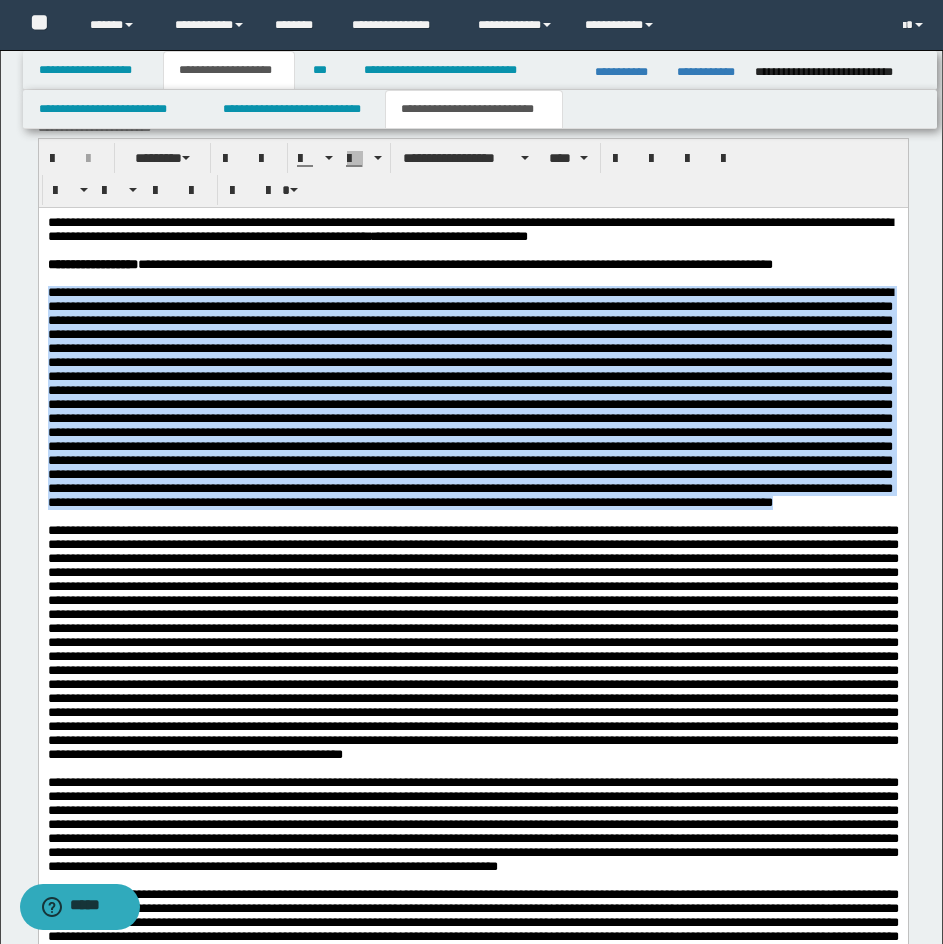 drag, startPoint x: 460, startPoint y: 578, endPoint x: 0, endPoint y: 302, distance: 536.4476 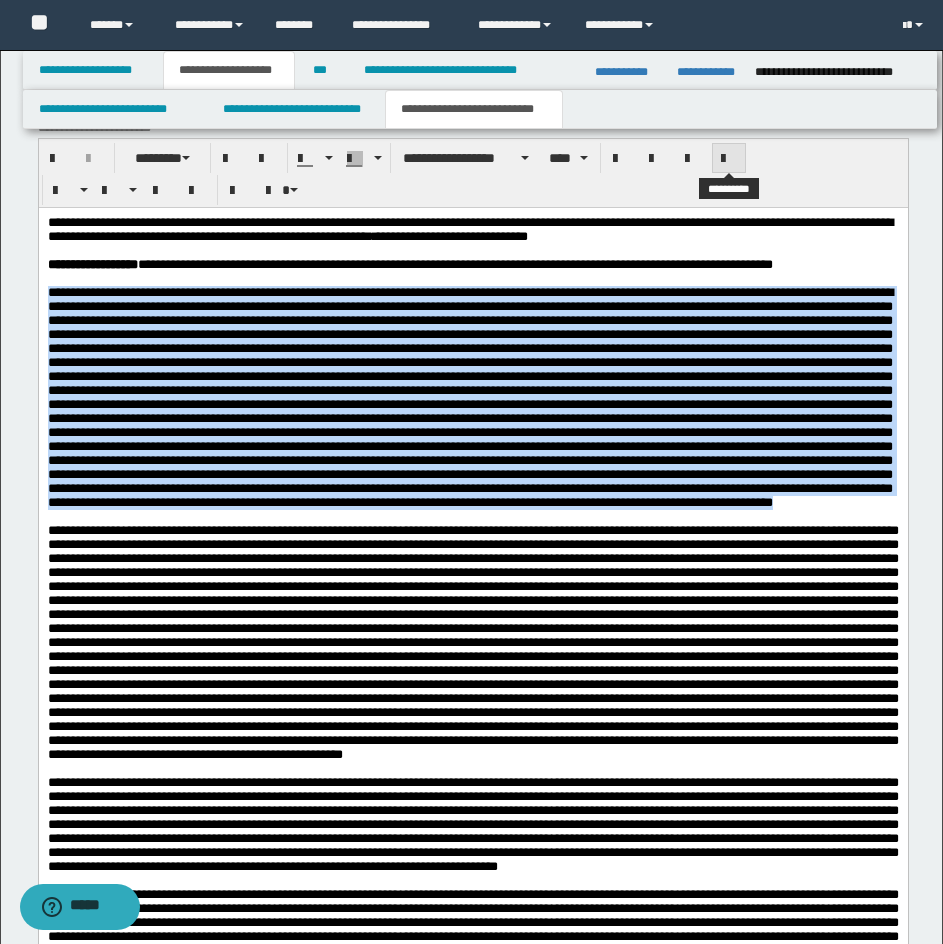 click at bounding box center [729, 159] 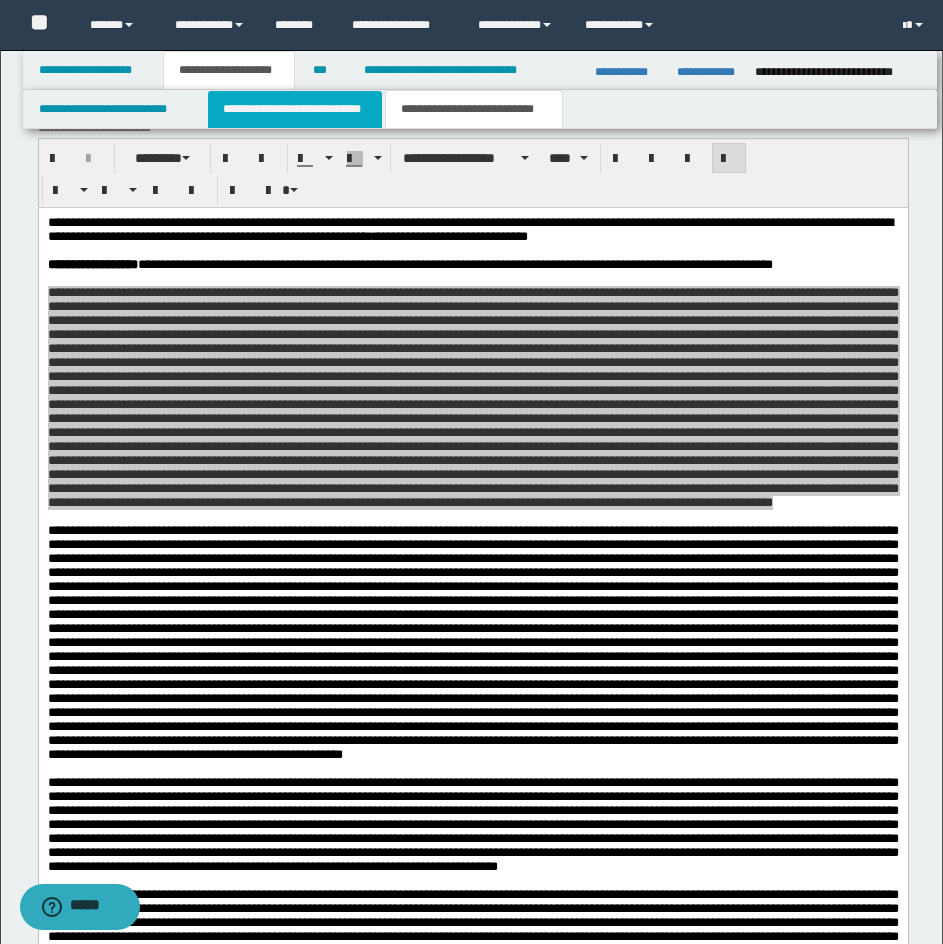 click on "**********" at bounding box center [295, 109] 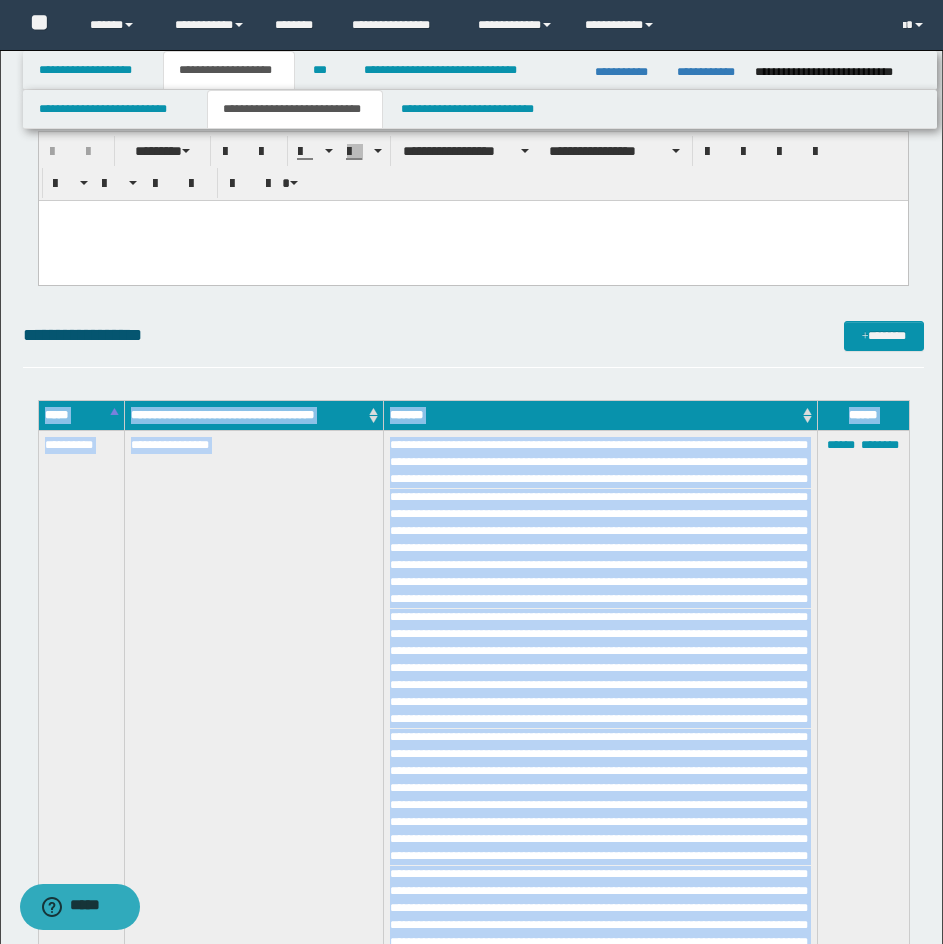 click at bounding box center [600, 744] 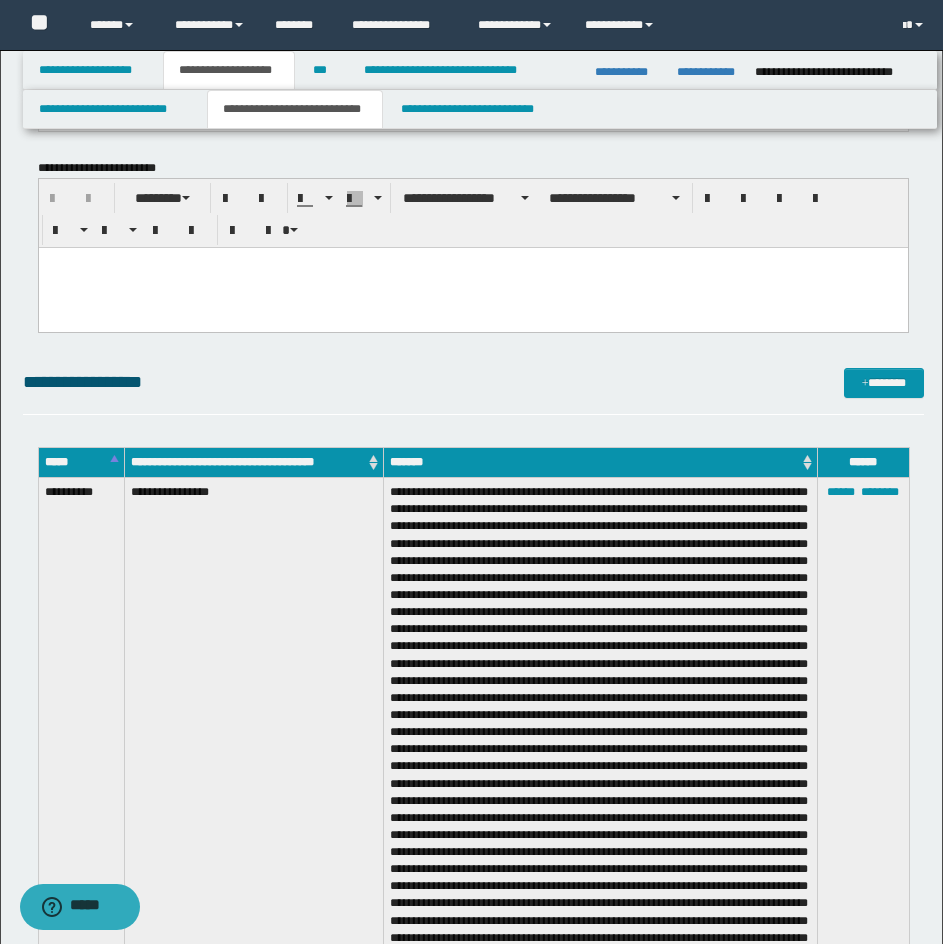 scroll, scrollTop: 3400, scrollLeft: 0, axis: vertical 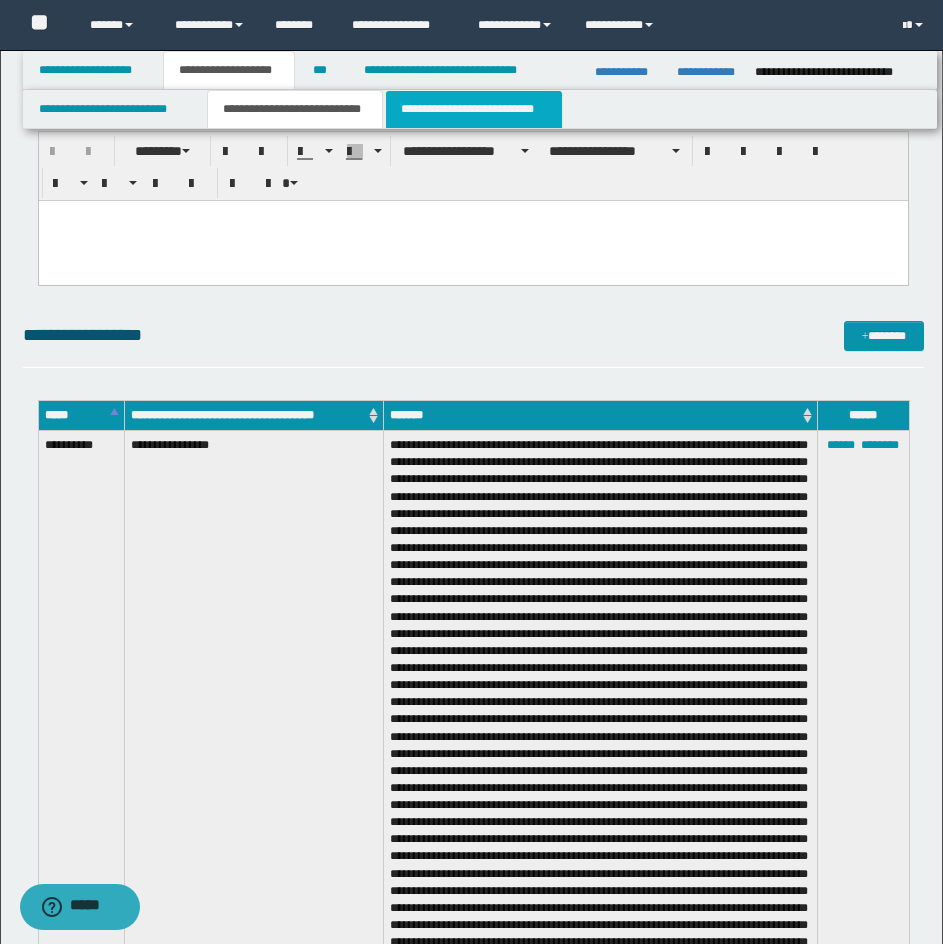 click on "**********" at bounding box center [474, 109] 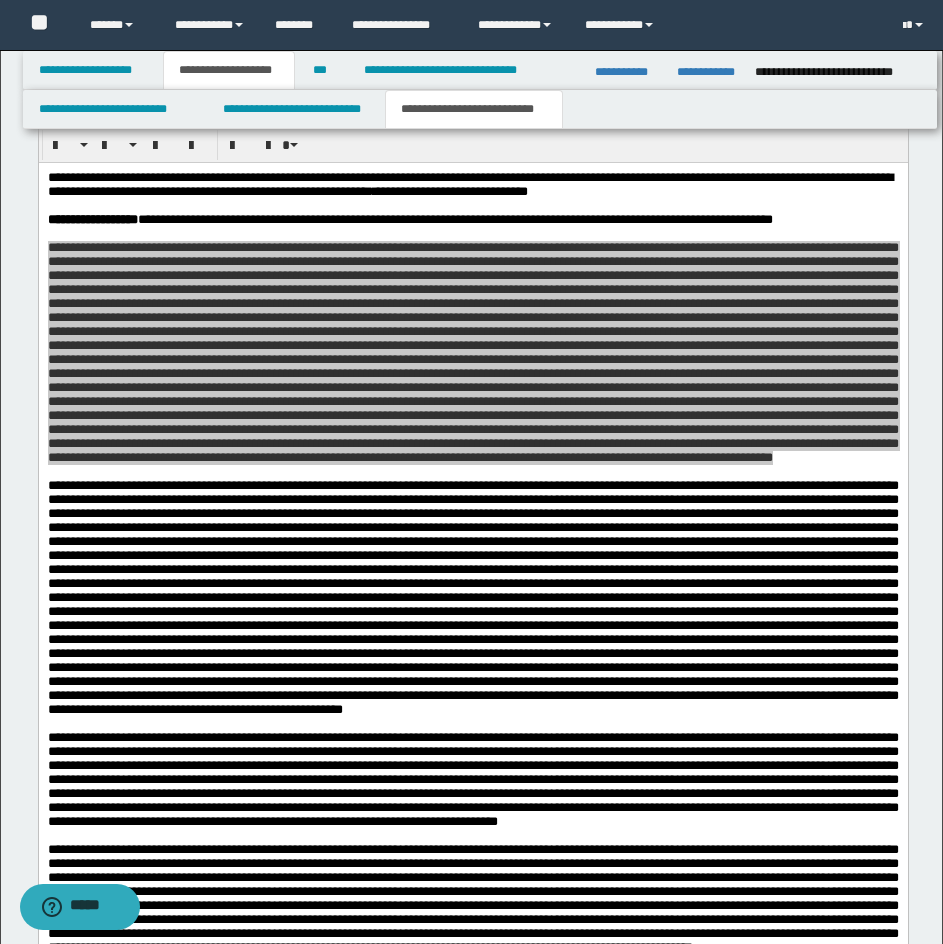 scroll, scrollTop: 2100, scrollLeft: 0, axis: vertical 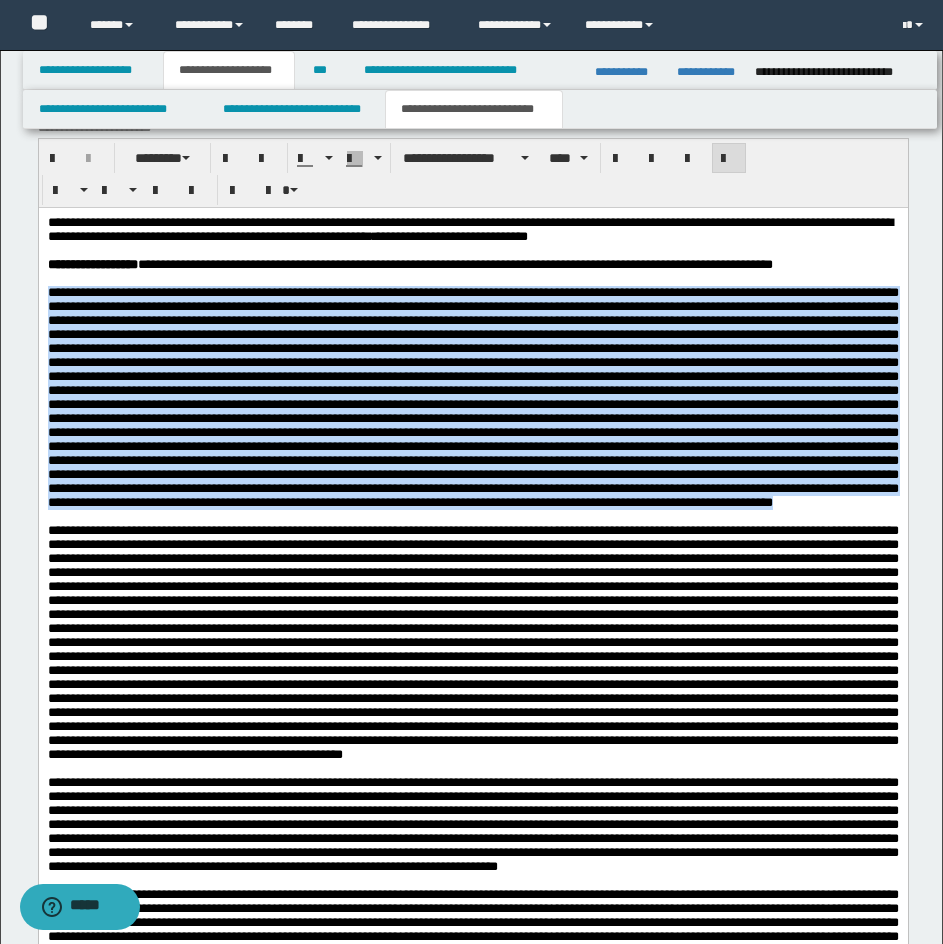 click at bounding box center (472, 517) 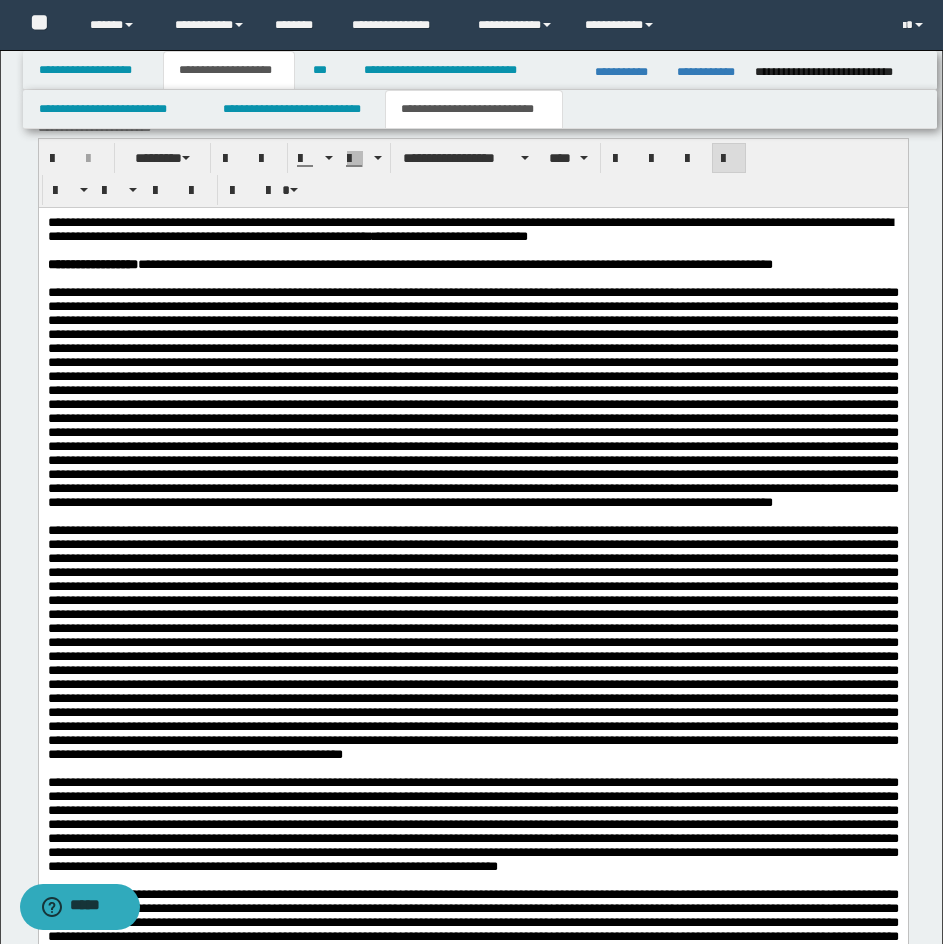 click at bounding box center [472, 517] 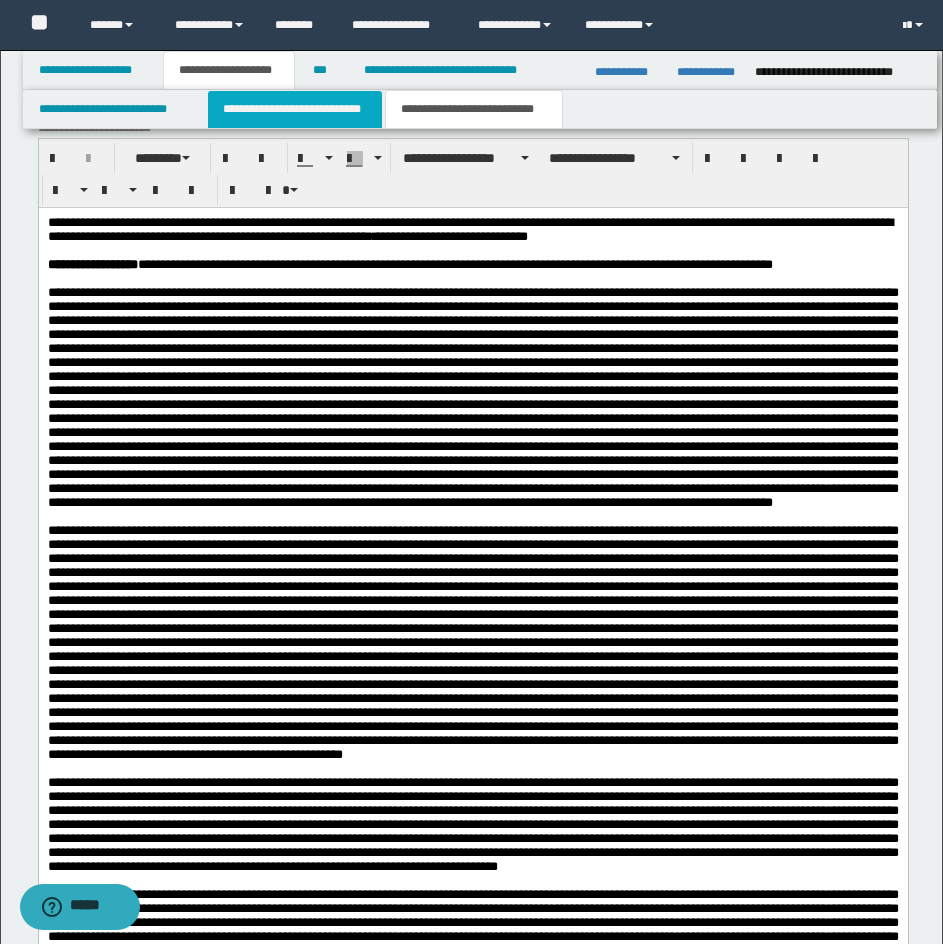 click on "**********" at bounding box center (295, 109) 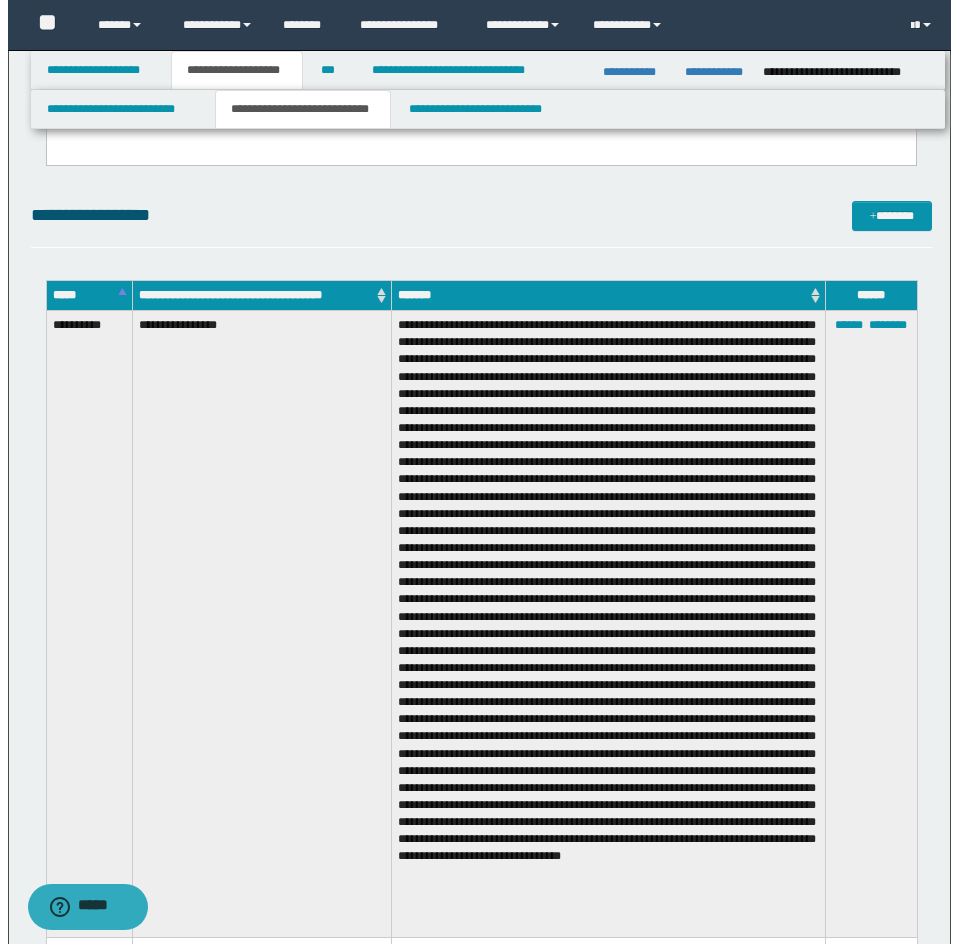 scroll, scrollTop: 3400, scrollLeft: 0, axis: vertical 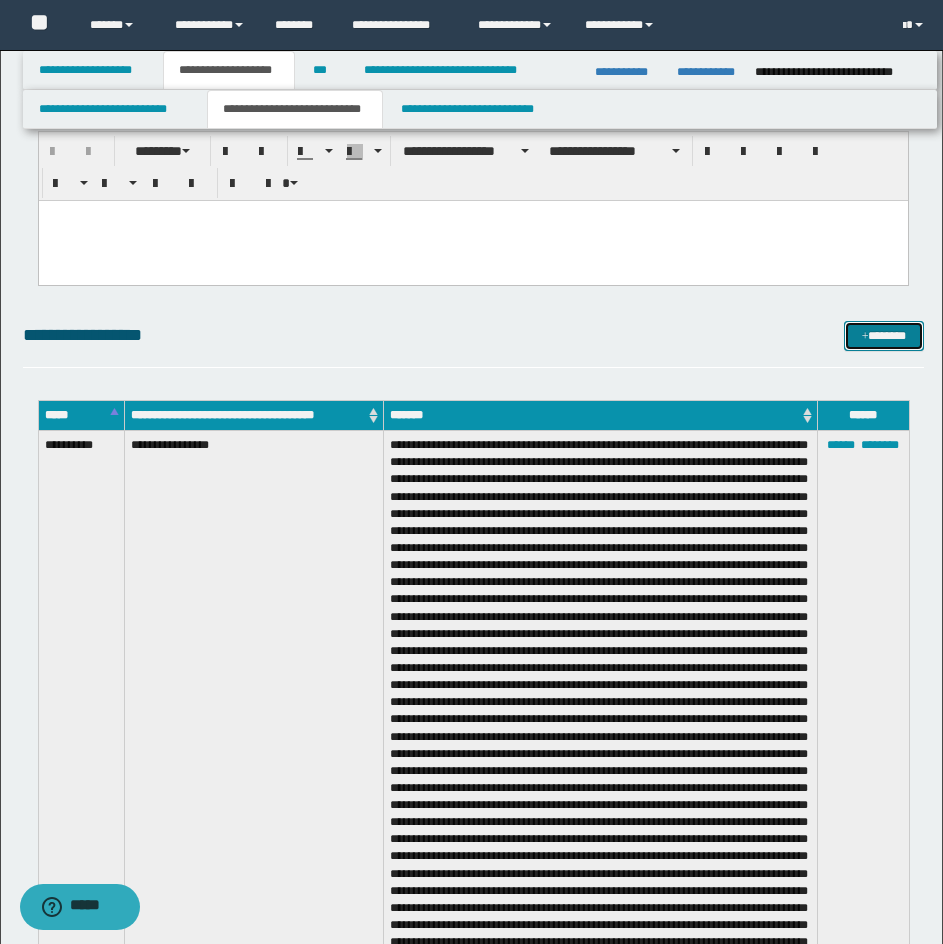 click at bounding box center [865, 337] 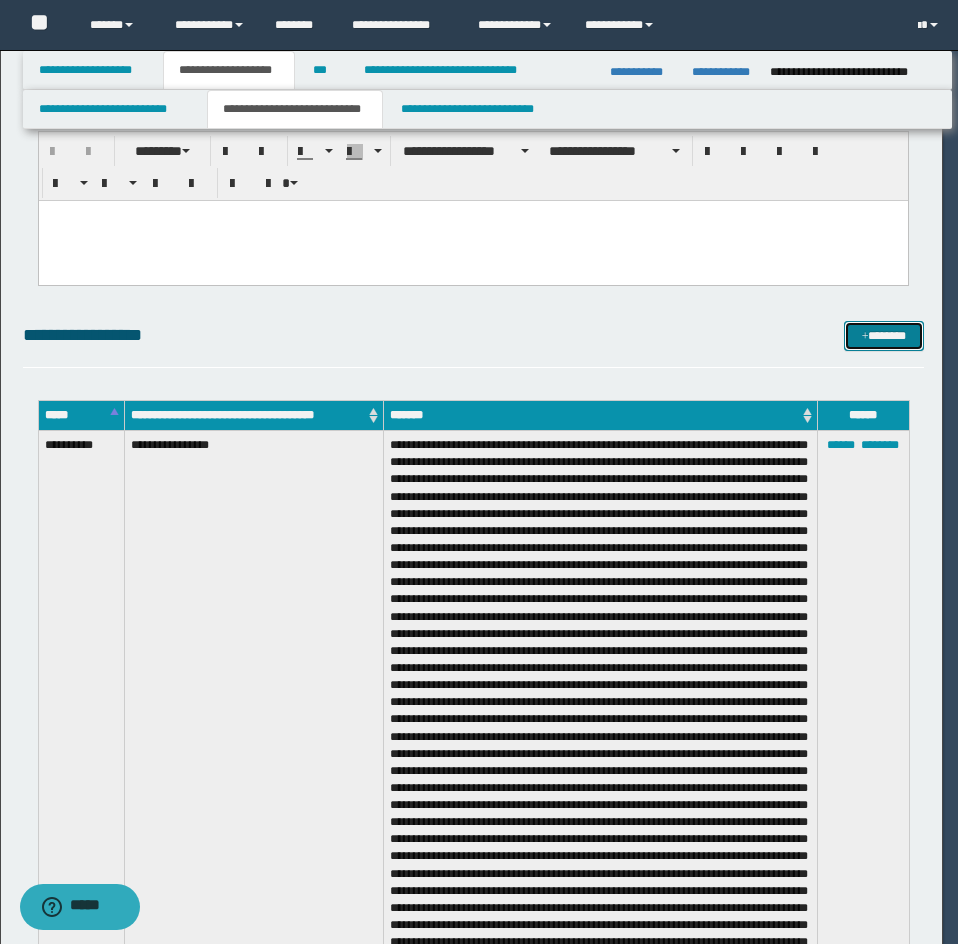 scroll, scrollTop: 0, scrollLeft: 0, axis: both 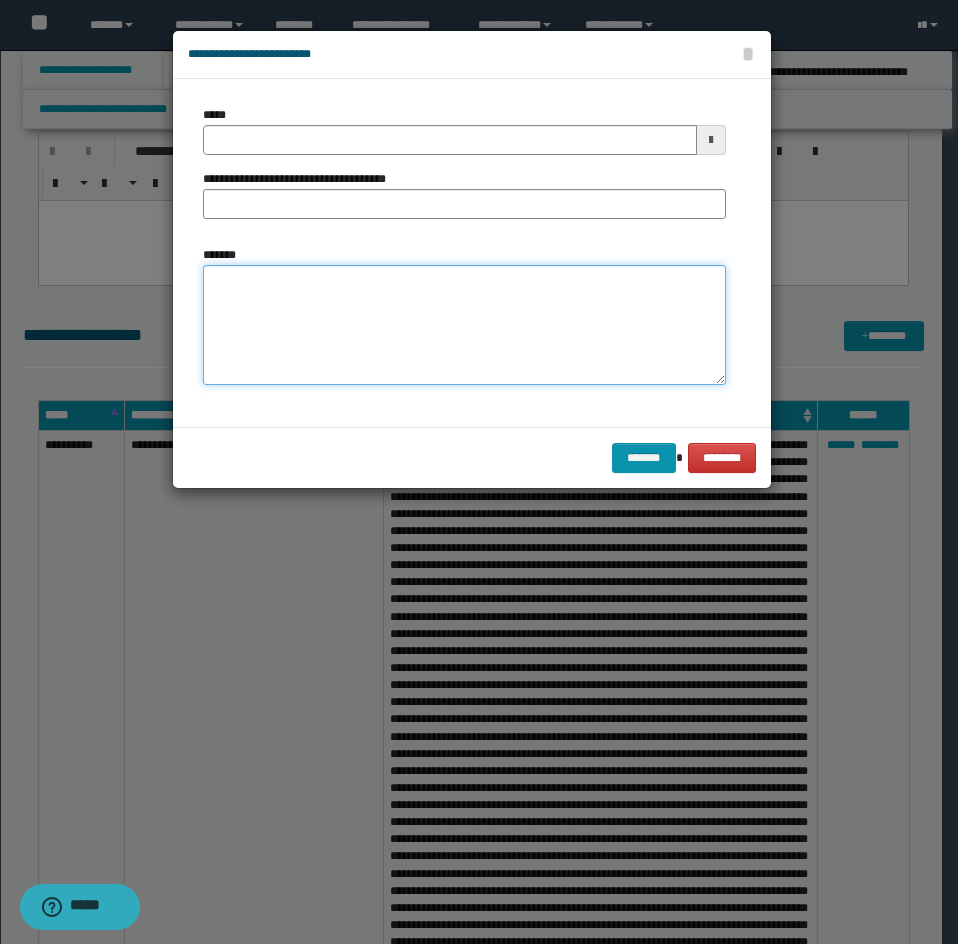click on "*******" at bounding box center [464, 325] 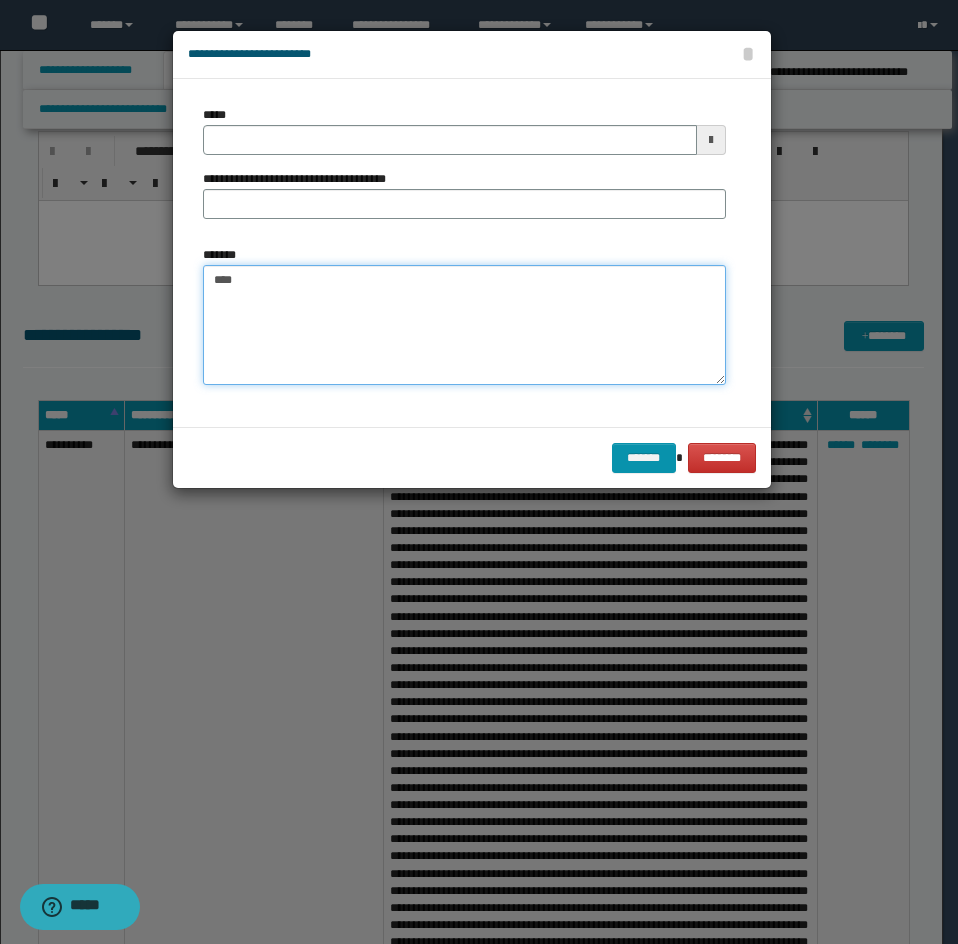paste on "**********" 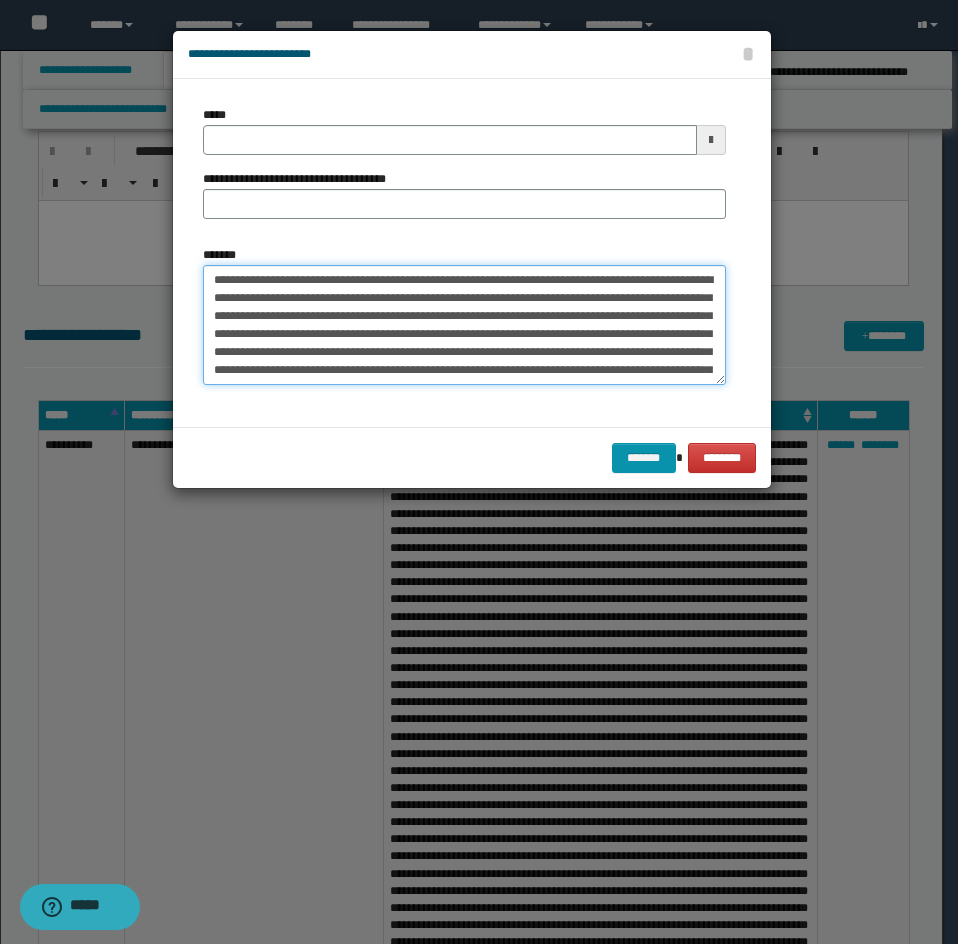 scroll, scrollTop: 462, scrollLeft: 0, axis: vertical 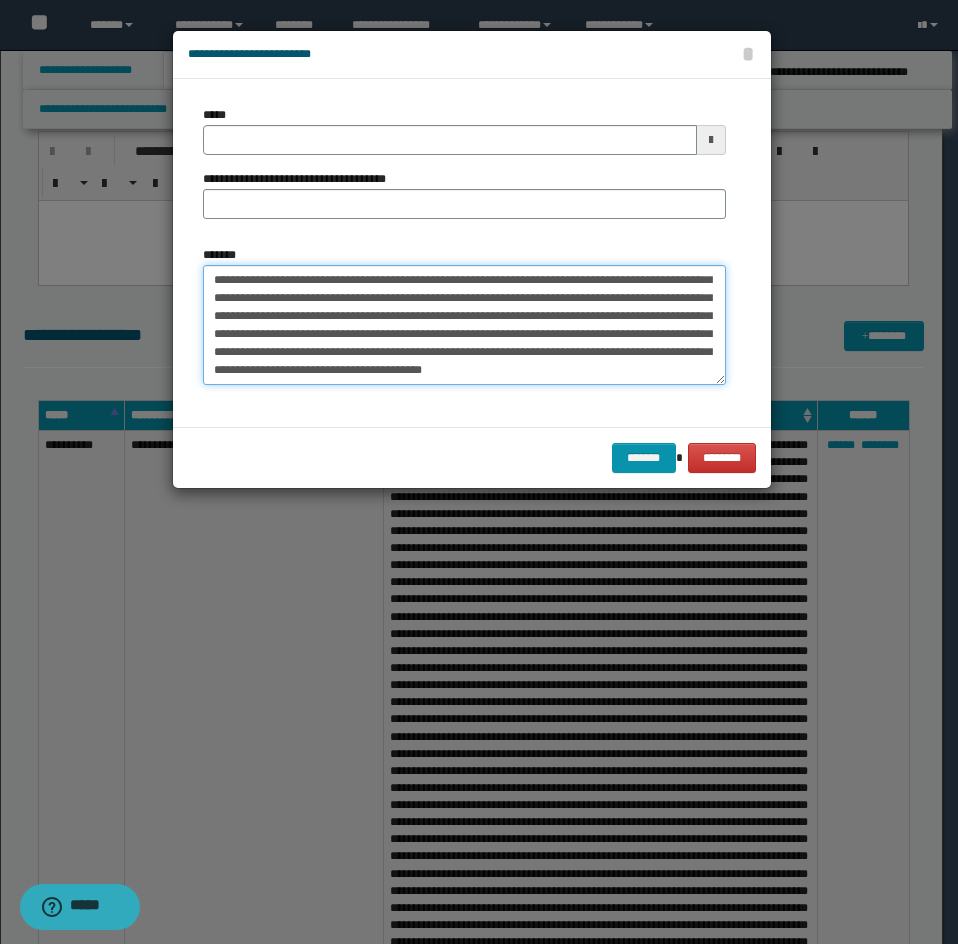 type on "**********" 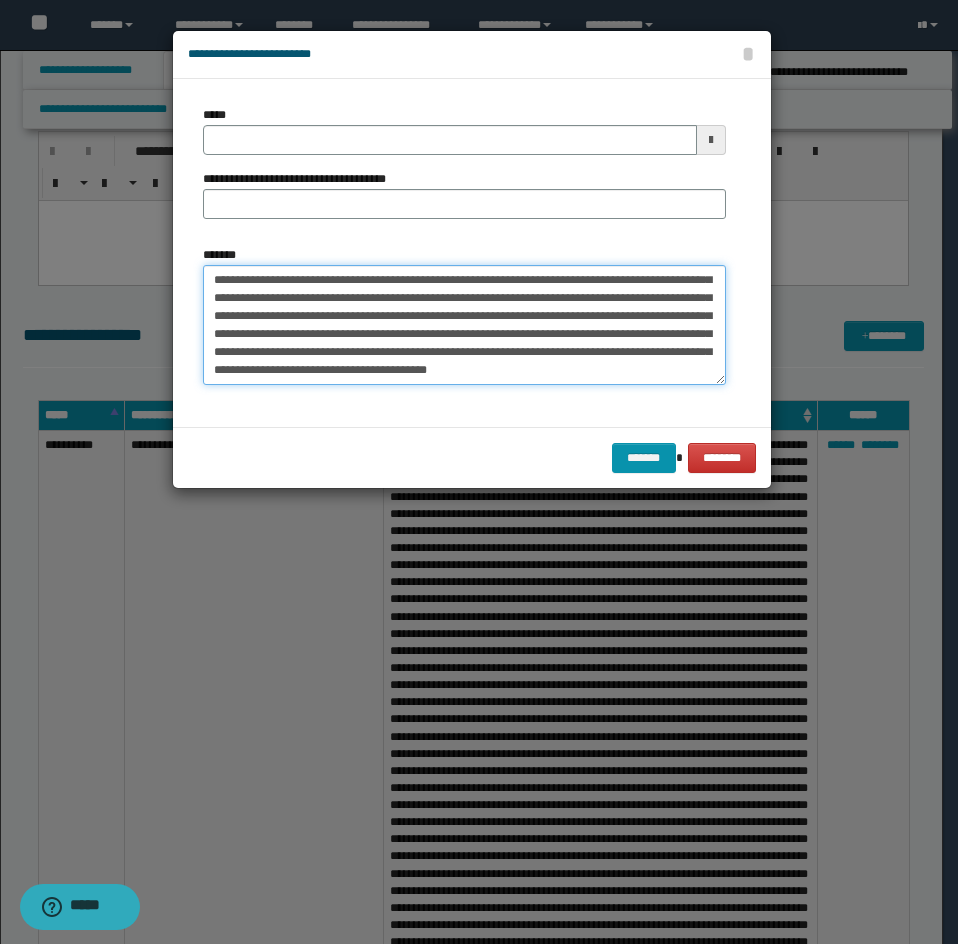 type 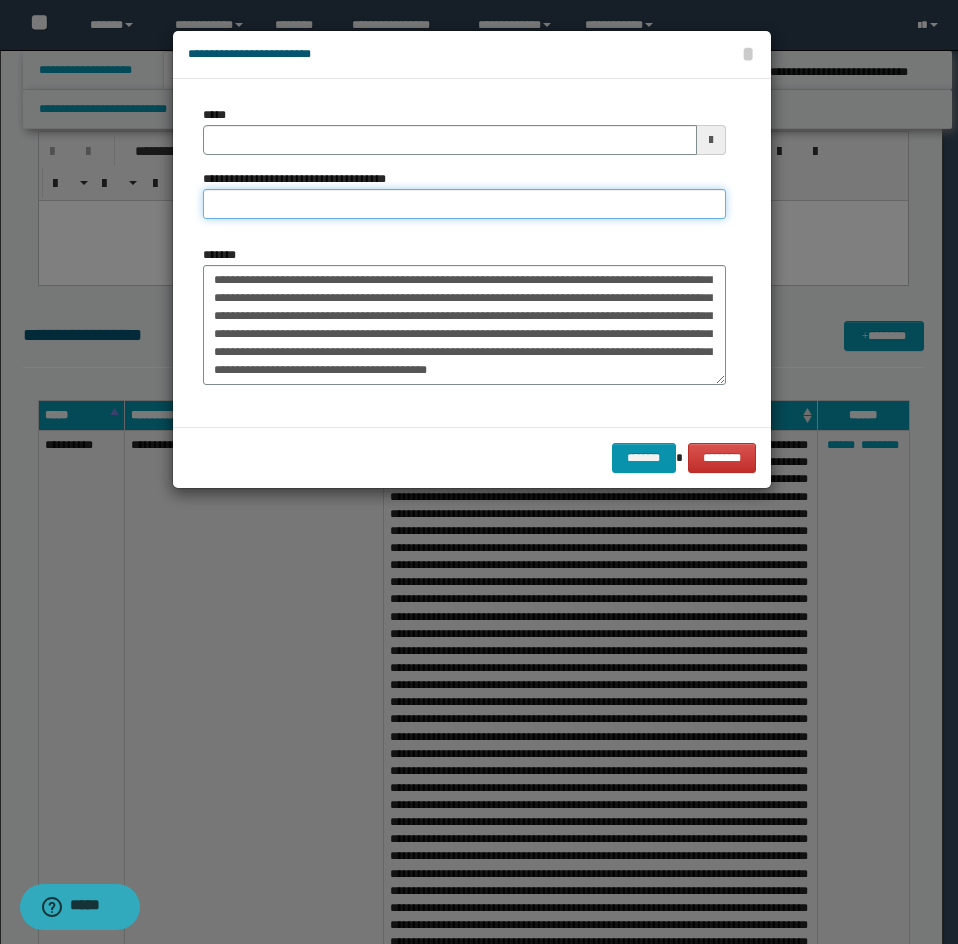 click on "**********" at bounding box center (464, 204) 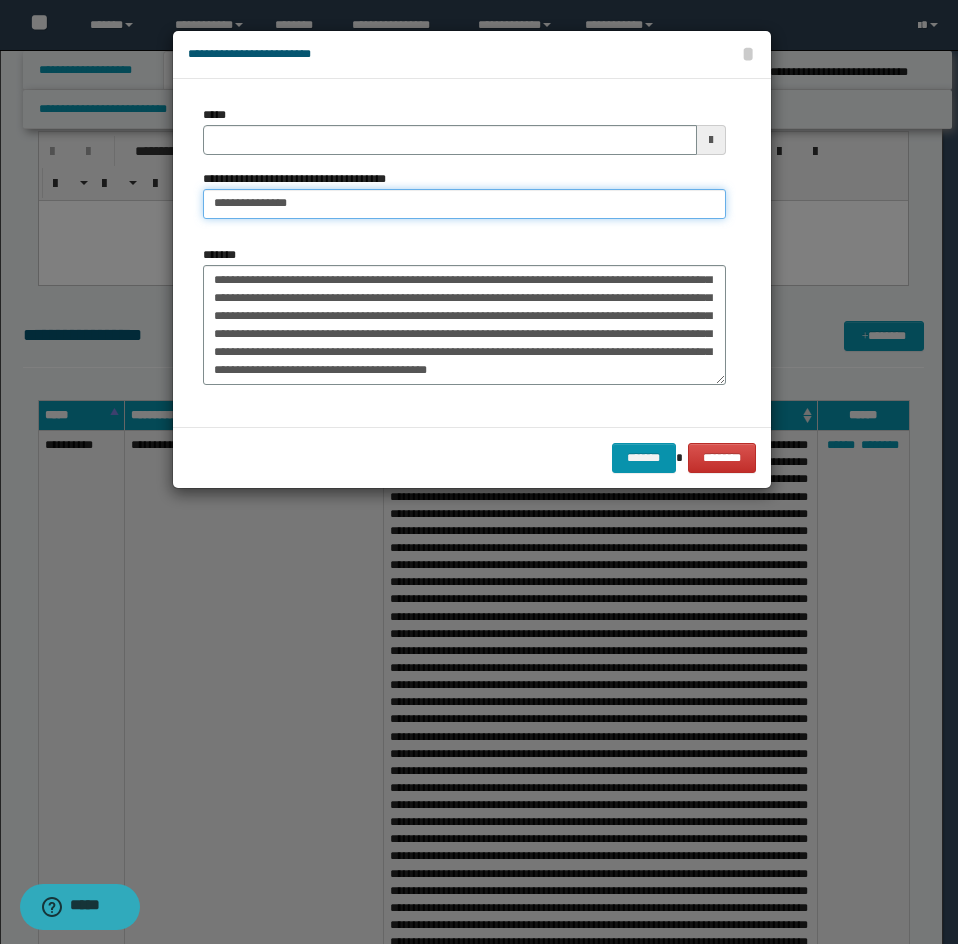 type on "**********" 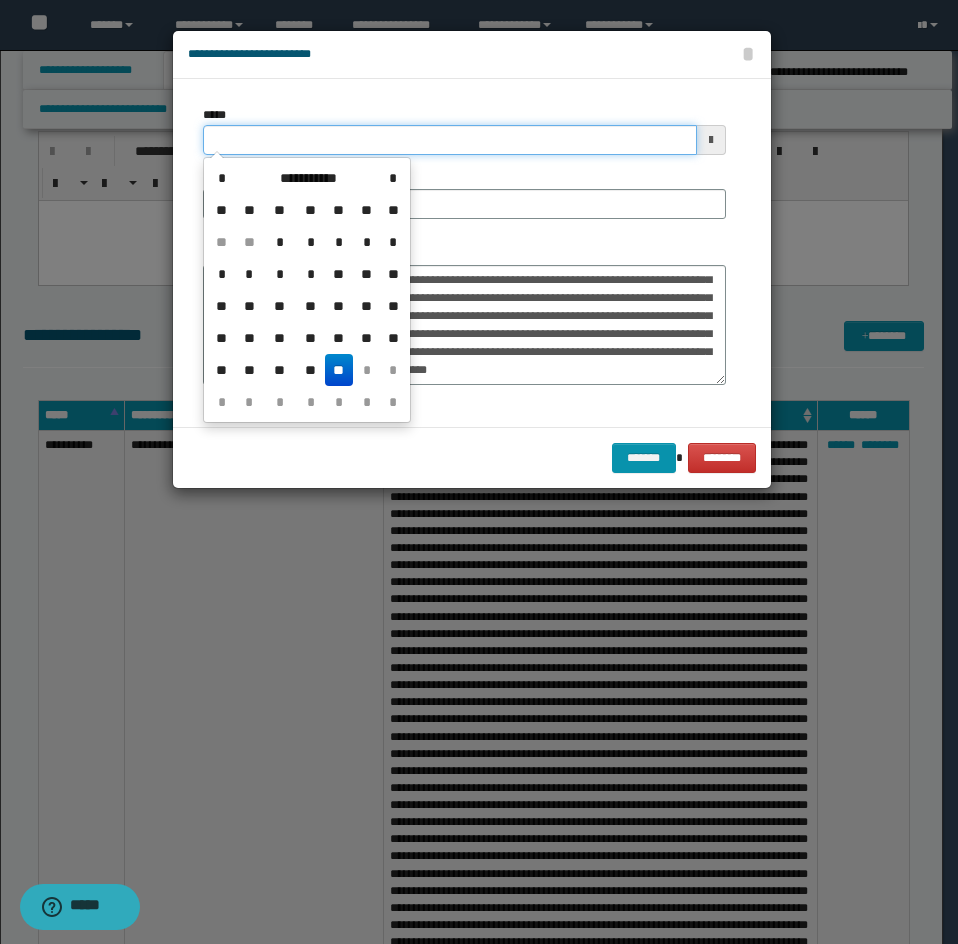 click on "*****" at bounding box center [450, 140] 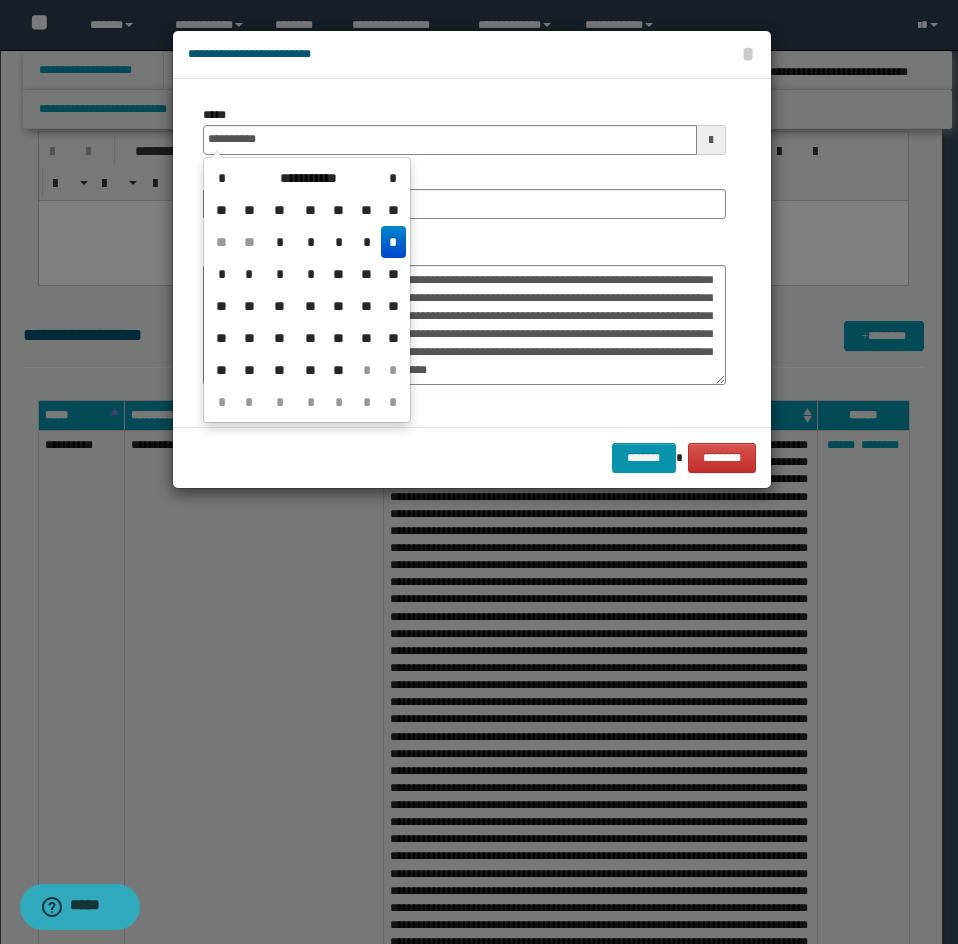 type on "**********" 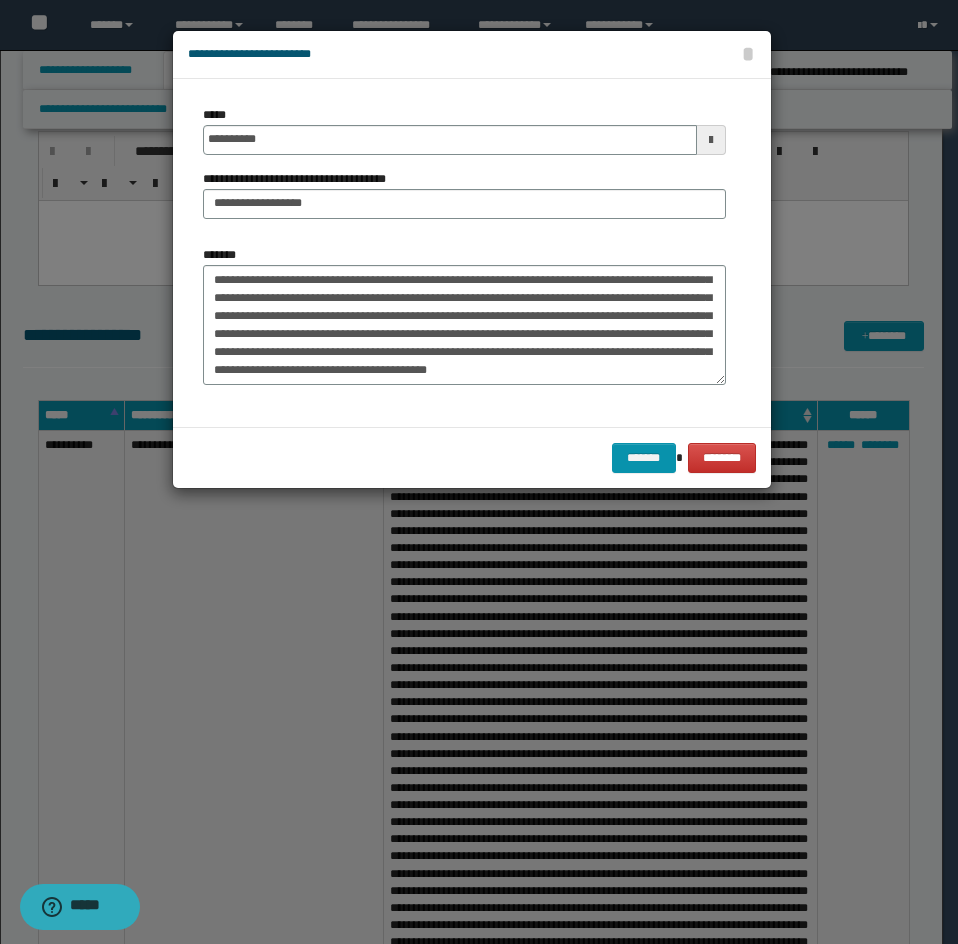click on "**********" at bounding box center [464, 170] 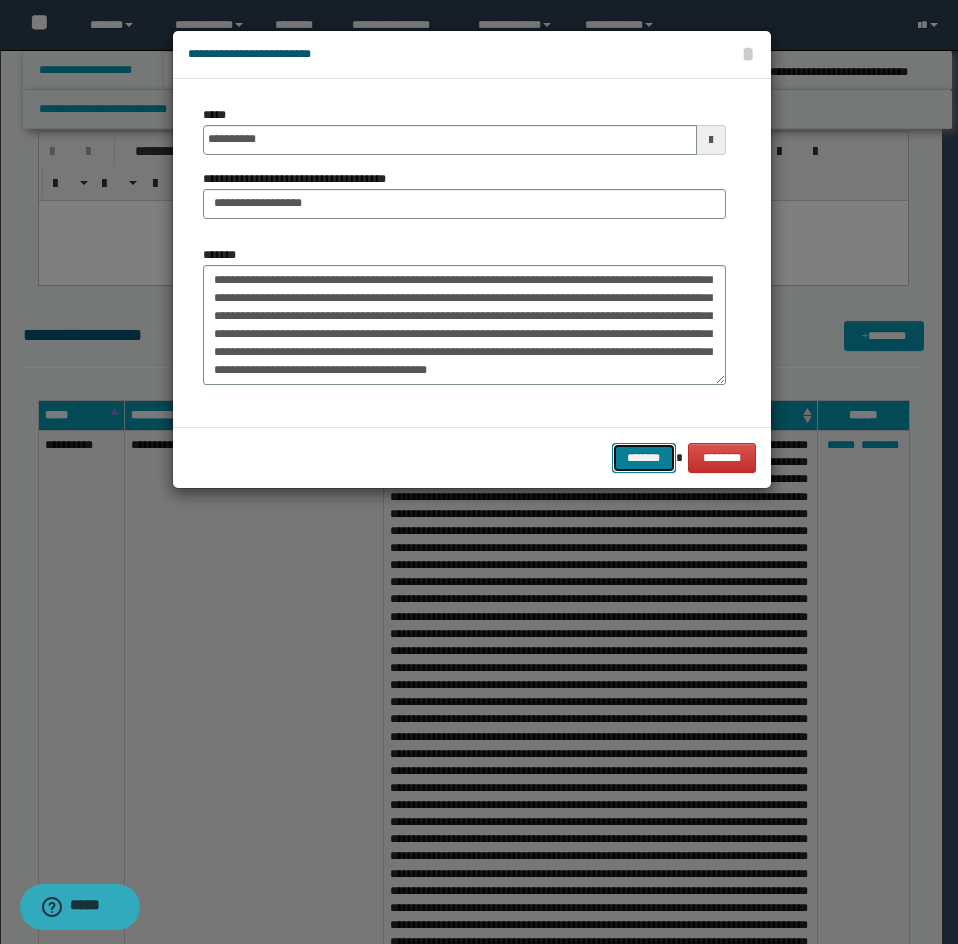 click on "*******" at bounding box center [644, 458] 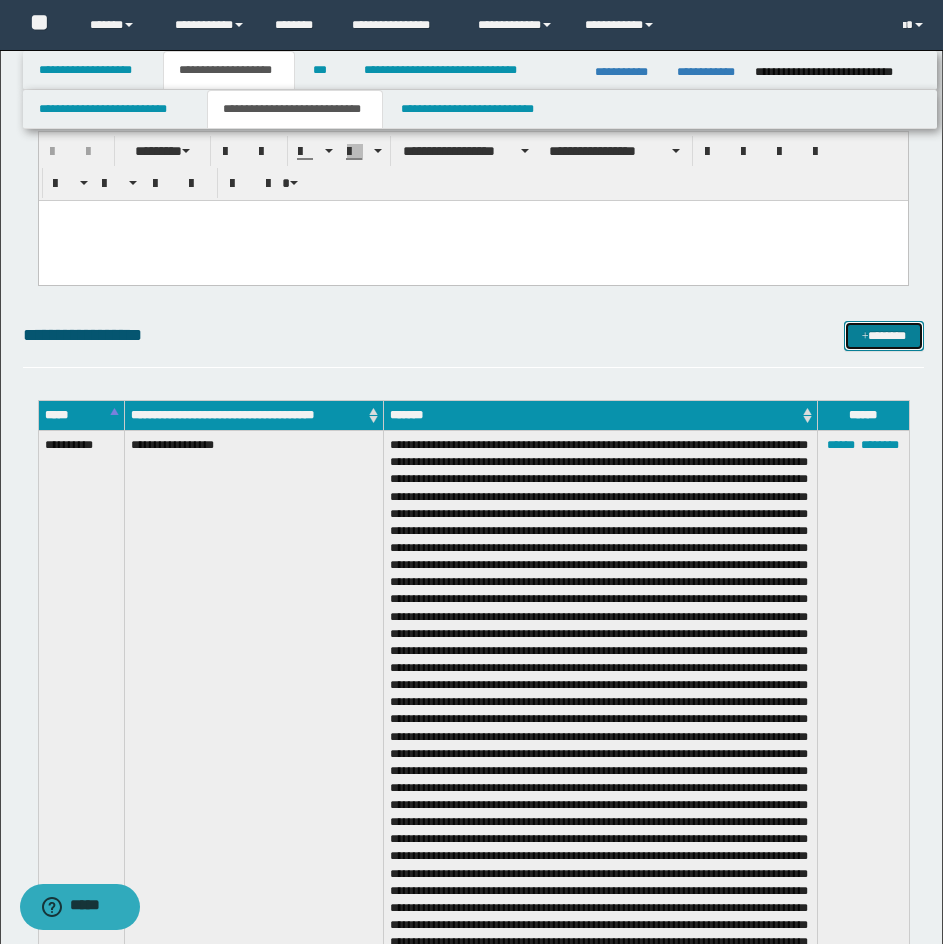 click at bounding box center (865, 337) 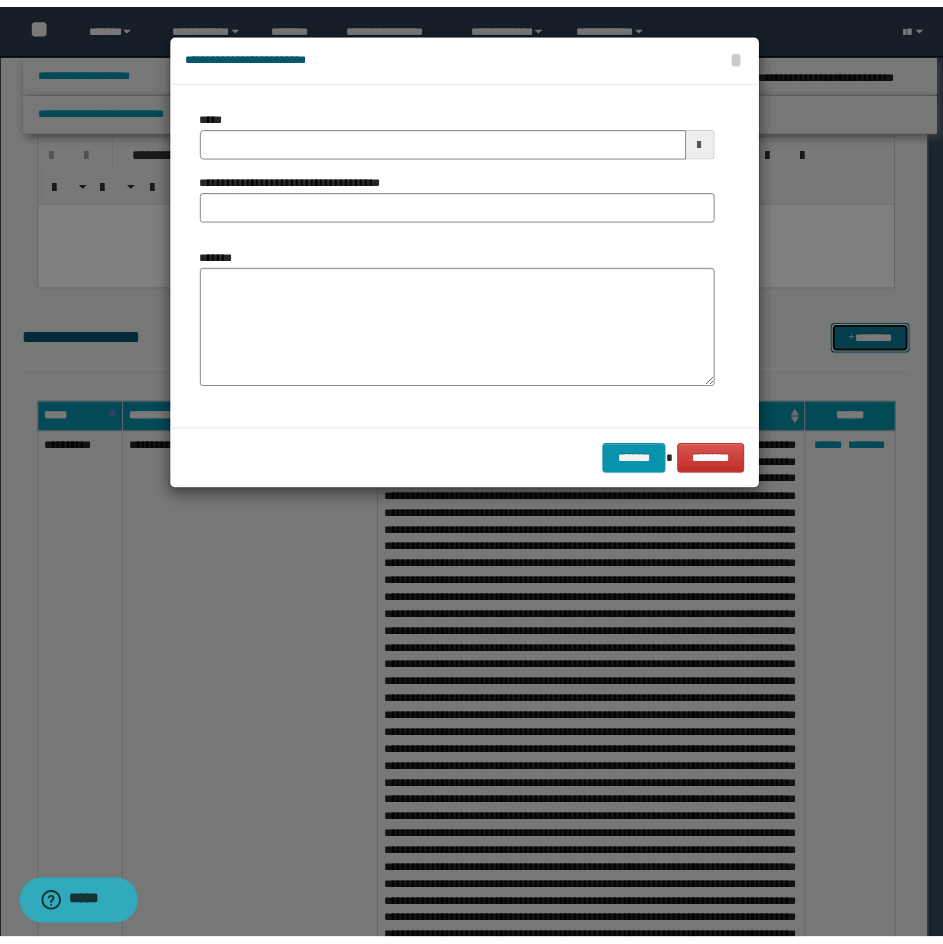 scroll, scrollTop: 0, scrollLeft: 0, axis: both 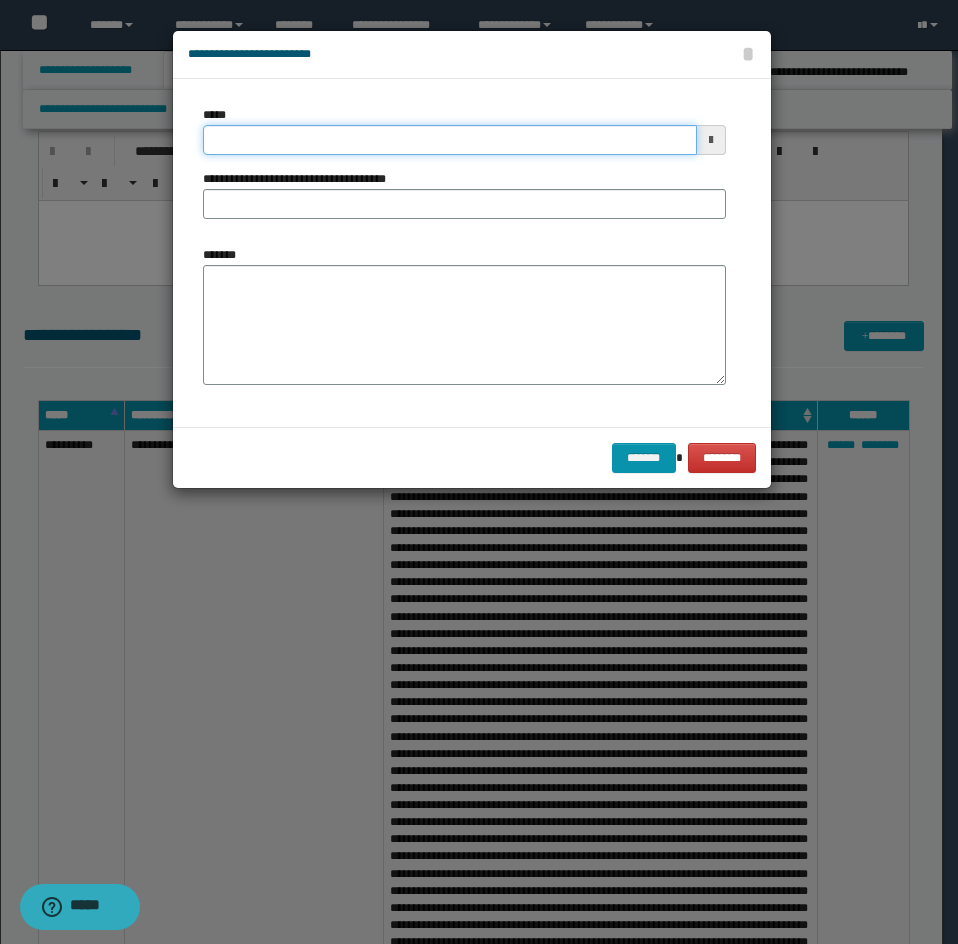 click on "*****" at bounding box center (450, 140) 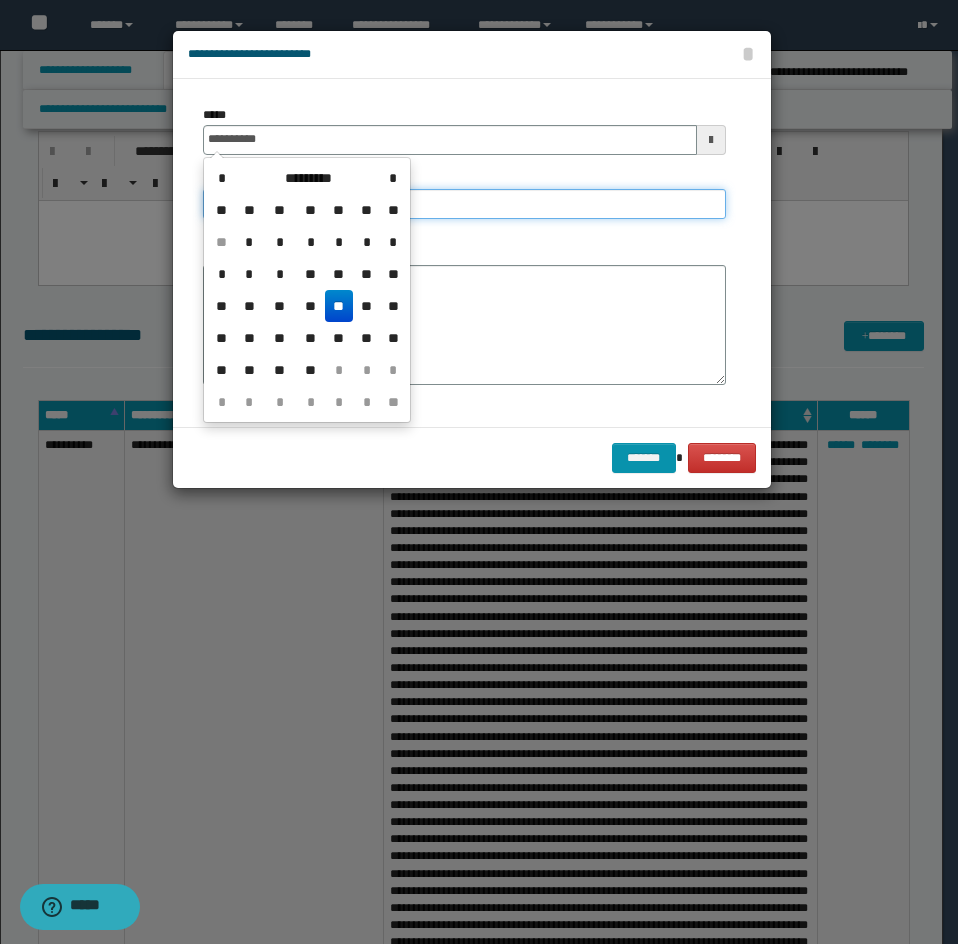 type on "**********" 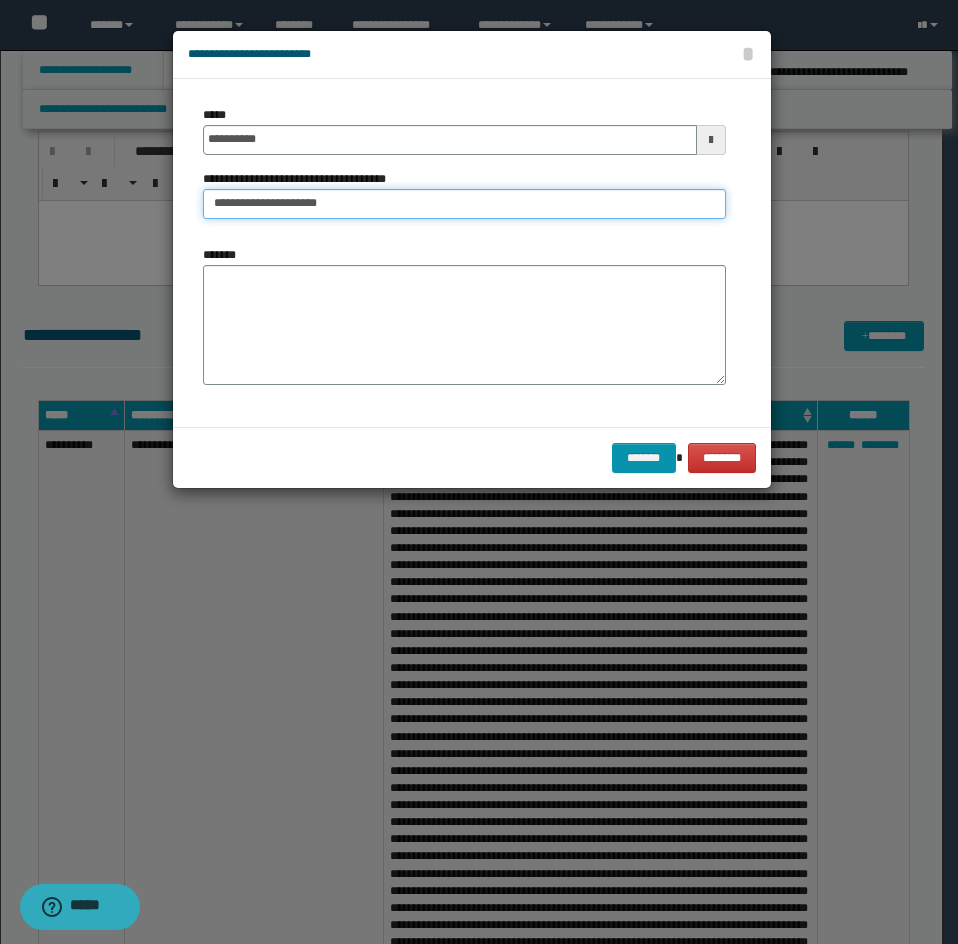 type on "**********" 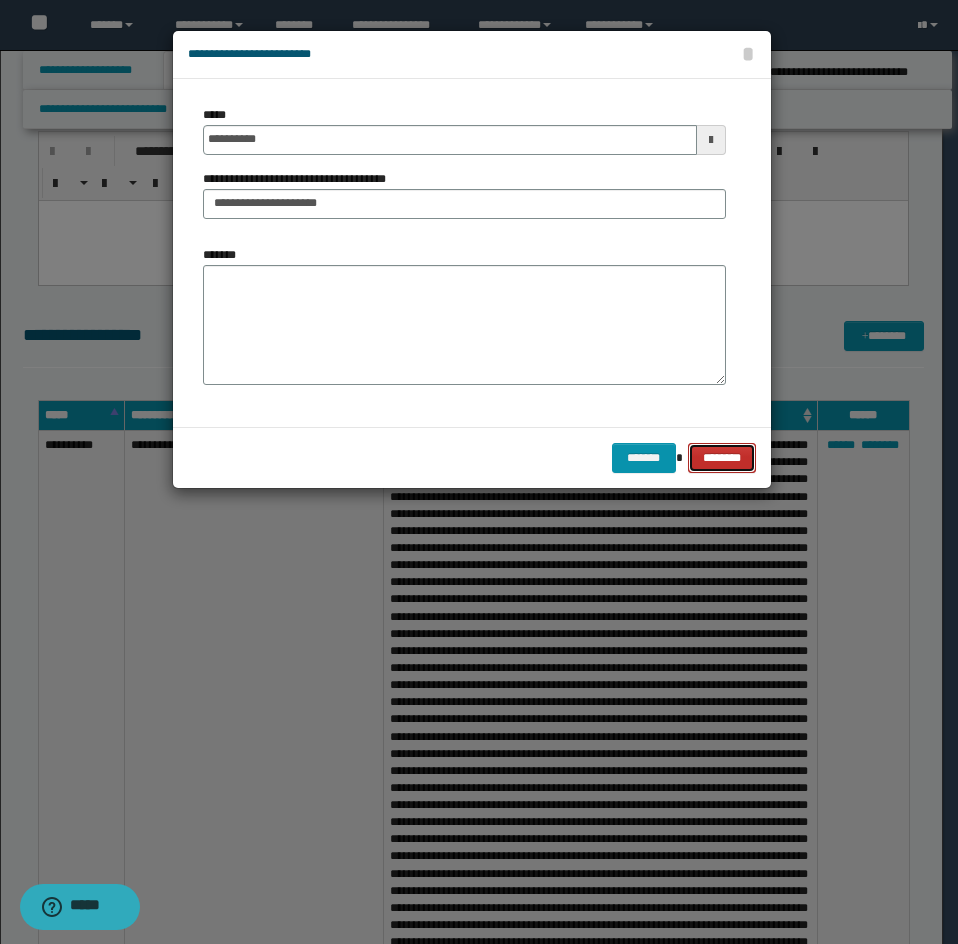 drag, startPoint x: 708, startPoint y: 463, endPoint x: 926, endPoint y: 443, distance: 218.91551 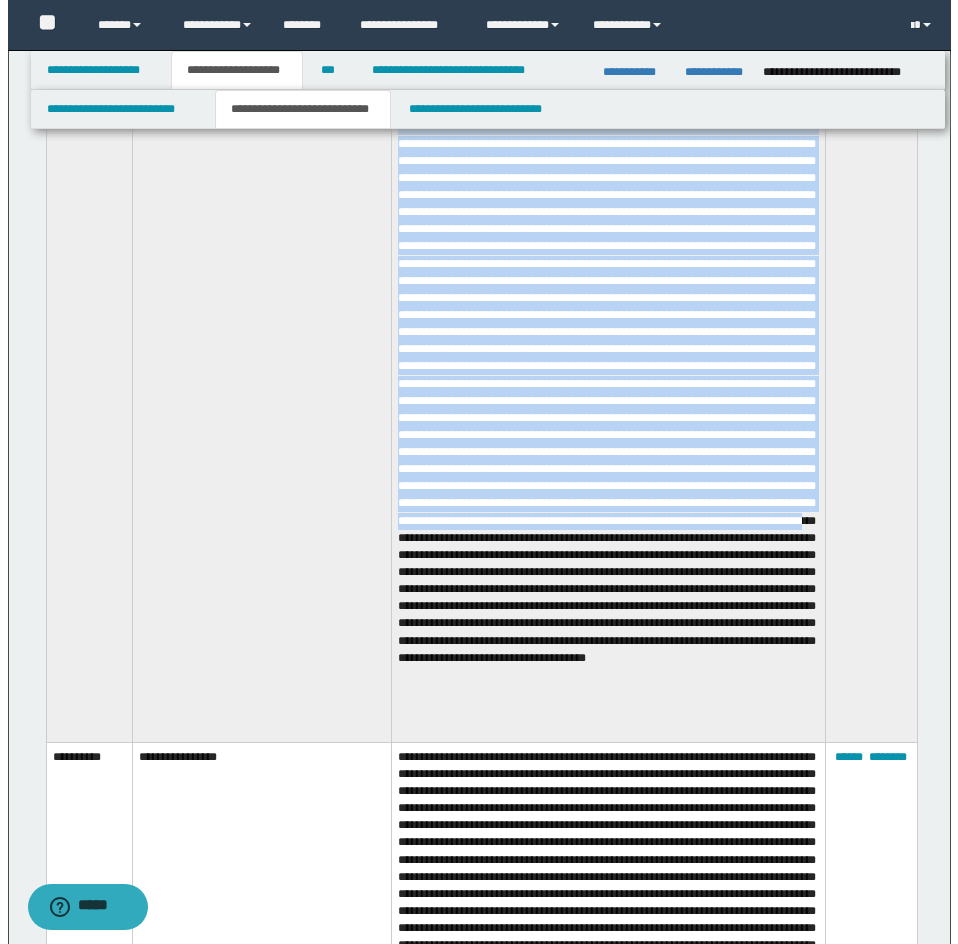 scroll, scrollTop: 3900, scrollLeft: 0, axis: vertical 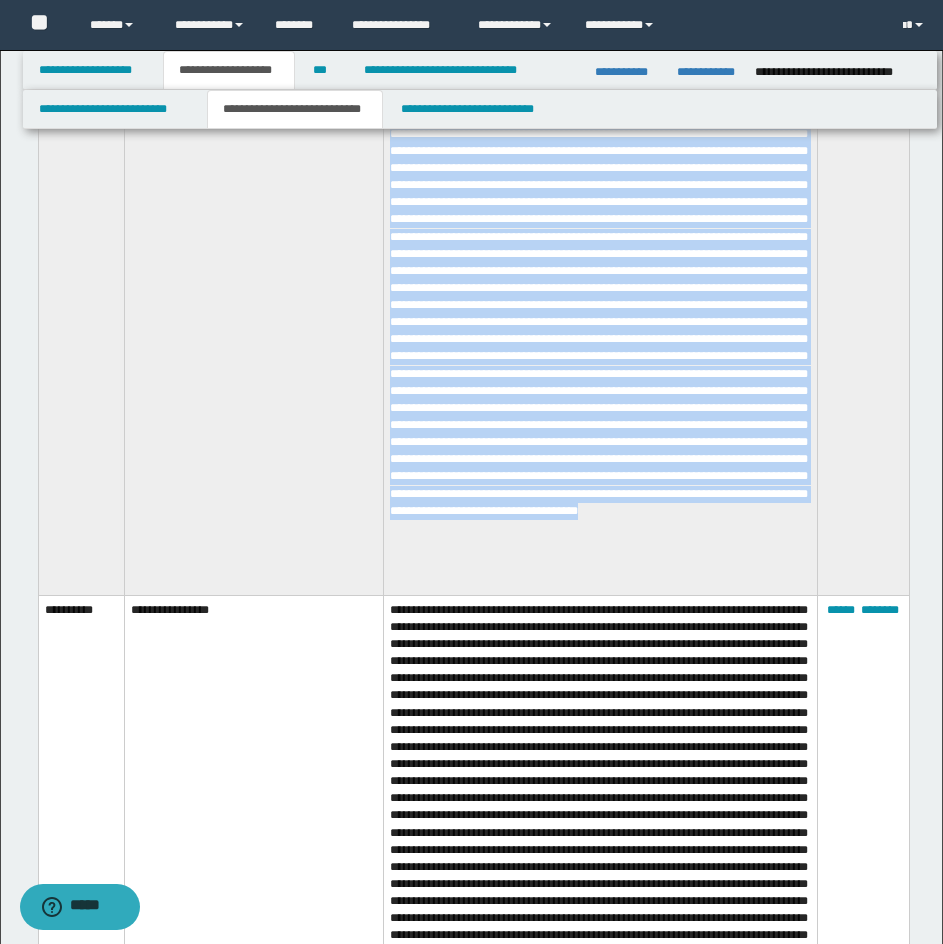 drag, startPoint x: 33, startPoint y: 443, endPoint x: 622, endPoint y: 574, distance: 603.3921 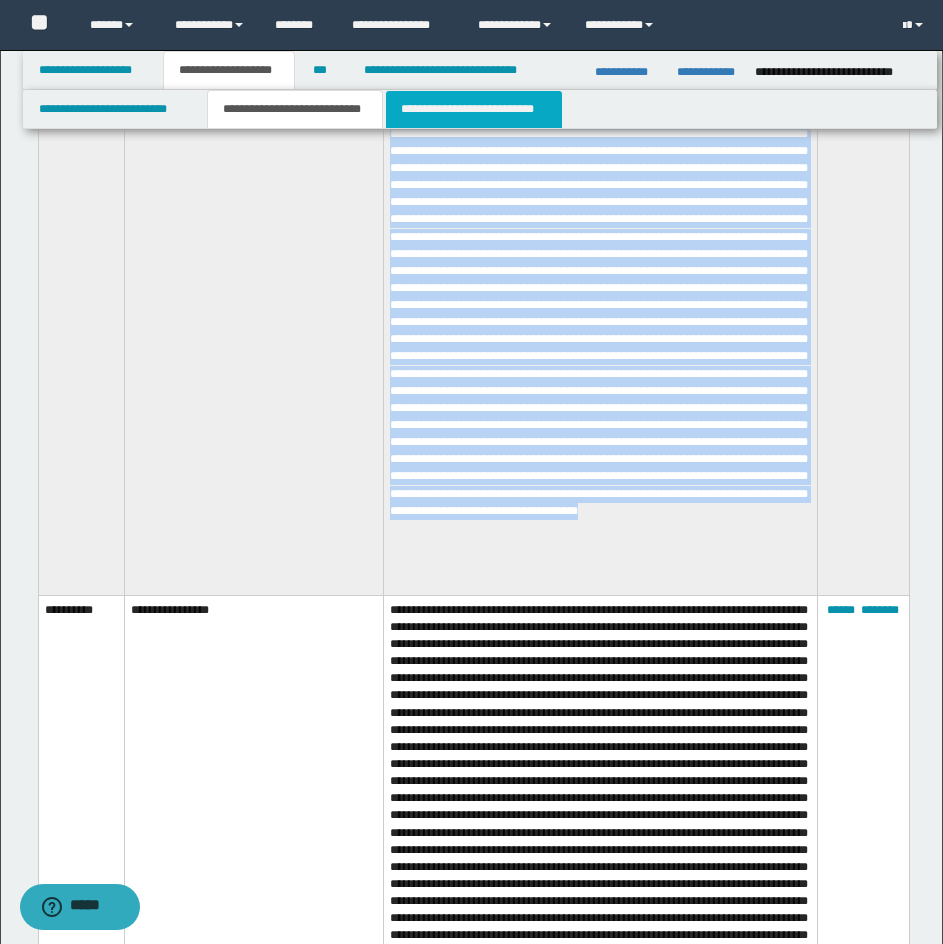 click on "**********" at bounding box center (474, 109) 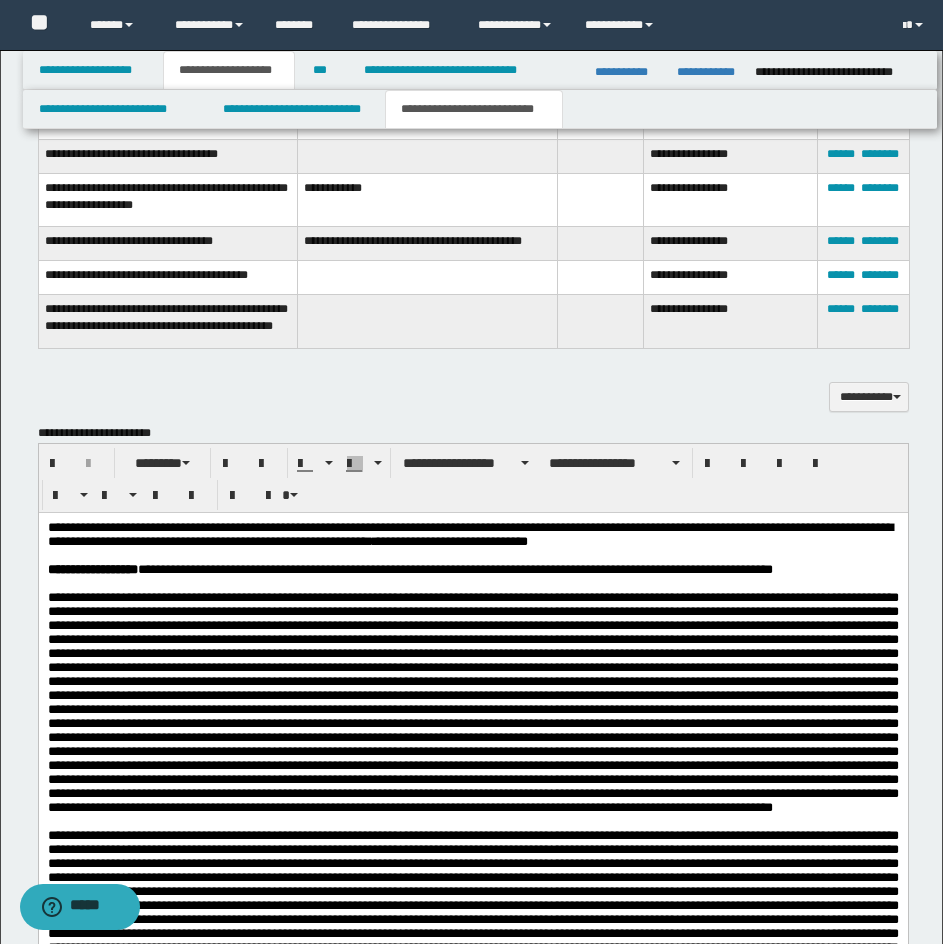 scroll, scrollTop: 1800, scrollLeft: 0, axis: vertical 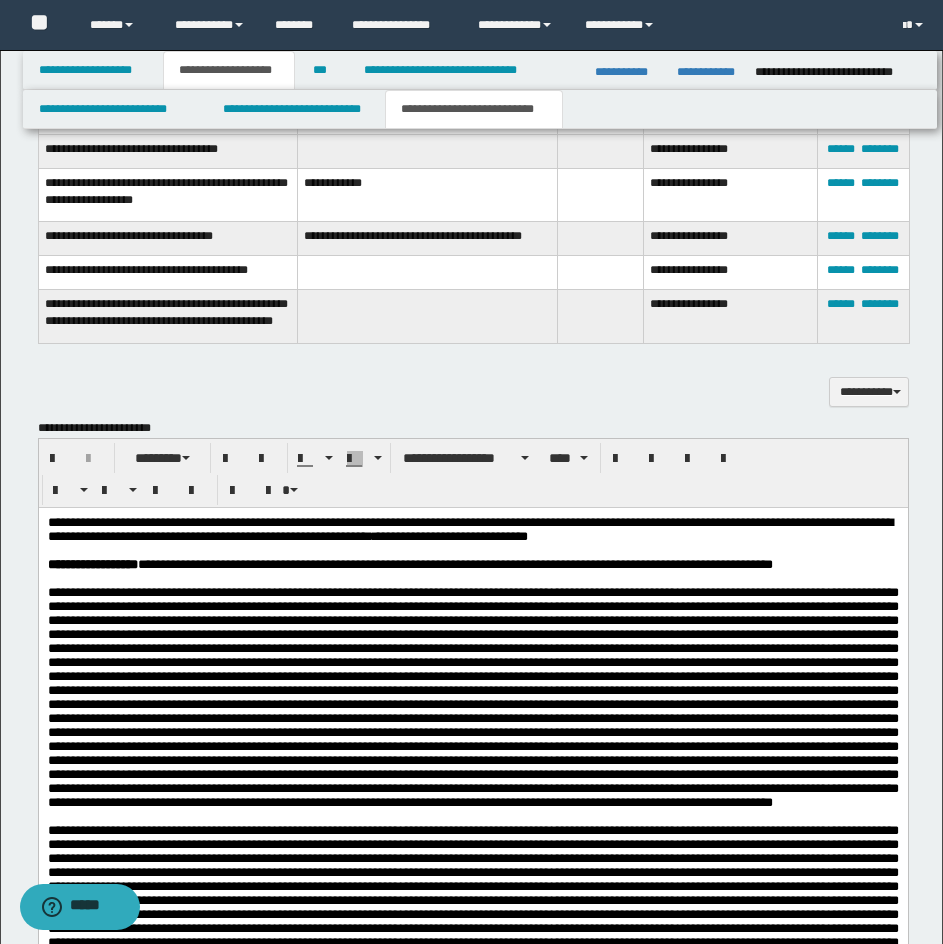 click on "**********" at bounding box center [472, 565] 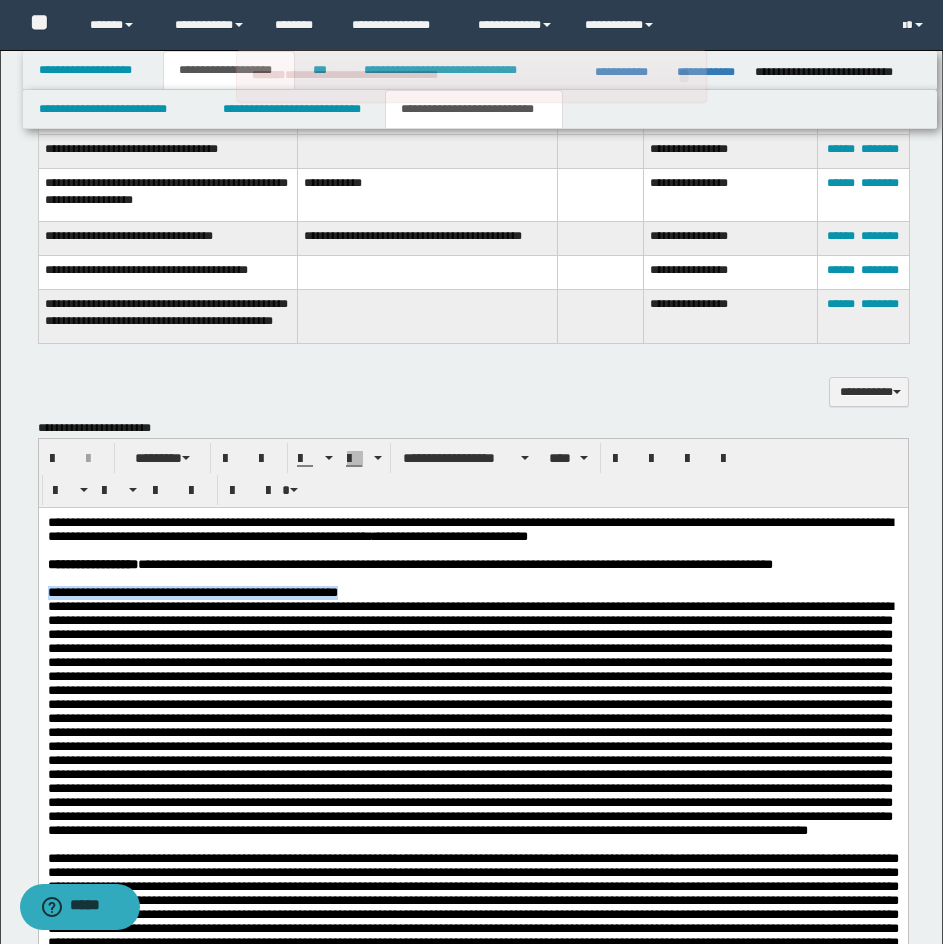drag, startPoint x: 311, startPoint y: 603, endPoint x: 38, endPoint y: 596, distance: 273.08972 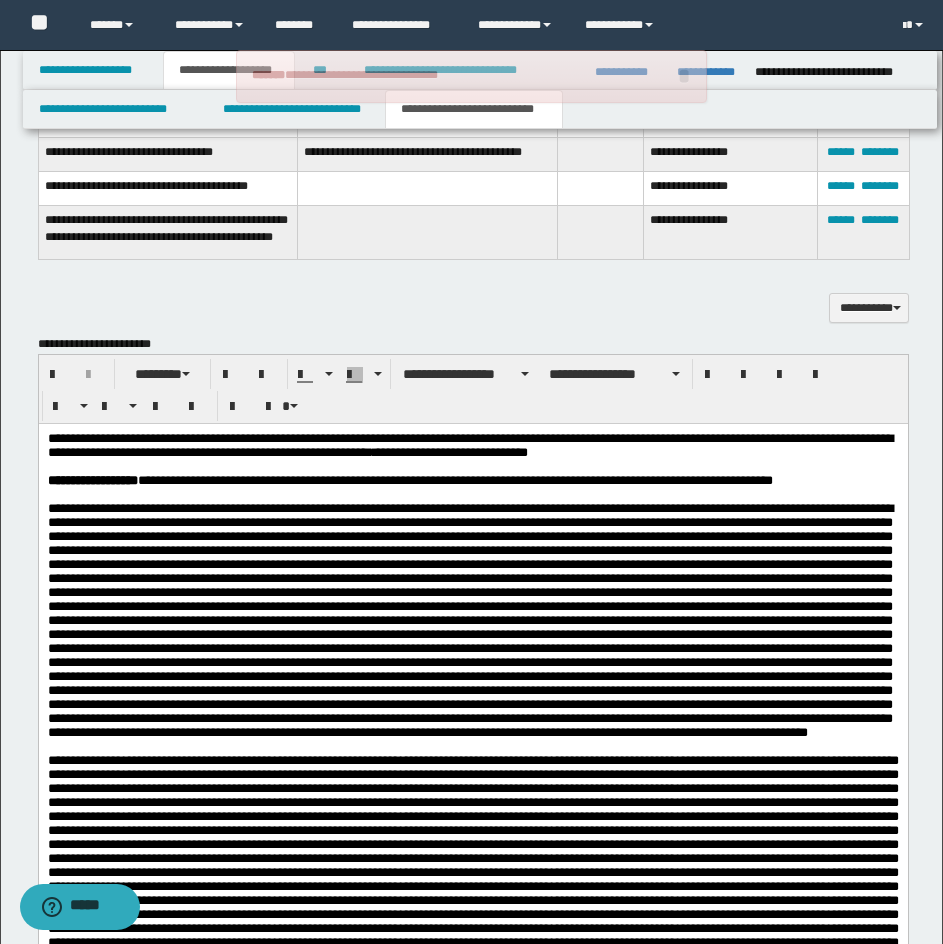 scroll, scrollTop: 2000, scrollLeft: 0, axis: vertical 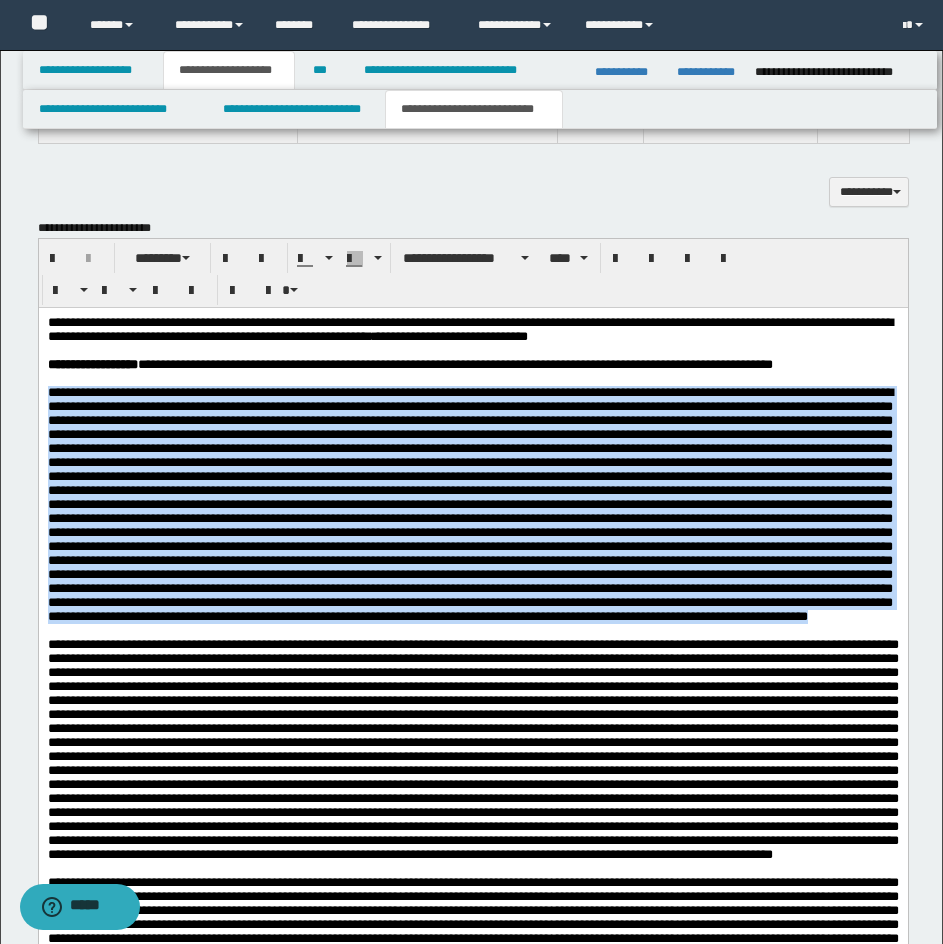 drag, startPoint x: 535, startPoint y: 695, endPoint x: 437, endPoint y: 588, distance: 145.09653 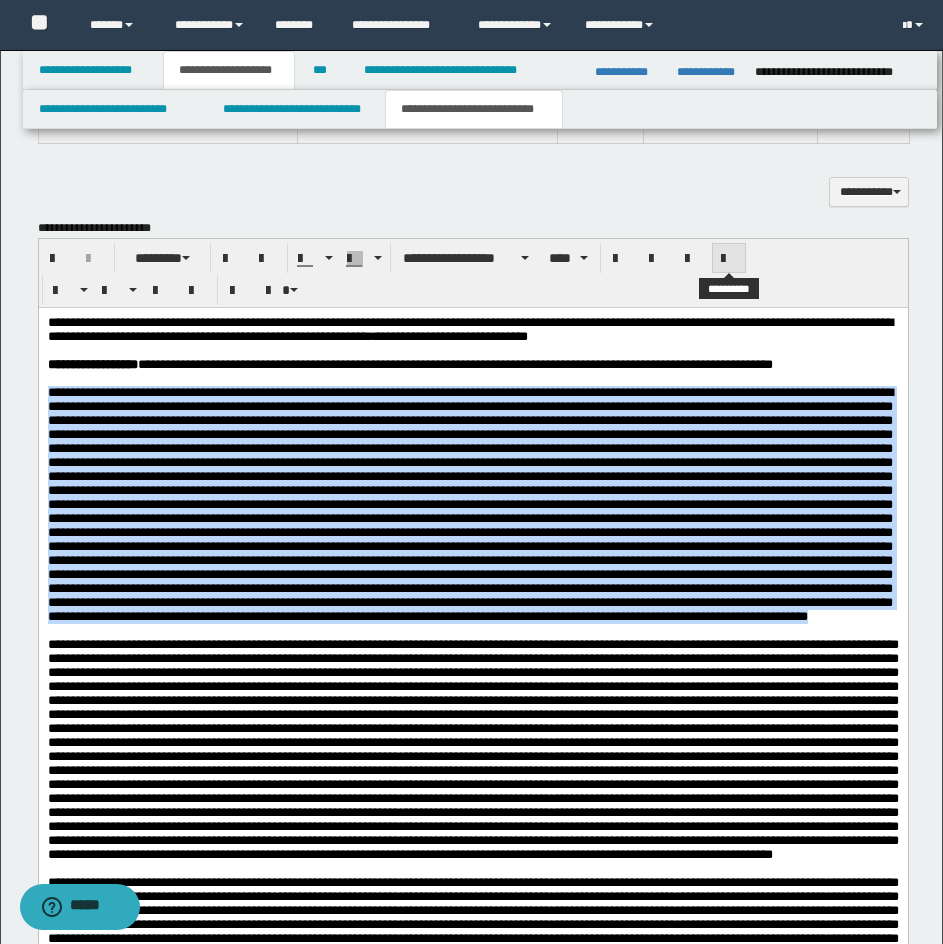 click at bounding box center (729, 259) 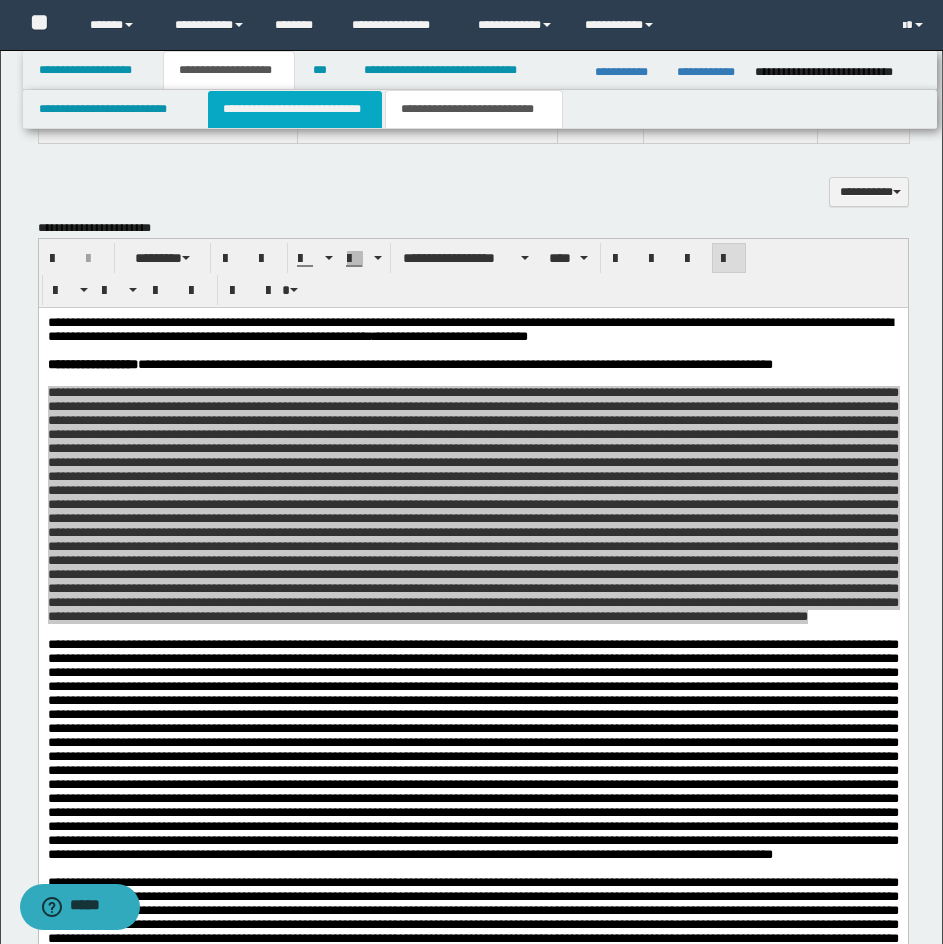 click on "**********" at bounding box center [295, 109] 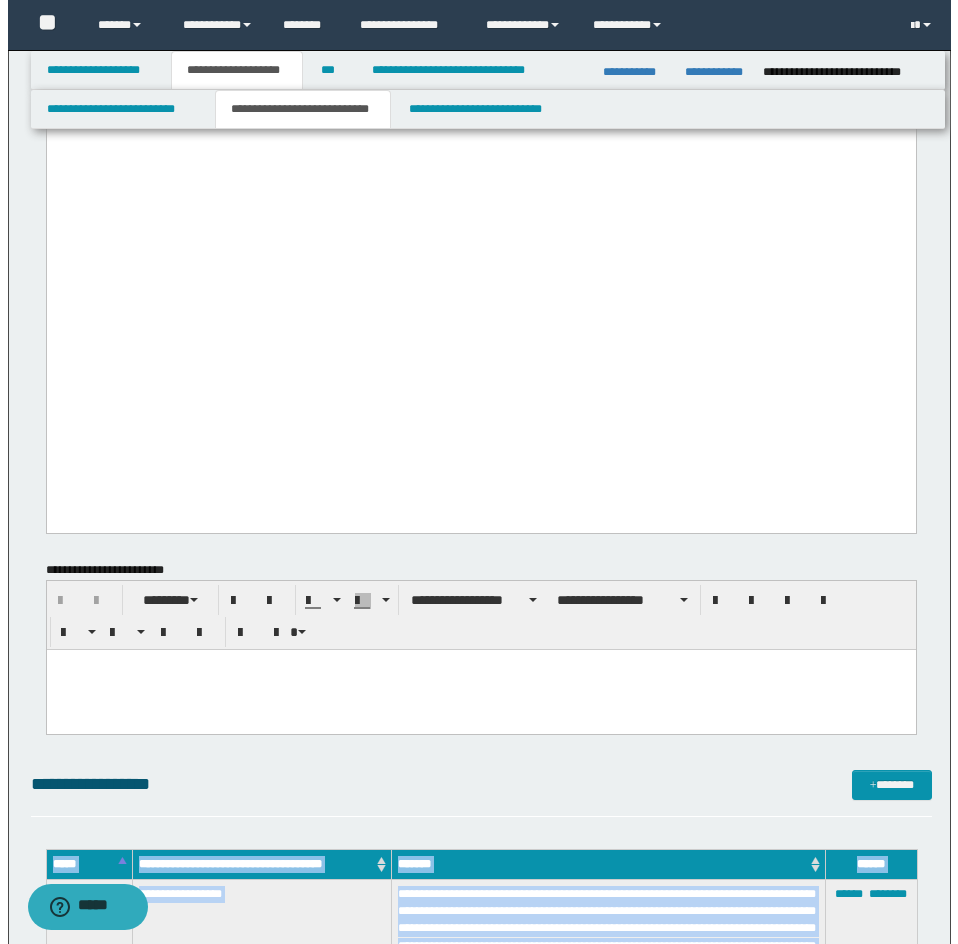 scroll, scrollTop: 3300, scrollLeft: 0, axis: vertical 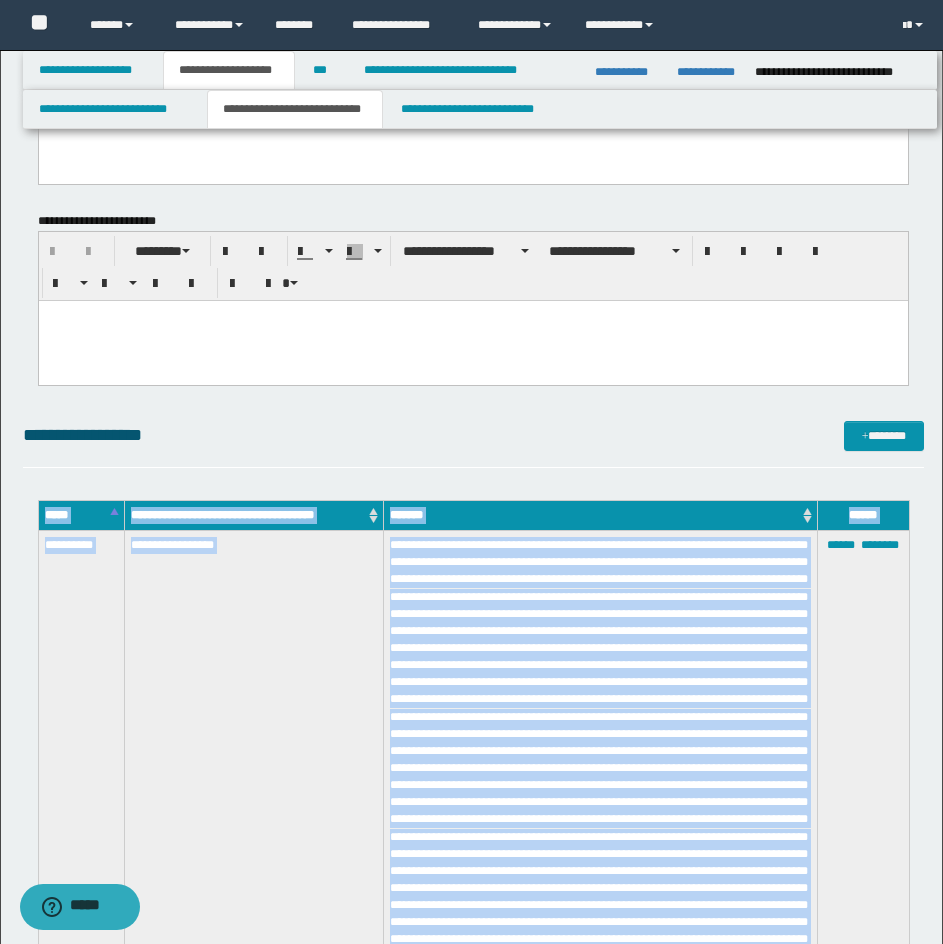 click at bounding box center (600, 863) 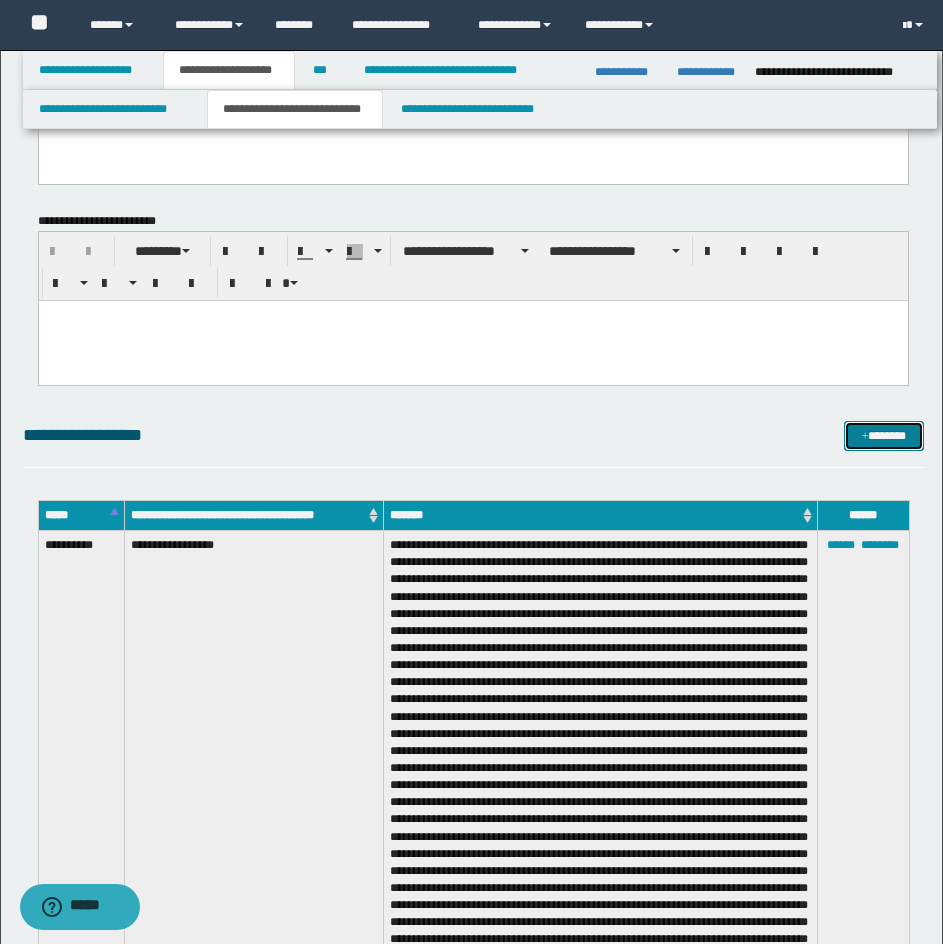 click on "*******" at bounding box center (884, 436) 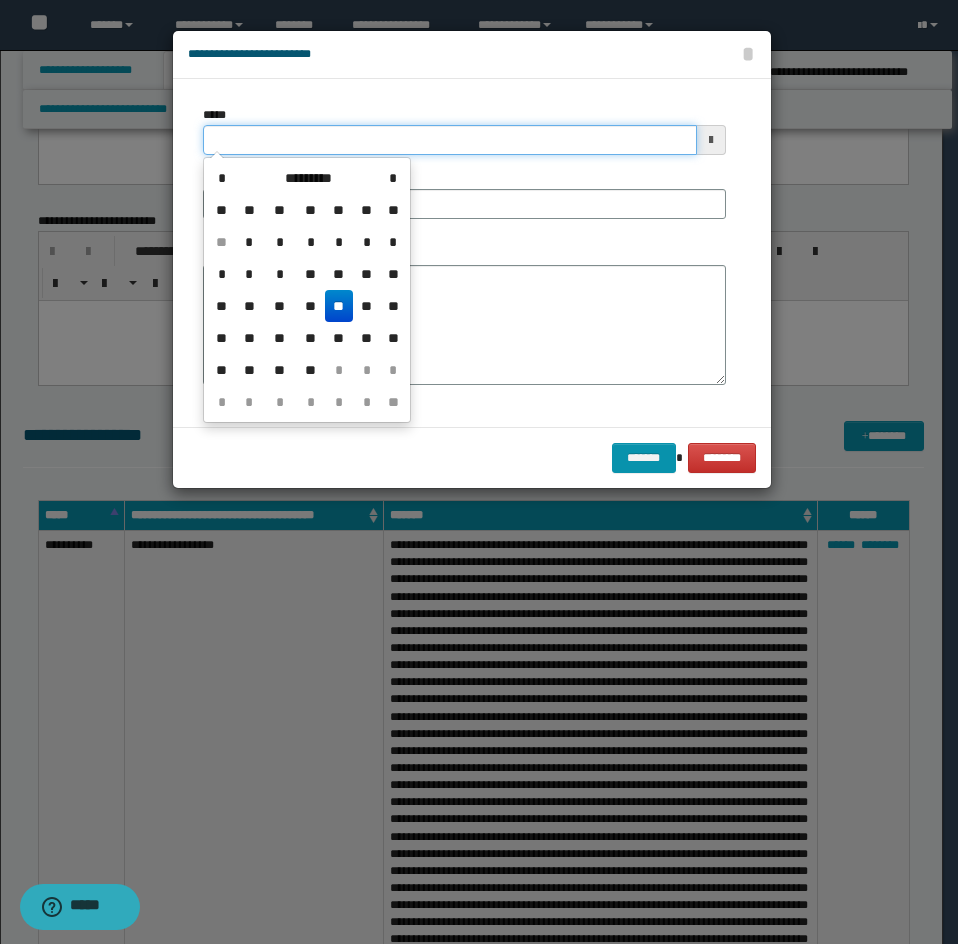 click on "*****" at bounding box center [450, 140] 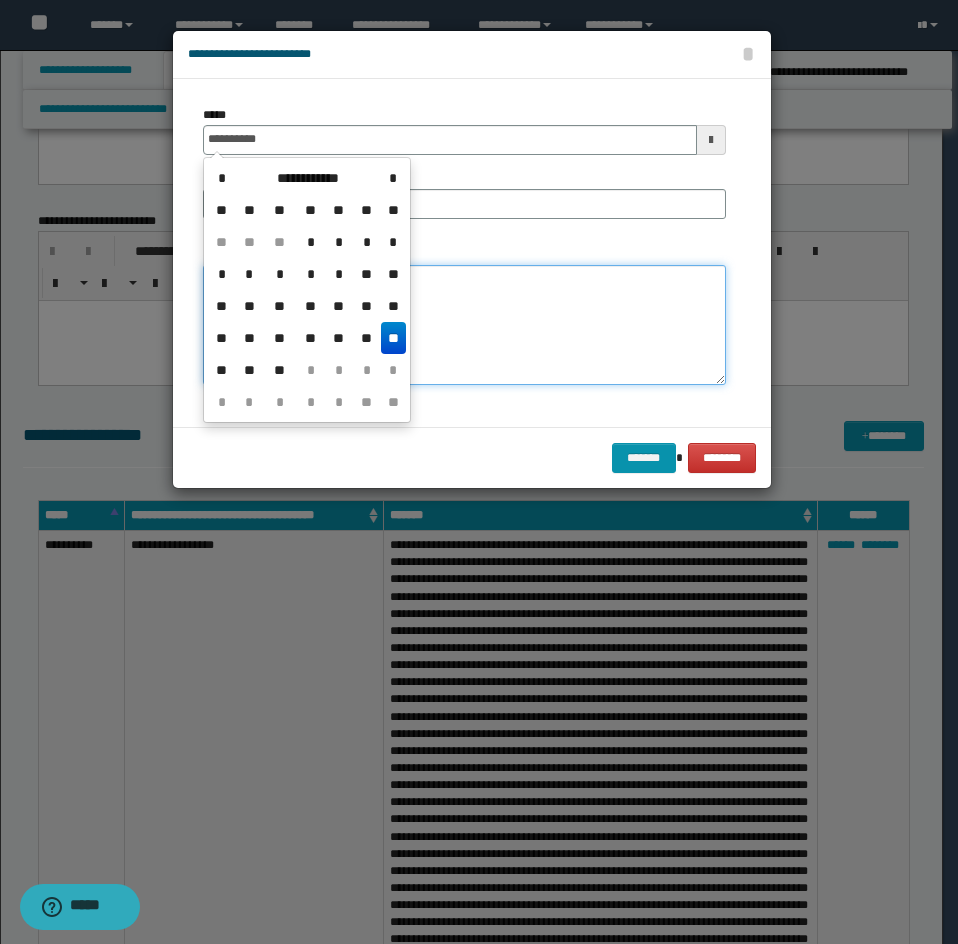 type on "**********" 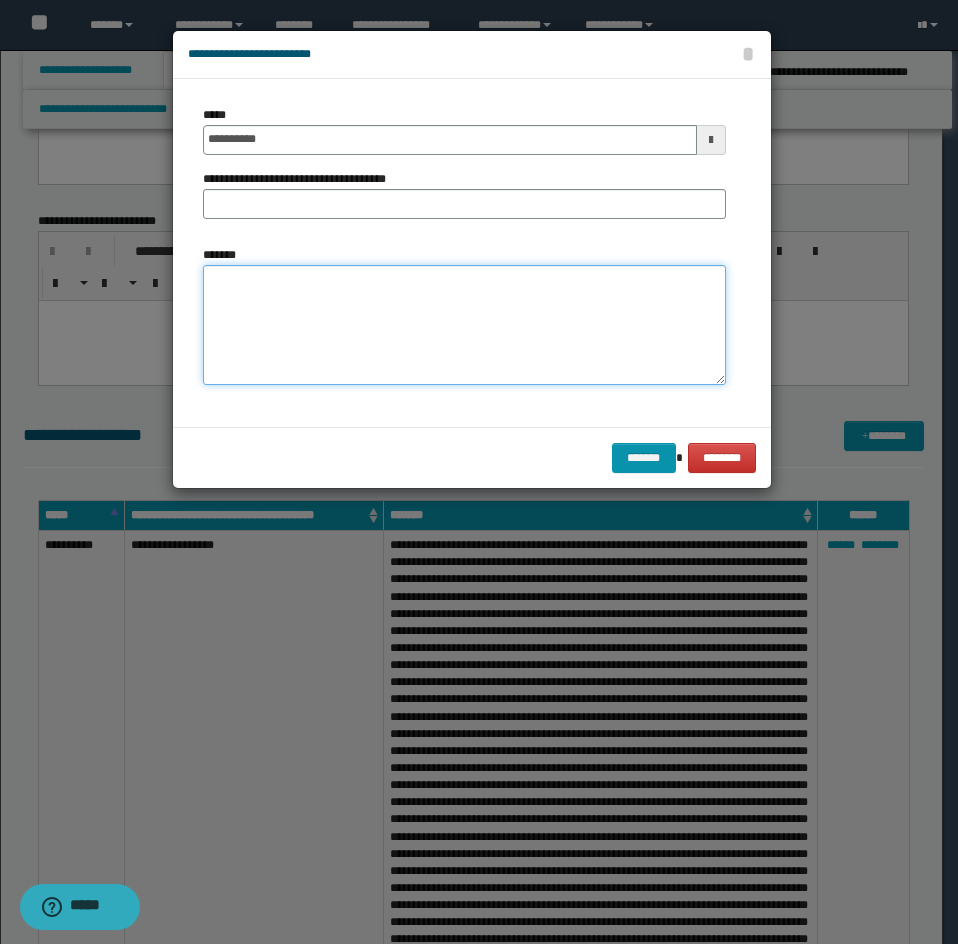 click on "*******" at bounding box center [464, 325] 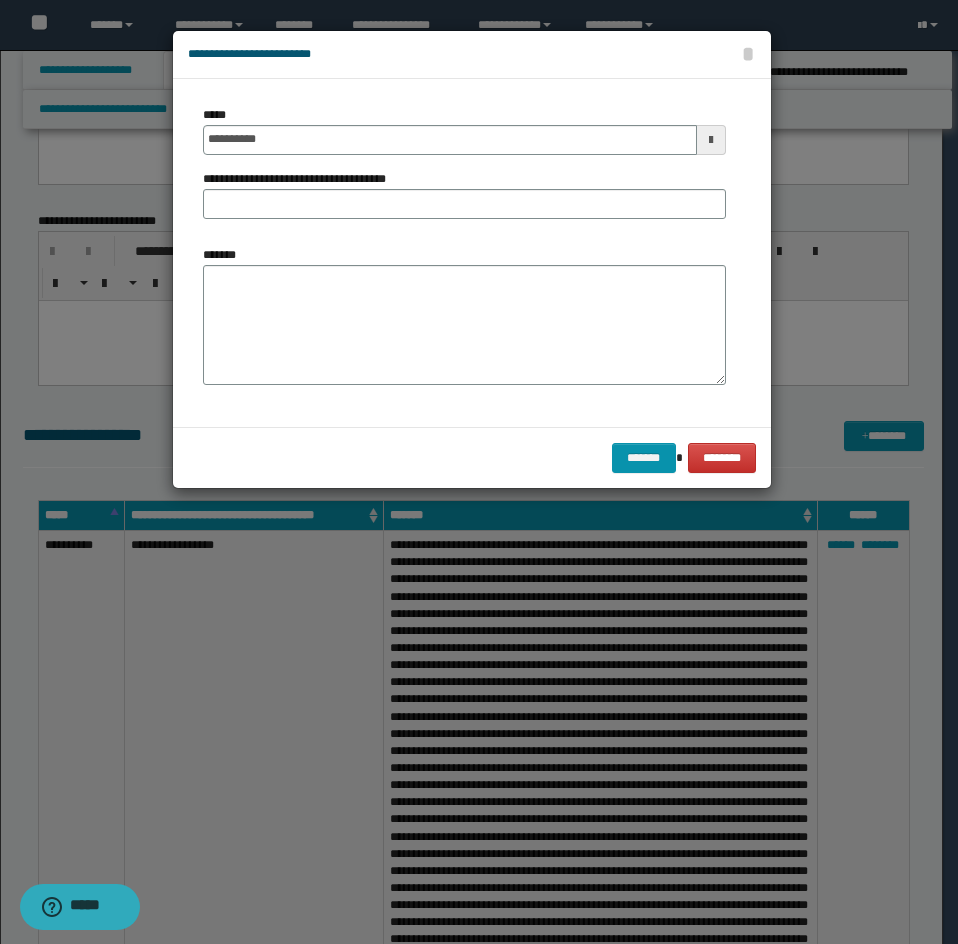 click on "**********" at bounding box center [464, 170] 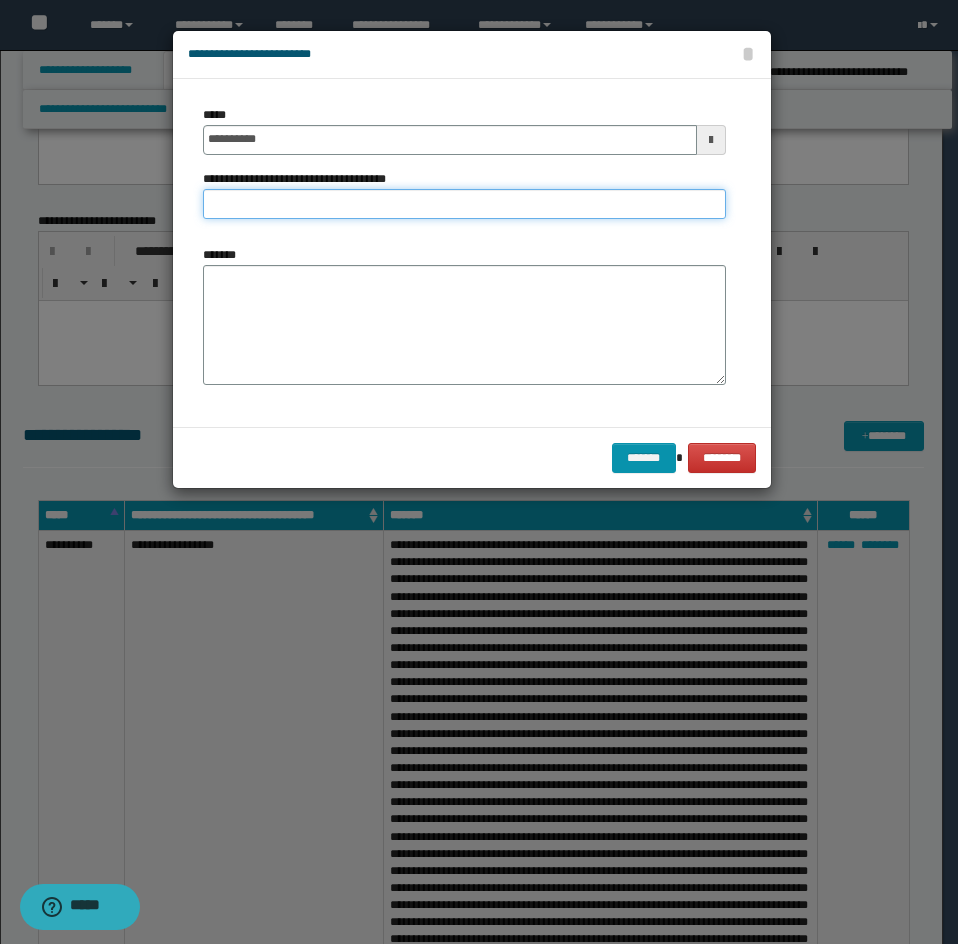 click on "**********" at bounding box center [464, 204] 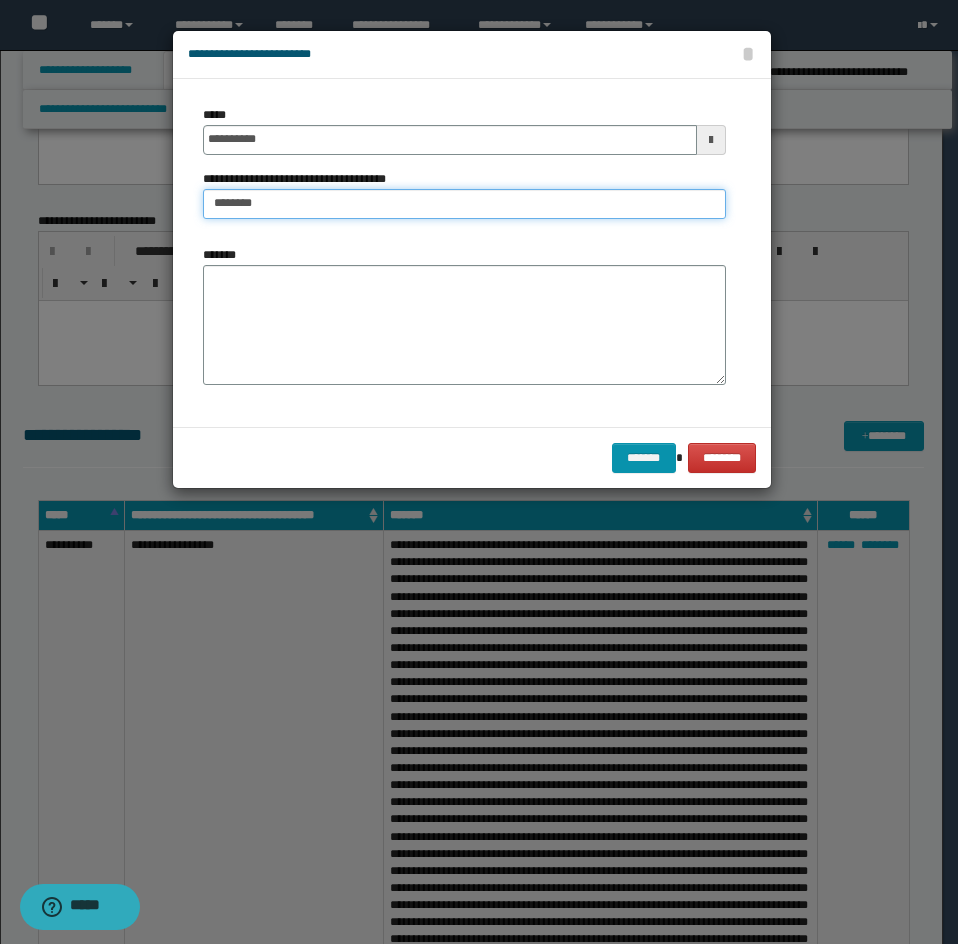 type on "**********" 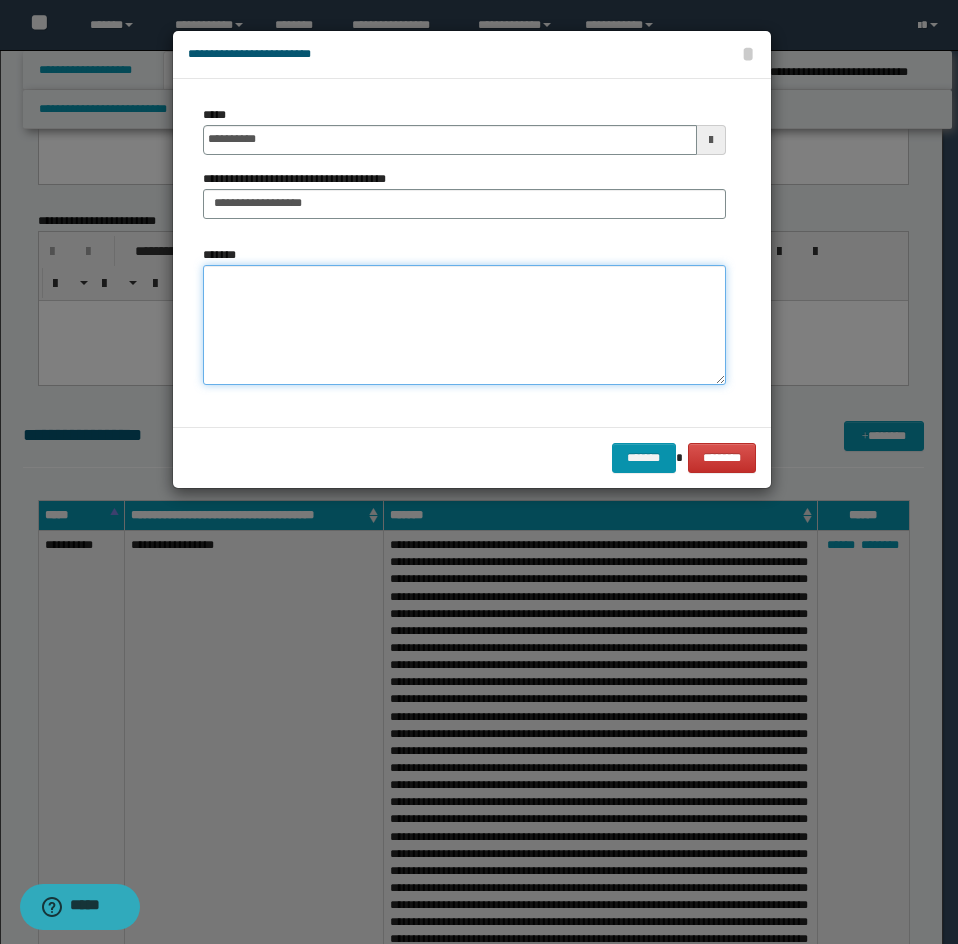 click on "*******" at bounding box center (464, 325) 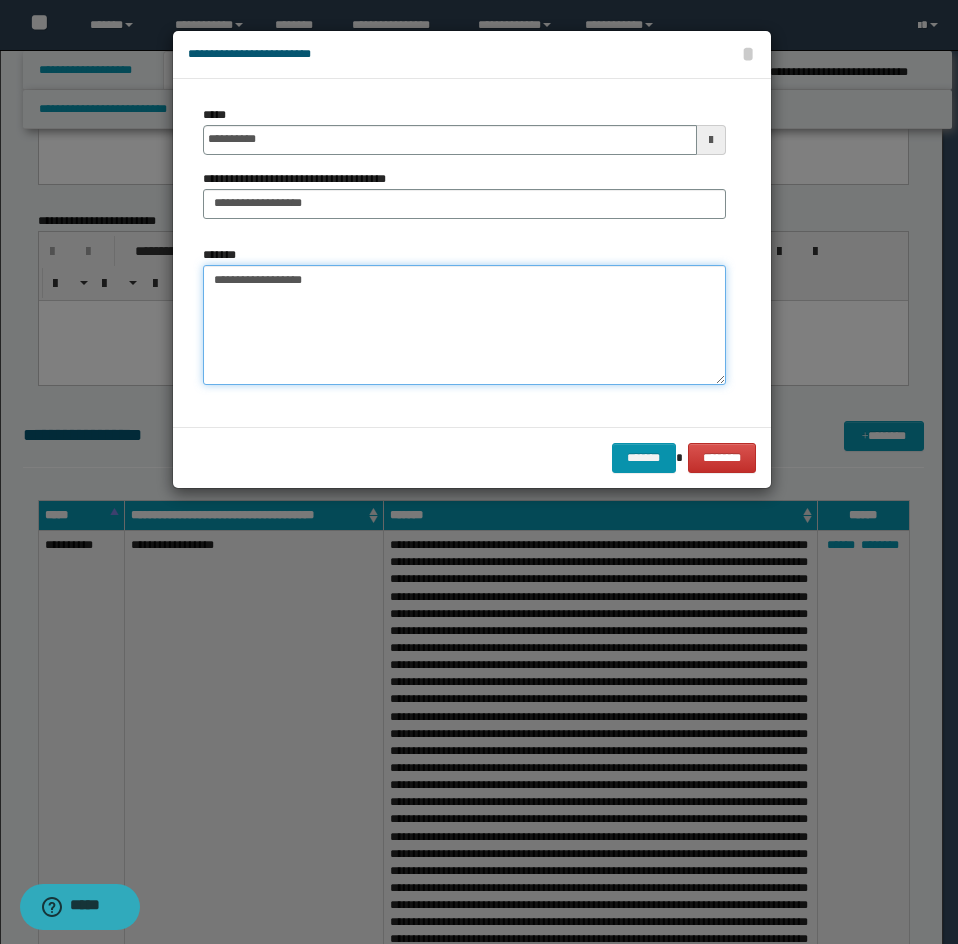 click on "**********" at bounding box center (464, 325) 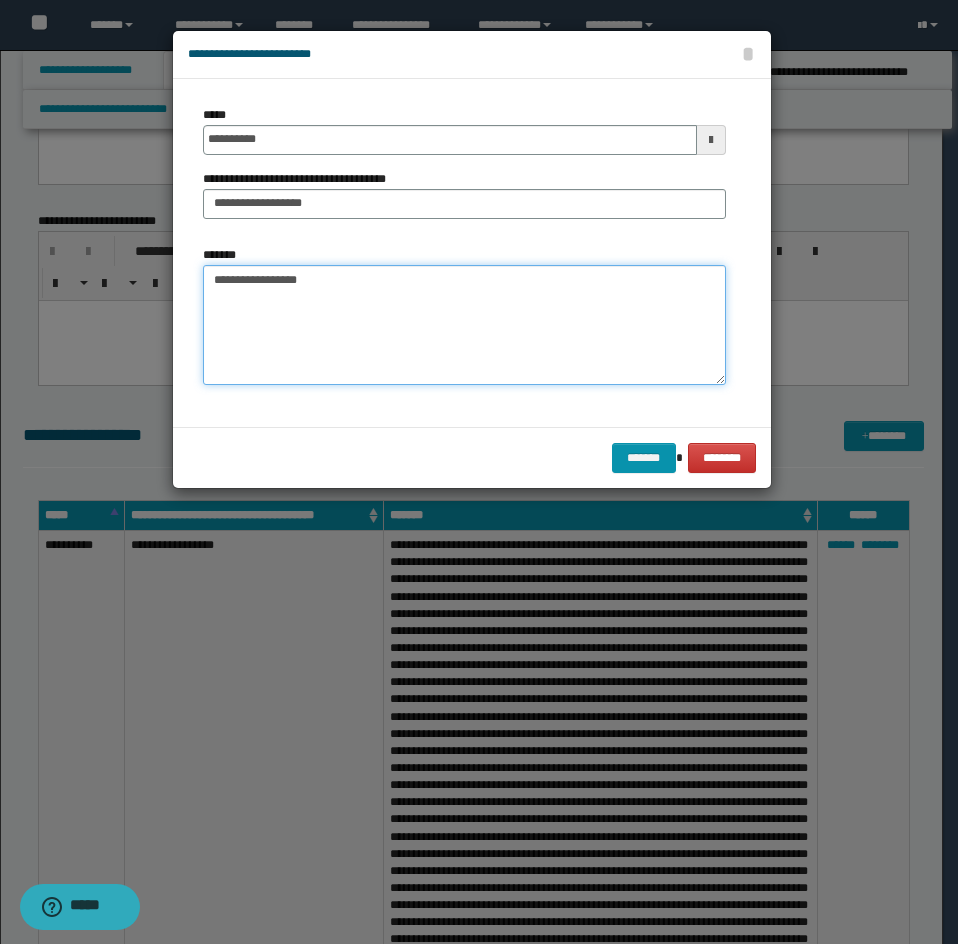 paste on "**********" 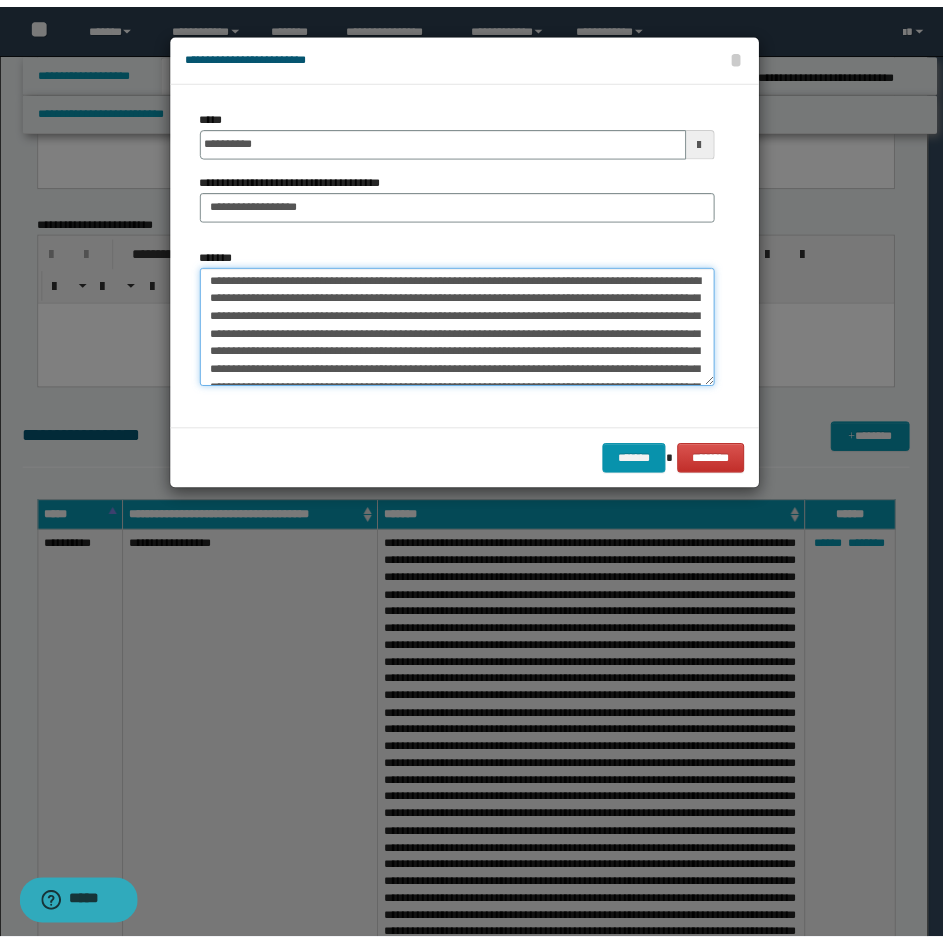 scroll, scrollTop: 0, scrollLeft: 0, axis: both 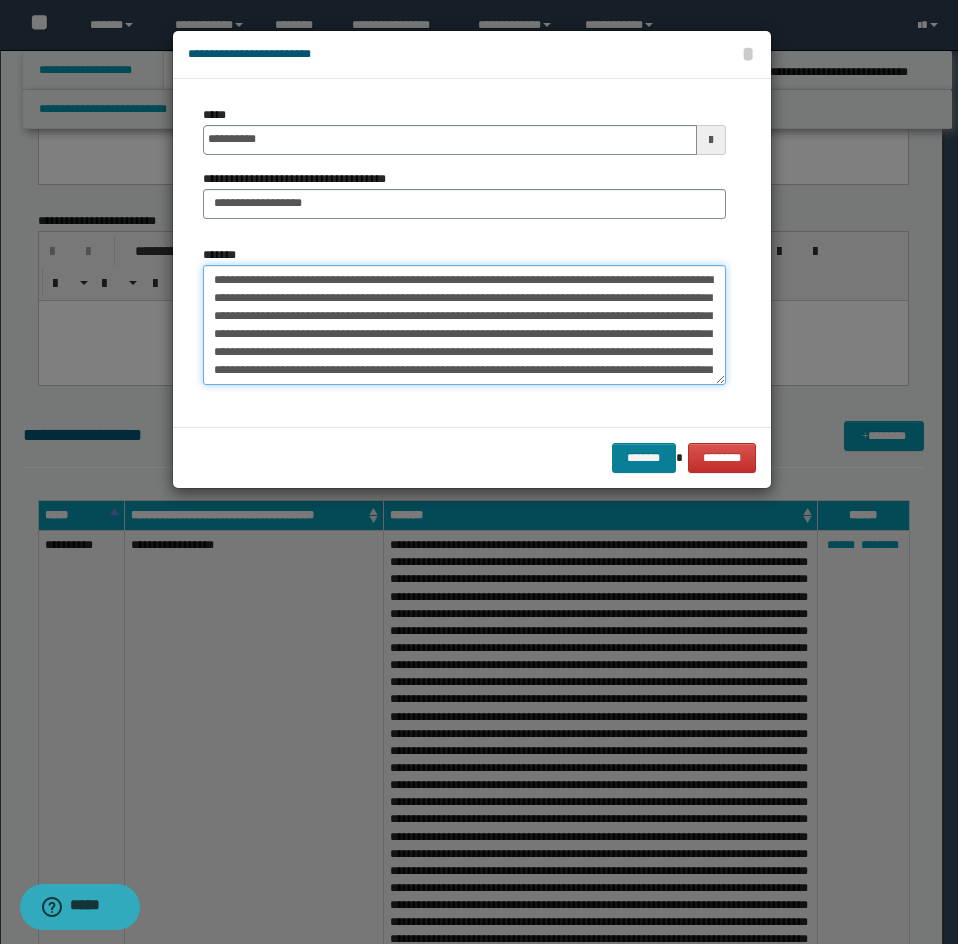 type on "**********" 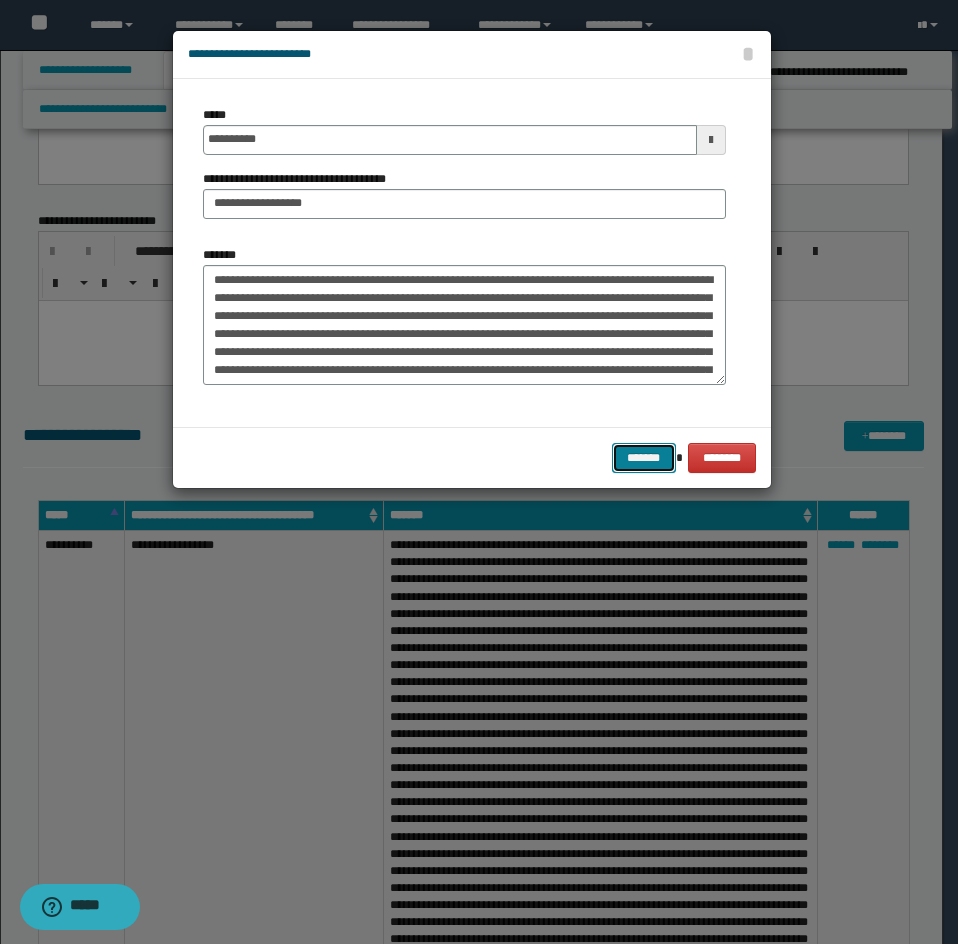 click on "*******" at bounding box center [644, 458] 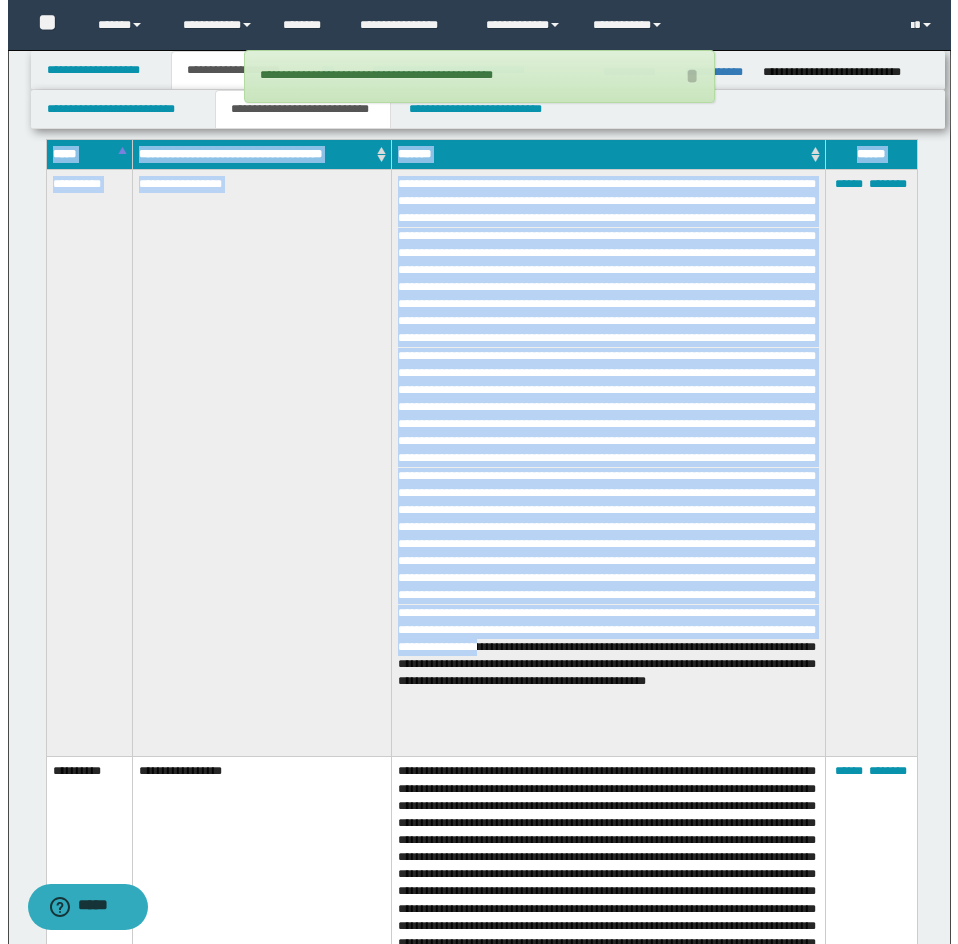 scroll, scrollTop: 3700, scrollLeft: 0, axis: vertical 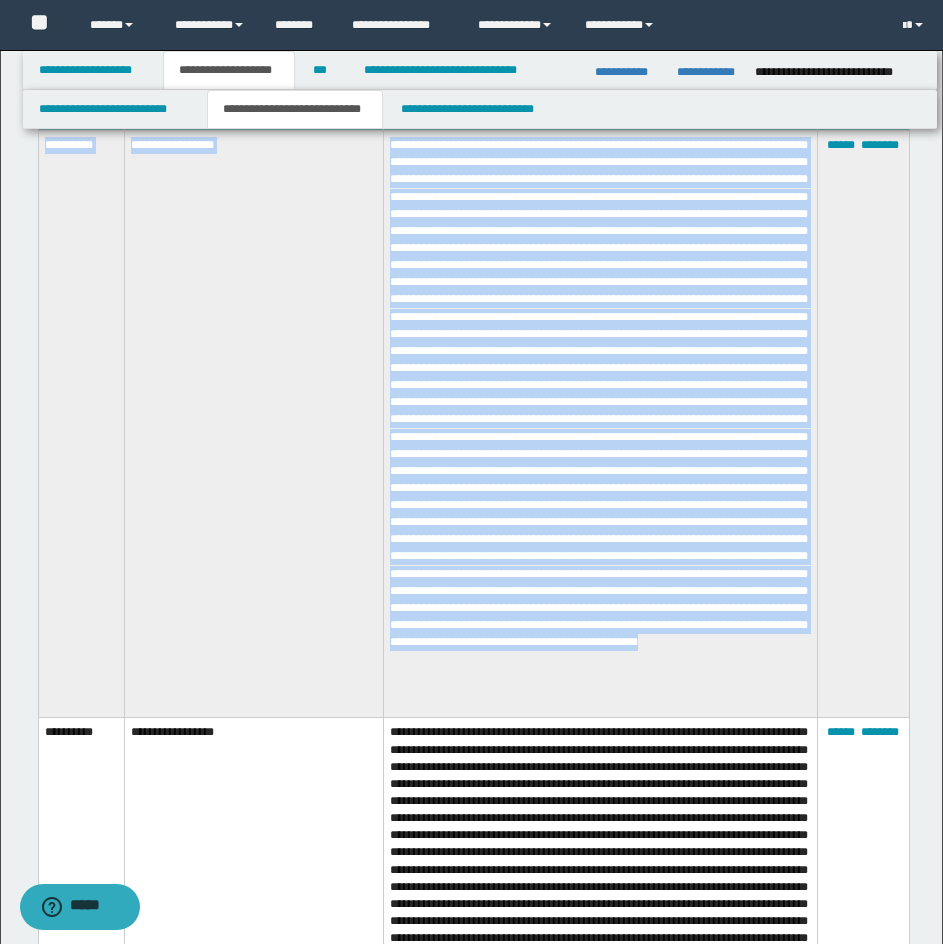 drag, startPoint x: 36, startPoint y: 549, endPoint x: 782, endPoint y: 691, distance: 759.3945 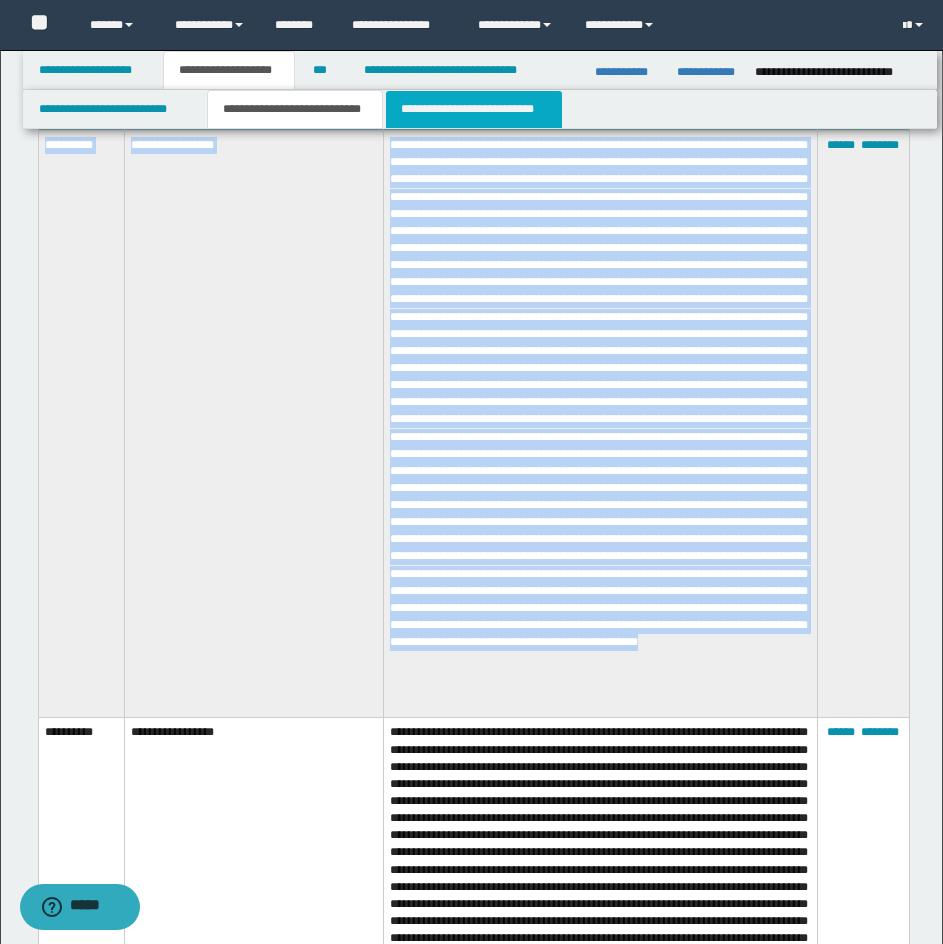 click on "**********" at bounding box center [474, 109] 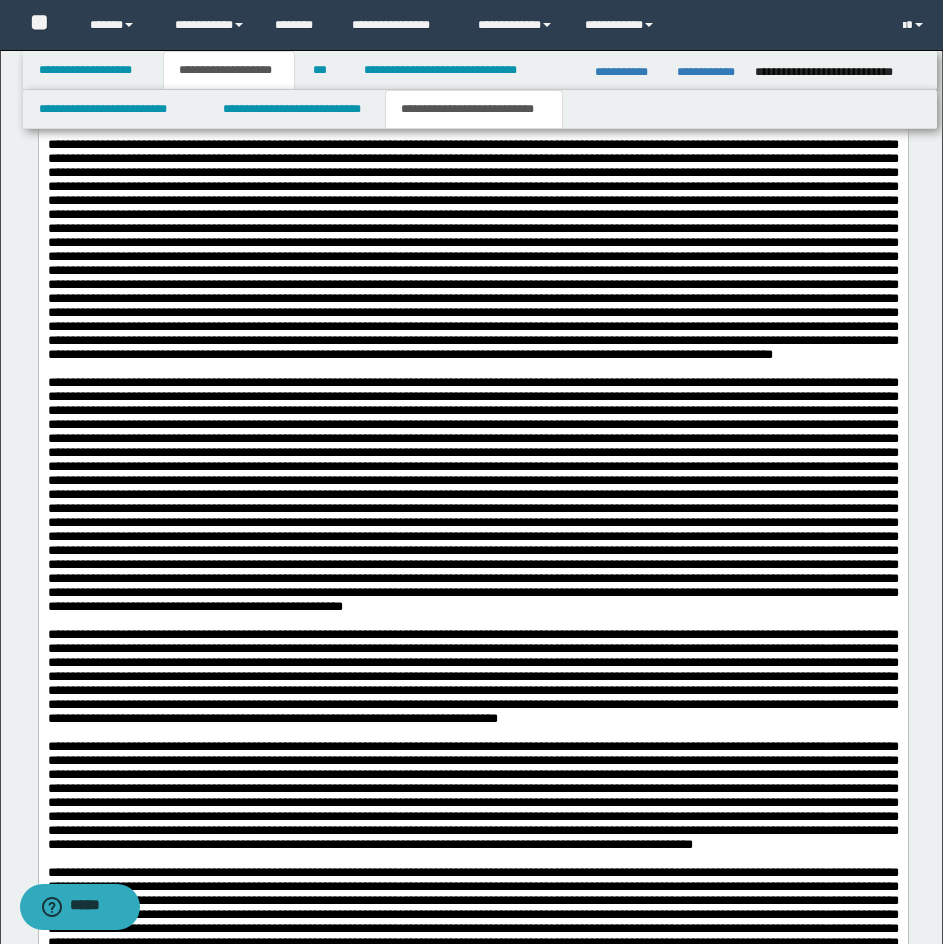scroll, scrollTop: 2100, scrollLeft: 0, axis: vertical 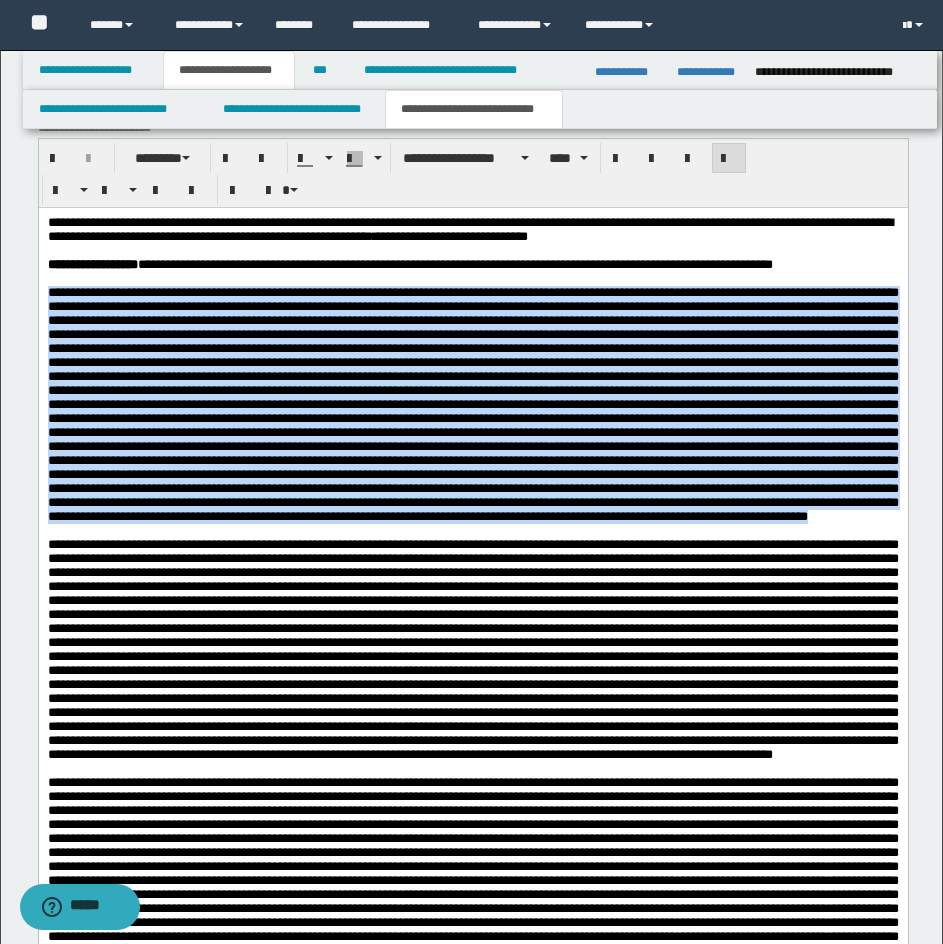 click at bounding box center [472, 404] 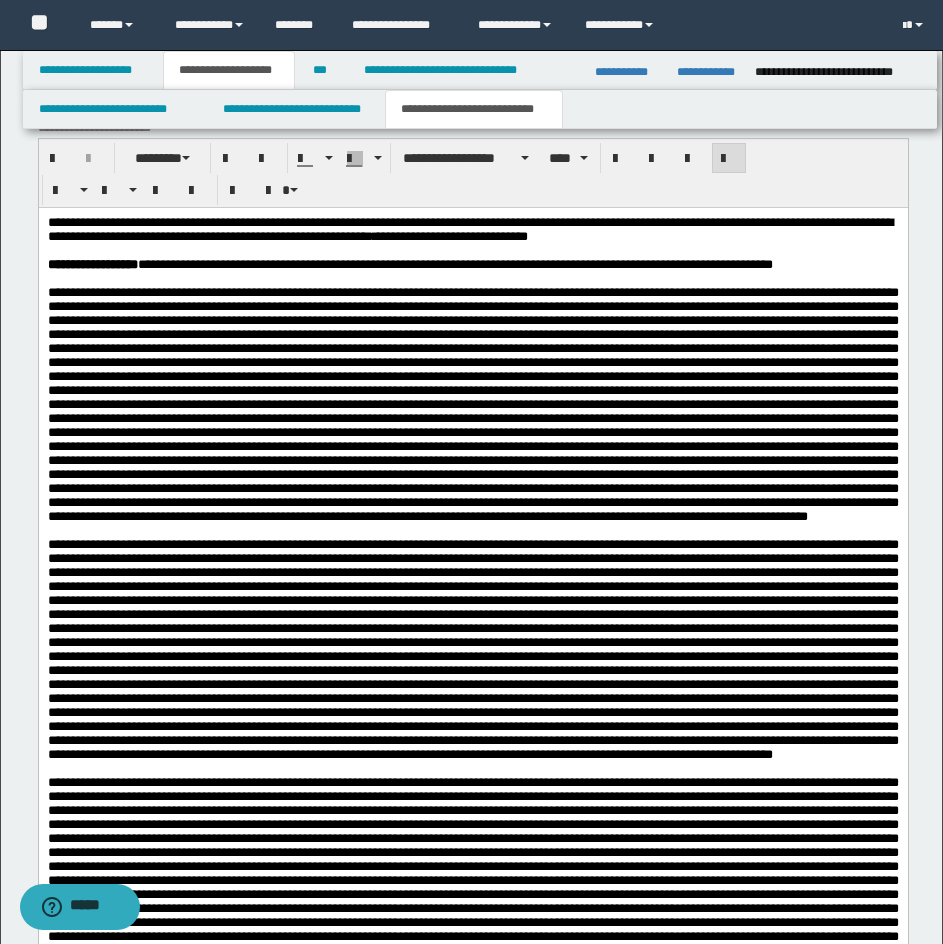click on "**********" at bounding box center (472, 265) 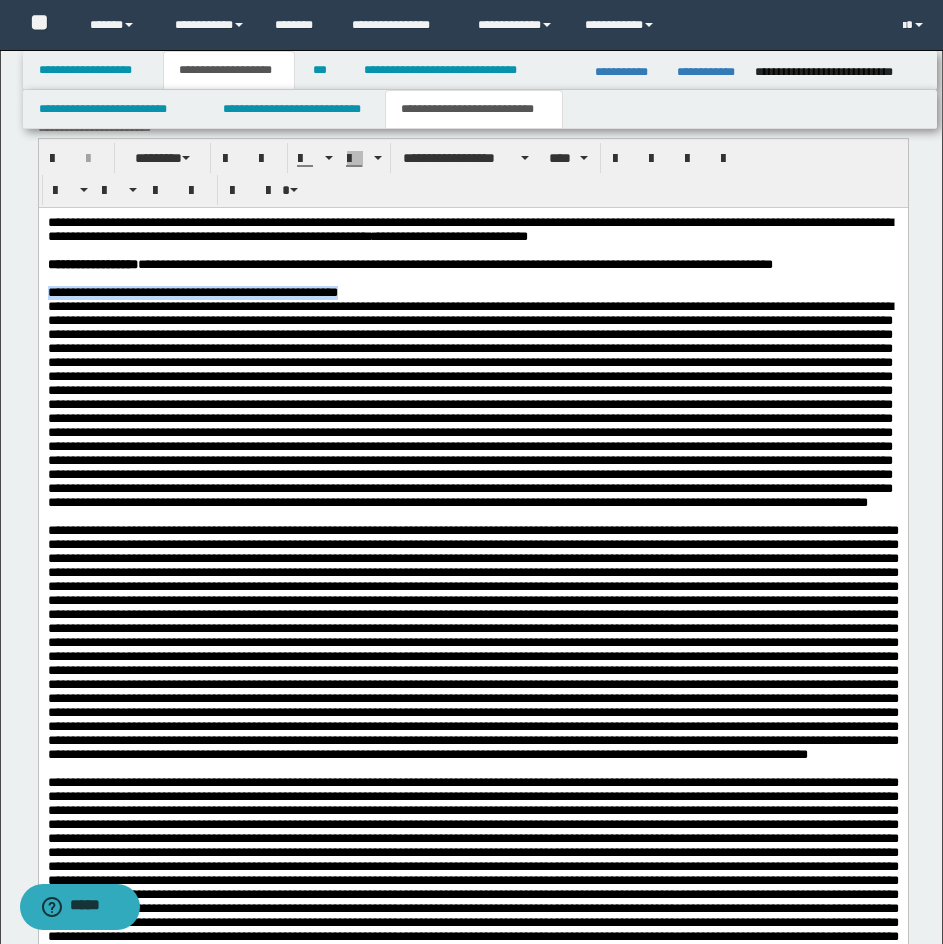drag, startPoint x: 421, startPoint y: 301, endPoint x: 46, endPoint y: 300, distance: 375.00134 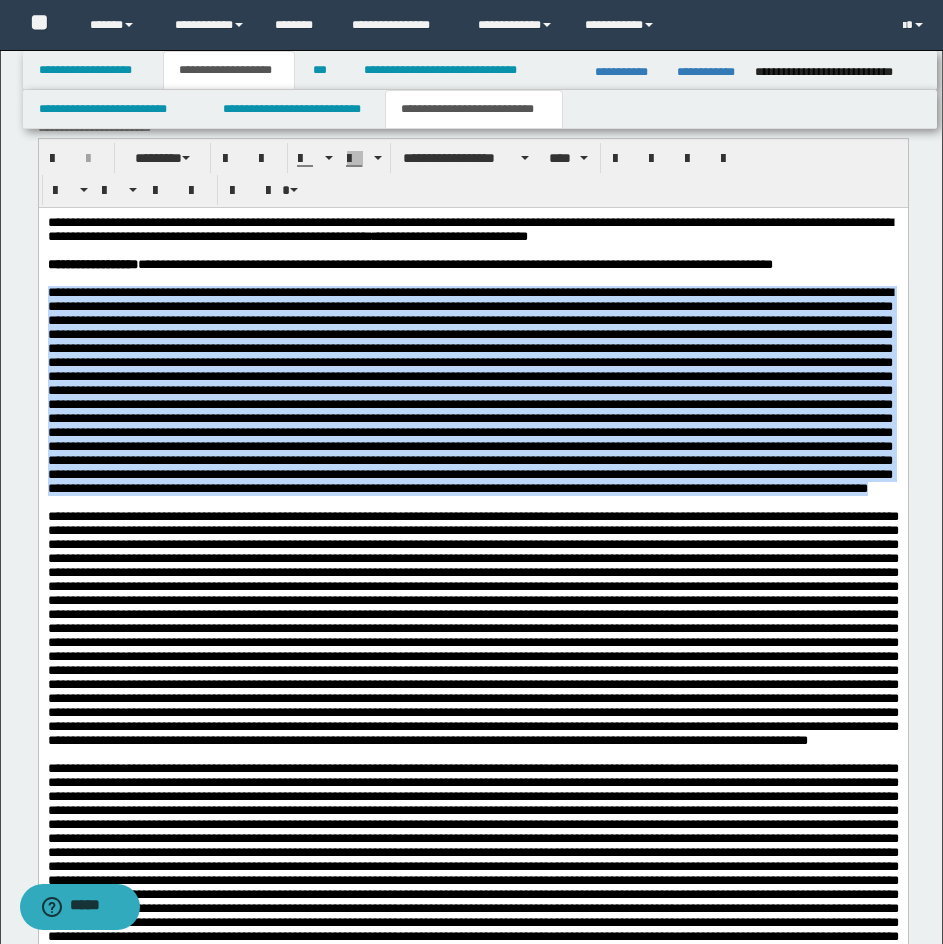 drag, startPoint x: 477, startPoint y: 558, endPoint x: 46, endPoint y: 299, distance: 502.83395 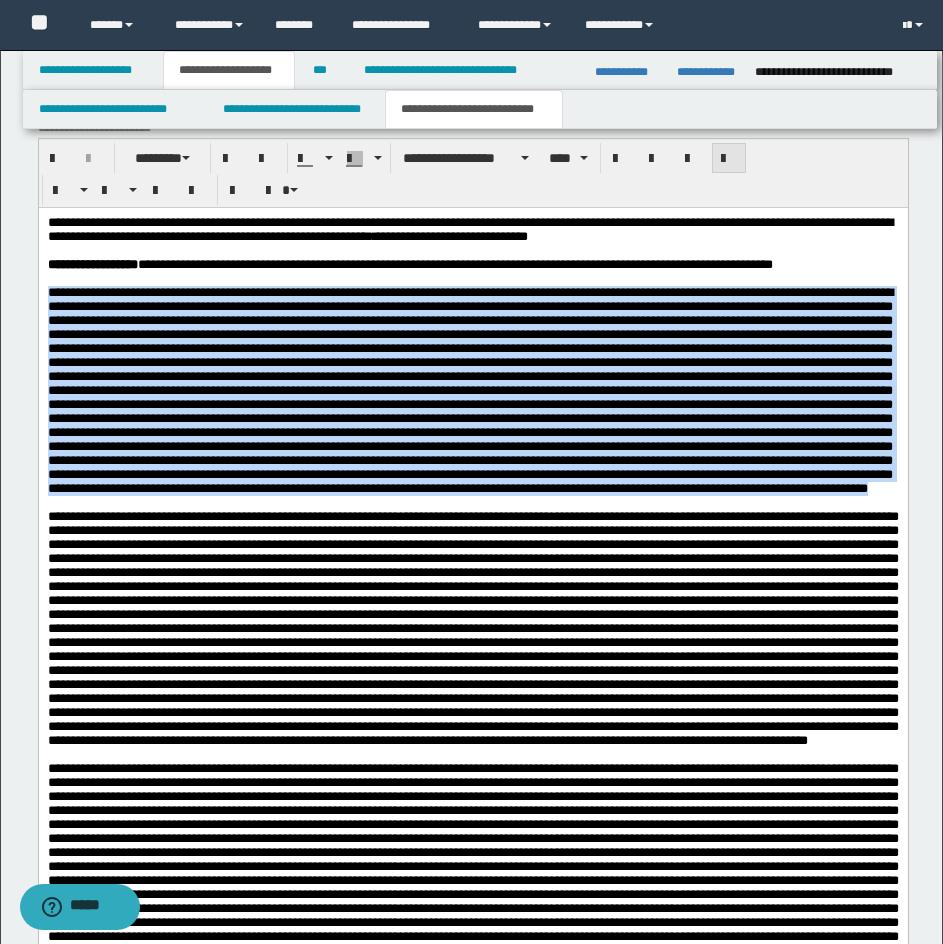 click at bounding box center (729, 158) 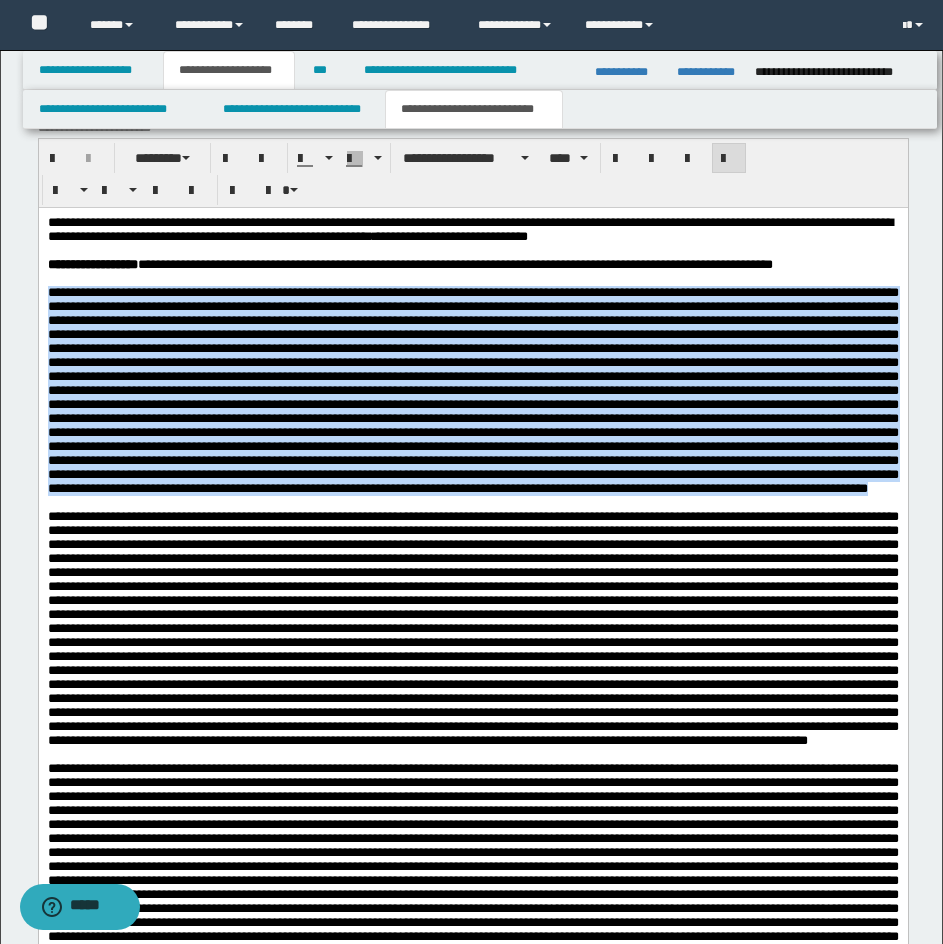 click at bounding box center [472, 390] 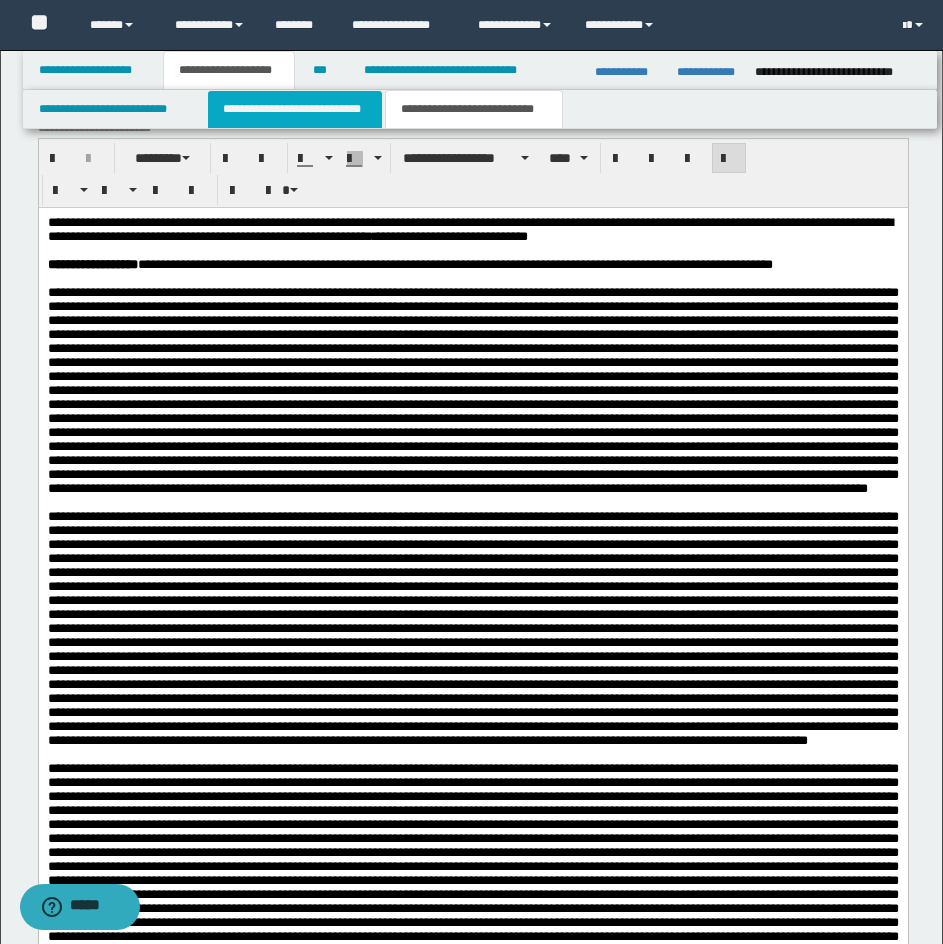 click on "**********" at bounding box center [295, 109] 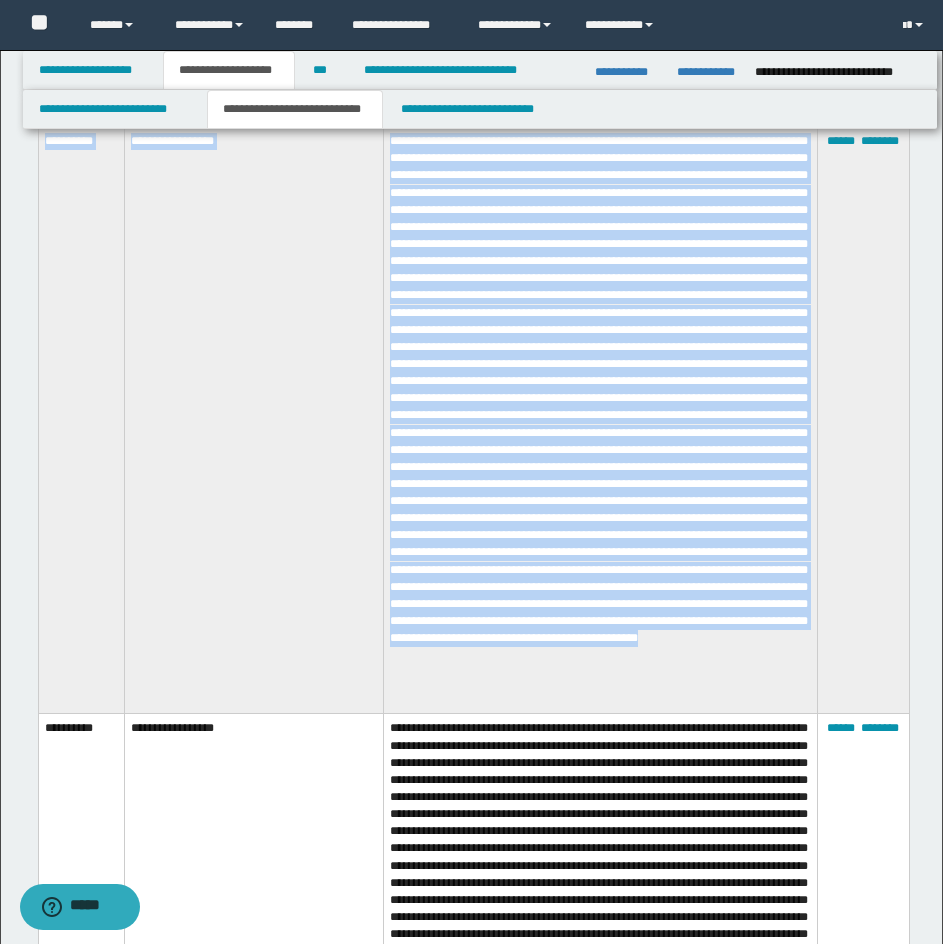 scroll, scrollTop: 3900, scrollLeft: 0, axis: vertical 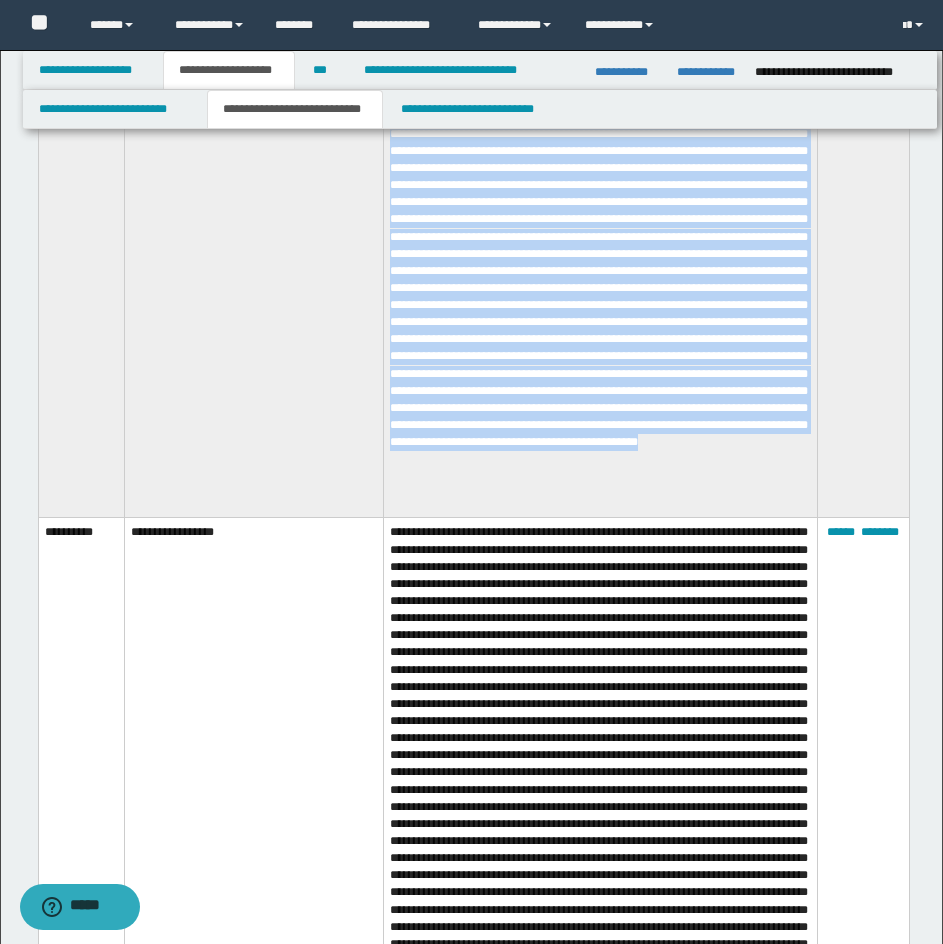 click at bounding box center (600, 224) 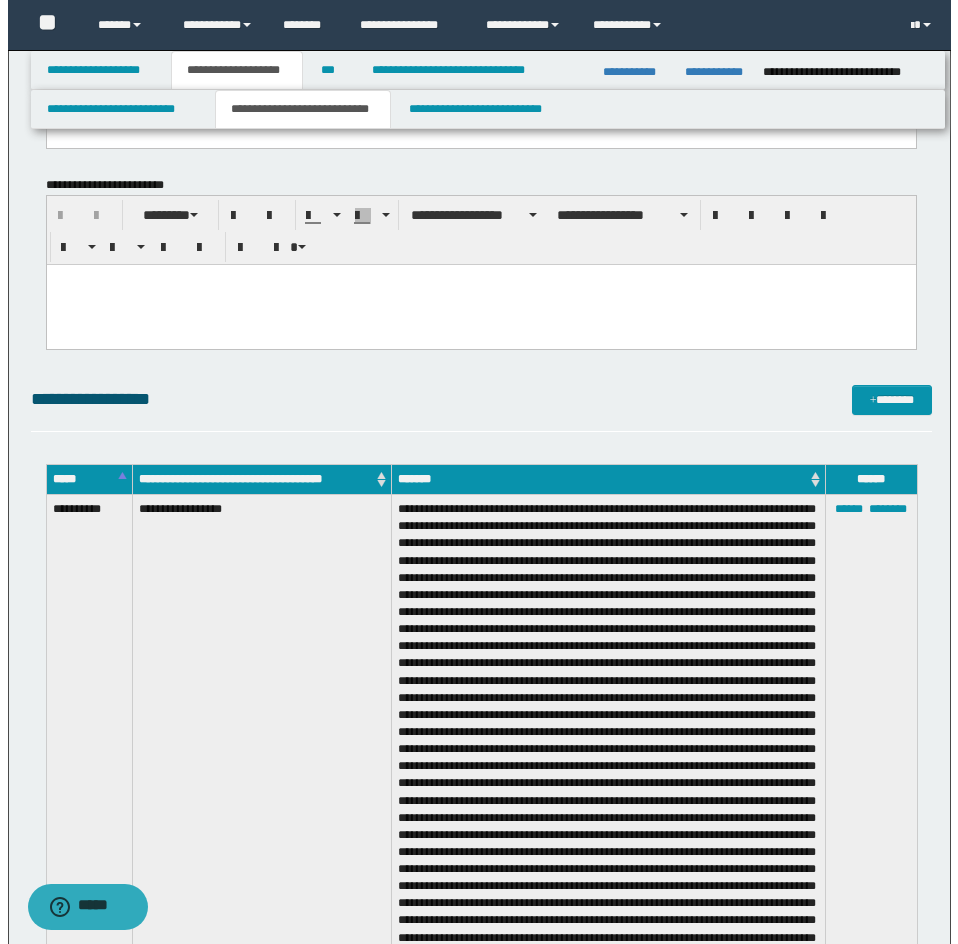 scroll, scrollTop: 3300, scrollLeft: 0, axis: vertical 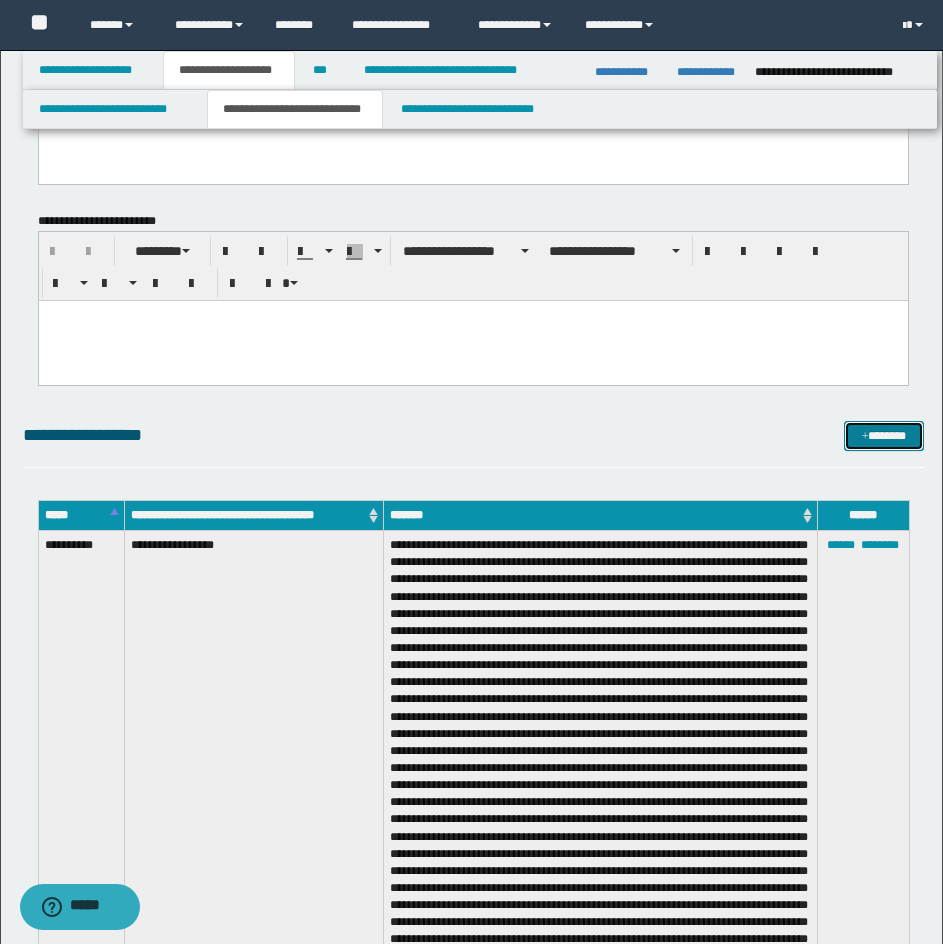 click on "*******" at bounding box center [884, 436] 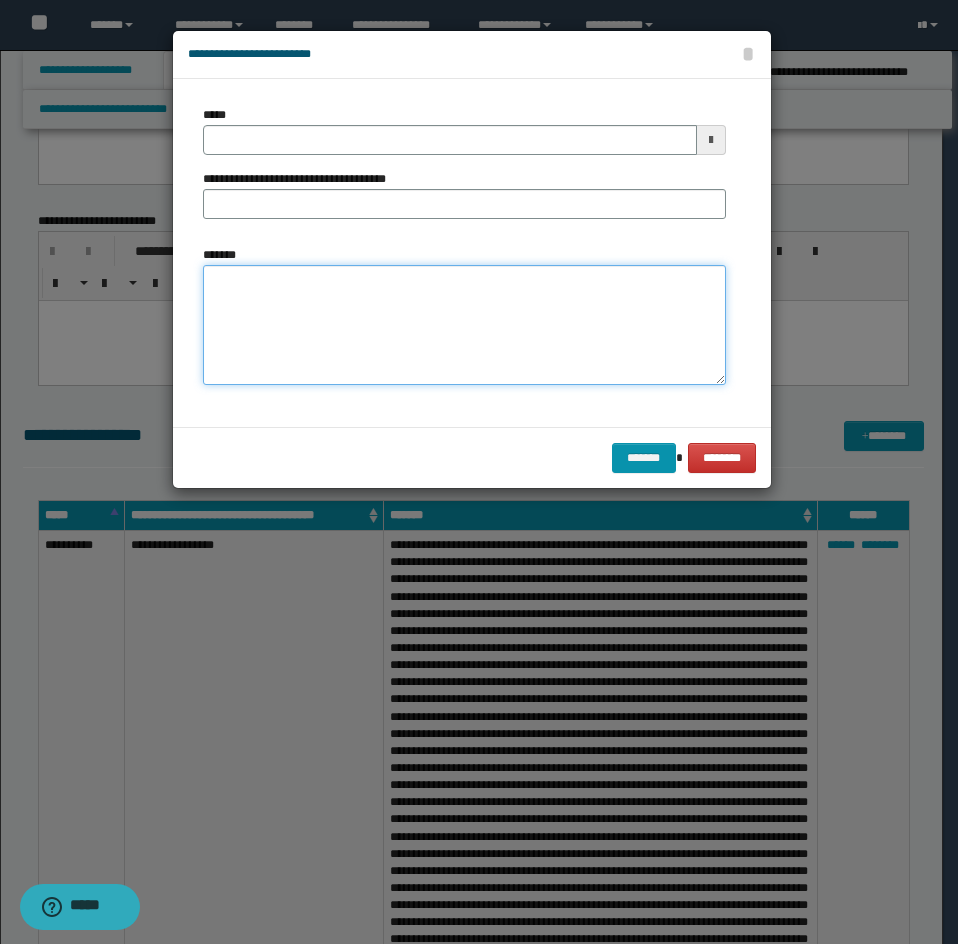 click on "*******" at bounding box center [464, 325] 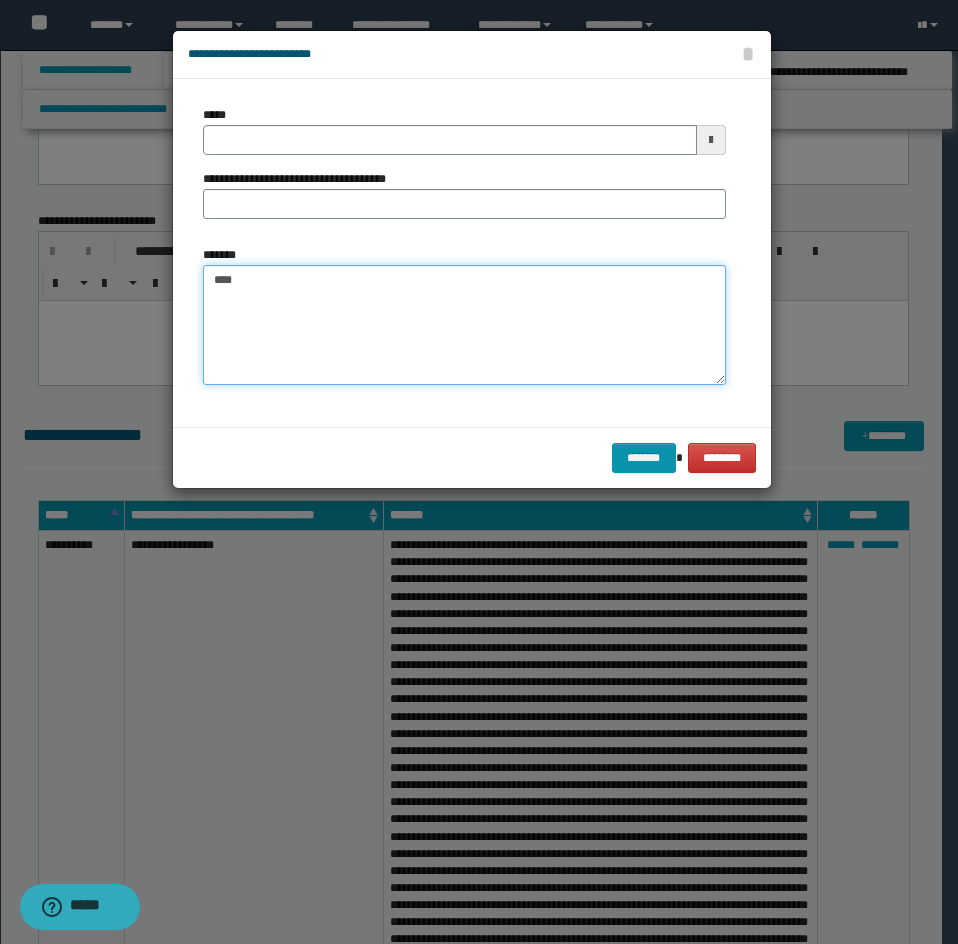 paste on "**********" 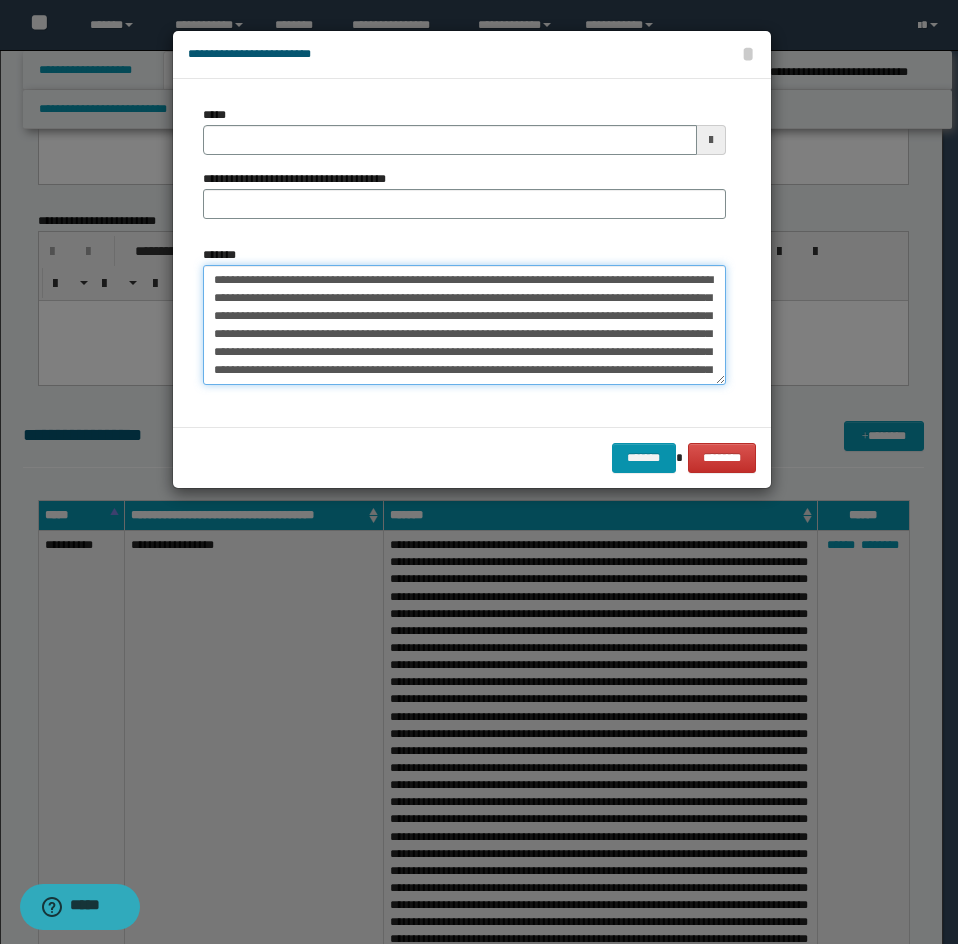 scroll, scrollTop: 120, scrollLeft: 0, axis: vertical 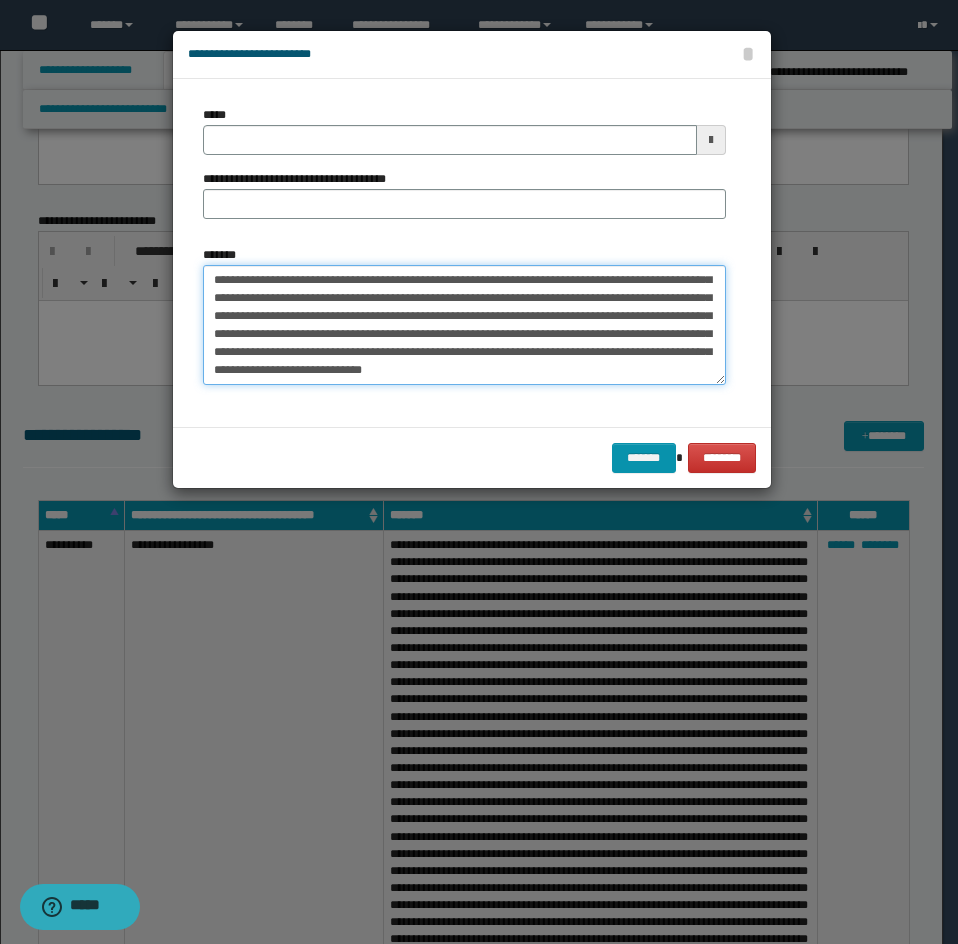 type on "**********" 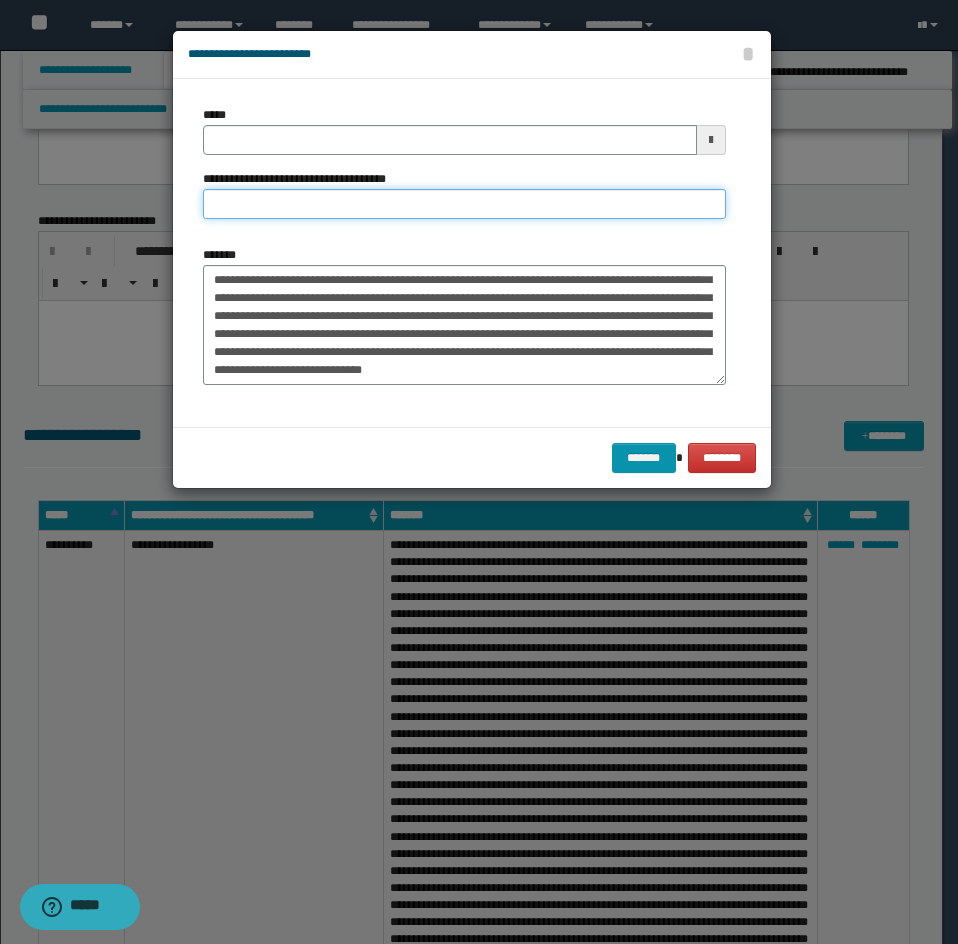click on "**********" at bounding box center [464, 204] 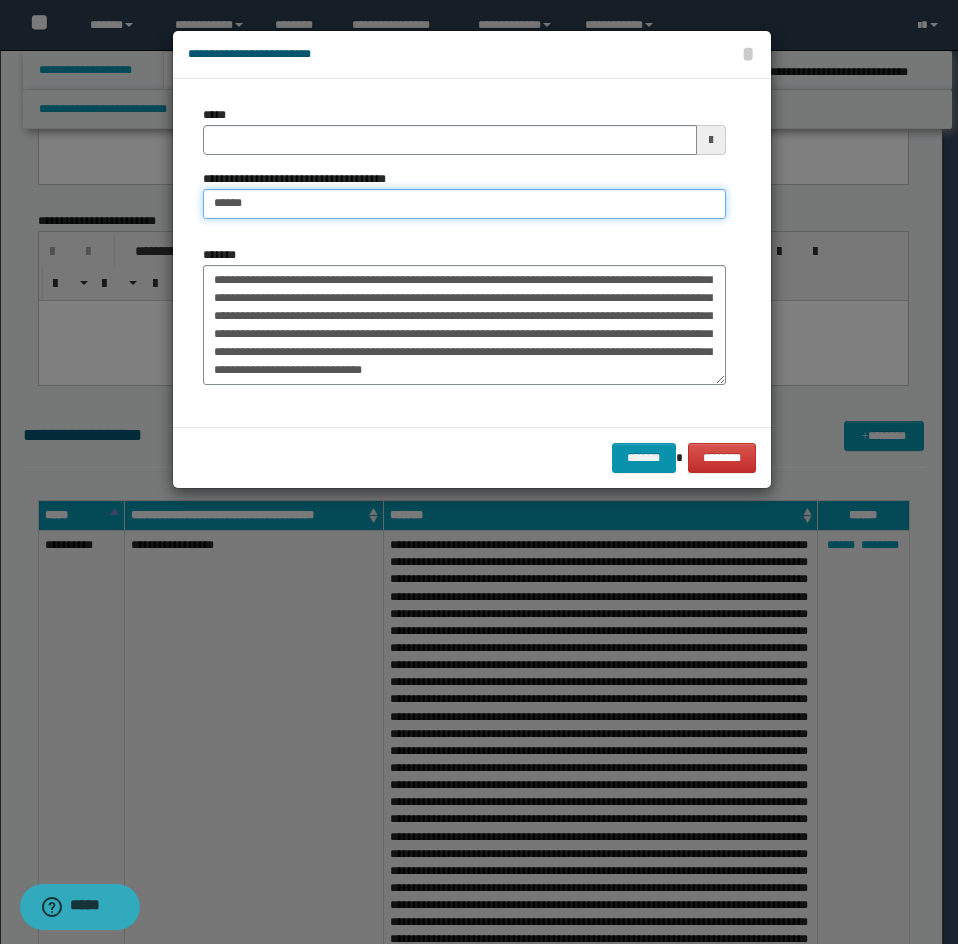 type on "**********" 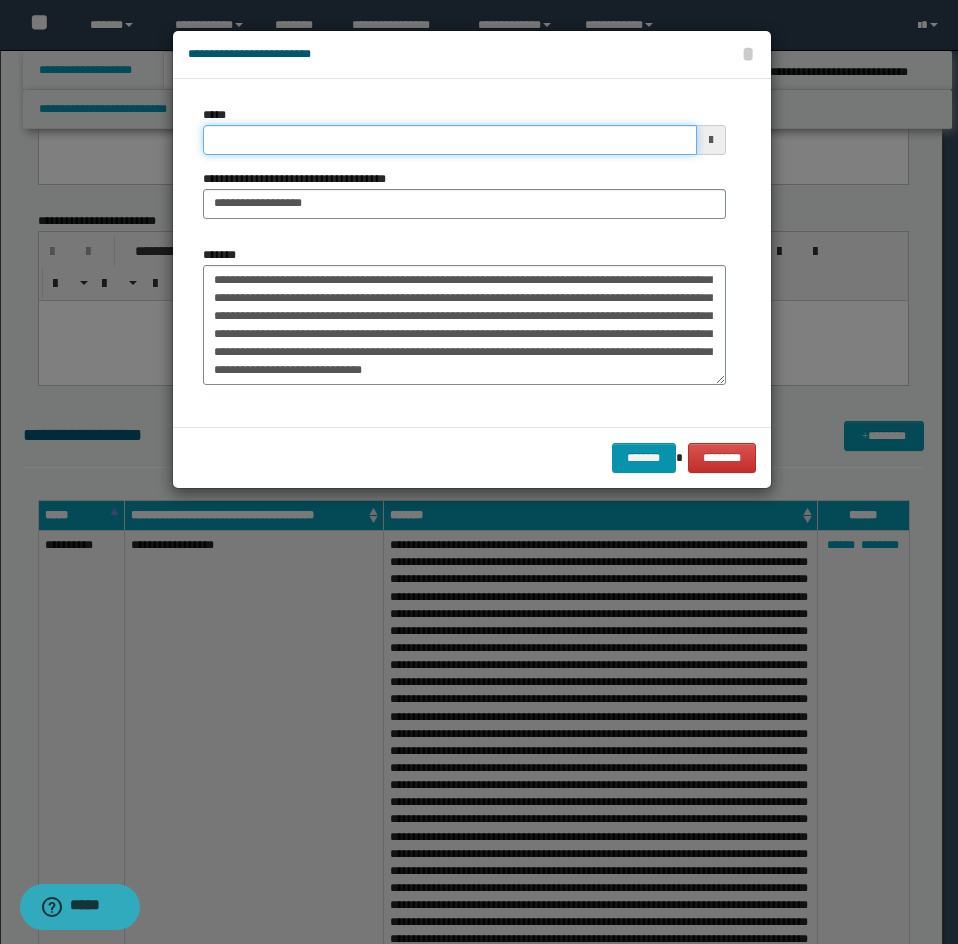 click on "*****" at bounding box center (450, 140) 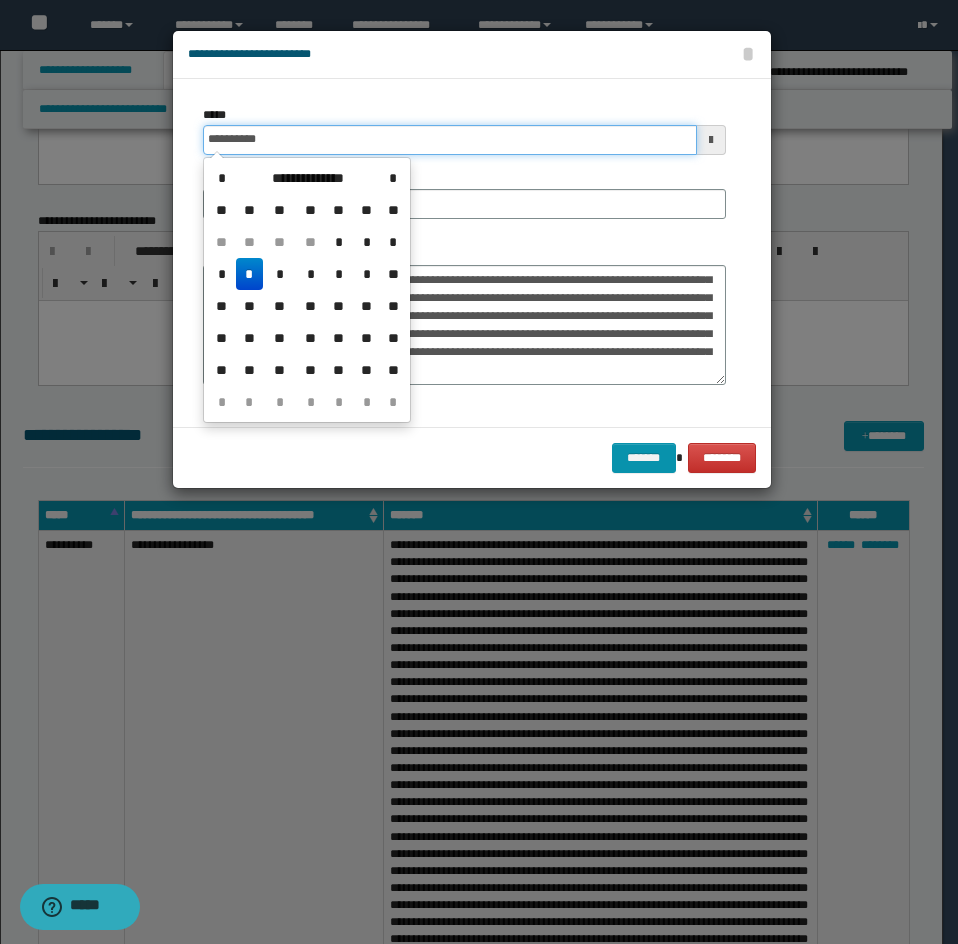 click on "**********" at bounding box center [450, 140] 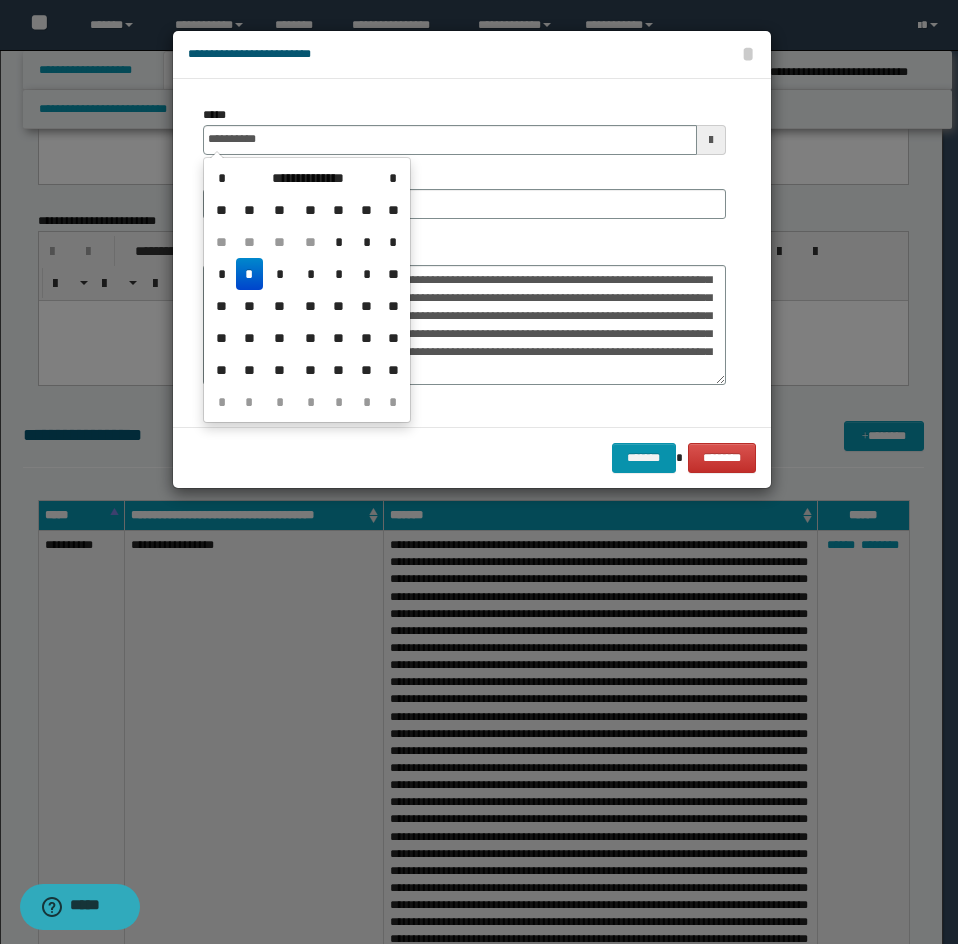 type on "**********" 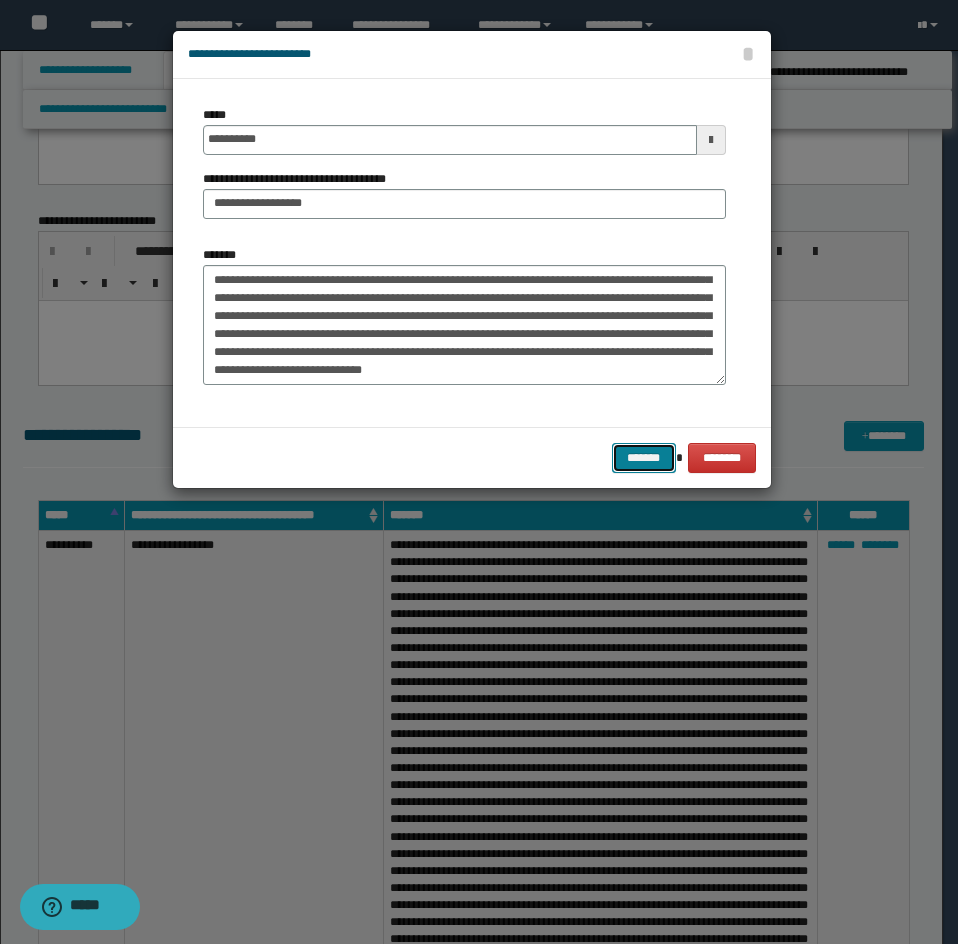 click on "*******" at bounding box center (644, 458) 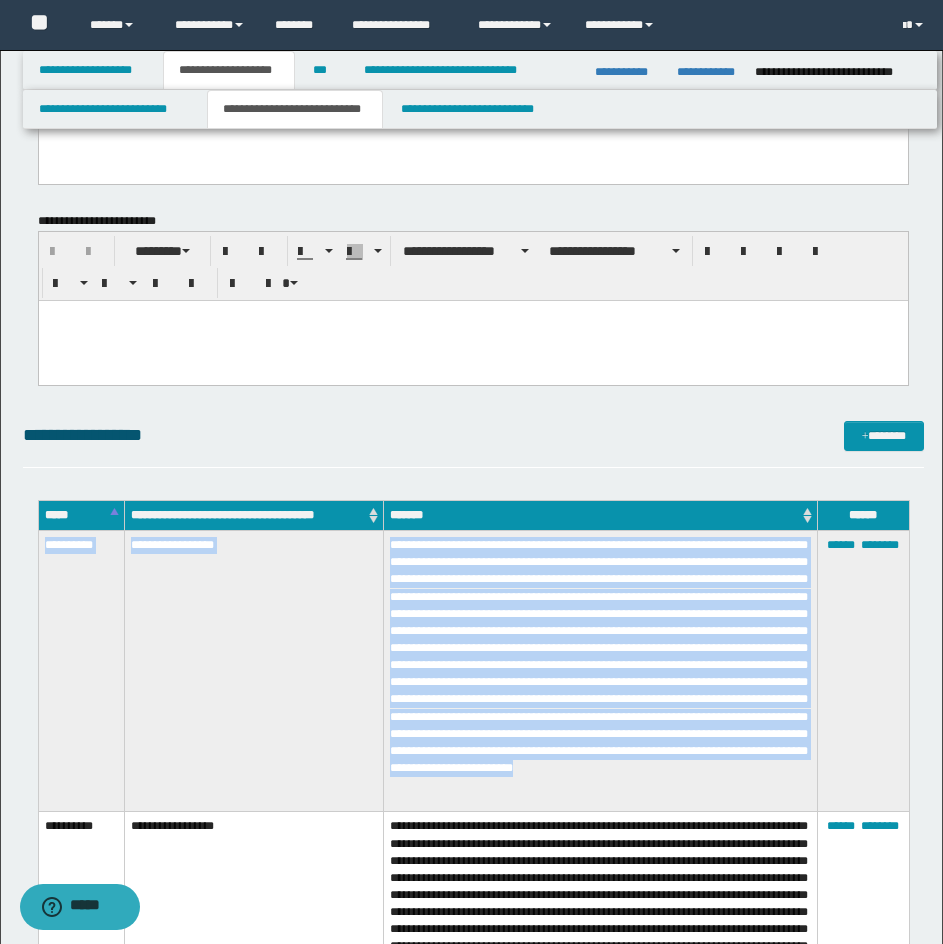 drag, startPoint x: 43, startPoint y: 538, endPoint x: 765, endPoint y: 779, distance: 761.1603 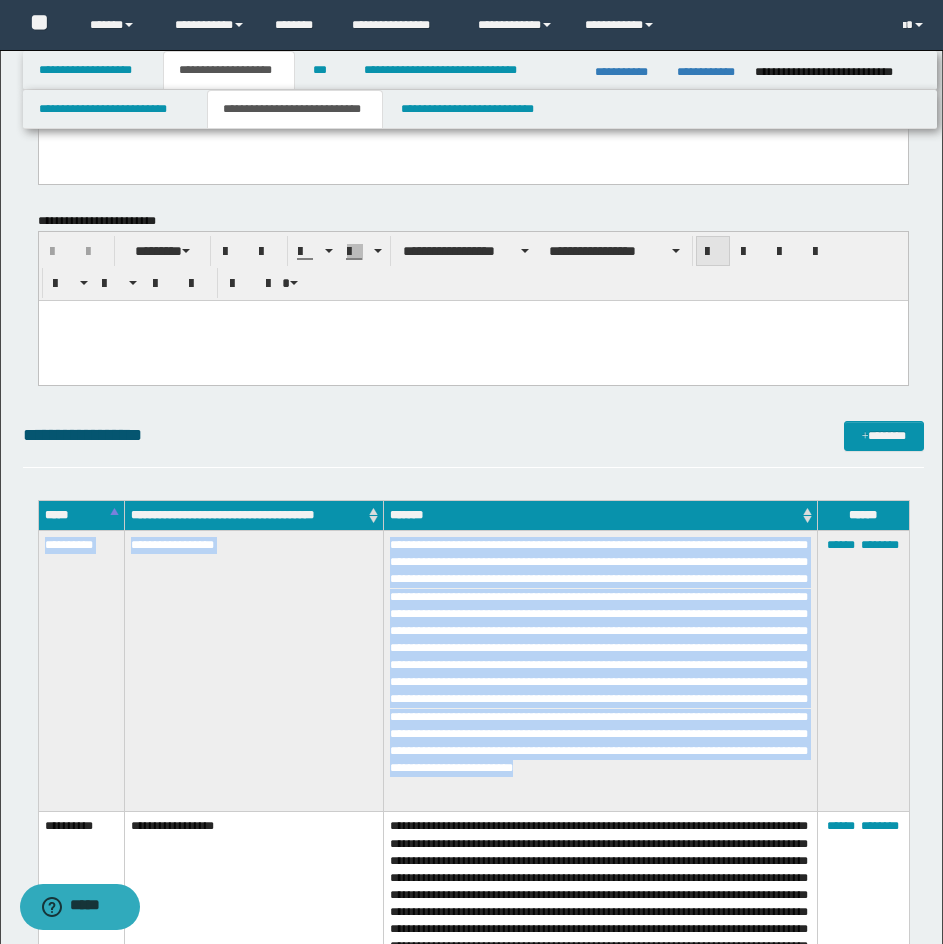 copy on "**********" 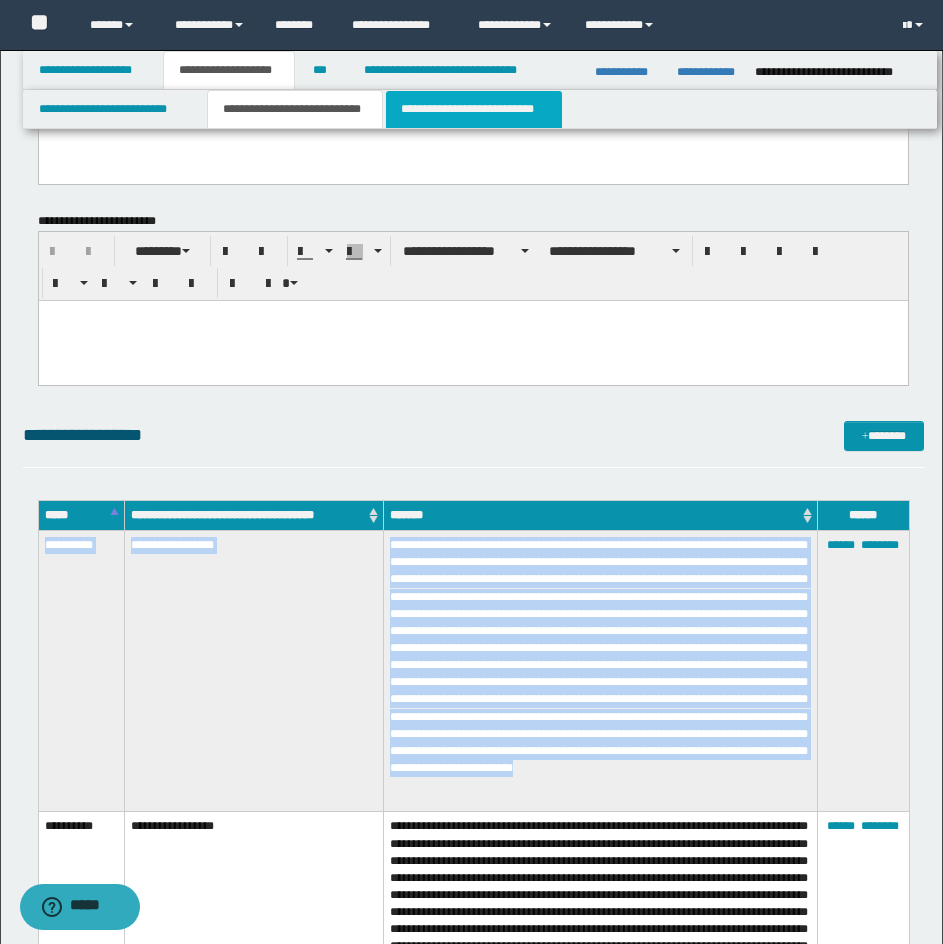 click on "**********" at bounding box center (474, 109) 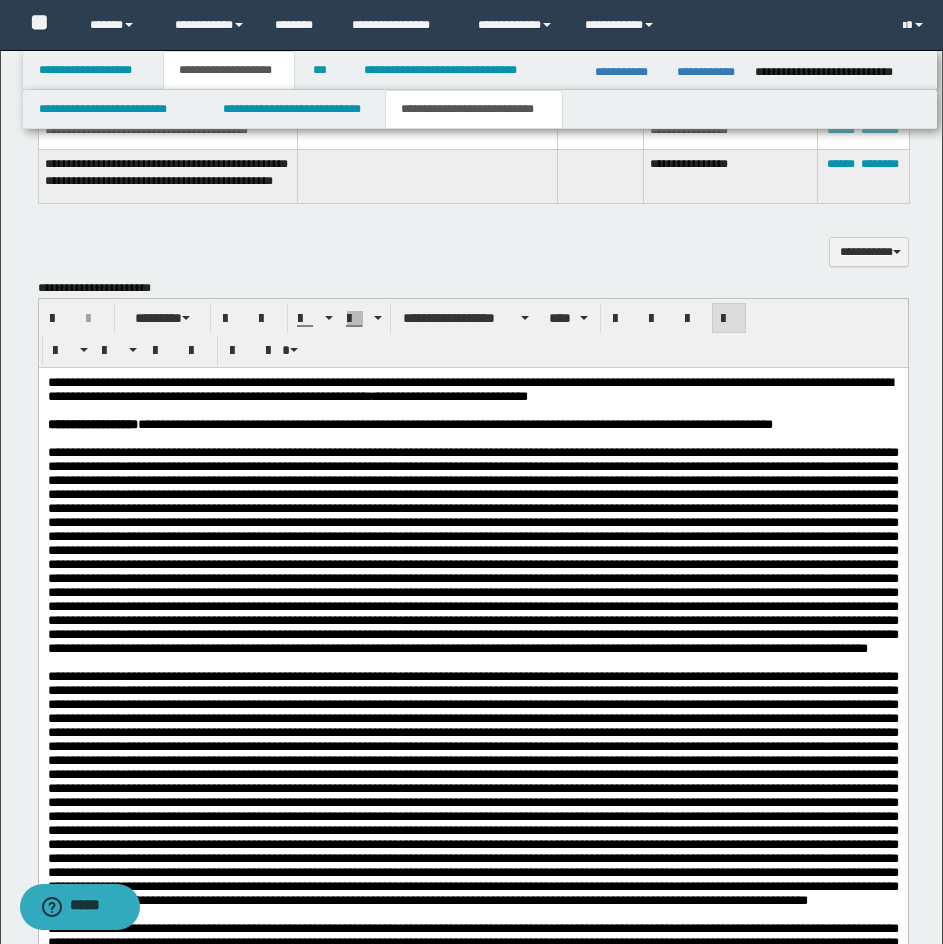 scroll, scrollTop: 2000, scrollLeft: 0, axis: vertical 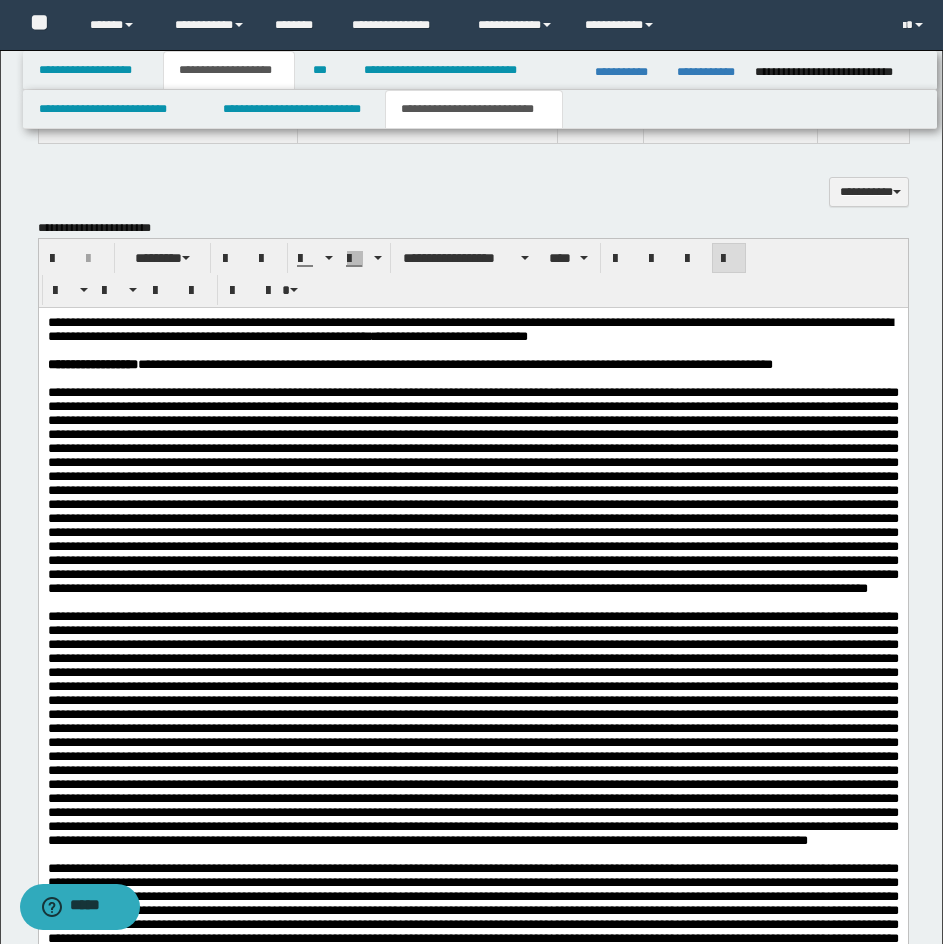 click on "**********" at bounding box center (472, 365) 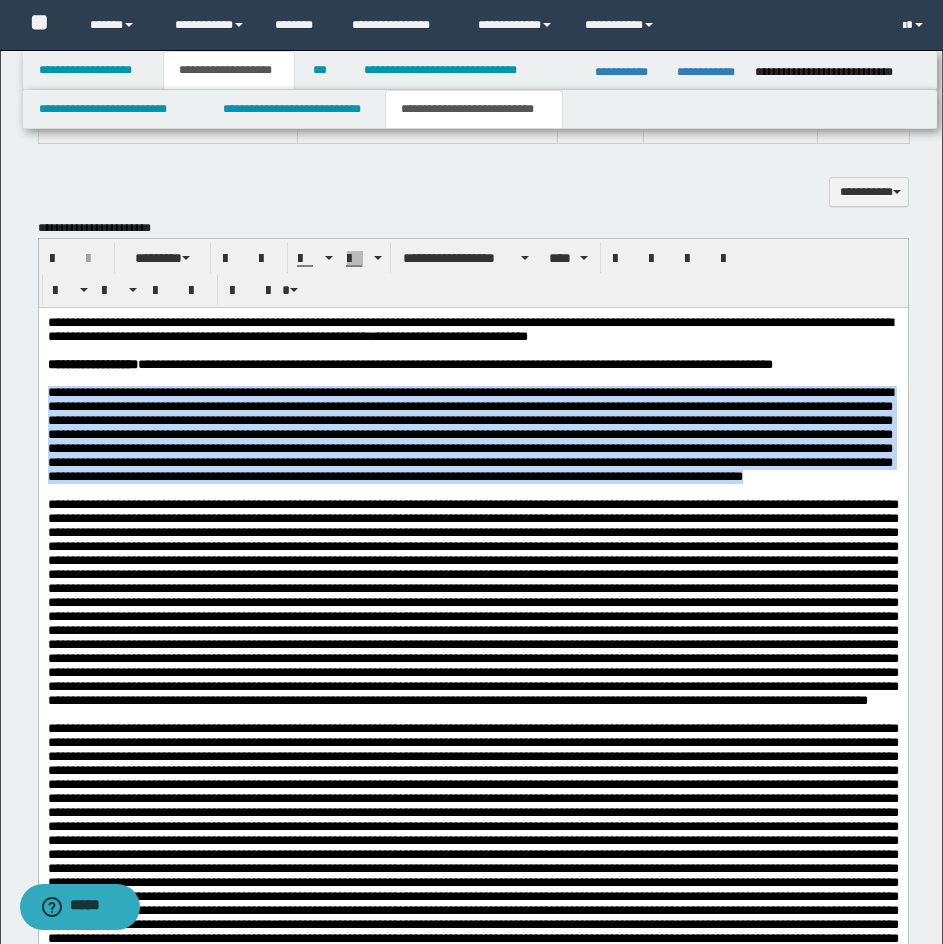 drag, startPoint x: 428, startPoint y: 515, endPoint x: 40, endPoint y: 403, distance: 403.84155 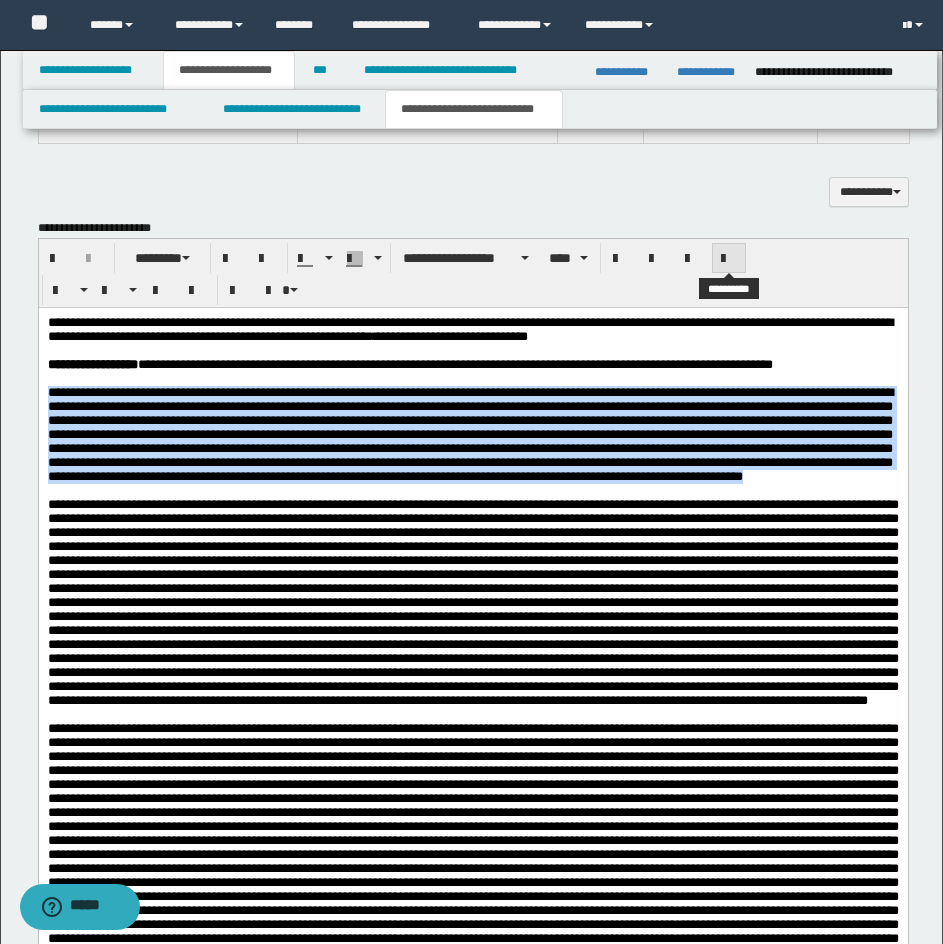 click at bounding box center [729, 258] 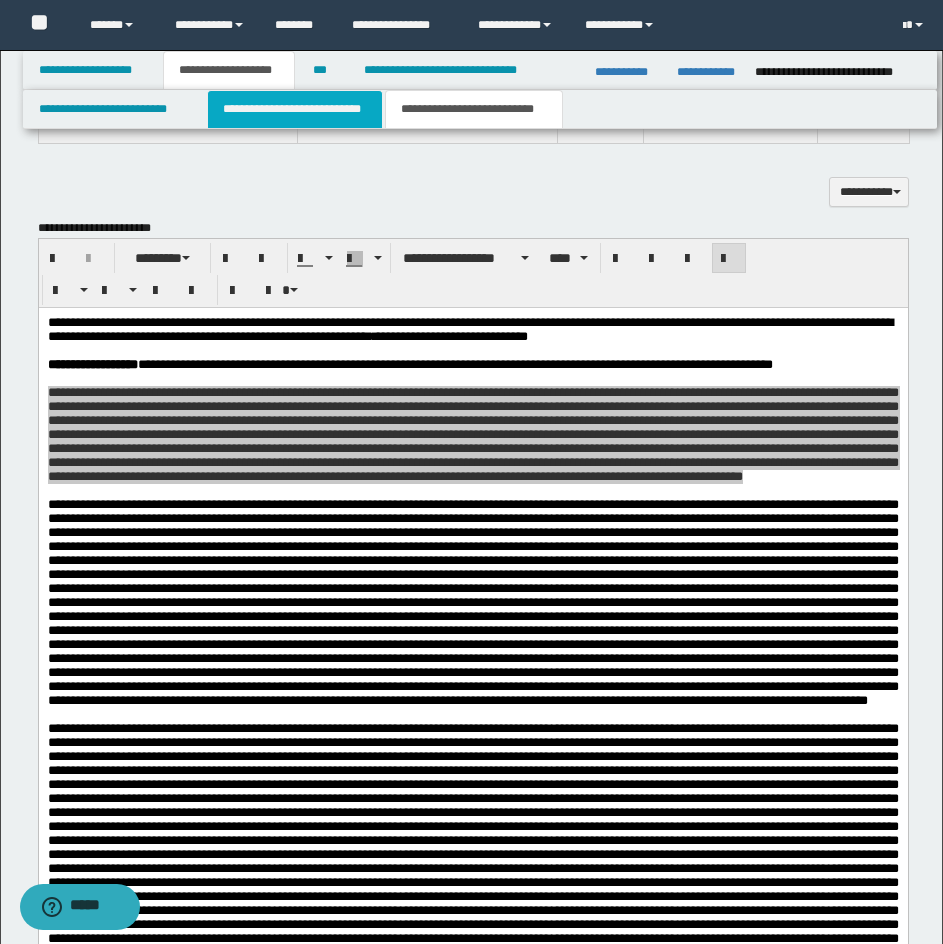 click on "**********" at bounding box center (295, 109) 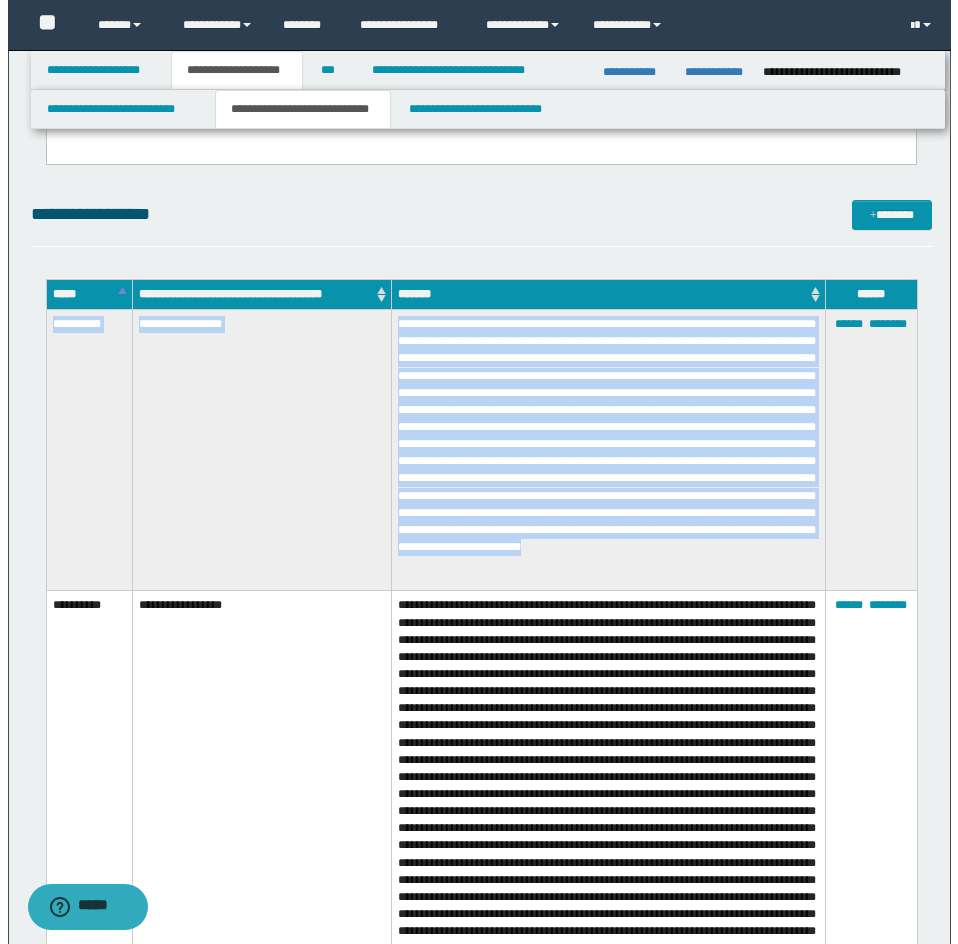 scroll, scrollTop: 3400, scrollLeft: 0, axis: vertical 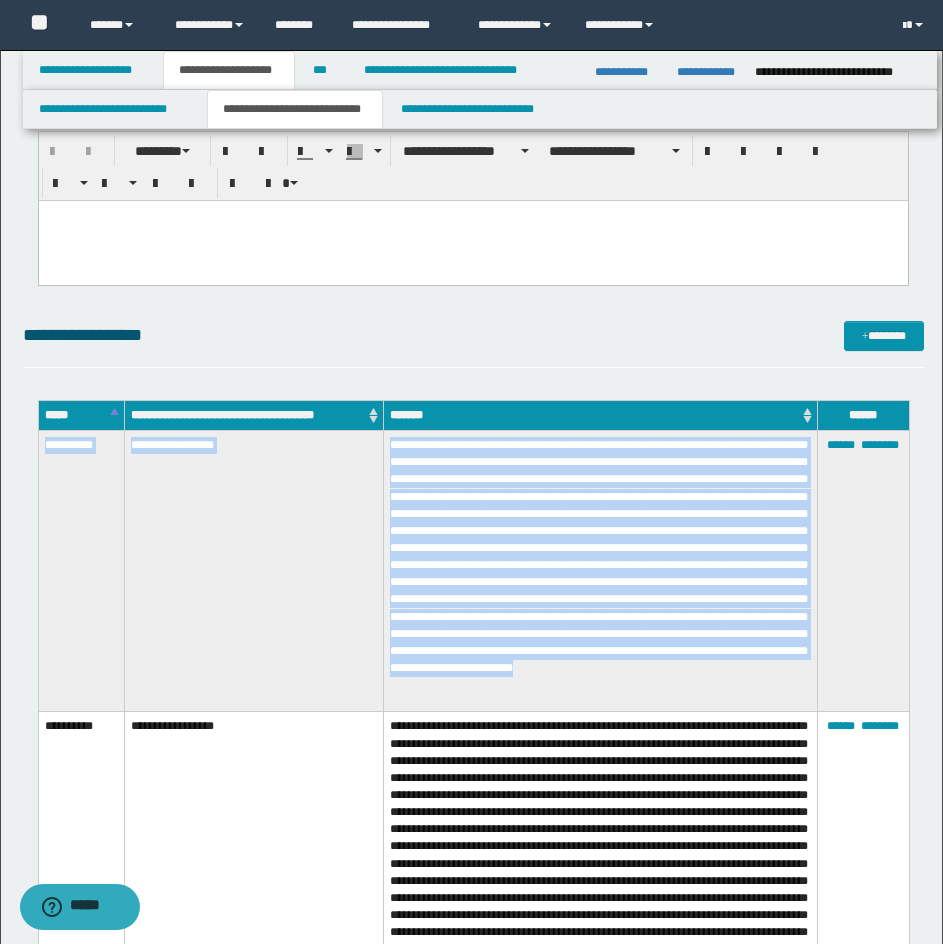 click at bounding box center [600, 571] 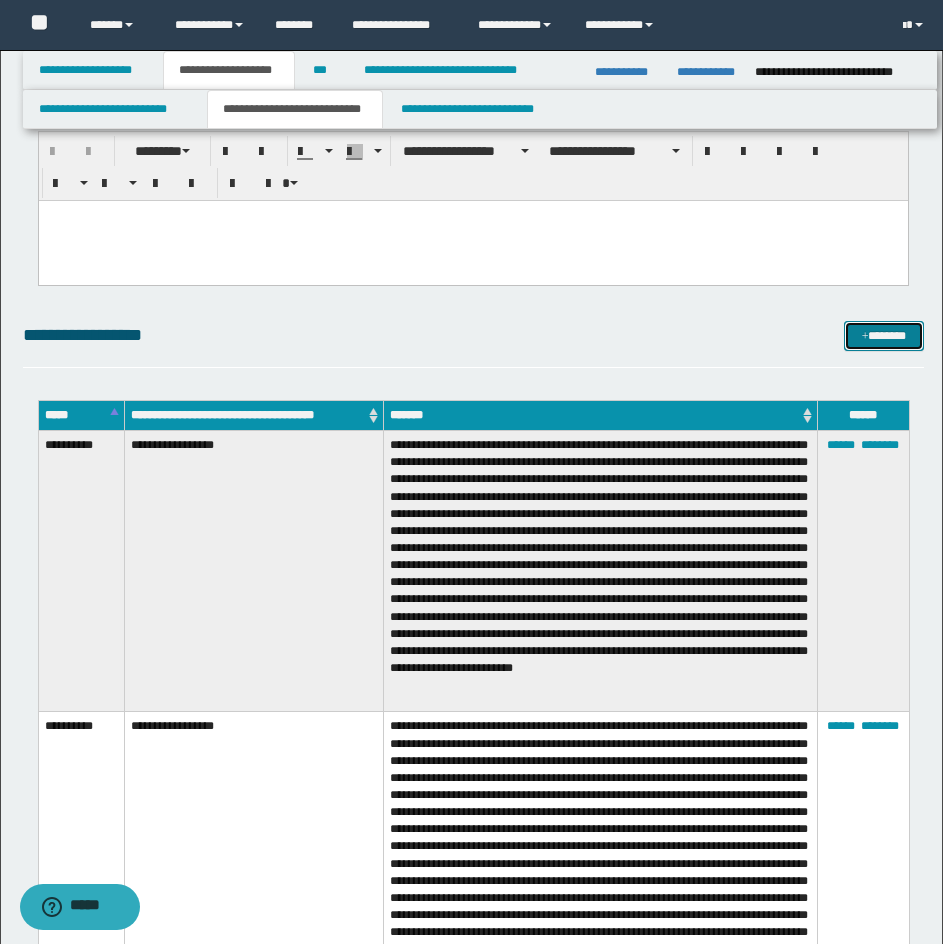 click on "*******" at bounding box center (884, 336) 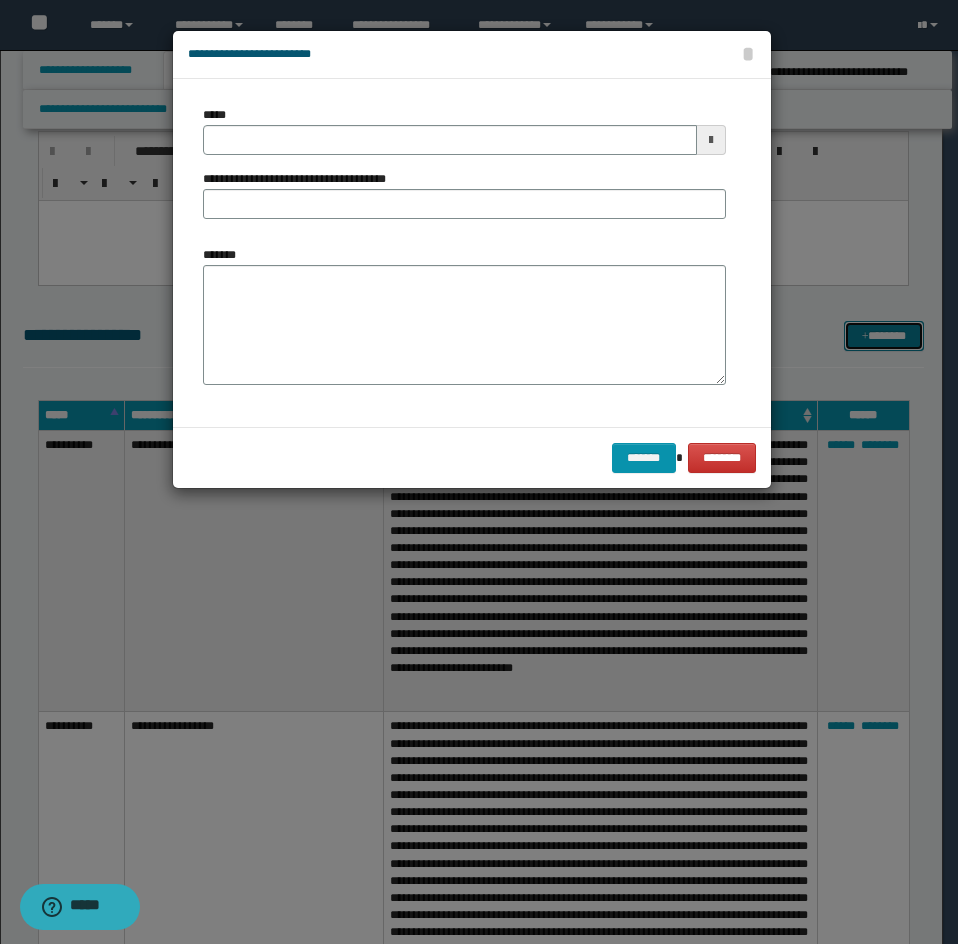 scroll, scrollTop: 0, scrollLeft: 0, axis: both 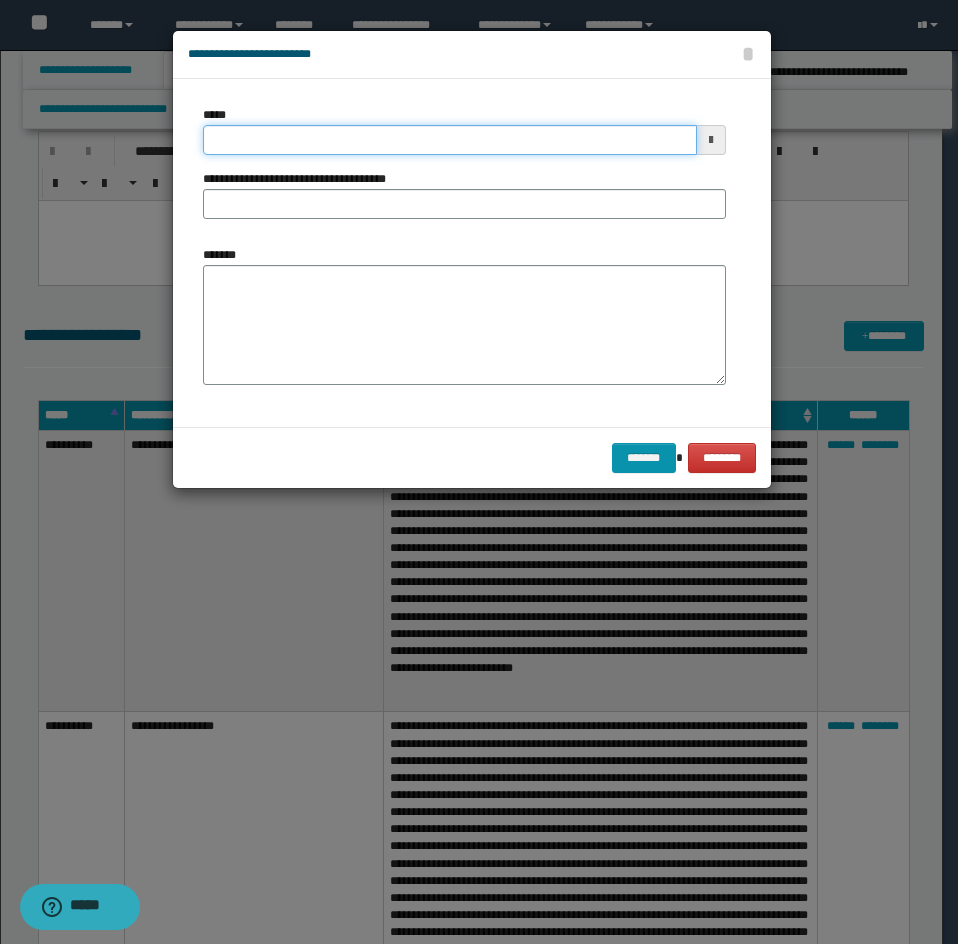 click on "*****" at bounding box center [450, 140] 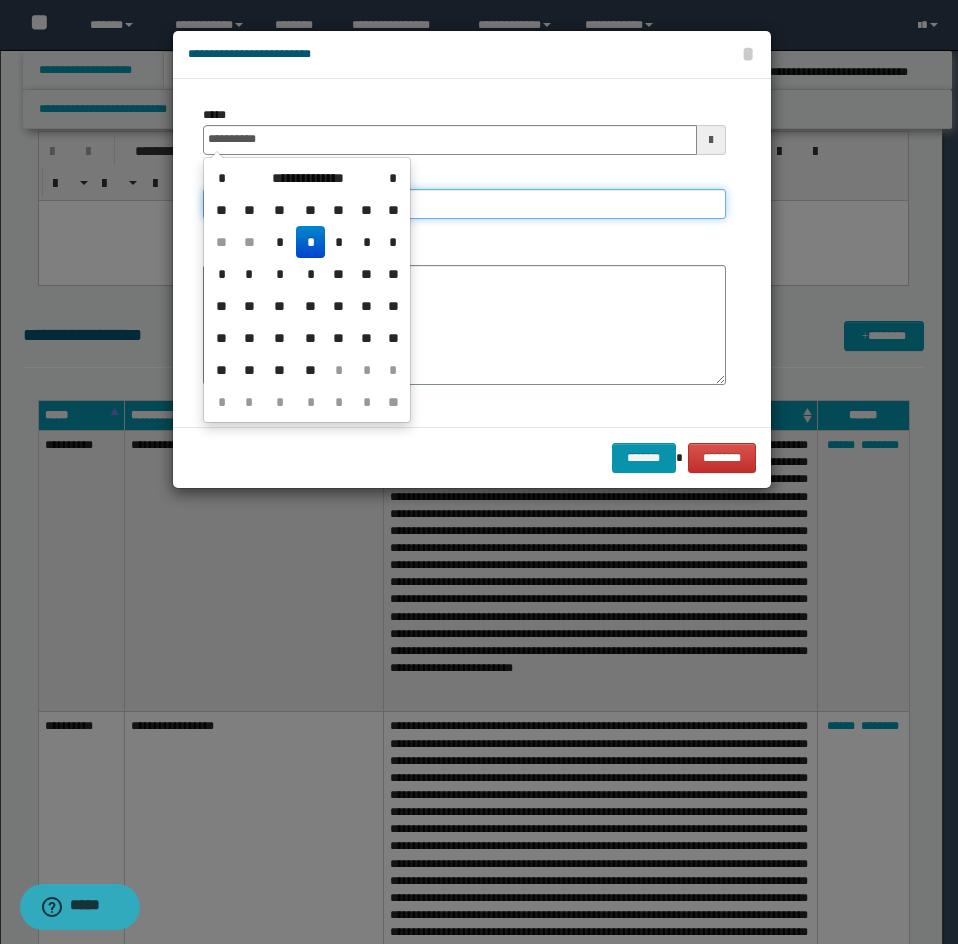 type on "**********" 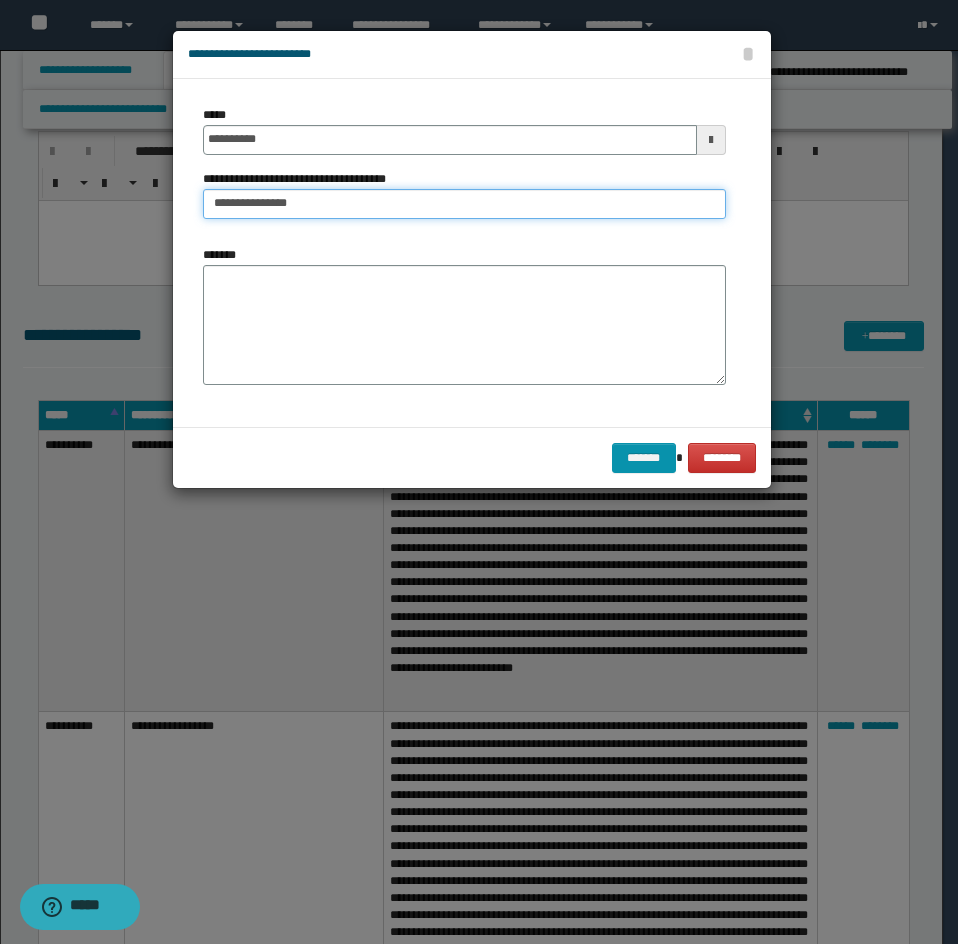 click on "**********" at bounding box center (464, 204) 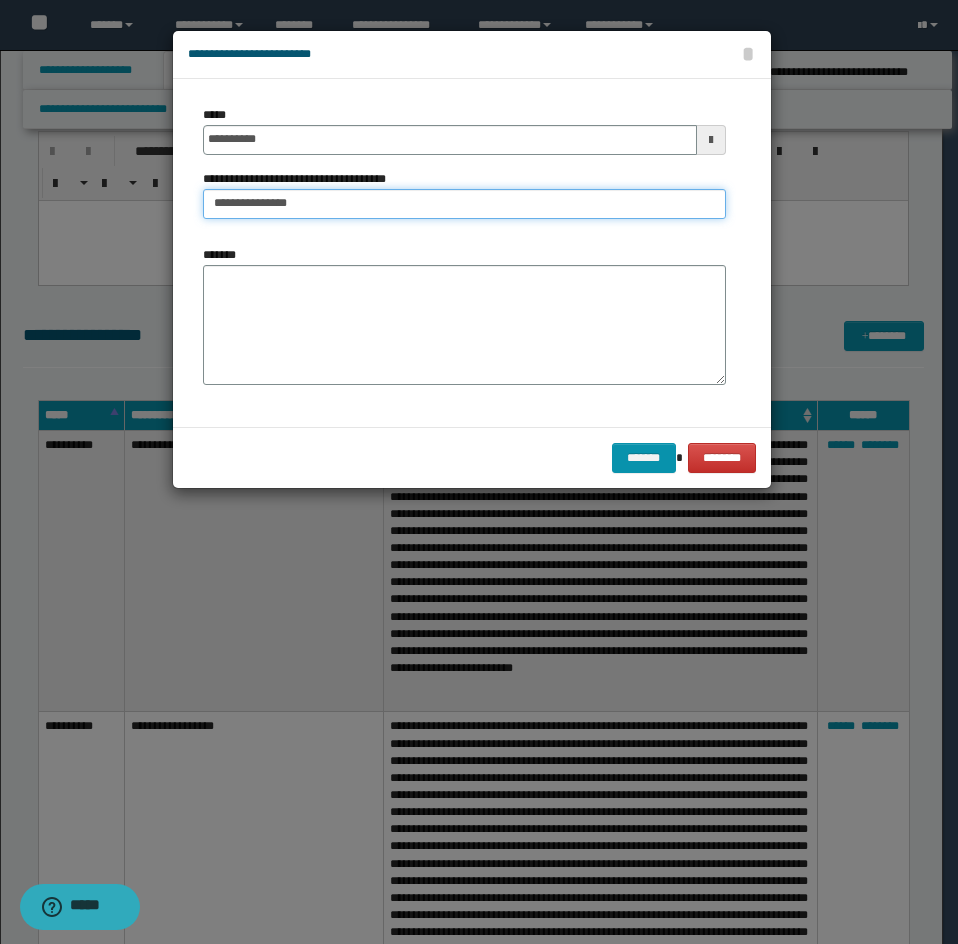 click on "**********" at bounding box center [464, 204] 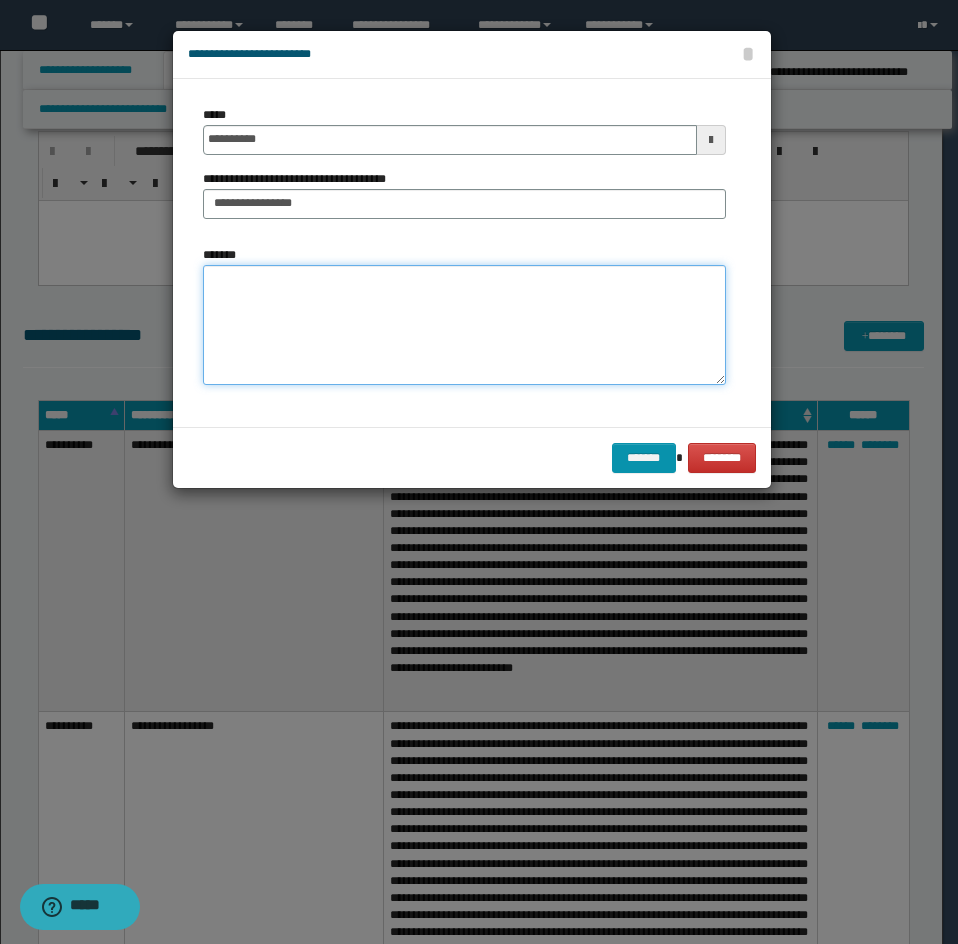 click on "*******" at bounding box center (464, 325) 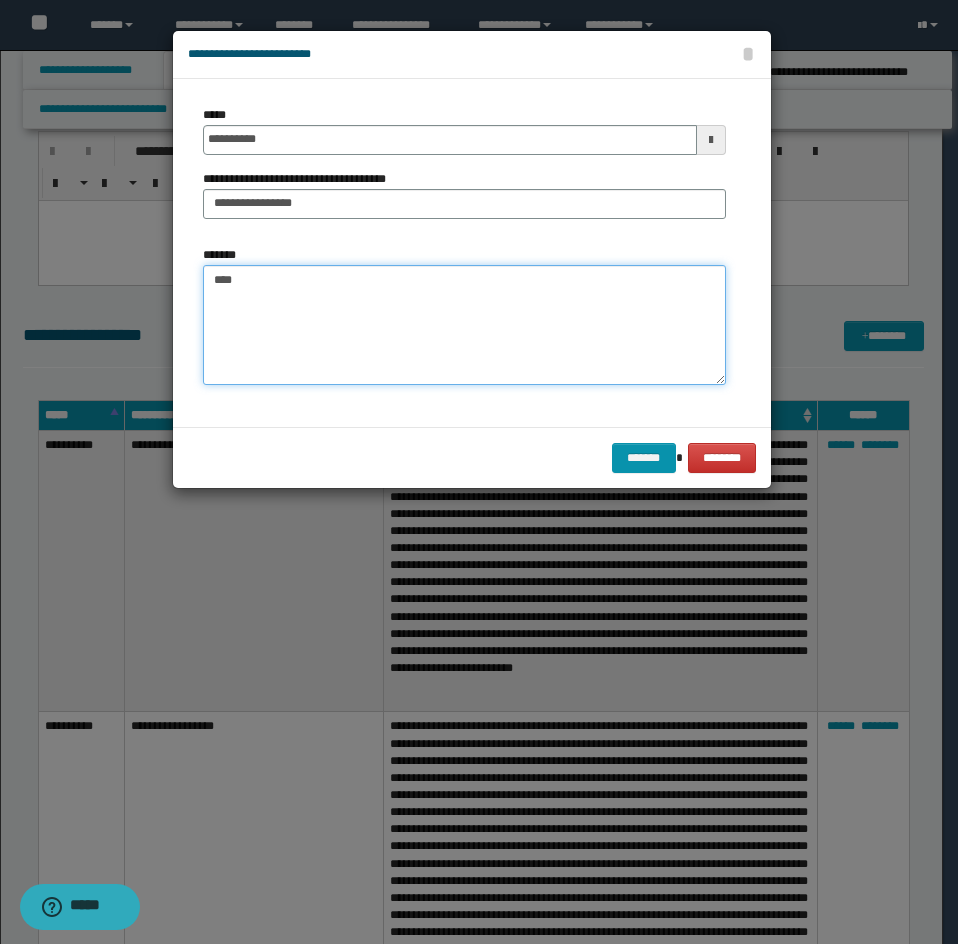 click on "****" at bounding box center (464, 325) 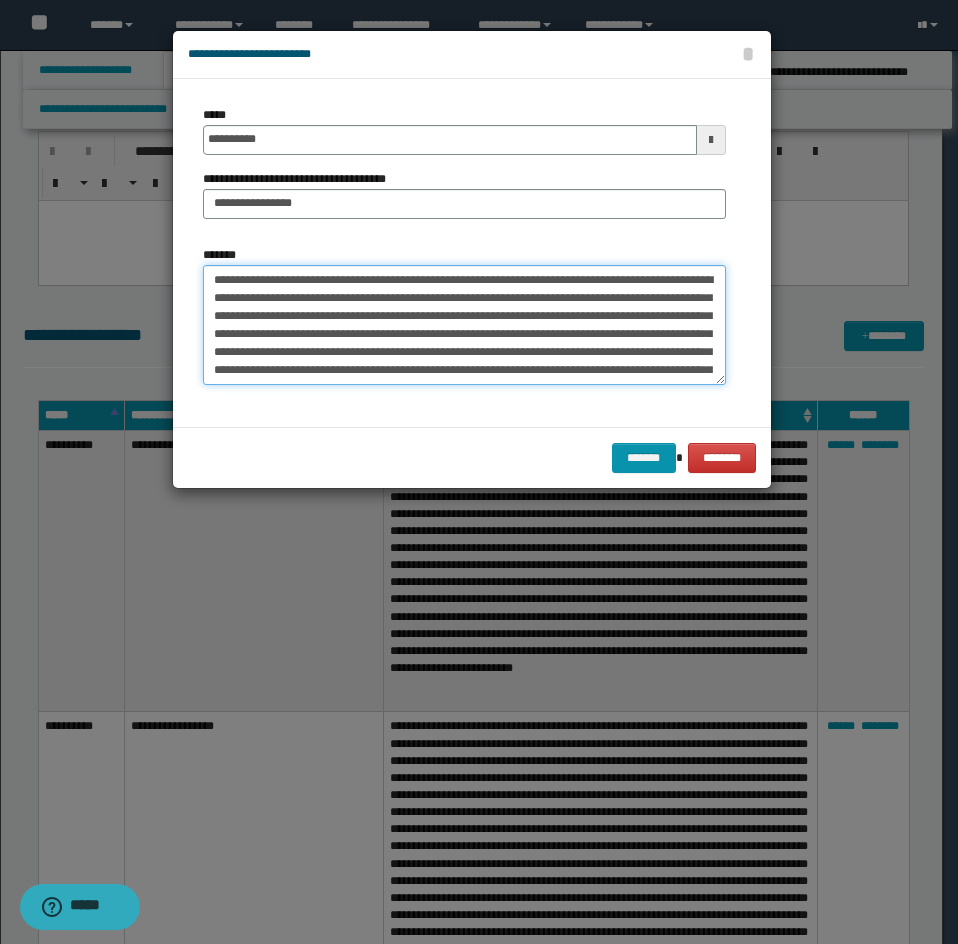 scroll, scrollTop: 48, scrollLeft: 0, axis: vertical 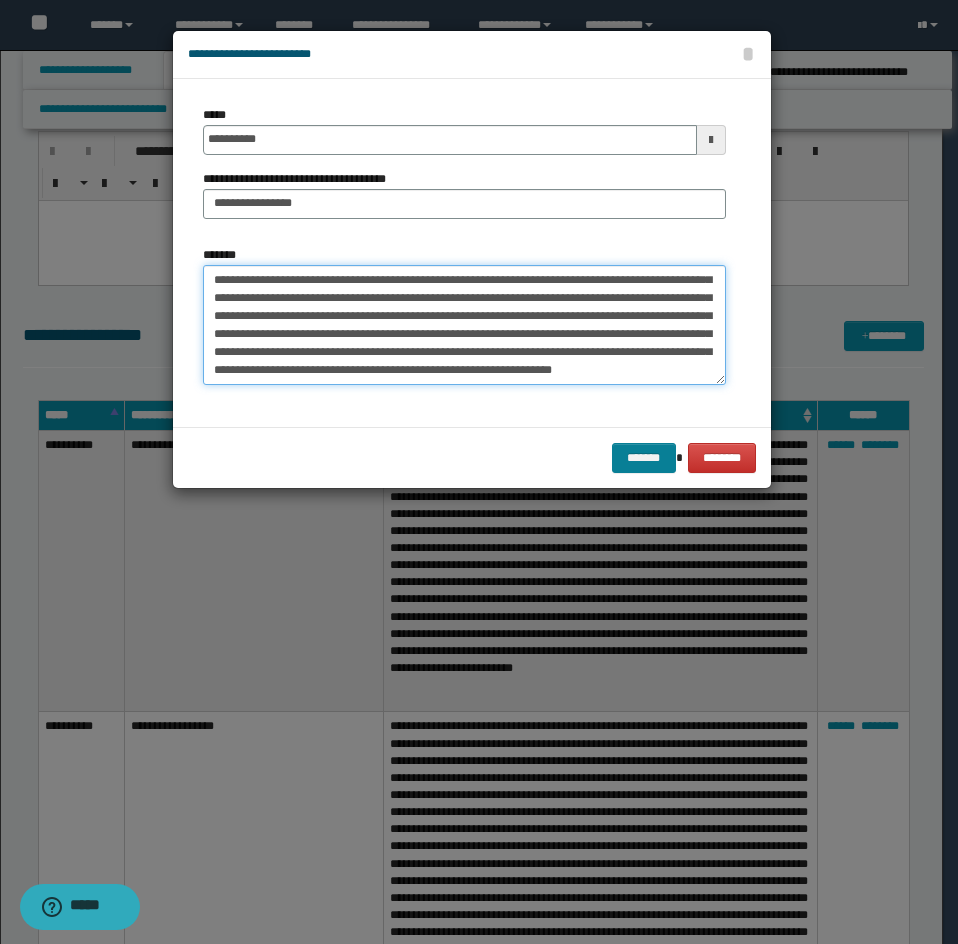 type on "**********" 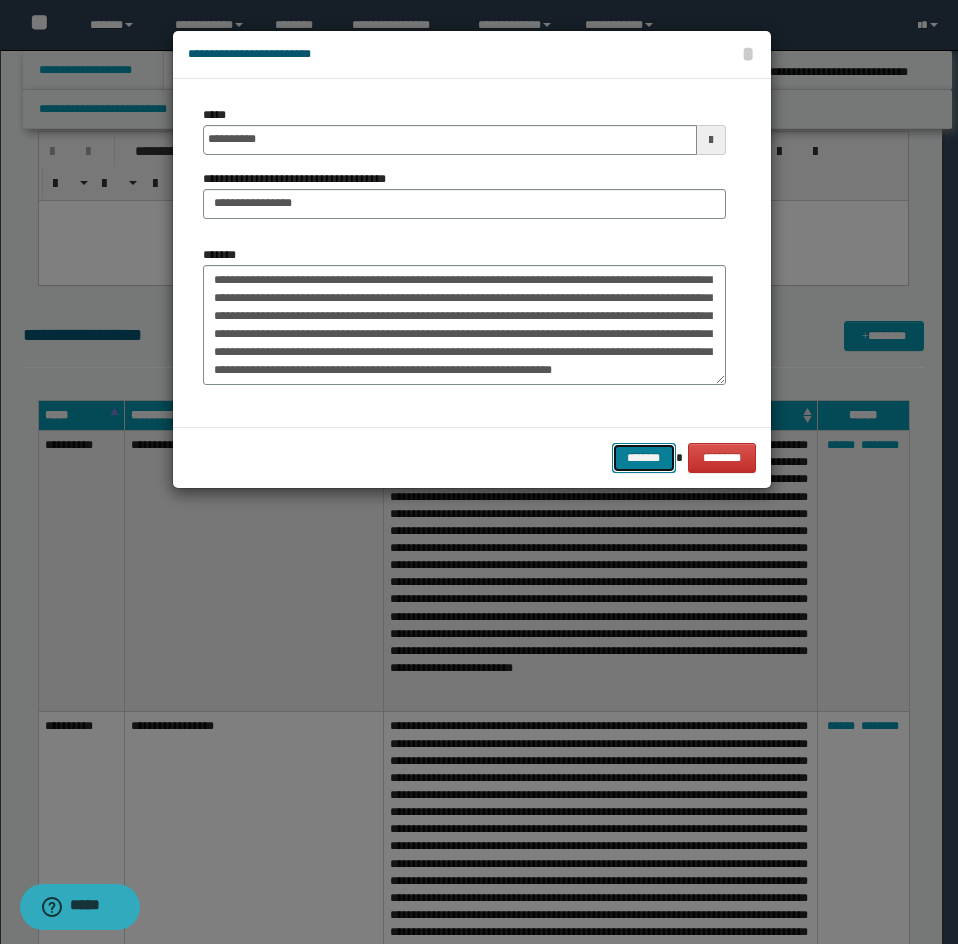 click on "*******" at bounding box center (644, 458) 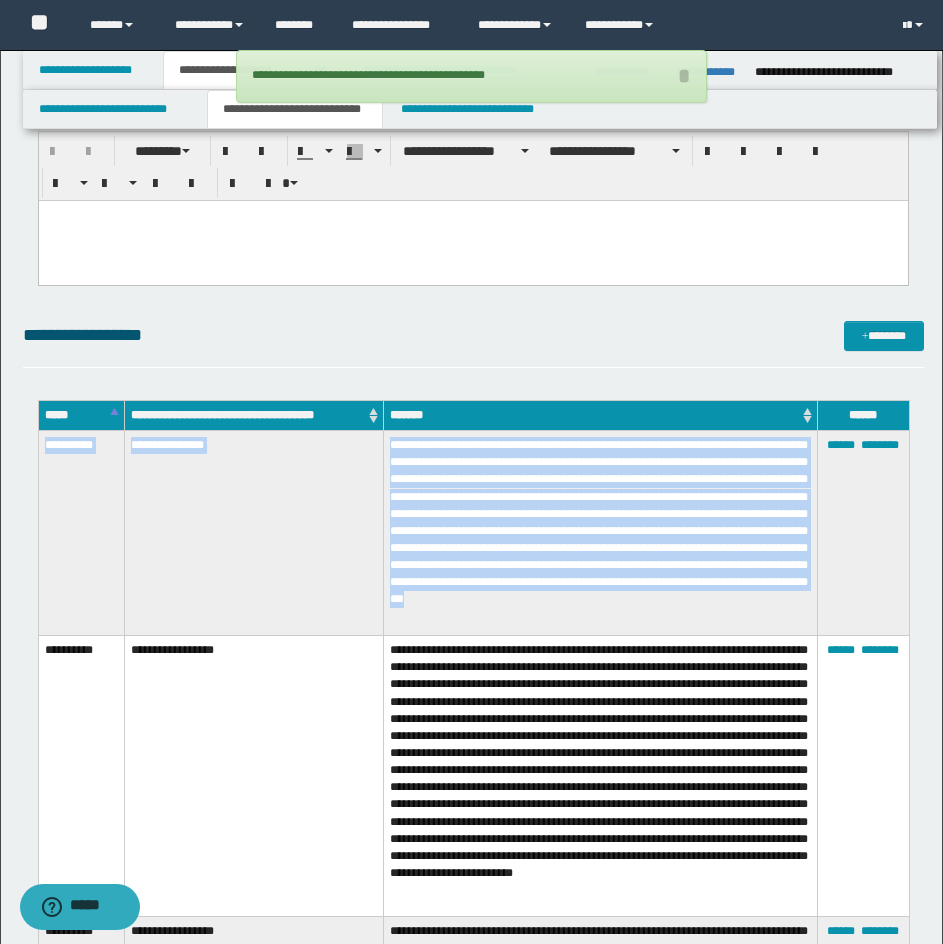 drag, startPoint x: 39, startPoint y: 446, endPoint x: 529, endPoint y: 625, distance: 521.6713 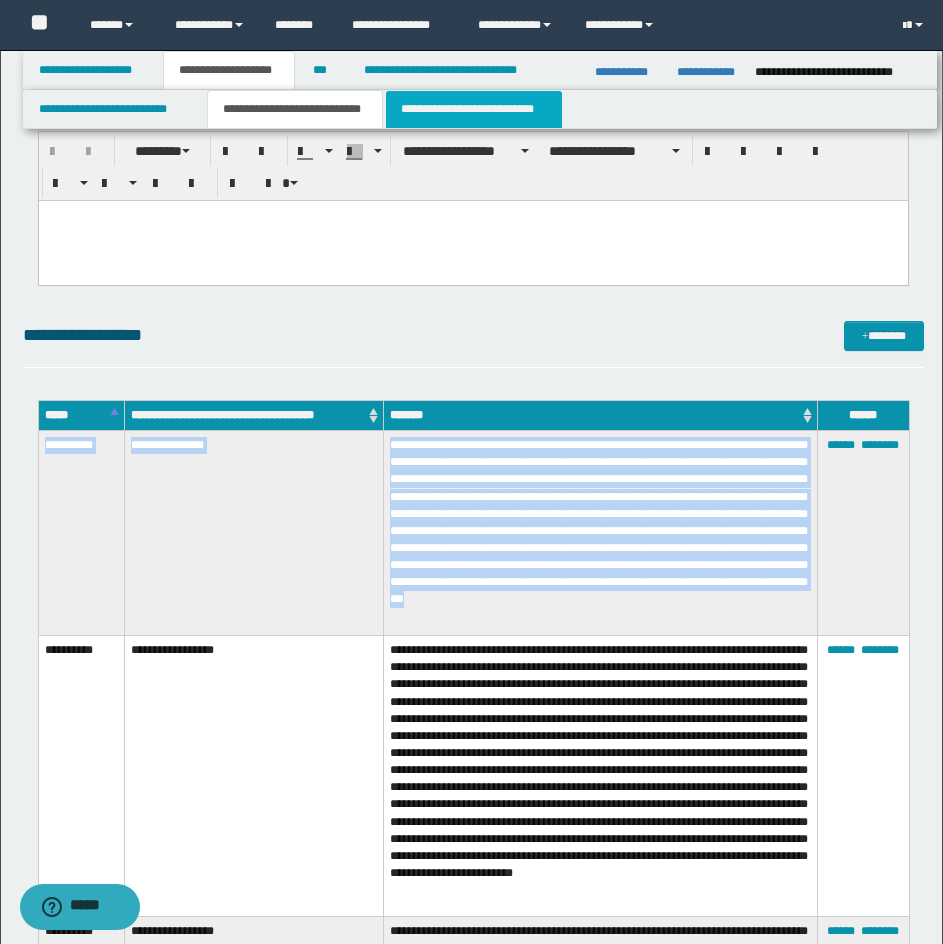 click on "**********" at bounding box center (474, 109) 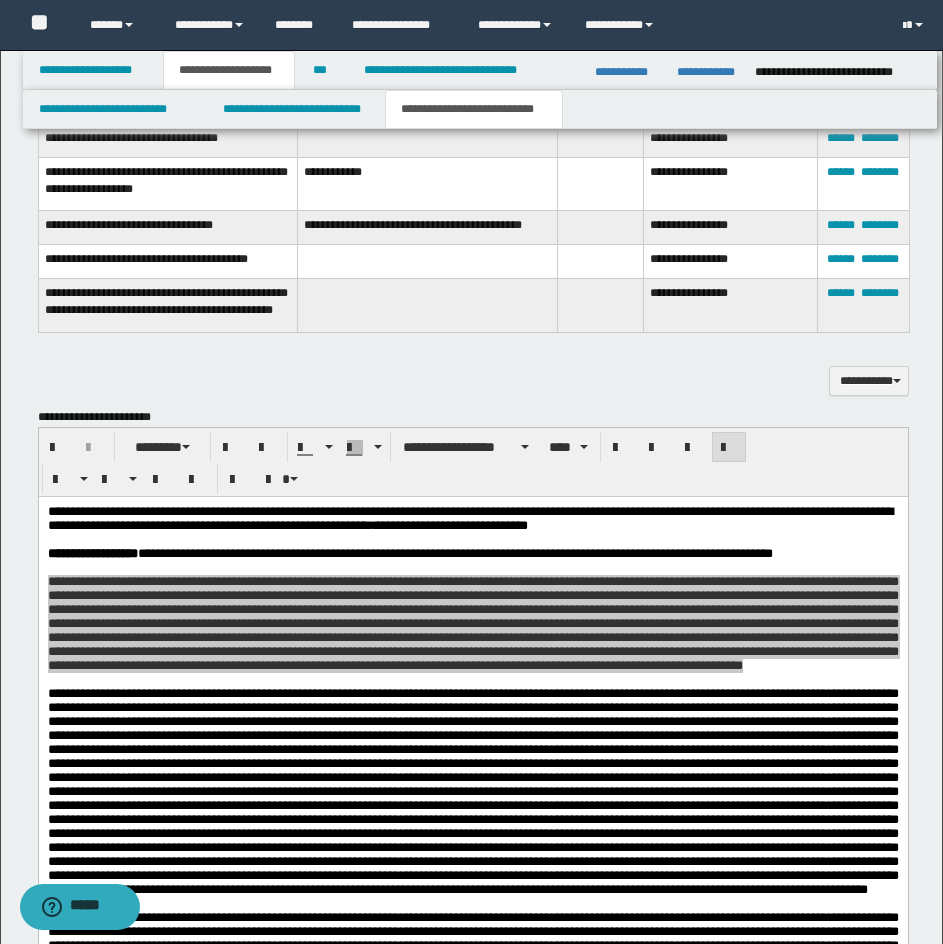 scroll, scrollTop: 1800, scrollLeft: 0, axis: vertical 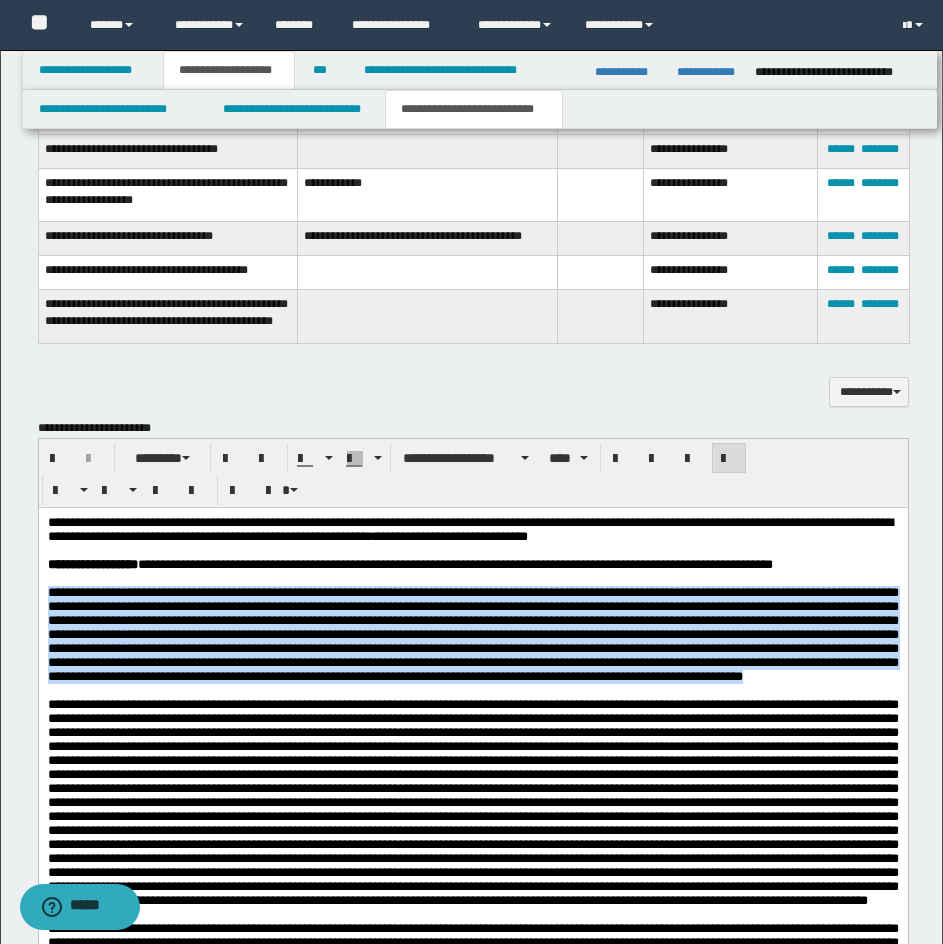 click on "**********" at bounding box center [472, 565] 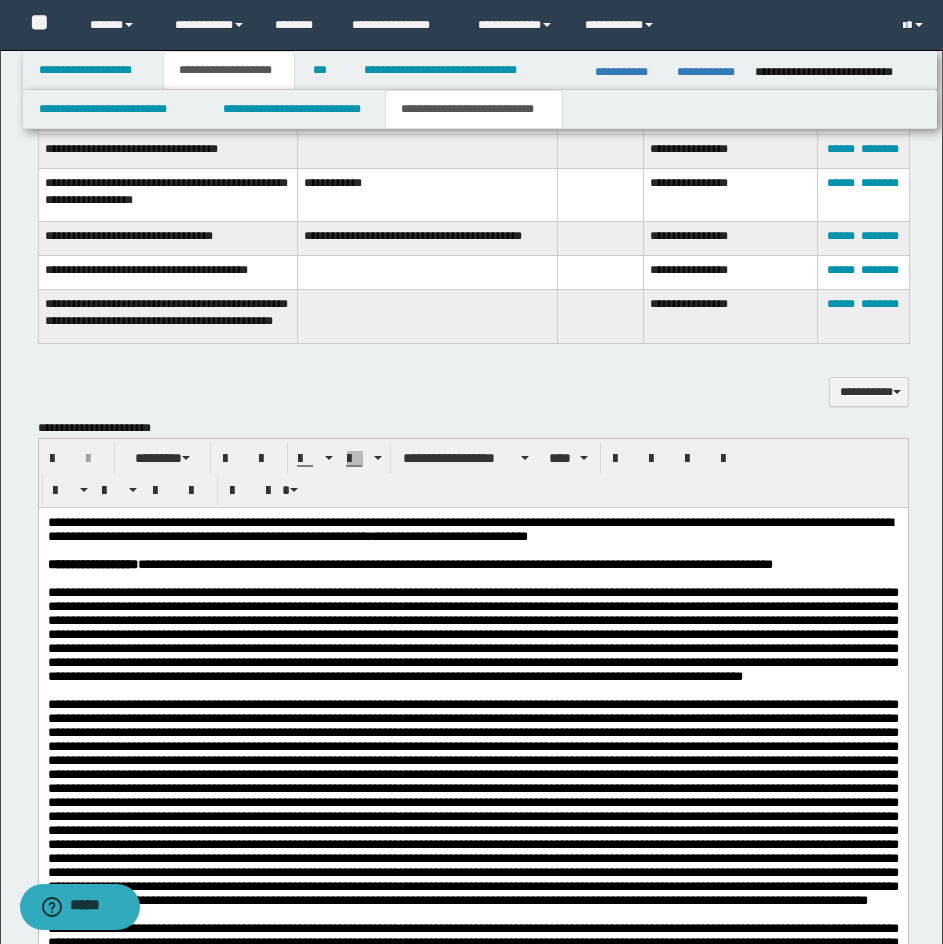 click on "**********" at bounding box center (472, 565) 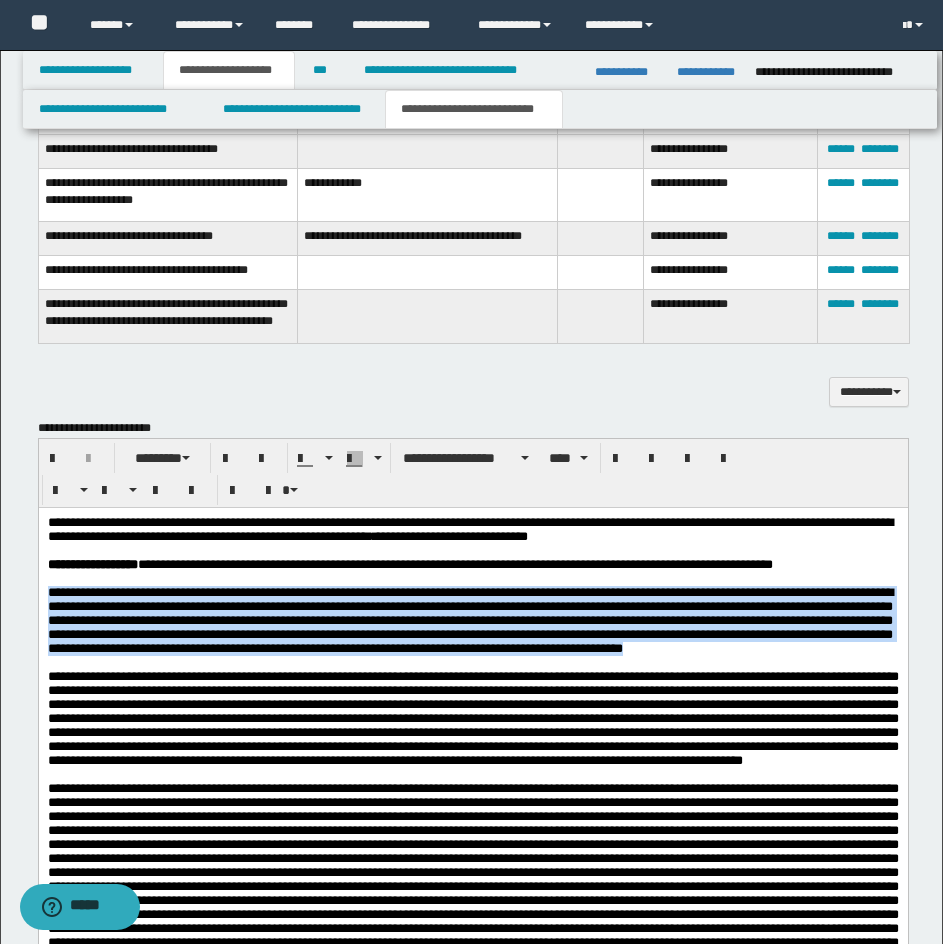 drag, startPoint x: 251, startPoint y: 686, endPoint x: 38, endPoint y: 600, distance: 229.70633 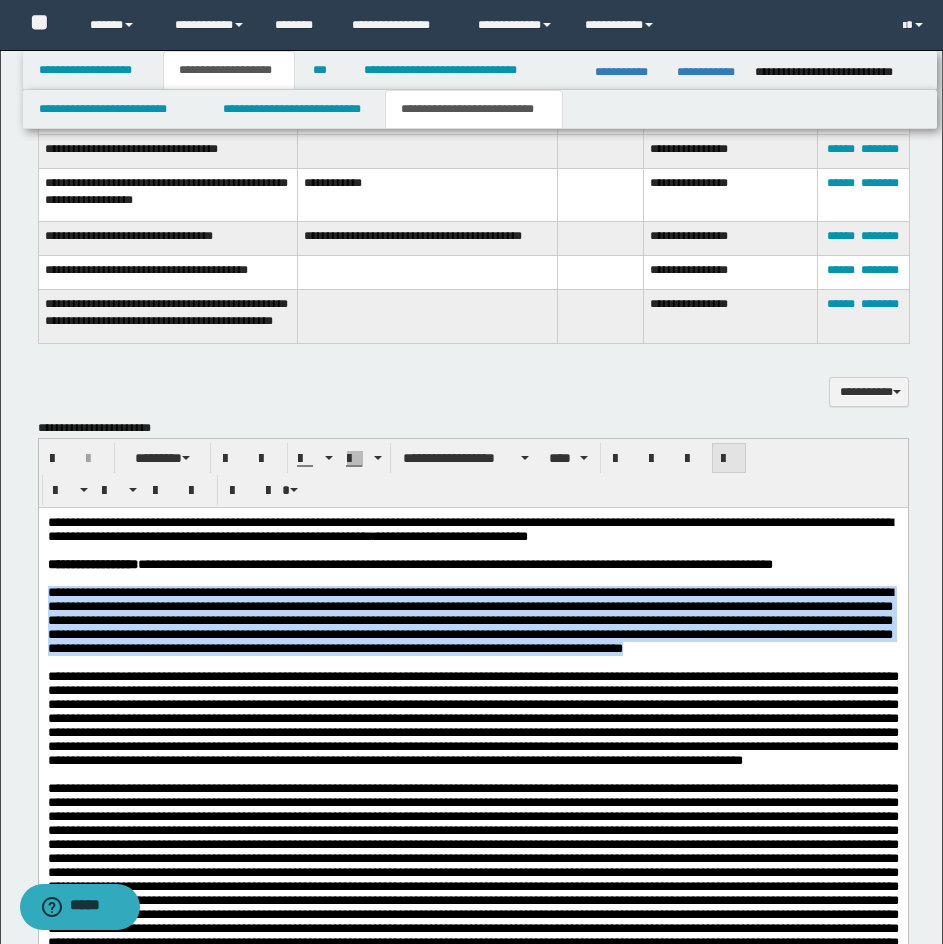 click at bounding box center [729, 459] 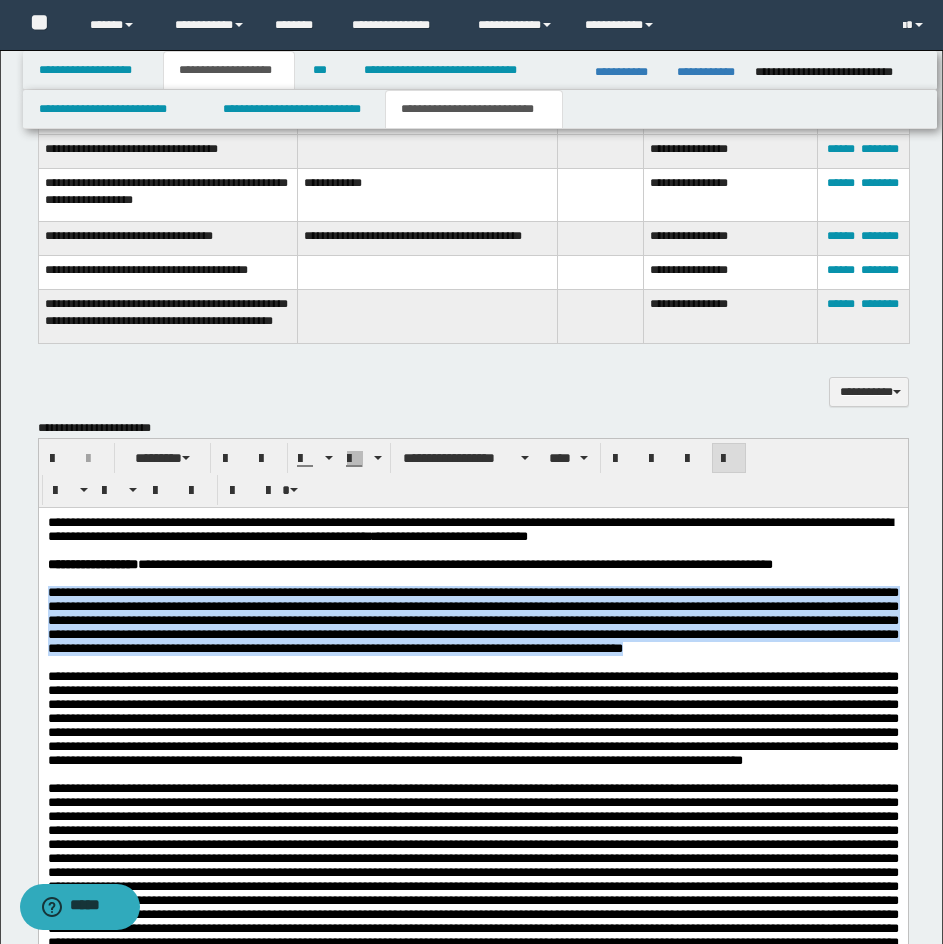click on "**********" at bounding box center [472, 621] 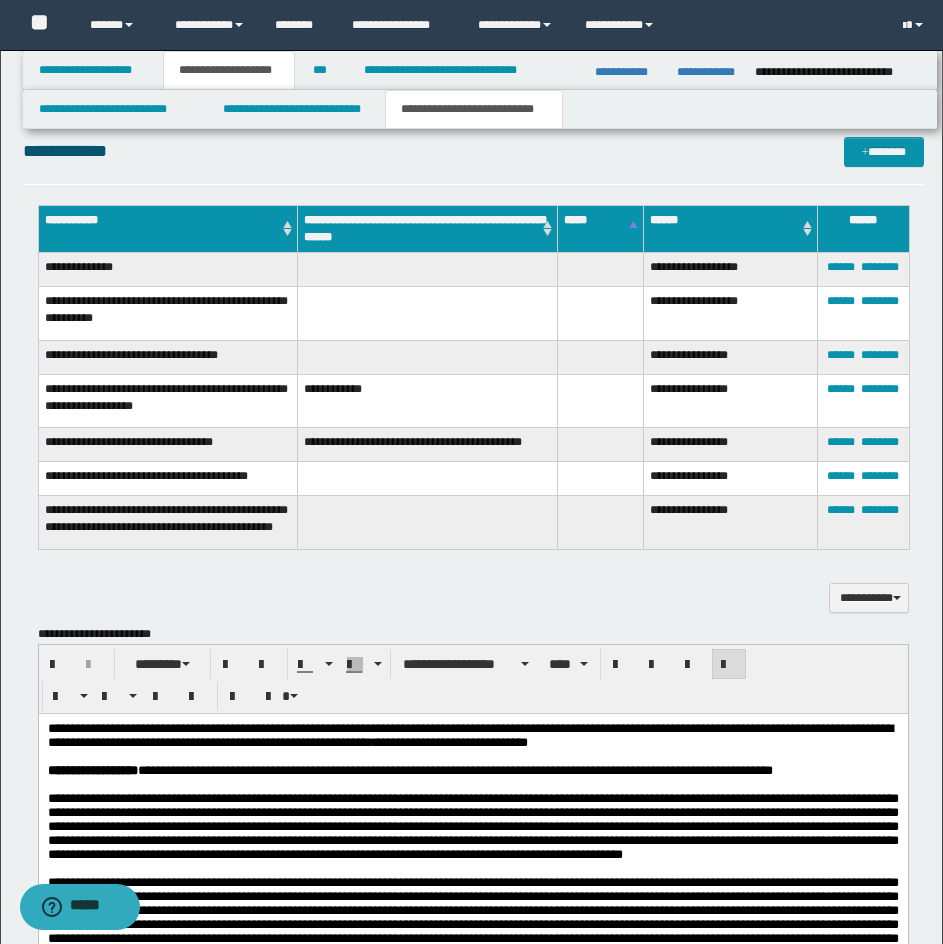 scroll, scrollTop: 1700, scrollLeft: 0, axis: vertical 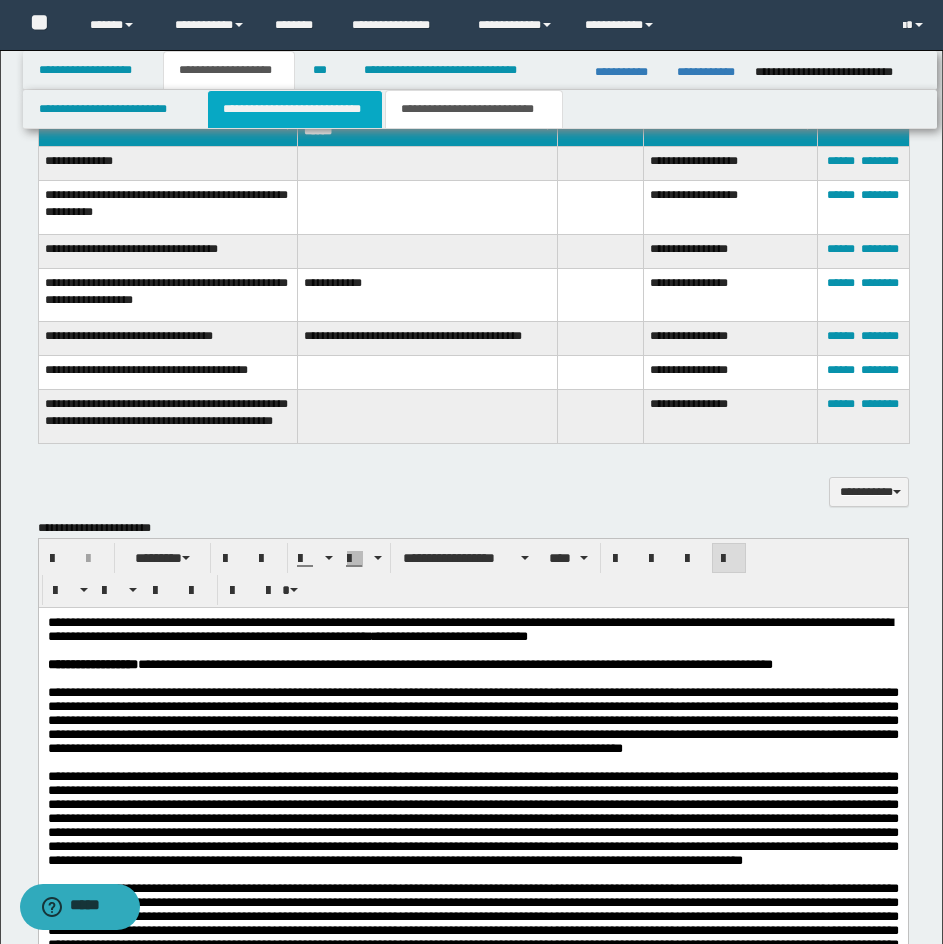 click on "**********" at bounding box center (295, 109) 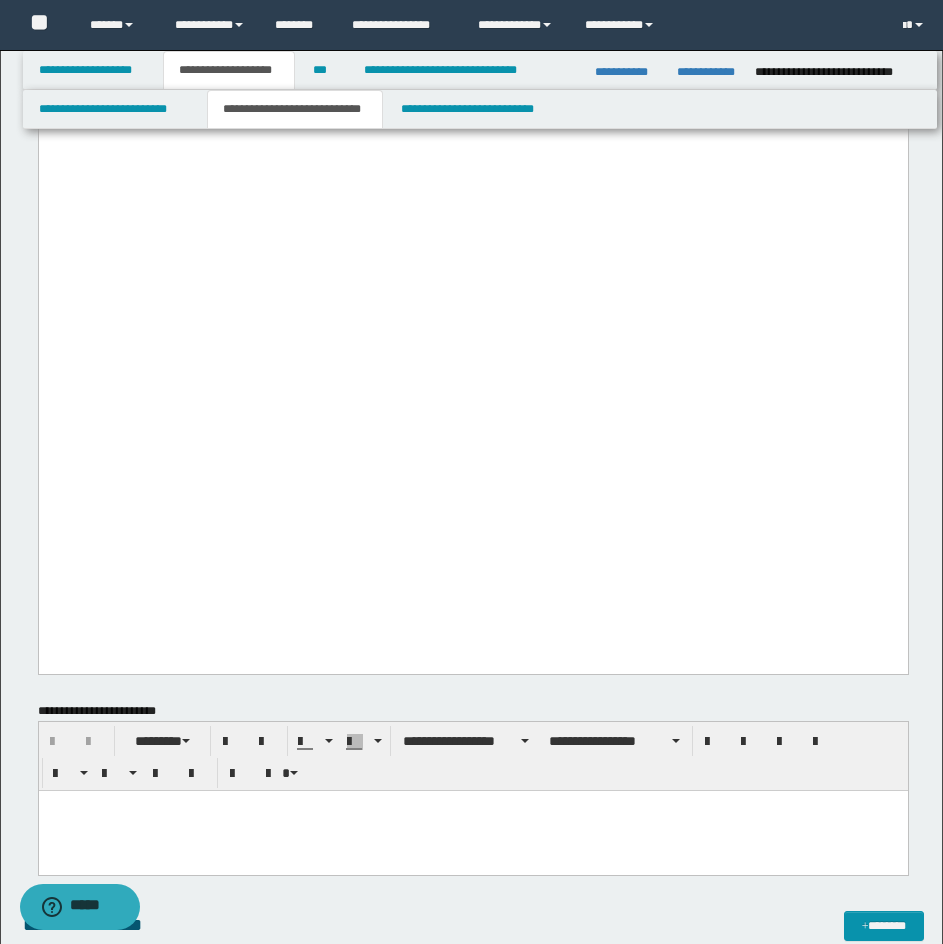 scroll, scrollTop: 2900, scrollLeft: 0, axis: vertical 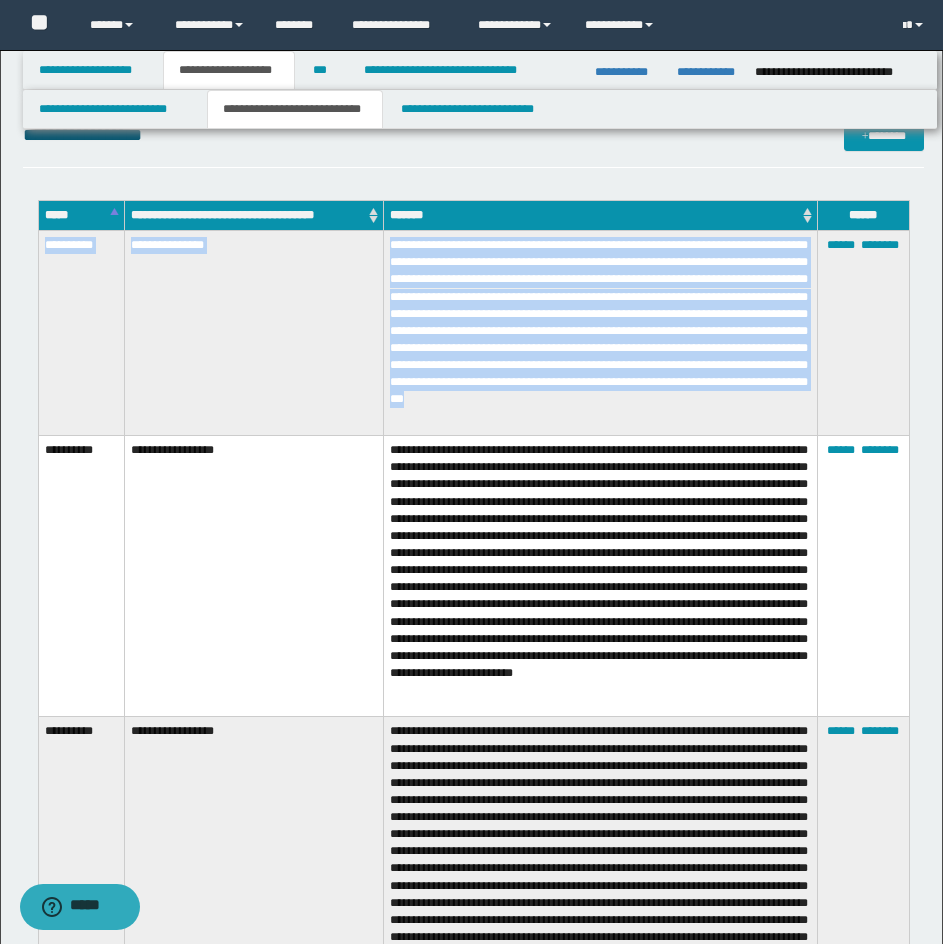 click on "**********" at bounding box center (600, 333) 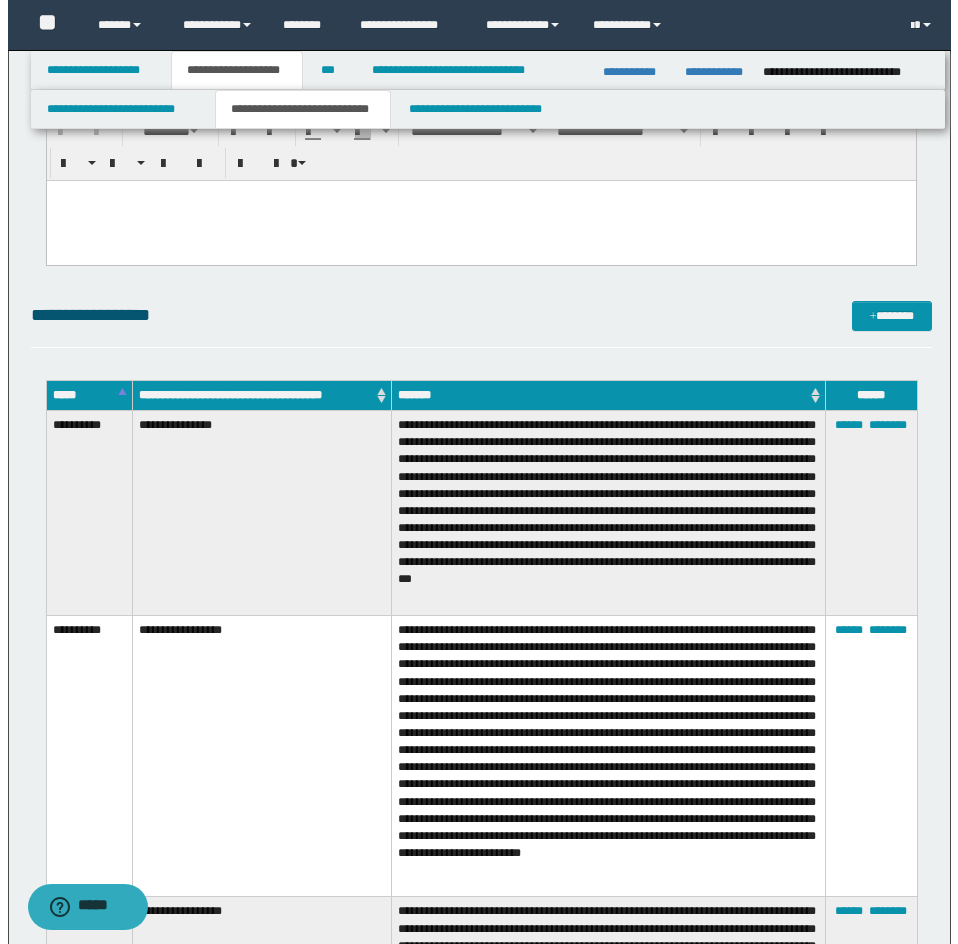 scroll, scrollTop: 3400, scrollLeft: 0, axis: vertical 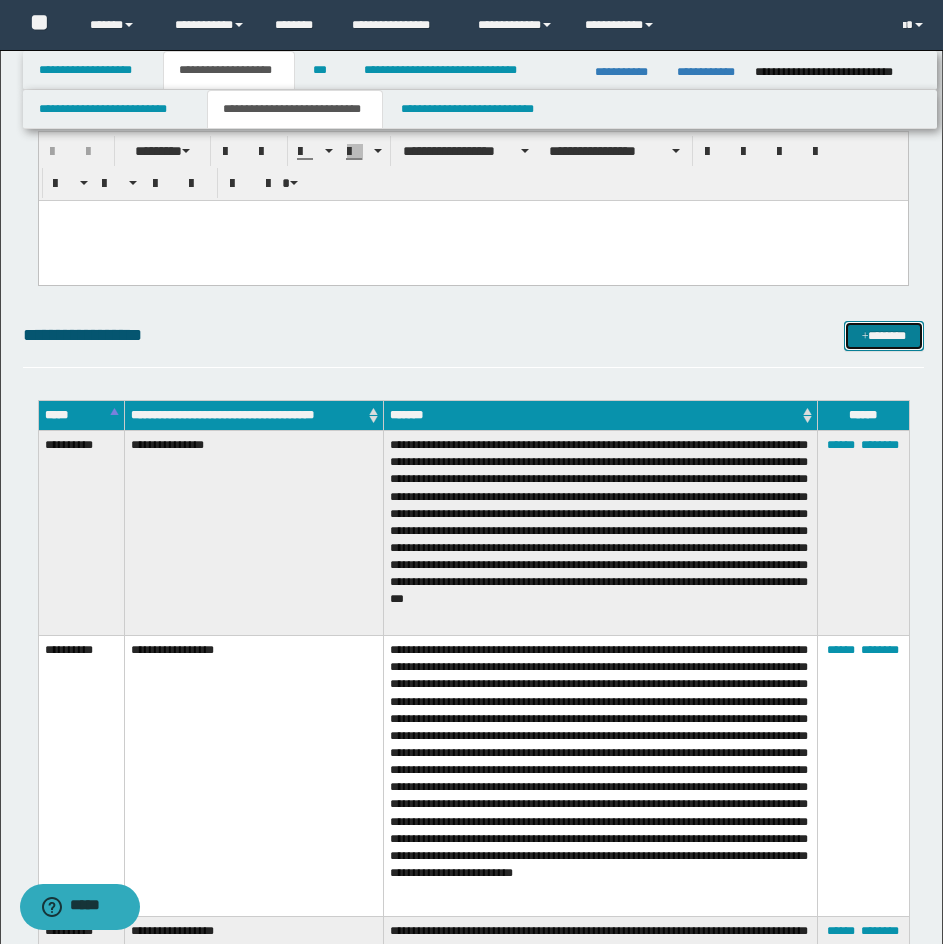 click on "*******" at bounding box center (884, 336) 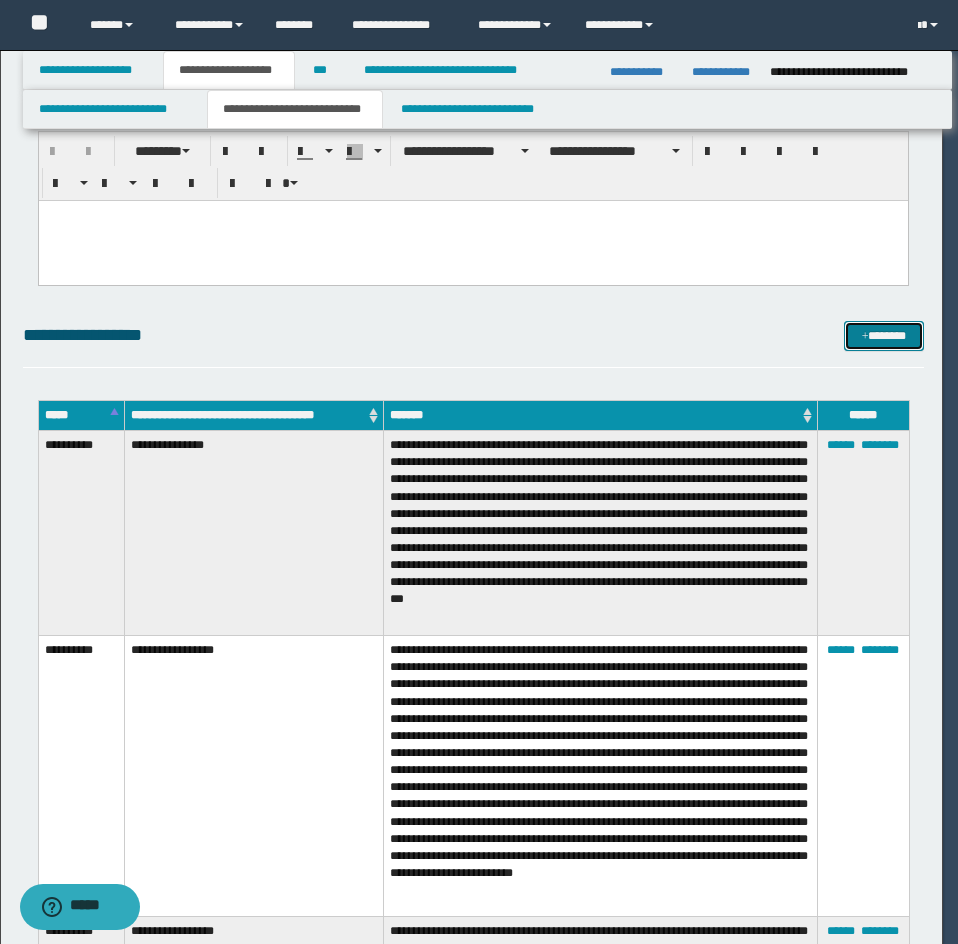scroll, scrollTop: 0, scrollLeft: 0, axis: both 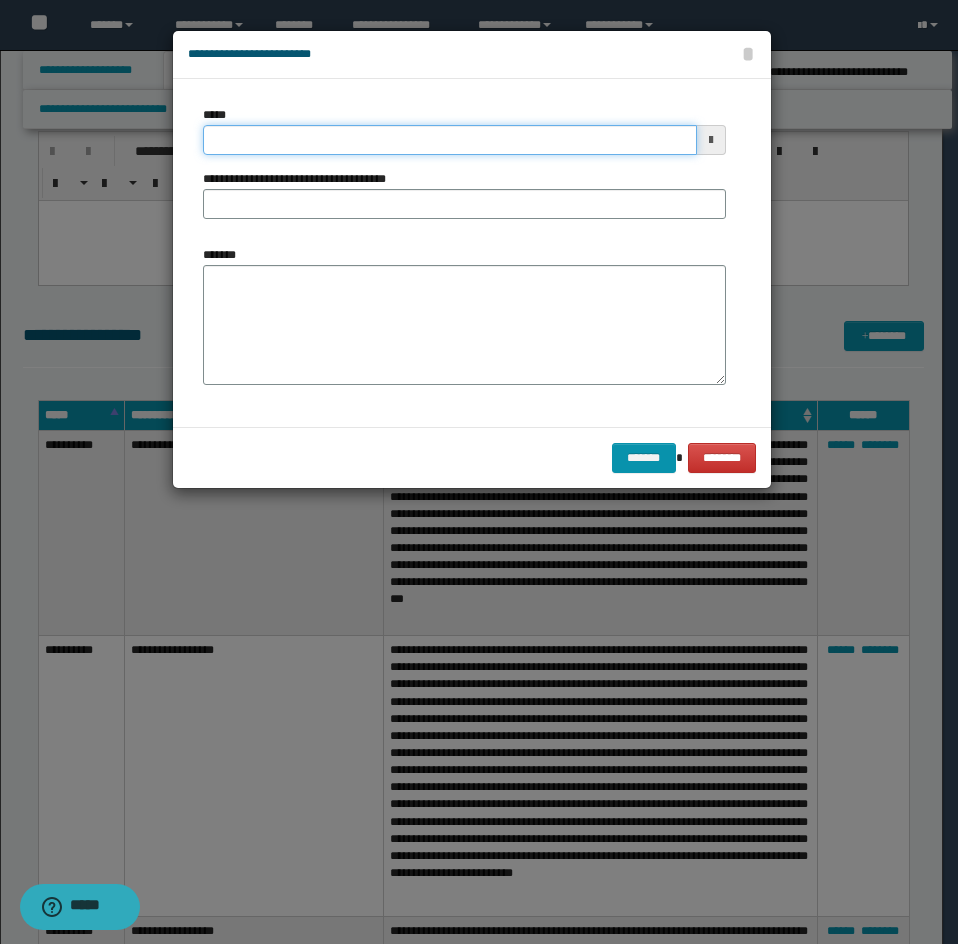 click on "*****" at bounding box center [450, 140] 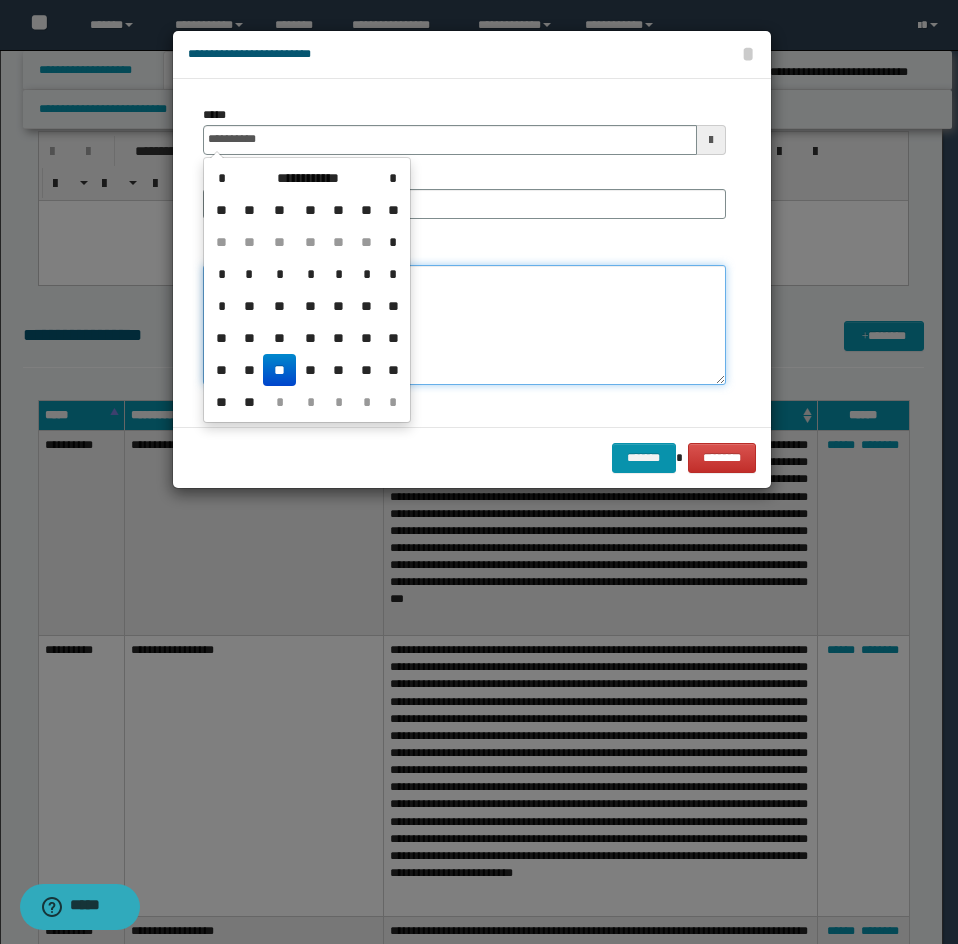 type on "**********" 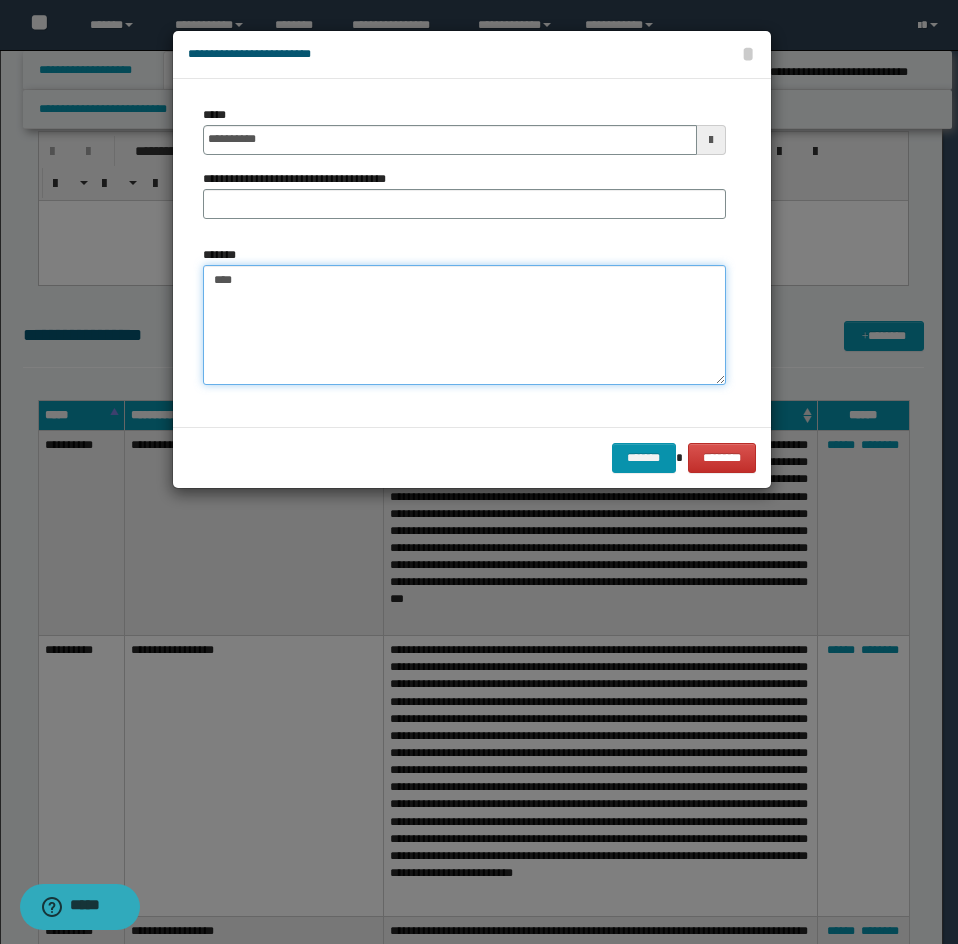 paste on "**********" 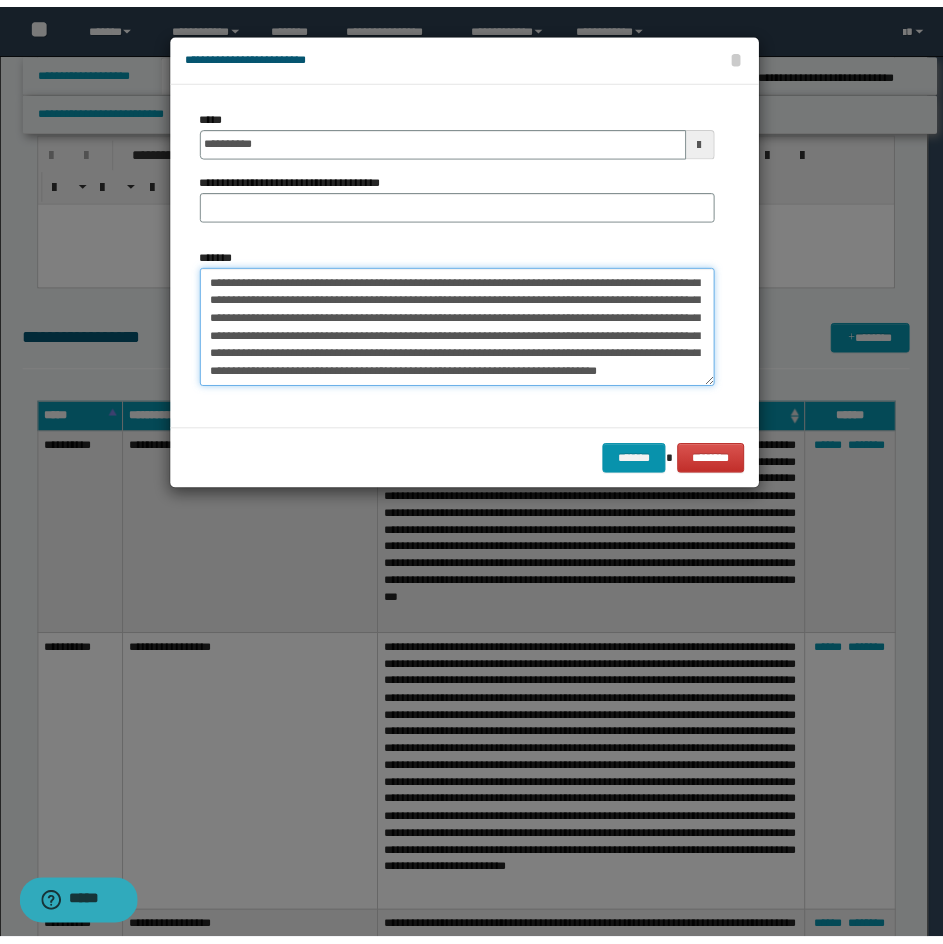 scroll, scrollTop: 72, scrollLeft: 0, axis: vertical 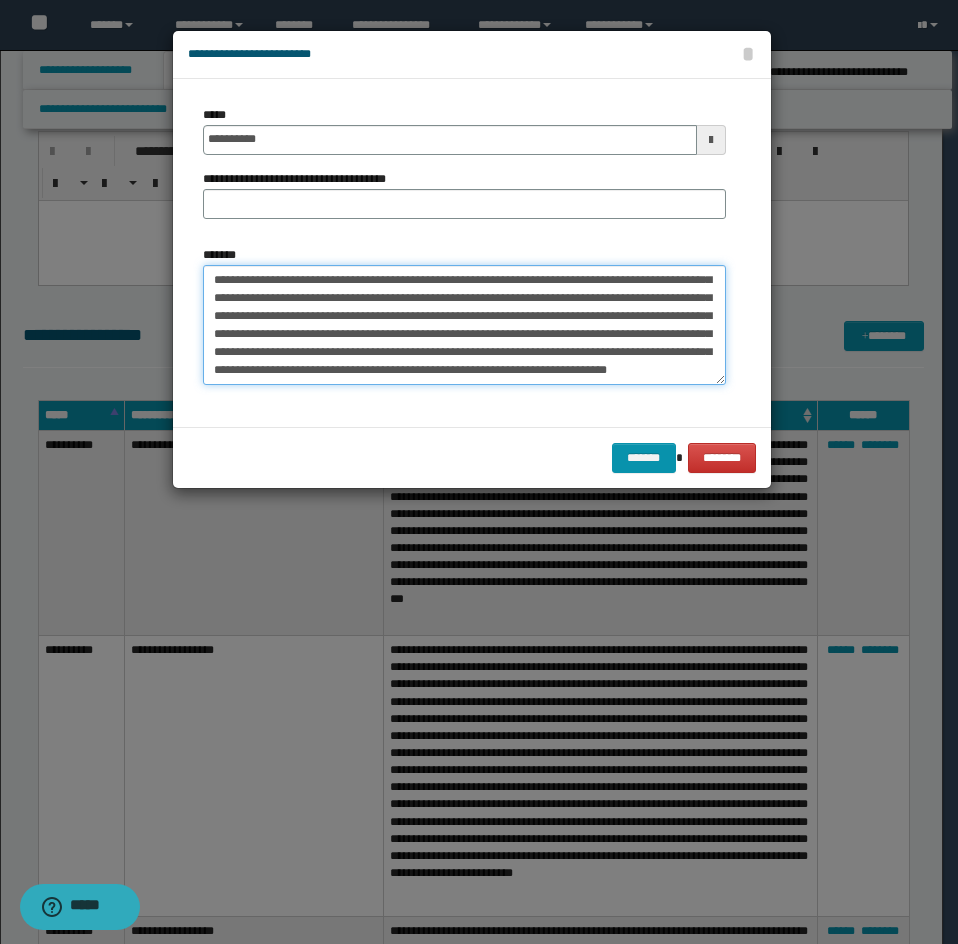 type on "**********" 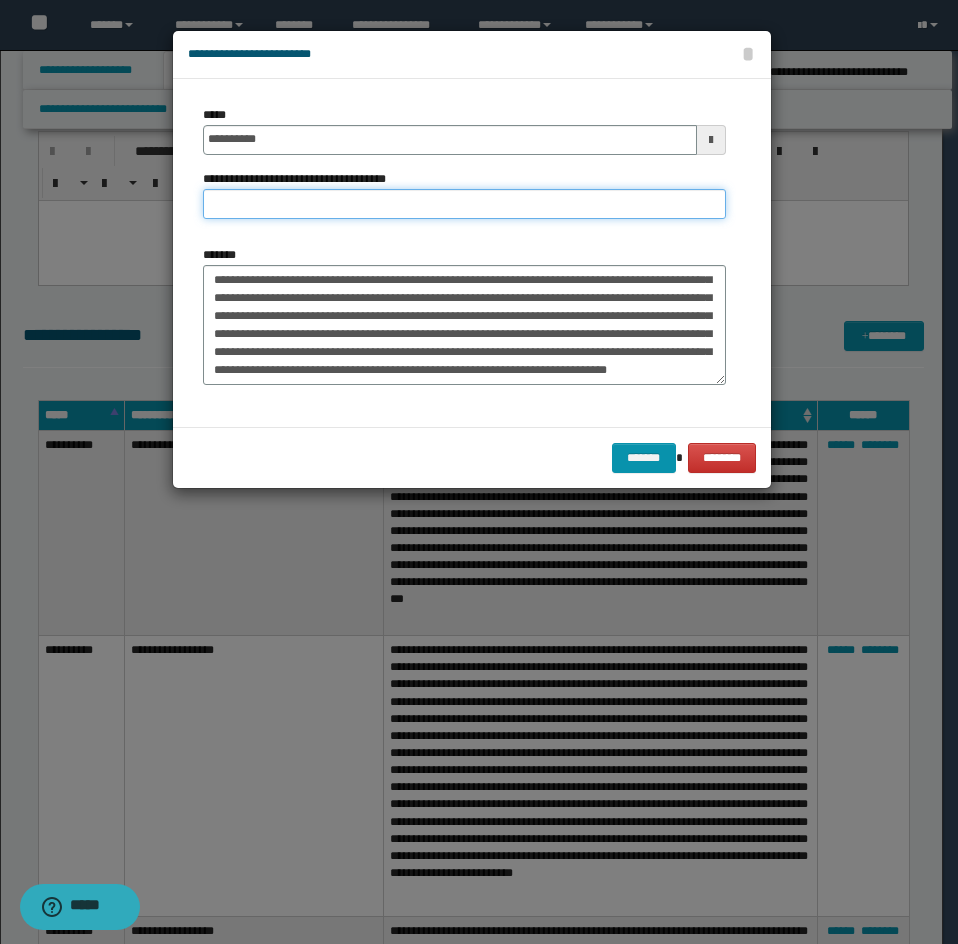 click on "**********" at bounding box center [464, 204] 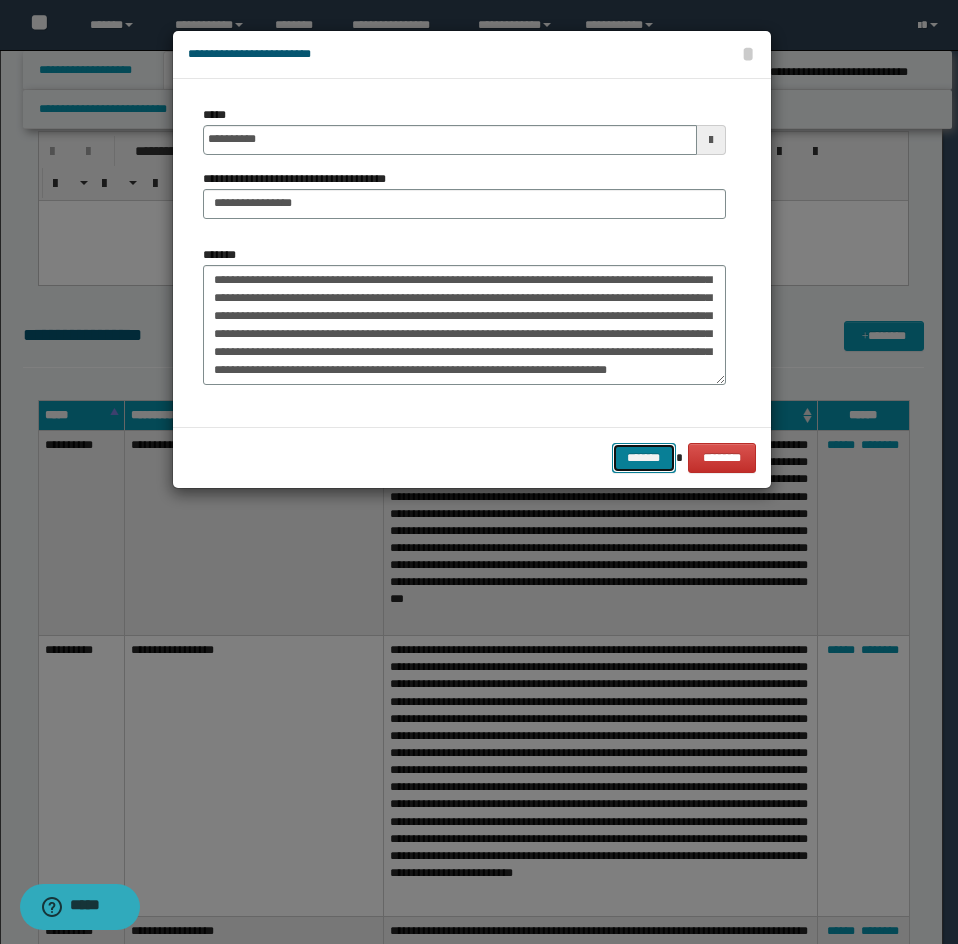 click on "*******" at bounding box center (644, 458) 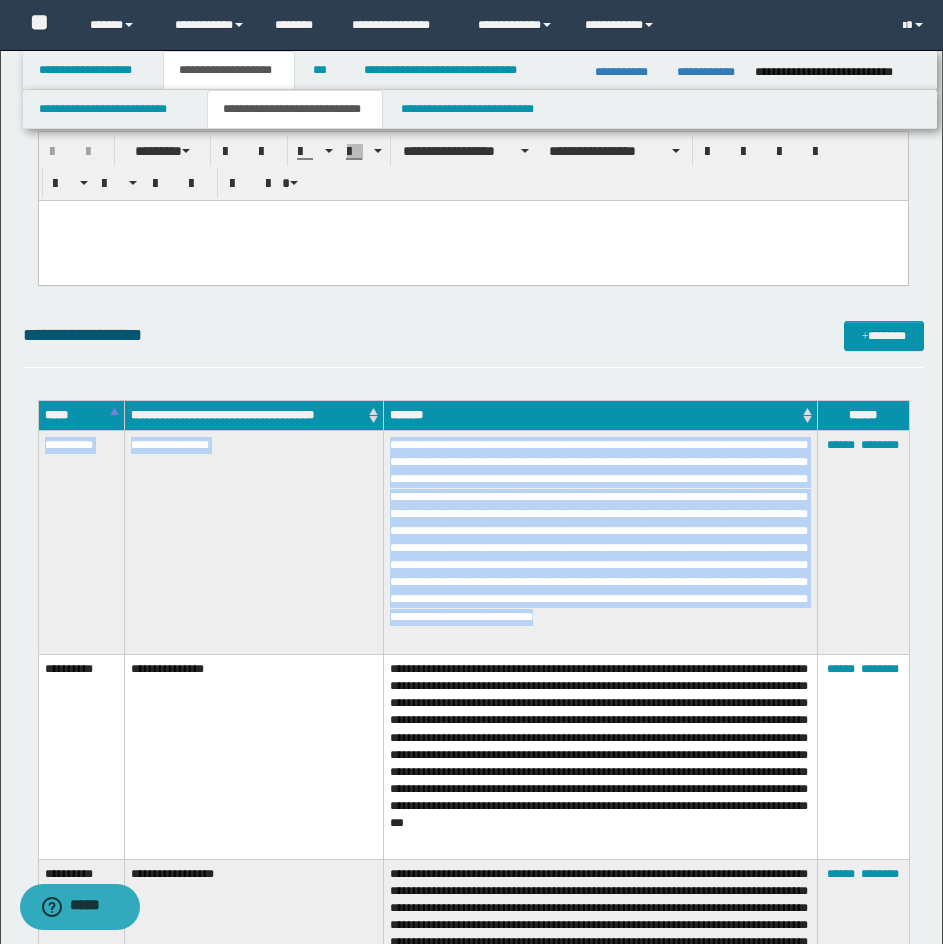 drag, startPoint x: 41, startPoint y: 441, endPoint x: 605, endPoint y: 634, distance: 596.1082 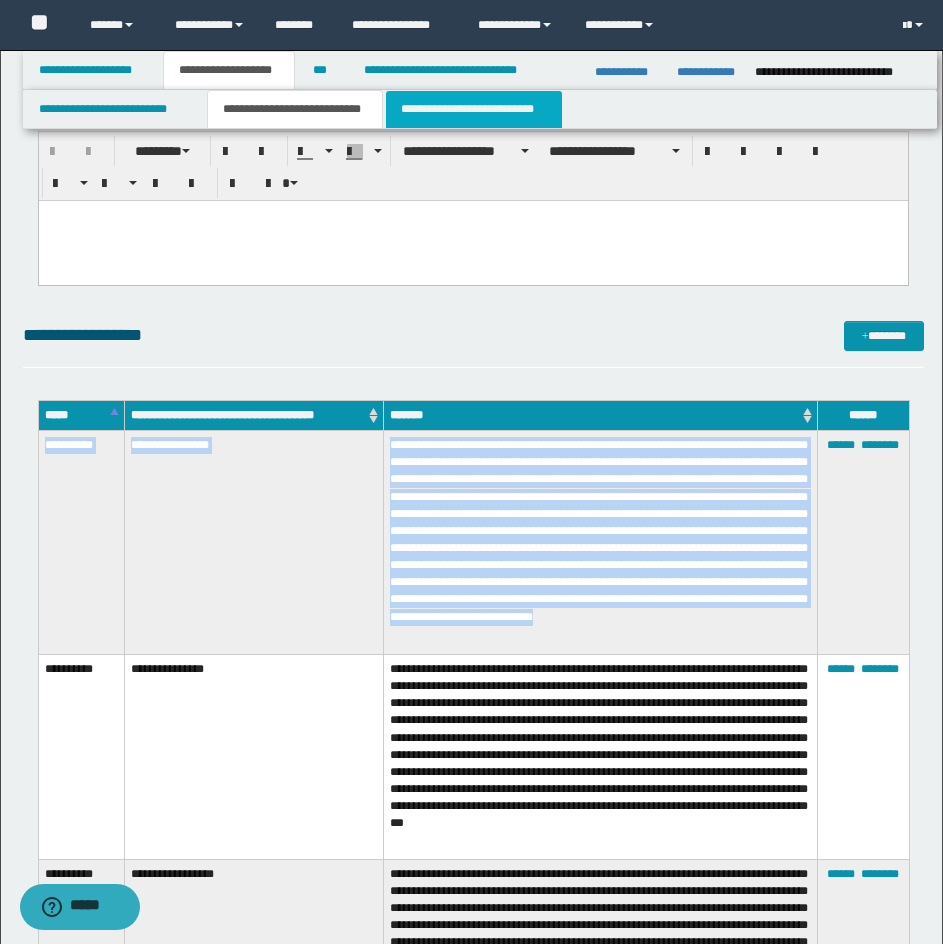 click on "**********" at bounding box center [474, 109] 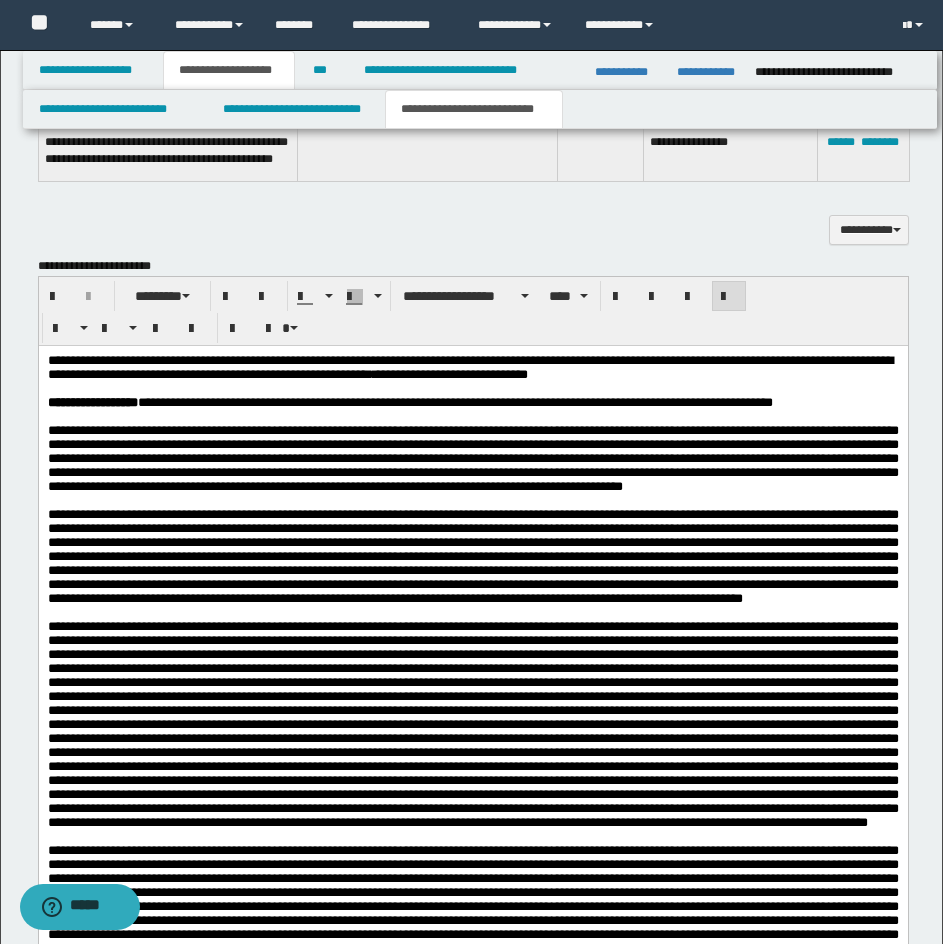 scroll, scrollTop: 1900, scrollLeft: 0, axis: vertical 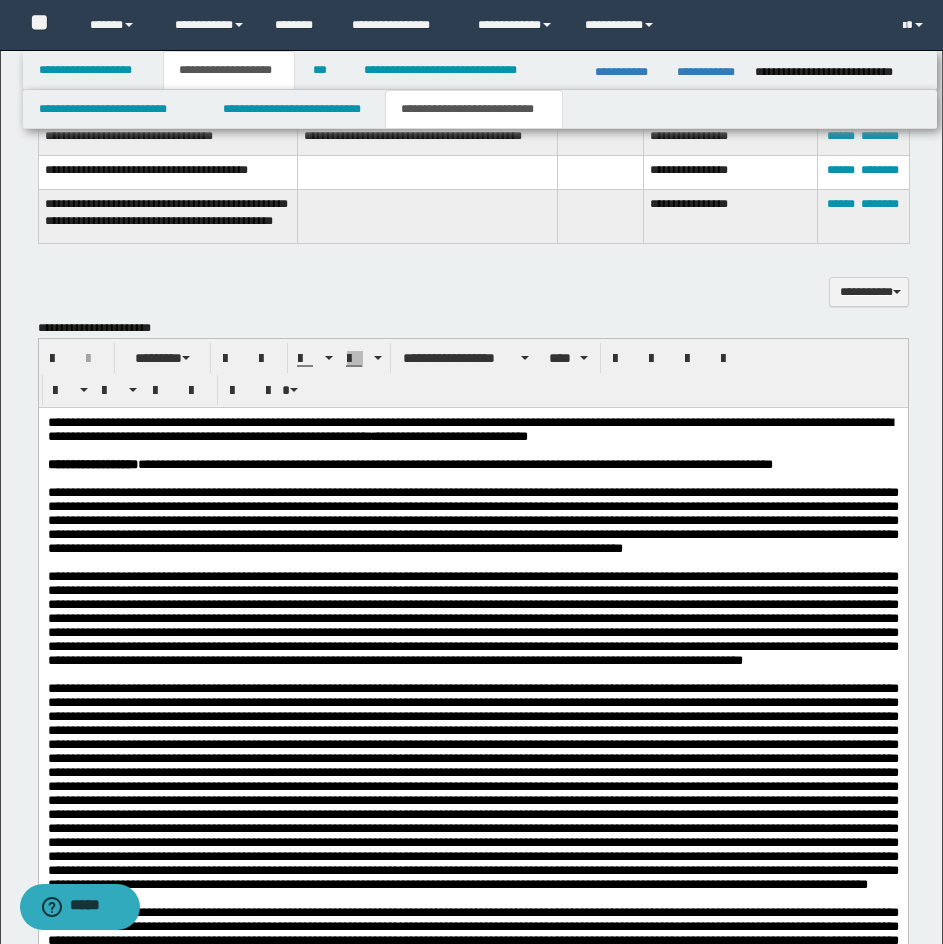 click on "**********" at bounding box center [472, 465] 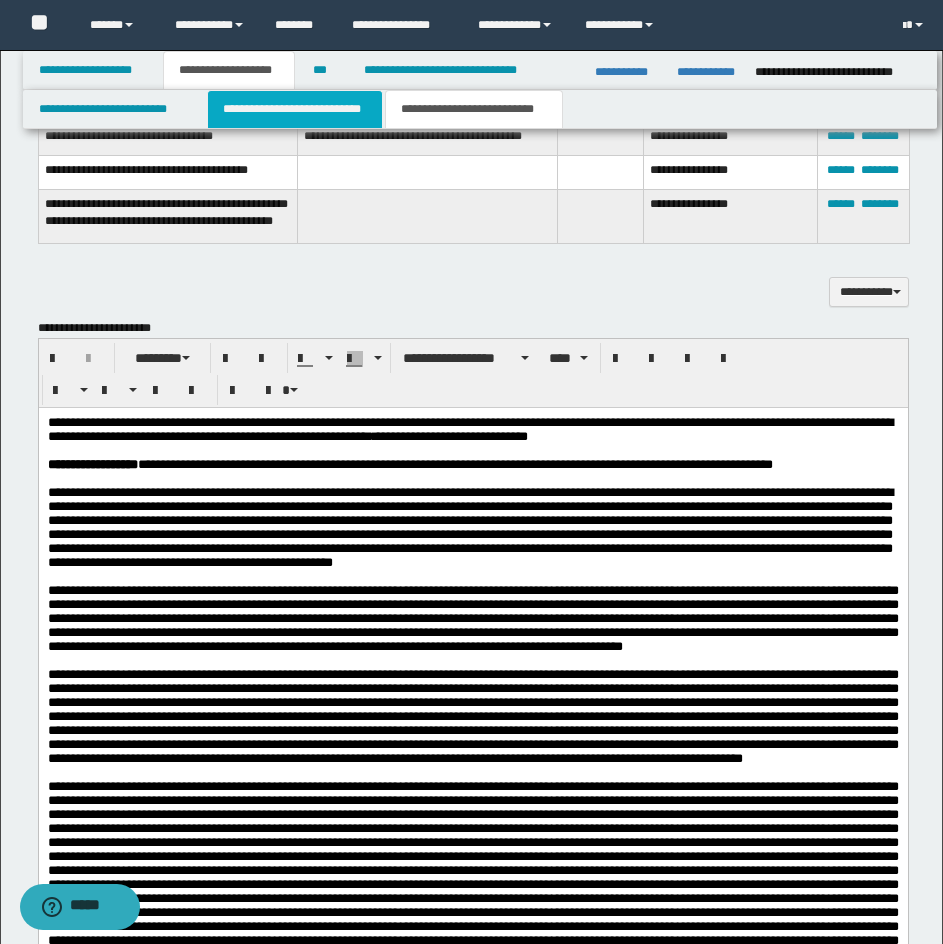 click on "**********" at bounding box center [295, 109] 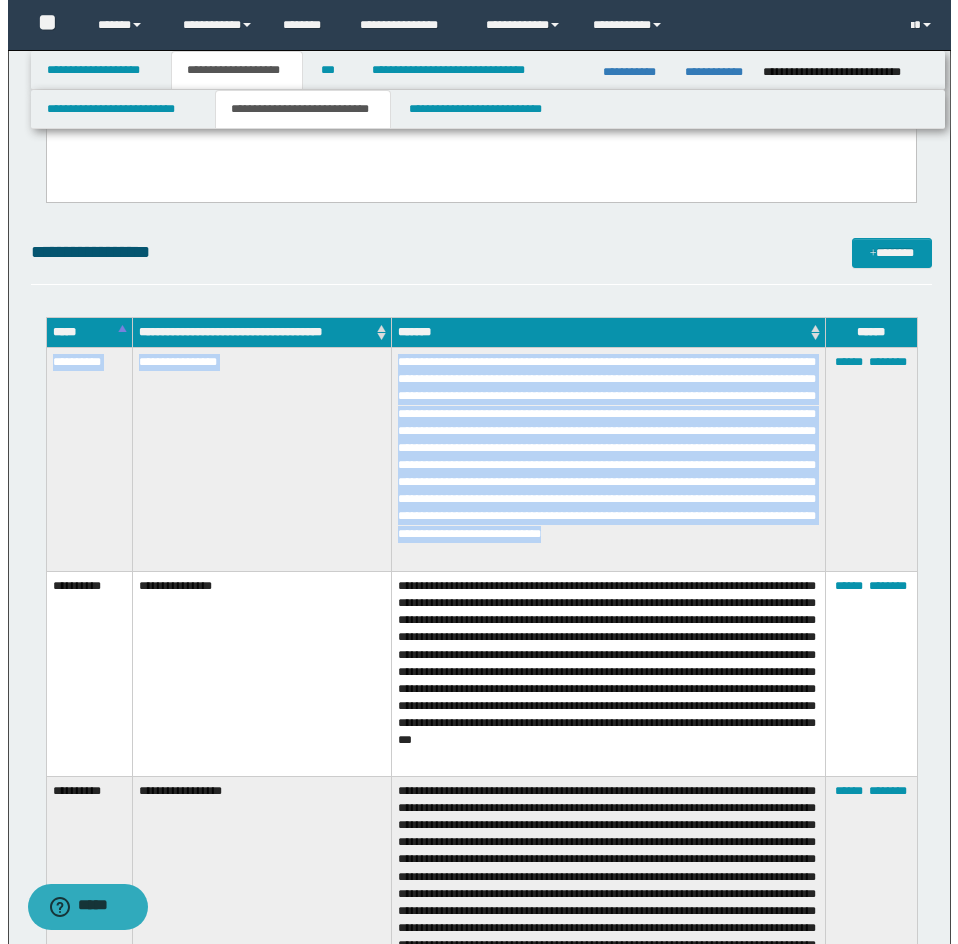 scroll, scrollTop: 3500, scrollLeft: 0, axis: vertical 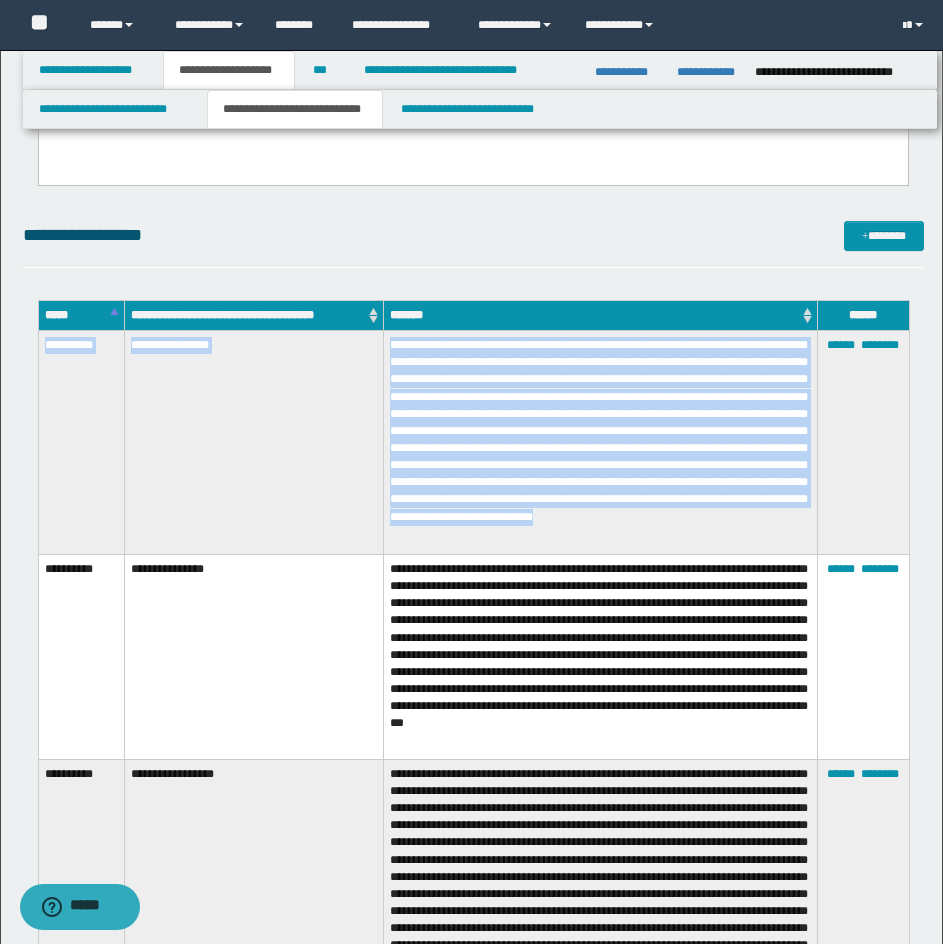 click on "**********" at bounding box center [600, 443] 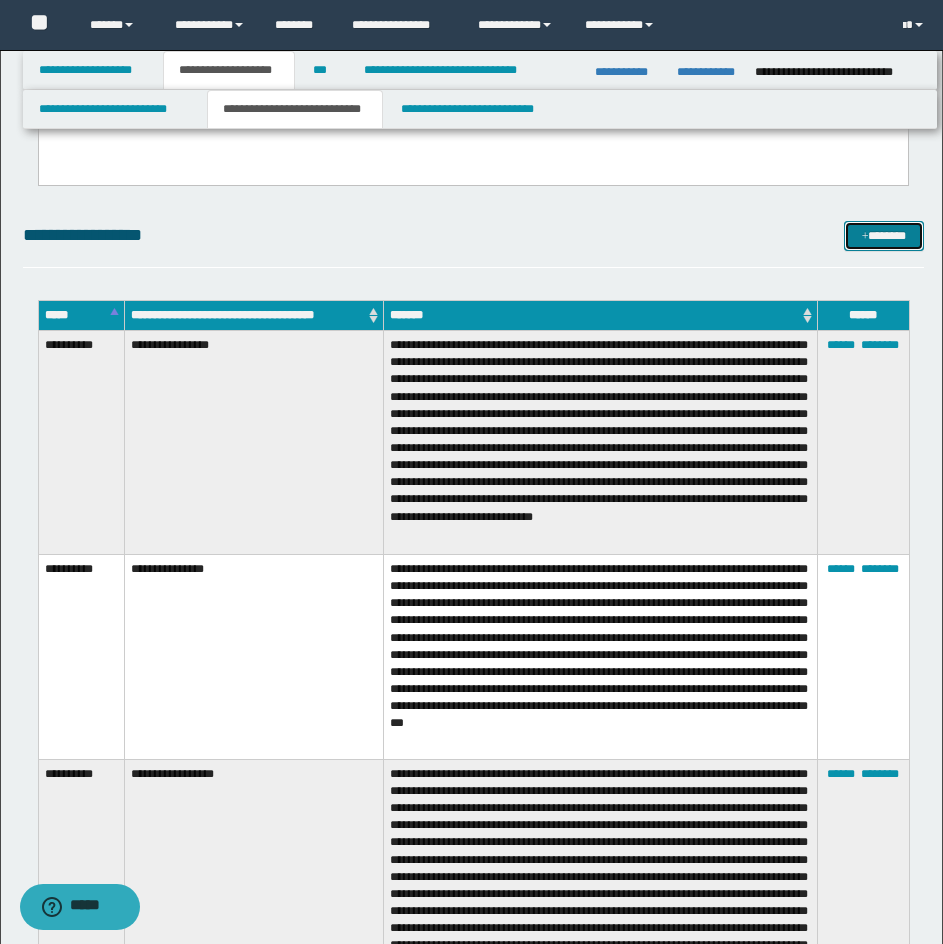 click on "*******" at bounding box center (884, 236) 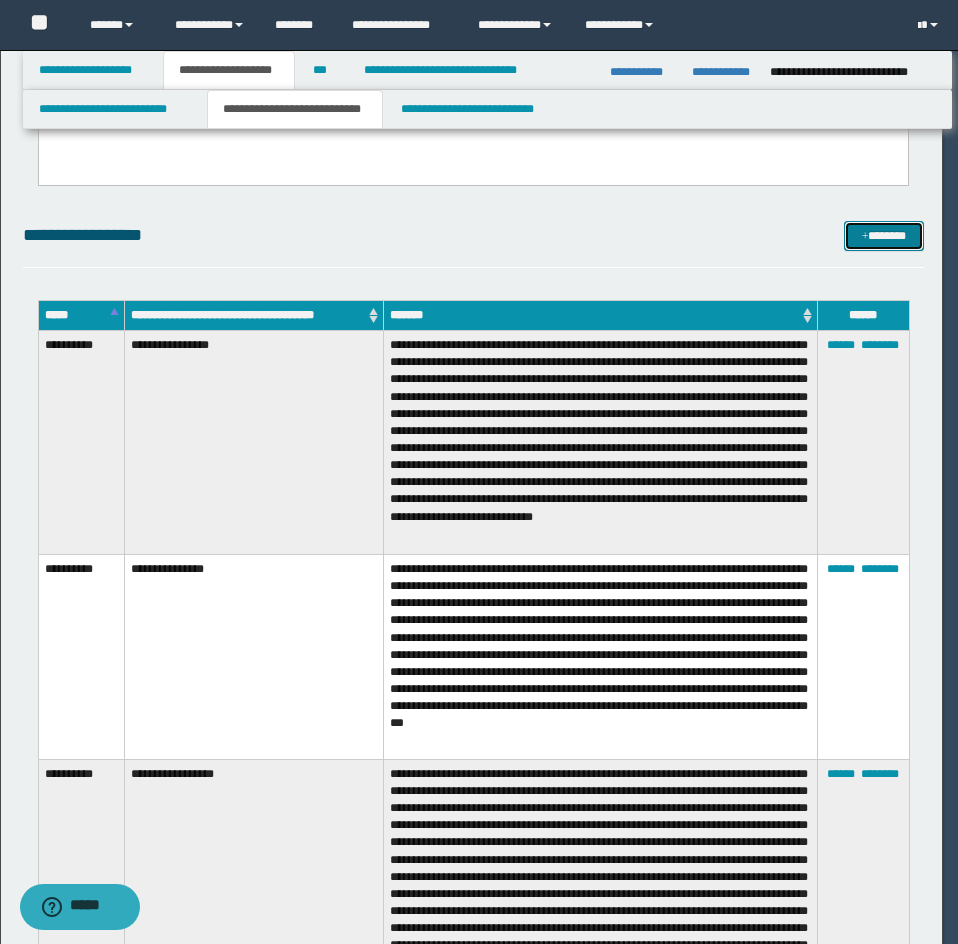 scroll, scrollTop: 0, scrollLeft: 0, axis: both 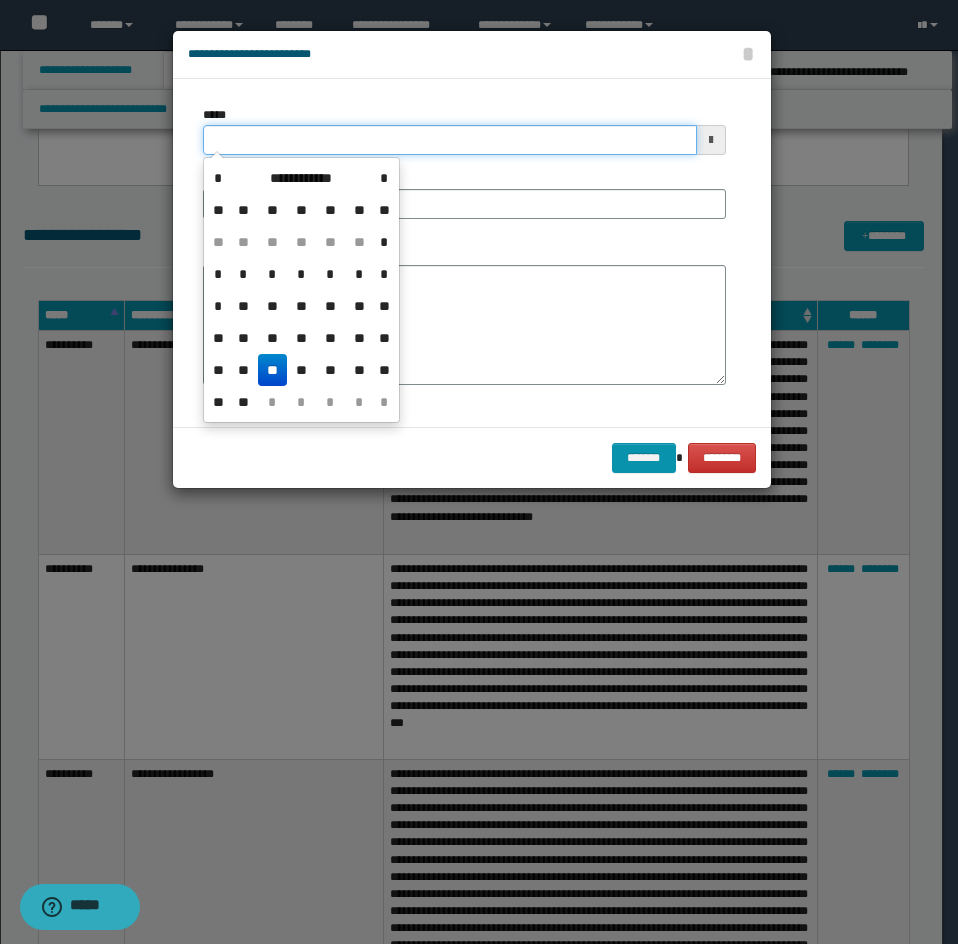 click on "*****" at bounding box center [450, 140] 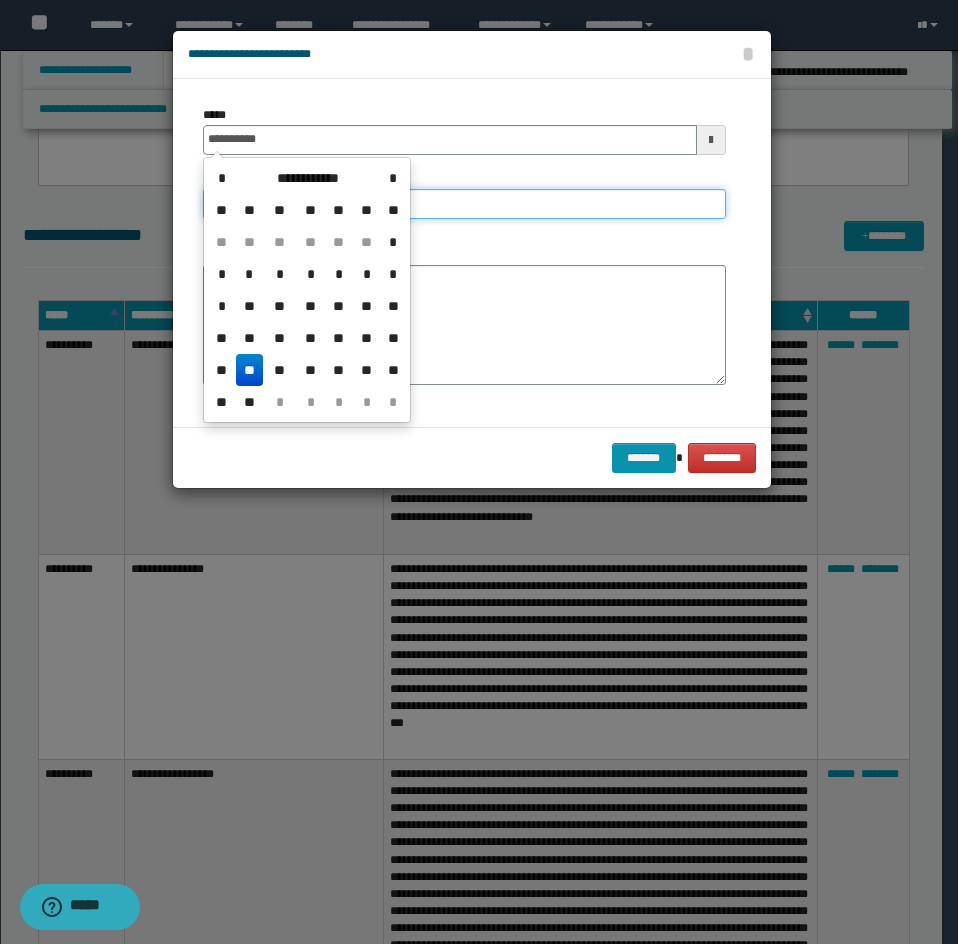 type on "**********" 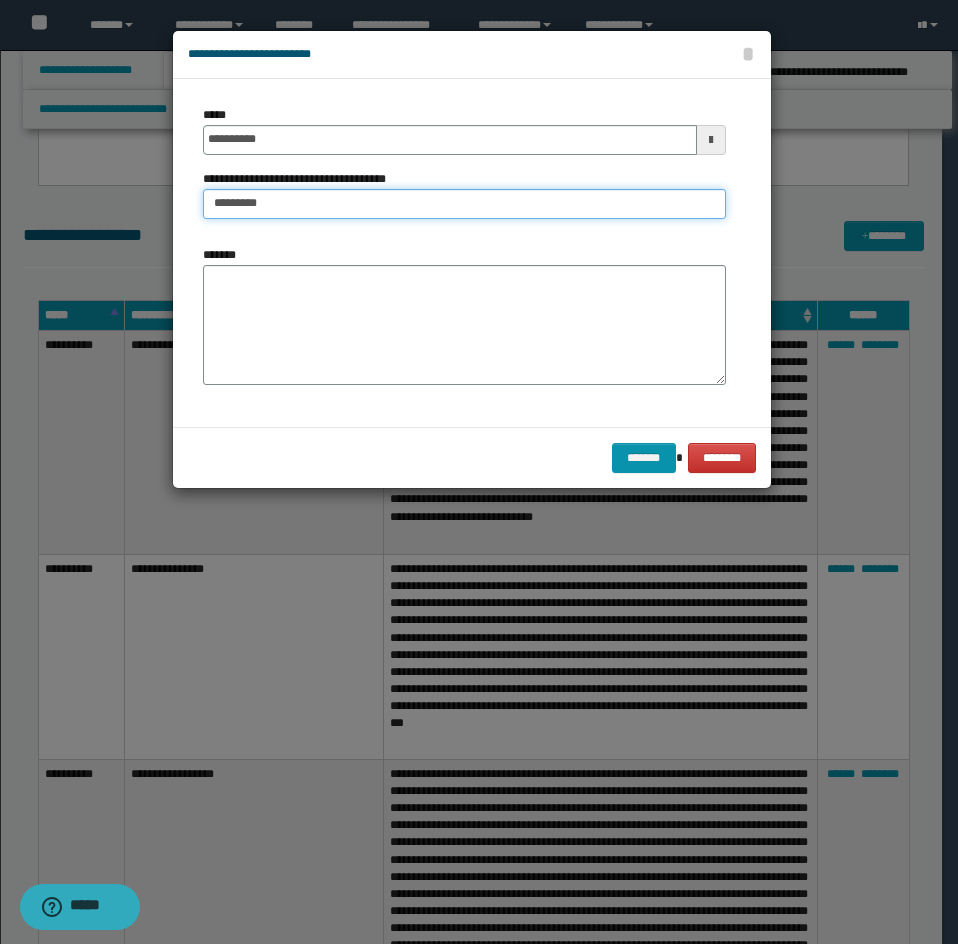 type on "**********" 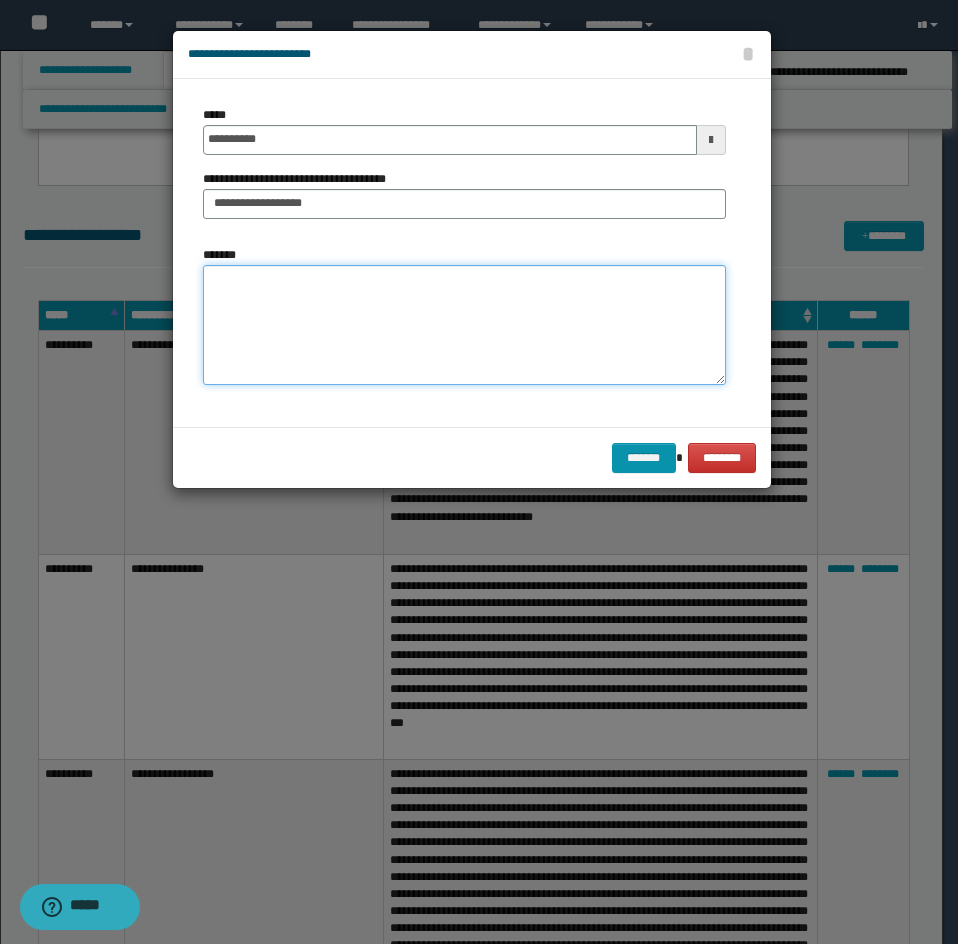 click on "*******" at bounding box center (464, 325) 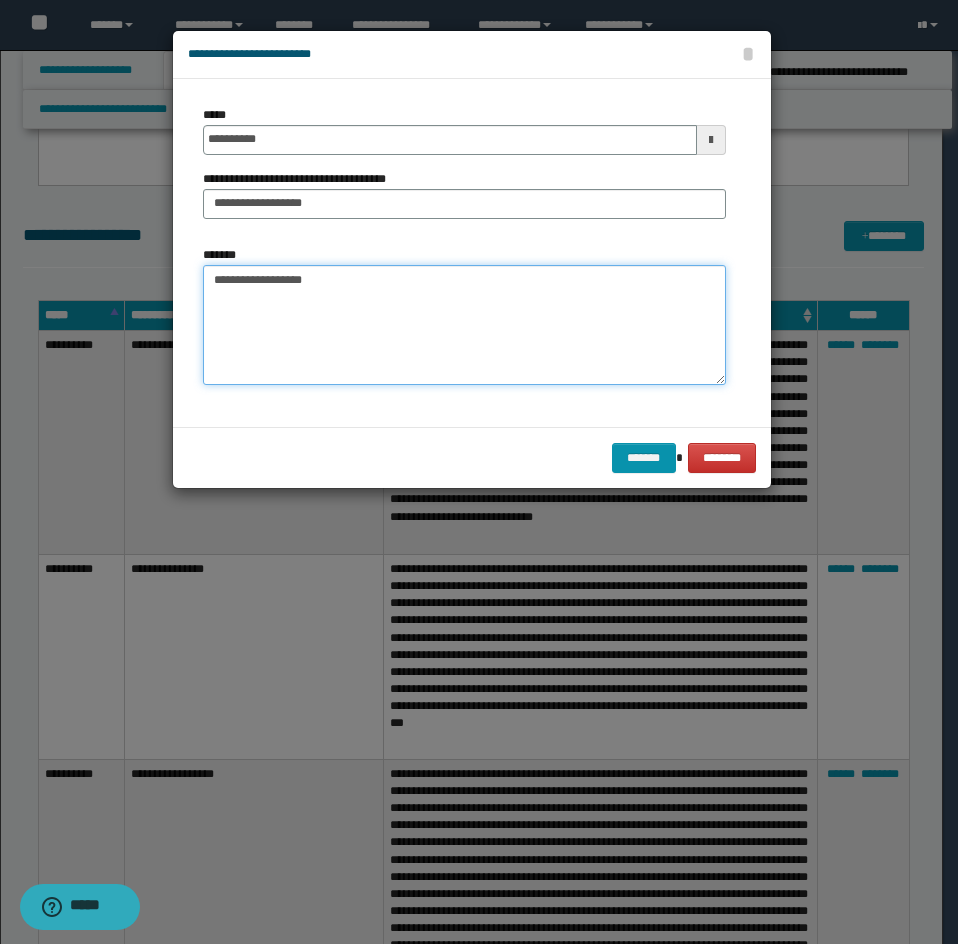 drag, startPoint x: 228, startPoint y: 282, endPoint x: 282, endPoint y: 355, distance: 90.80198 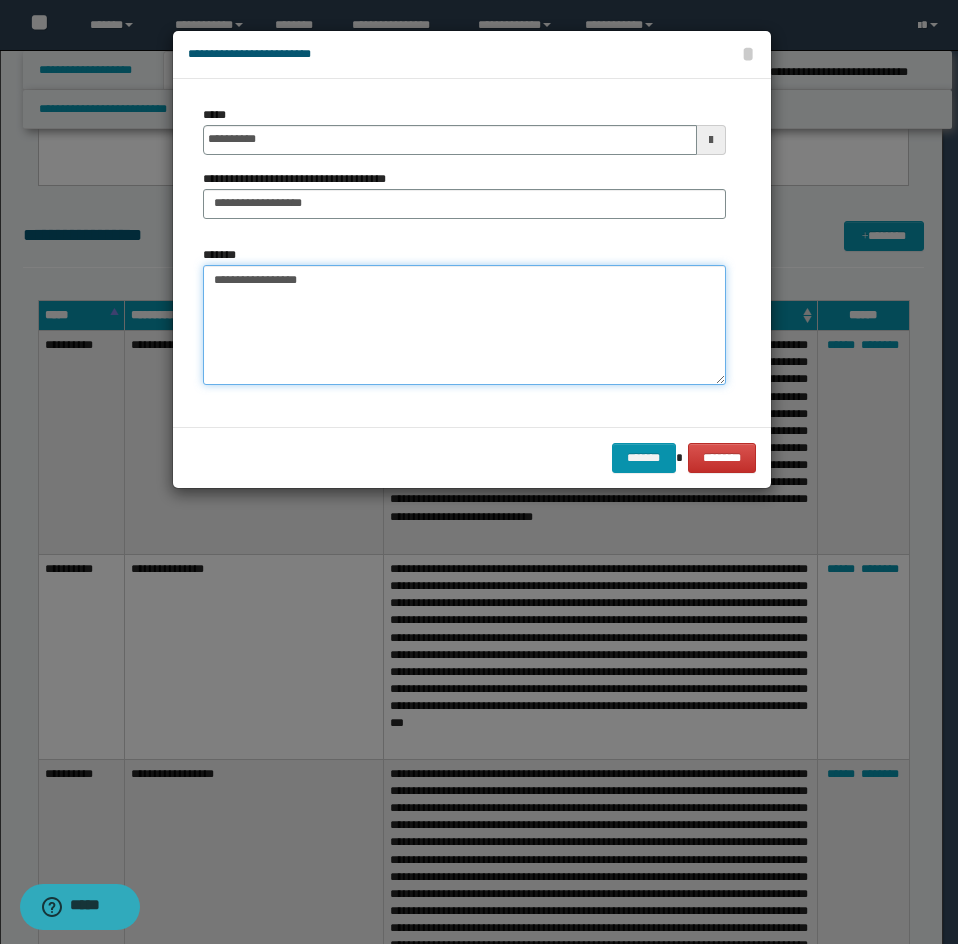 paste on "**********" 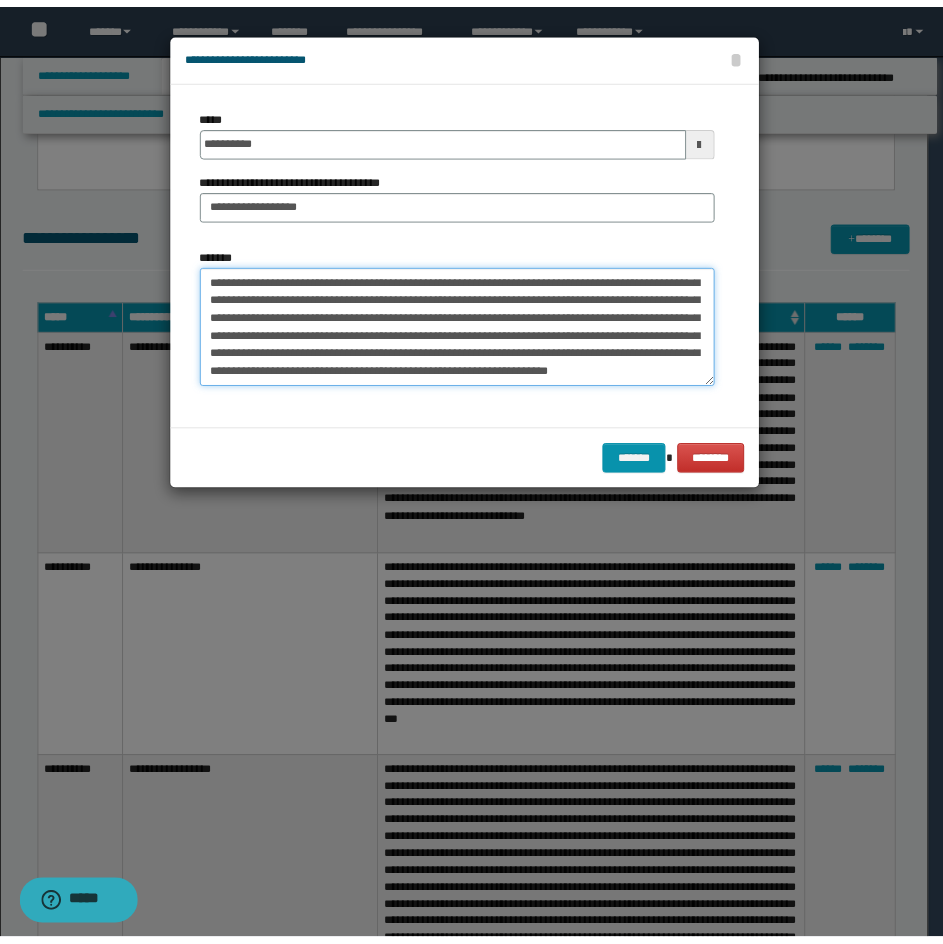 scroll, scrollTop: 72, scrollLeft: 0, axis: vertical 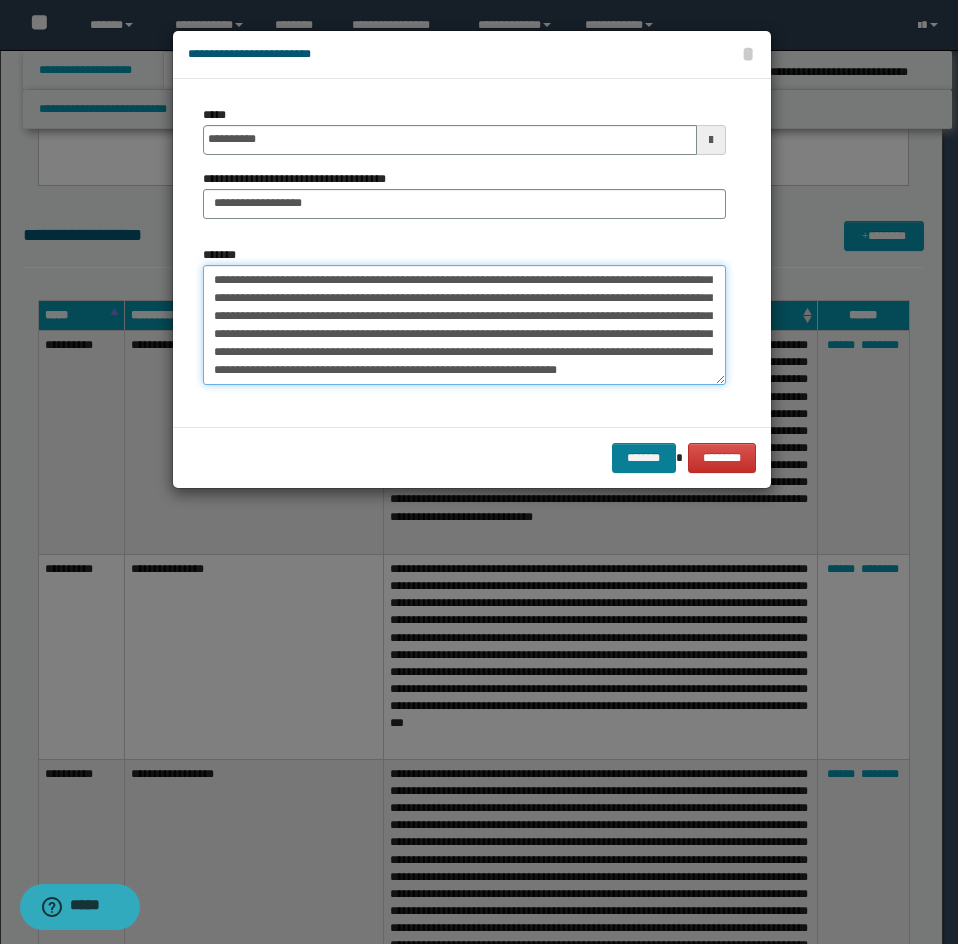 type on "**********" 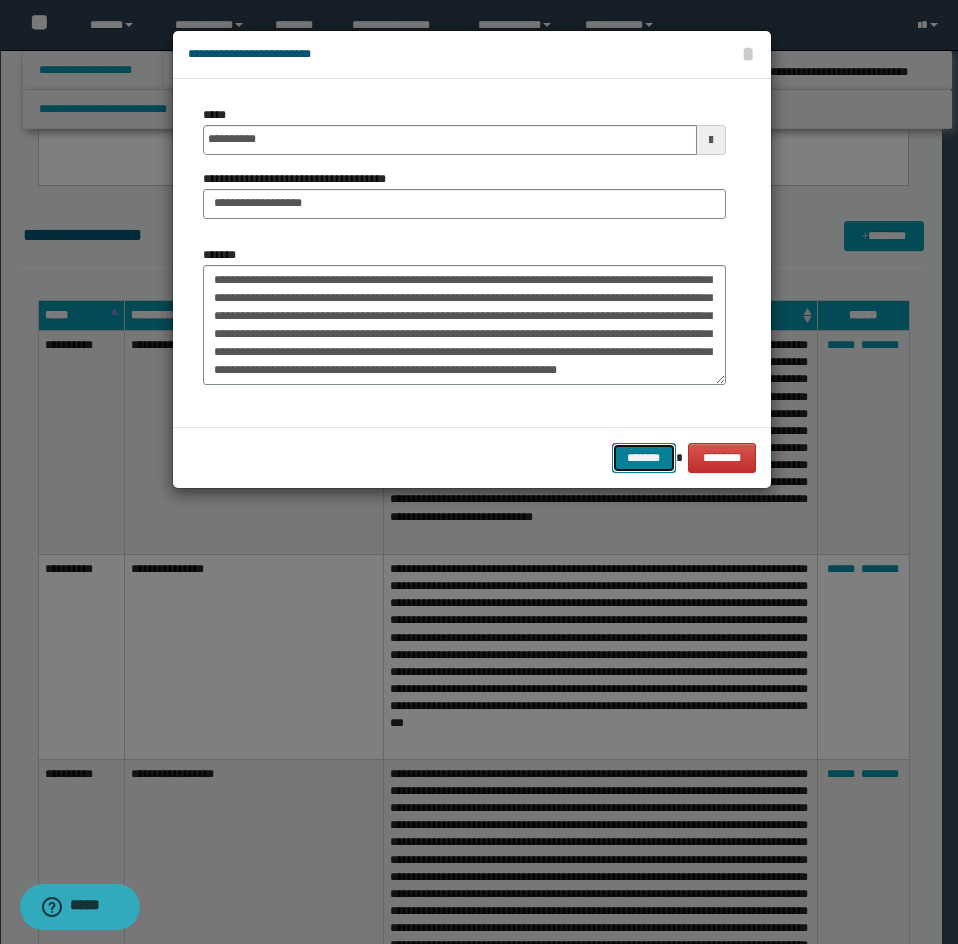 click on "*******" at bounding box center [644, 458] 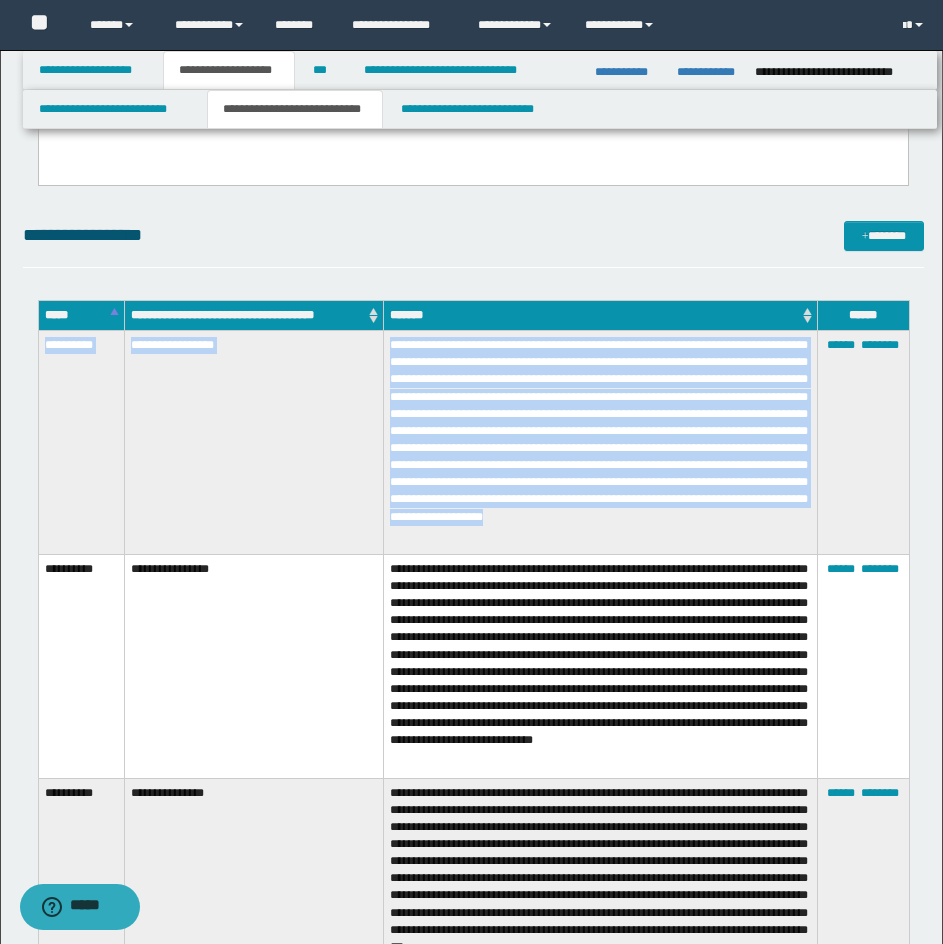 drag, startPoint x: 47, startPoint y: 342, endPoint x: 500, endPoint y: 536, distance: 492.79306 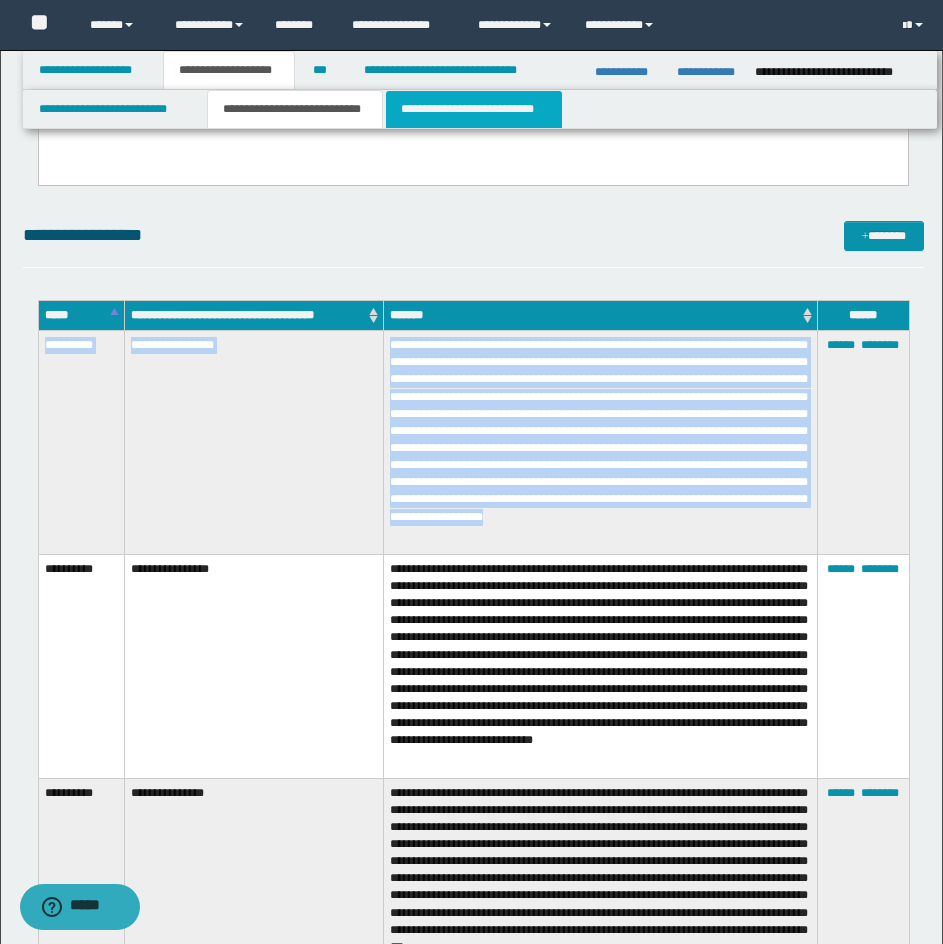 click on "**********" at bounding box center (474, 109) 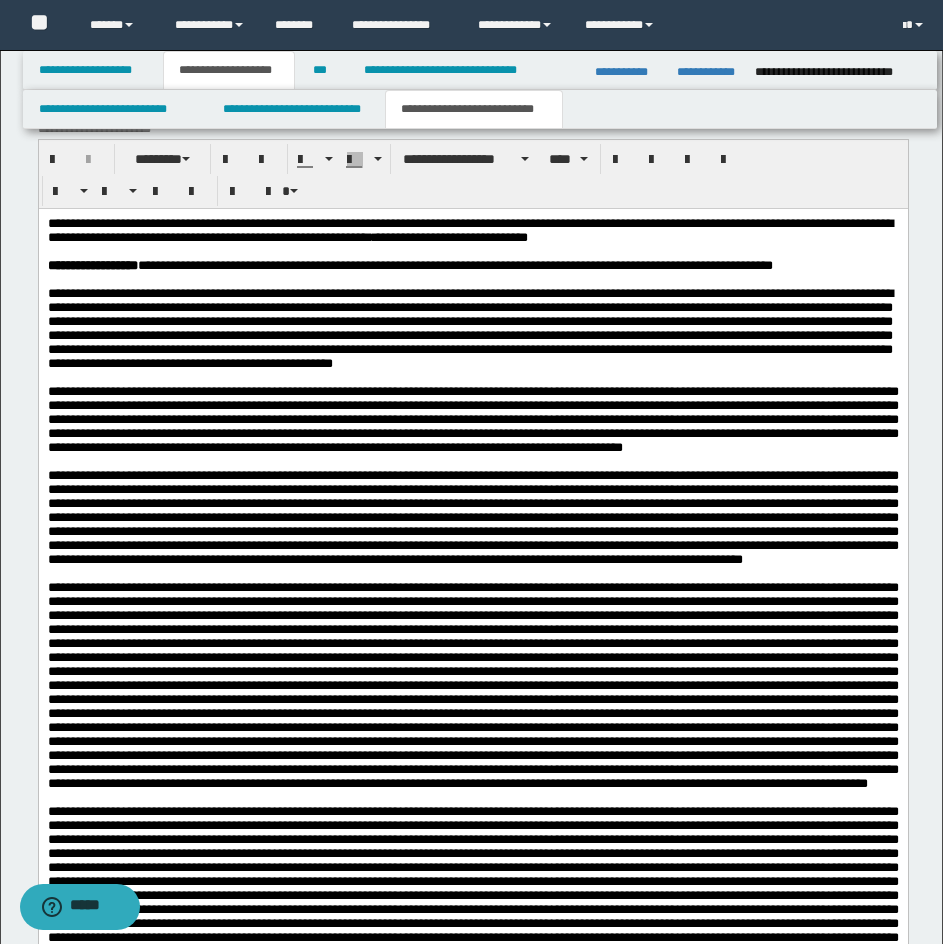 scroll, scrollTop: 2100, scrollLeft: 0, axis: vertical 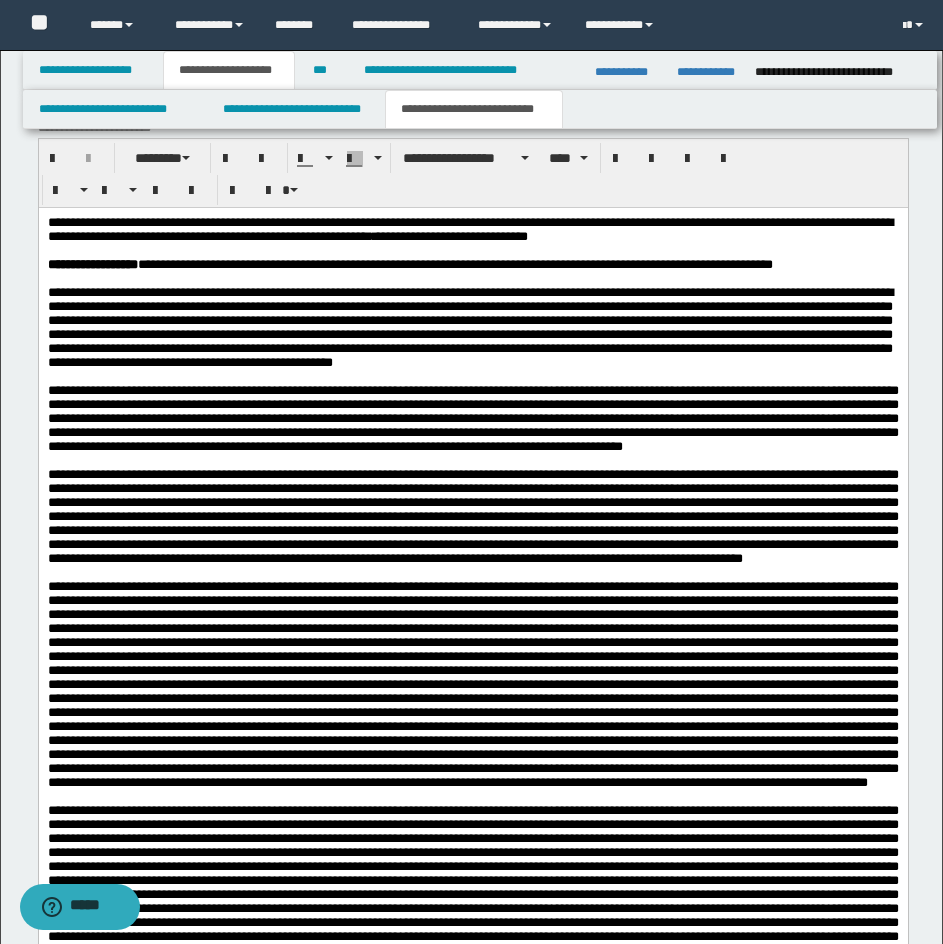 click on "**********" at bounding box center [472, 265] 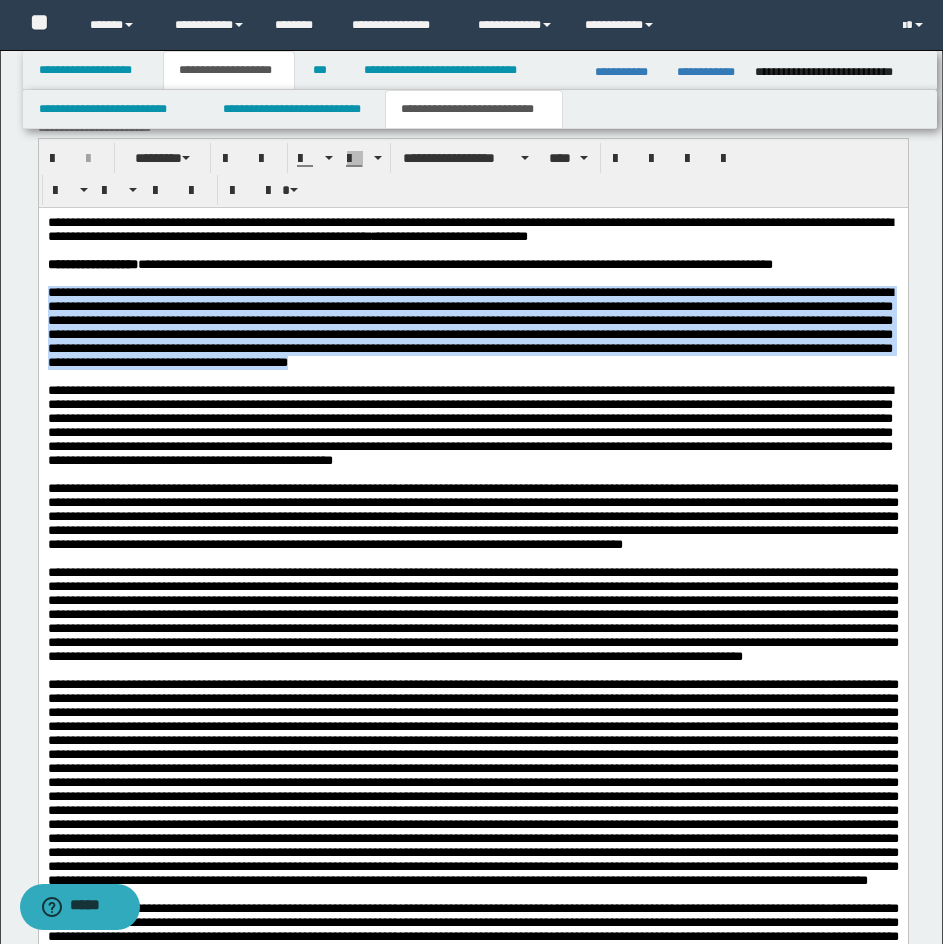drag, startPoint x: 649, startPoint y: 387, endPoint x: 43, endPoint y: 297, distance: 612.6467 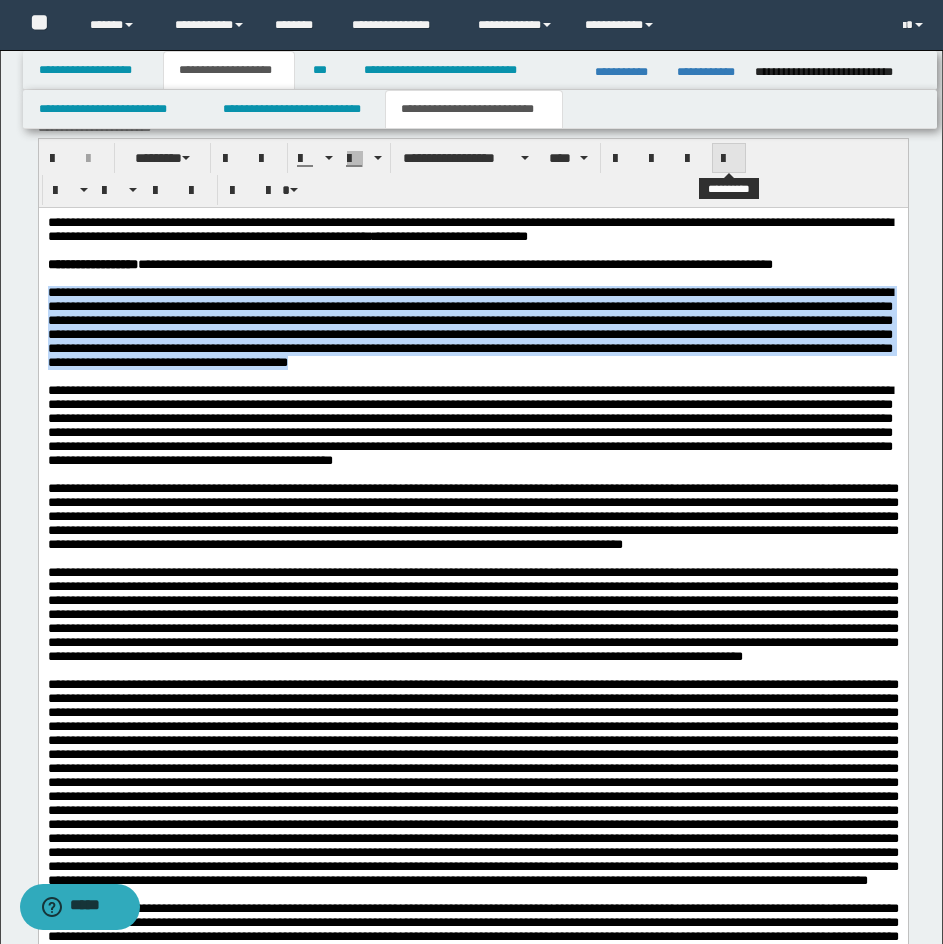 click at bounding box center (729, 158) 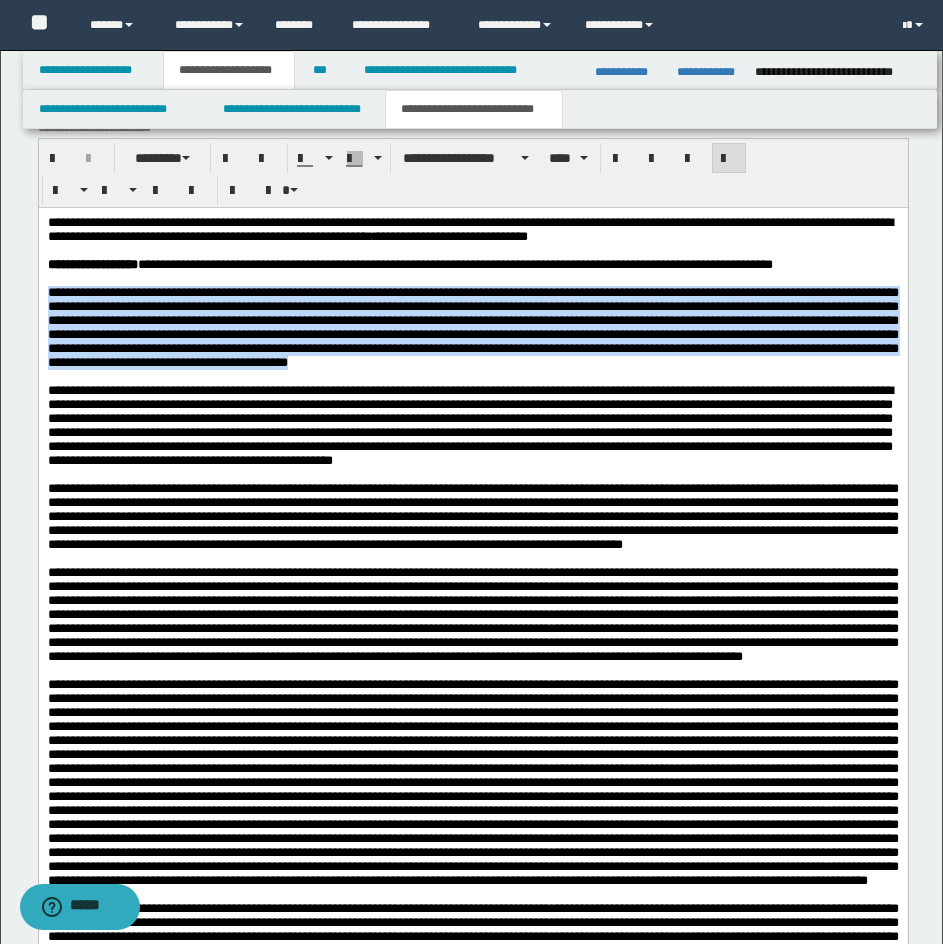click on "**********" at bounding box center (472, 328) 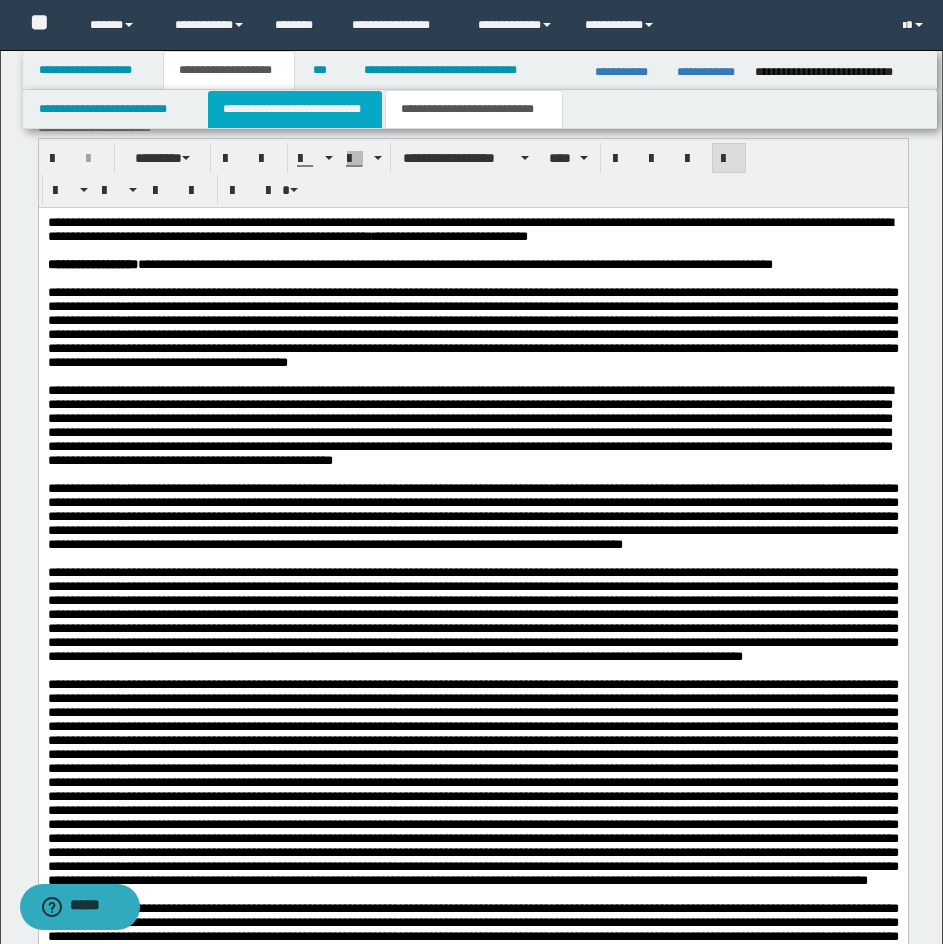 click on "**********" at bounding box center [295, 109] 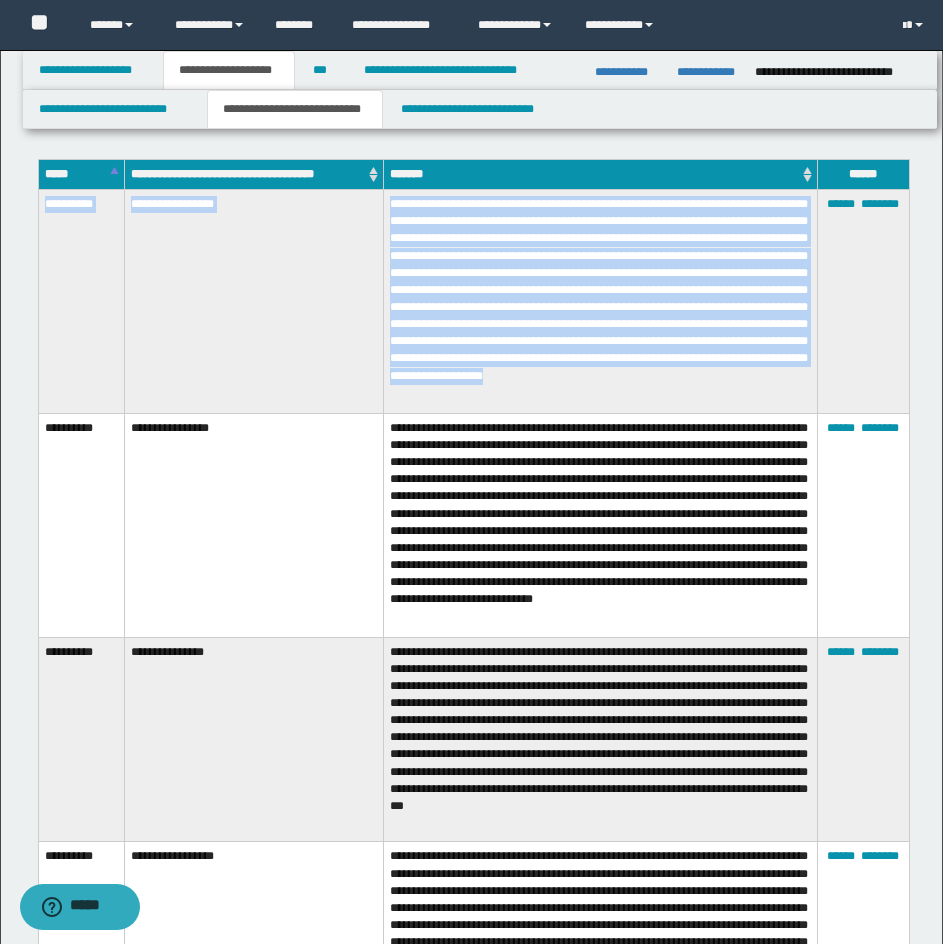 scroll, scrollTop: 3700, scrollLeft: 0, axis: vertical 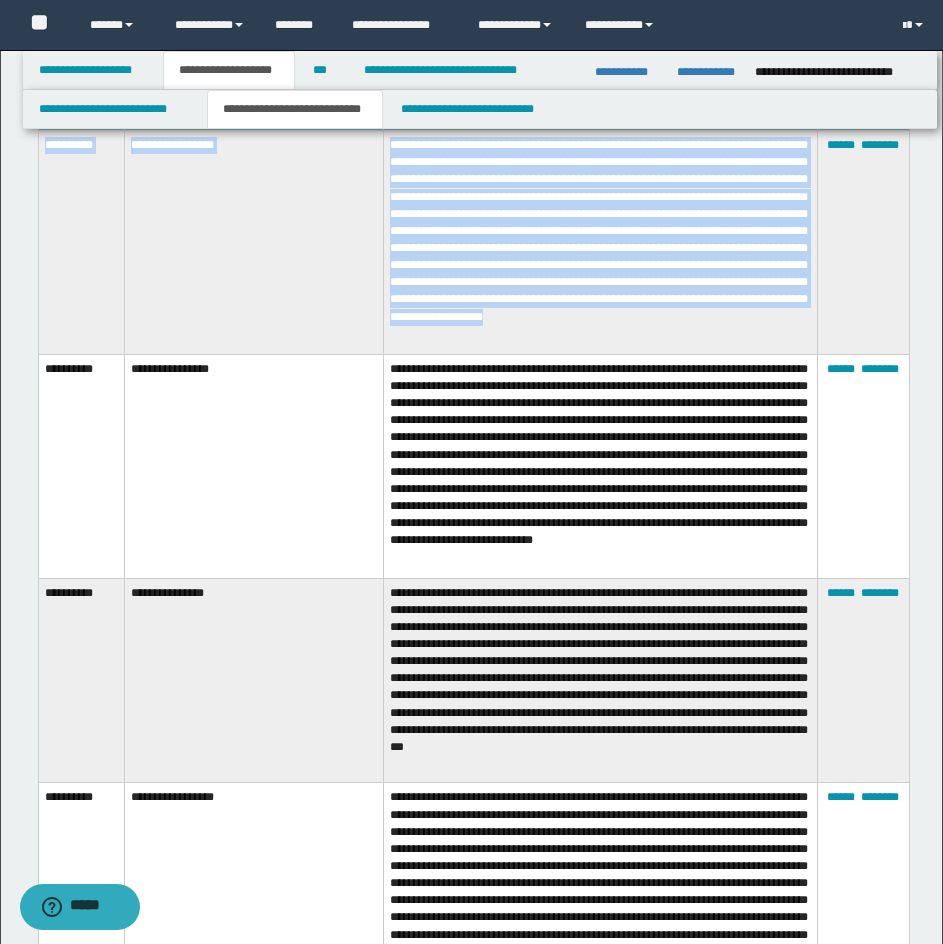 click on "**********" at bounding box center (600, 243) 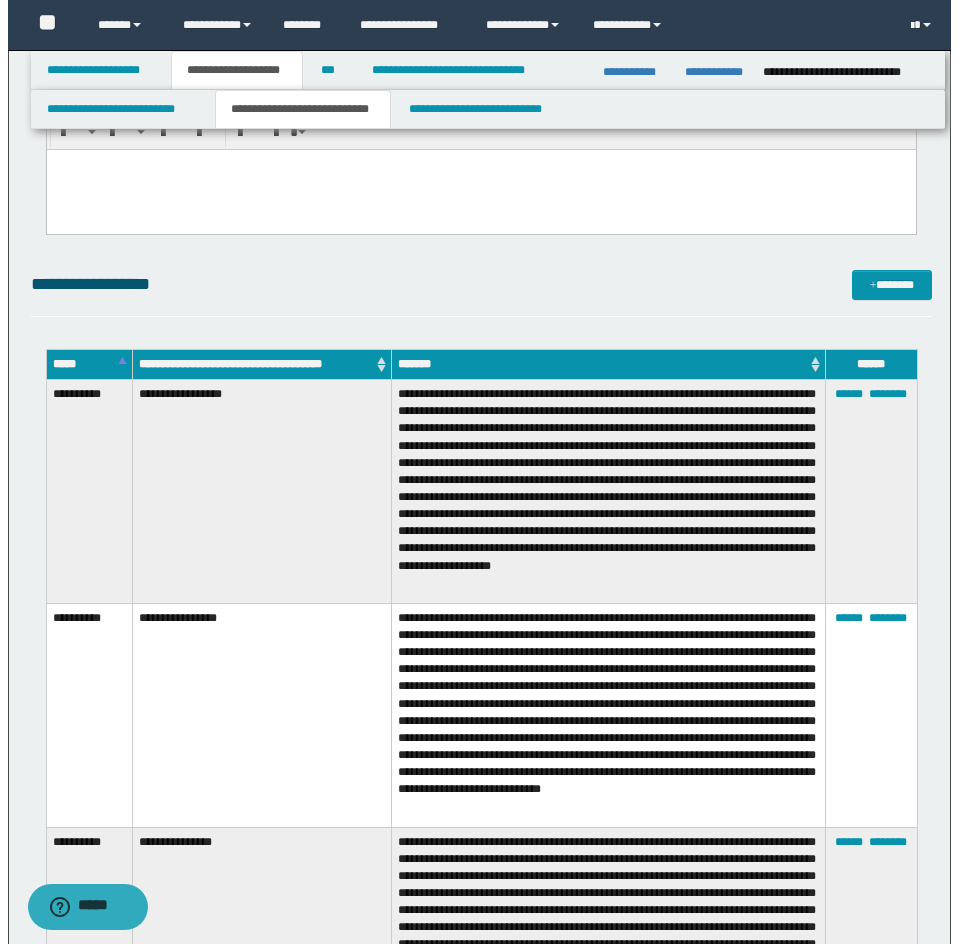 scroll, scrollTop: 3300, scrollLeft: 0, axis: vertical 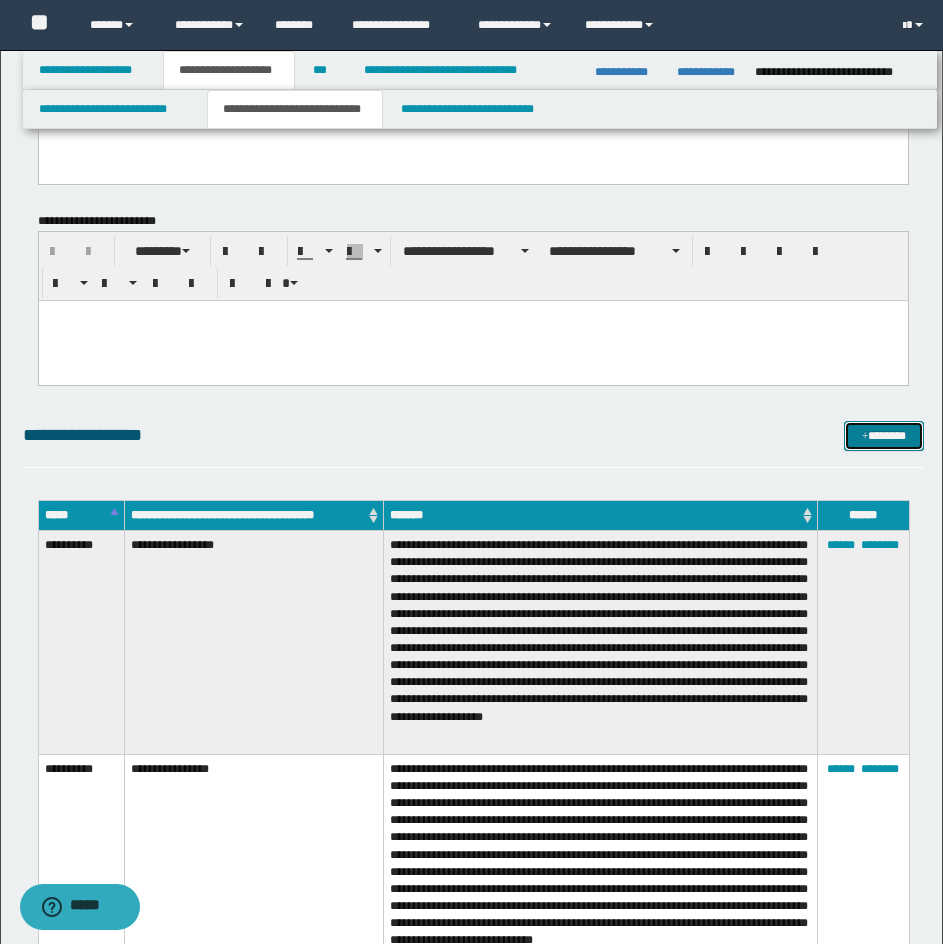 click on "*******" at bounding box center (884, 436) 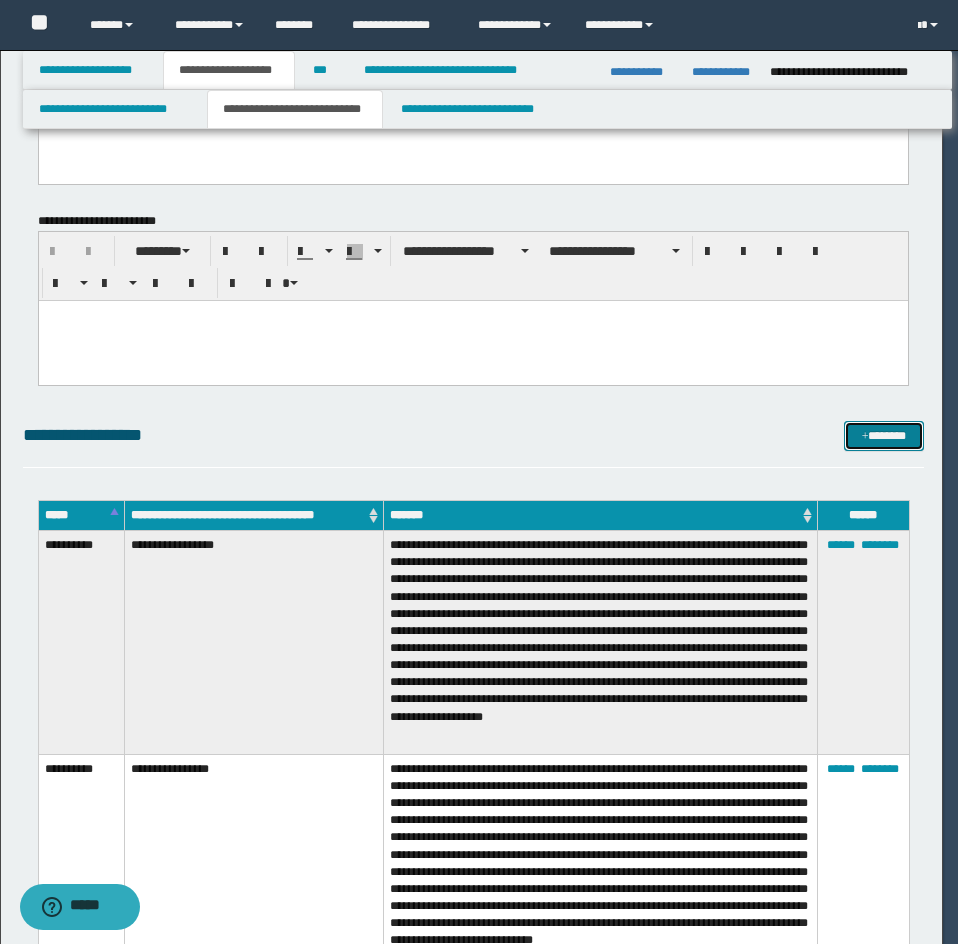 scroll, scrollTop: 0, scrollLeft: 0, axis: both 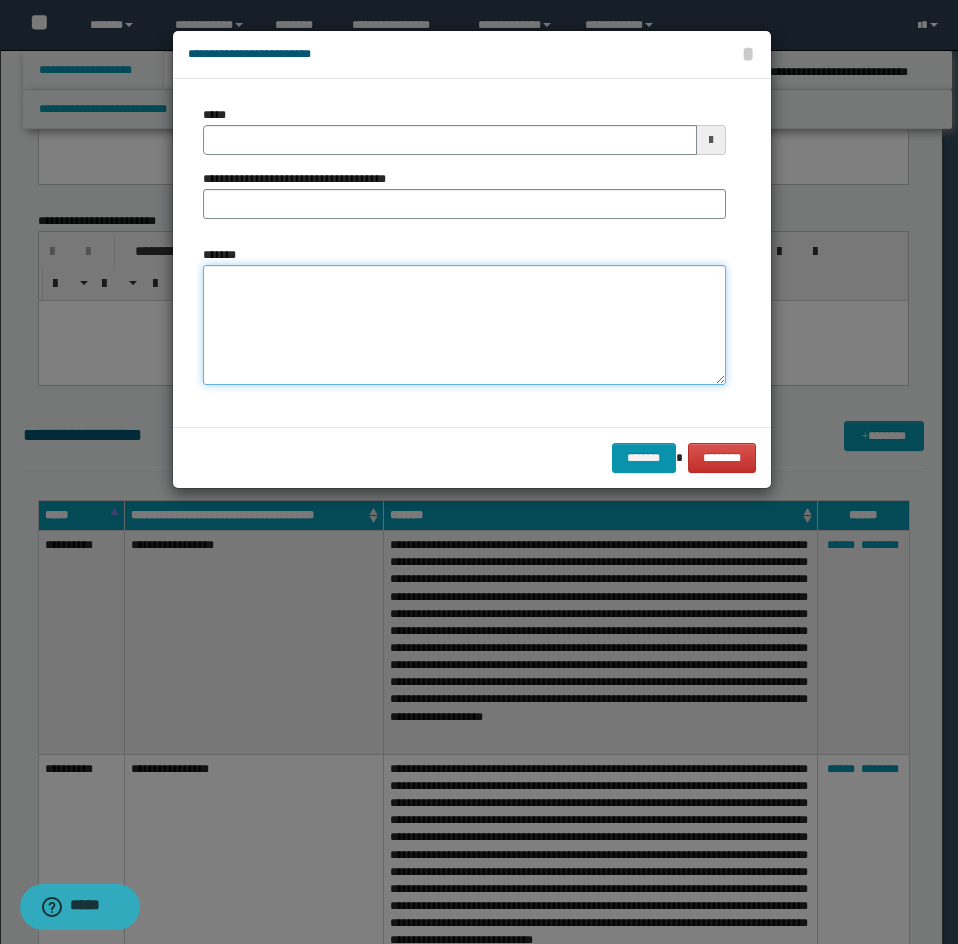 click on "*******" at bounding box center [464, 325] 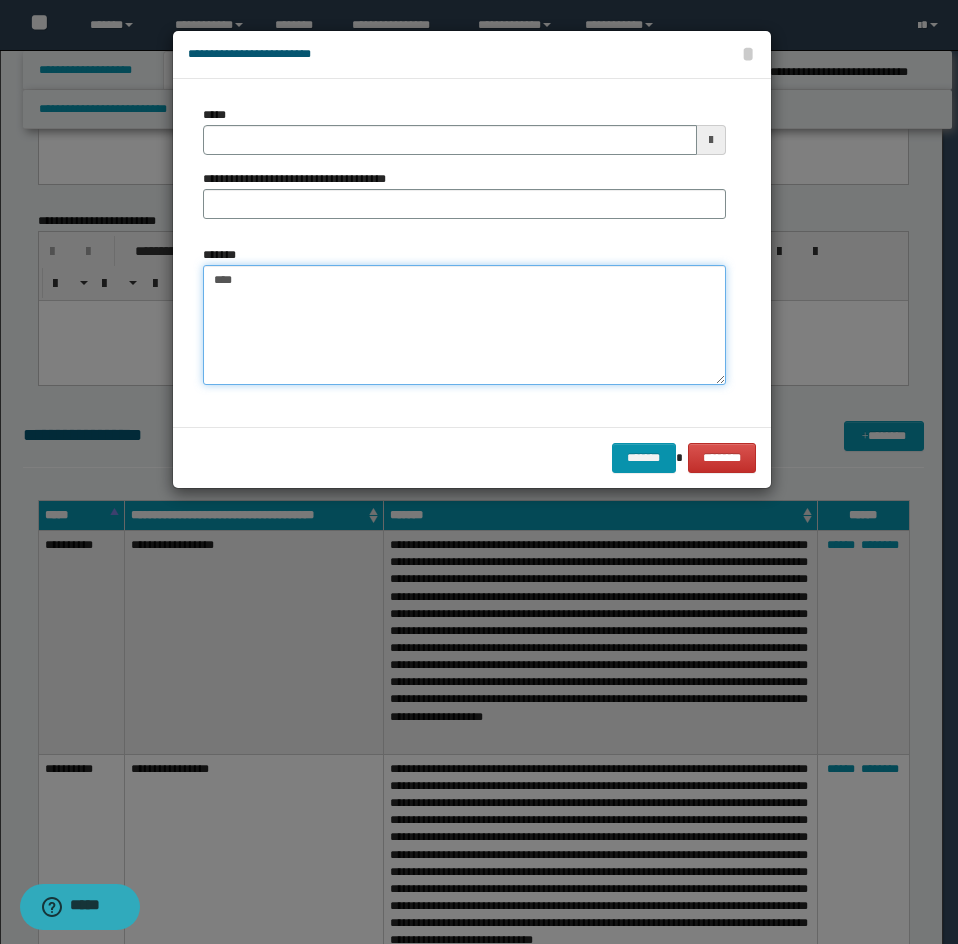 paste on "**********" 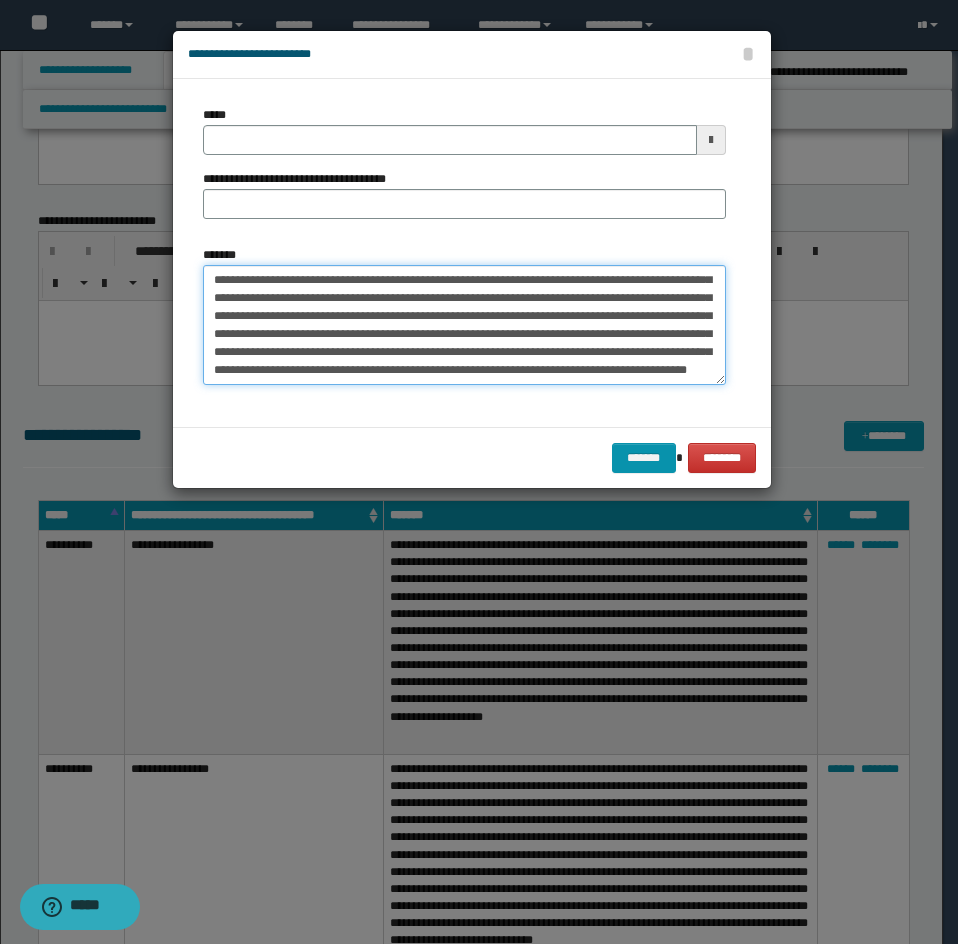 scroll, scrollTop: 102, scrollLeft: 0, axis: vertical 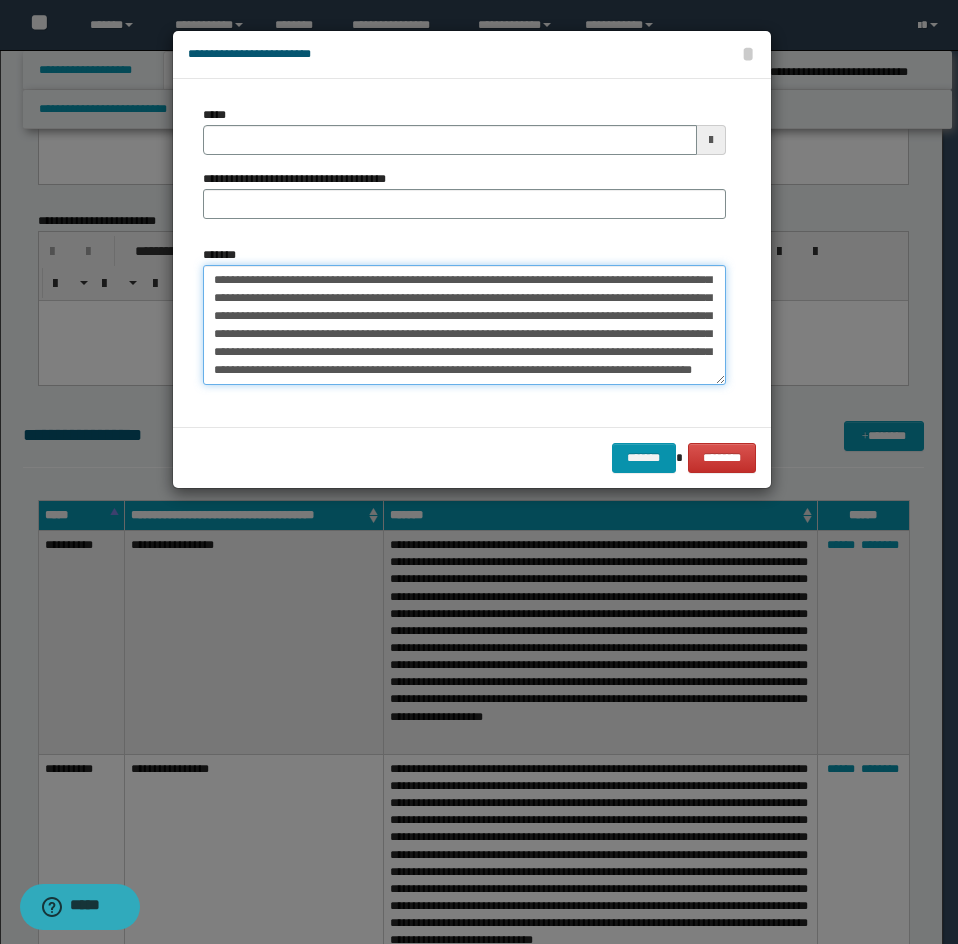 type on "**********" 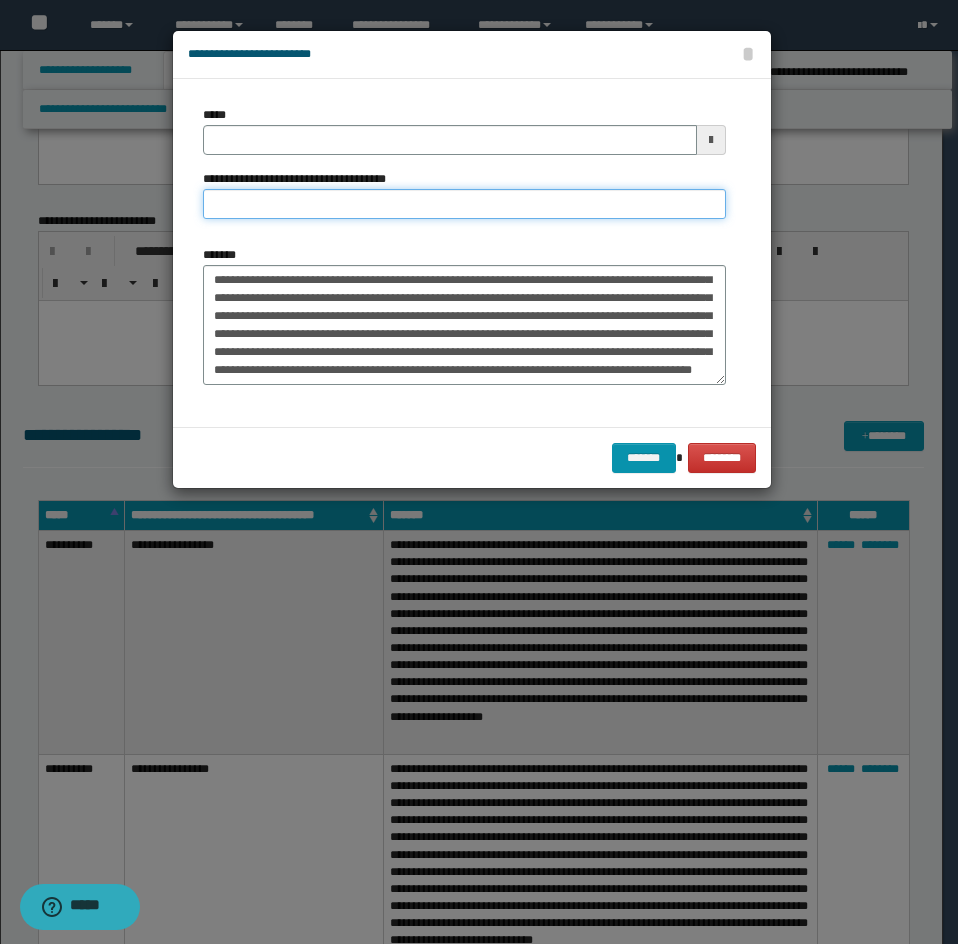 click on "**********" at bounding box center [464, 204] 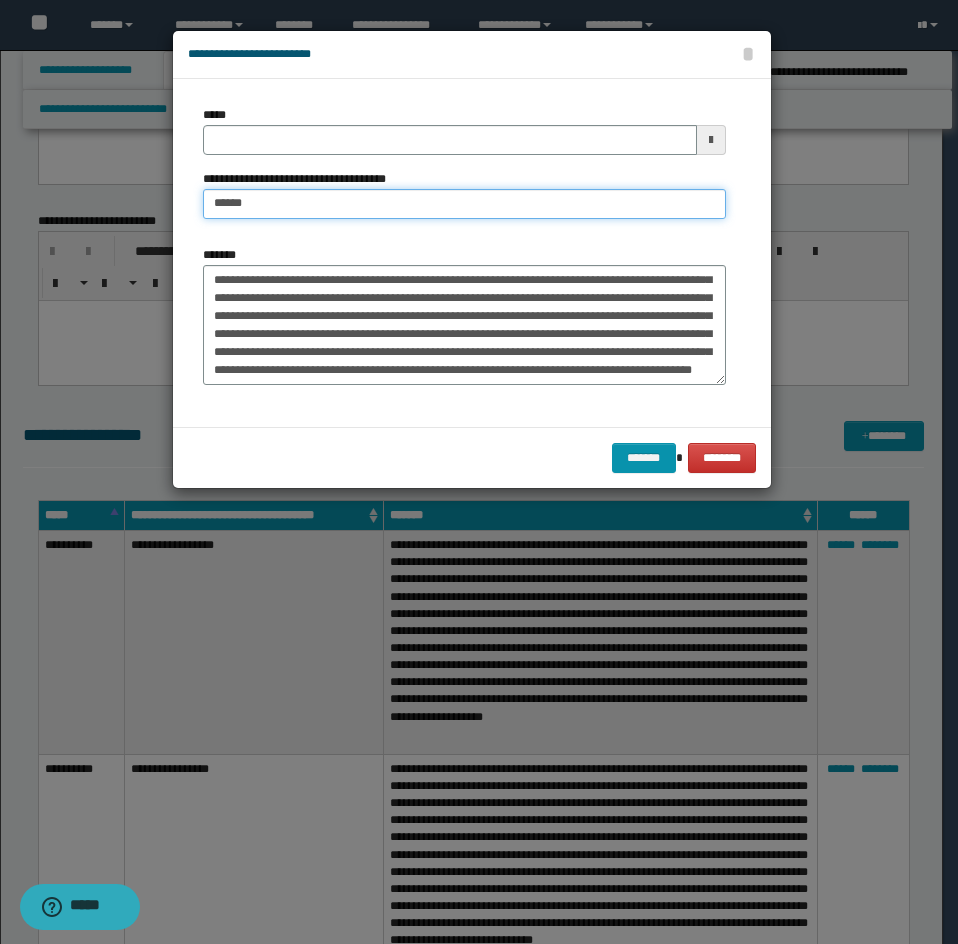 type on "**********" 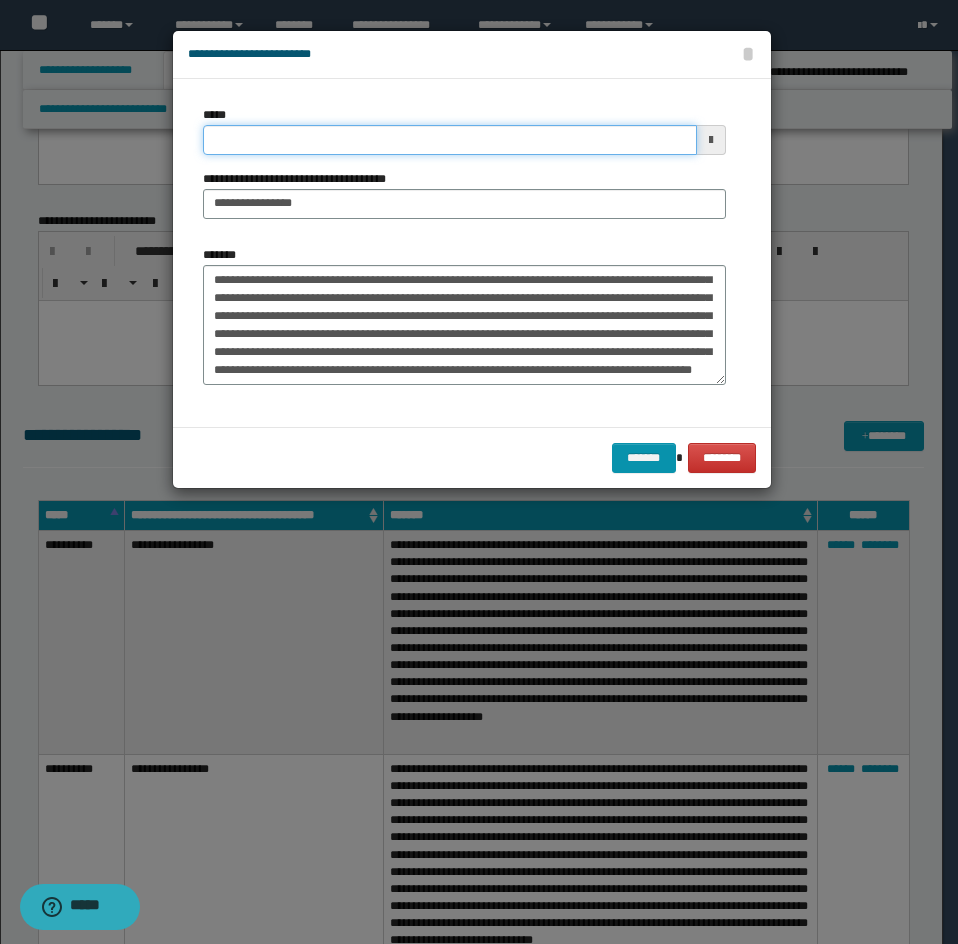 click on "*****" at bounding box center (450, 140) 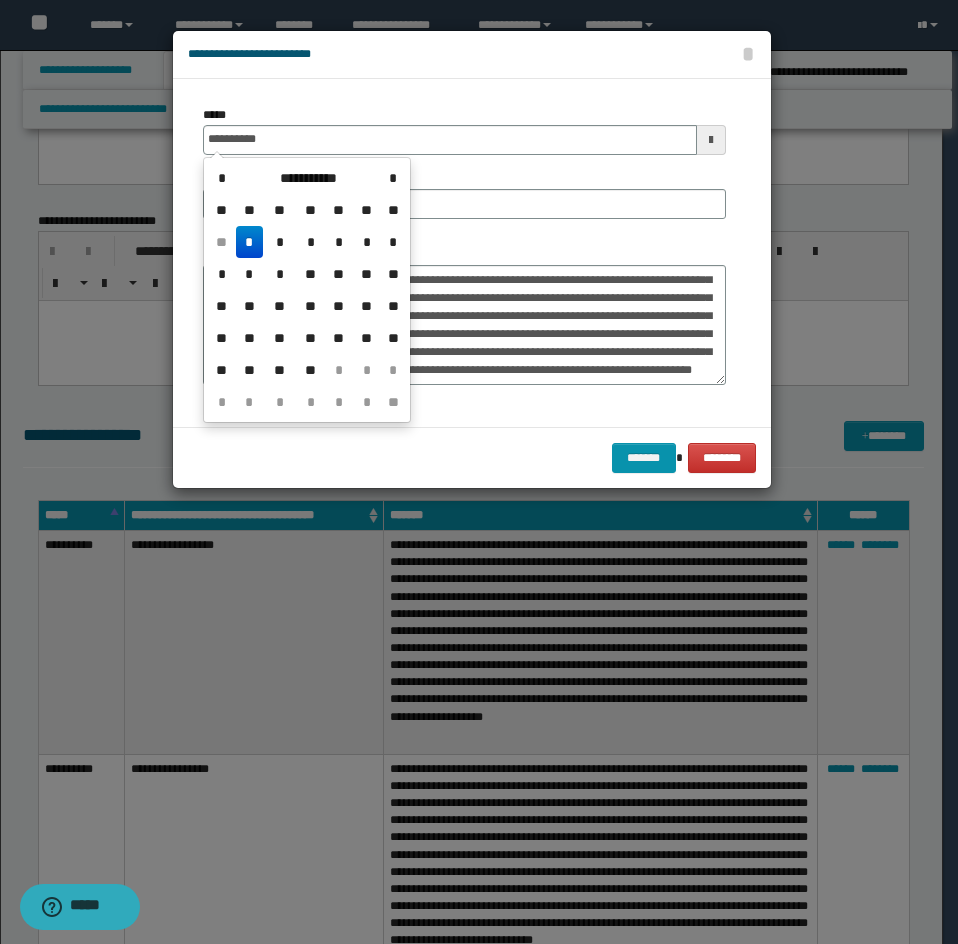 type on "**********" 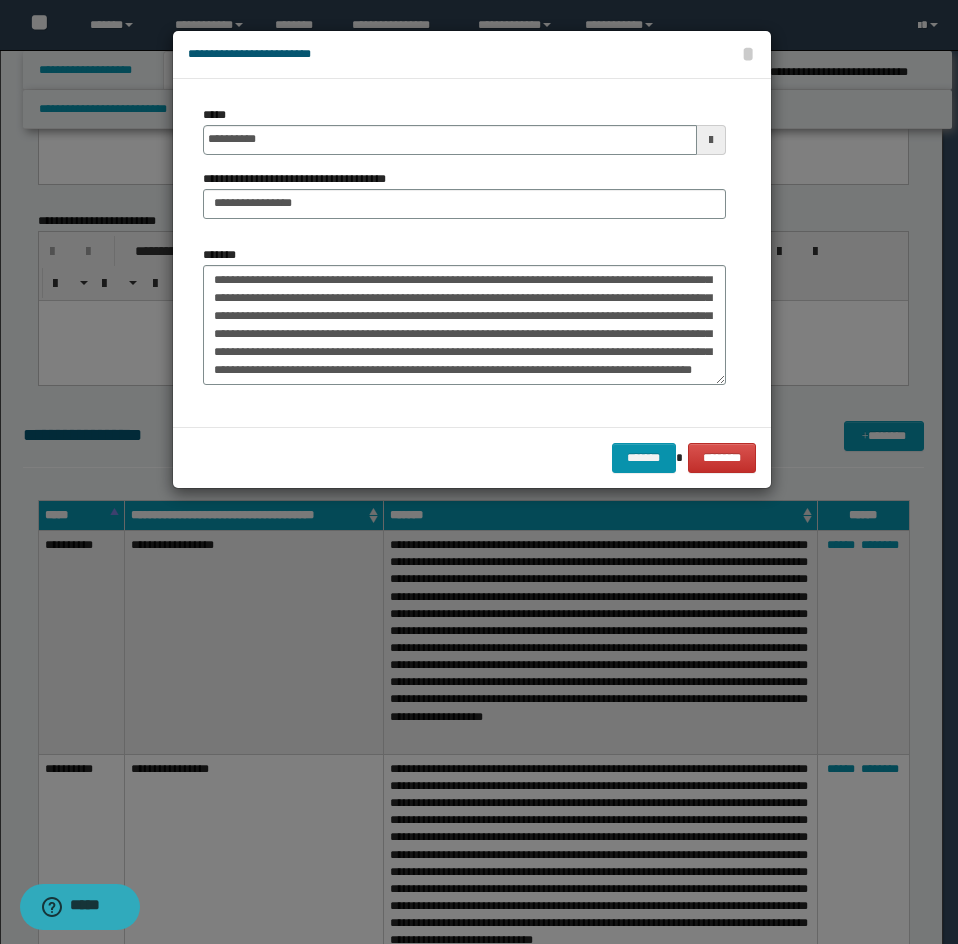 scroll, scrollTop: 108, scrollLeft: 0, axis: vertical 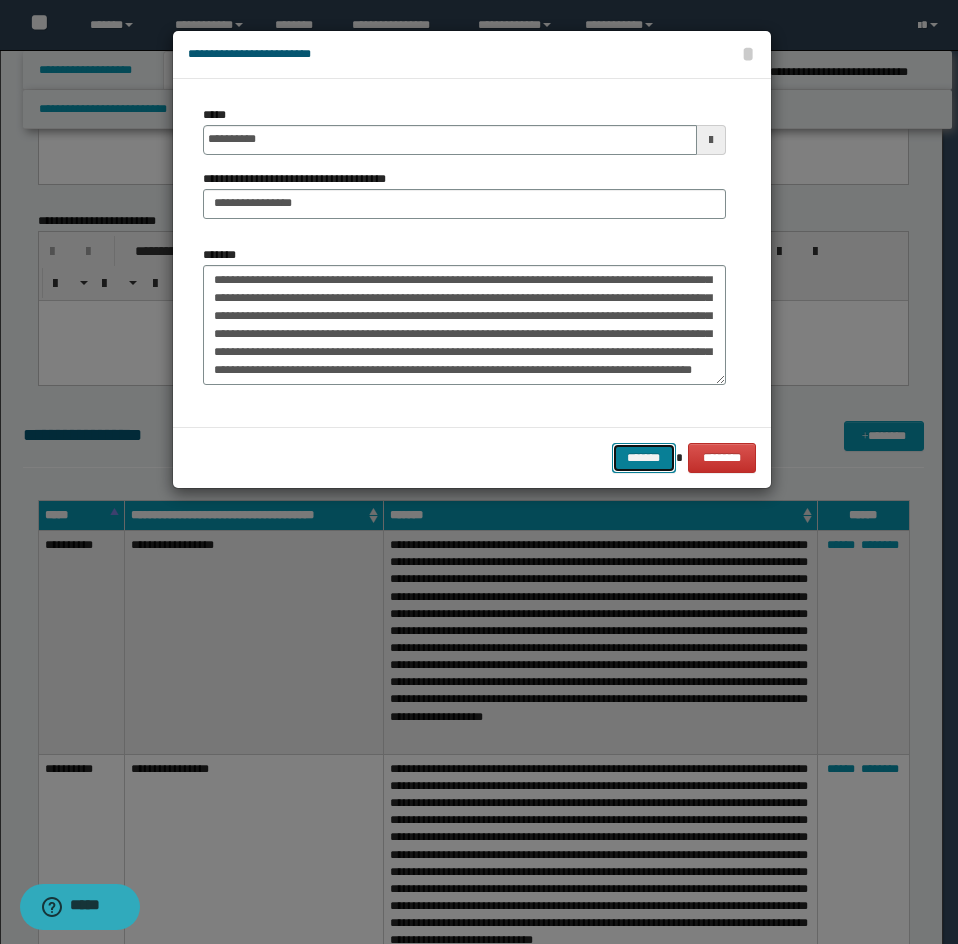 click on "*******" at bounding box center (644, 458) 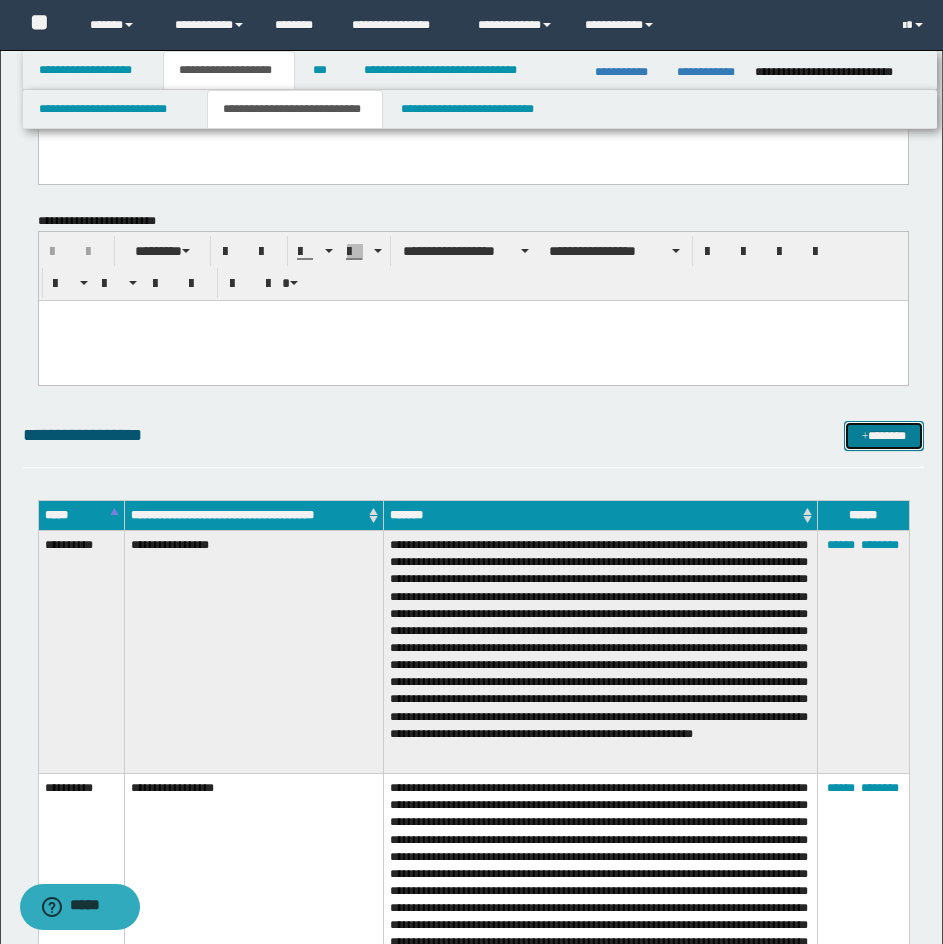 click on "*******" at bounding box center [884, 436] 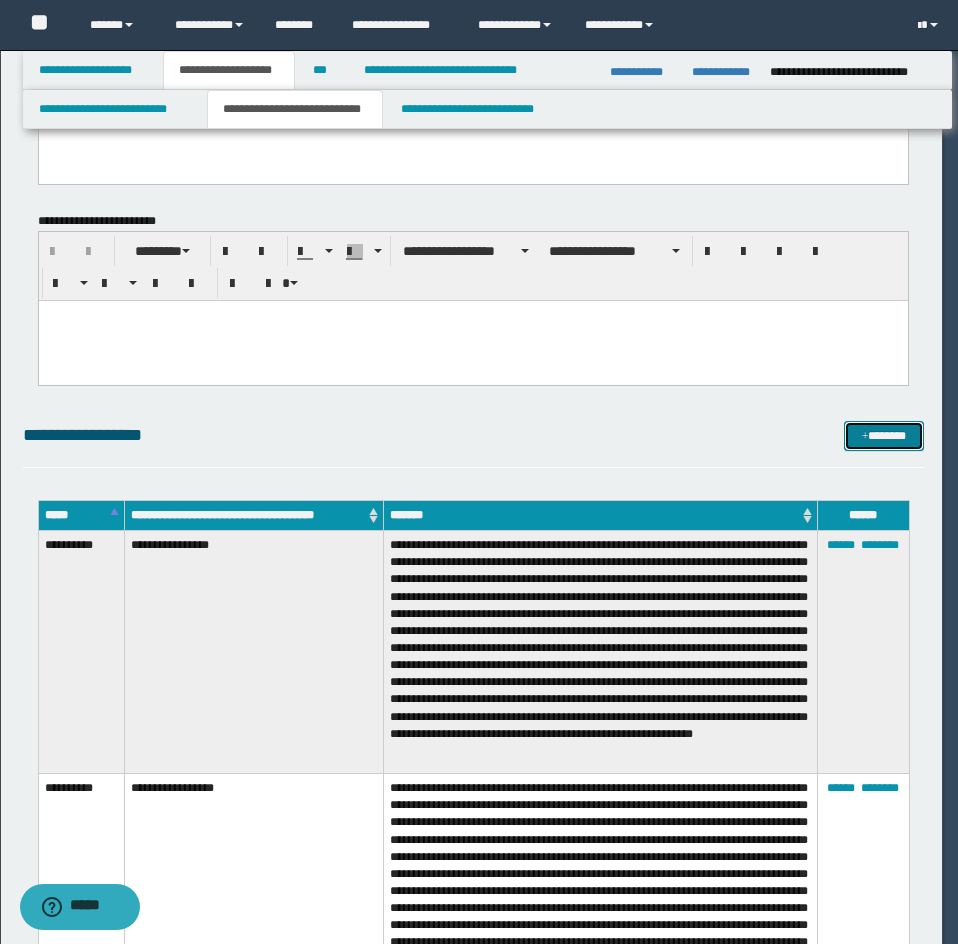 scroll, scrollTop: 0, scrollLeft: 0, axis: both 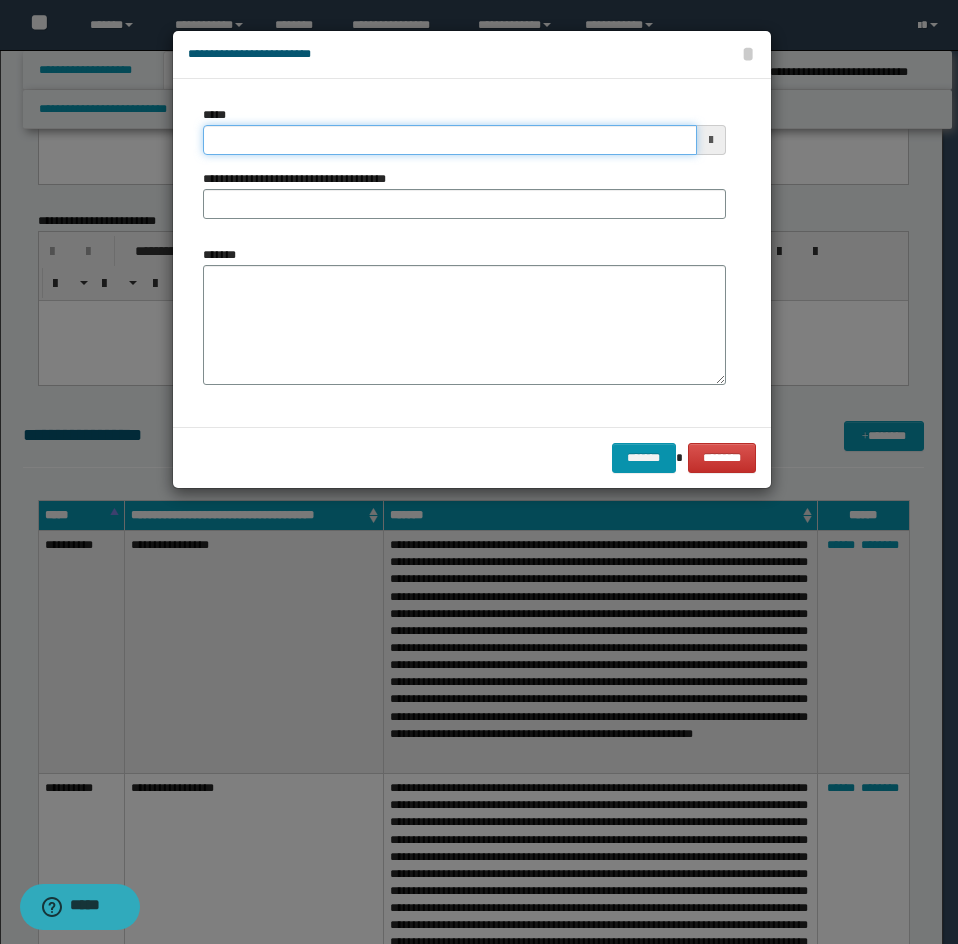 click on "*****" at bounding box center [450, 140] 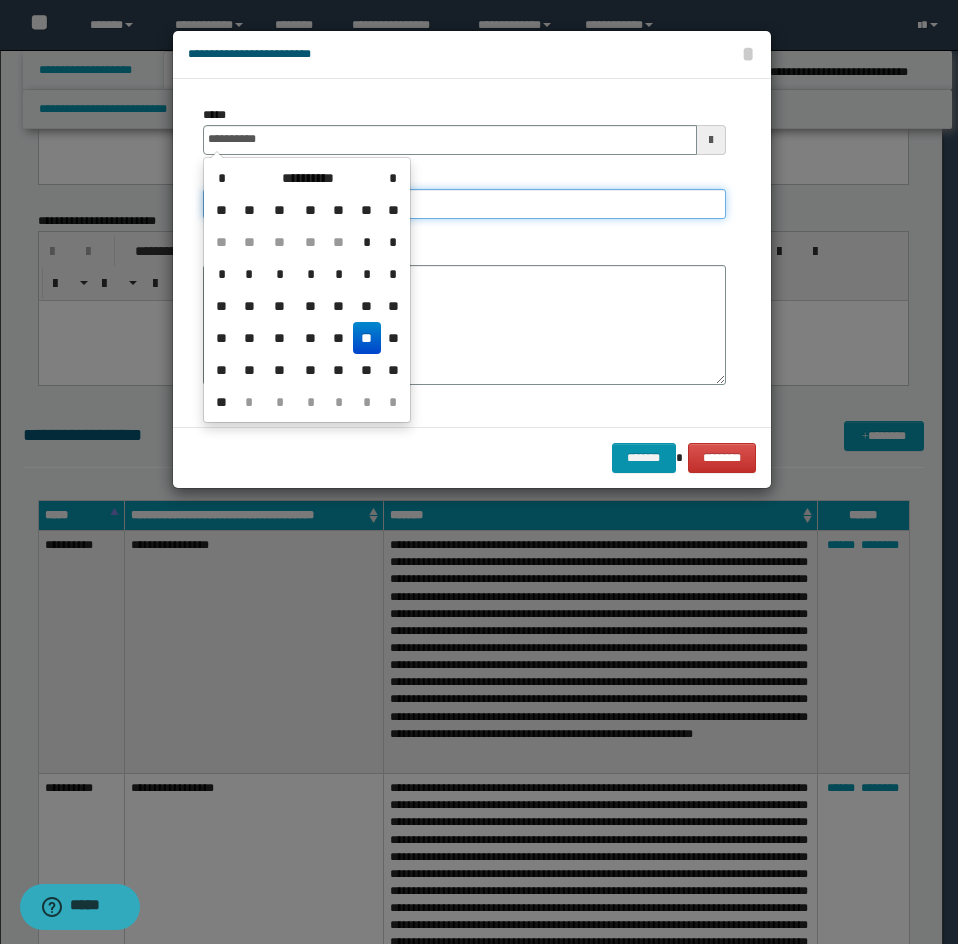 type on "**********" 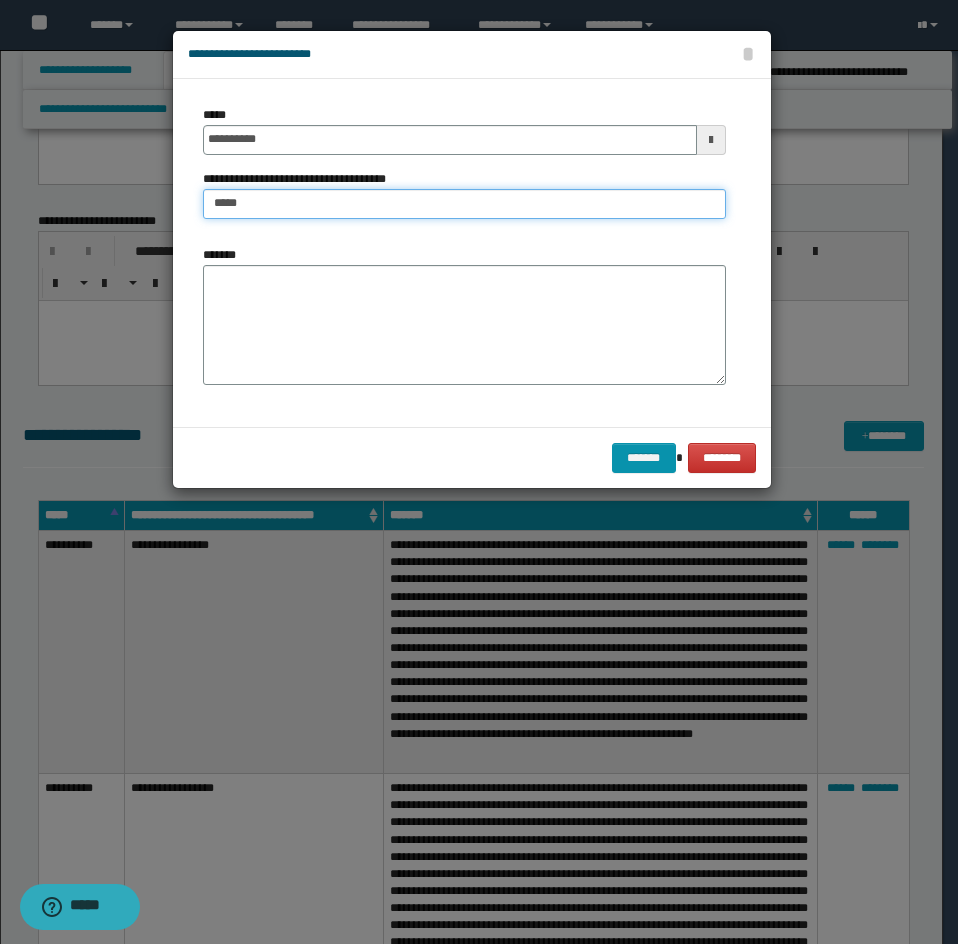 type on "**********" 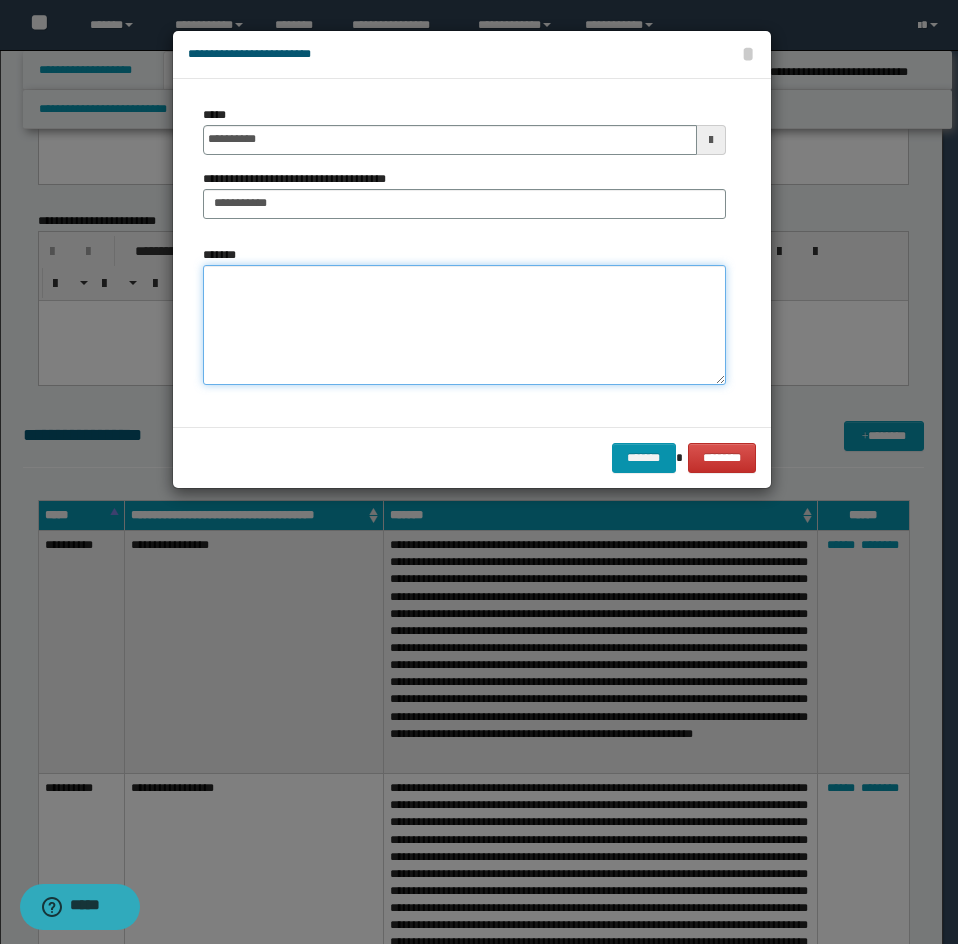 click on "*******" at bounding box center (464, 325) 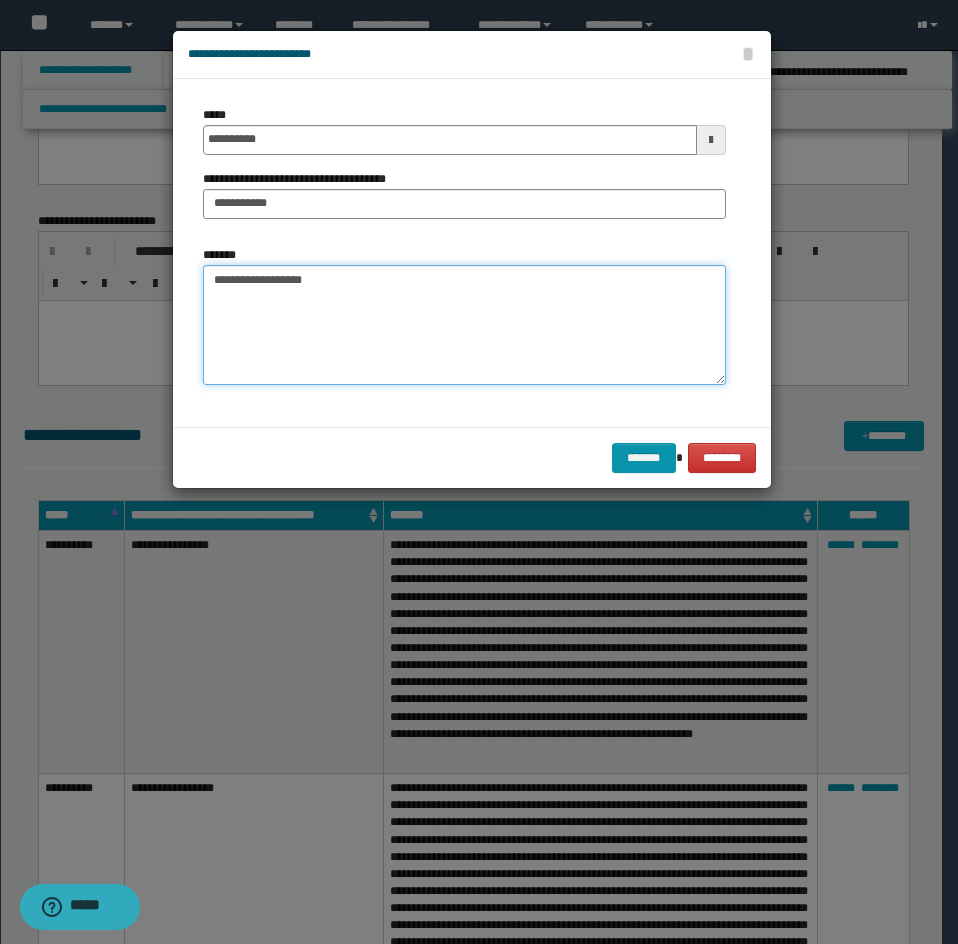 click on "**********" at bounding box center (464, 325) 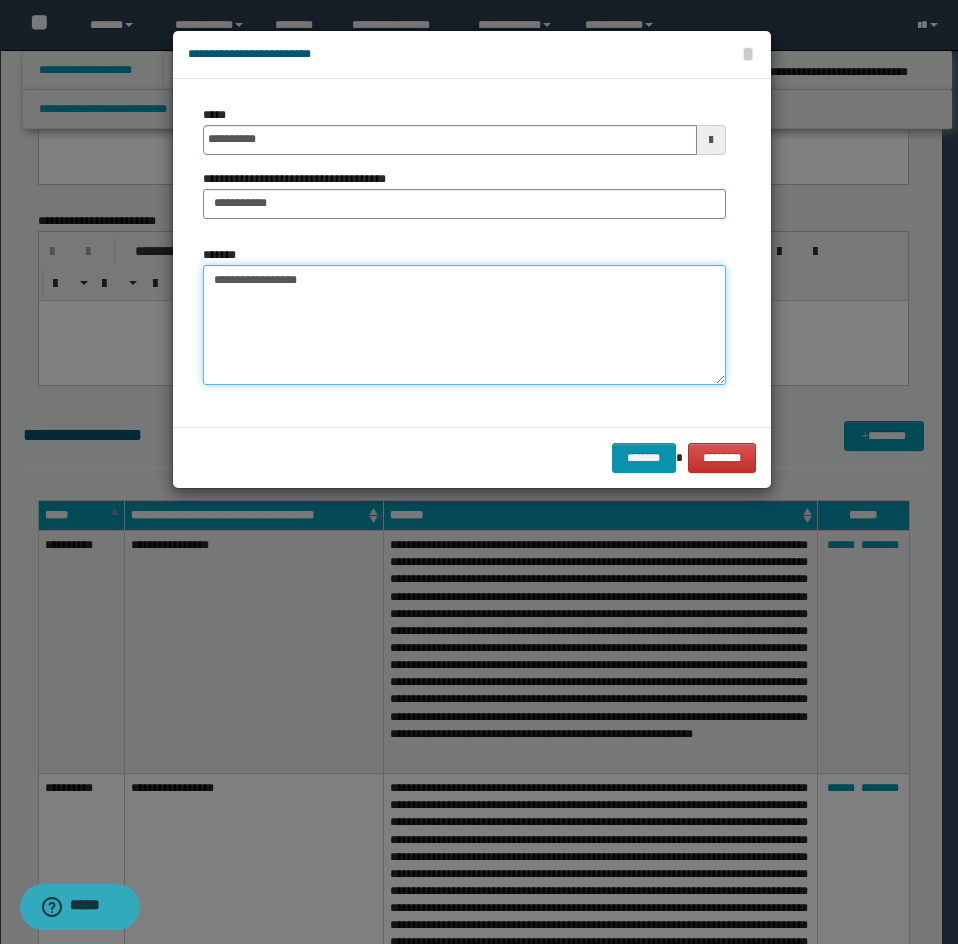 paste on "**********" 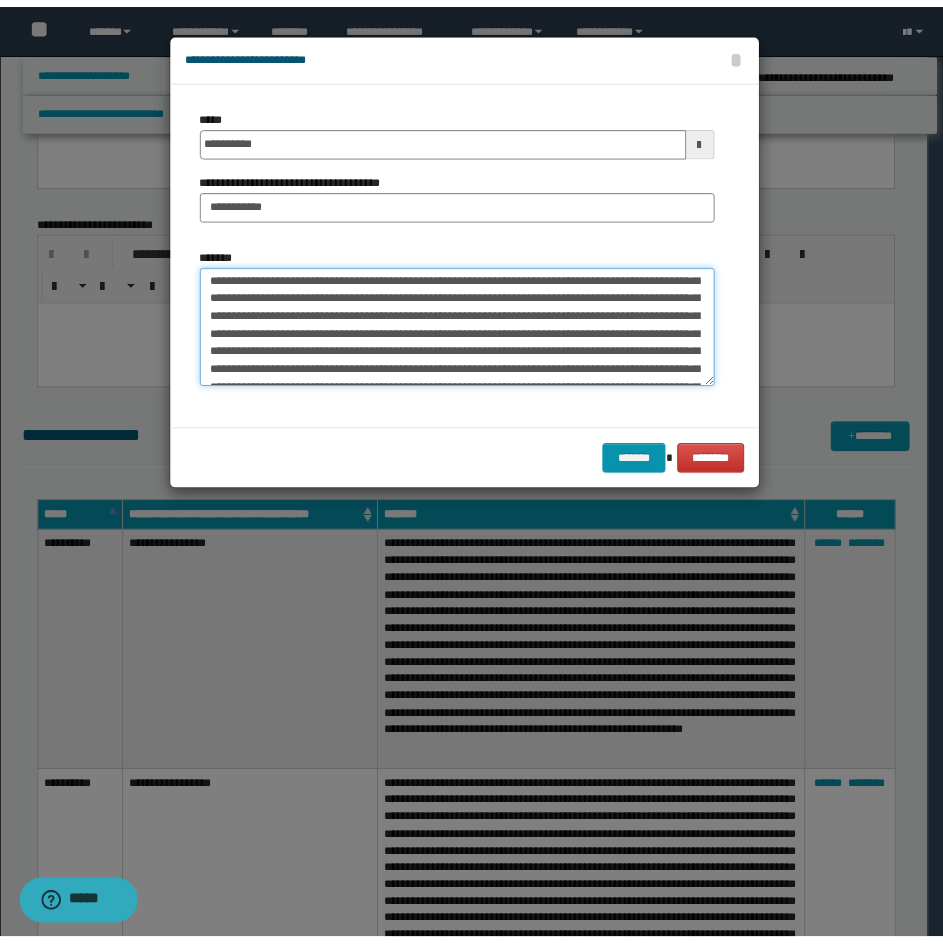 scroll, scrollTop: 234, scrollLeft: 0, axis: vertical 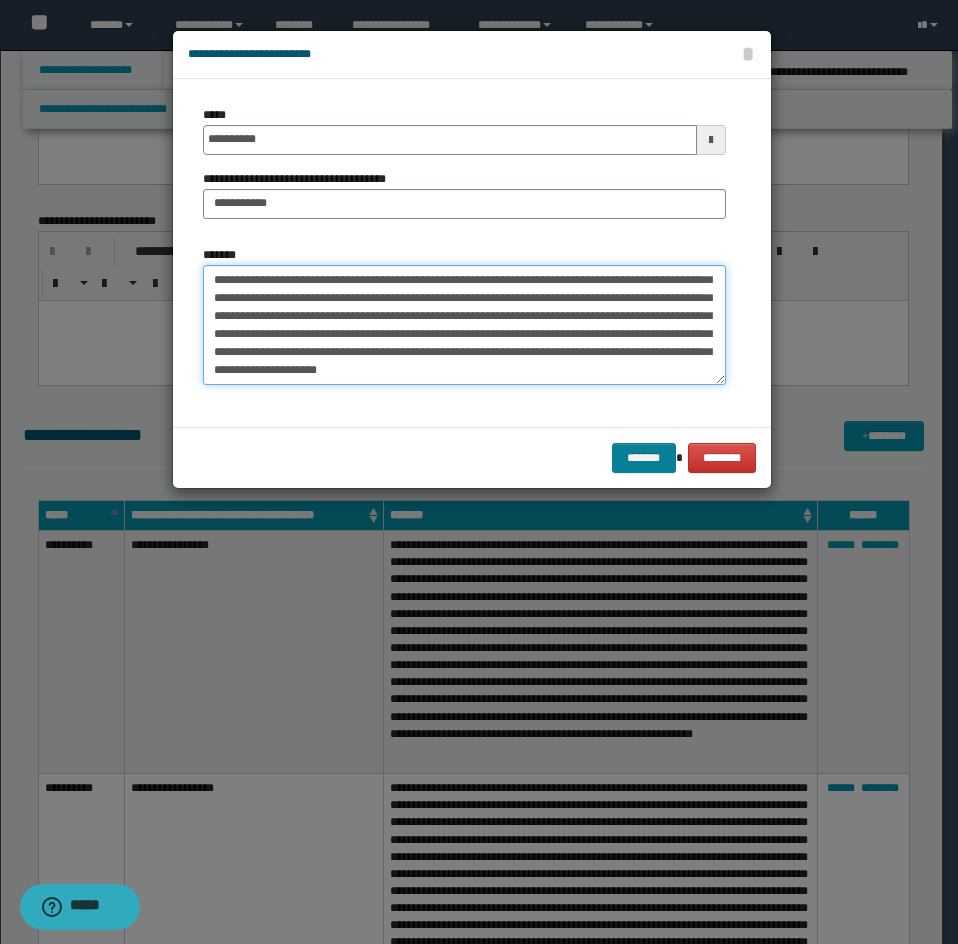 type on "**********" 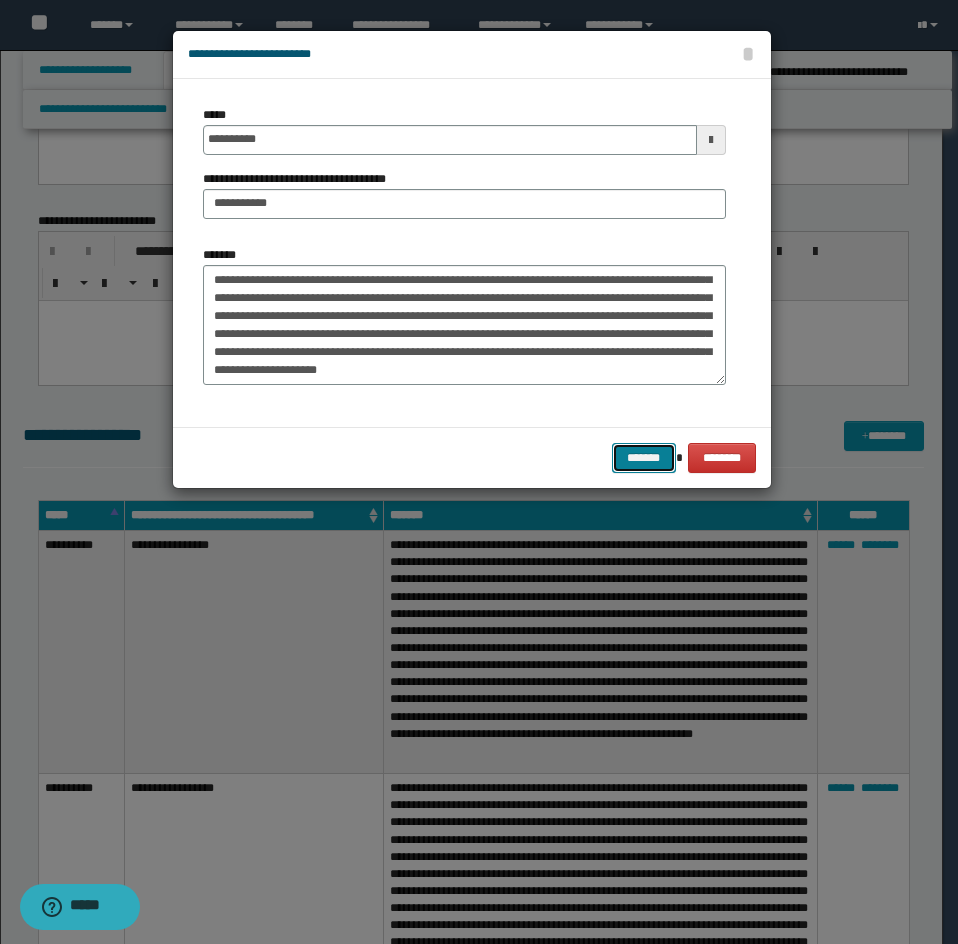 click on "*******" at bounding box center [644, 458] 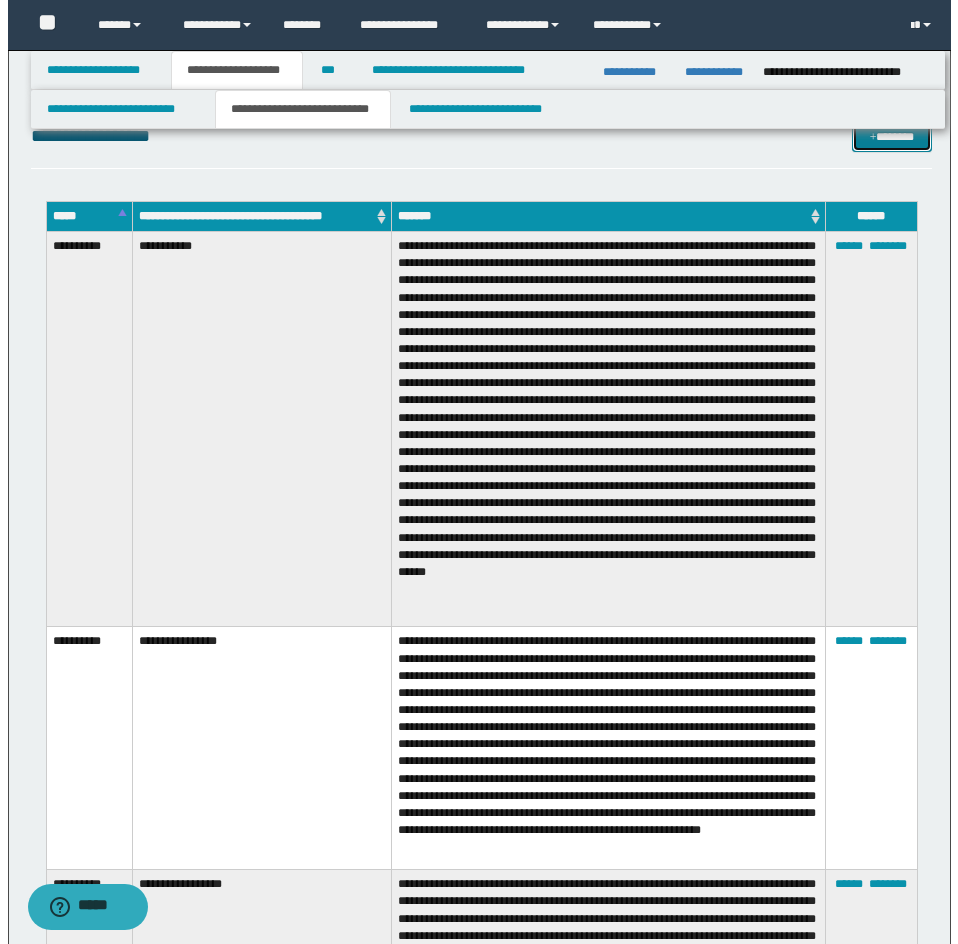 scroll, scrollTop: 3600, scrollLeft: 0, axis: vertical 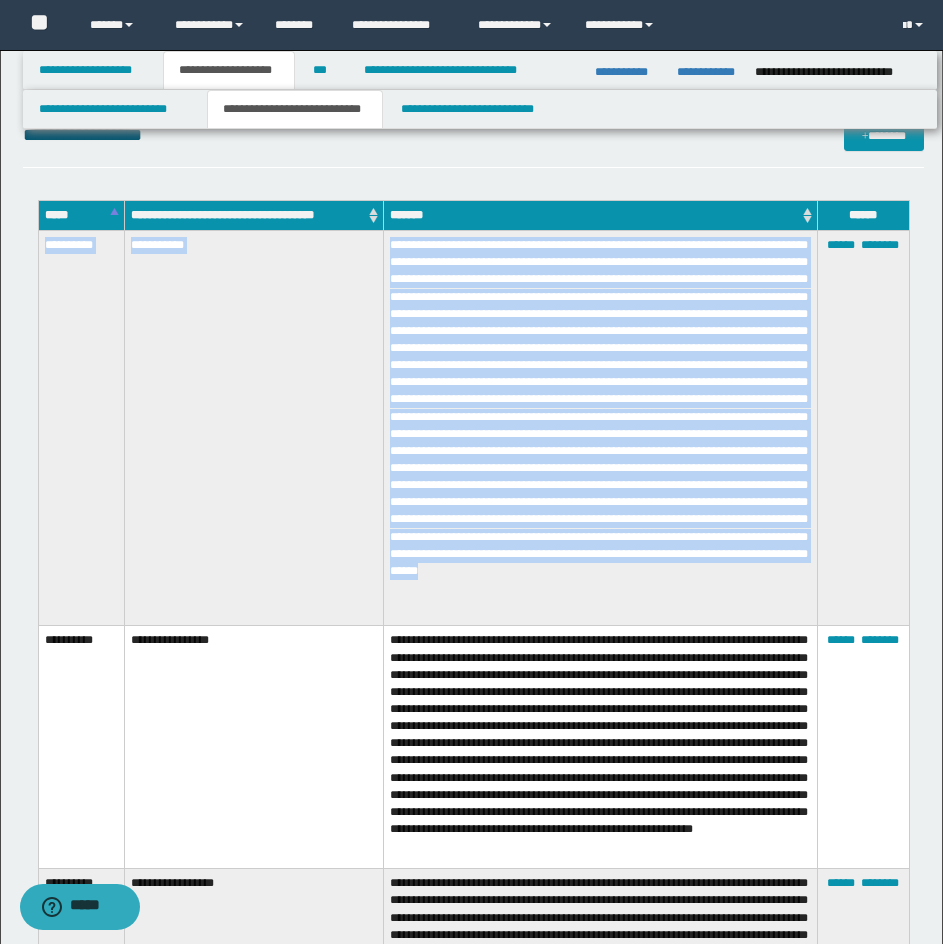 drag, startPoint x: 40, startPoint y: 249, endPoint x: 718, endPoint y: 602, distance: 764.3906 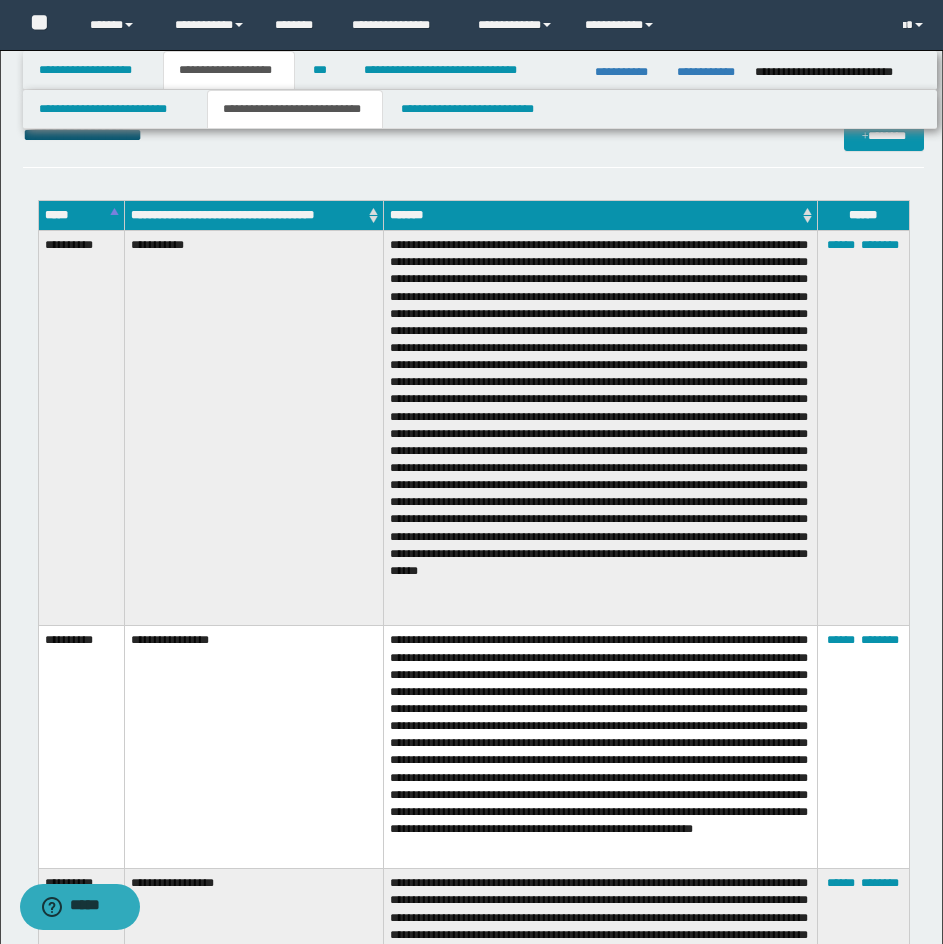 click on "******    ********" at bounding box center [863, 428] 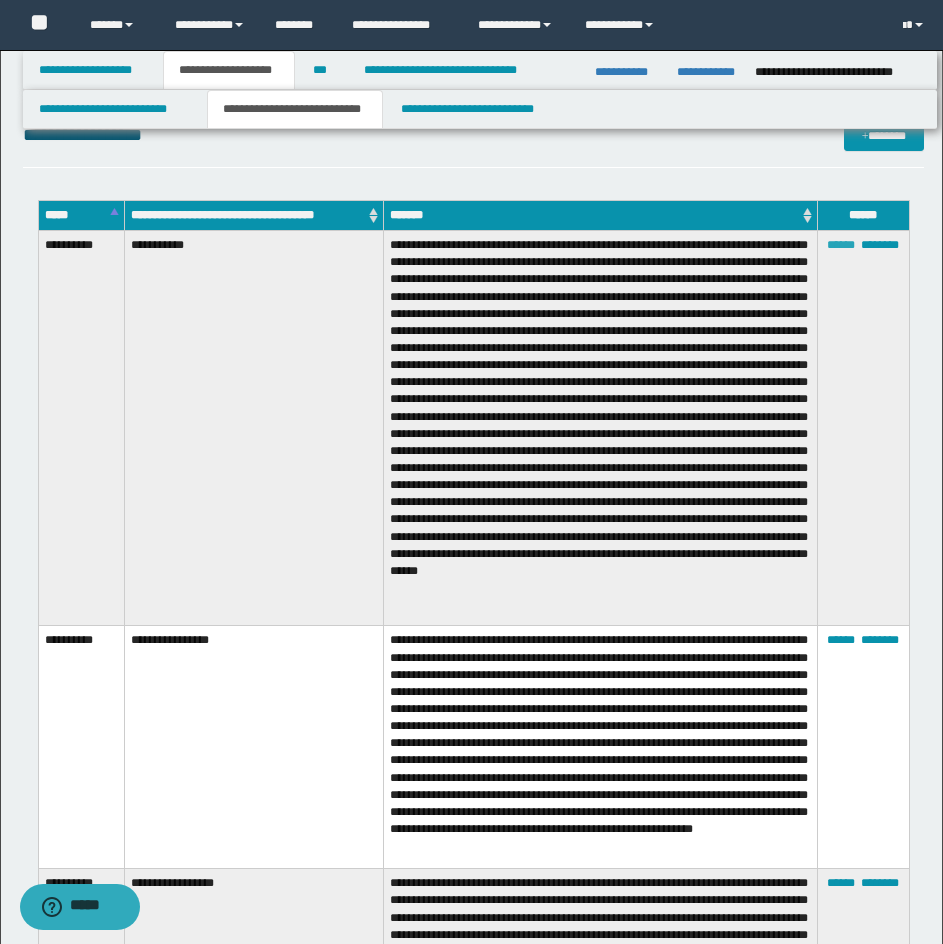 click on "******" at bounding box center [841, 245] 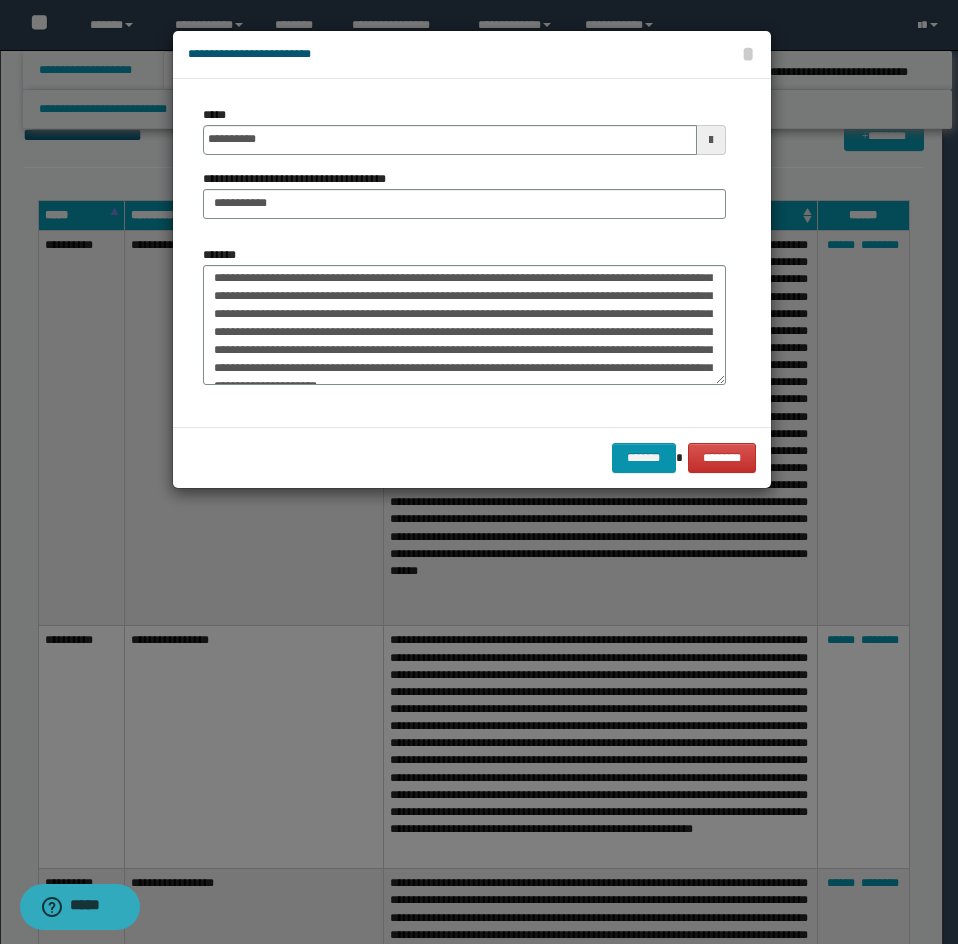 scroll, scrollTop: 134, scrollLeft: 0, axis: vertical 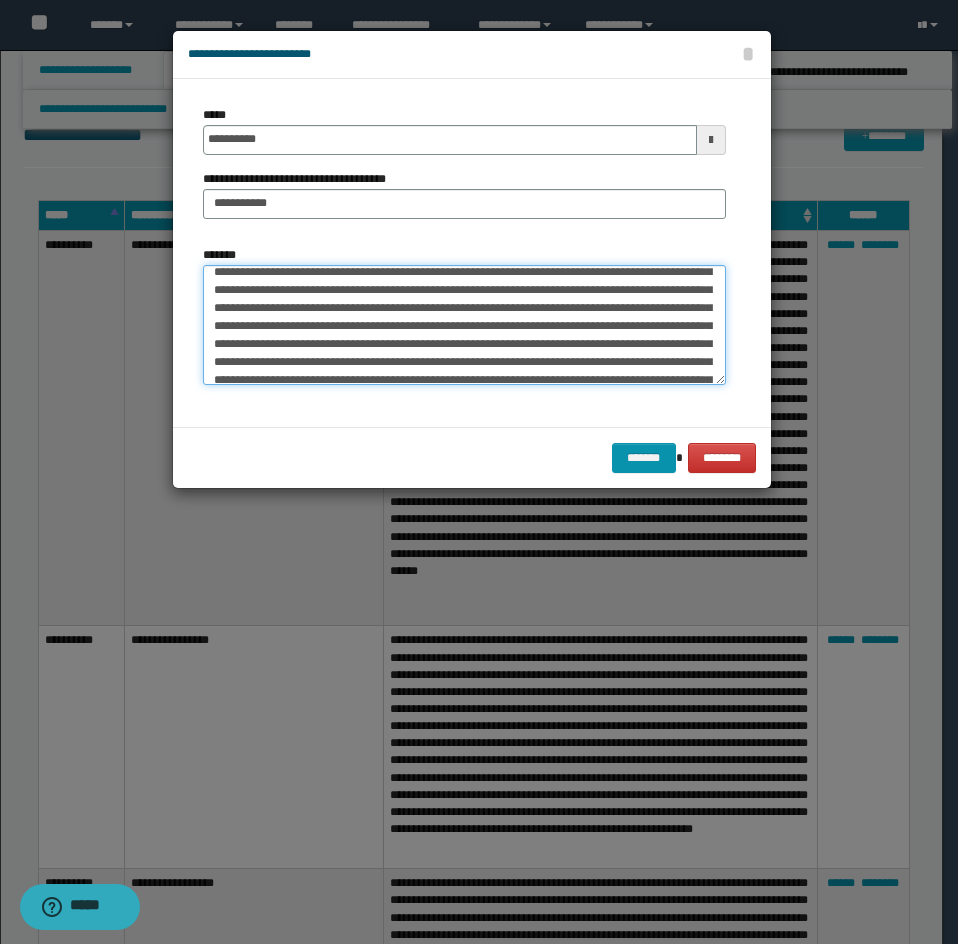 click on "*******" at bounding box center [464, 325] 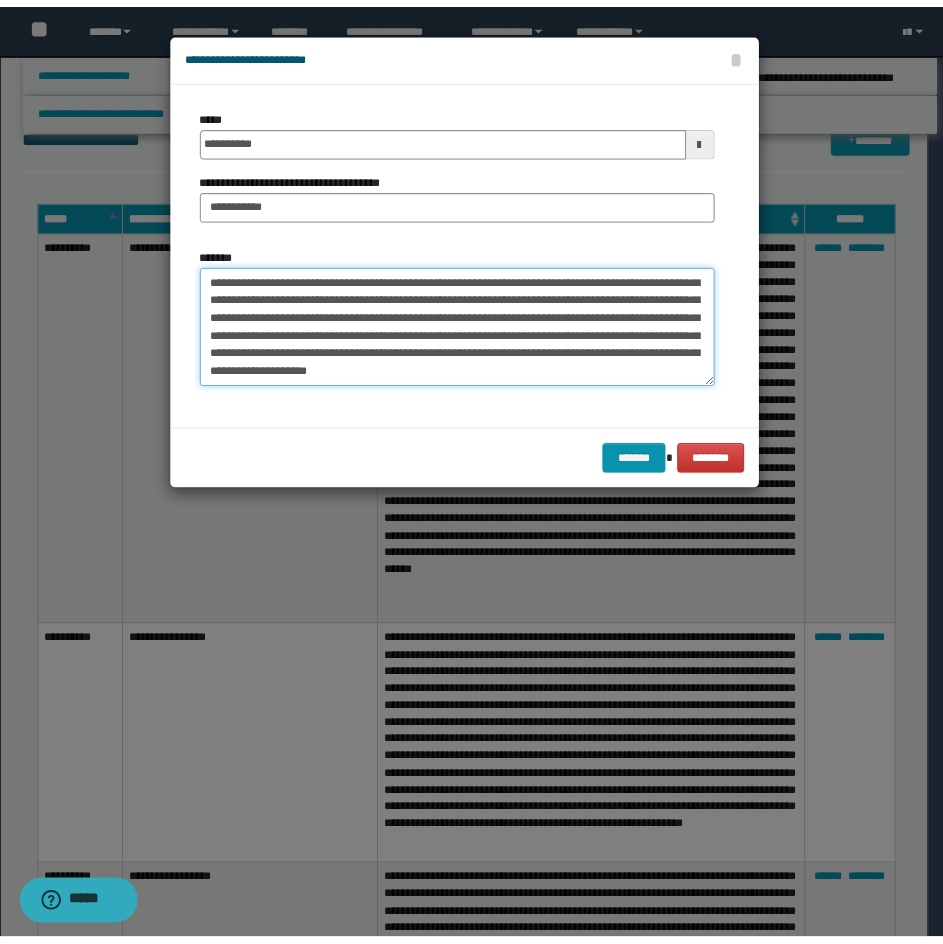 scroll, scrollTop: 234, scrollLeft: 0, axis: vertical 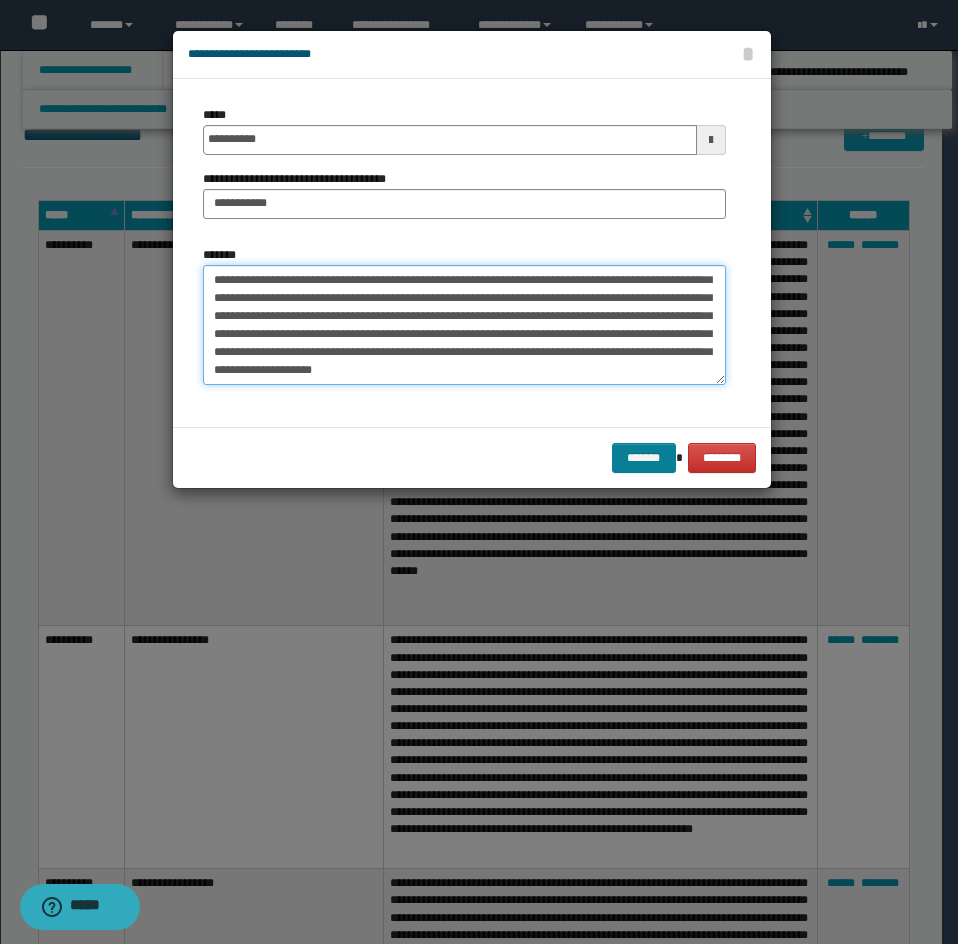 type on "**********" 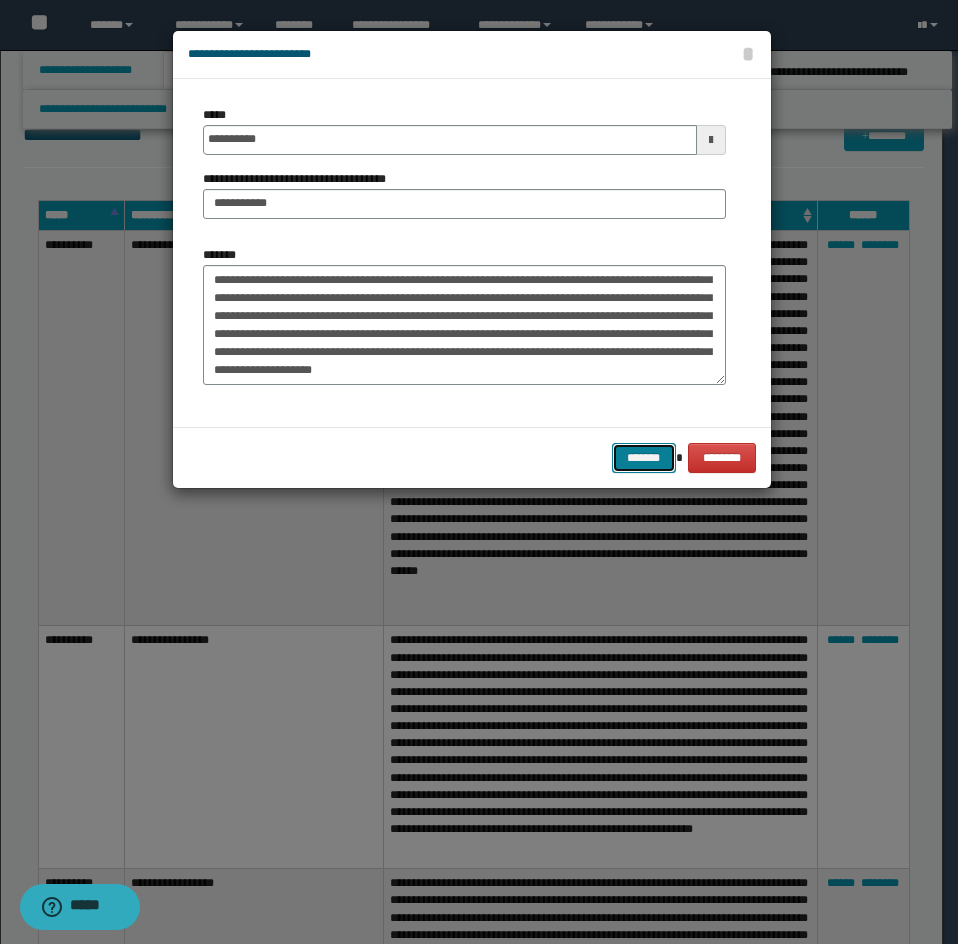 click on "*******" at bounding box center [644, 458] 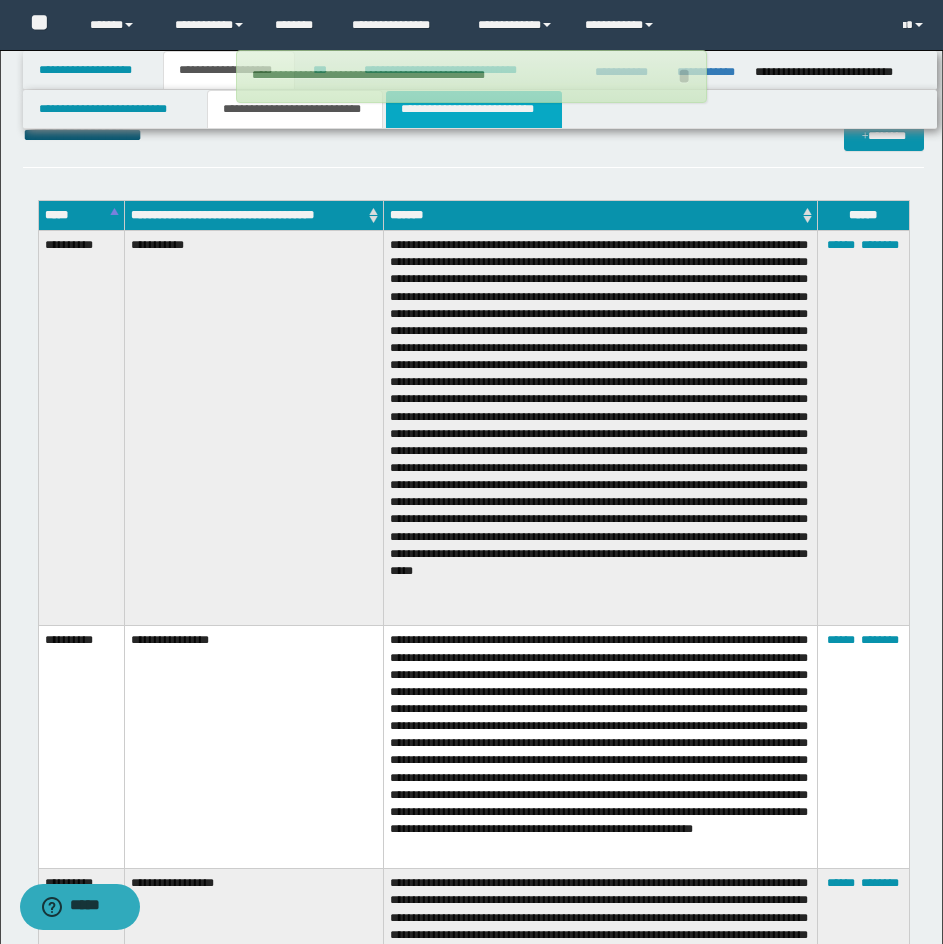 click on "**********" at bounding box center (474, 109) 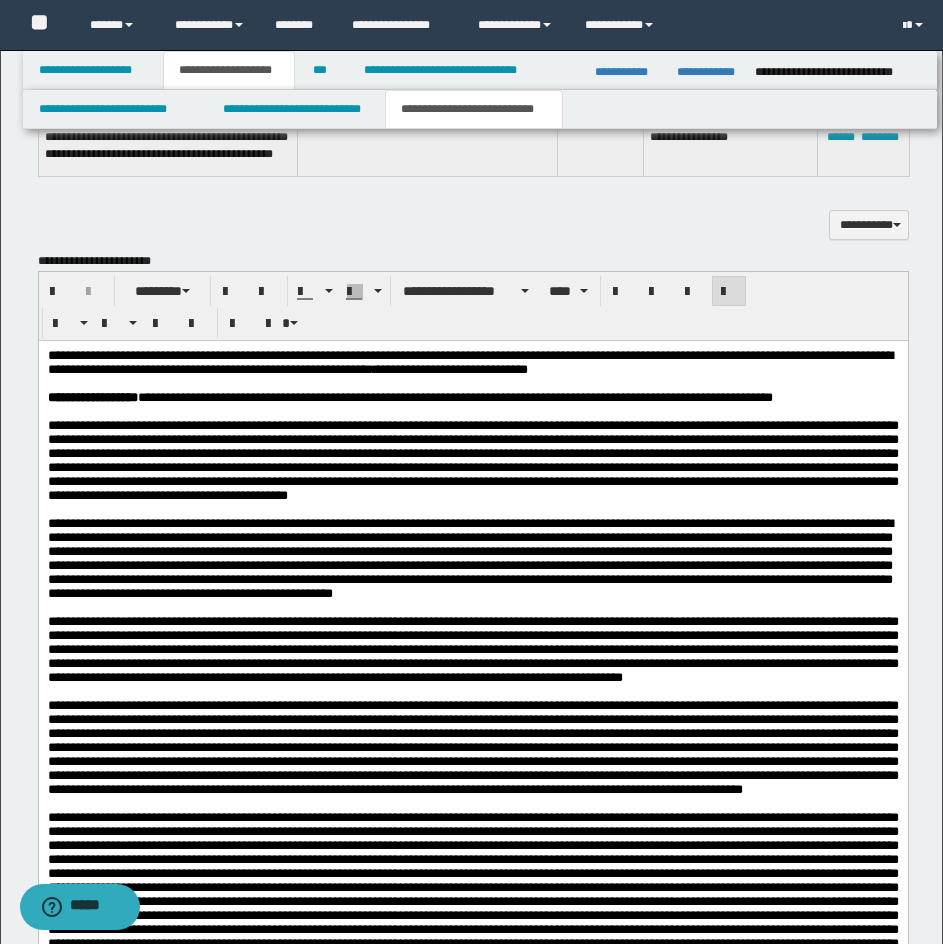 scroll, scrollTop: 1900, scrollLeft: 0, axis: vertical 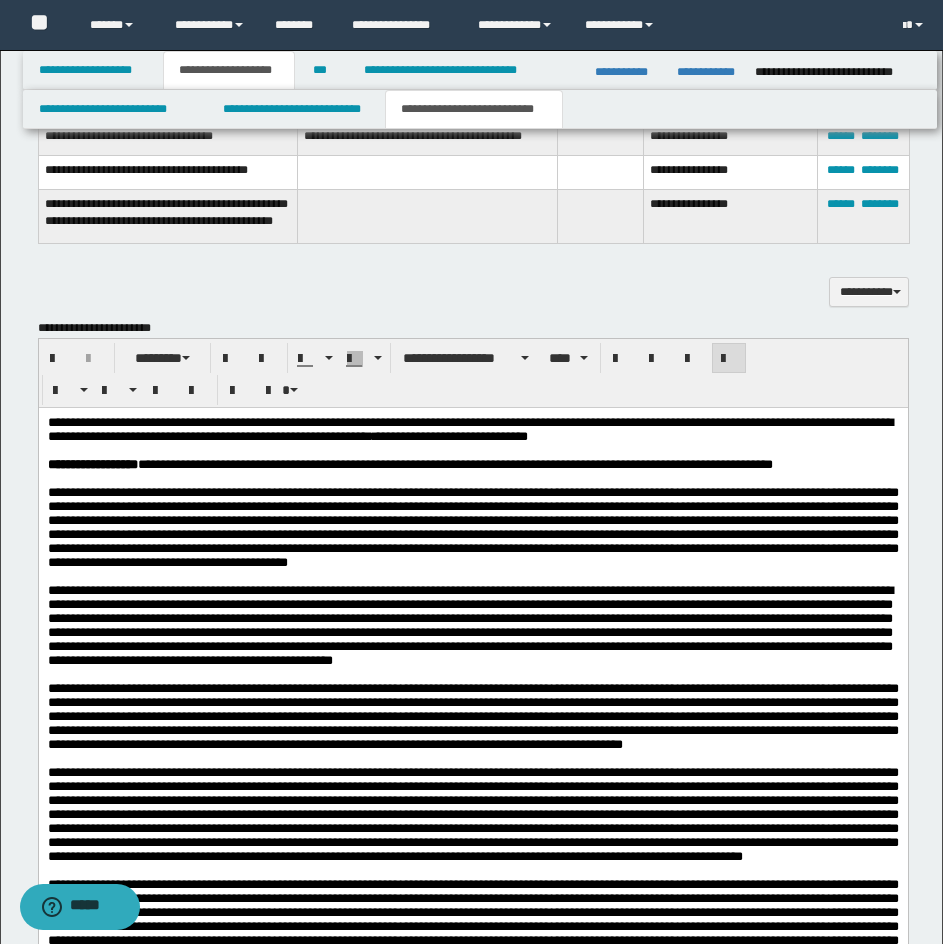 click on "**********" at bounding box center [472, 465] 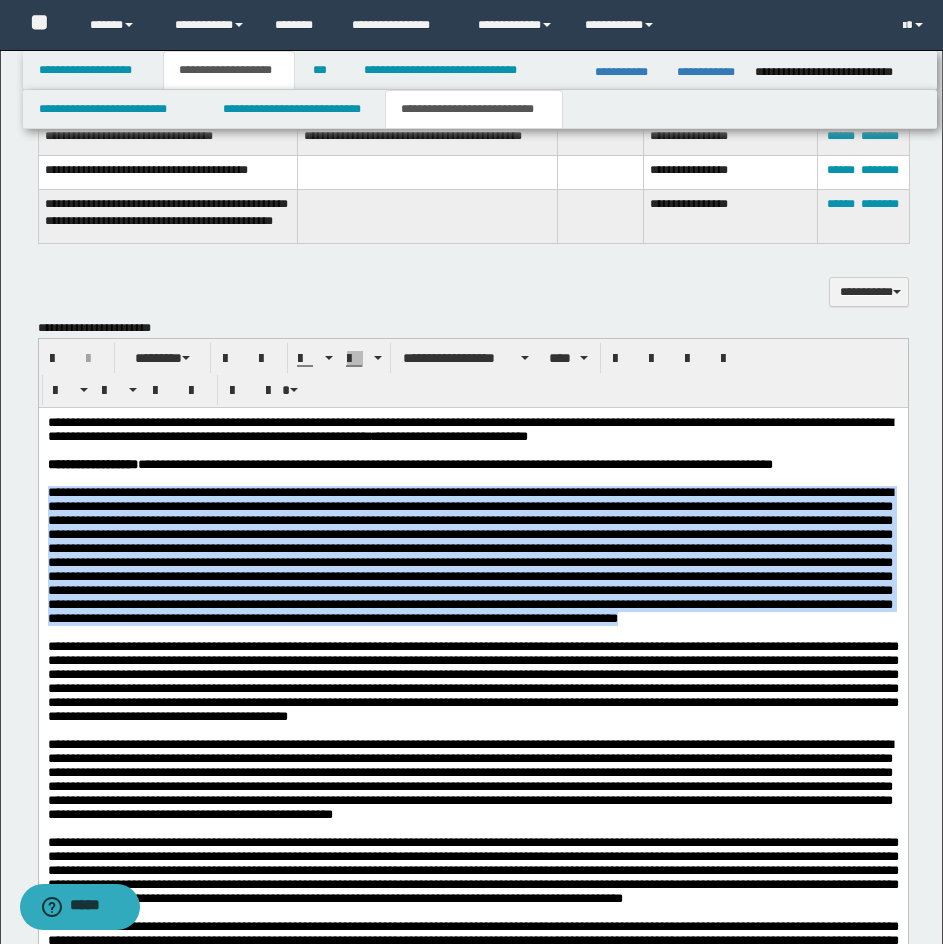 drag, startPoint x: 819, startPoint y: 661, endPoint x: 32, endPoint y: 505, distance: 802.31226 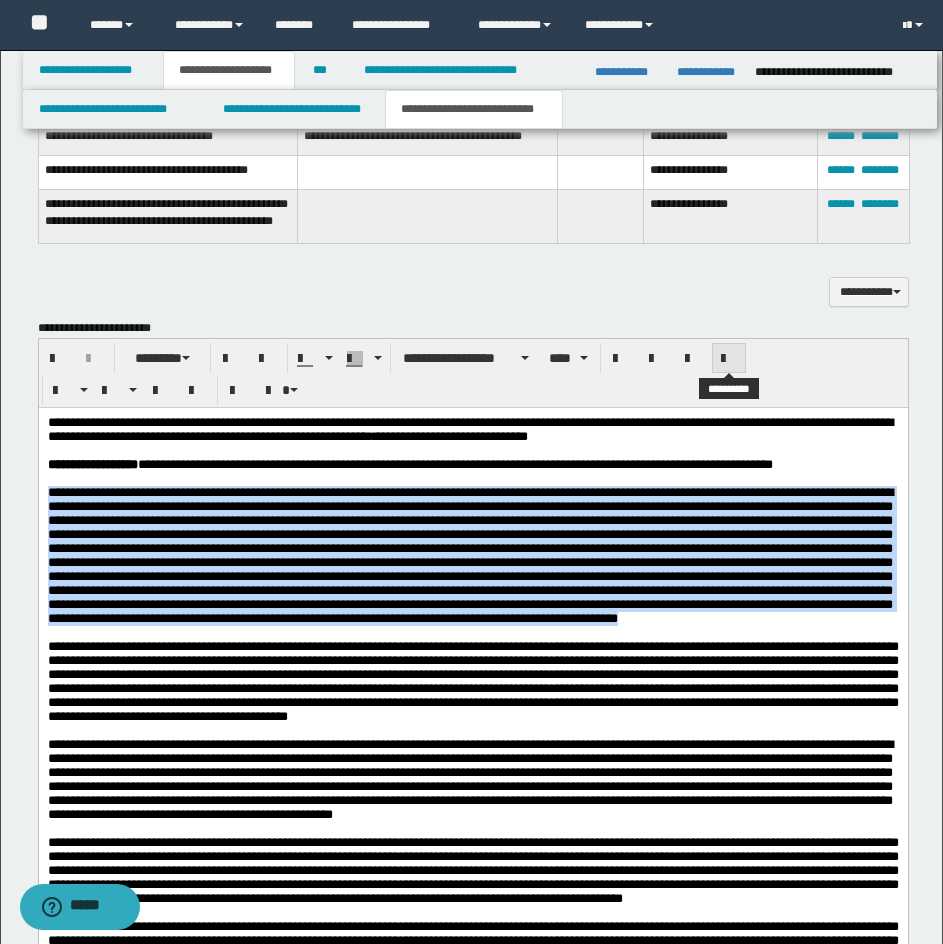 click at bounding box center (729, 359) 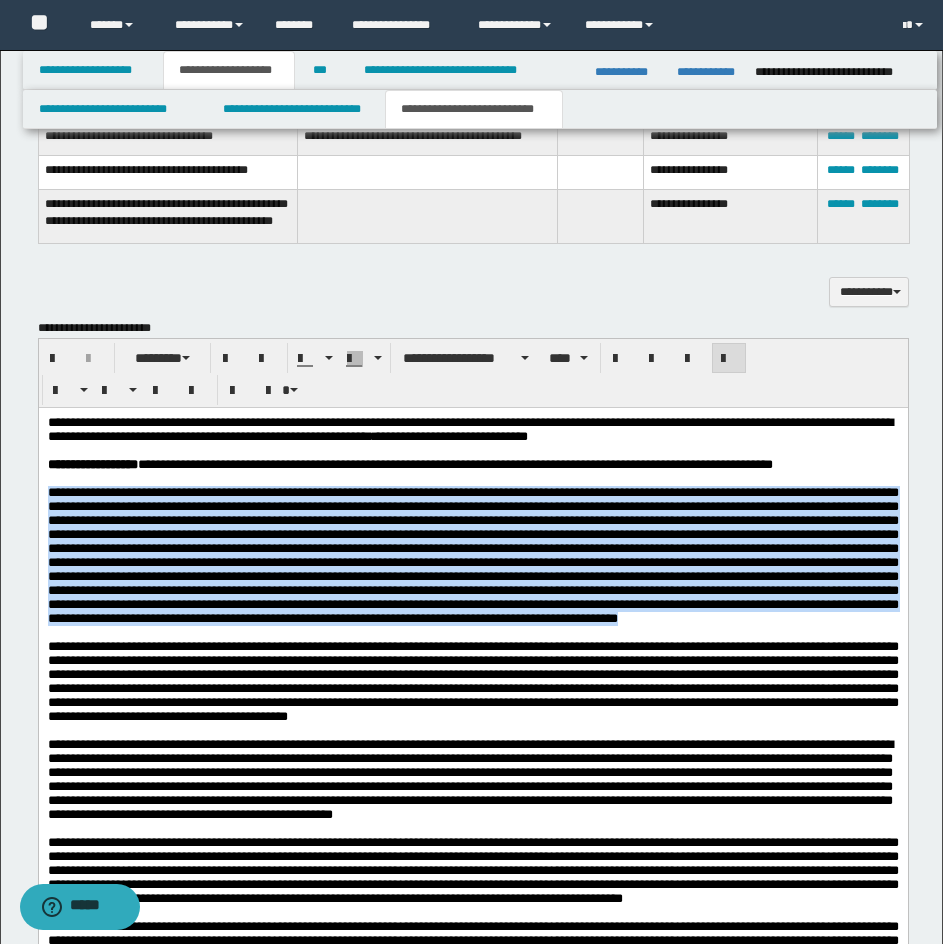 click at bounding box center (472, 555) 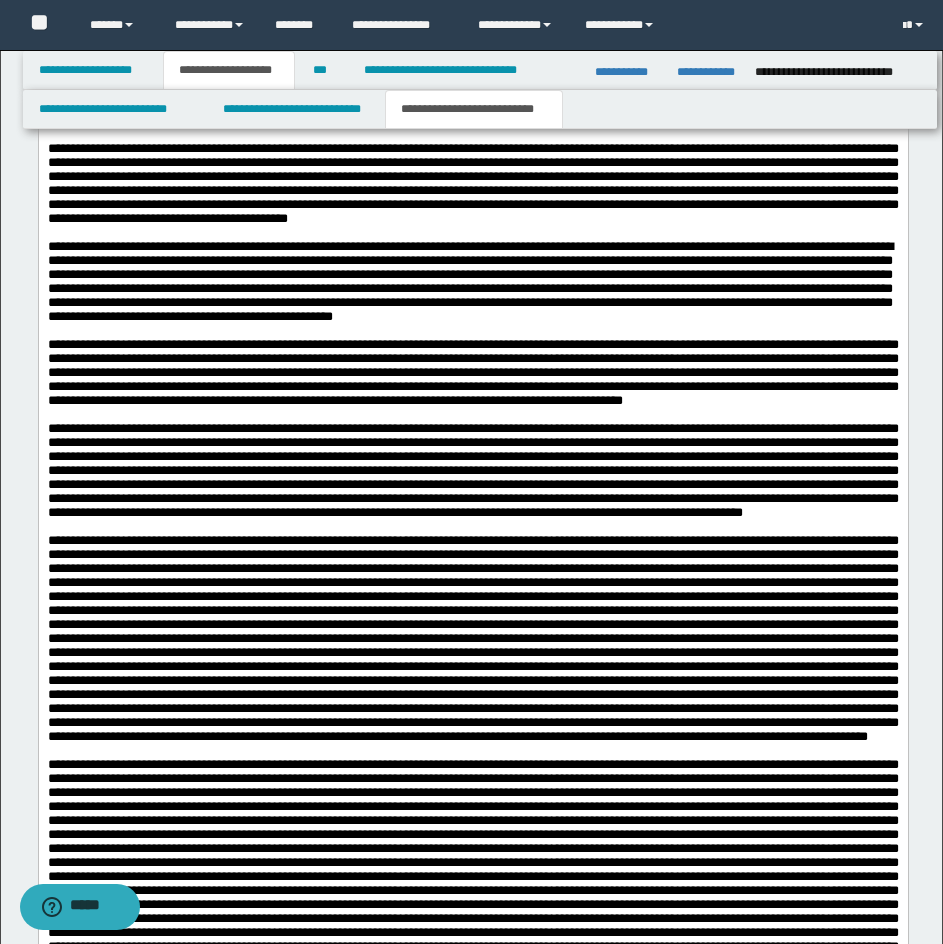 scroll, scrollTop: 2400, scrollLeft: 0, axis: vertical 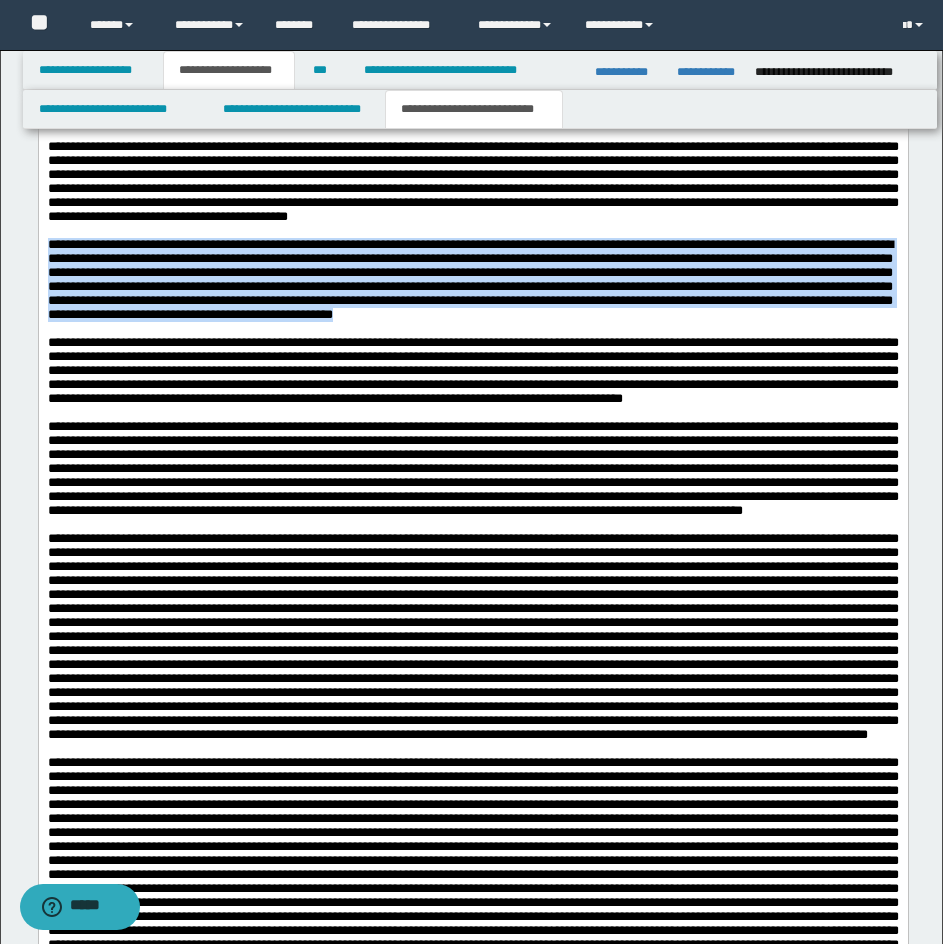 drag, startPoint x: 754, startPoint y: 390, endPoint x: 44, endPoint y: 308, distance: 714.71954 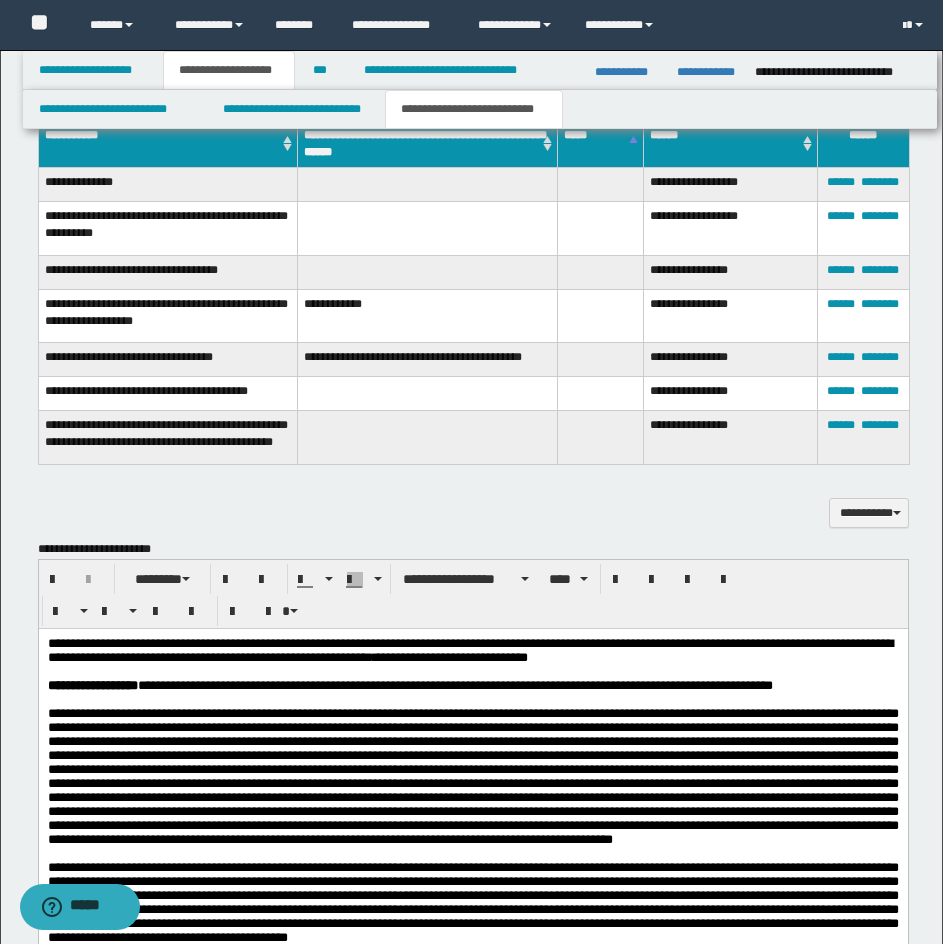 scroll, scrollTop: 1900, scrollLeft: 0, axis: vertical 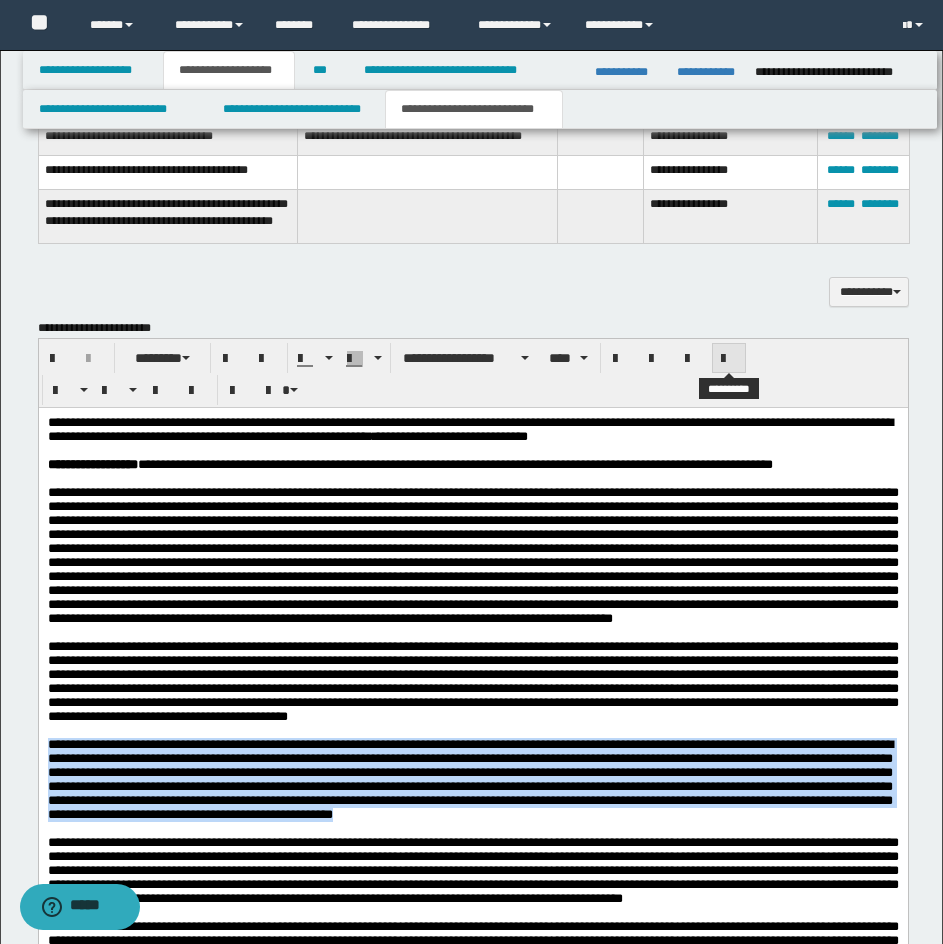 click at bounding box center (729, 359) 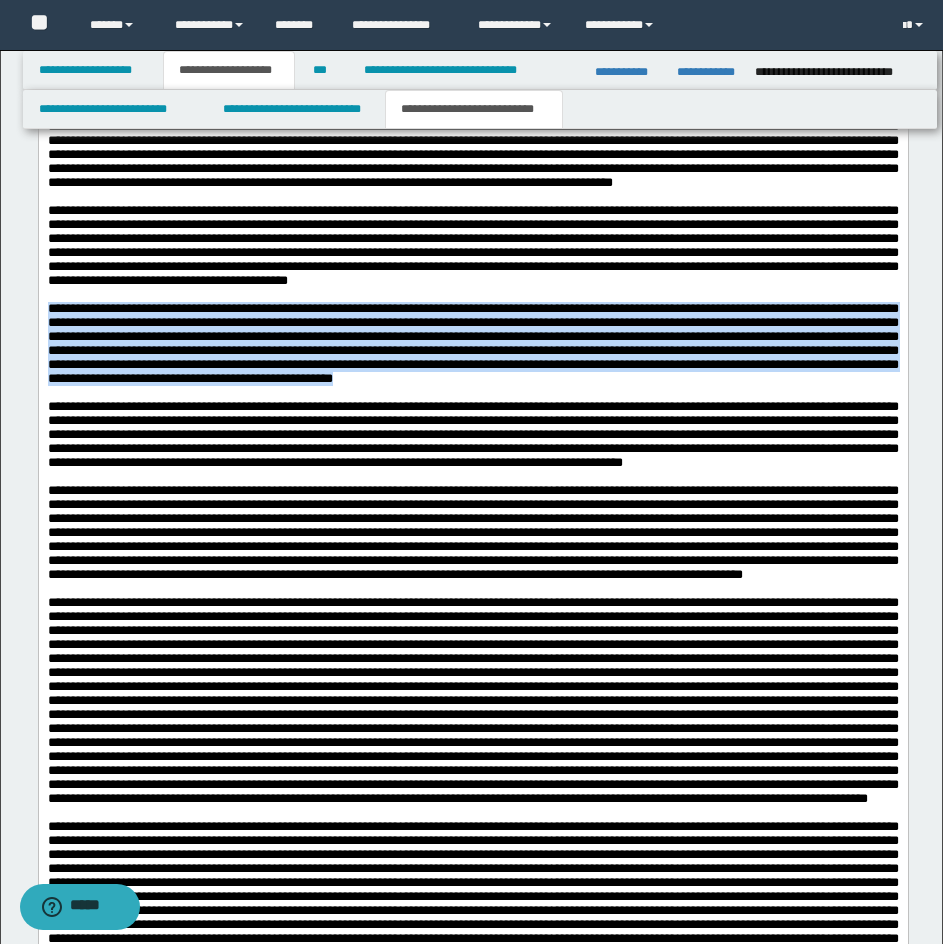 scroll, scrollTop: 2400, scrollLeft: 0, axis: vertical 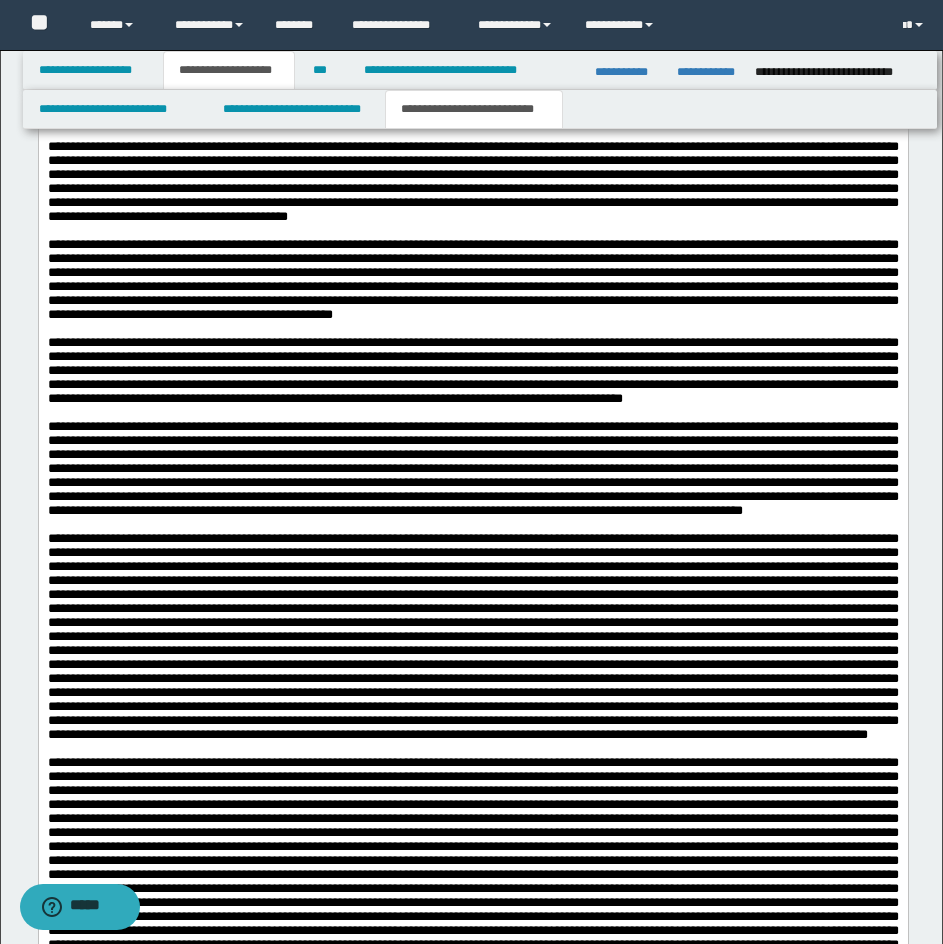 click at bounding box center [472, 330] 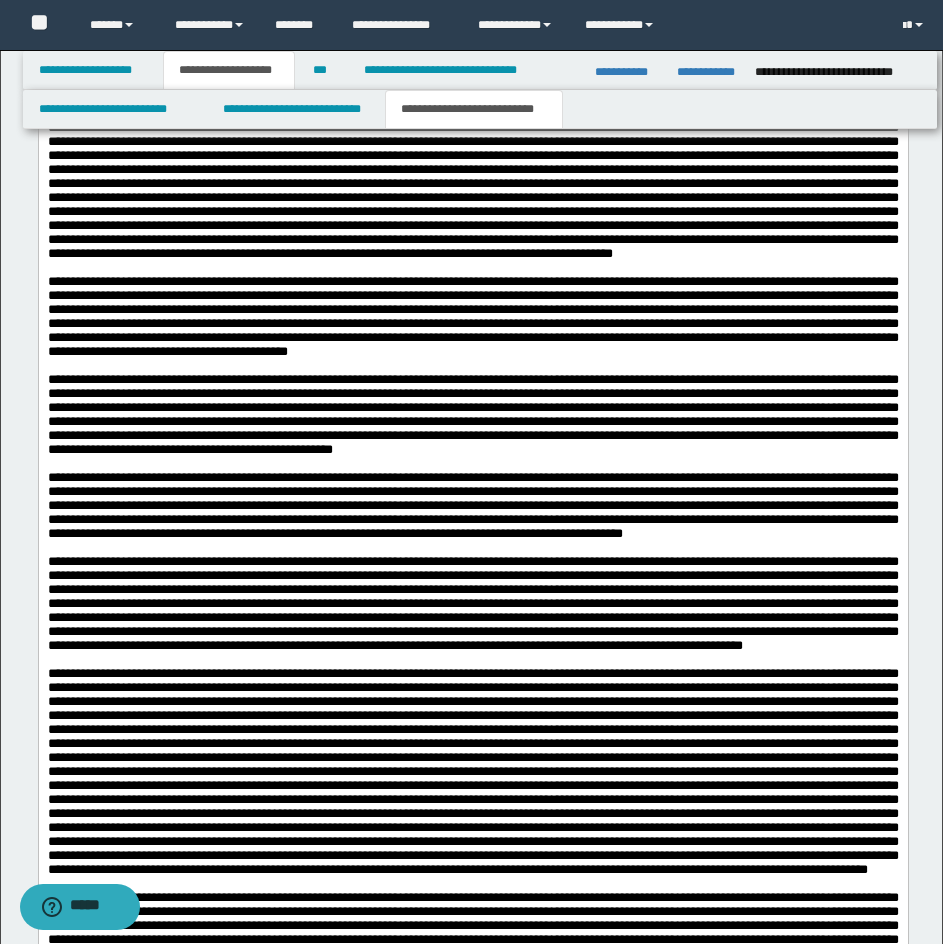 scroll, scrollTop: 2200, scrollLeft: 0, axis: vertical 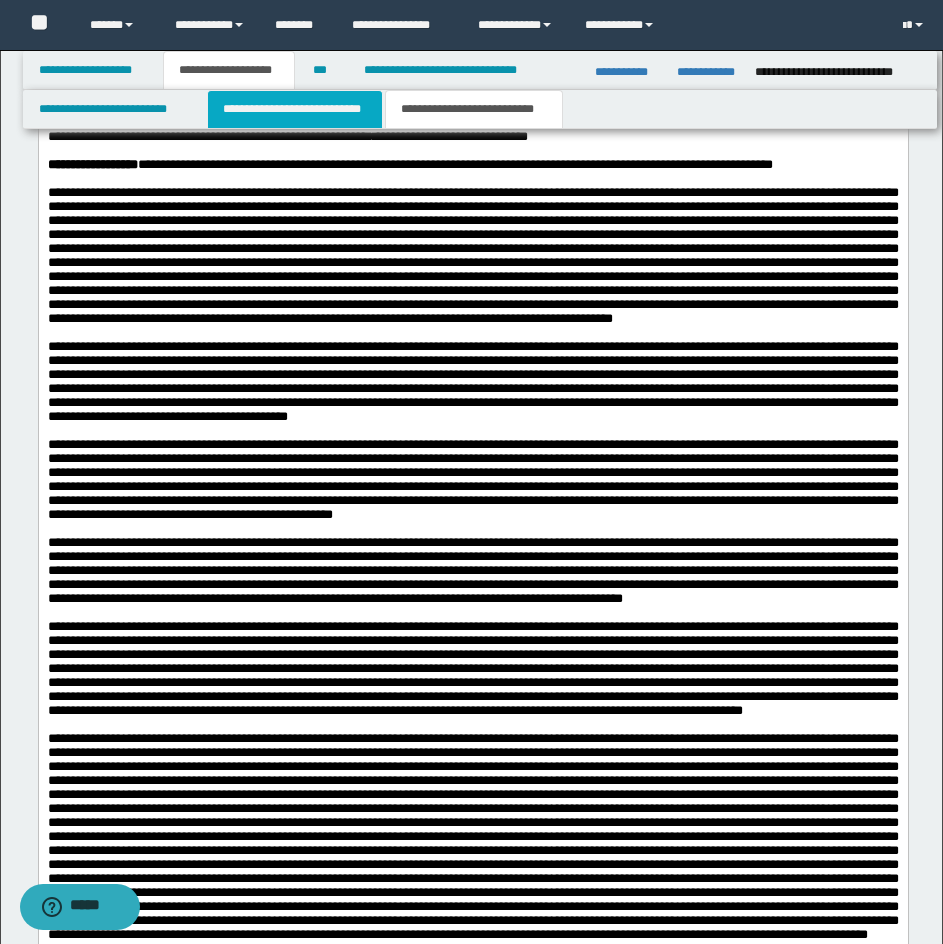 click on "**********" at bounding box center (295, 109) 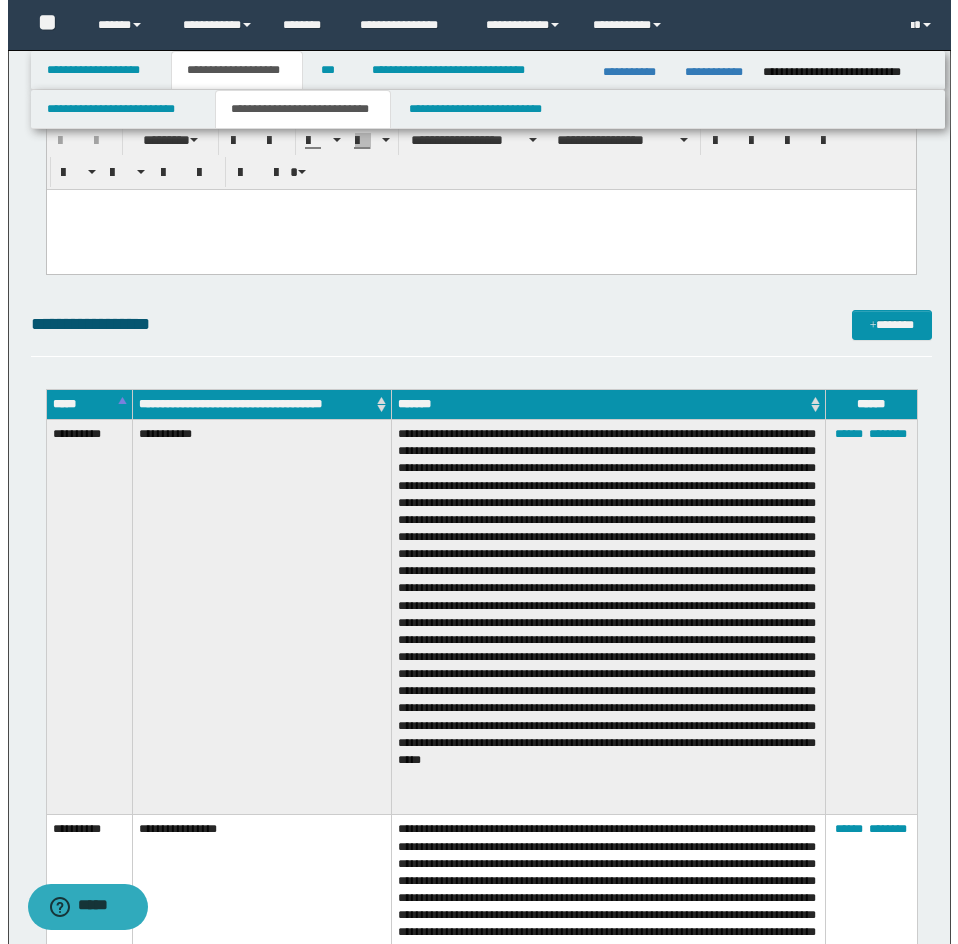 scroll, scrollTop: 3400, scrollLeft: 0, axis: vertical 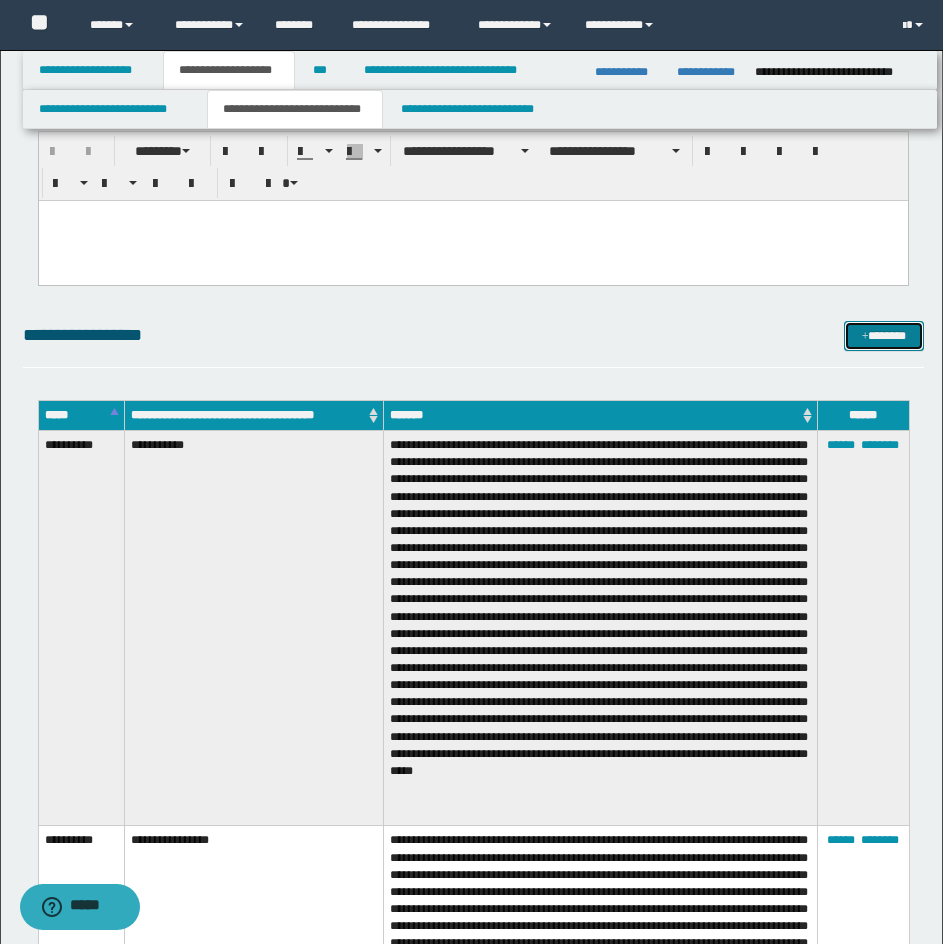 click on "*******" at bounding box center [884, 336] 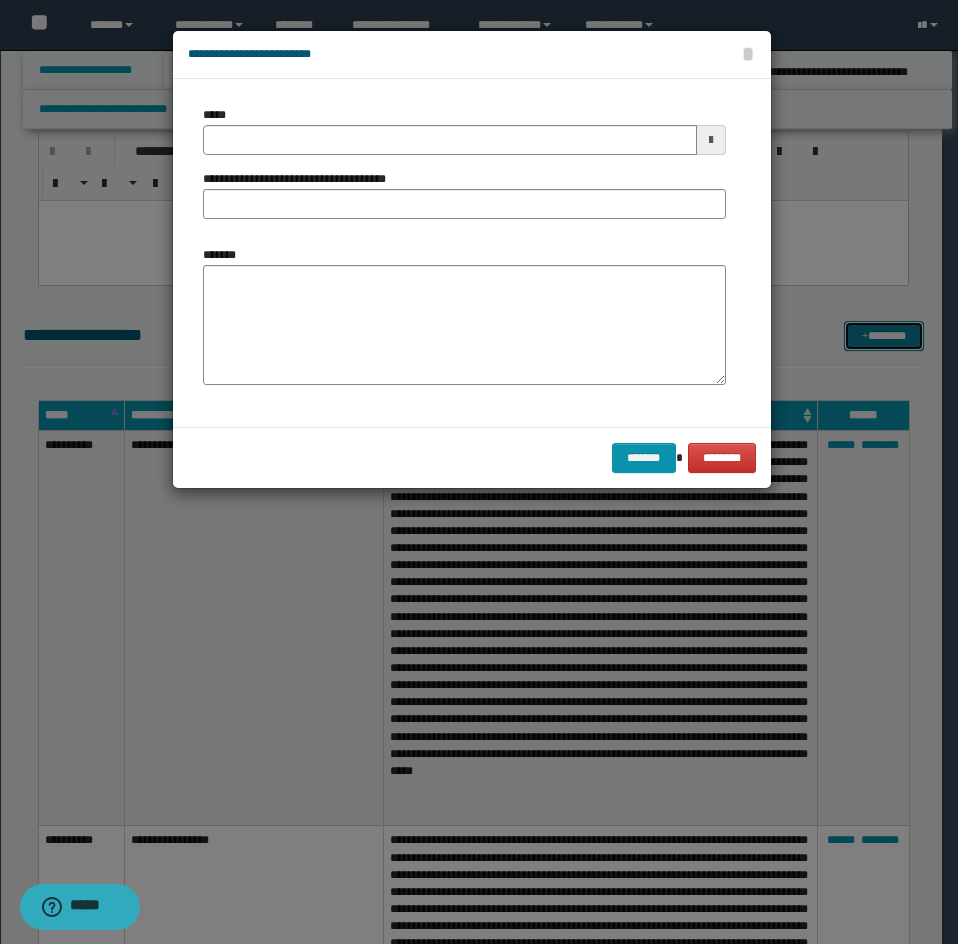 scroll, scrollTop: 0, scrollLeft: 0, axis: both 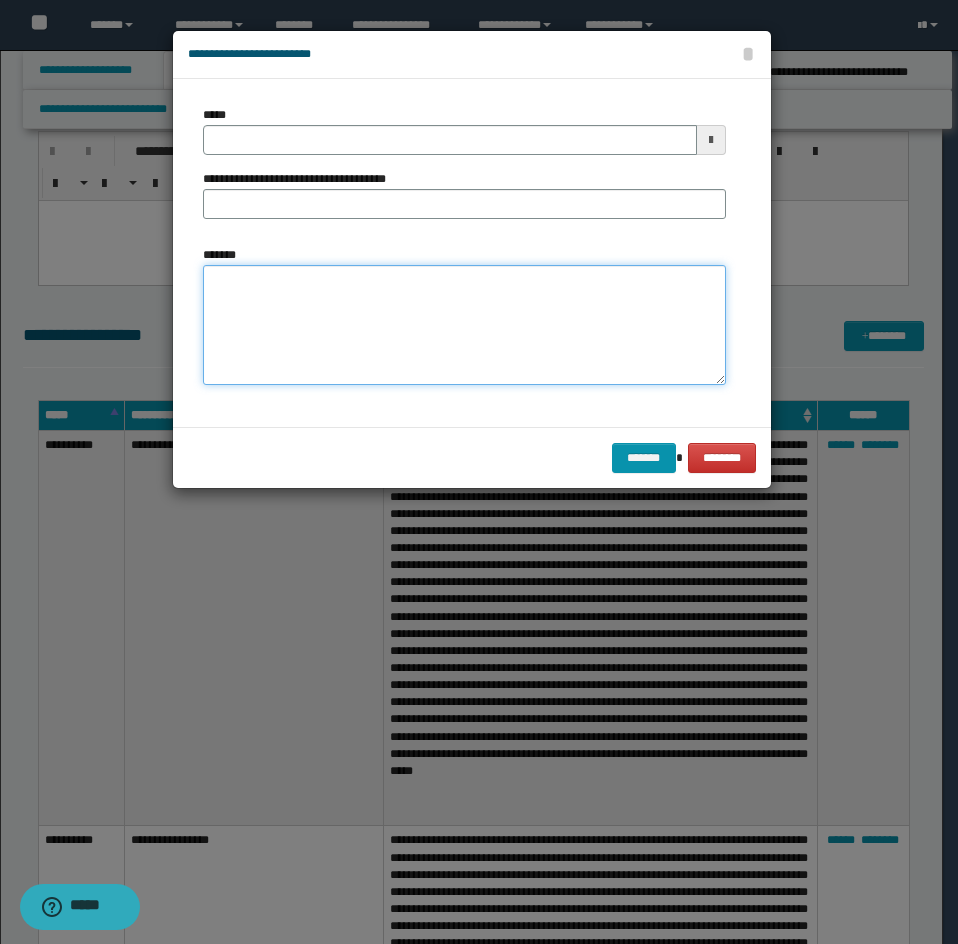 click on "*******" at bounding box center (464, 325) 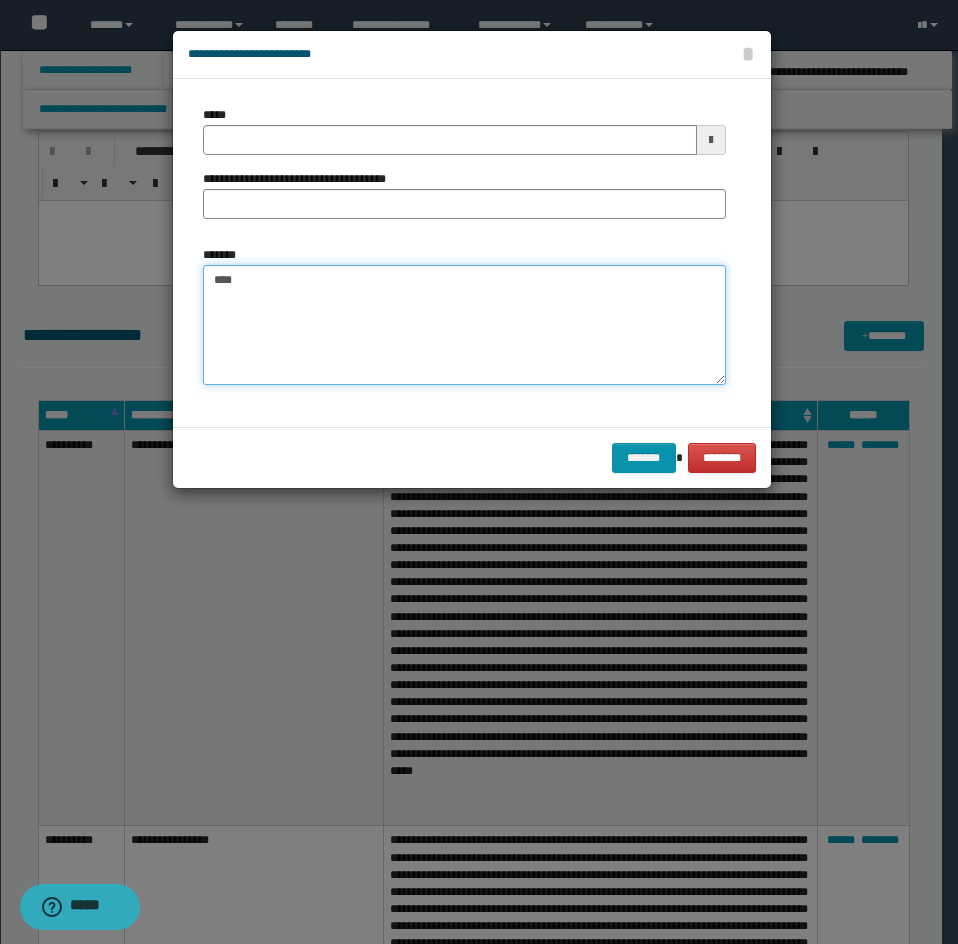 paste on "**********" 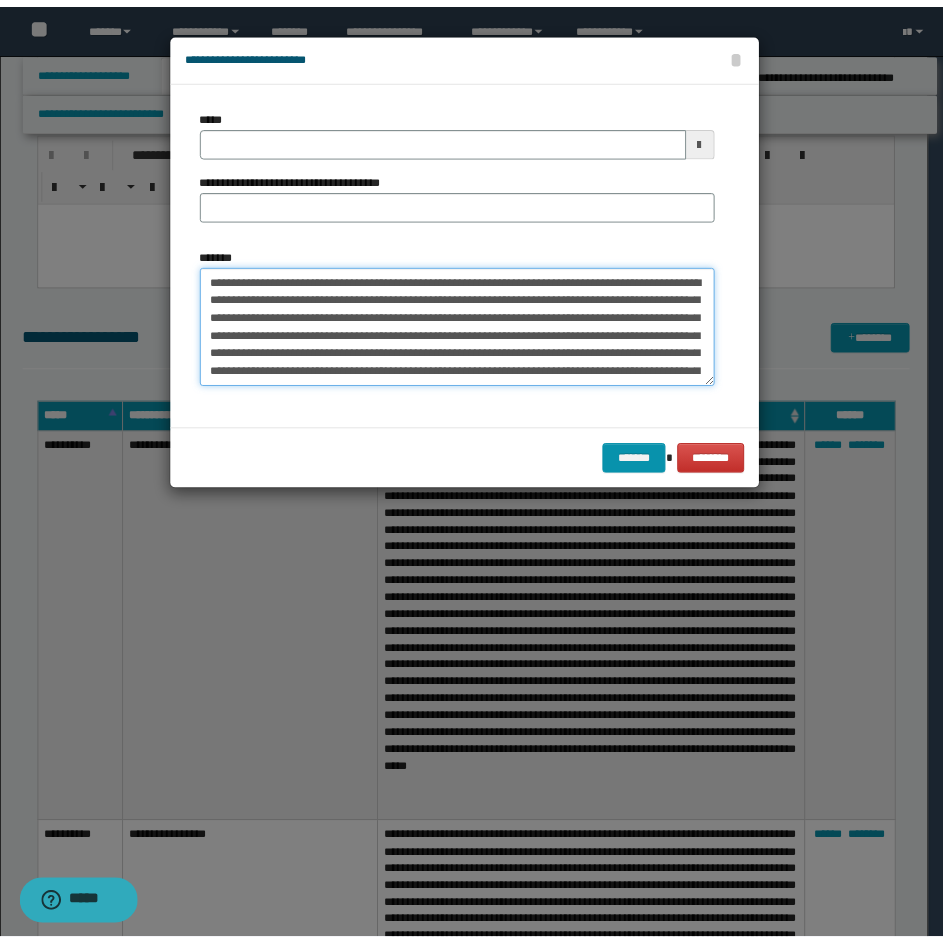 scroll, scrollTop: 282, scrollLeft: 0, axis: vertical 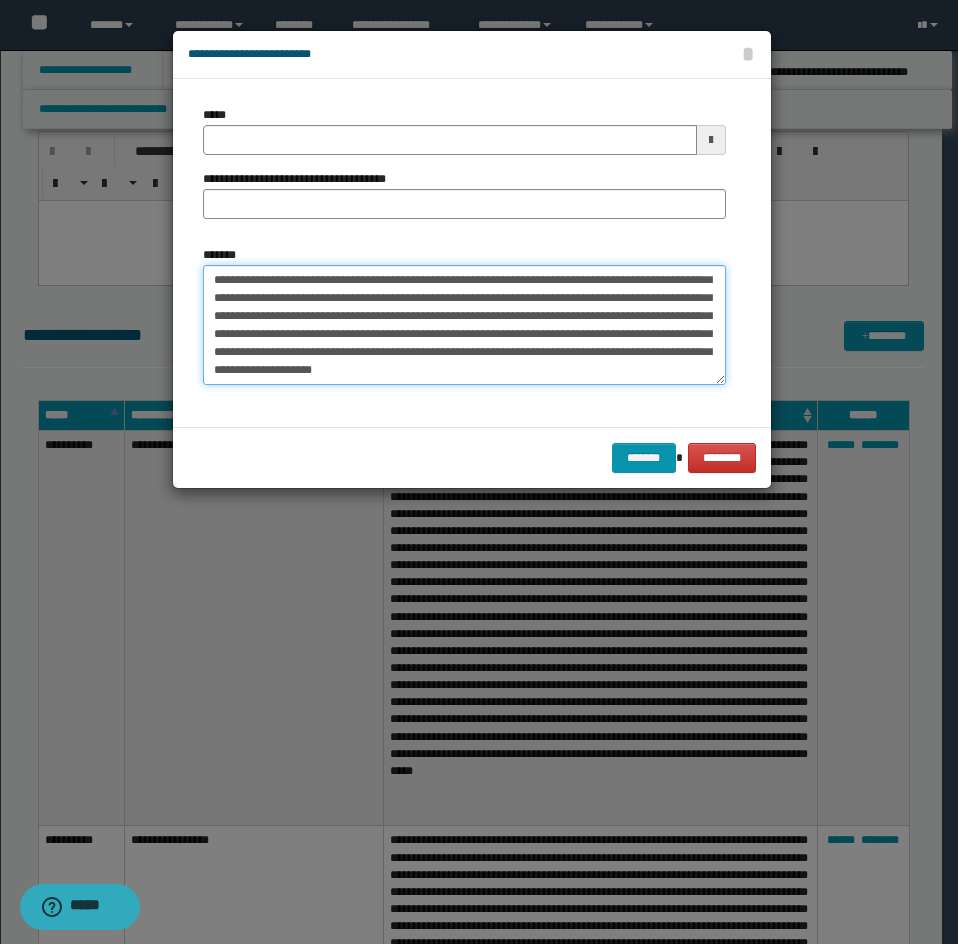 type on "**********" 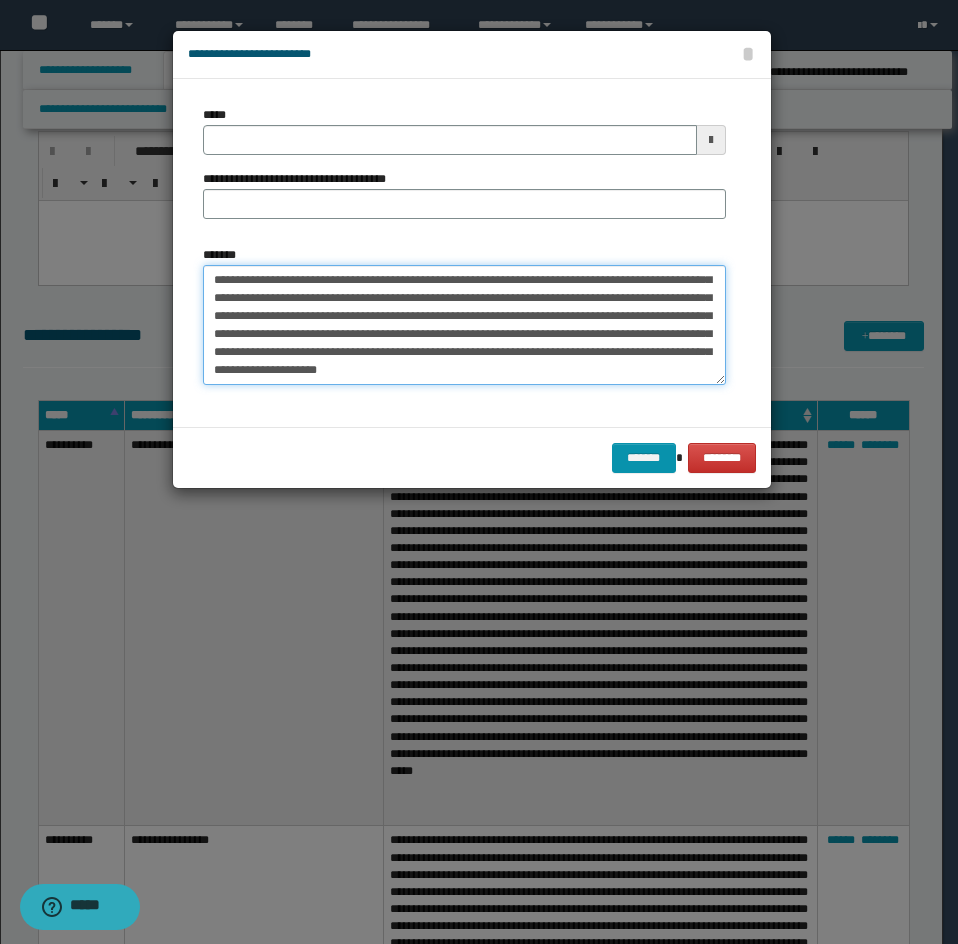 type 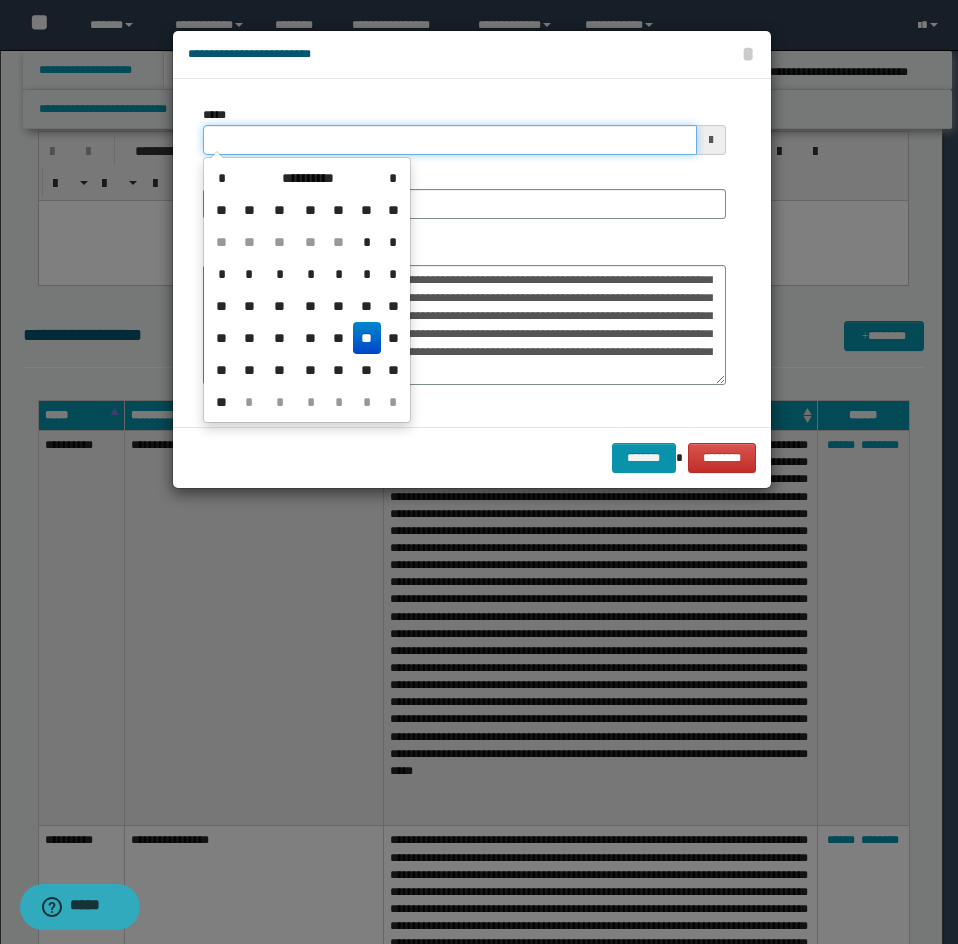 click on "*****" at bounding box center [450, 140] 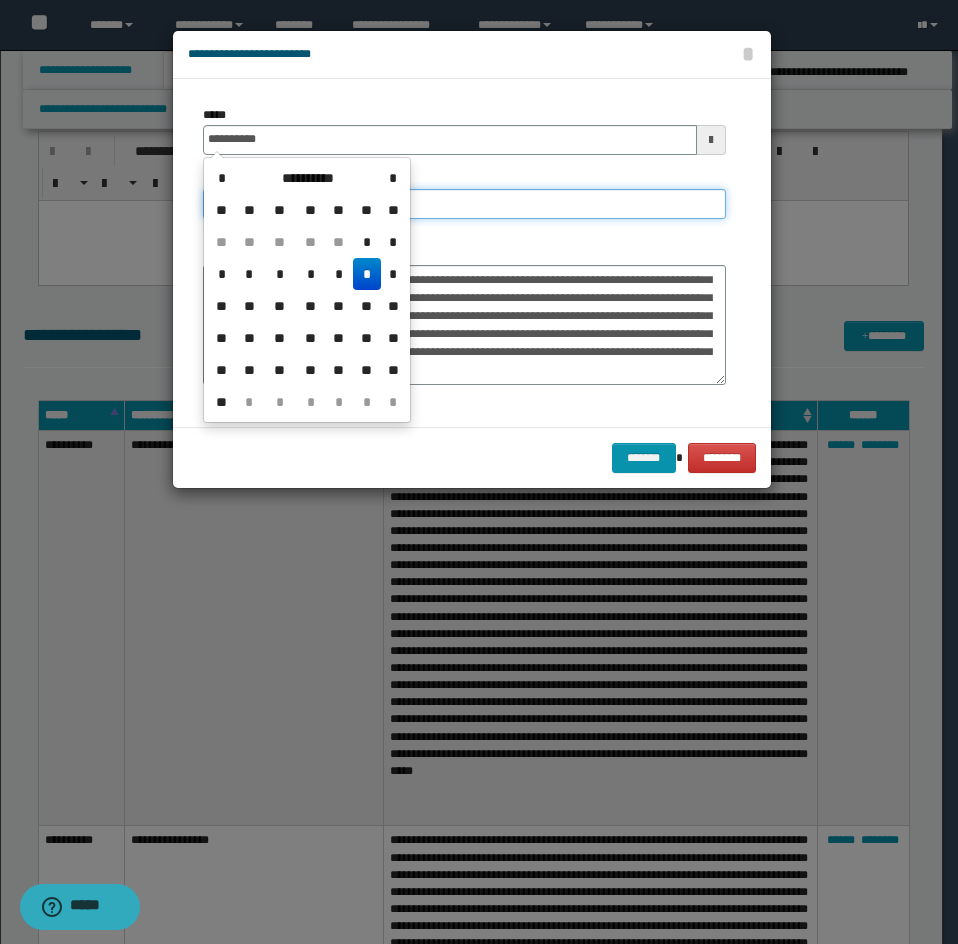 type on "**********" 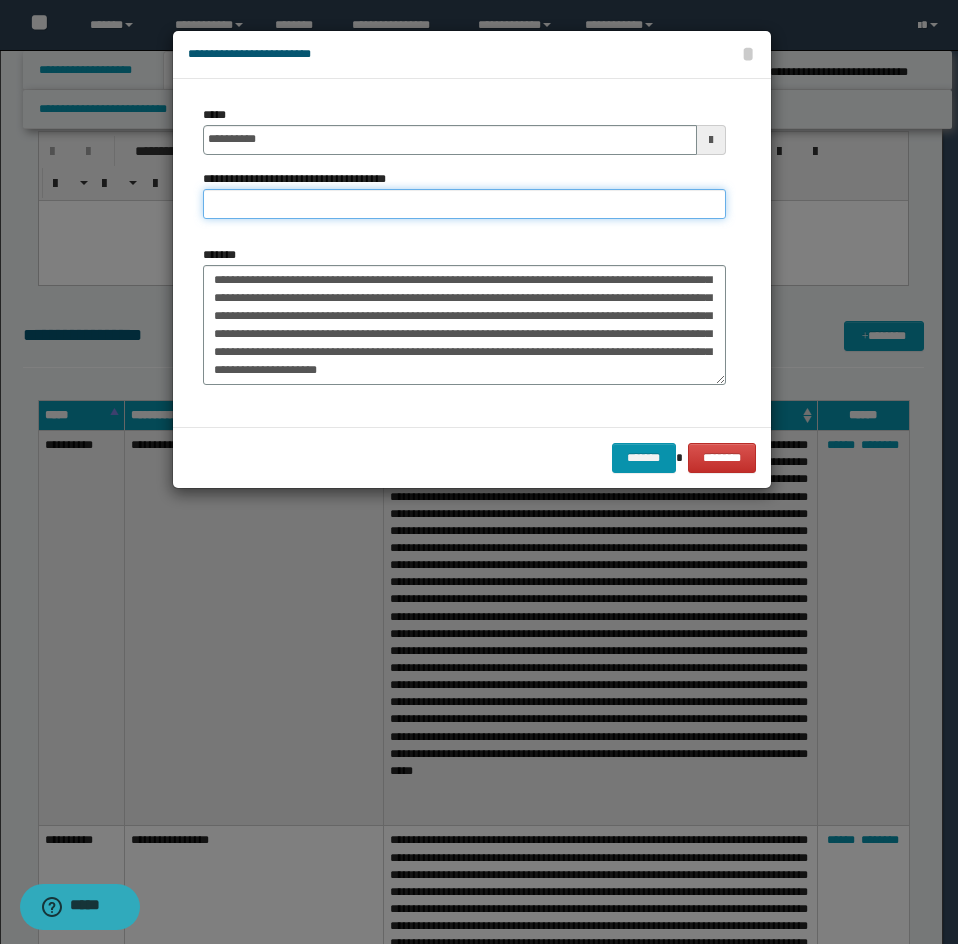 type on "**********" 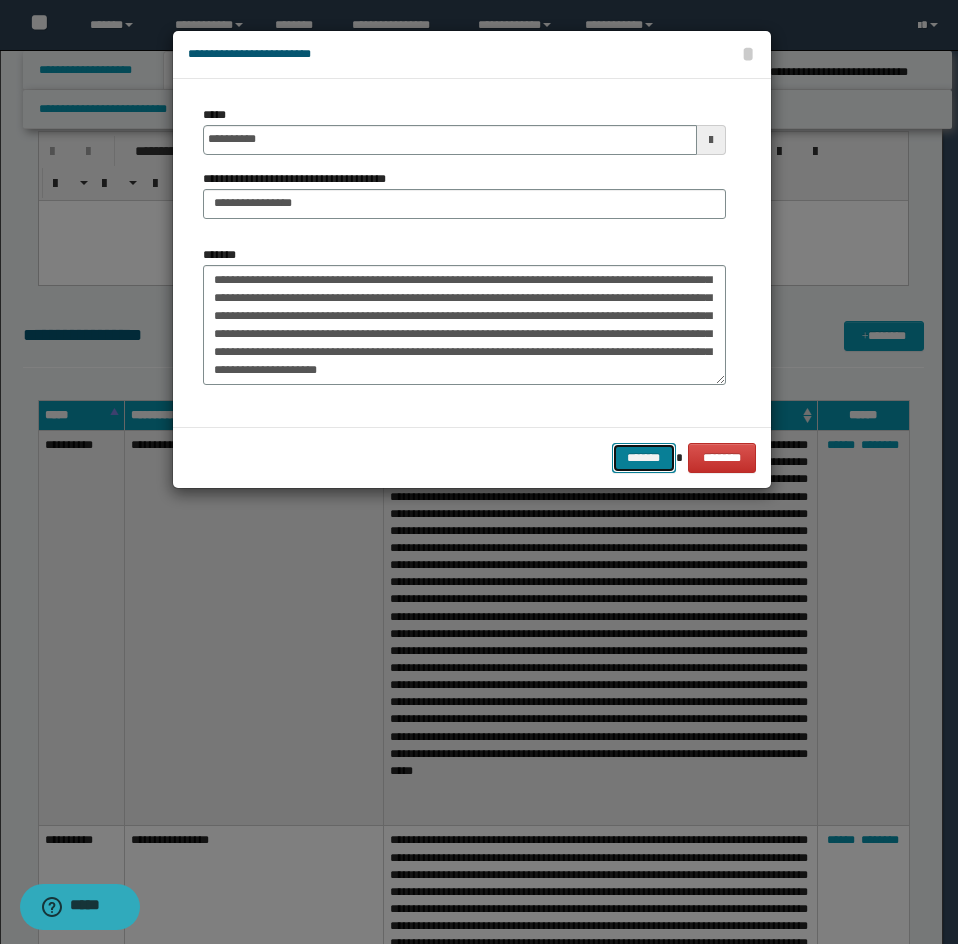 click on "*******" at bounding box center [644, 458] 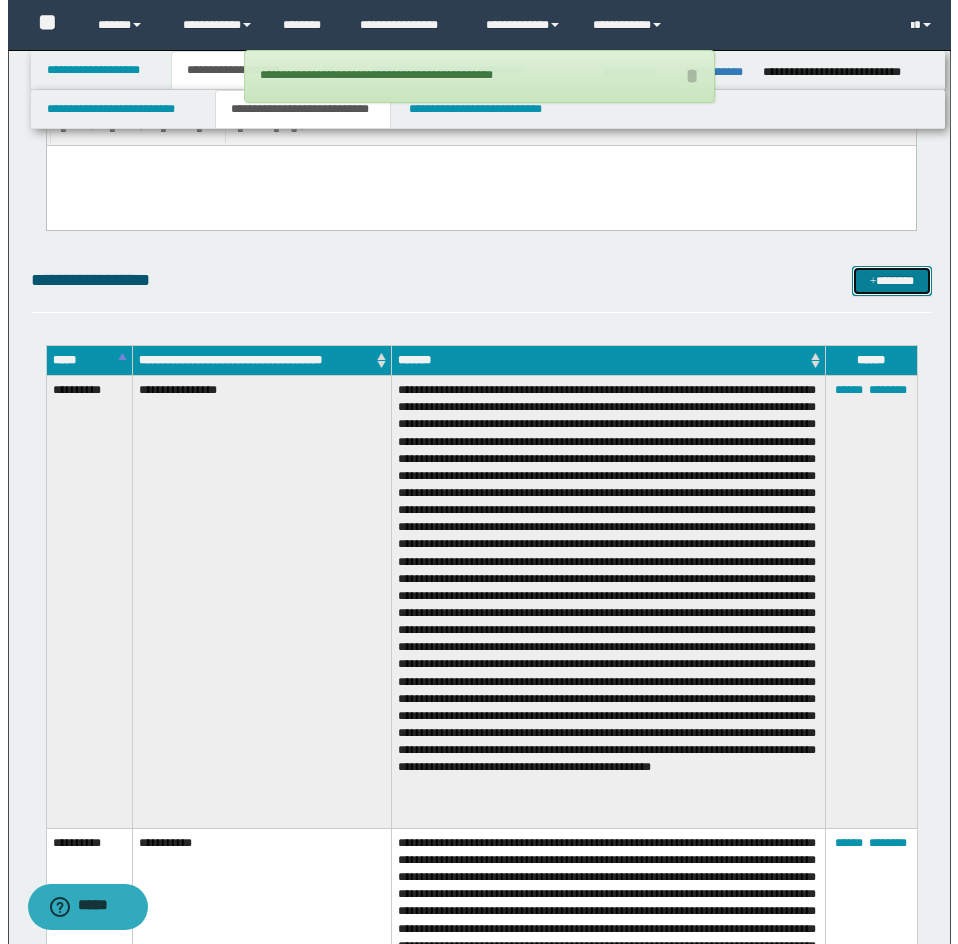 scroll, scrollTop: 3500, scrollLeft: 0, axis: vertical 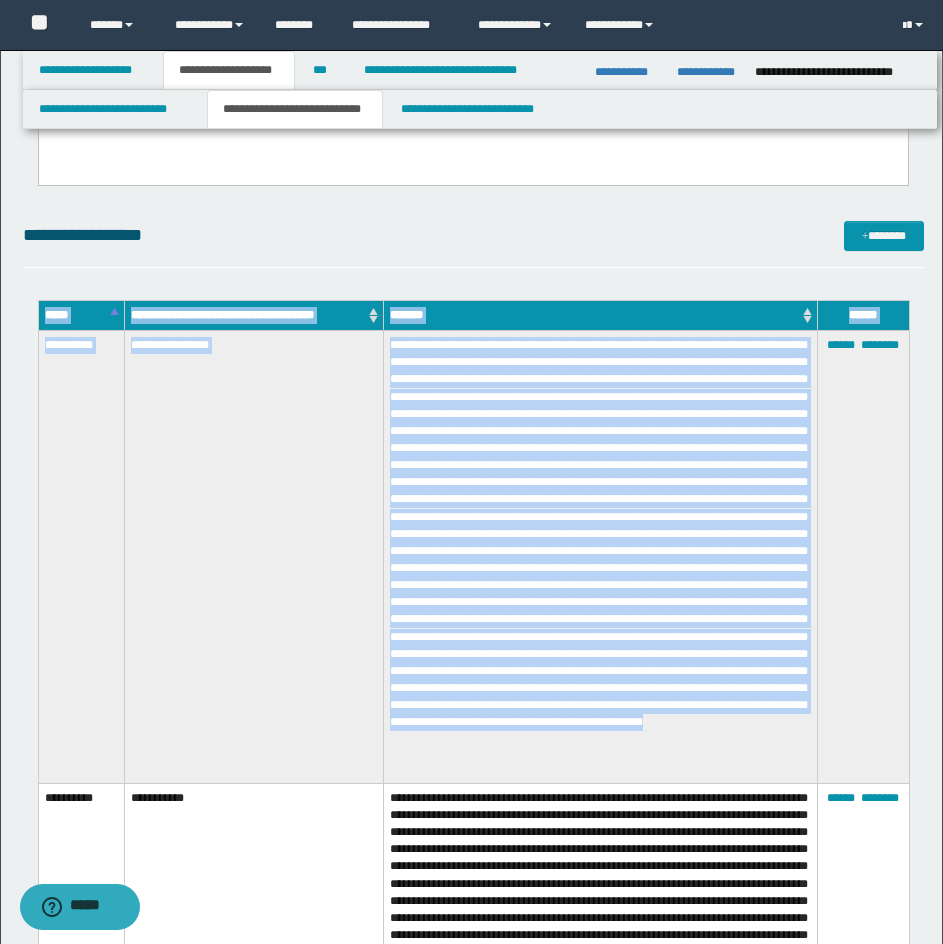 drag, startPoint x: 36, startPoint y: 339, endPoint x: 625, endPoint y: 772, distance: 731.0335 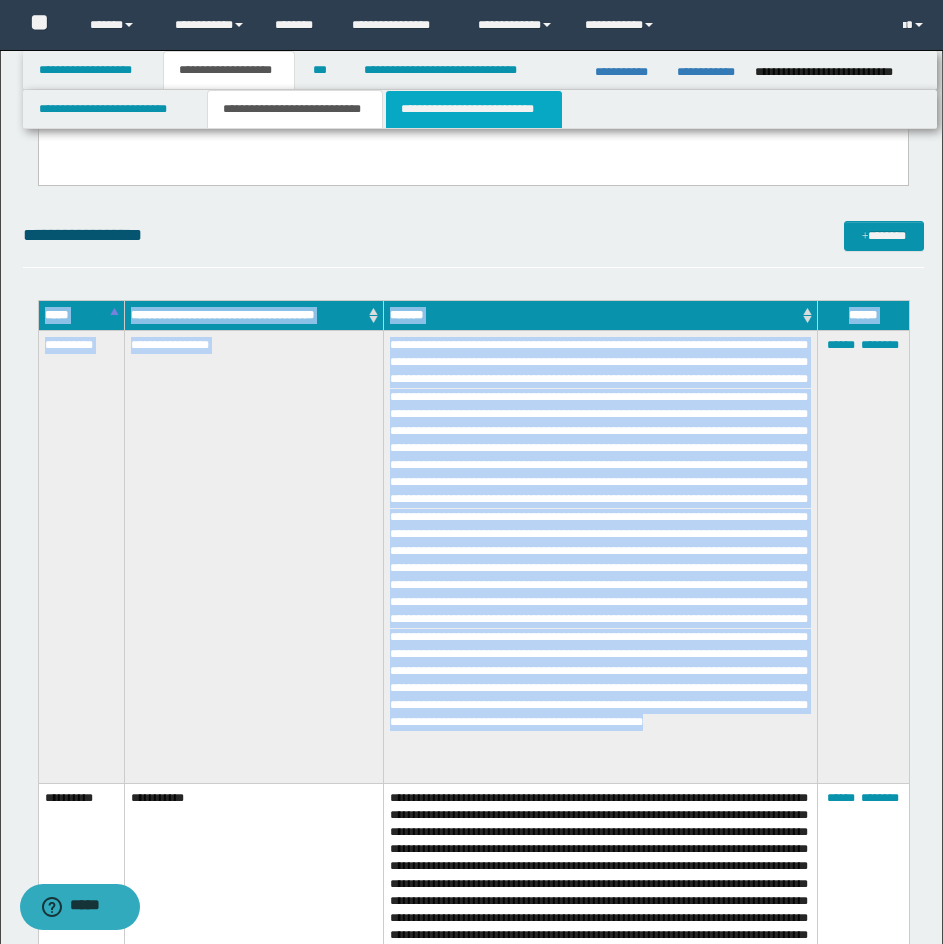 click on "**********" at bounding box center [474, 109] 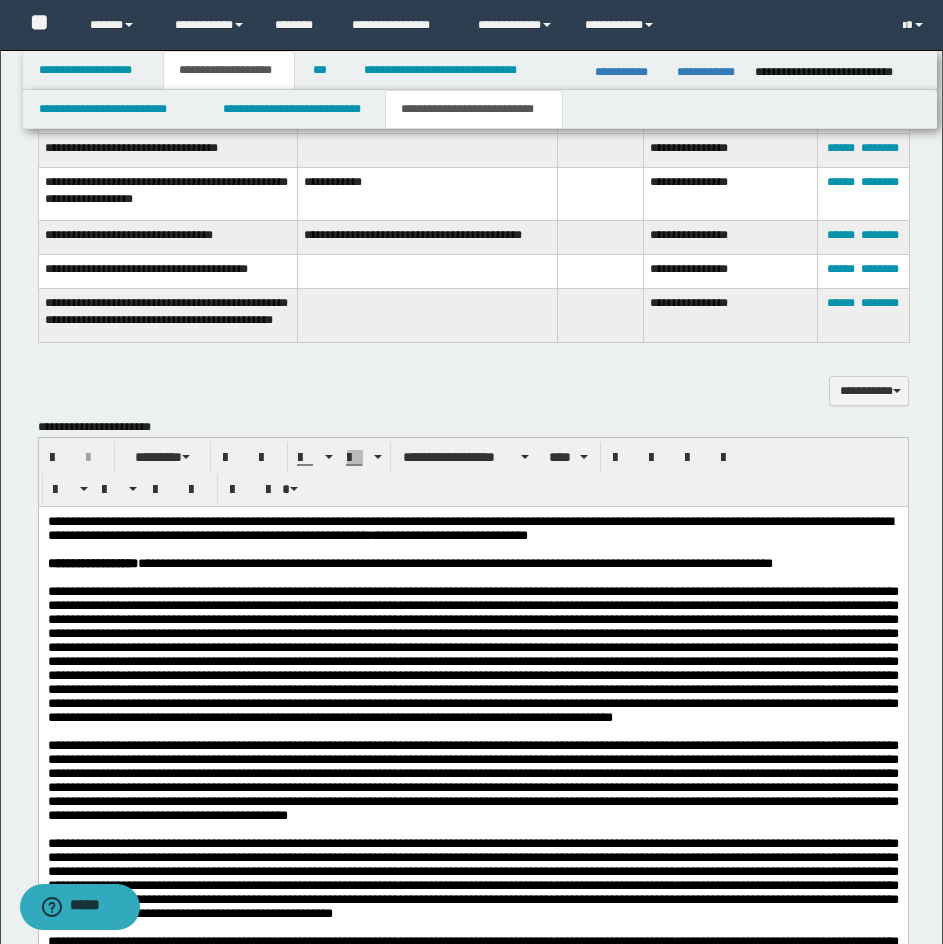 scroll, scrollTop: 1800, scrollLeft: 0, axis: vertical 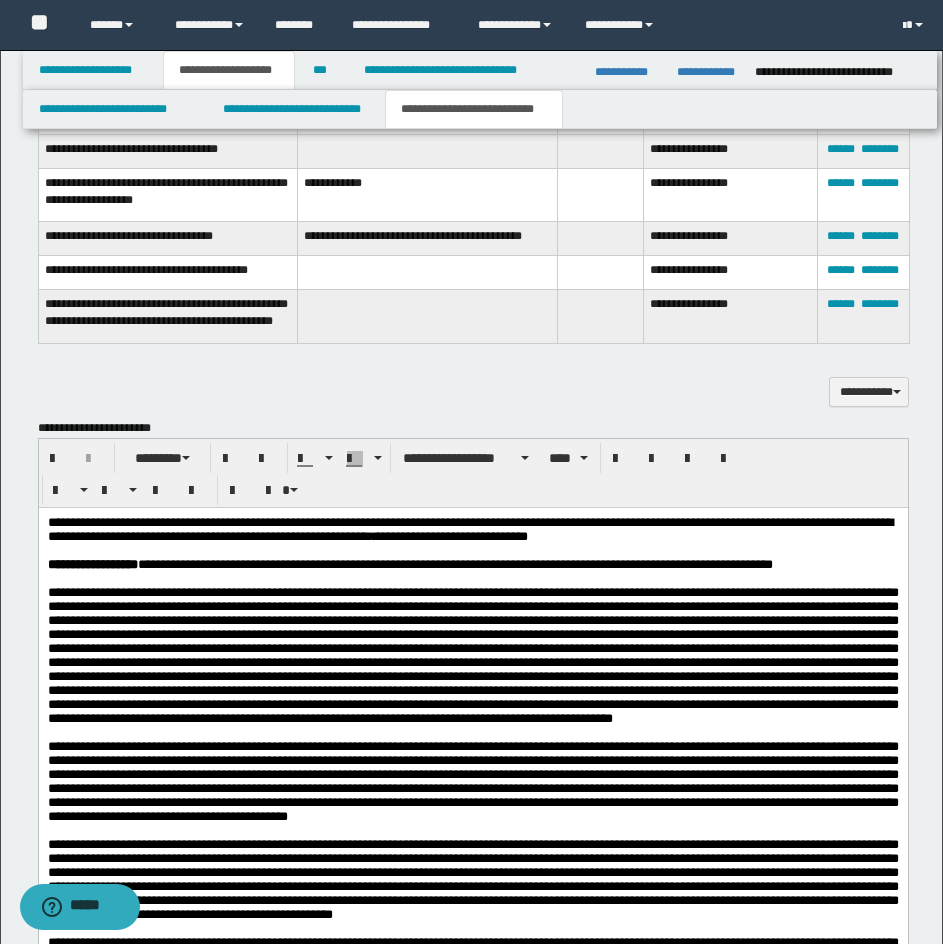 click on "**********" at bounding box center [472, 565] 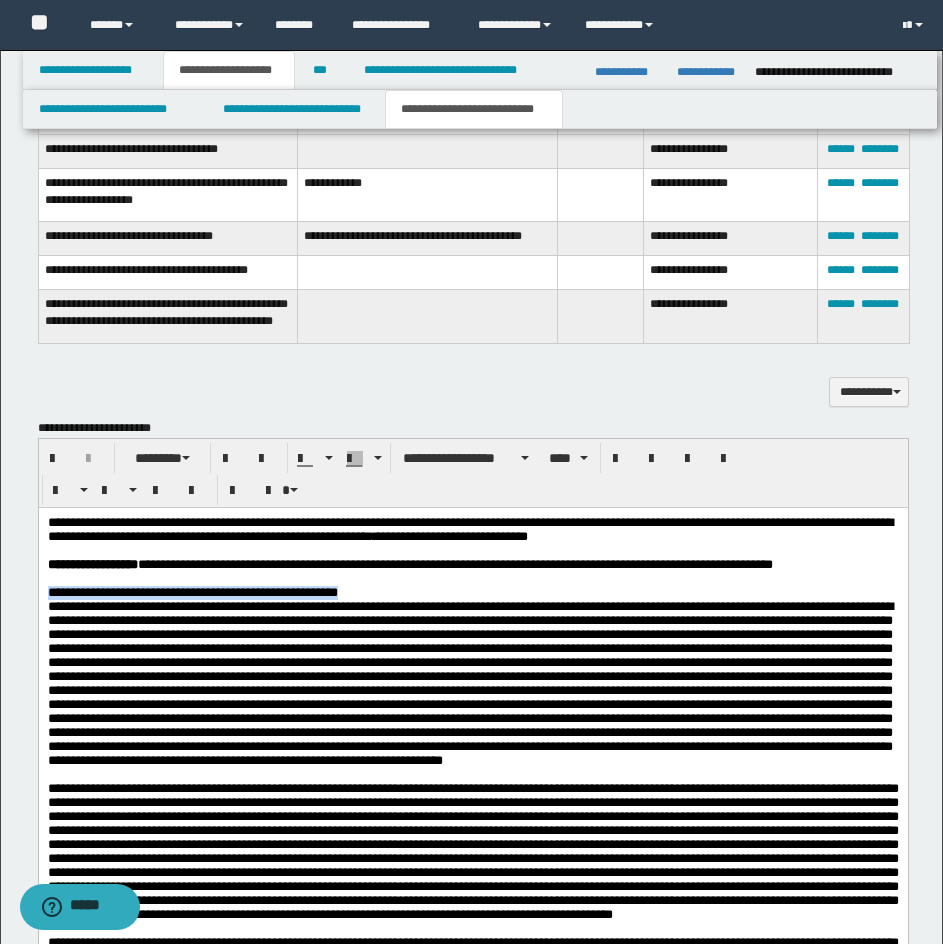 drag, startPoint x: 362, startPoint y: 603, endPoint x: 37, endPoint y: 602, distance: 325.00153 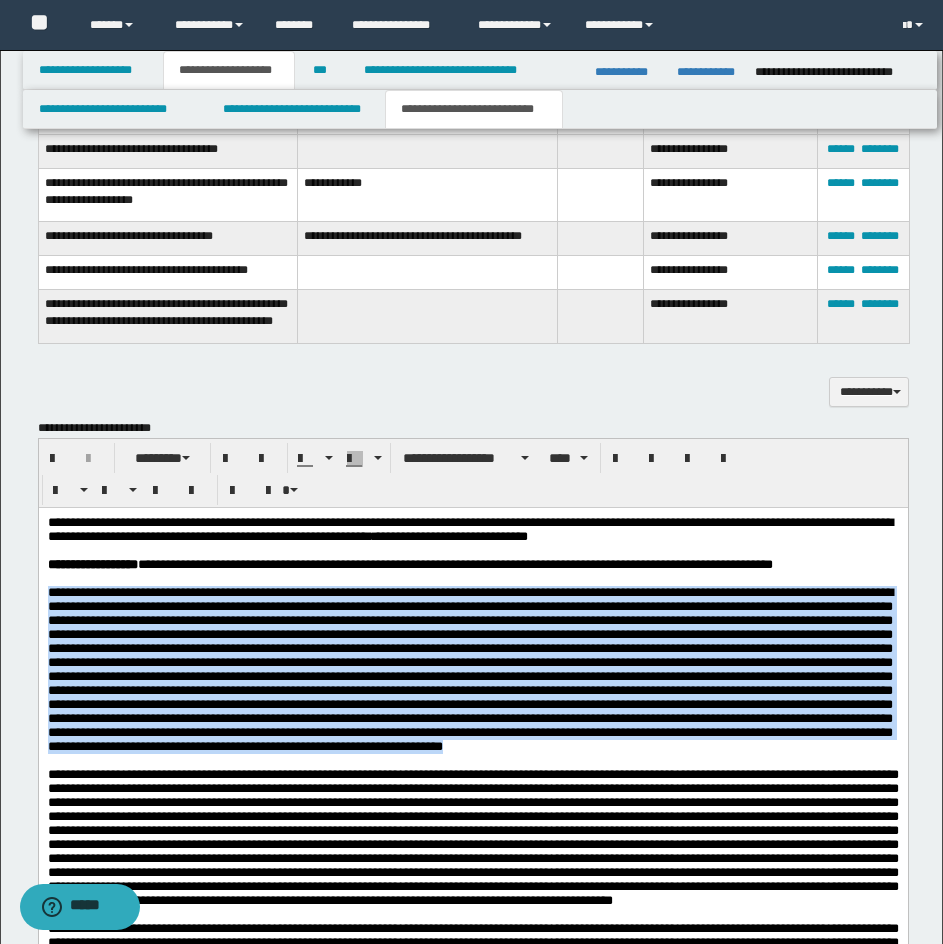 drag, startPoint x: 506, startPoint y: 807, endPoint x: 38, endPoint y: 601, distance: 511.3316 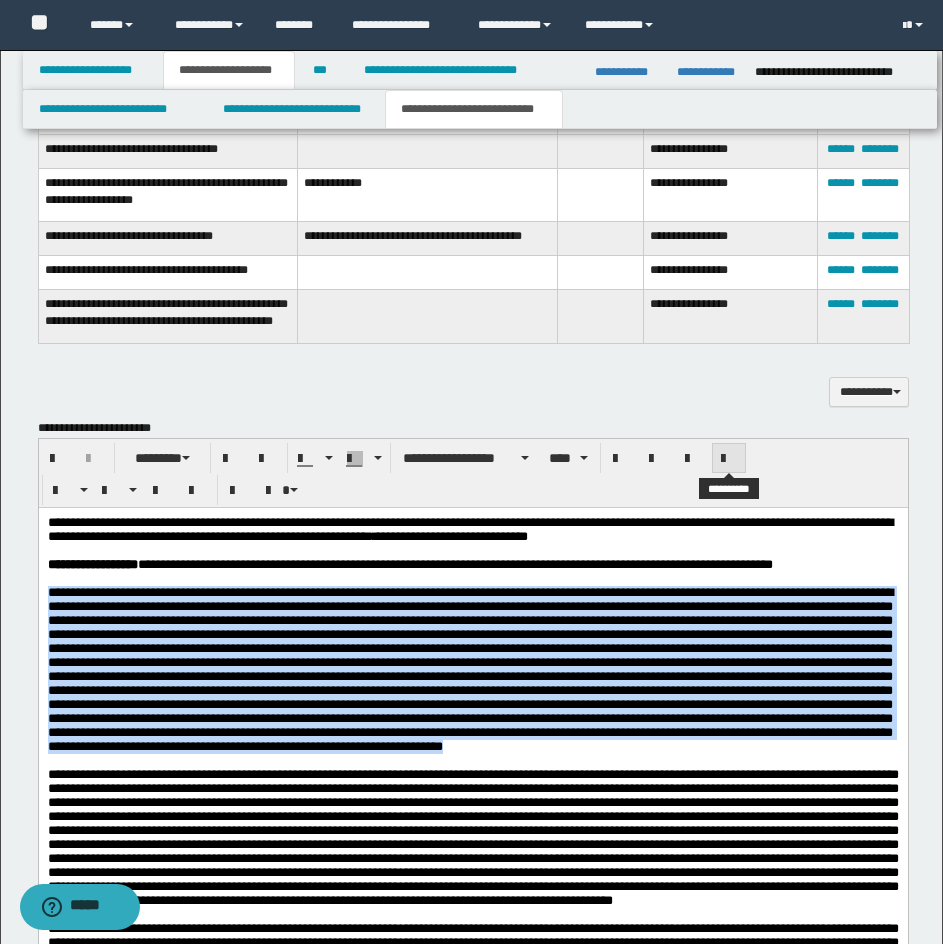 click at bounding box center [729, 458] 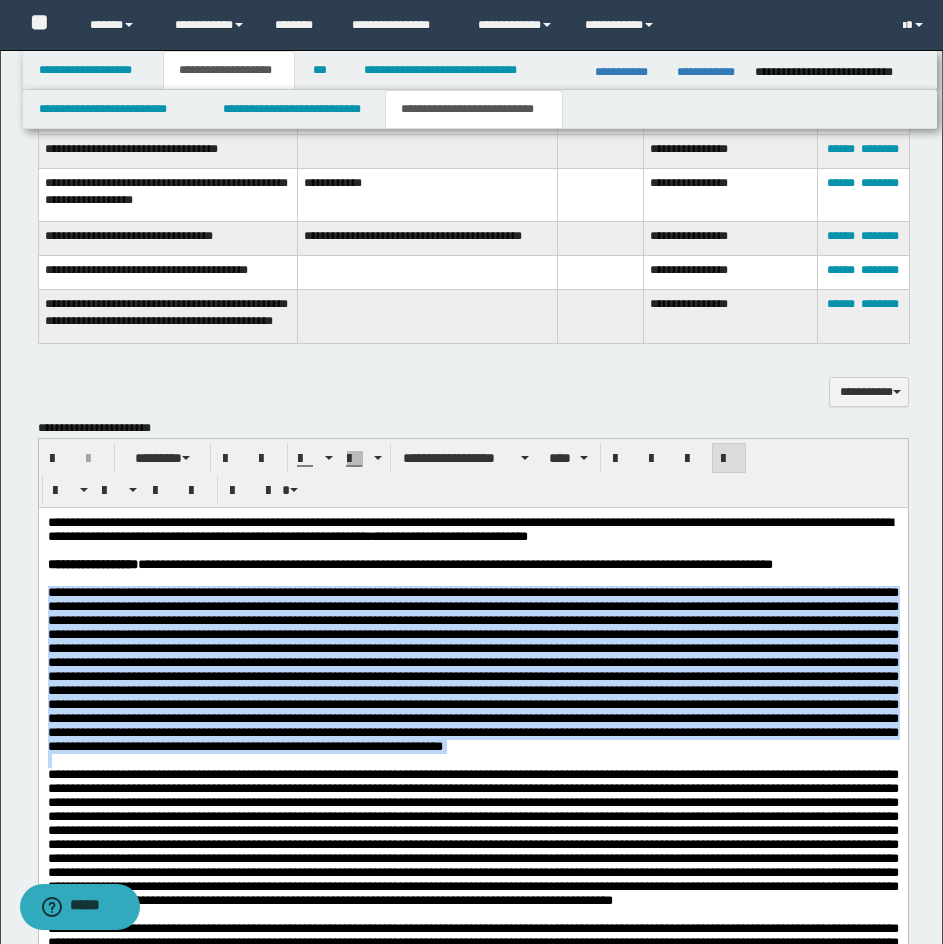 click at bounding box center [472, 761] 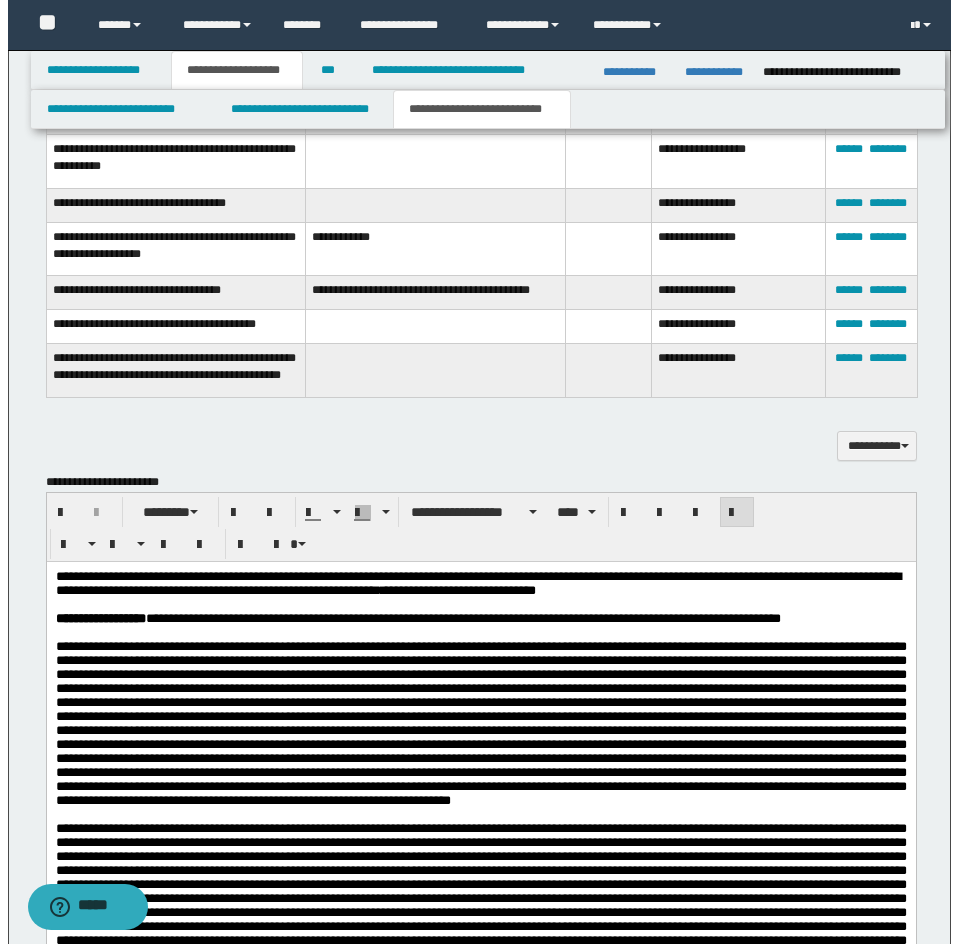 scroll, scrollTop: 1900, scrollLeft: 0, axis: vertical 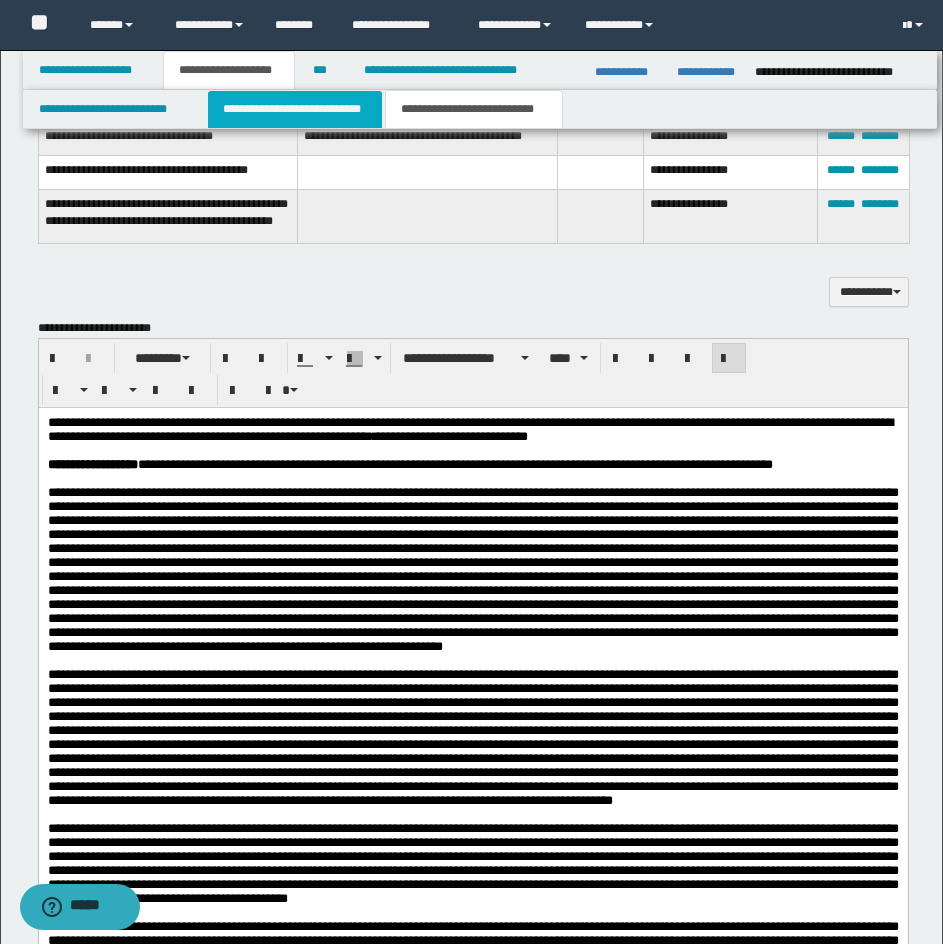 drag, startPoint x: 308, startPoint y: 98, endPoint x: 359, endPoint y: 114, distance: 53.450912 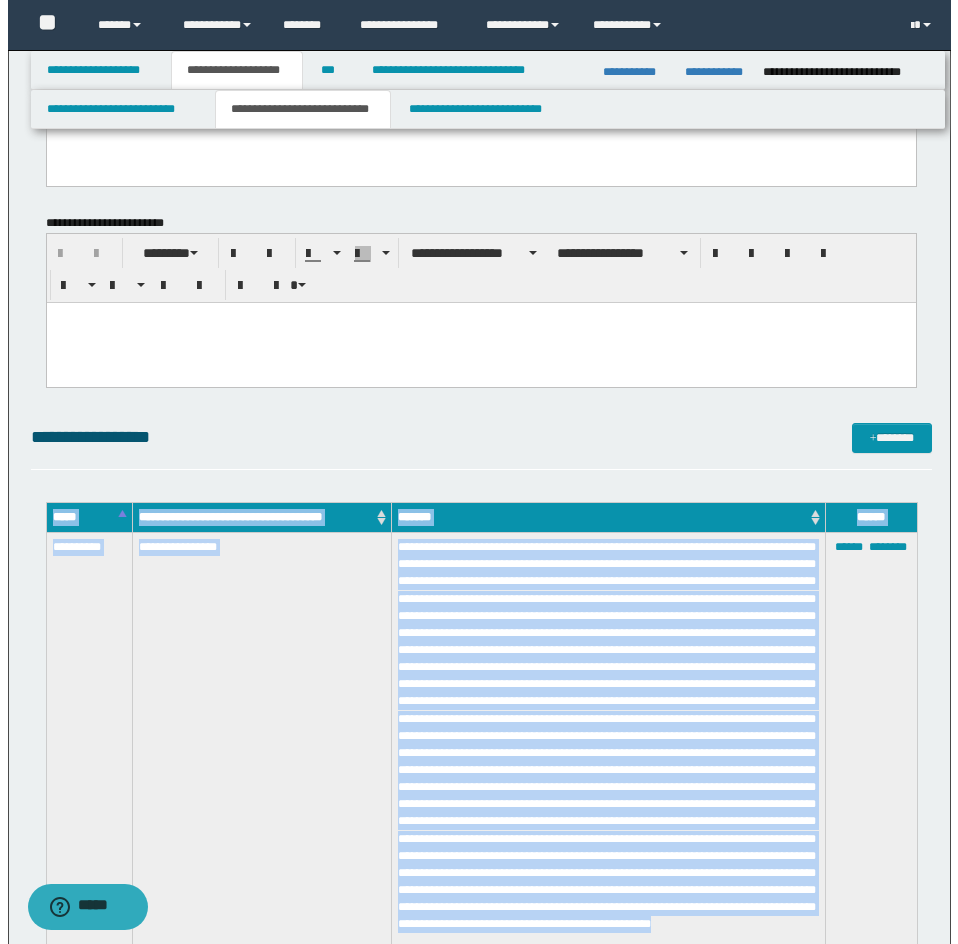 scroll, scrollTop: 3300, scrollLeft: 0, axis: vertical 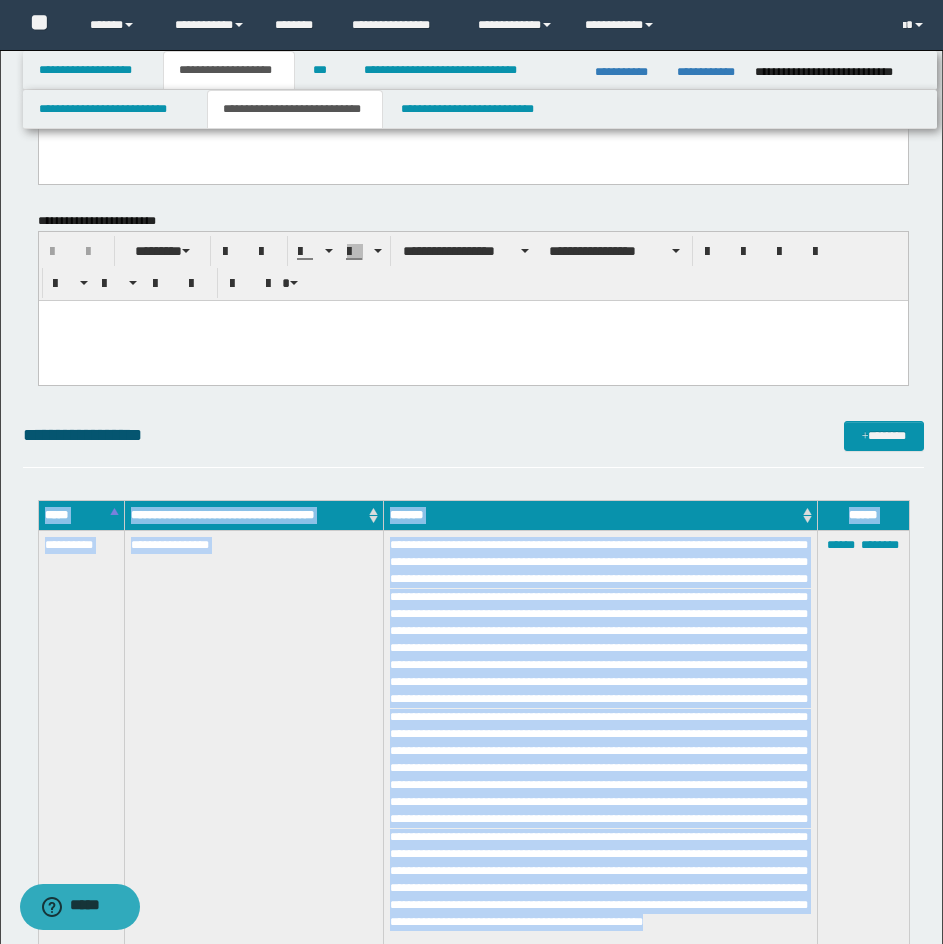 click at bounding box center [600, 757] 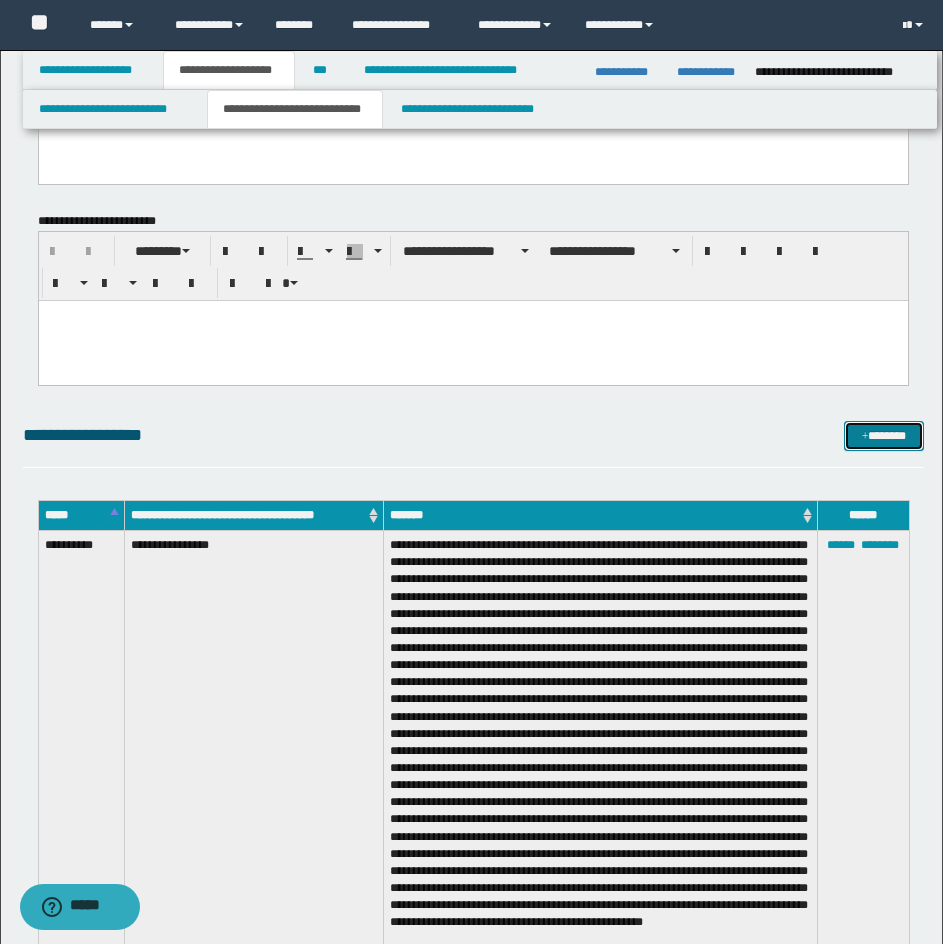 click on "*******" at bounding box center (884, 436) 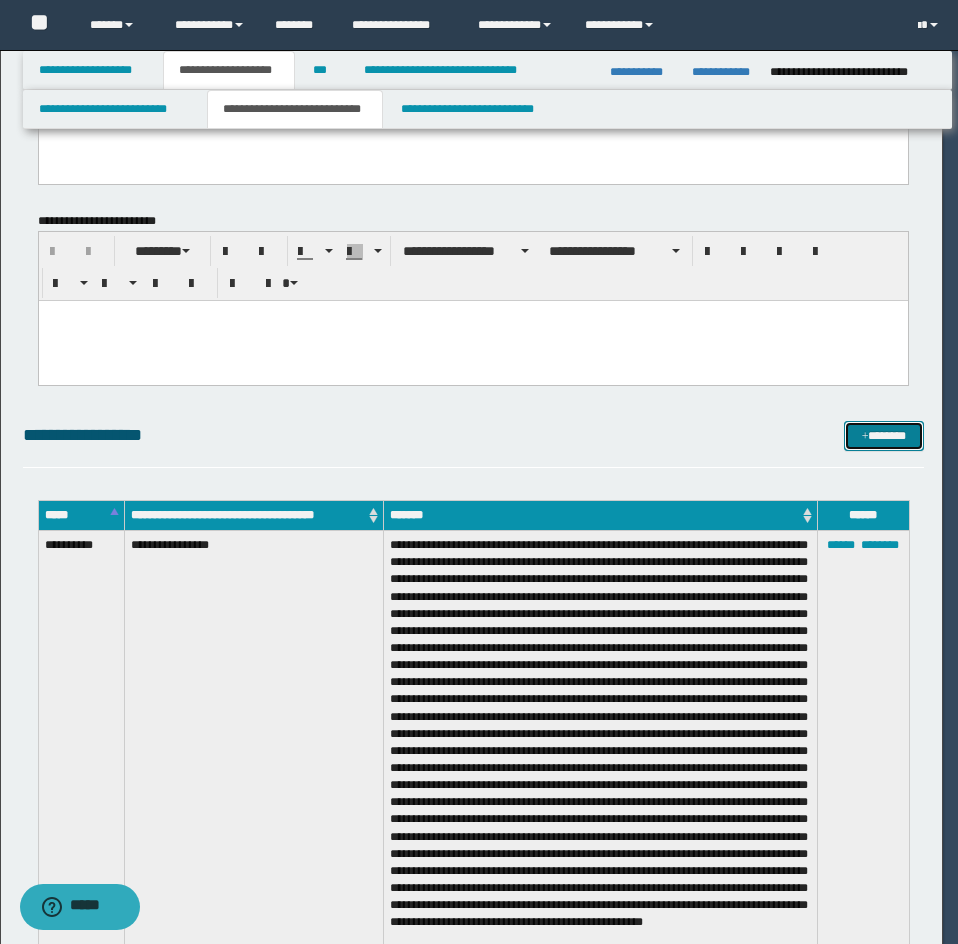 scroll, scrollTop: 0, scrollLeft: 0, axis: both 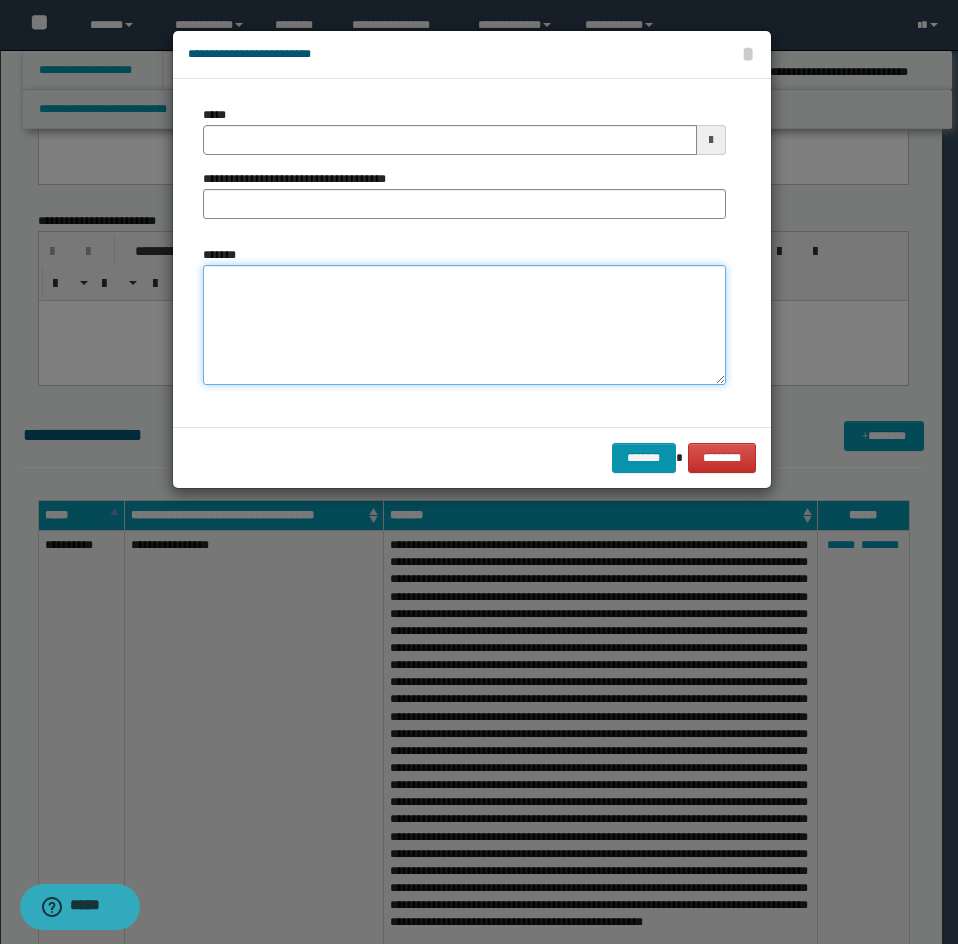 click on "*******" at bounding box center [464, 325] 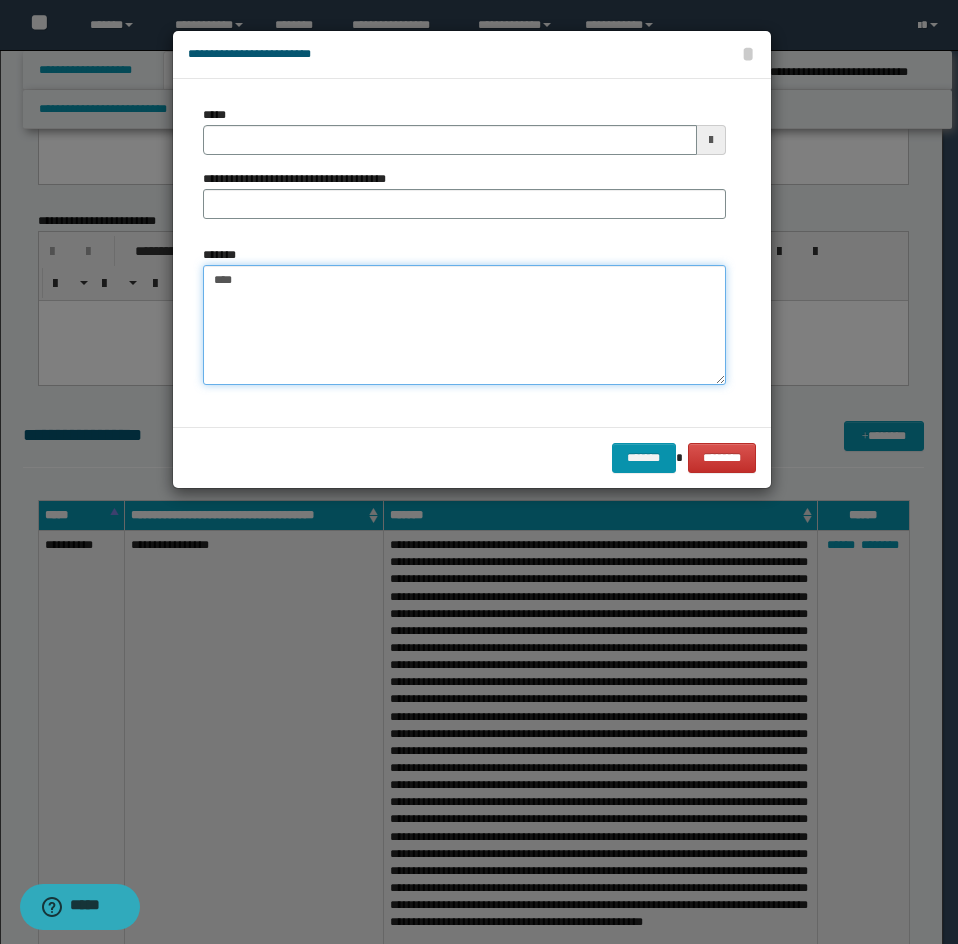 paste on "**********" 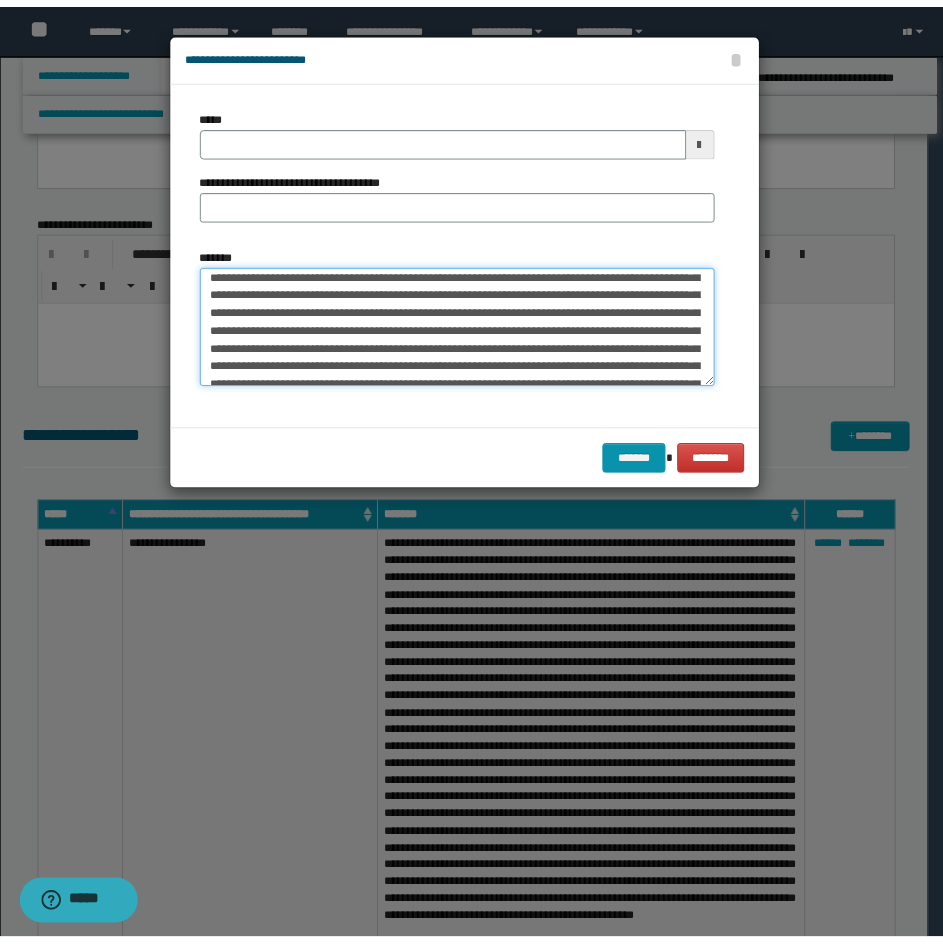 scroll, scrollTop: 0, scrollLeft: 0, axis: both 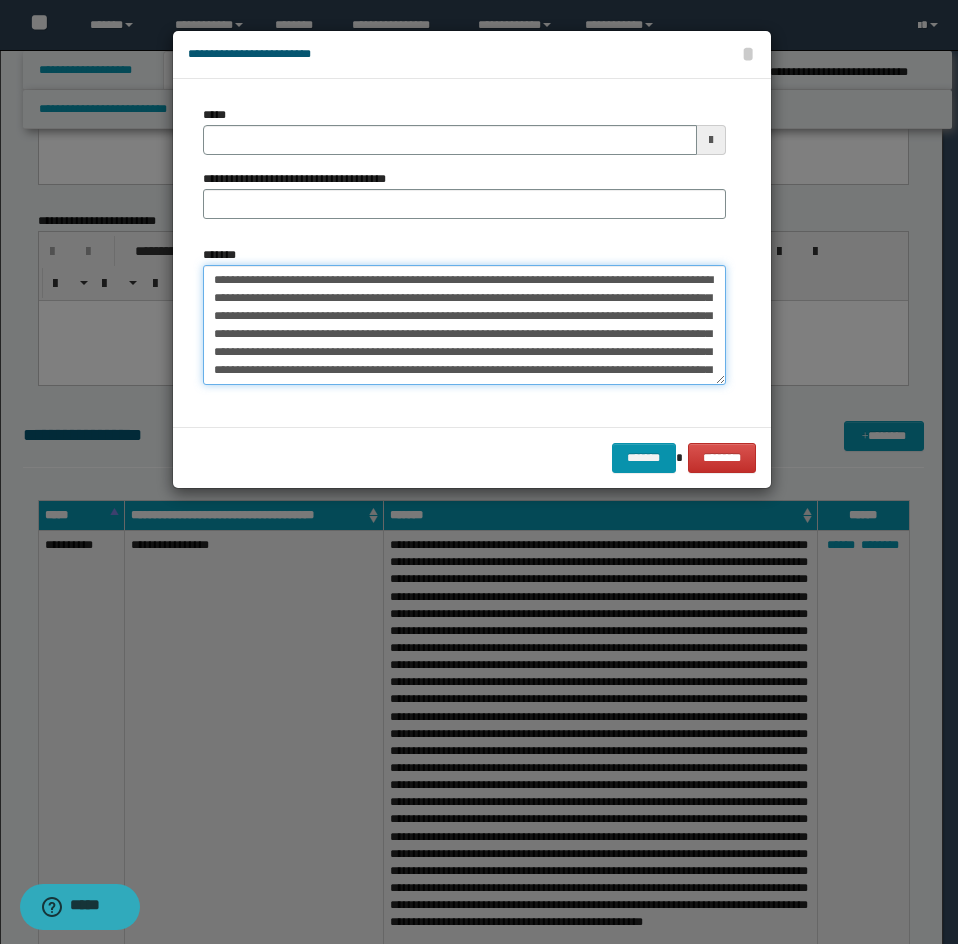 click on "*******" at bounding box center [464, 325] 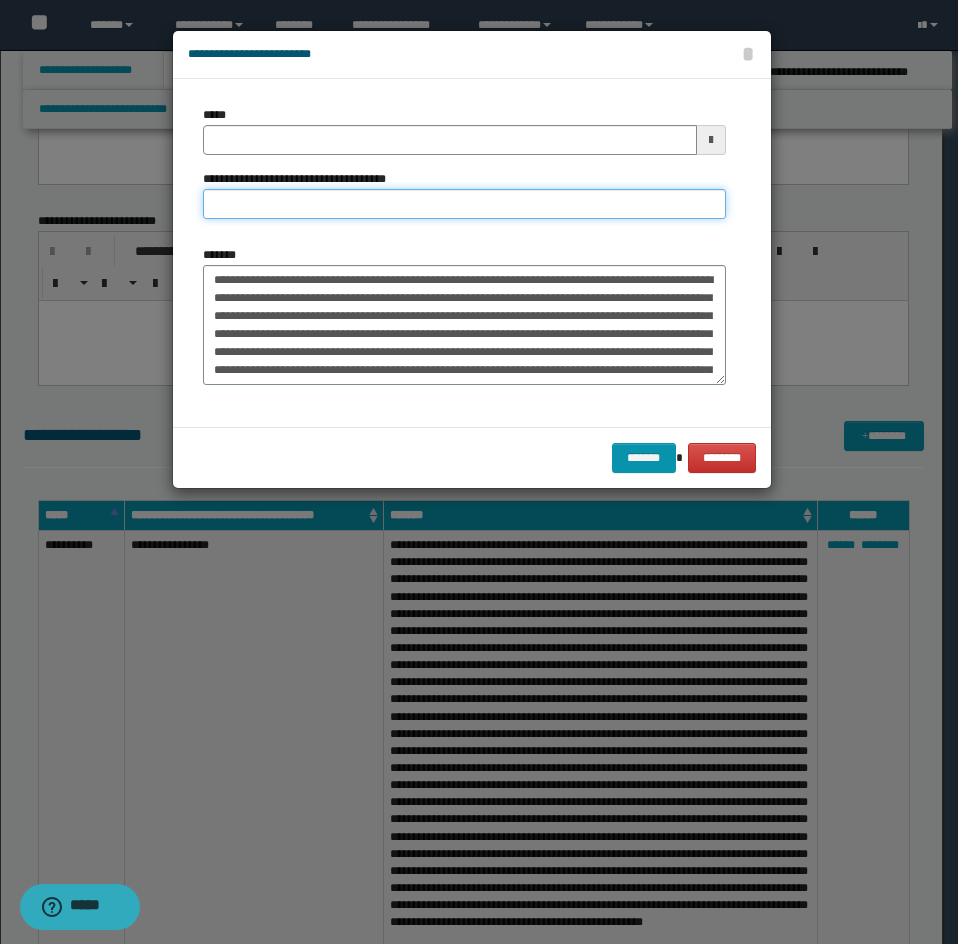 click on "**********" at bounding box center (464, 204) 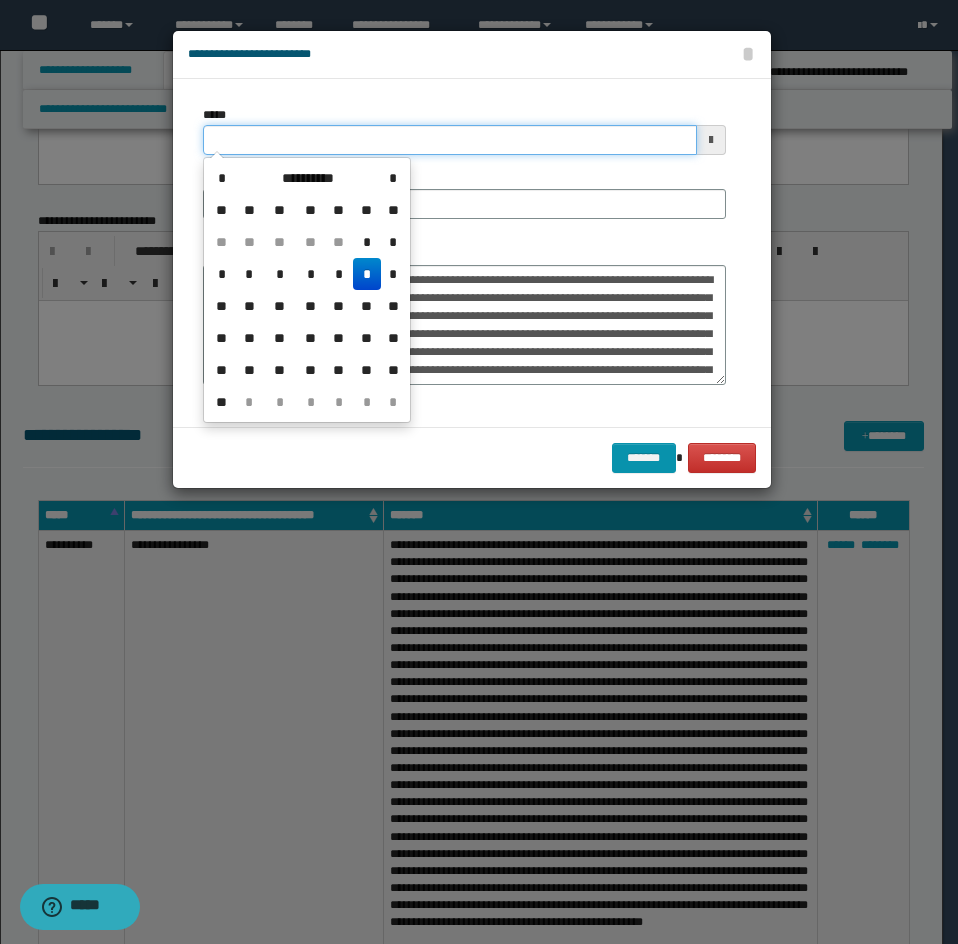 click on "*****" at bounding box center [450, 140] 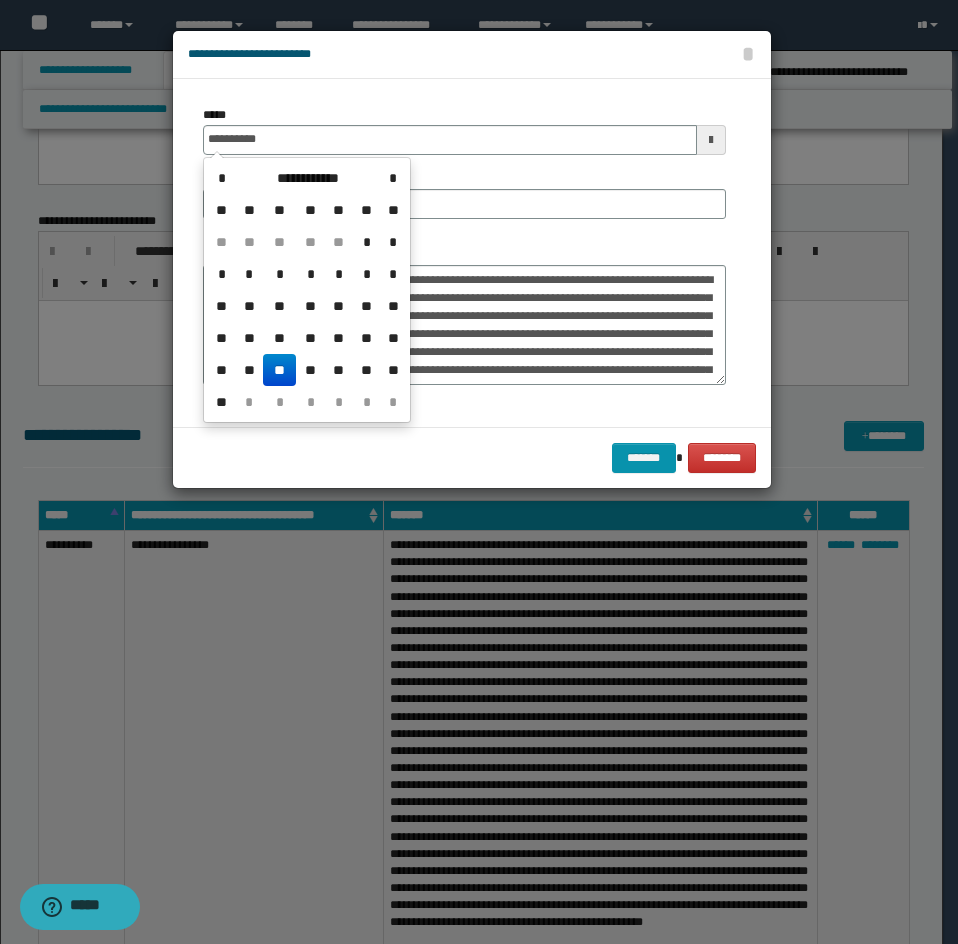 type on "**********" 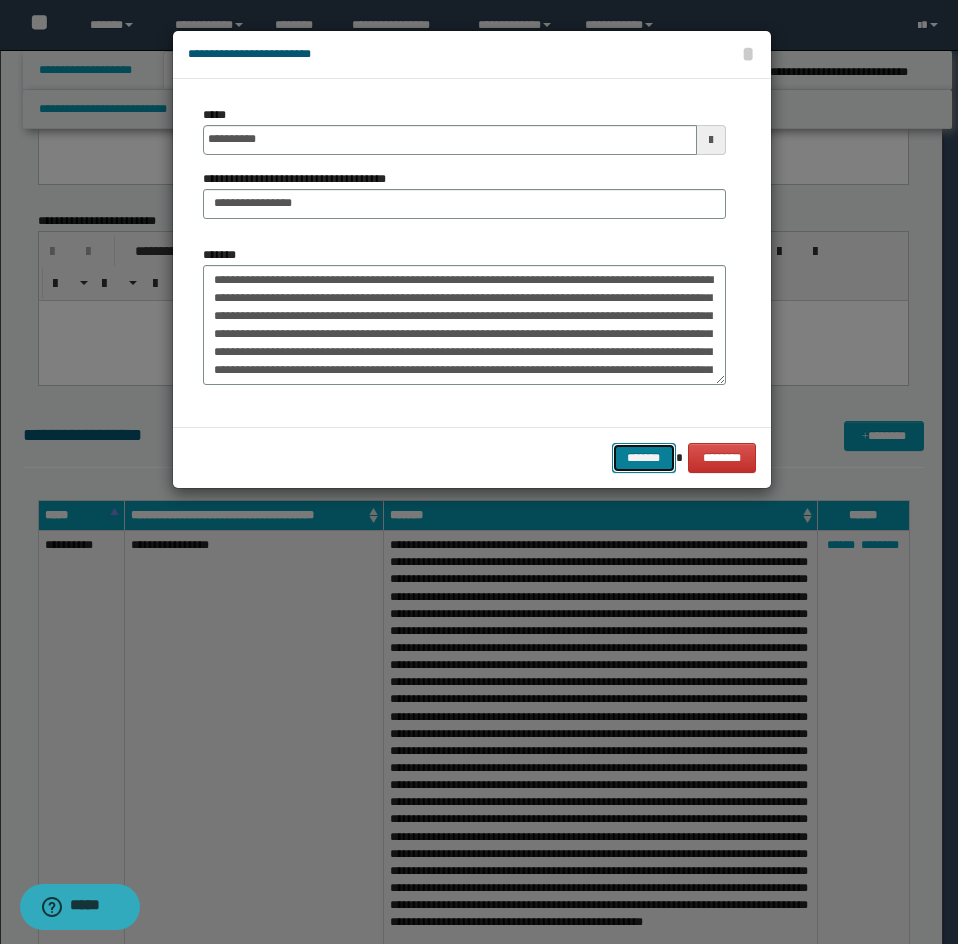 click on "*******" at bounding box center [644, 458] 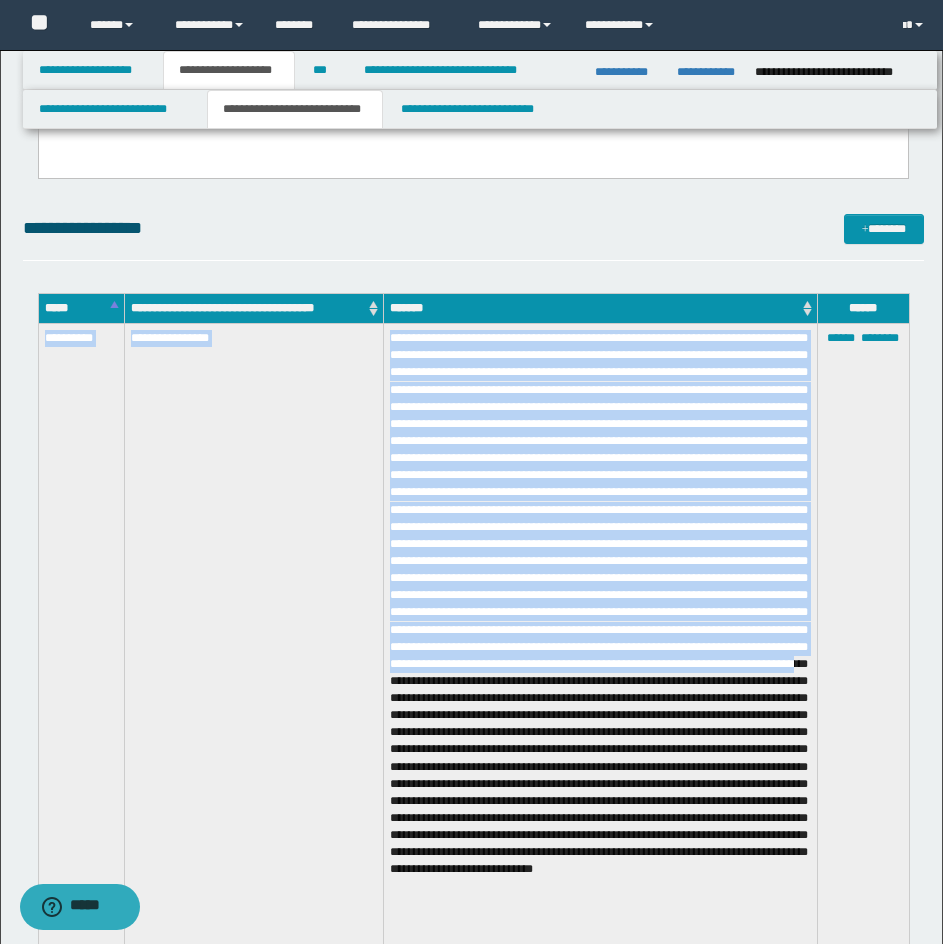 scroll, scrollTop: 3600, scrollLeft: 0, axis: vertical 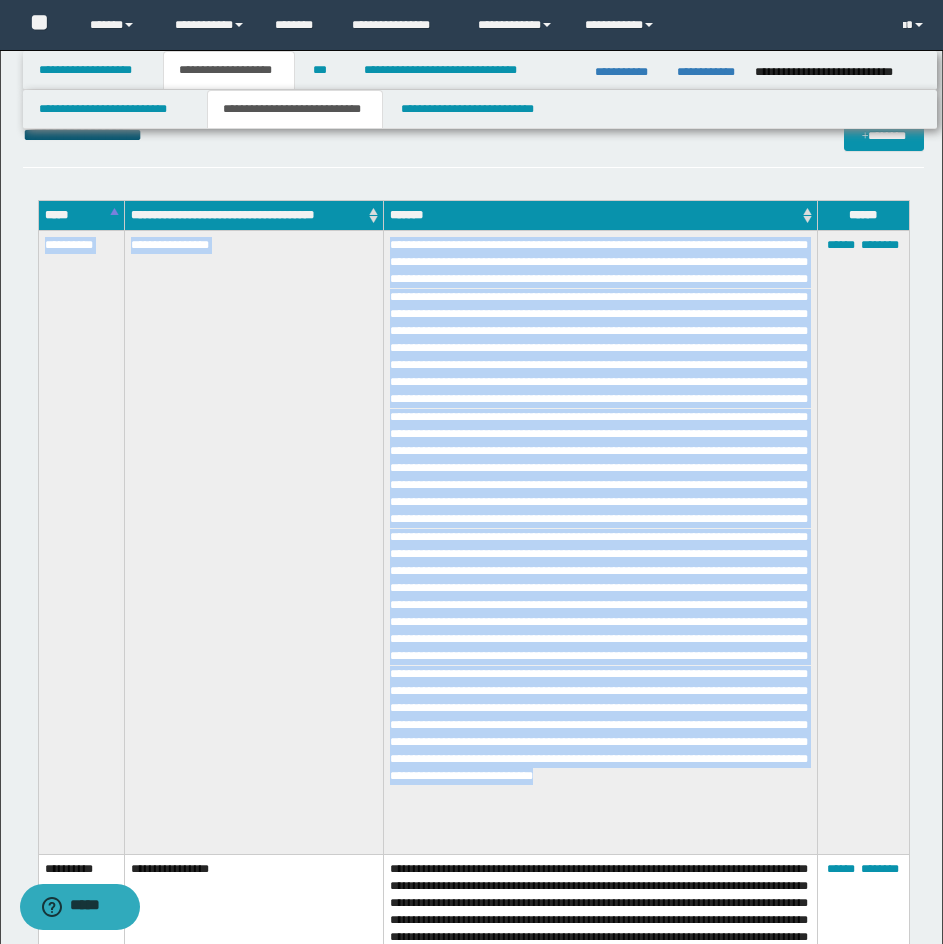 drag, startPoint x: 45, startPoint y: 549, endPoint x: 803, endPoint y: 825, distance: 806.6846 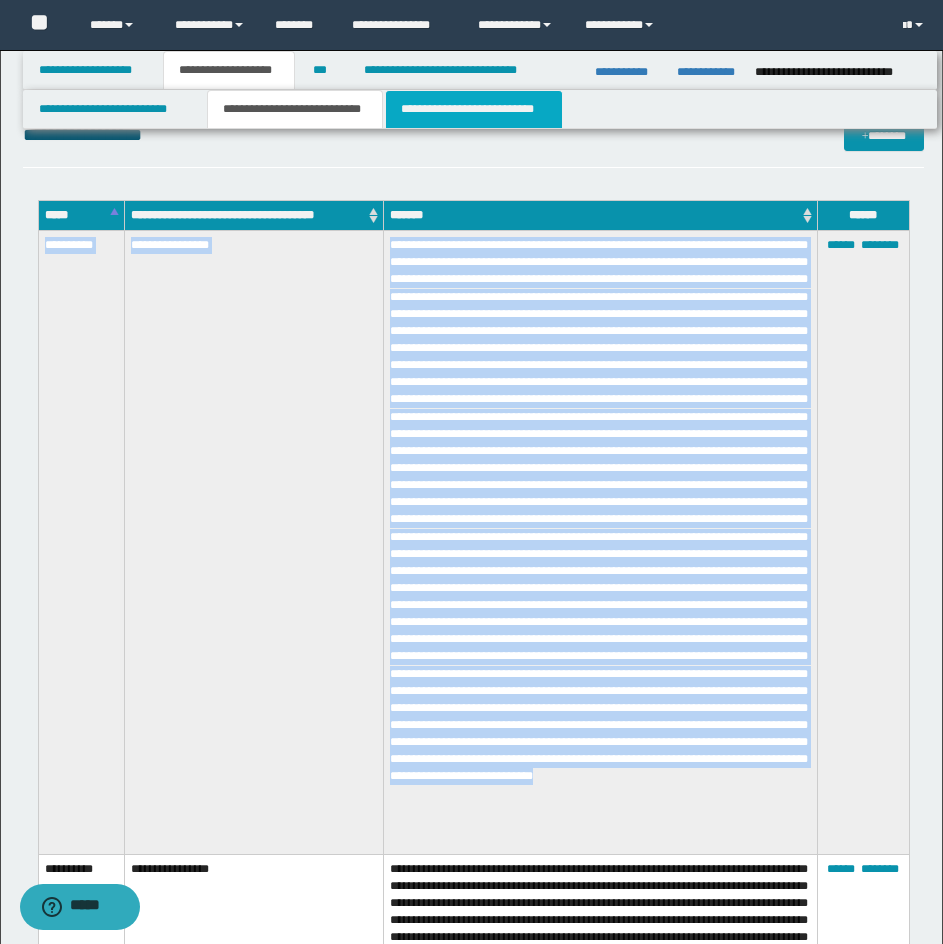 drag, startPoint x: 435, startPoint y: 101, endPoint x: 456, endPoint y: 129, distance: 35 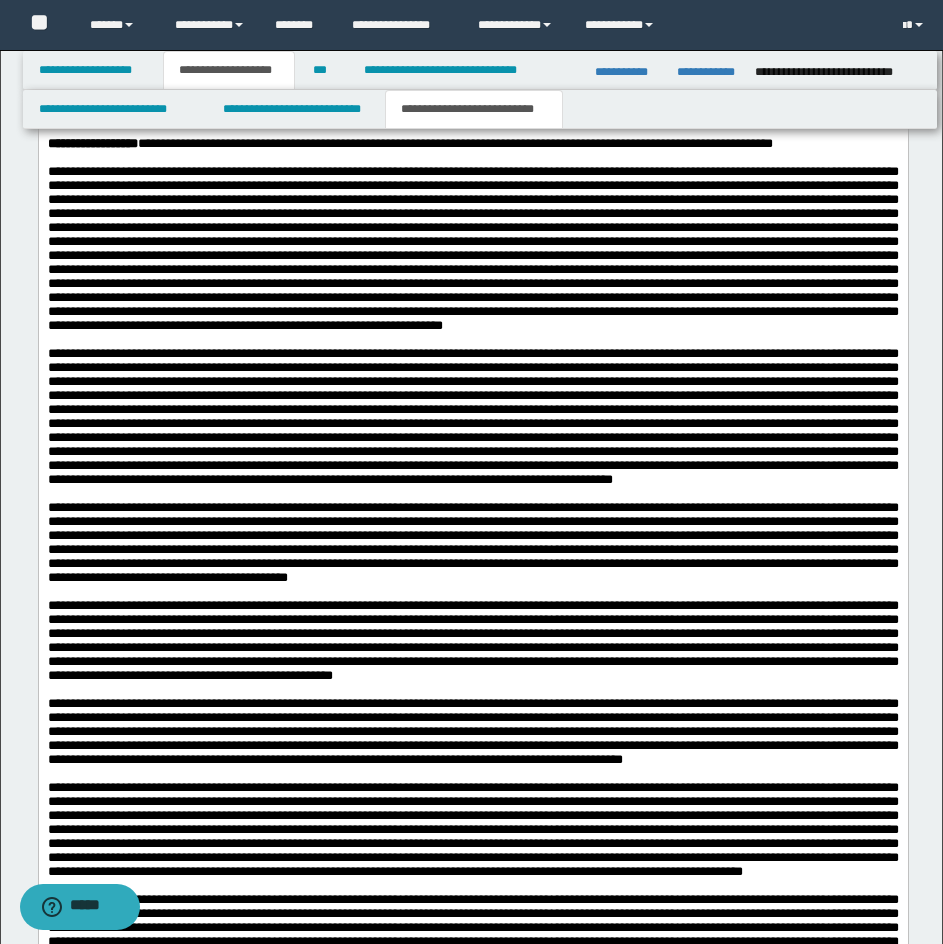 scroll, scrollTop: 1900, scrollLeft: 0, axis: vertical 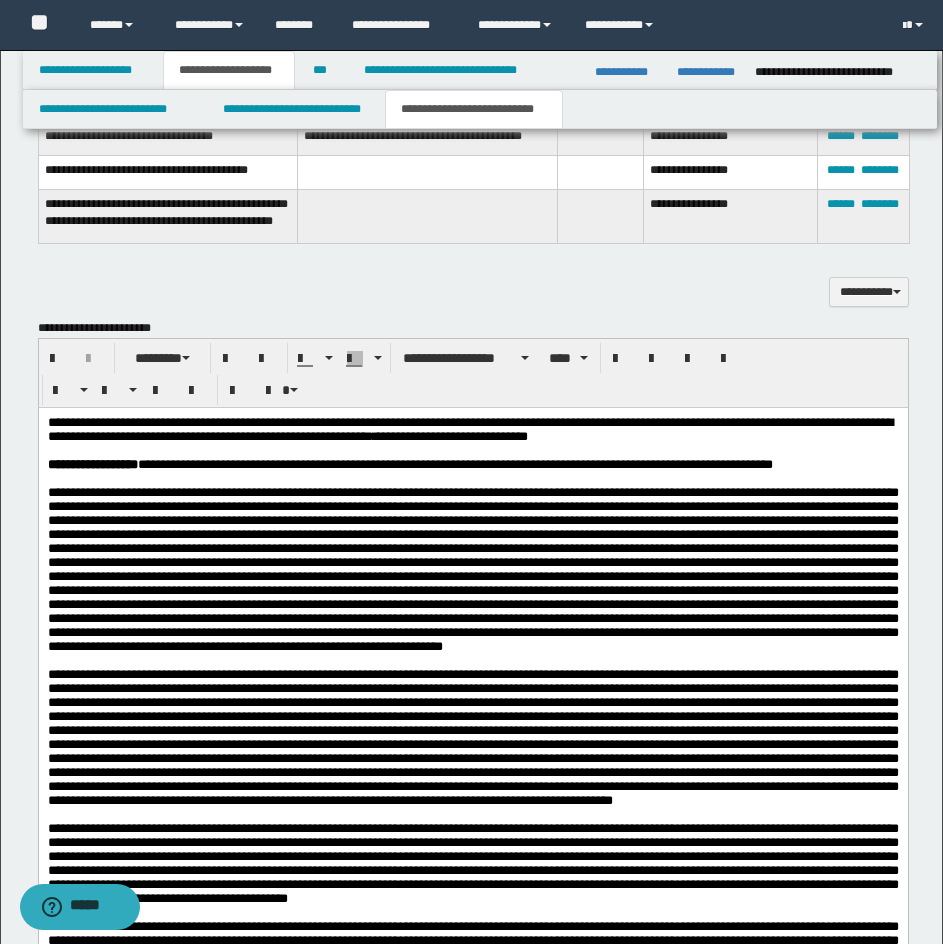 click on "**********" at bounding box center (472, 465) 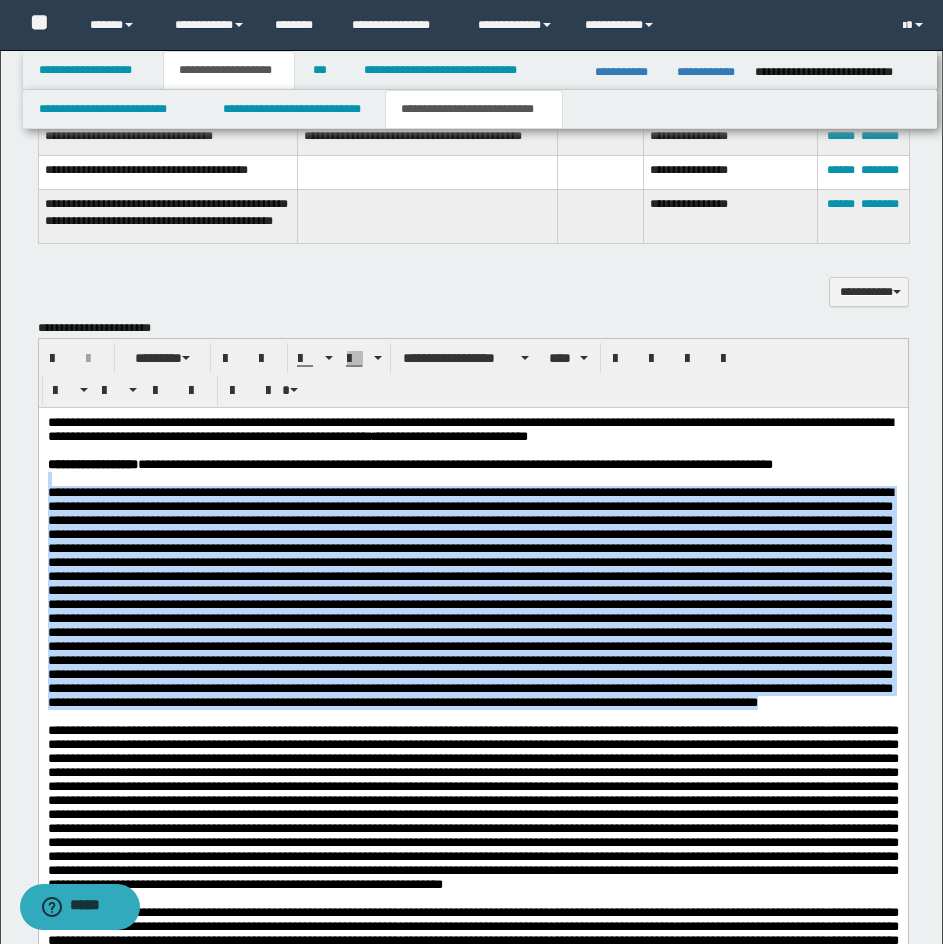 drag, startPoint x: 384, startPoint y: 772, endPoint x: 48, endPoint y: 490, distance: 438.65704 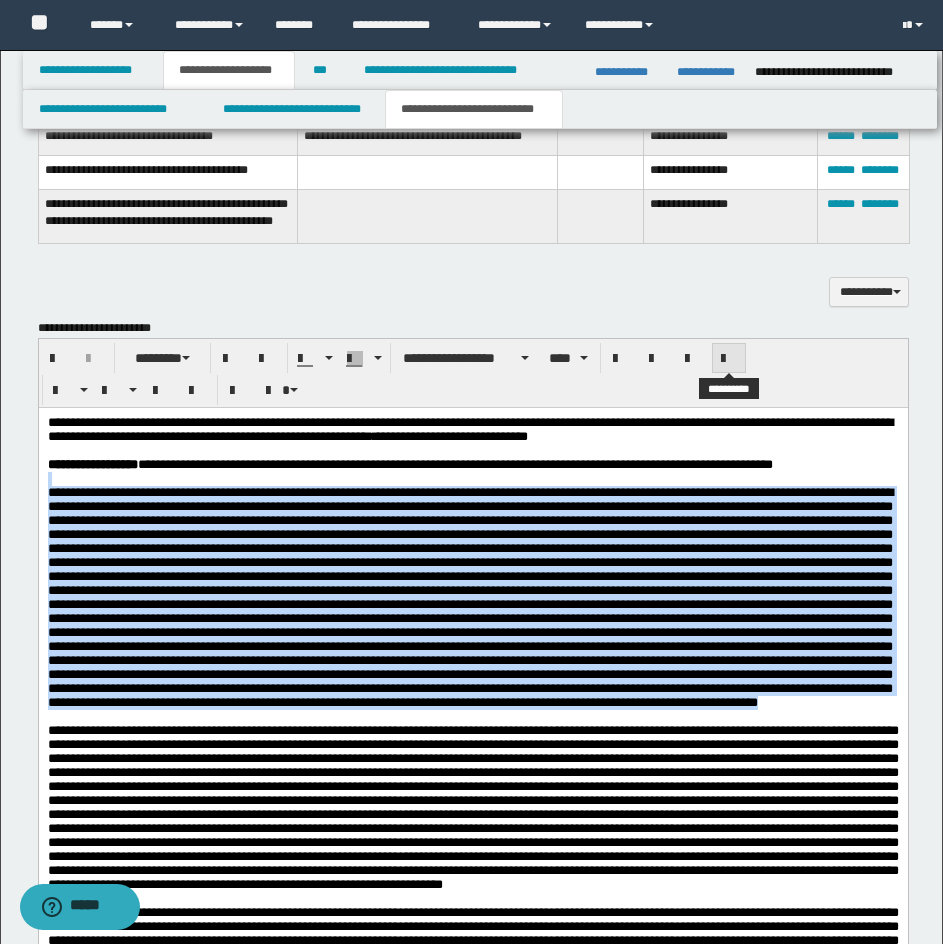 click at bounding box center (729, 358) 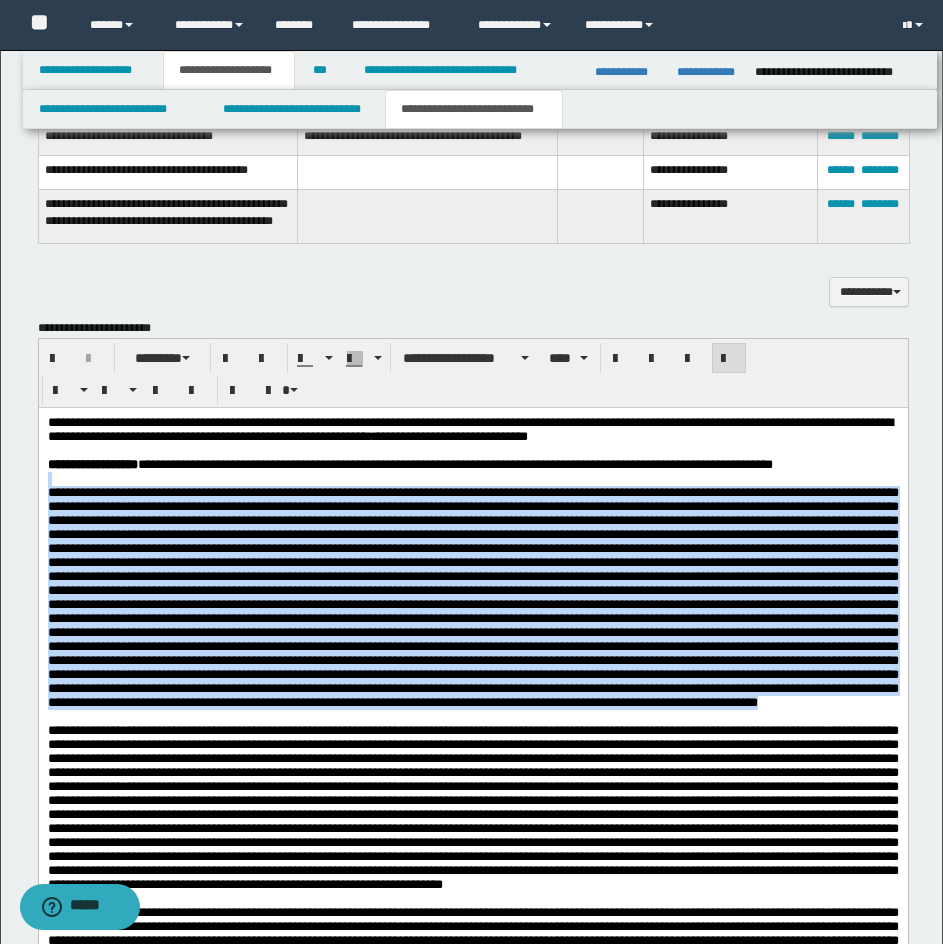 drag, startPoint x: 391, startPoint y: 776, endPoint x: 882, endPoint y: 606, distance: 519.597 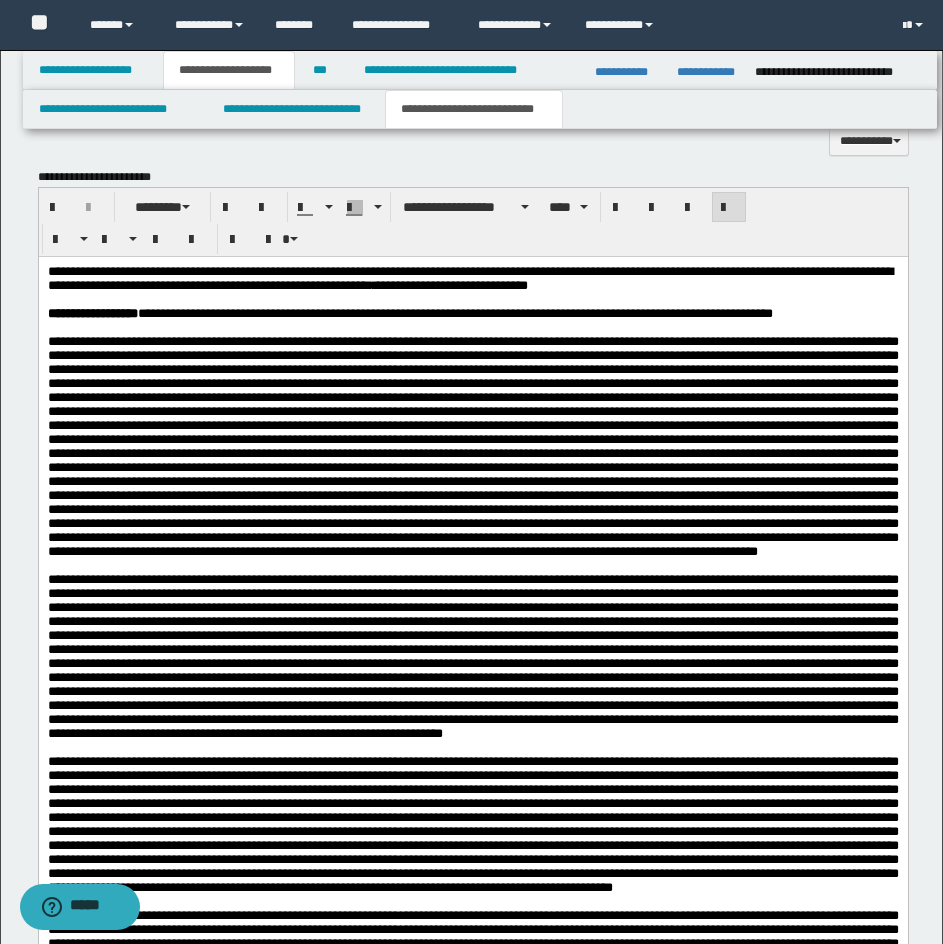 scroll, scrollTop: 2100, scrollLeft: 0, axis: vertical 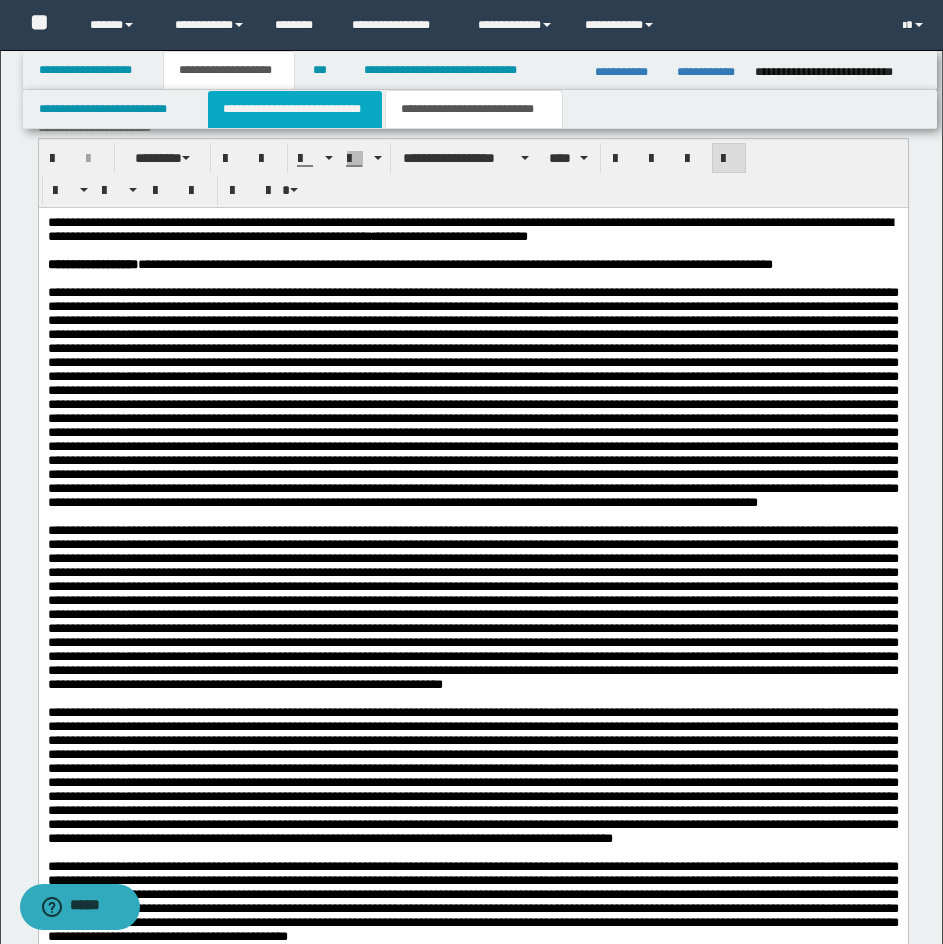 click on "**********" at bounding box center (295, 109) 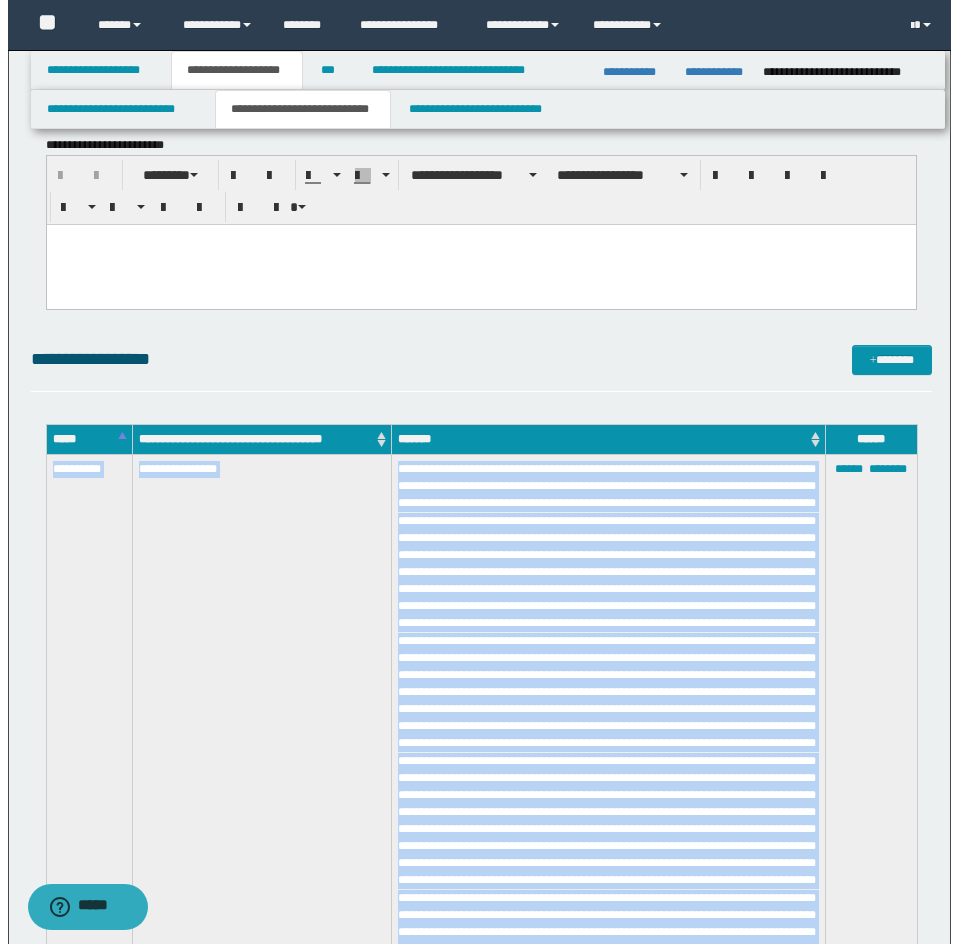 scroll, scrollTop: 3400, scrollLeft: 0, axis: vertical 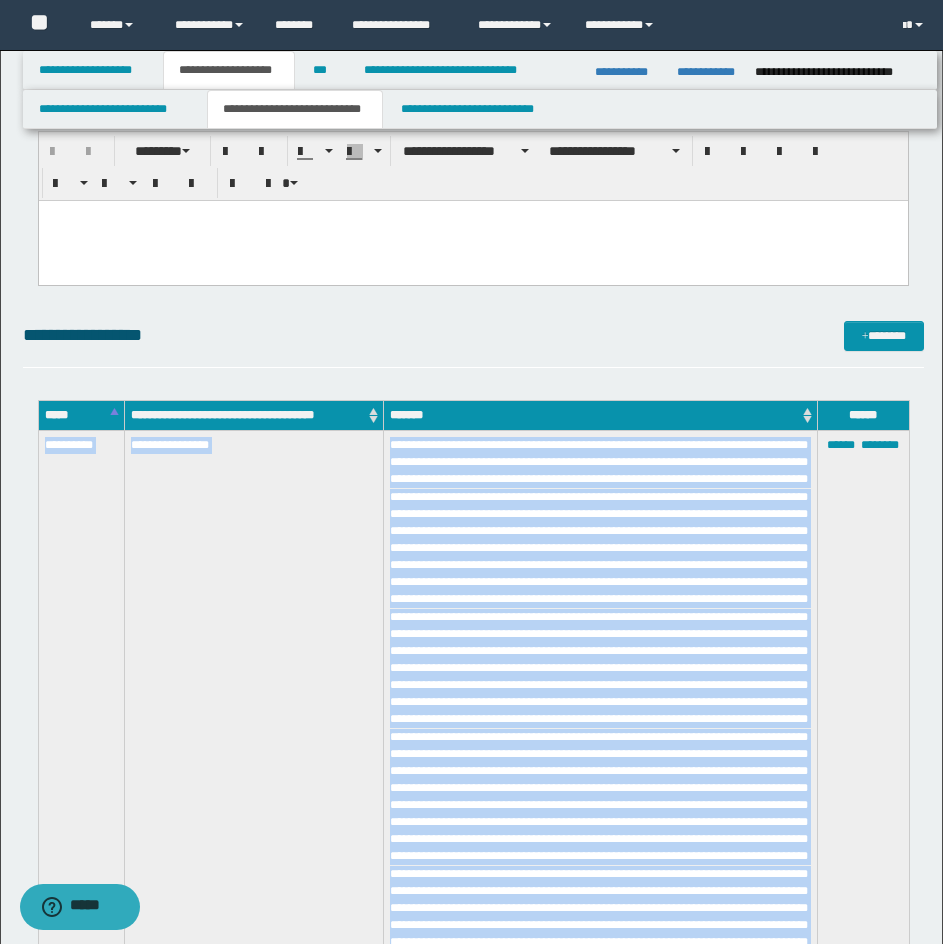 click at bounding box center [600, 742] 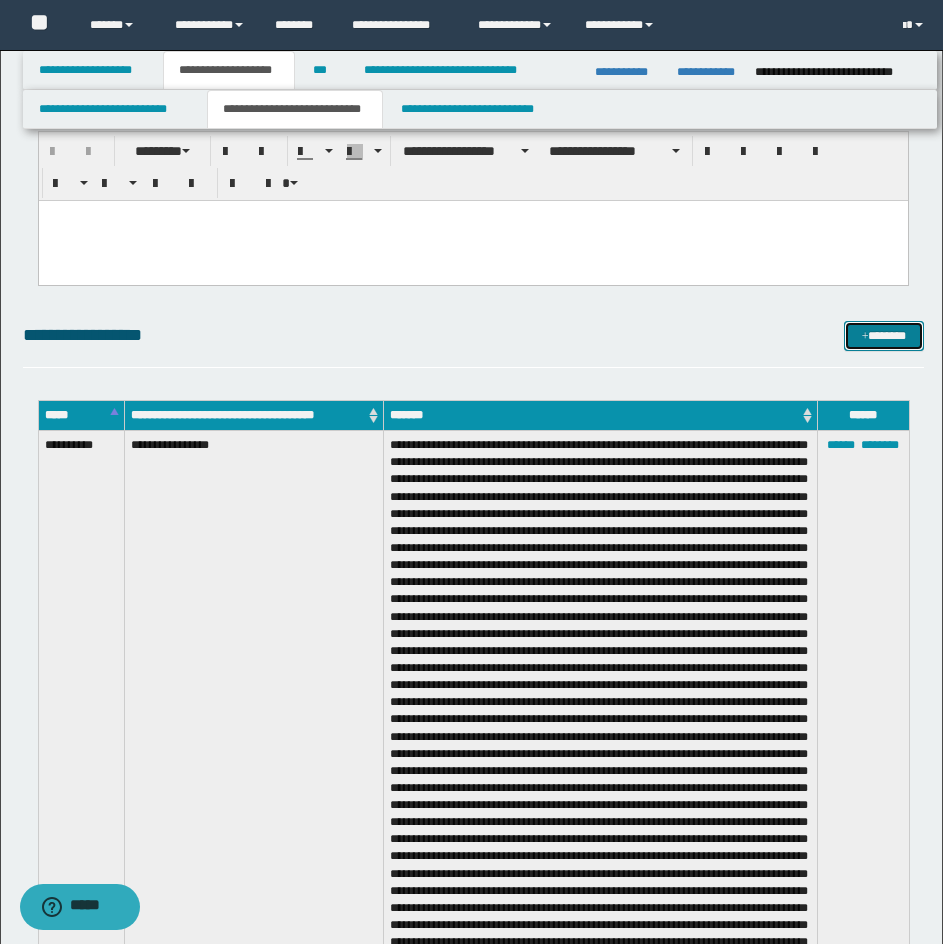 click on "*******" at bounding box center (884, 336) 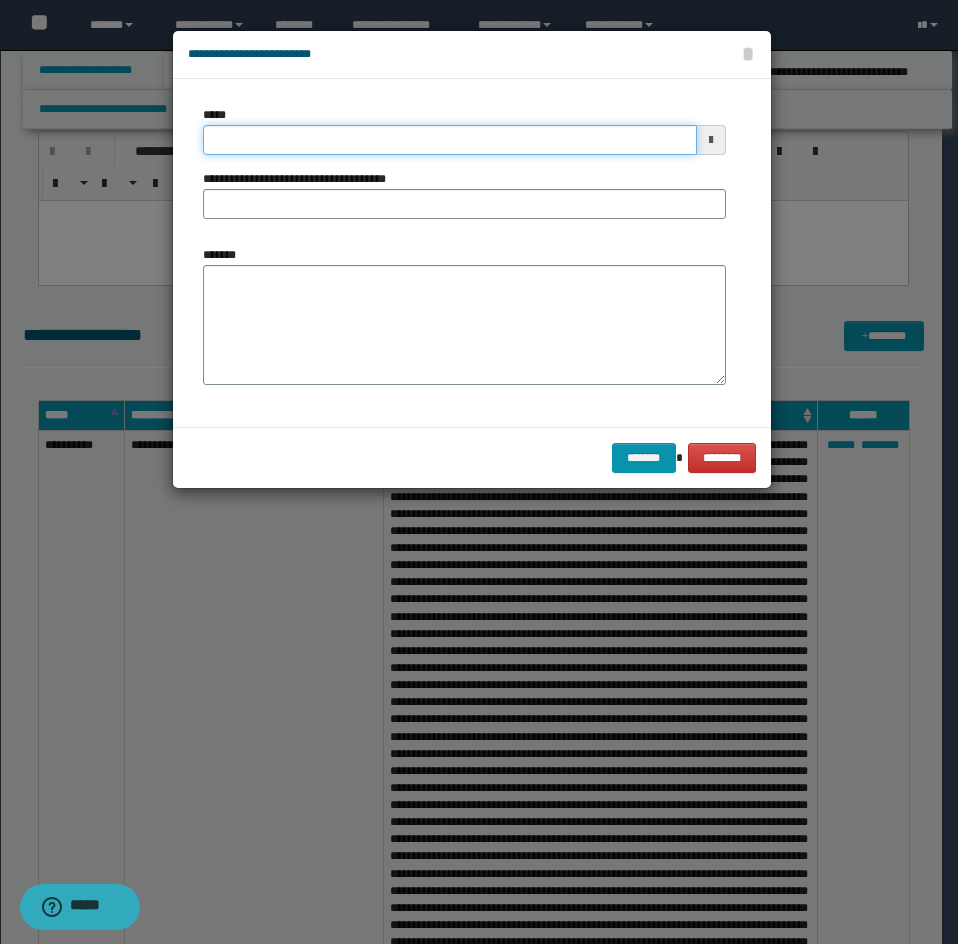 click on "*****" at bounding box center [450, 140] 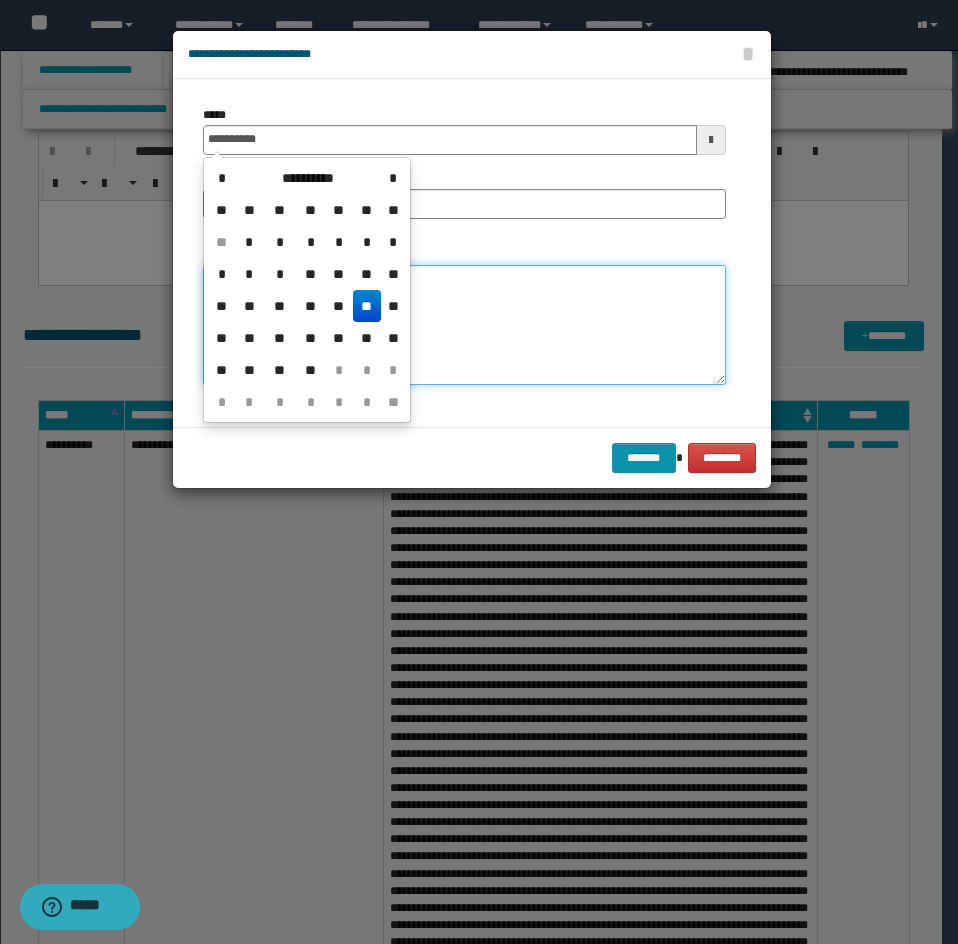 type on "**********" 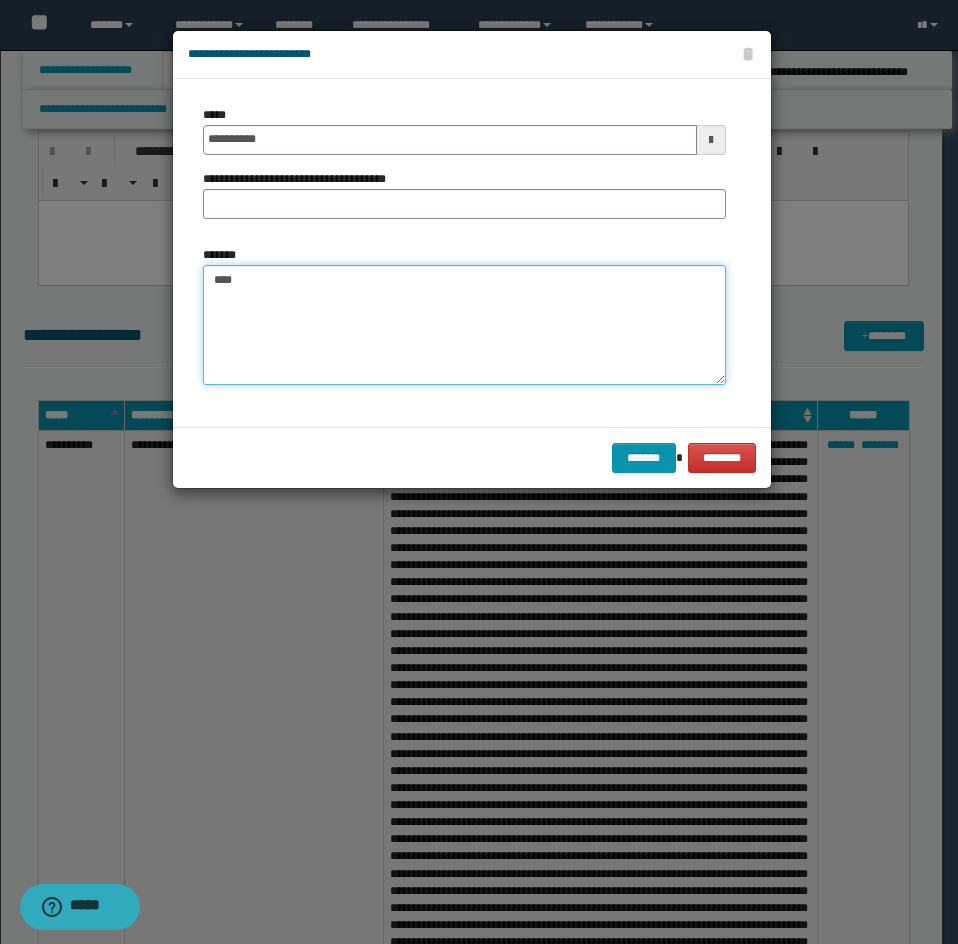 paste on "**********" 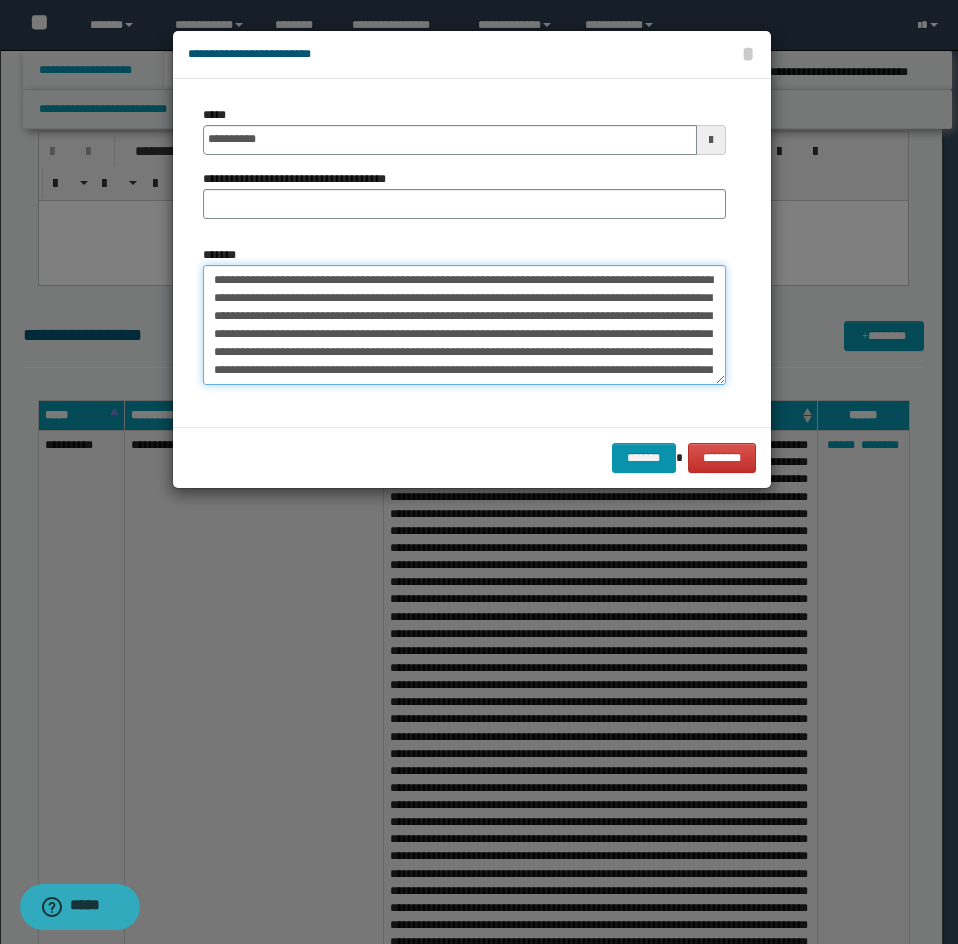 scroll, scrollTop: 174, scrollLeft: 0, axis: vertical 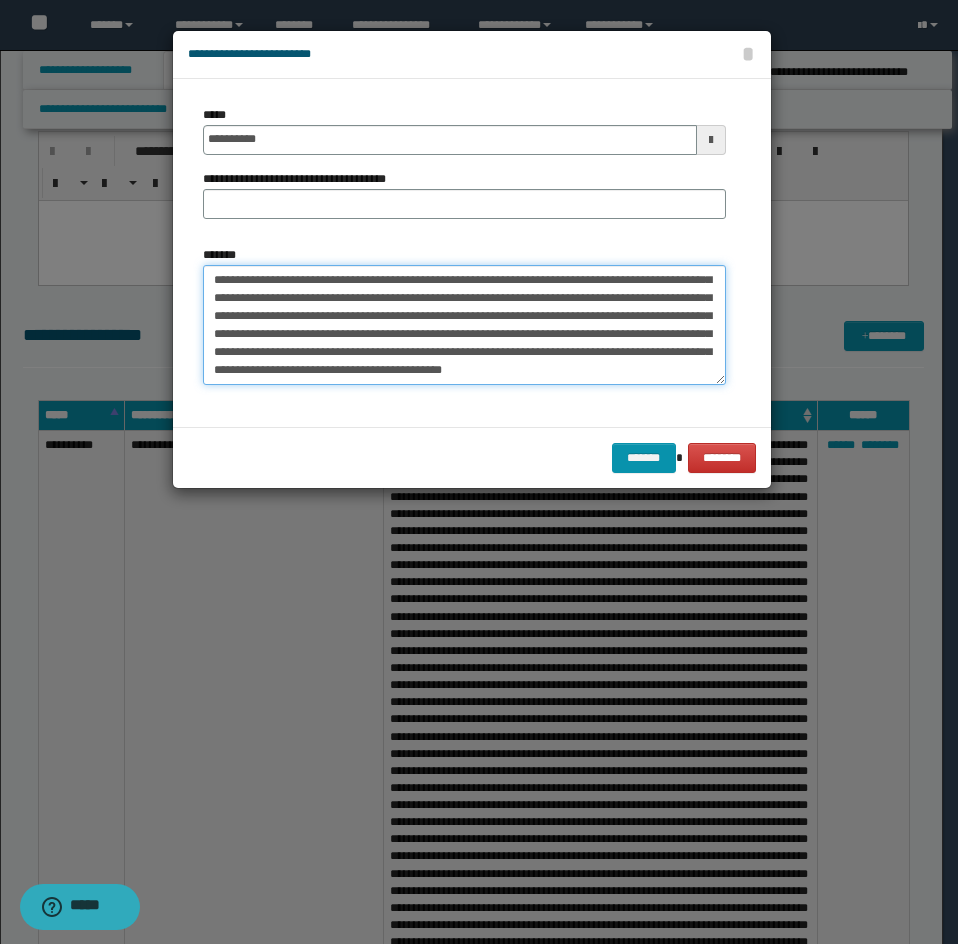 type on "**********" 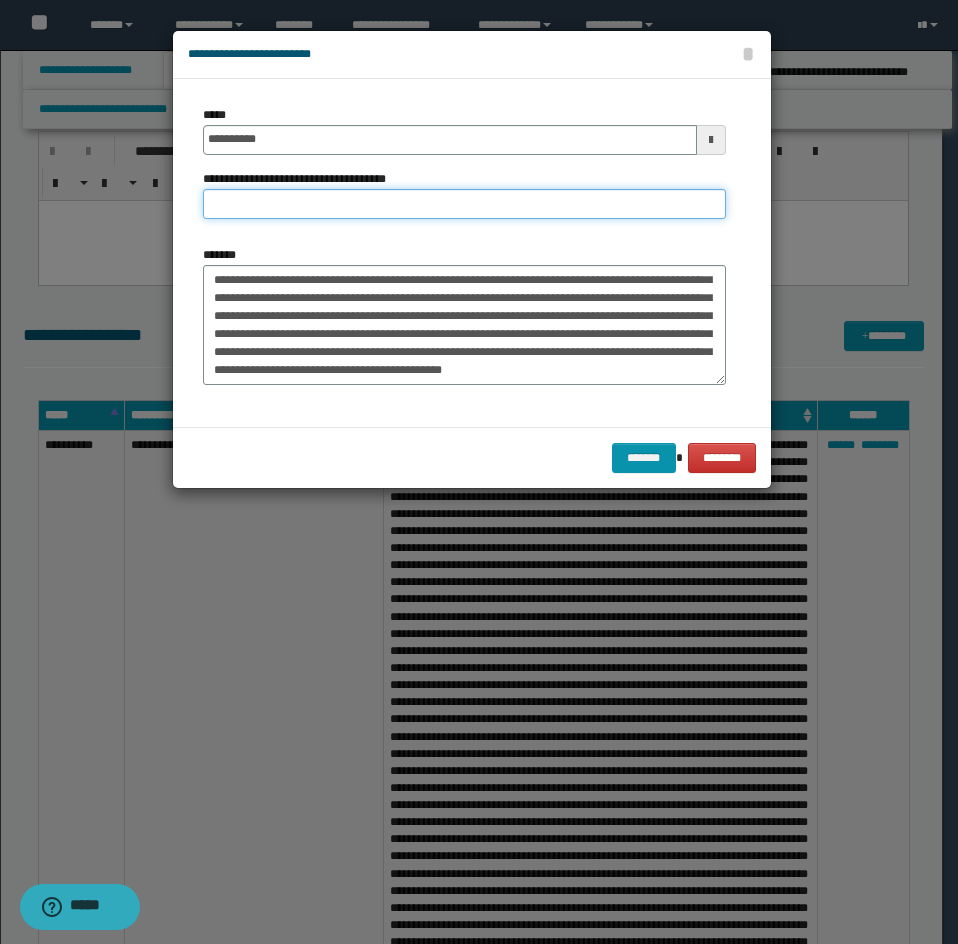 click on "**********" at bounding box center [464, 204] 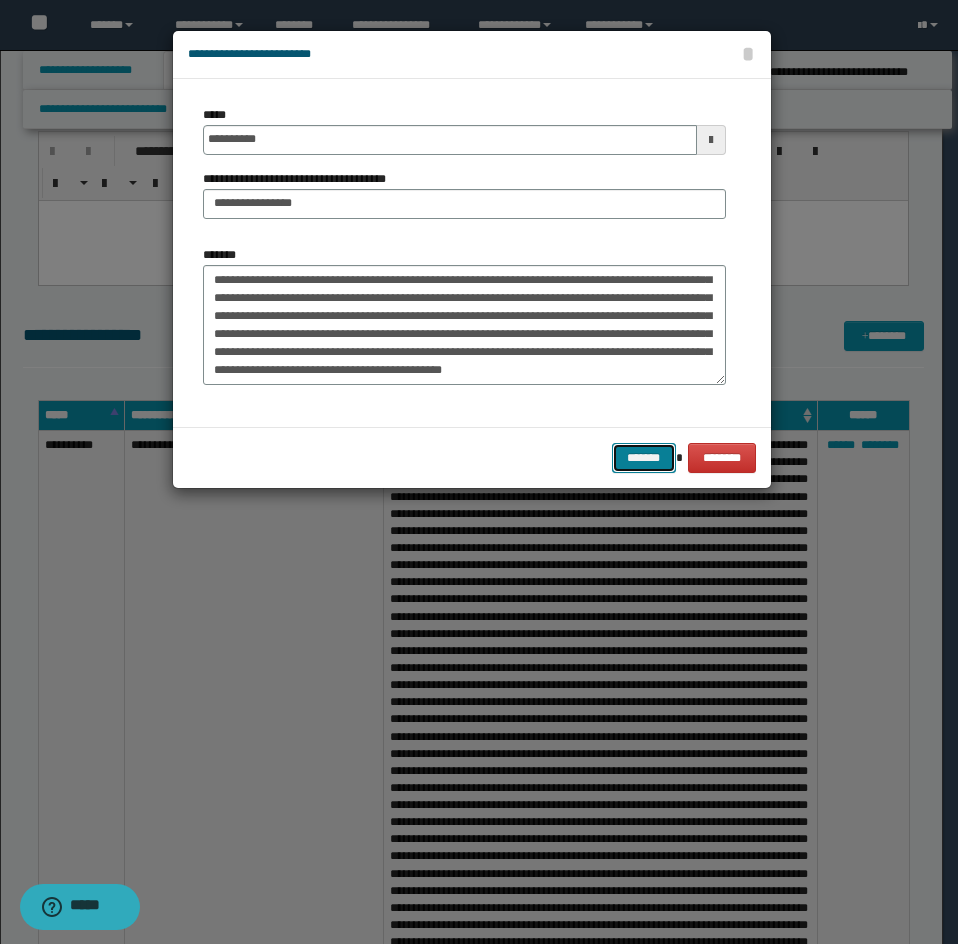 click on "*******" at bounding box center (644, 458) 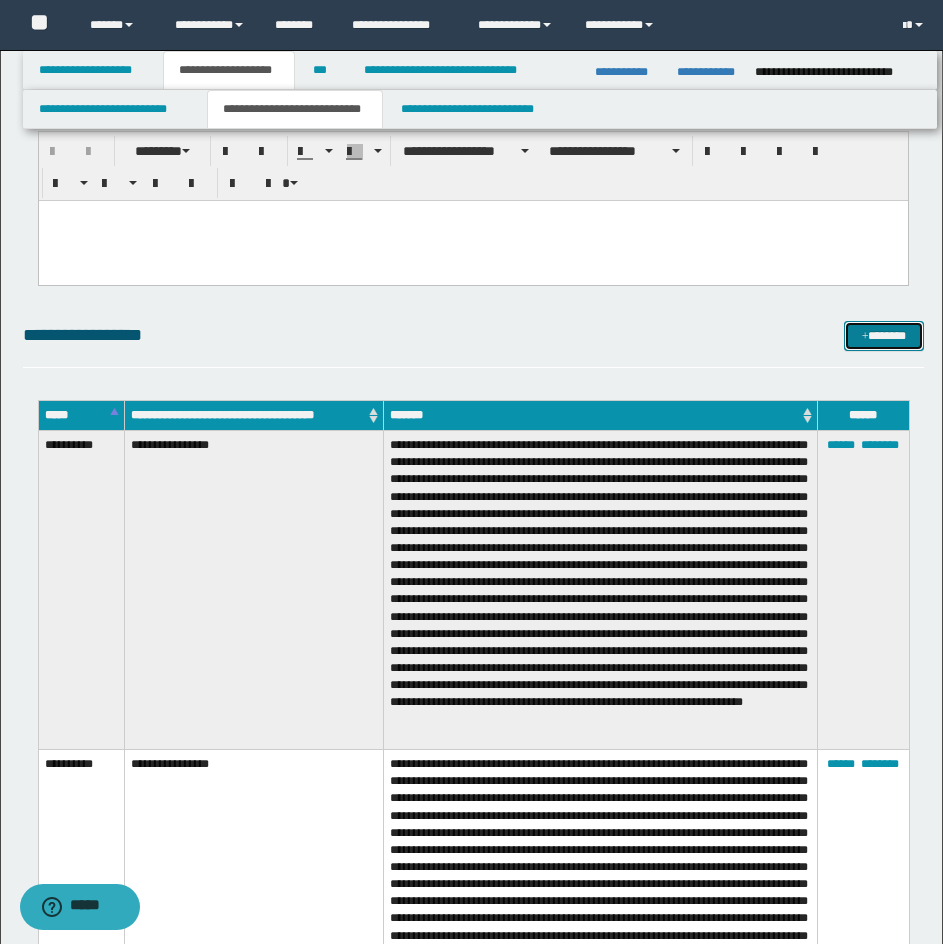 click on "*******" at bounding box center (884, 336) 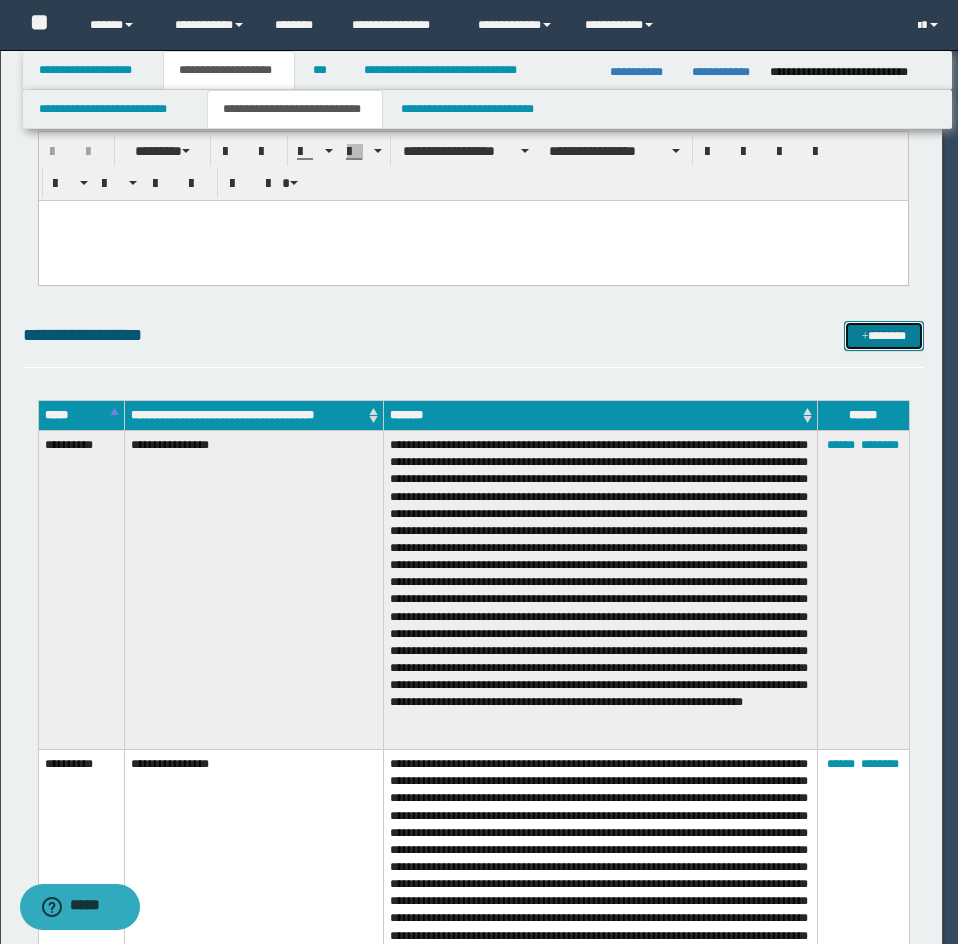 scroll, scrollTop: 0, scrollLeft: 0, axis: both 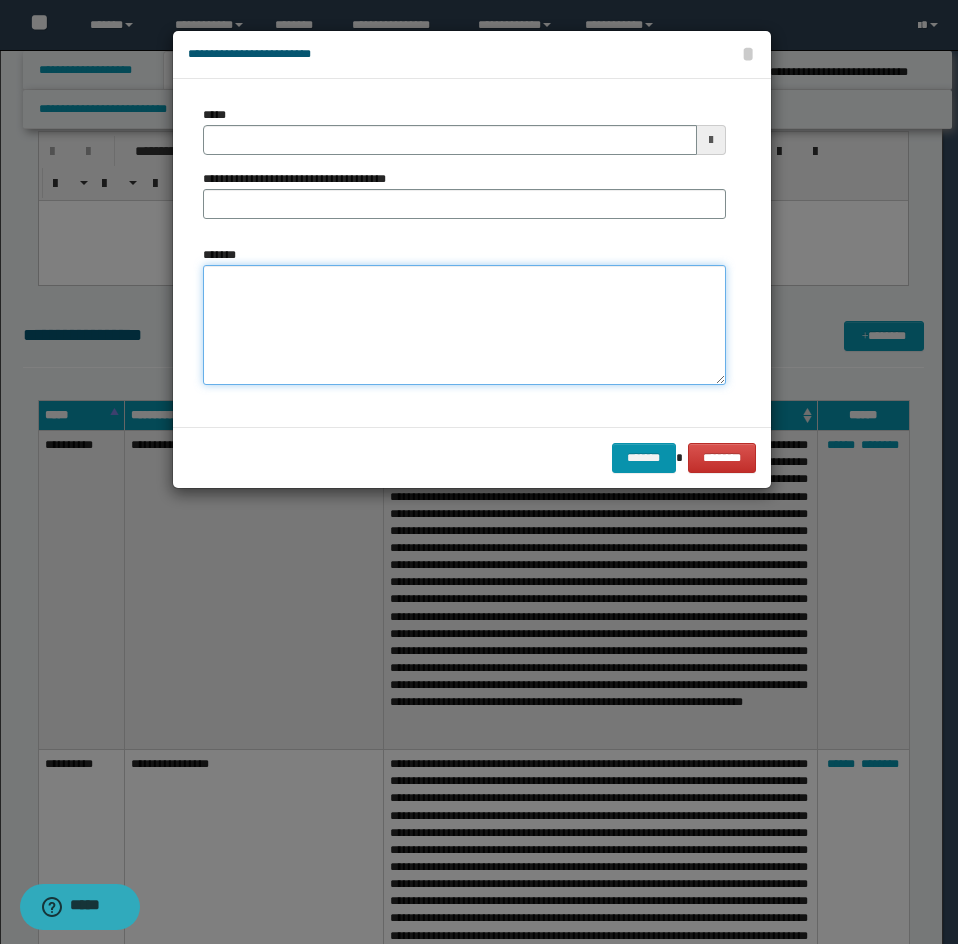 click on "*******" at bounding box center (464, 325) 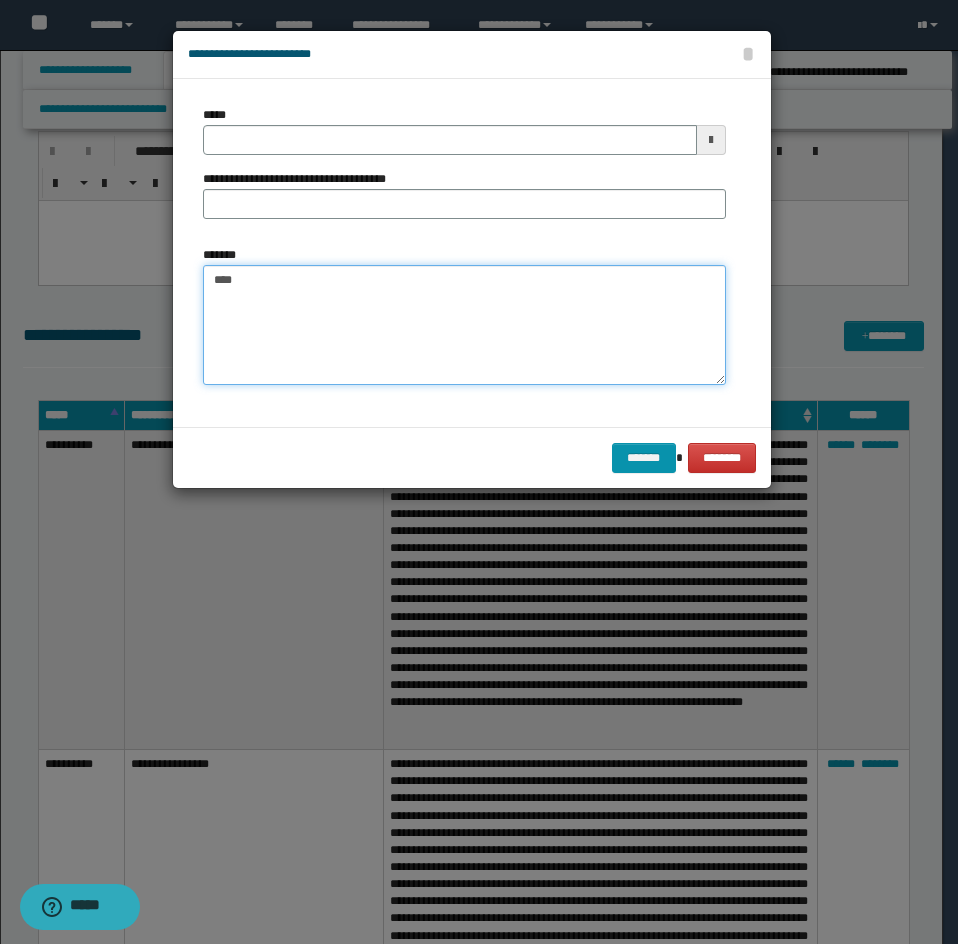 paste on "**********" 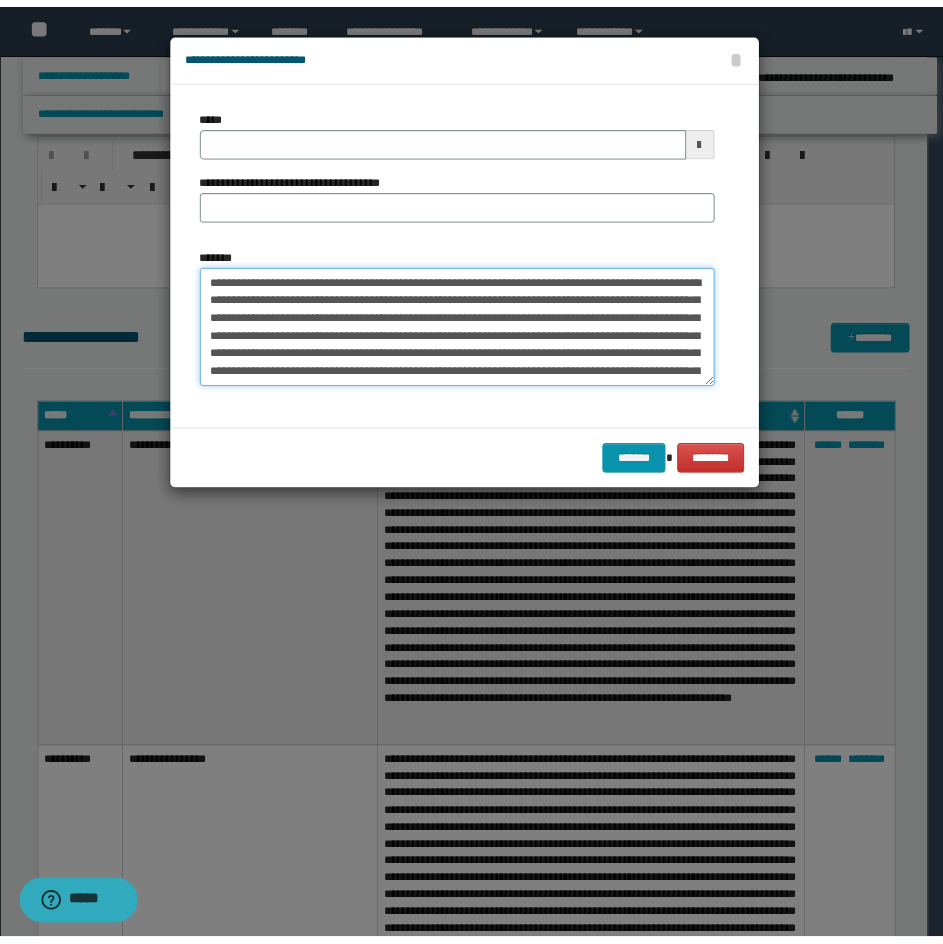 scroll, scrollTop: 354, scrollLeft: 0, axis: vertical 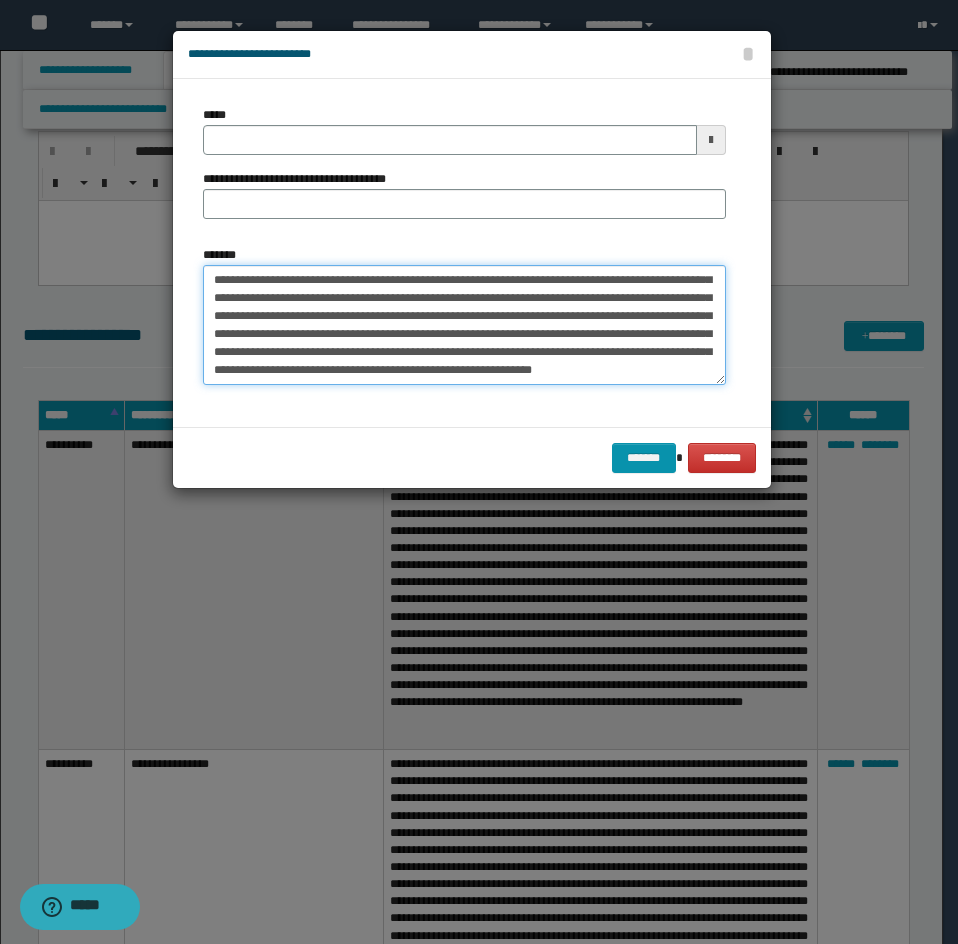 type on "**********" 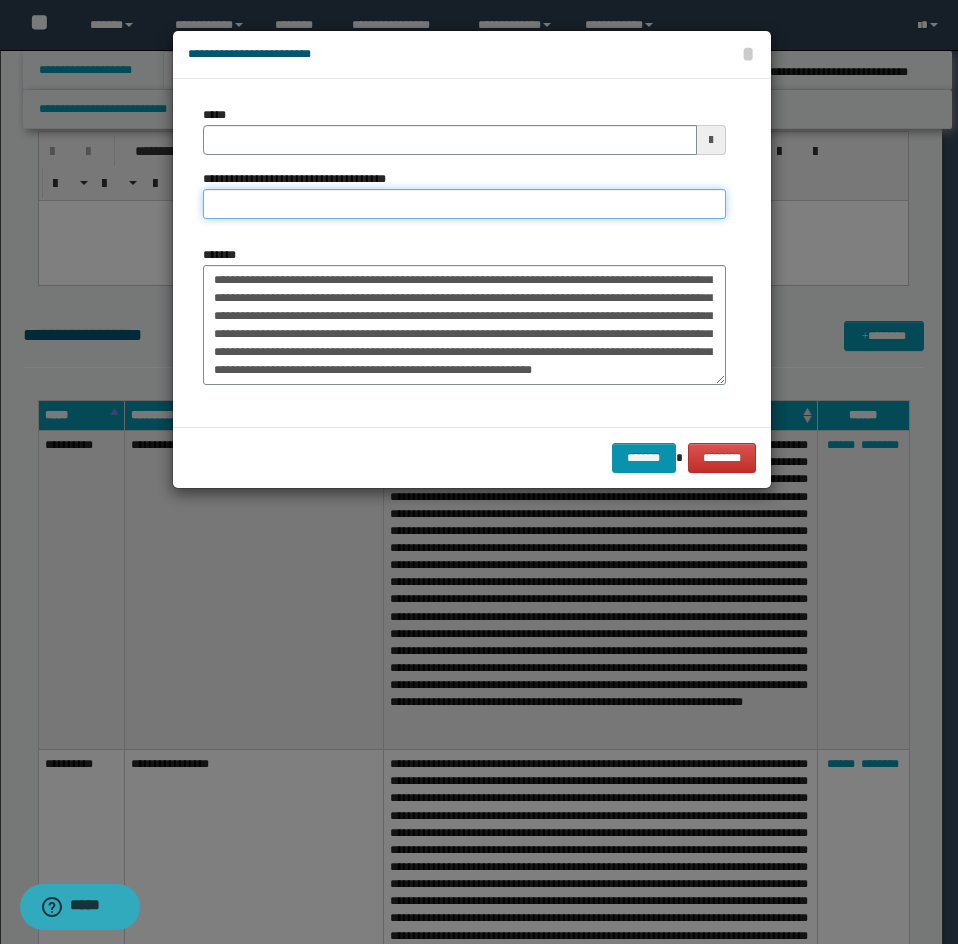 click on "**********" at bounding box center (464, 204) 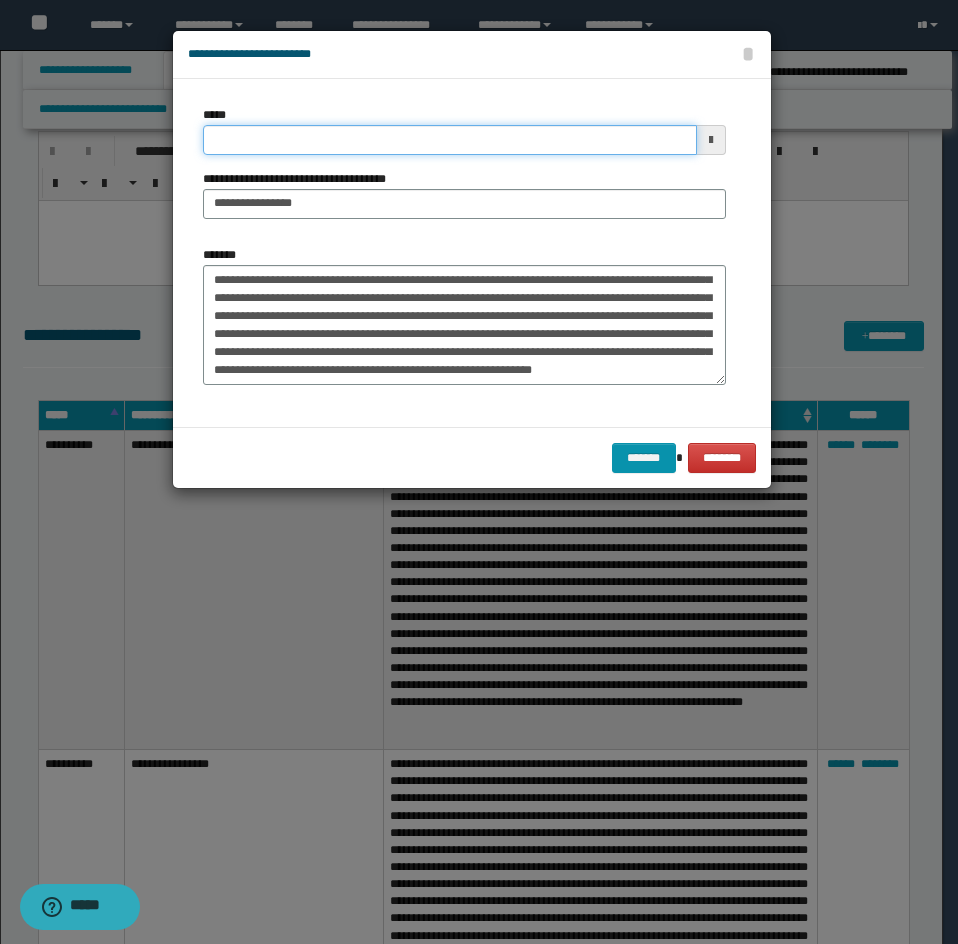 click on "*****" at bounding box center [450, 140] 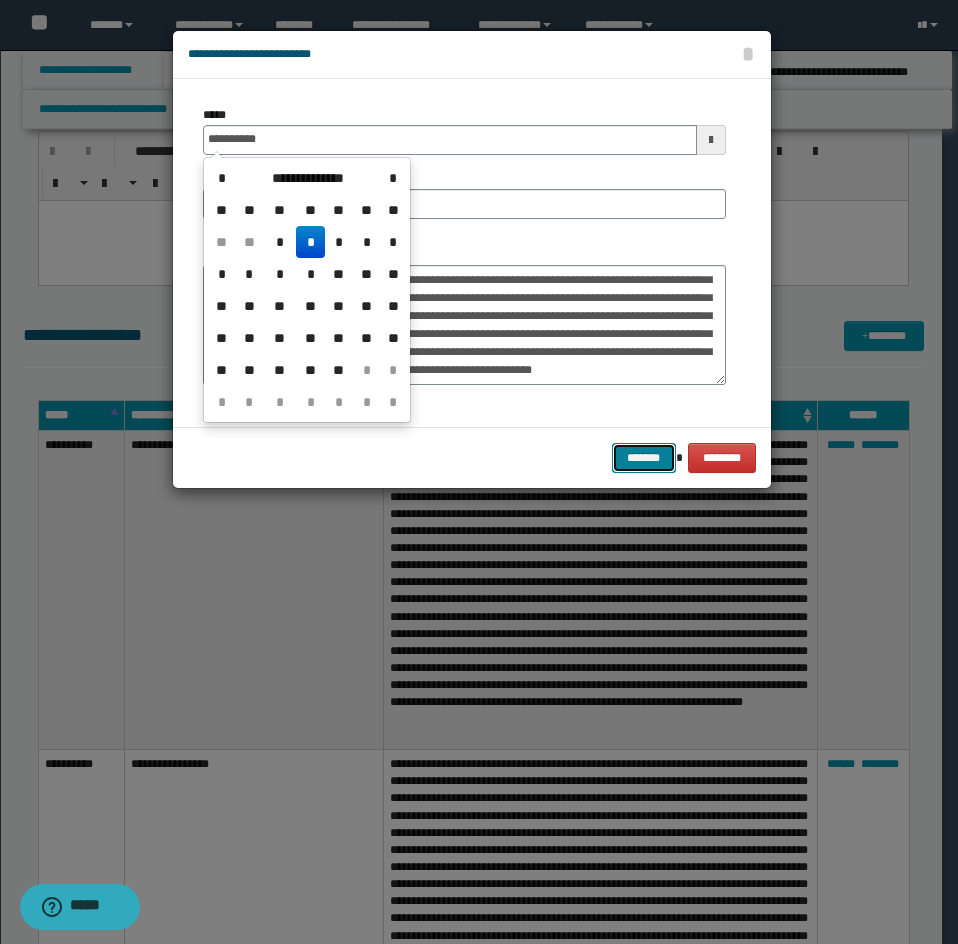 type on "**********" 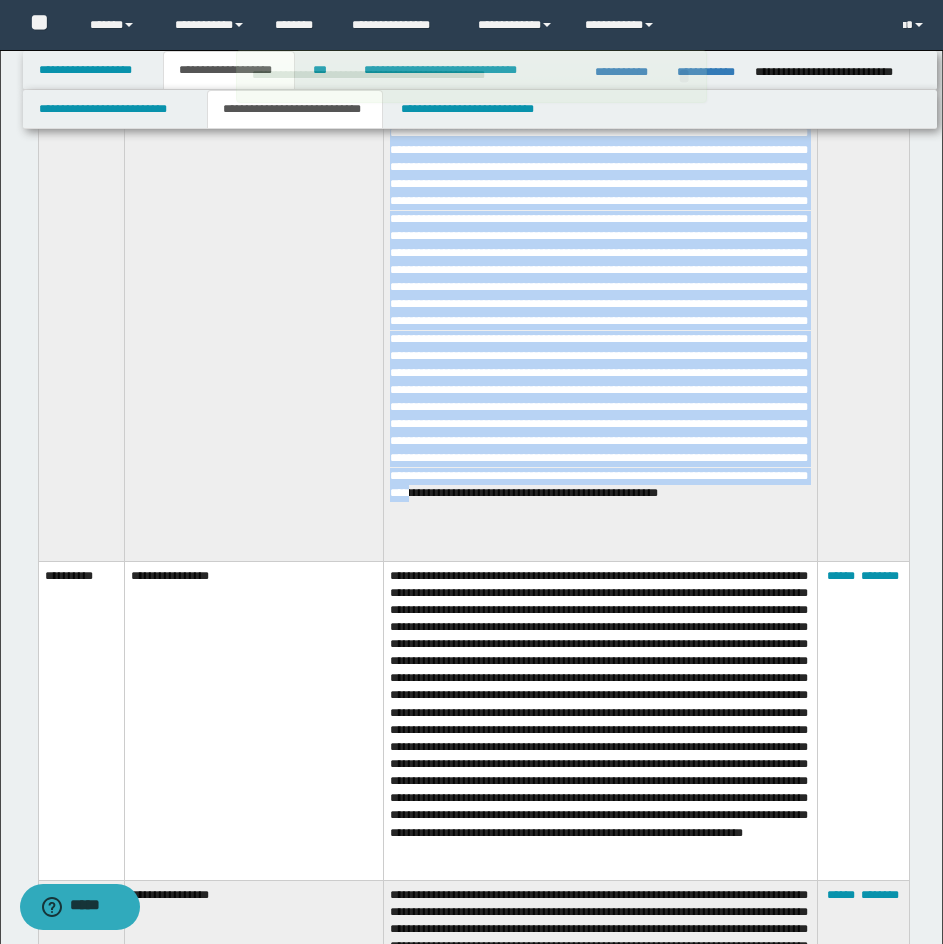 scroll, scrollTop: 3800, scrollLeft: 0, axis: vertical 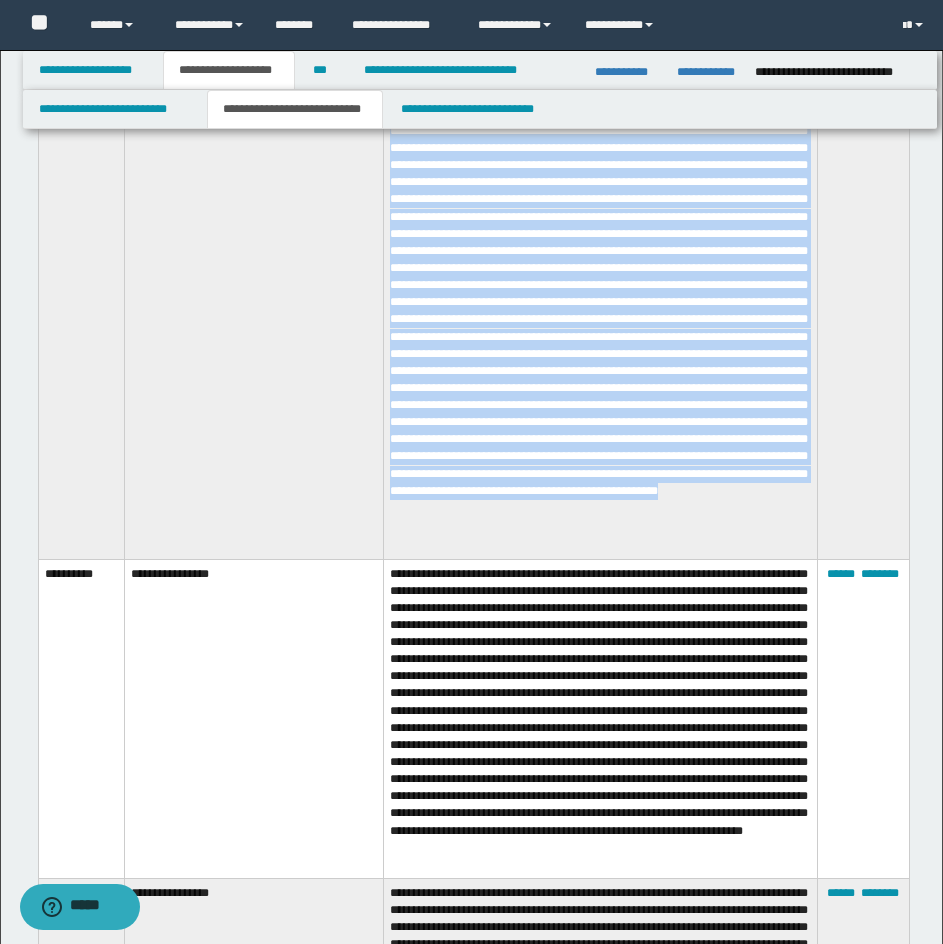 drag, startPoint x: 39, startPoint y: 447, endPoint x: 792, endPoint y: 537, distance: 758.35944 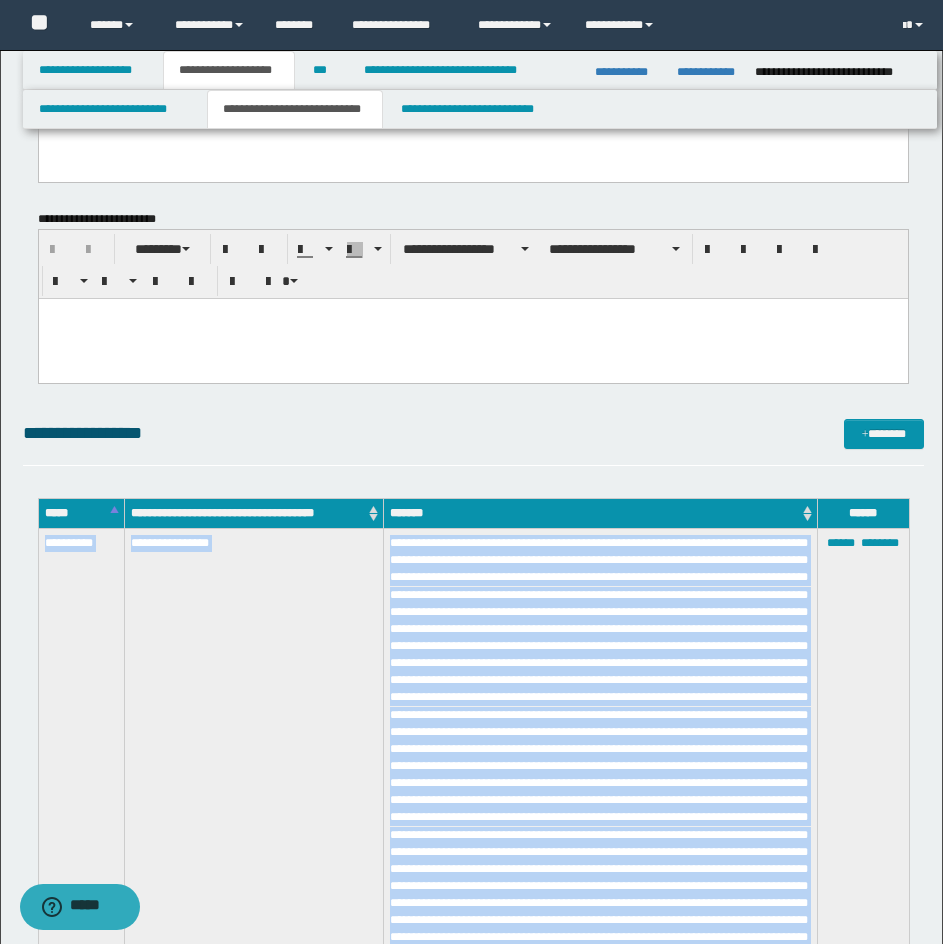 scroll, scrollTop: 3300, scrollLeft: 0, axis: vertical 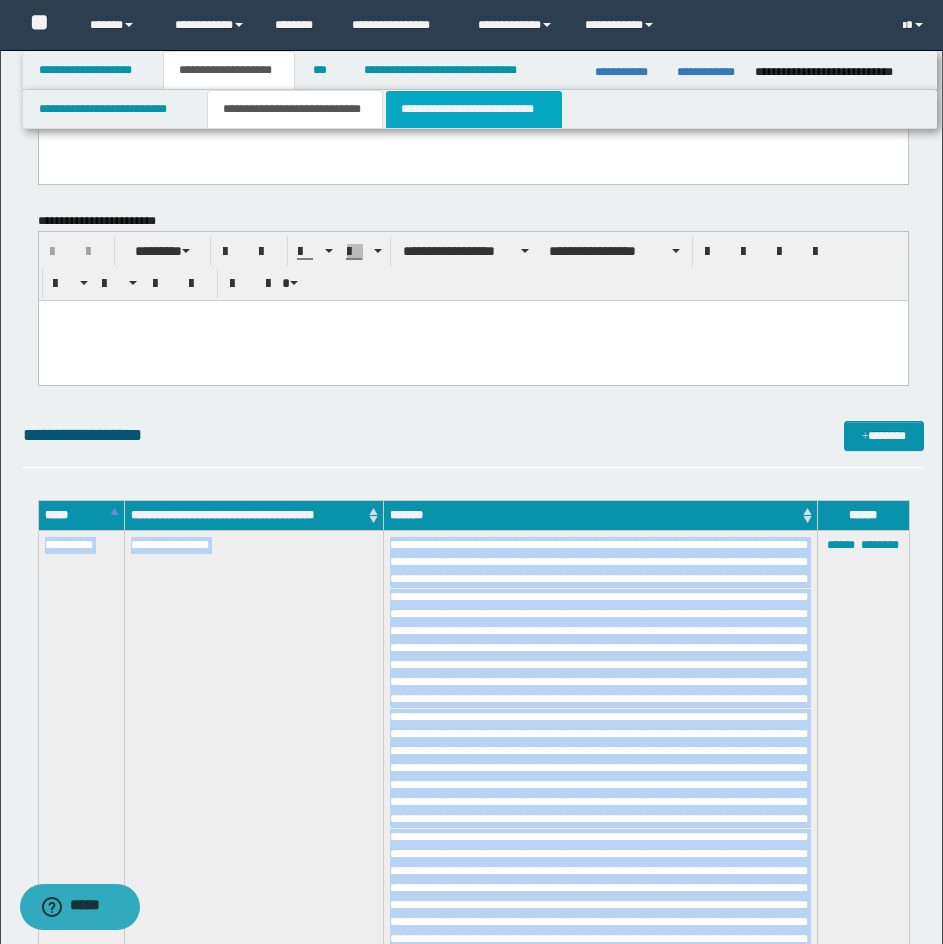 click on "**********" at bounding box center (474, 109) 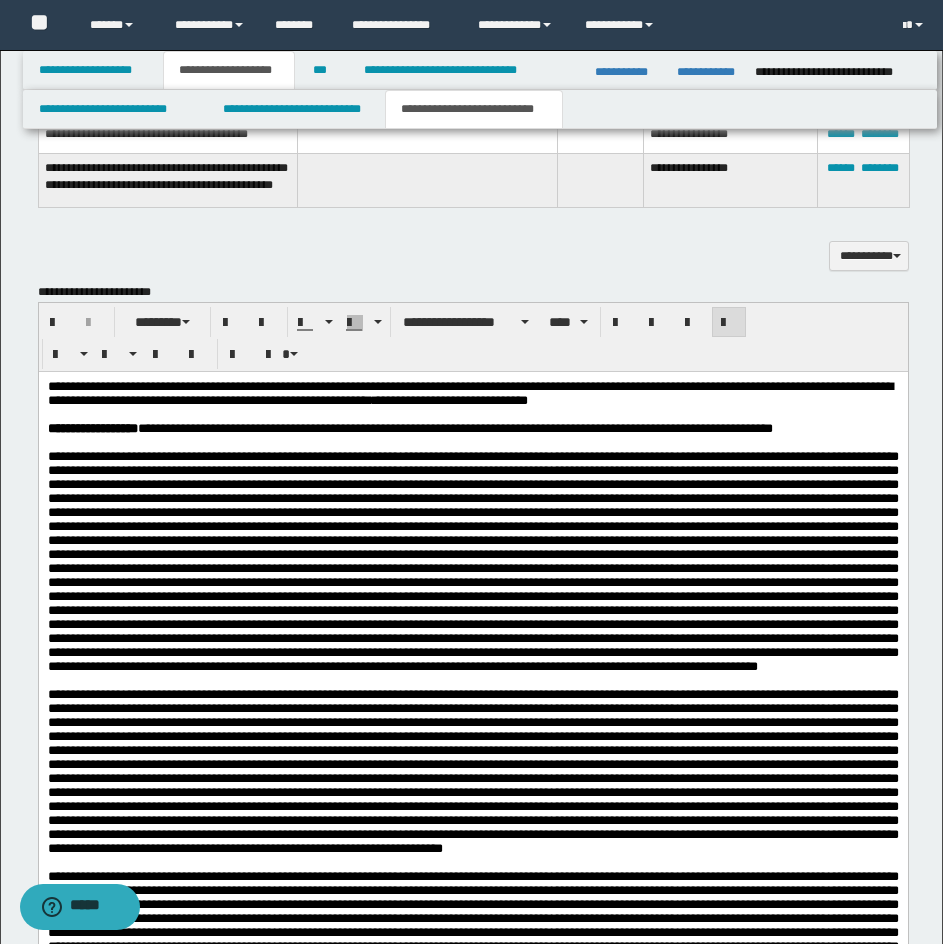 scroll, scrollTop: 1900, scrollLeft: 0, axis: vertical 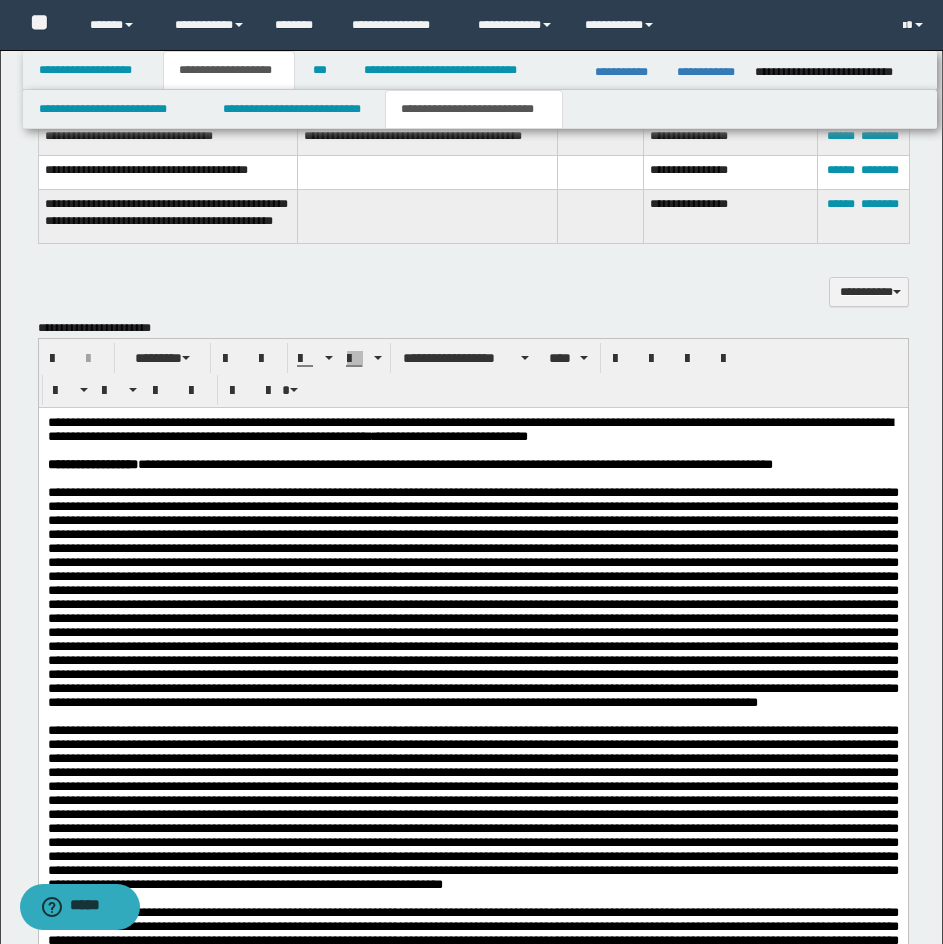 click on "**********" at bounding box center [472, 465] 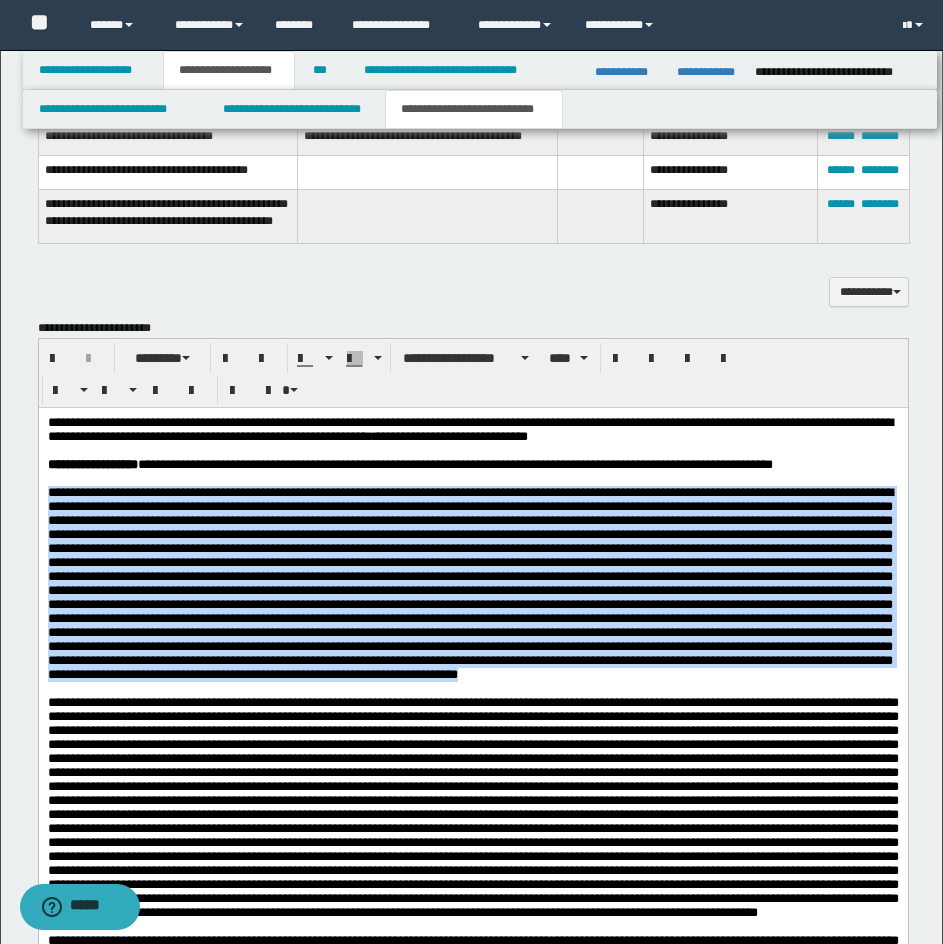 drag, startPoint x: 873, startPoint y: 727, endPoint x: 516, endPoint y: 785, distance: 361.6808 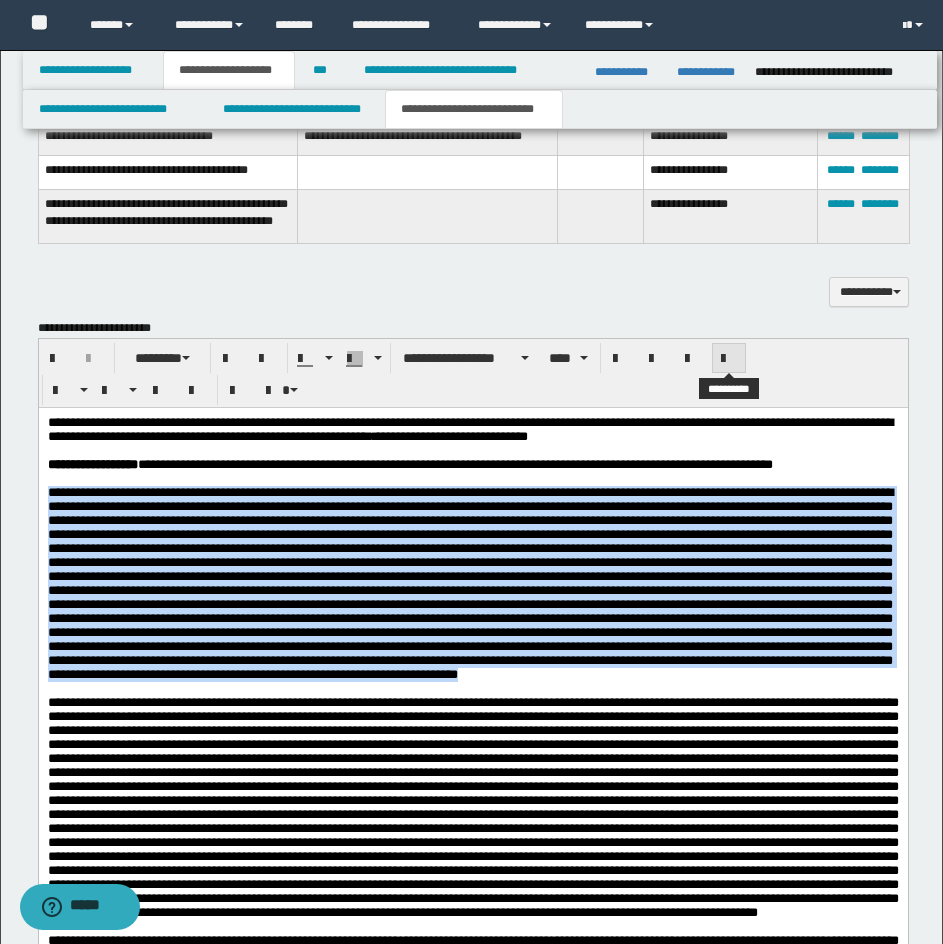 click at bounding box center [729, 359] 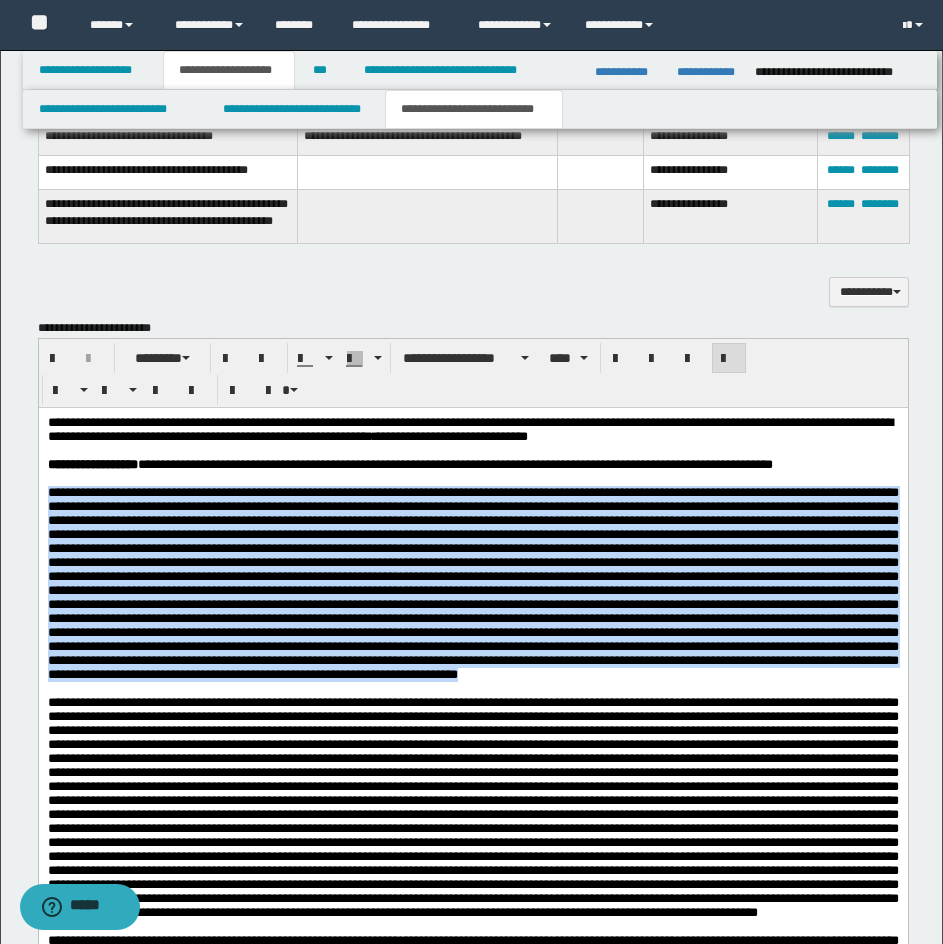 click at bounding box center [472, 584] 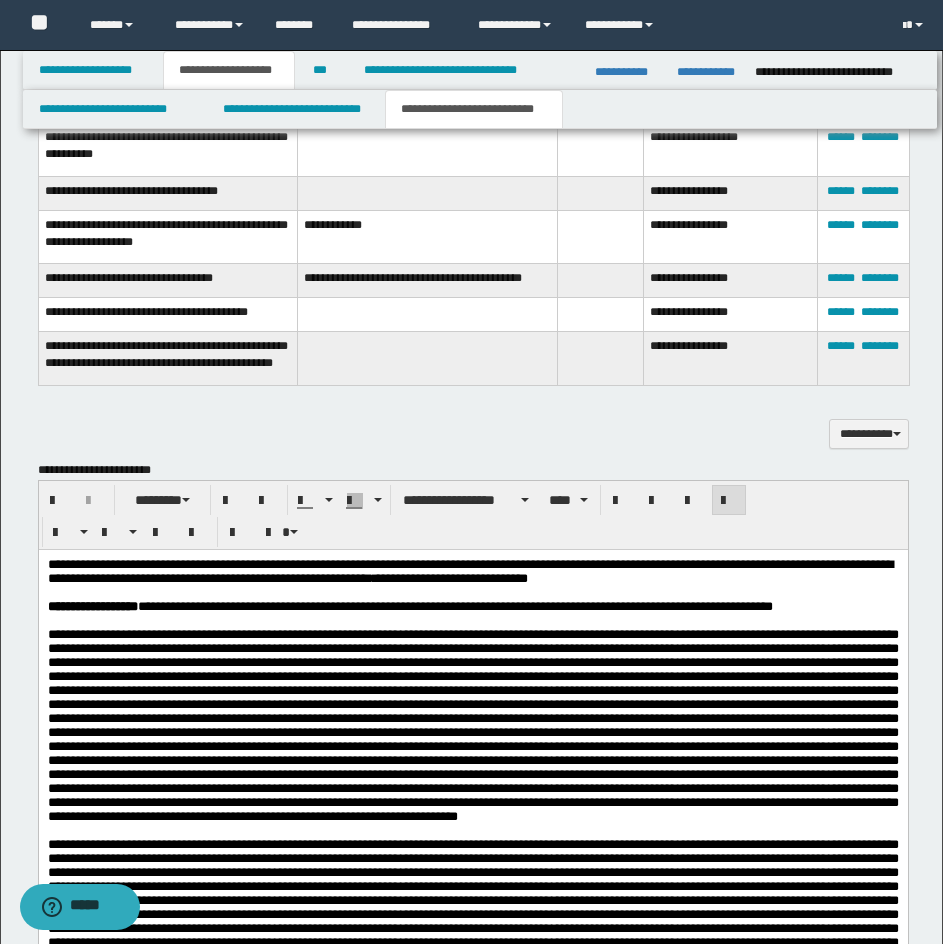 scroll, scrollTop: 1500, scrollLeft: 0, axis: vertical 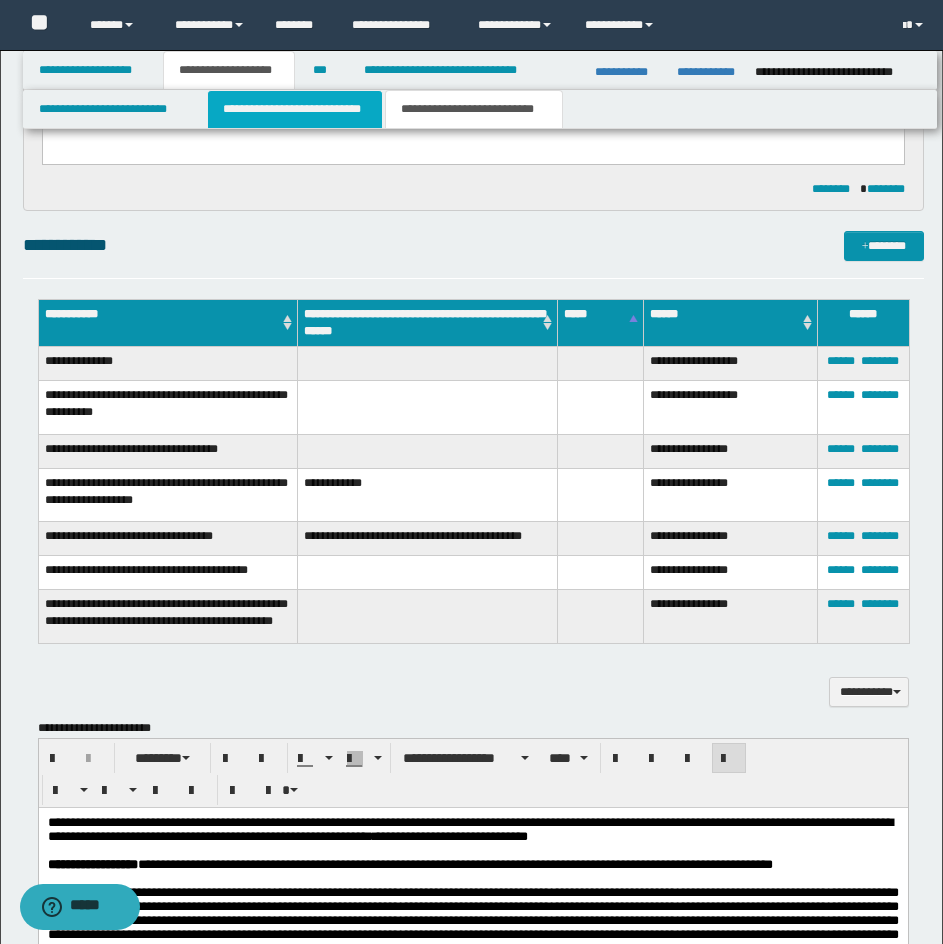 click on "**********" at bounding box center (295, 109) 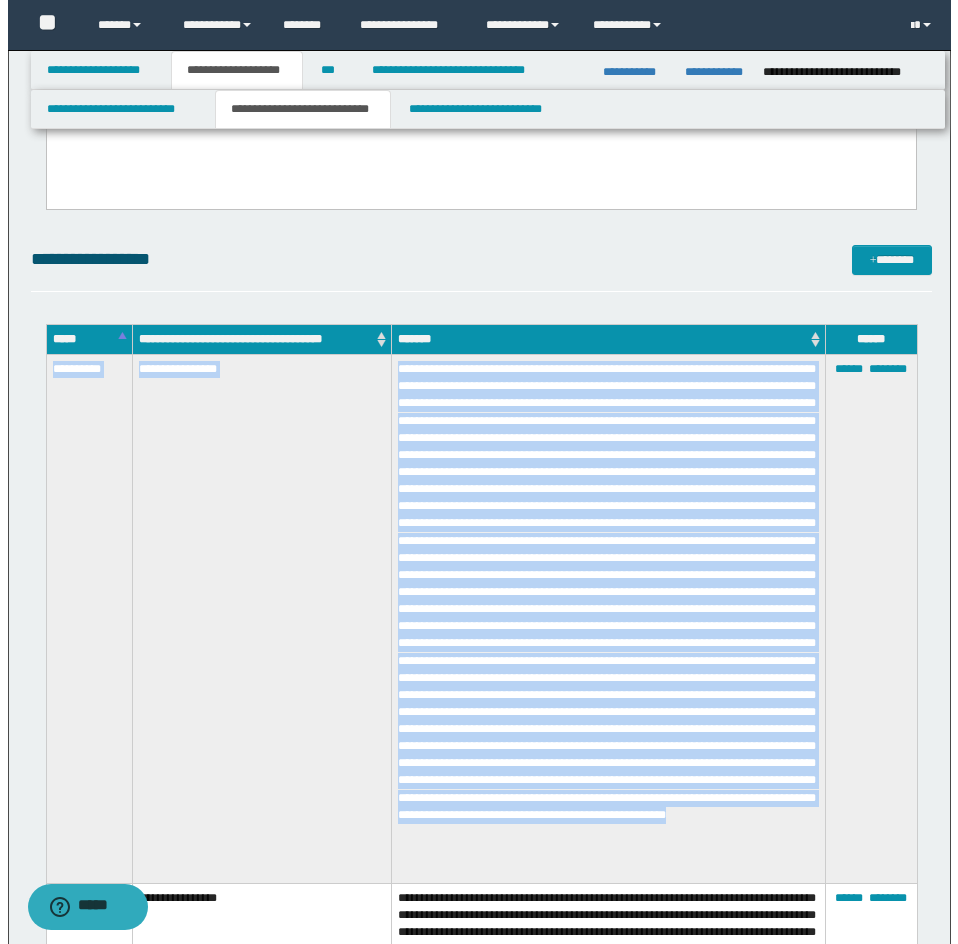 scroll, scrollTop: 3500, scrollLeft: 0, axis: vertical 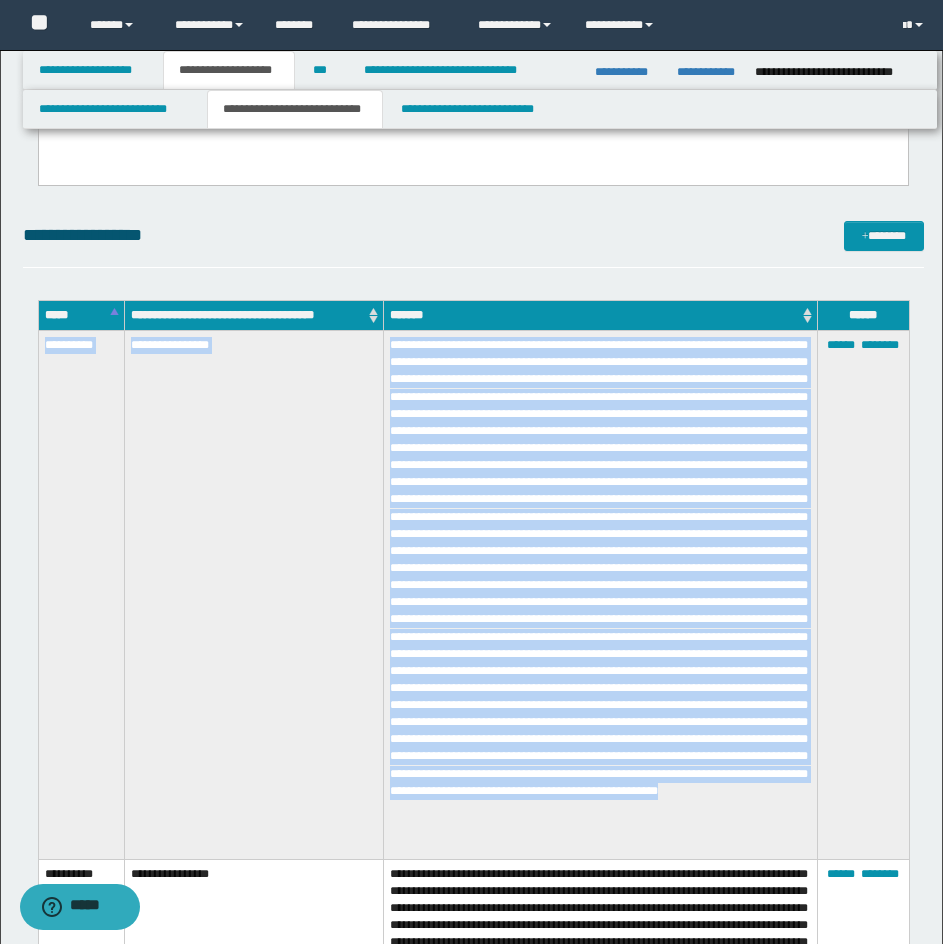 click at bounding box center [600, 595] 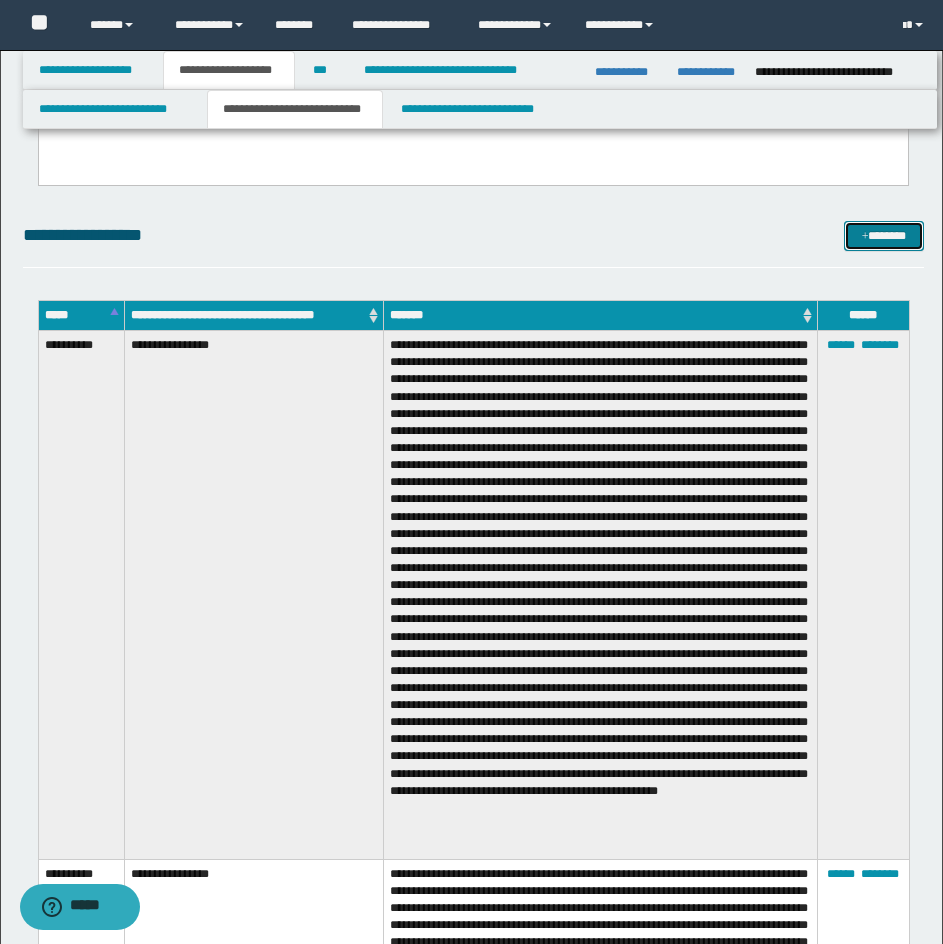 click on "*******" at bounding box center (884, 236) 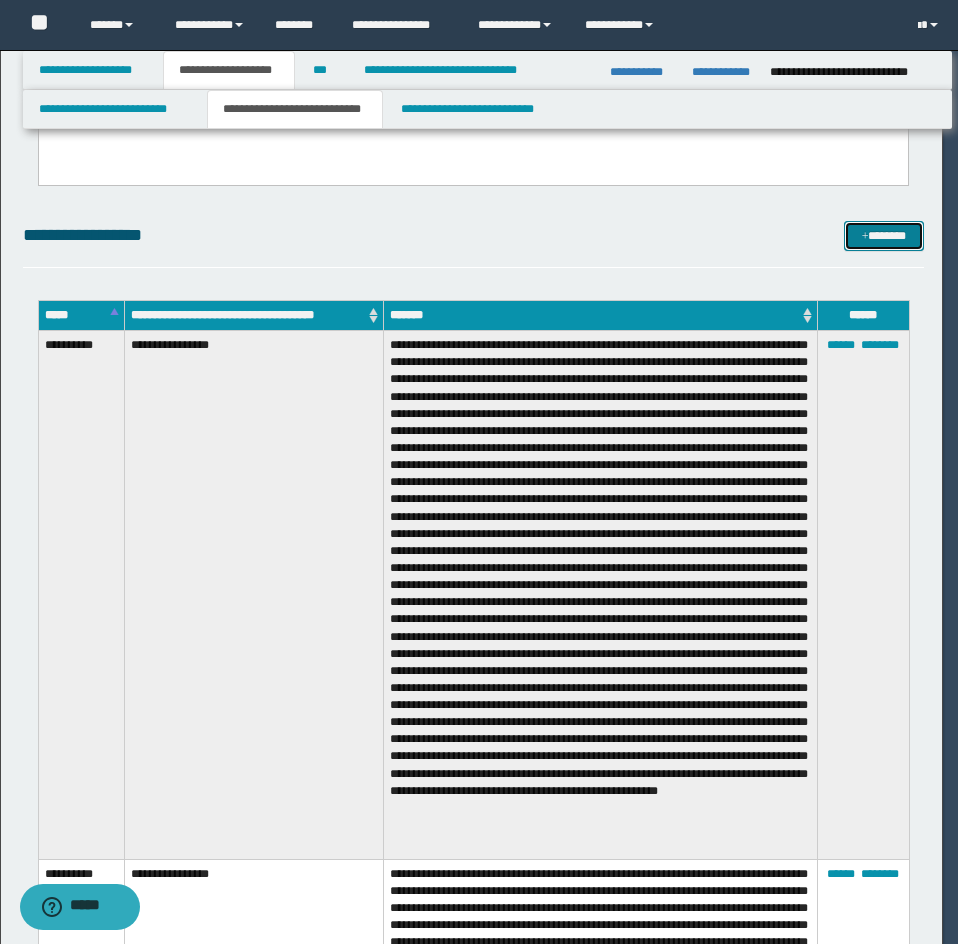 scroll, scrollTop: 0, scrollLeft: 0, axis: both 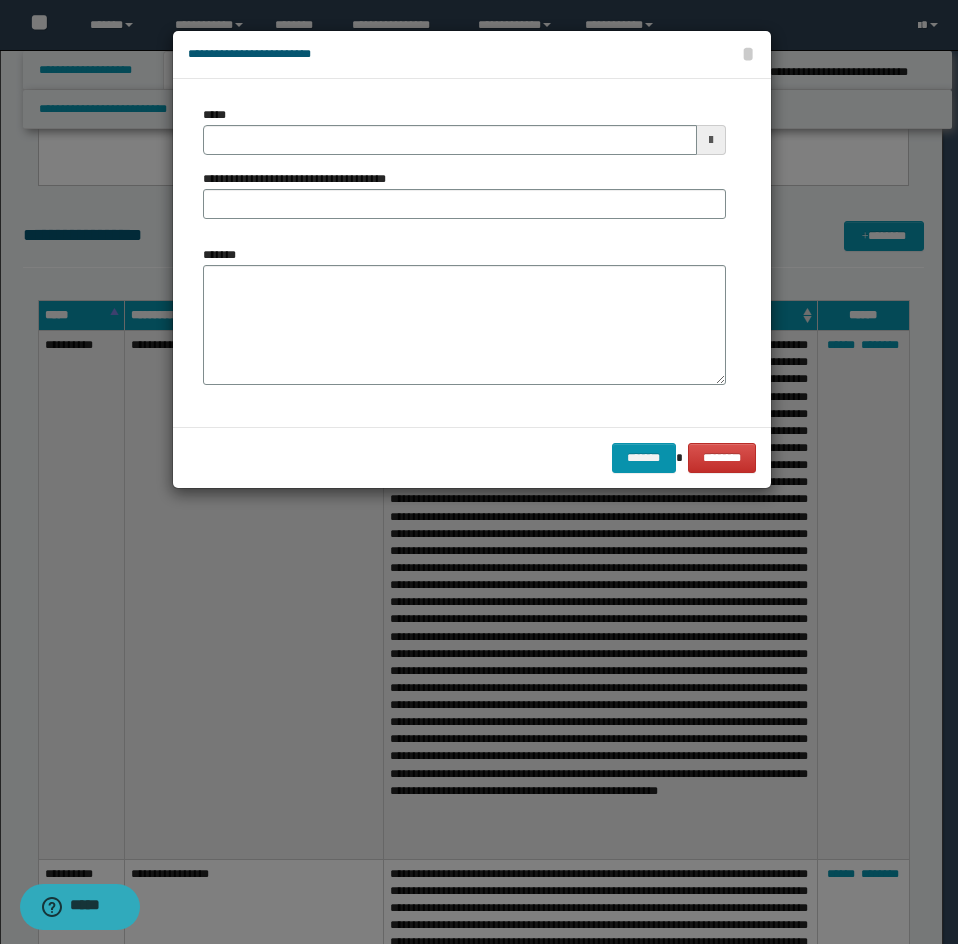 type 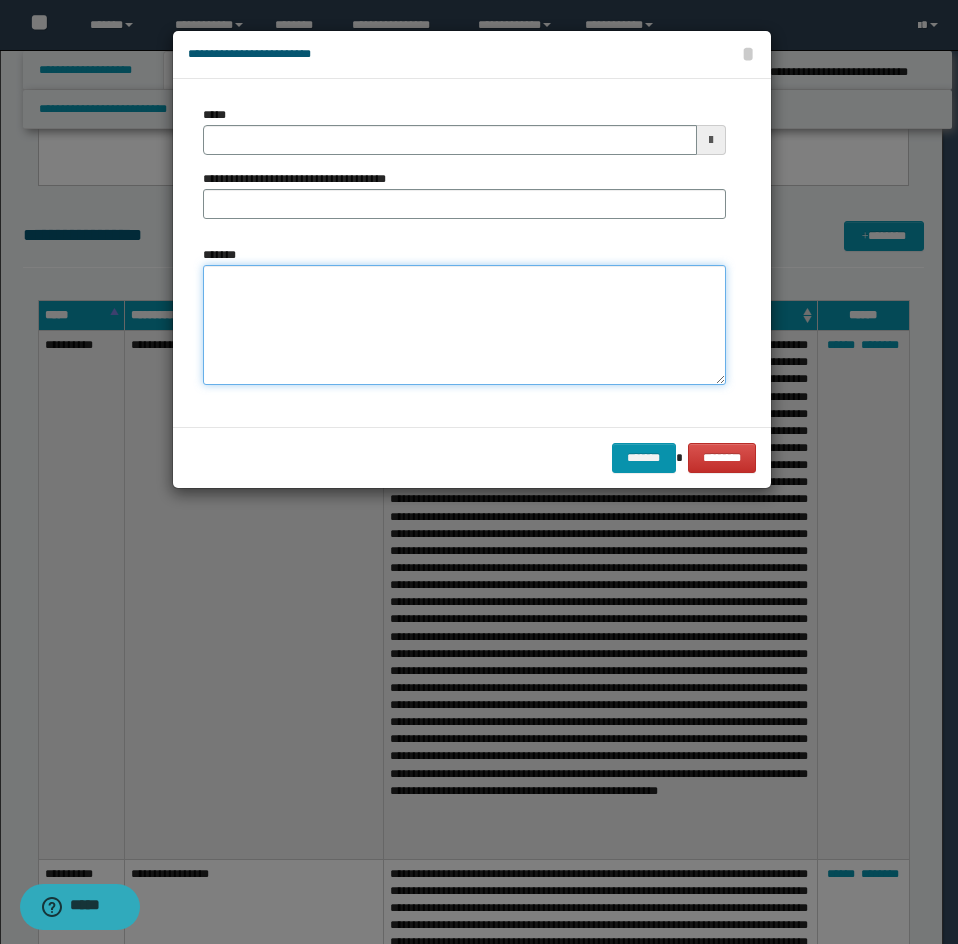 click on "*******" at bounding box center [464, 325] 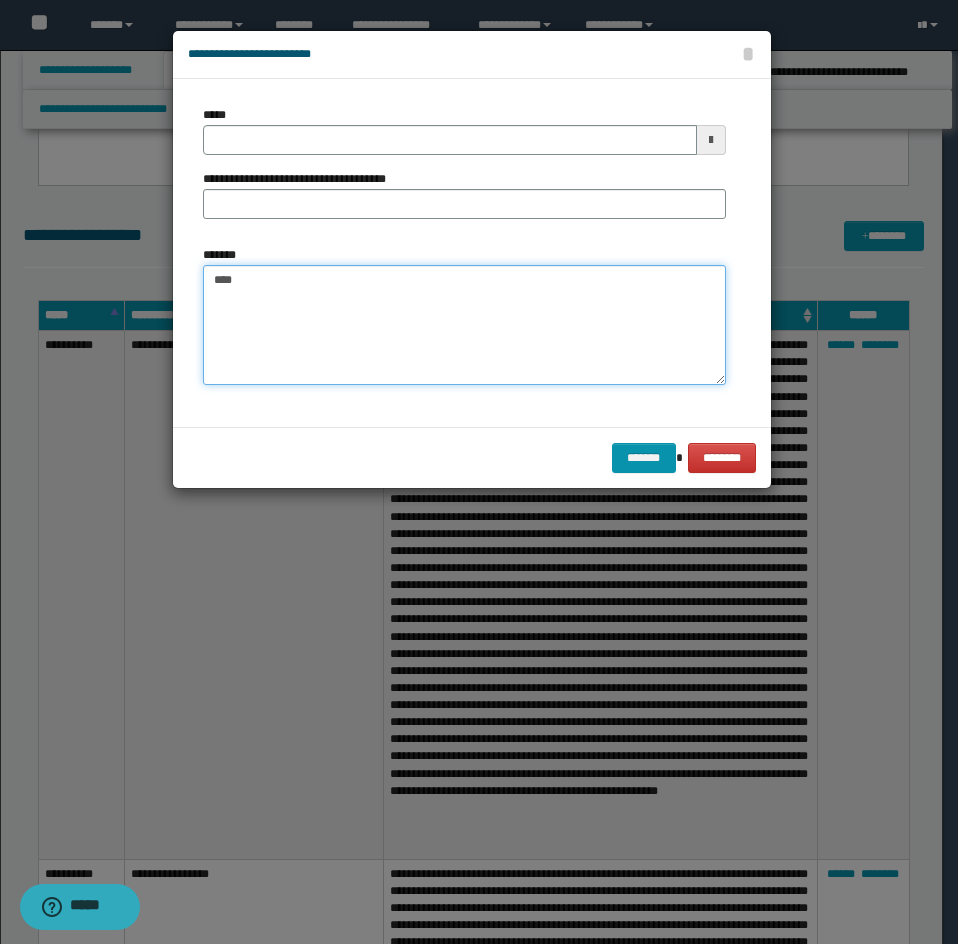 paste on "**********" 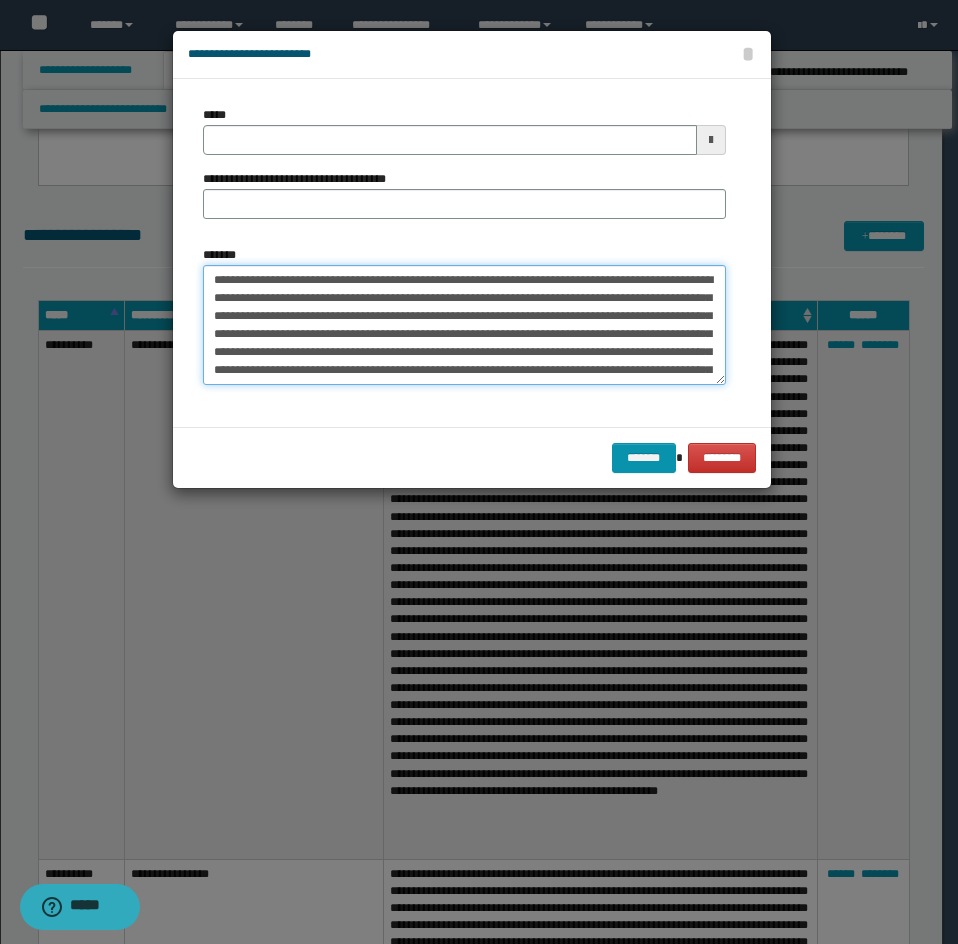 scroll, scrollTop: 246, scrollLeft: 0, axis: vertical 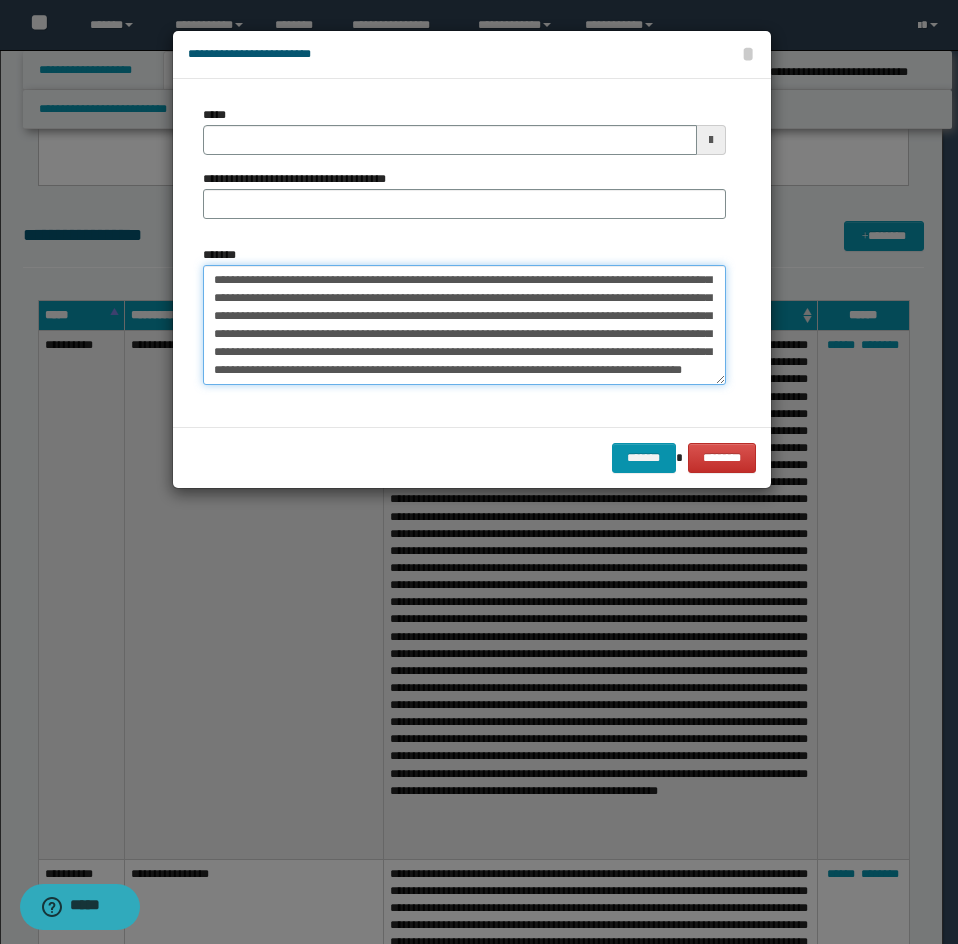 type on "**********" 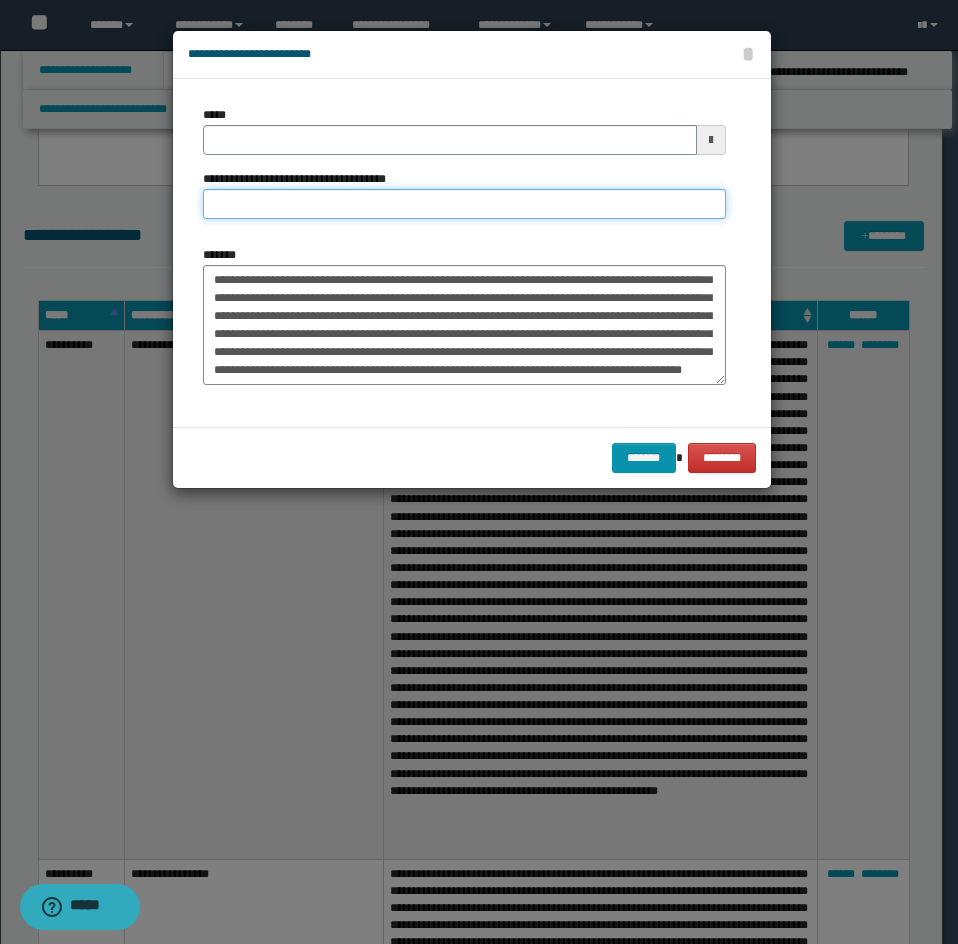 click on "**********" at bounding box center (464, 204) 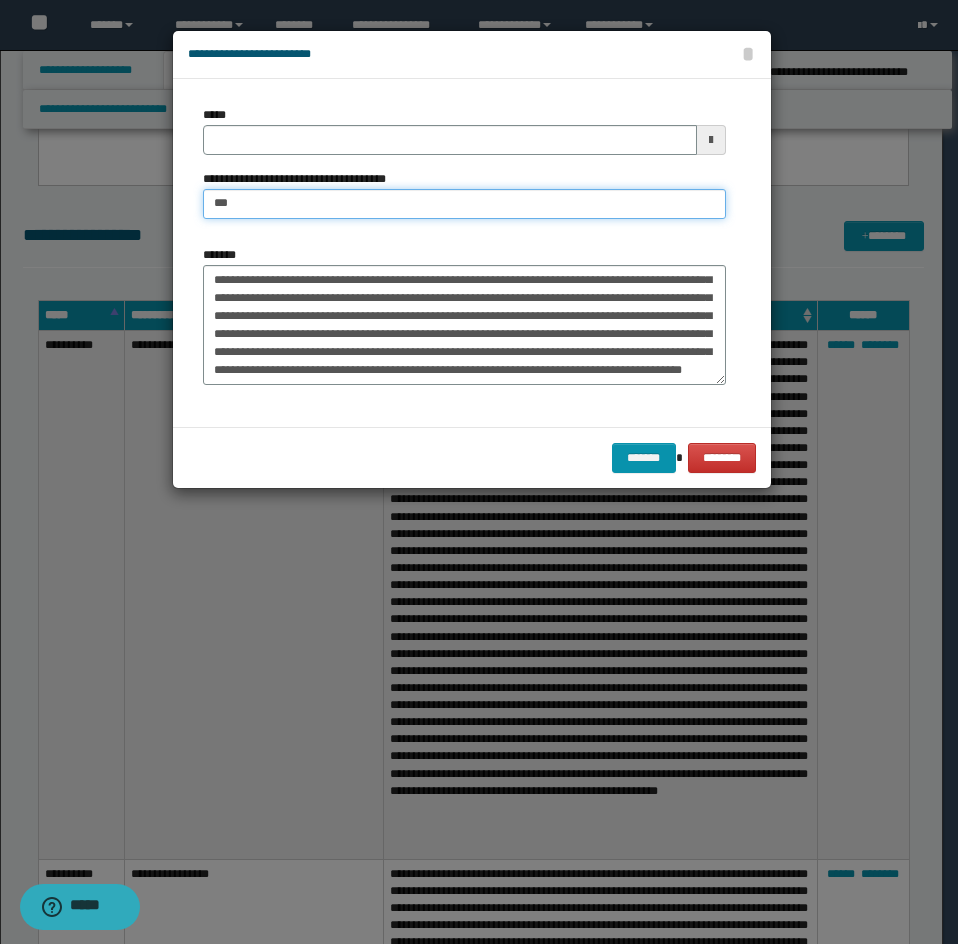 type on "**********" 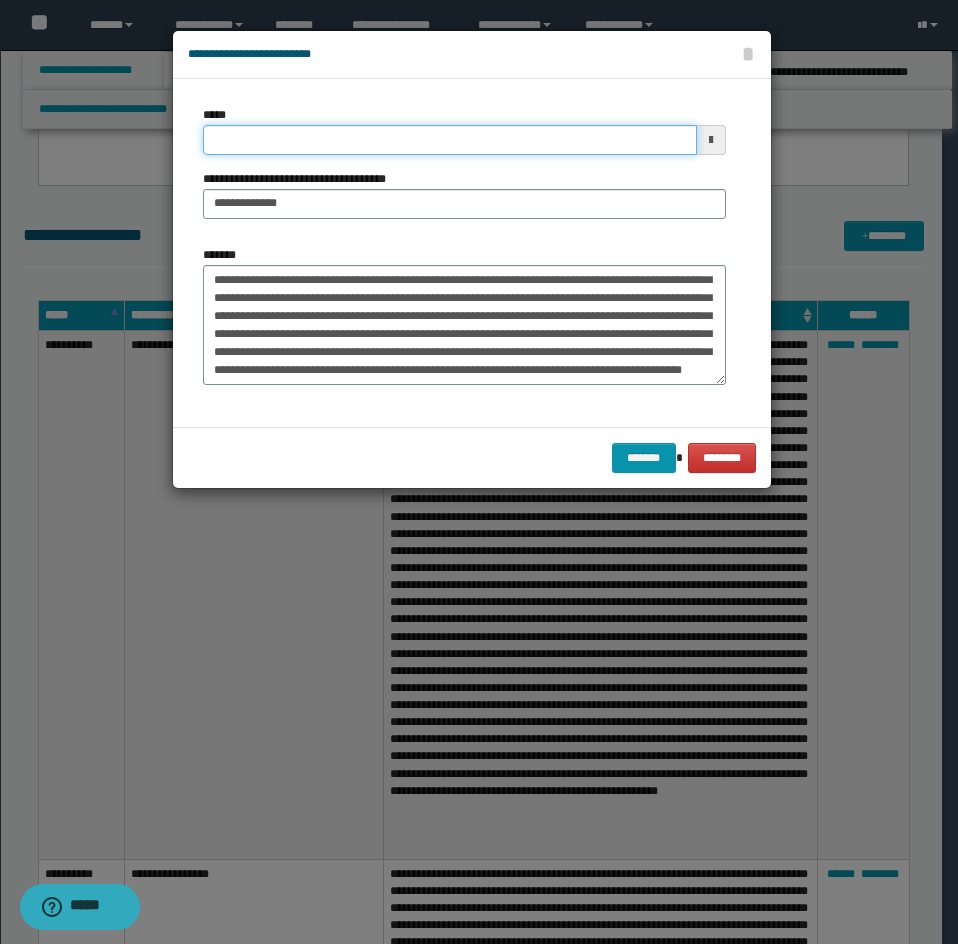 click on "*****" at bounding box center [450, 140] 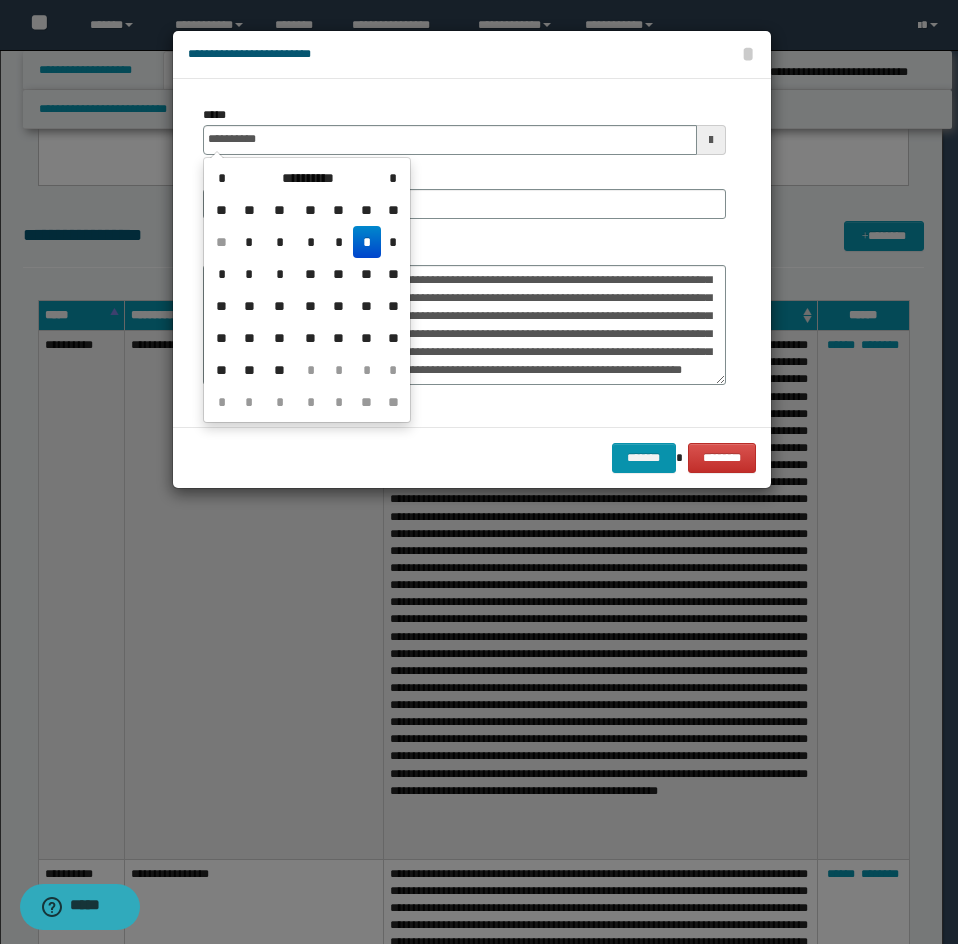 type on "**********" 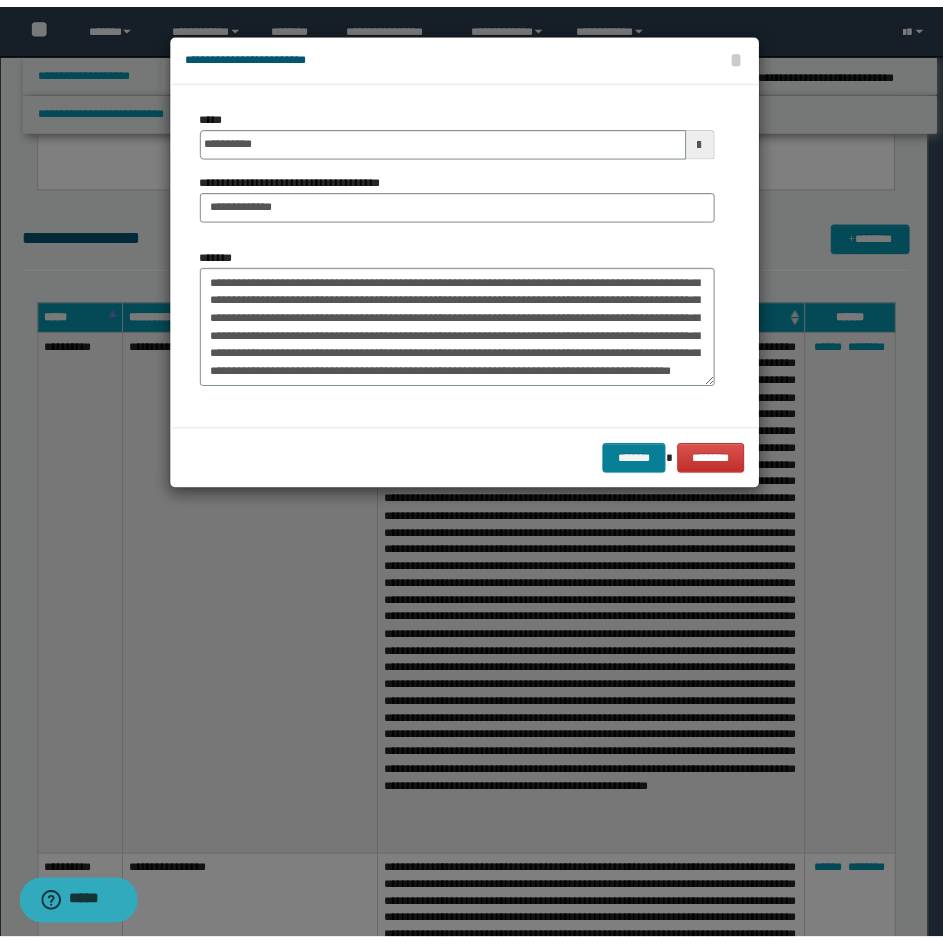 scroll, scrollTop: 252, scrollLeft: 0, axis: vertical 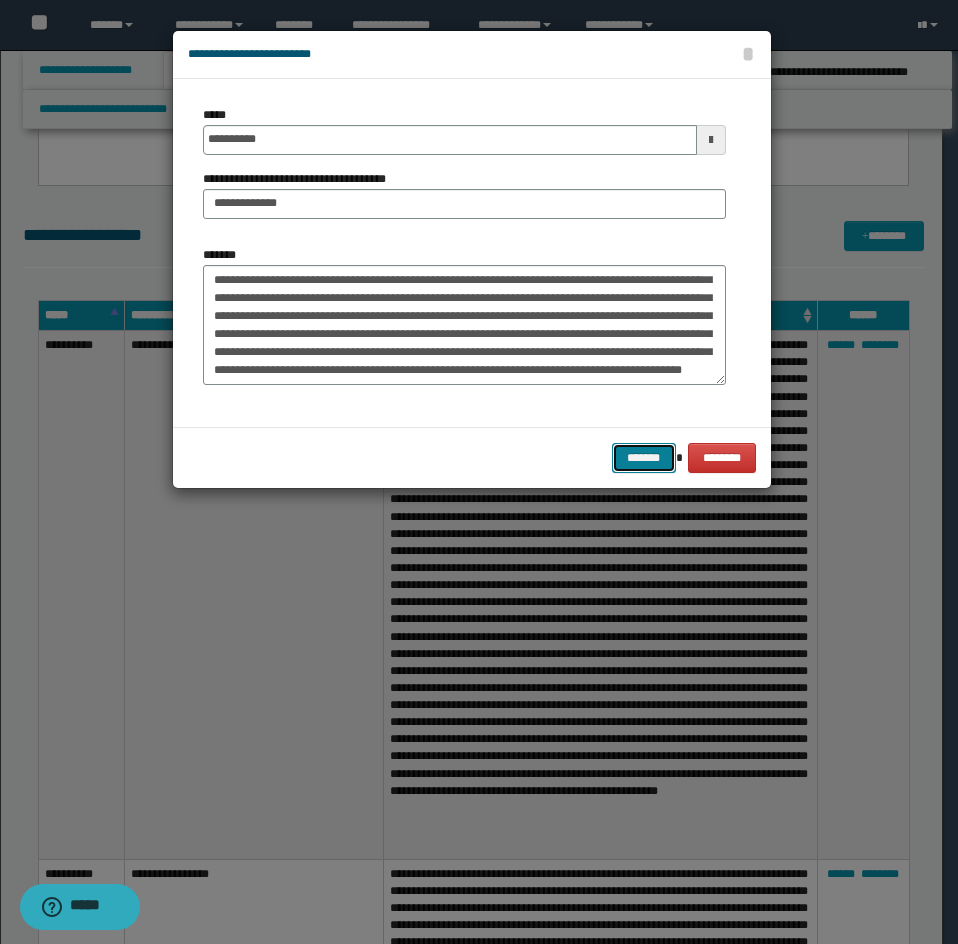 click on "*******" at bounding box center [644, 458] 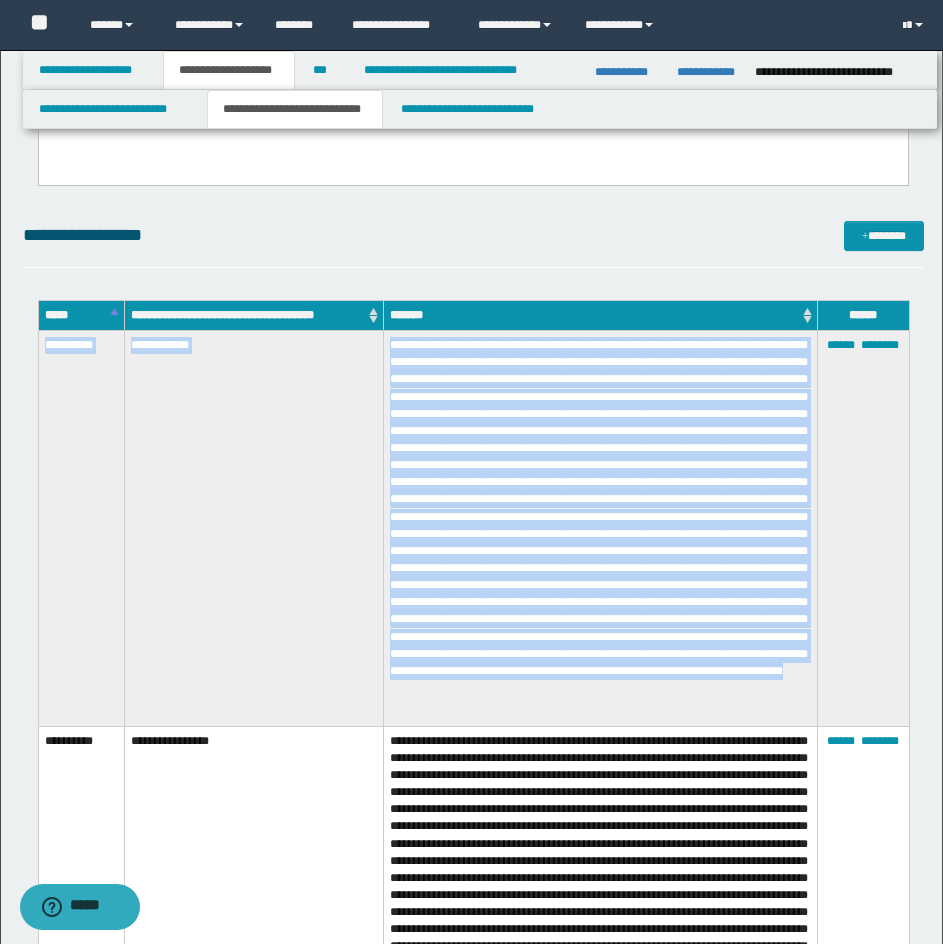 drag, startPoint x: 40, startPoint y: 341, endPoint x: 591, endPoint y: 722, distance: 669.89703 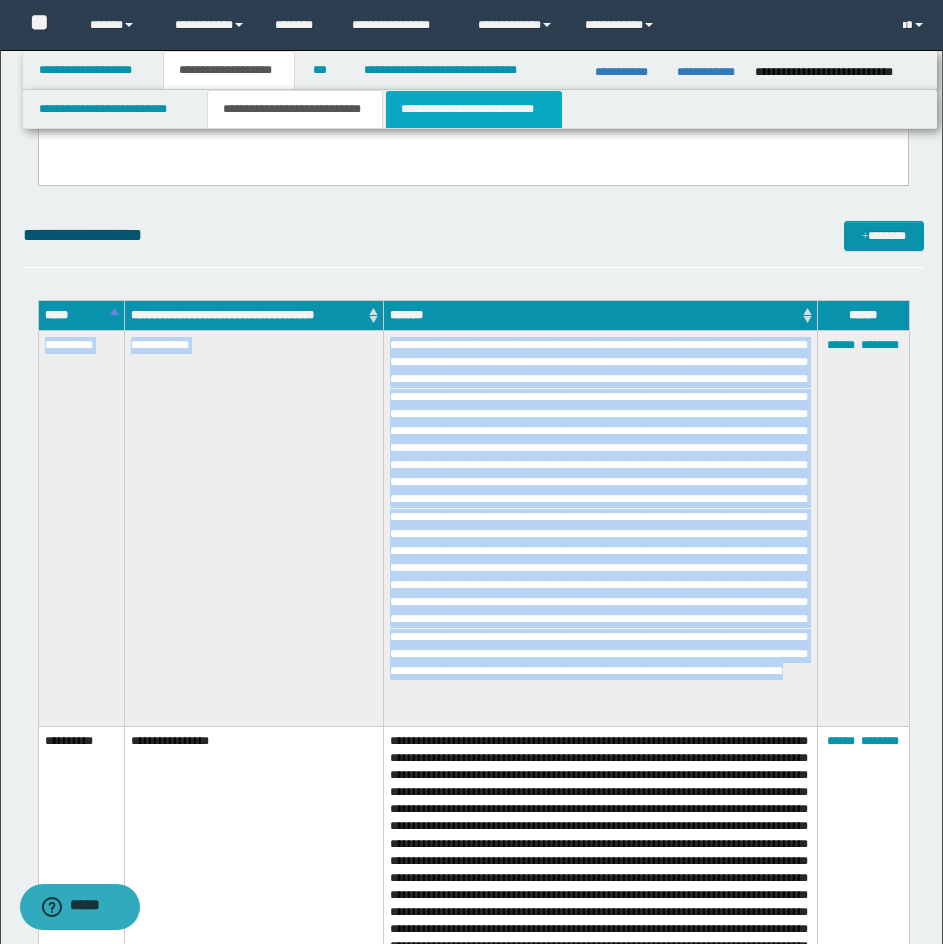 click on "**********" at bounding box center (474, 109) 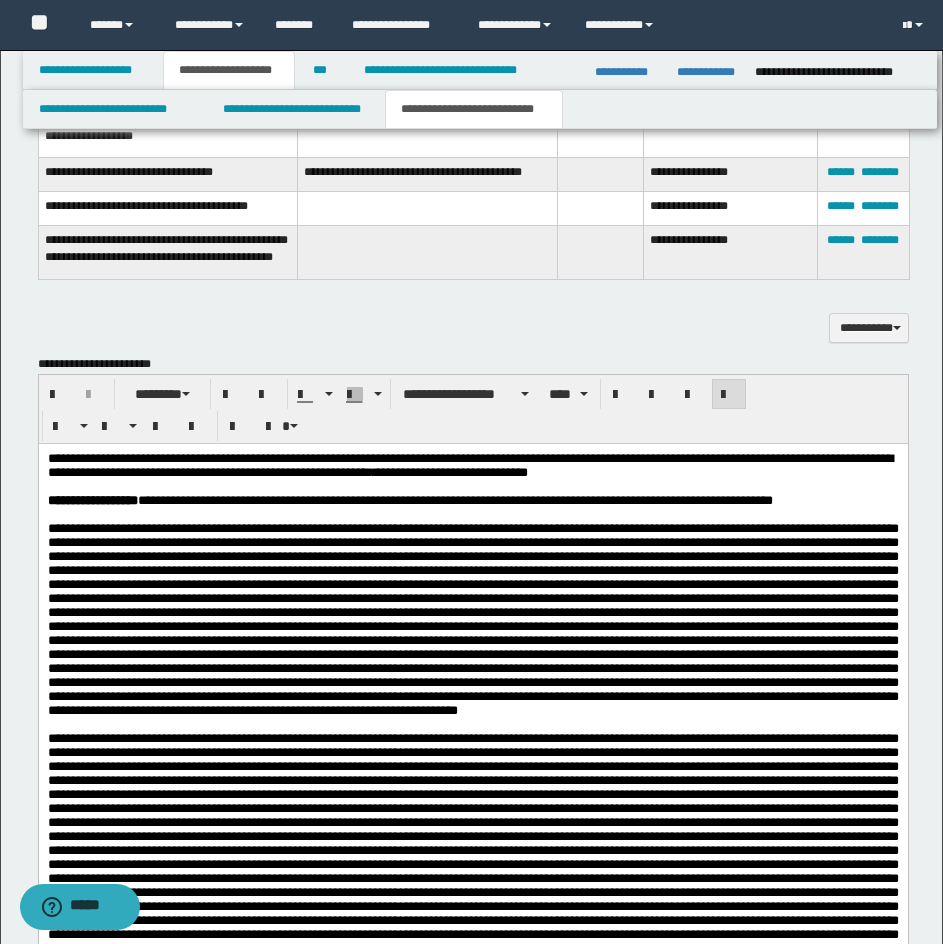 scroll, scrollTop: 1800, scrollLeft: 0, axis: vertical 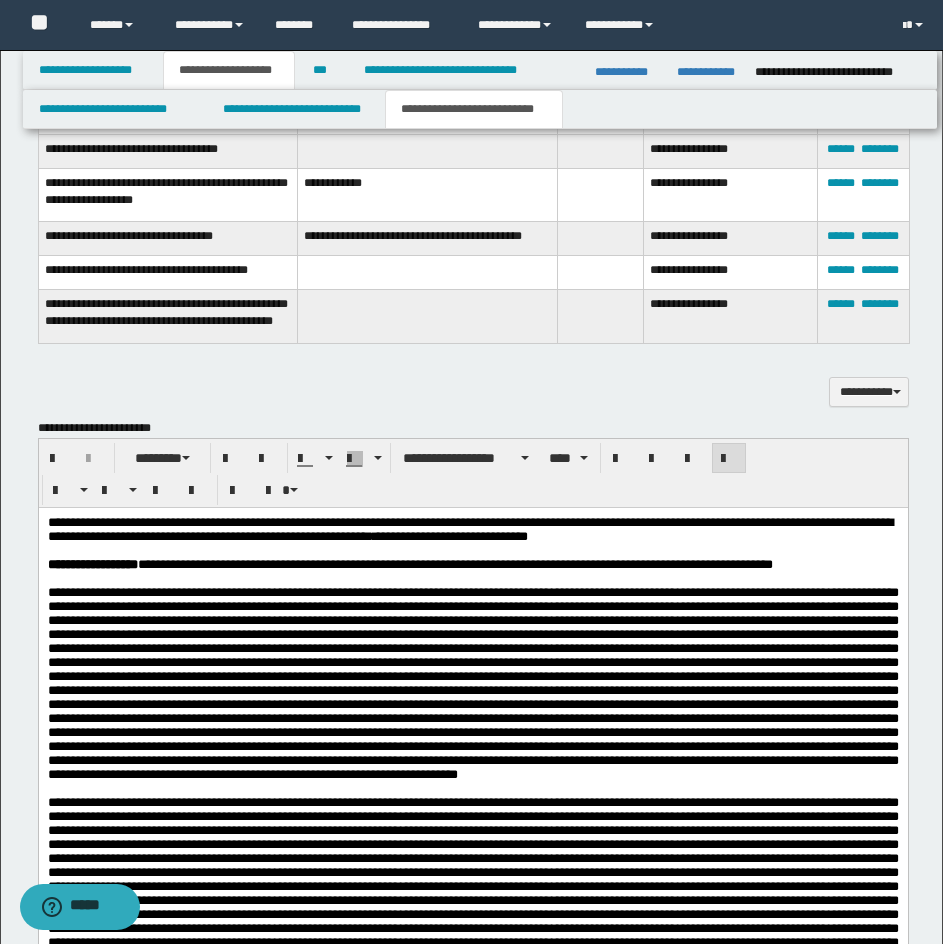 click on "**********" at bounding box center (472, 565) 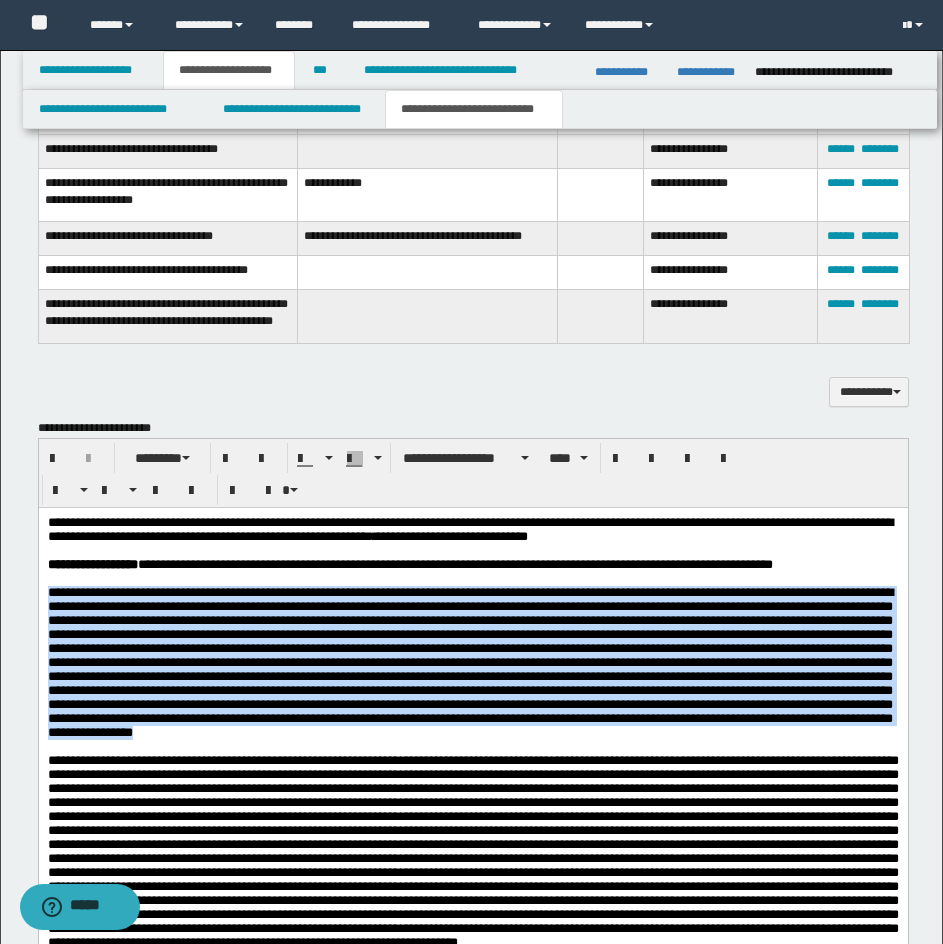drag, startPoint x: 234, startPoint y: 780, endPoint x: 45, endPoint y: 597, distance: 263.07794 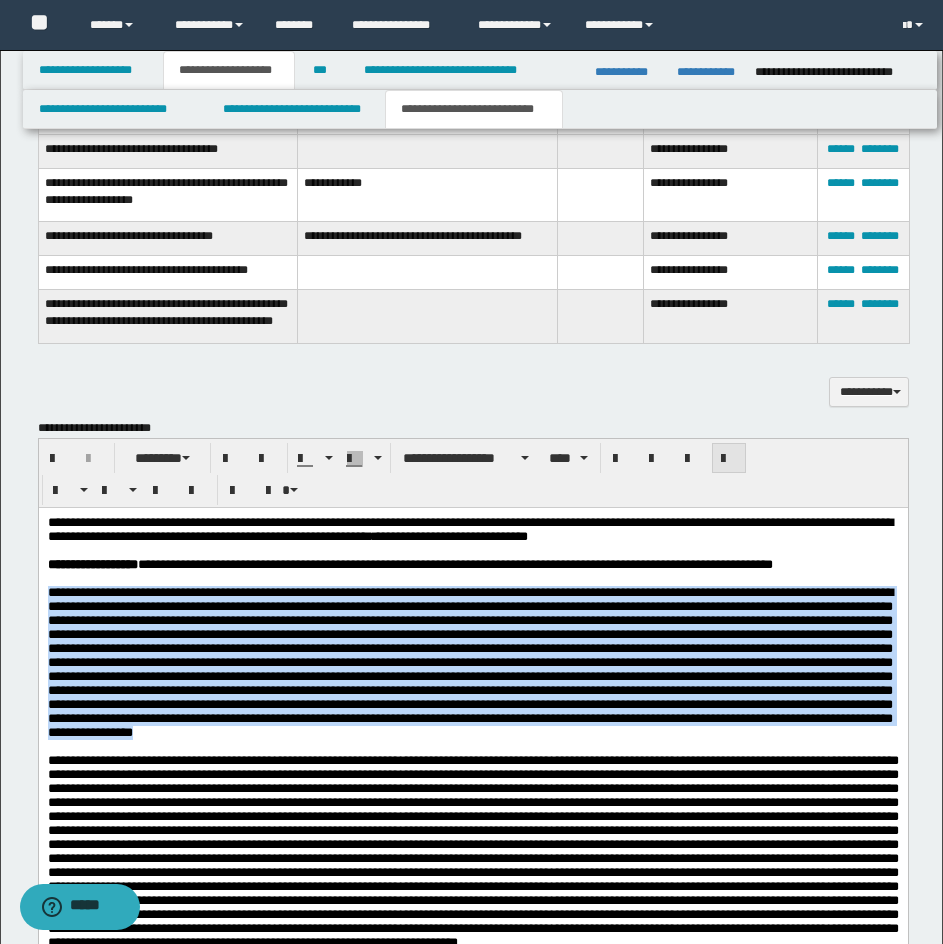 click at bounding box center (729, 459) 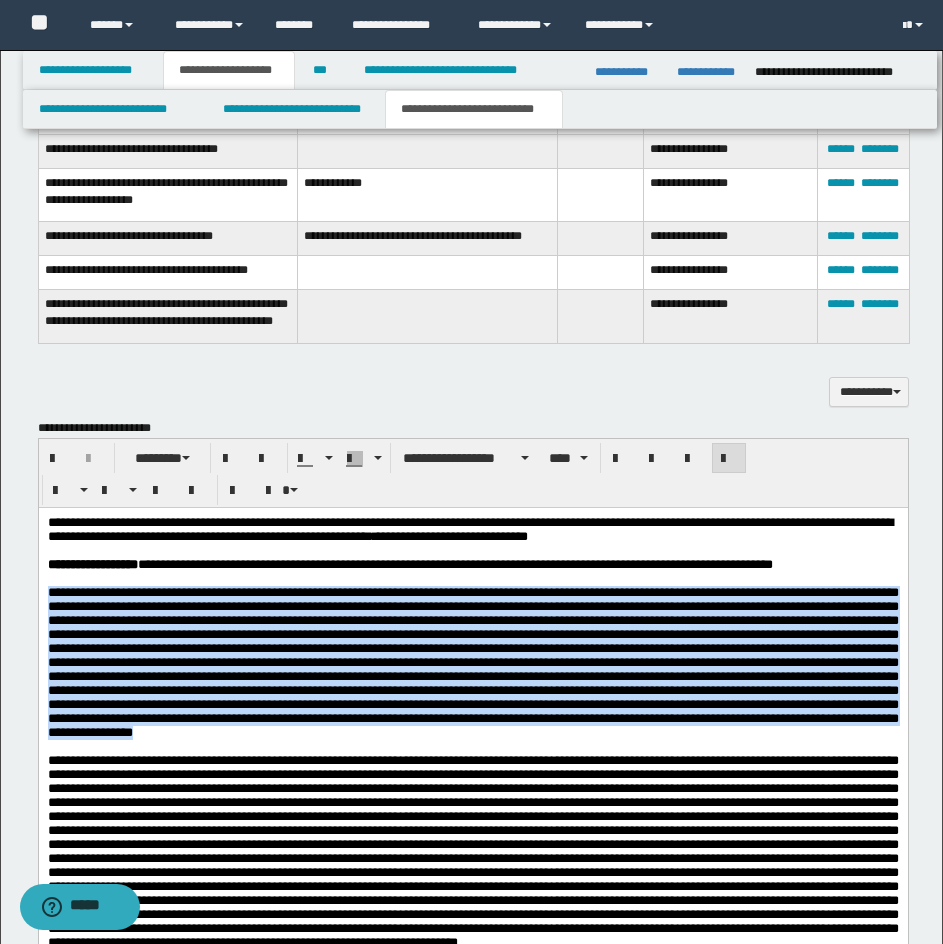click at bounding box center [472, 663] 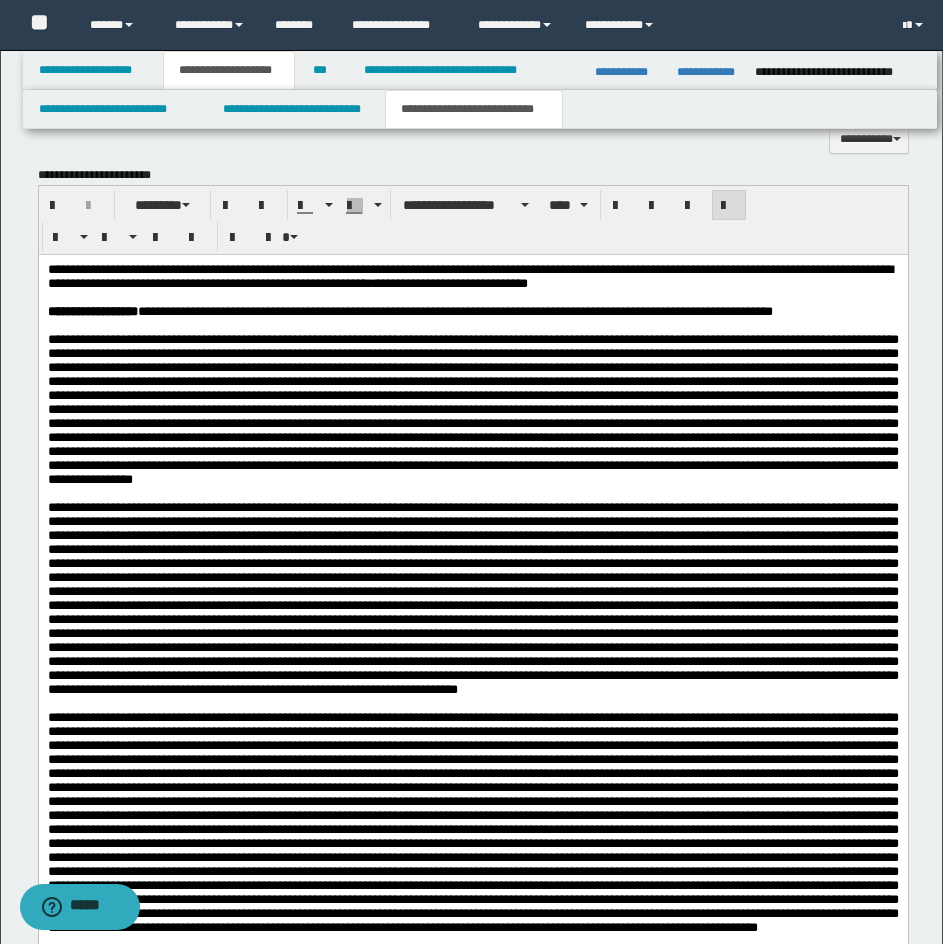 scroll, scrollTop: 2100, scrollLeft: 0, axis: vertical 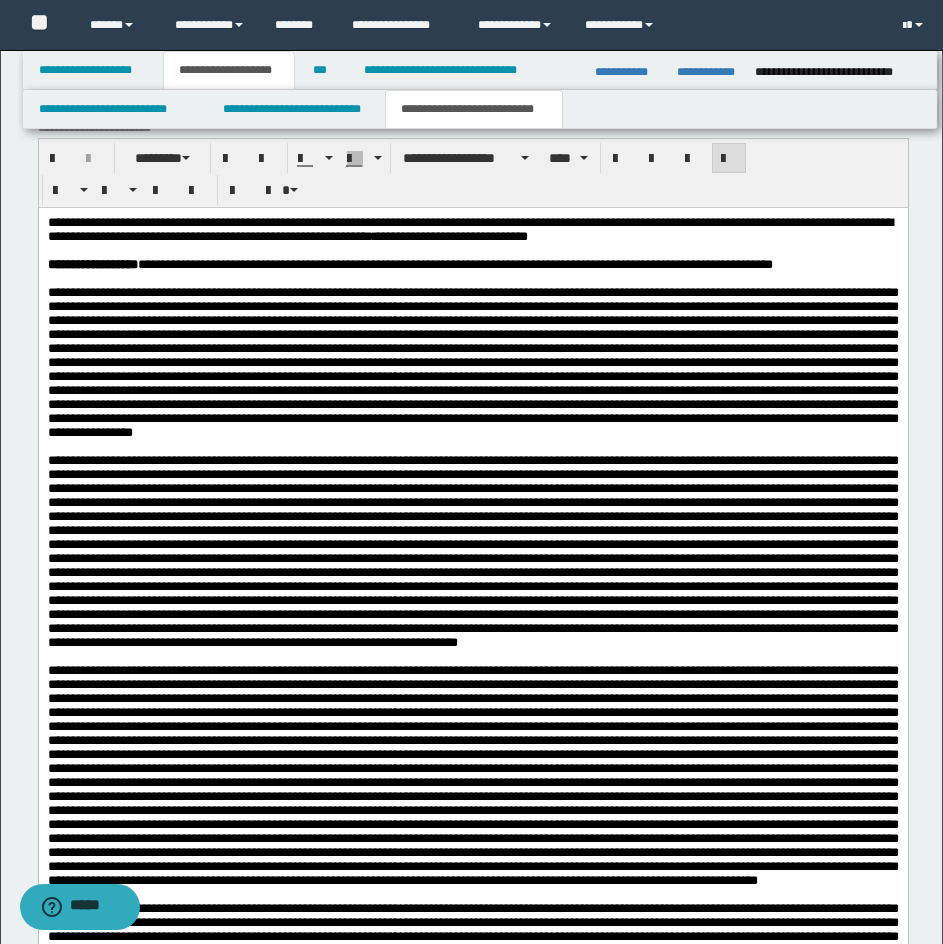 click on "**********" at bounding box center (472, 265) 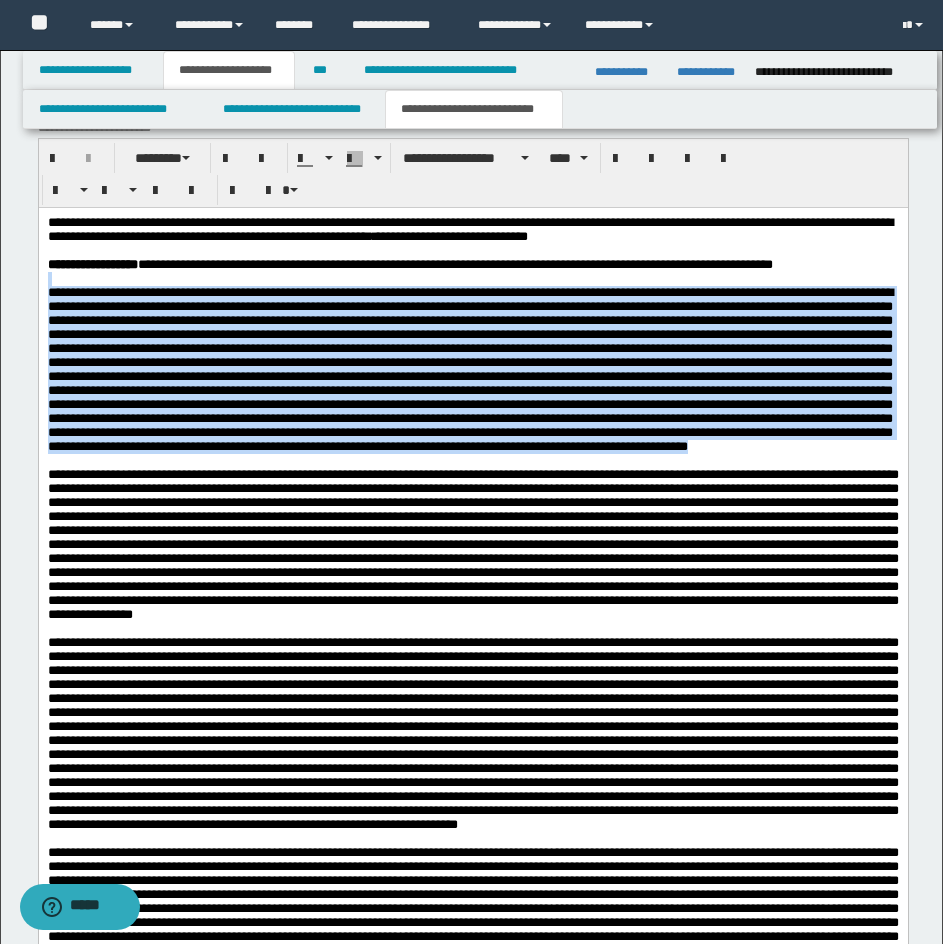 drag, startPoint x: 144, startPoint y: 513, endPoint x: 34, endPoint y: 291, distance: 247.75795 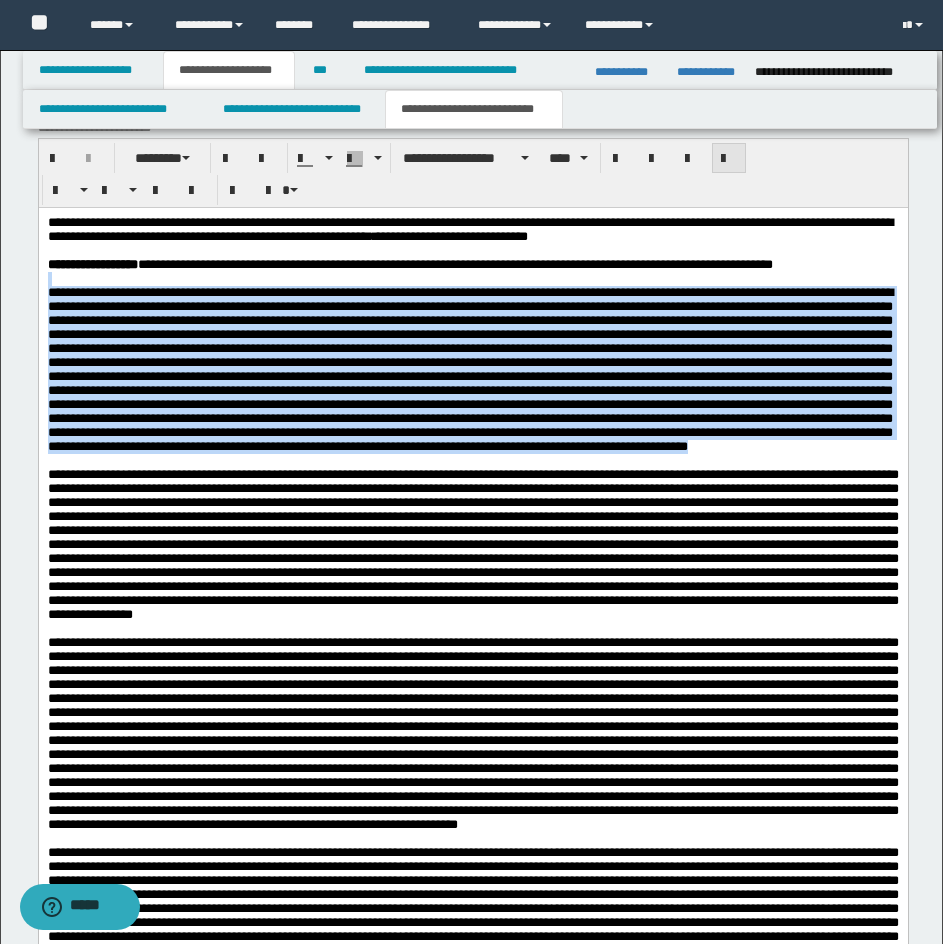 click at bounding box center (729, 158) 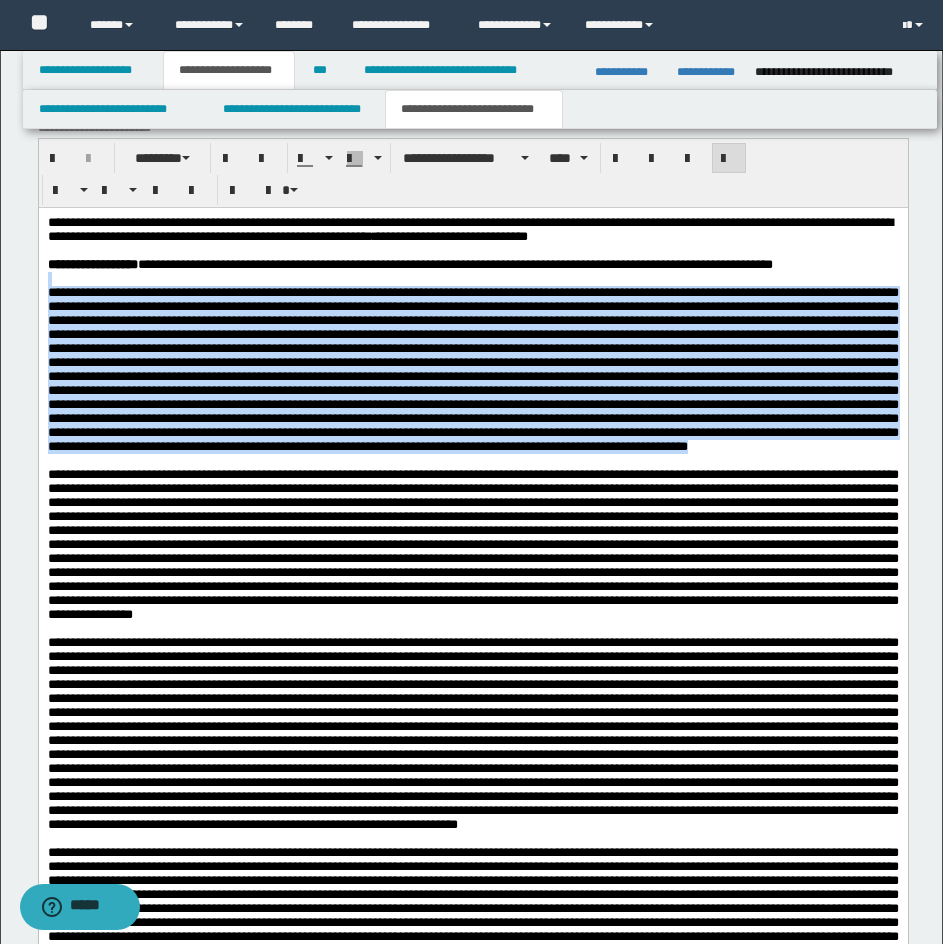 click at bounding box center (472, 370) 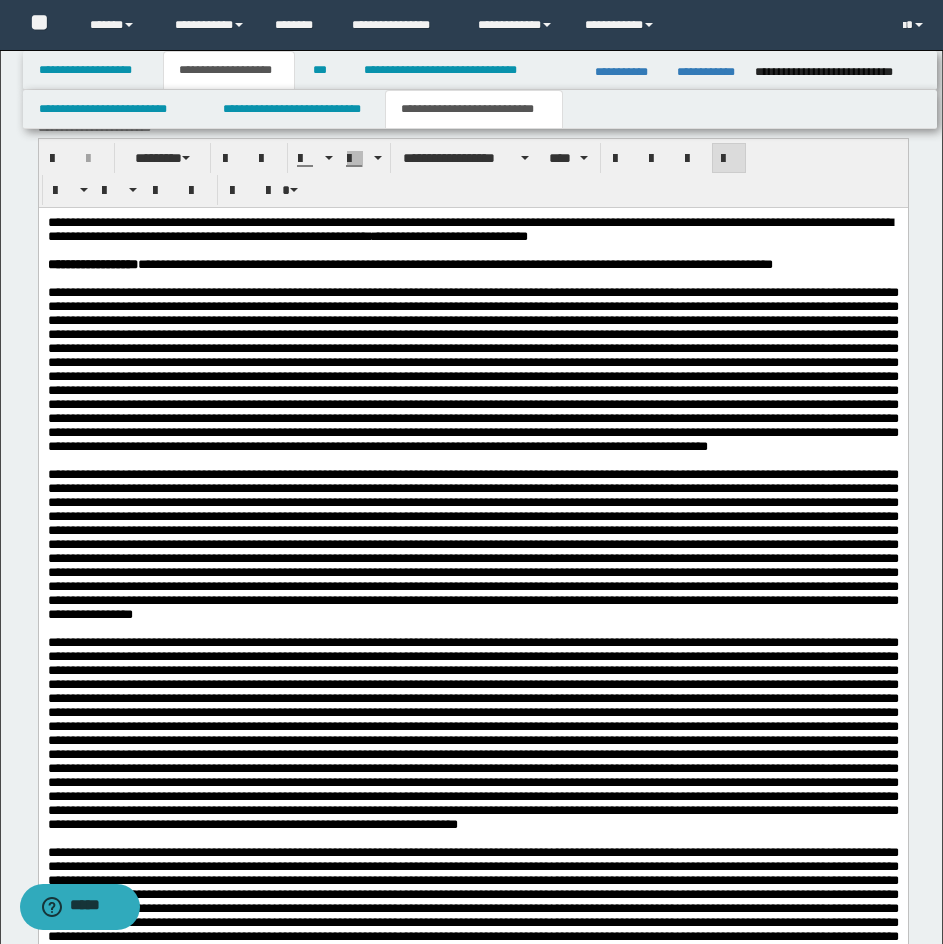 click at bounding box center (472, 369) 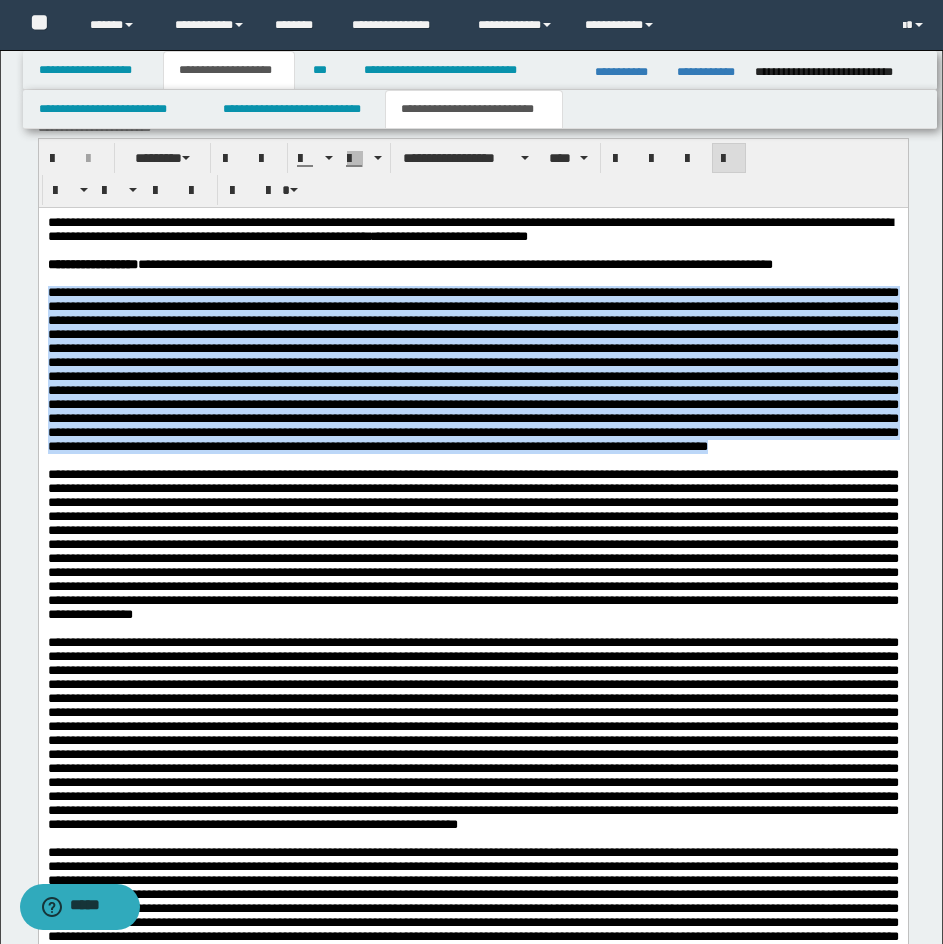 drag, startPoint x: 162, startPoint y: 515, endPoint x: 34, endPoint y: 300, distance: 250.21791 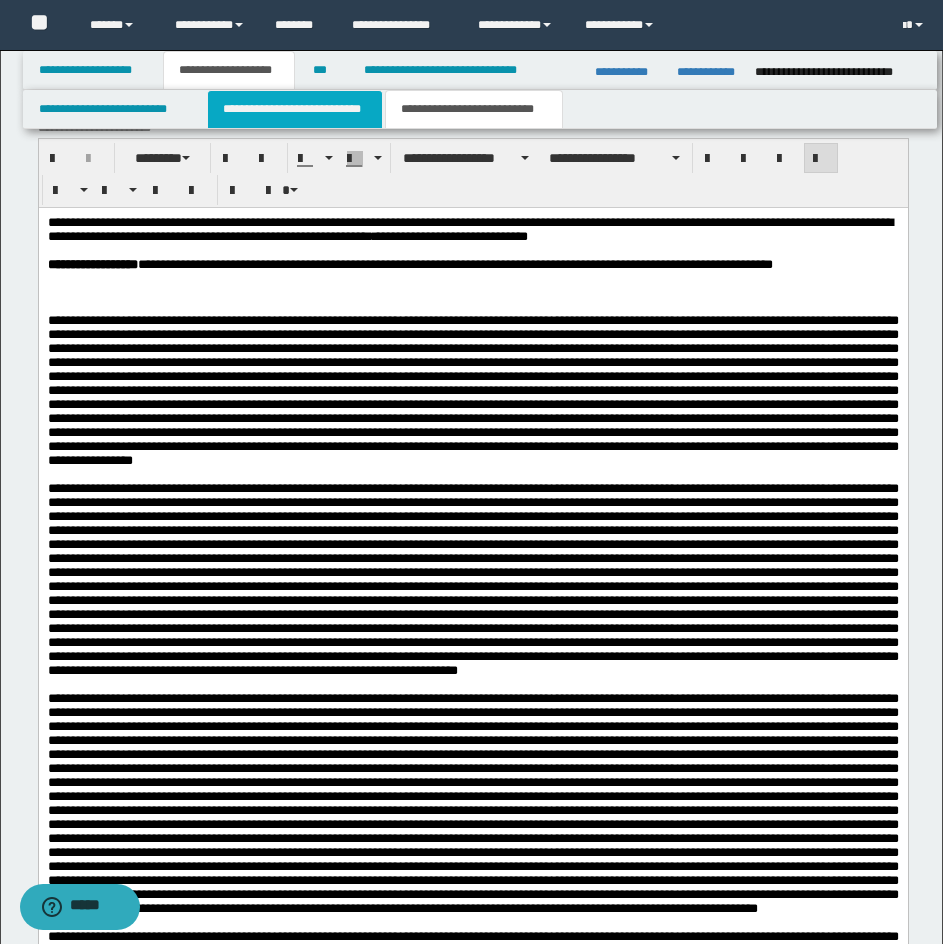 click on "**********" at bounding box center (295, 109) 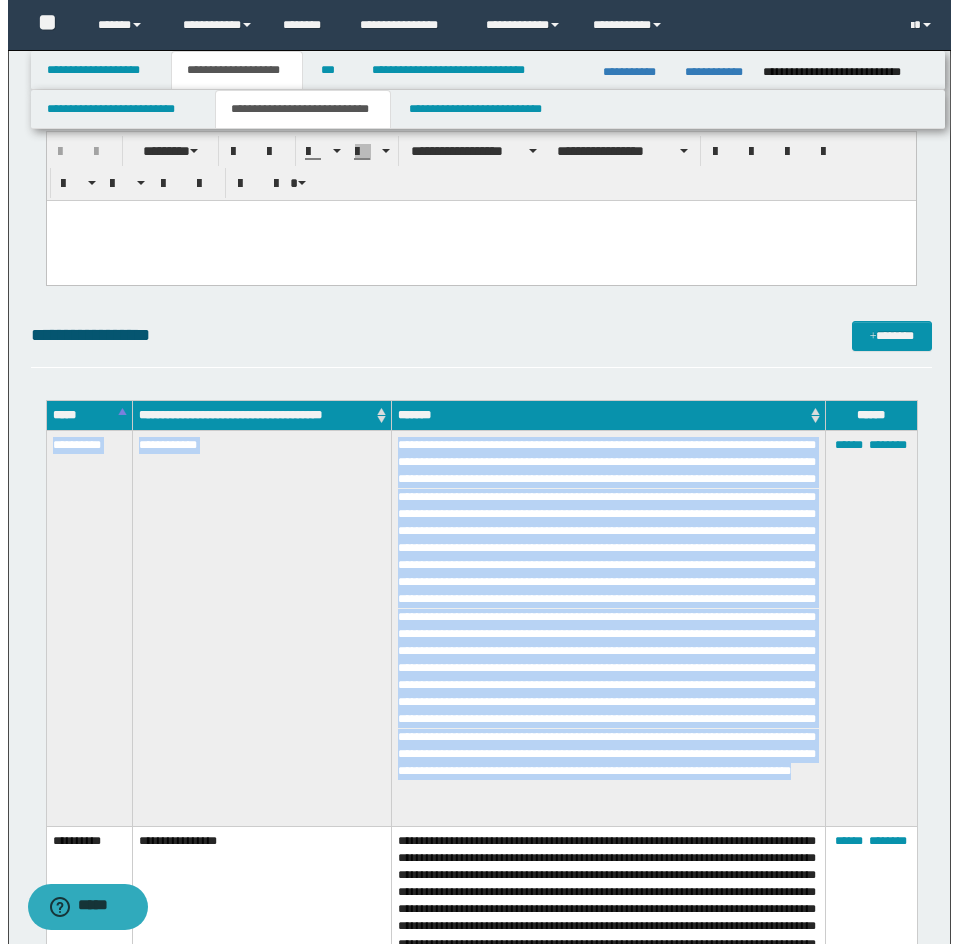 scroll, scrollTop: 3500, scrollLeft: 0, axis: vertical 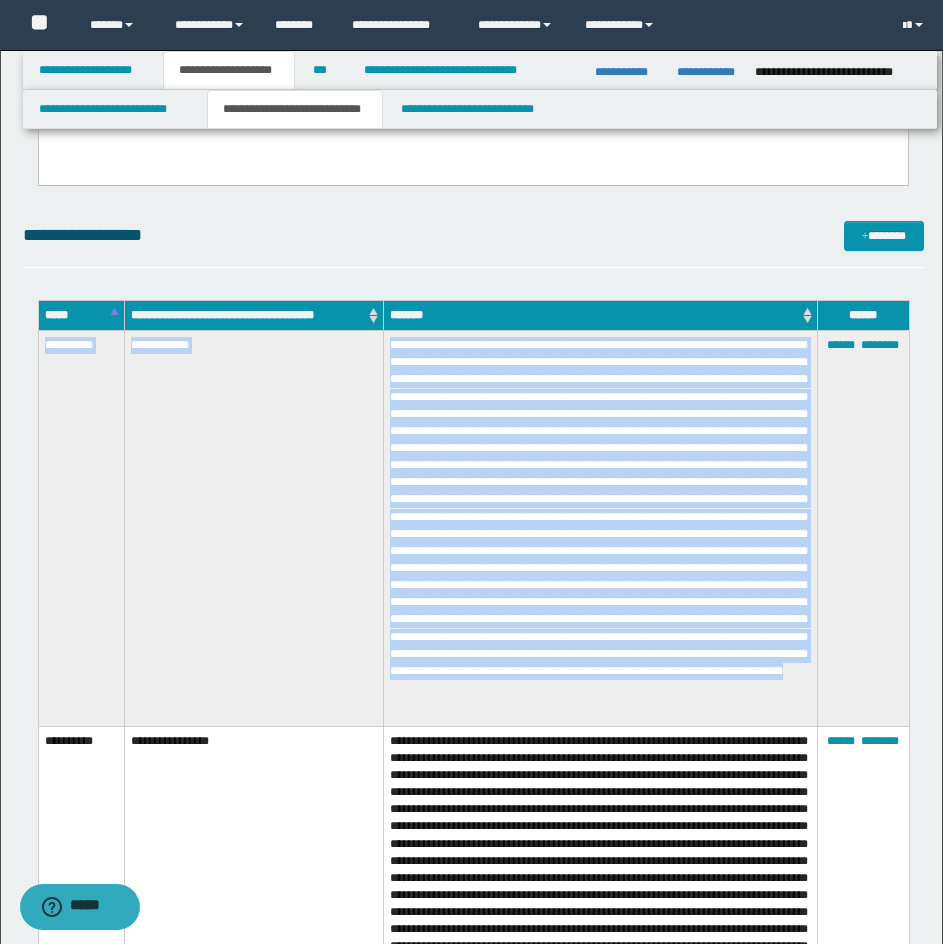 click at bounding box center (600, 529) 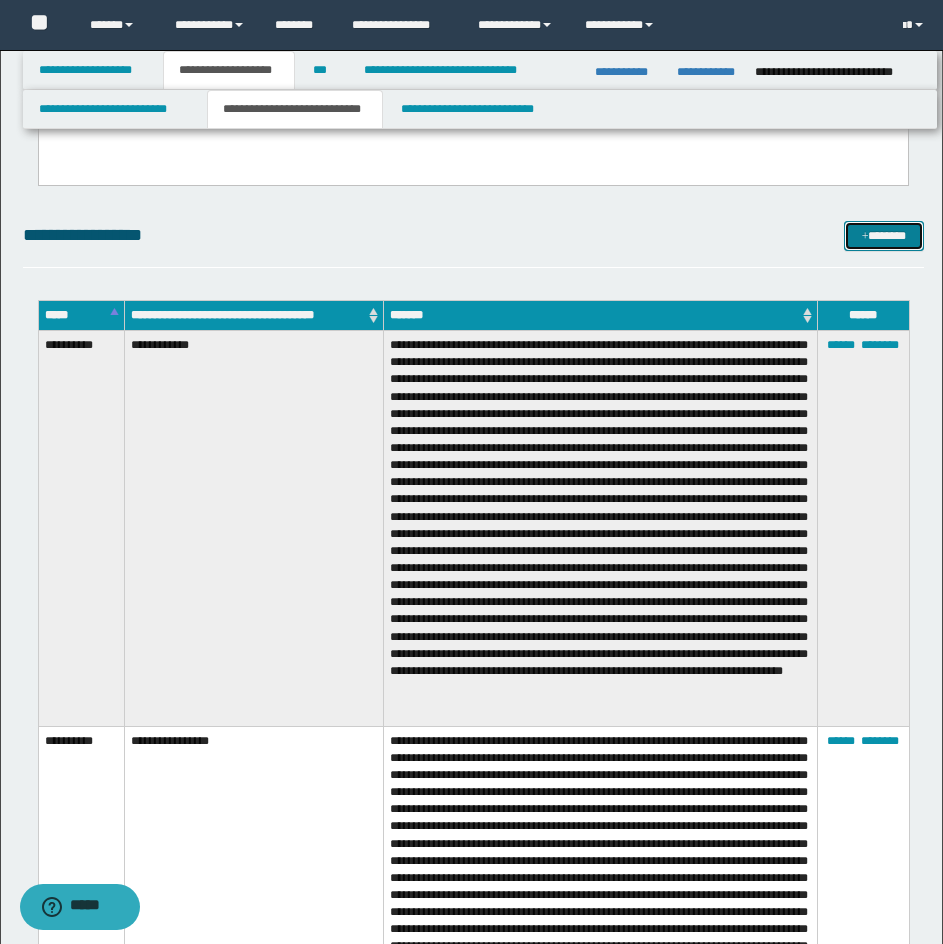 click on "*******" at bounding box center [884, 236] 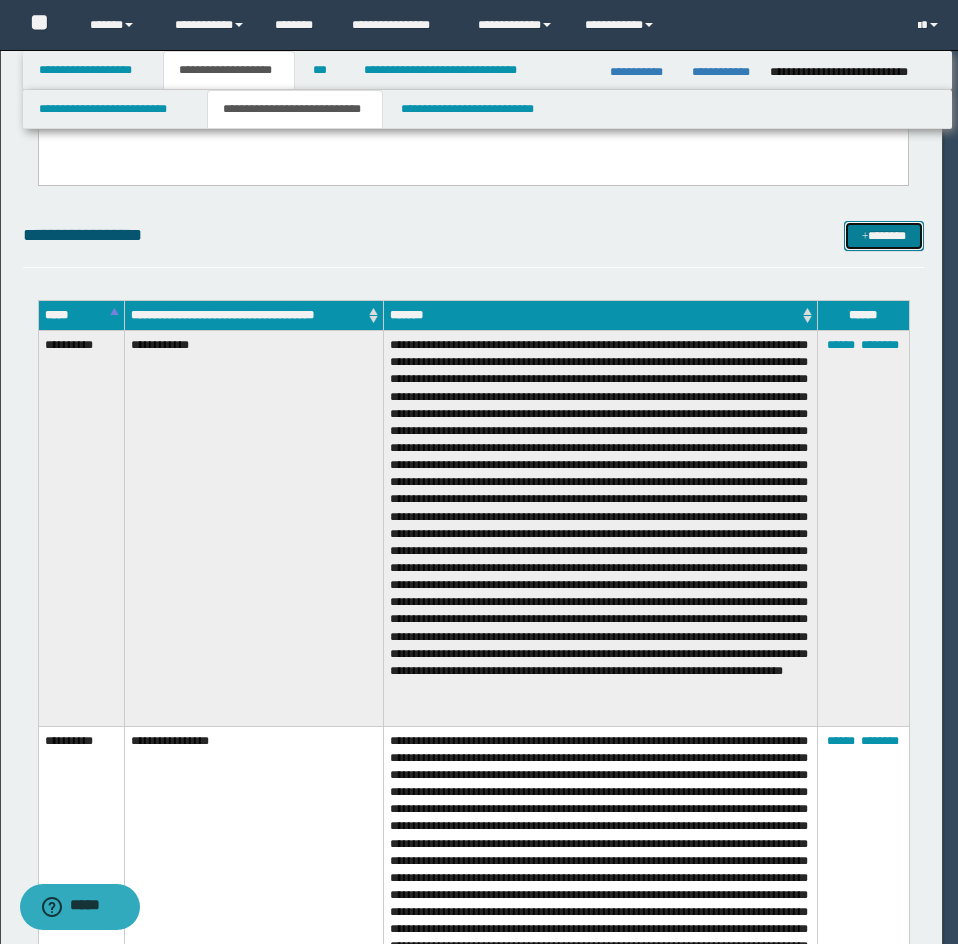 scroll, scrollTop: 0, scrollLeft: 0, axis: both 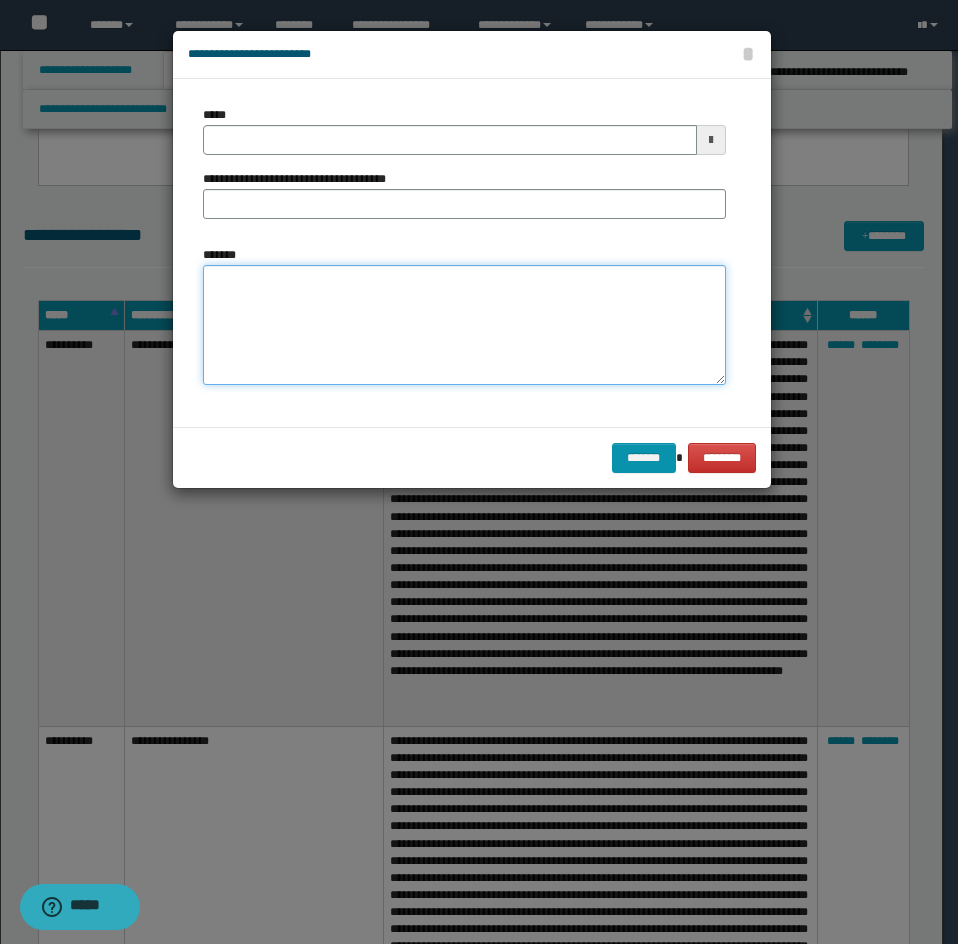 click on "*******" at bounding box center [464, 325] 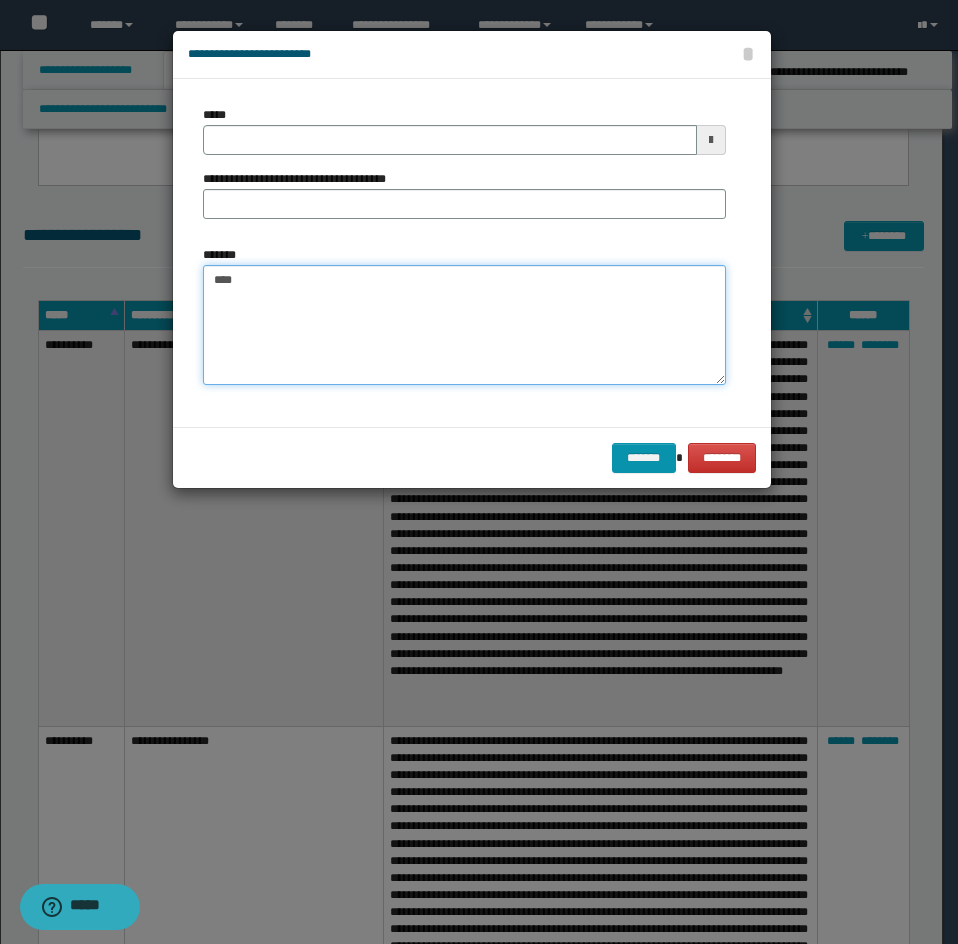 paste on "**********" 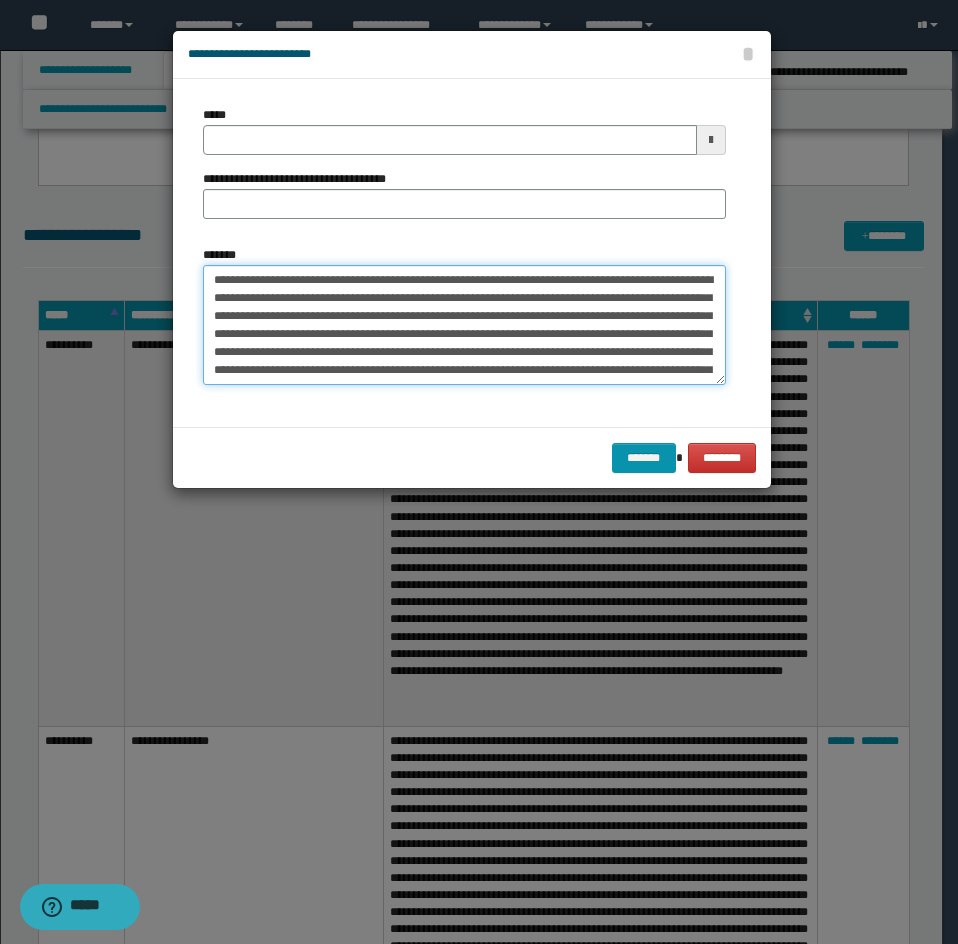 scroll, scrollTop: 300, scrollLeft: 0, axis: vertical 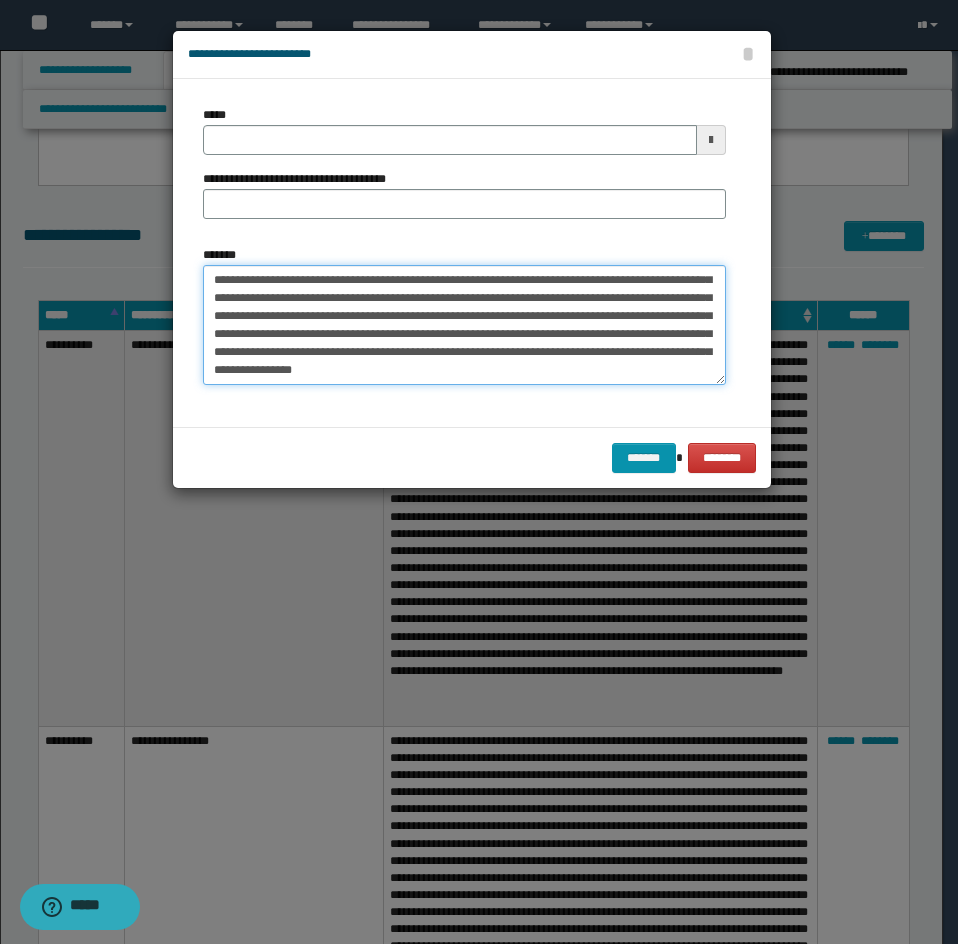 type on "**********" 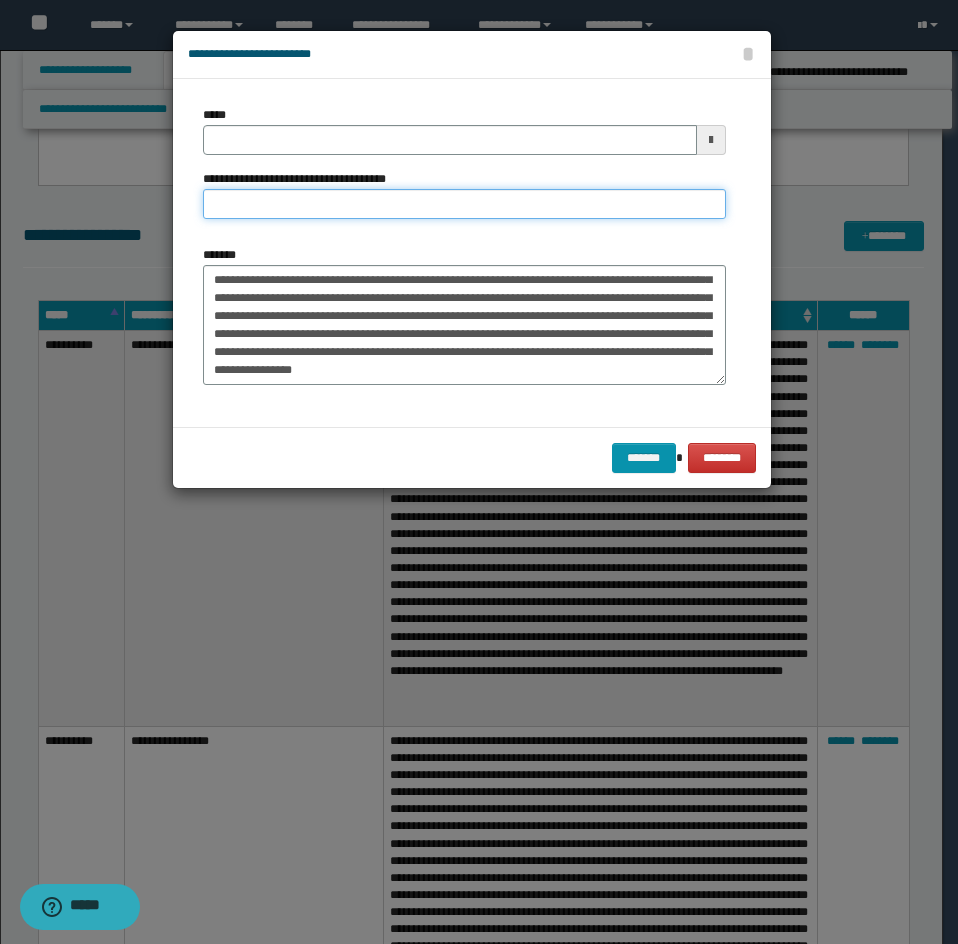 click on "**********" at bounding box center [464, 204] 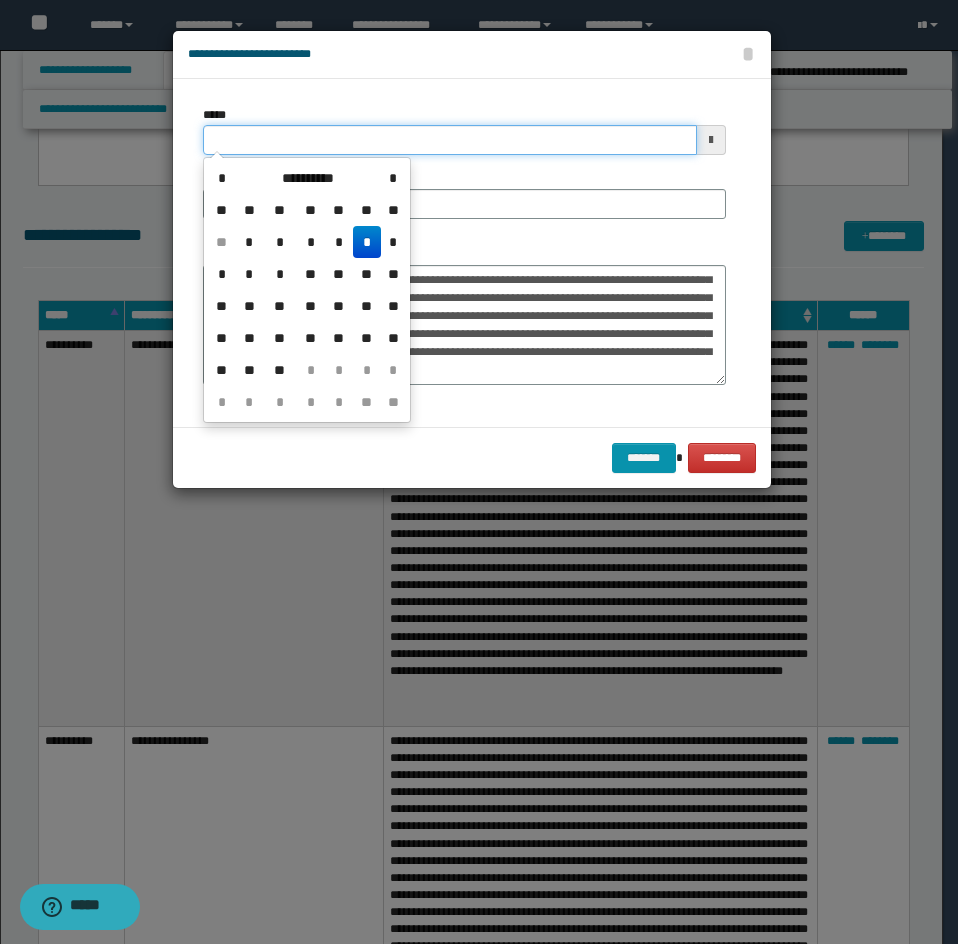 click on "*****" at bounding box center (450, 140) 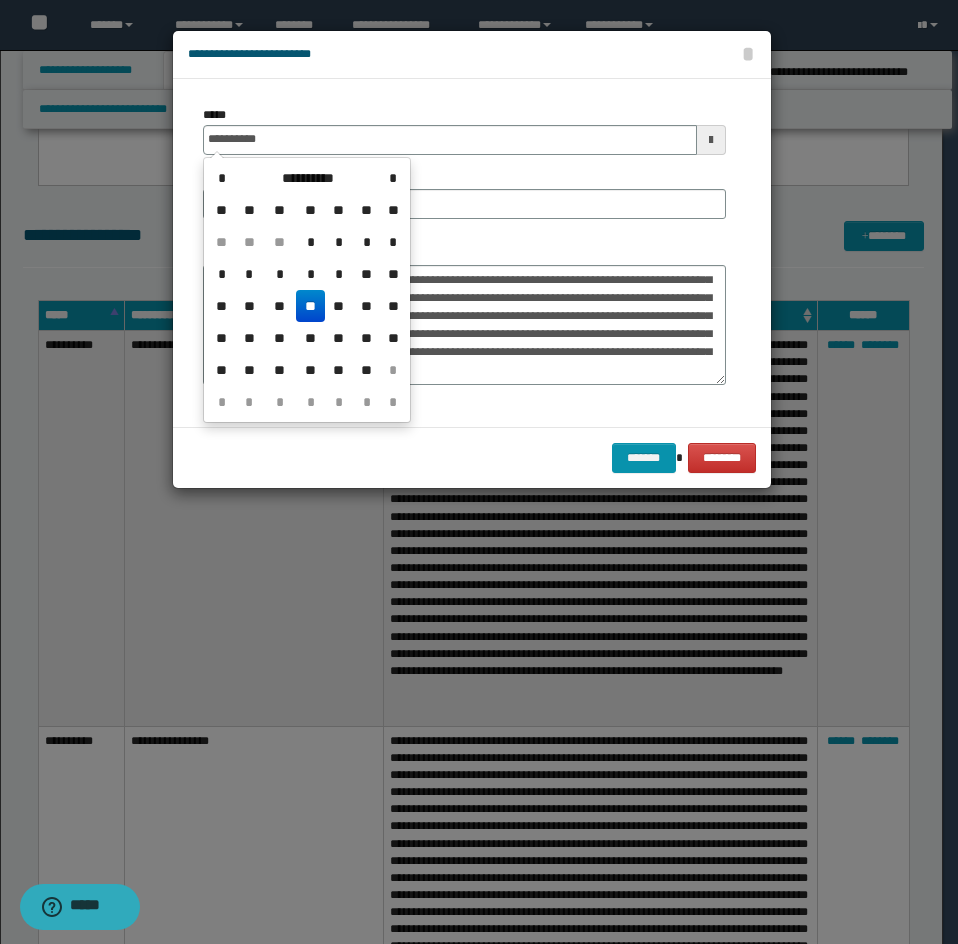 type on "**********" 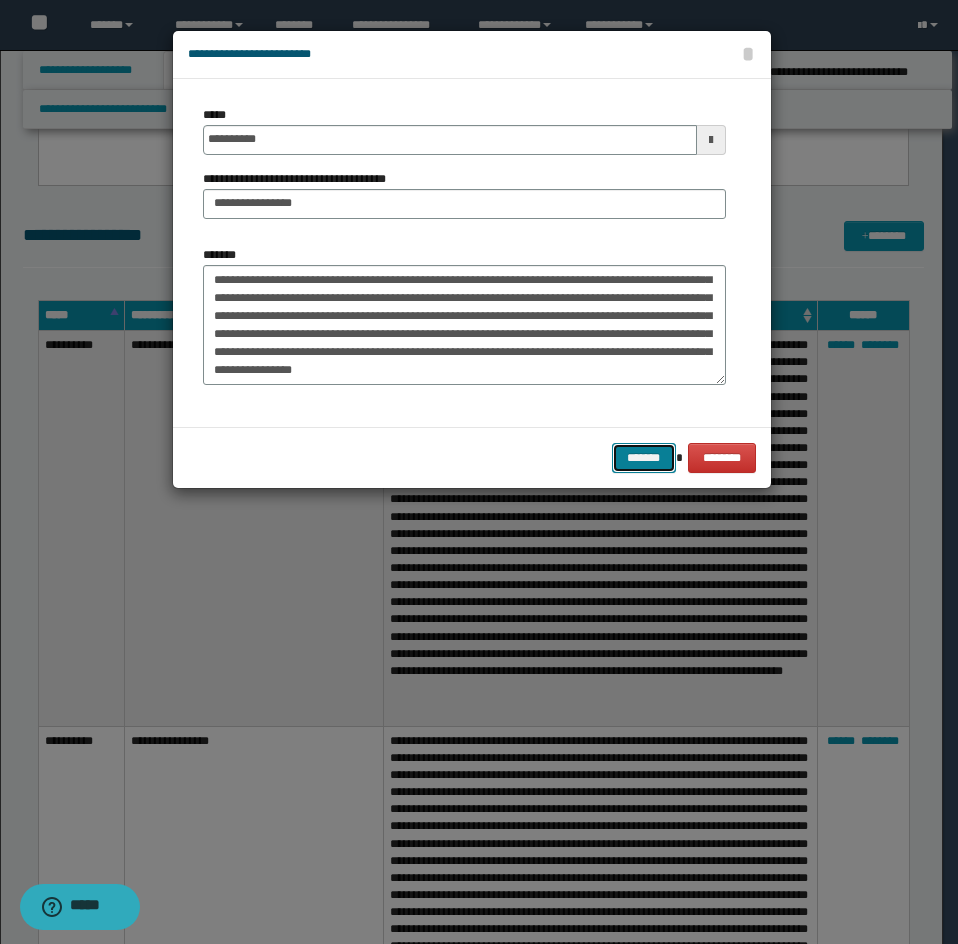 click on "*******" at bounding box center [644, 458] 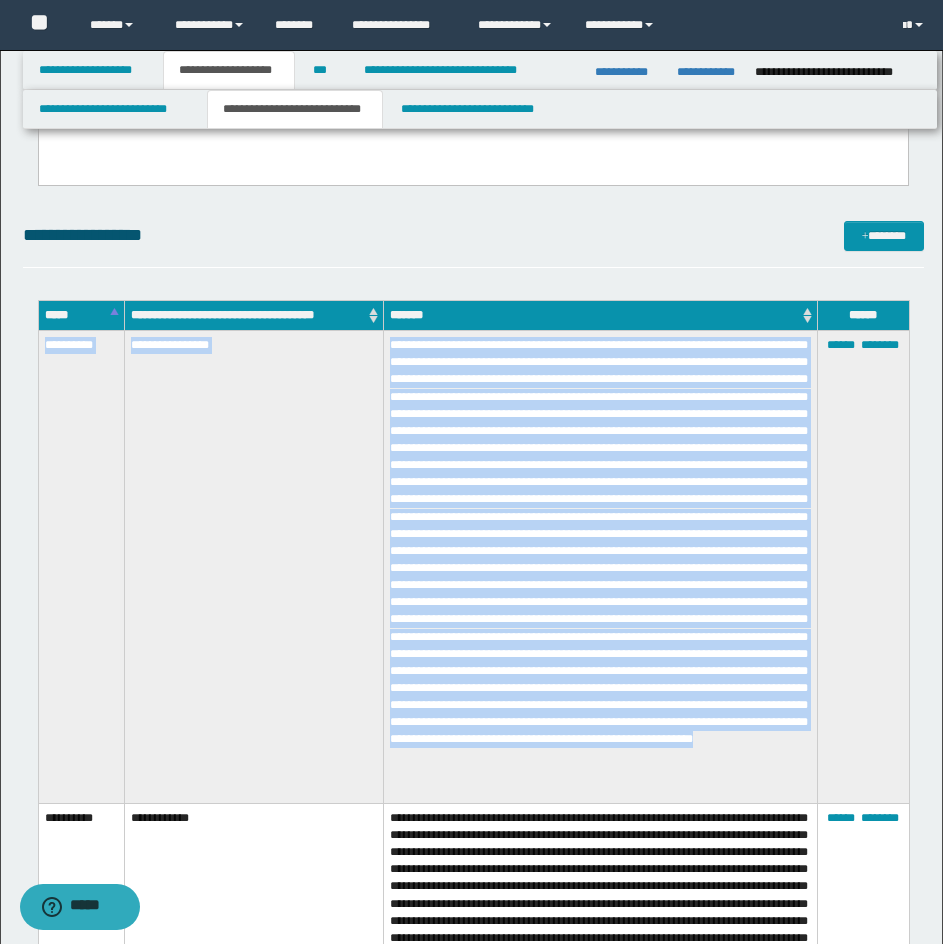 drag, startPoint x: 43, startPoint y: 343, endPoint x: 560, endPoint y: 811, distance: 697.36145 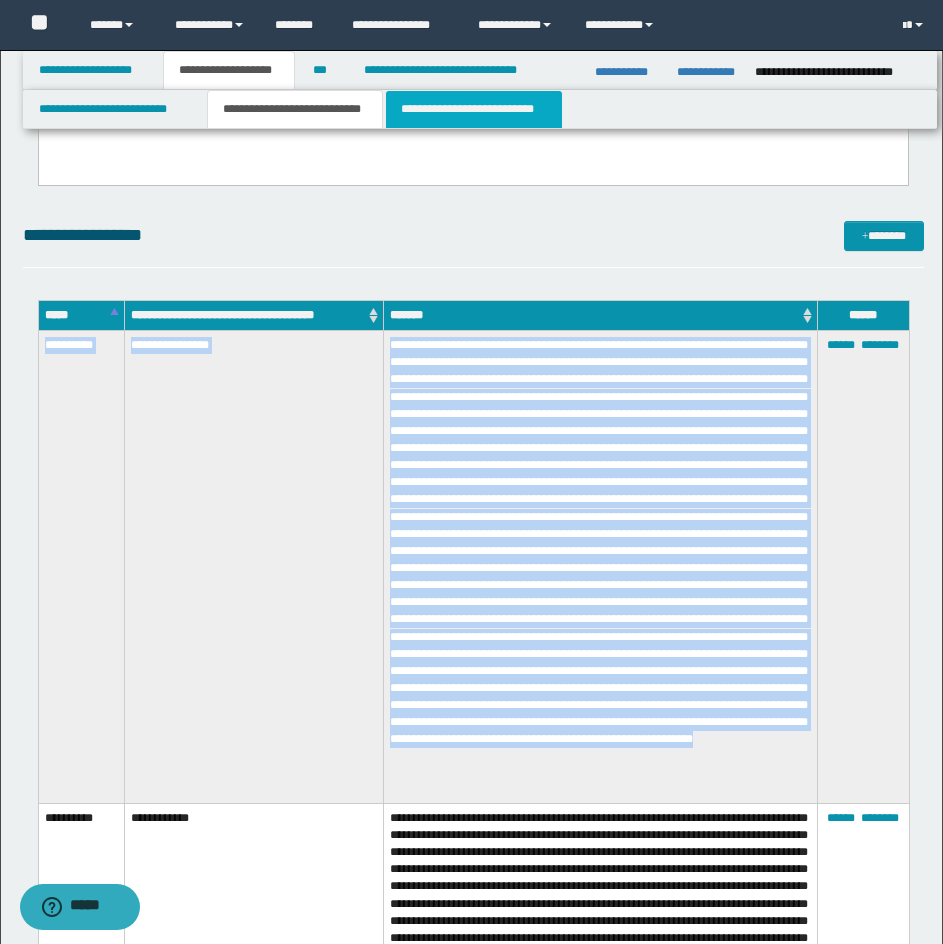 drag, startPoint x: 452, startPoint y: 109, endPoint x: 402, endPoint y: 1337, distance: 1229.0175 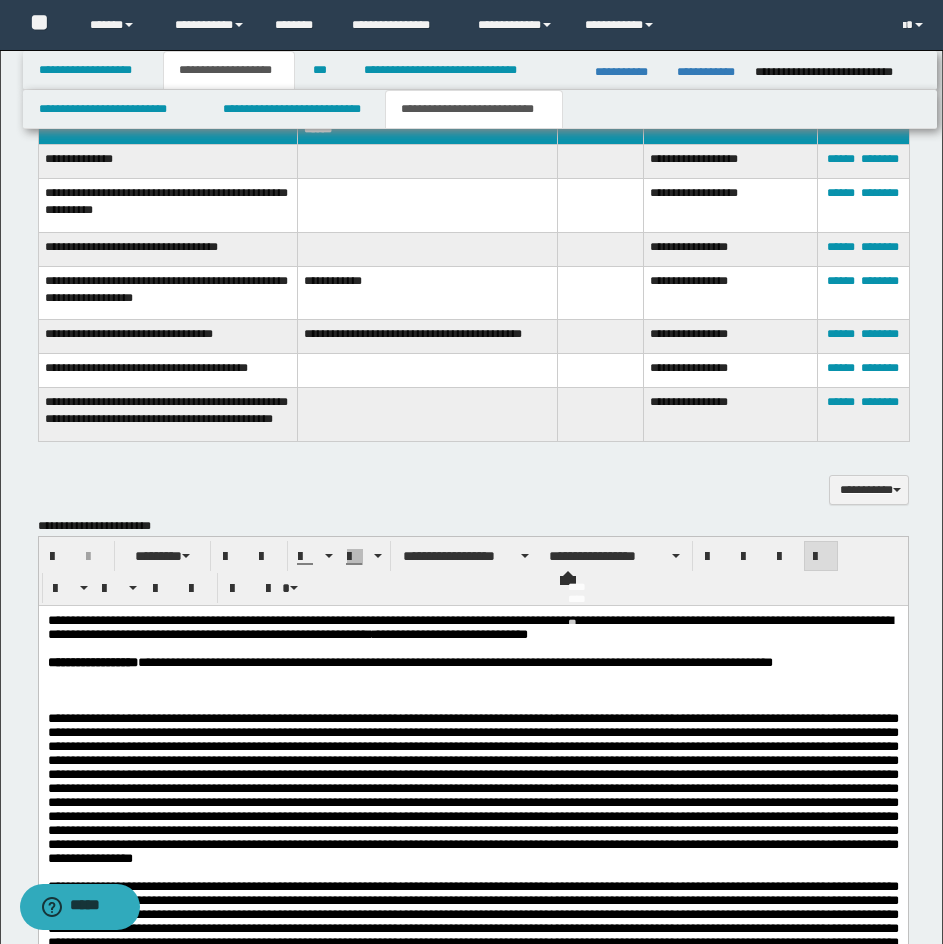 scroll, scrollTop: 1800, scrollLeft: 0, axis: vertical 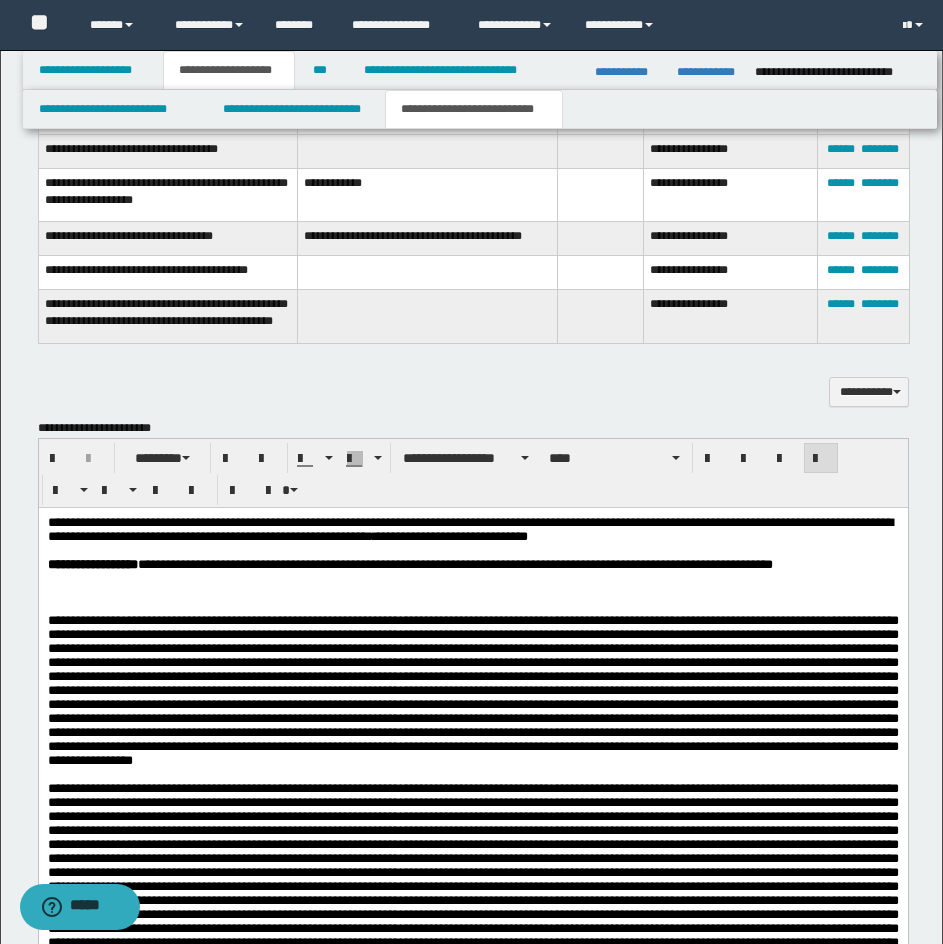 click at bounding box center [472, 579] 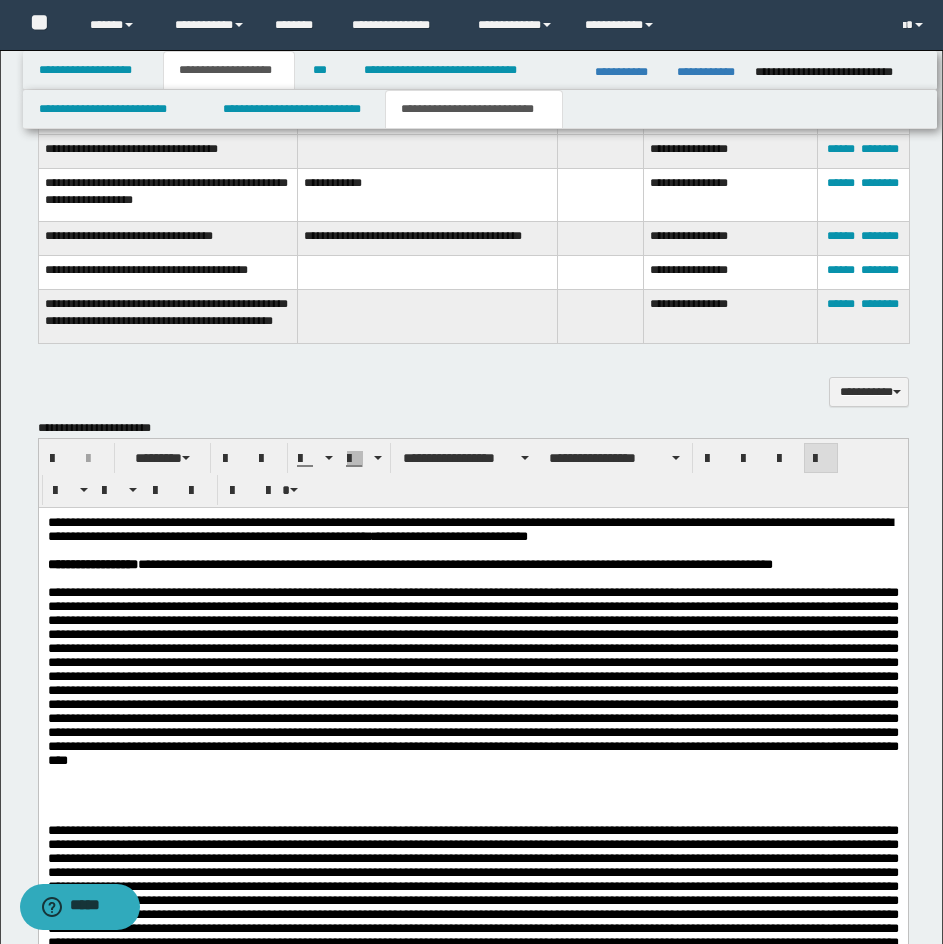 scroll, scrollTop: 1900, scrollLeft: 0, axis: vertical 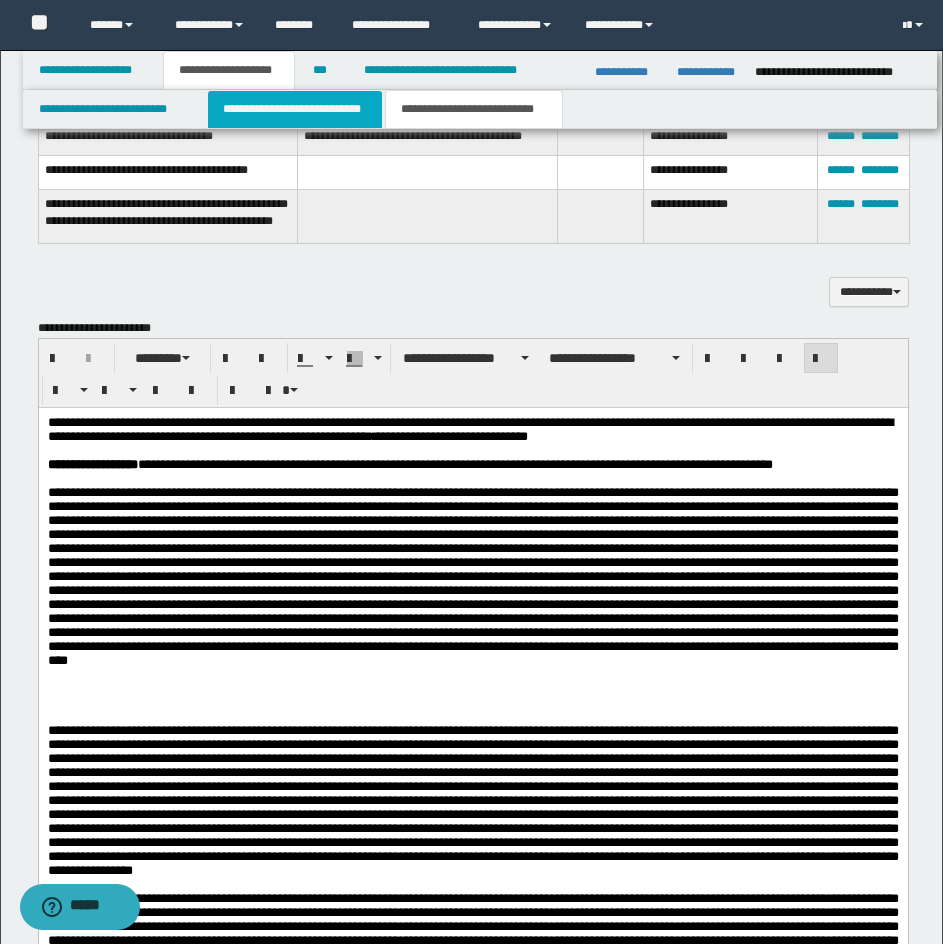 click on "**********" at bounding box center (295, 109) 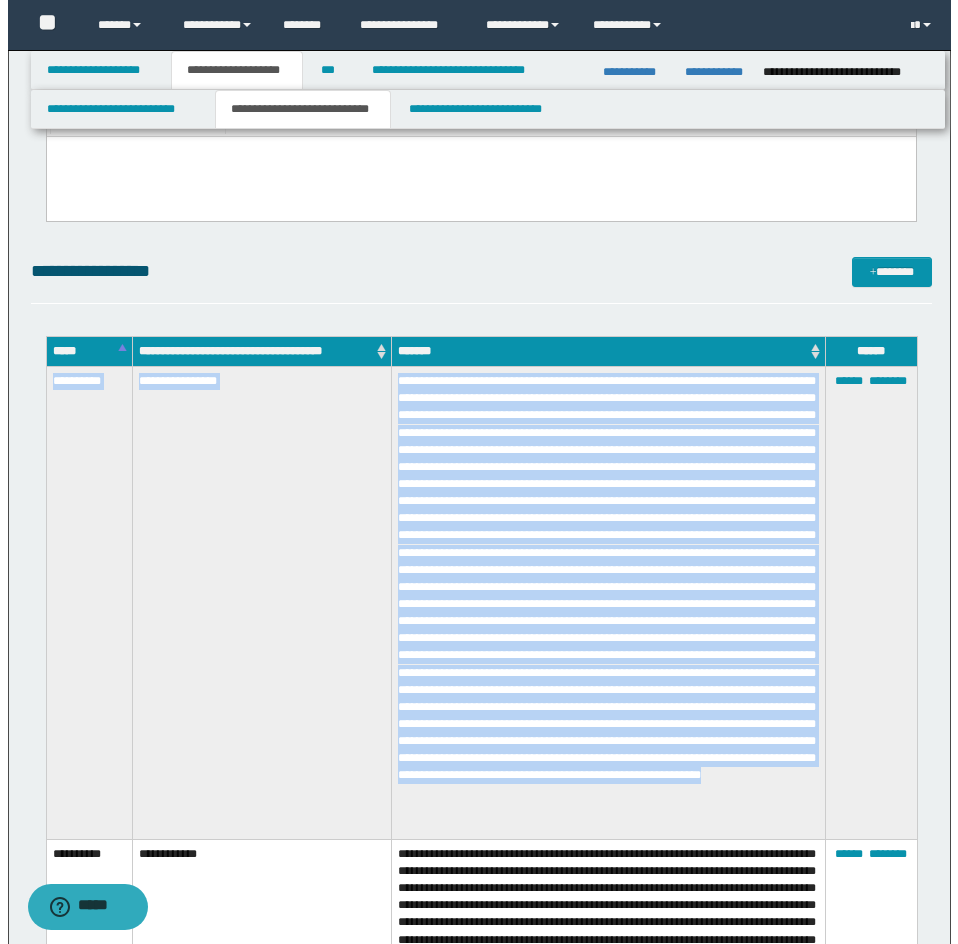 scroll, scrollTop: 3500, scrollLeft: 0, axis: vertical 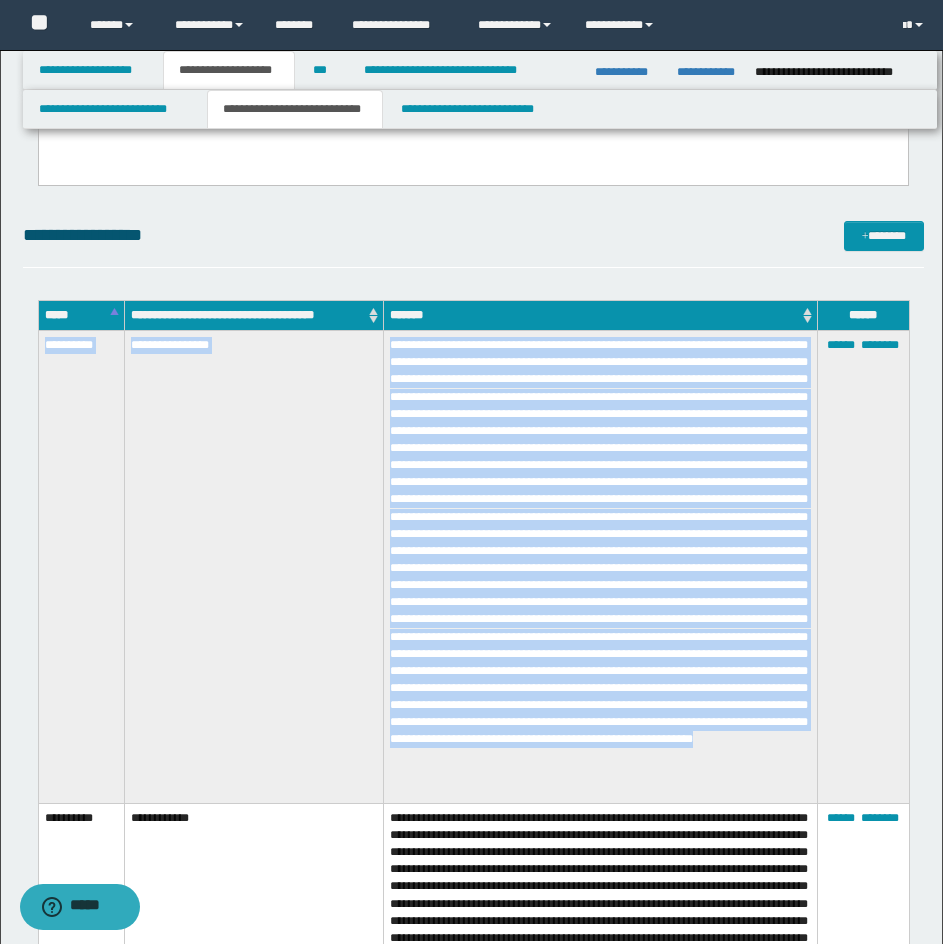 click at bounding box center (600, 567) 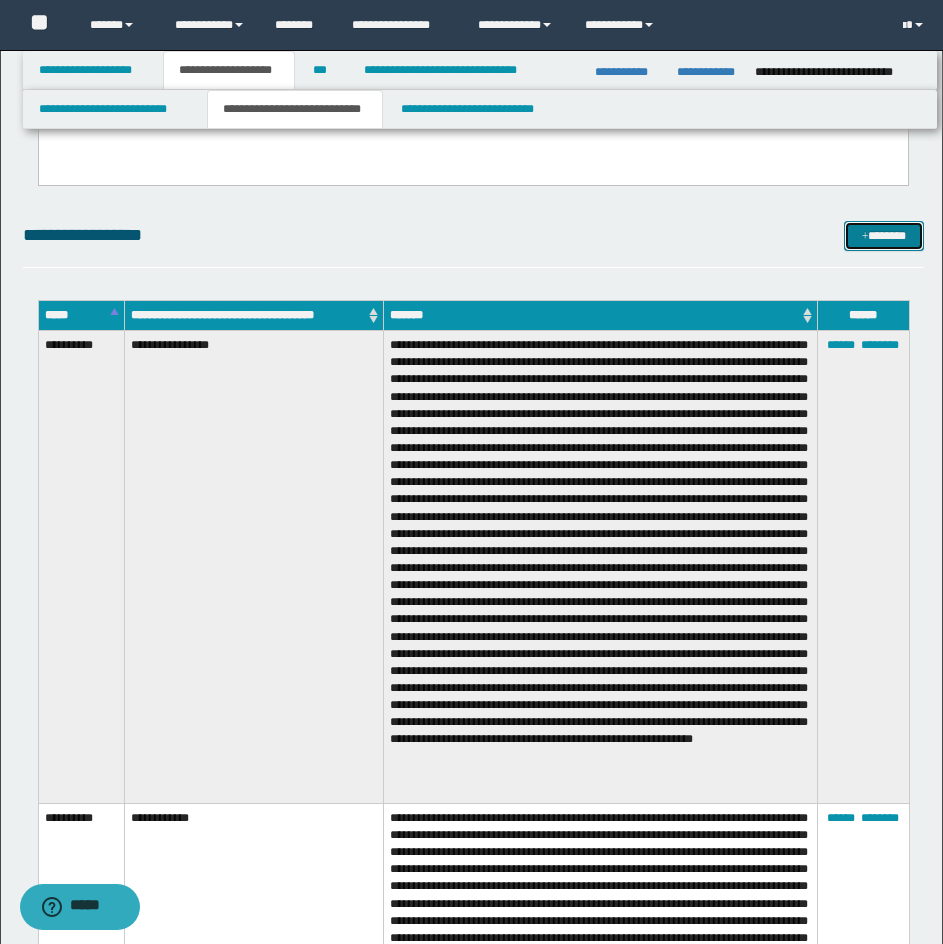 click on "*******" at bounding box center [884, 236] 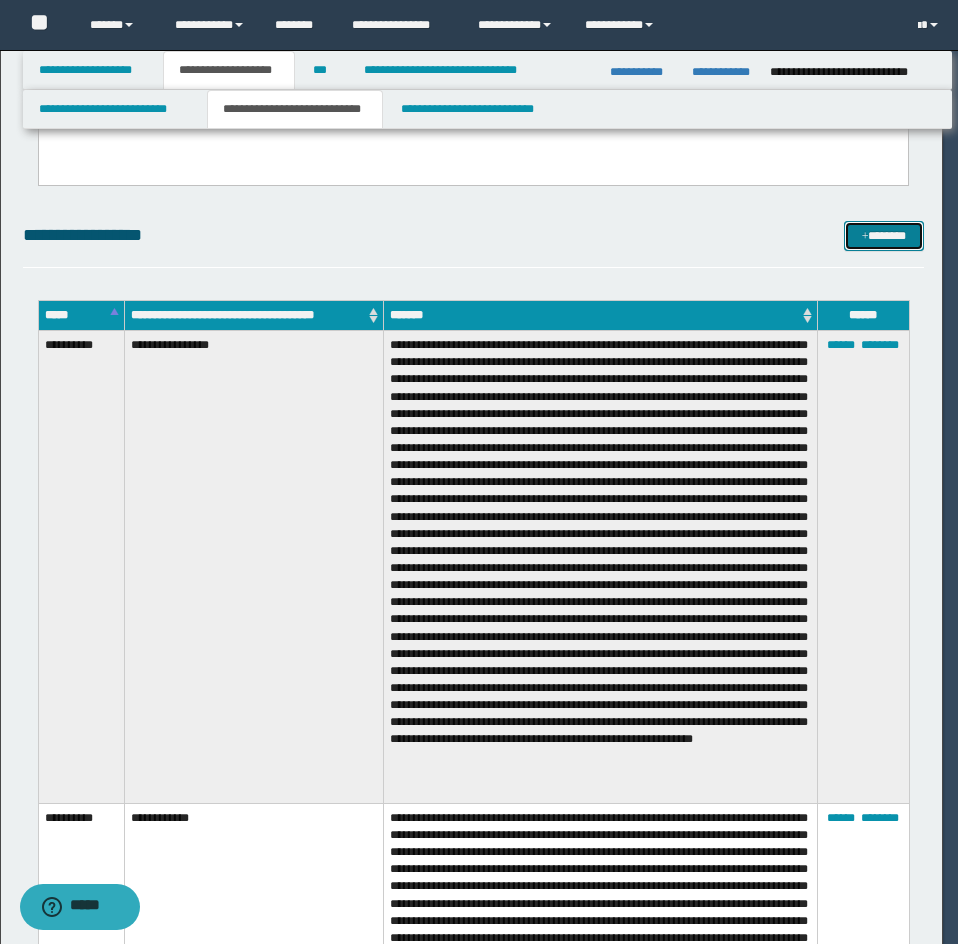 scroll, scrollTop: 0, scrollLeft: 0, axis: both 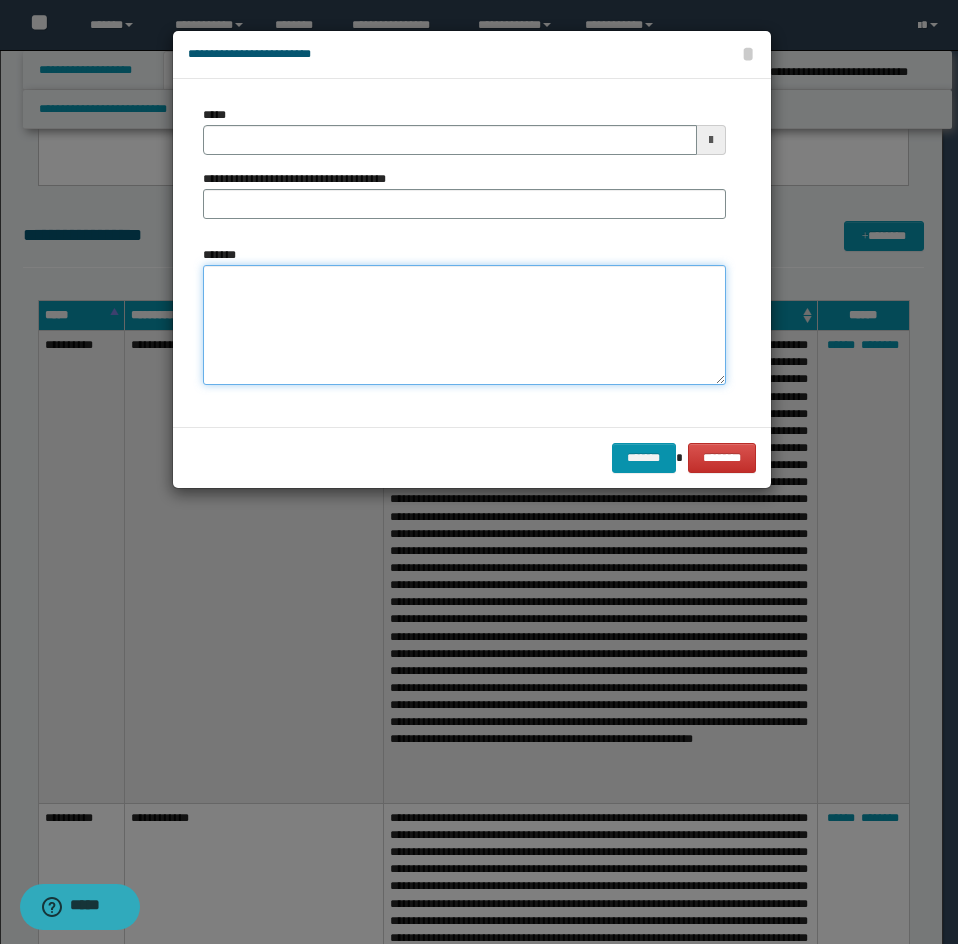 click on "*******" at bounding box center (464, 325) 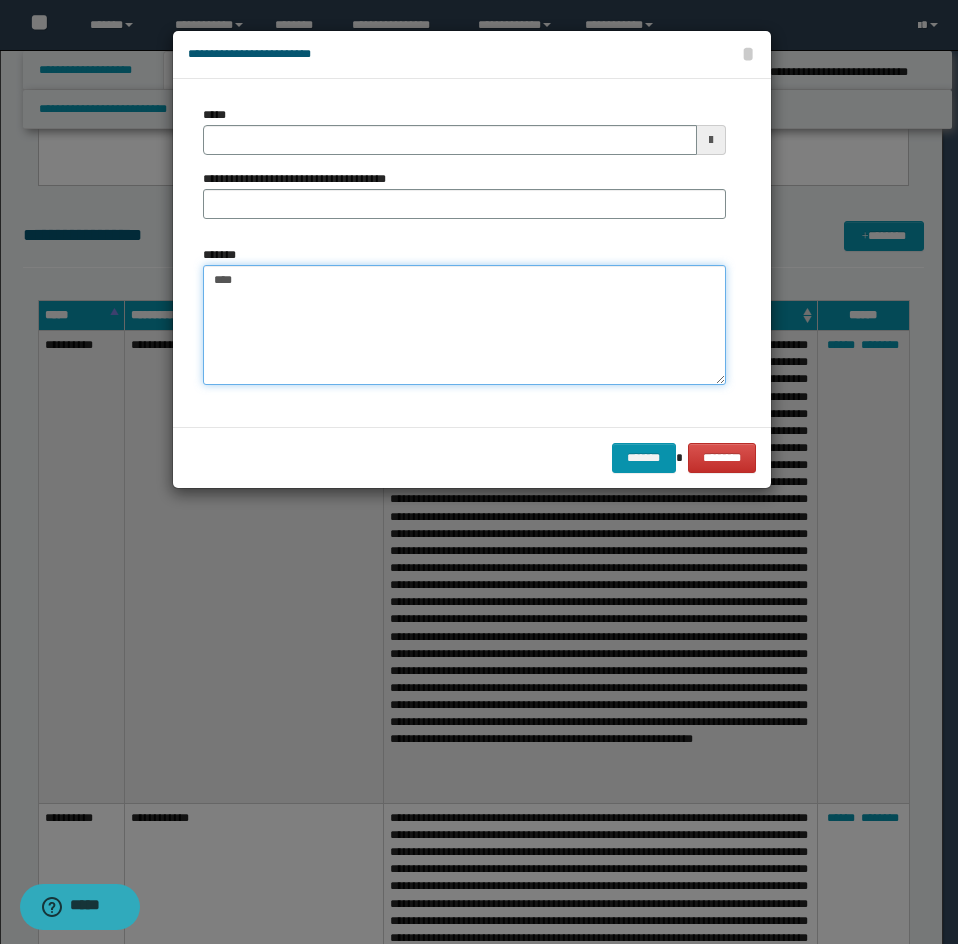 paste on "**********" 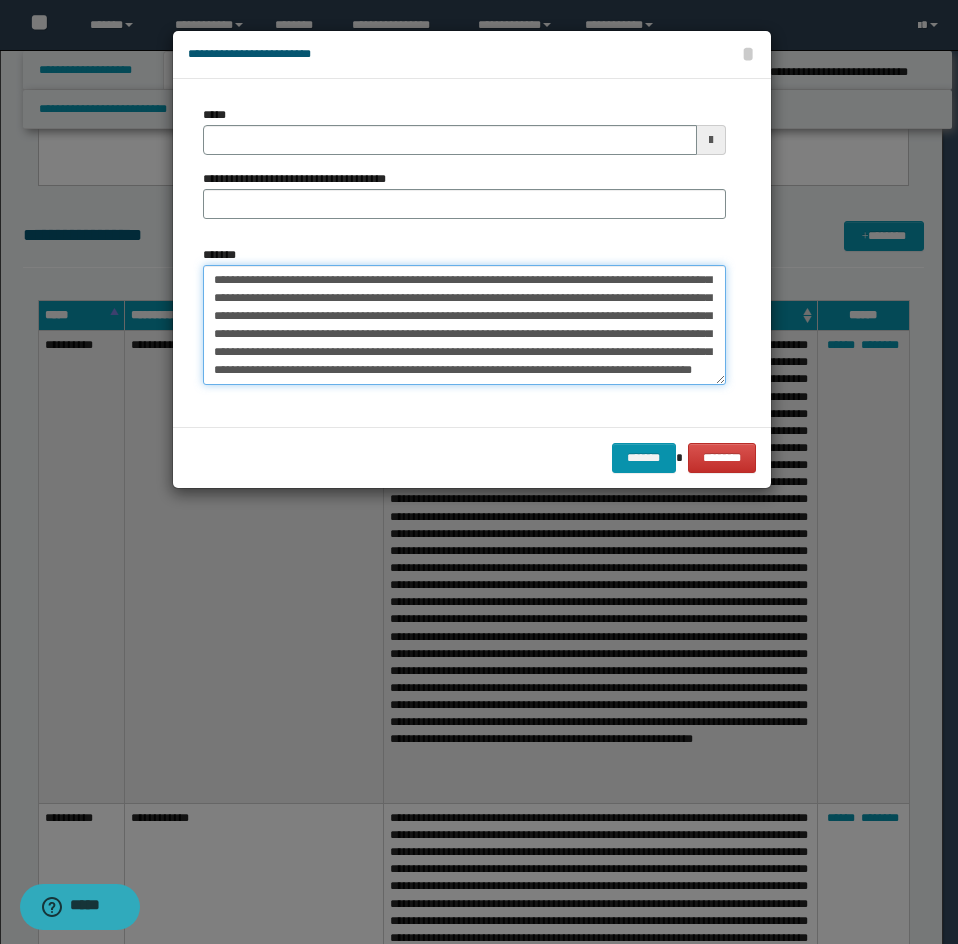 scroll, scrollTop: 336, scrollLeft: 0, axis: vertical 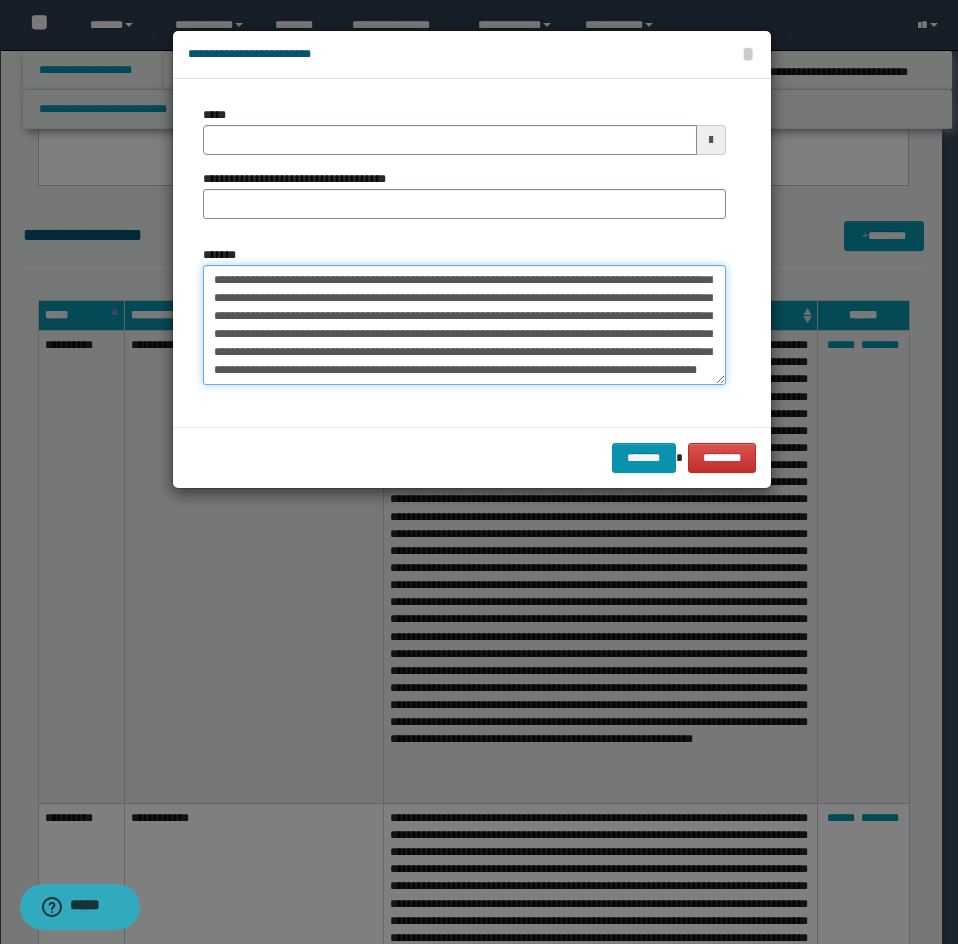 type on "**********" 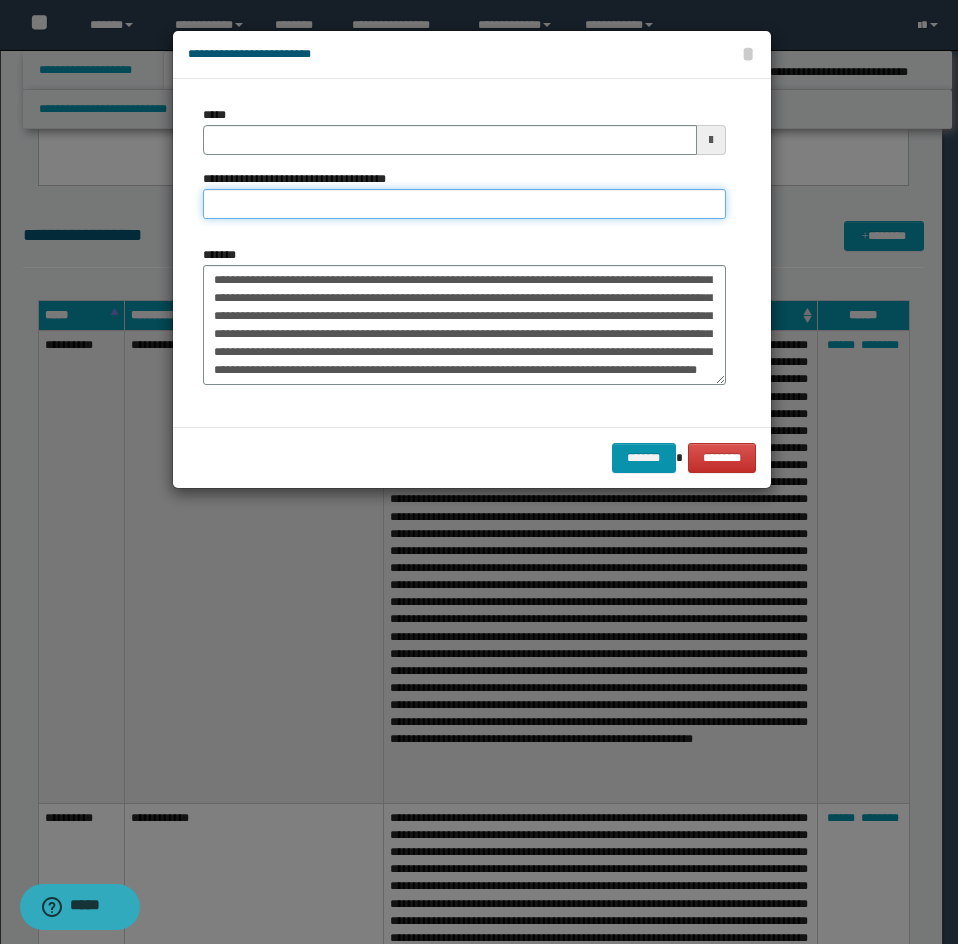 click on "**********" at bounding box center (464, 204) 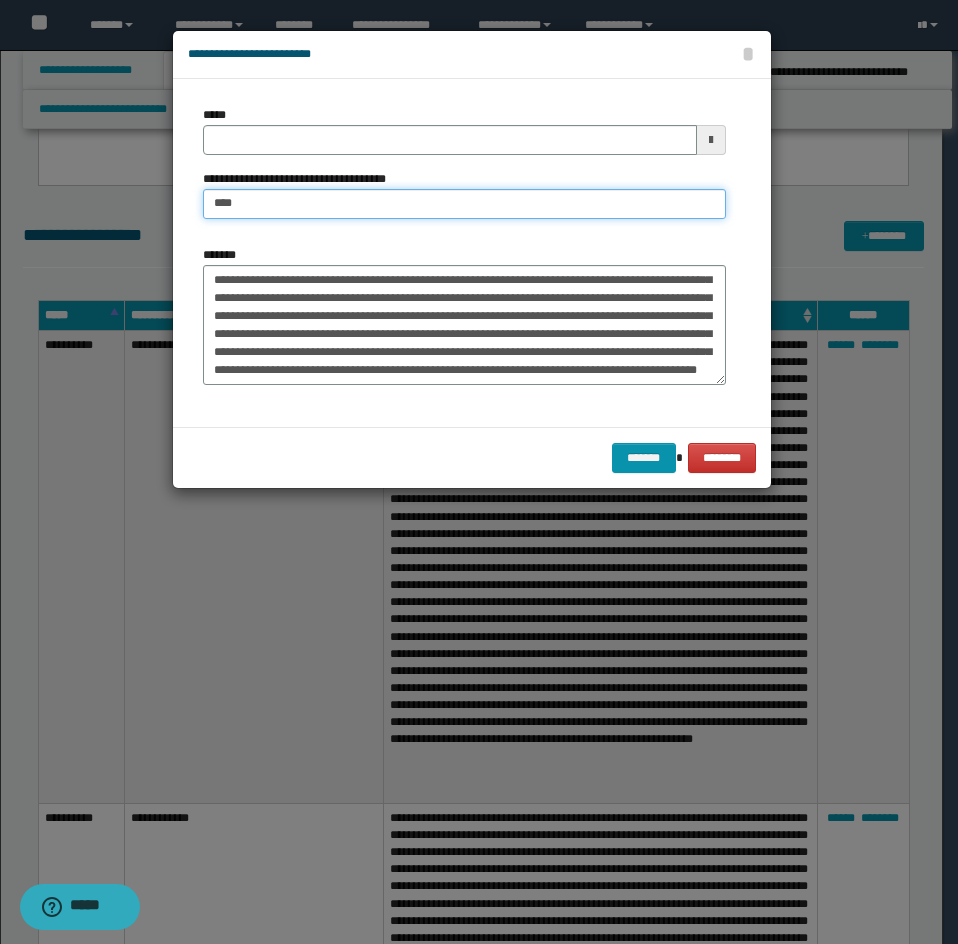 type on "**********" 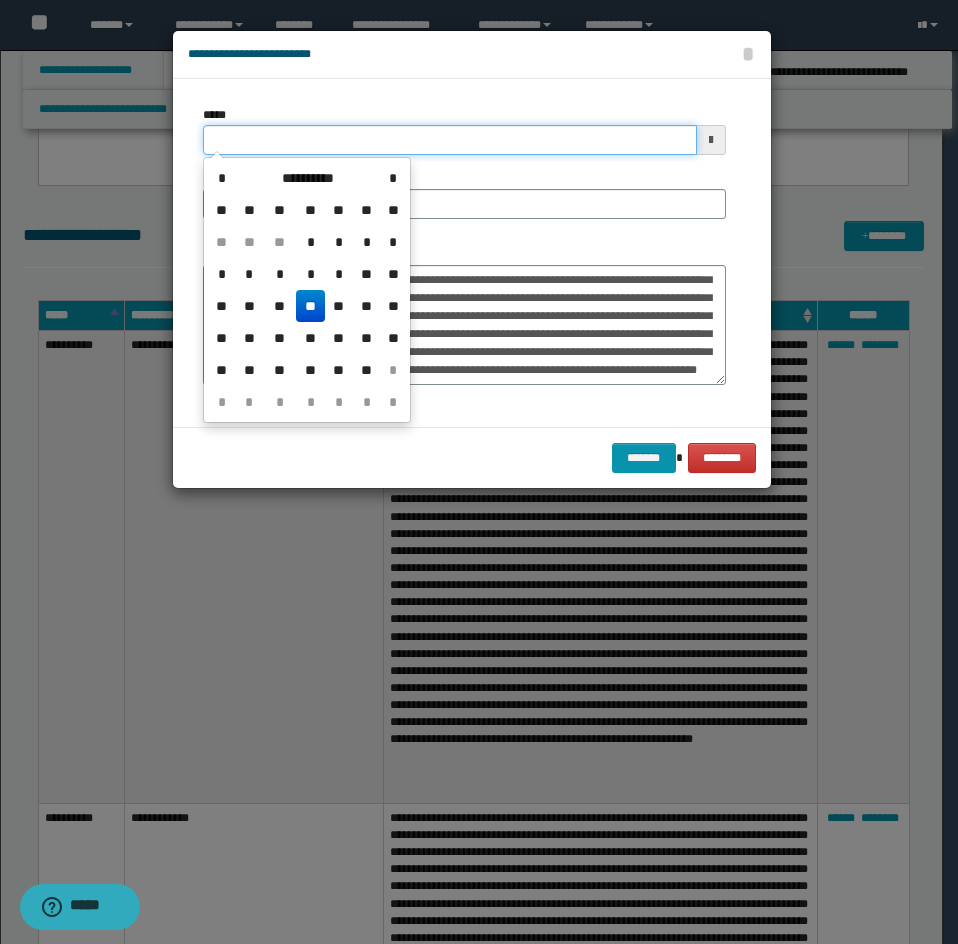 click on "*****" at bounding box center [450, 140] 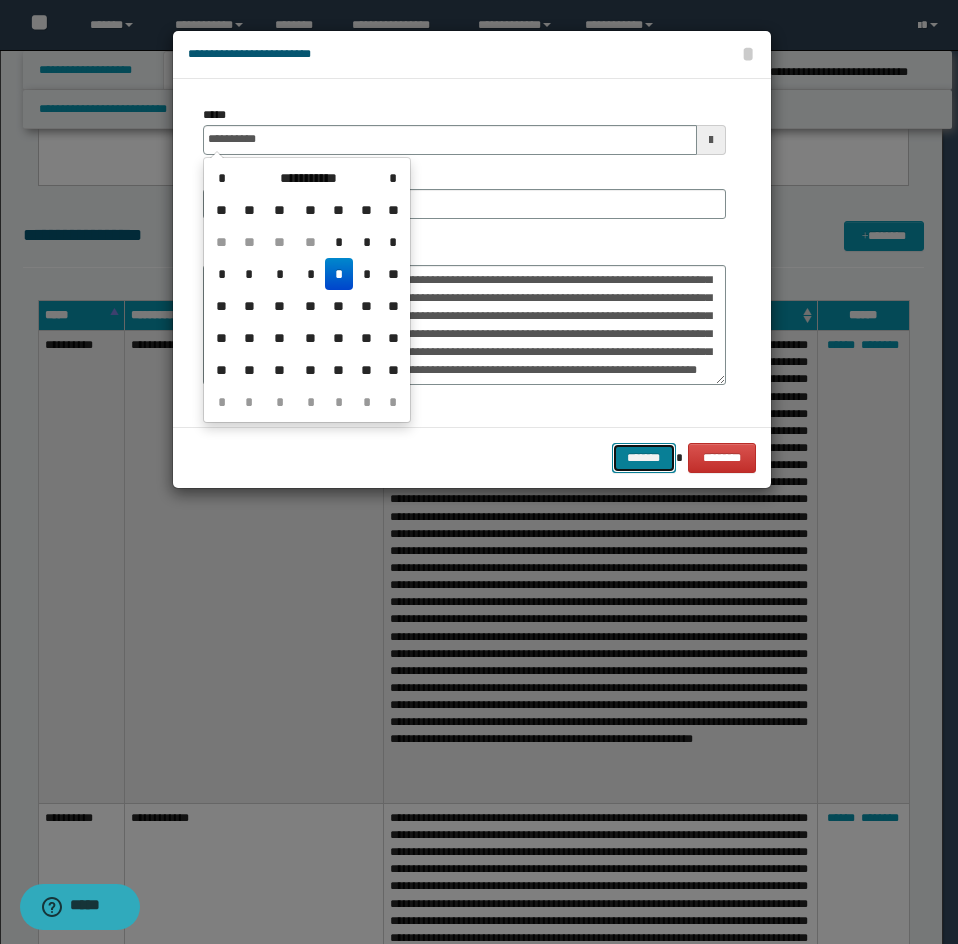 type on "**********" 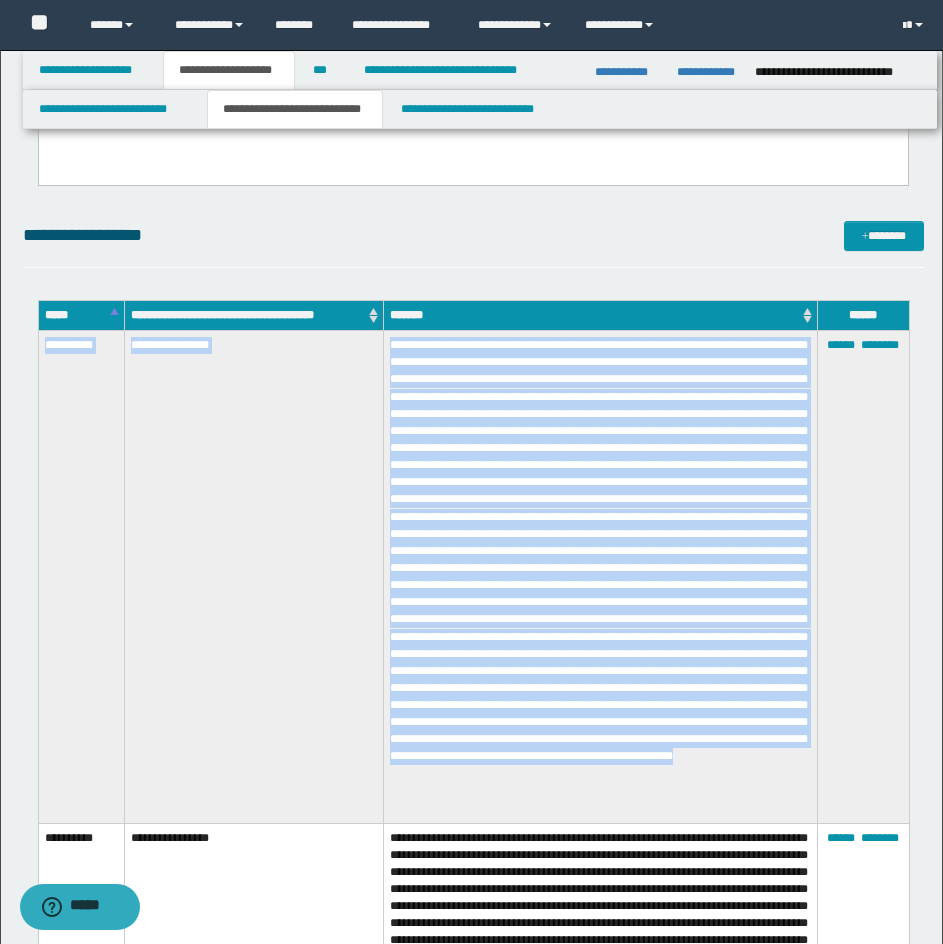 drag, startPoint x: 43, startPoint y: 344, endPoint x: 549, endPoint y: 827, distance: 699.5177 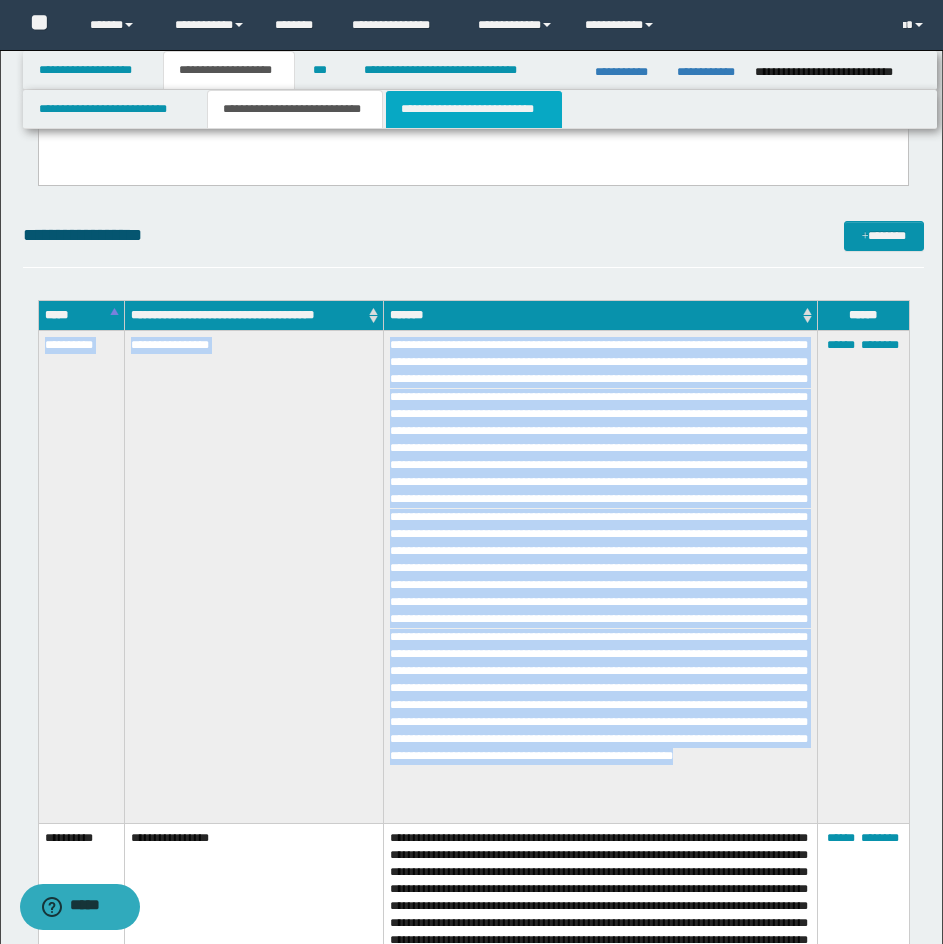 click on "**********" at bounding box center [474, 109] 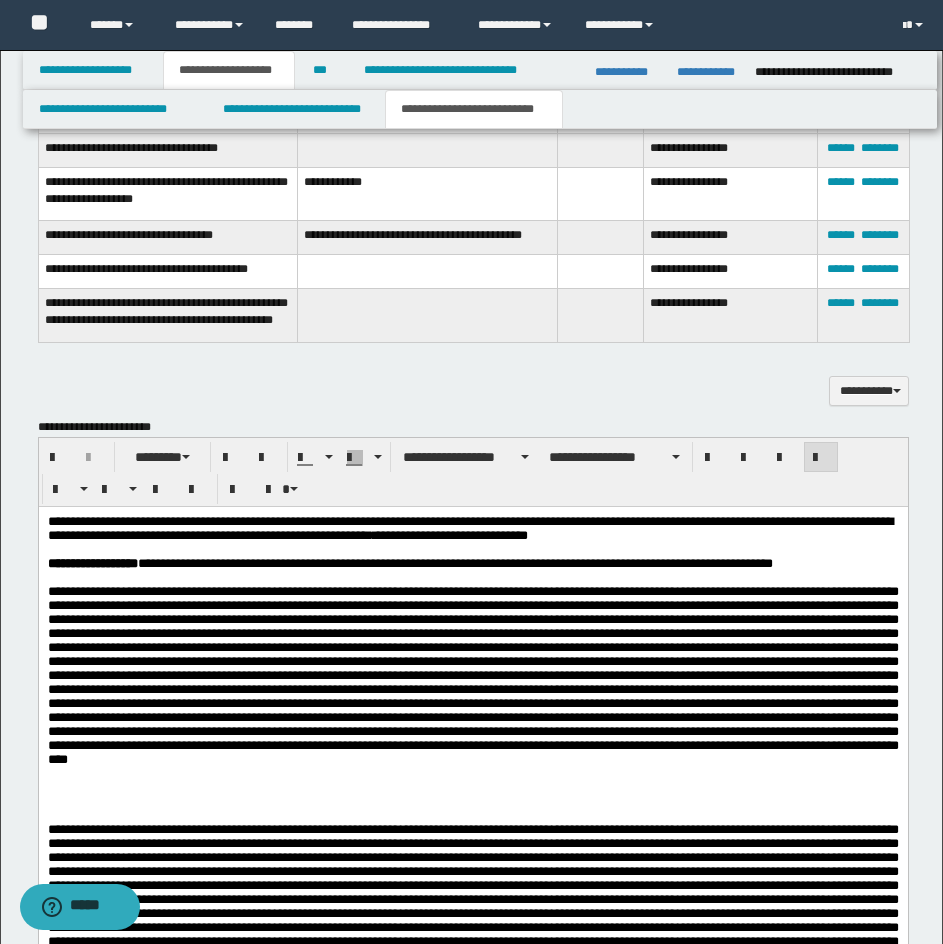 scroll, scrollTop: 1800, scrollLeft: 0, axis: vertical 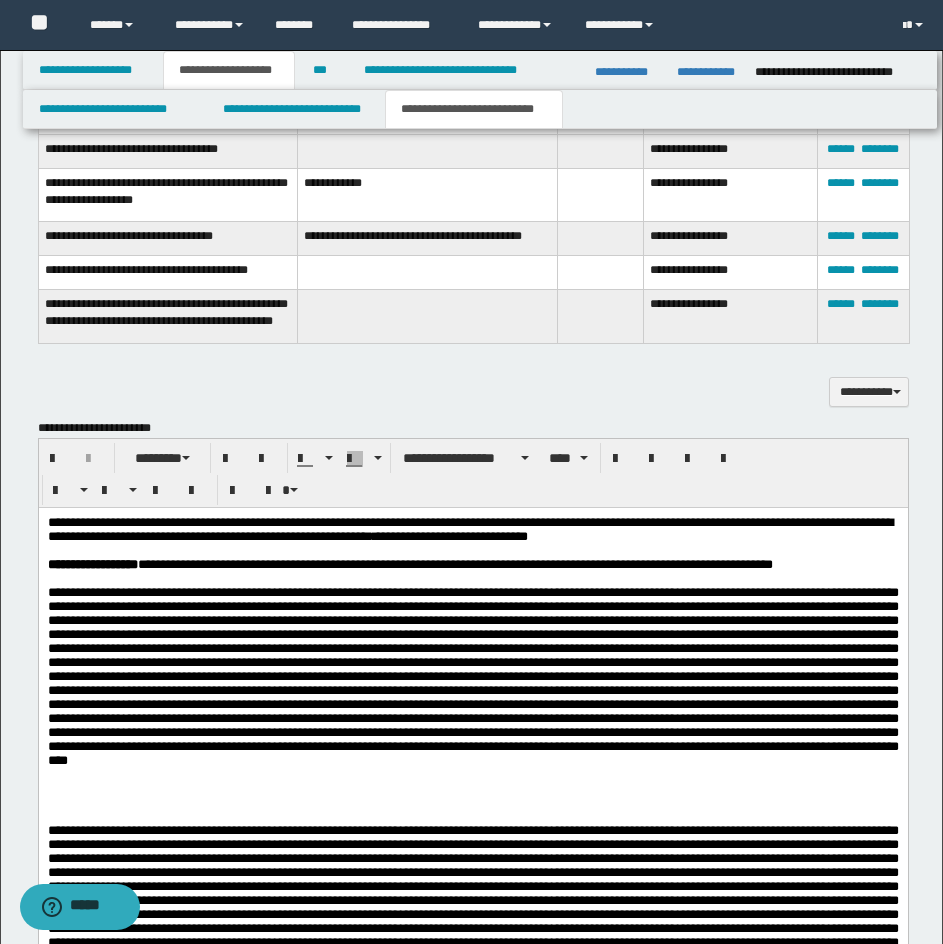 click on "**********" at bounding box center (472, 565) 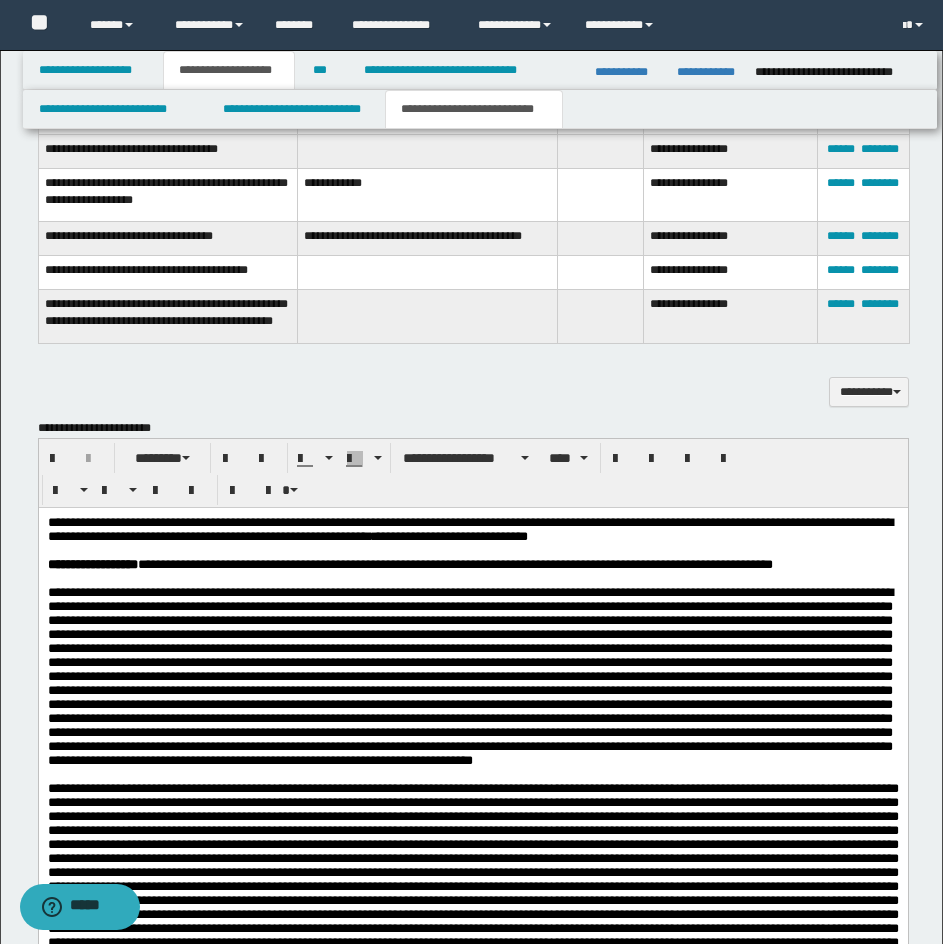 scroll, scrollTop: 1900, scrollLeft: 0, axis: vertical 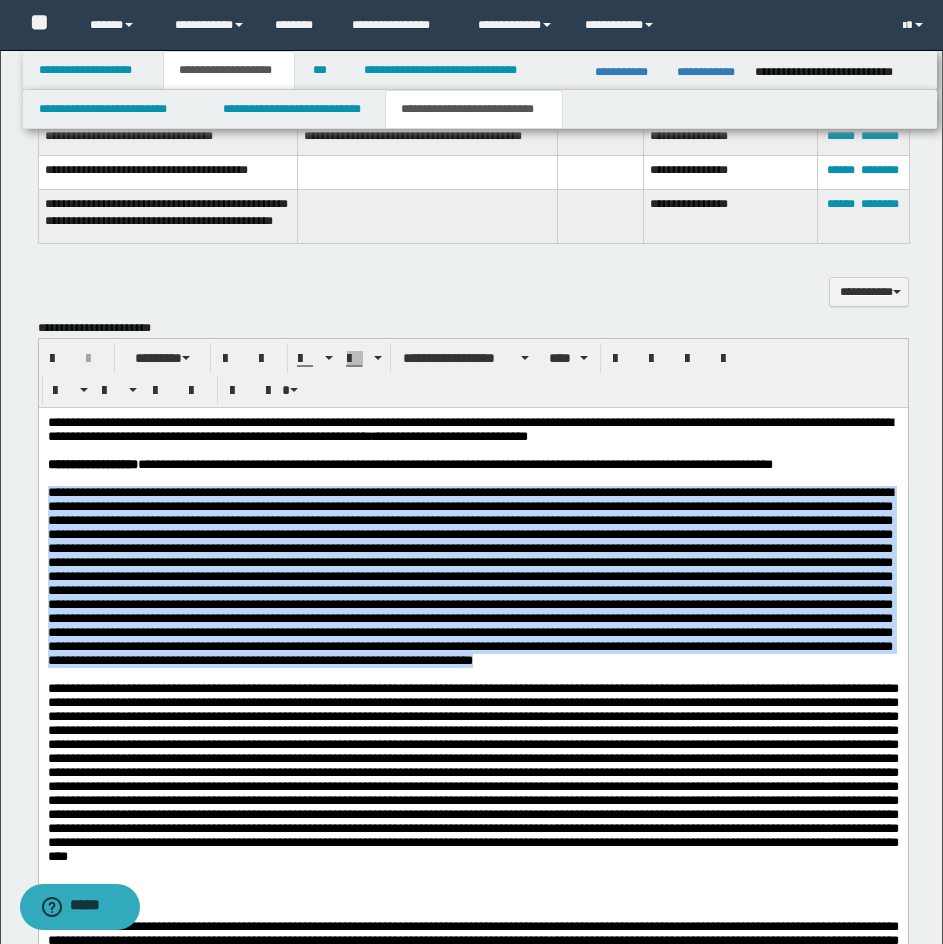 drag, startPoint x: 172, startPoint y: 729, endPoint x: 27, endPoint y: 502, distance: 269.3585 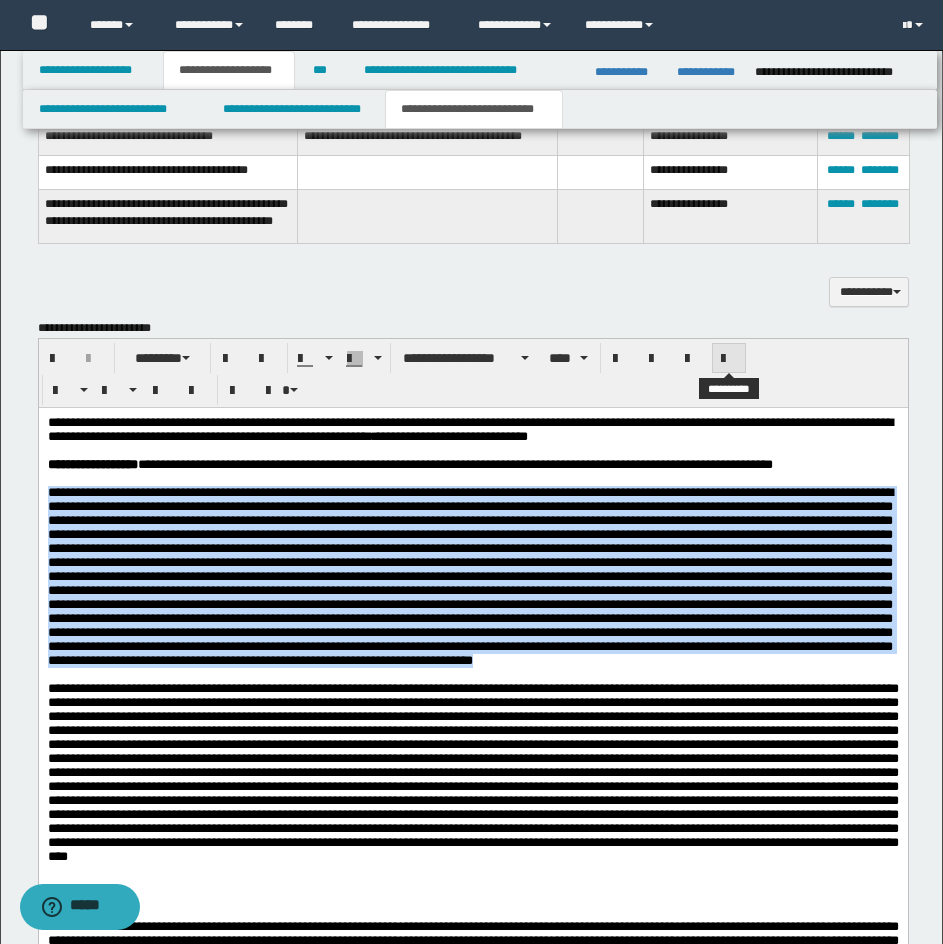 click at bounding box center (729, 359) 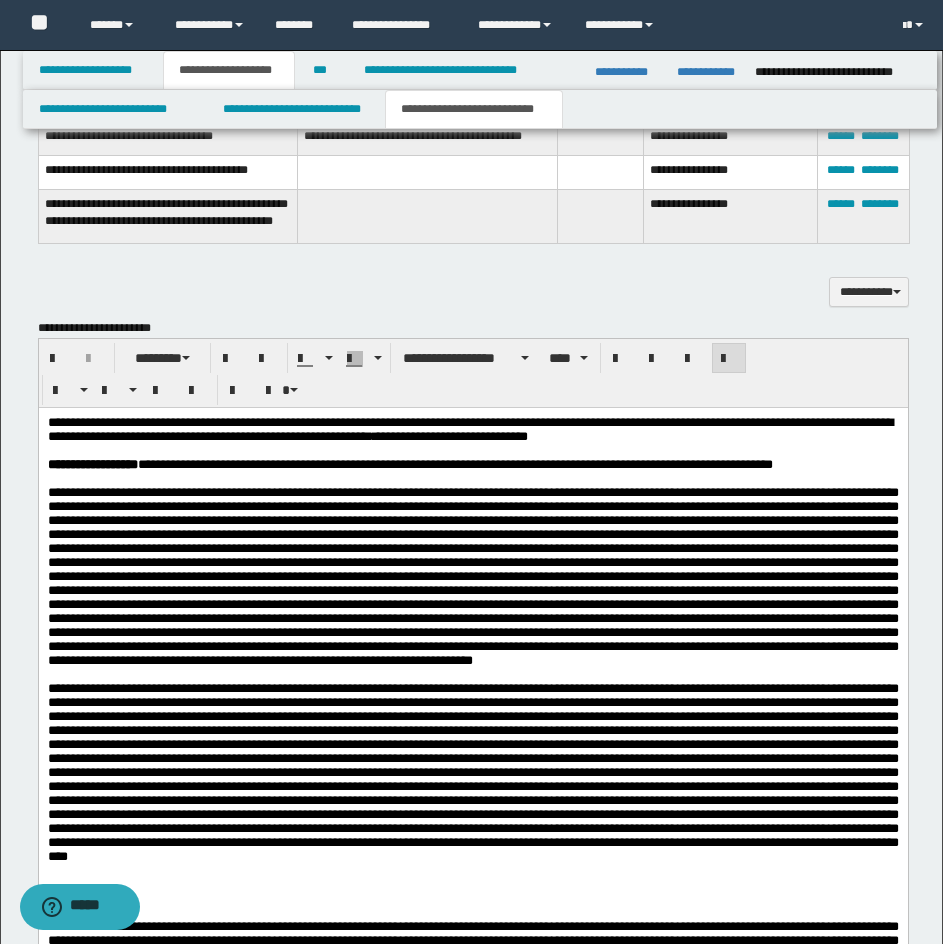 click at bounding box center [472, 675] 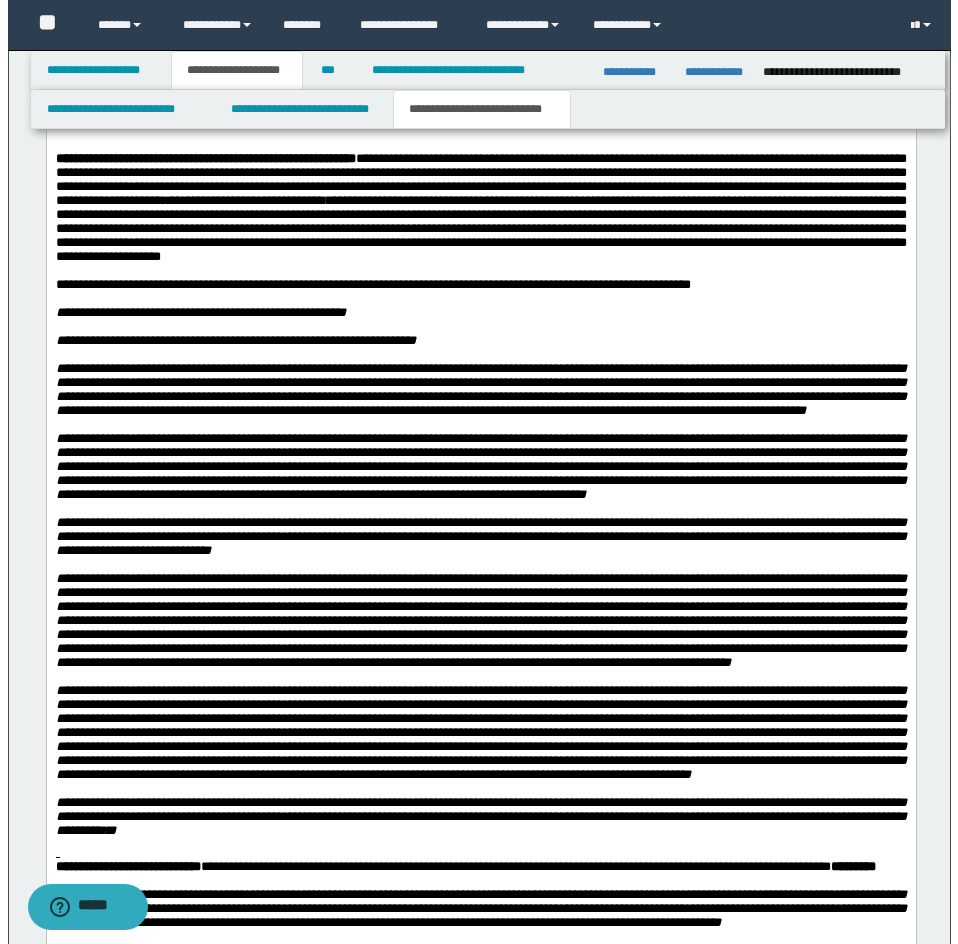 scroll, scrollTop: 7500, scrollLeft: 0, axis: vertical 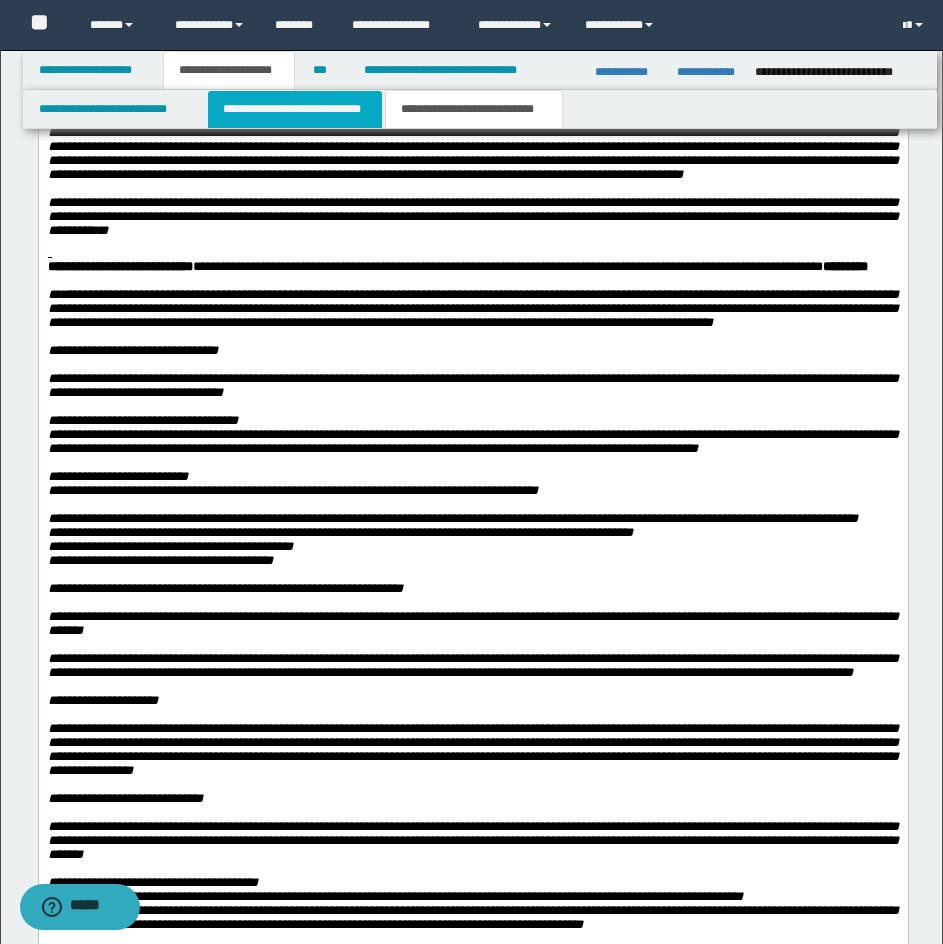 drag, startPoint x: 294, startPoint y: 105, endPoint x: 301, endPoint y: 115, distance: 12.206555 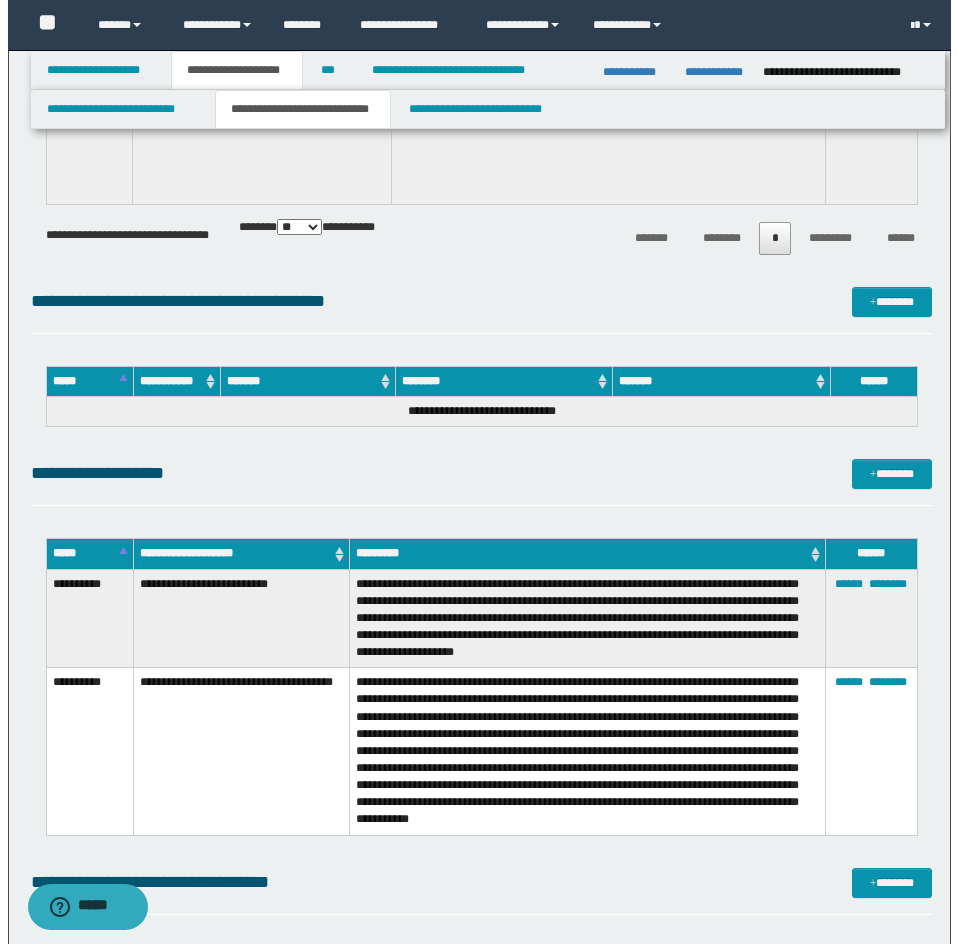 scroll, scrollTop: 15600, scrollLeft: 0, axis: vertical 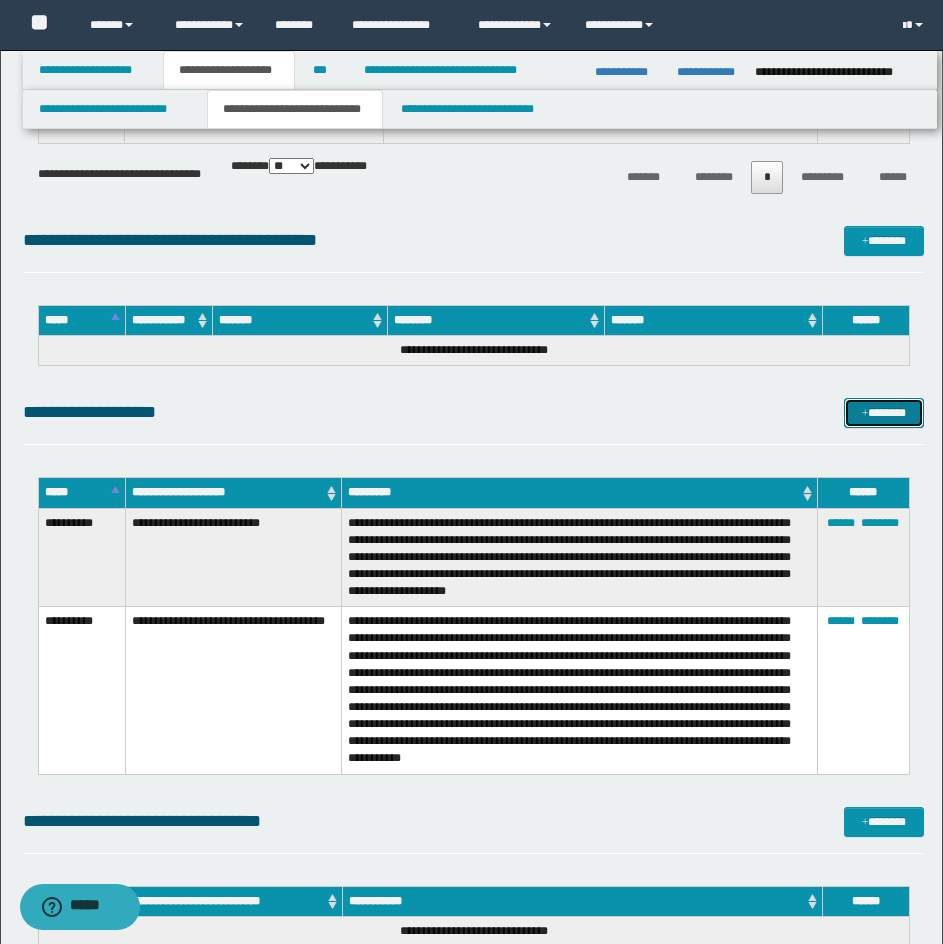 click on "*******" at bounding box center [884, 413] 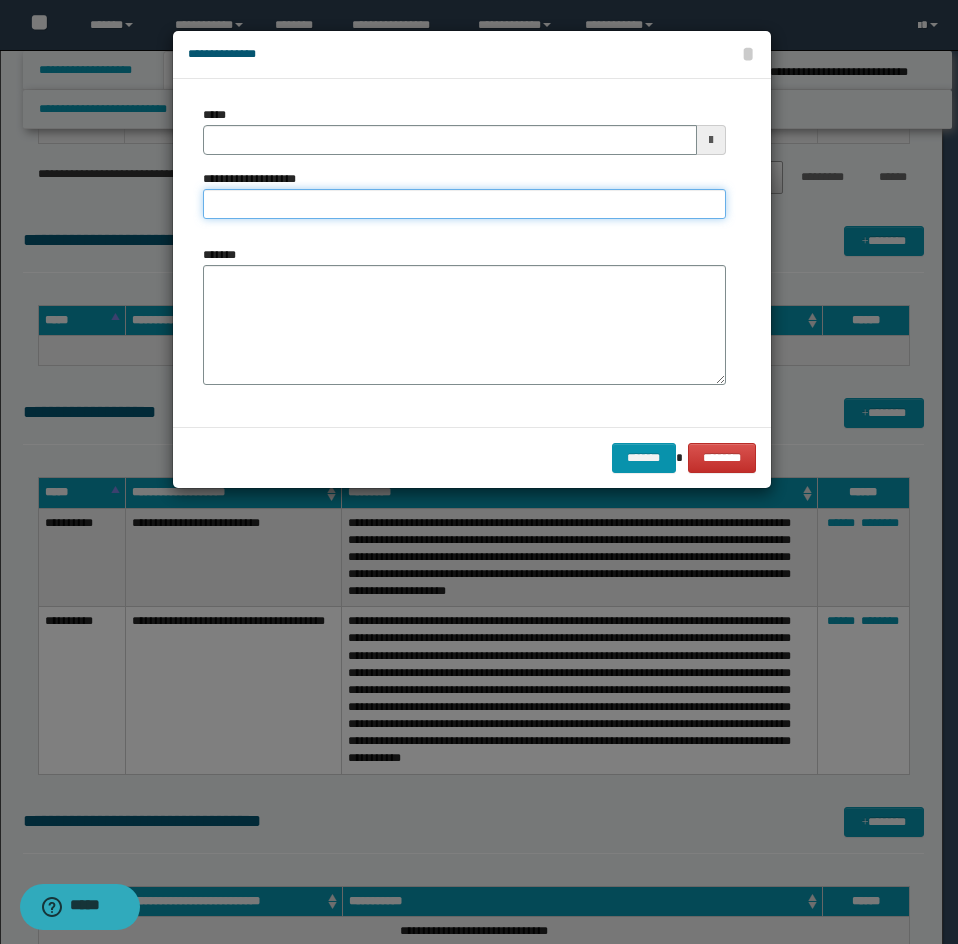 click on "**********" at bounding box center [464, 204] 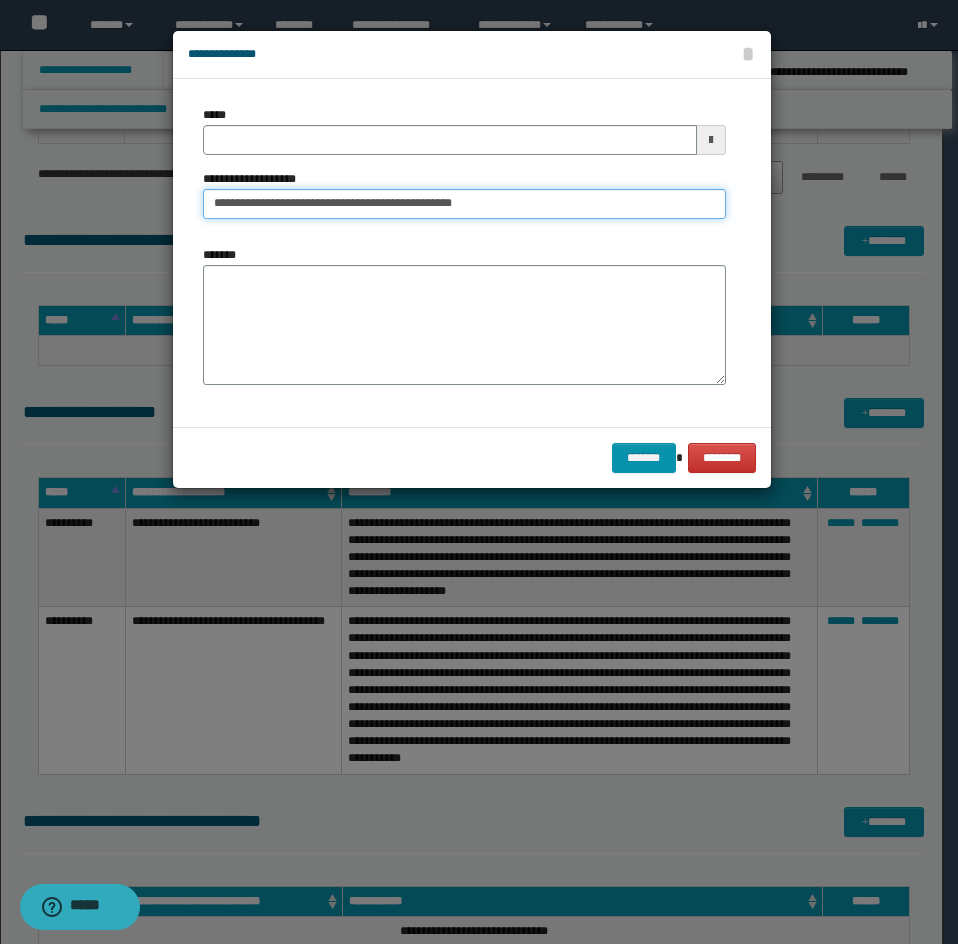 type 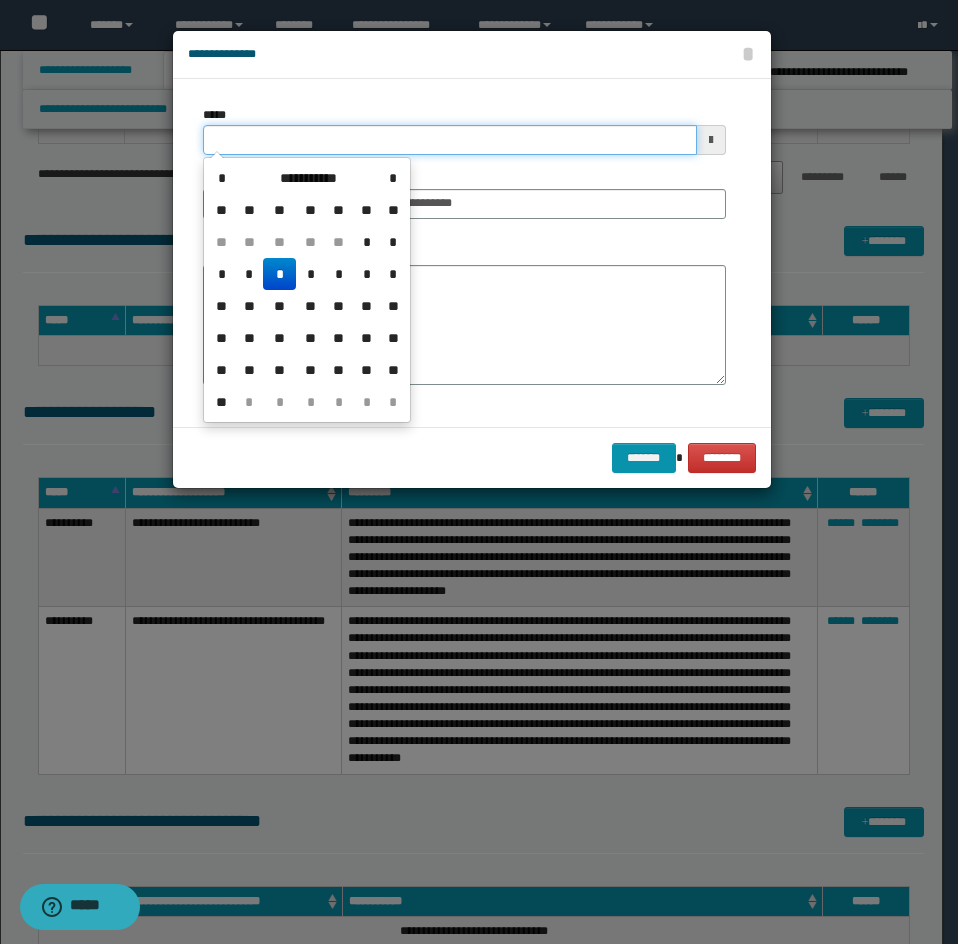click on "*****" at bounding box center [450, 140] 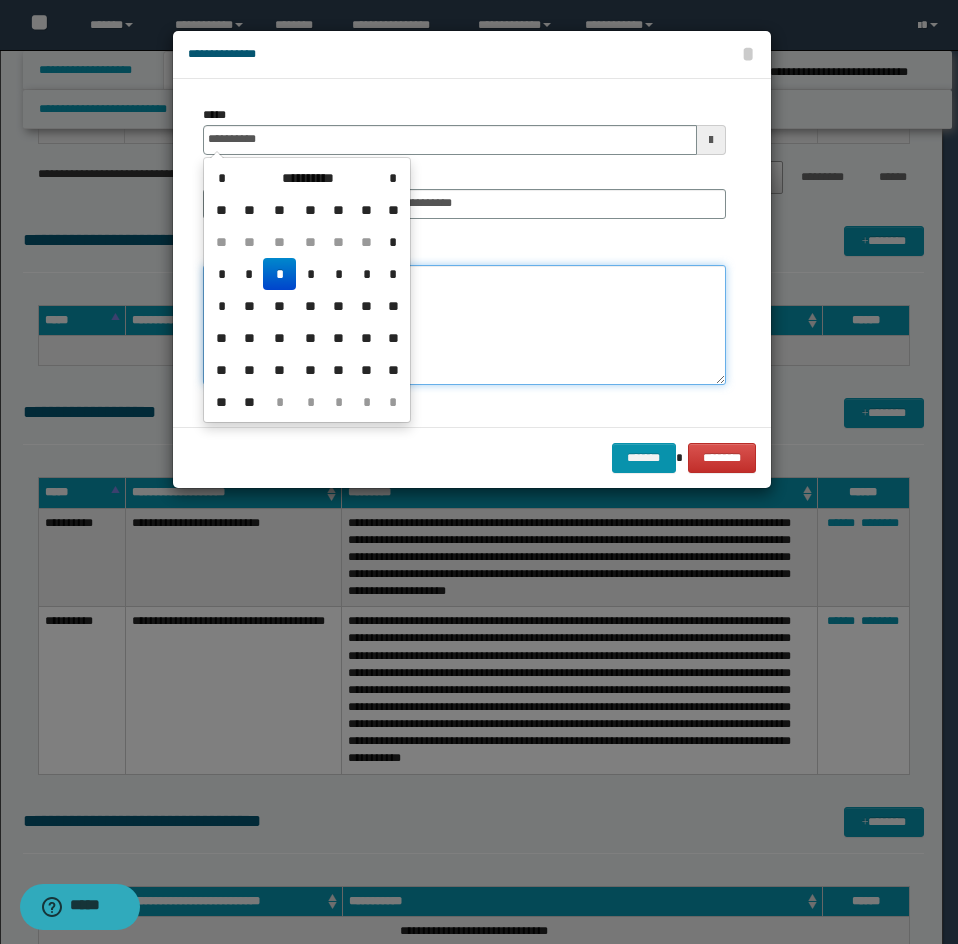 type on "**********" 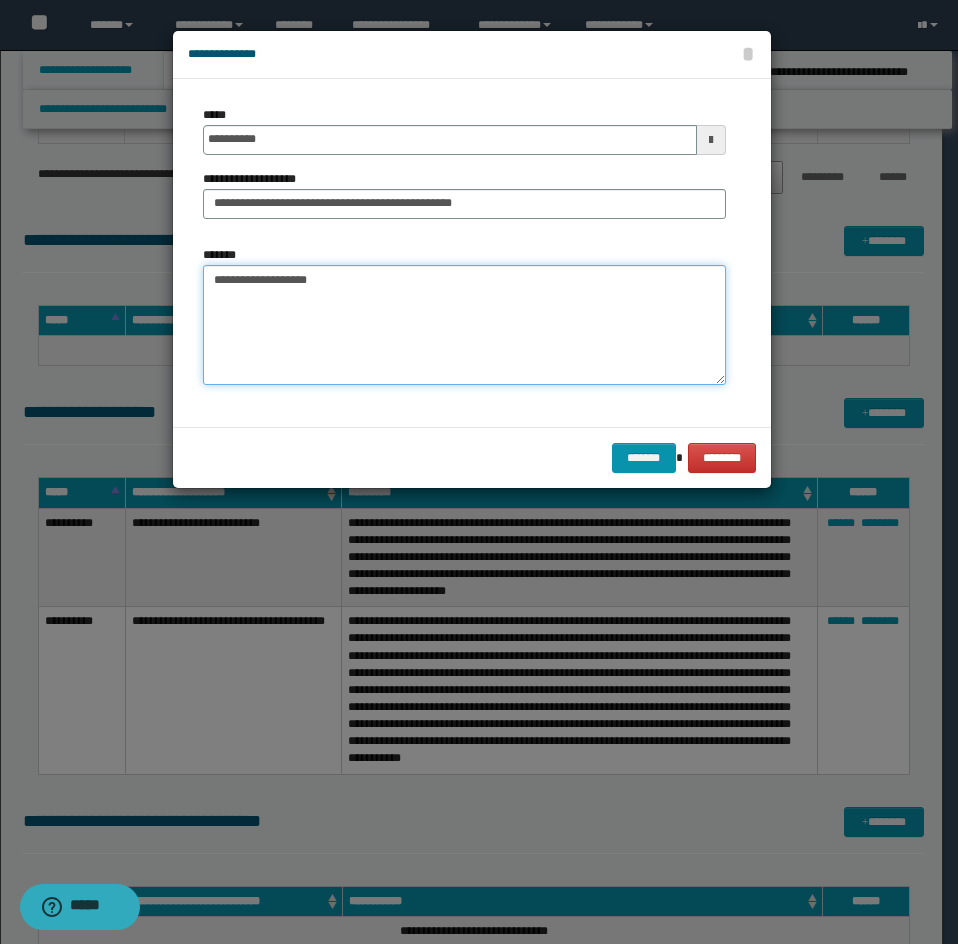 click on "**********" at bounding box center (464, 325) 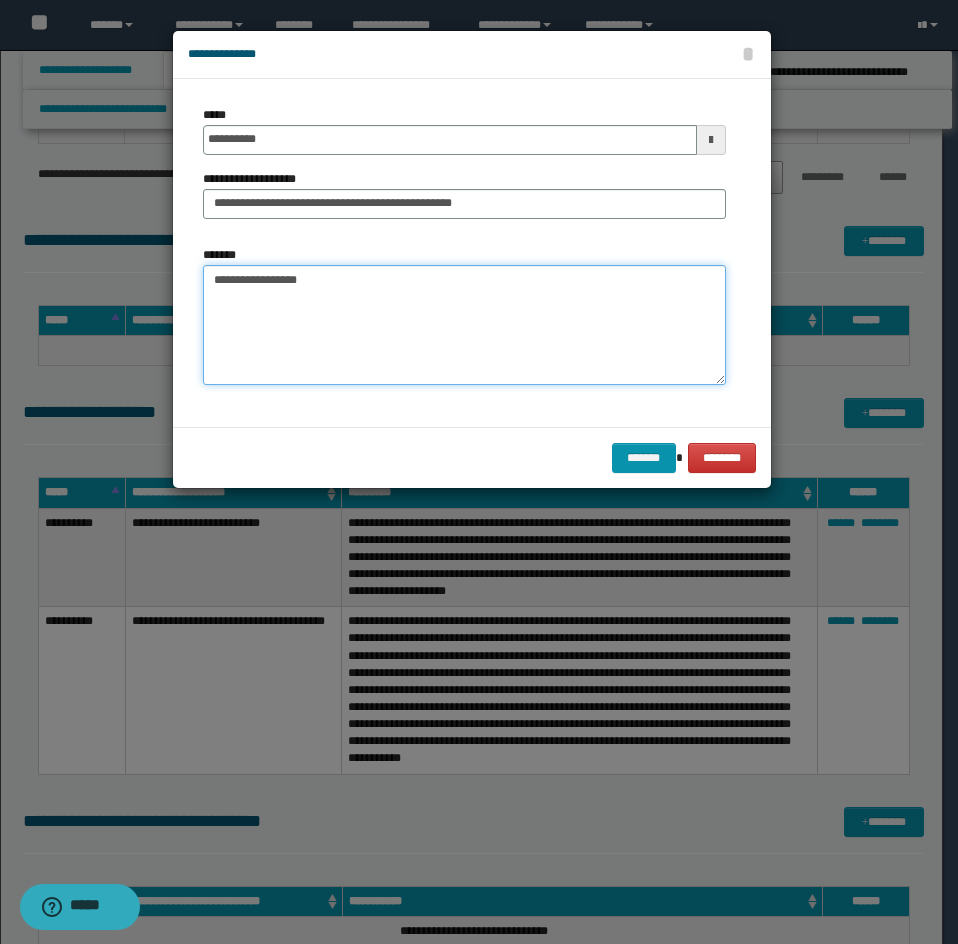 paste on "**********" 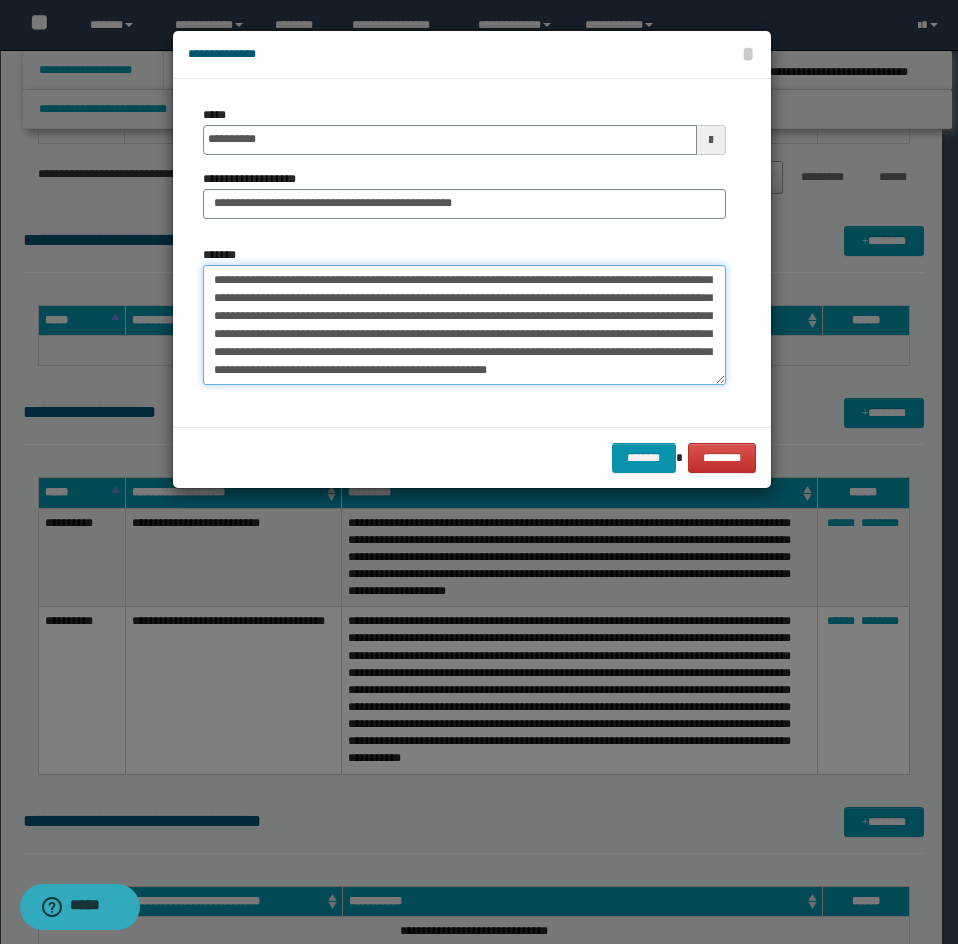 scroll, scrollTop: 0, scrollLeft: 0, axis: both 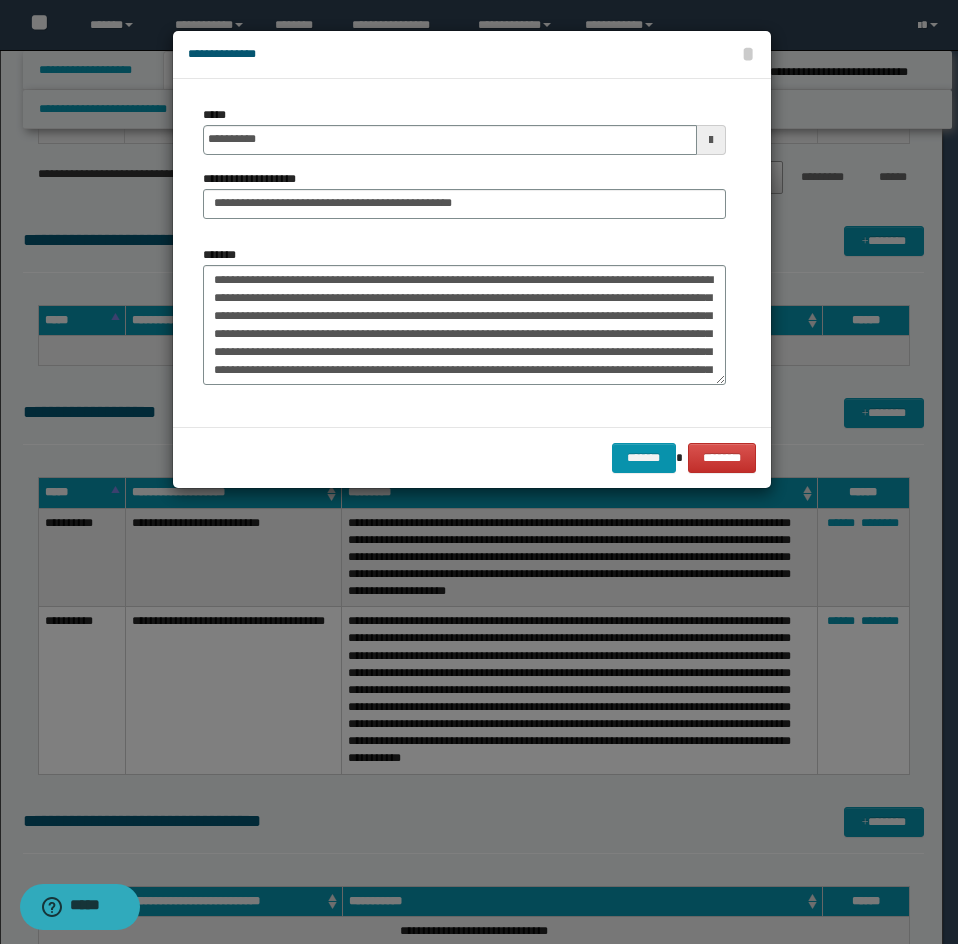 click on "*******
********" at bounding box center (472, 457) 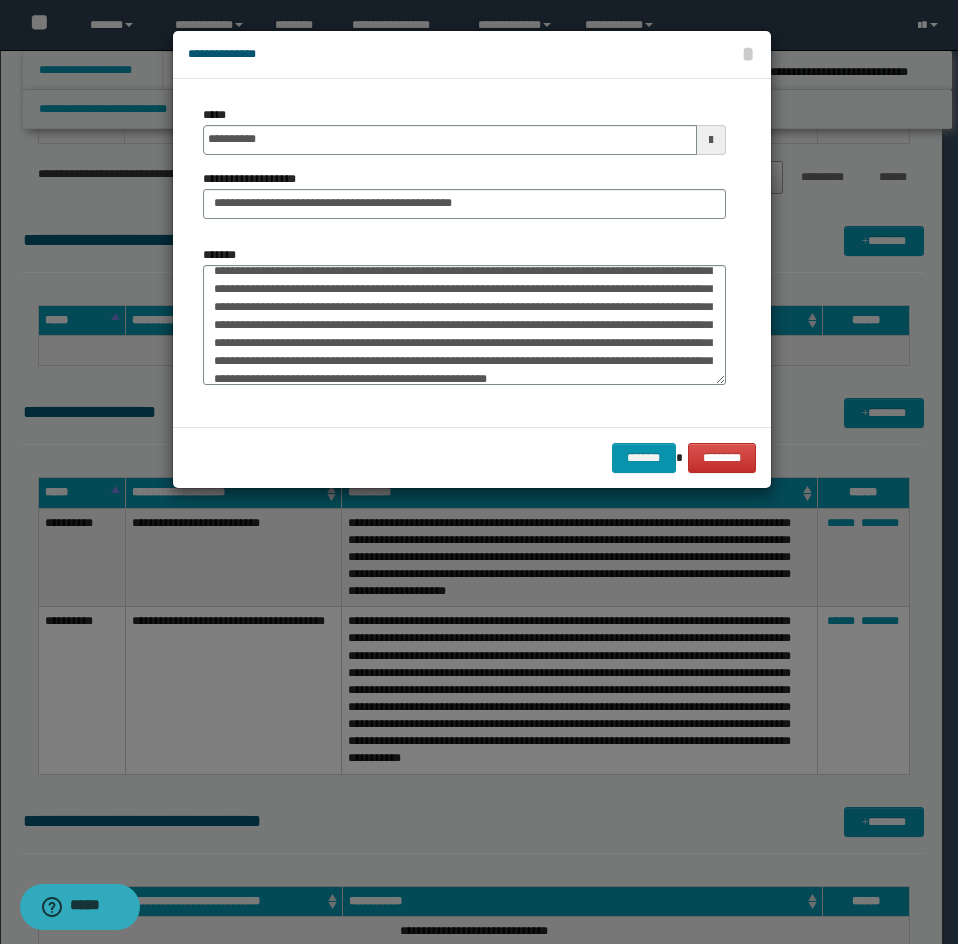 scroll, scrollTop: 90, scrollLeft: 0, axis: vertical 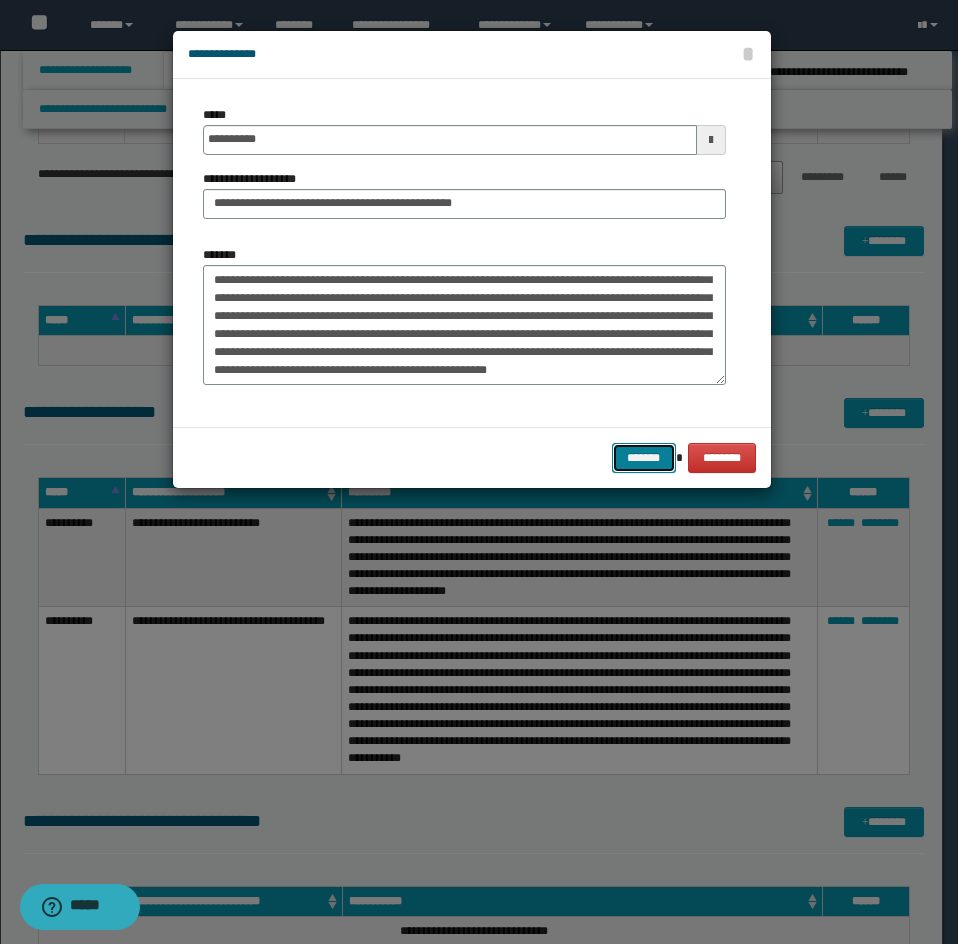 click on "*******" at bounding box center [644, 458] 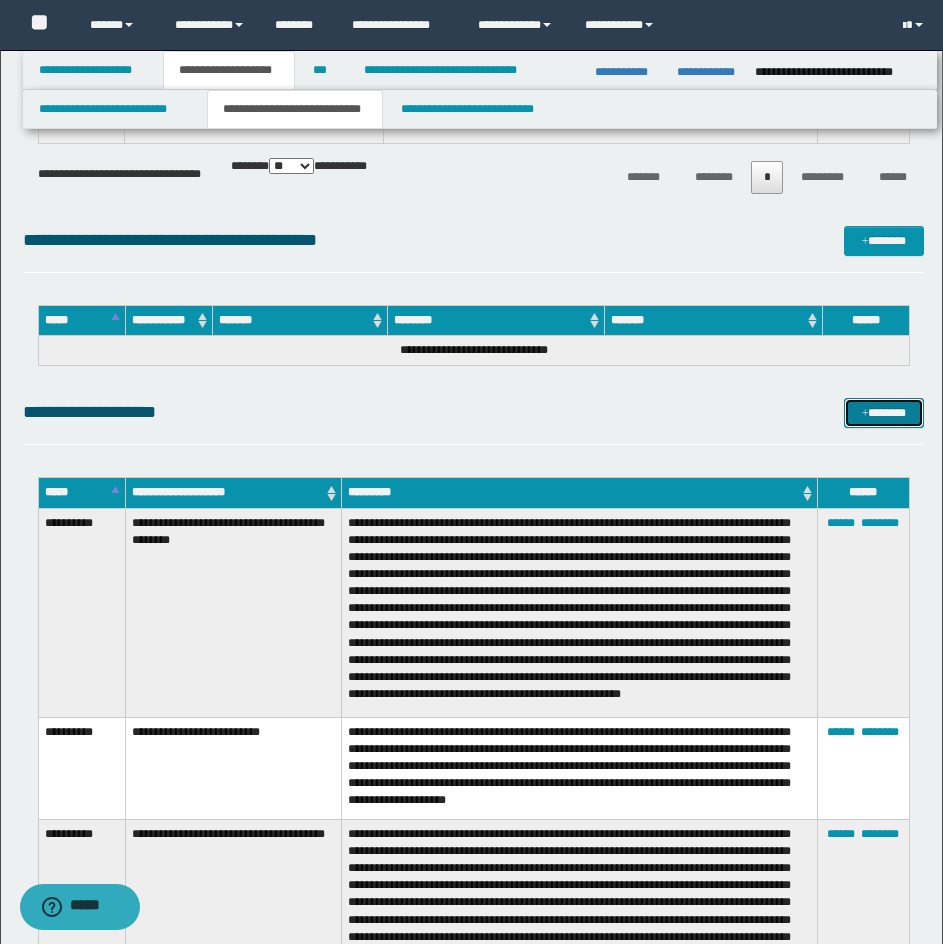 click on "*******" at bounding box center (884, 413) 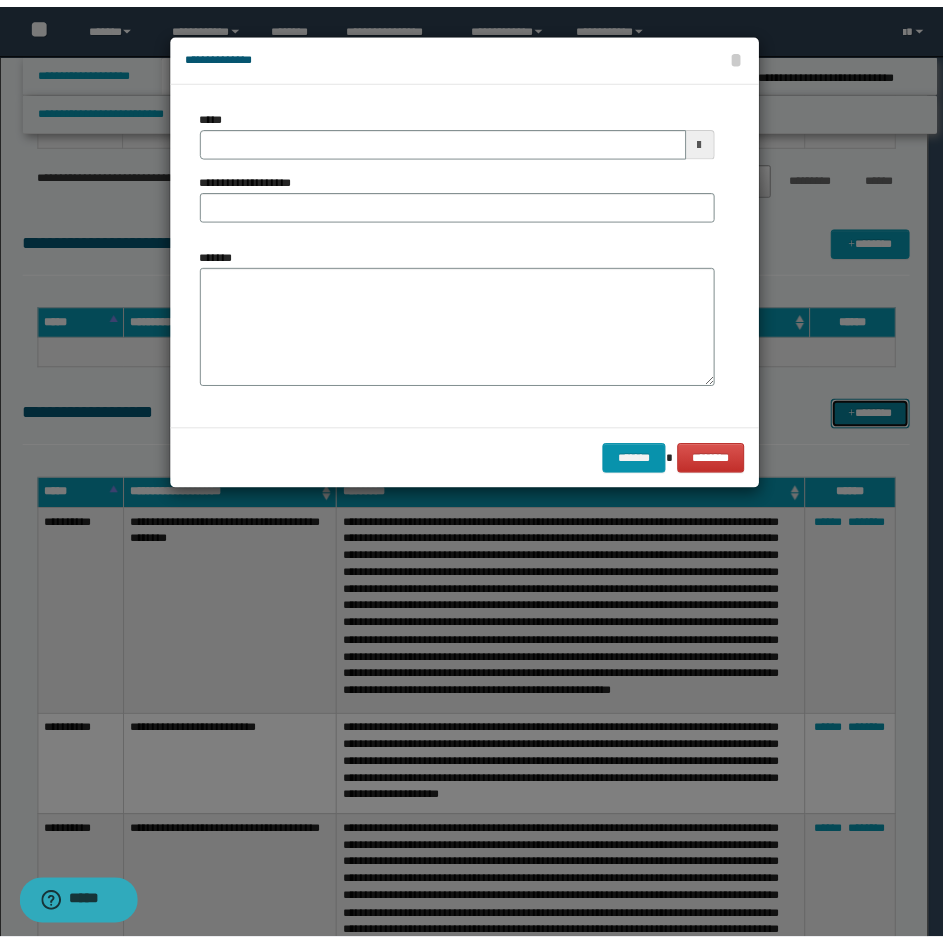scroll, scrollTop: 0, scrollLeft: 0, axis: both 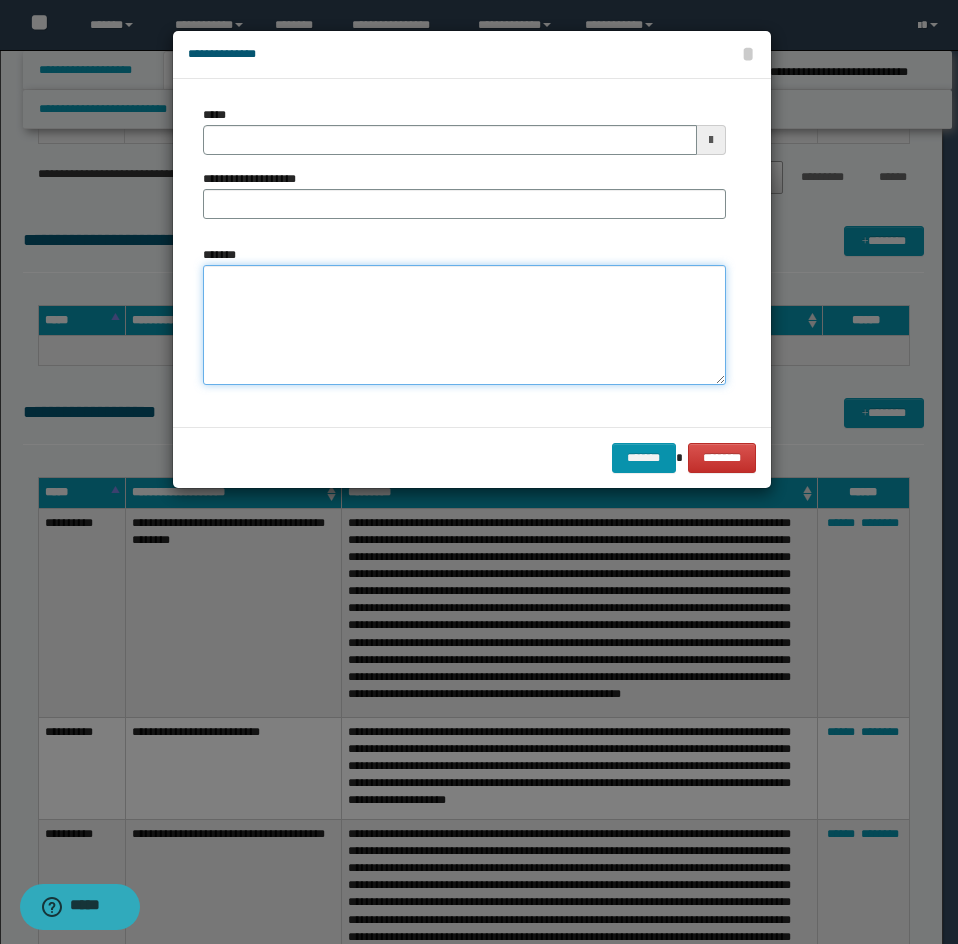 click on "*******" at bounding box center (464, 325) 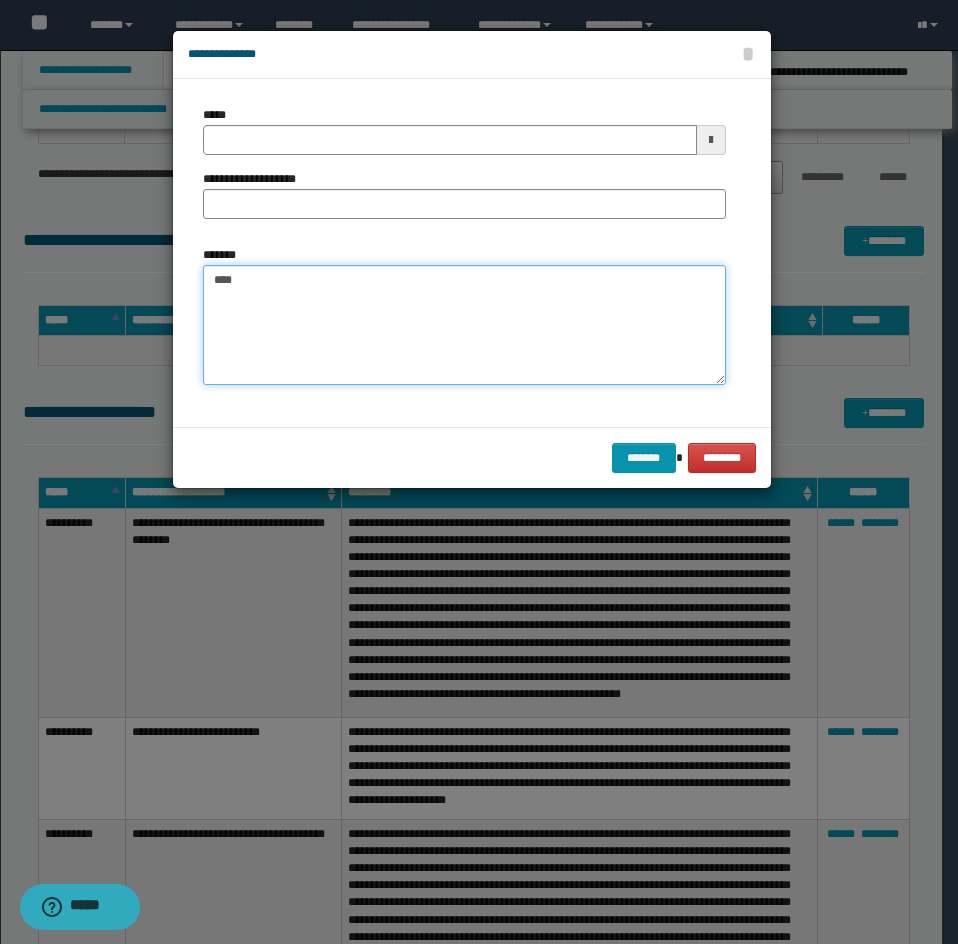 paste on "**********" 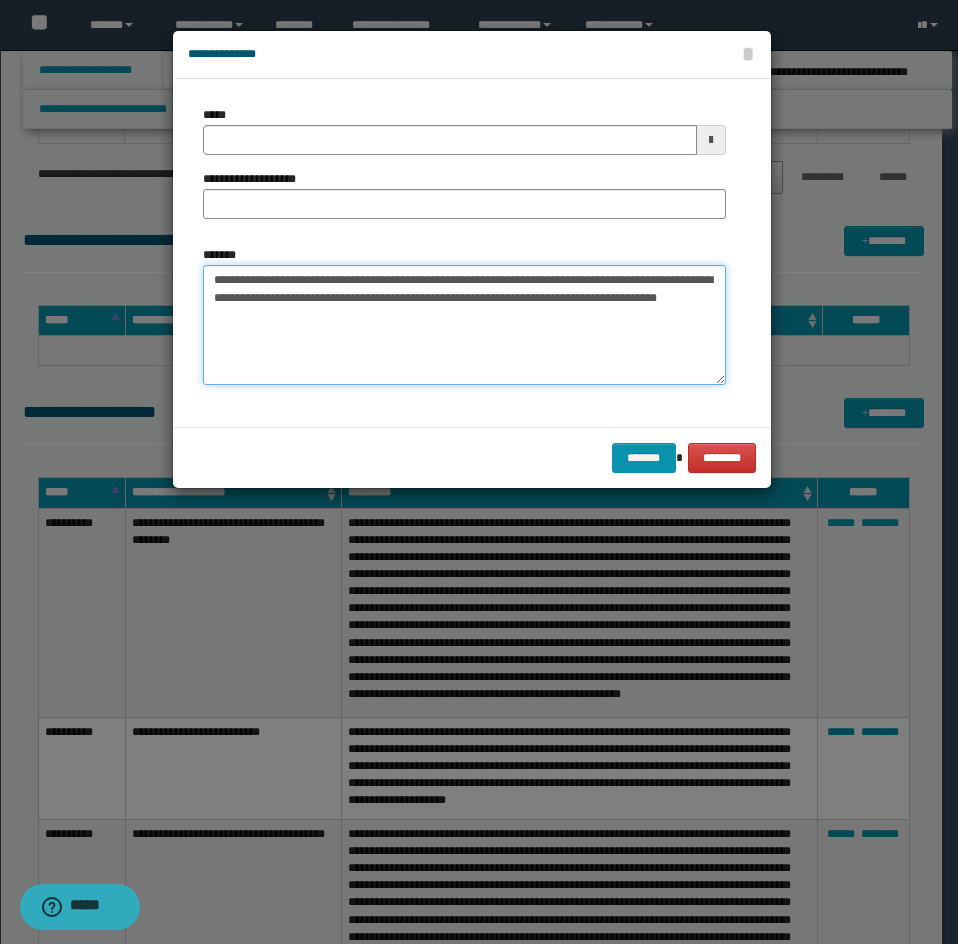 type on "**********" 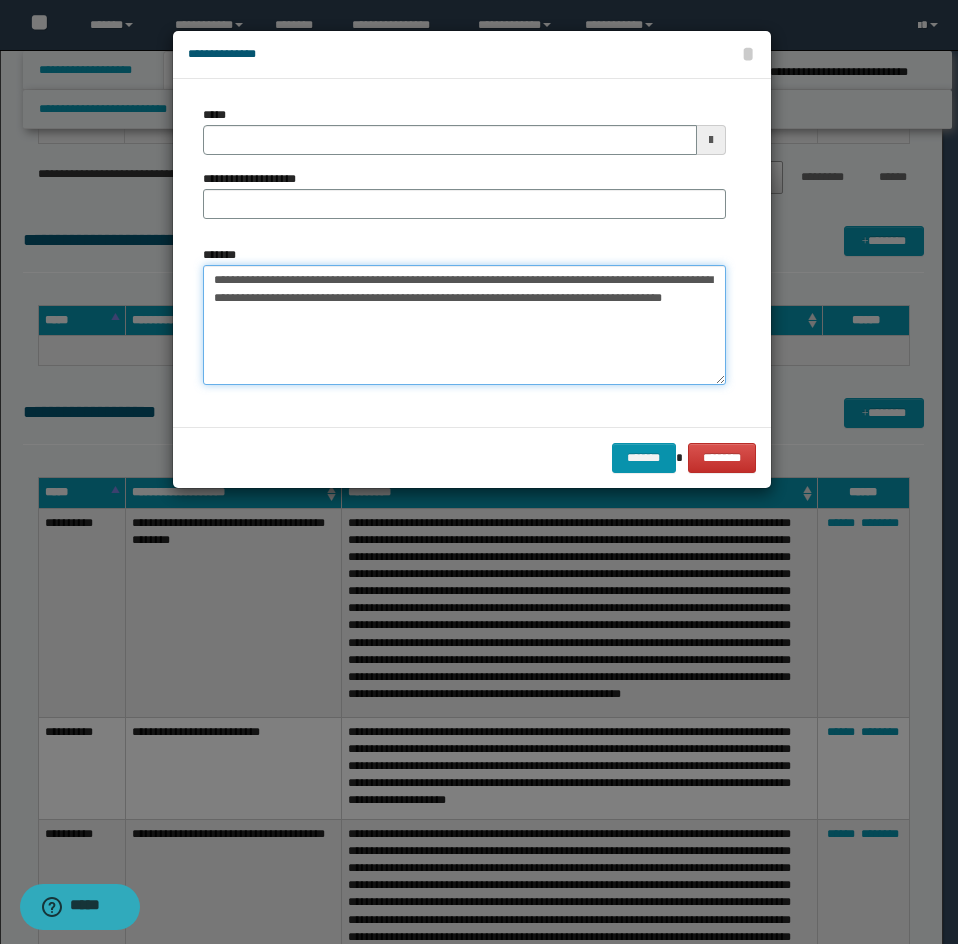type 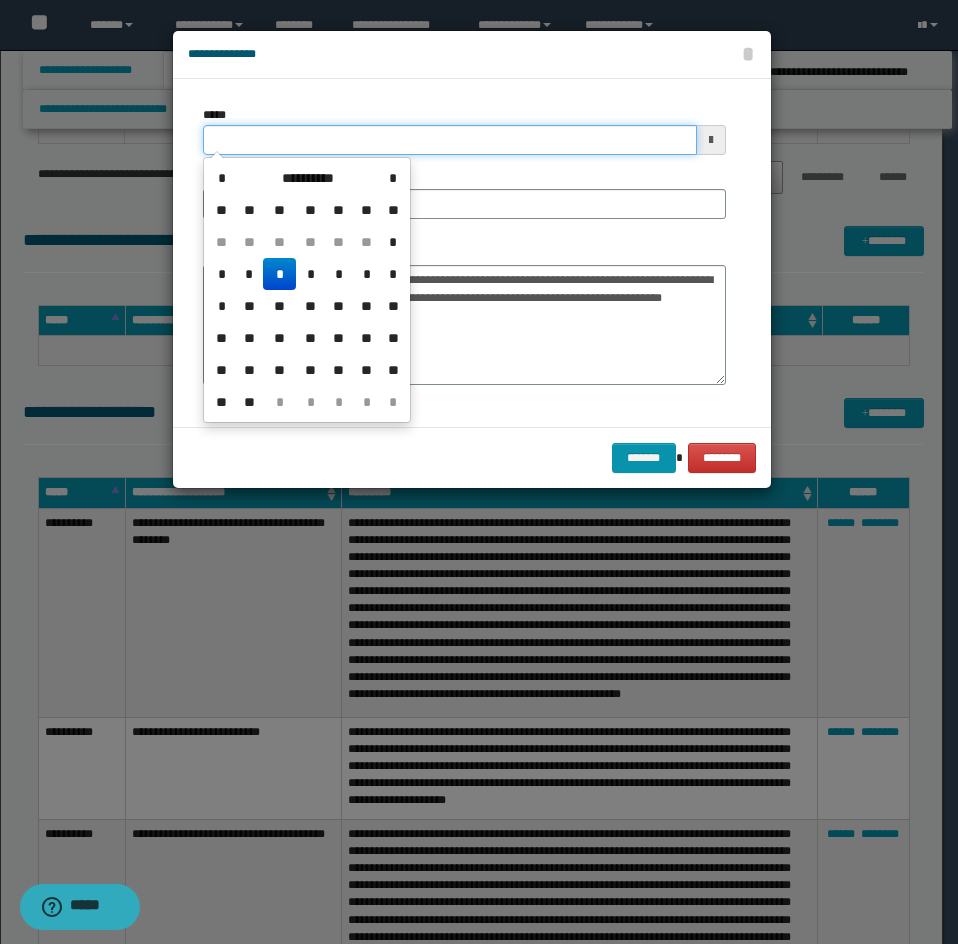 click on "*****" at bounding box center (450, 140) 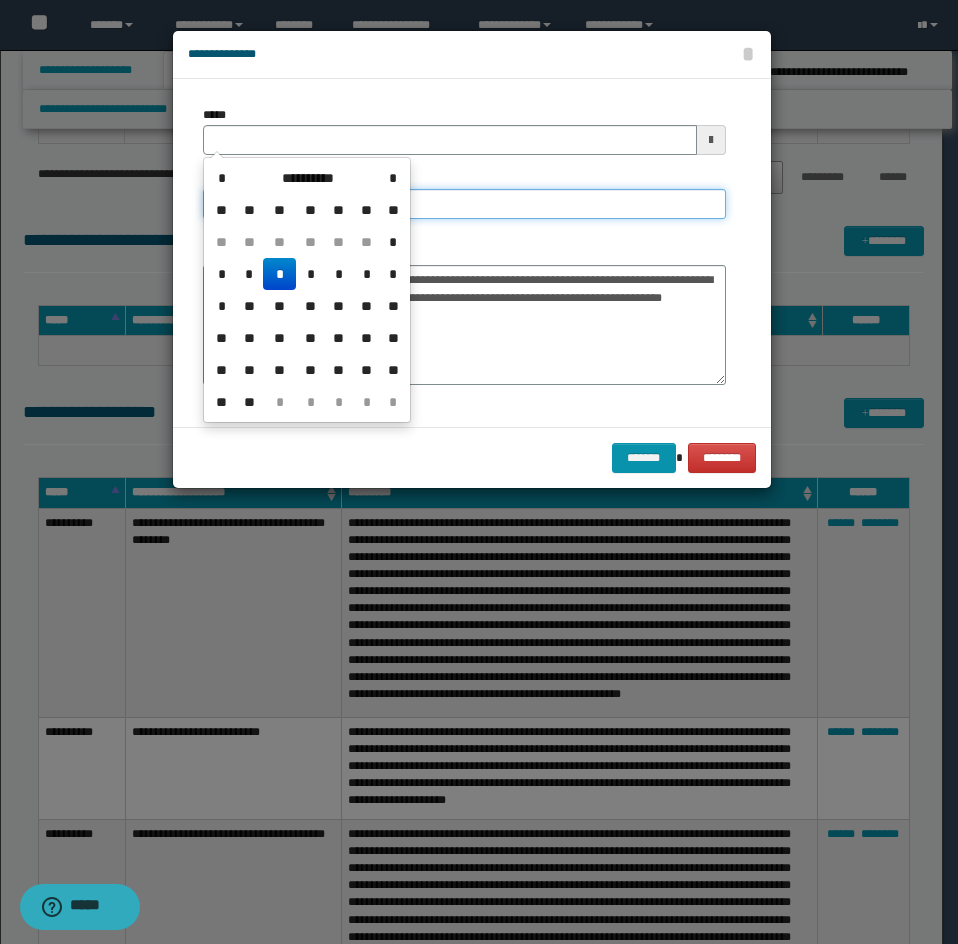 type 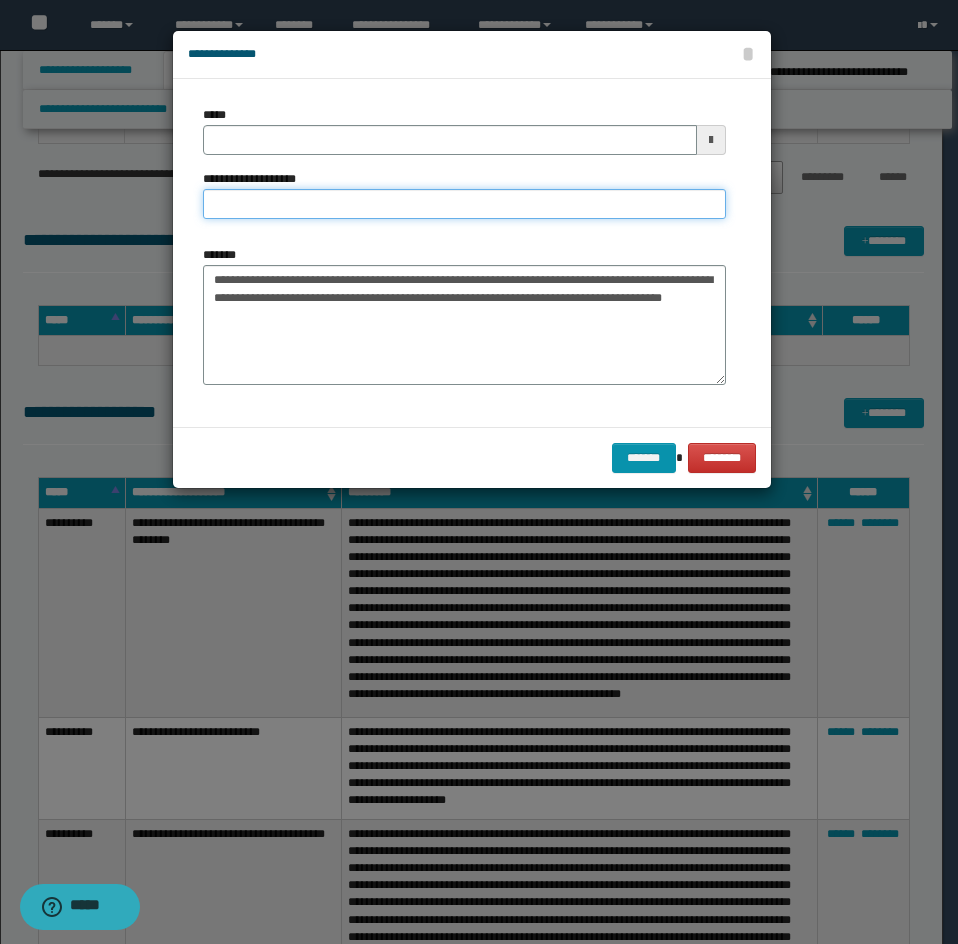 click on "**********" at bounding box center (464, 204) 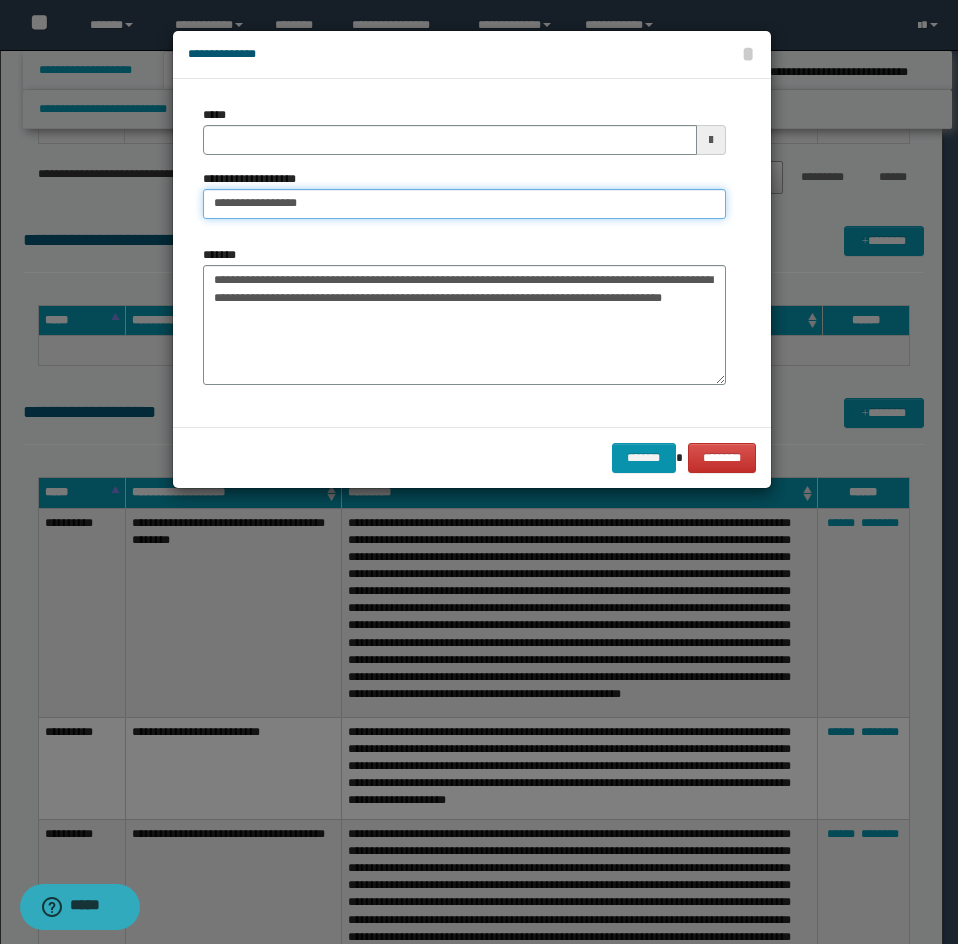 type 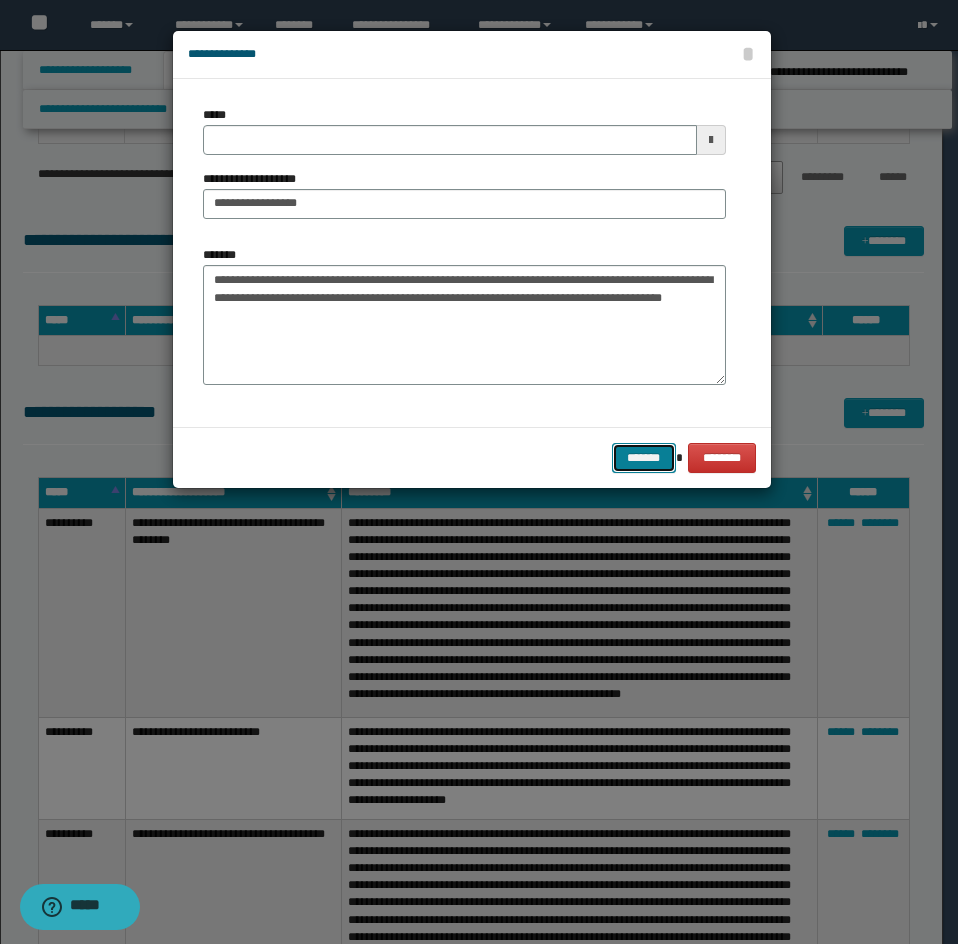 click on "*******" at bounding box center (644, 458) 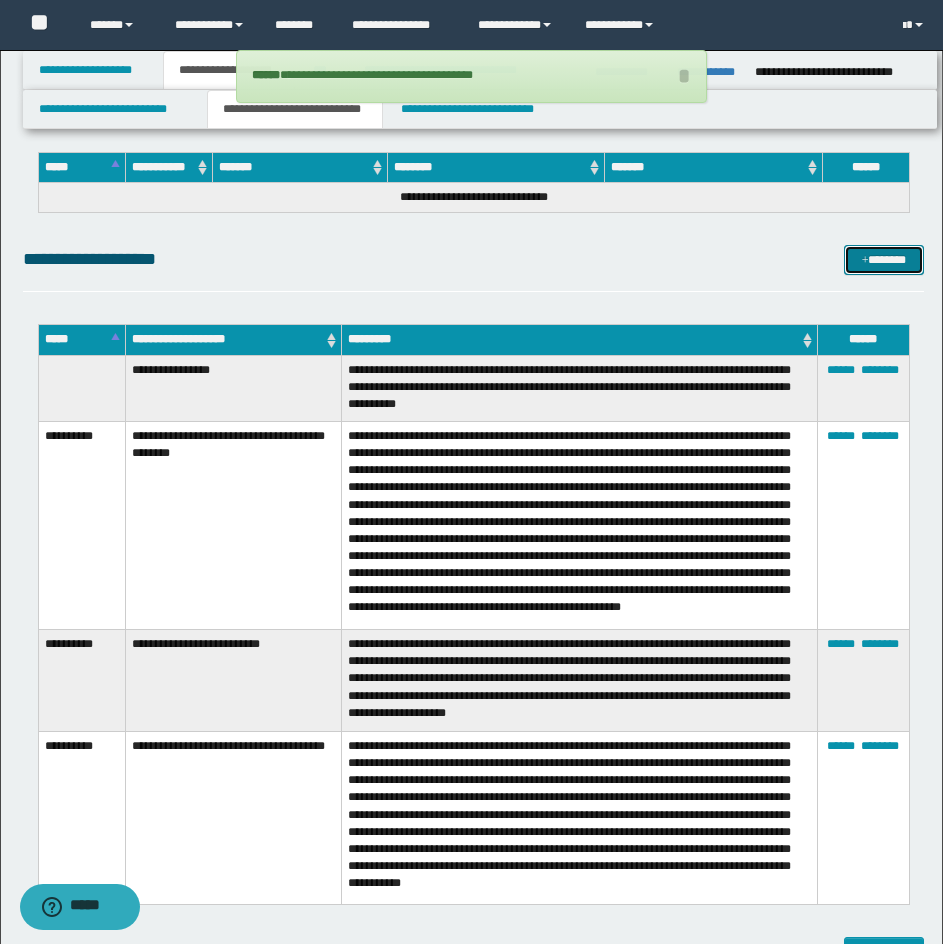 scroll, scrollTop: 15800, scrollLeft: 0, axis: vertical 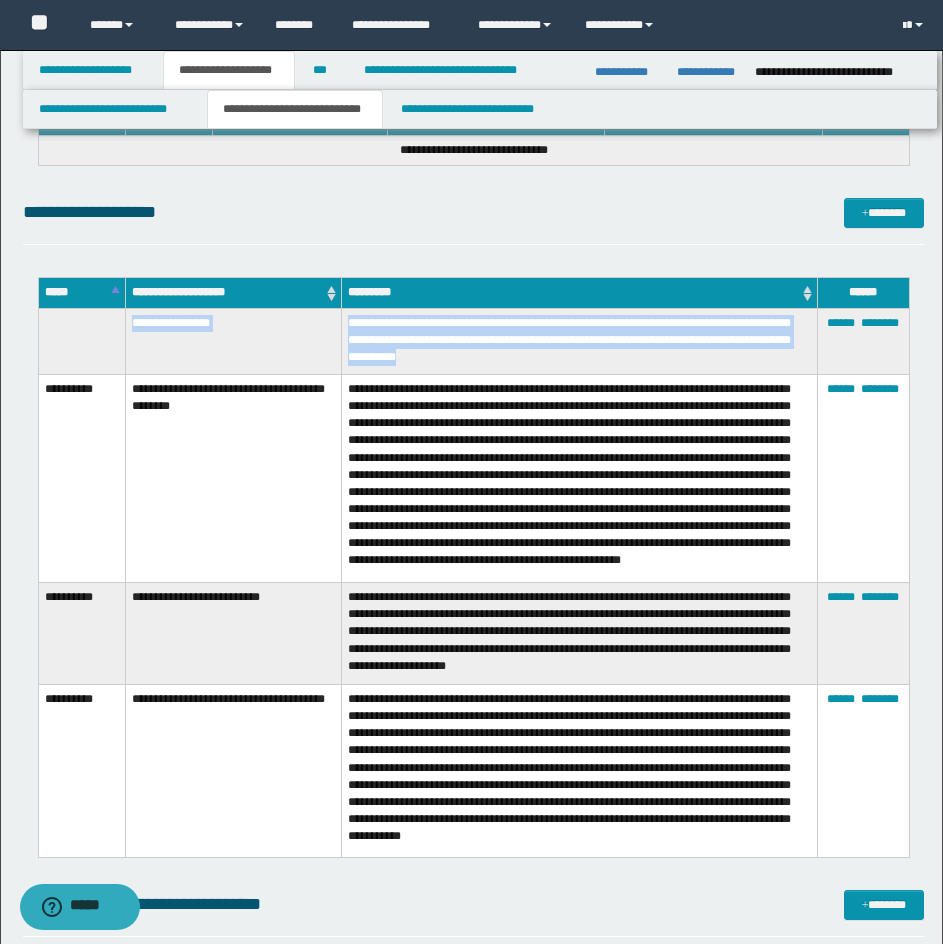drag, startPoint x: 132, startPoint y: 323, endPoint x: 489, endPoint y: 363, distance: 359.23392 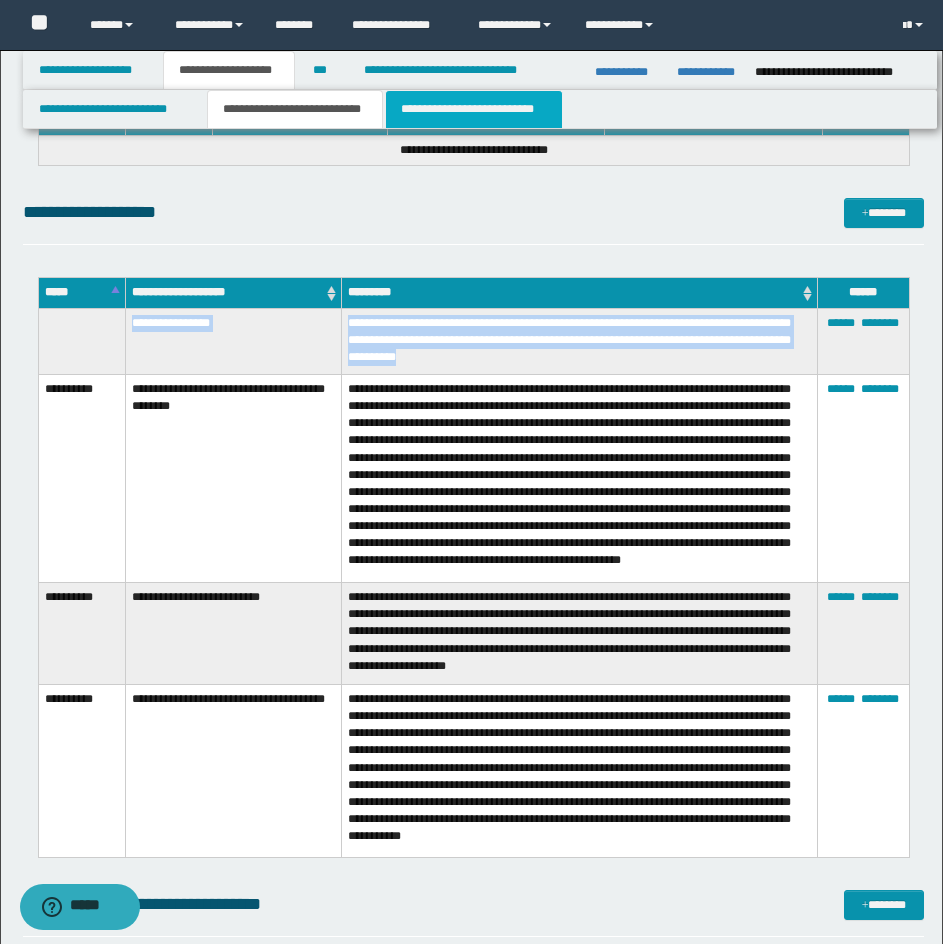 click on "**********" at bounding box center (474, 109) 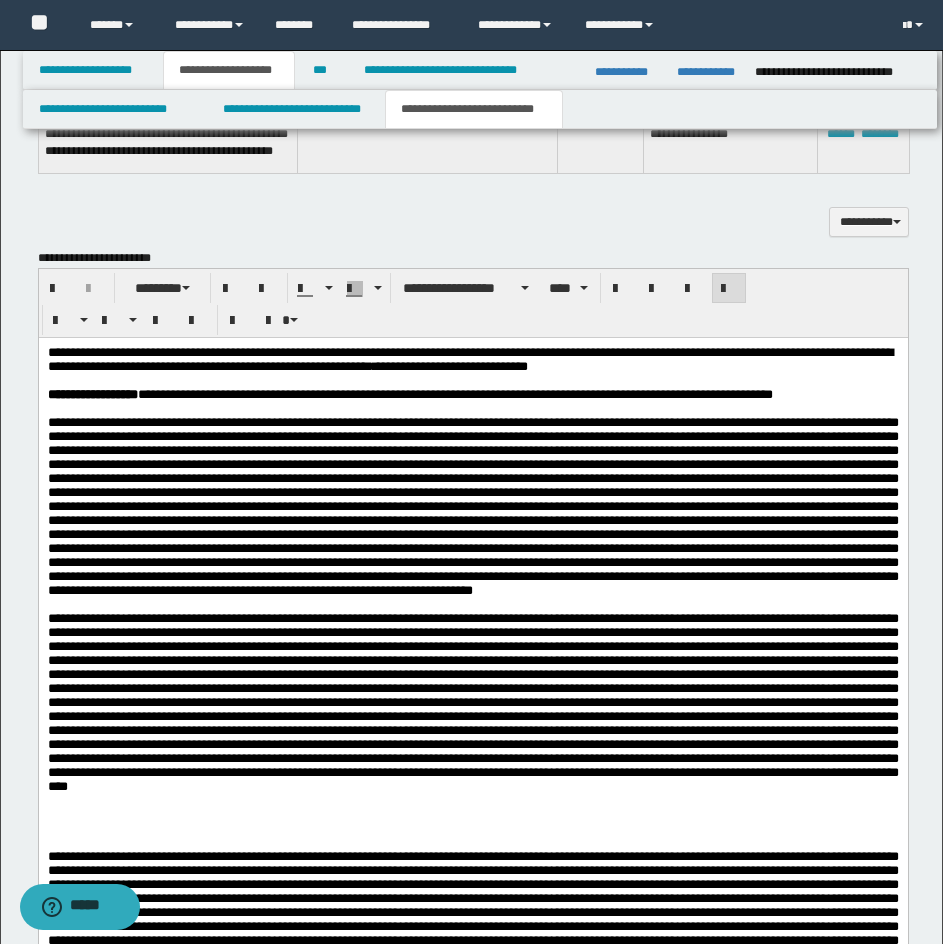 scroll, scrollTop: 1974, scrollLeft: 0, axis: vertical 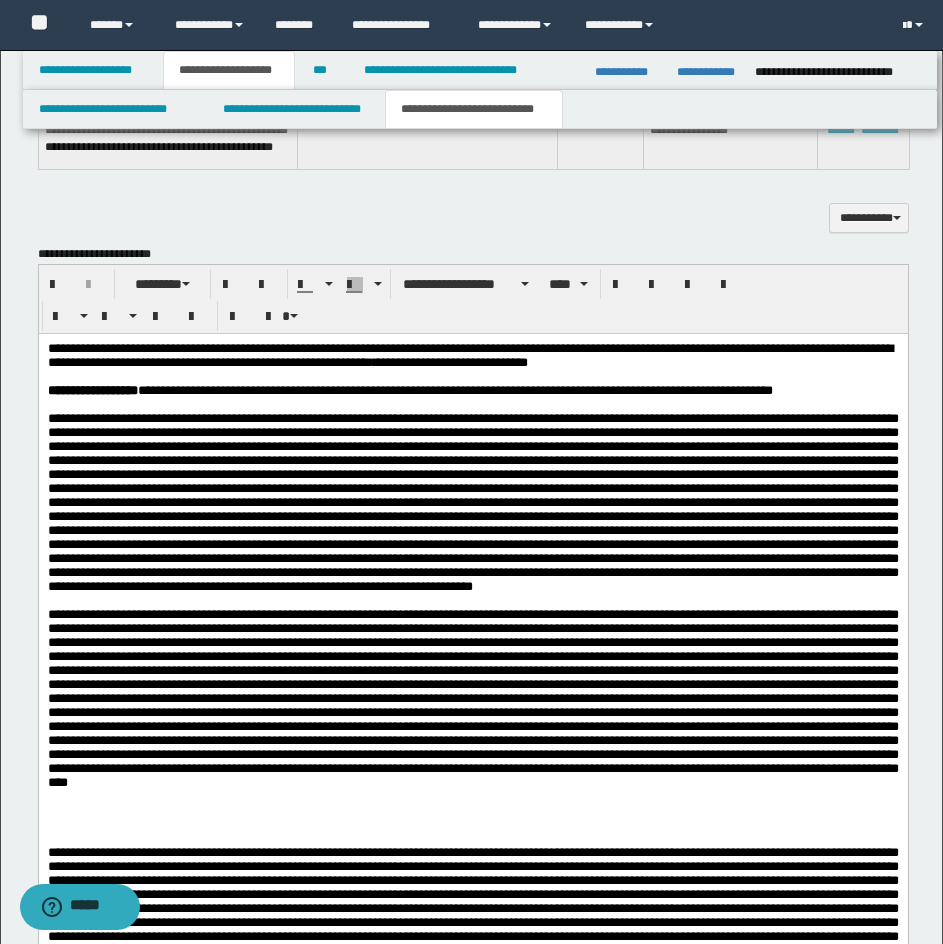 click on "**********" at bounding box center [472, 391] 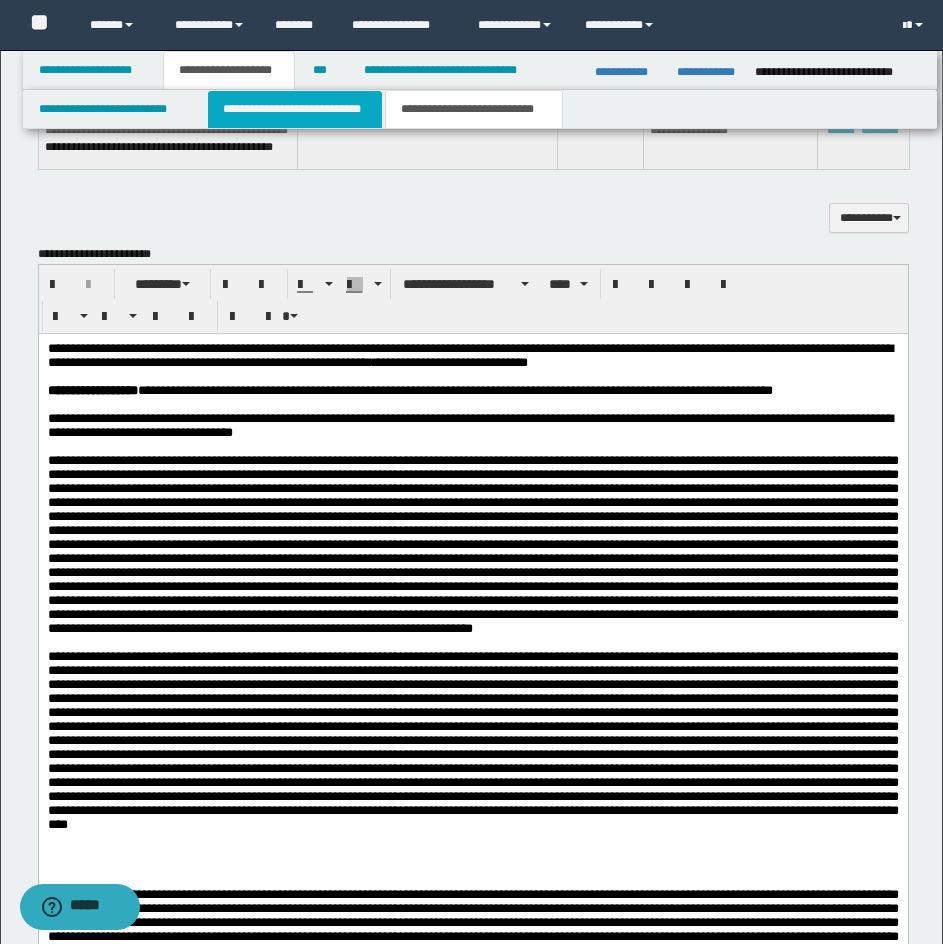 click on "**********" at bounding box center [295, 109] 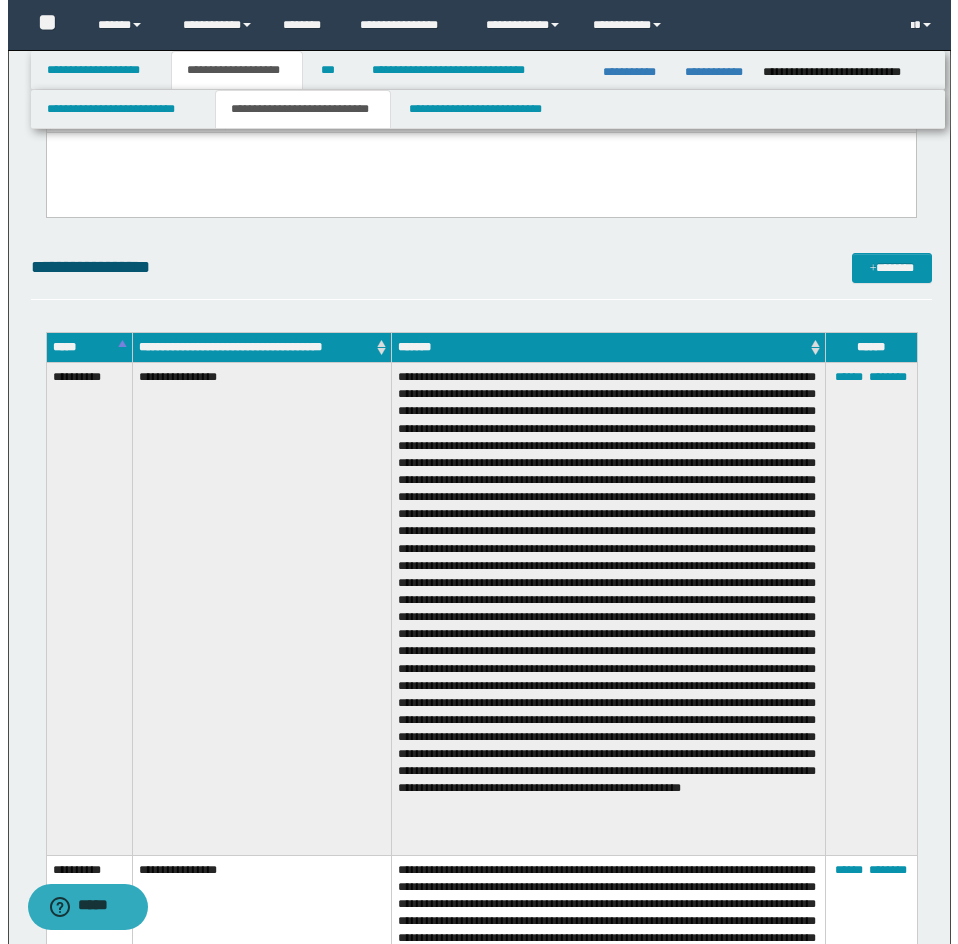 scroll, scrollTop: 3474, scrollLeft: 0, axis: vertical 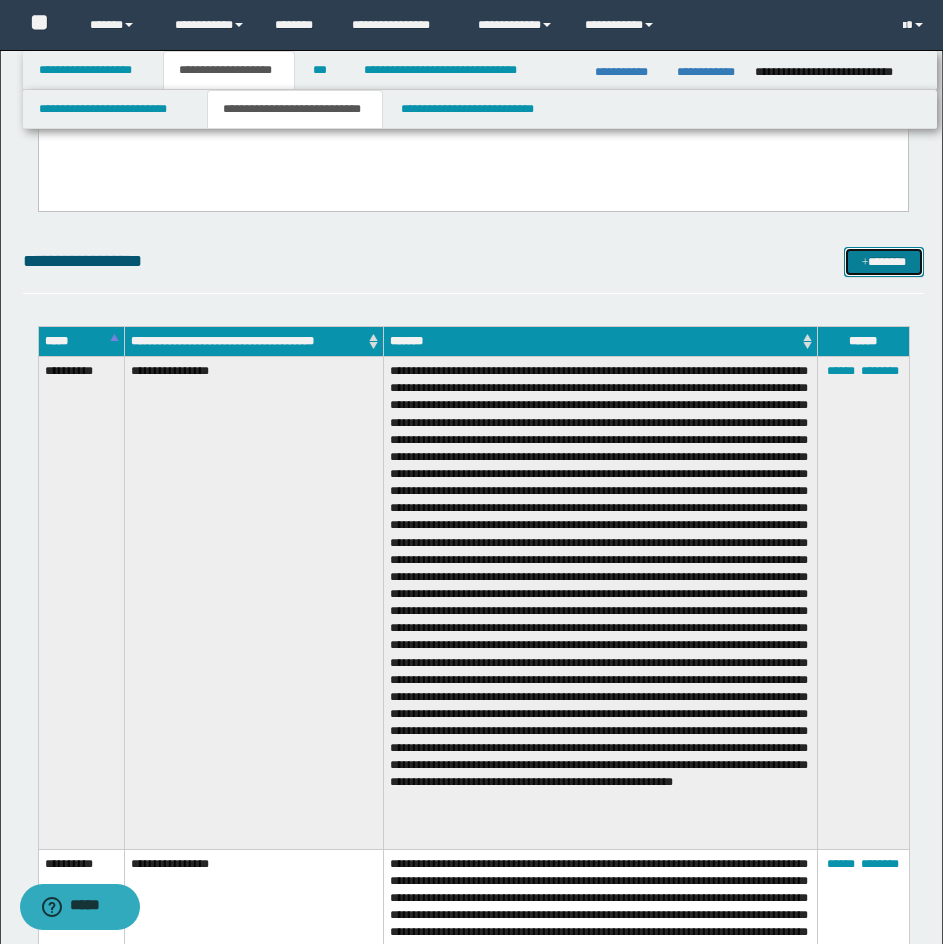 click on "*******" at bounding box center [884, 262] 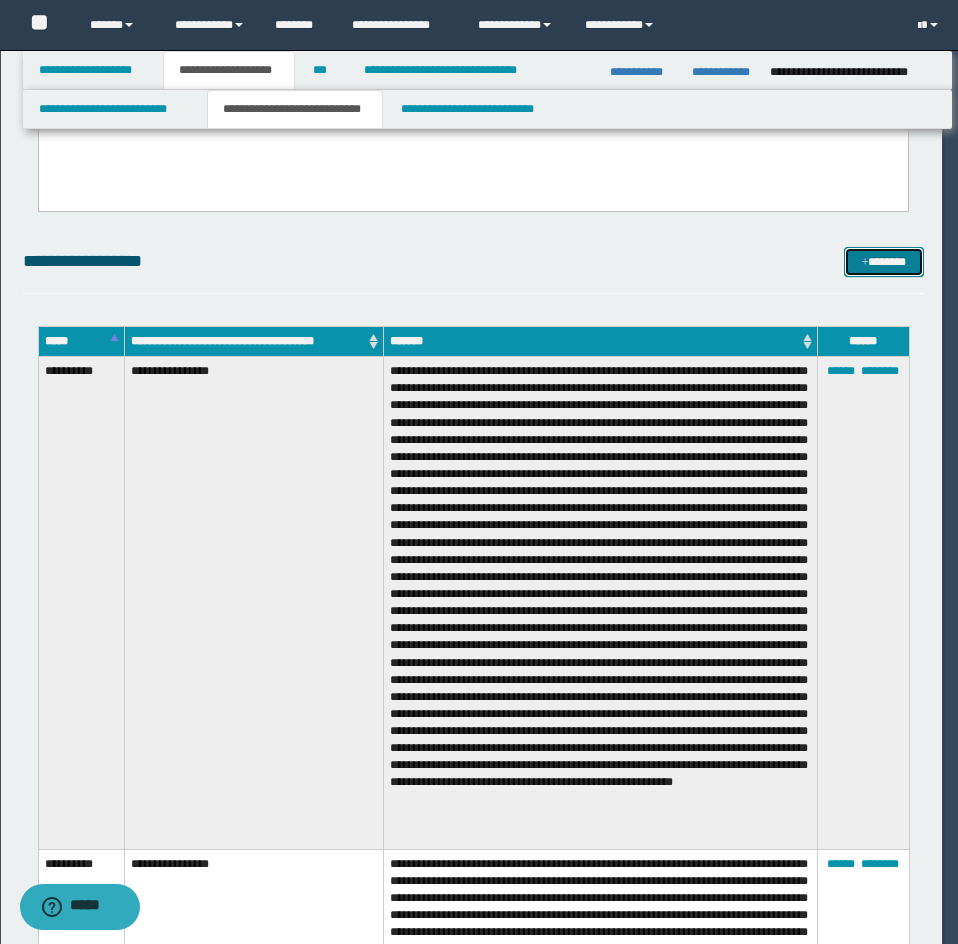 scroll, scrollTop: 0, scrollLeft: 0, axis: both 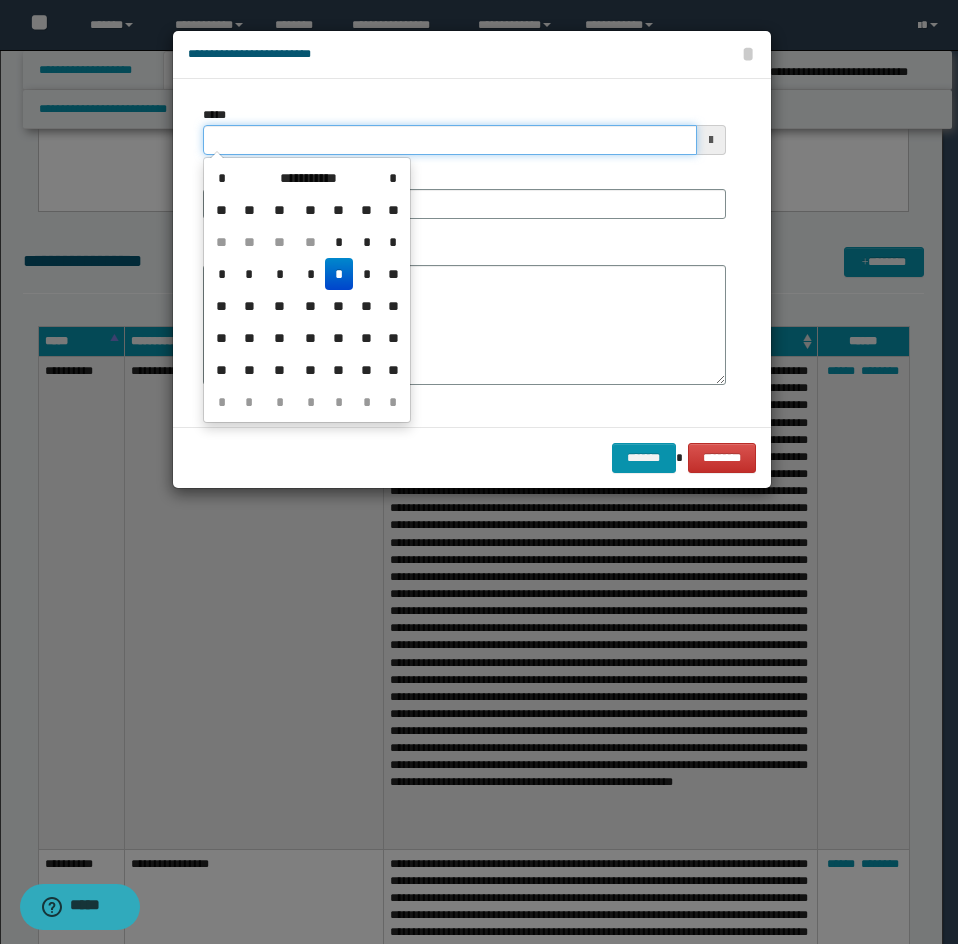 click on "*****" at bounding box center [450, 140] 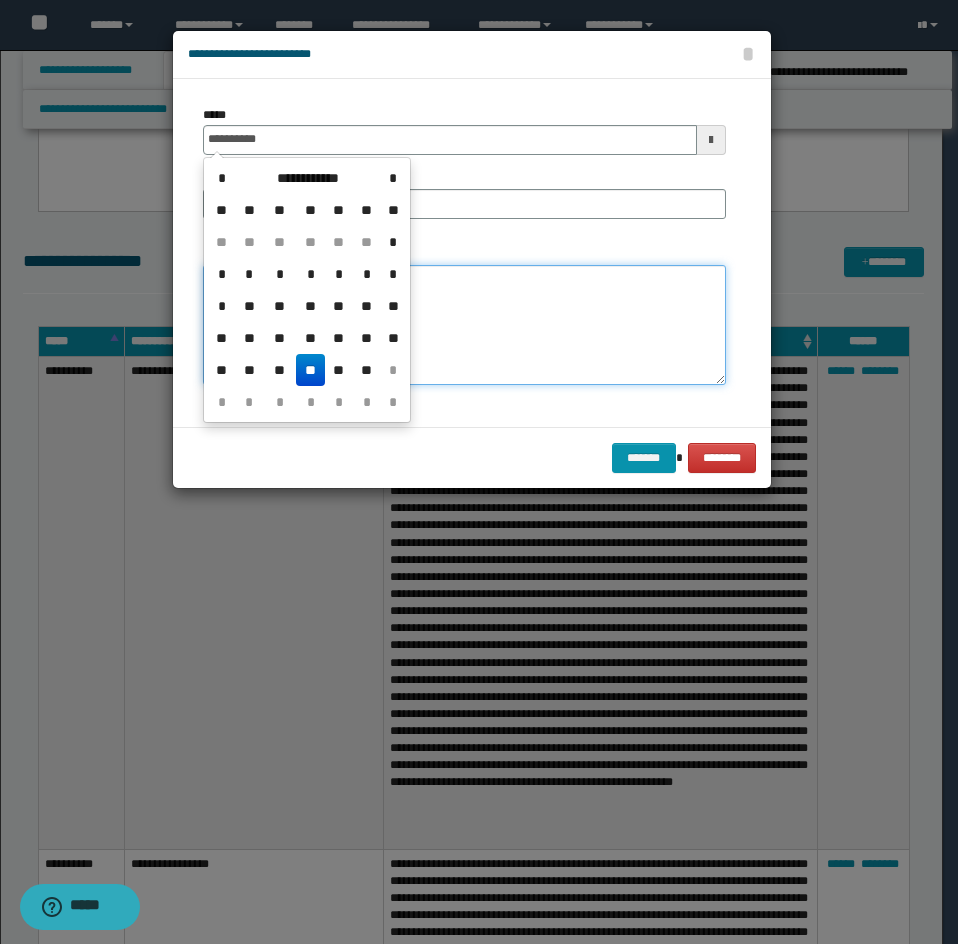 type on "**********" 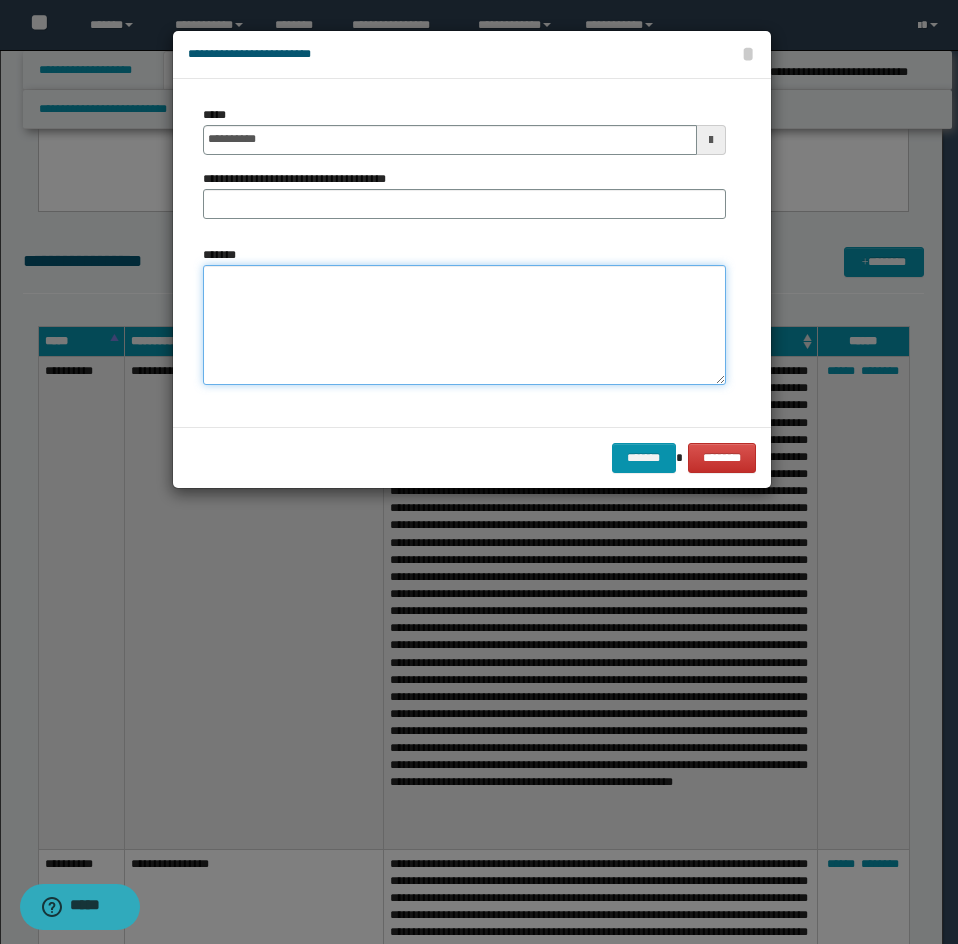 click on "*******" at bounding box center [464, 325] 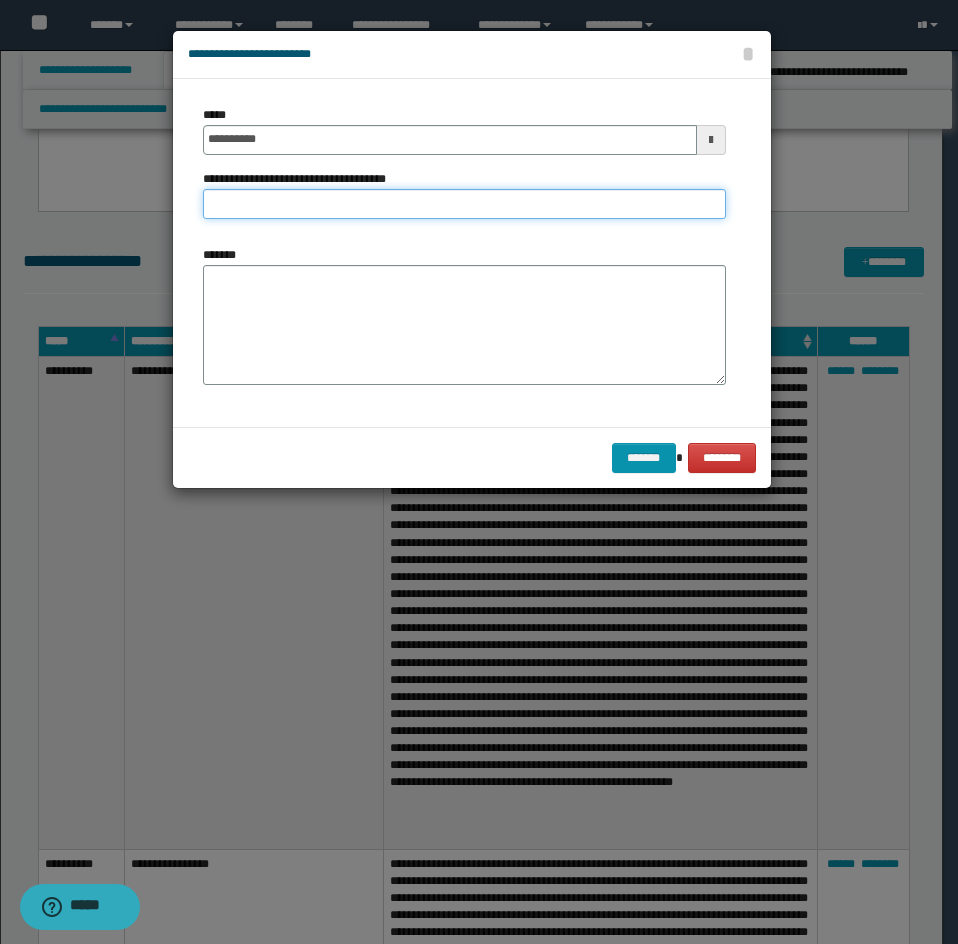 click on "**********" at bounding box center (464, 204) 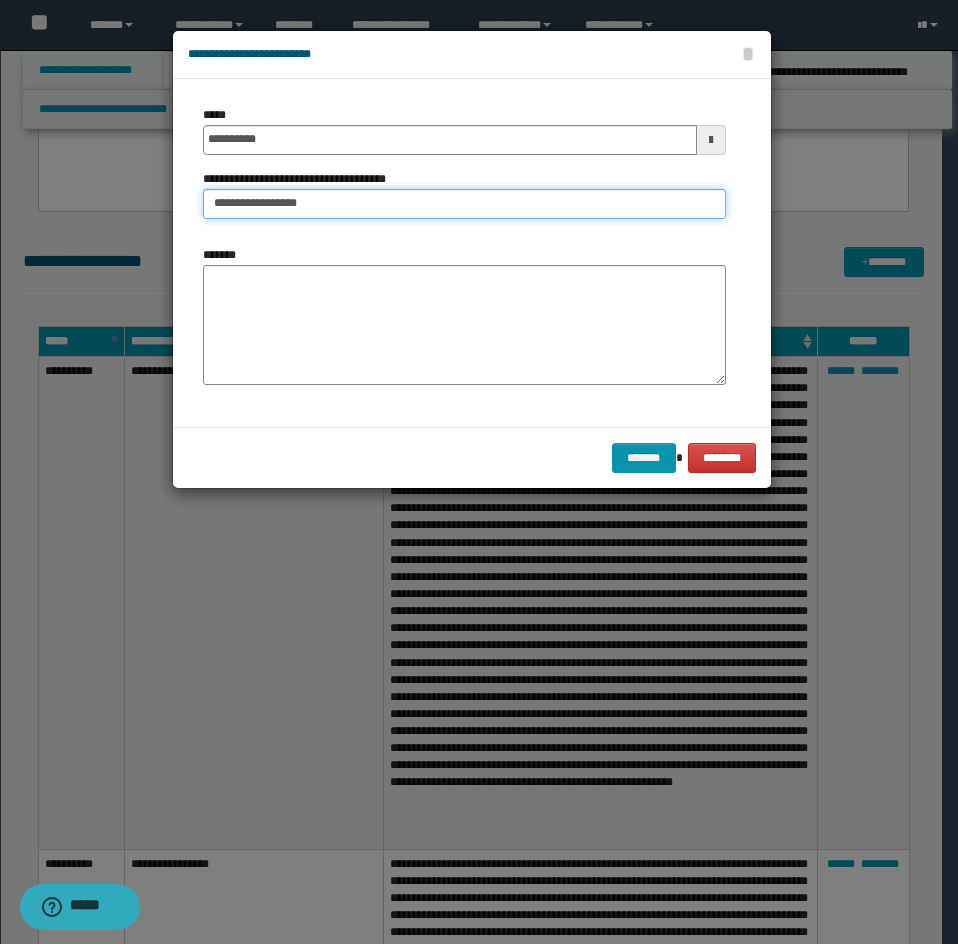 type on "**********" 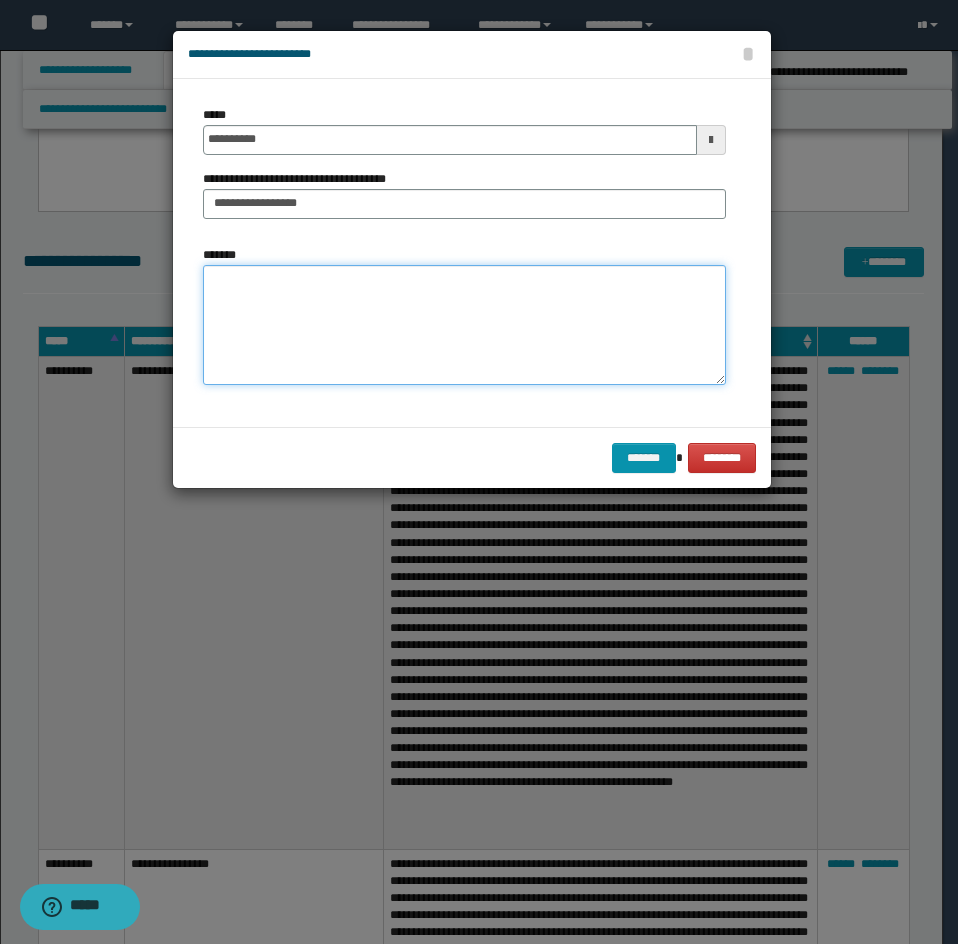 click on "*******" at bounding box center [464, 325] 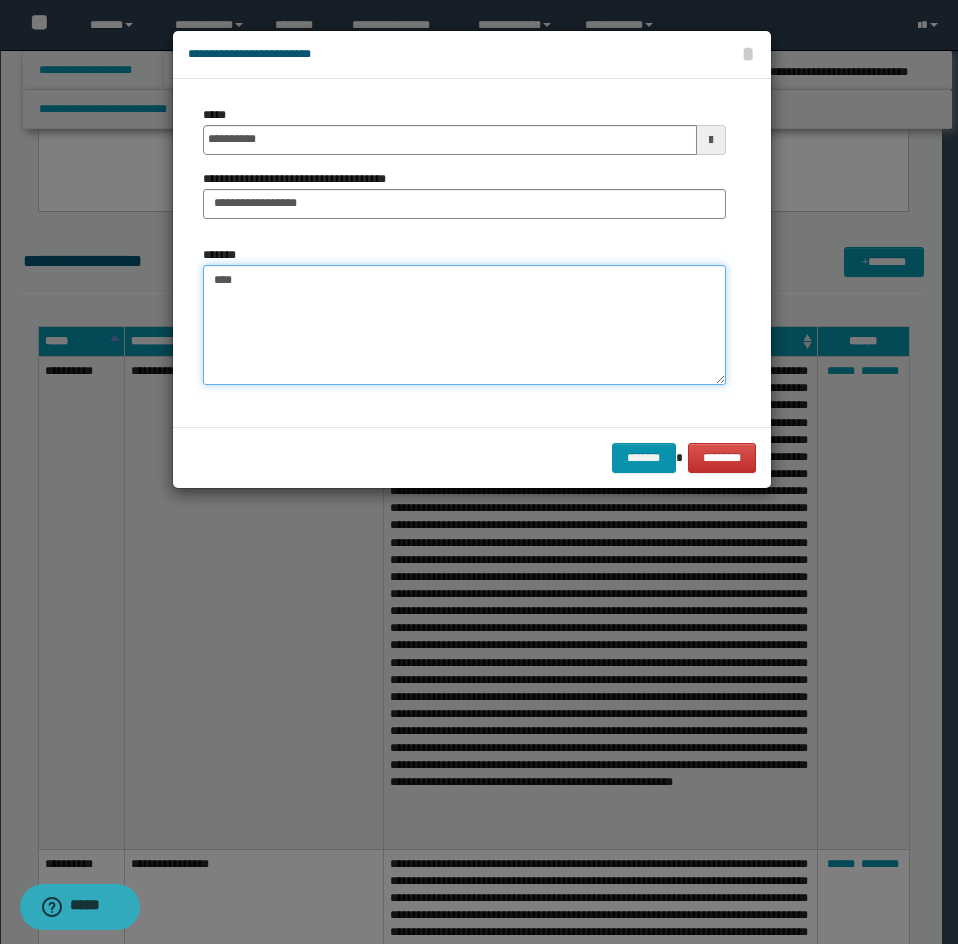click on "****" at bounding box center (464, 325) 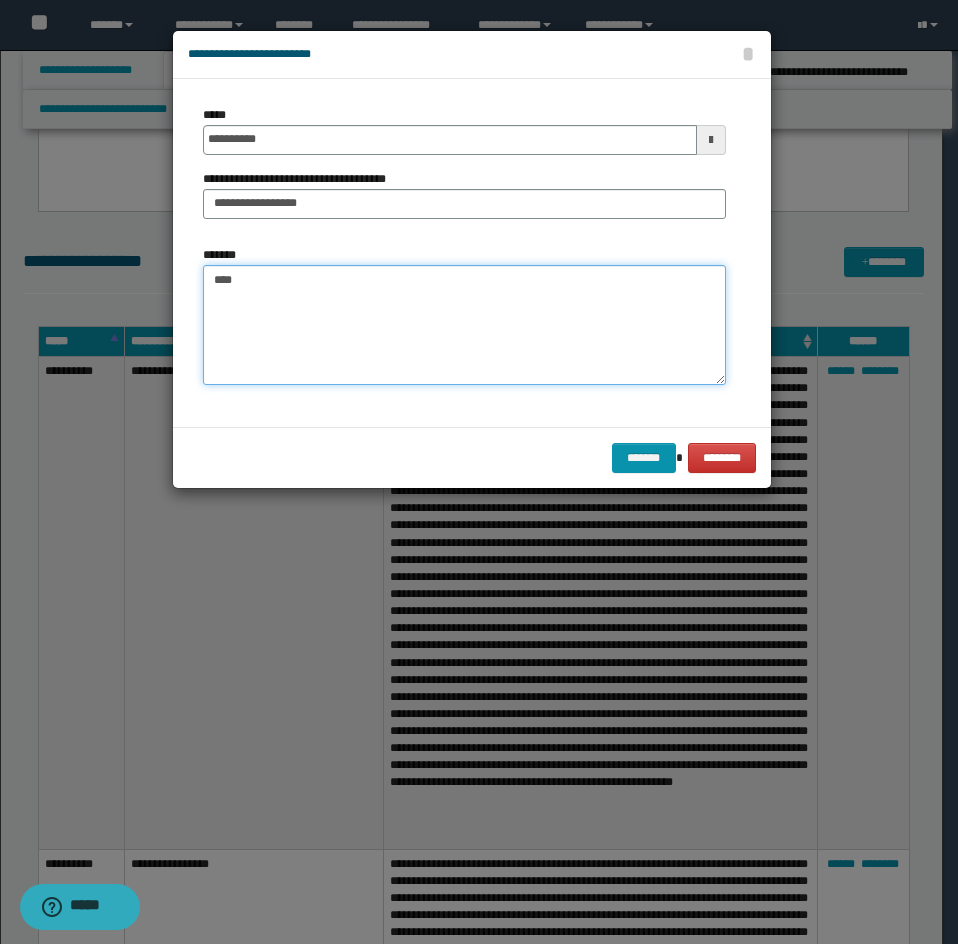 paste on "**********" 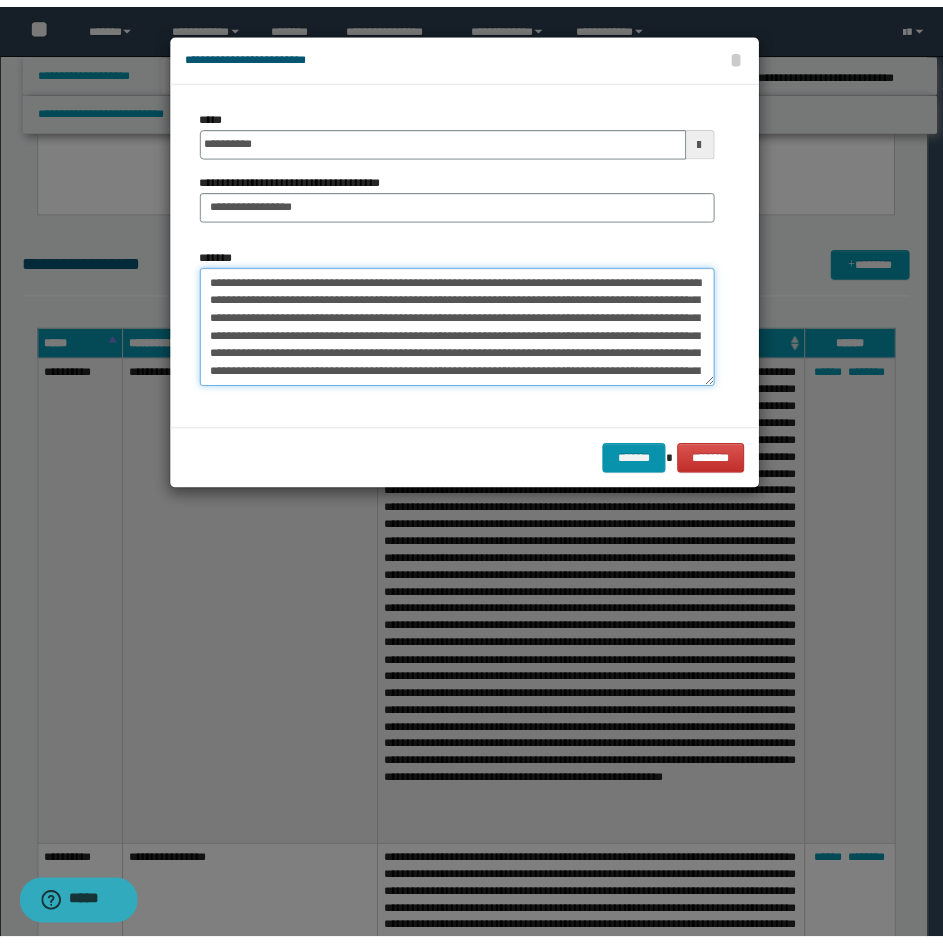 scroll, scrollTop: 84, scrollLeft: 0, axis: vertical 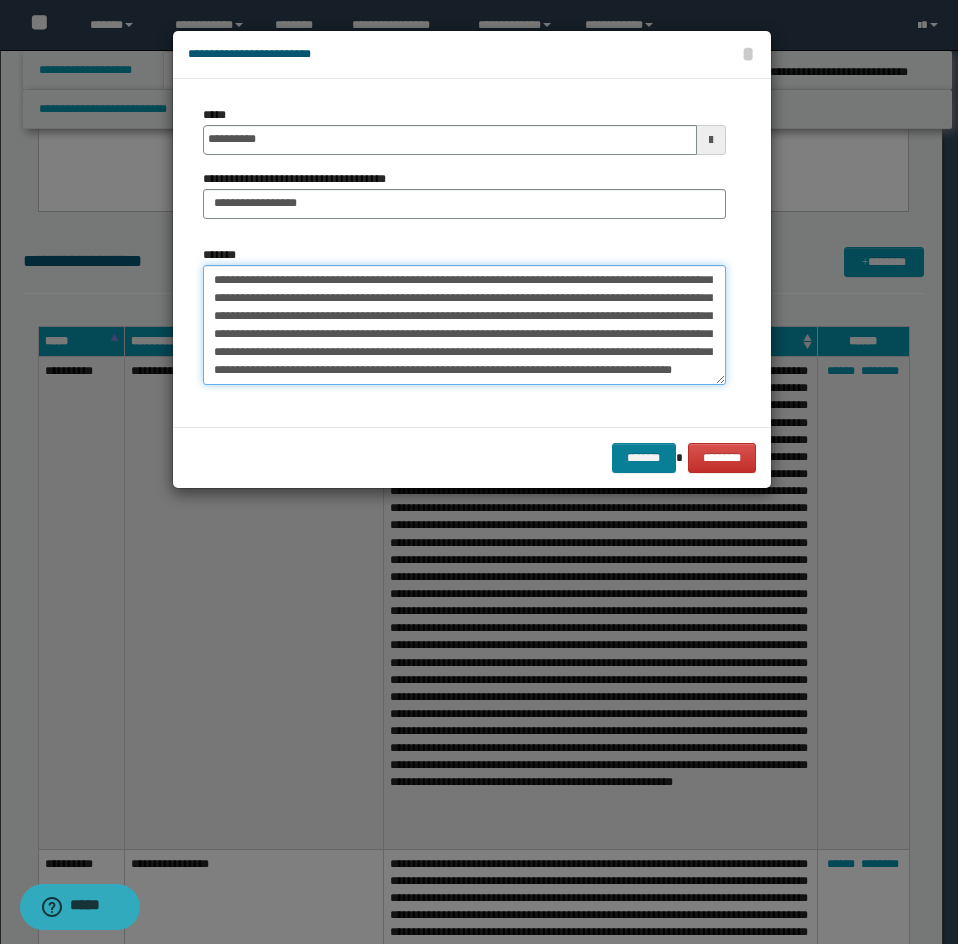 type on "**********" 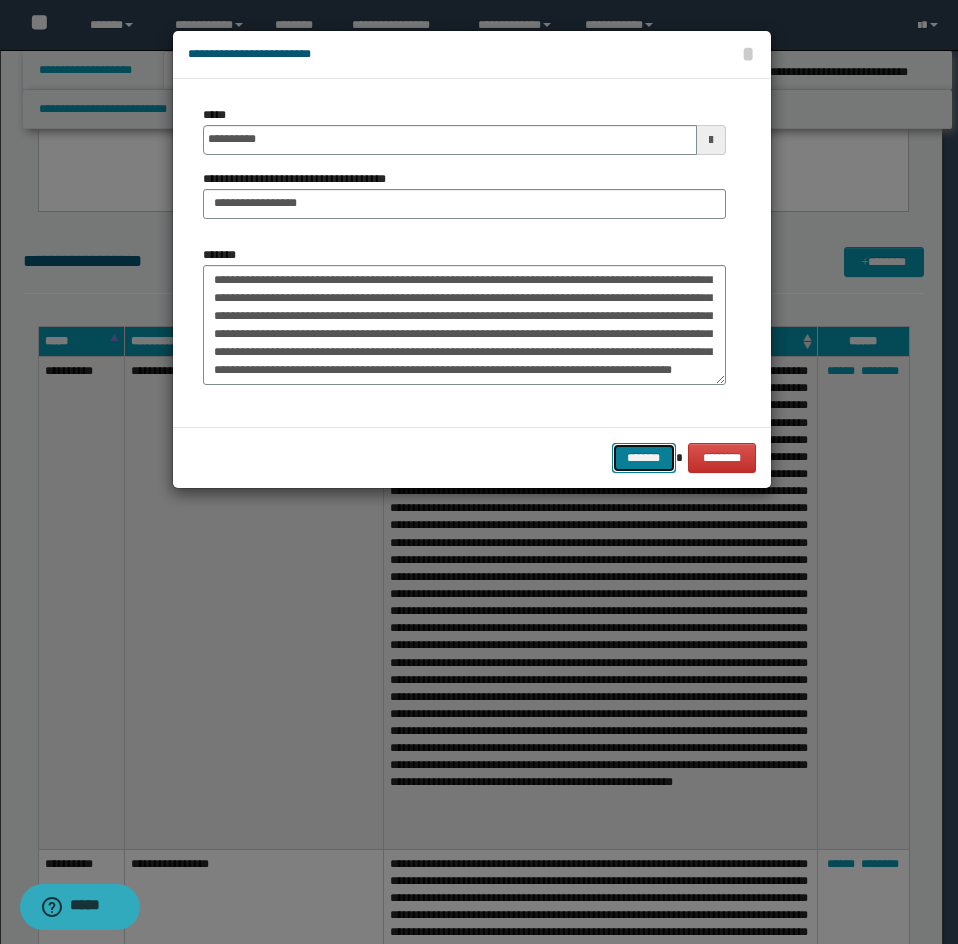 click on "*******" at bounding box center (644, 458) 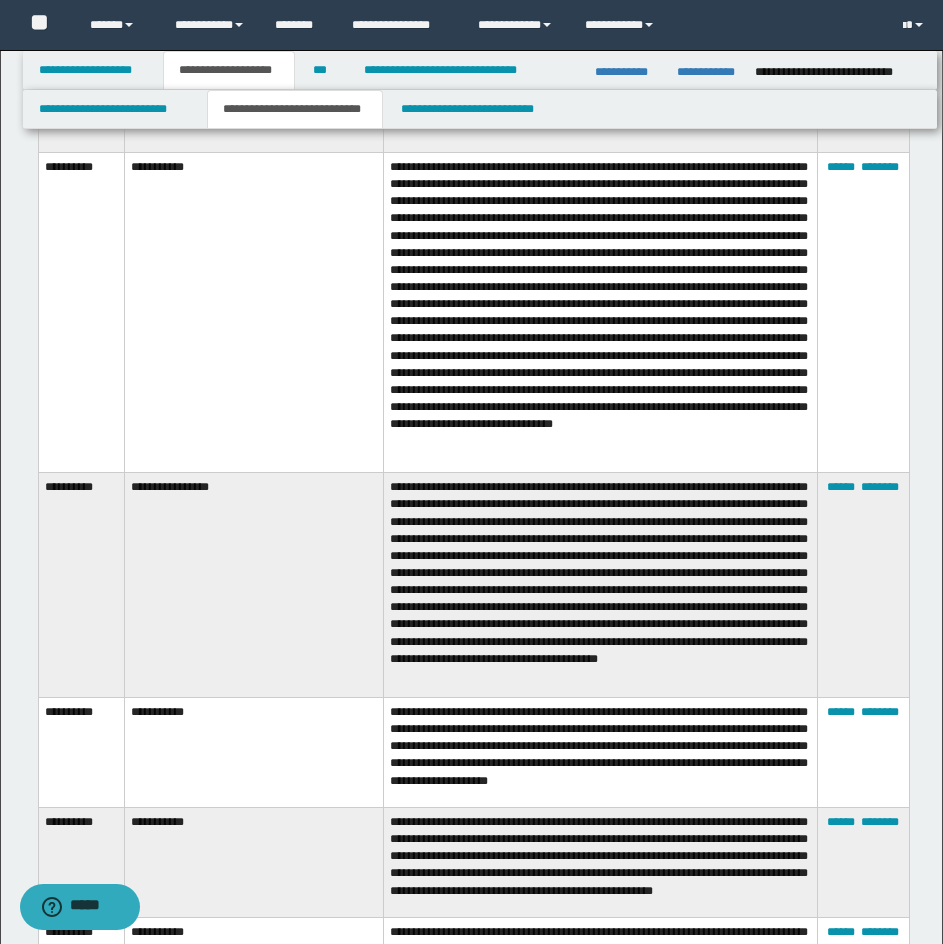 scroll, scrollTop: 12974, scrollLeft: 0, axis: vertical 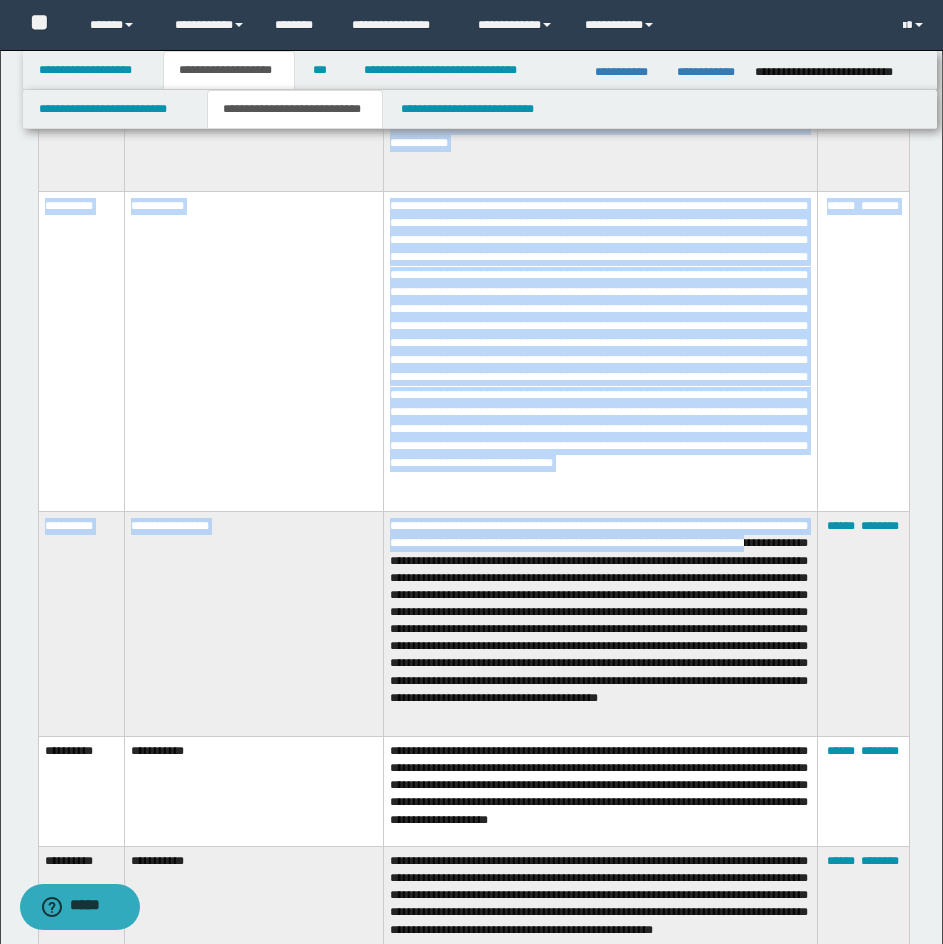 drag, startPoint x: 36, startPoint y: 541, endPoint x: 434, endPoint y: 584, distance: 400.31613 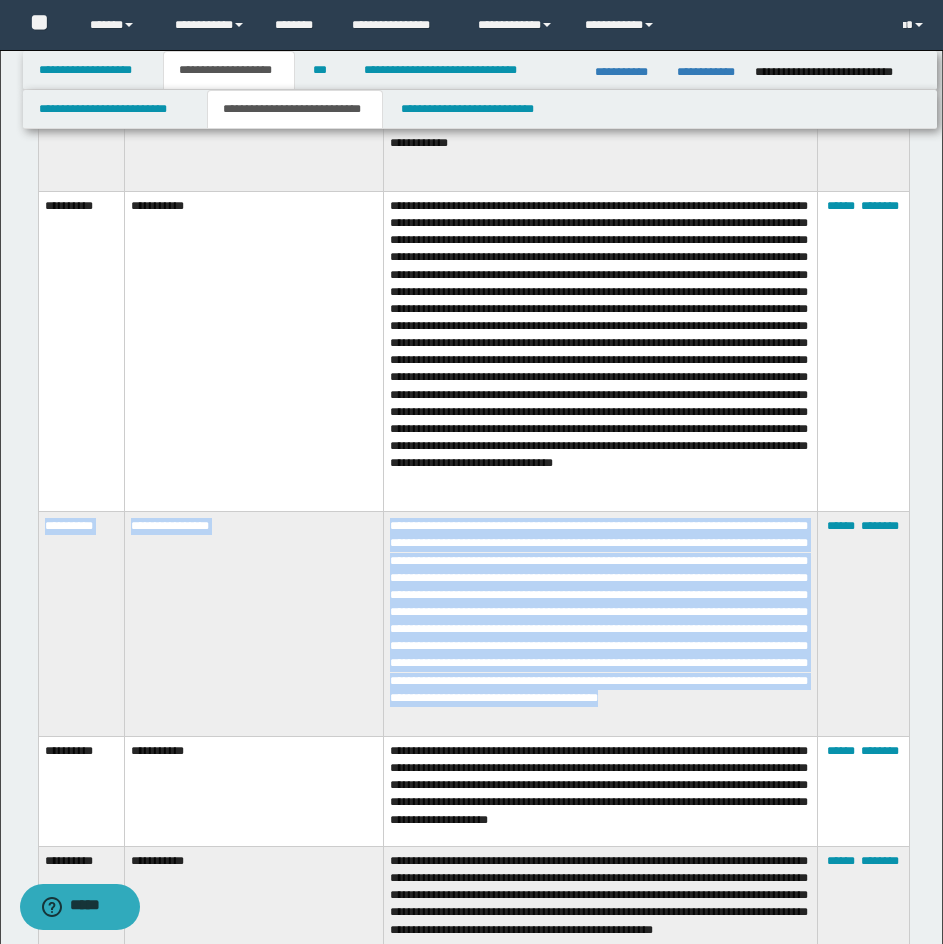 drag, startPoint x: 39, startPoint y: 541, endPoint x: 681, endPoint y: 728, distance: 668.68005 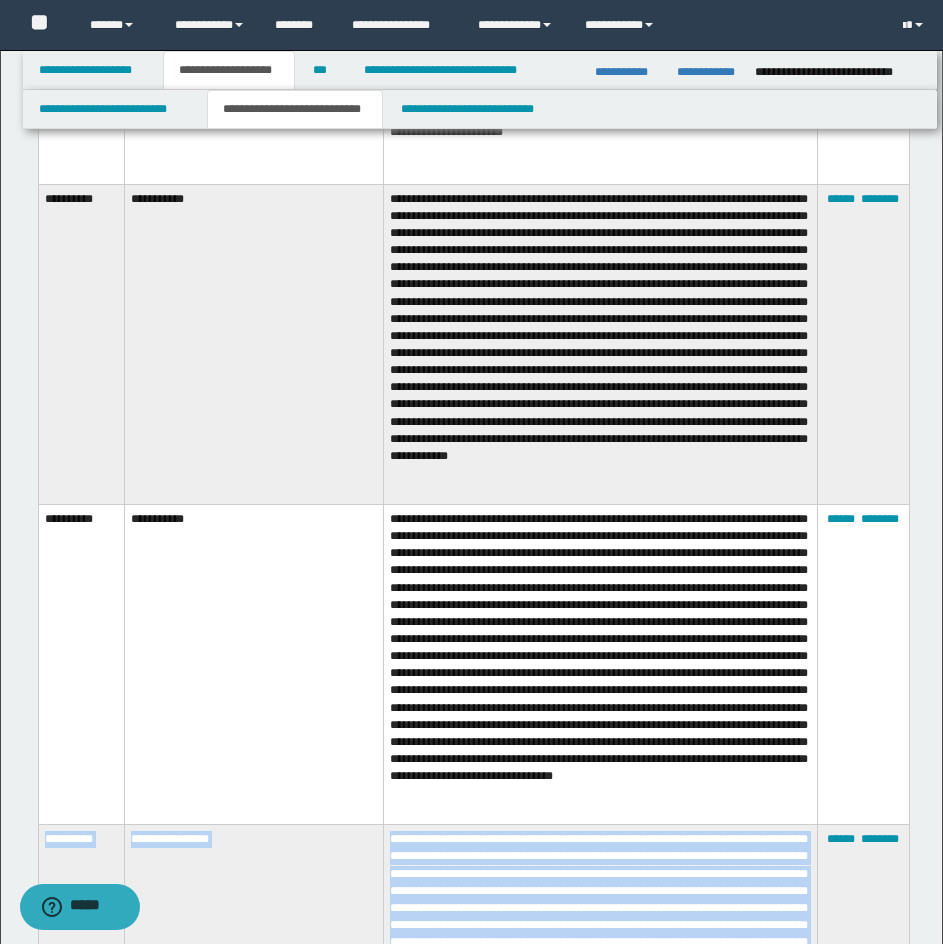 scroll, scrollTop: 12674, scrollLeft: 0, axis: vertical 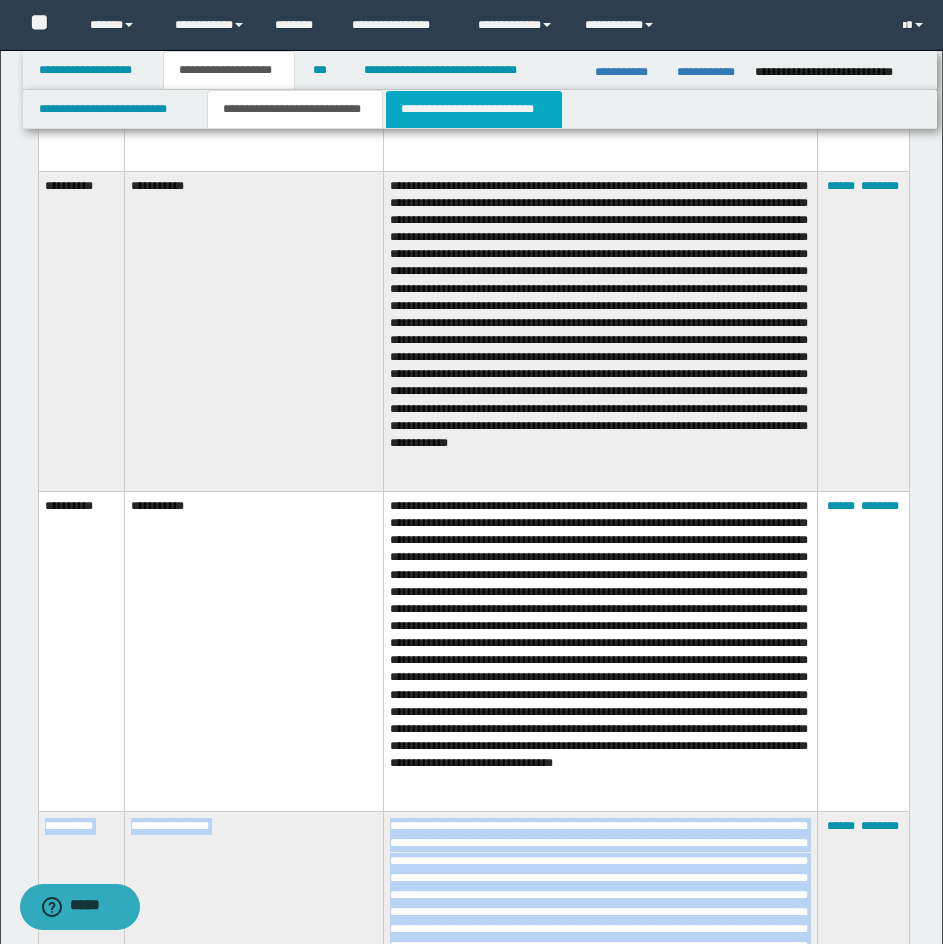 click on "**********" at bounding box center [474, 109] 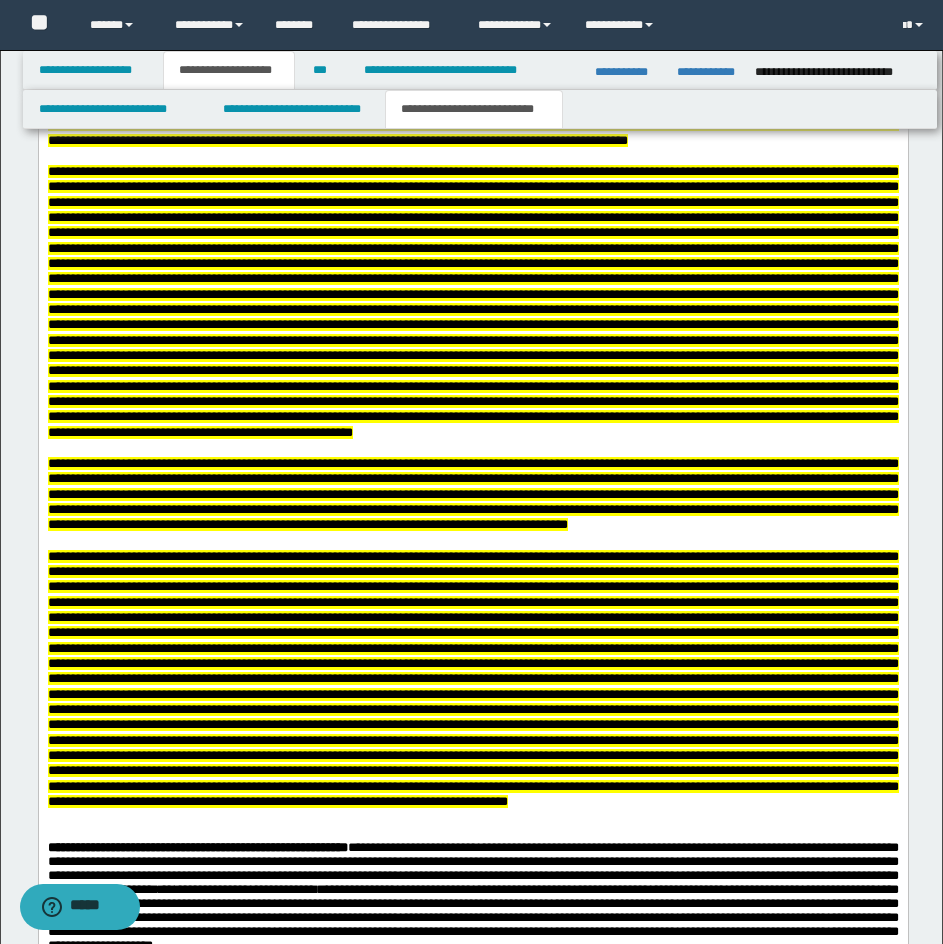 scroll, scrollTop: 6222, scrollLeft: 0, axis: vertical 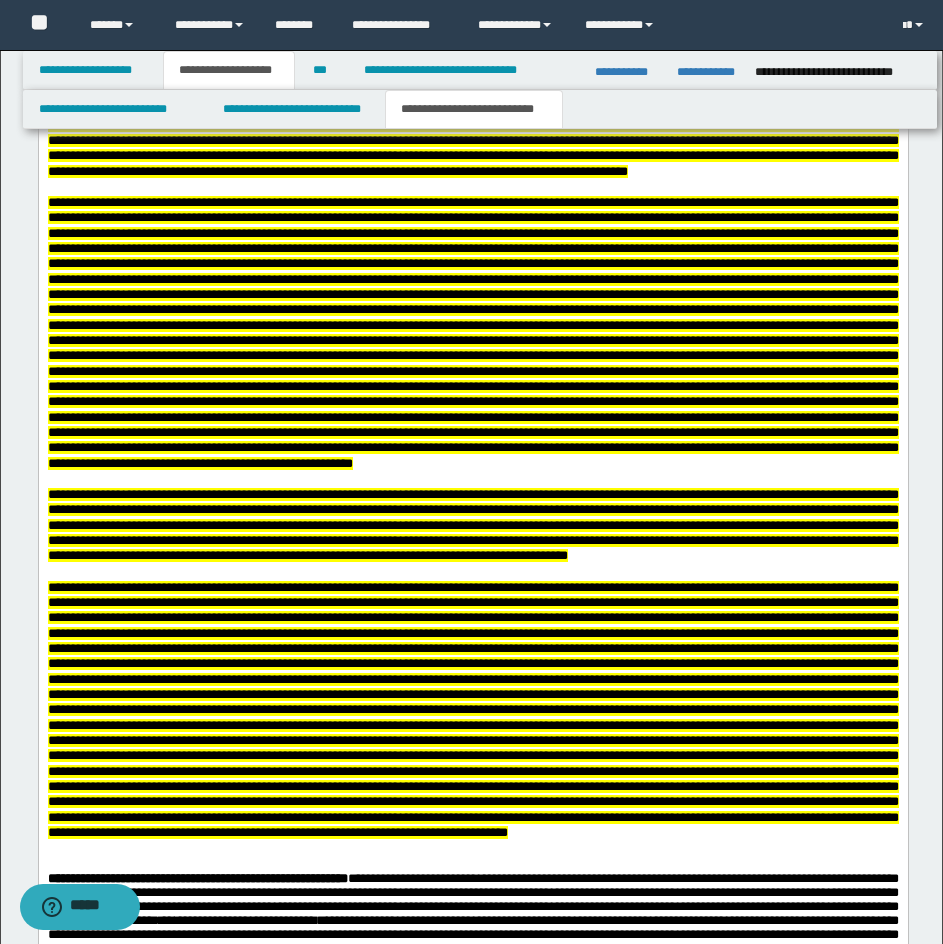 click at bounding box center (472, -290) 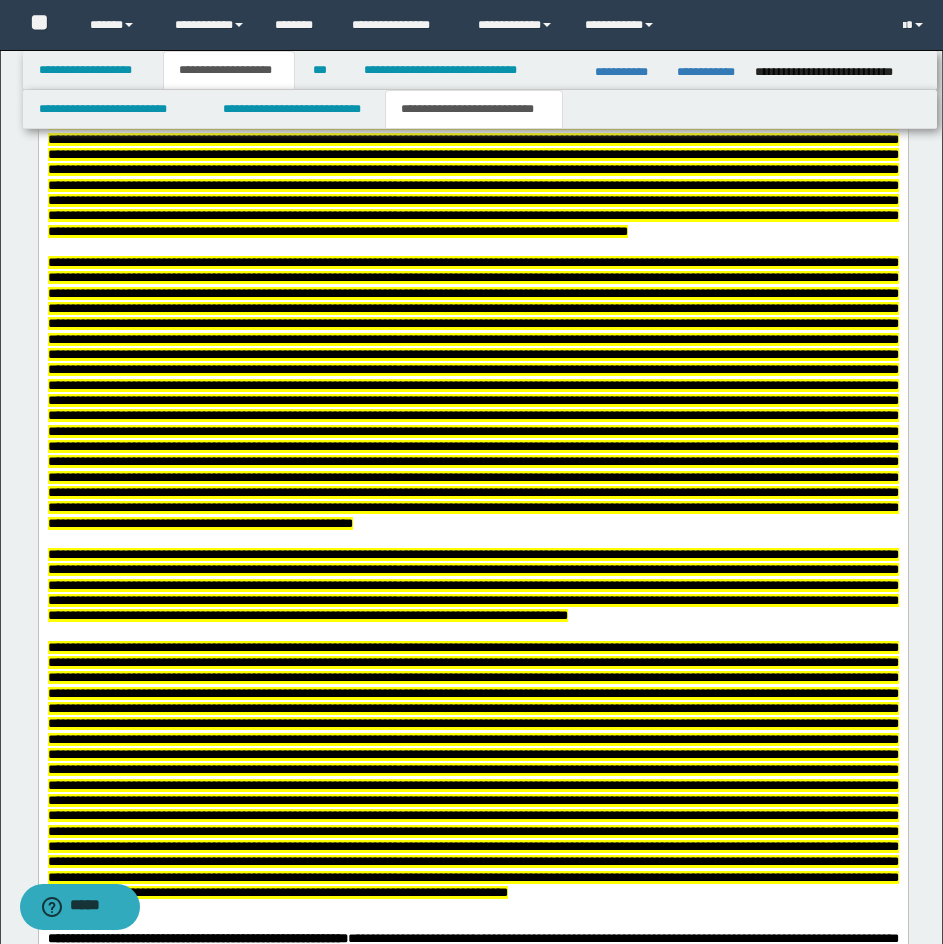 scroll, scrollTop: 6322, scrollLeft: 0, axis: vertical 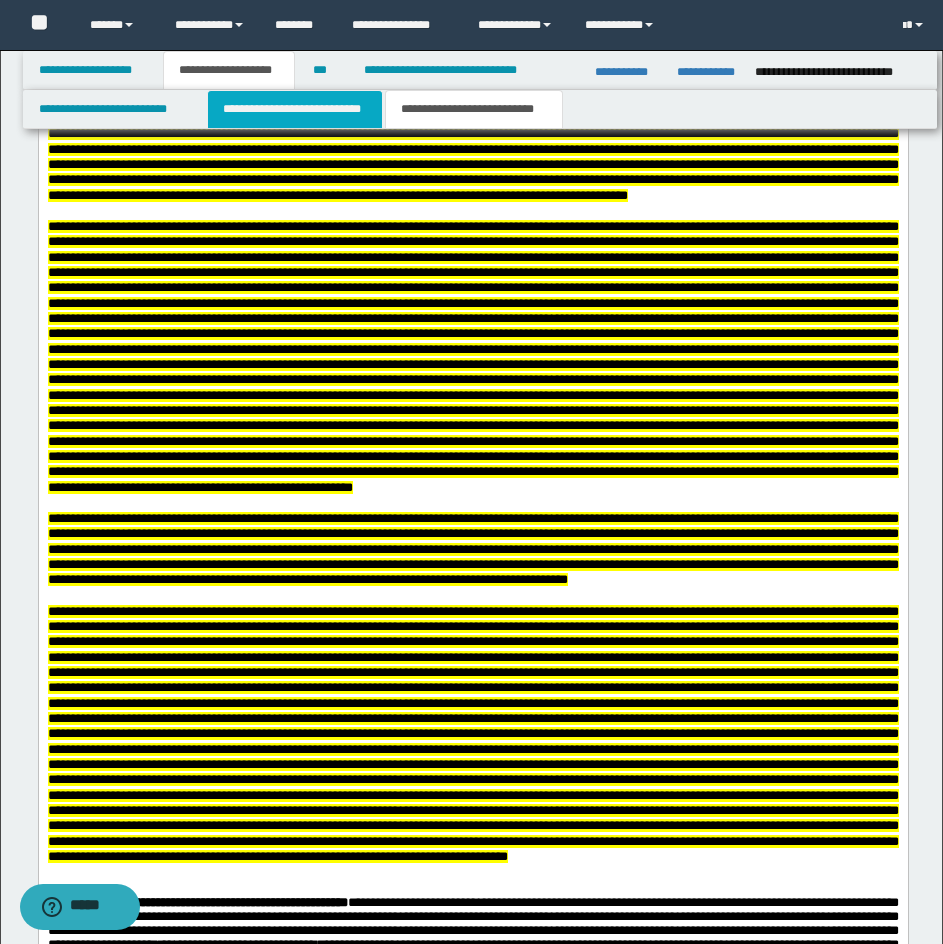 click on "**********" at bounding box center (295, 109) 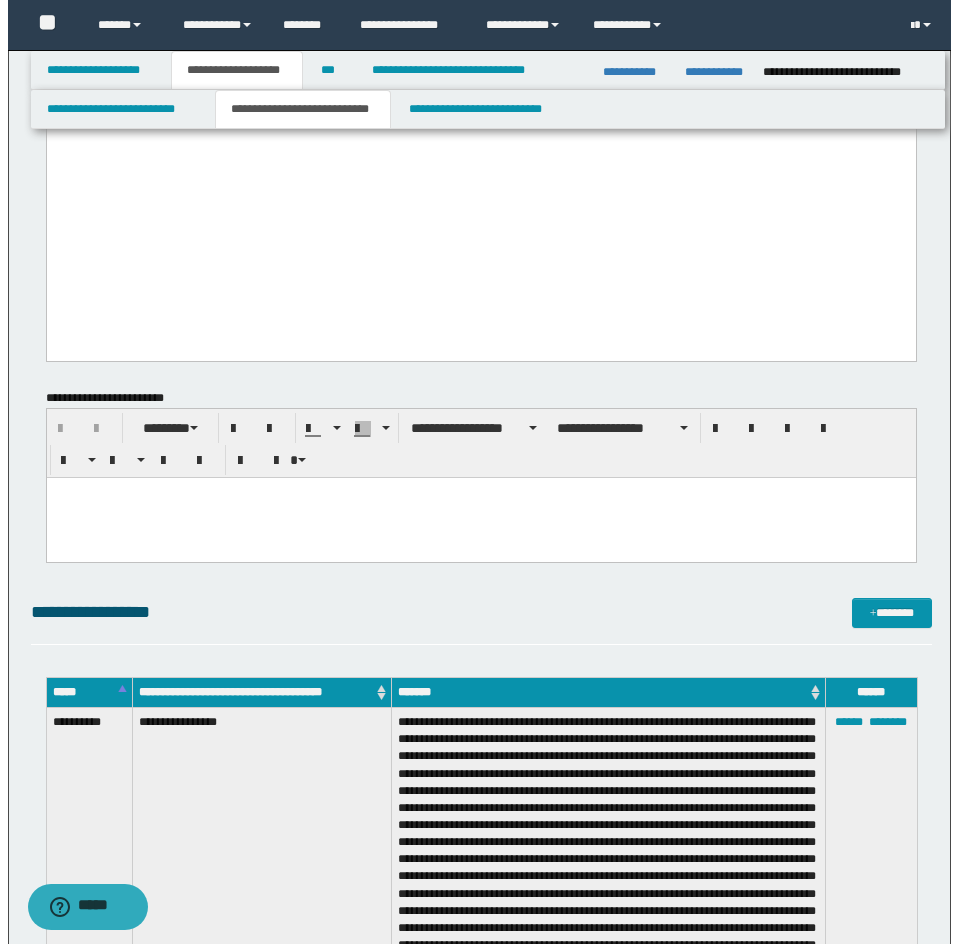 scroll, scrollTop: 3122, scrollLeft: 0, axis: vertical 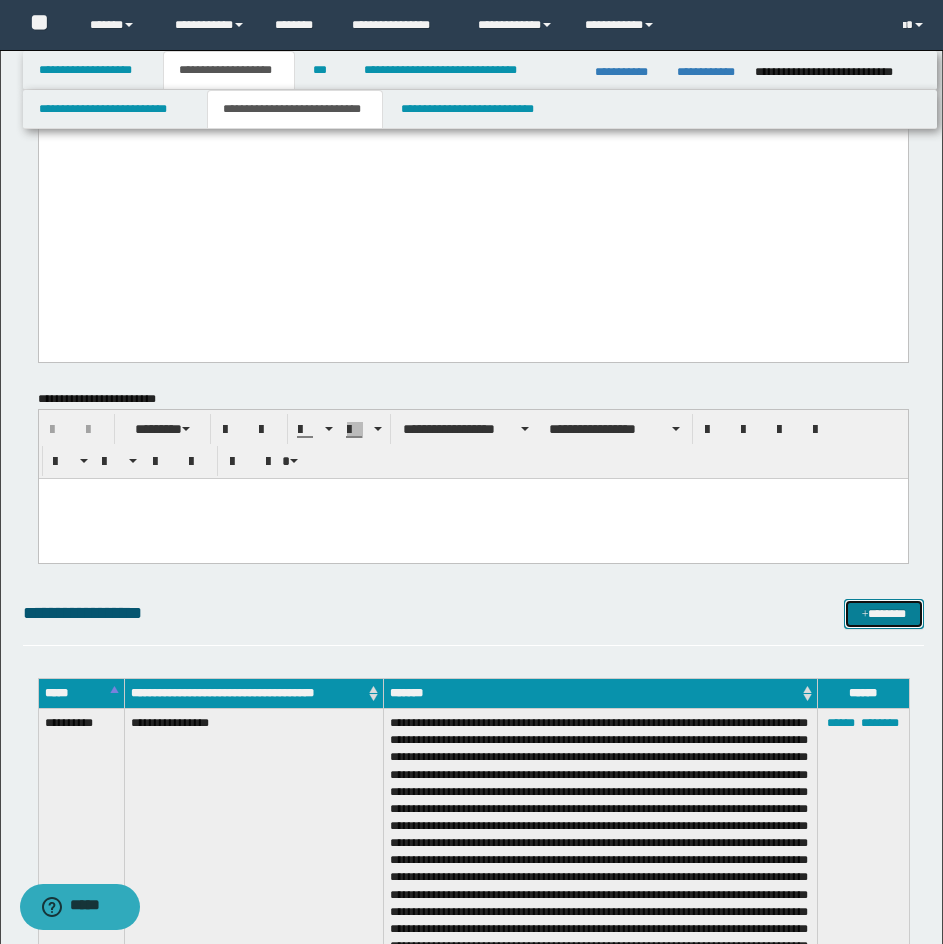 click on "*******" at bounding box center (884, 614) 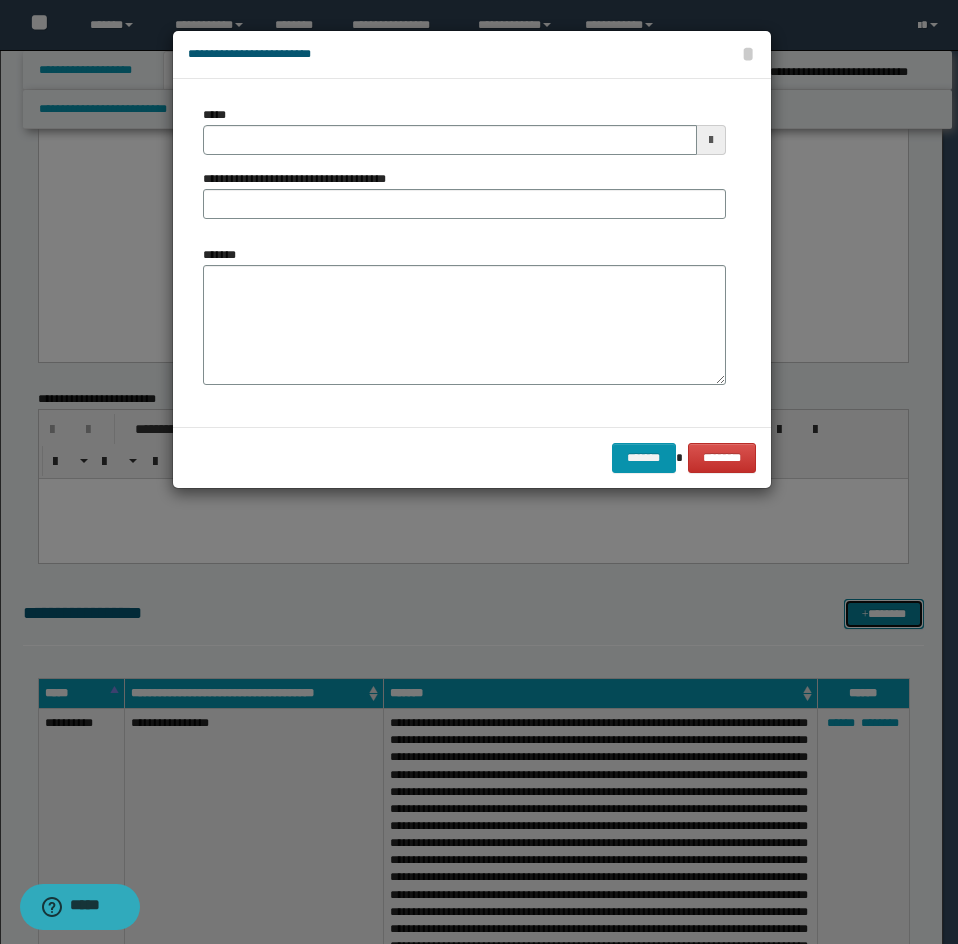 scroll, scrollTop: 0, scrollLeft: 0, axis: both 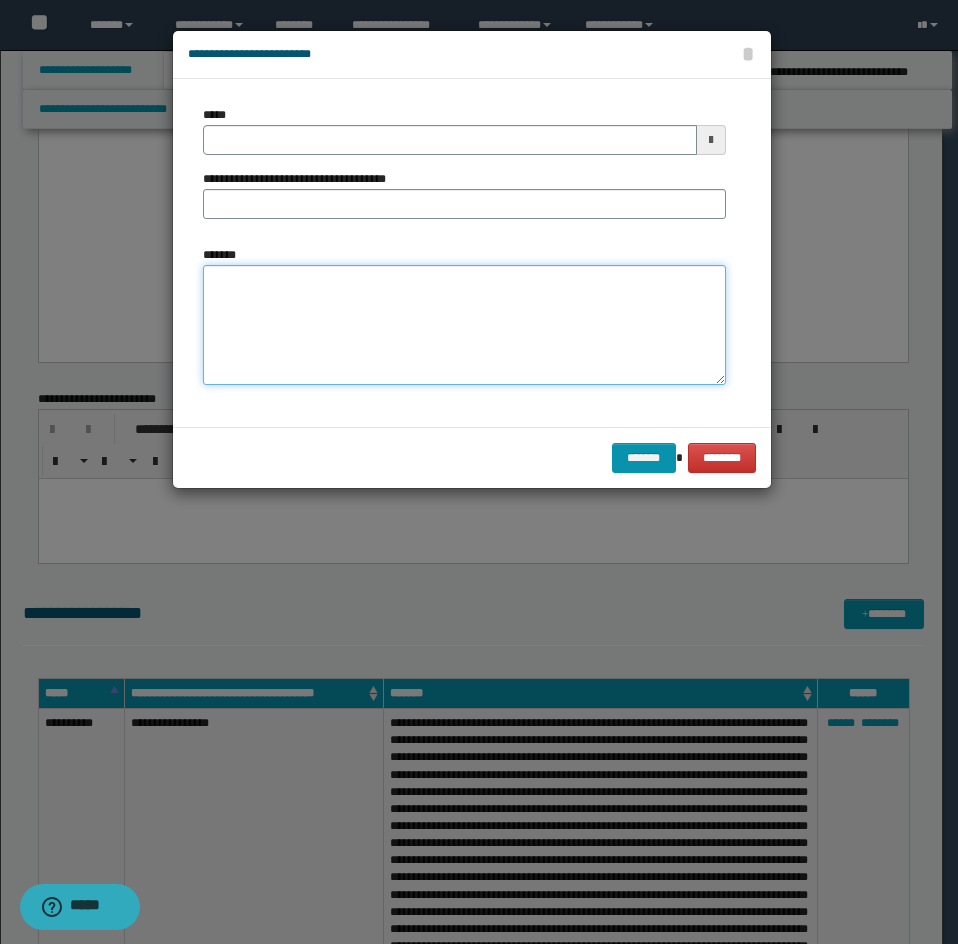 click on "*******" at bounding box center (464, 325) 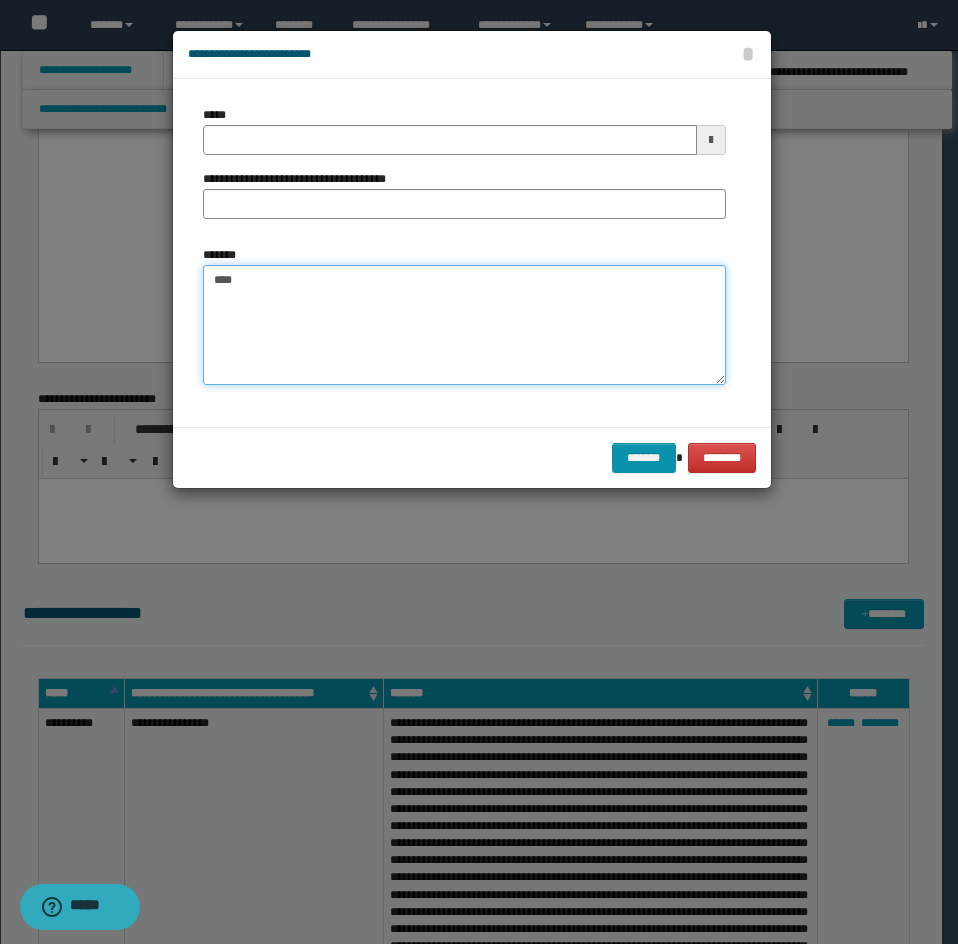 paste on "**********" 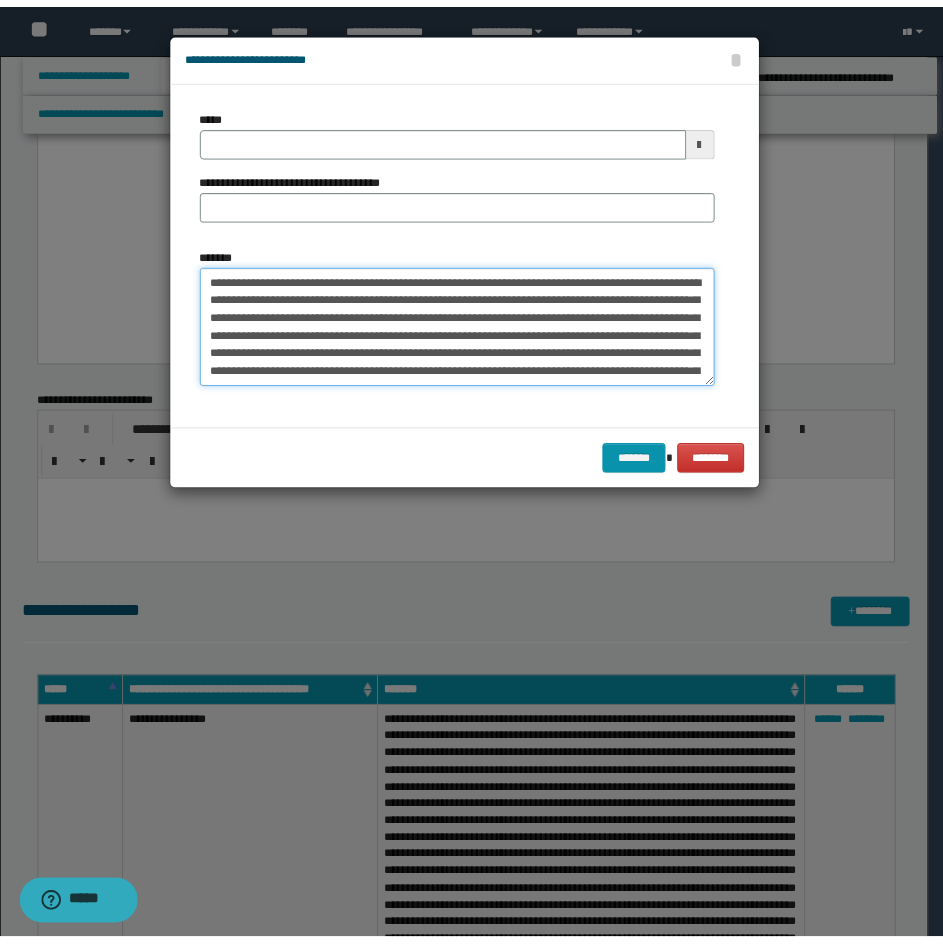scroll, scrollTop: 120, scrollLeft: 0, axis: vertical 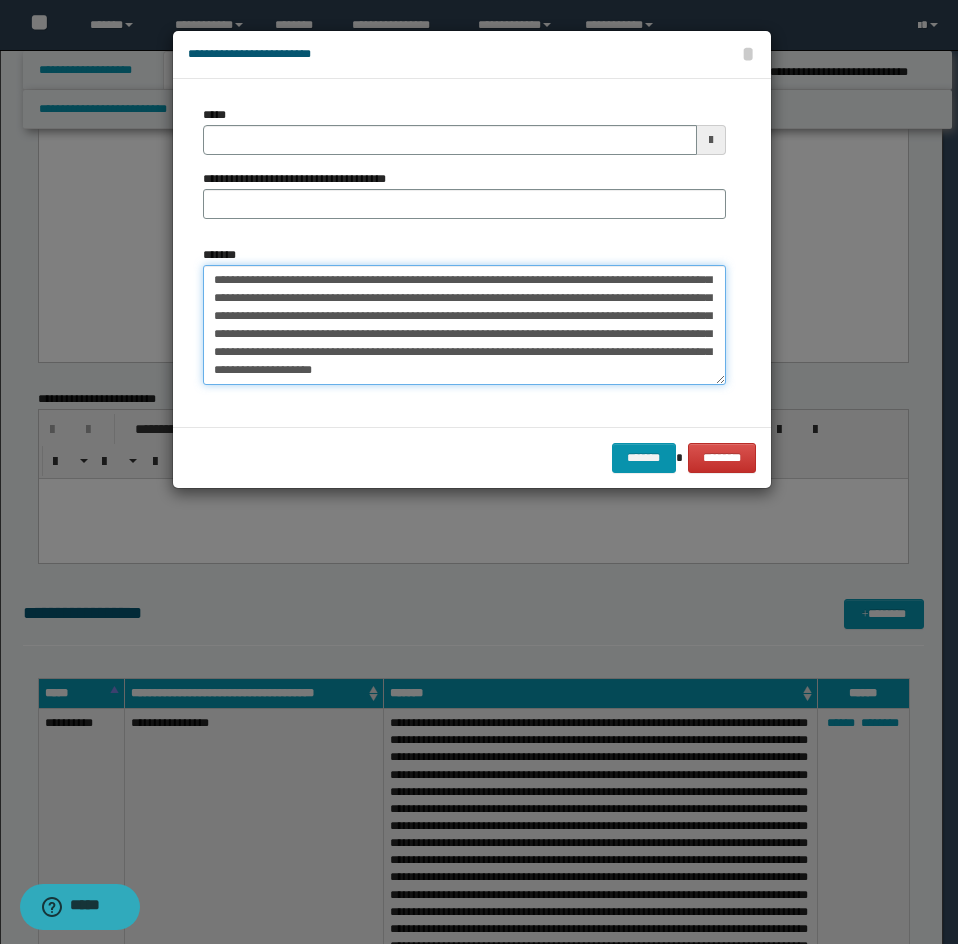 type on "**********" 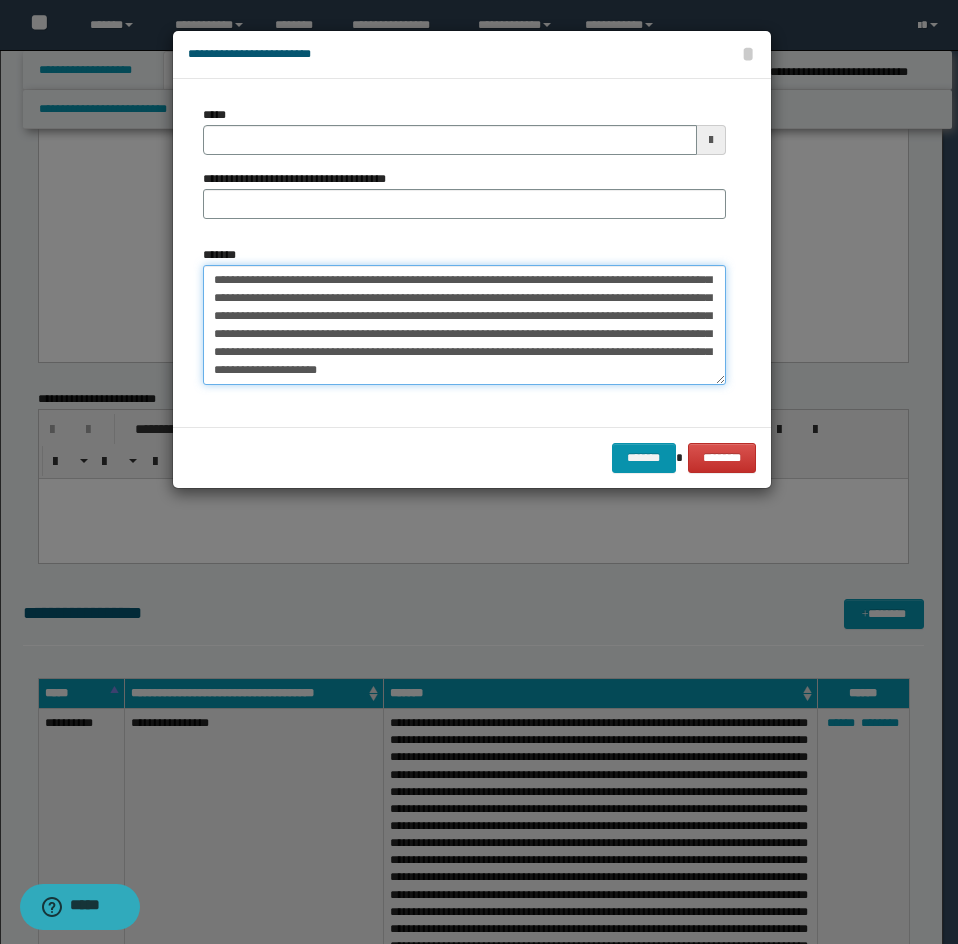 type 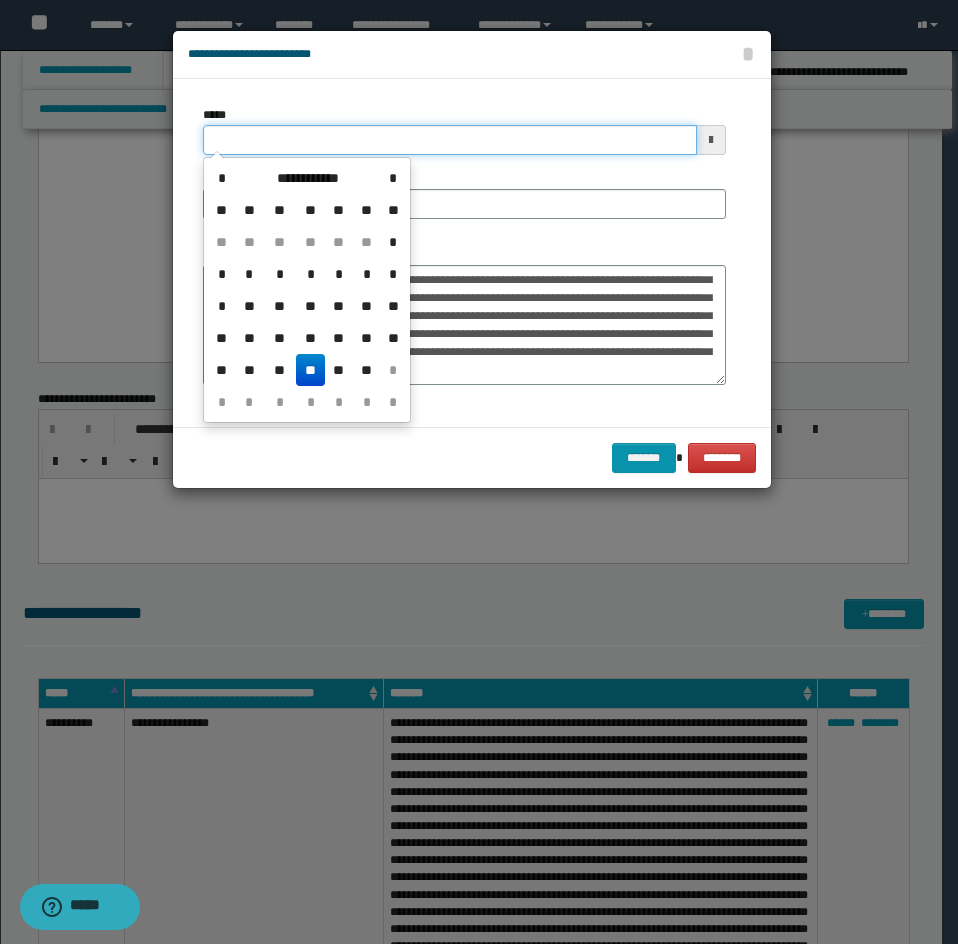 click on "*****" at bounding box center [450, 140] 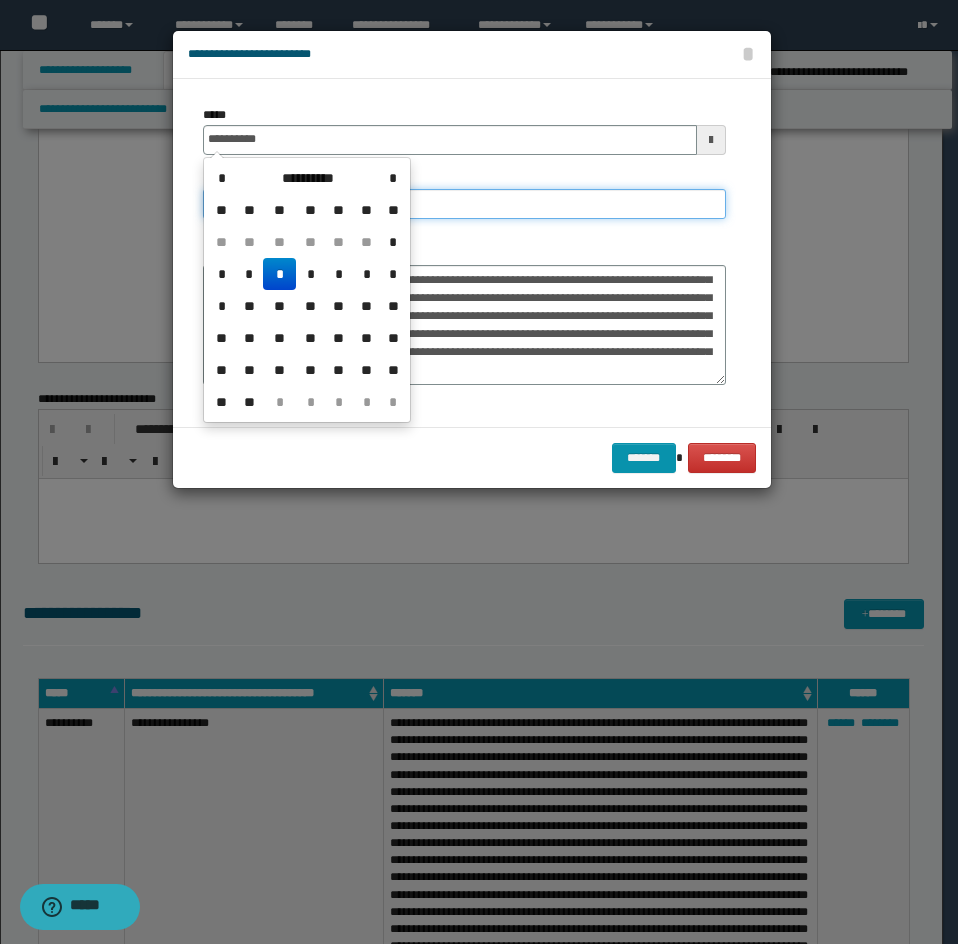 type on "**********" 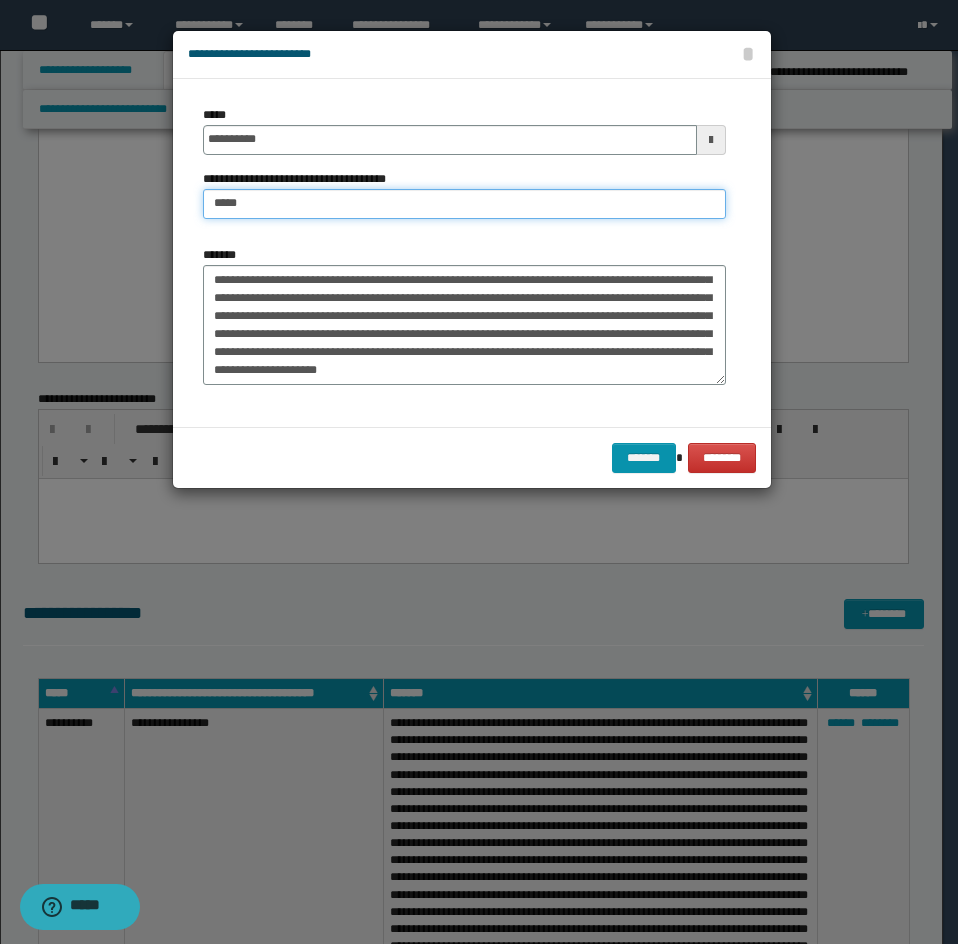 type on "**********" 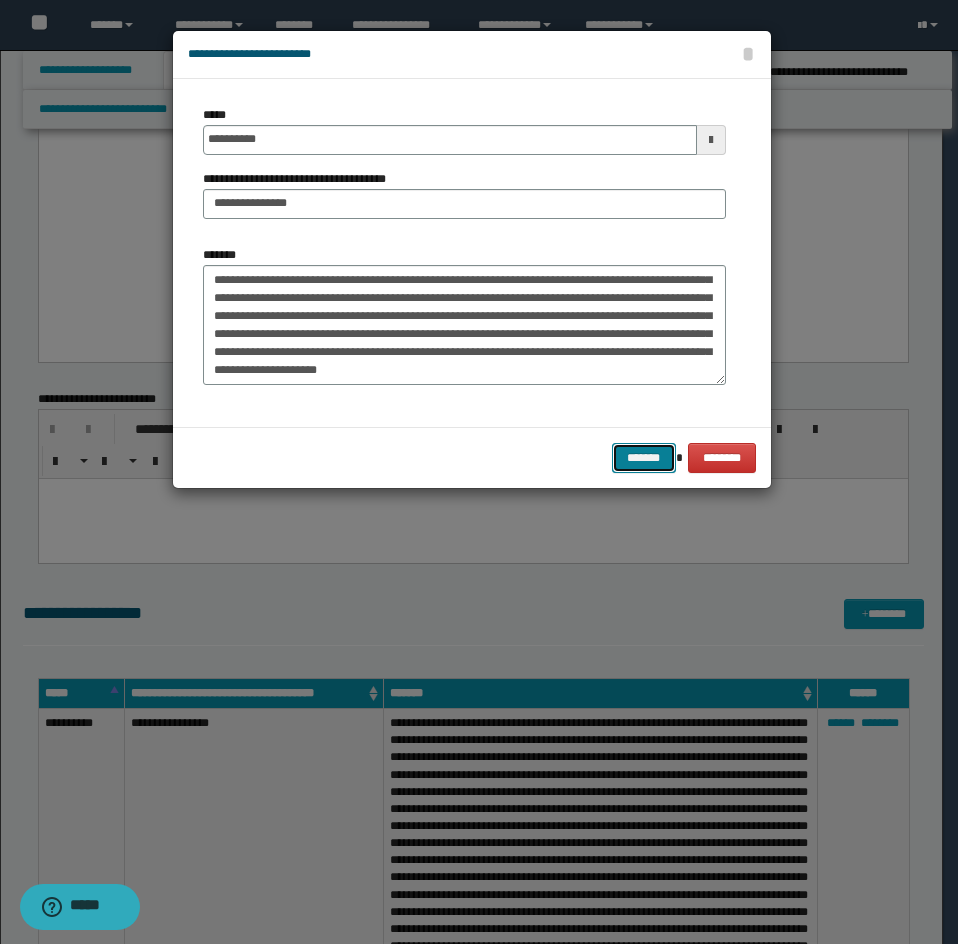 click on "*******" at bounding box center [644, 458] 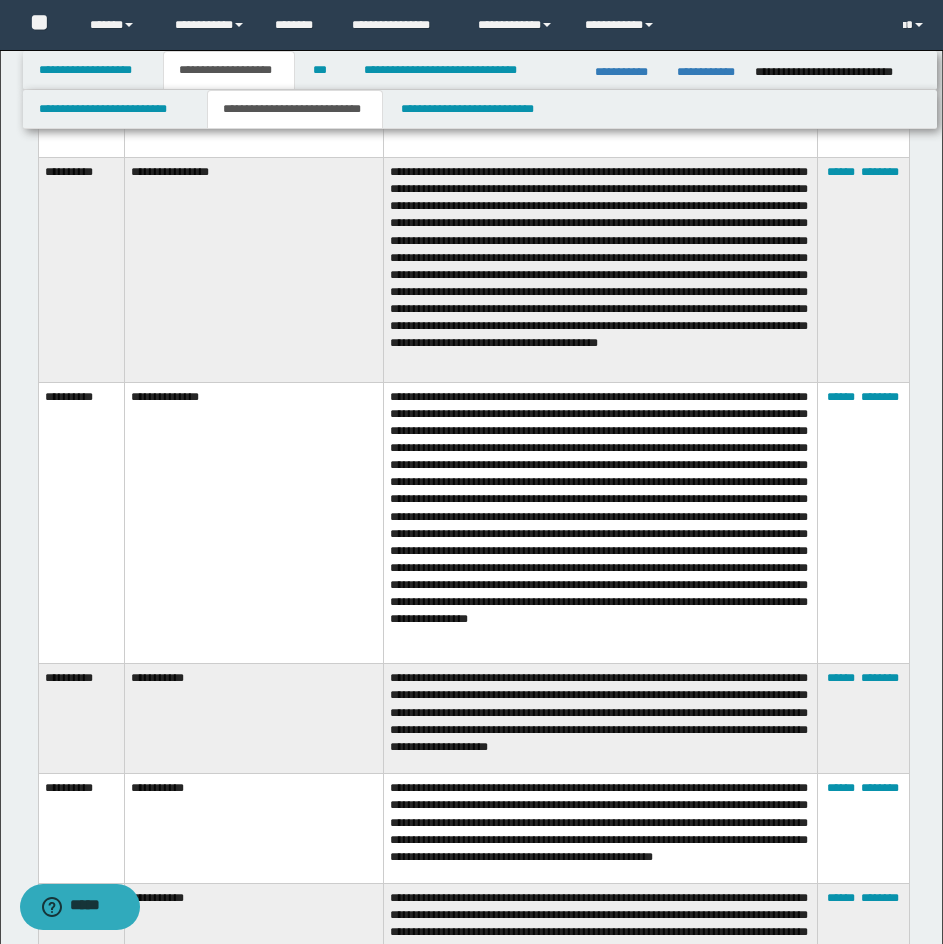 scroll, scrollTop: 13322, scrollLeft: 0, axis: vertical 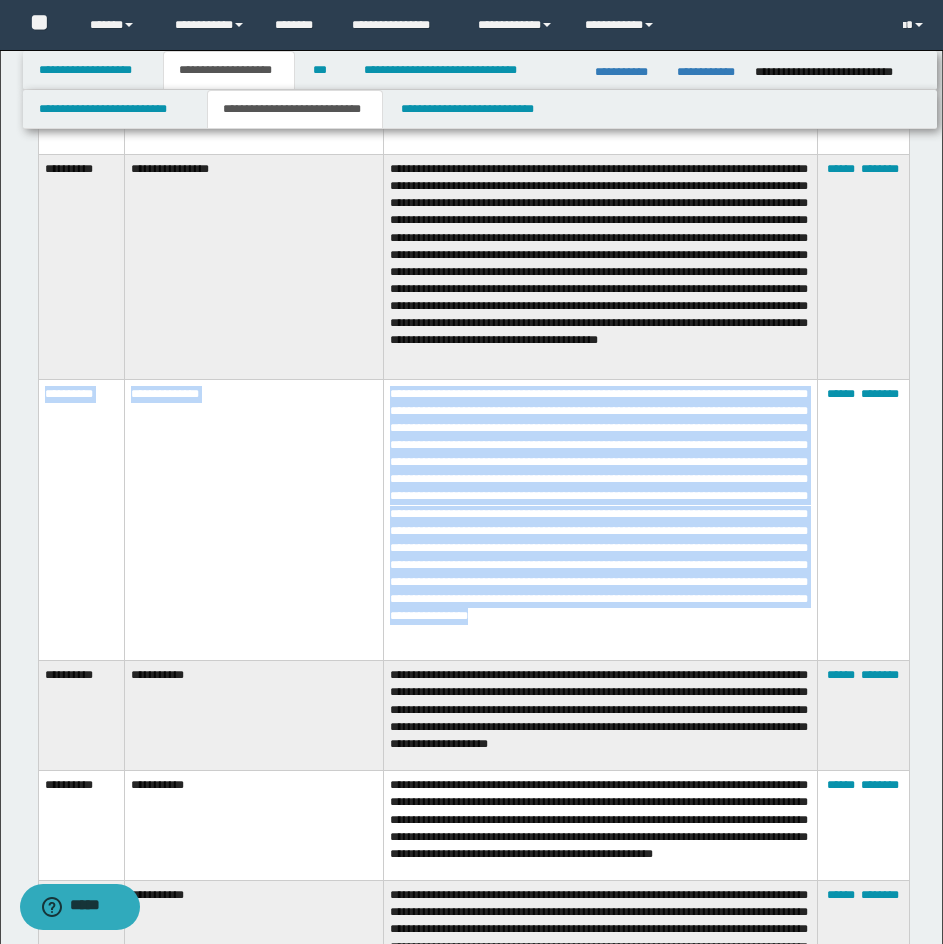 drag, startPoint x: 41, startPoint y: 414, endPoint x: 649, endPoint y: 653, distance: 653.28784 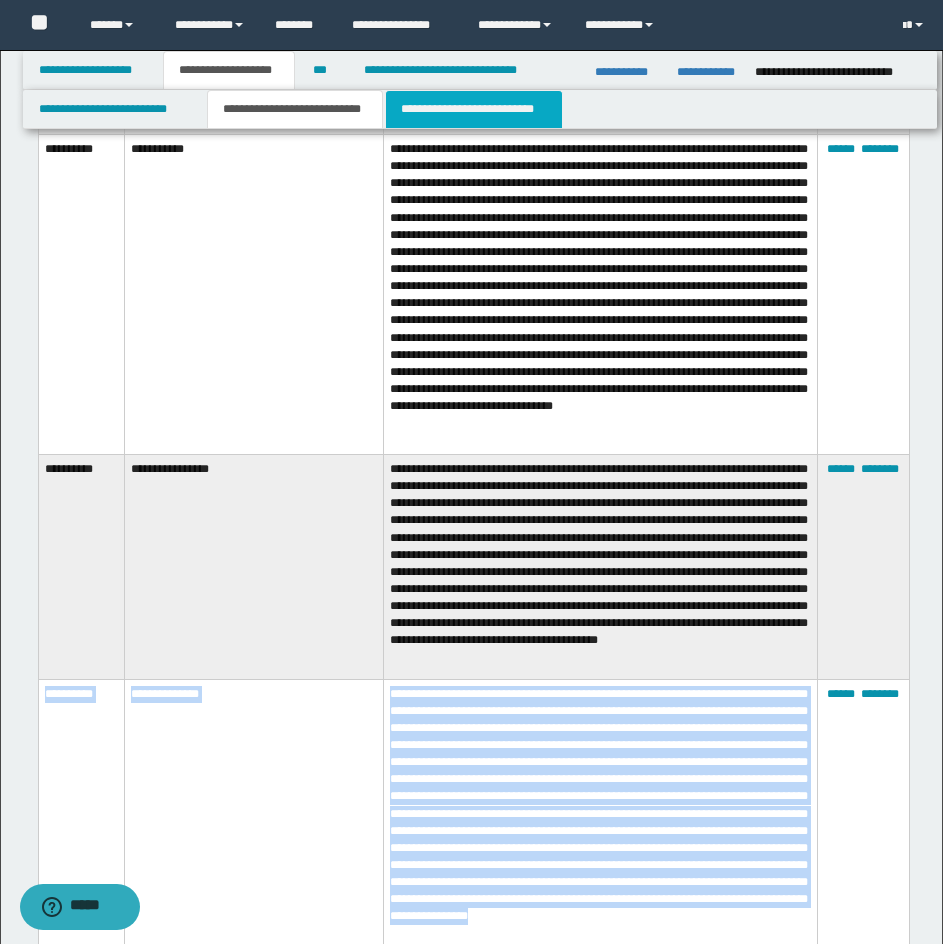 drag, startPoint x: 468, startPoint y: 114, endPoint x: 393, endPoint y: 8201, distance: 8087.3477 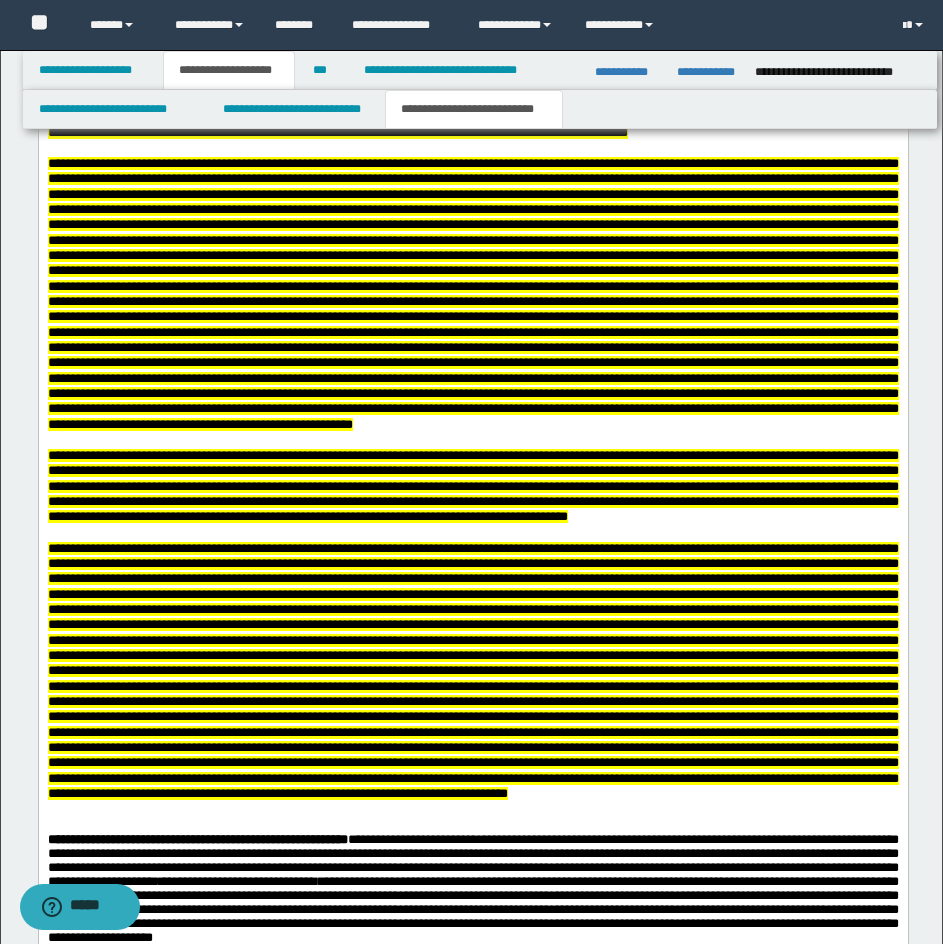 scroll, scrollTop: 6350, scrollLeft: 0, axis: vertical 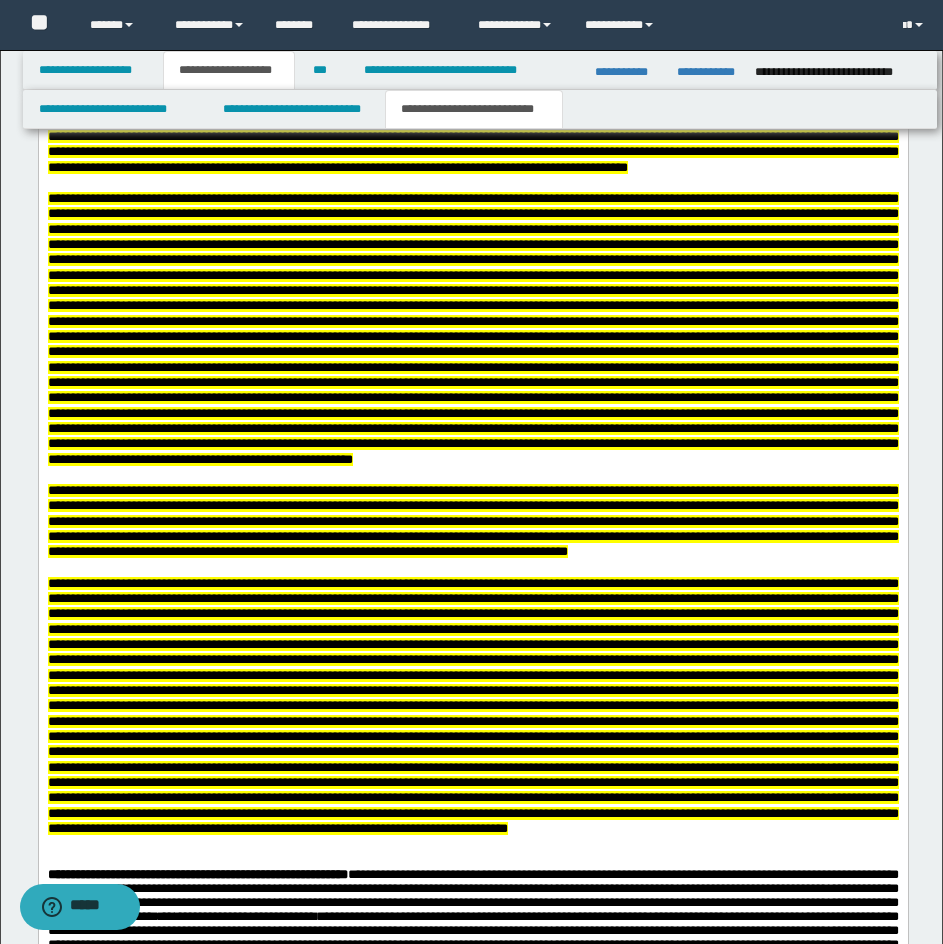 click at bounding box center (472, -232) 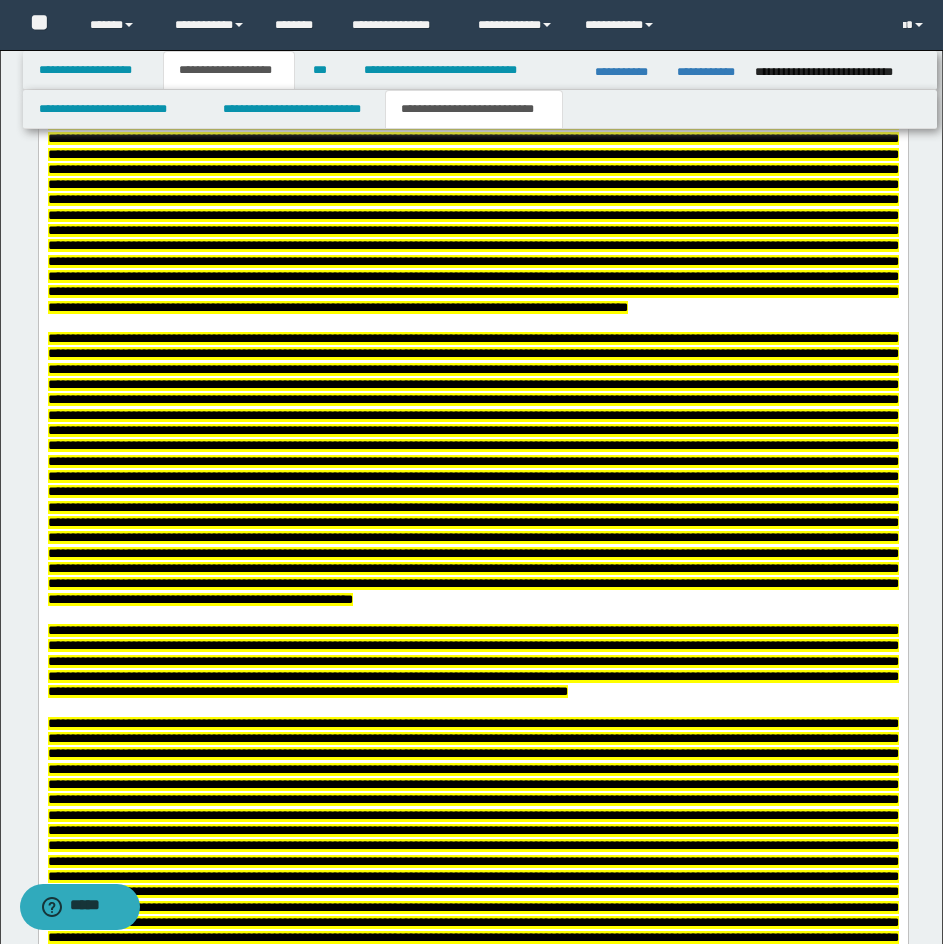drag, startPoint x: 313, startPoint y: 715, endPoint x: 38, endPoint y: 598, distance: 298.8545 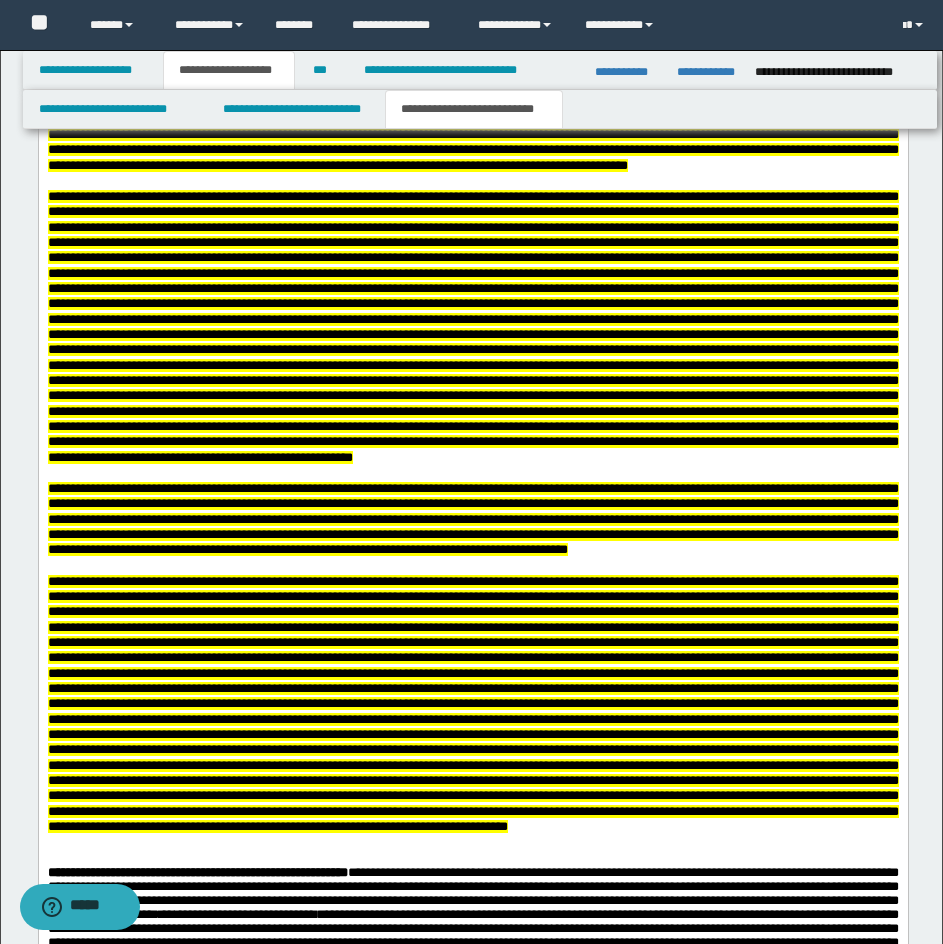 click on "**********" at bounding box center (472, -356) 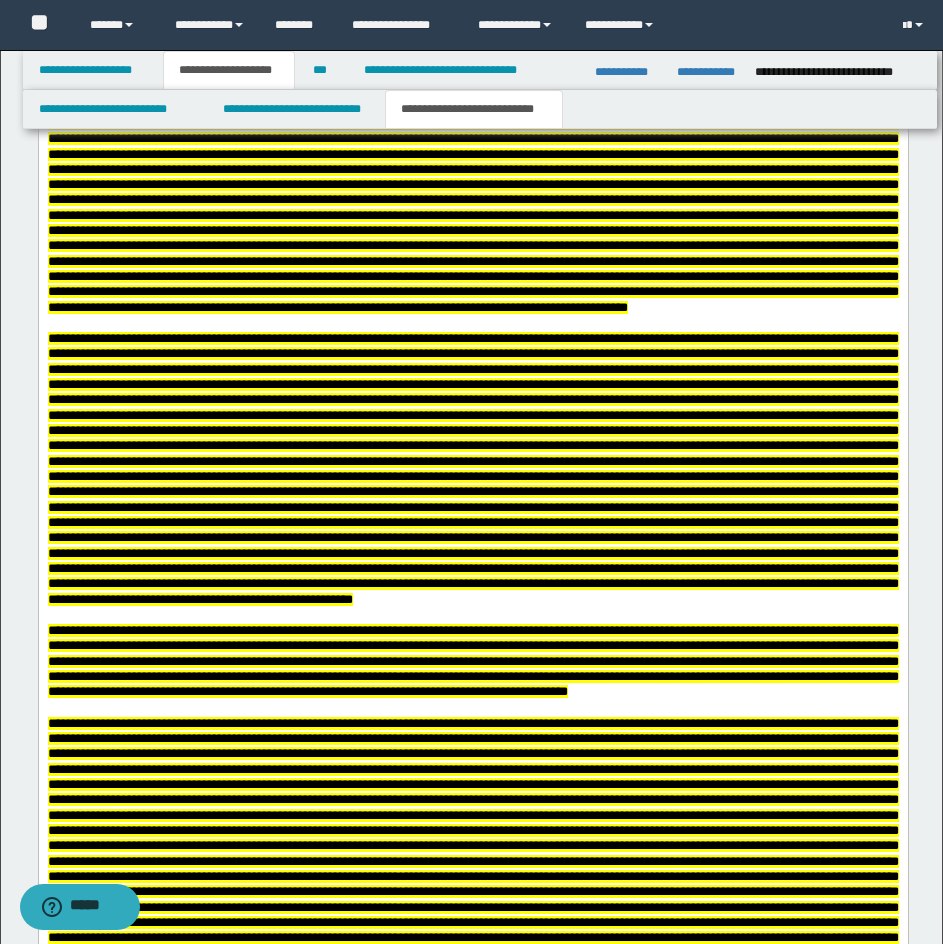 click at bounding box center (472, -222) 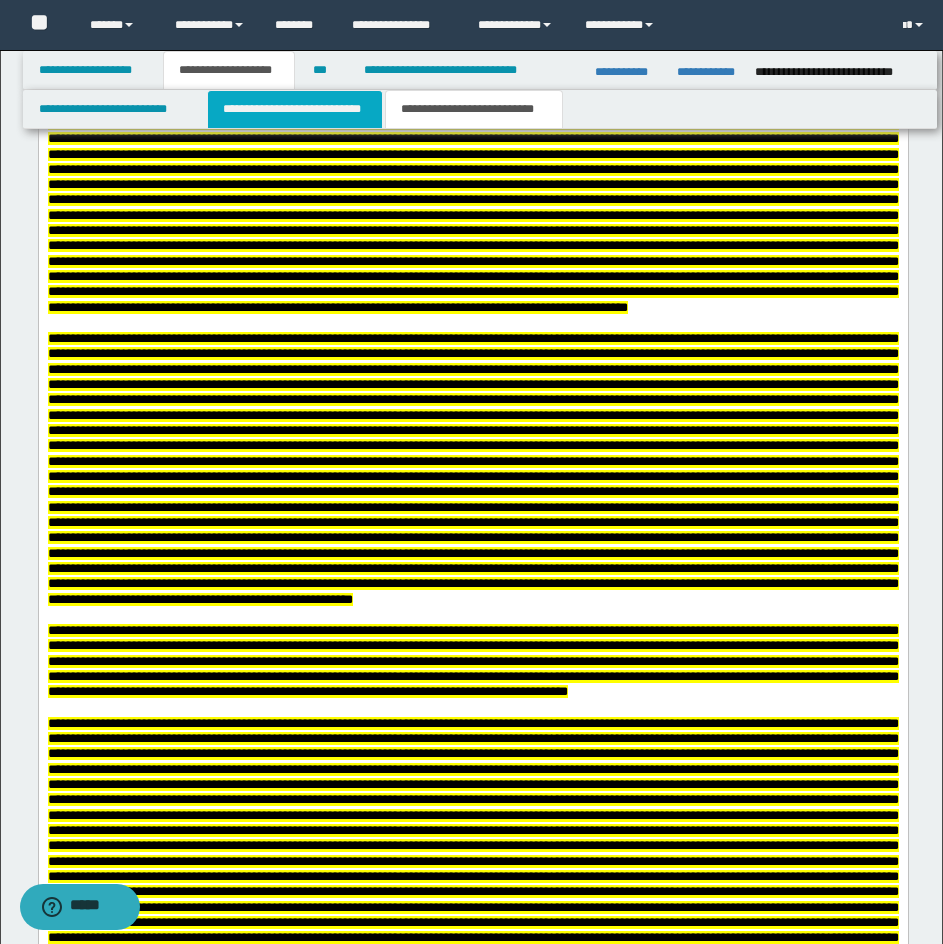 click on "**********" at bounding box center [295, 109] 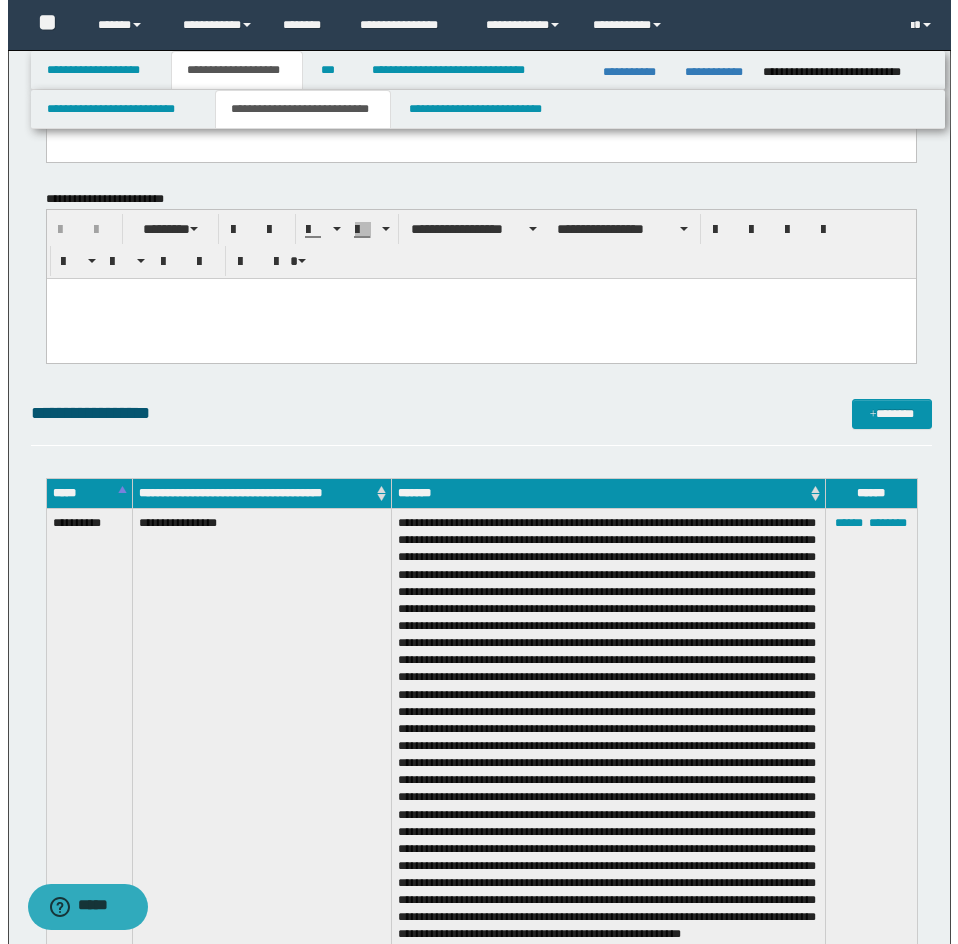 scroll, scrollTop: 3350, scrollLeft: 0, axis: vertical 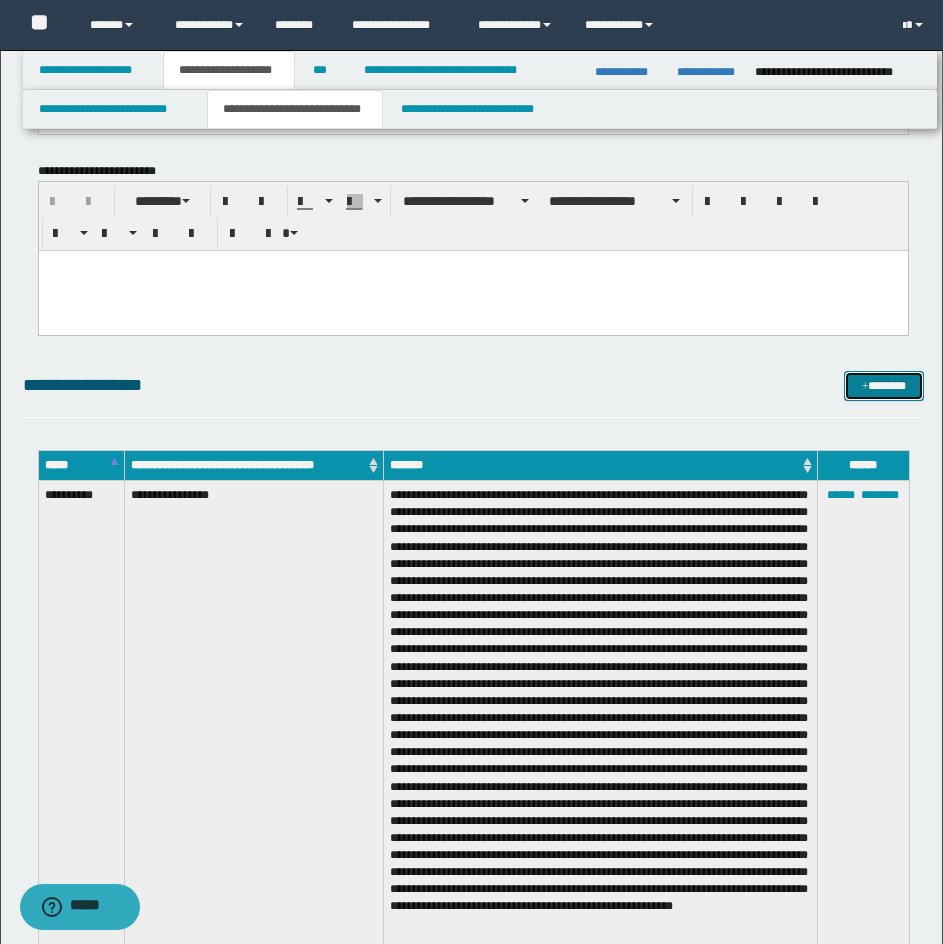 click on "*******" at bounding box center [884, 386] 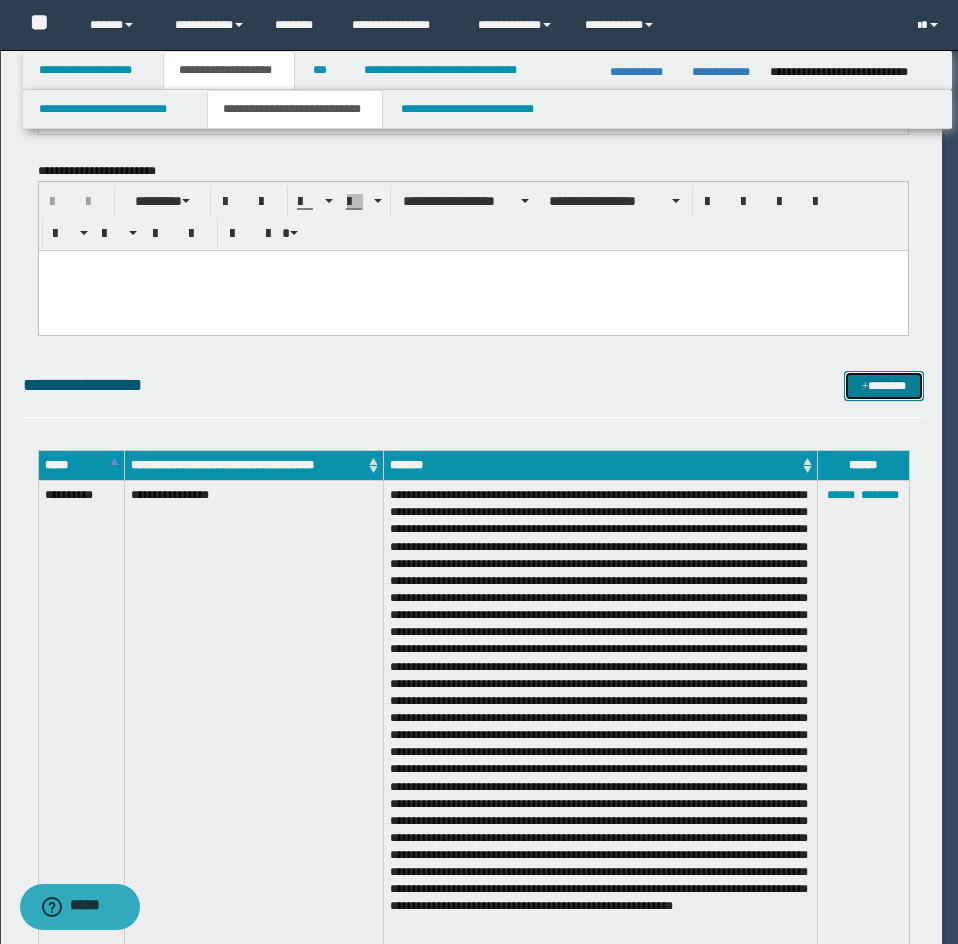 scroll, scrollTop: 0, scrollLeft: 0, axis: both 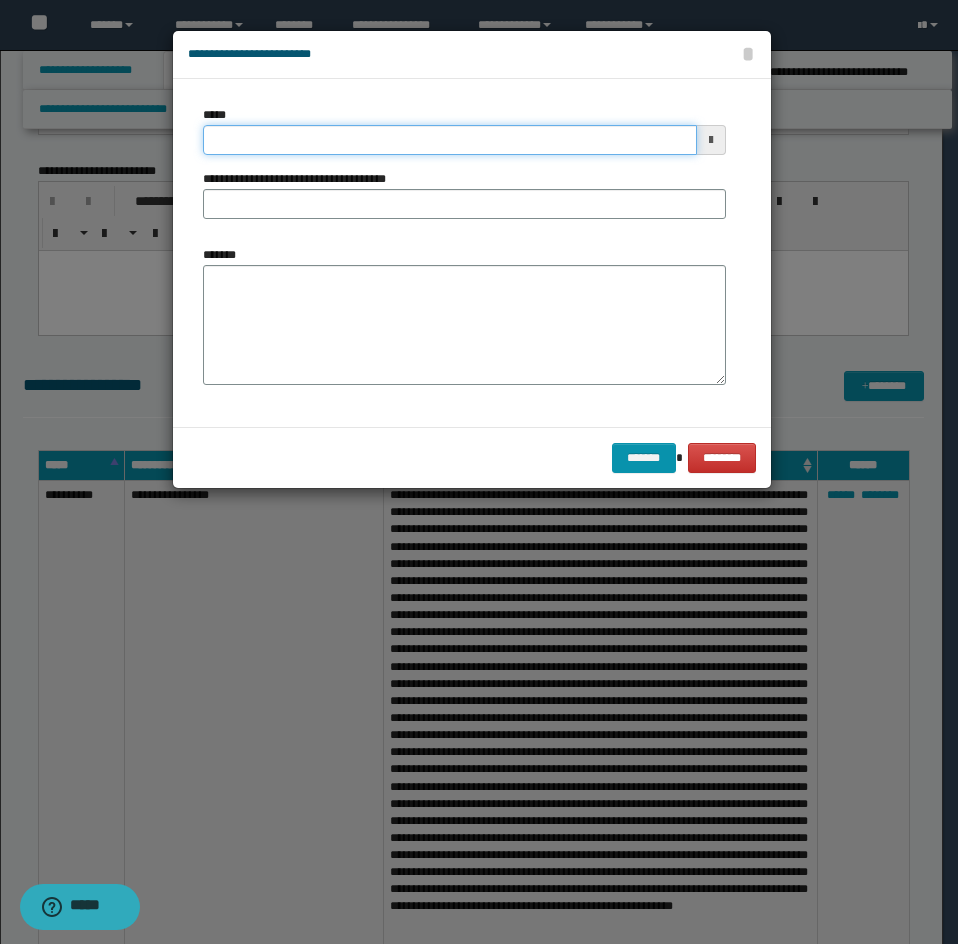 click on "*****" at bounding box center (450, 140) 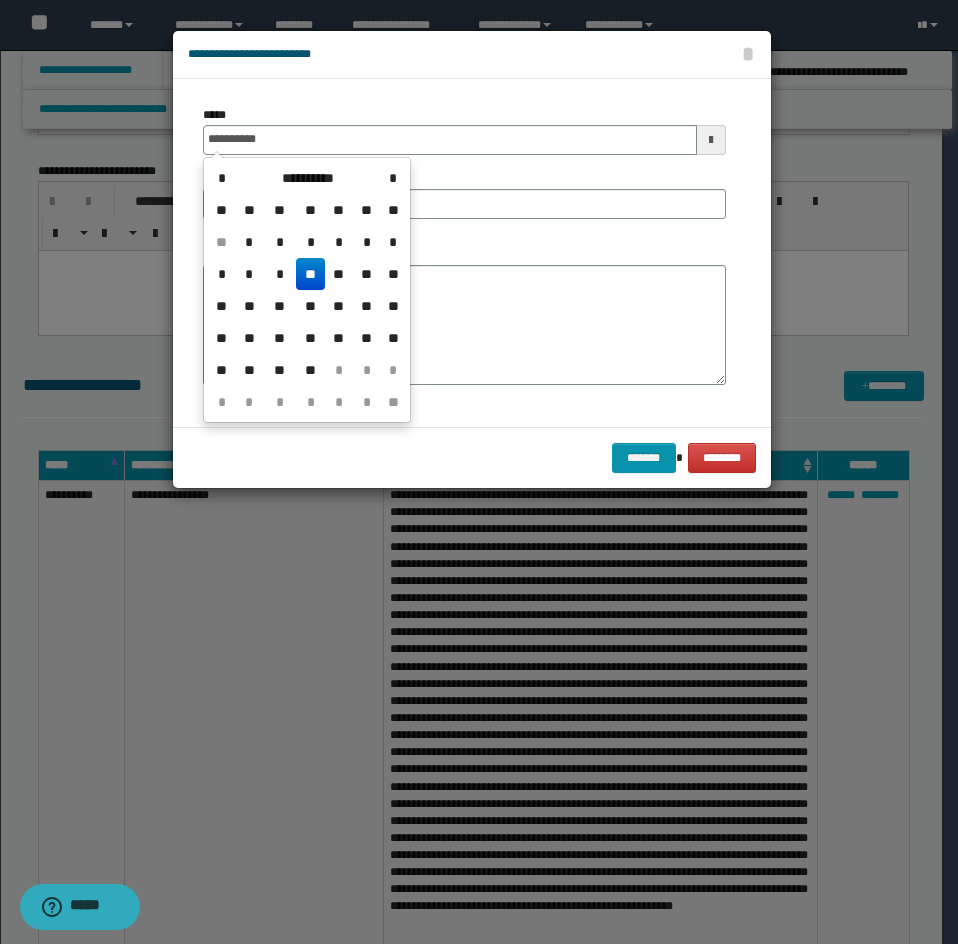 click on "**********" at bounding box center (307, 290) 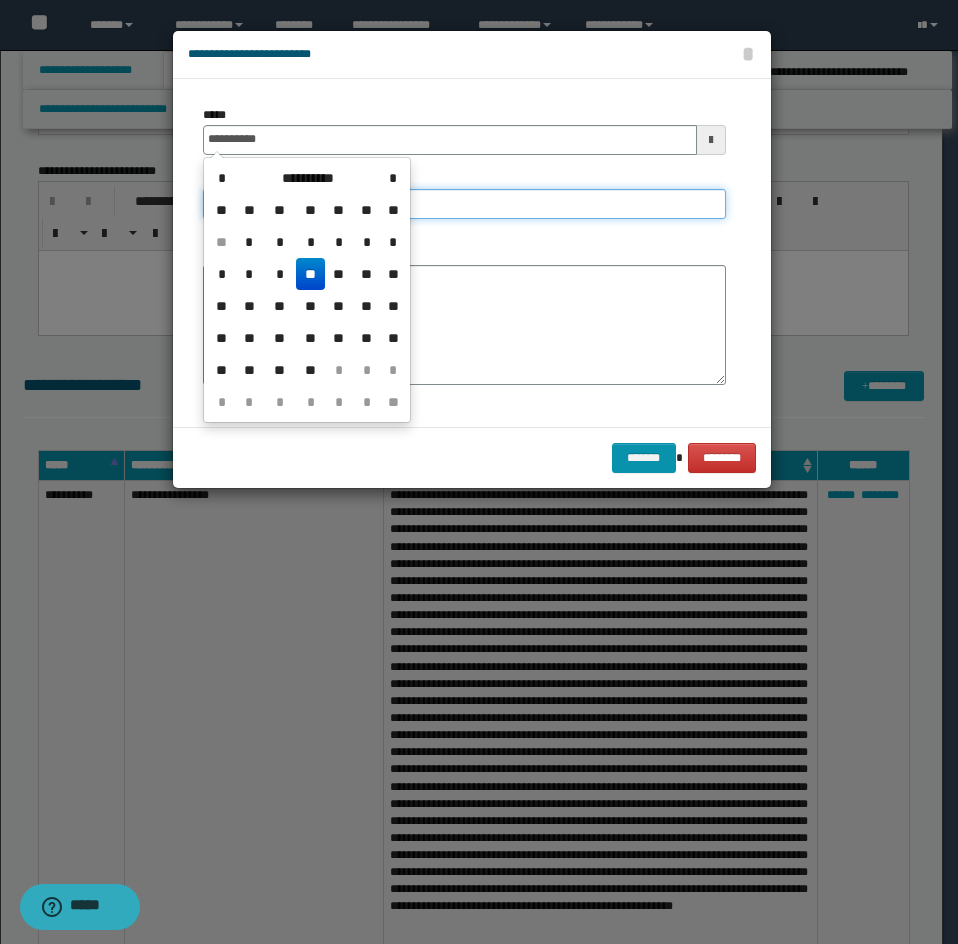 type on "**********" 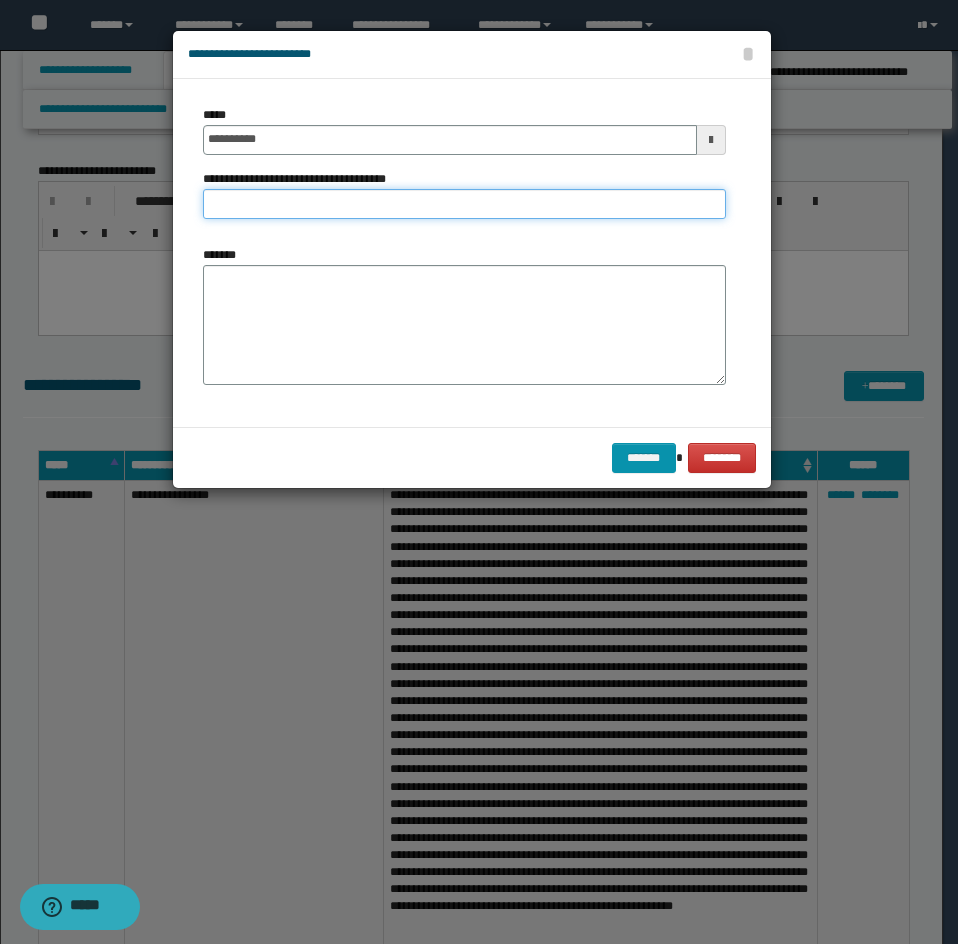 type on "**********" 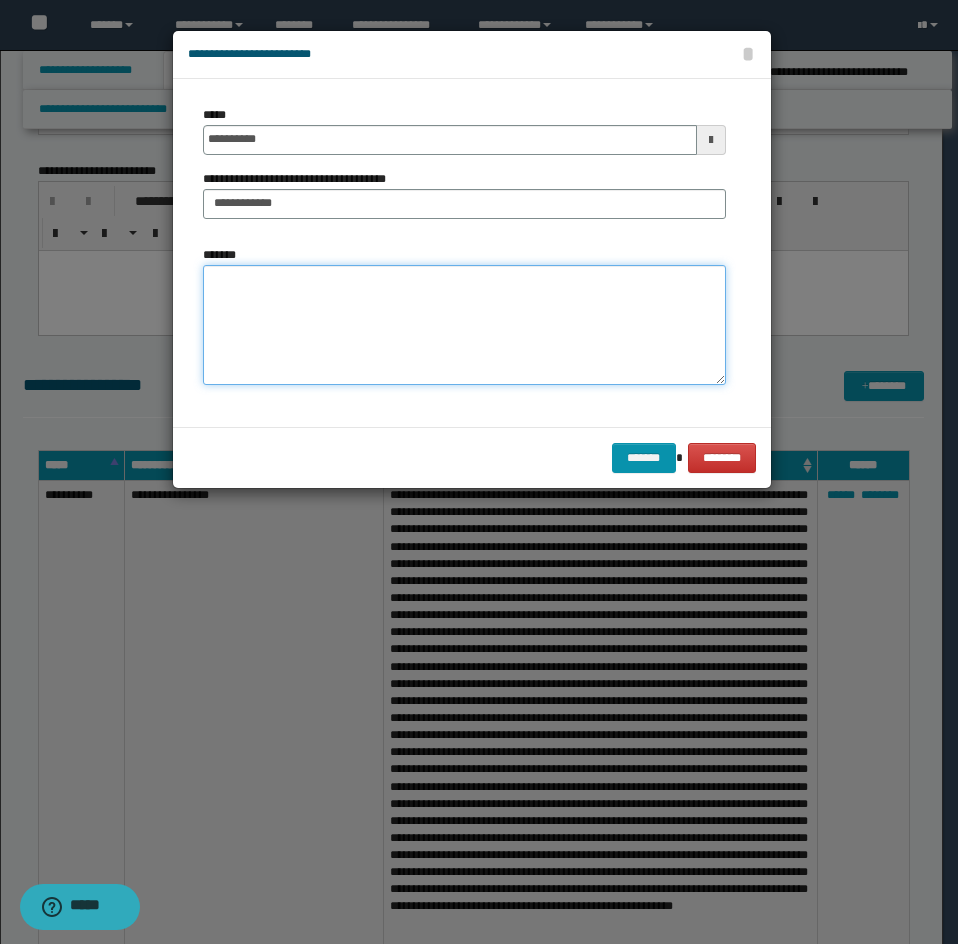 click on "*******" at bounding box center (464, 325) 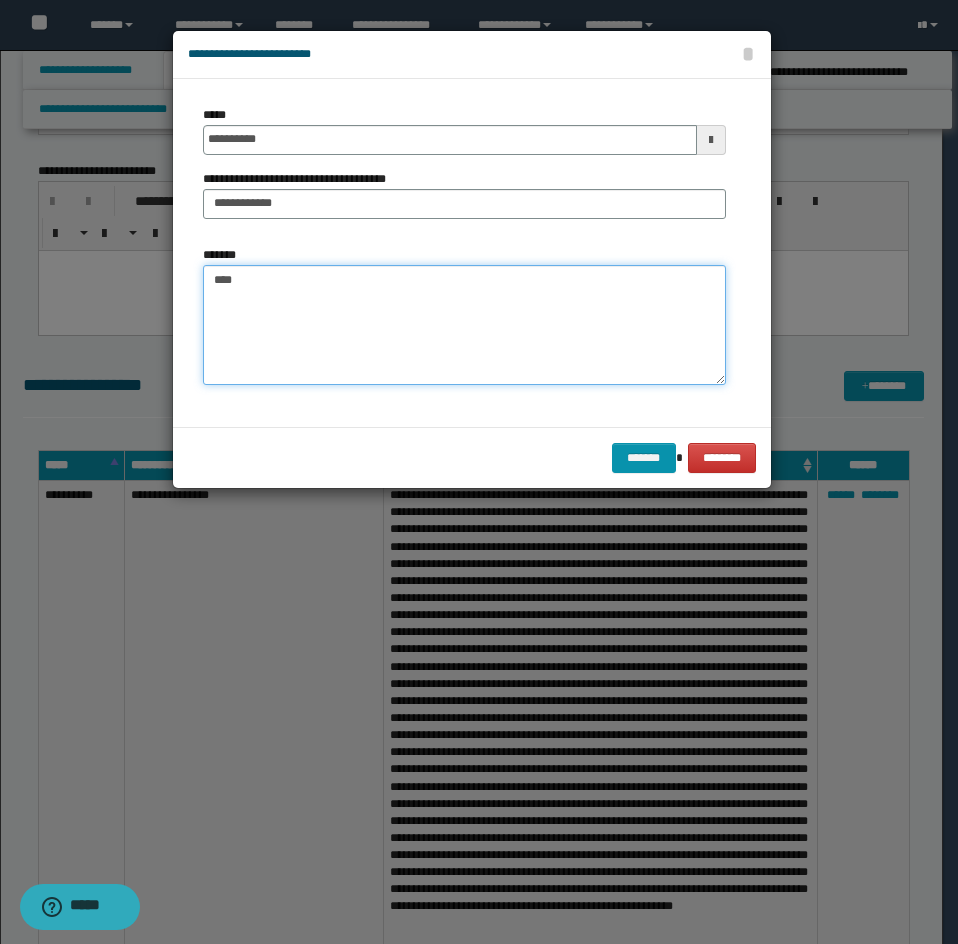 paste on "**********" 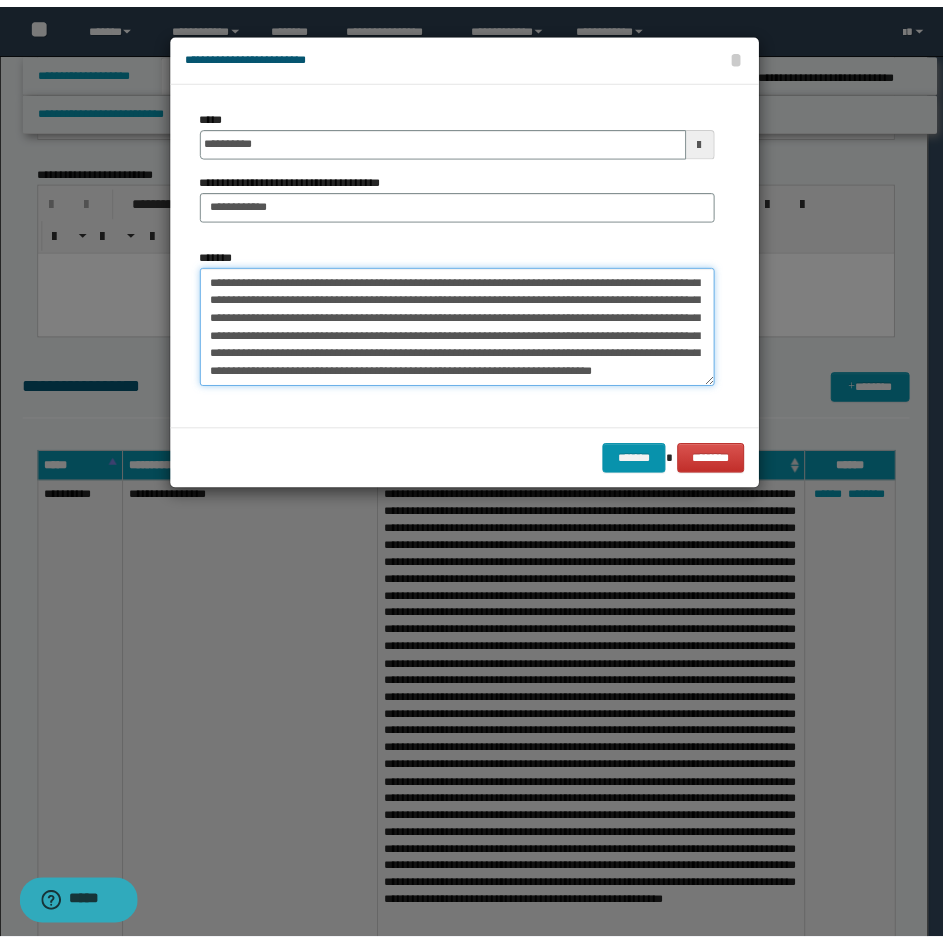 scroll, scrollTop: 408, scrollLeft: 0, axis: vertical 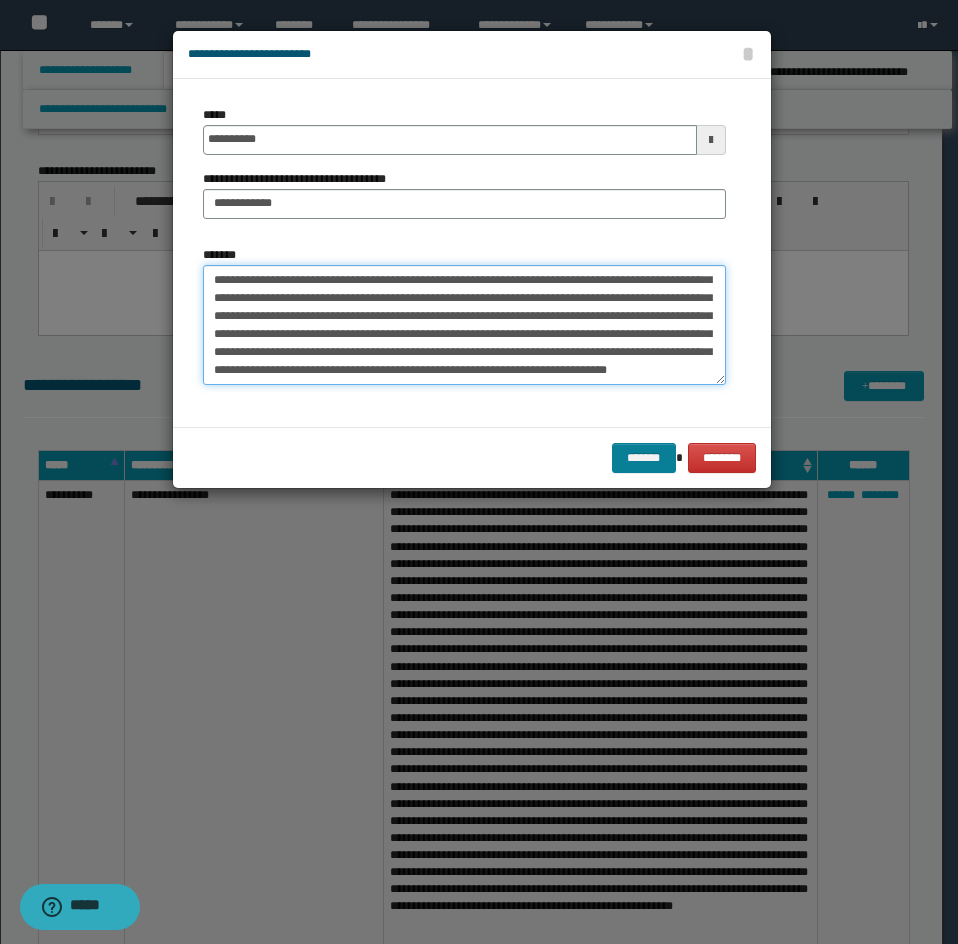 type on "**********" 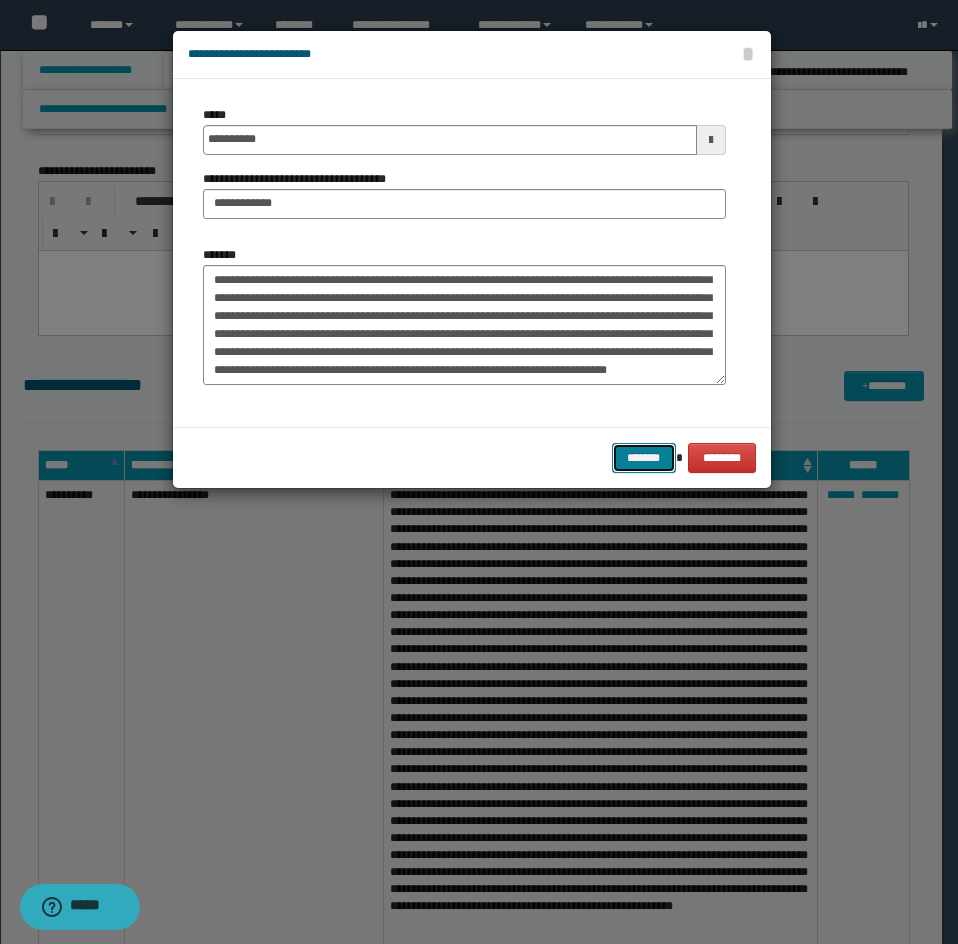 click on "*******" at bounding box center (644, 458) 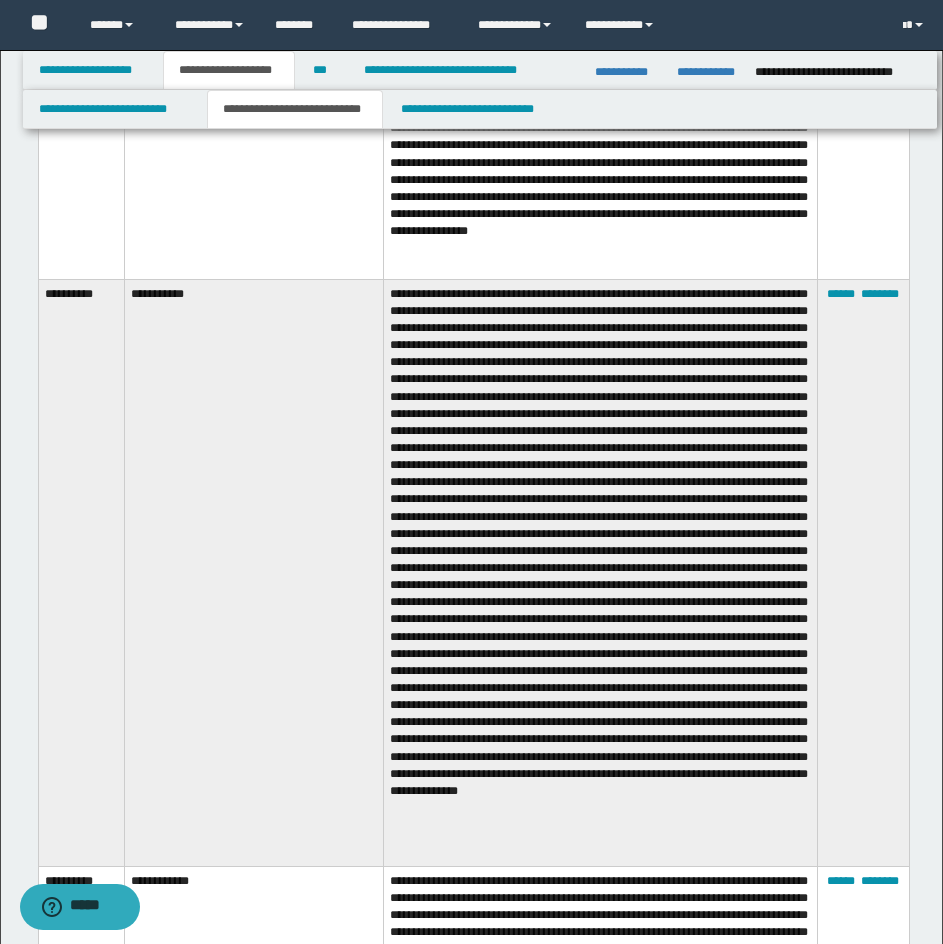 scroll, scrollTop: 12050, scrollLeft: 0, axis: vertical 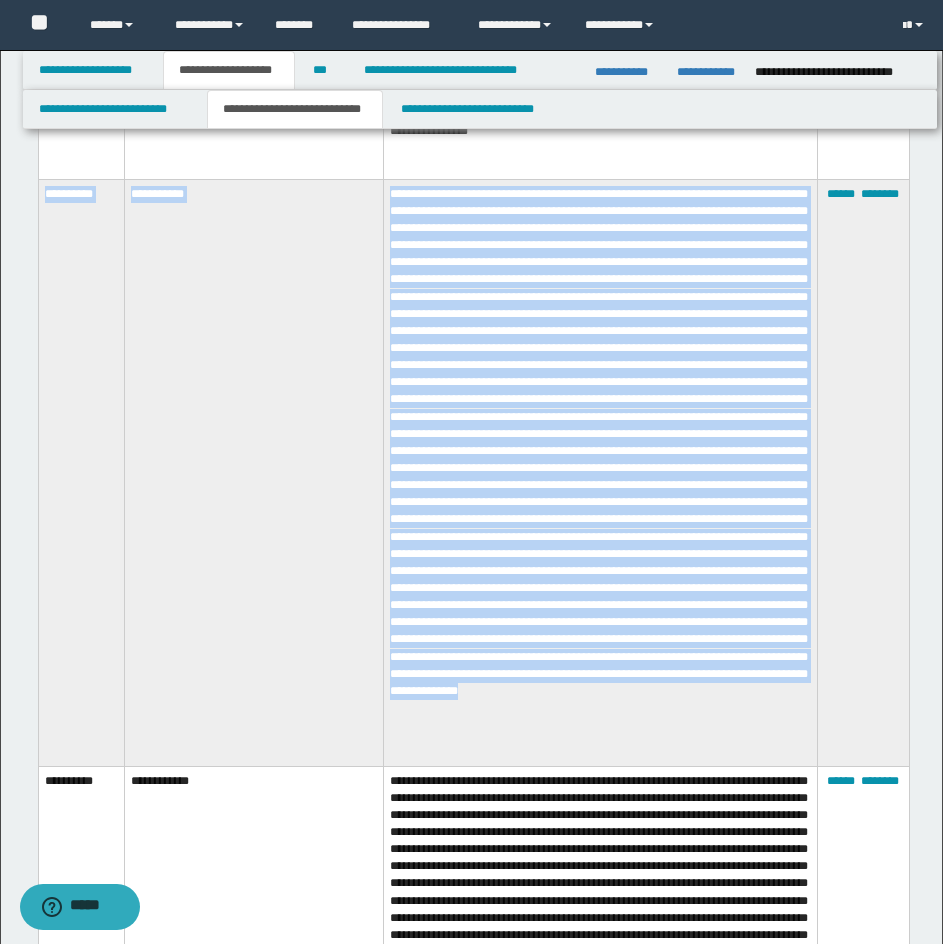drag, startPoint x: 40, startPoint y: 230, endPoint x: 732, endPoint y: 780, distance: 883.94794 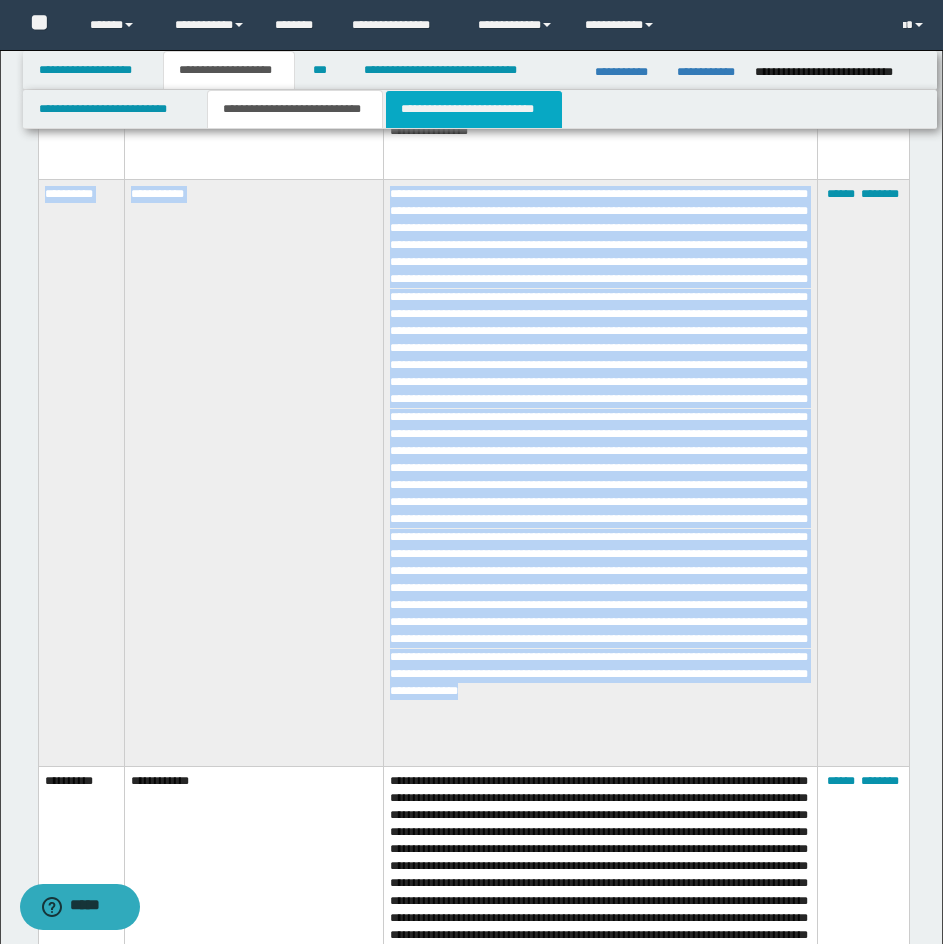 click on "**********" at bounding box center [474, 109] 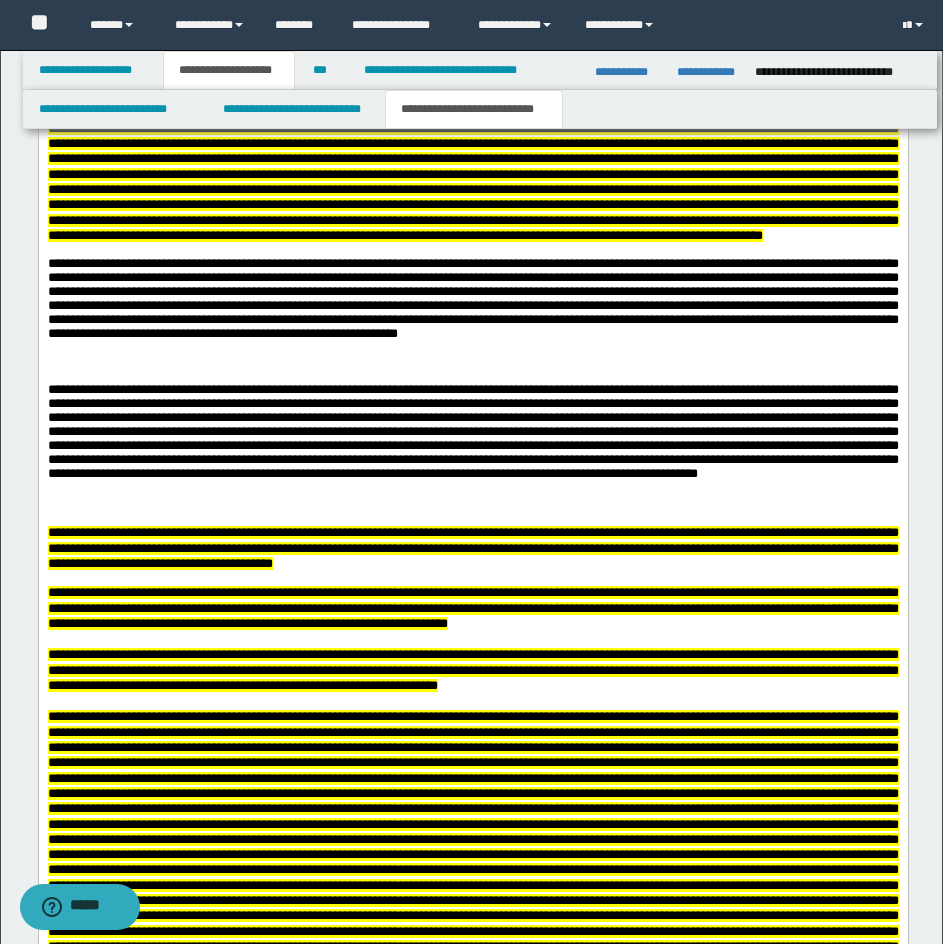 scroll, scrollTop: 5794, scrollLeft: 0, axis: vertical 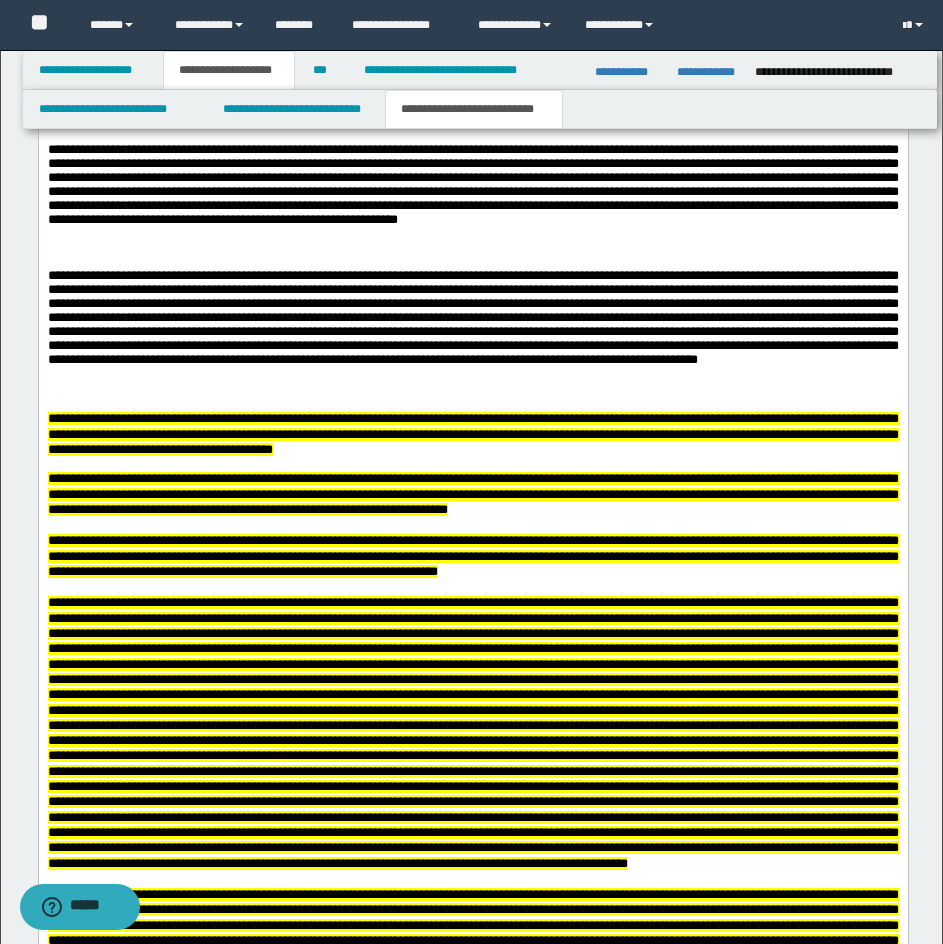 click at bounding box center [472, -460] 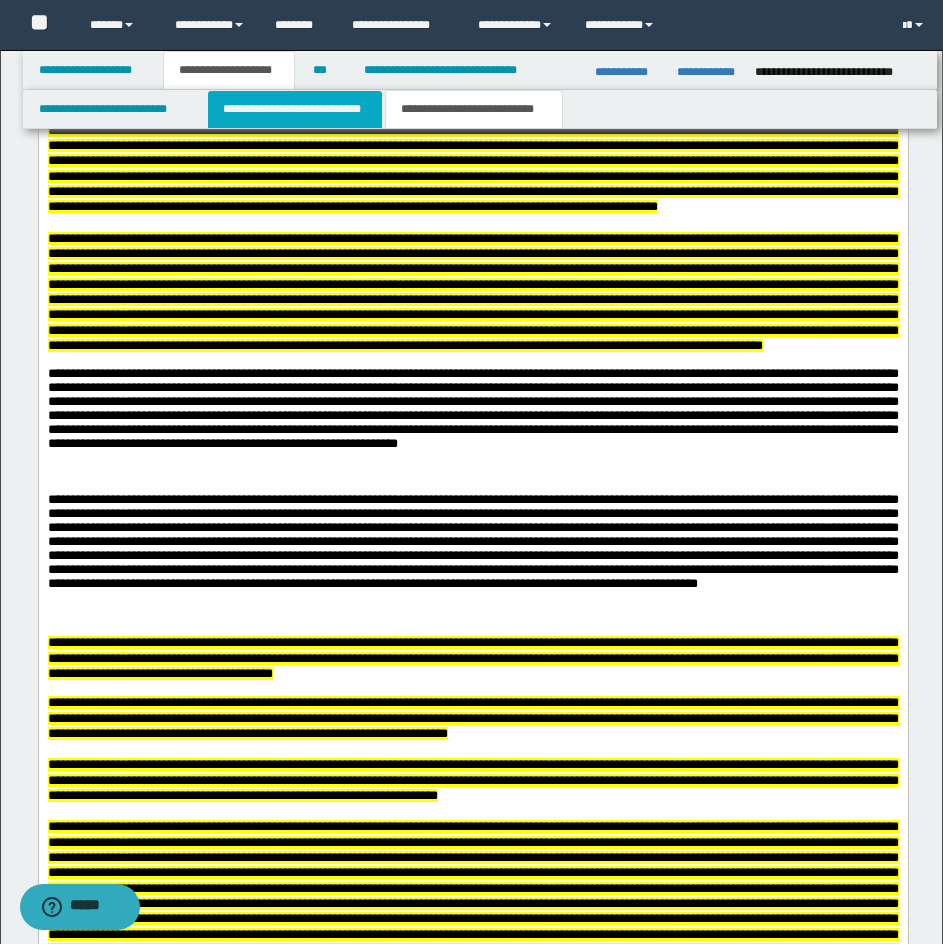 click on "**********" at bounding box center (295, 109) 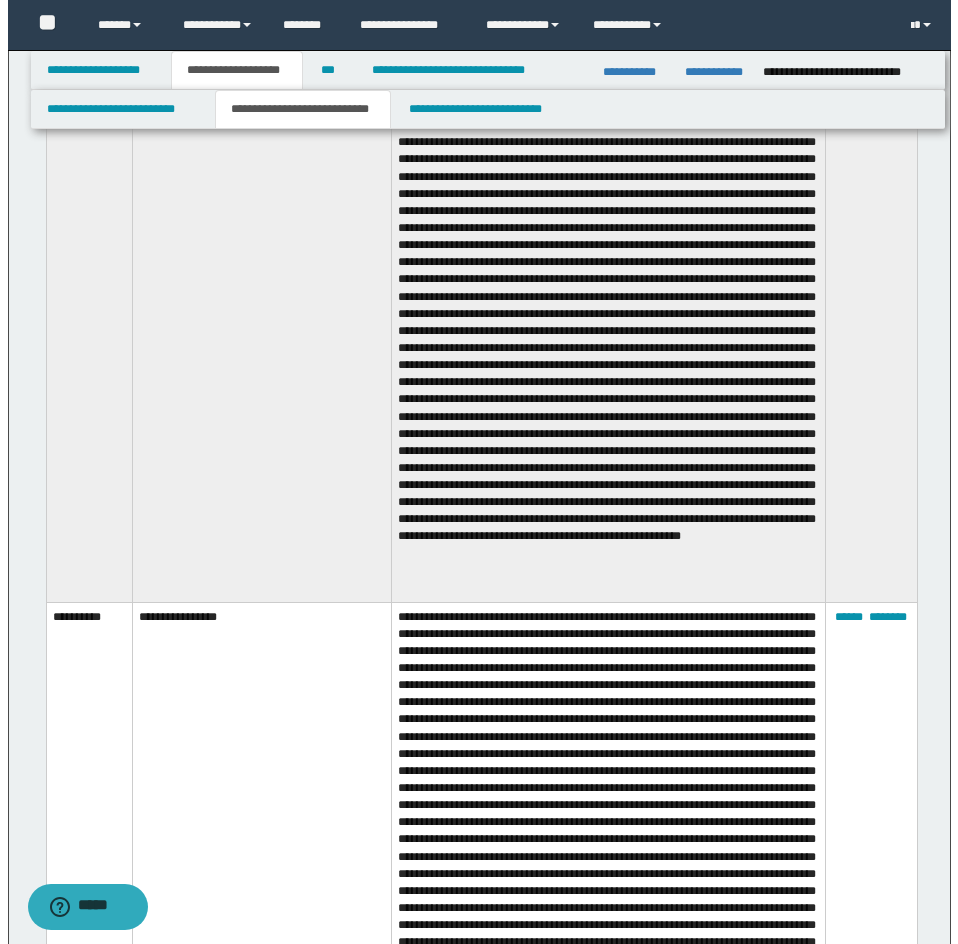 scroll, scrollTop: 3494, scrollLeft: 0, axis: vertical 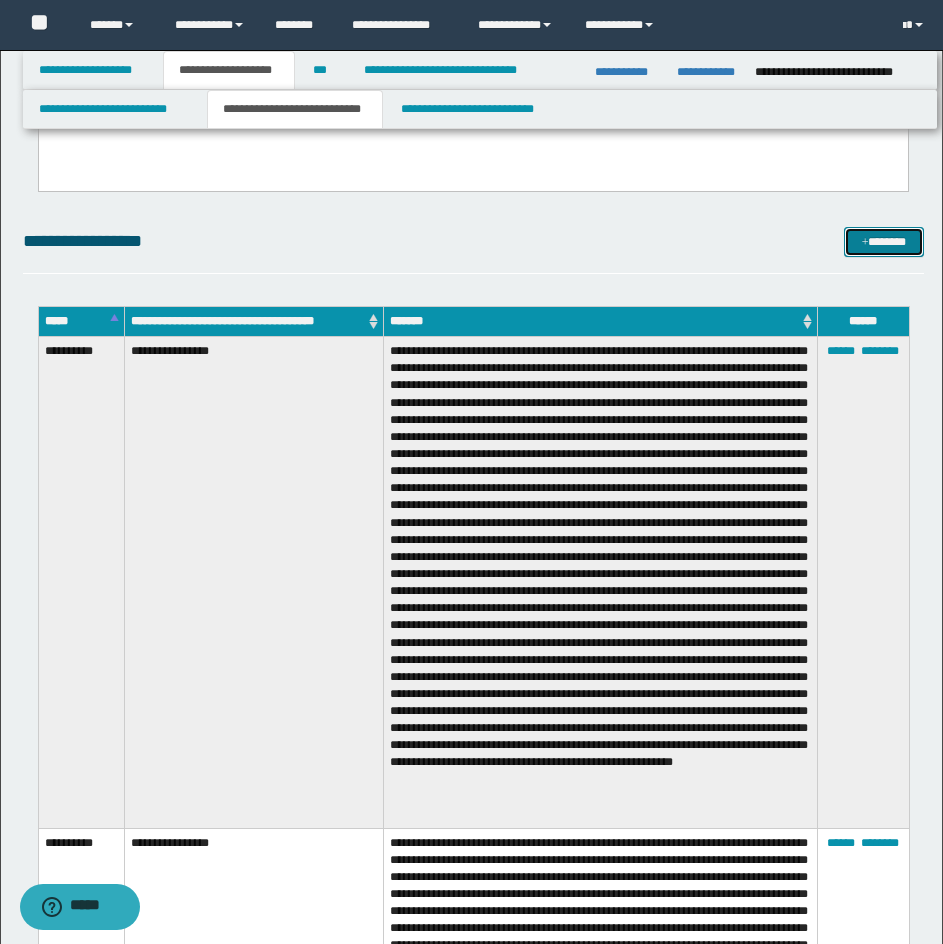 click on "*******" at bounding box center [884, 242] 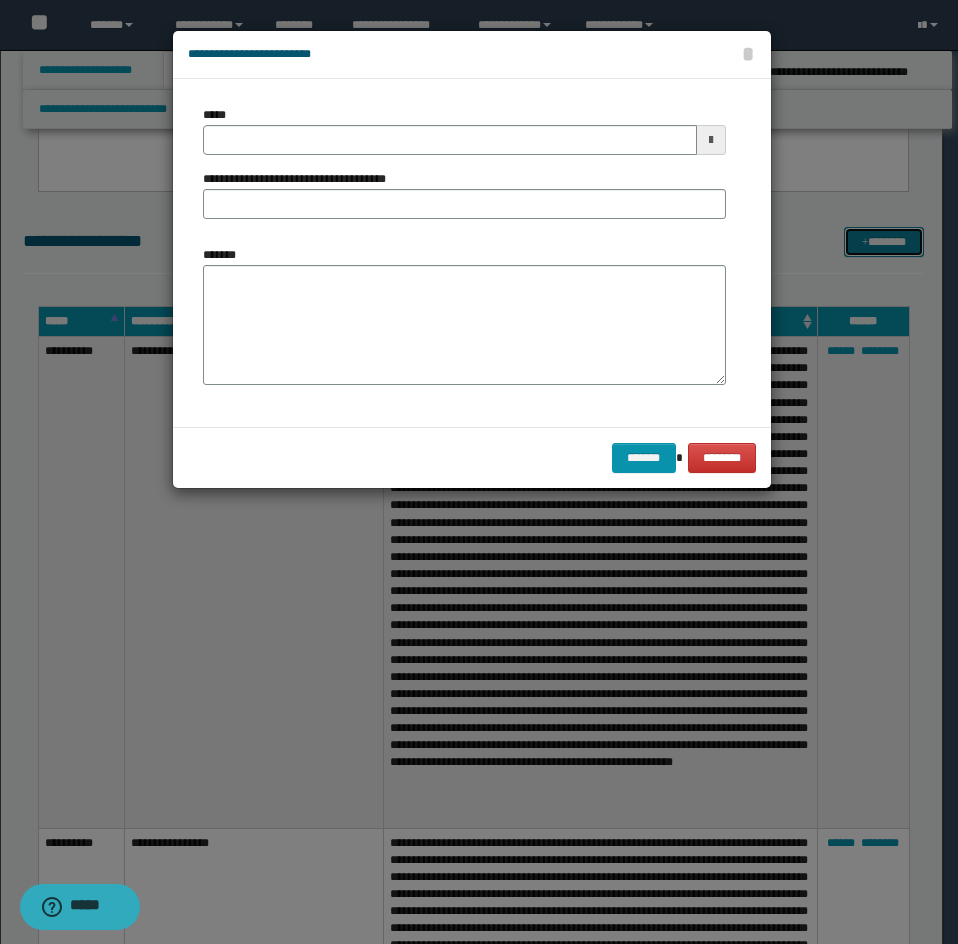 scroll, scrollTop: 0, scrollLeft: 0, axis: both 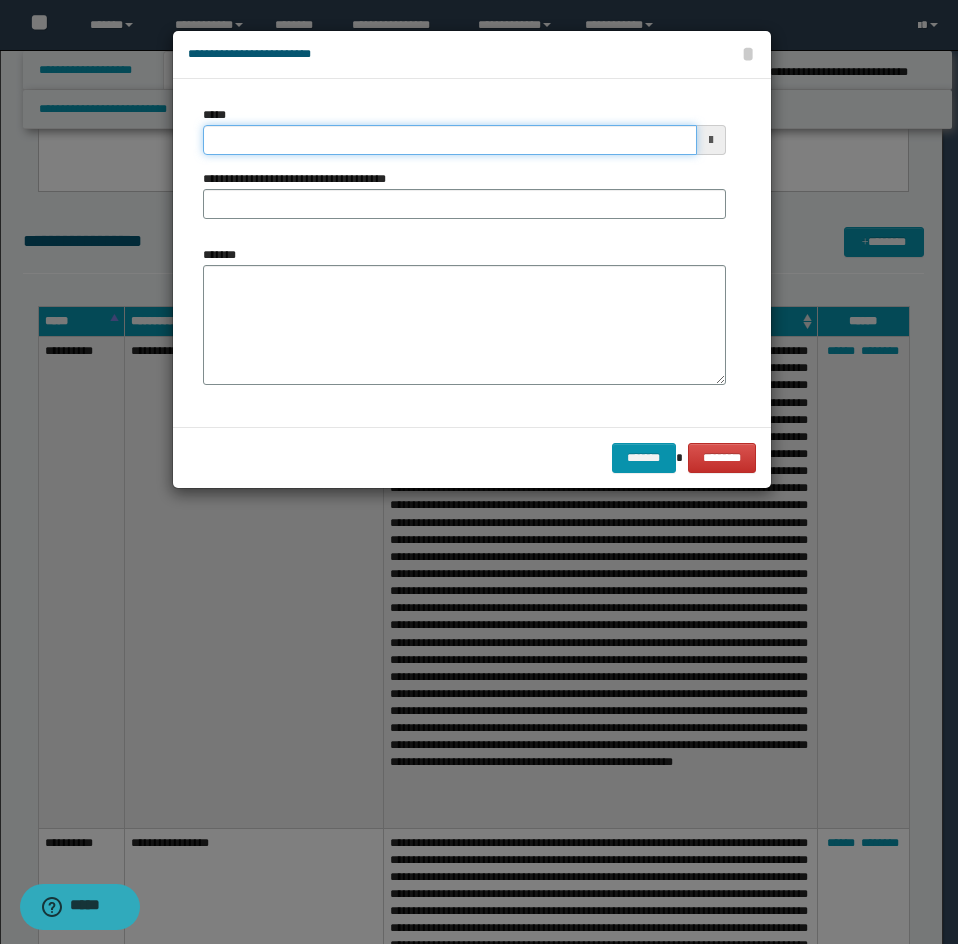 click on "*****" at bounding box center (450, 140) 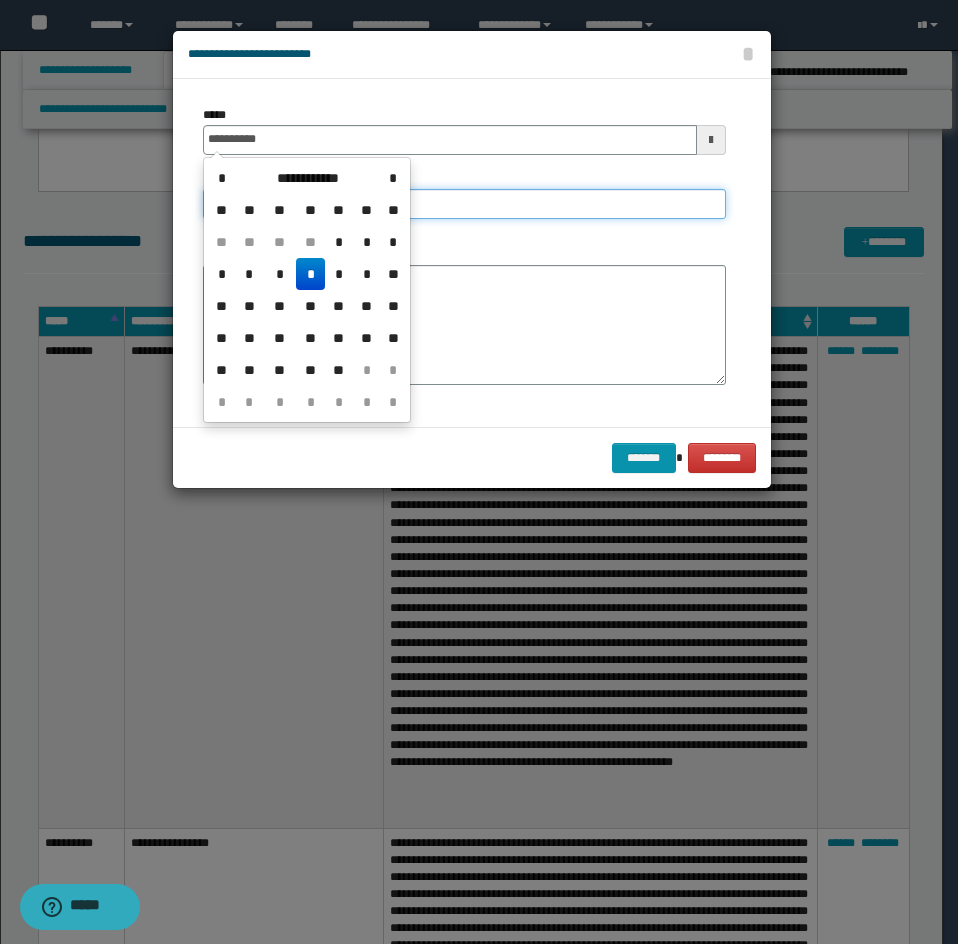 type on "**********" 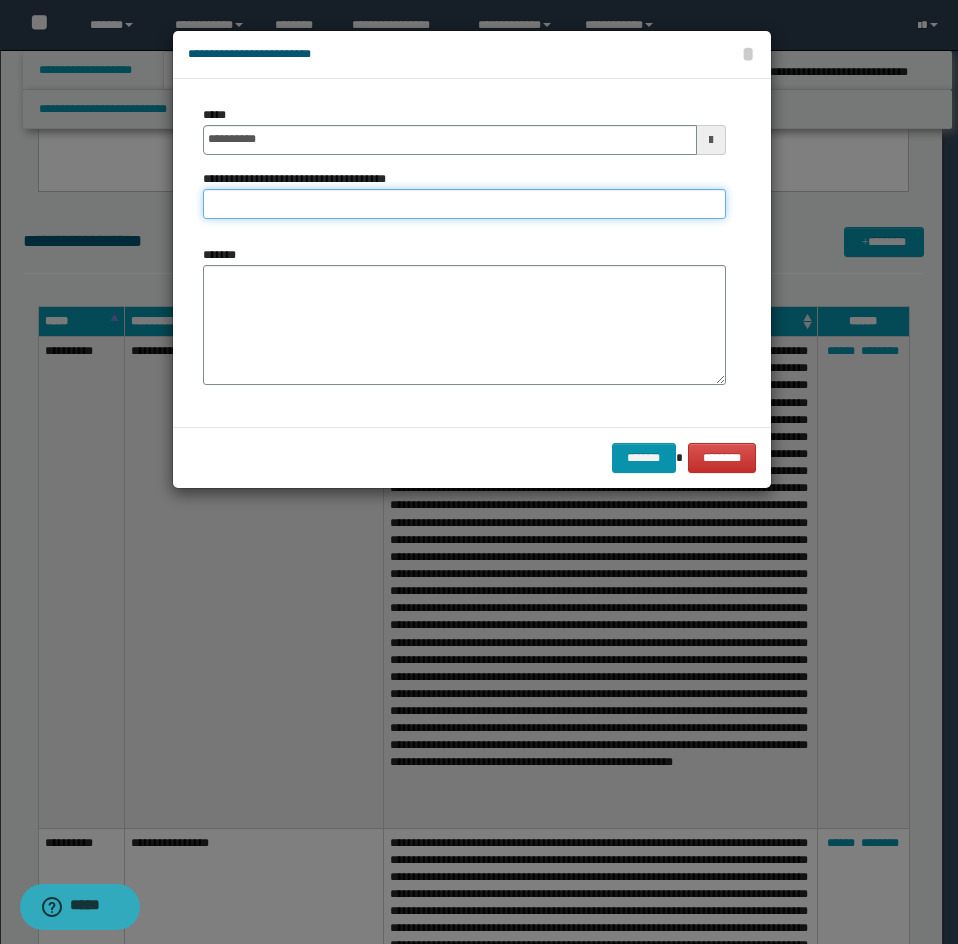 click on "**********" at bounding box center [464, 204] 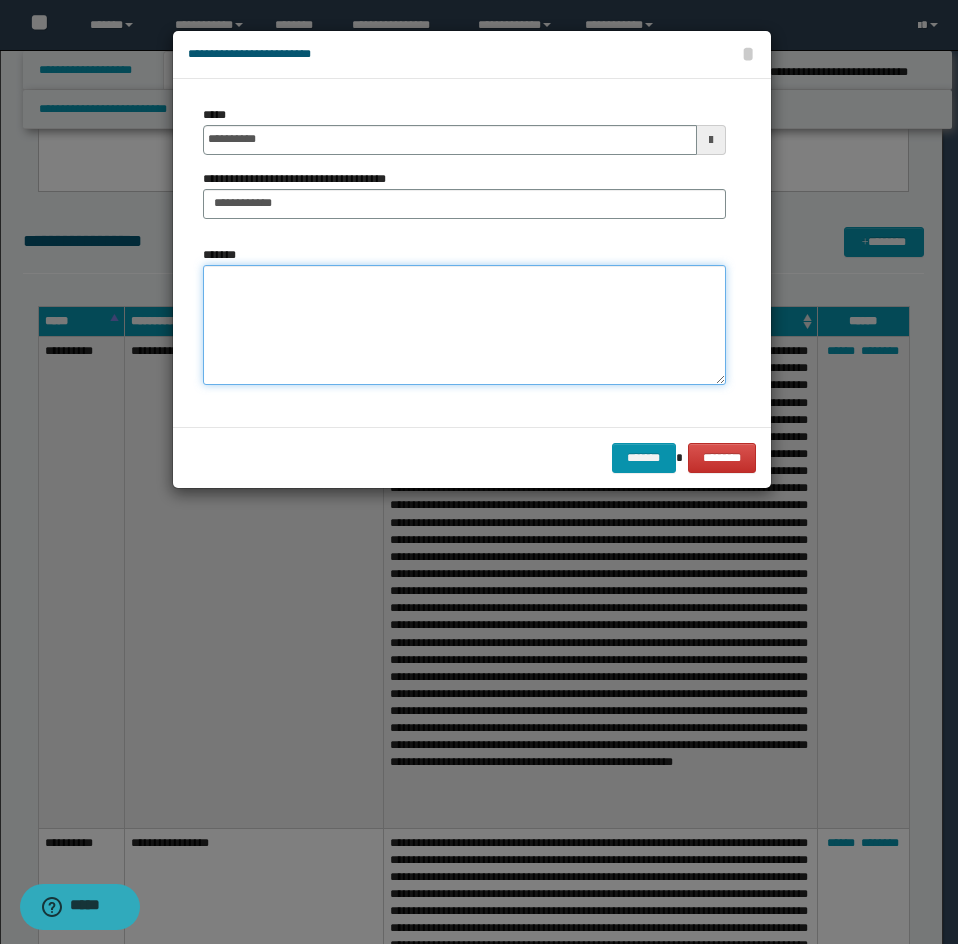 click on "*******" at bounding box center (464, 325) 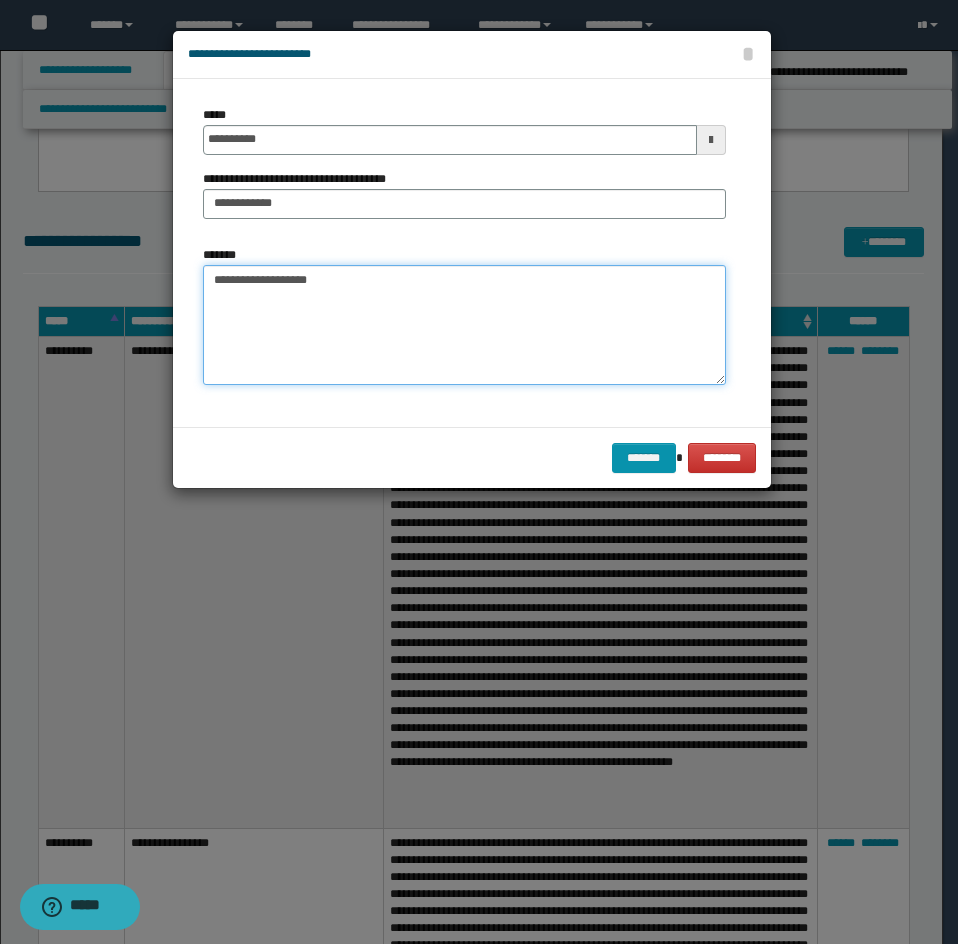 click on "**********" at bounding box center (464, 325) 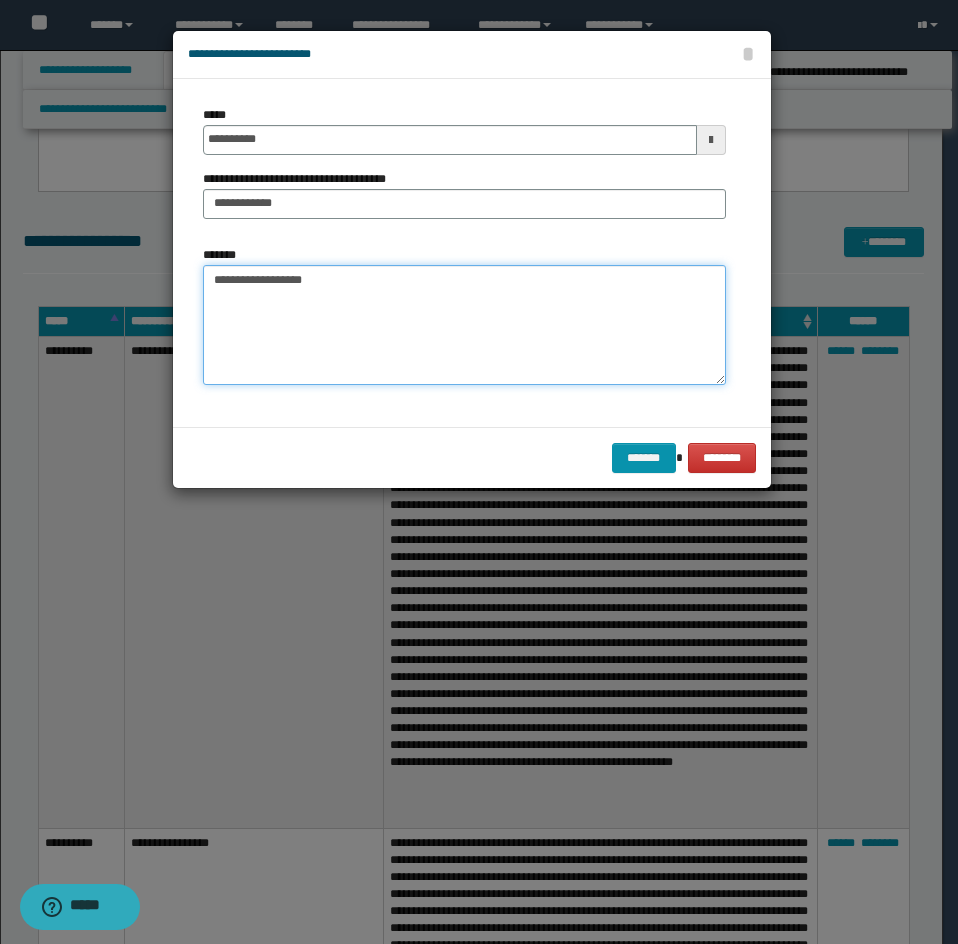 paste on "**********" 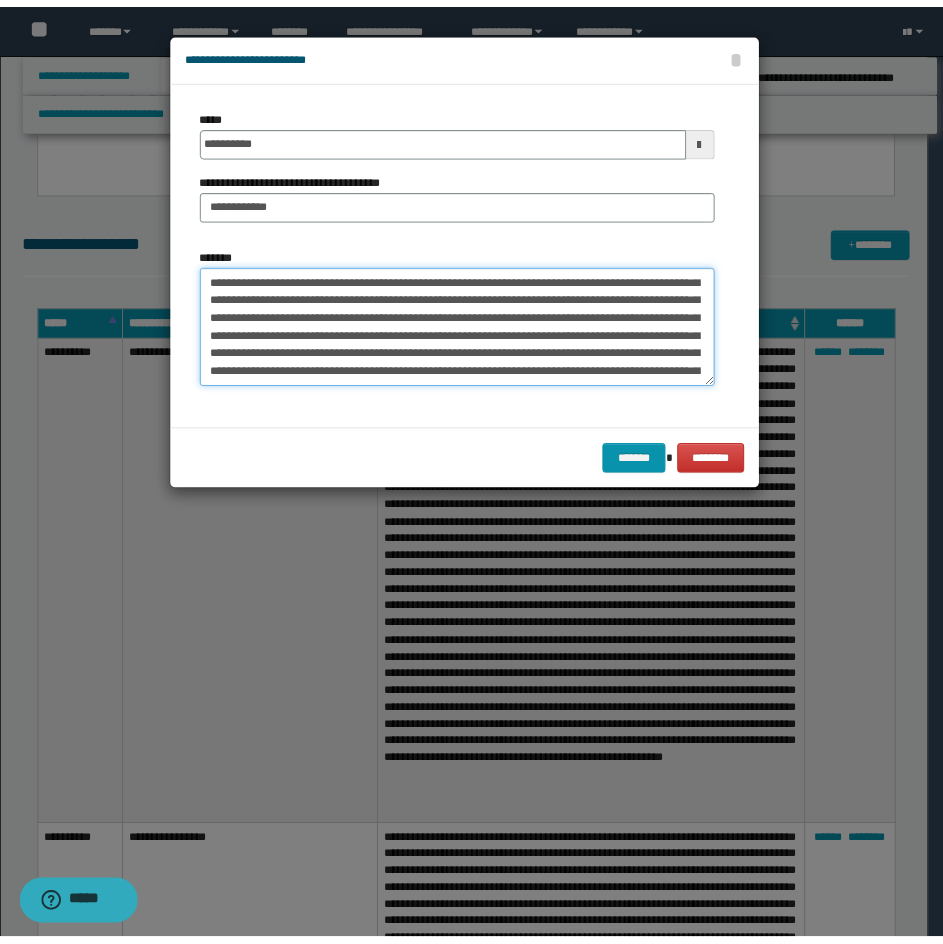 scroll, scrollTop: 322, scrollLeft: 0, axis: vertical 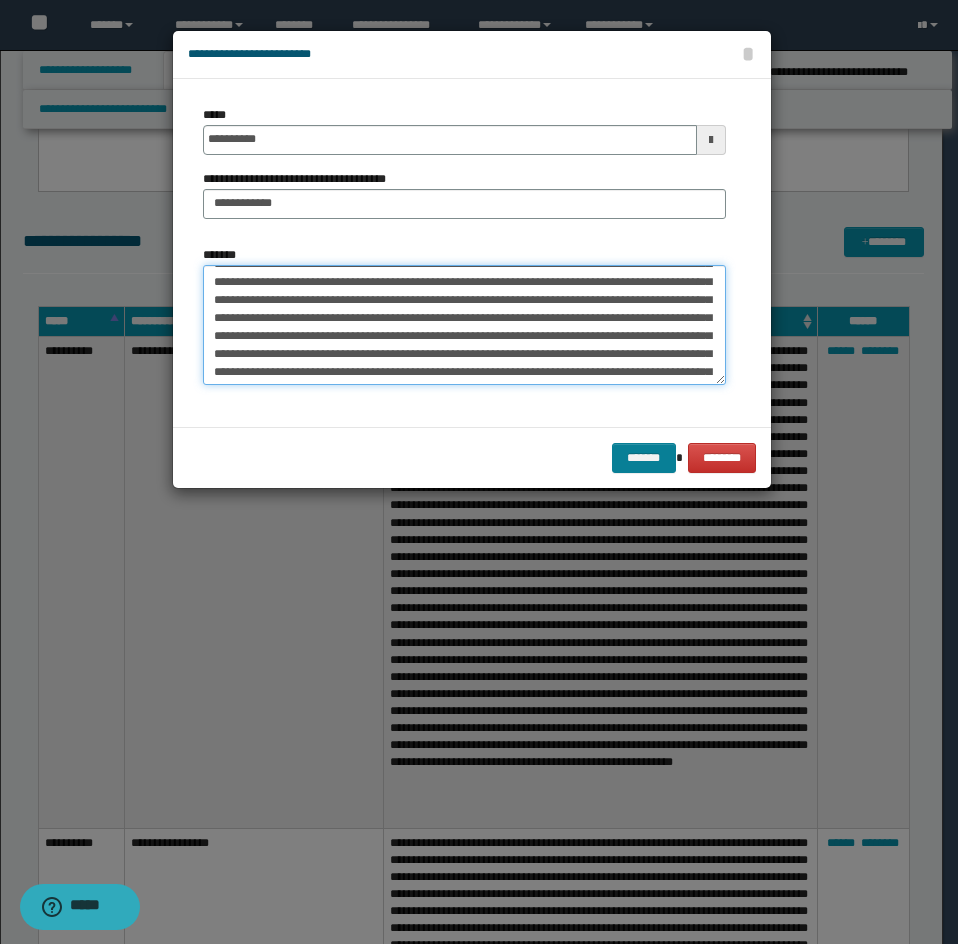 type on "**********" 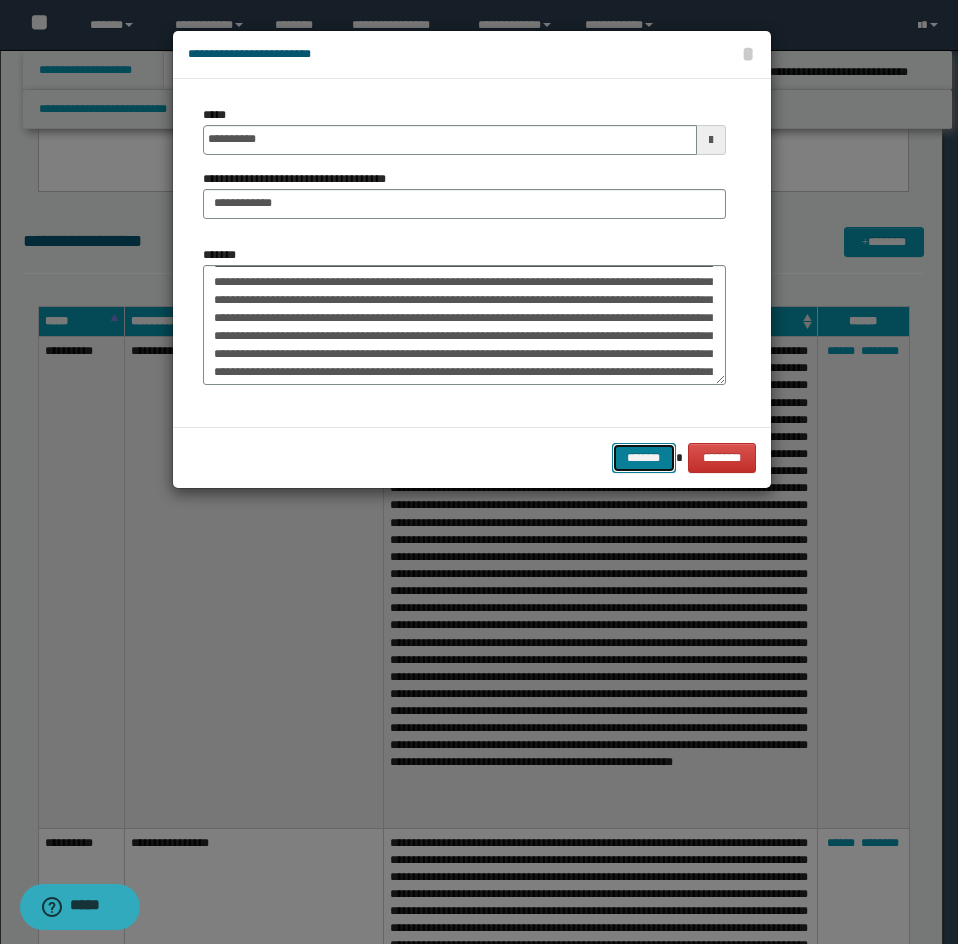 click on "*******" at bounding box center [644, 458] 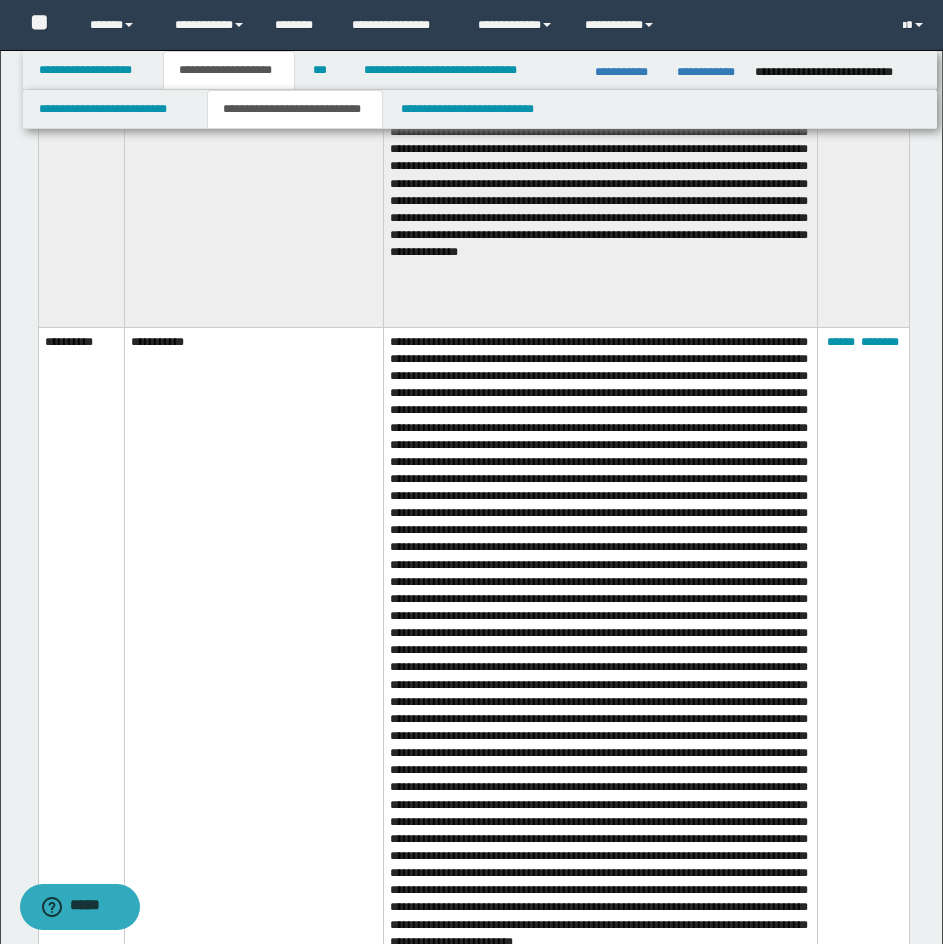 scroll, scrollTop: 12494, scrollLeft: 0, axis: vertical 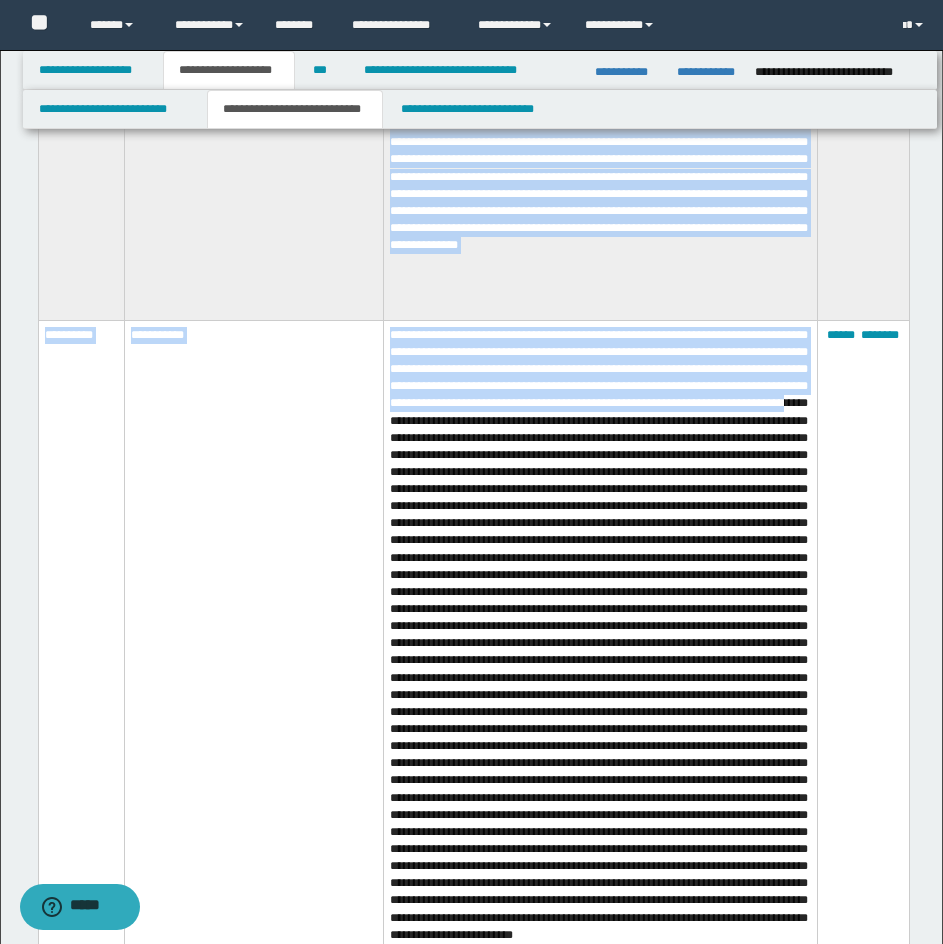 drag, startPoint x: 37, startPoint y: 361, endPoint x: 261, endPoint y: 432, distance: 234.98297 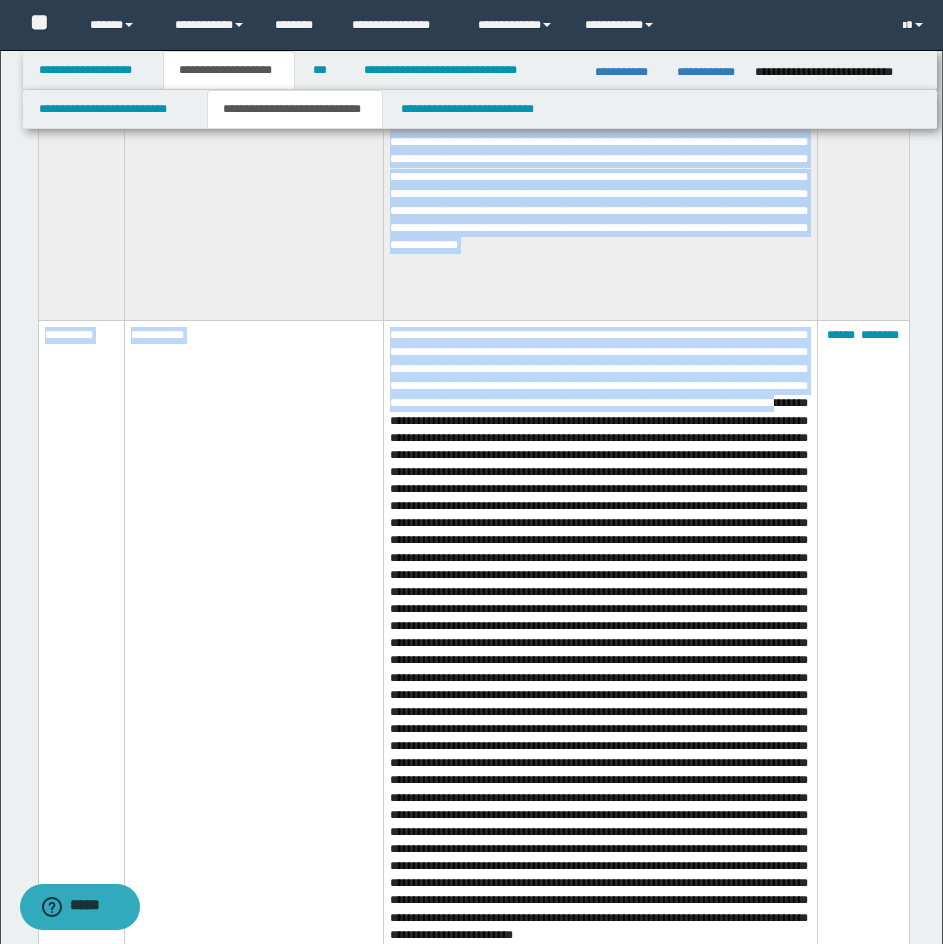 click on "**********" at bounding box center [254, 670] 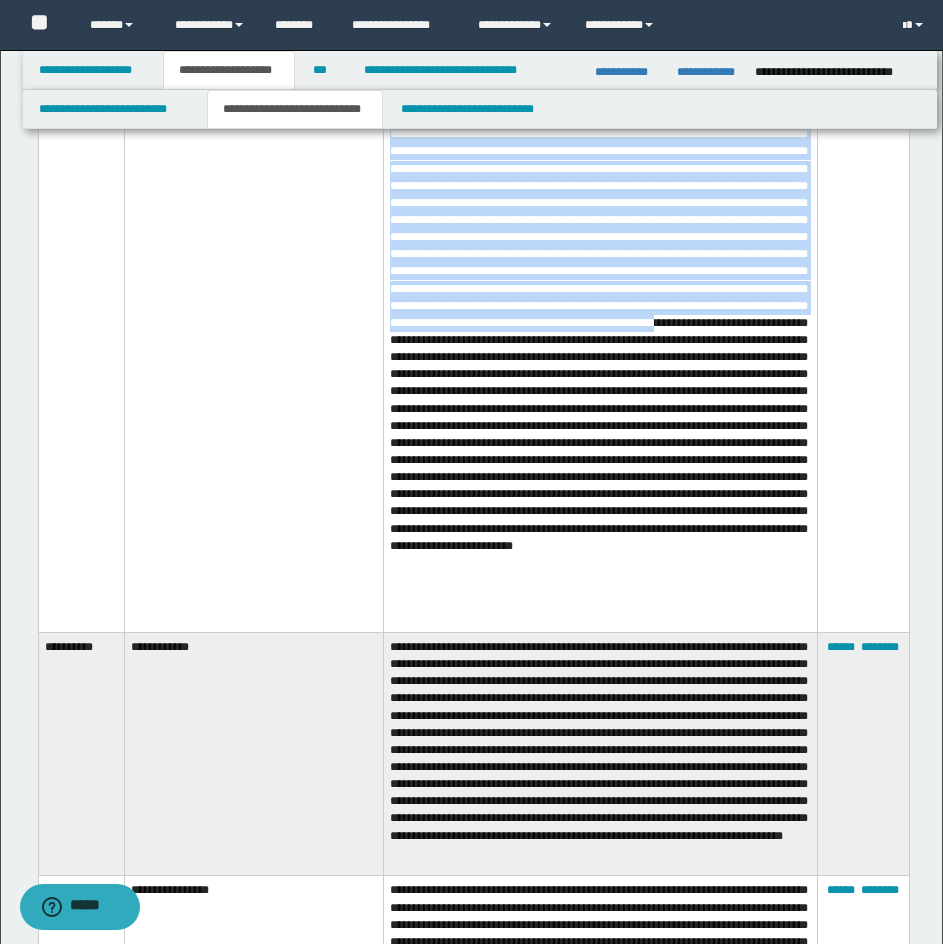 scroll, scrollTop: 12894, scrollLeft: 0, axis: vertical 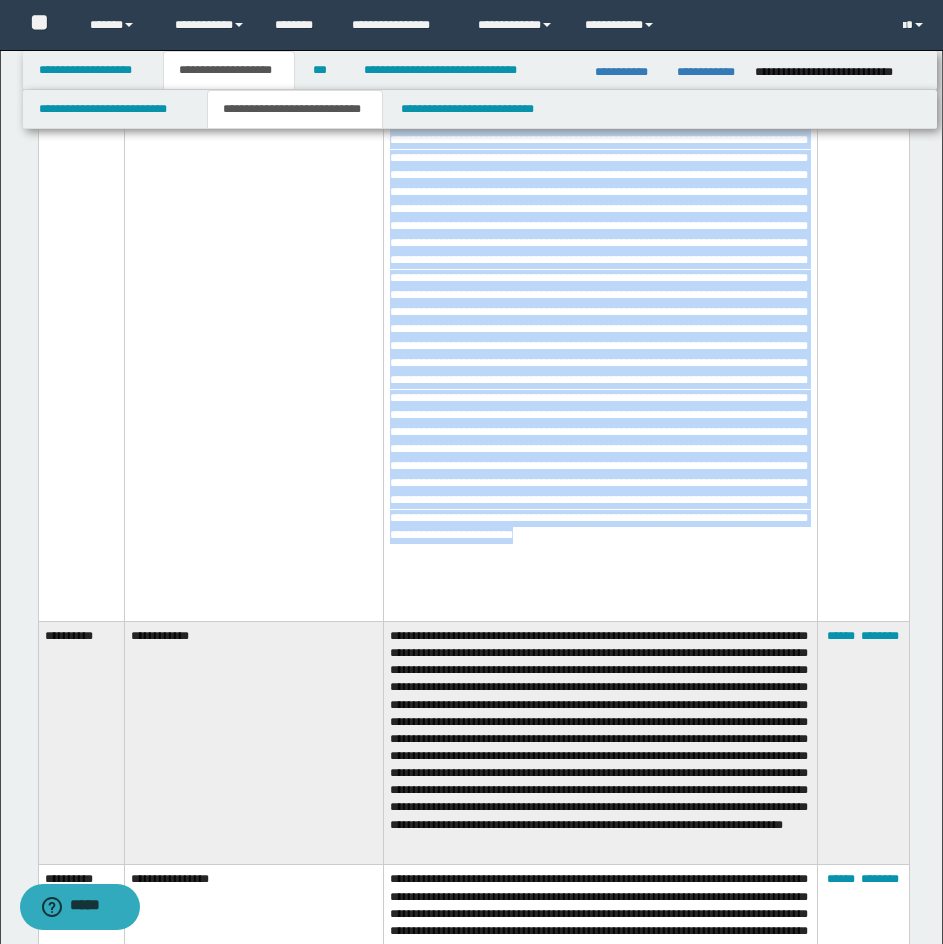 drag, startPoint x: 42, startPoint y: 368, endPoint x: 642, endPoint y: 627, distance: 653.51434 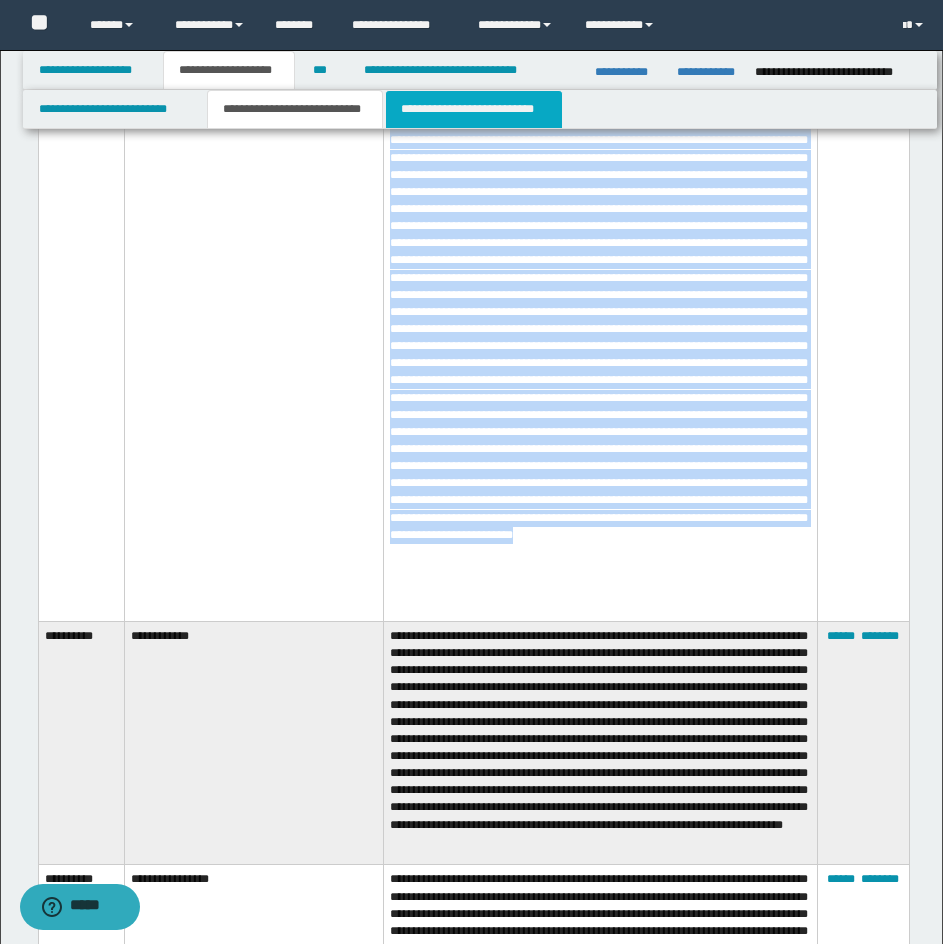 click on "**********" at bounding box center (474, 109) 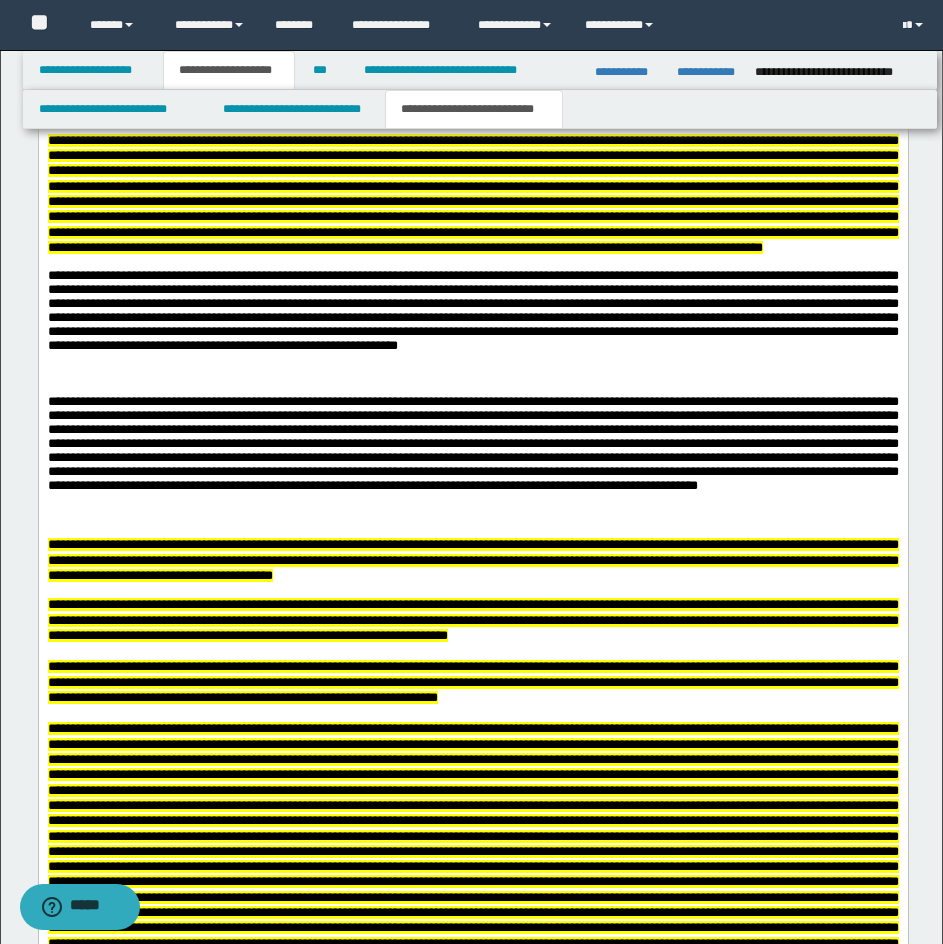 scroll, scrollTop: 5866, scrollLeft: 0, axis: vertical 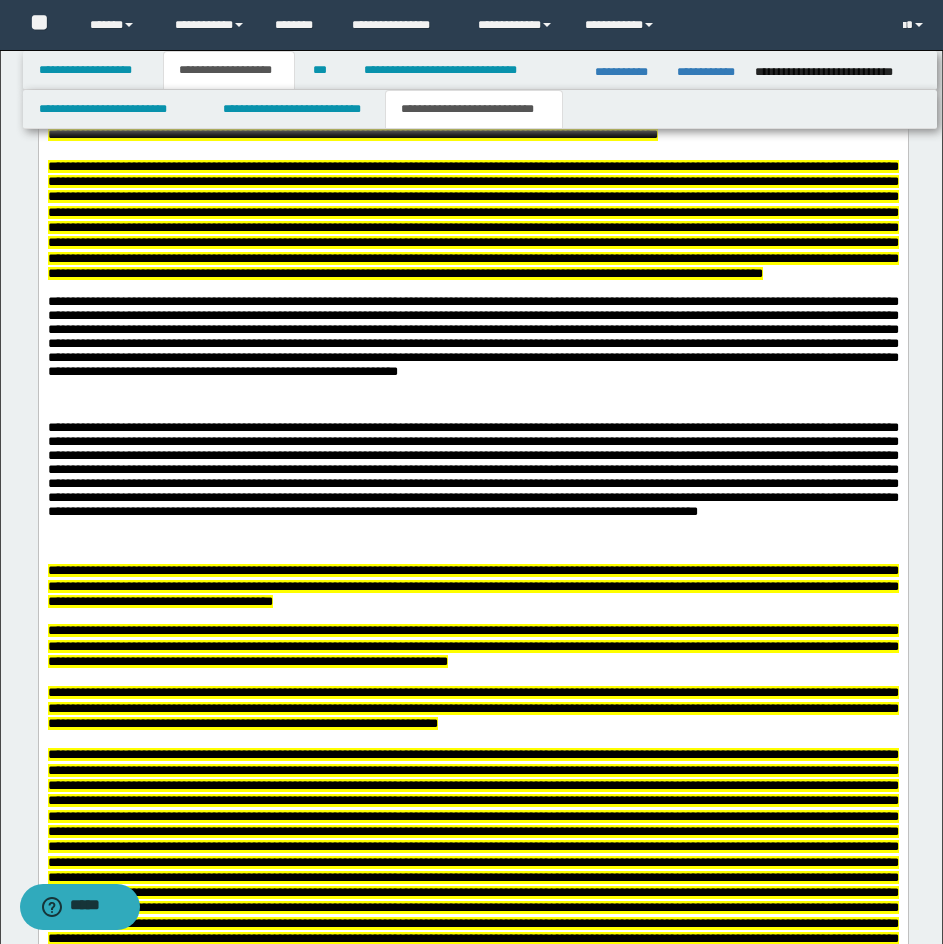 click at bounding box center [472, -189] 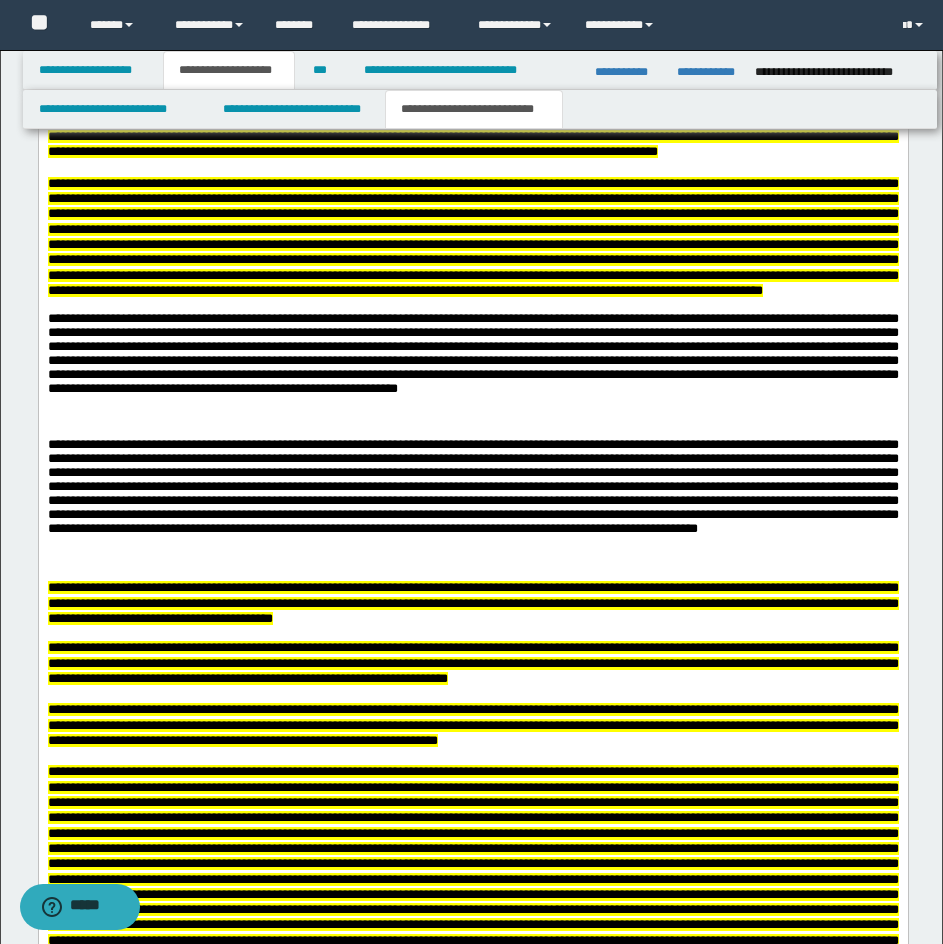 scroll, scrollTop: 6066, scrollLeft: 0, axis: vertical 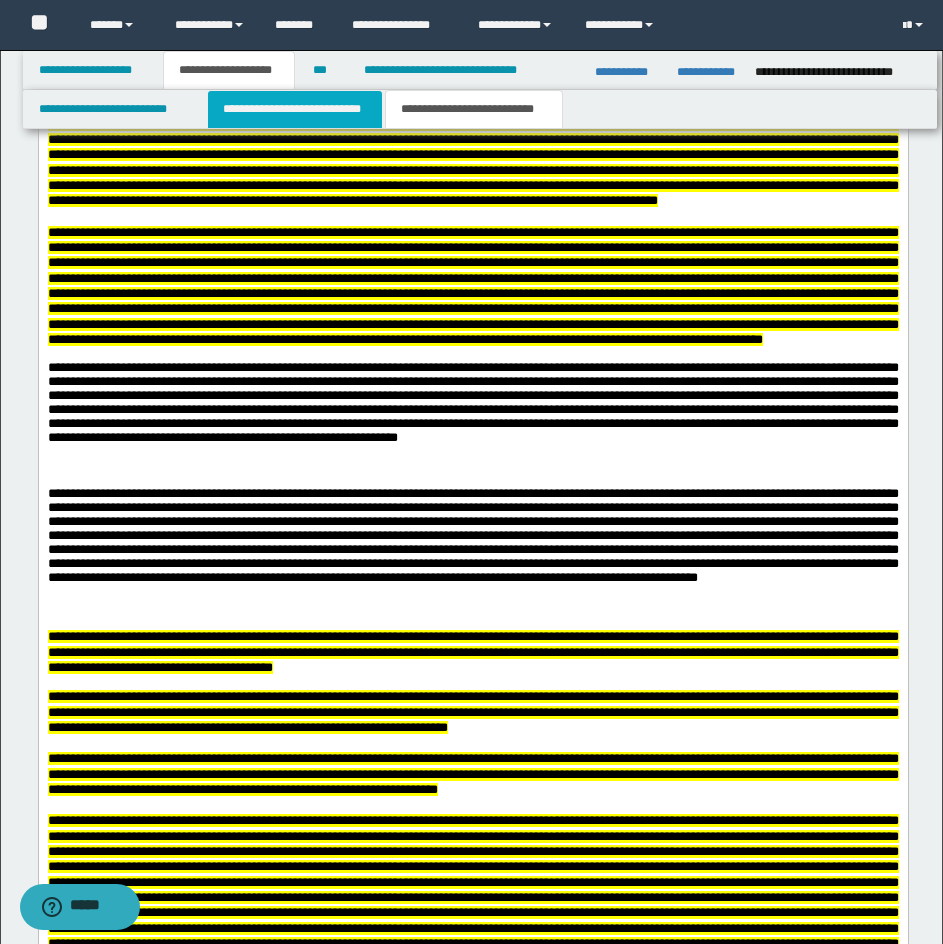 click on "**********" at bounding box center (295, 109) 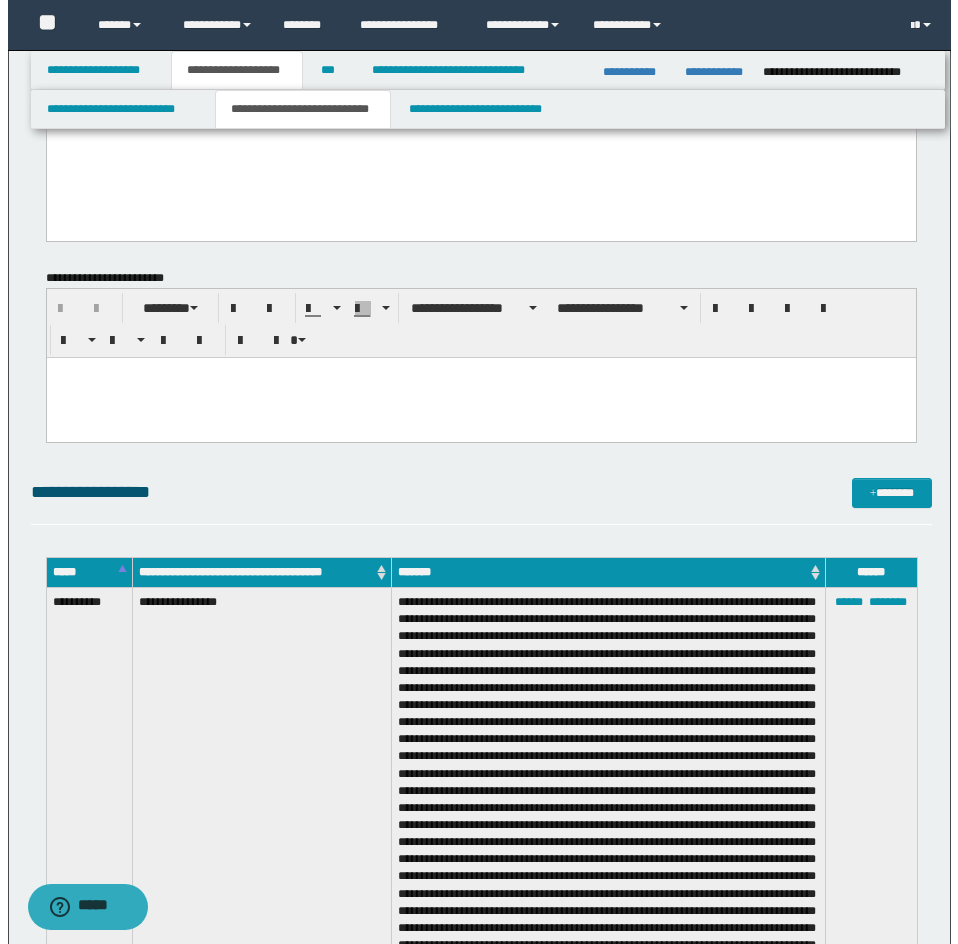 scroll, scrollTop: 3166, scrollLeft: 0, axis: vertical 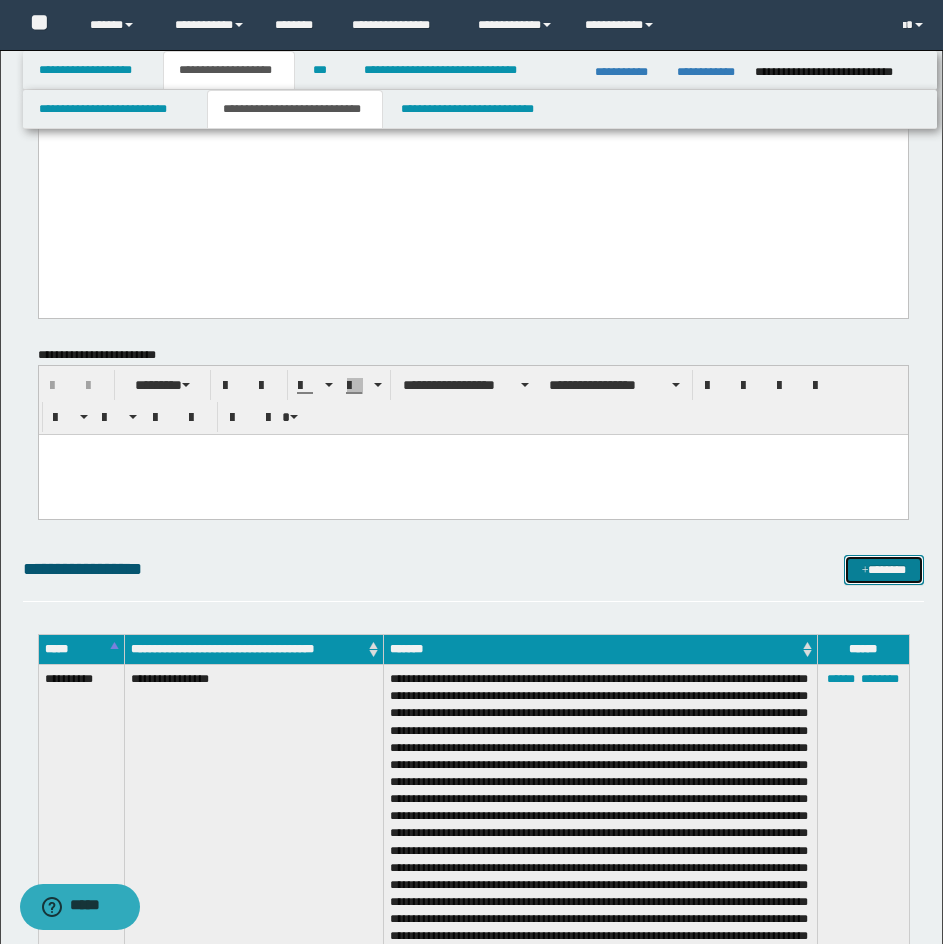 click on "*******" at bounding box center (884, 570) 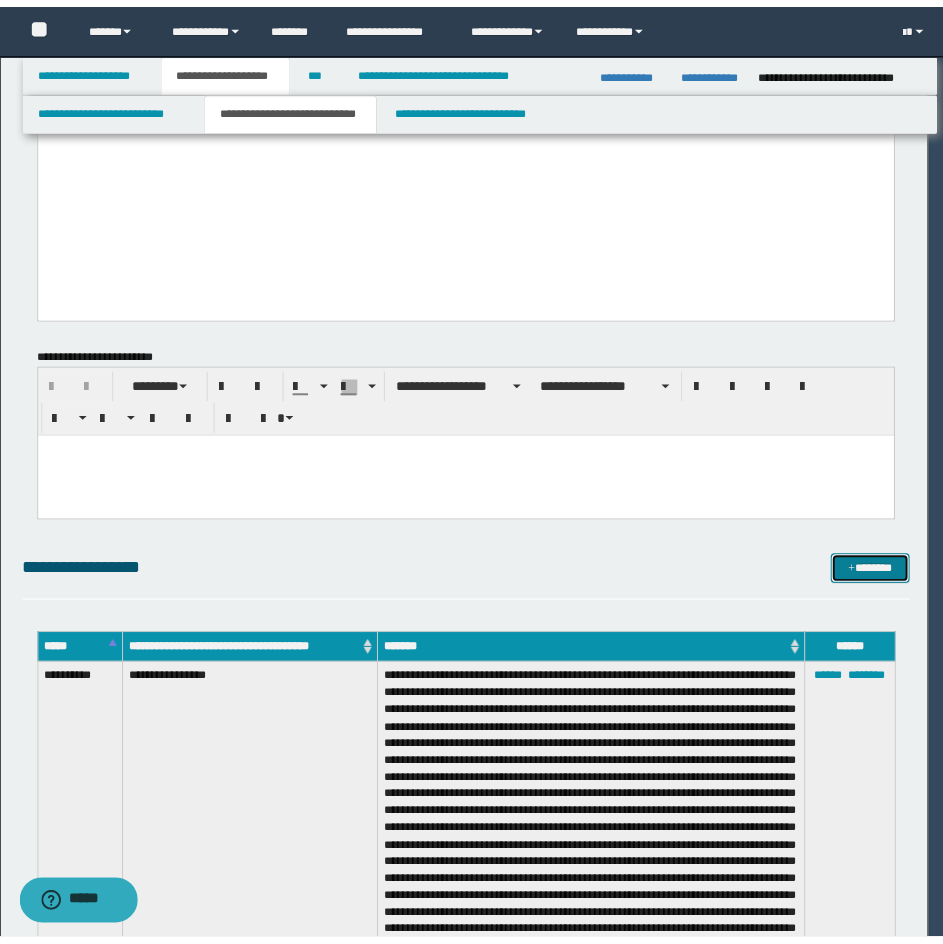 scroll, scrollTop: 0, scrollLeft: 0, axis: both 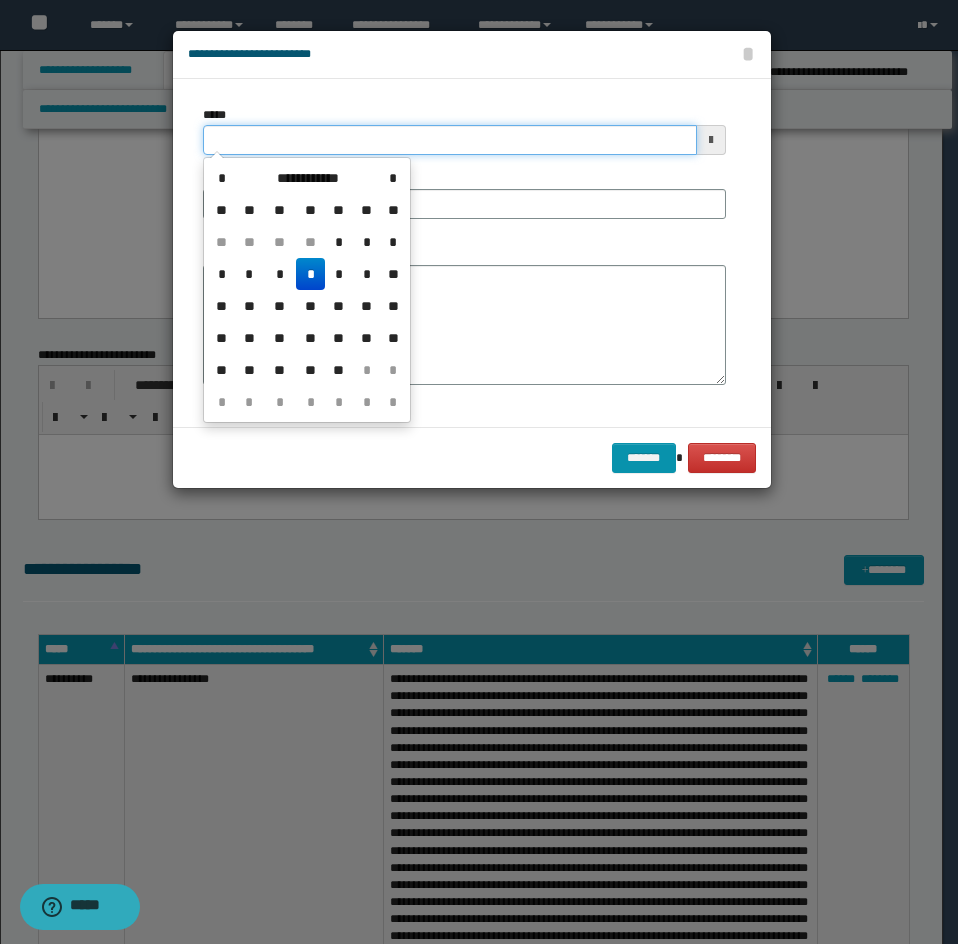 click on "*****" at bounding box center (450, 140) 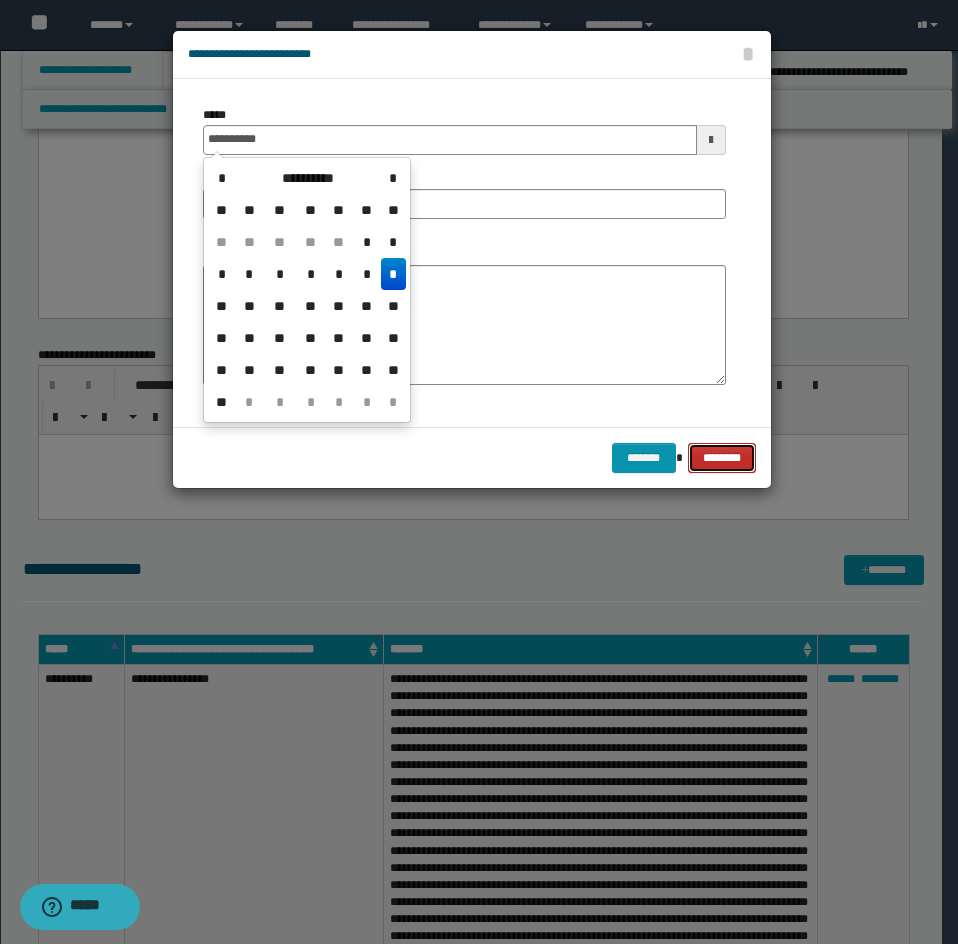type on "**********" 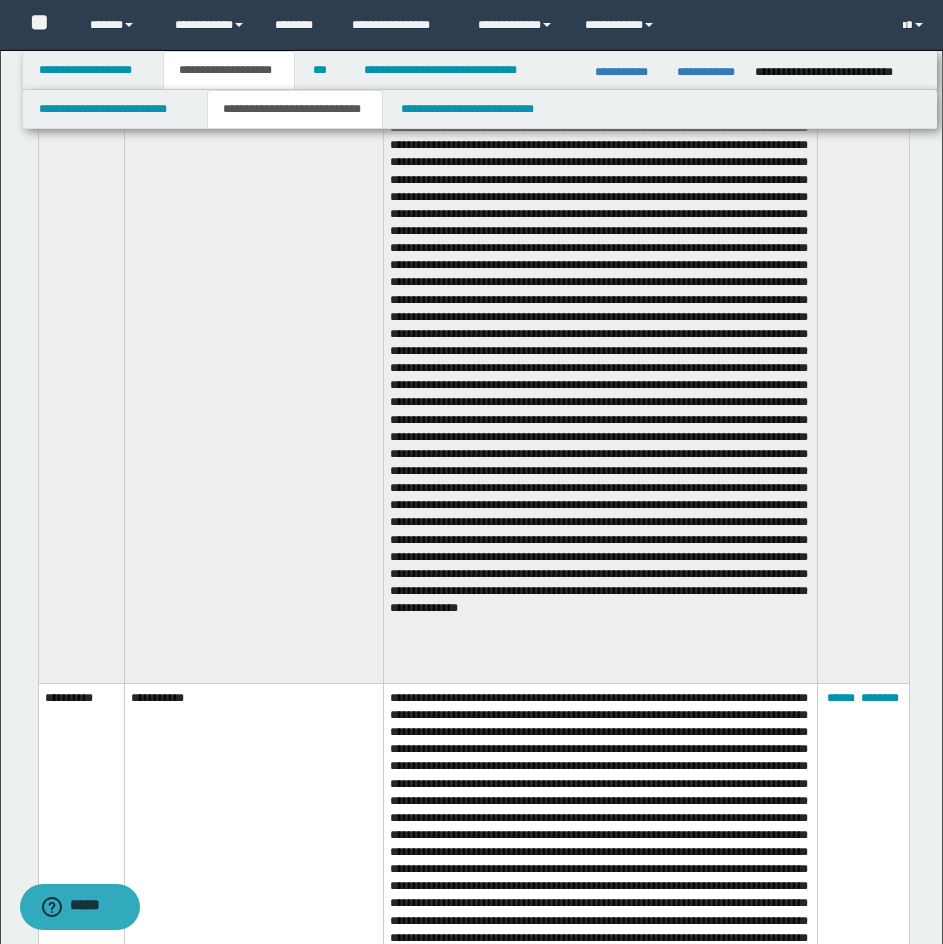 scroll, scrollTop: 12166, scrollLeft: 0, axis: vertical 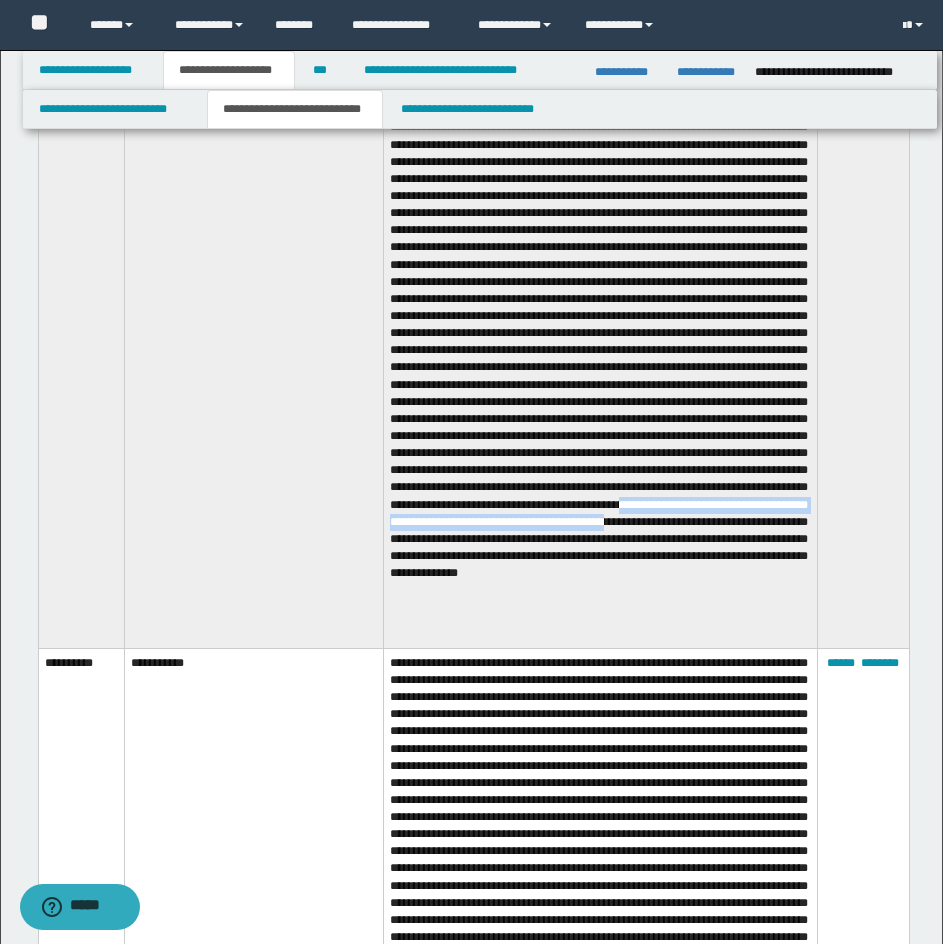 drag, startPoint x: 607, startPoint y: 591, endPoint x: 642, endPoint y: 607, distance: 38.483765 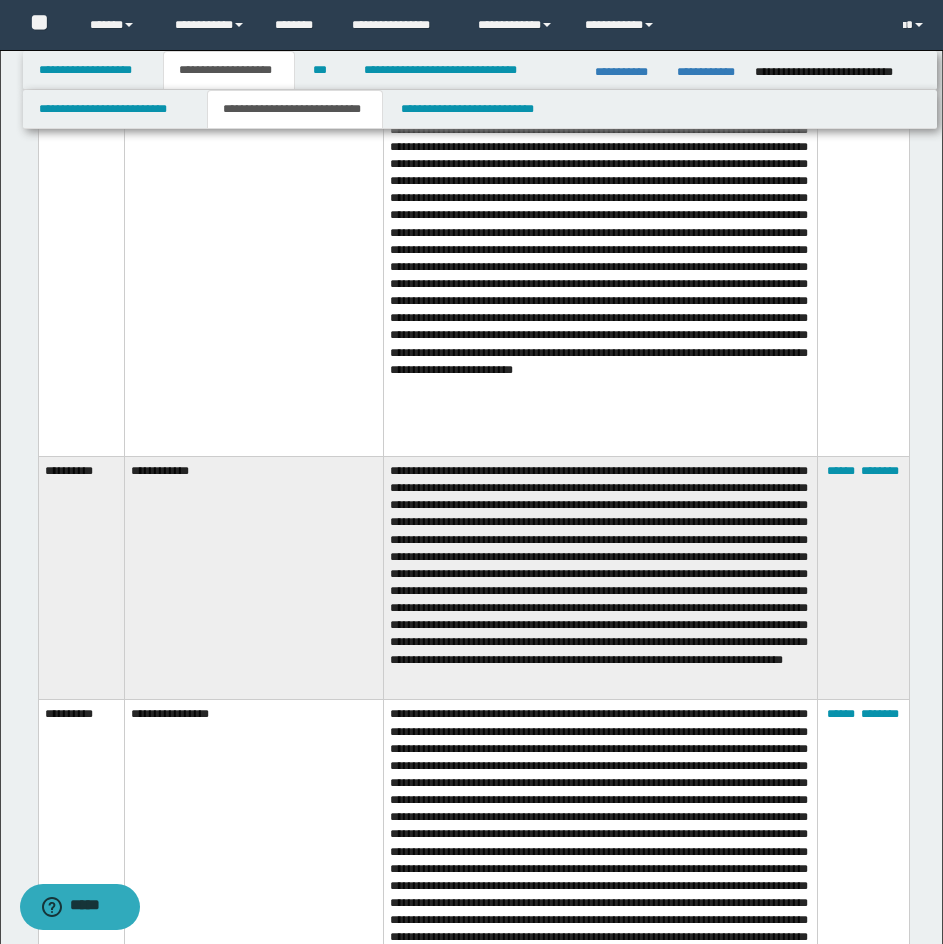 scroll, scrollTop: 12866, scrollLeft: 0, axis: vertical 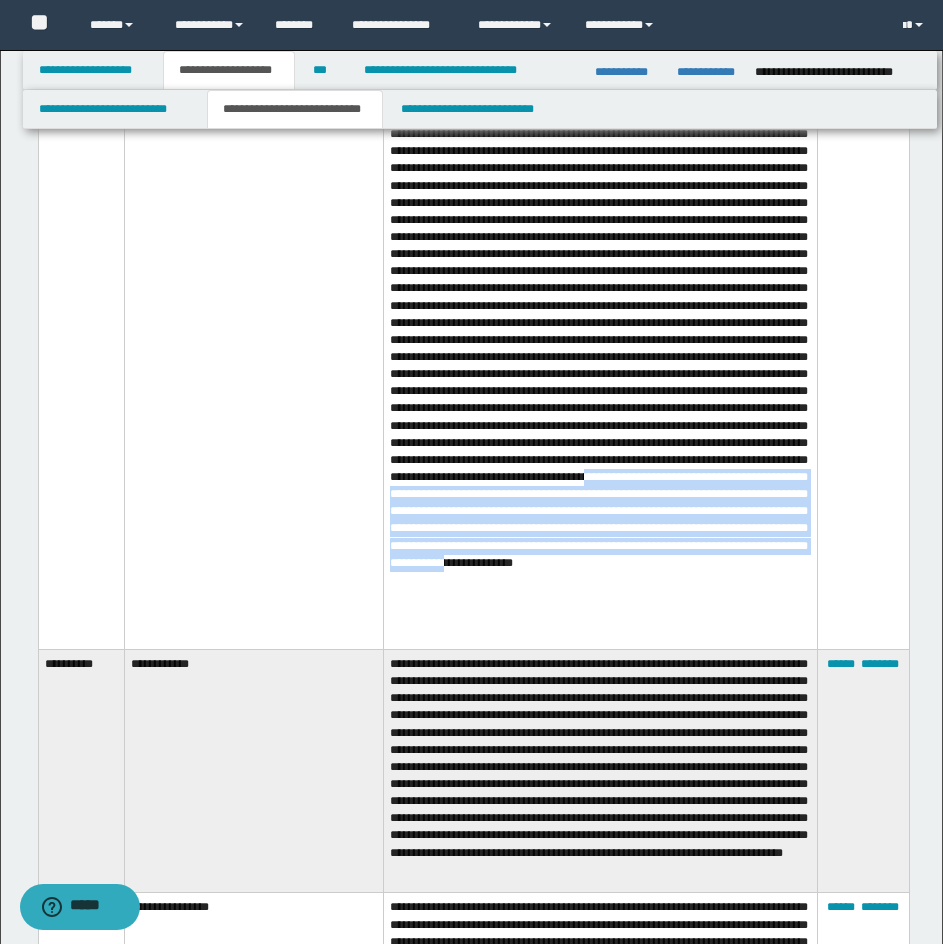 drag, startPoint x: 452, startPoint y: 576, endPoint x: 563, endPoint y: 660, distance: 139.2013 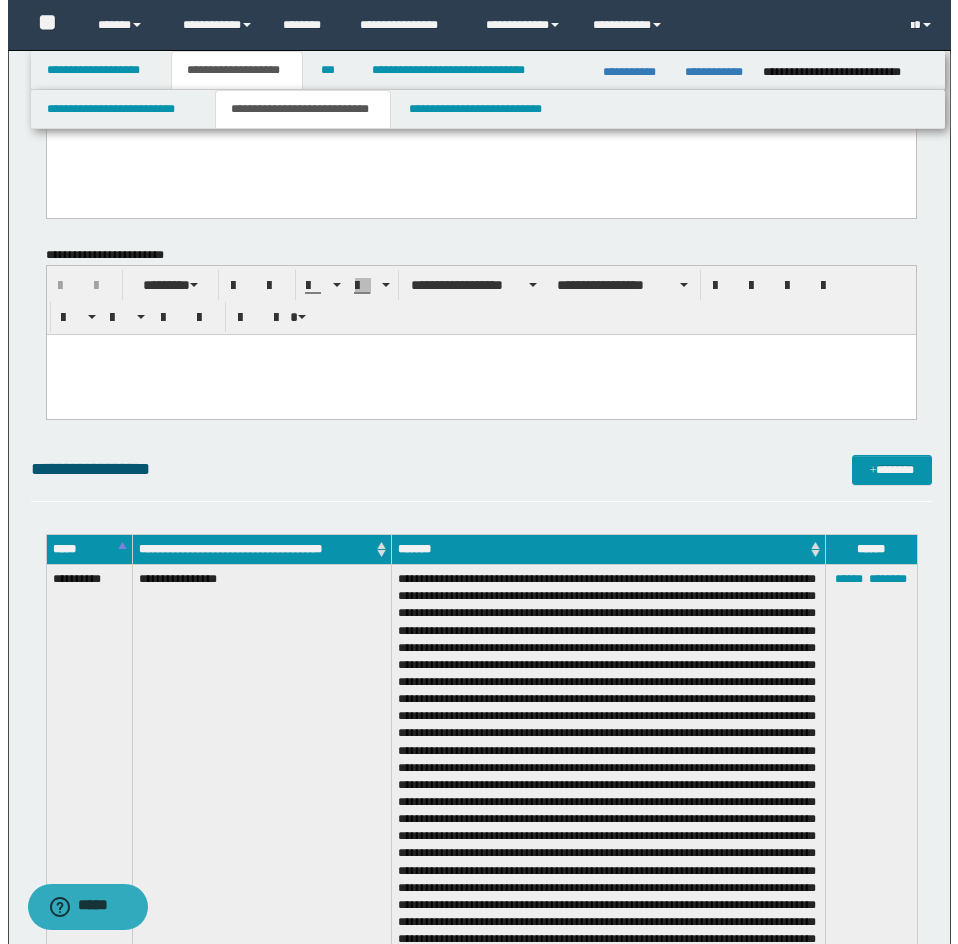 scroll, scrollTop: 3366, scrollLeft: 0, axis: vertical 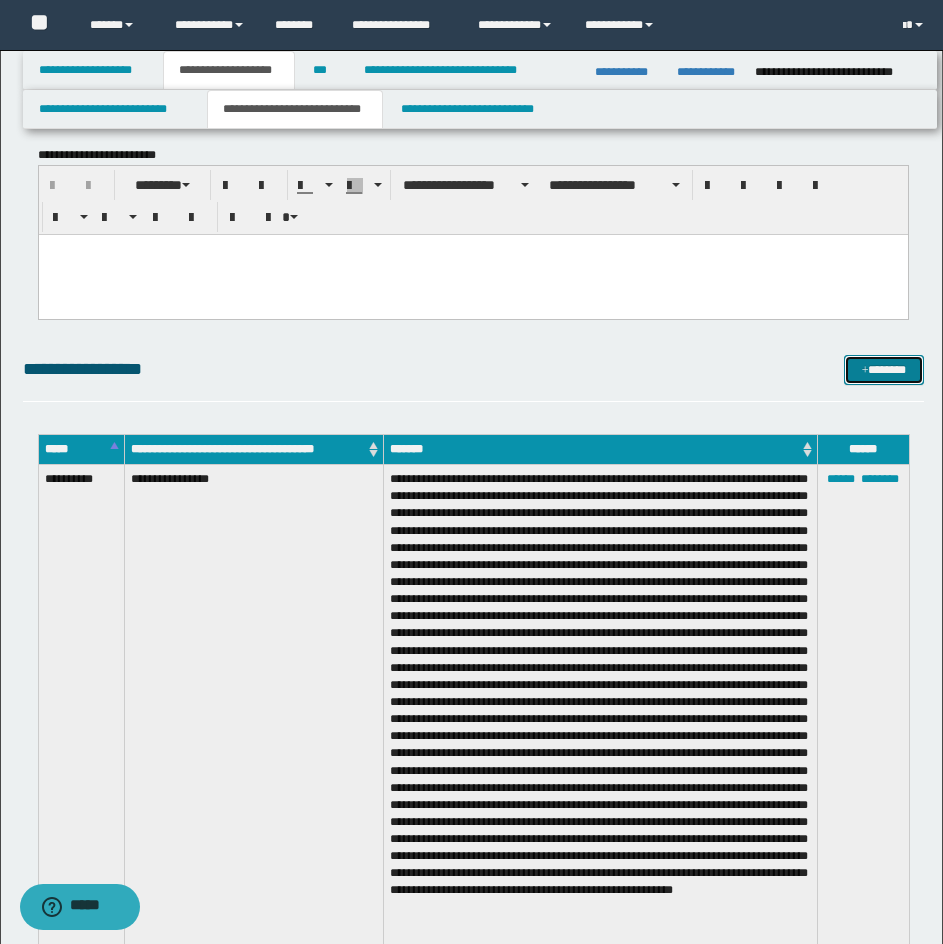 click on "*******" at bounding box center [884, 370] 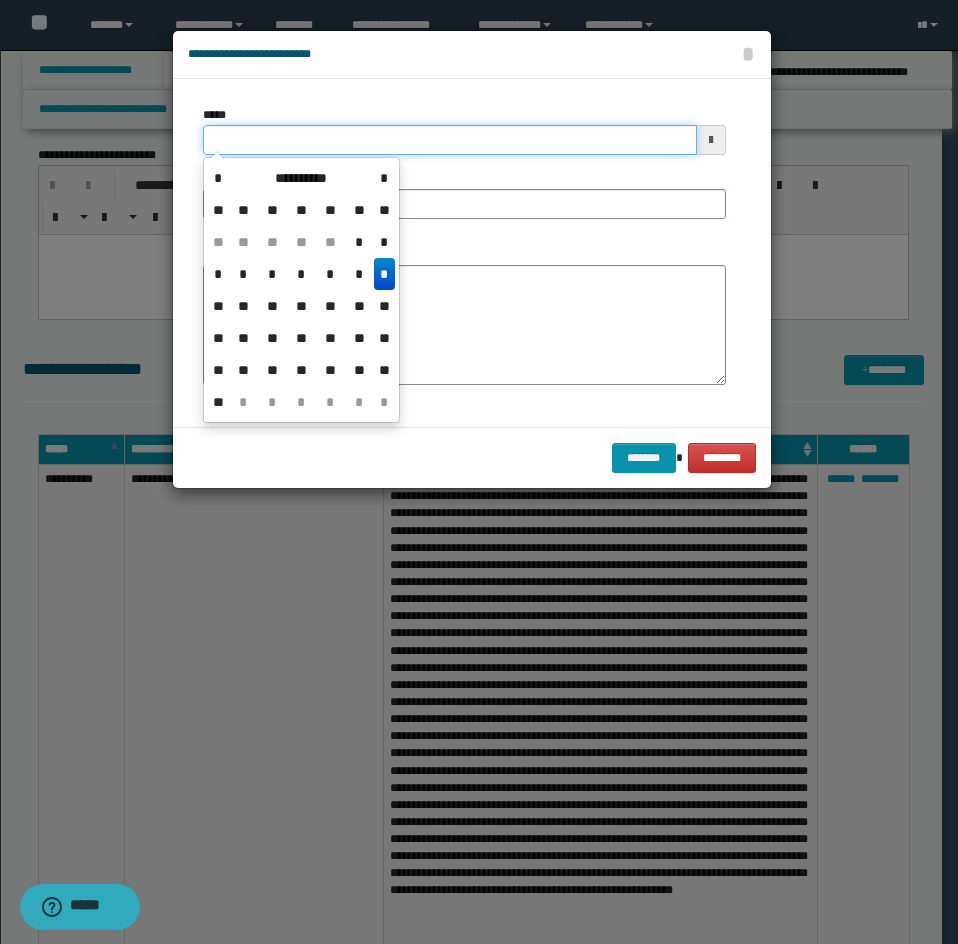 click on "*****" at bounding box center (450, 140) 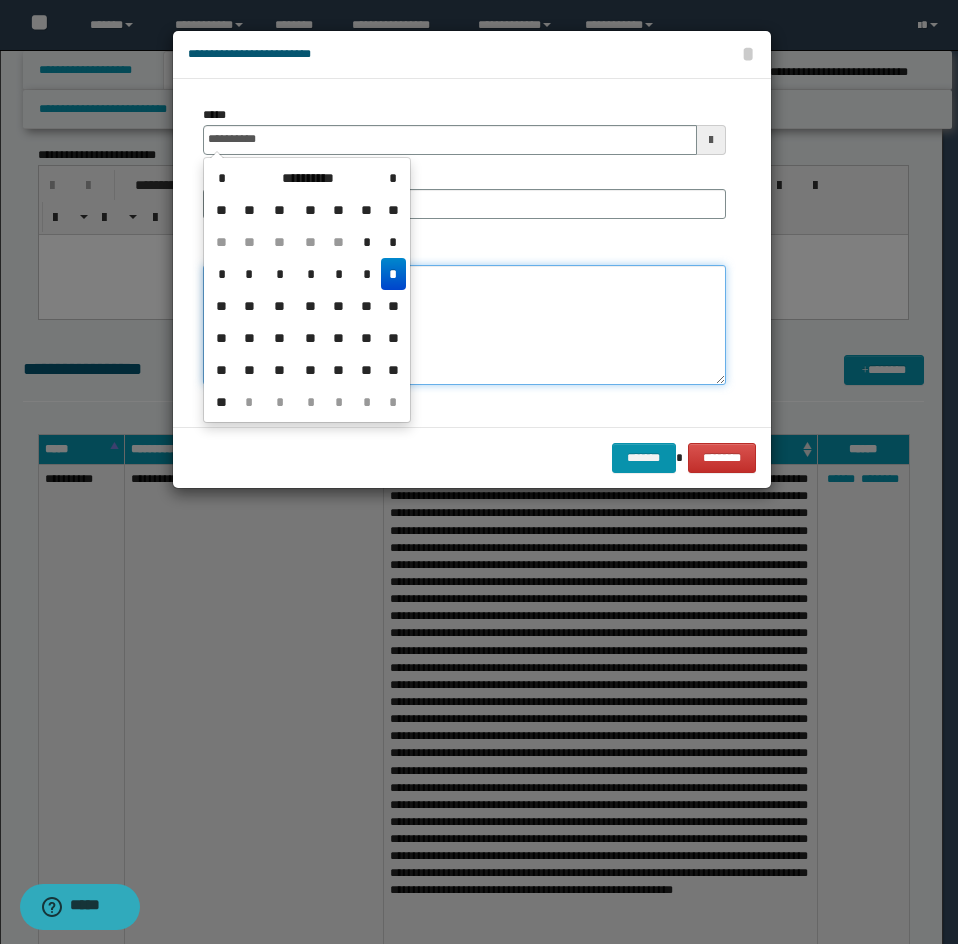 type on "**********" 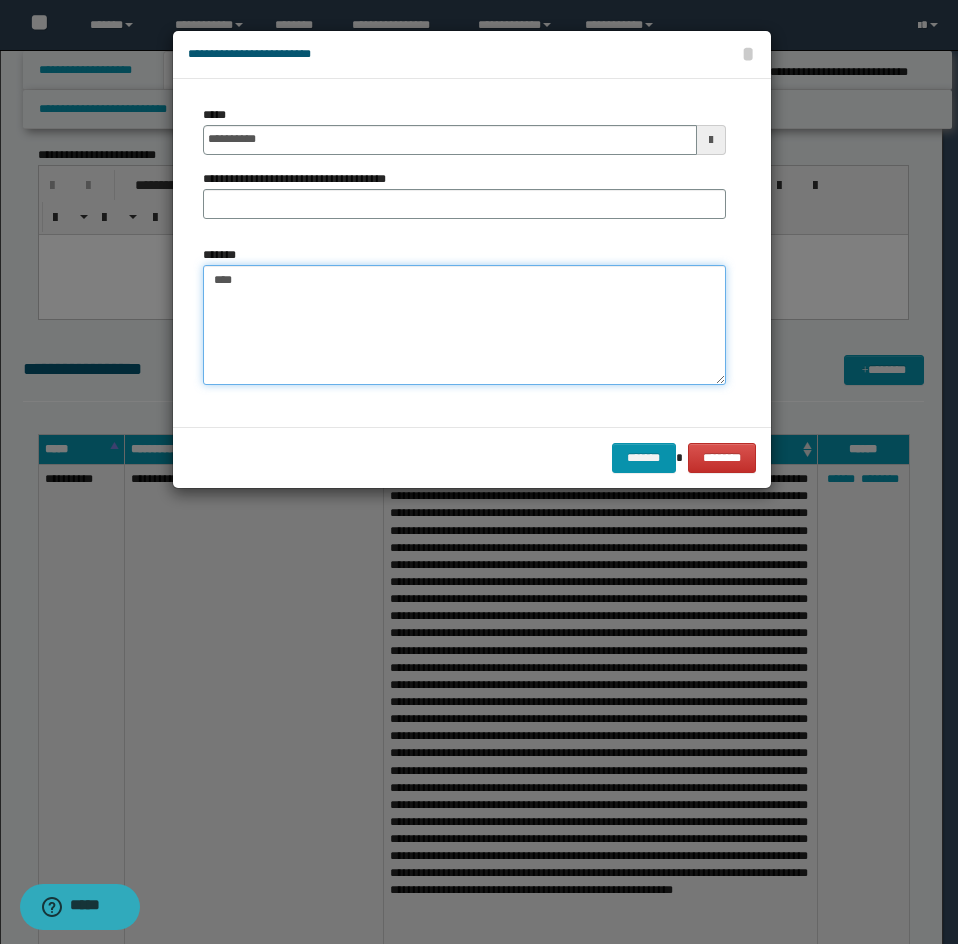 paste on "**********" 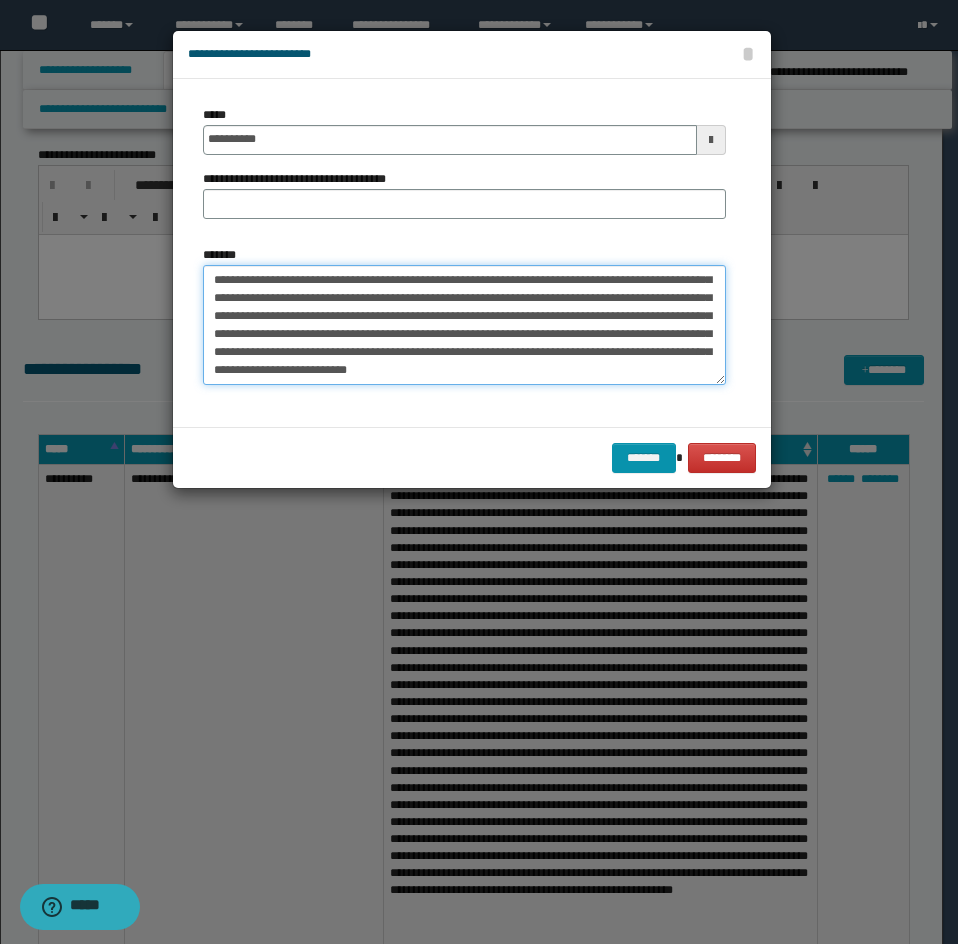 scroll, scrollTop: 504, scrollLeft: 0, axis: vertical 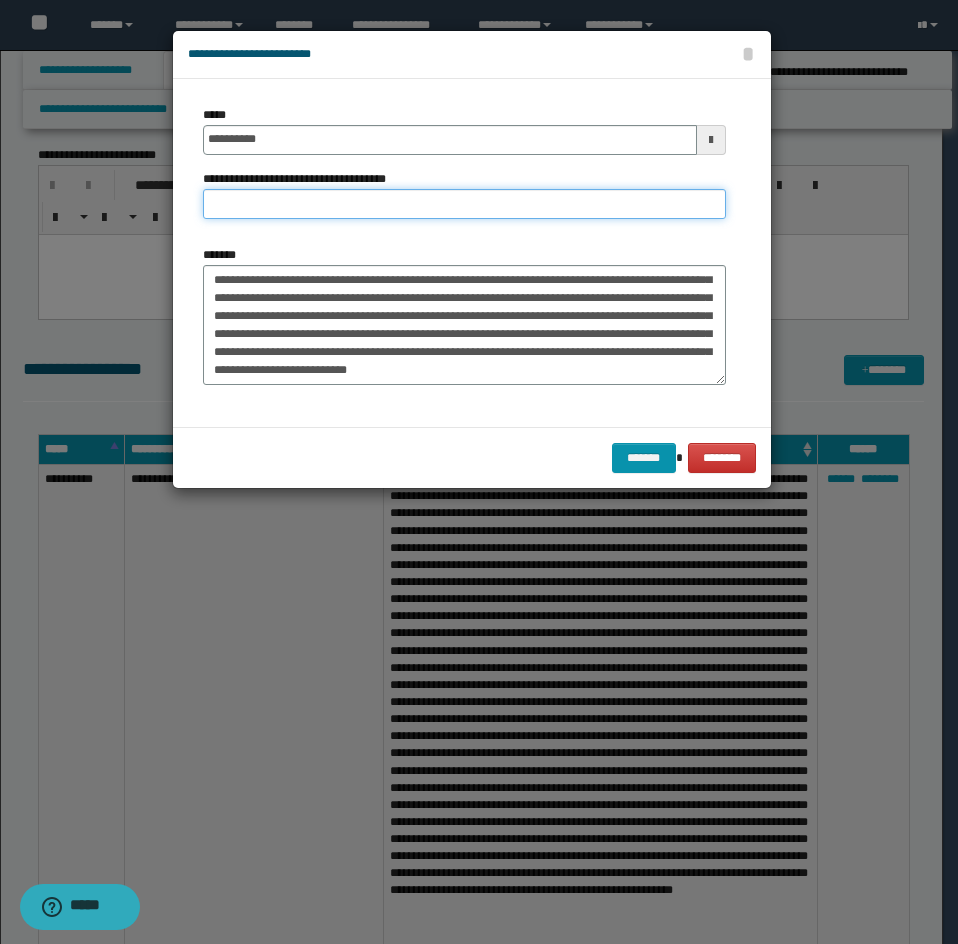 click on "**********" at bounding box center (464, 204) 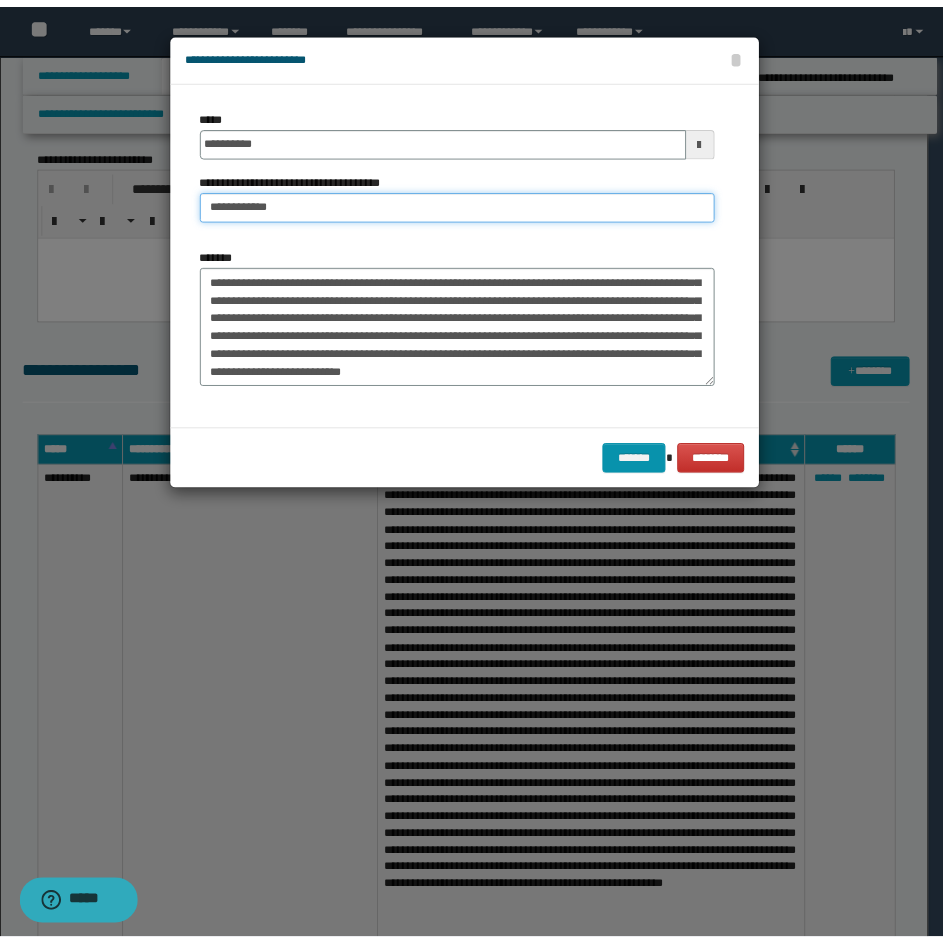 scroll, scrollTop: 404, scrollLeft: 0, axis: vertical 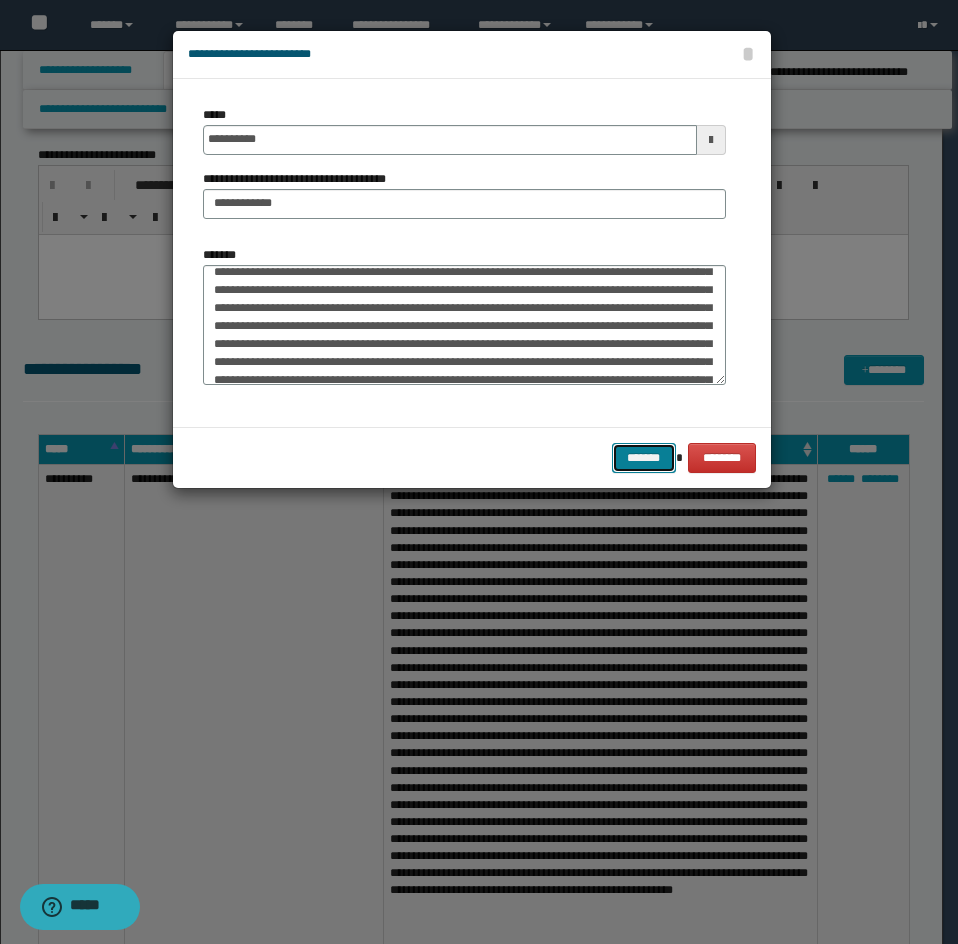 click on "*******" at bounding box center [644, 458] 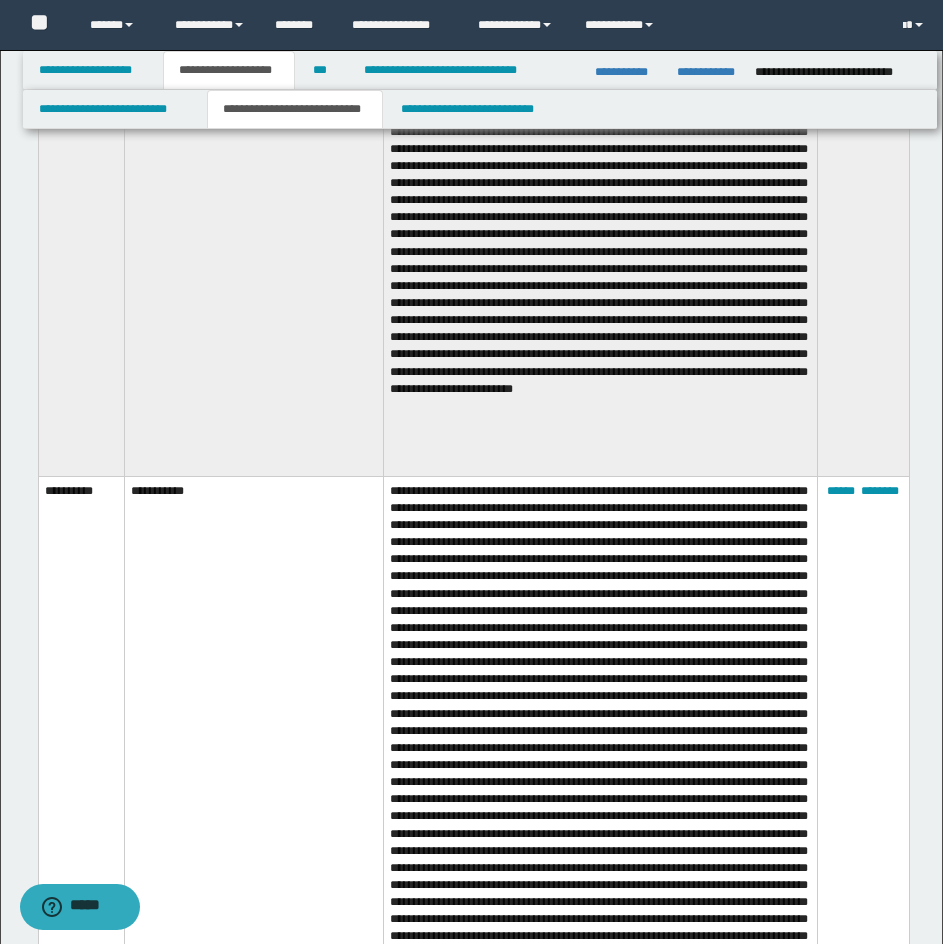 scroll, scrollTop: 13266, scrollLeft: 0, axis: vertical 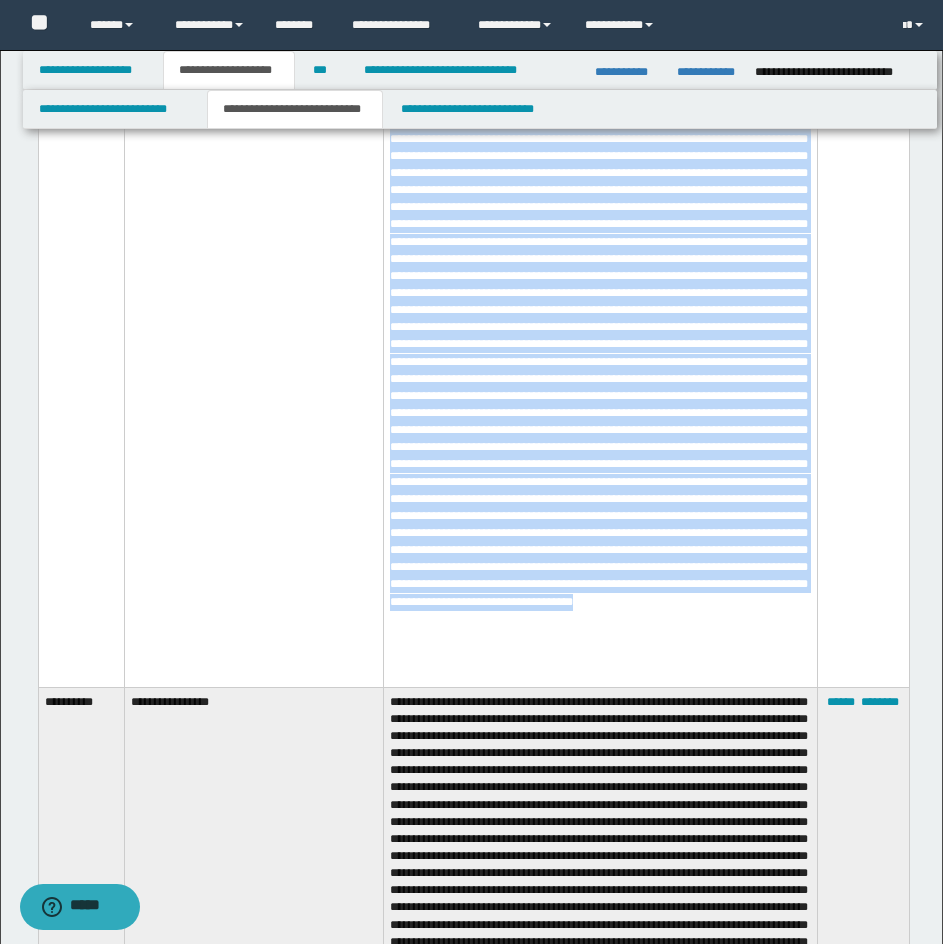 drag, startPoint x: 40, startPoint y: 547, endPoint x: 433, endPoint y: 709, distance: 425.08 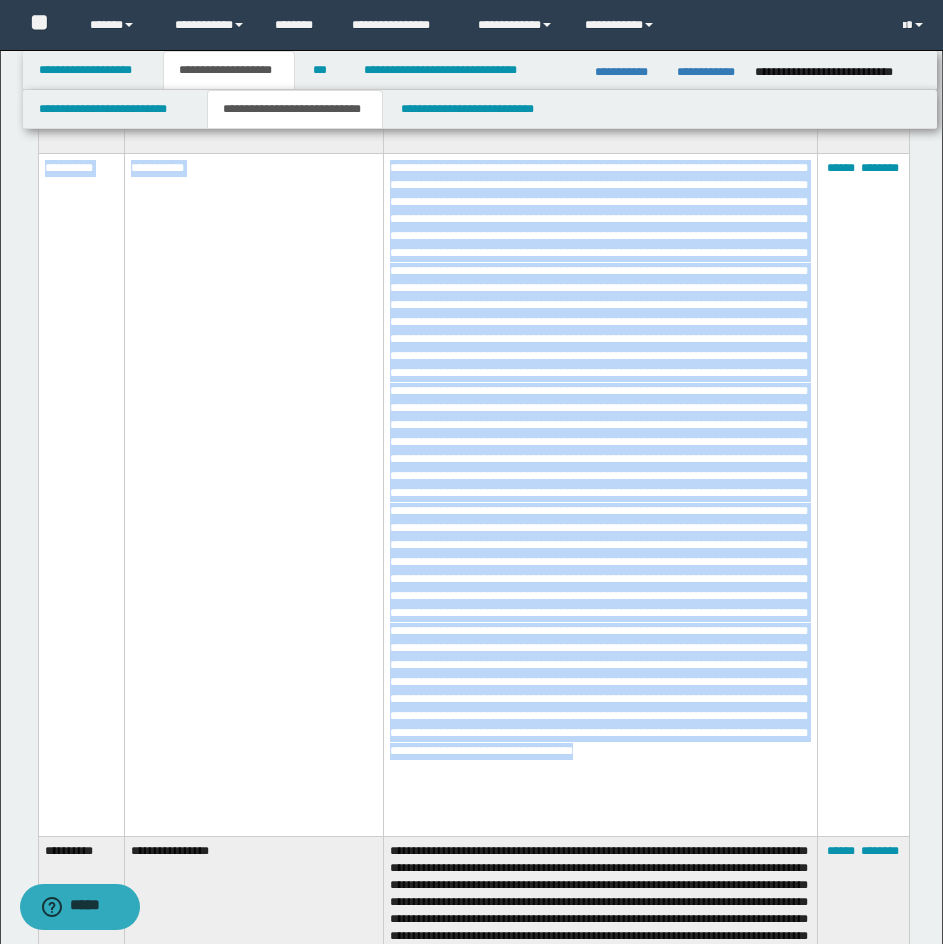 scroll, scrollTop: 13666, scrollLeft: 0, axis: vertical 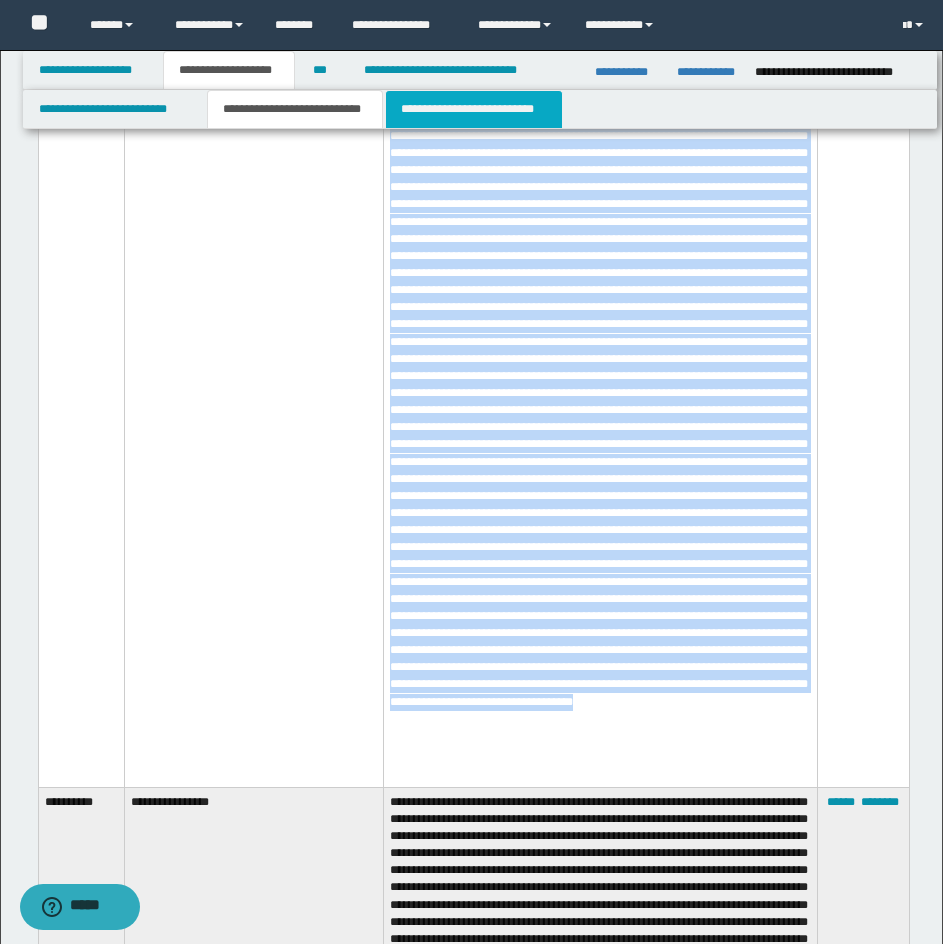 click on "**********" at bounding box center (474, 109) 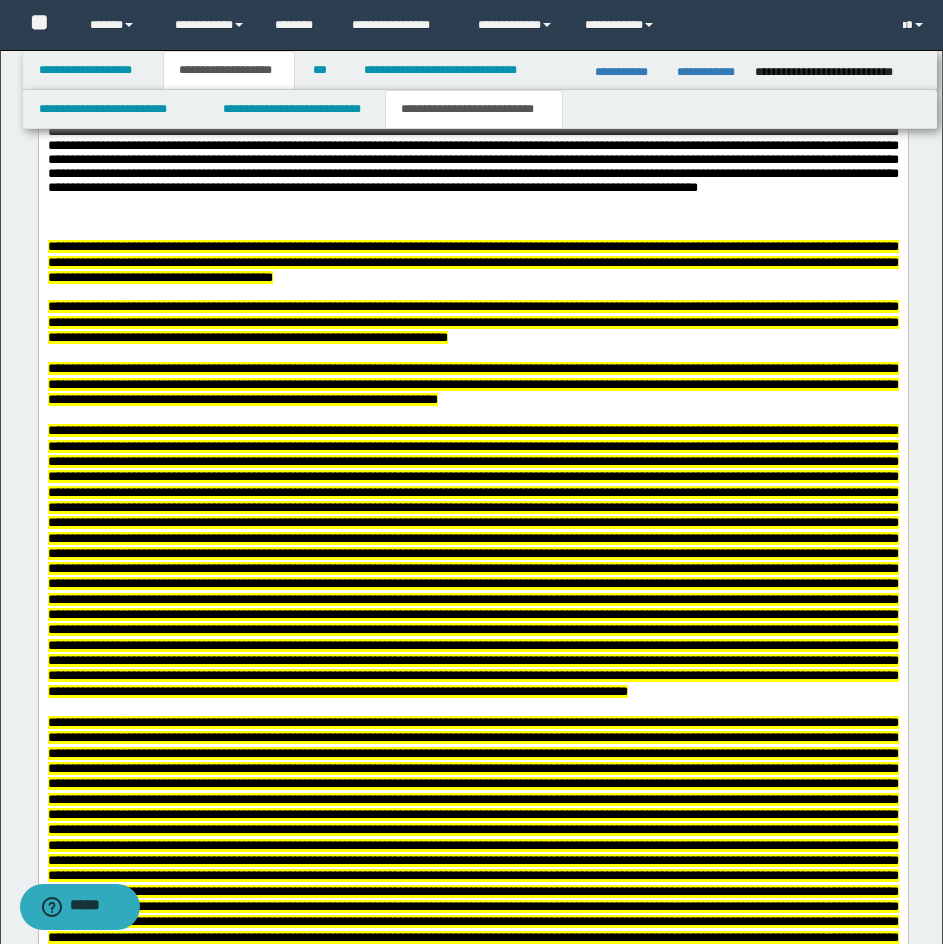 scroll, scrollTop: 6402, scrollLeft: 0, axis: vertical 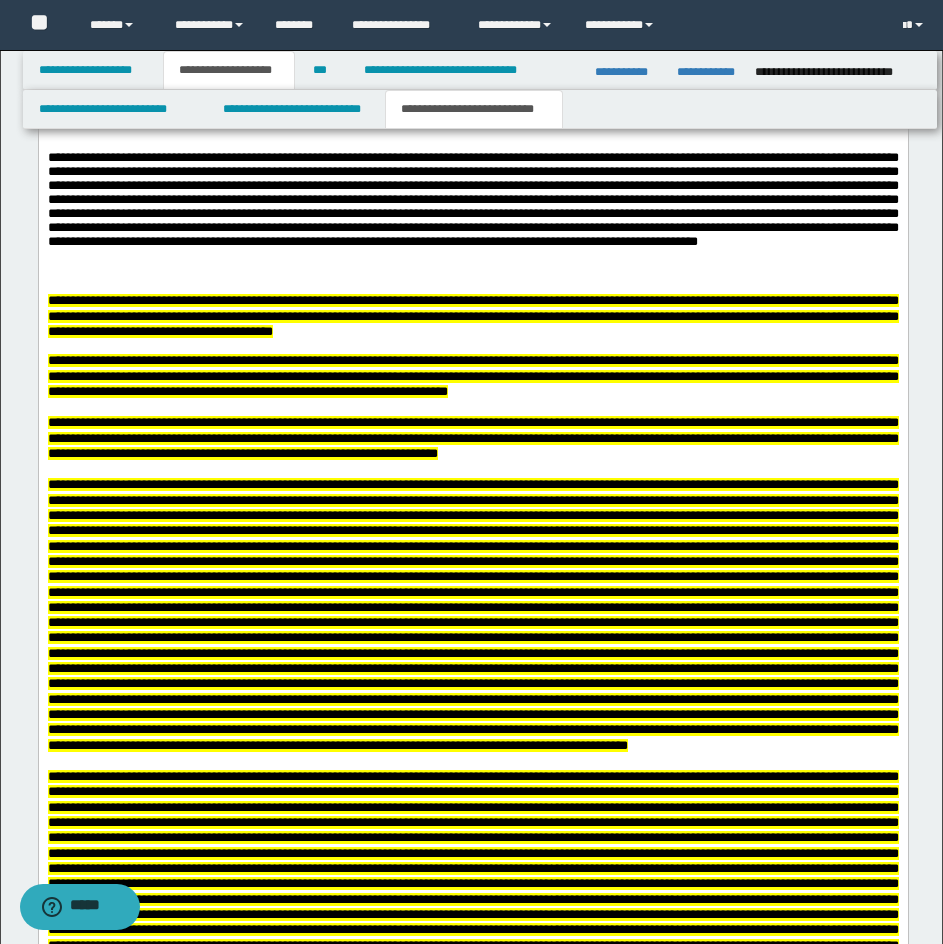 click at bounding box center (472, -529) 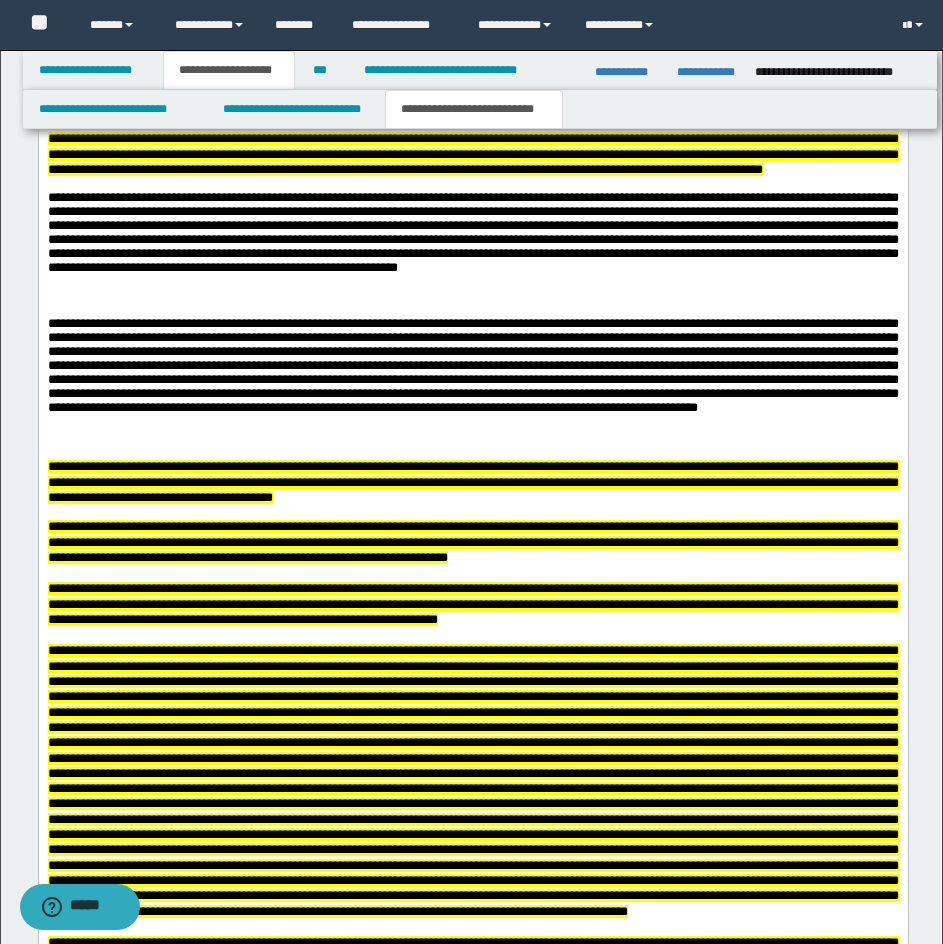 scroll, scrollTop: 6602, scrollLeft: 0, axis: vertical 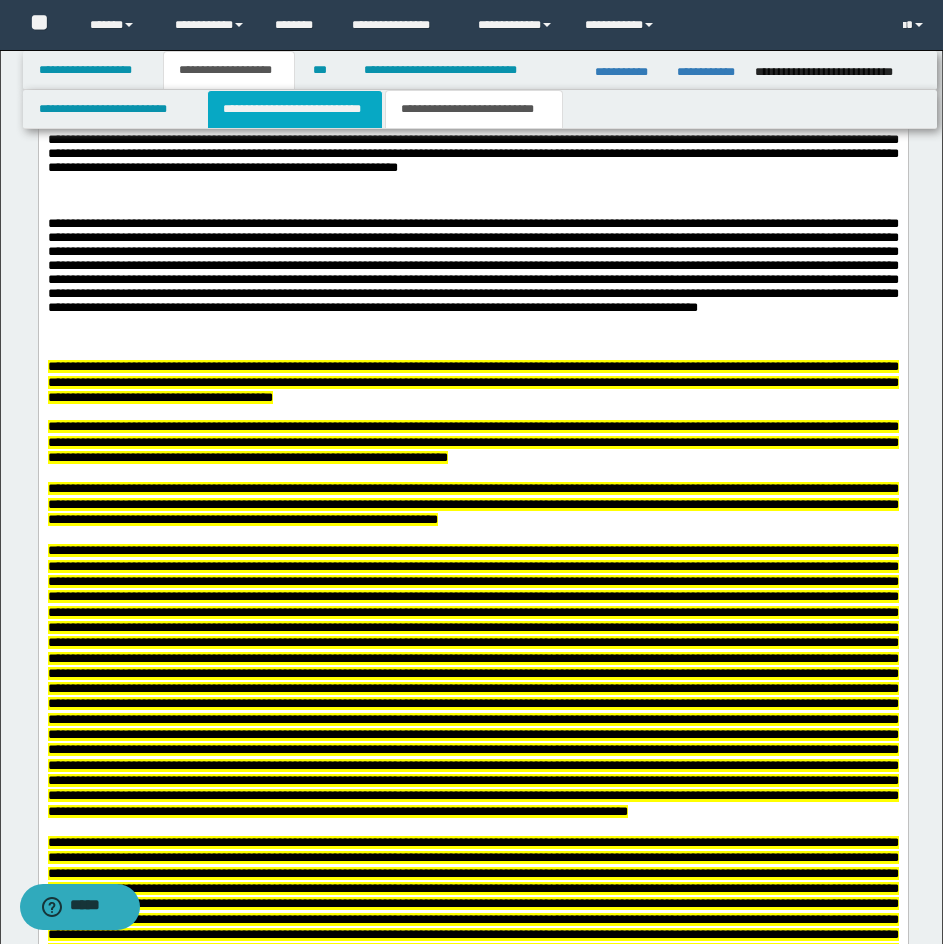 click on "**********" at bounding box center [295, 109] 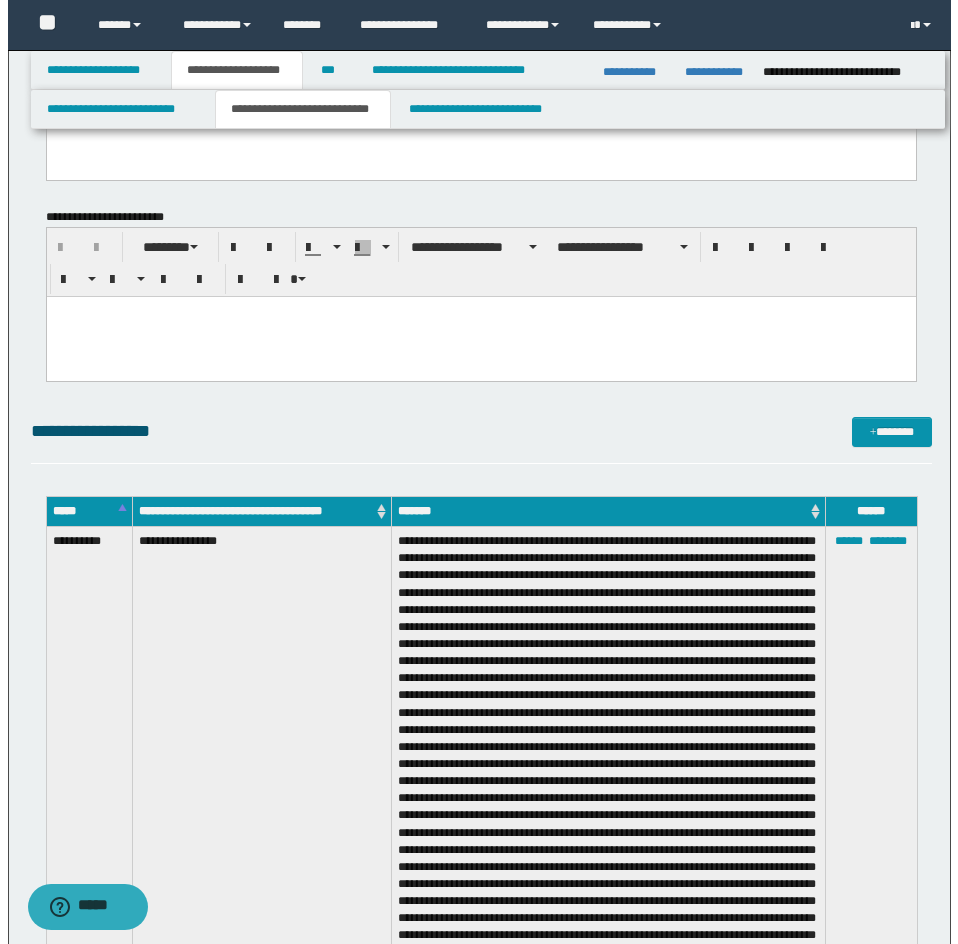 scroll, scrollTop: 3302, scrollLeft: 0, axis: vertical 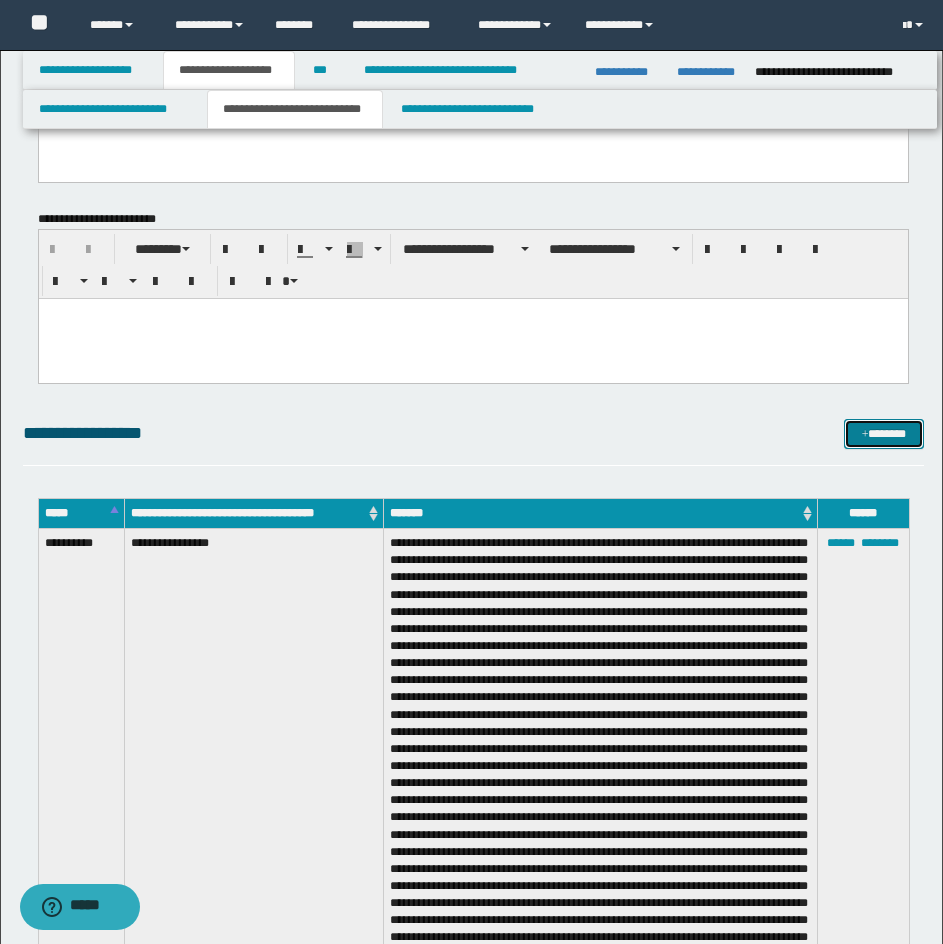 click on "*******" at bounding box center [884, 434] 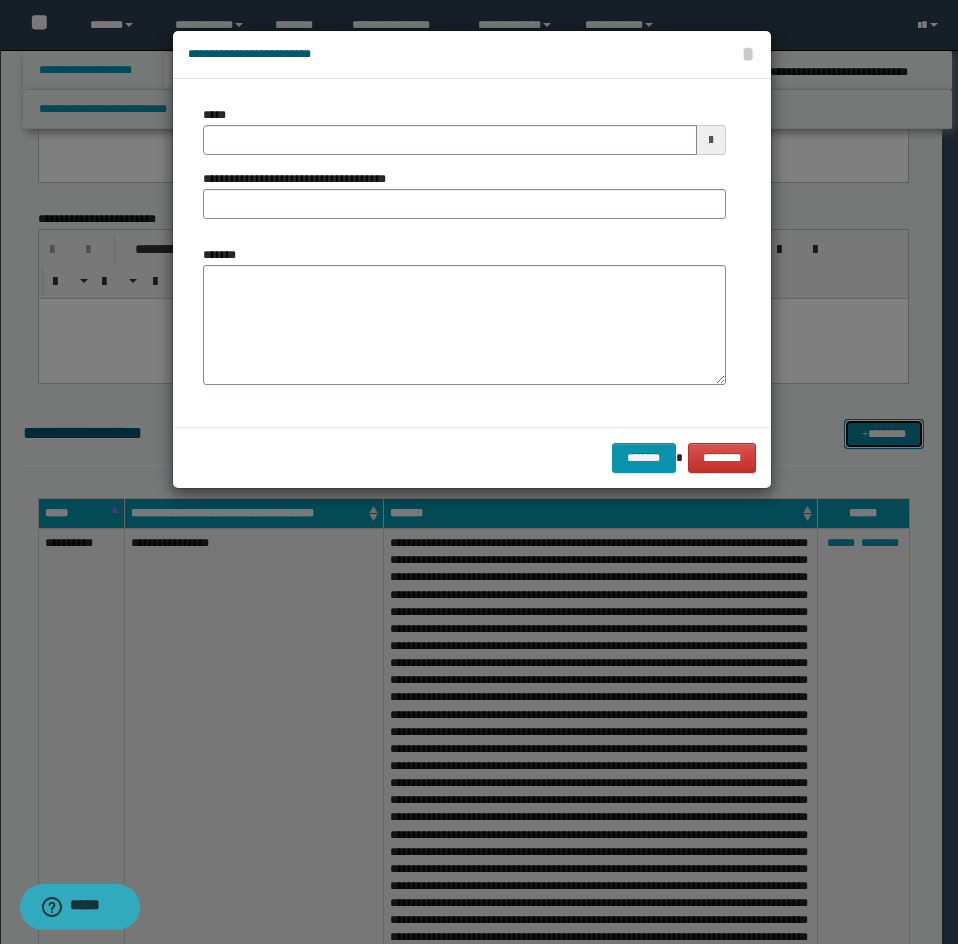 scroll, scrollTop: 0, scrollLeft: 0, axis: both 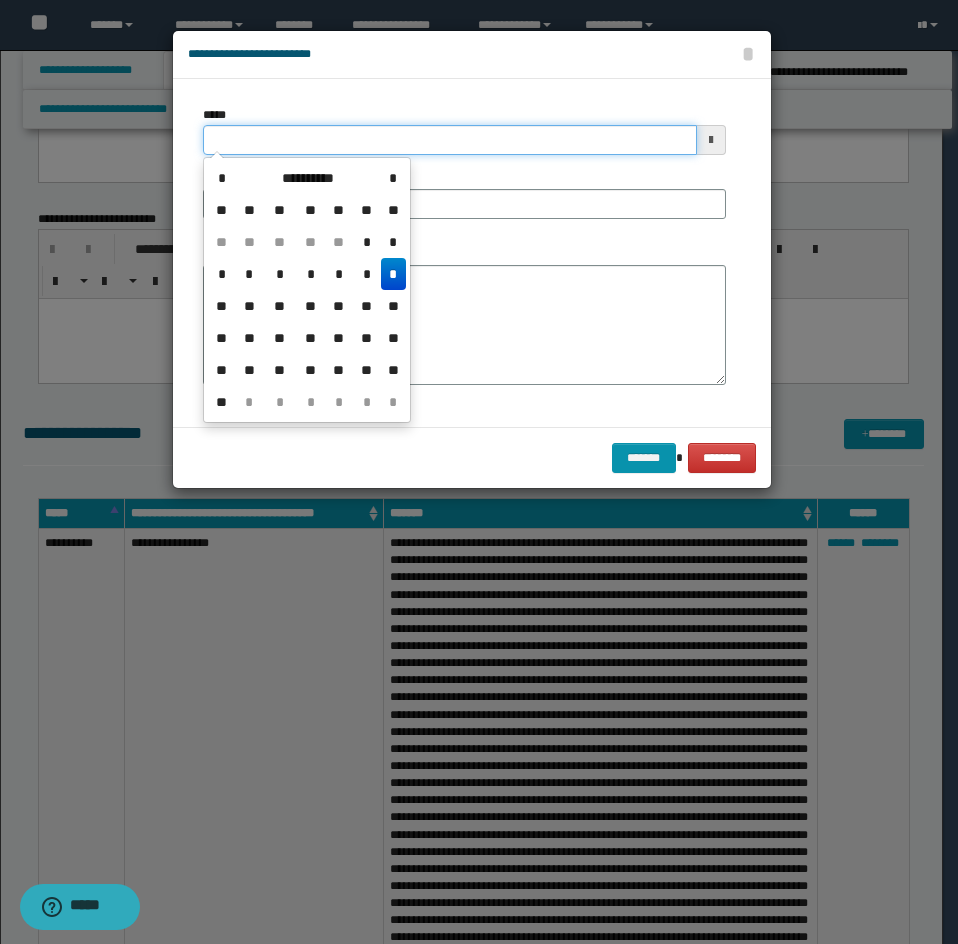 click on "*****" at bounding box center (450, 140) 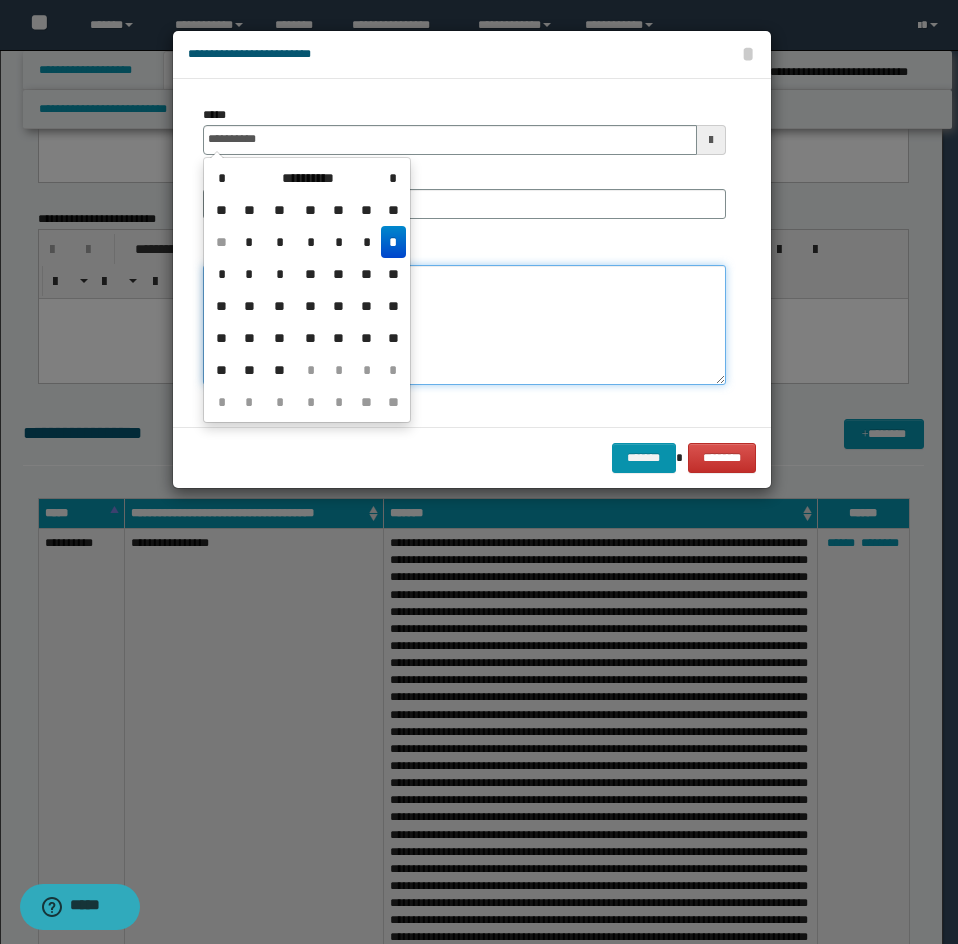 type on "**********" 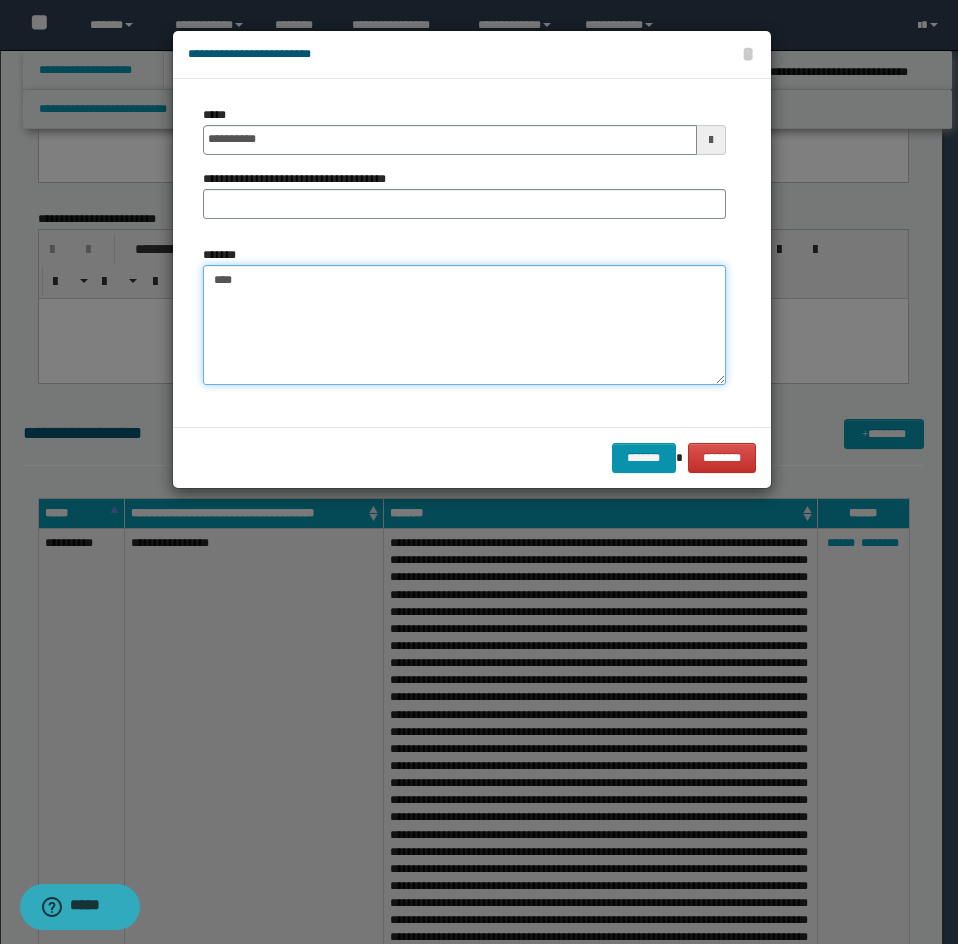 paste on "**********" 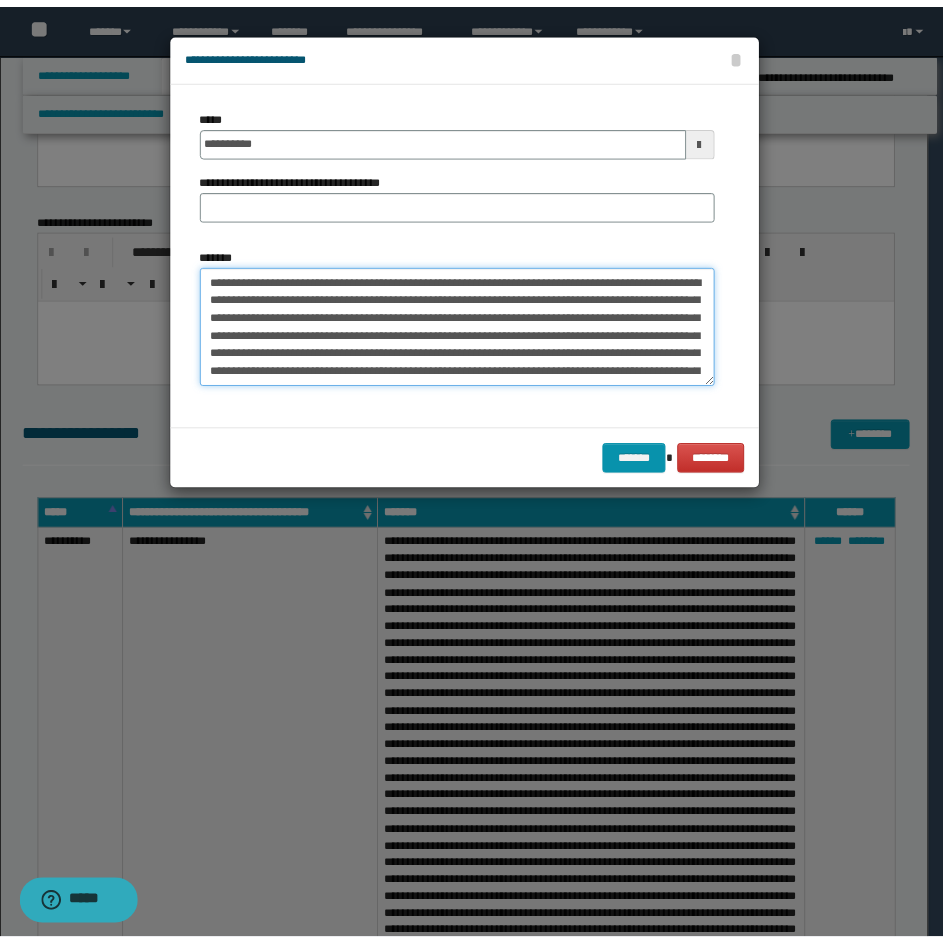 scroll, scrollTop: 462, scrollLeft: 0, axis: vertical 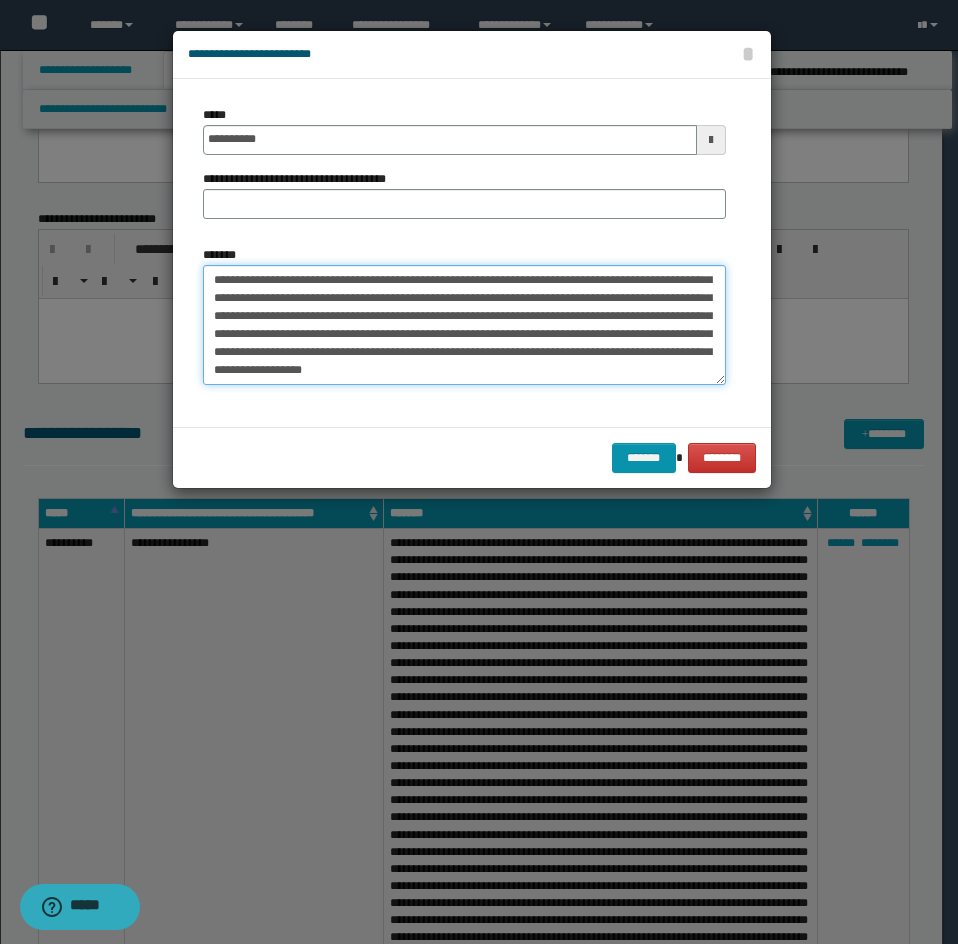 type on "**********" 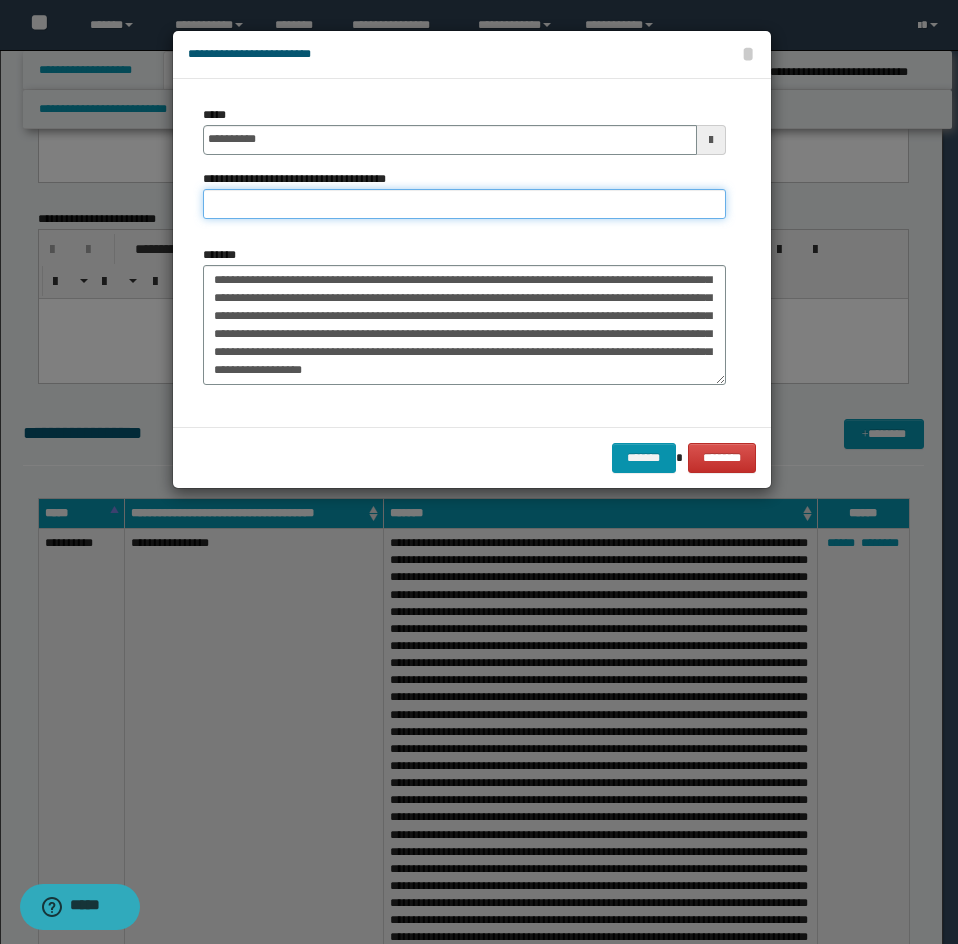 click on "**********" at bounding box center (464, 204) 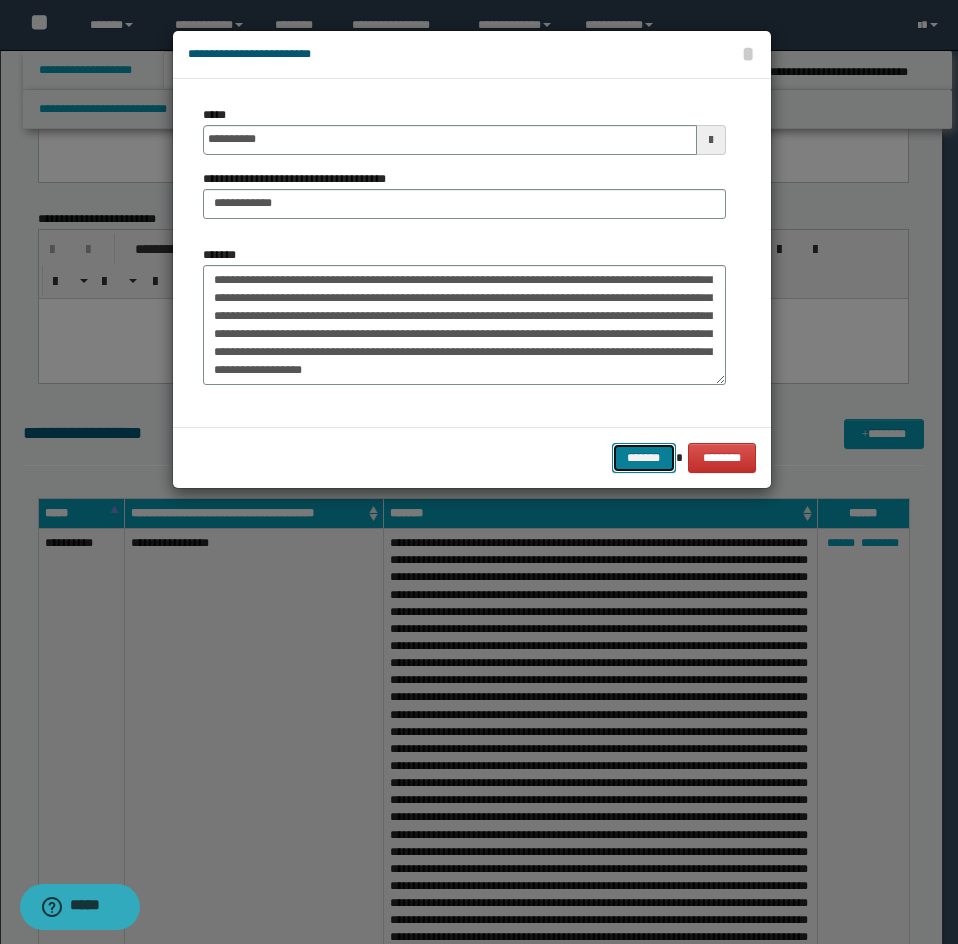 click on "*******" at bounding box center [644, 458] 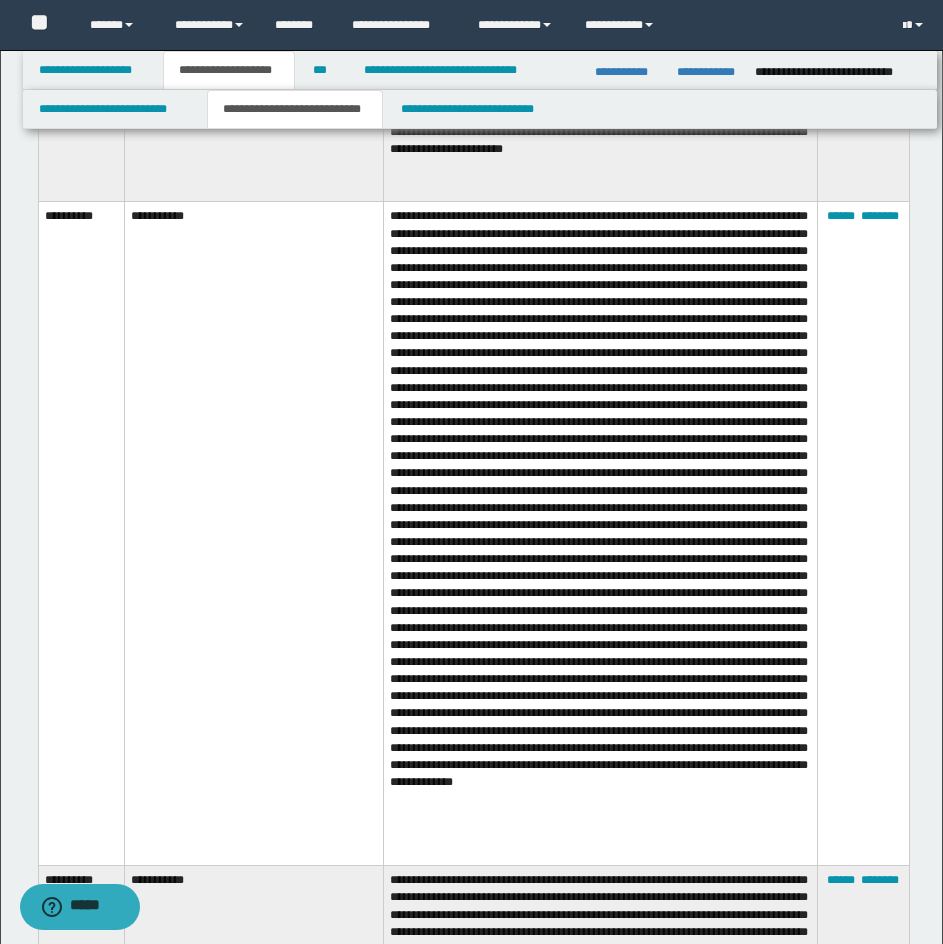 scroll, scrollTop: 14602, scrollLeft: 0, axis: vertical 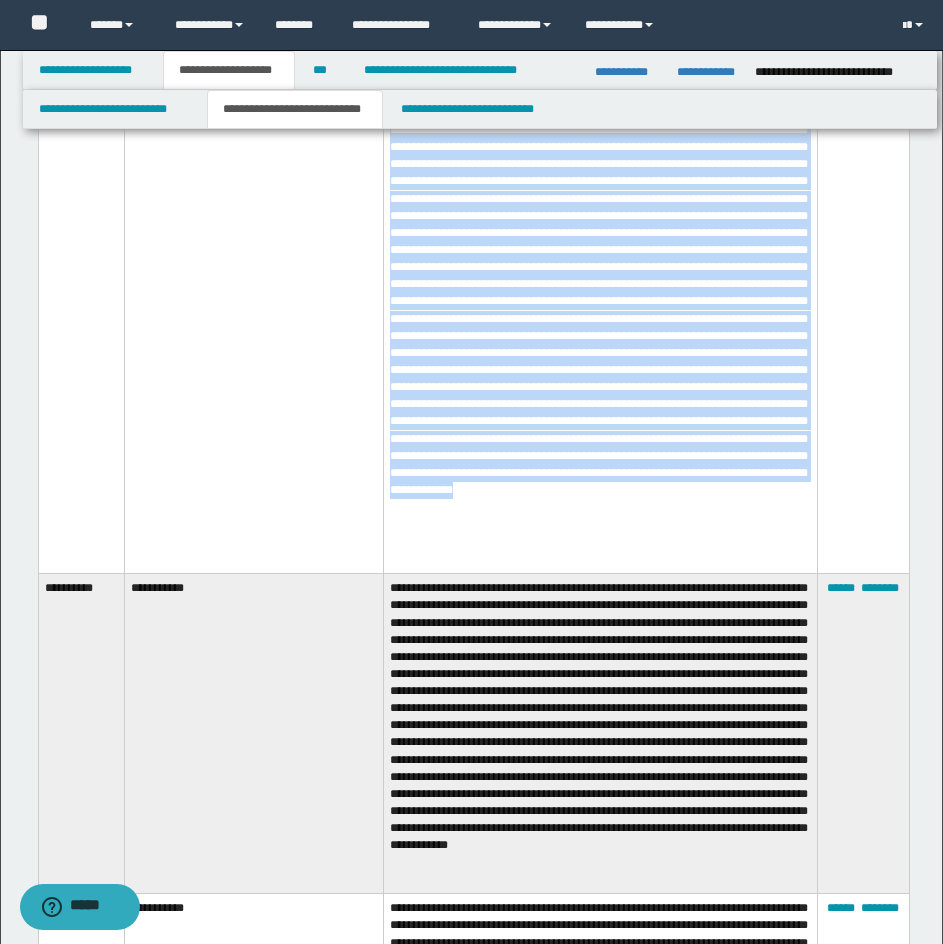 drag, startPoint x: 38, startPoint y: 263, endPoint x: 553, endPoint y: 596, distance: 613.2813 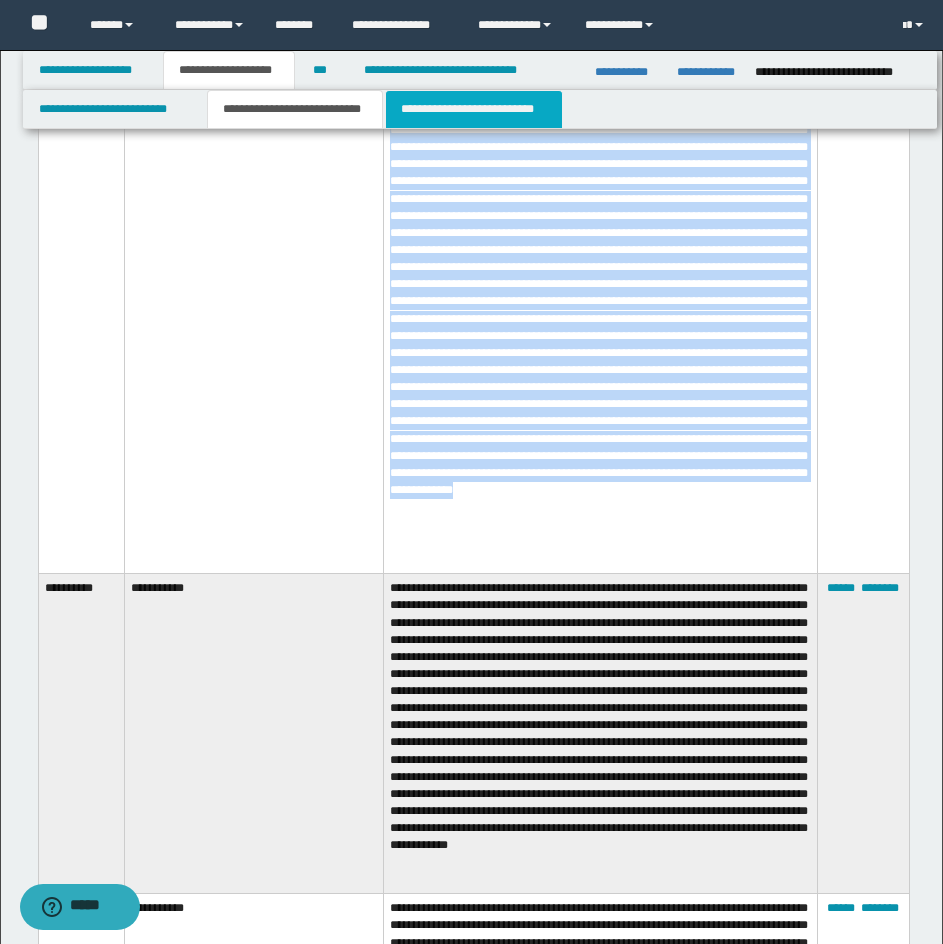click on "**********" at bounding box center (474, 109) 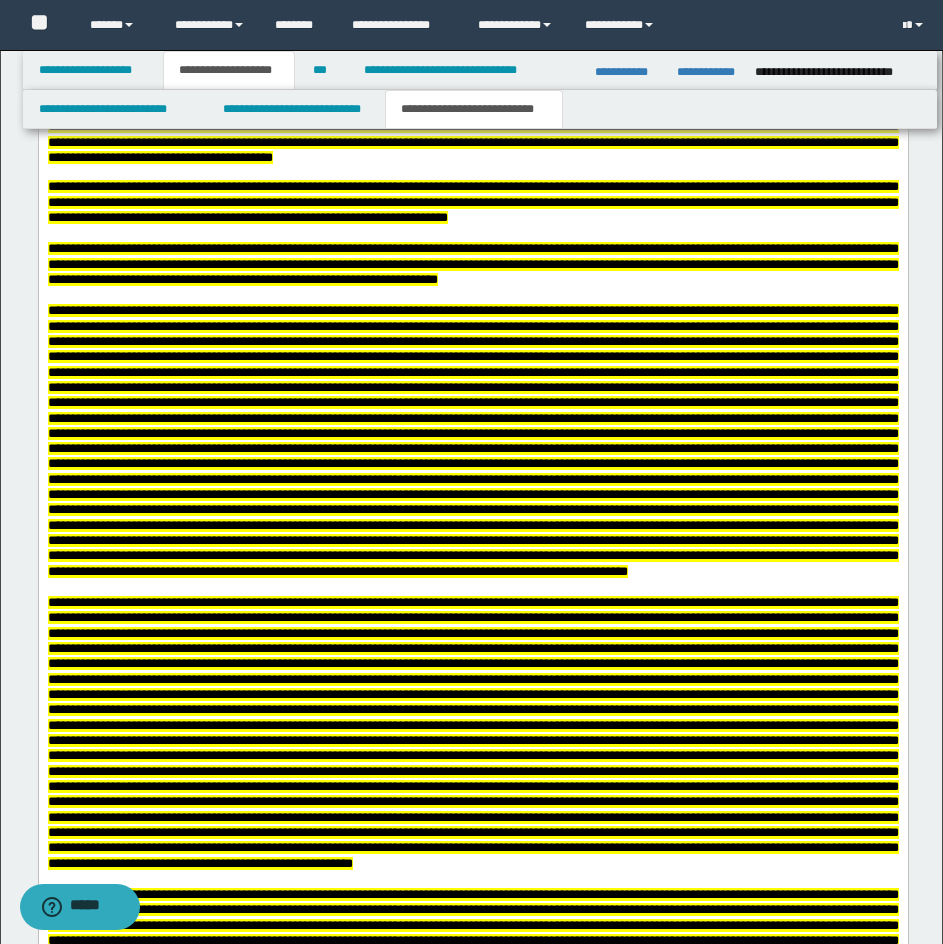 scroll, scrollTop: 6822, scrollLeft: 0, axis: vertical 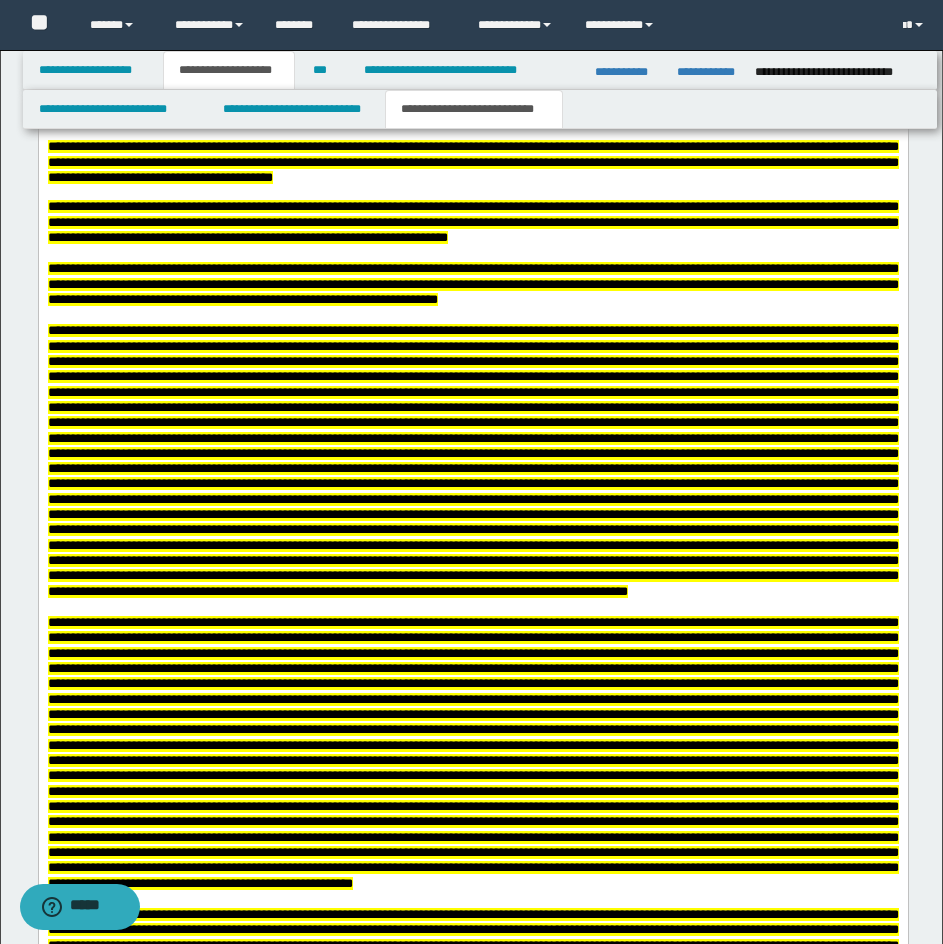 click at bounding box center (472, -487) 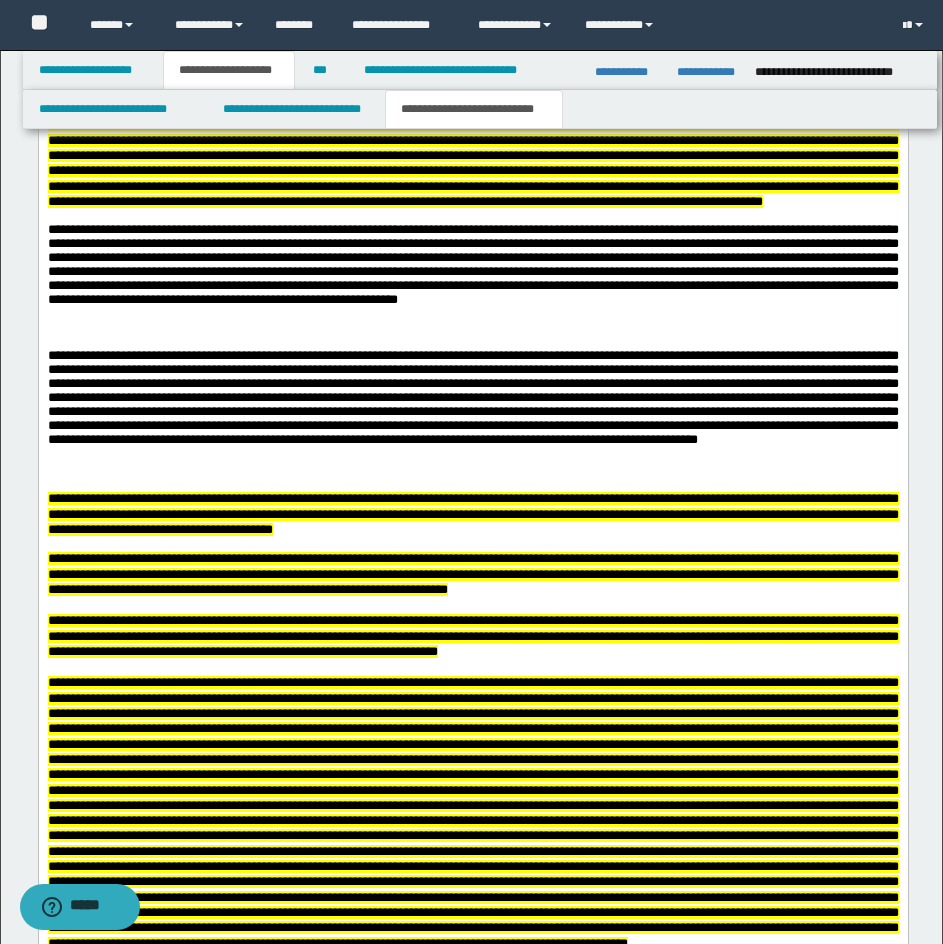 scroll, scrollTop: 6622, scrollLeft: 0, axis: vertical 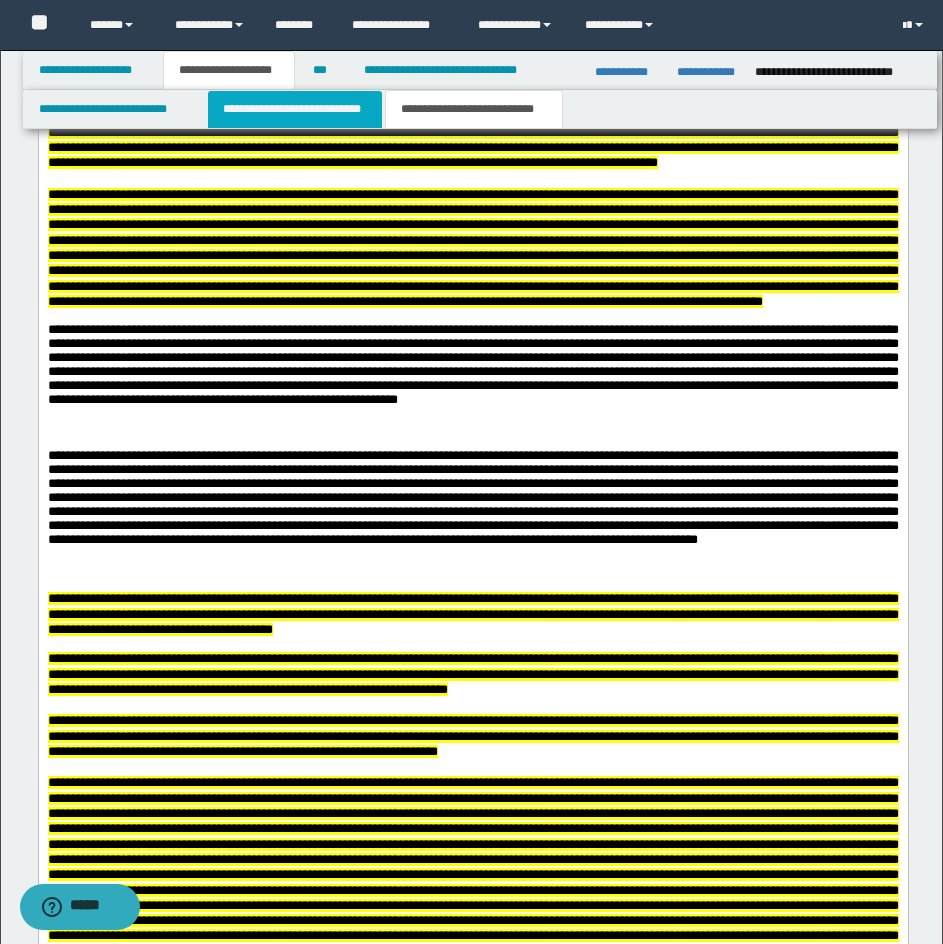 click on "**********" at bounding box center [295, 109] 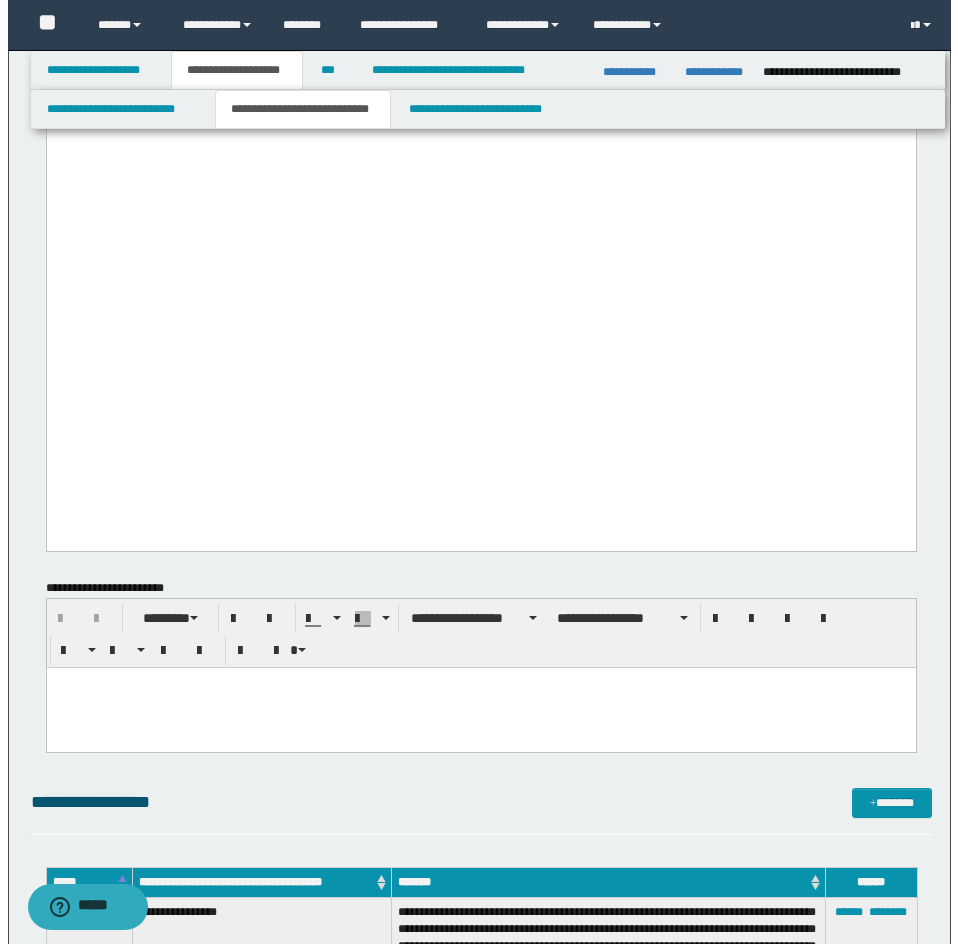 scroll, scrollTop: 3122, scrollLeft: 0, axis: vertical 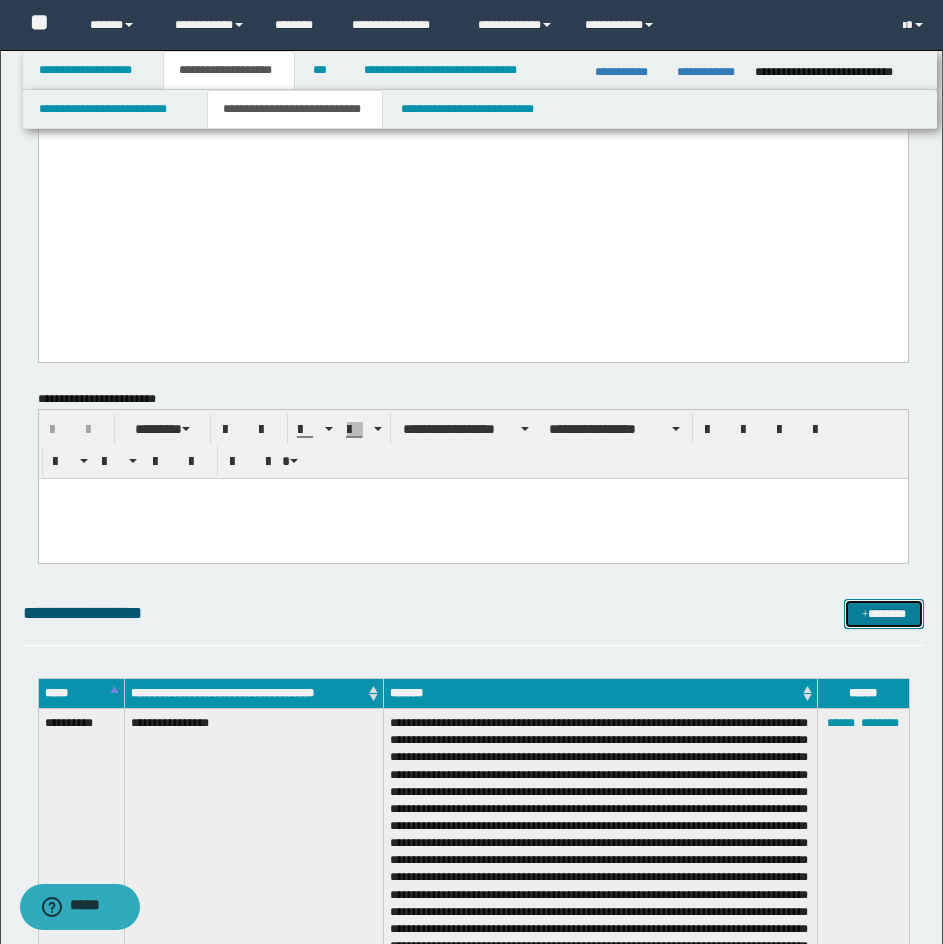 click at bounding box center (865, 615) 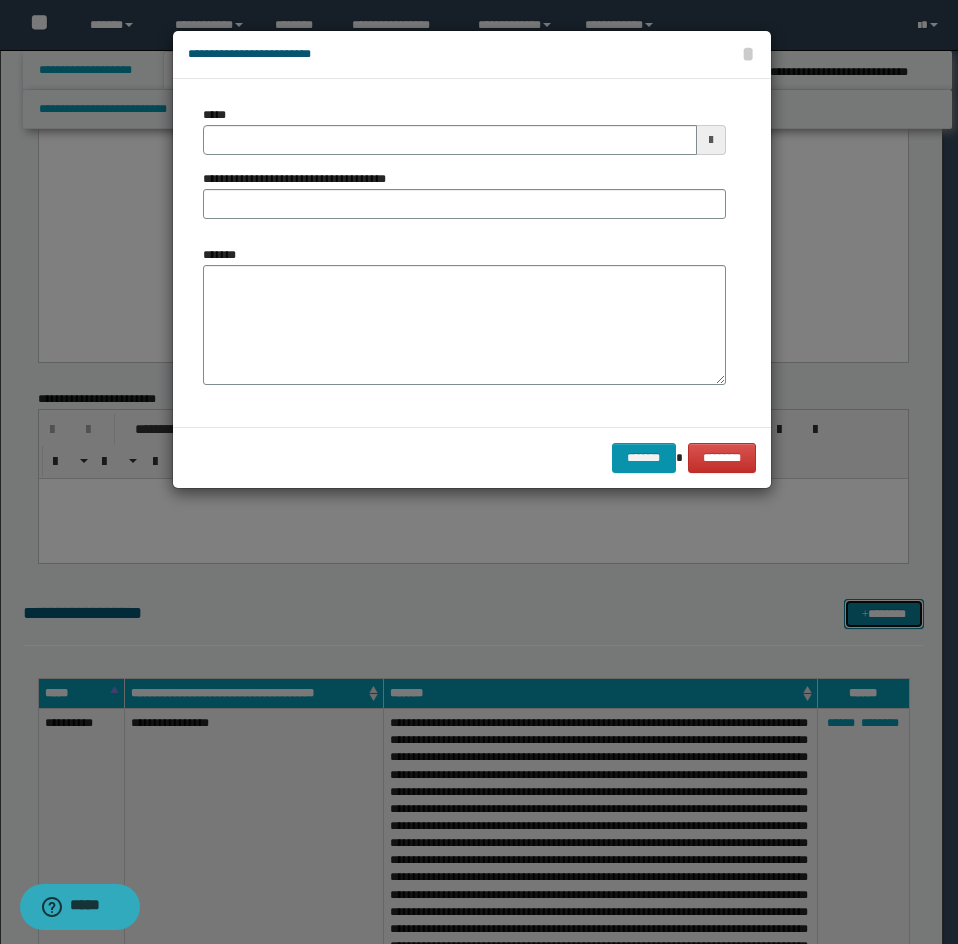 scroll, scrollTop: 0, scrollLeft: 0, axis: both 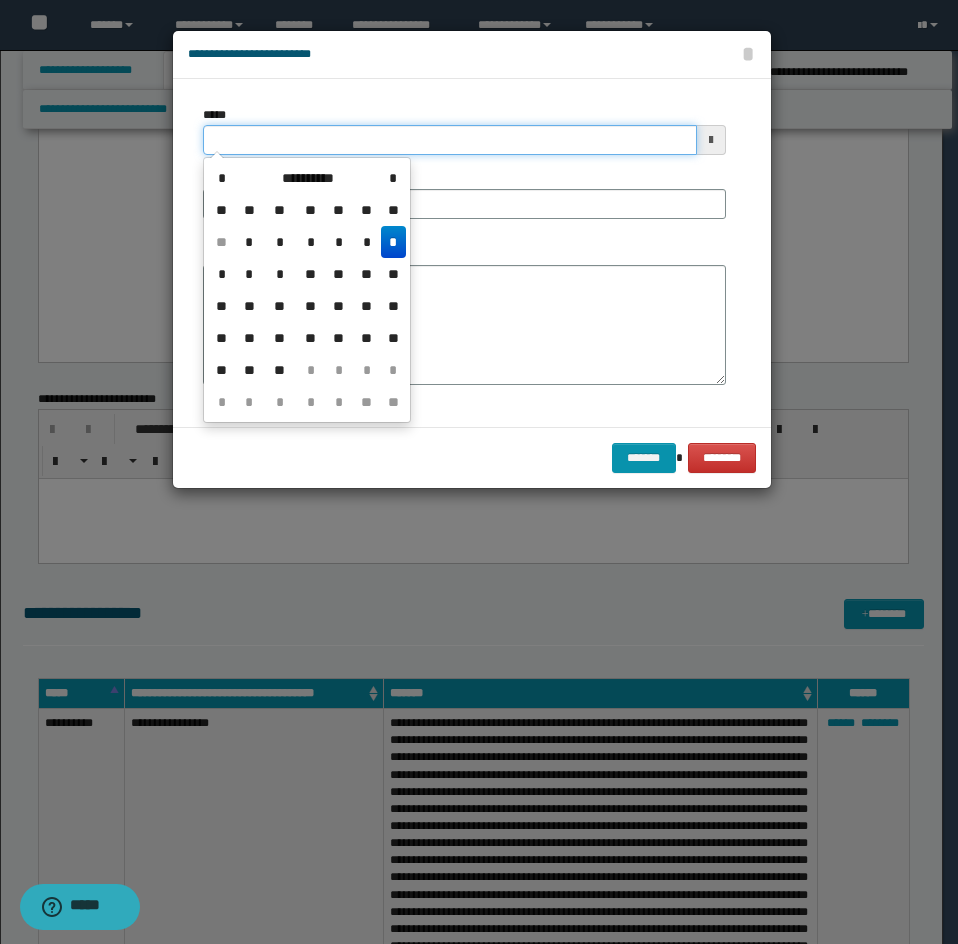 click on "*****" at bounding box center (450, 140) 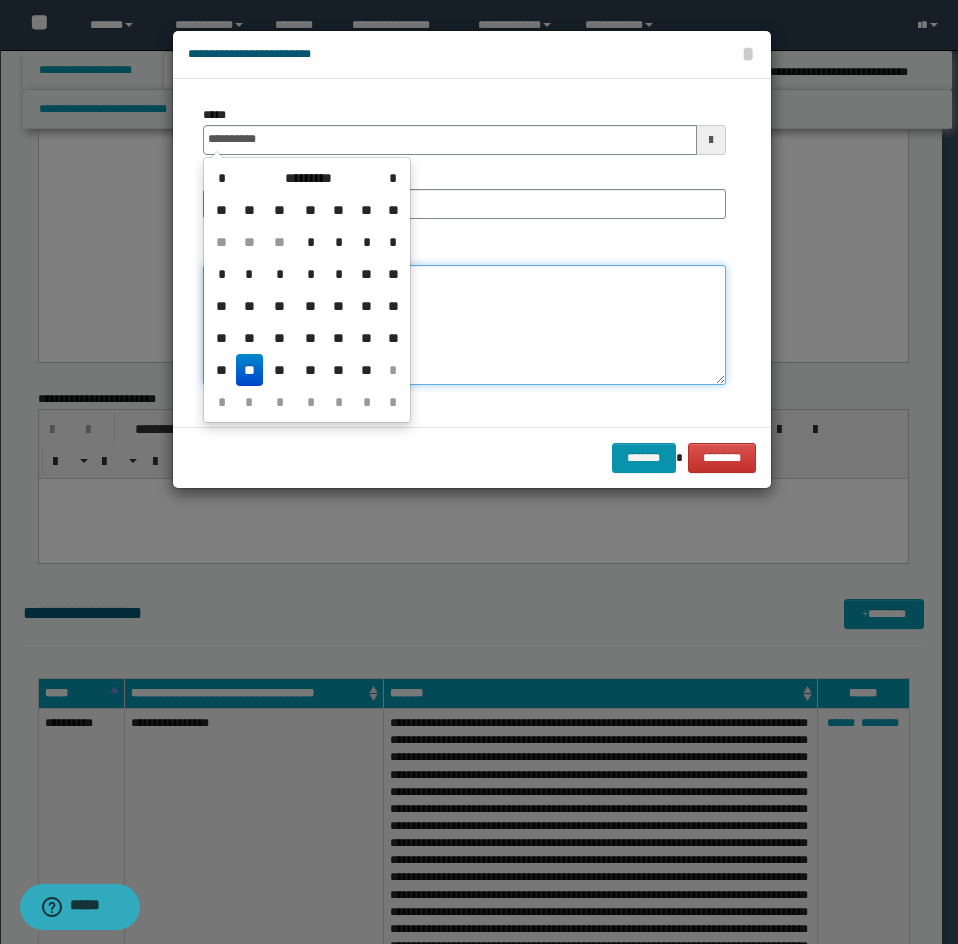 type on "**********" 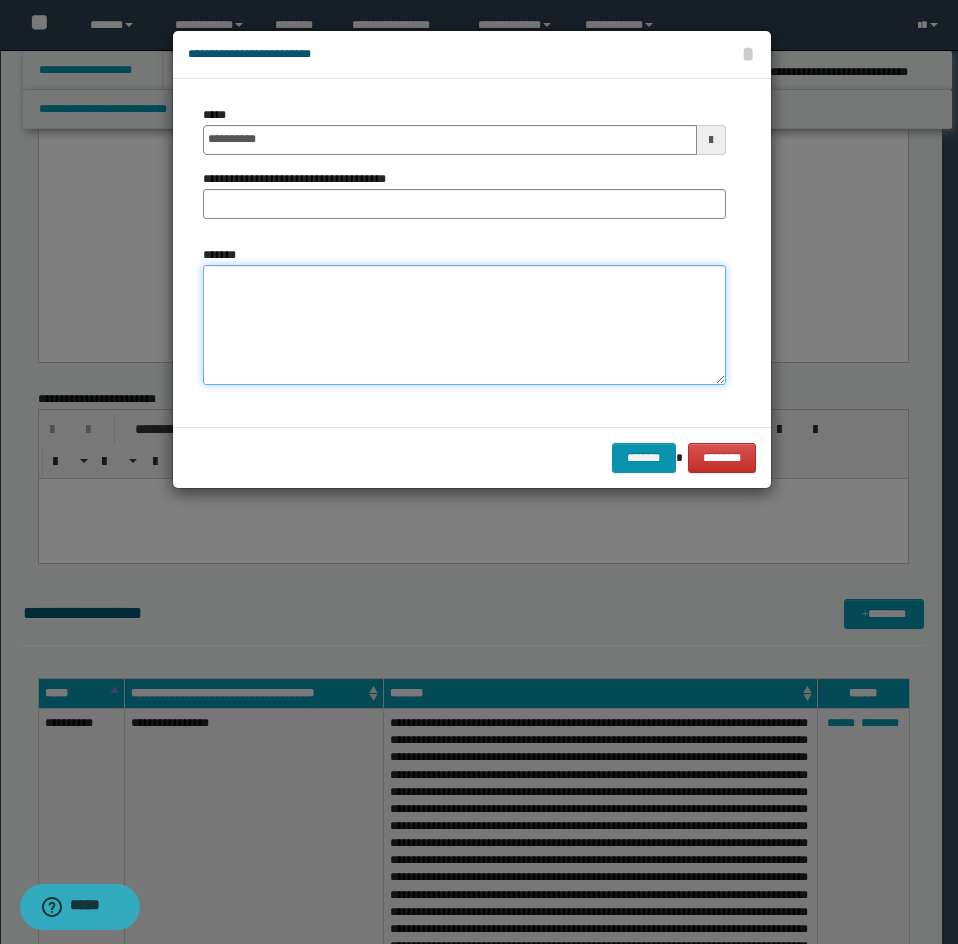 click on "*******" at bounding box center (464, 325) 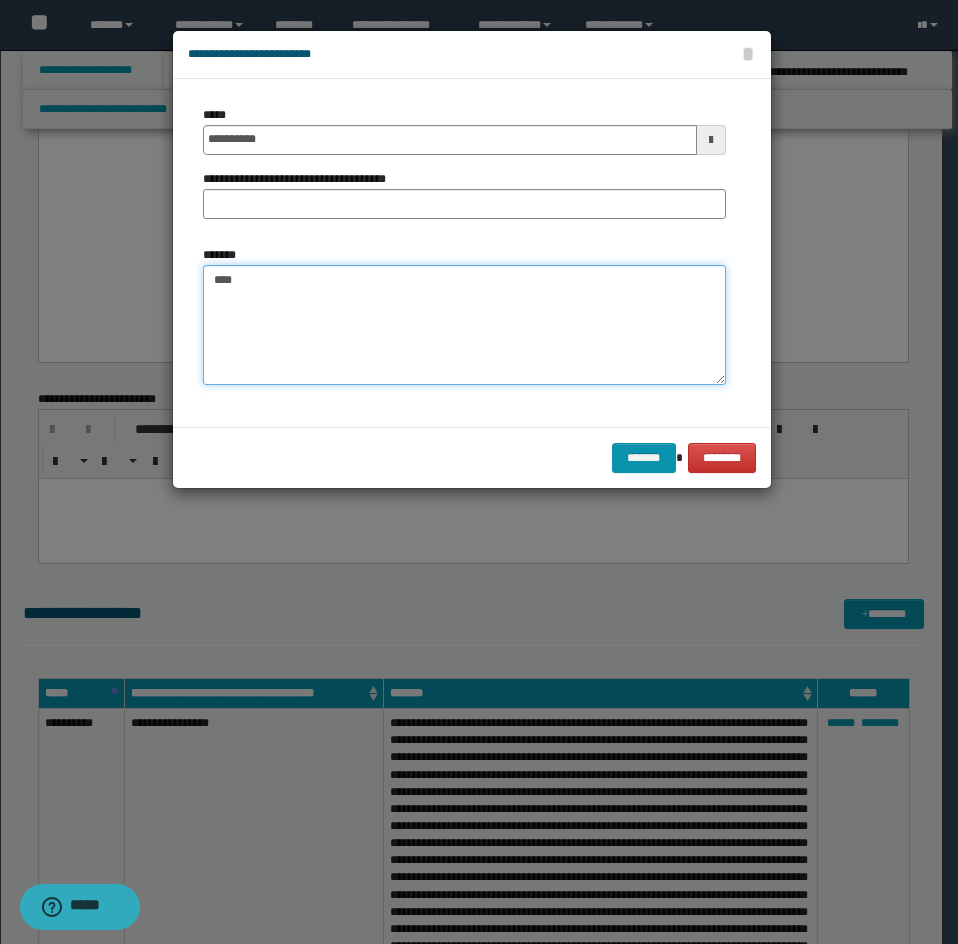 paste on "**********" 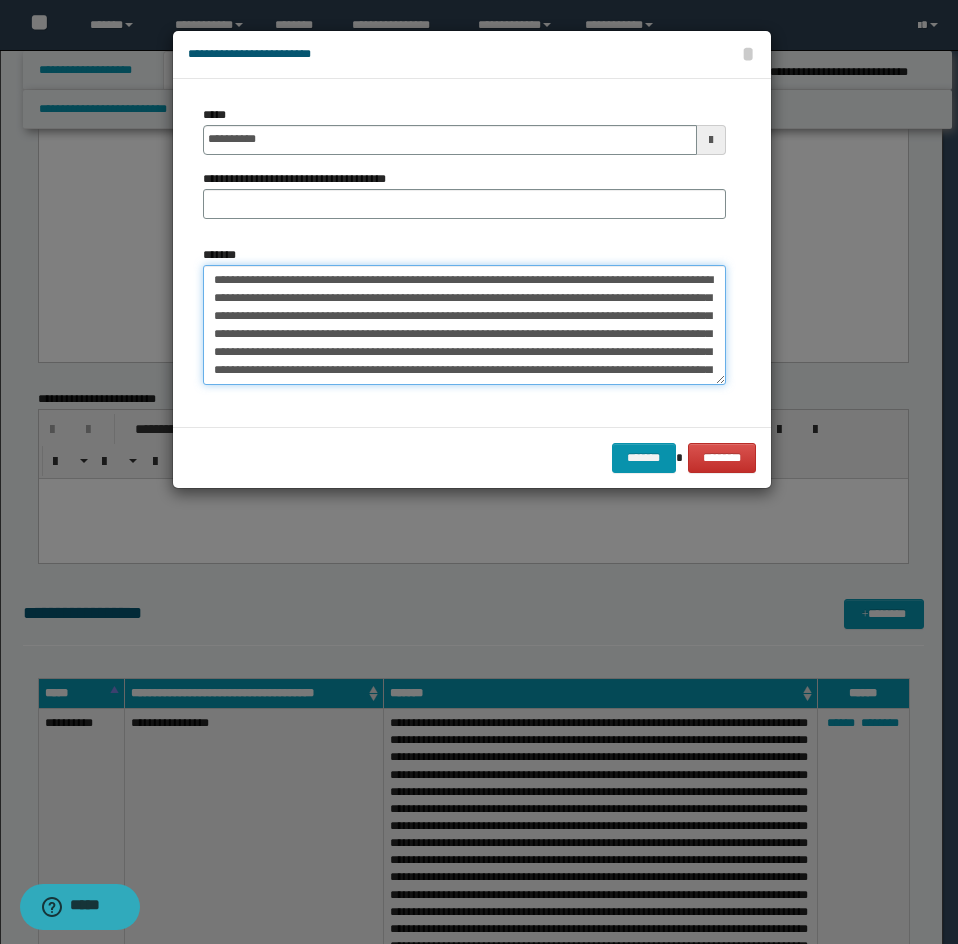scroll, scrollTop: 408, scrollLeft: 0, axis: vertical 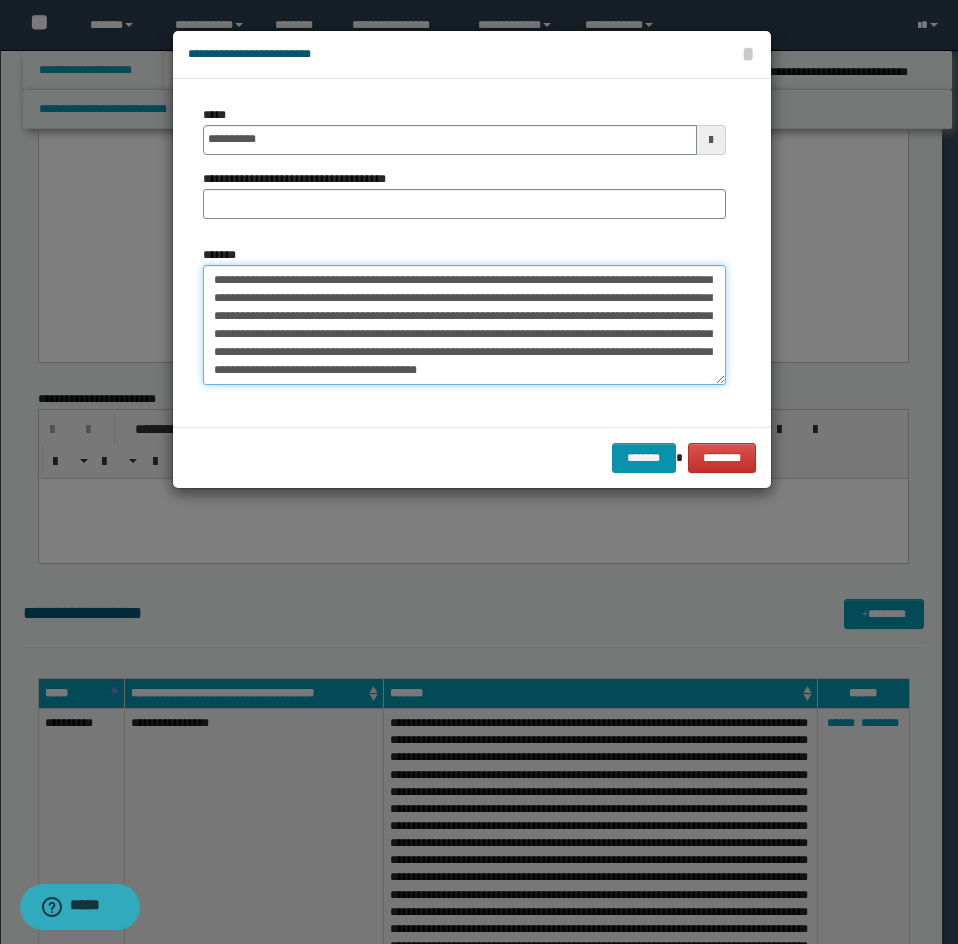 type on "**********" 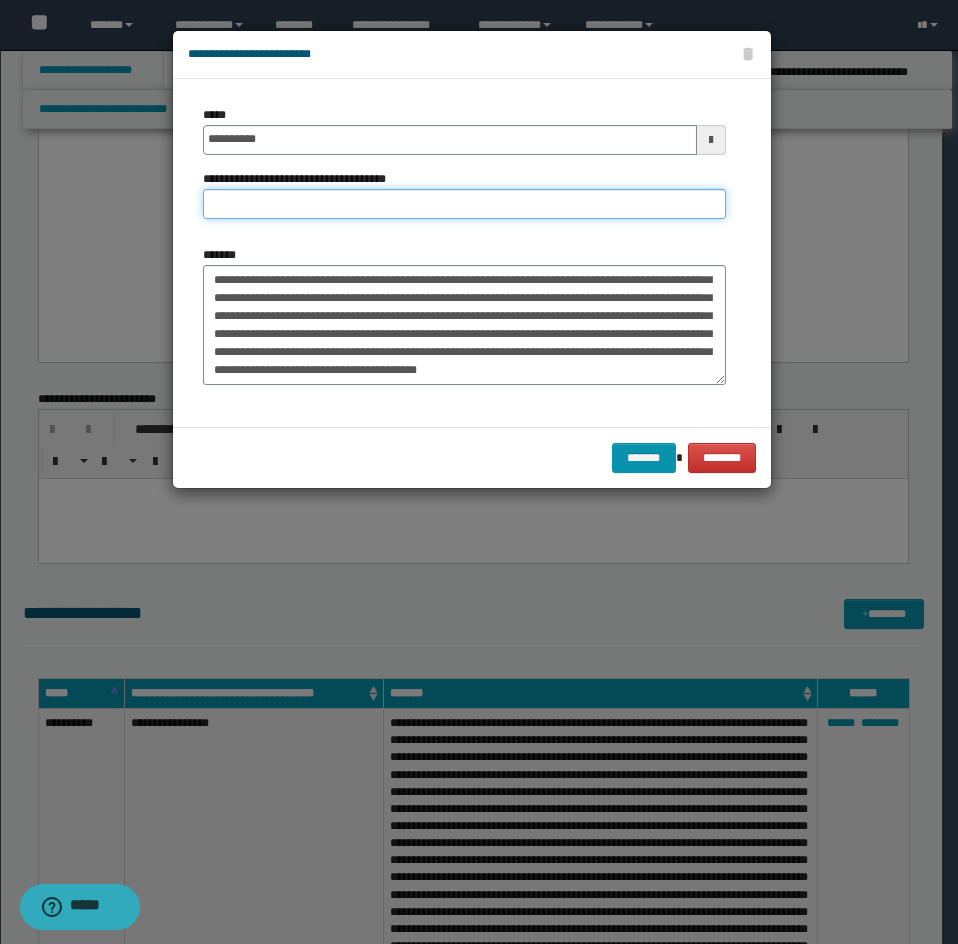 click on "**********" at bounding box center [464, 204] 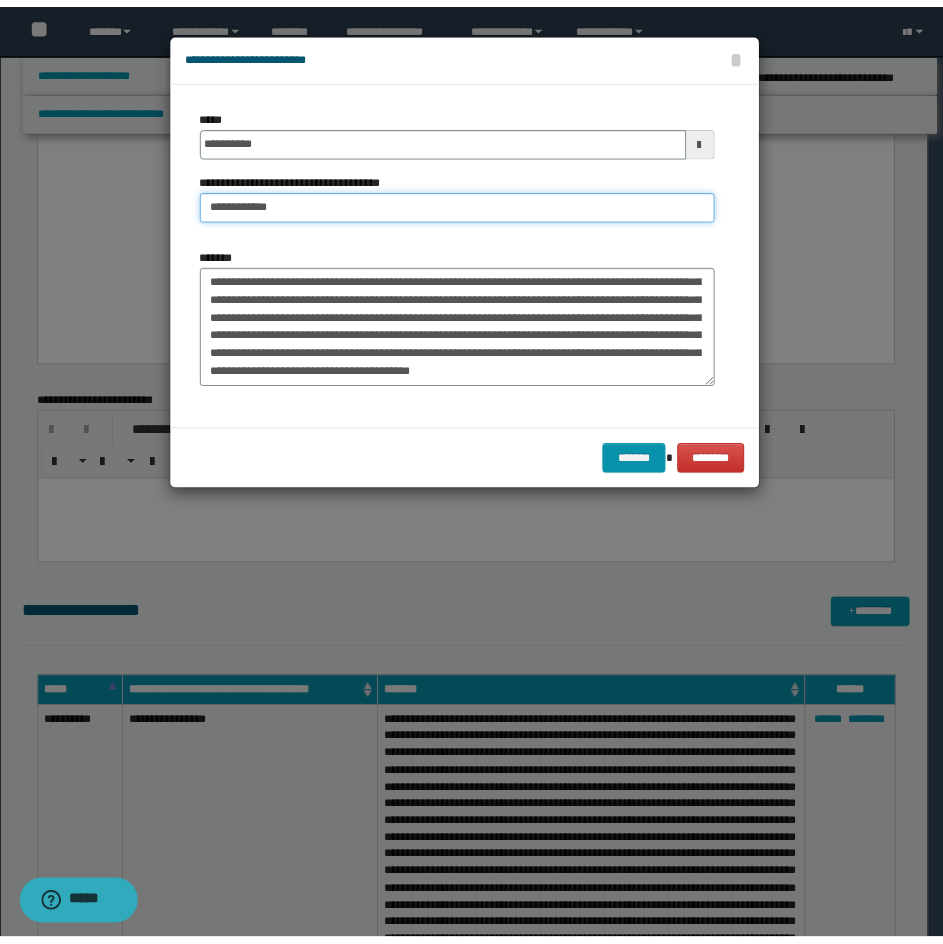 scroll, scrollTop: 414, scrollLeft: 0, axis: vertical 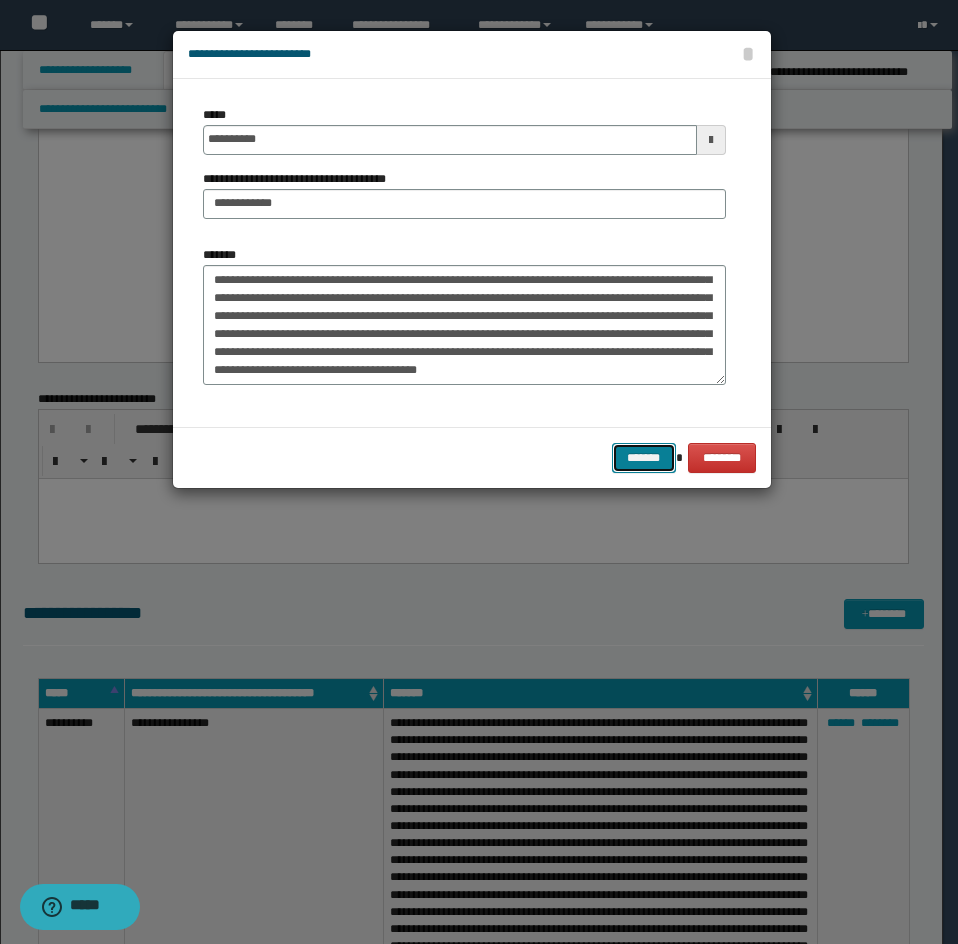 click on "*******" at bounding box center (644, 458) 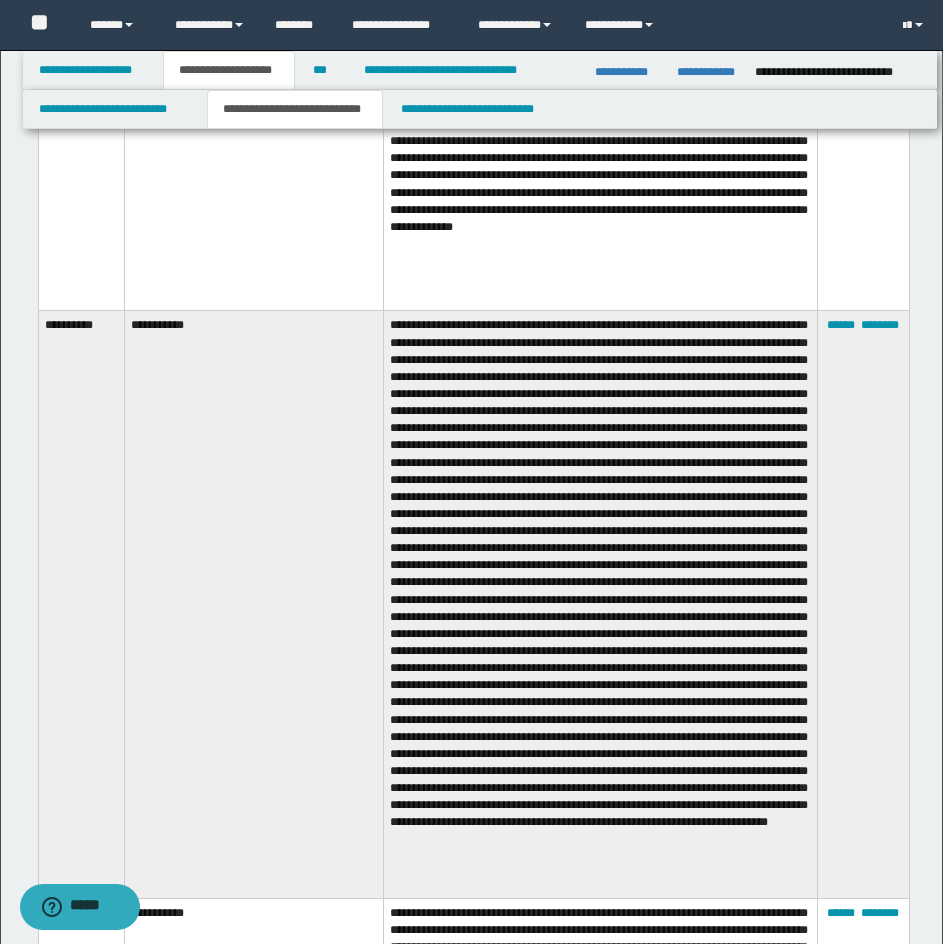 scroll, scrollTop: 15122, scrollLeft: 0, axis: vertical 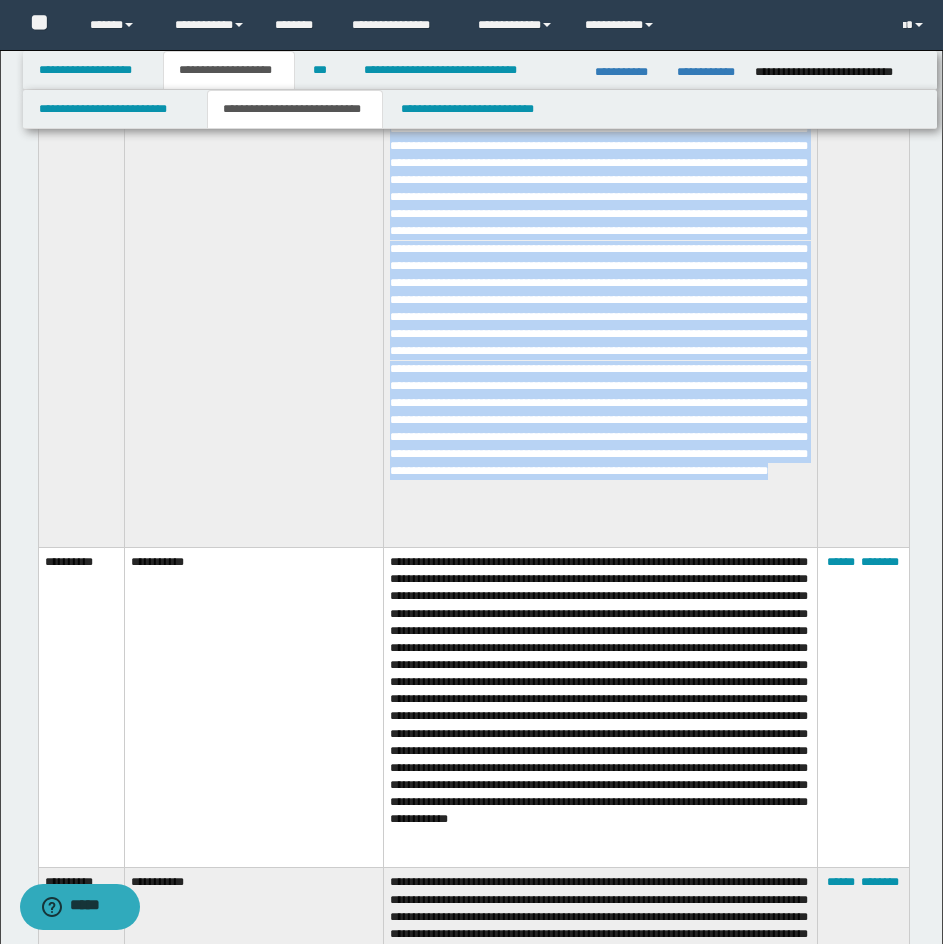 drag, startPoint x: 38, startPoint y: 406, endPoint x: 585, endPoint y: 566, distance: 569.92017 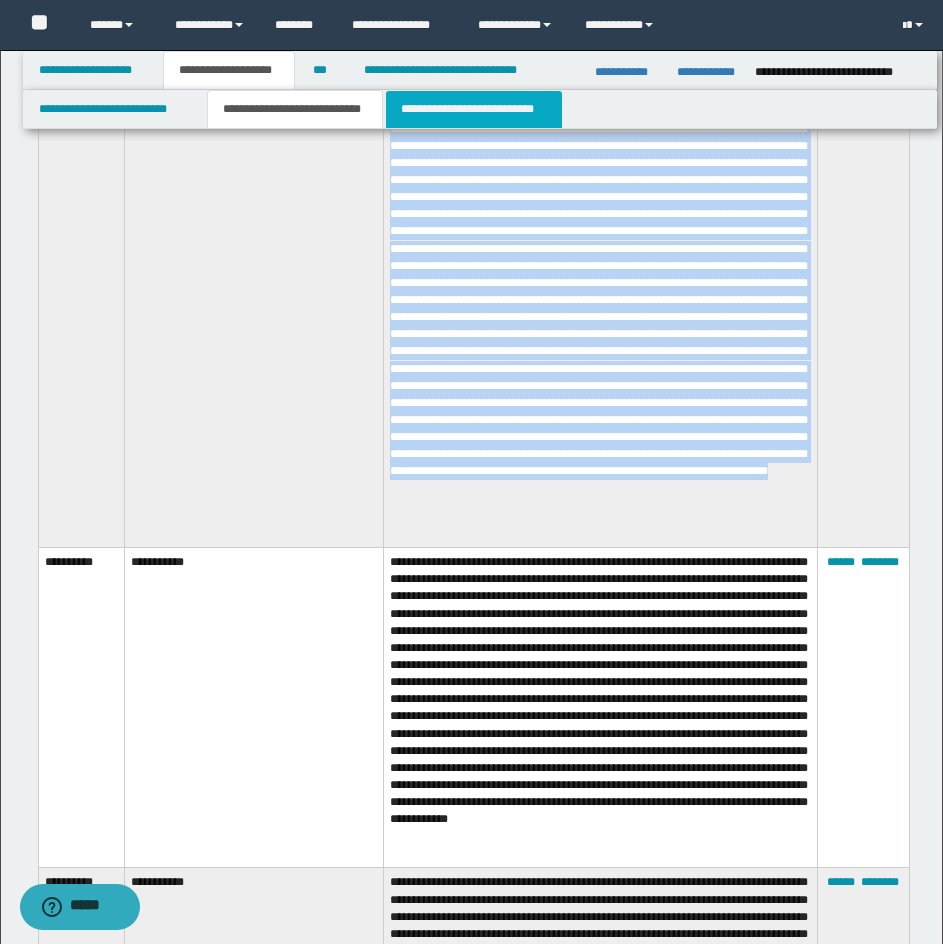 click on "**********" at bounding box center (474, 109) 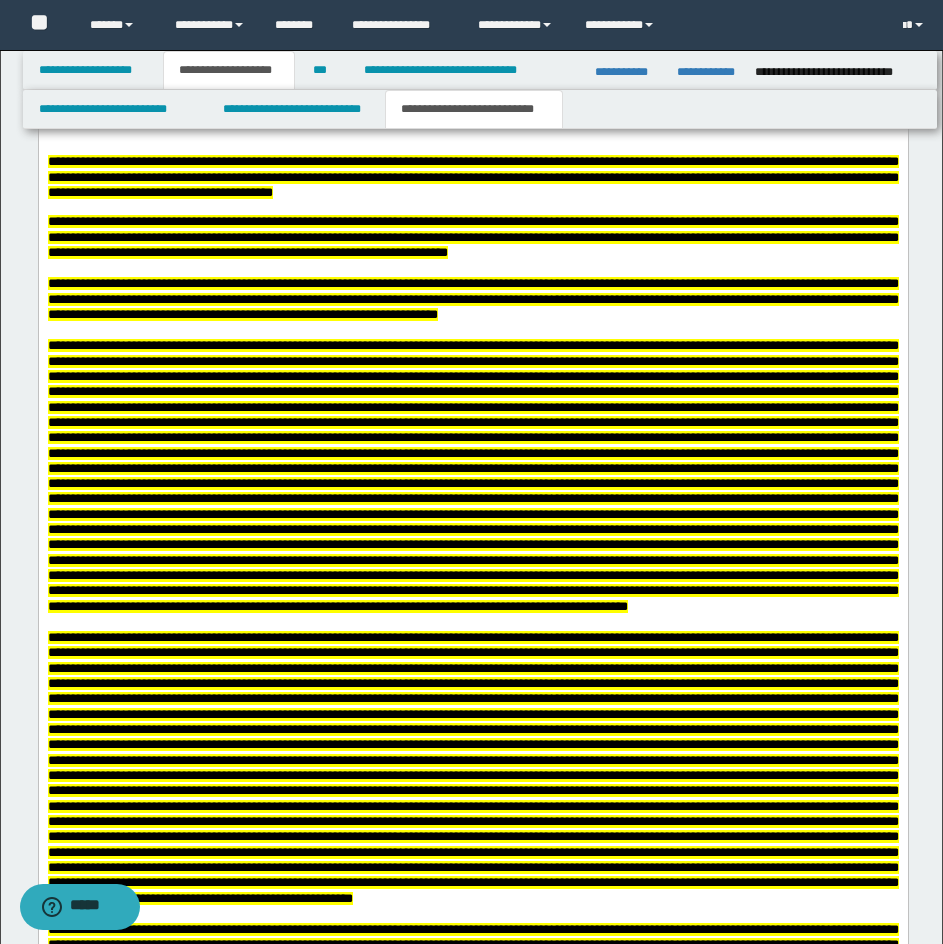 scroll, scrollTop: 7042, scrollLeft: 0, axis: vertical 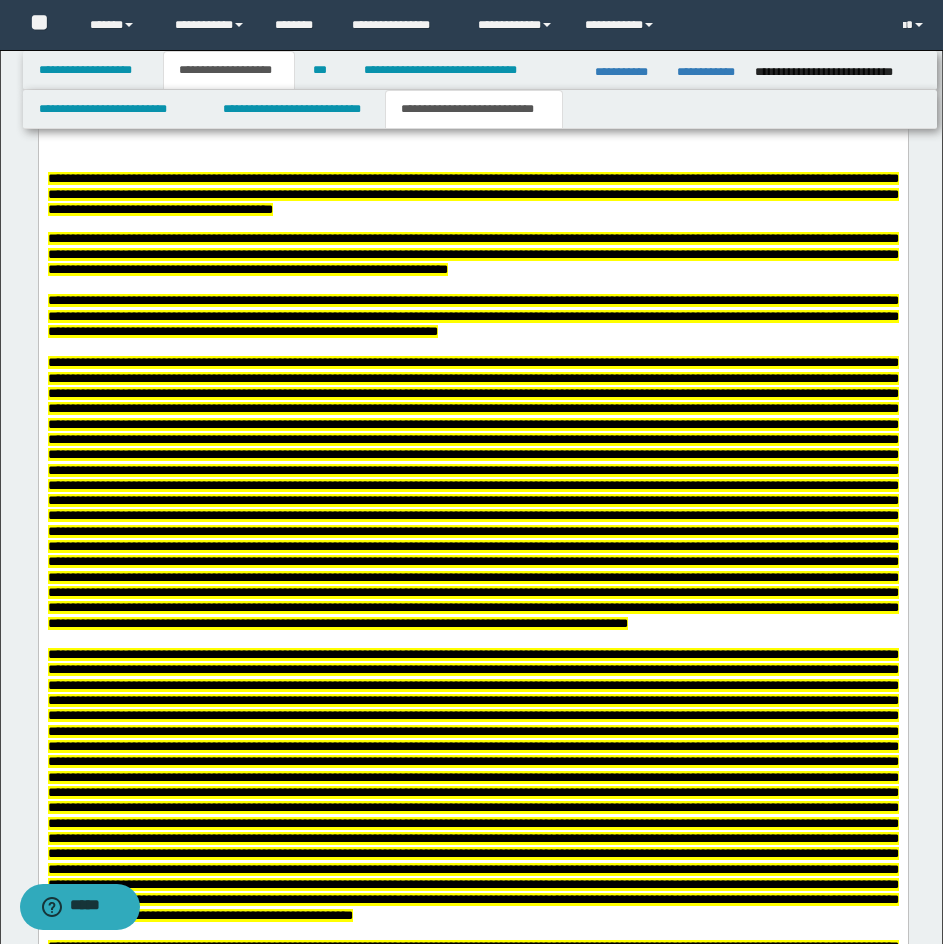 click at bounding box center [472, -504] 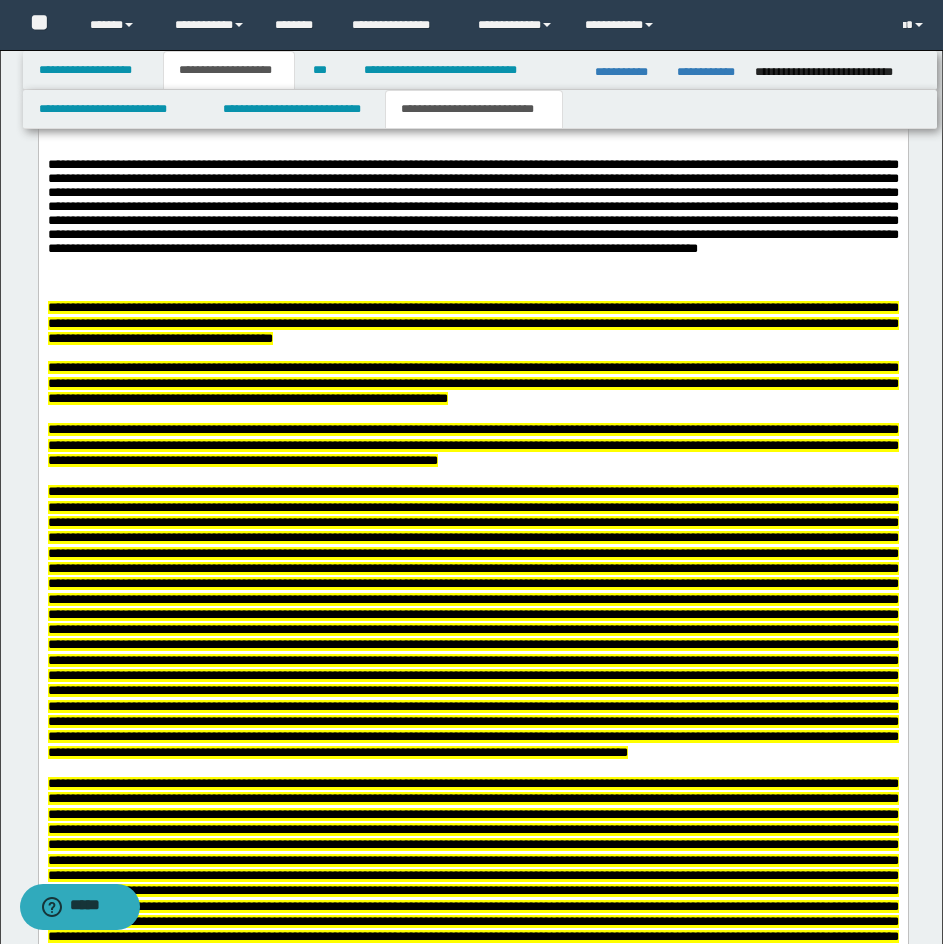 scroll, scrollTop: 7142, scrollLeft: 0, axis: vertical 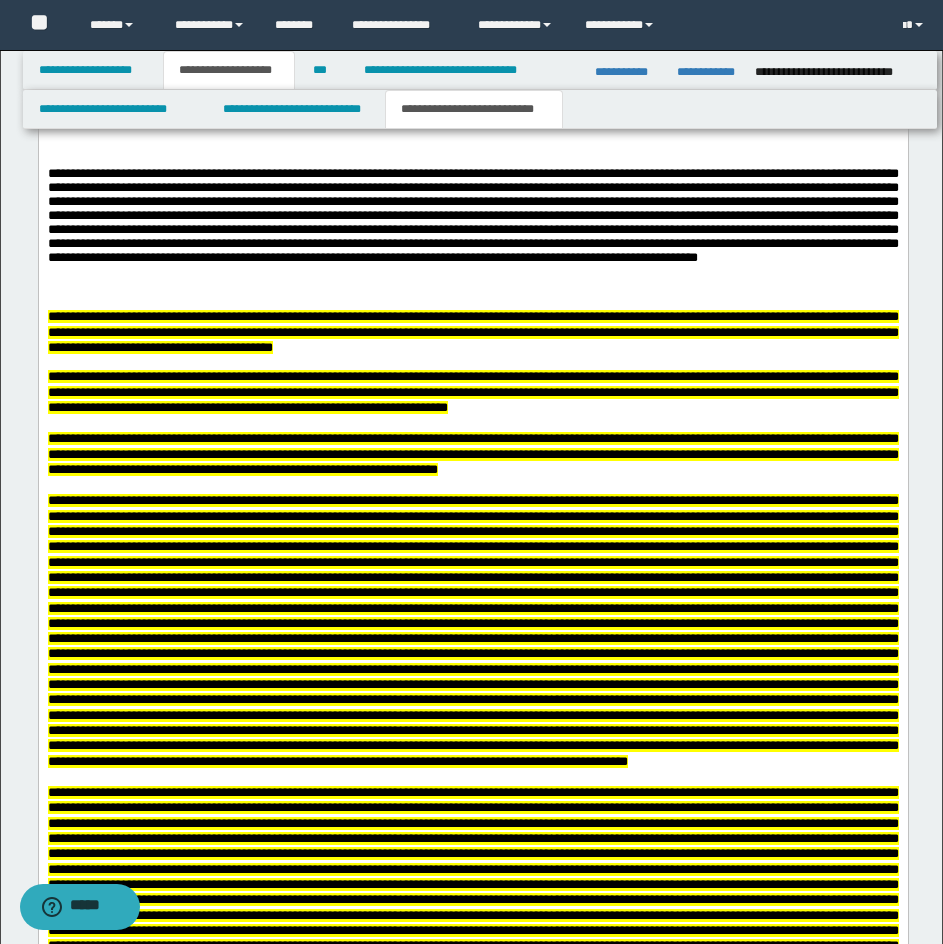 drag, startPoint x: 446, startPoint y: 461, endPoint x: 882, endPoint y: 492, distance: 437.10068 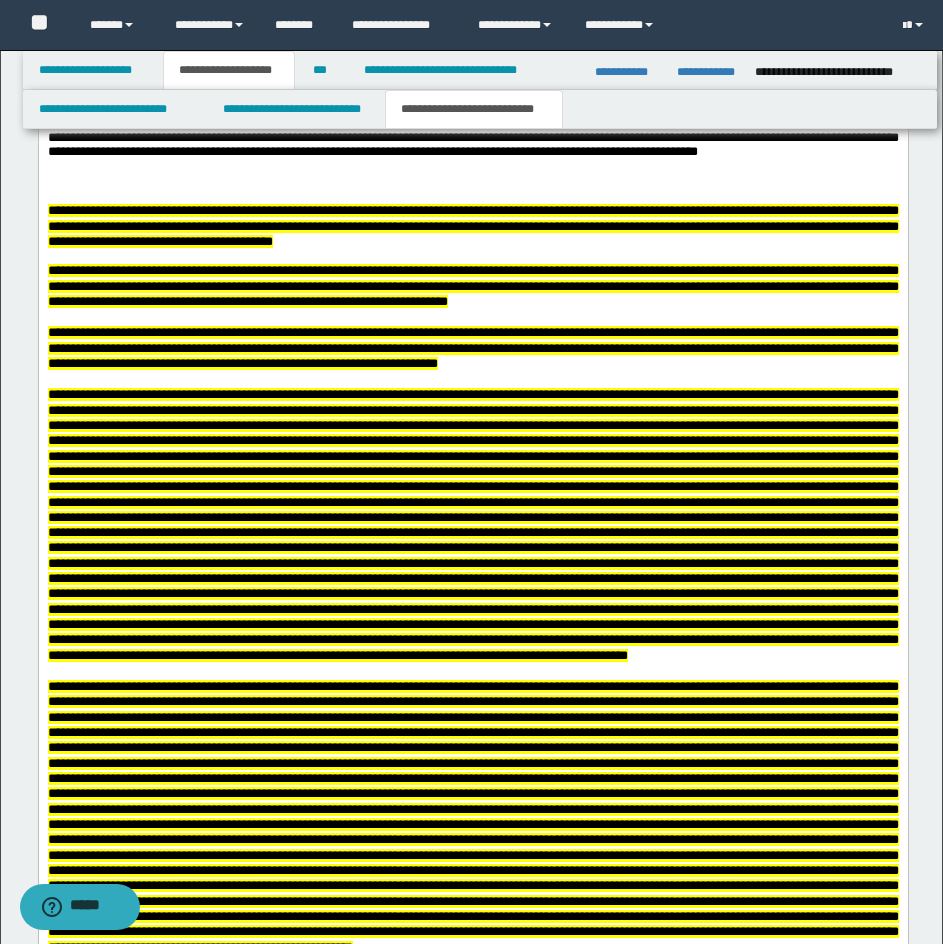 scroll, scrollTop: 7242, scrollLeft: 0, axis: vertical 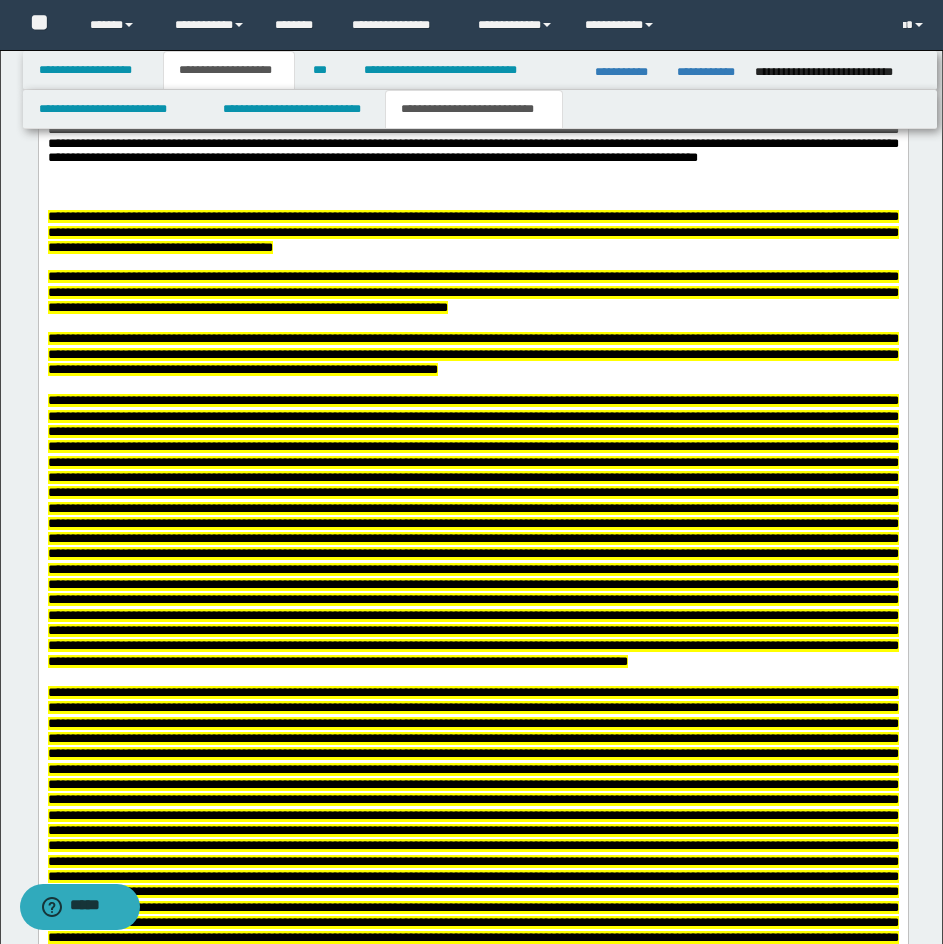 click at bounding box center (472, -459) 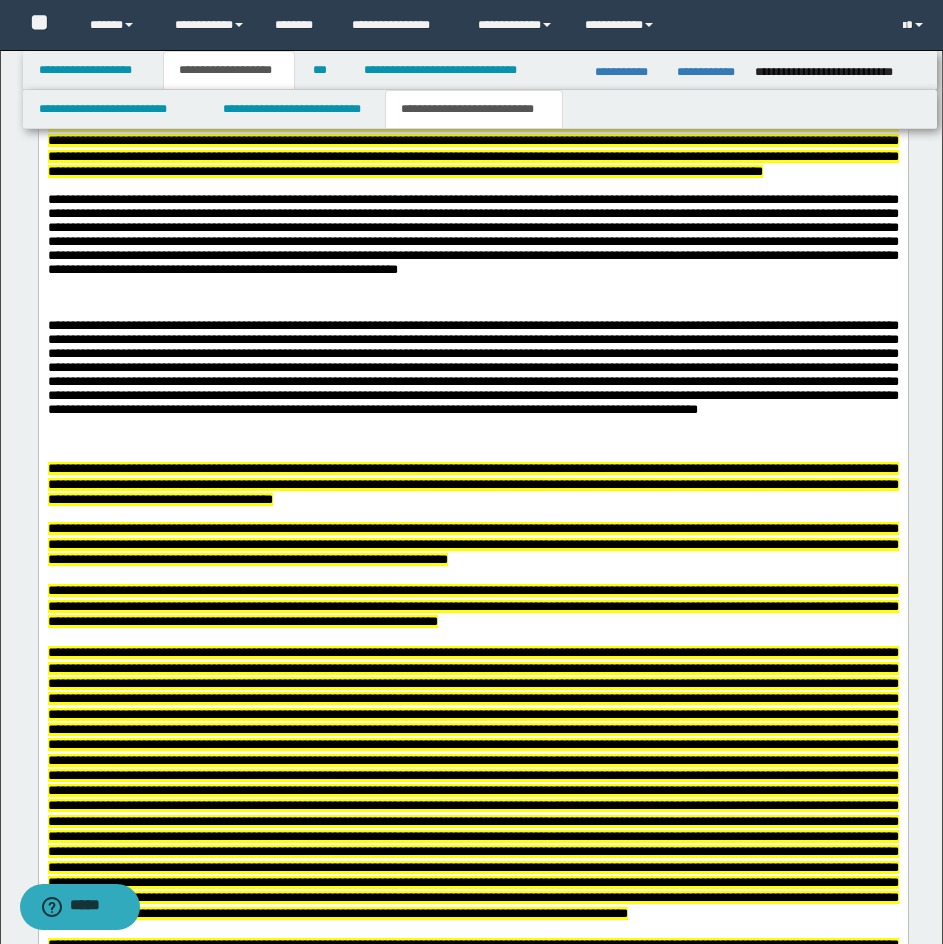 drag, startPoint x: 46, startPoint y: 439, endPoint x: 186, endPoint y: 436, distance: 140.03214 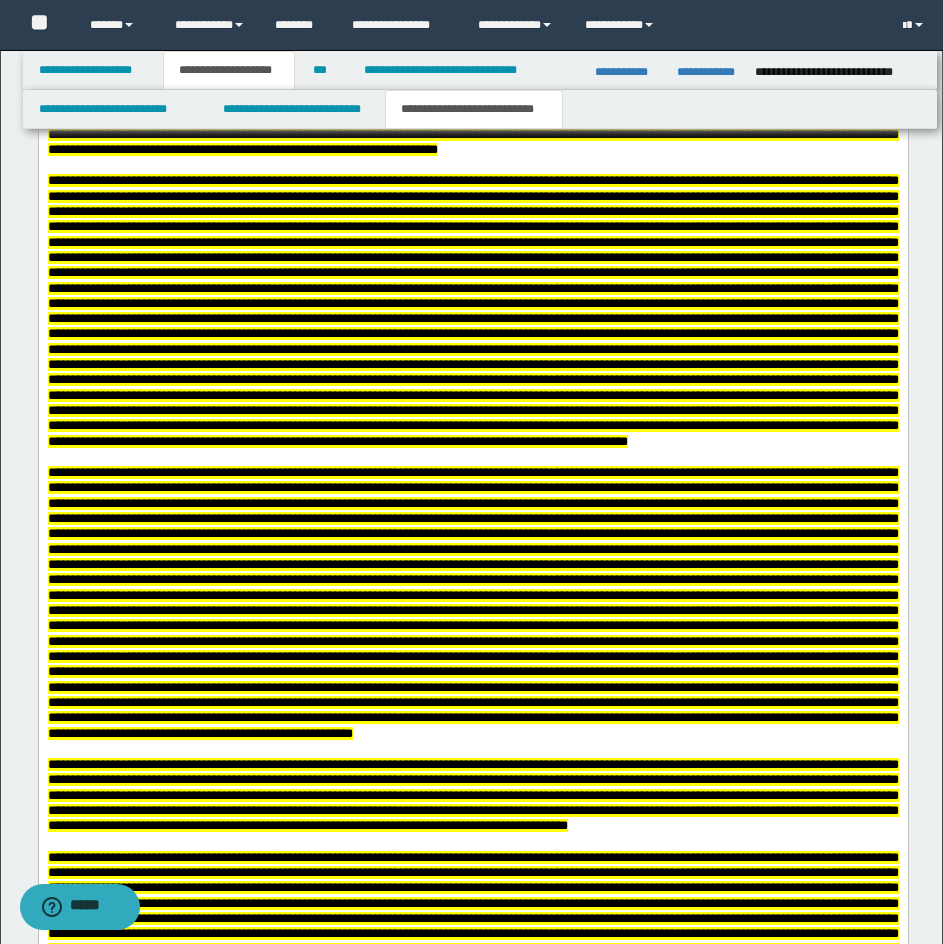 scroll, scrollTop: 7742, scrollLeft: 0, axis: vertical 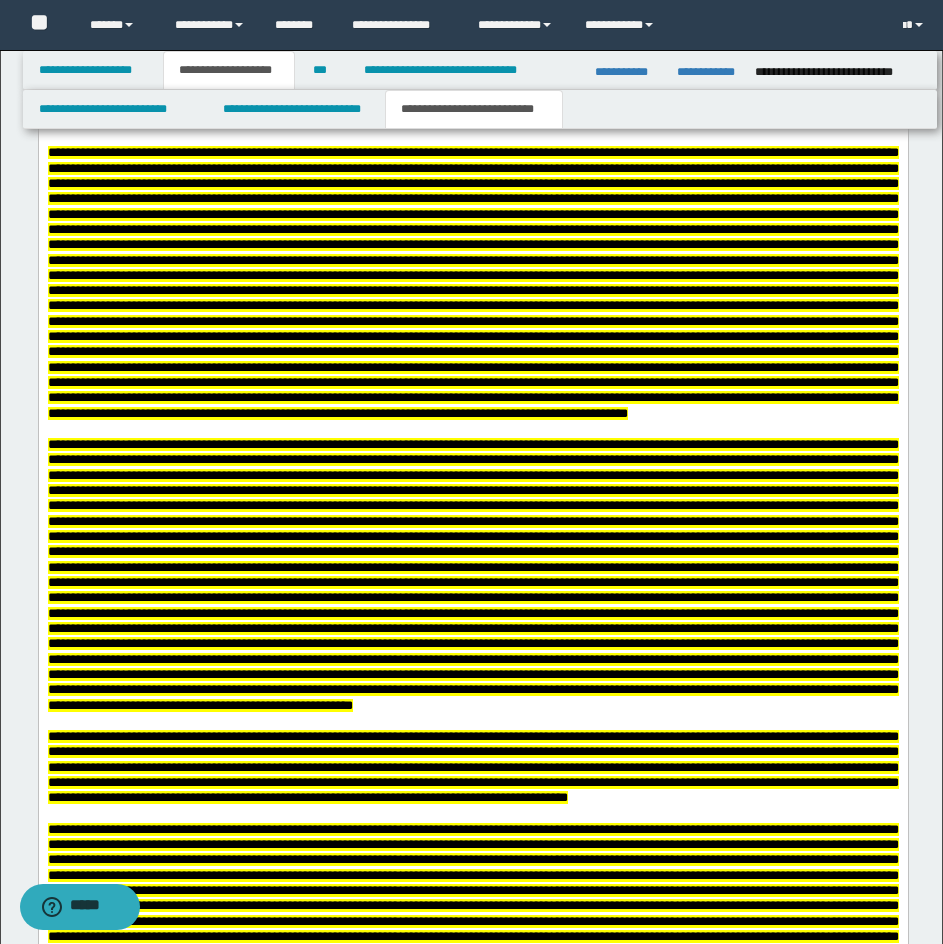 click on "**********" at bounding box center (472, -714) 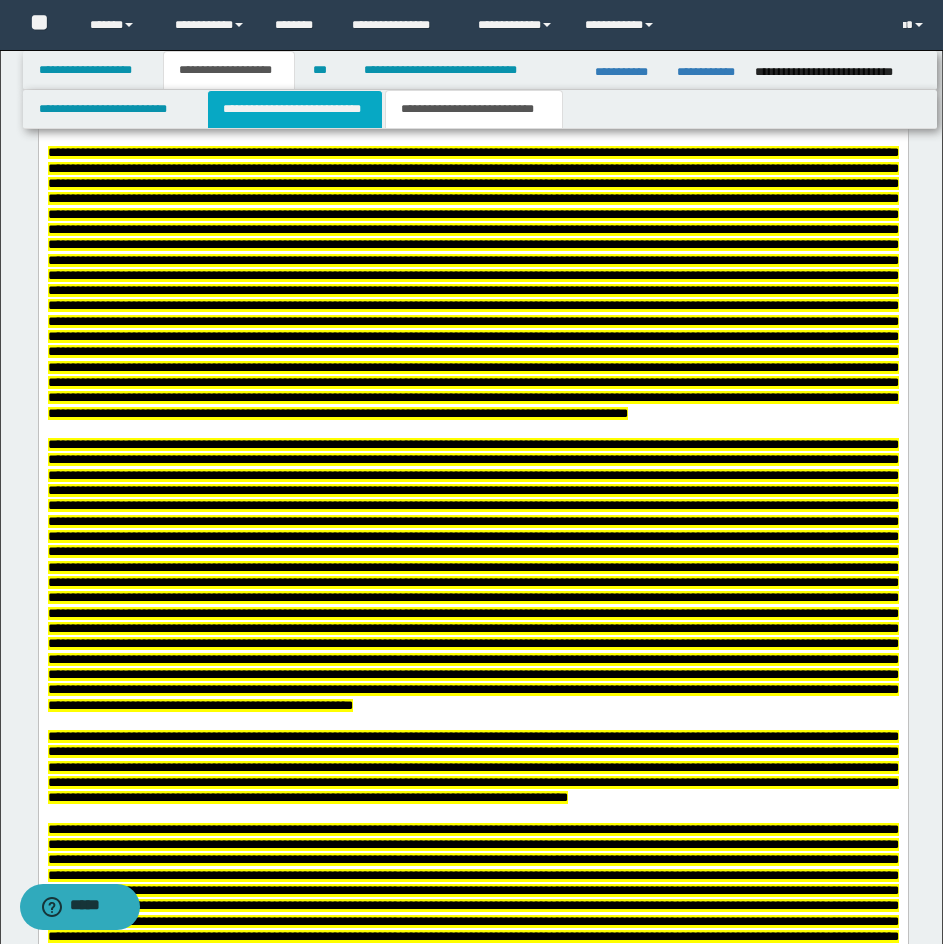 click on "**********" at bounding box center [295, 109] 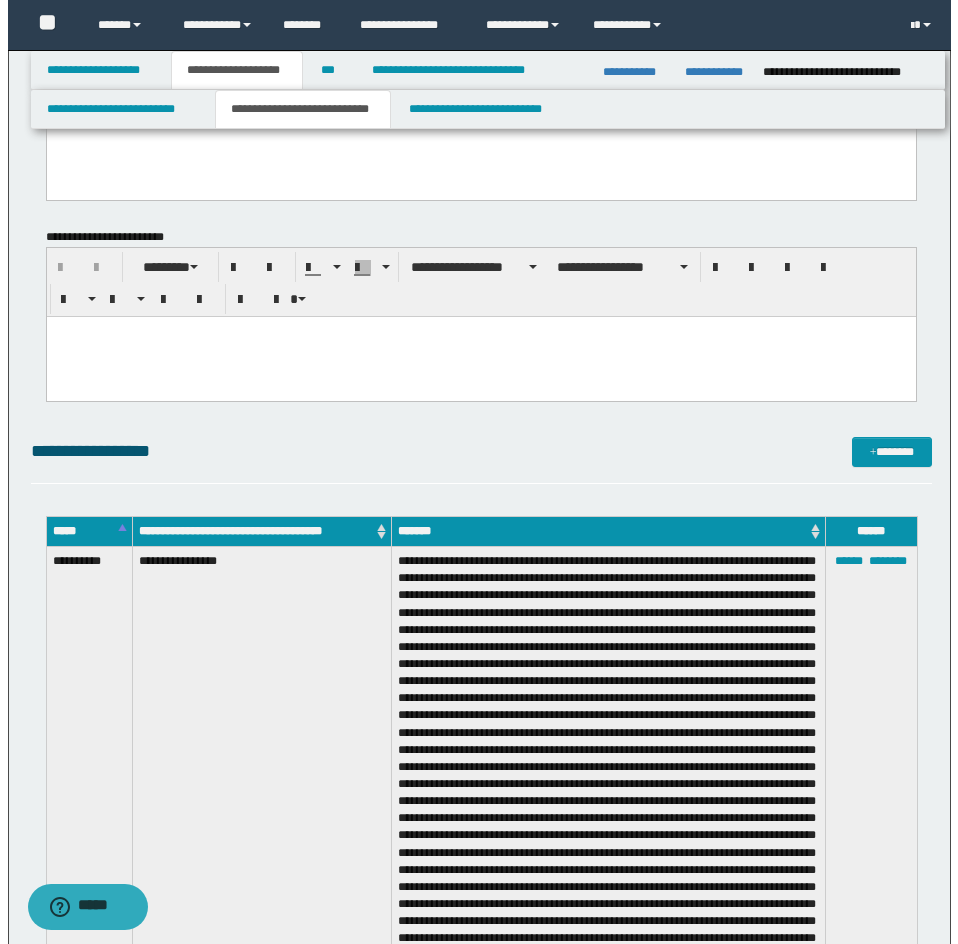 scroll, scrollTop: 3242, scrollLeft: 0, axis: vertical 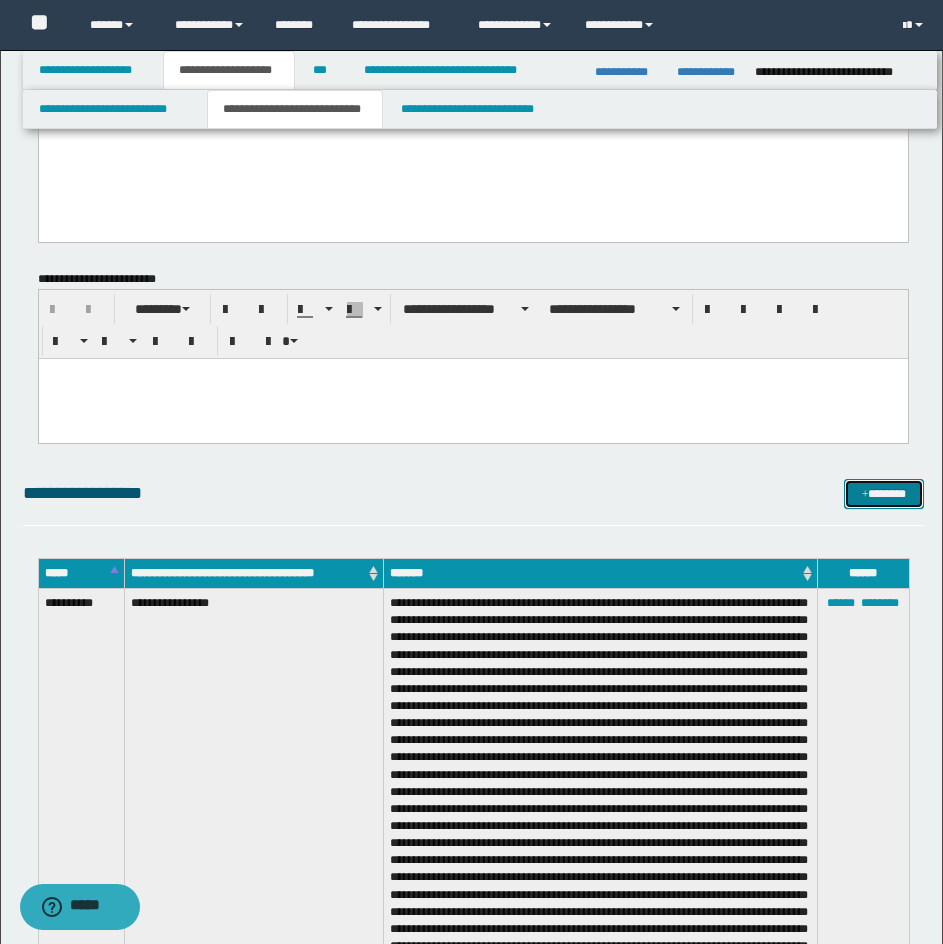 click on "*******" at bounding box center (884, 494) 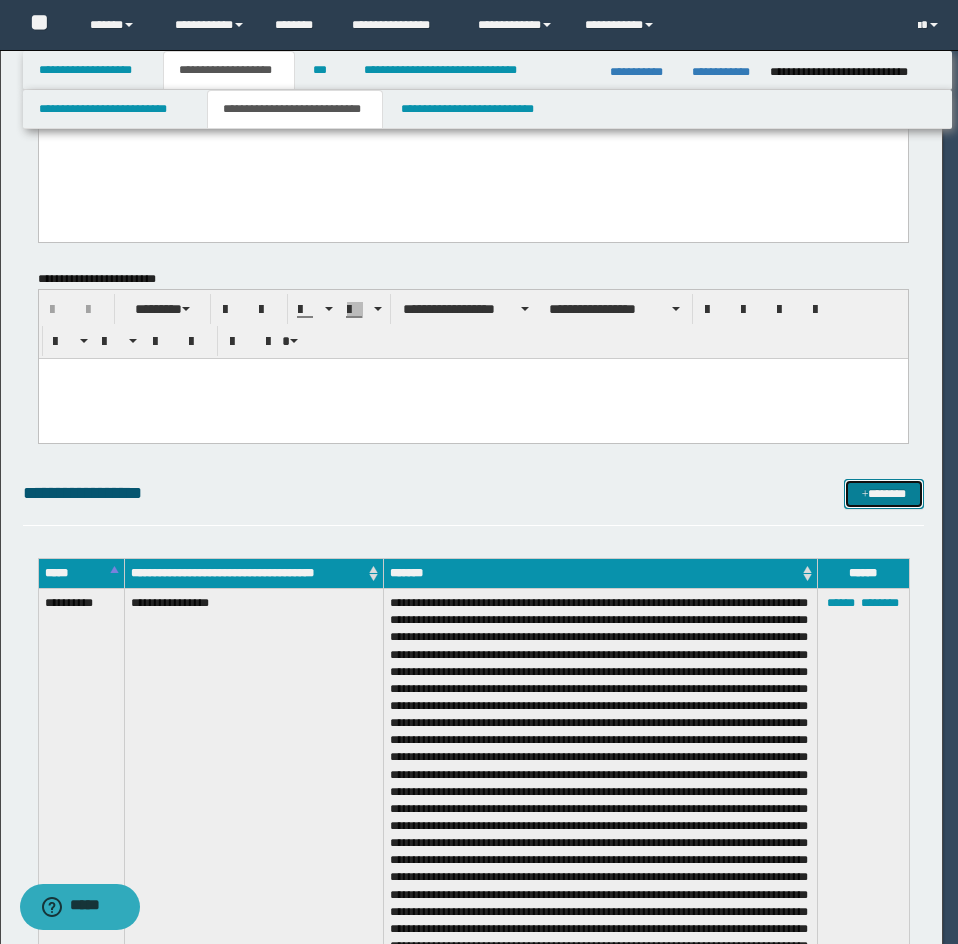 scroll, scrollTop: 0, scrollLeft: 0, axis: both 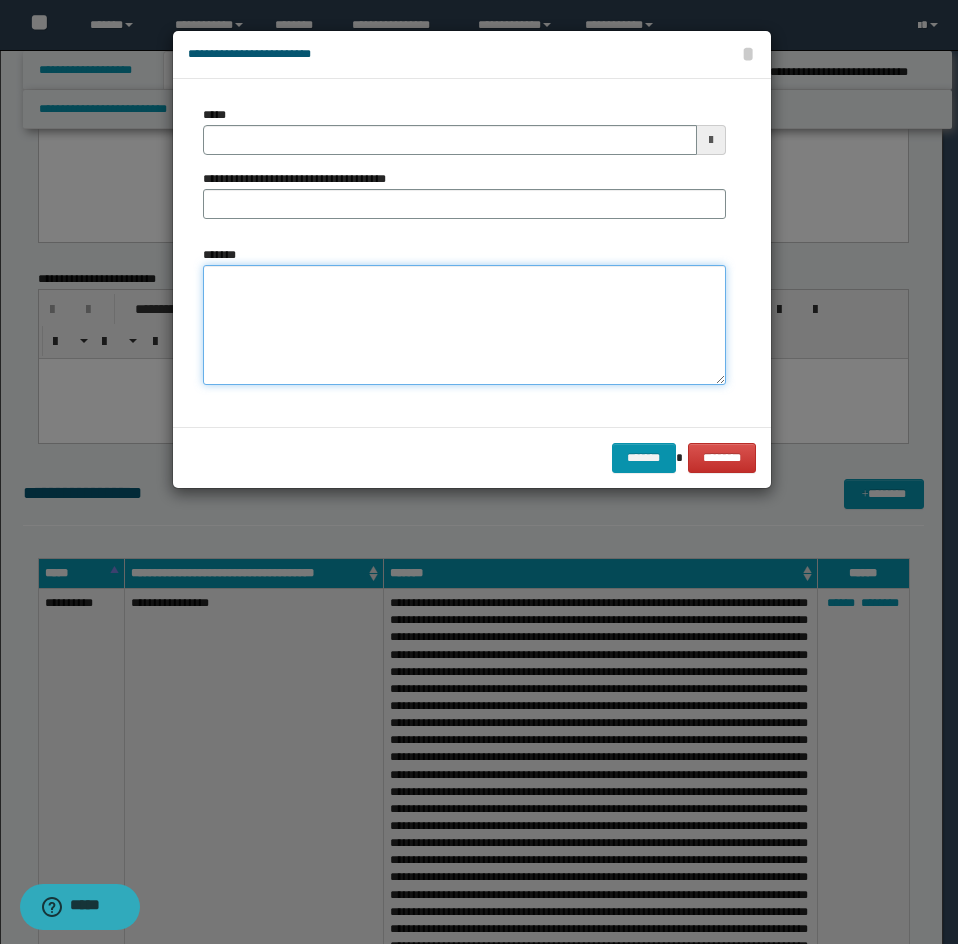 click on "*******" at bounding box center (464, 325) 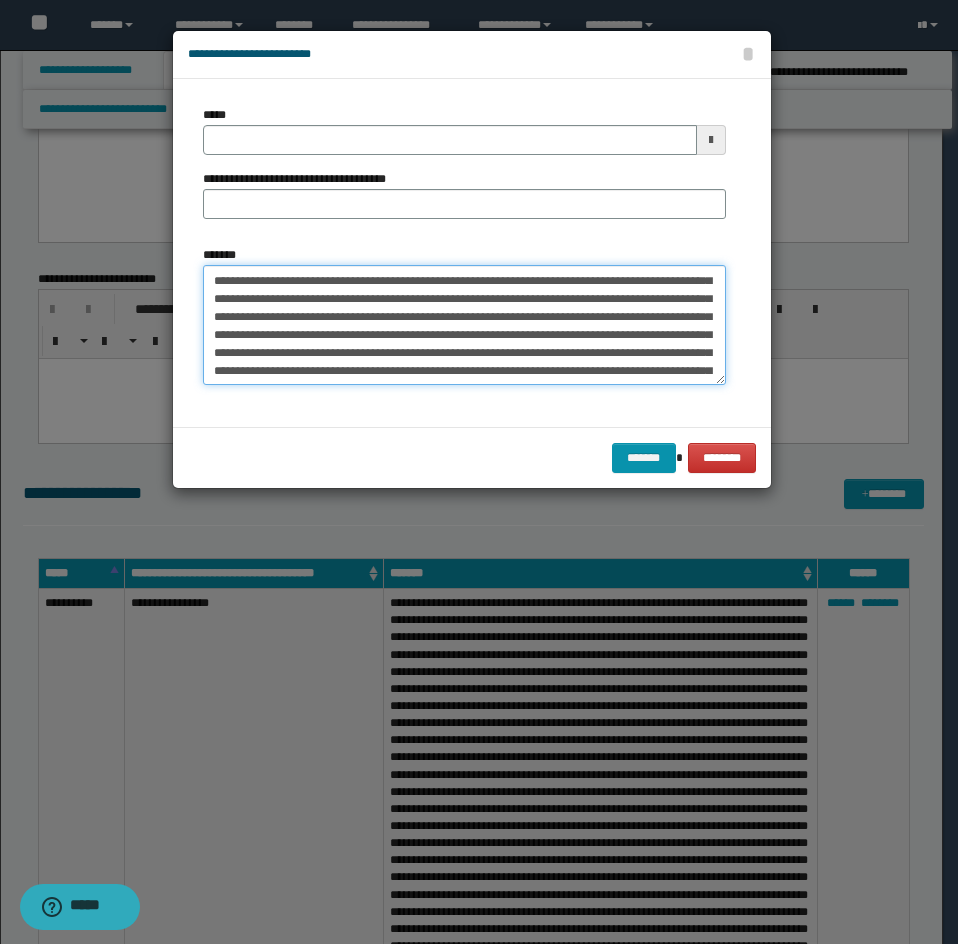 scroll, scrollTop: 0, scrollLeft: 0, axis: both 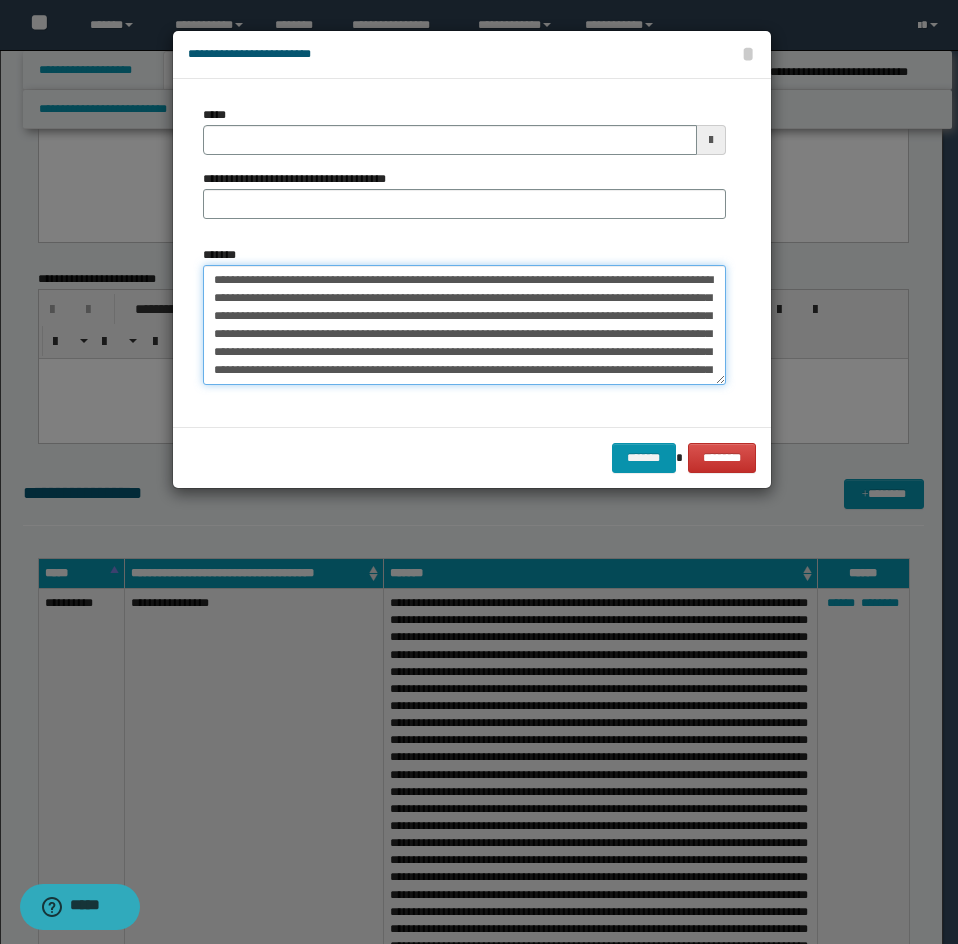 drag, startPoint x: 336, startPoint y: 279, endPoint x: 148, endPoint y: 277, distance: 188.01064 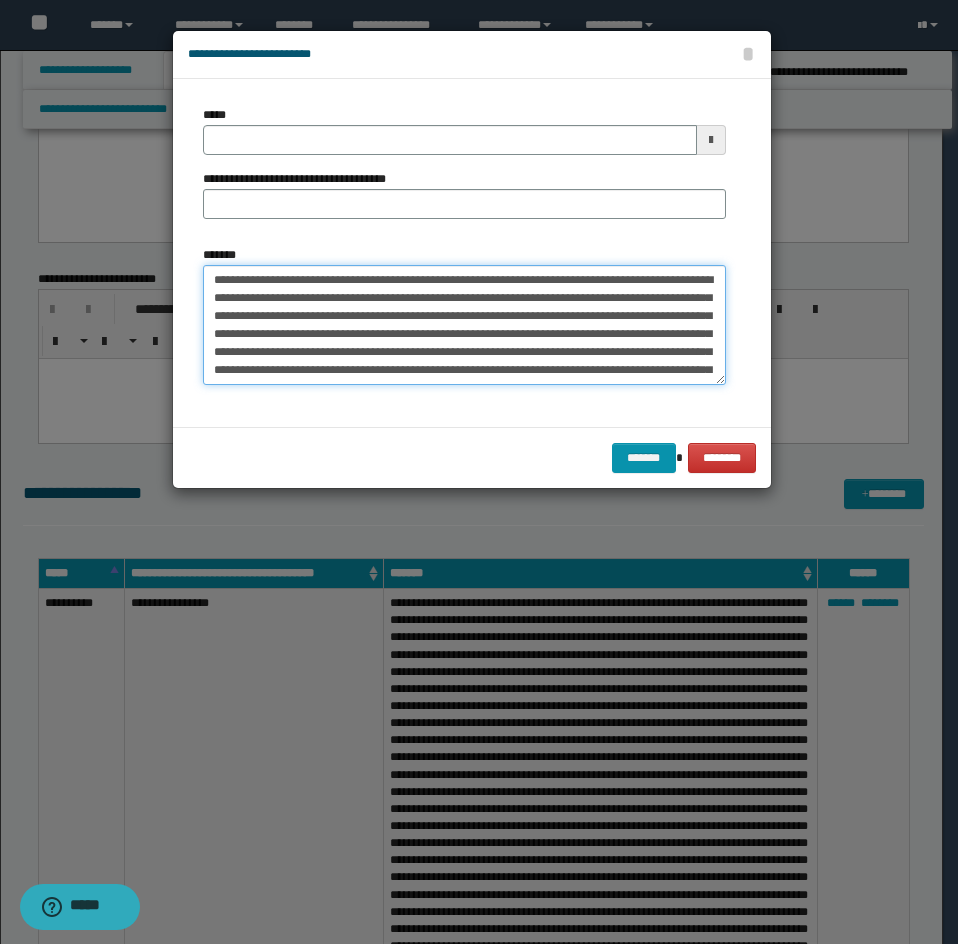 type 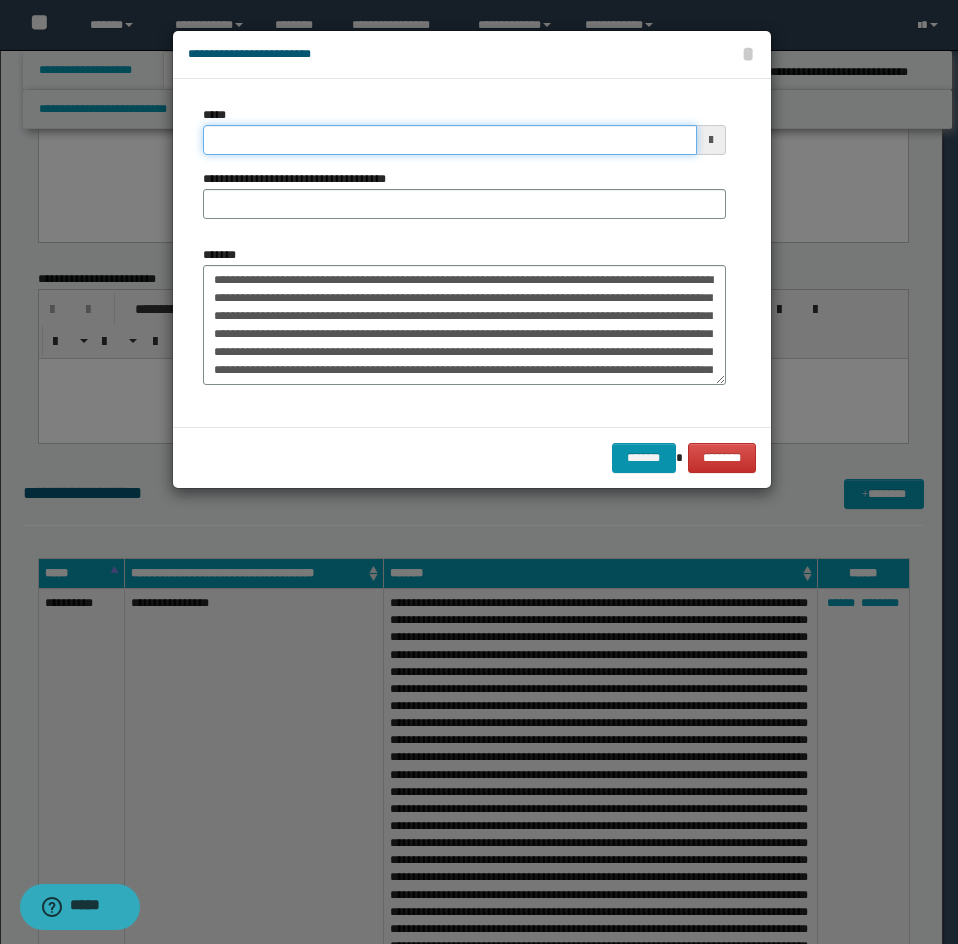 click on "*****" at bounding box center [450, 140] 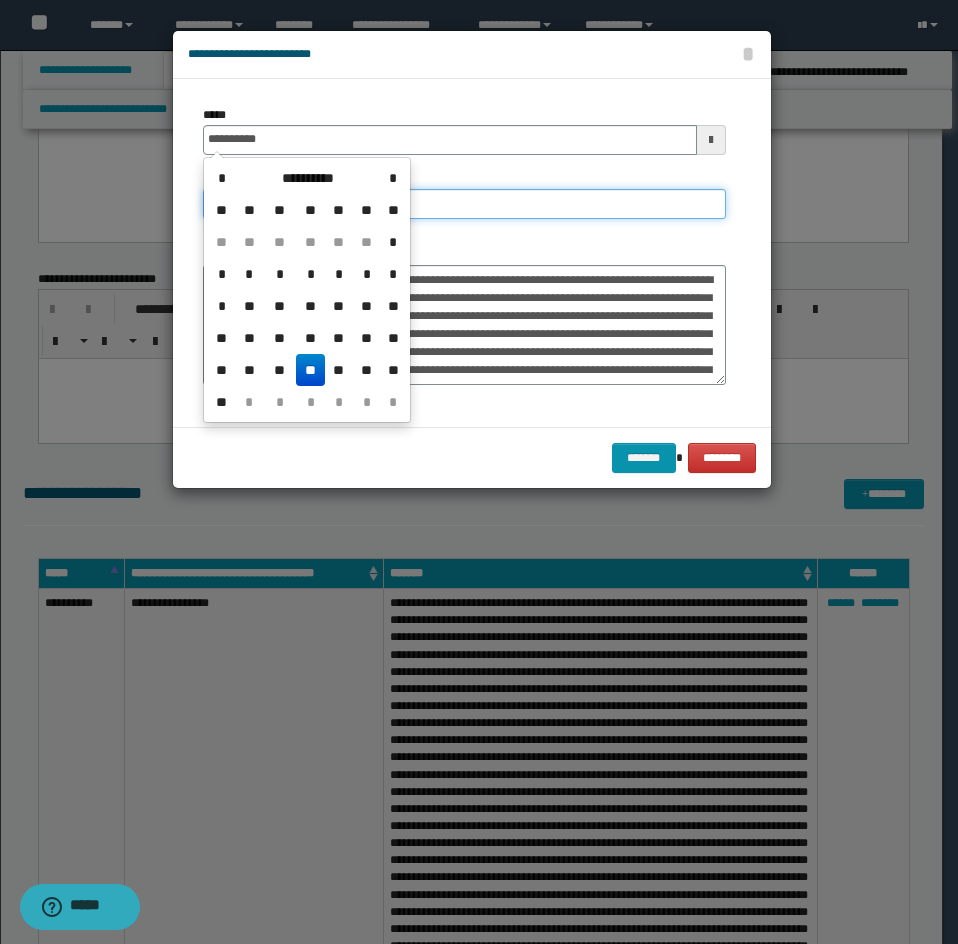type on "**********" 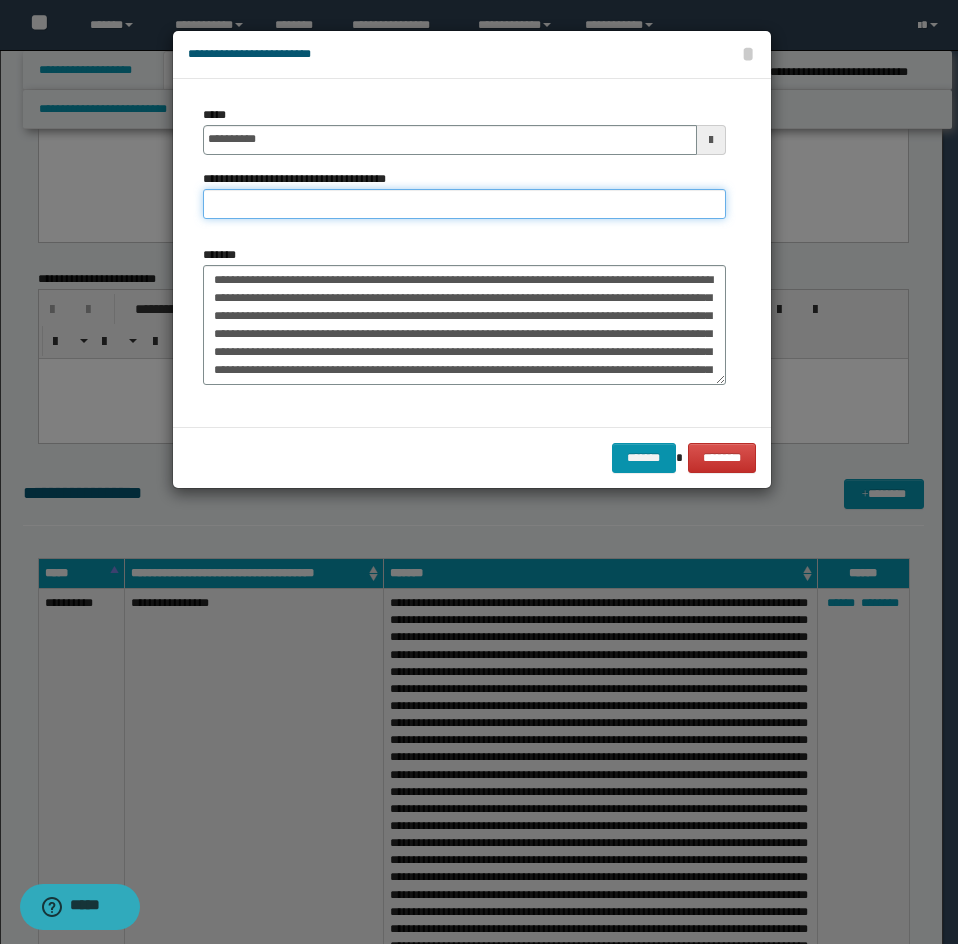 click on "**********" at bounding box center [464, 204] 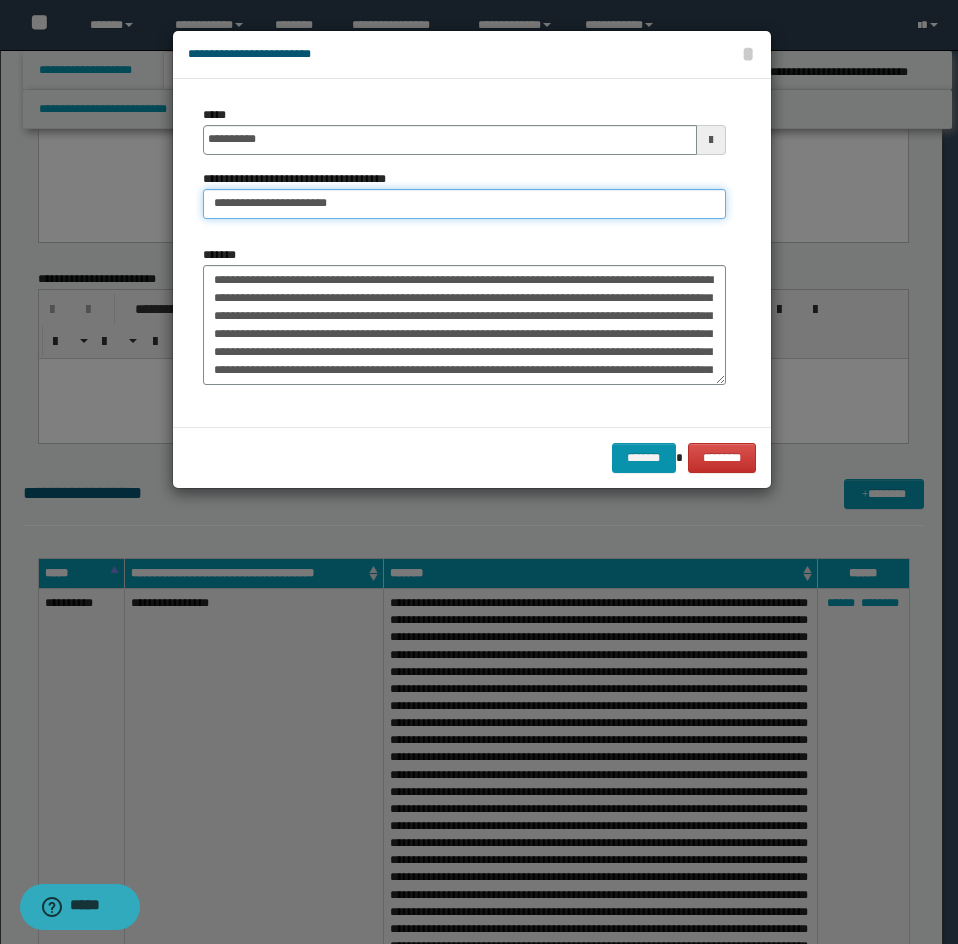 drag, startPoint x: 277, startPoint y: 202, endPoint x: 158, endPoint y: 208, distance: 119.15116 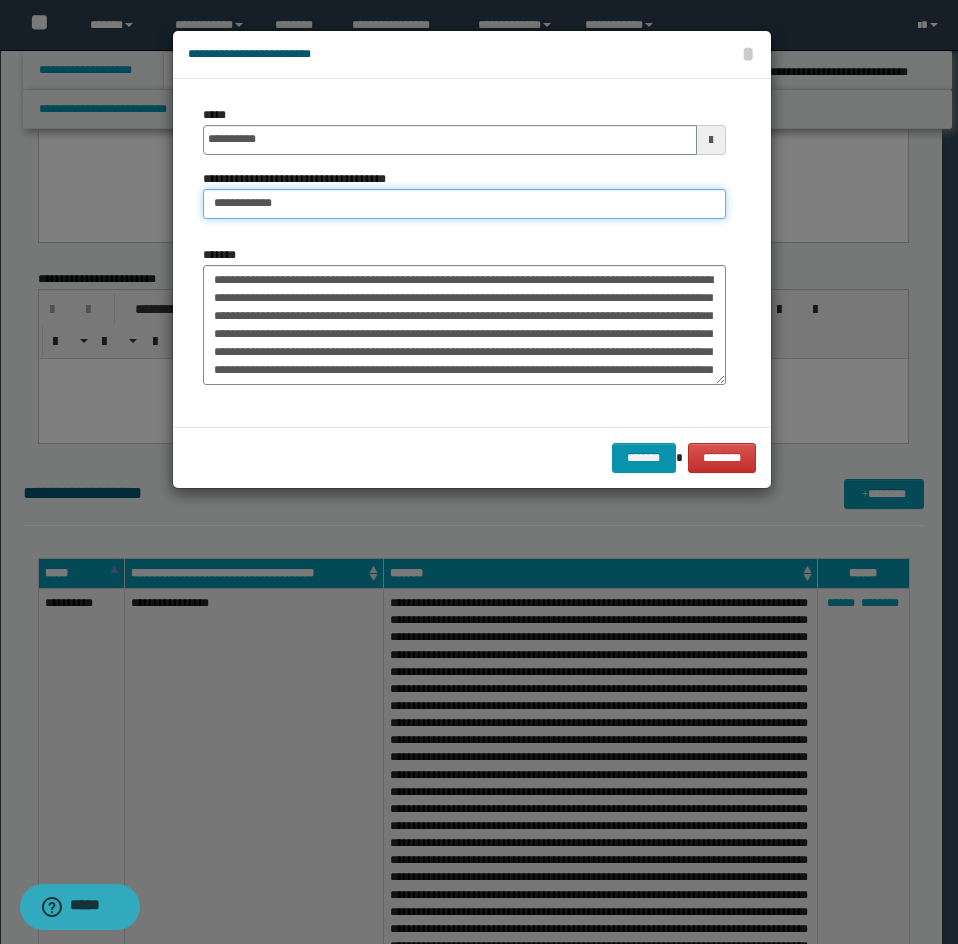 click on "**********" at bounding box center [464, 204] 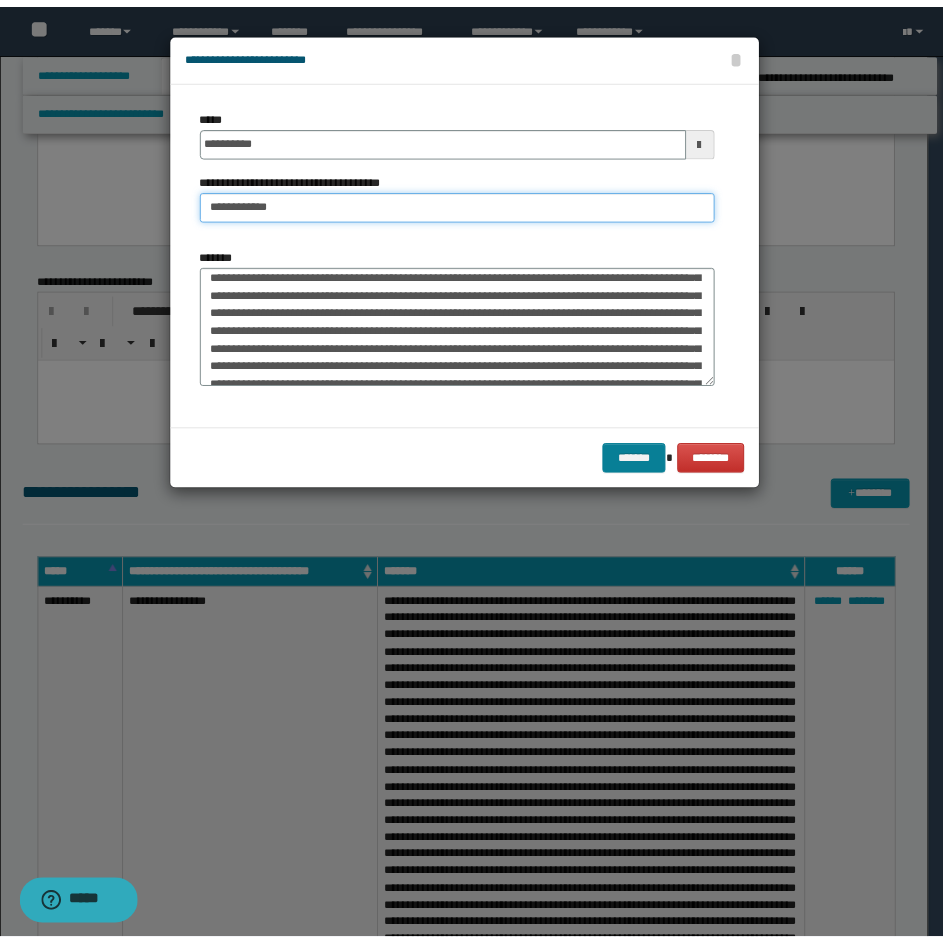 scroll, scrollTop: 468, scrollLeft: 0, axis: vertical 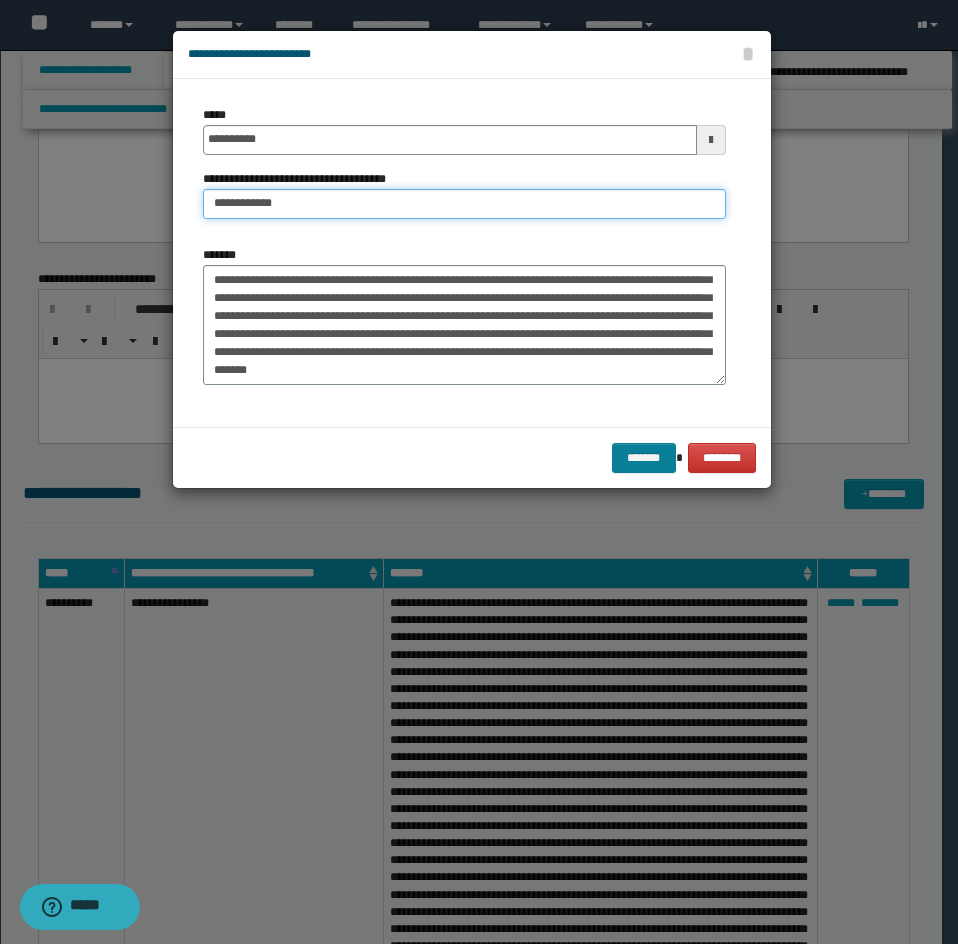 type on "**********" 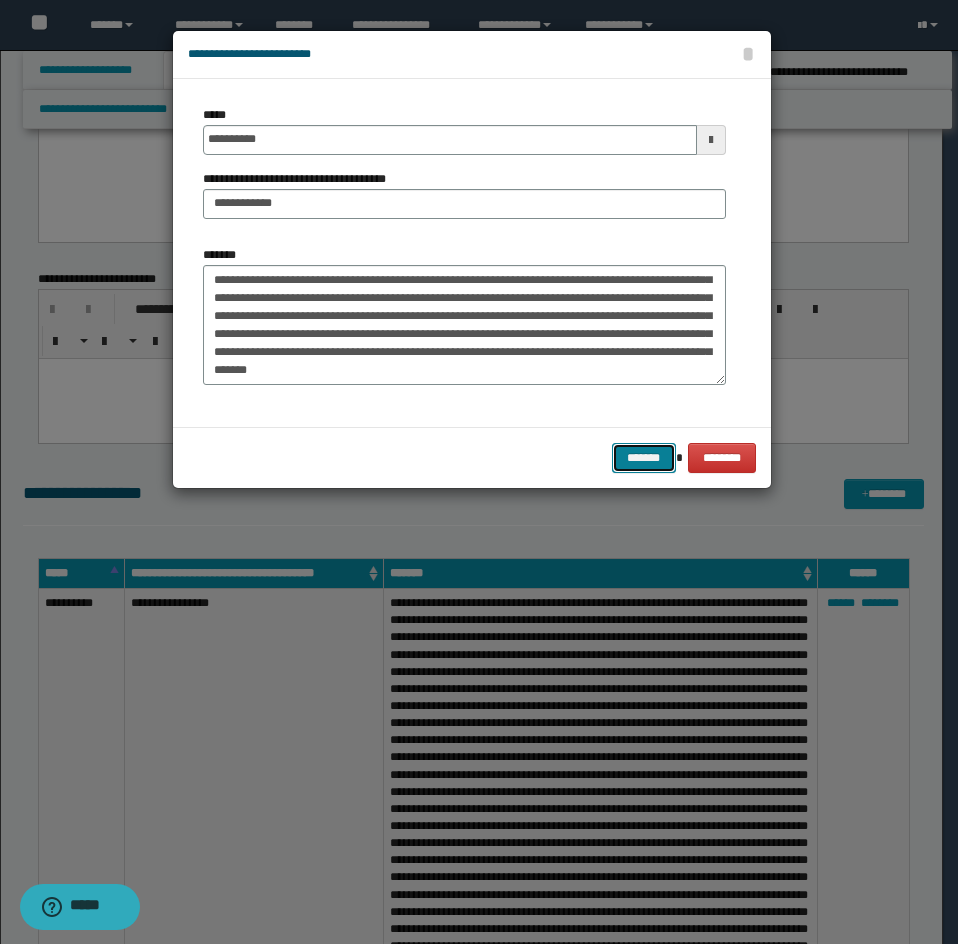 click on "*******" at bounding box center [644, 458] 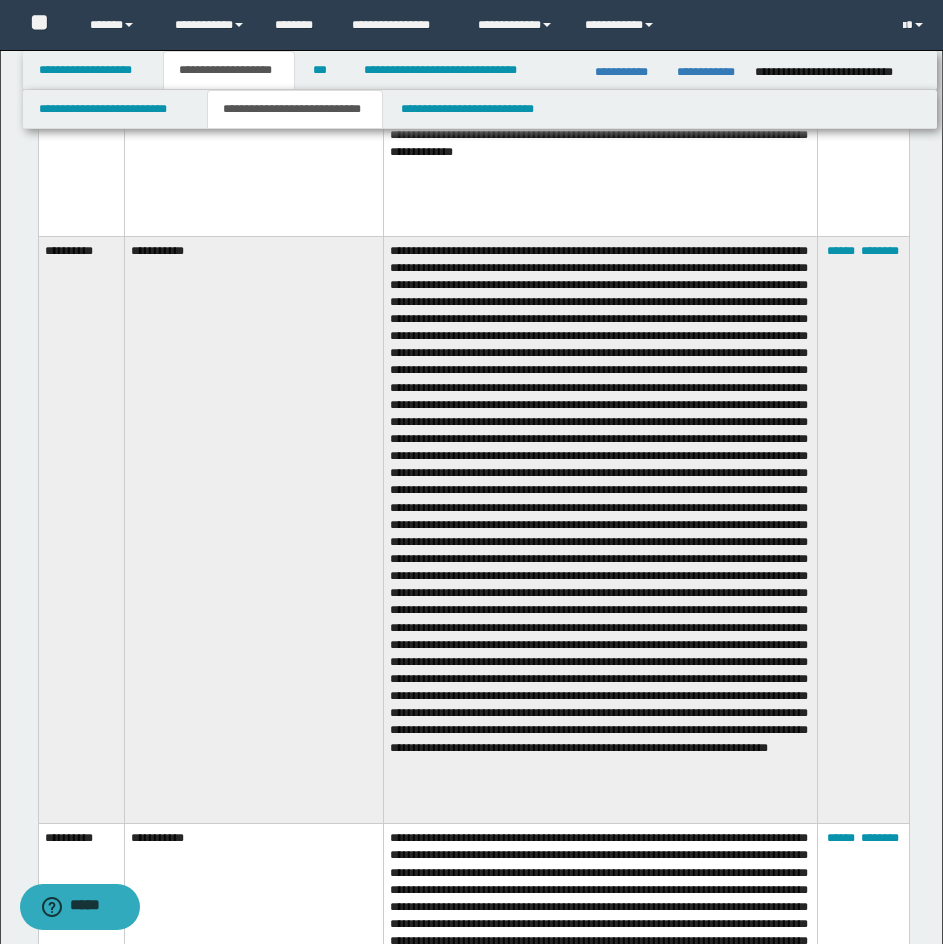 scroll, scrollTop: 15142, scrollLeft: 0, axis: vertical 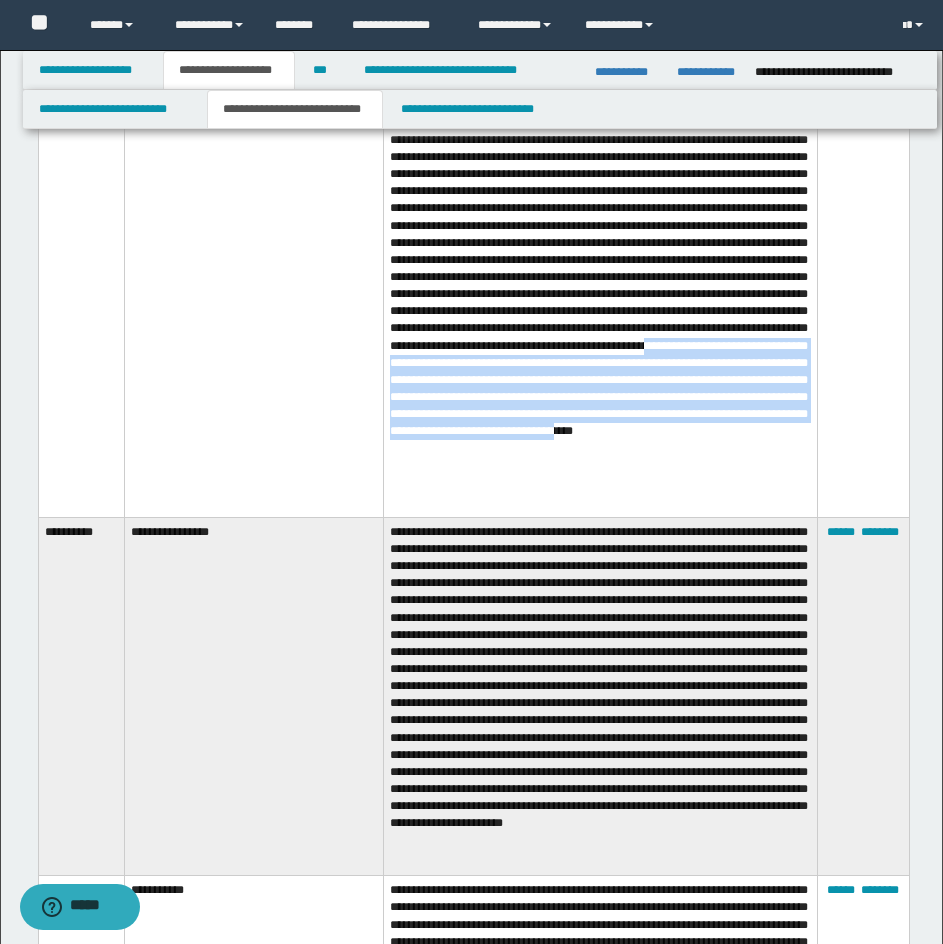 drag, startPoint x: 592, startPoint y: 434, endPoint x: 805, endPoint y: 518, distance: 228.96506 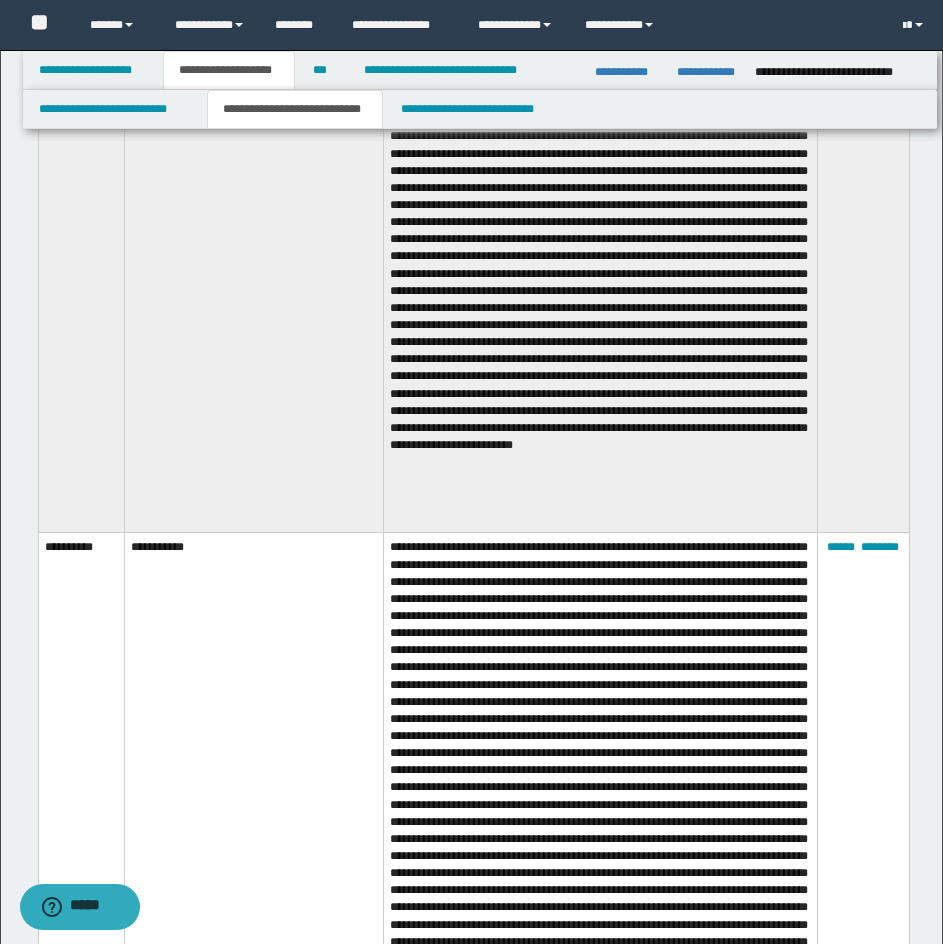 scroll, scrollTop: 13242, scrollLeft: 0, axis: vertical 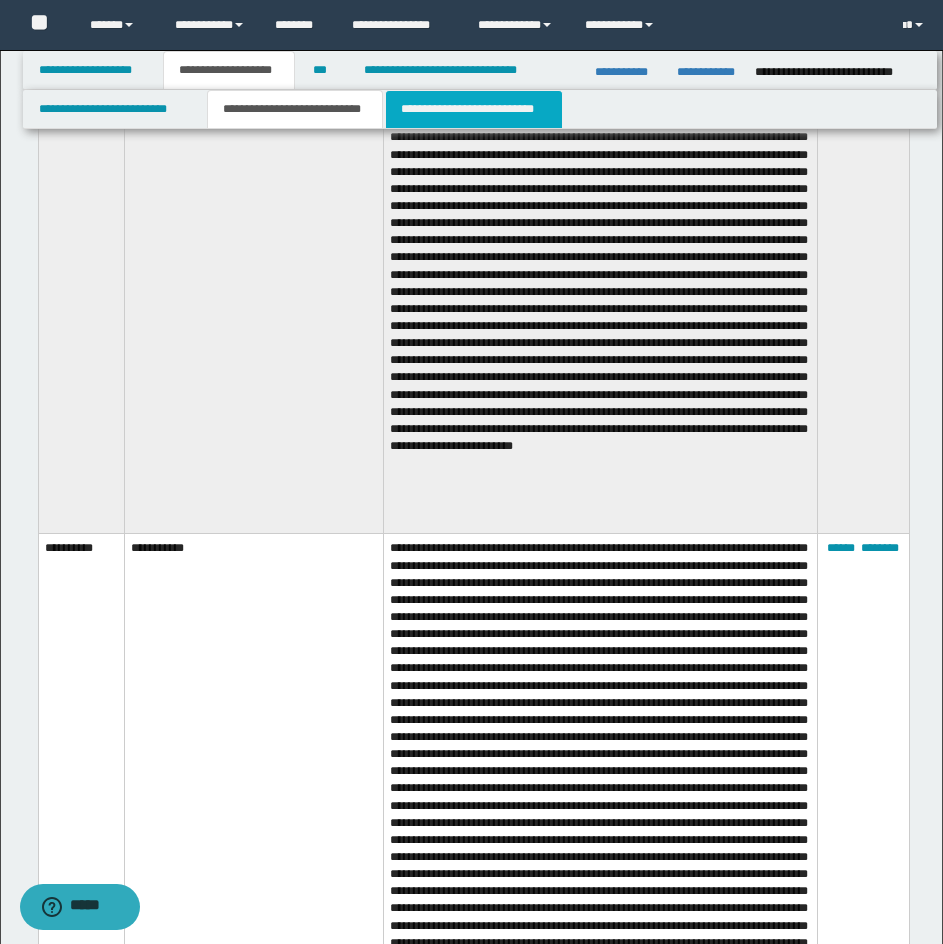 click on "**********" at bounding box center [474, 109] 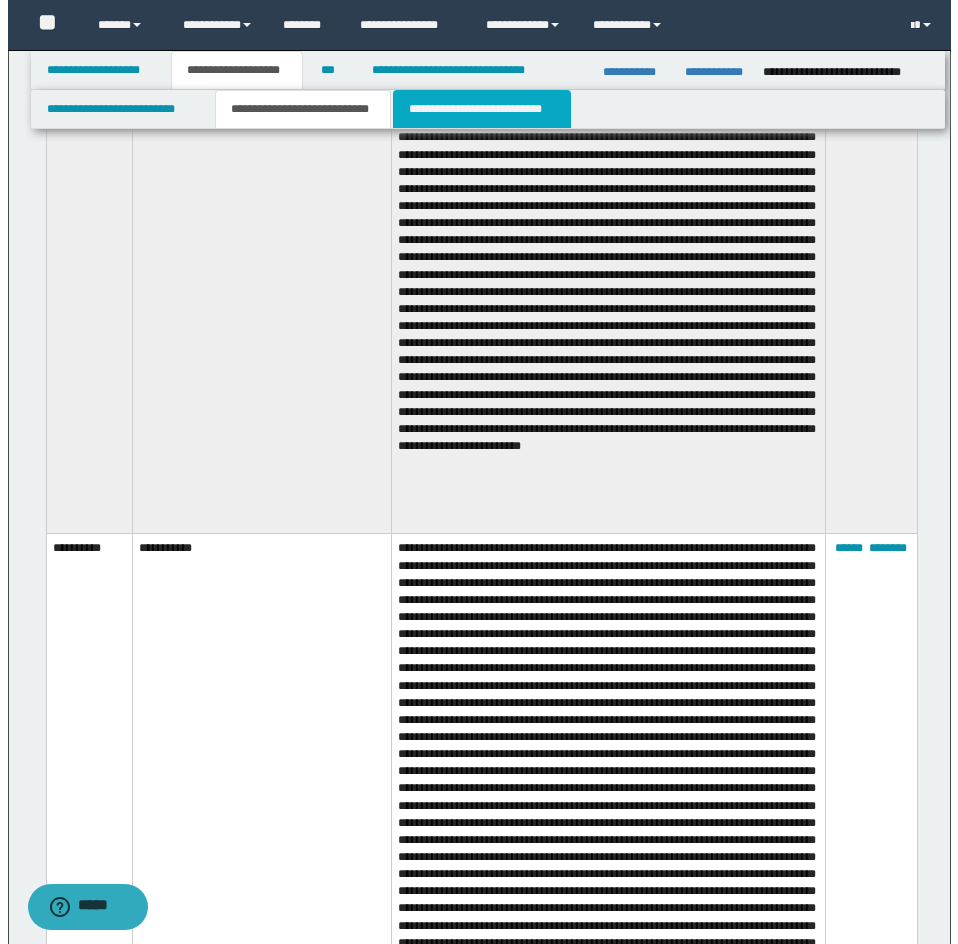 scroll, scrollTop: 12350, scrollLeft: 0, axis: vertical 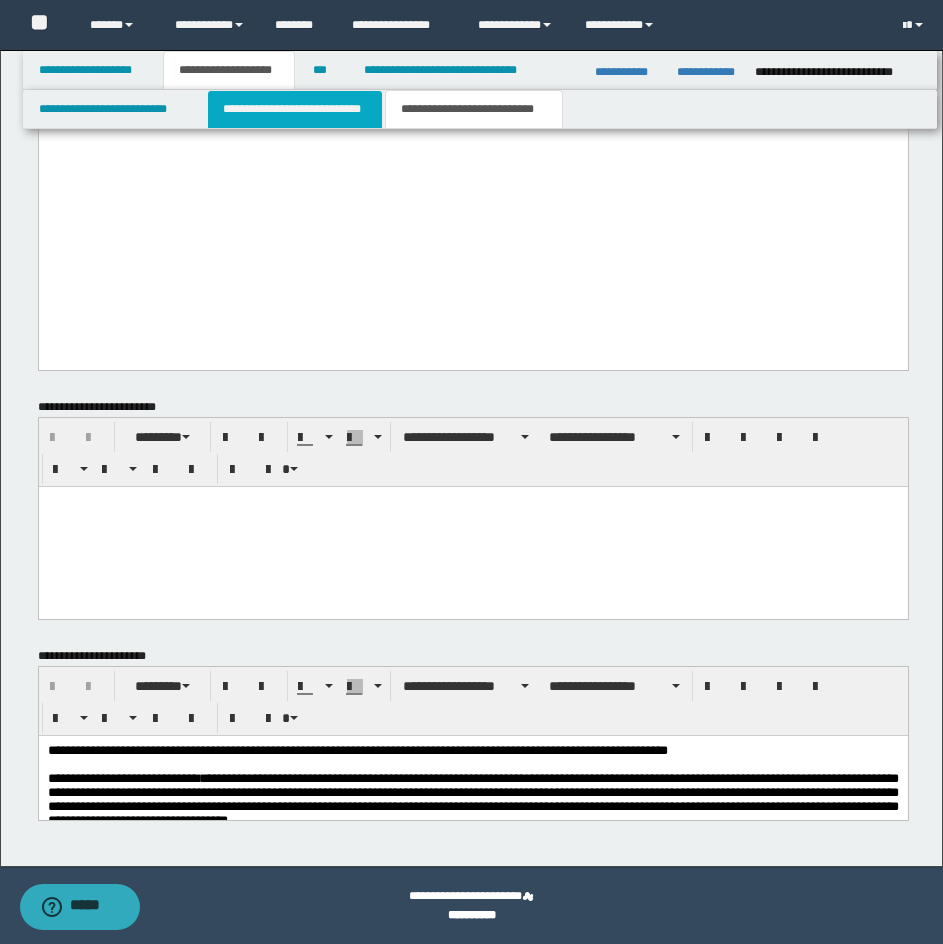 click on "**********" at bounding box center (295, 109) 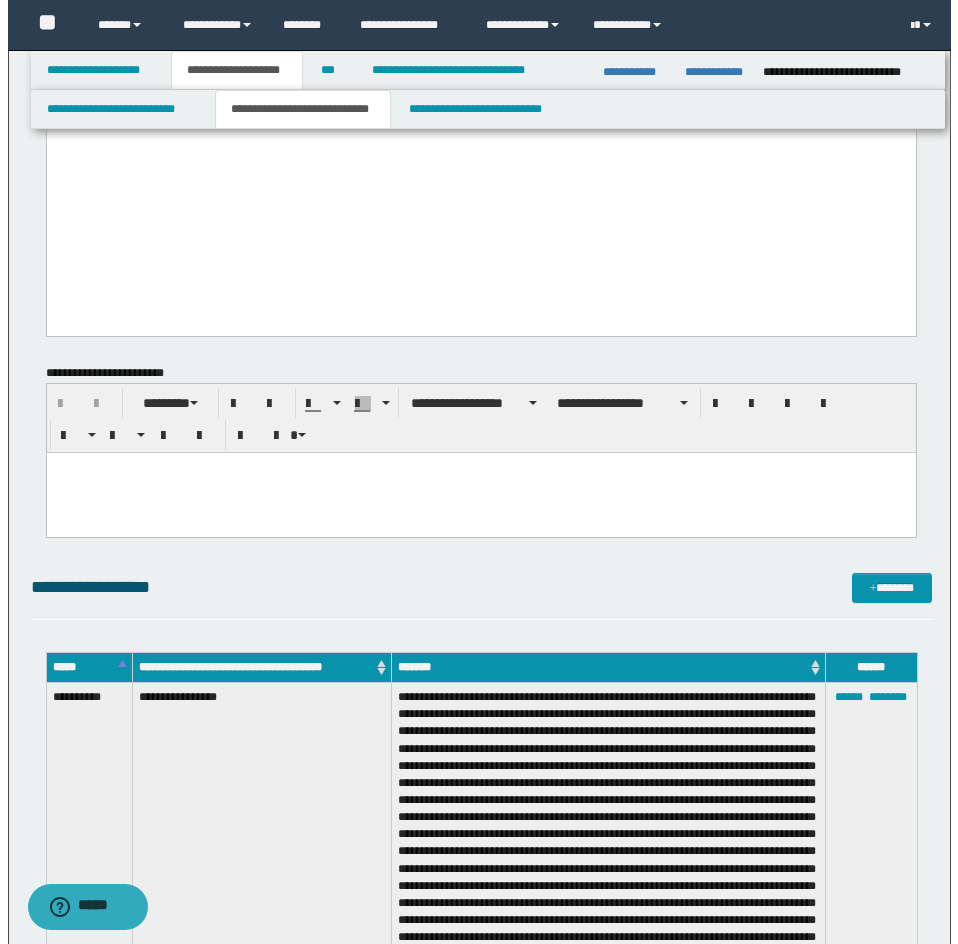 scroll, scrollTop: 3150, scrollLeft: 0, axis: vertical 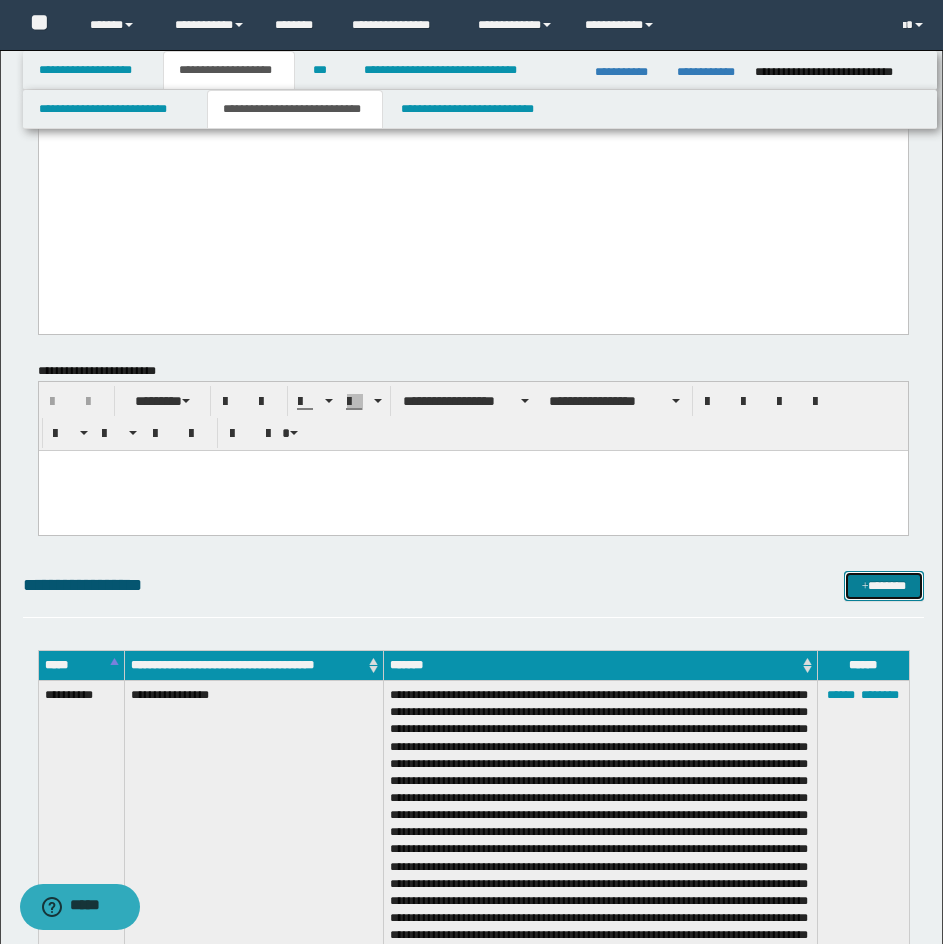 click on "*******" at bounding box center (884, 586) 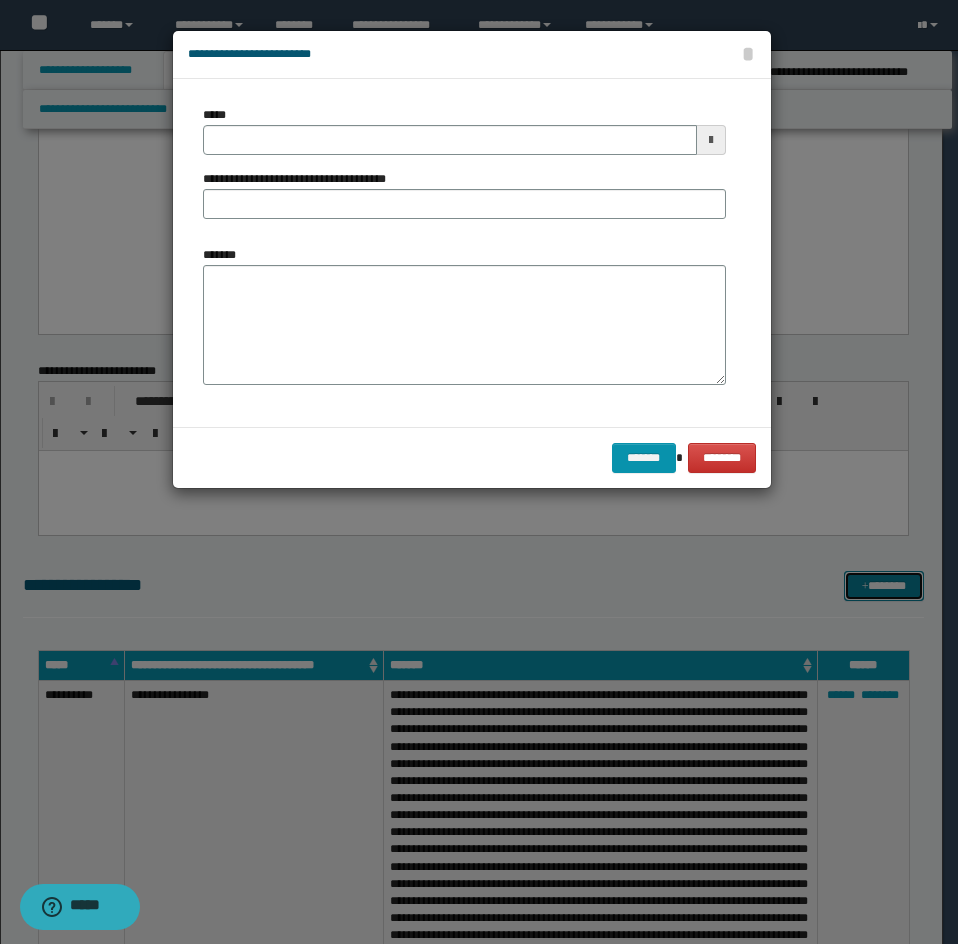scroll, scrollTop: 0, scrollLeft: 0, axis: both 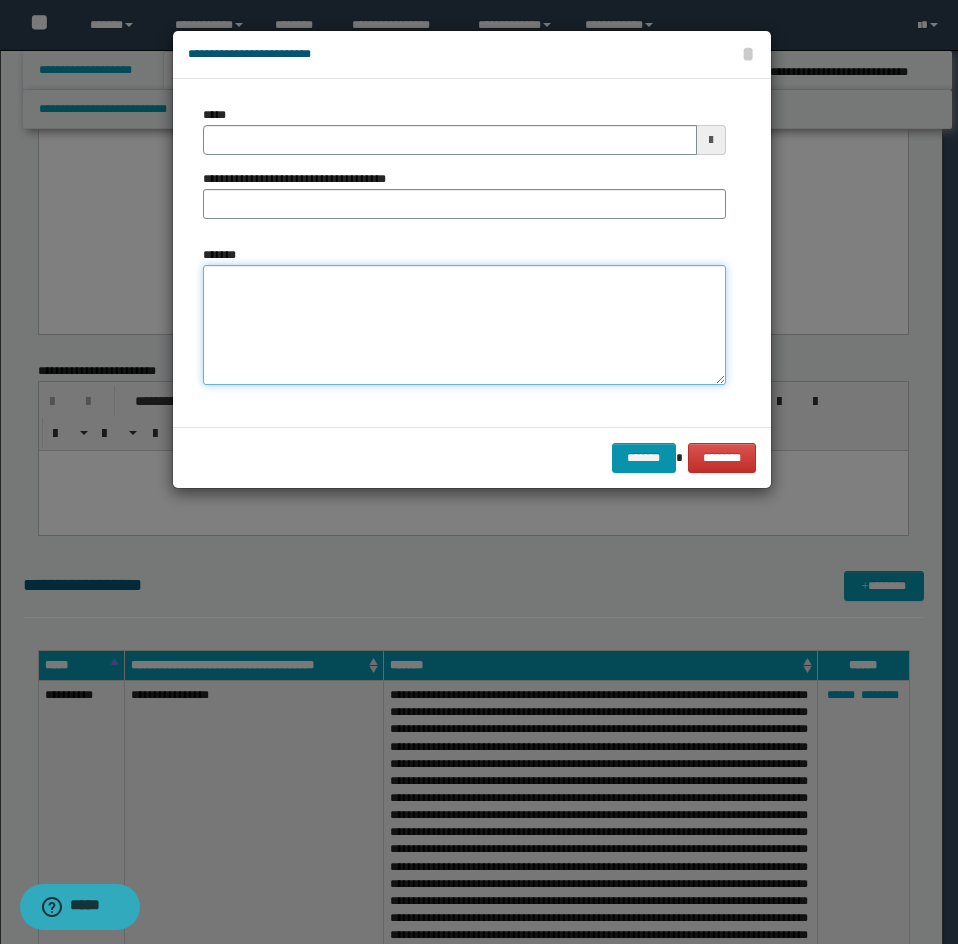 click on "*******" at bounding box center (464, 325) 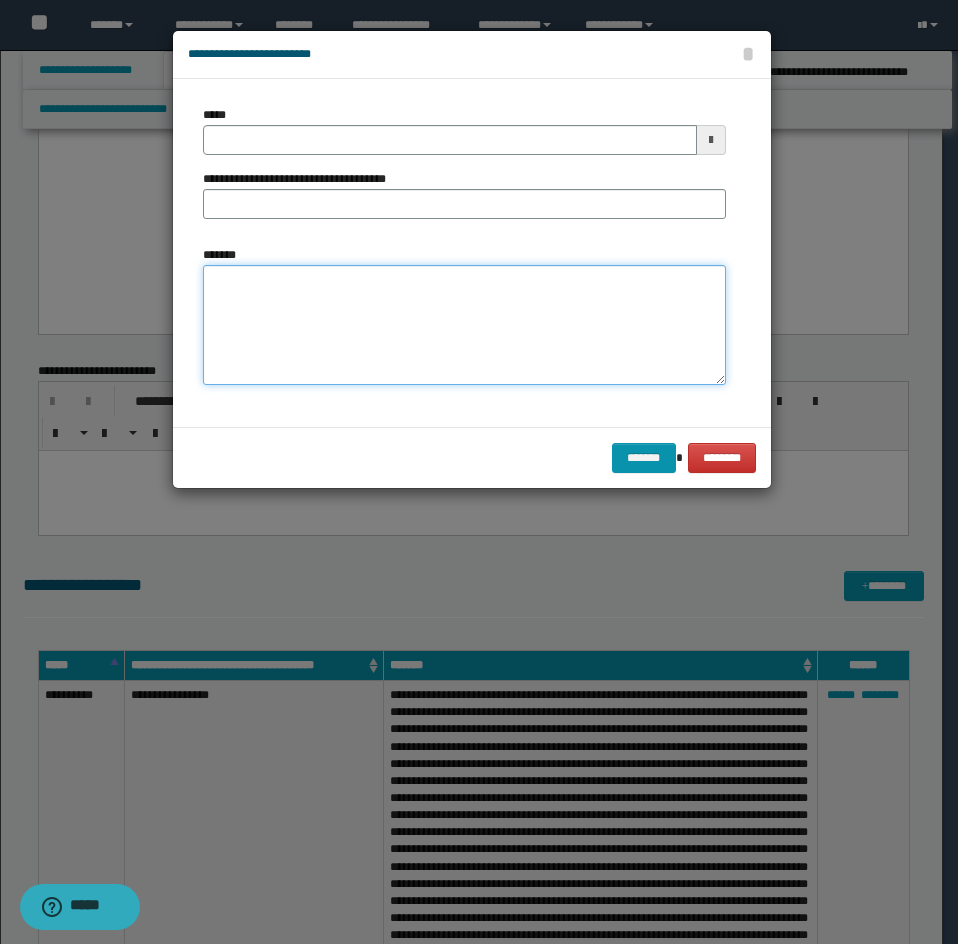 paste on "**********" 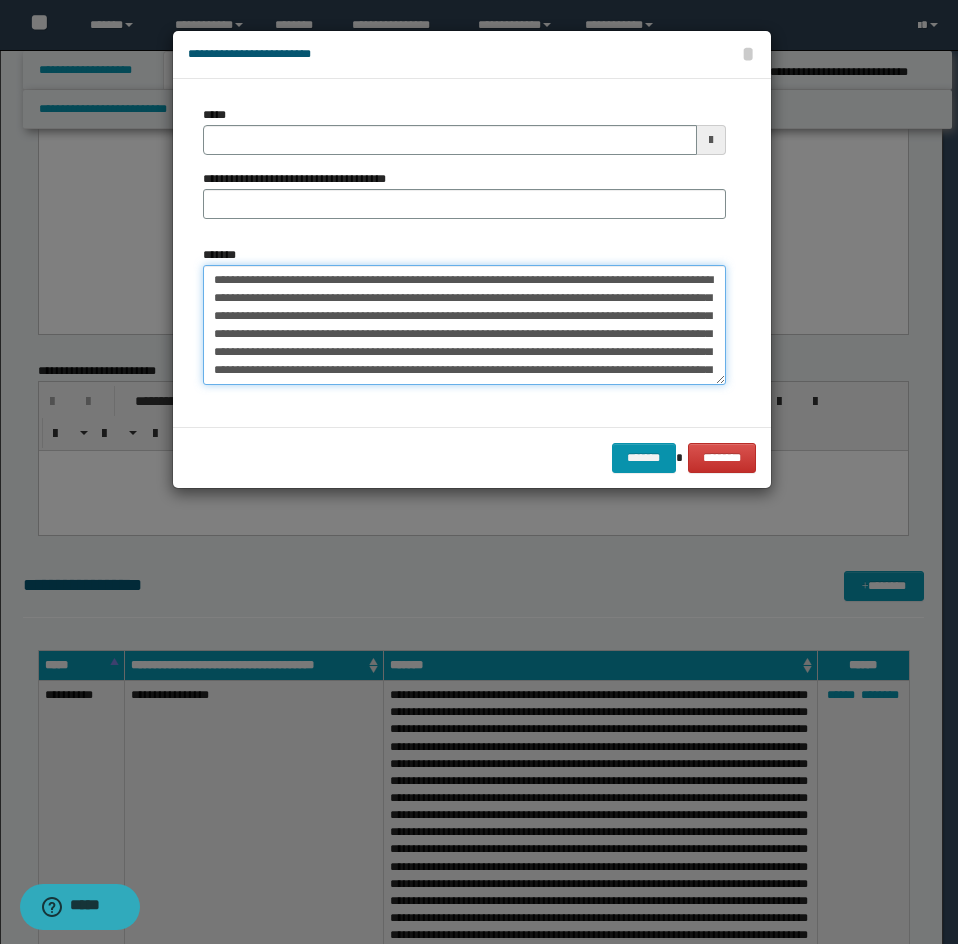 scroll, scrollTop: 480, scrollLeft: 0, axis: vertical 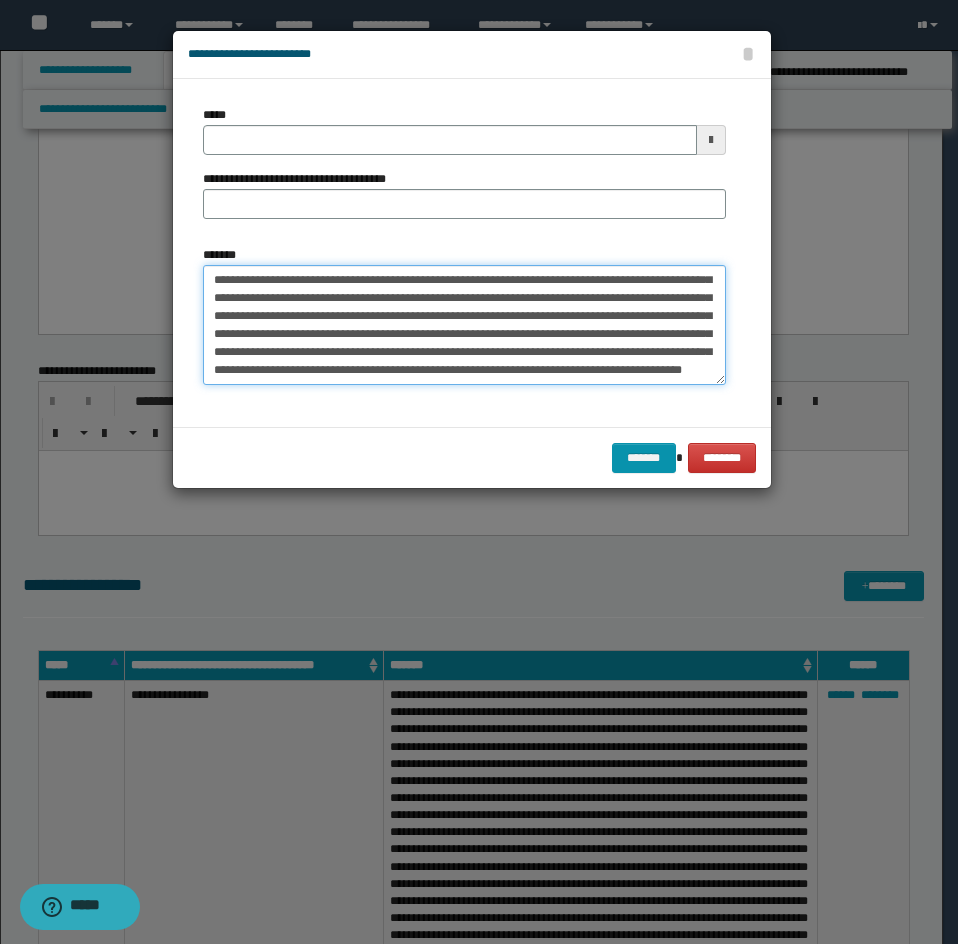 type on "**********" 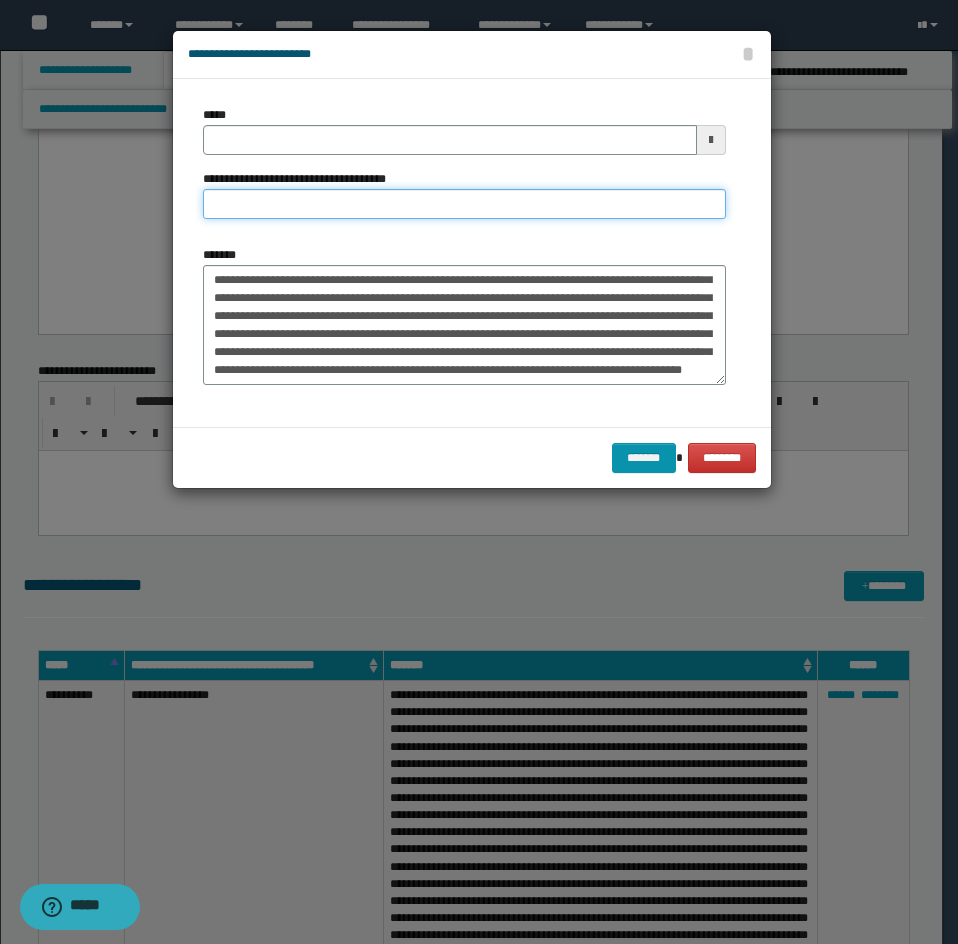 click on "**********" at bounding box center [464, 204] 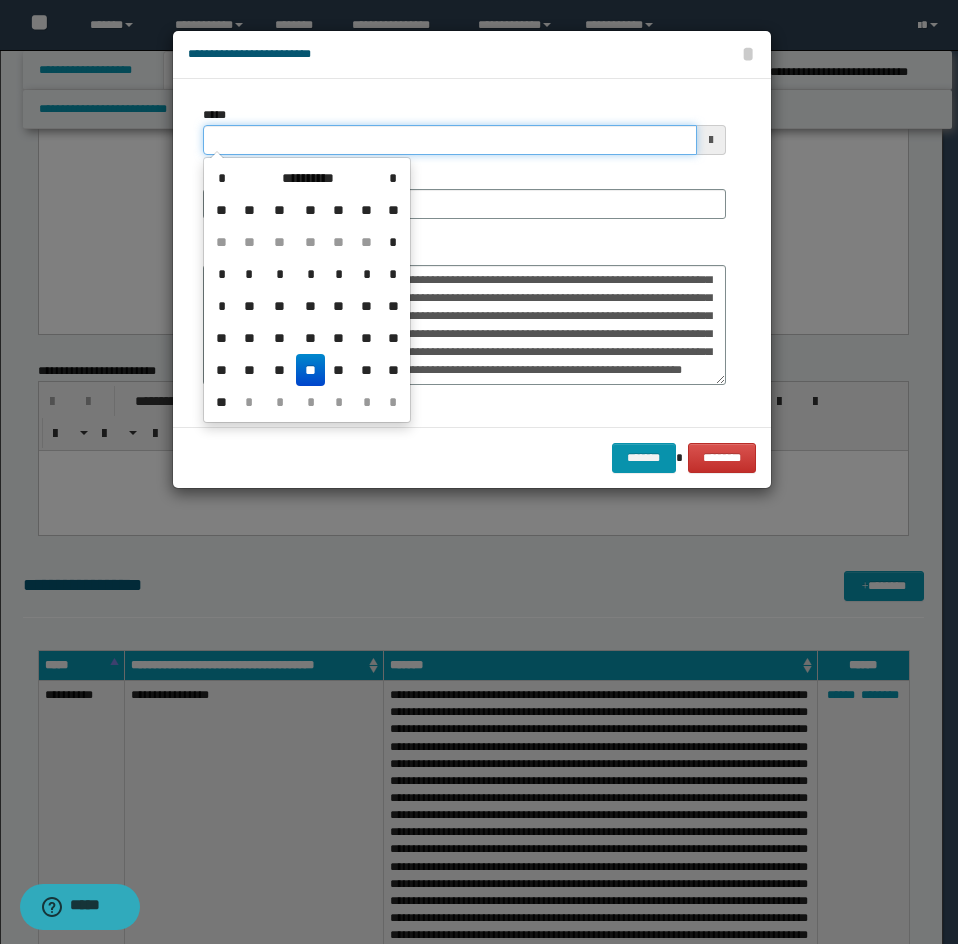 click on "*****" at bounding box center (450, 140) 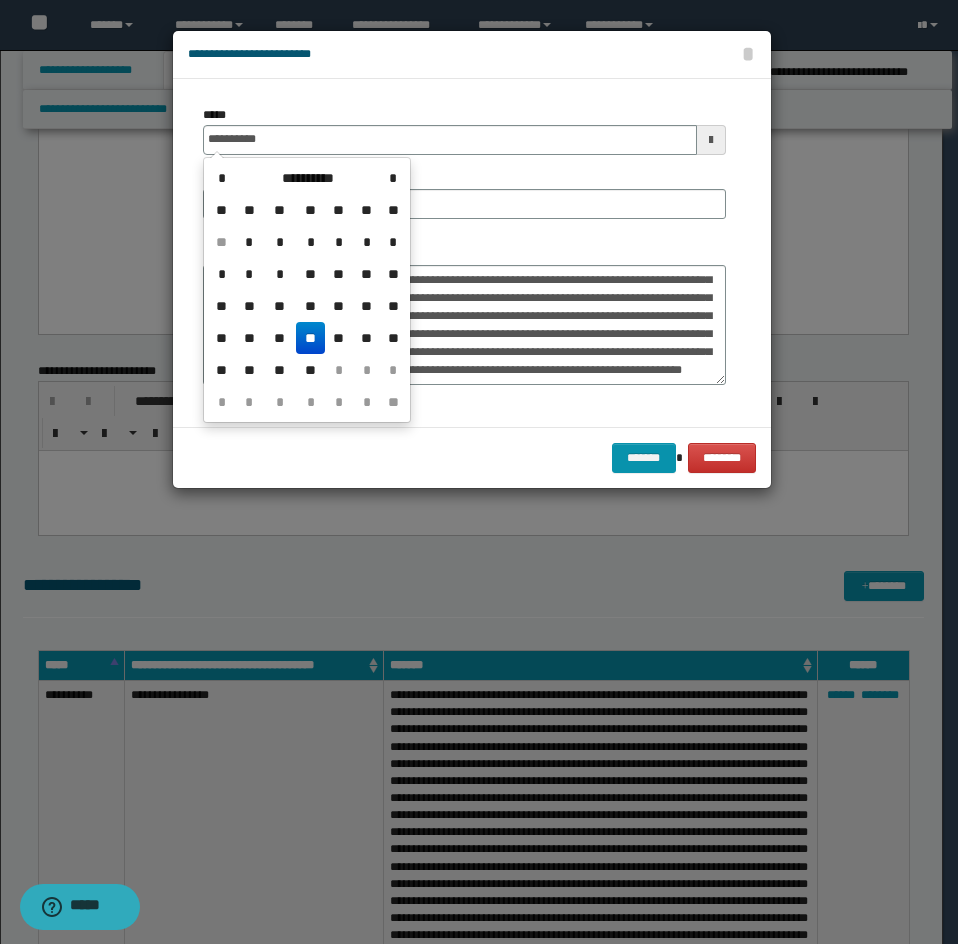 type on "**********" 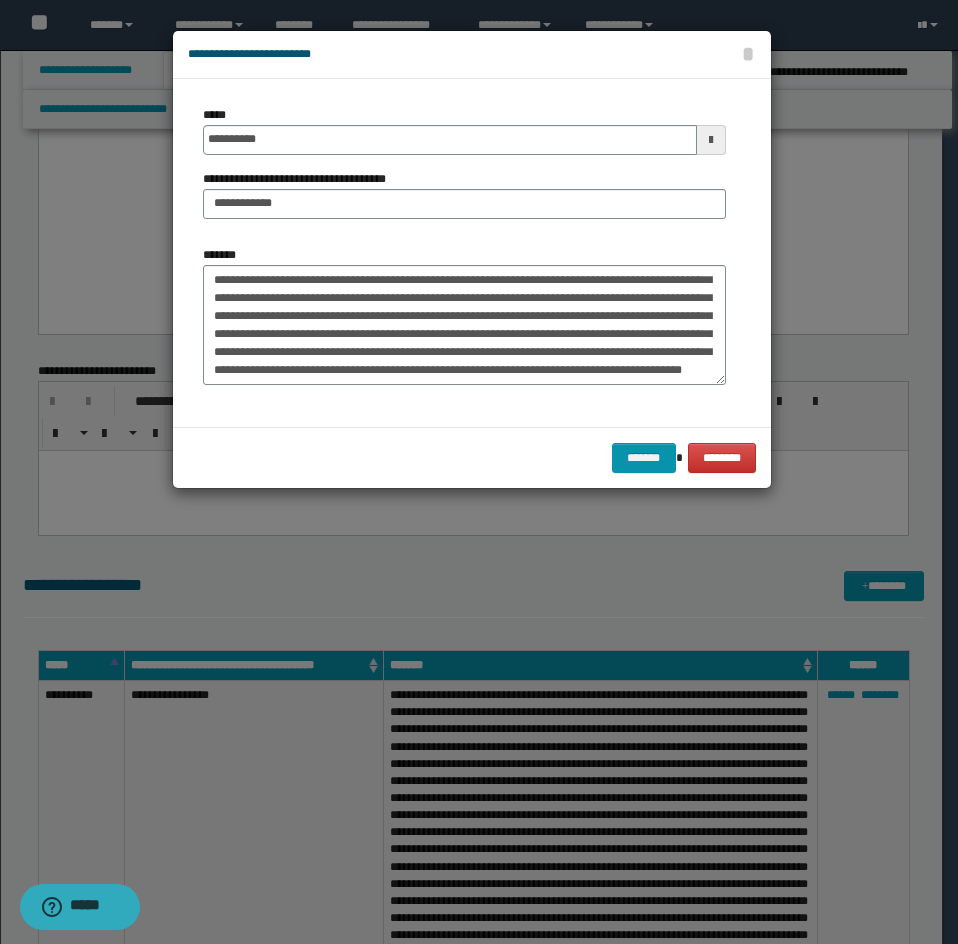 click on "**********" at bounding box center (464, 170) 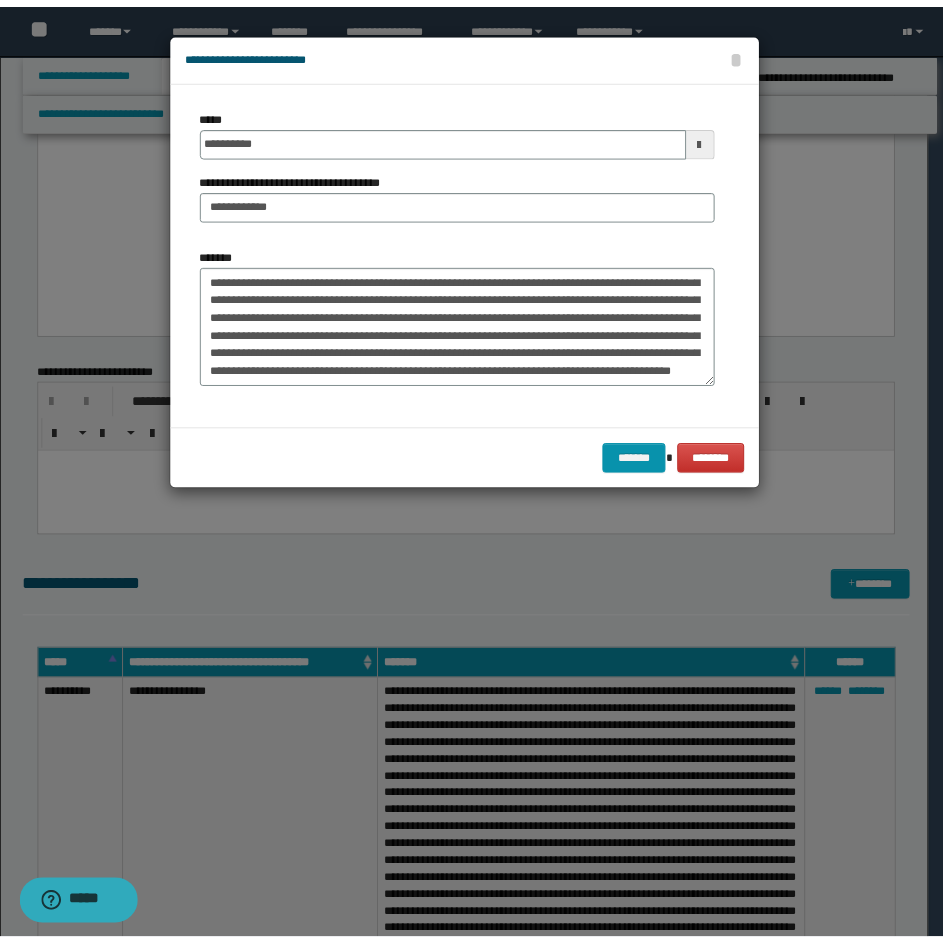scroll, scrollTop: 486, scrollLeft: 0, axis: vertical 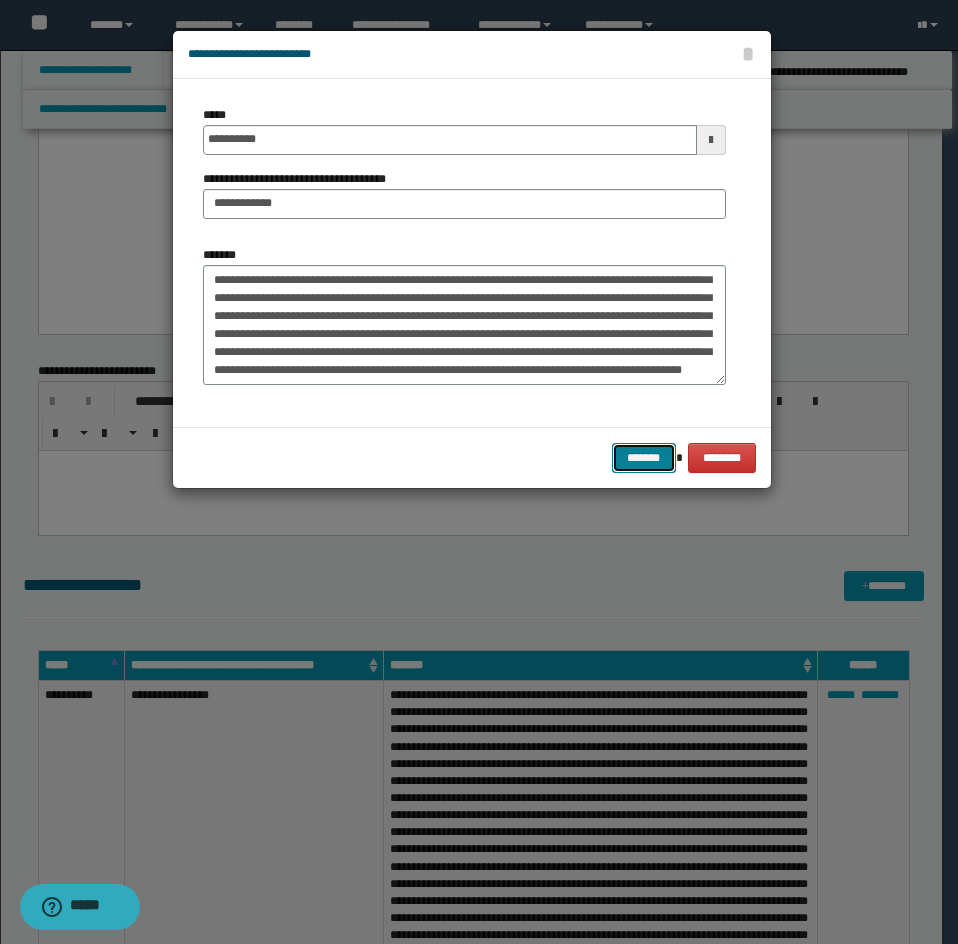 click on "*******" at bounding box center [644, 458] 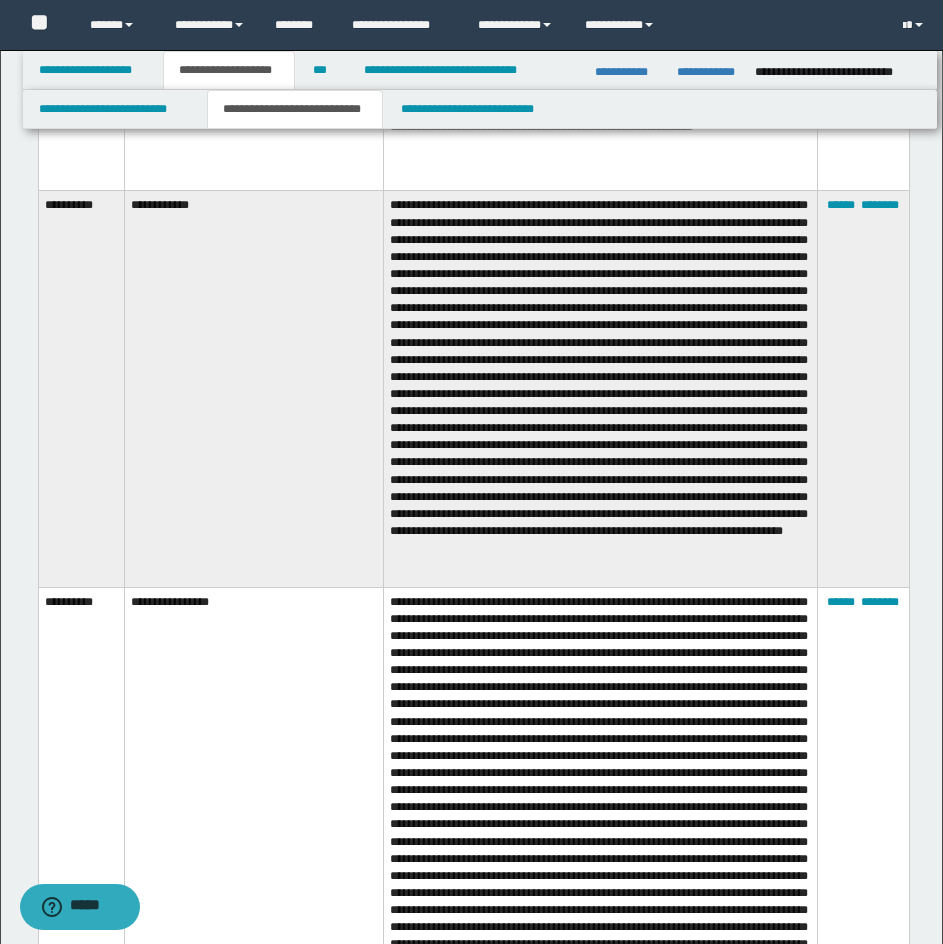 scroll, scrollTop: 4650, scrollLeft: 0, axis: vertical 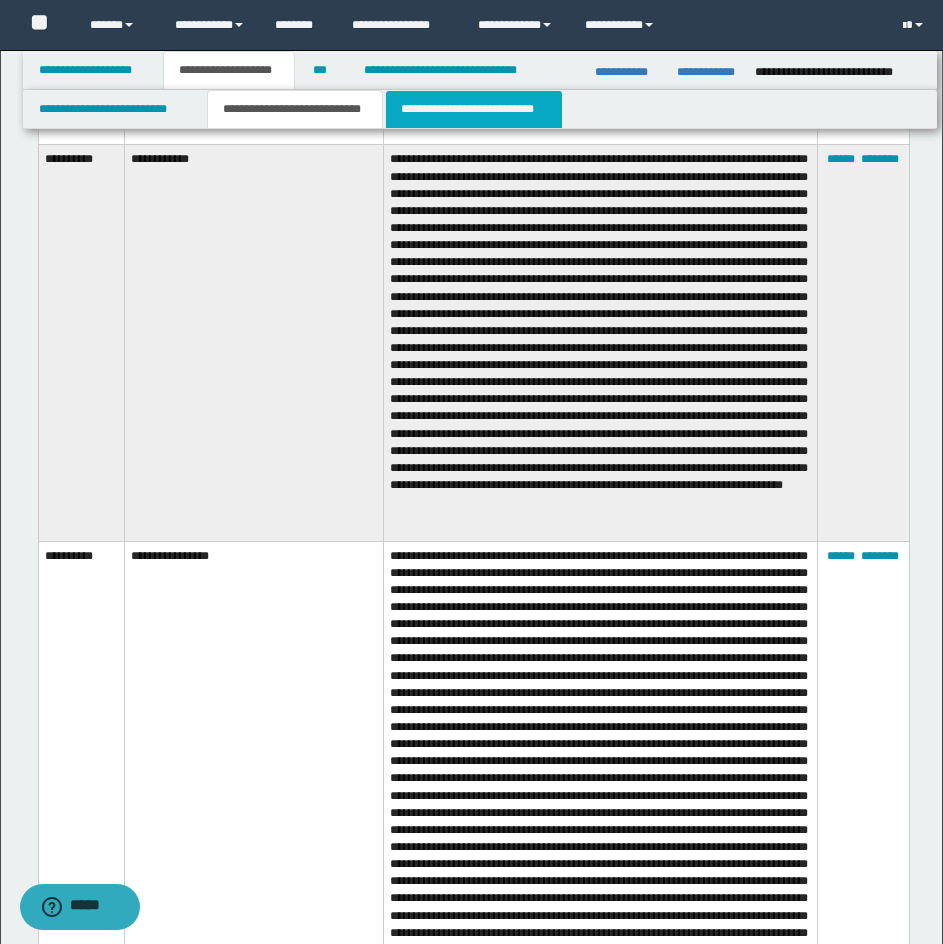 click on "**********" at bounding box center (474, 109) 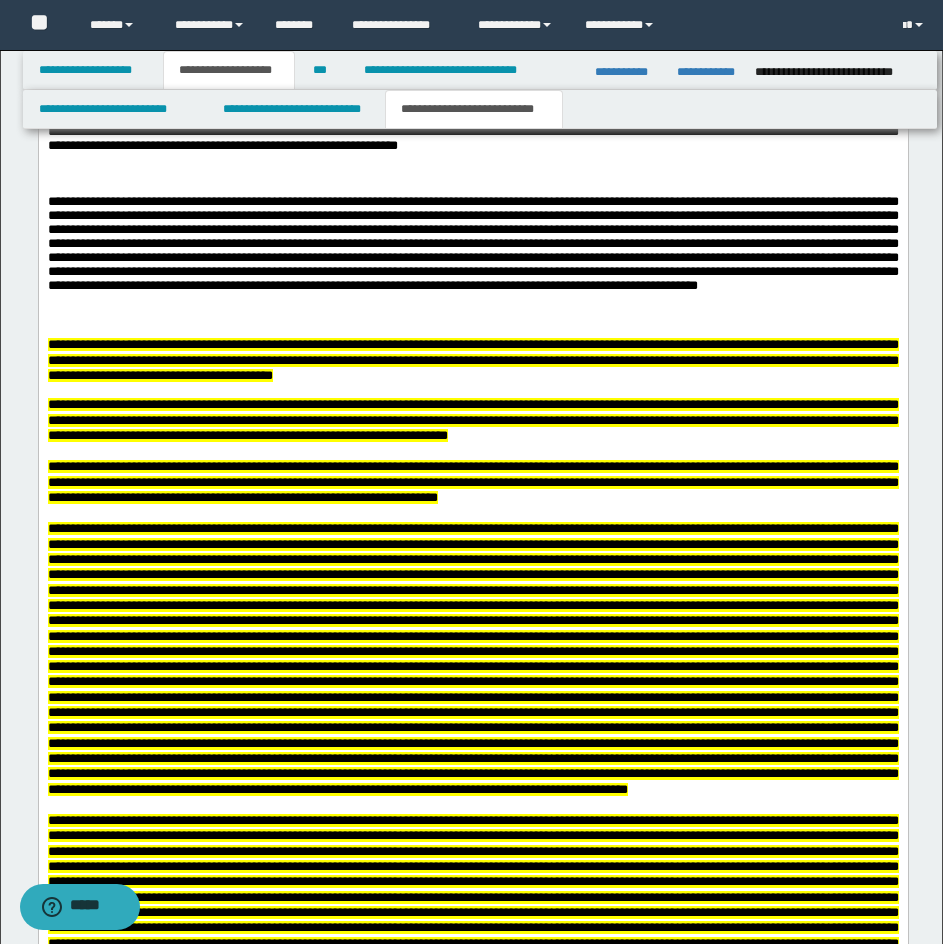 scroll, scrollTop: 7550, scrollLeft: 0, axis: vertical 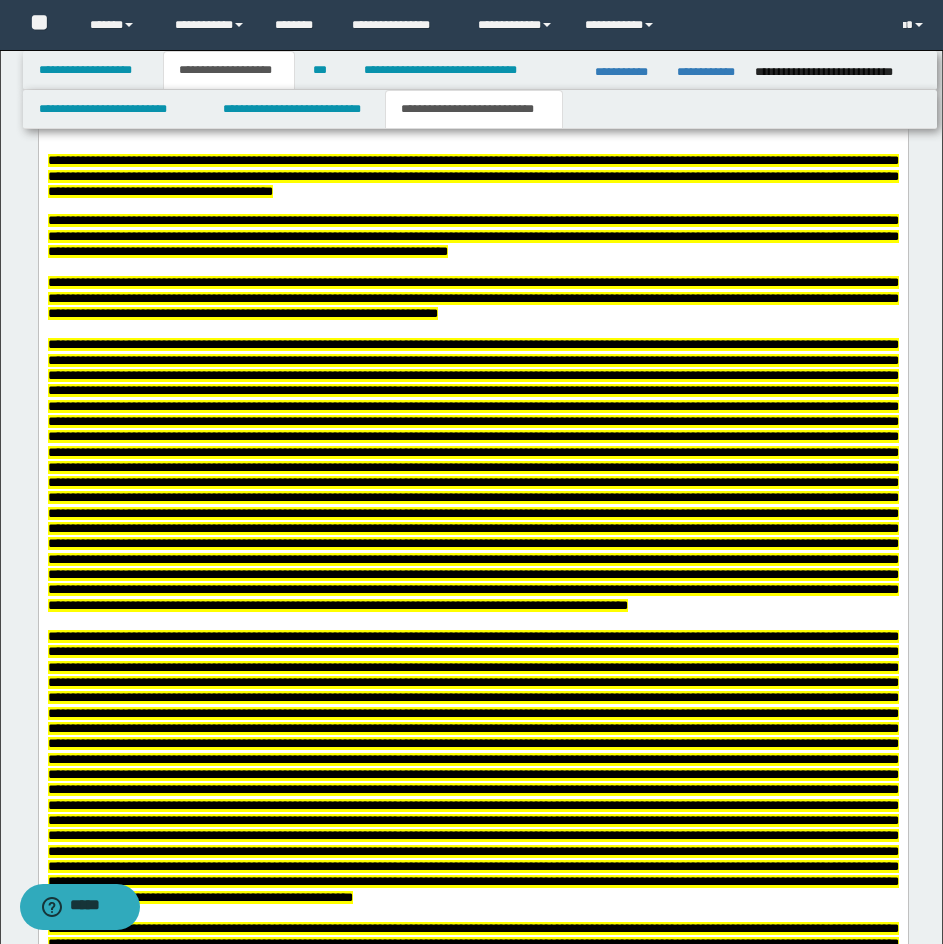 click on "**********" at bounding box center [472, -522] 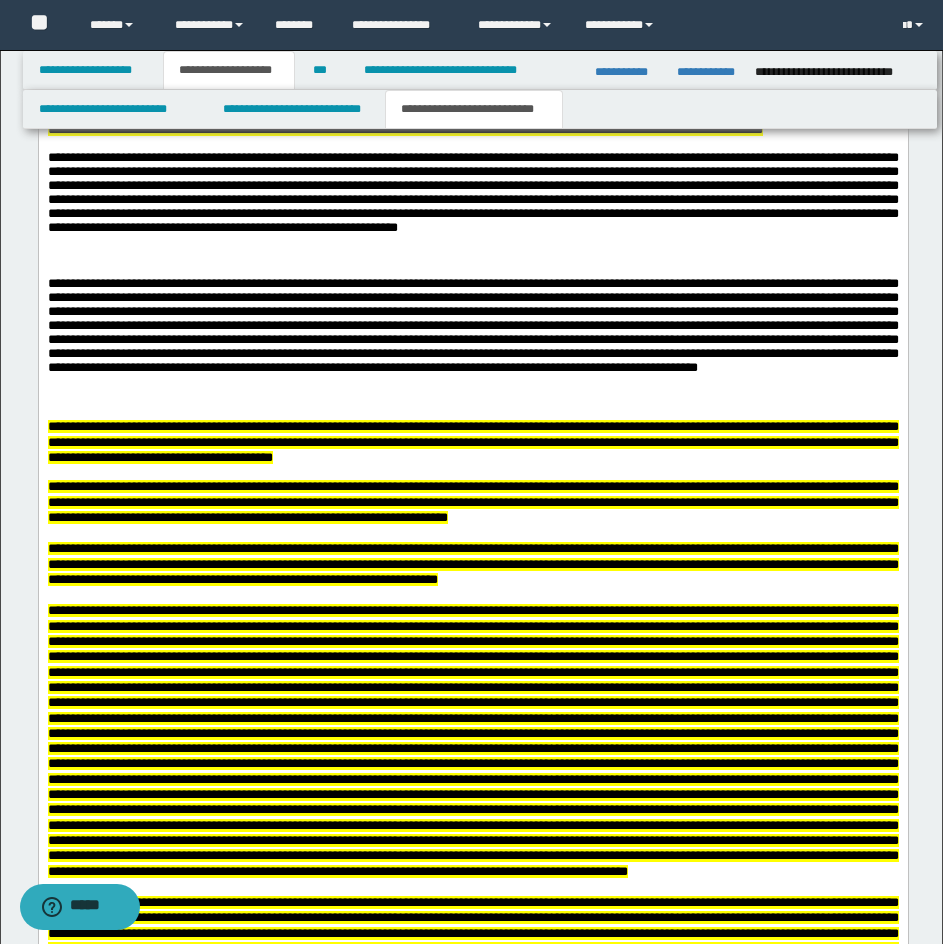 drag, startPoint x: 47, startPoint y: 418, endPoint x: 173, endPoint y: 418, distance: 126 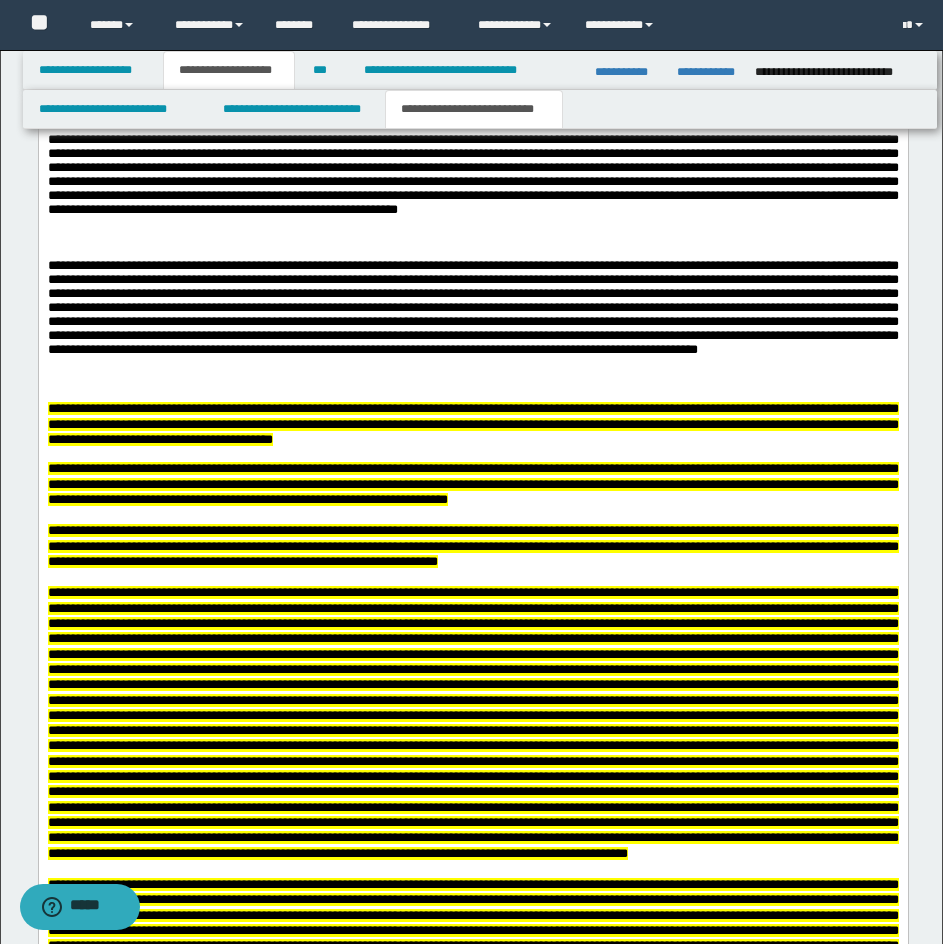 scroll, scrollTop: 7550, scrollLeft: 0, axis: vertical 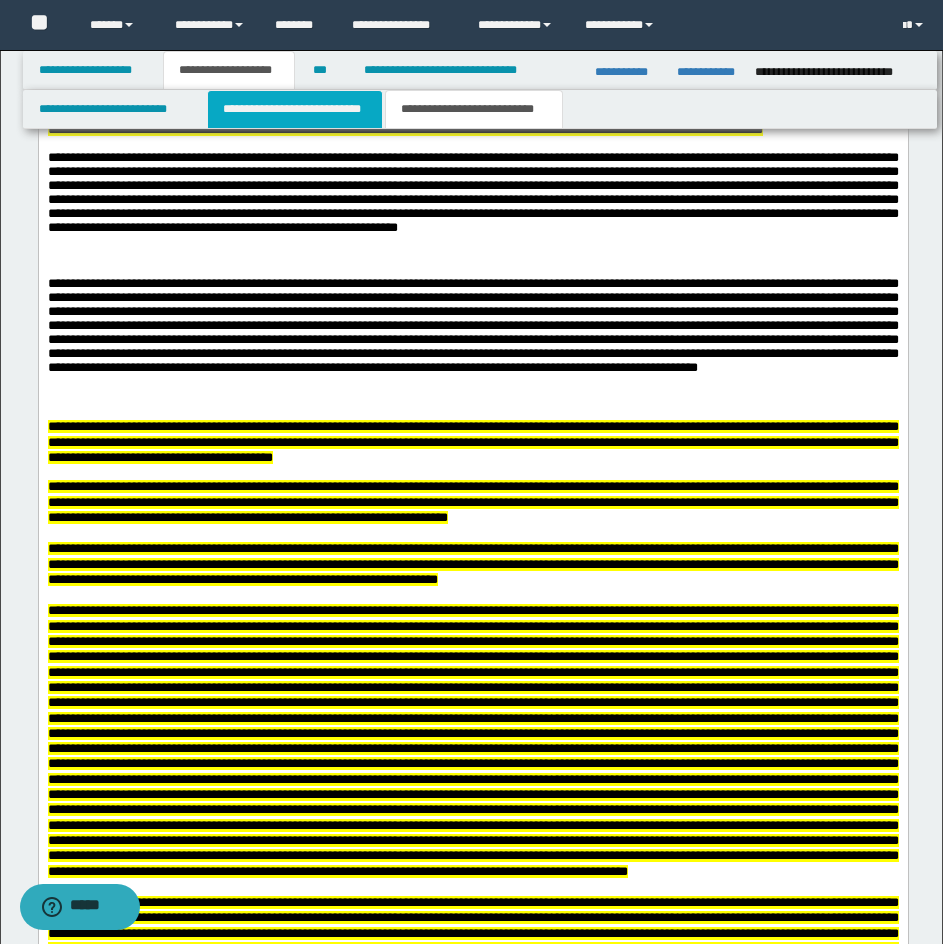 click on "**********" at bounding box center (295, 109) 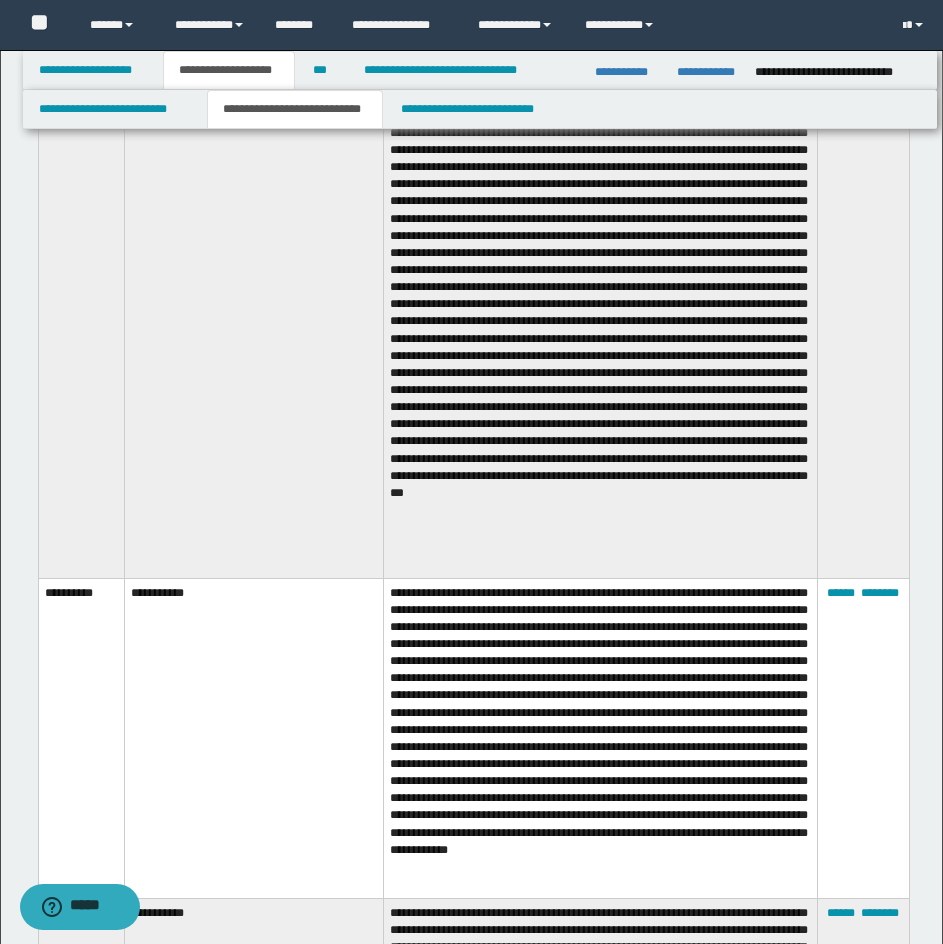 scroll, scrollTop: 16850, scrollLeft: 0, axis: vertical 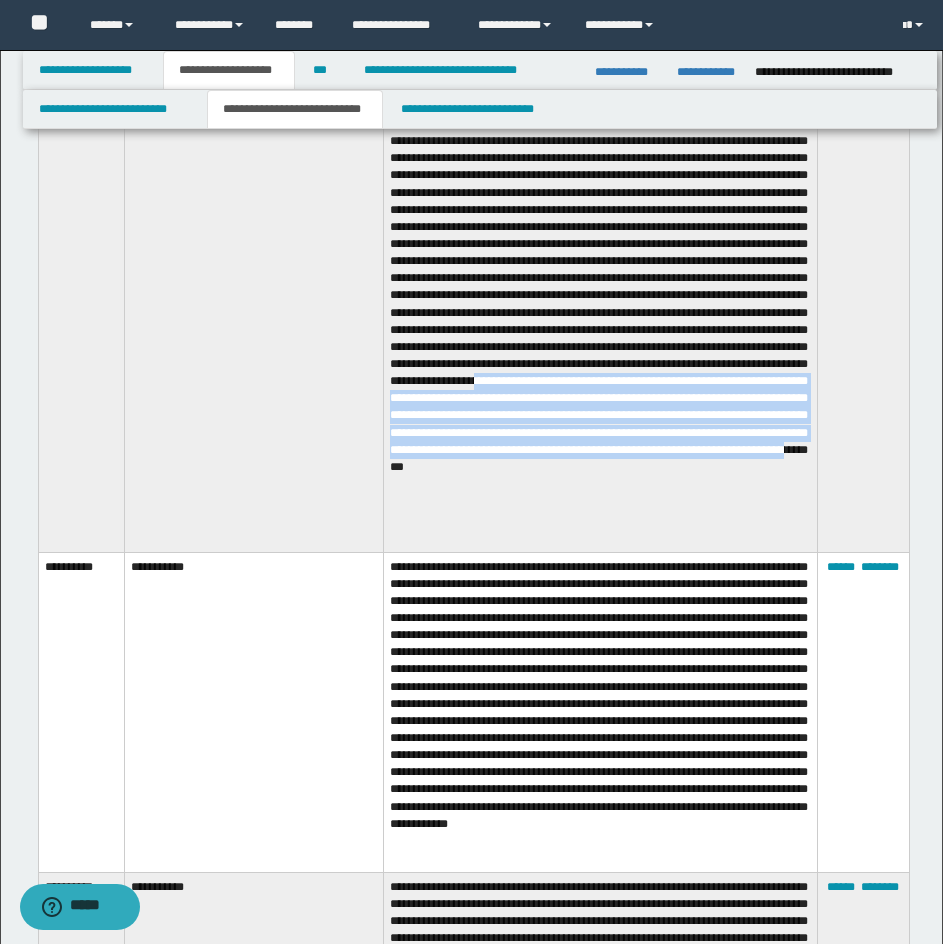 drag, startPoint x: 563, startPoint y: 486, endPoint x: 672, endPoint y: 570, distance: 137.61177 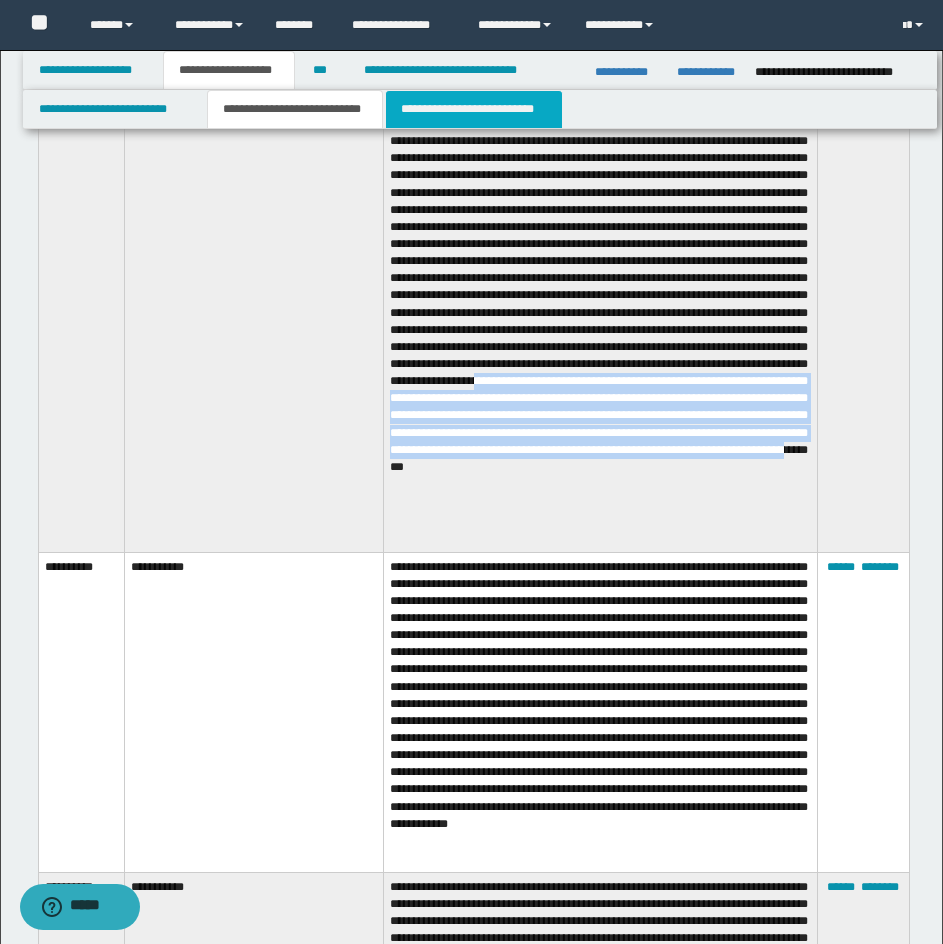 click on "**********" at bounding box center [474, 109] 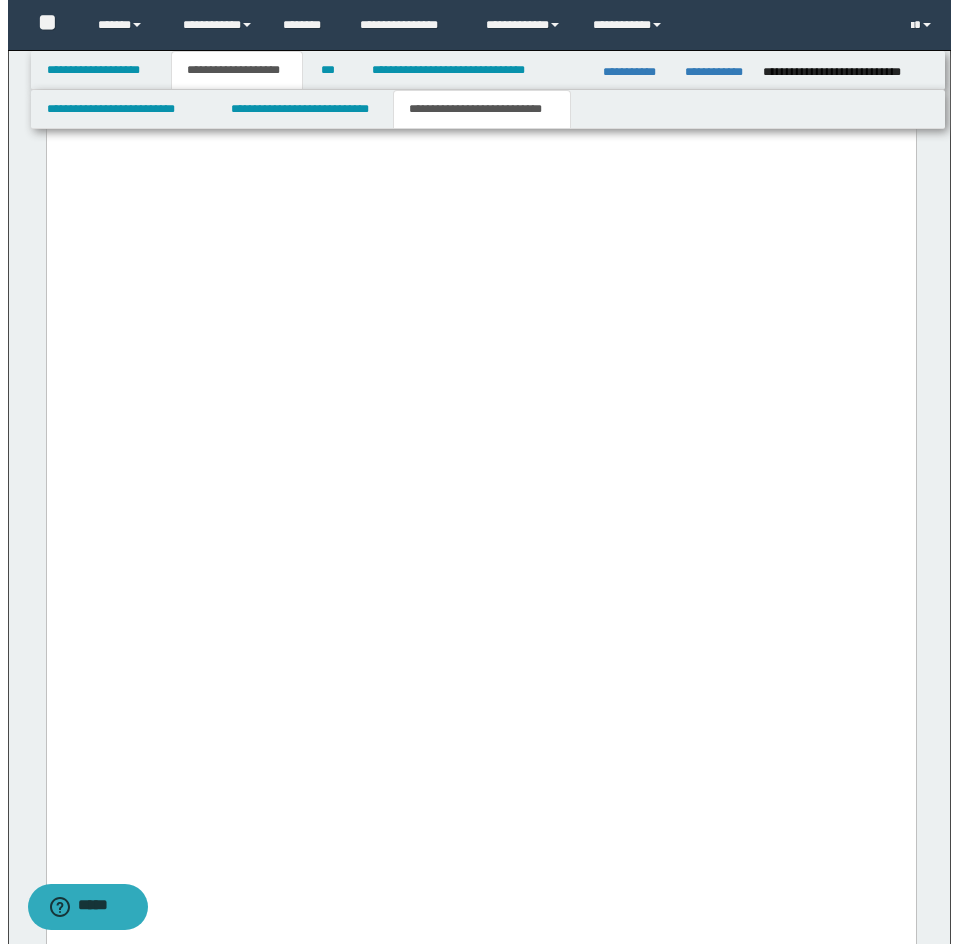 scroll, scrollTop: 11370, scrollLeft: 0, axis: vertical 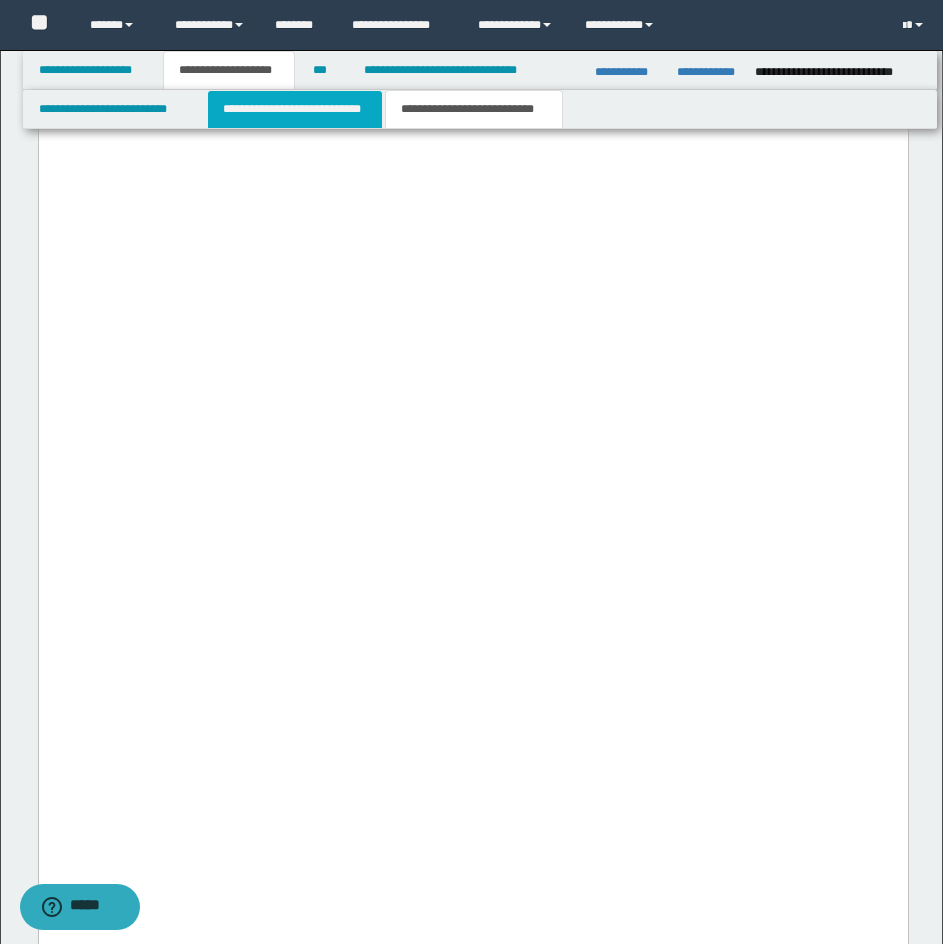 click on "**********" at bounding box center [295, 109] 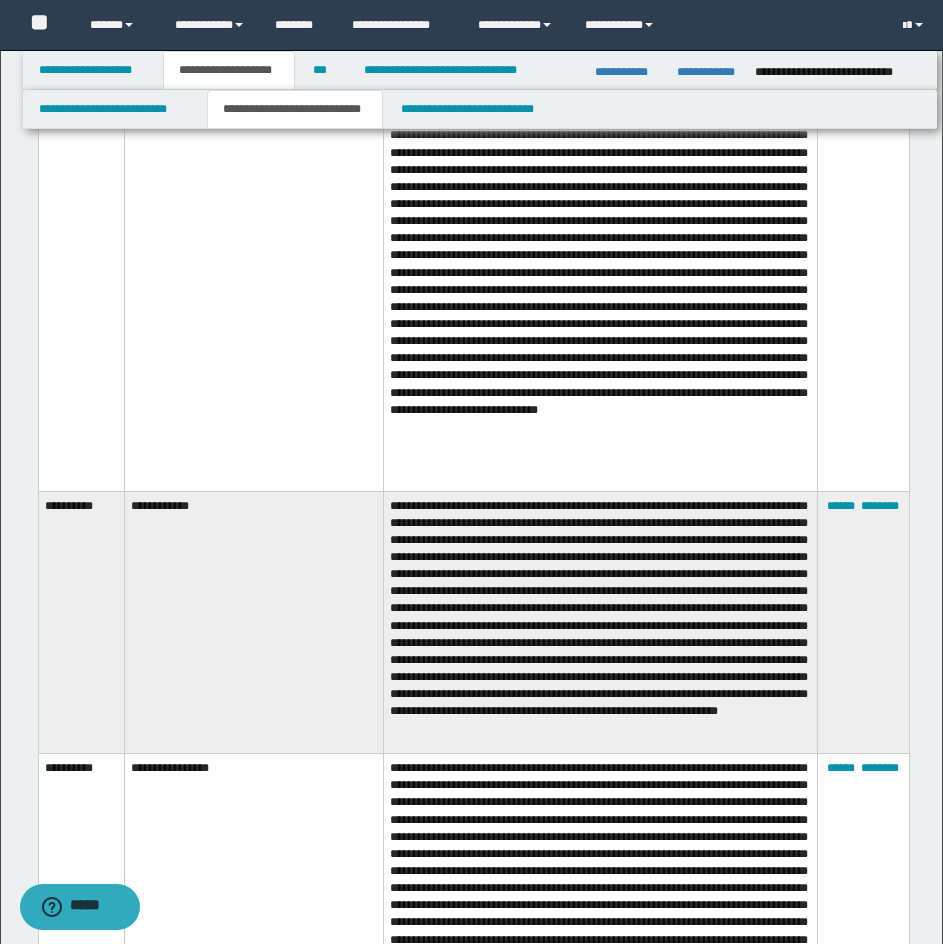scroll, scrollTop: 10970, scrollLeft: 0, axis: vertical 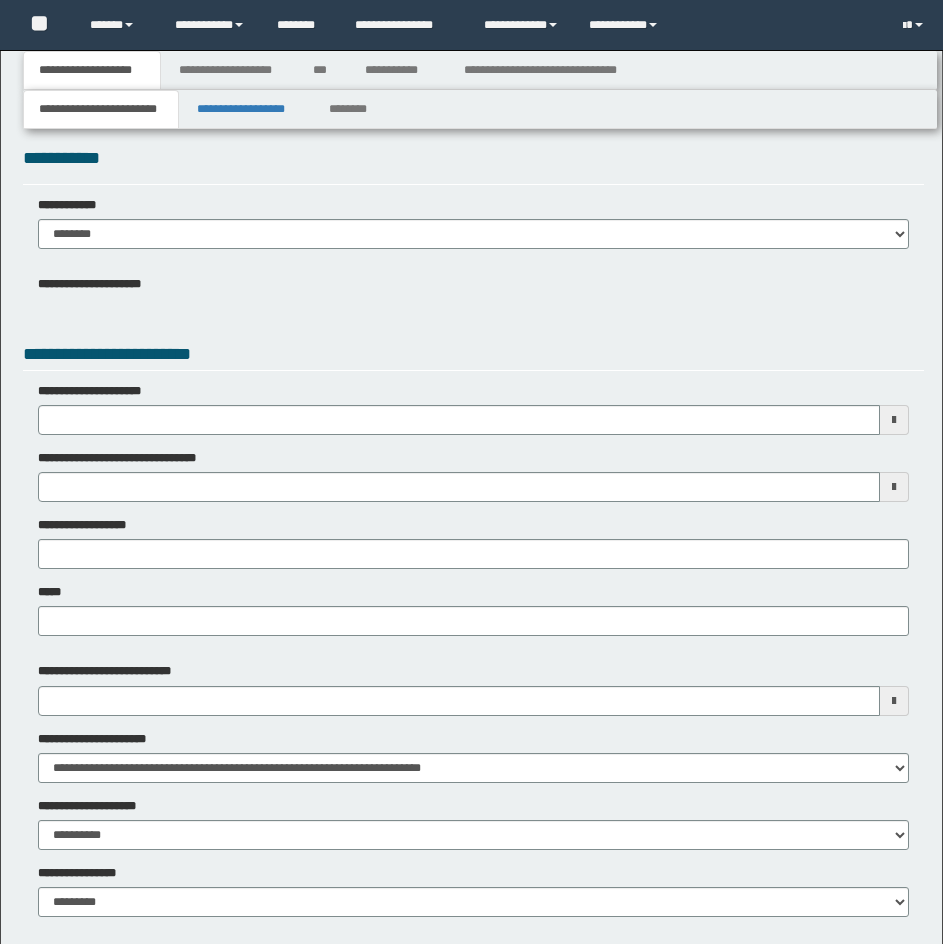 type 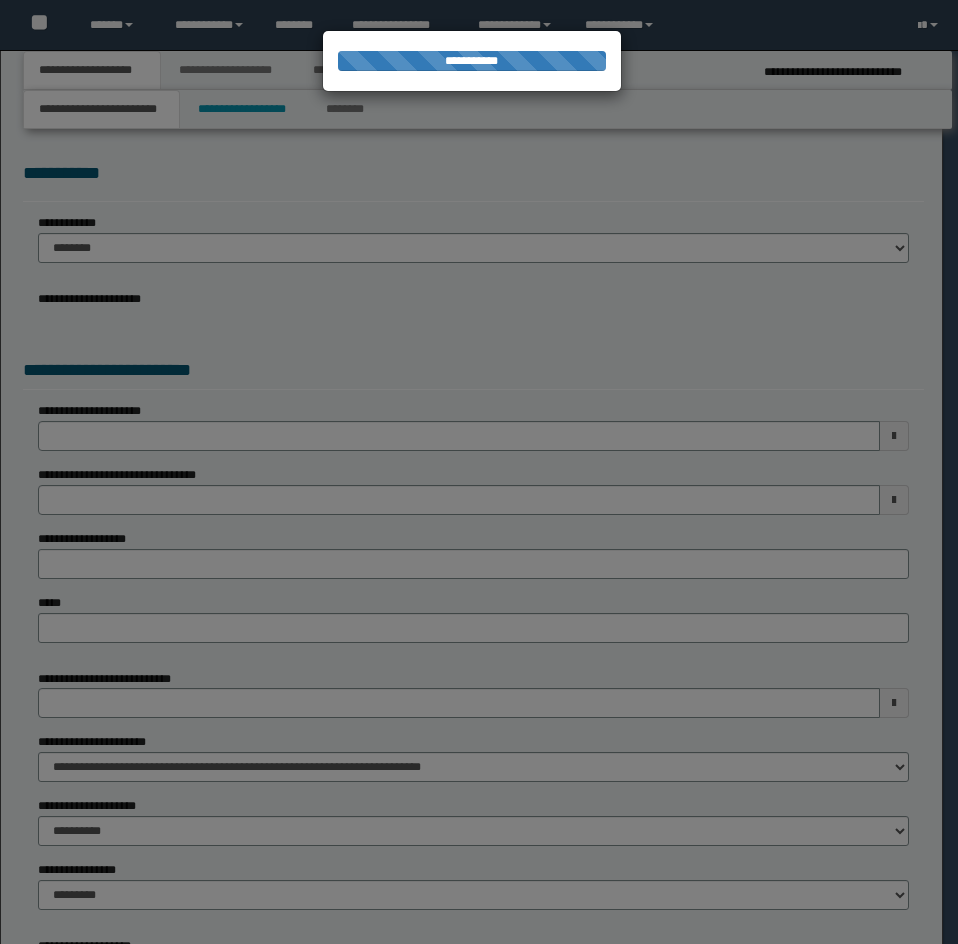 type on "**********" 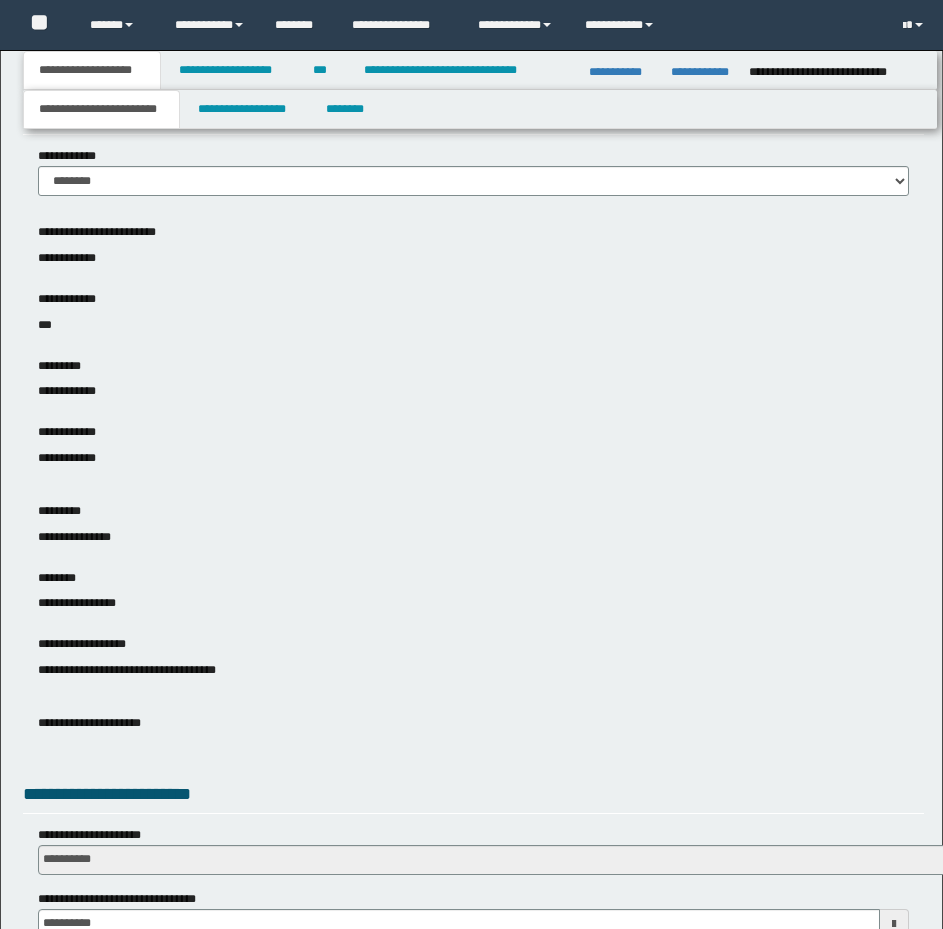 scroll, scrollTop: 163, scrollLeft: 0, axis: vertical 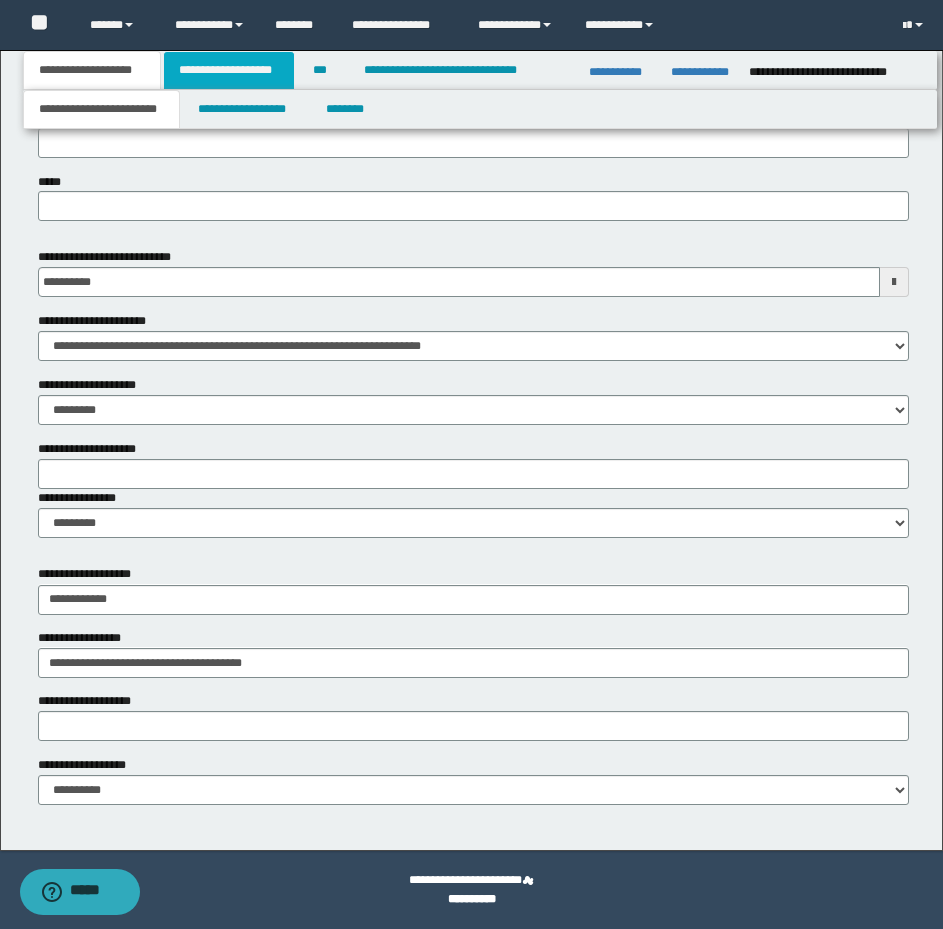 click on "**********" at bounding box center [229, 70] 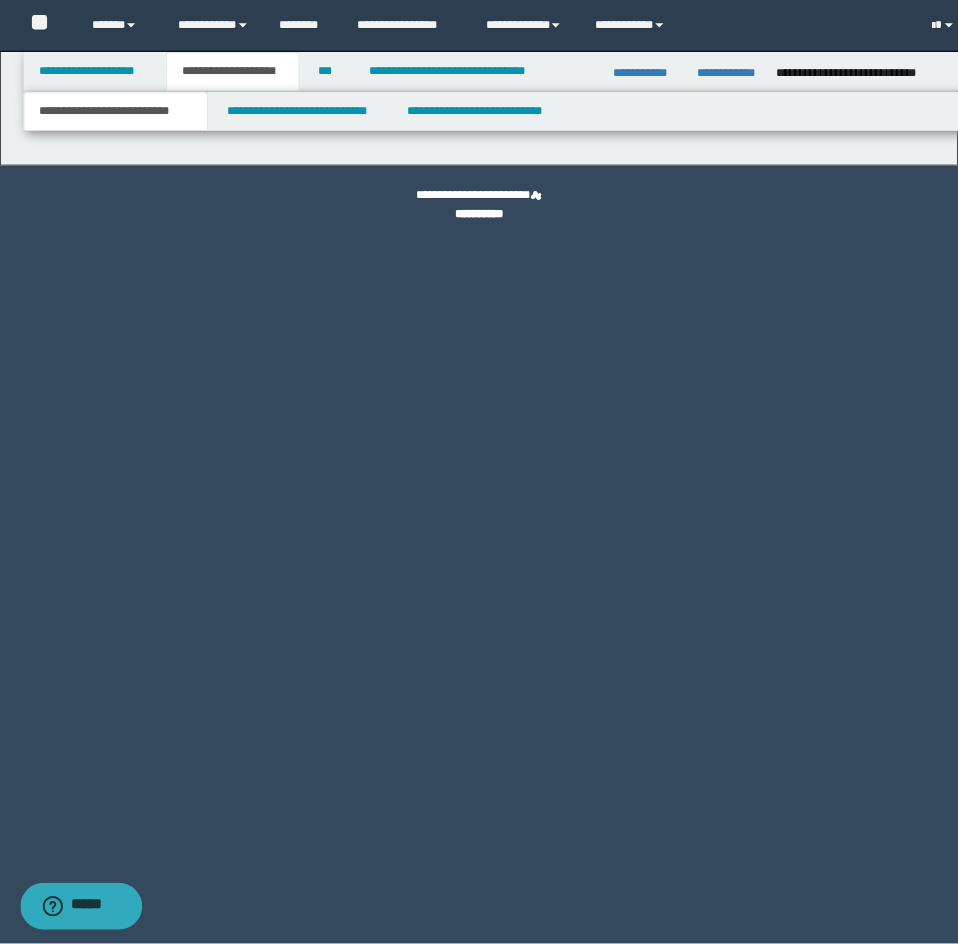 scroll, scrollTop: 0, scrollLeft: 0, axis: both 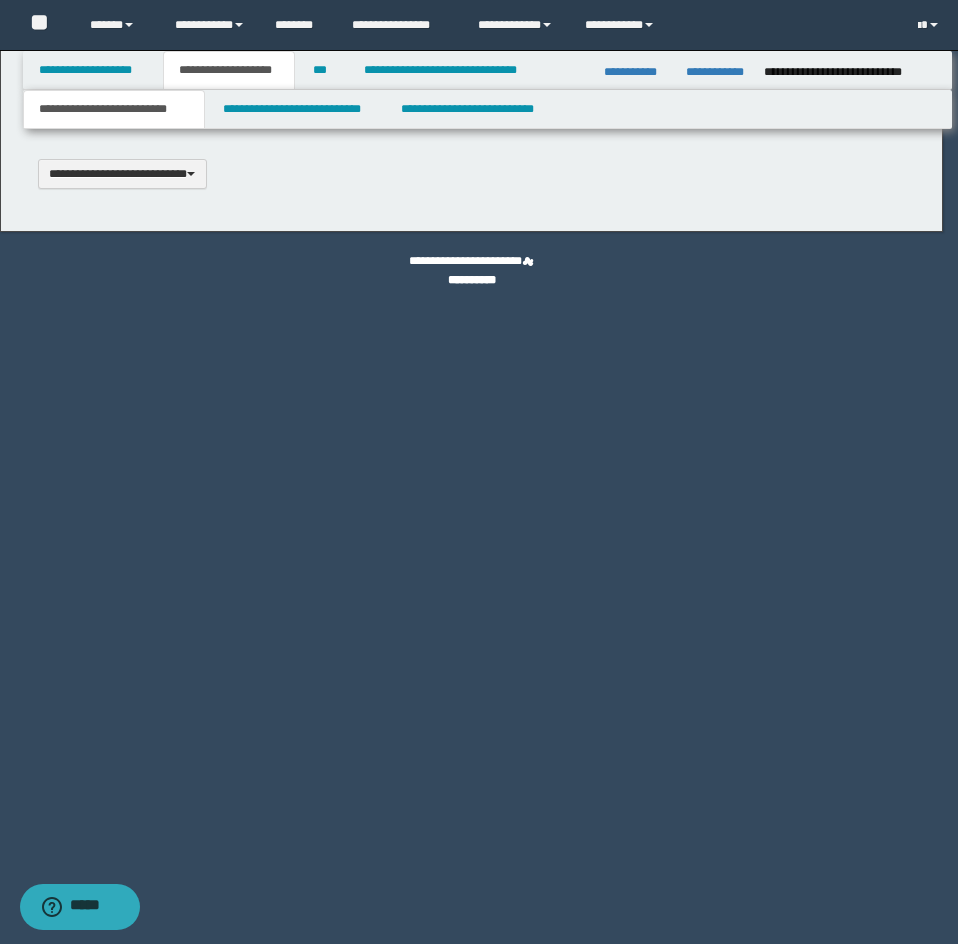 type 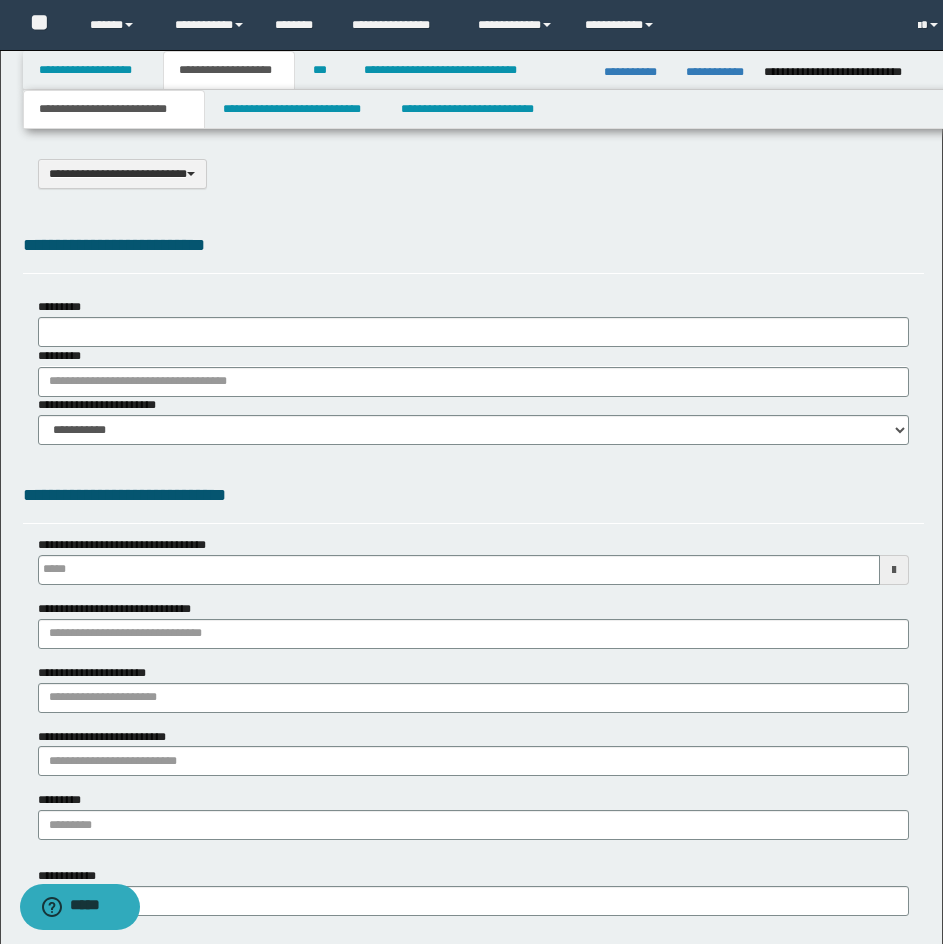 type on "**********" 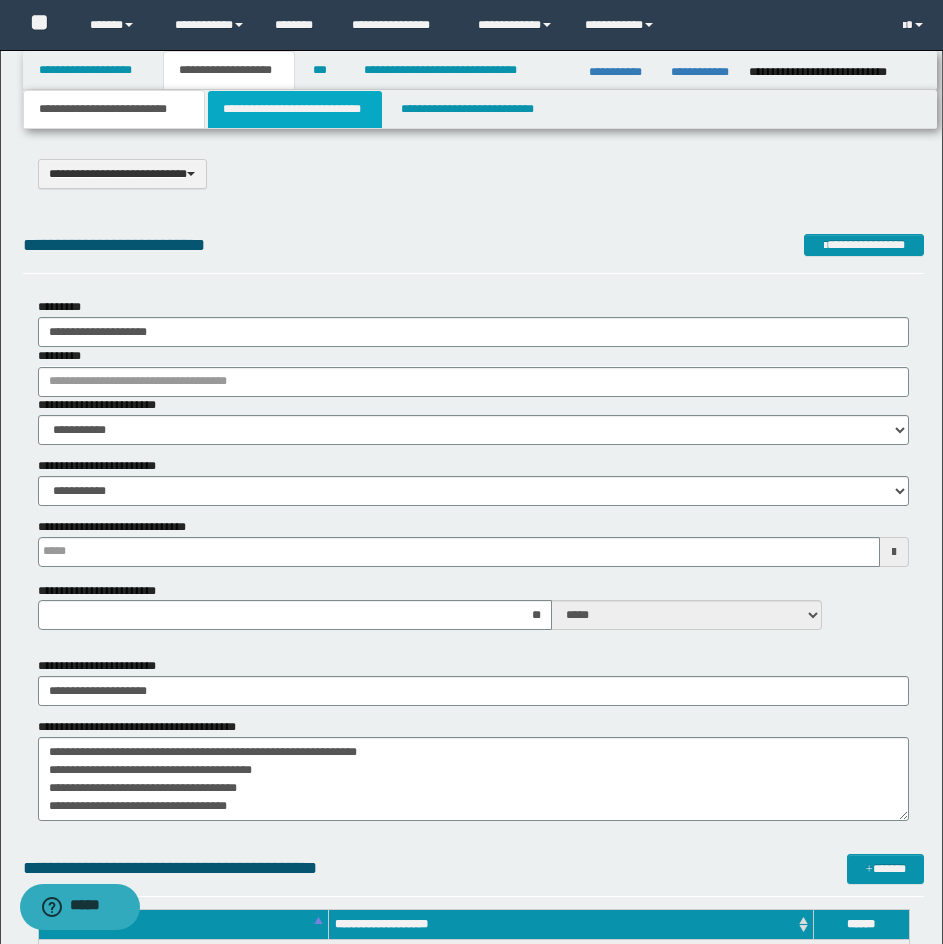 click on "**********" at bounding box center (295, 109) 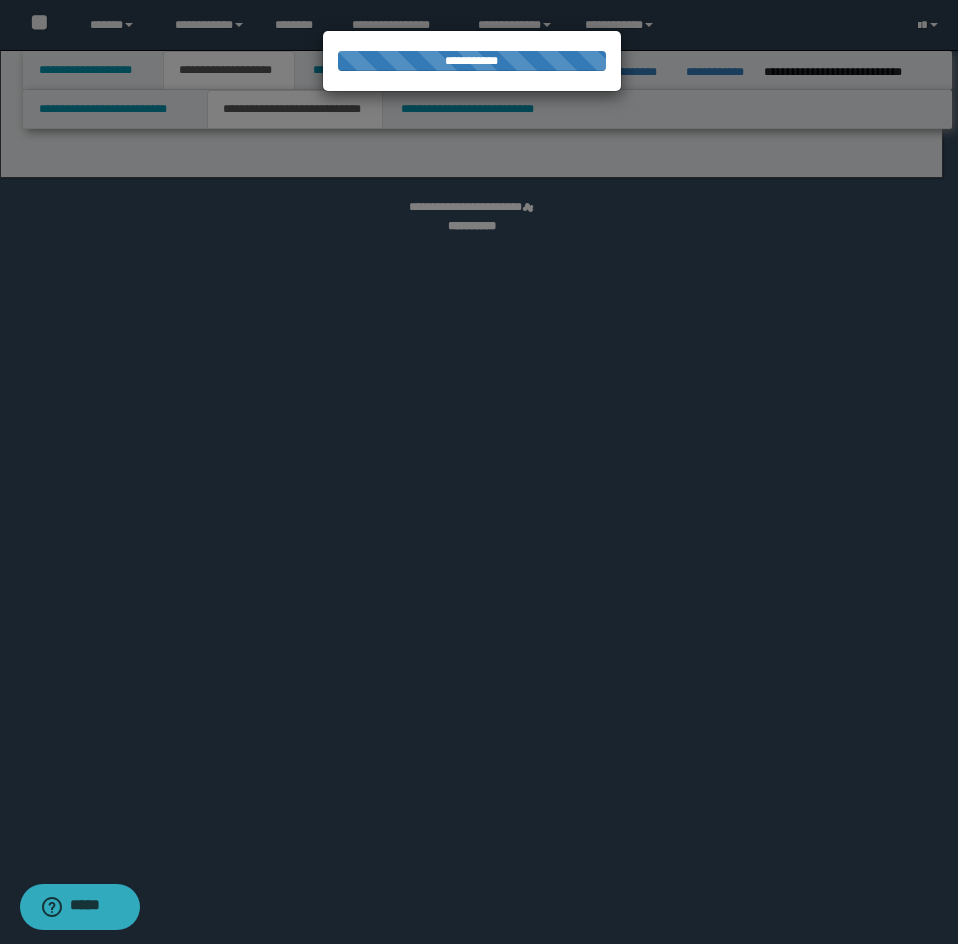 select on "*" 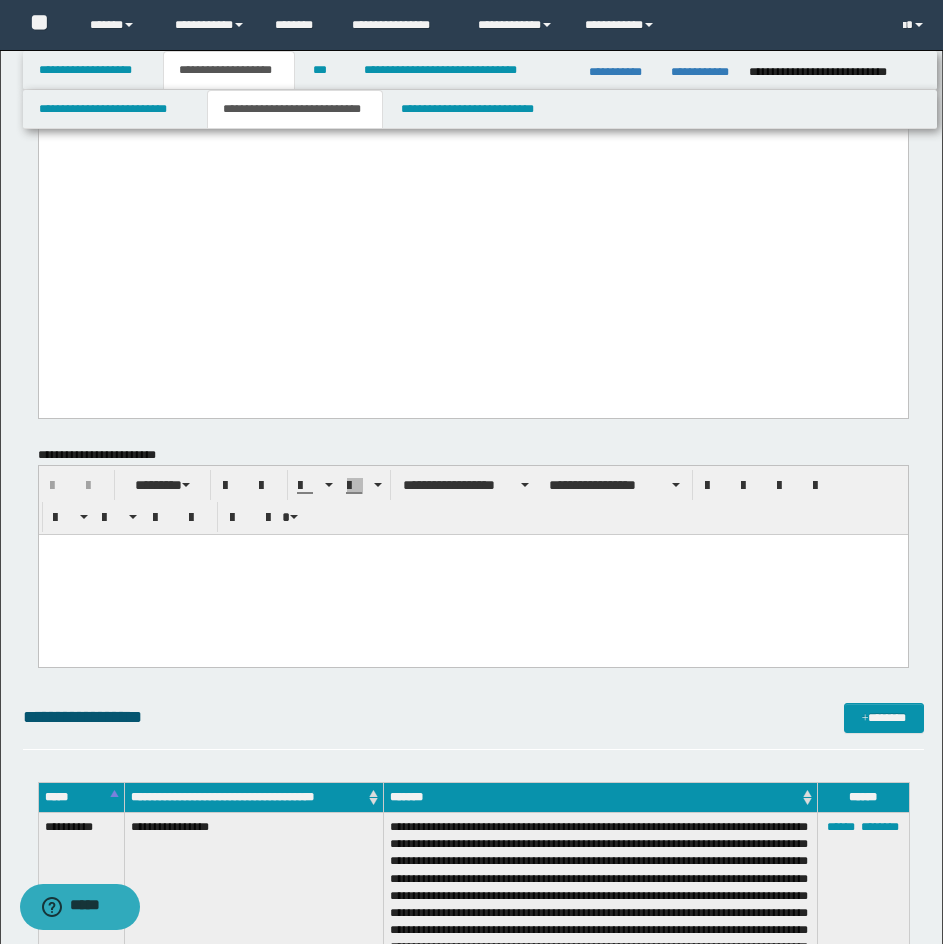 scroll, scrollTop: 1700, scrollLeft: 0, axis: vertical 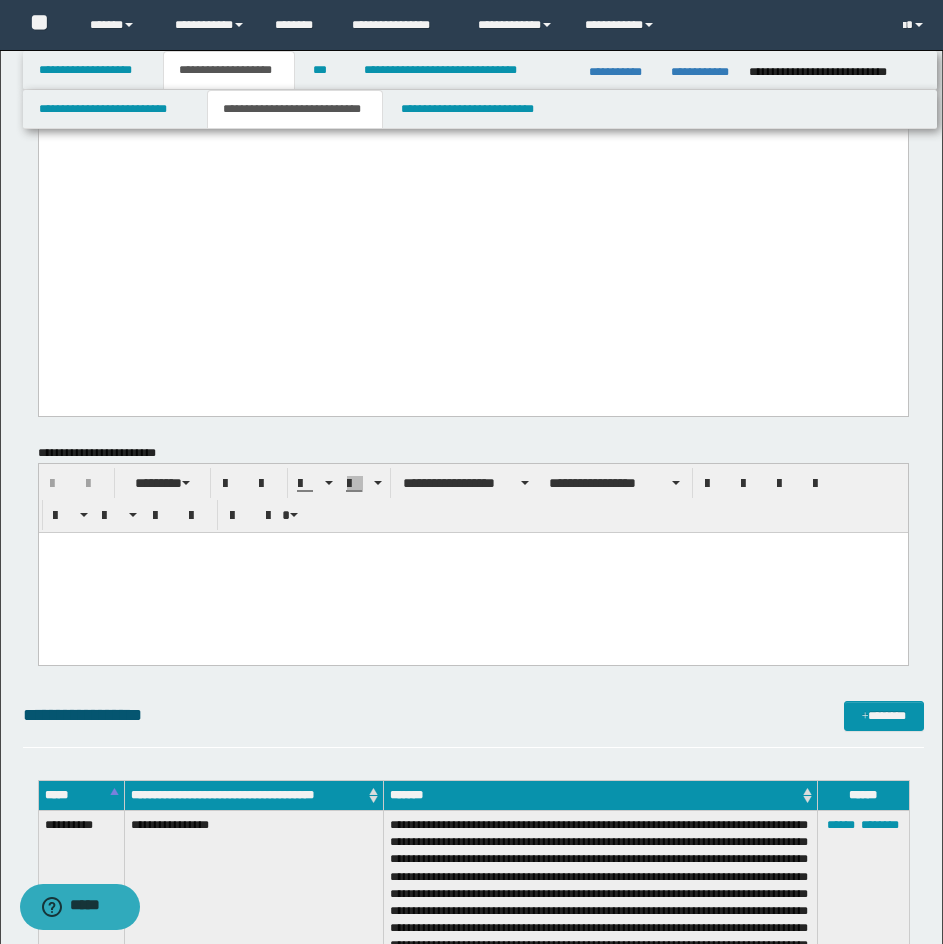 click on "**********" at bounding box center [472, -7] 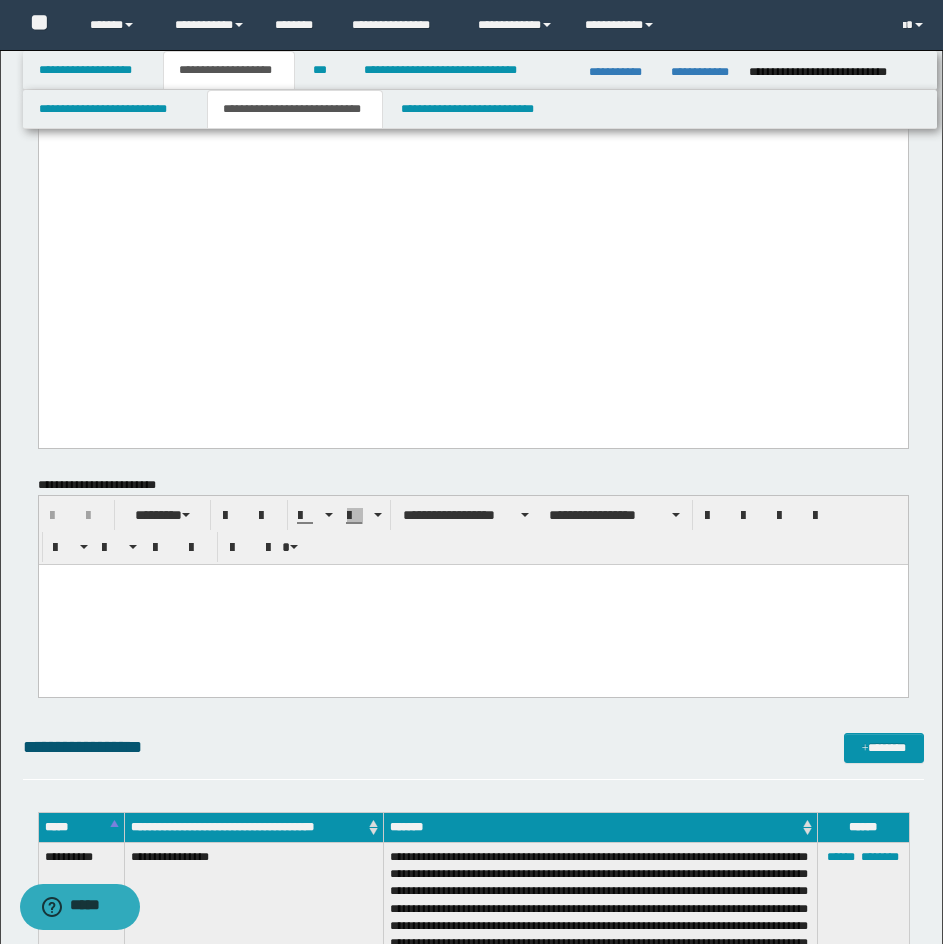 paste 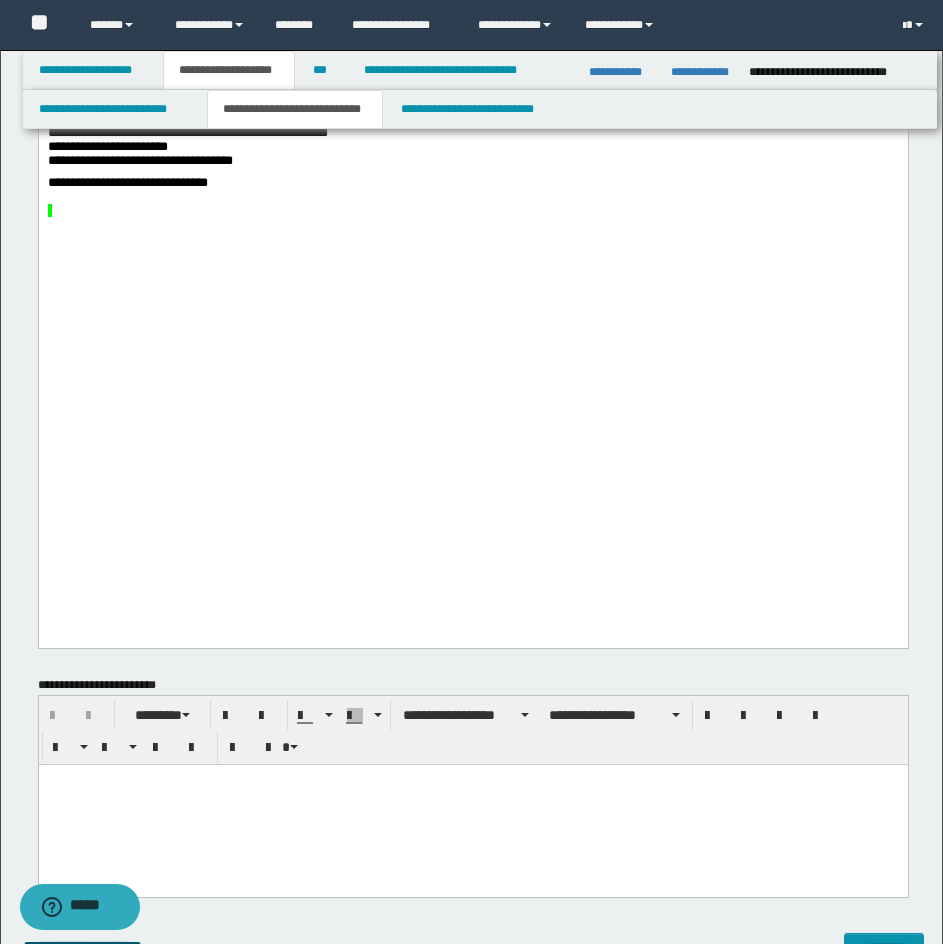 click at bounding box center [472, 211] 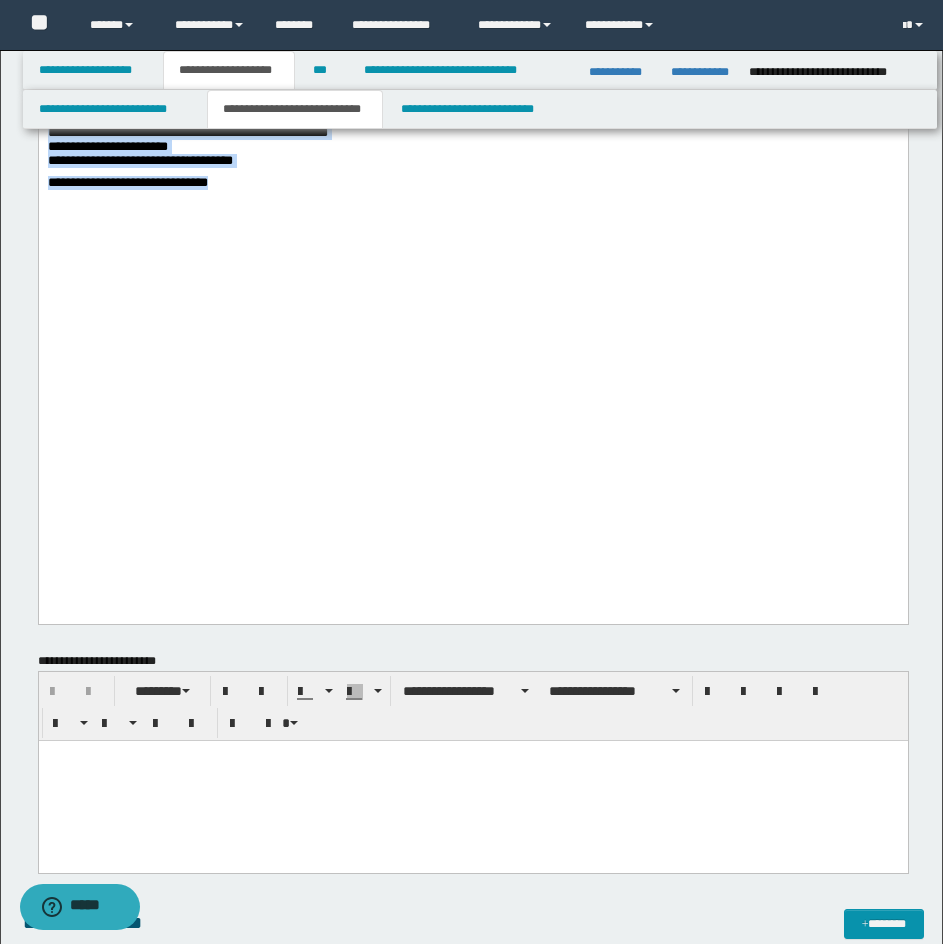 drag, startPoint x: 265, startPoint y: 493, endPoint x: 40, endPoint y: 363, distance: 259.85574 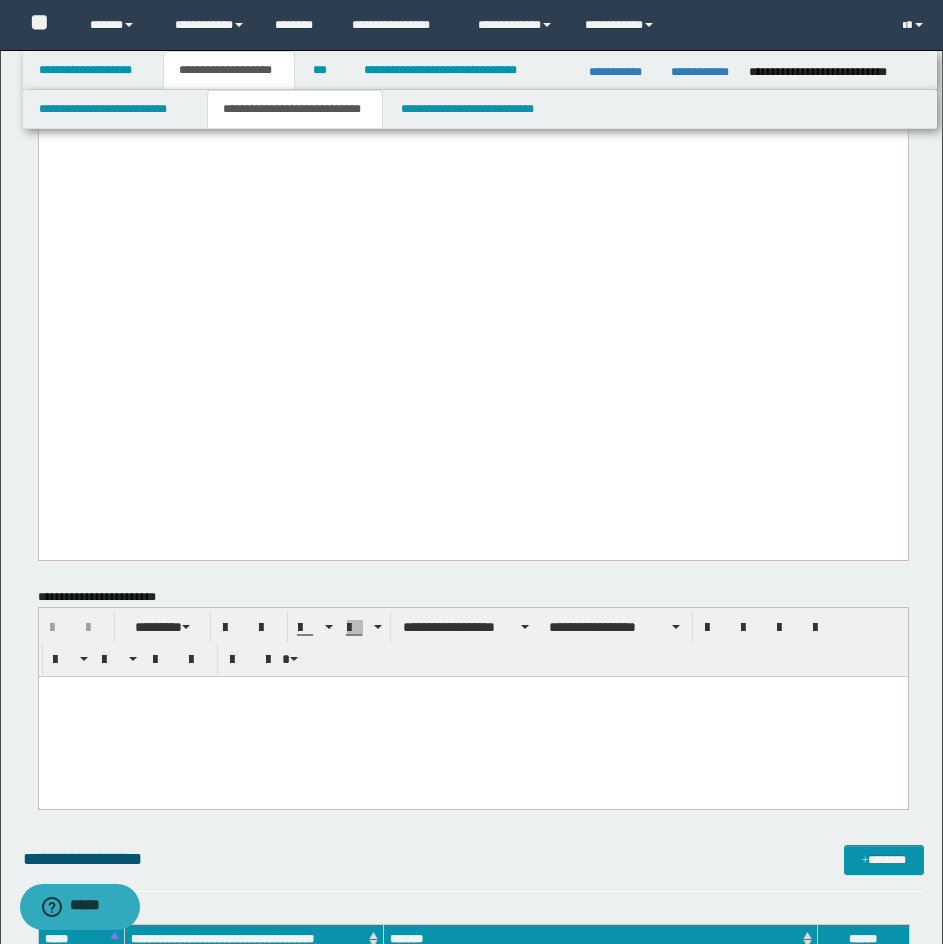 scroll, scrollTop: 1800, scrollLeft: 0, axis: vertical 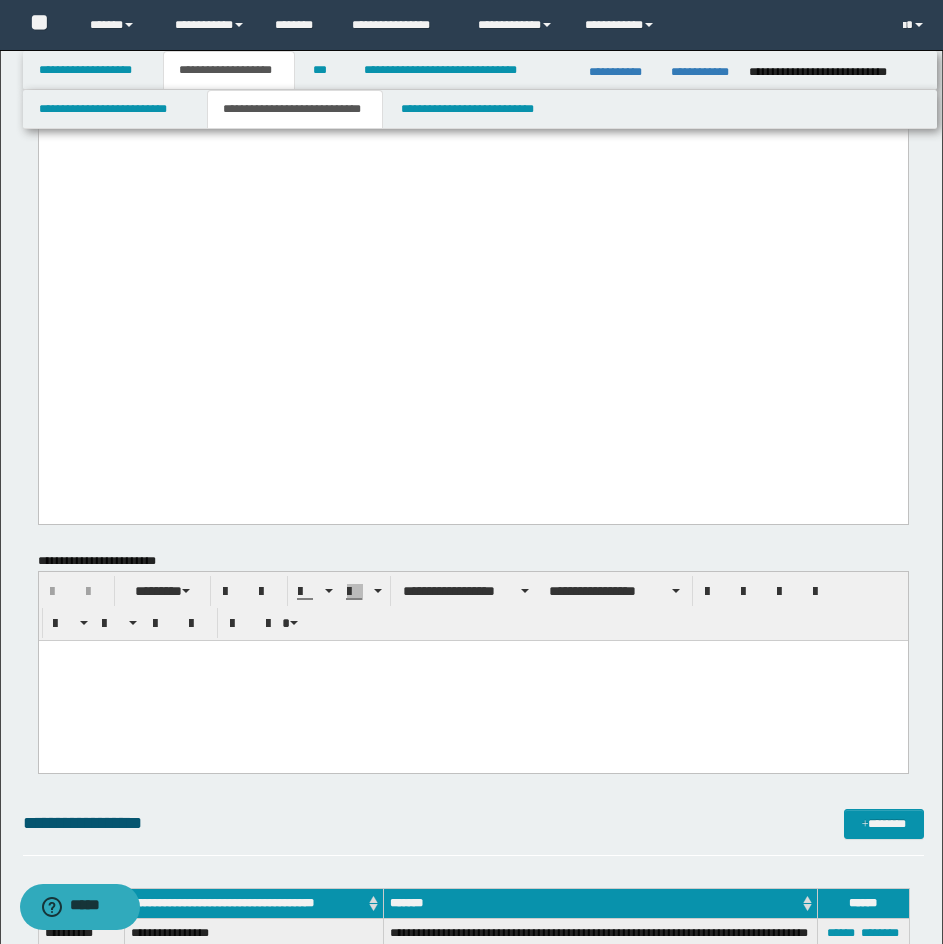 click on "**********" at bounding box center [472, 83] 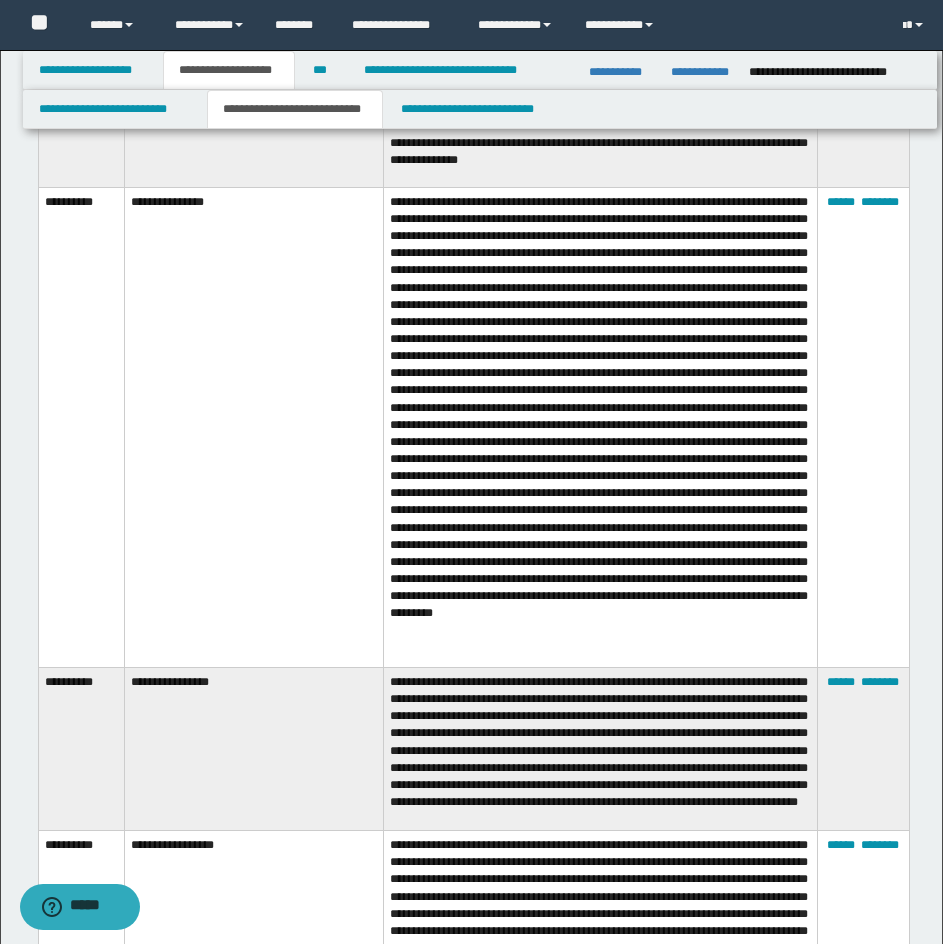 scroll, scrollTop: 3700, scrollLeft: 0, axis: vertical 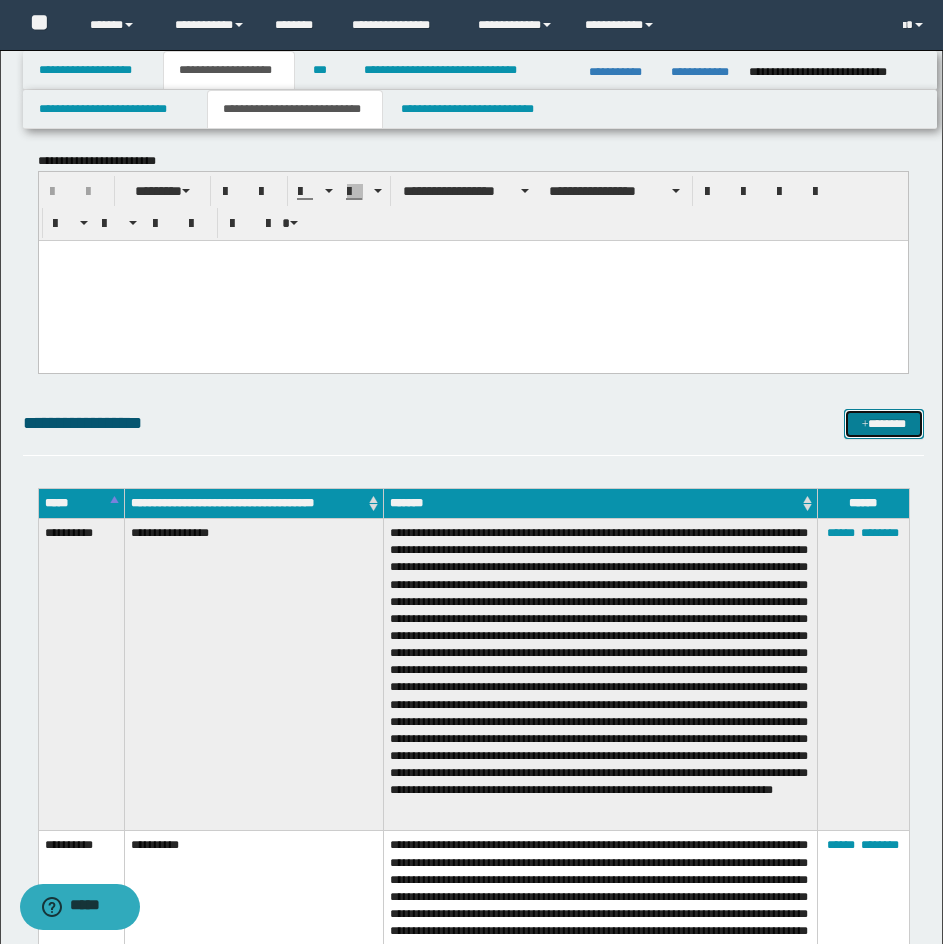 click on "*******" at bounding box center [884, 424] 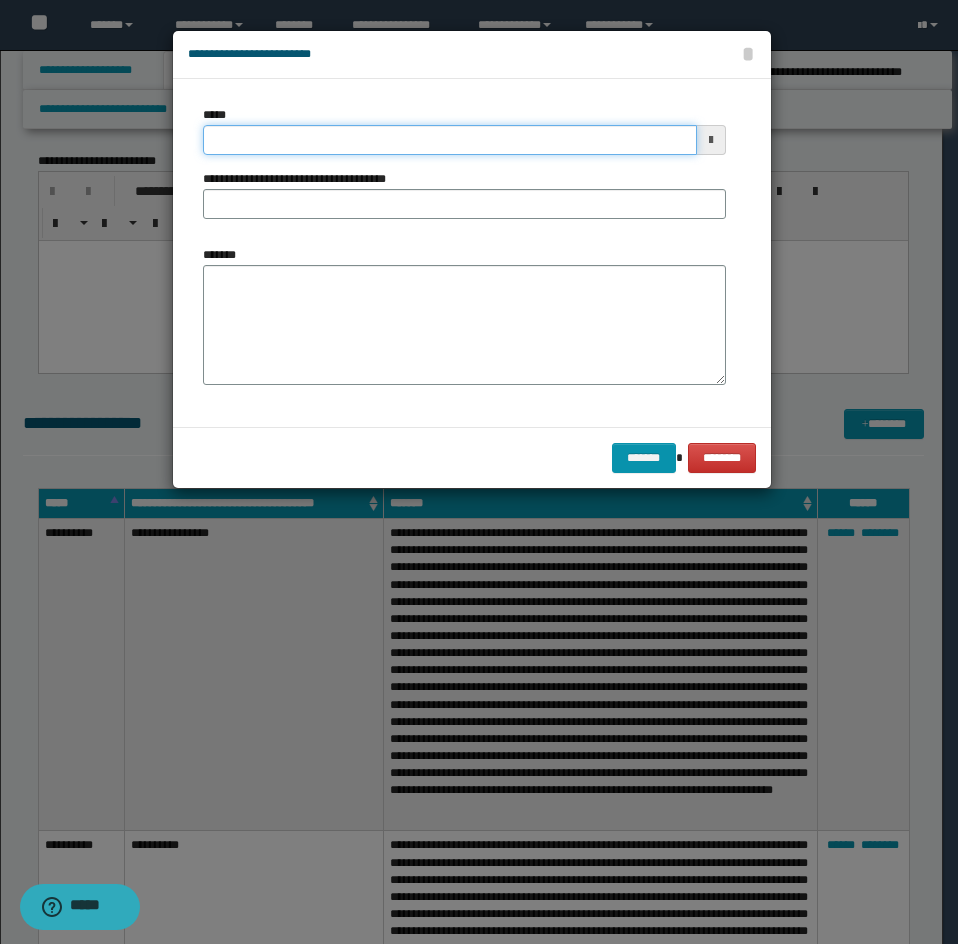 click on "*****" at bounding box center (450, 140) 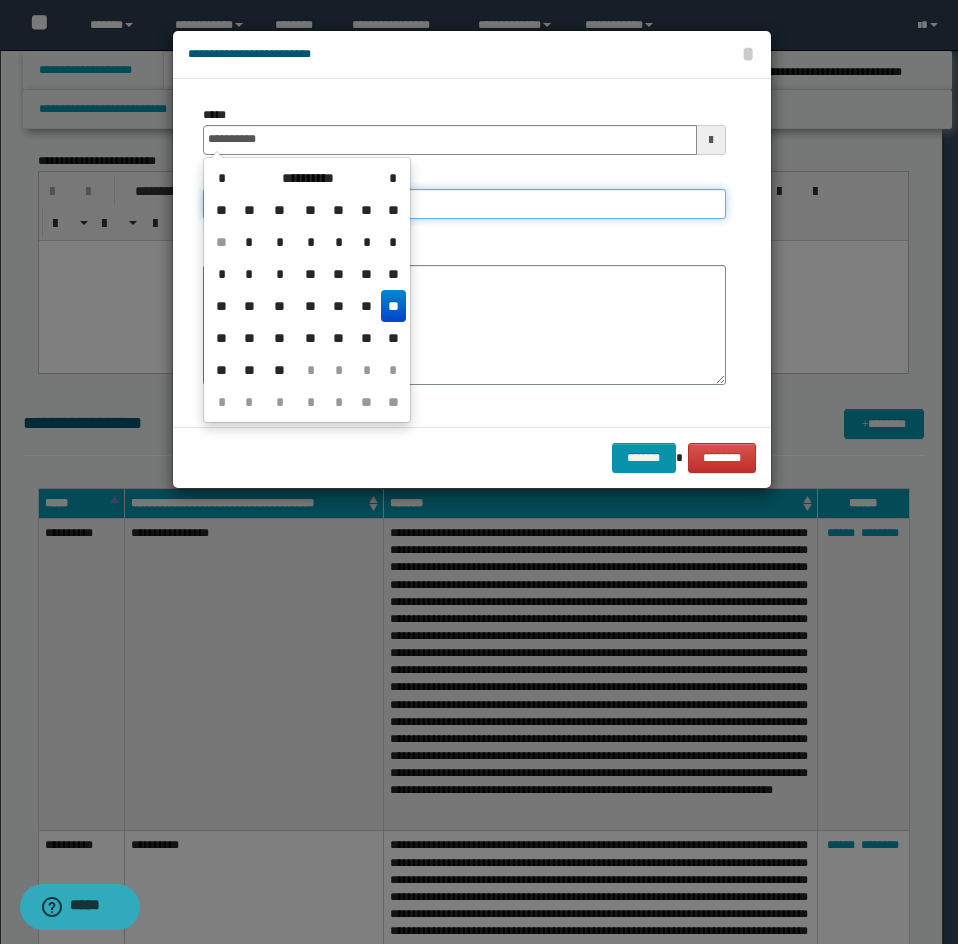 type on "**********" 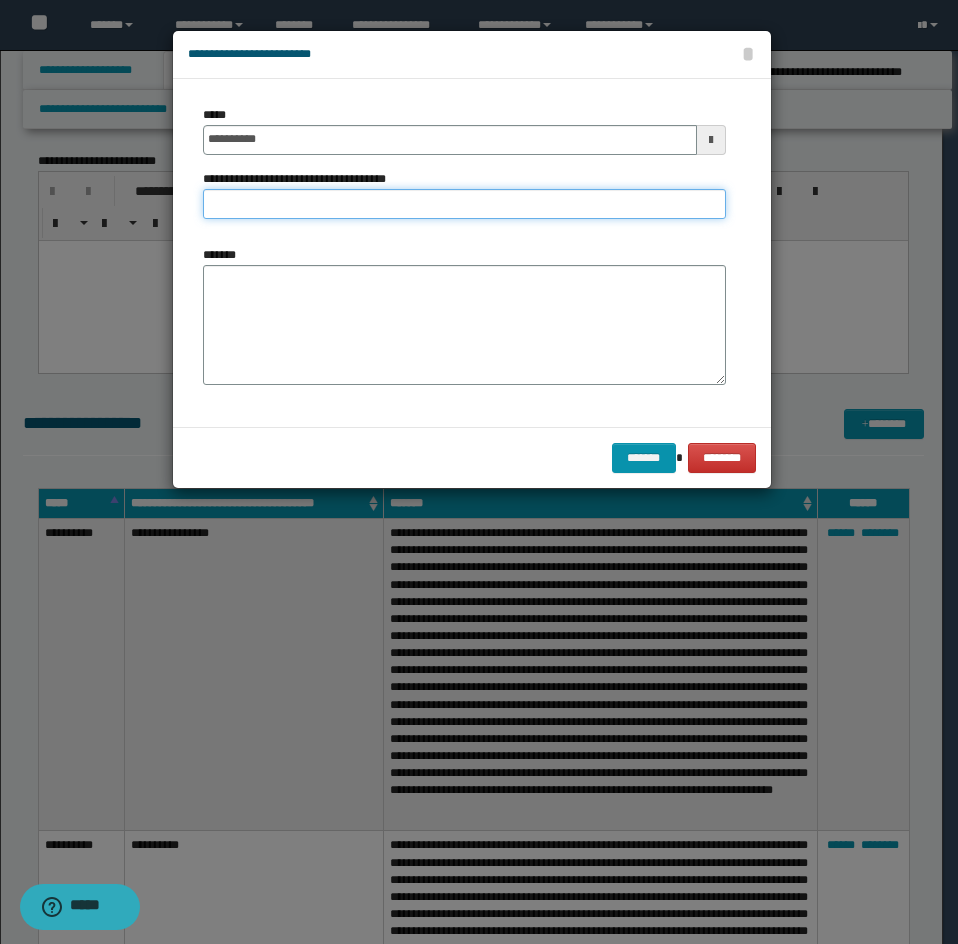 click on "**********" at bounding box center (464, 204) 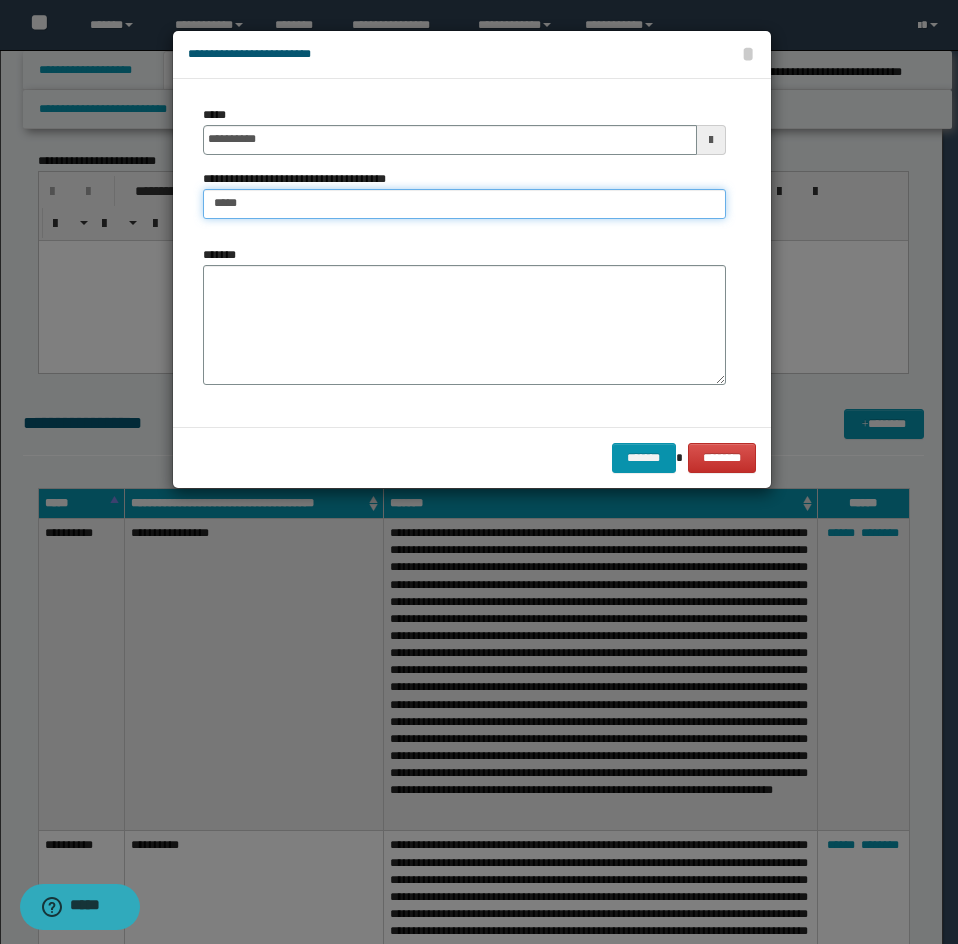 type on "*********" 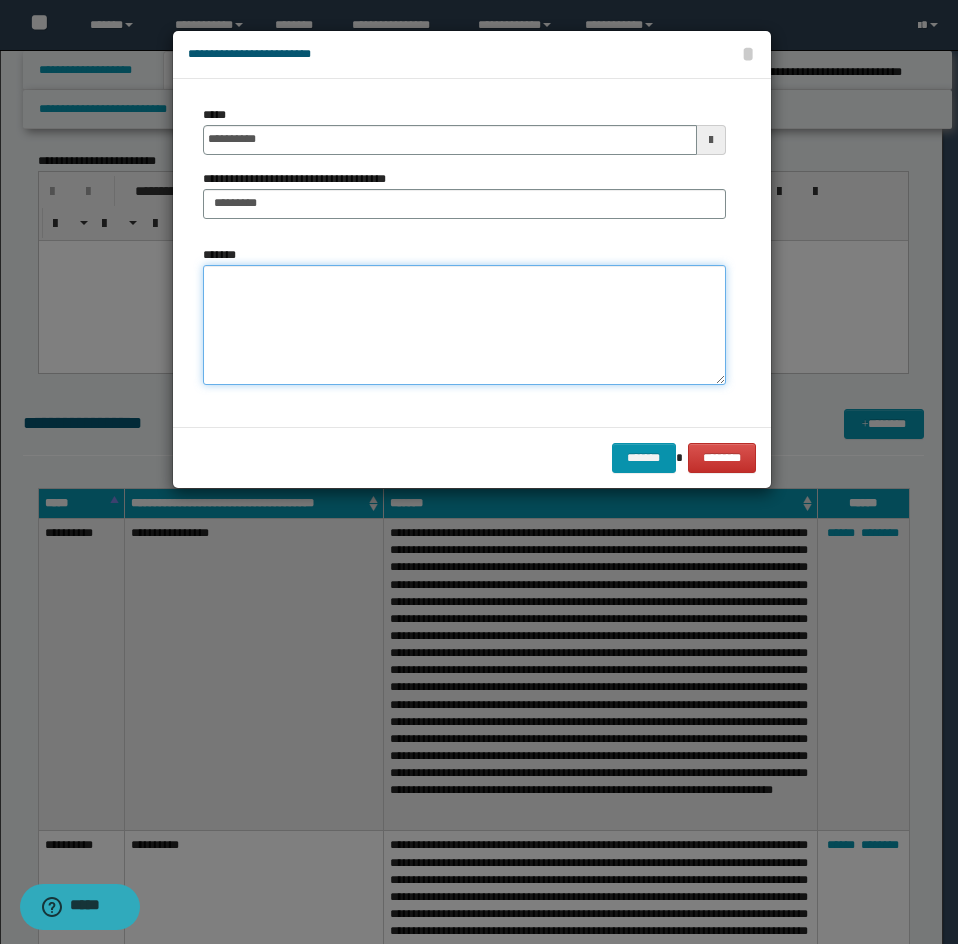 click on "*******" at bounding box center (464, 325) 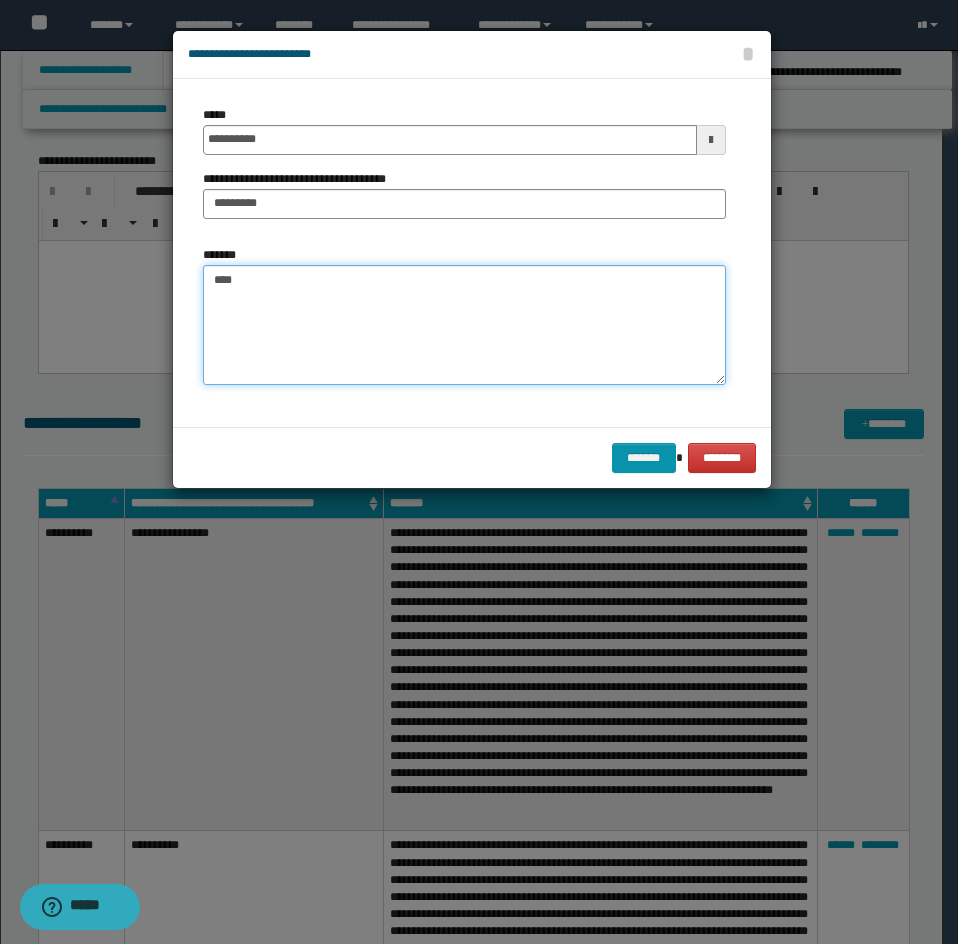 click on "****" at bounding box center (464, 325) 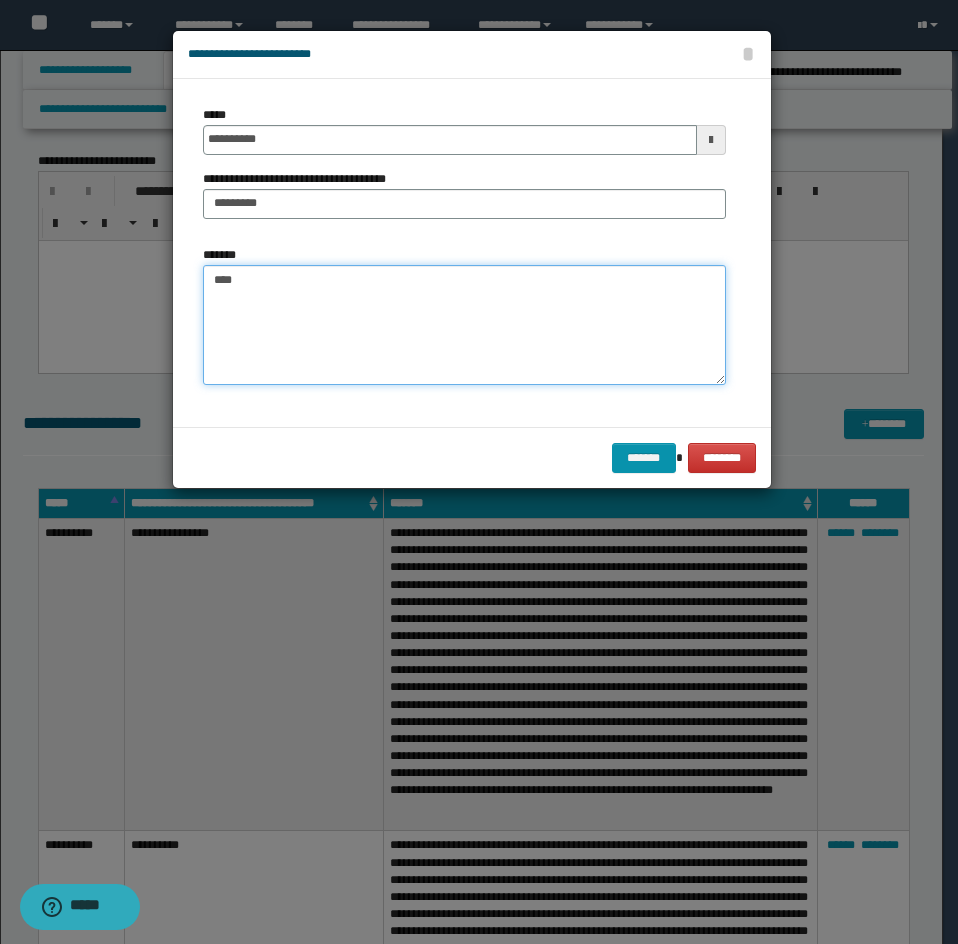 paste on "**********" 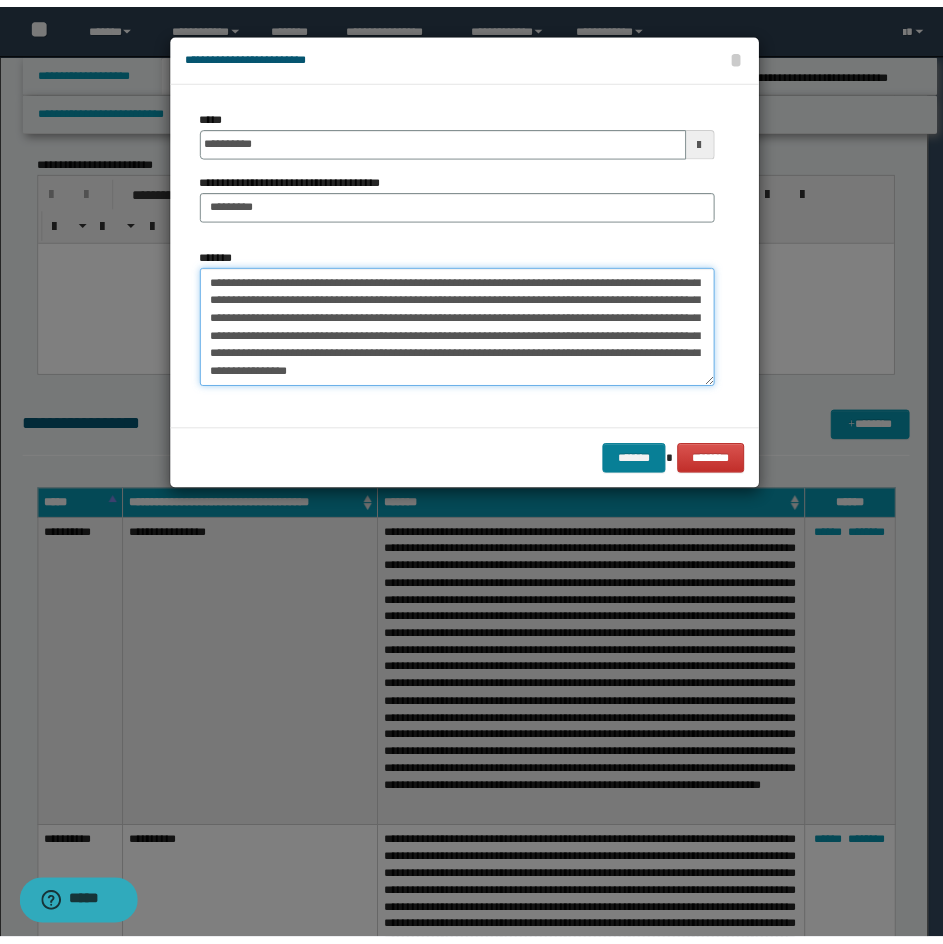 scroll, scrollTop: 198, scrollLeft: 0, axis: vertical 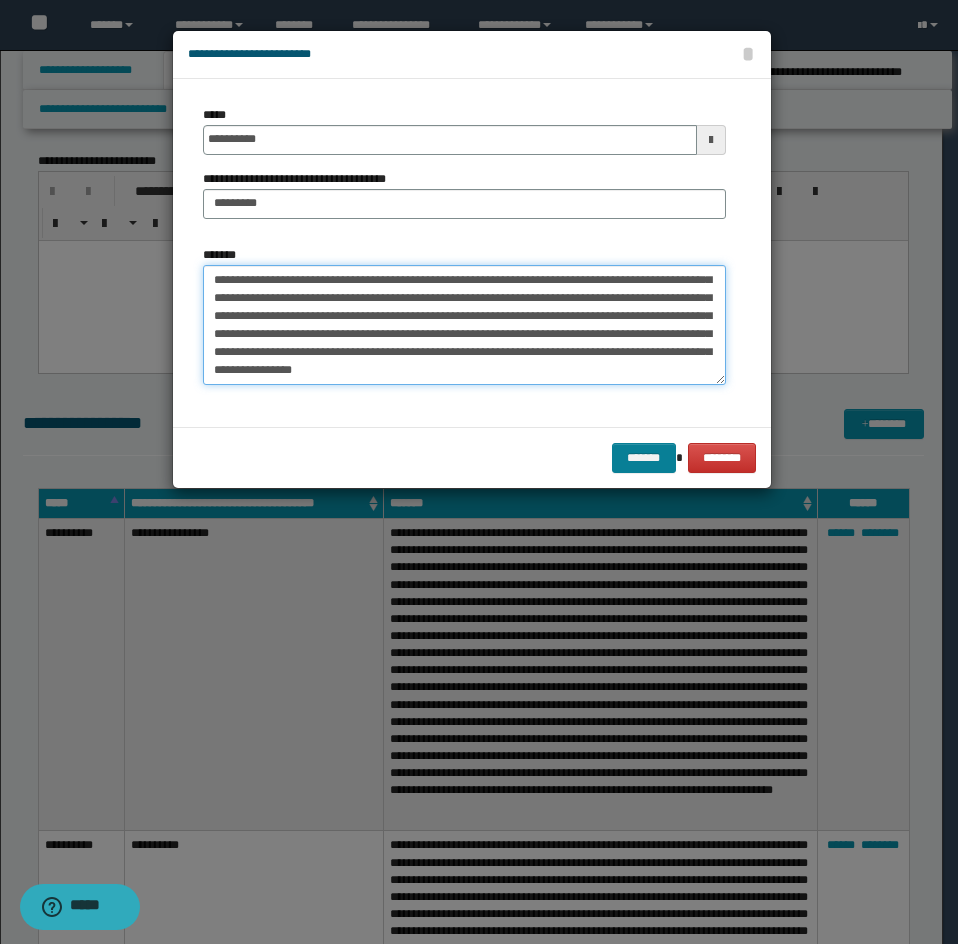 type on "**********" 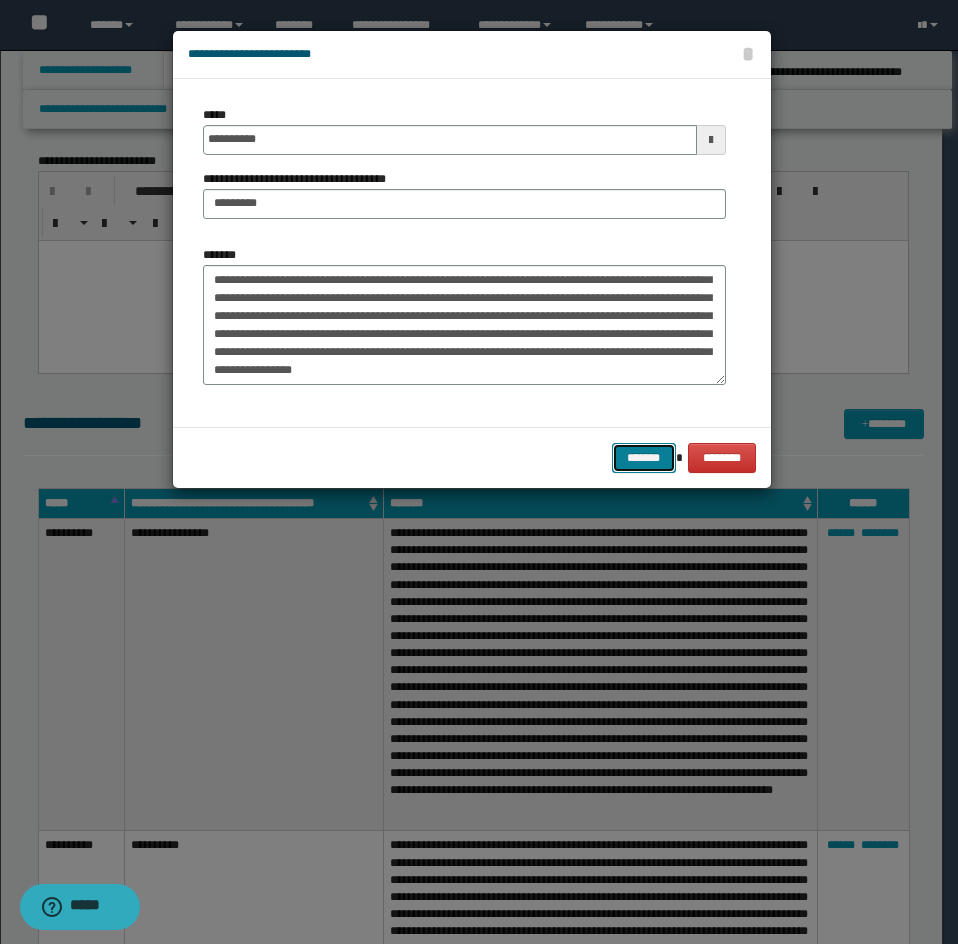 click on "*******" at bounding box center [644, 458] 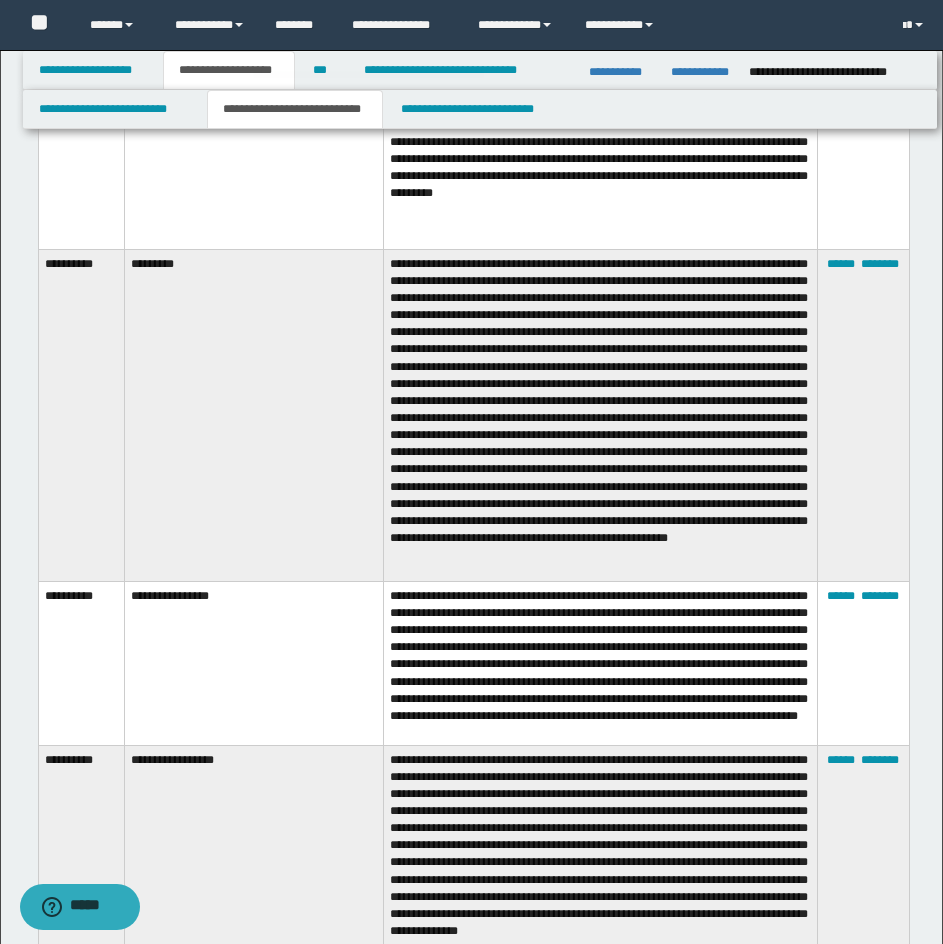 scroll, scrollTop: 3600, scrollLeft: 0, axis: vertical 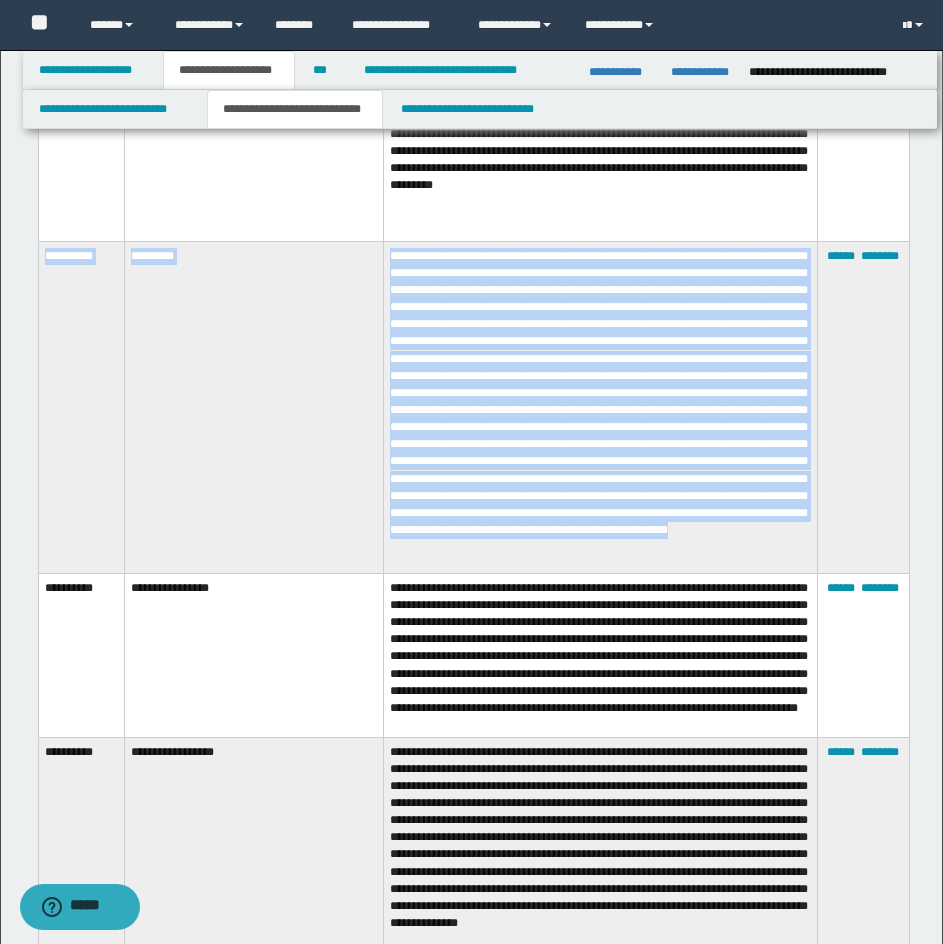 drag, startPoint x: 38, startPoint y: 237, endPoint x: 791, endPoint y: 562, distance: 820.1427 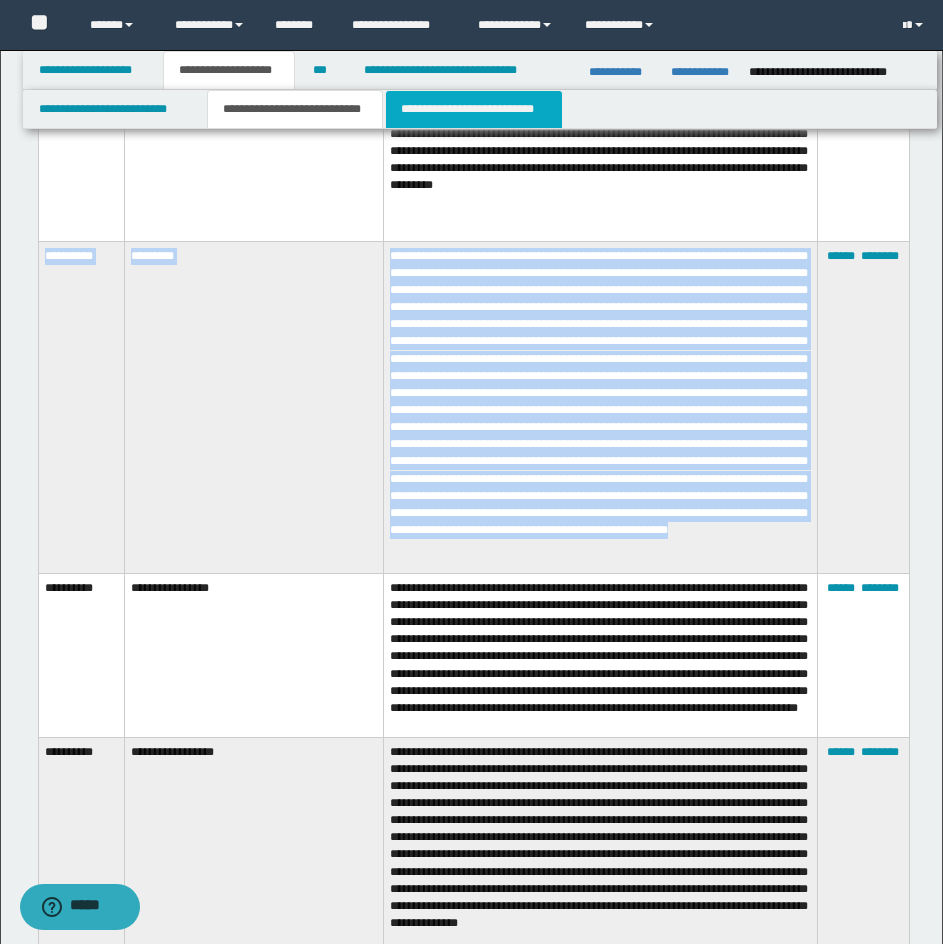 click on "**********" at bounding box center [474, 109] 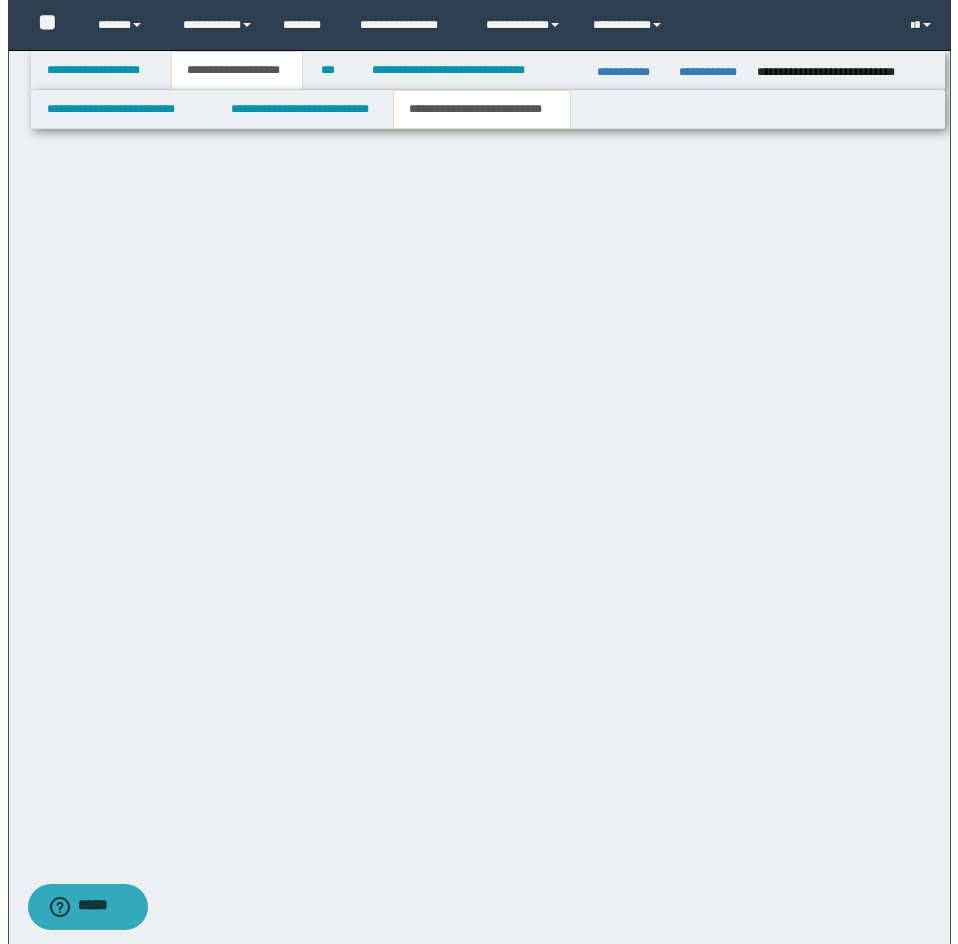 scroll, scrollTop: 0, scrollLeft: 0, axis: both 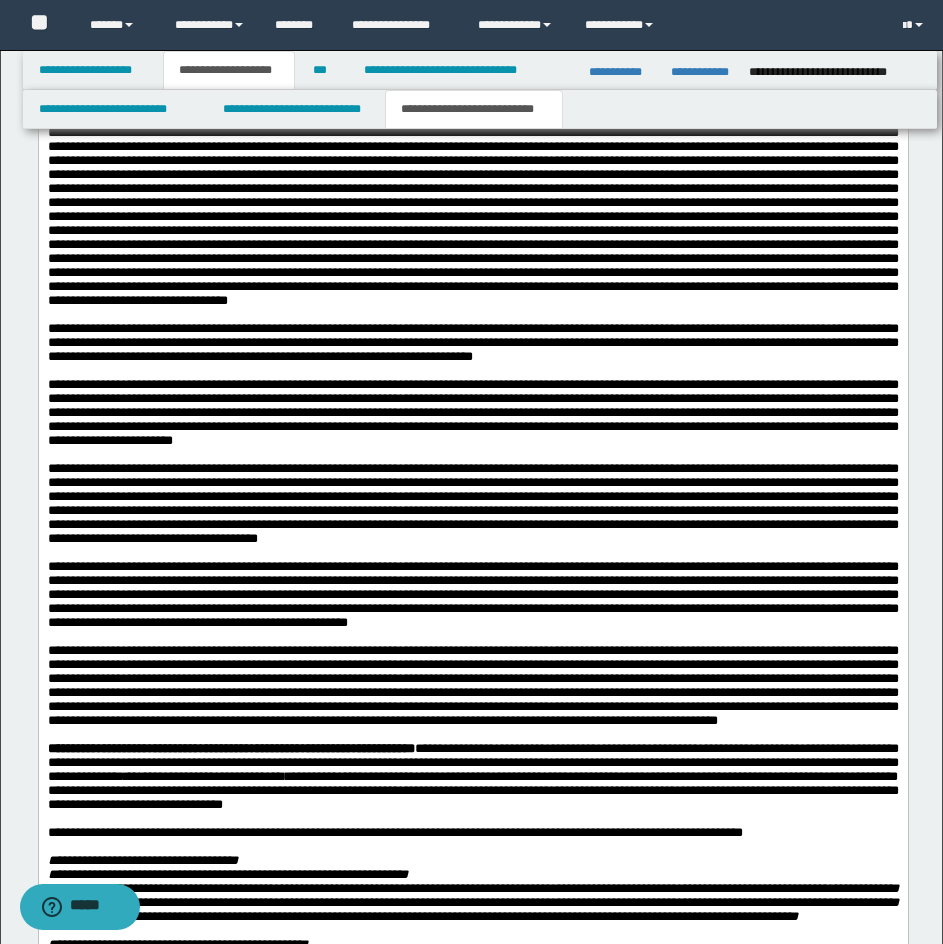 click on "**********" at bounding box center [472, 218] 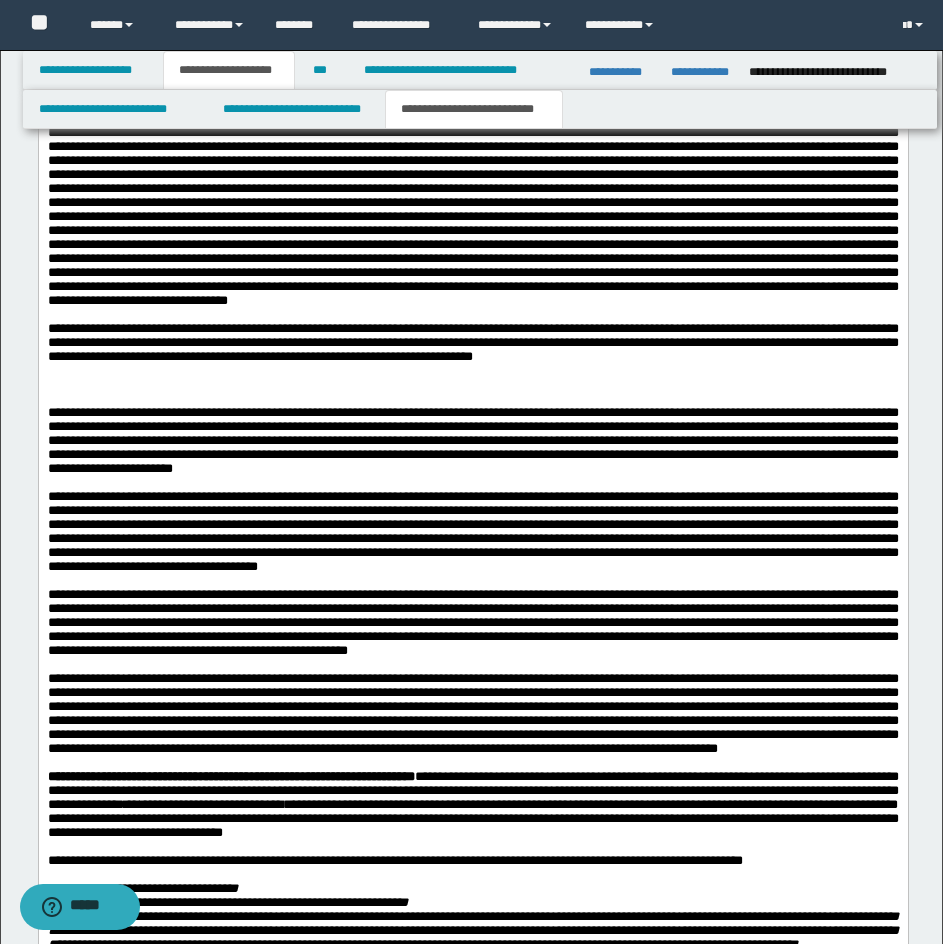 paste 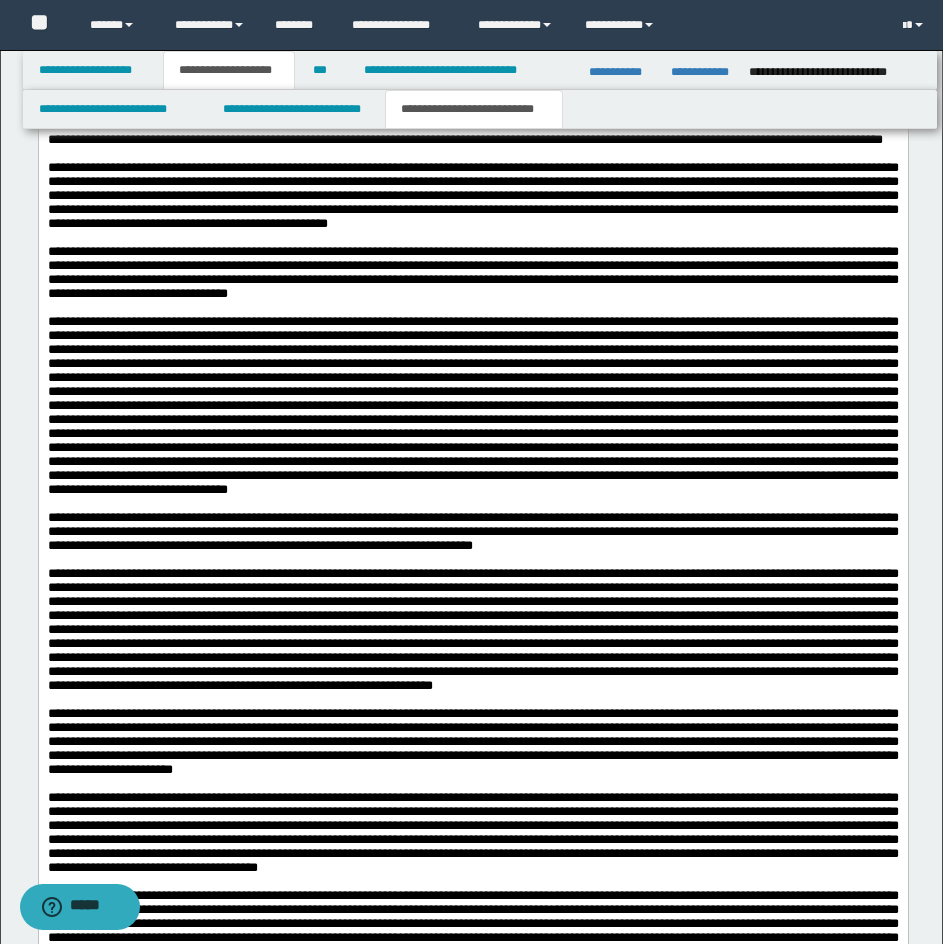scroll, scrollTop: 2800, scrollLeft: 0, axis: vertical 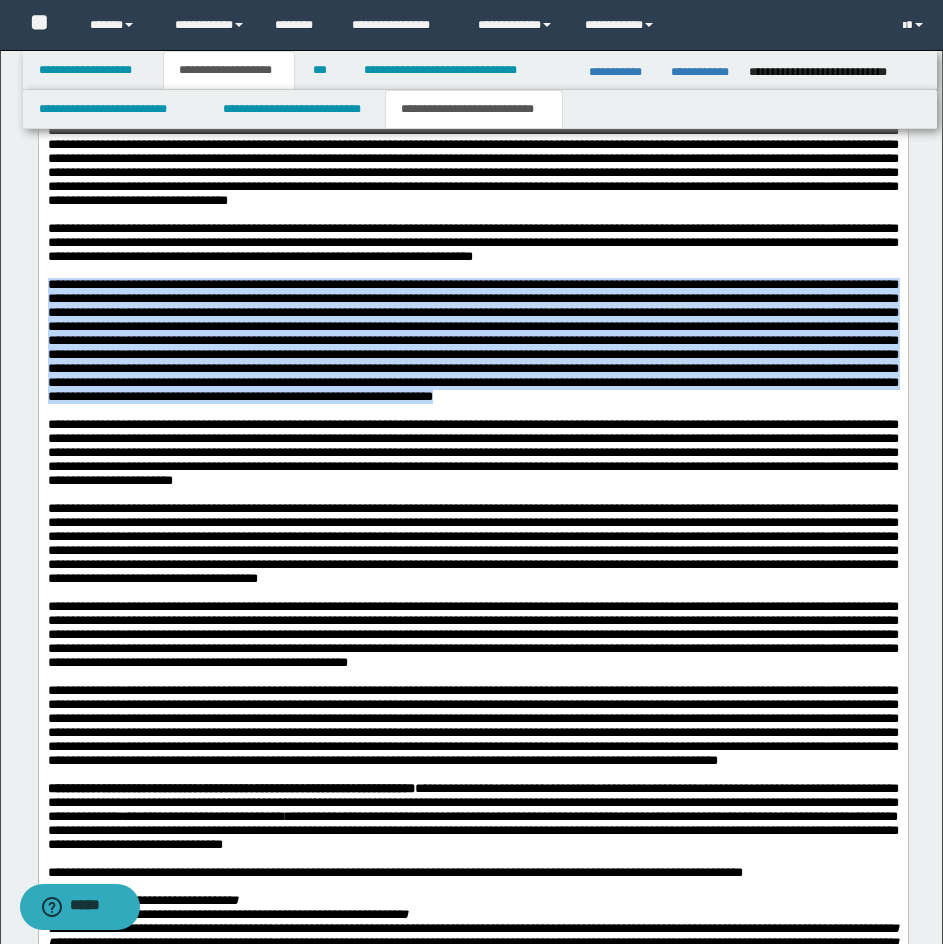 drag, startPoint x: 212, startPoint y: 567, endPoint x: 39, endPoint y: 429, distance: 221.29845 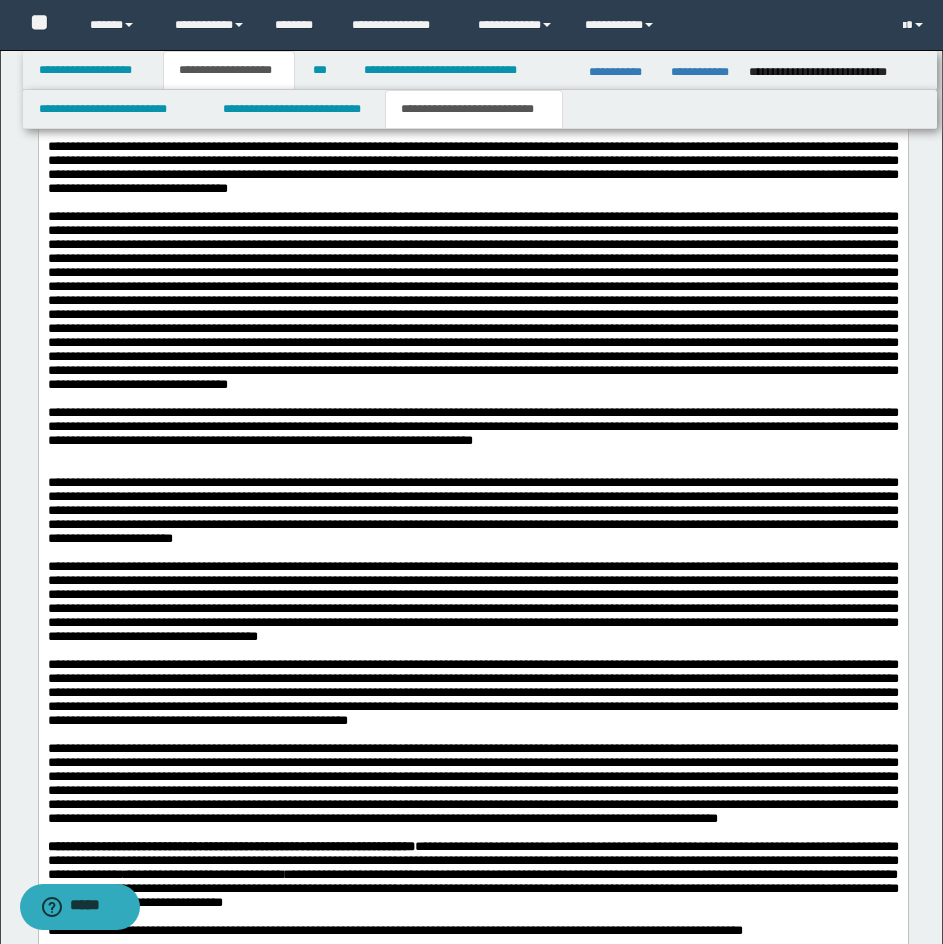 scroll, scrollTop: 2600, scrollLeft: 0, axis: vertical 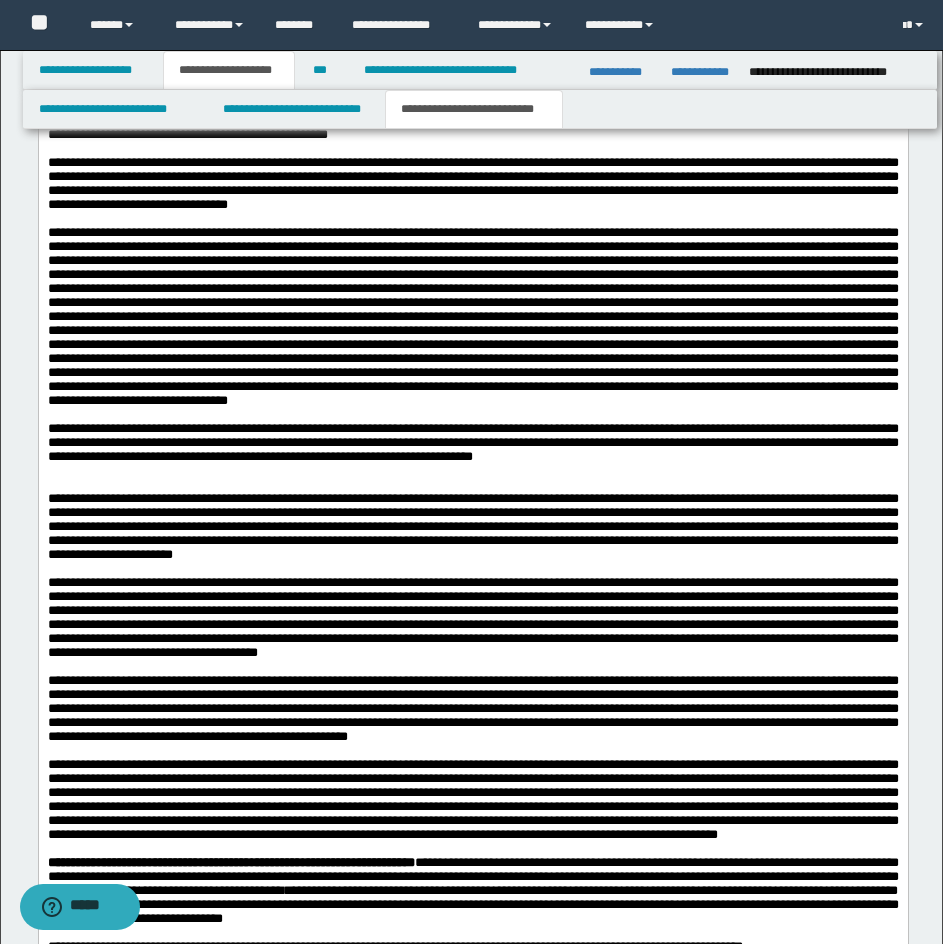 click on "**********" at bounding box center [472, 136] 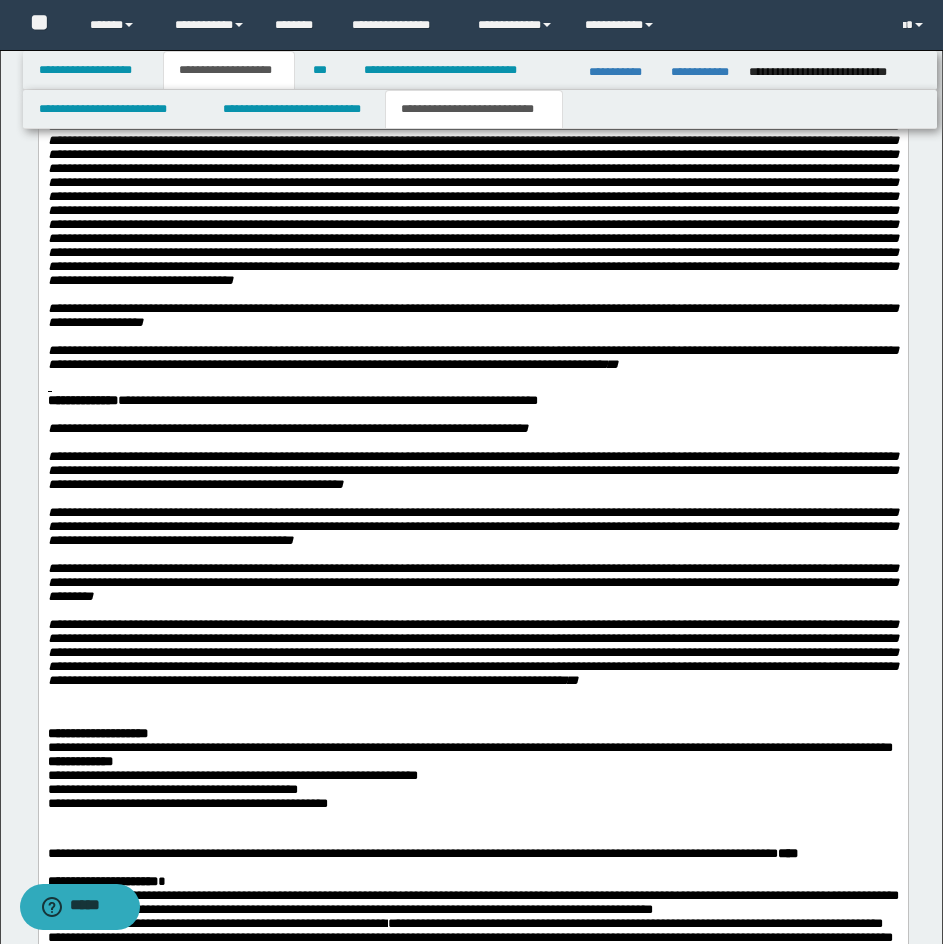 scroll, scrollTop: 4000, scrollLeft: 0, axis: vertical 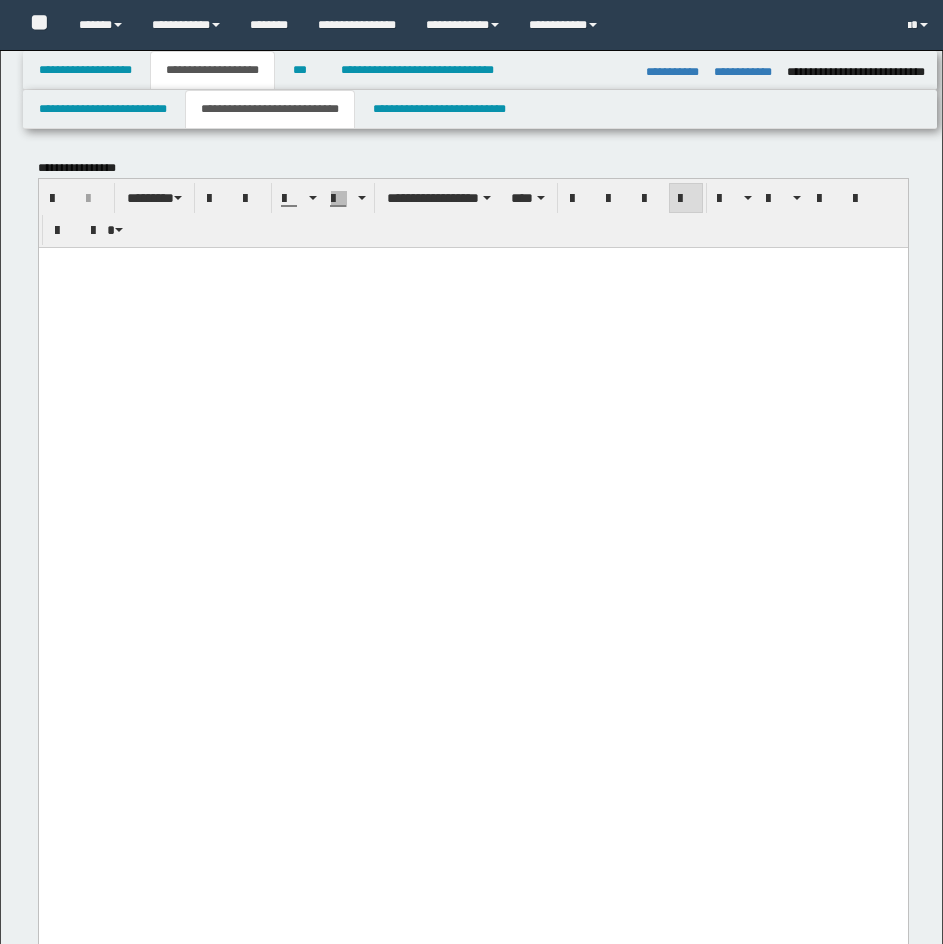 select on "*" 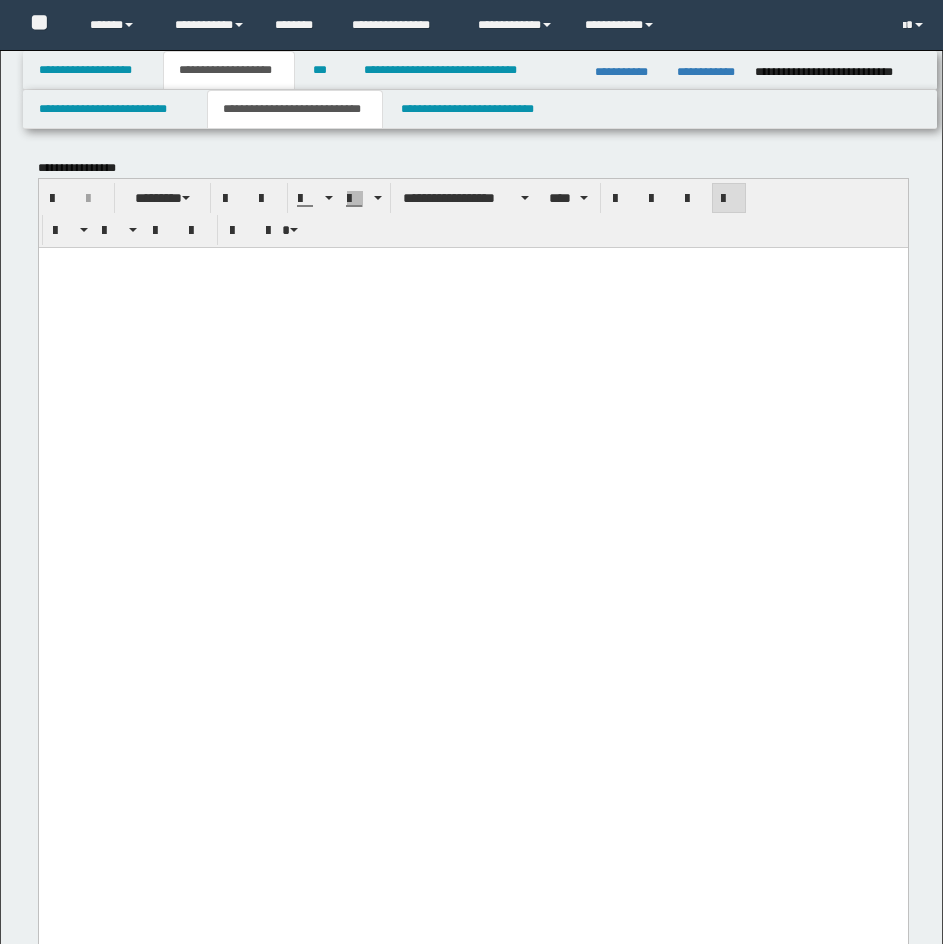 scroll, scrollTop: 10970, scrollLeft: 0, axis: vertical 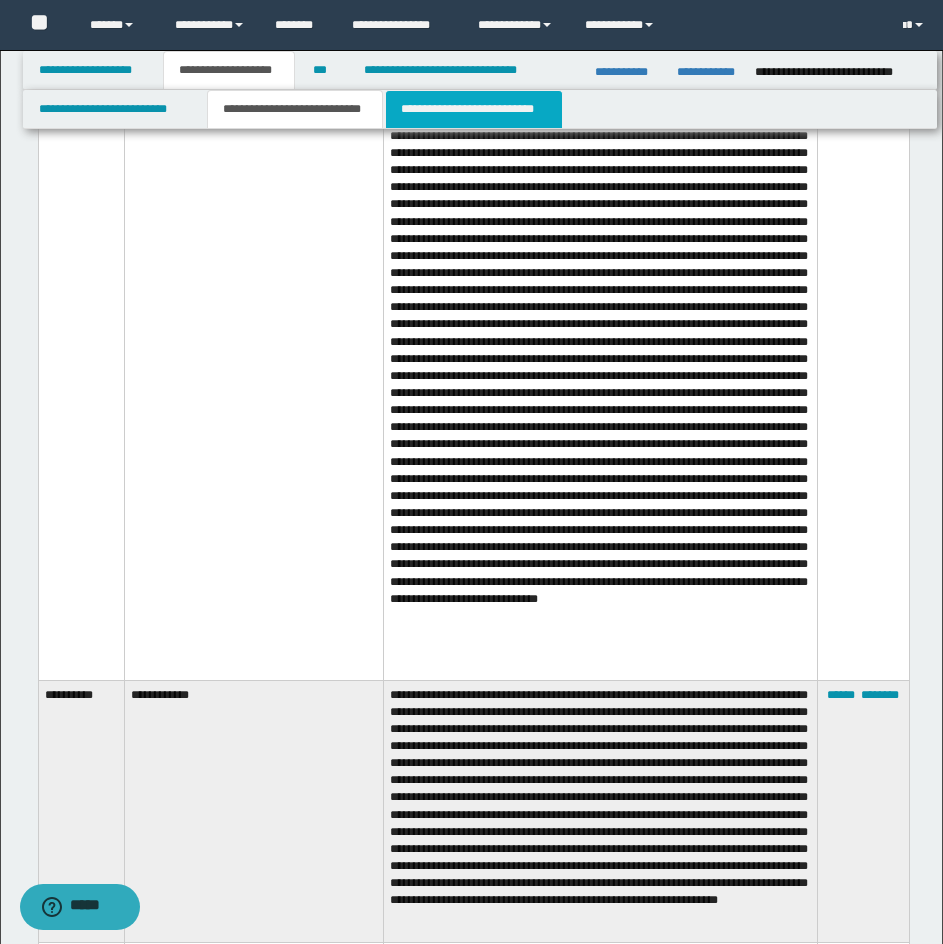 click on "**********" at bounding box center (474, 109) 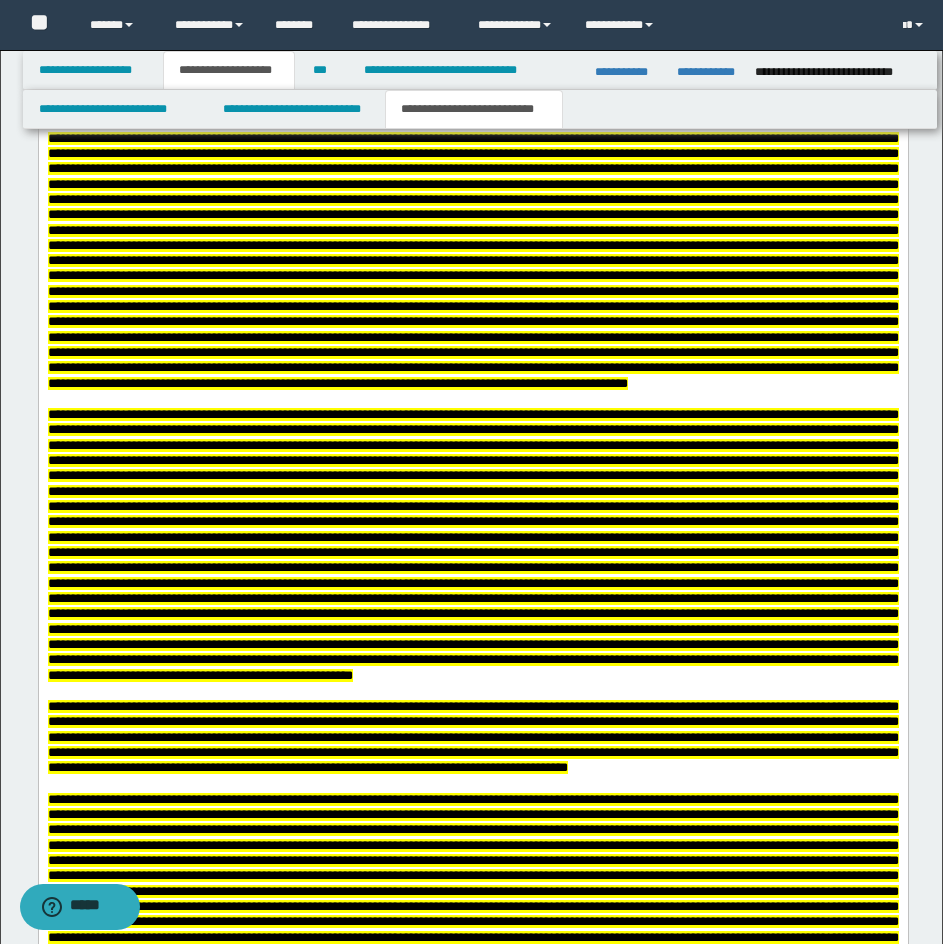 scroll, scrollTop: 7870, scrollLeft: 0, axis: vertical 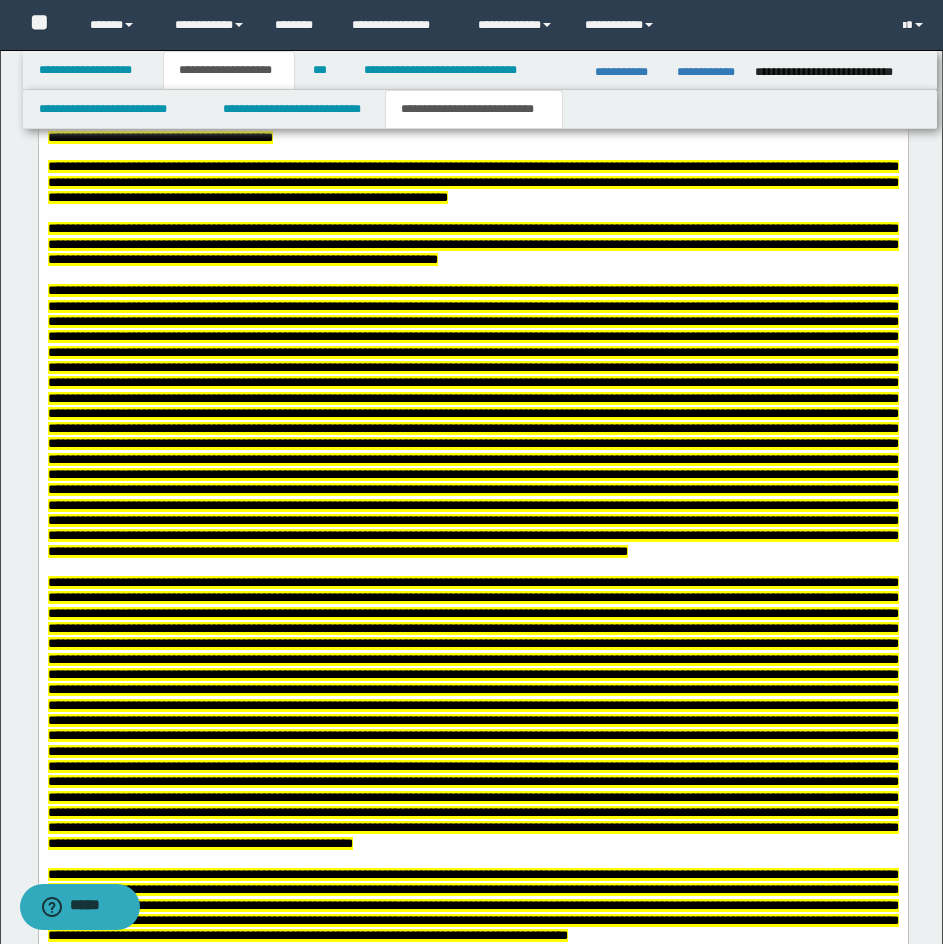 click at bounding box center [472, -584] 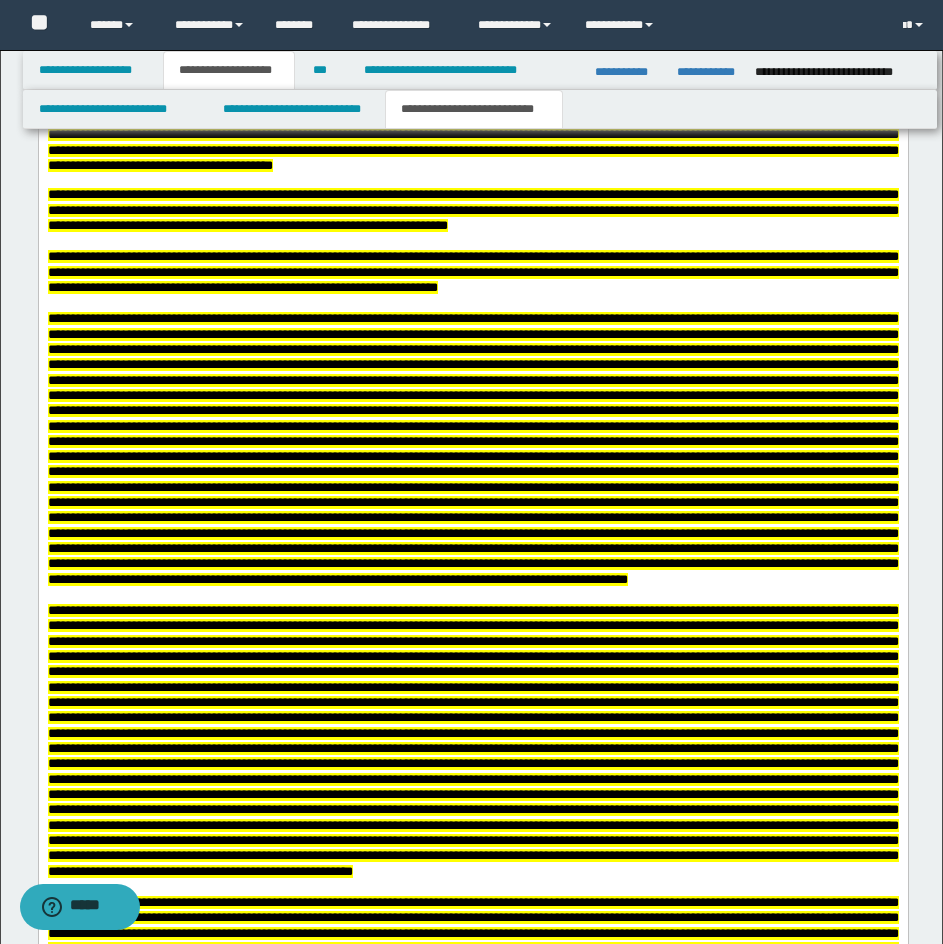 paste 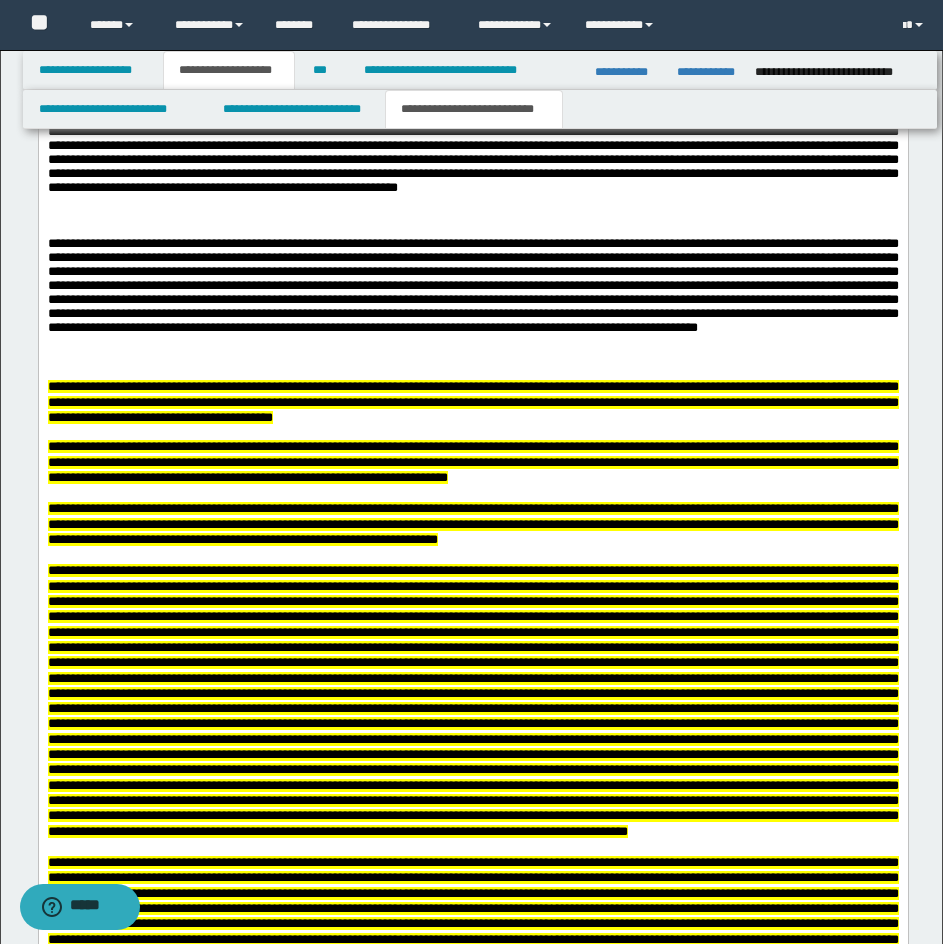 drag, startPoint x: 46, startPoint y: 420, endPoint x: 191, endPoint y: 420, distance: 145 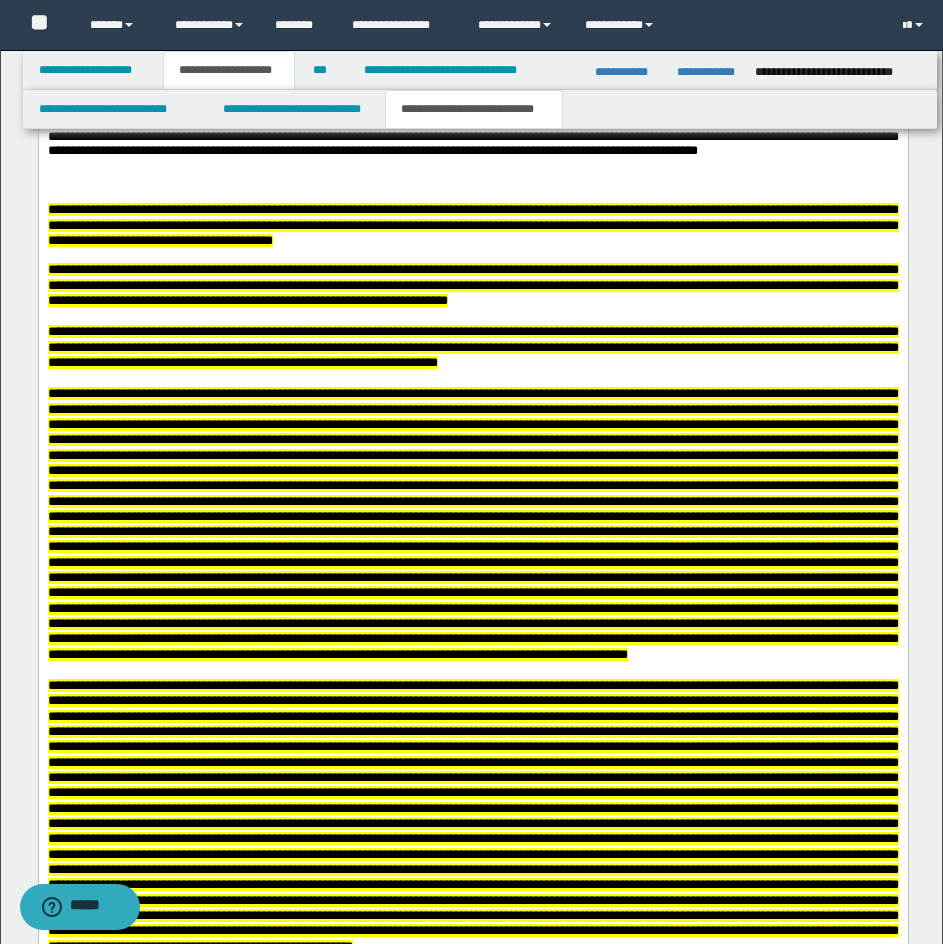 scroll, scrollTop: 8070, scrollLeft: 0, axis: vertical 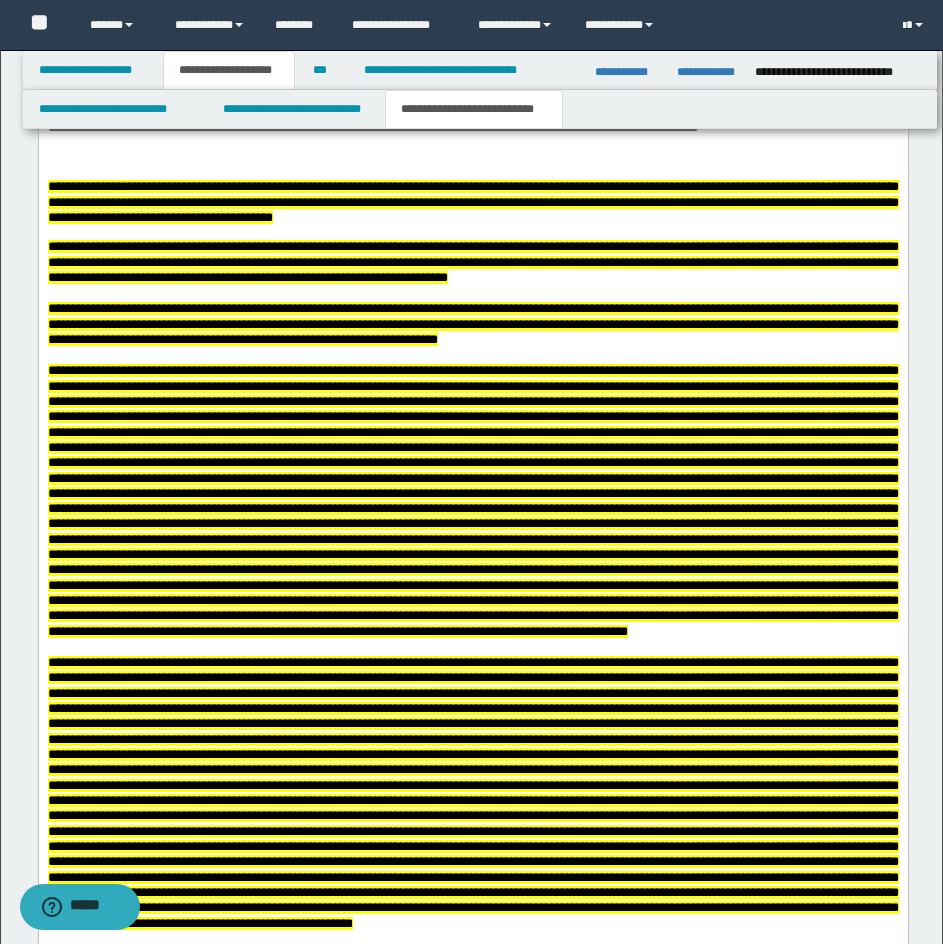 click at bounding box center (472, -511) 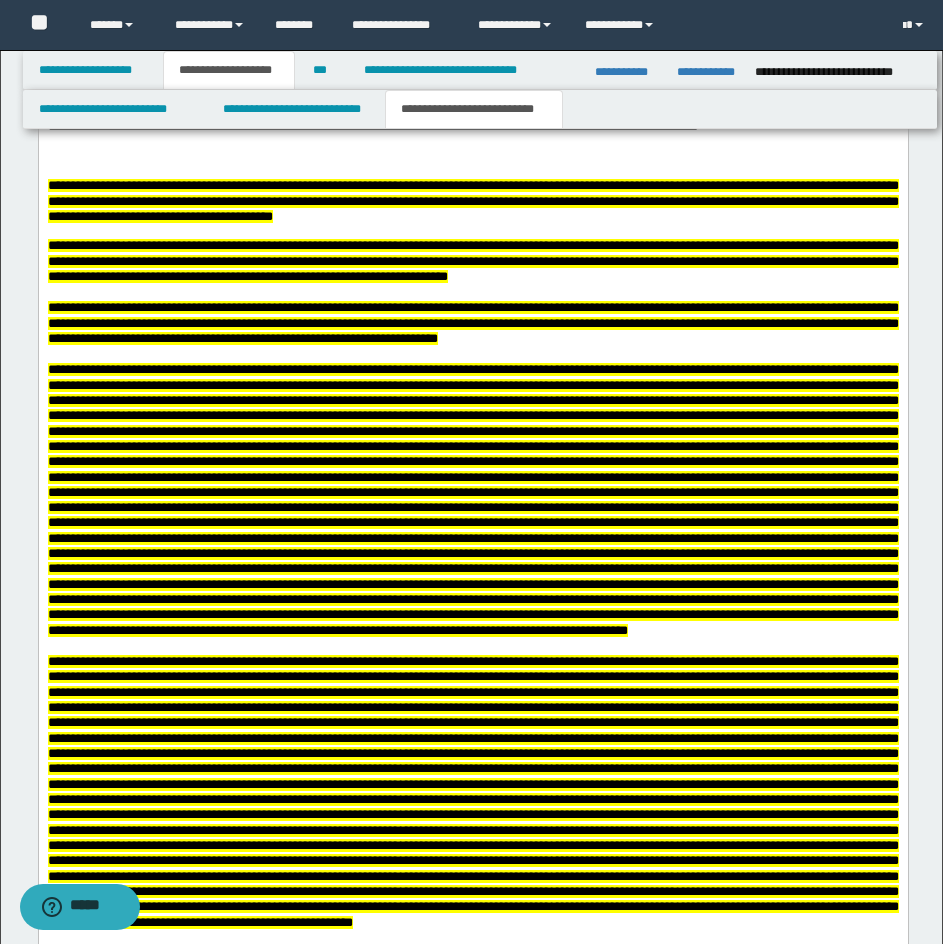 scroll, scrollTop: 8070, scrollLeft: 0, axis: vertical 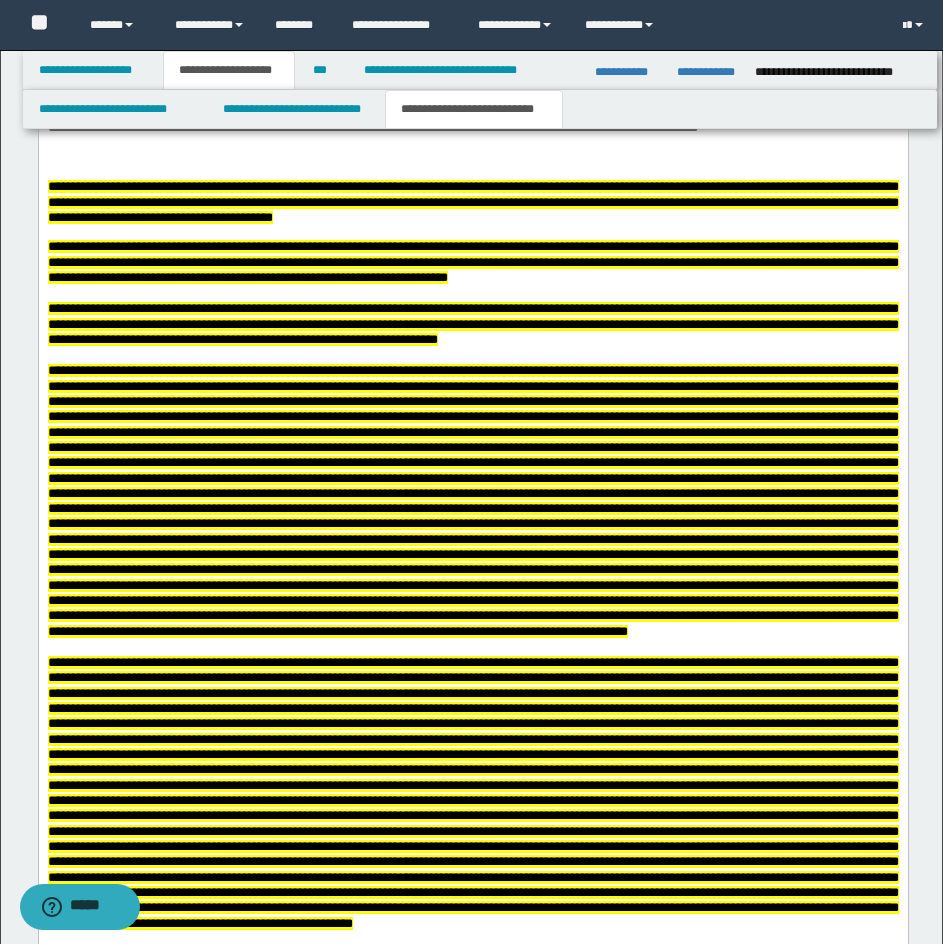 drag, startPoint x: 516, startPoint y: 856, endPoint x: 34, endPoint y: 533, distance: 580.2181 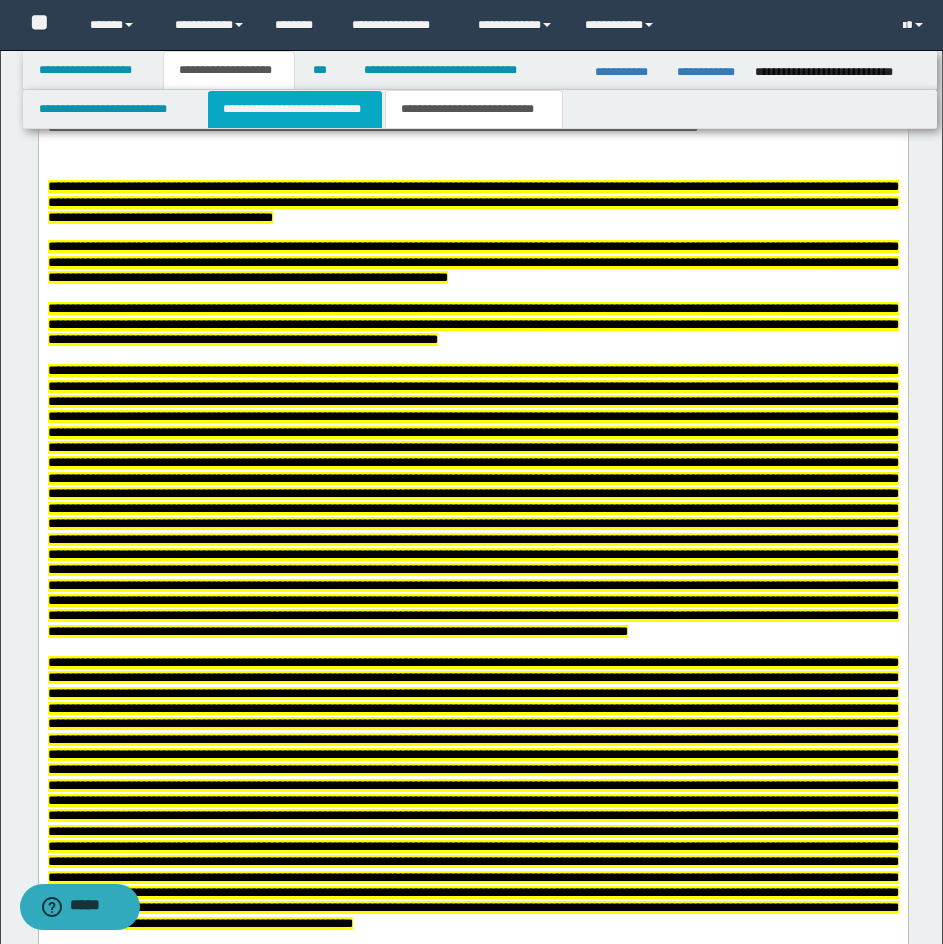 click on "**********" at bounding box center (295, 109) 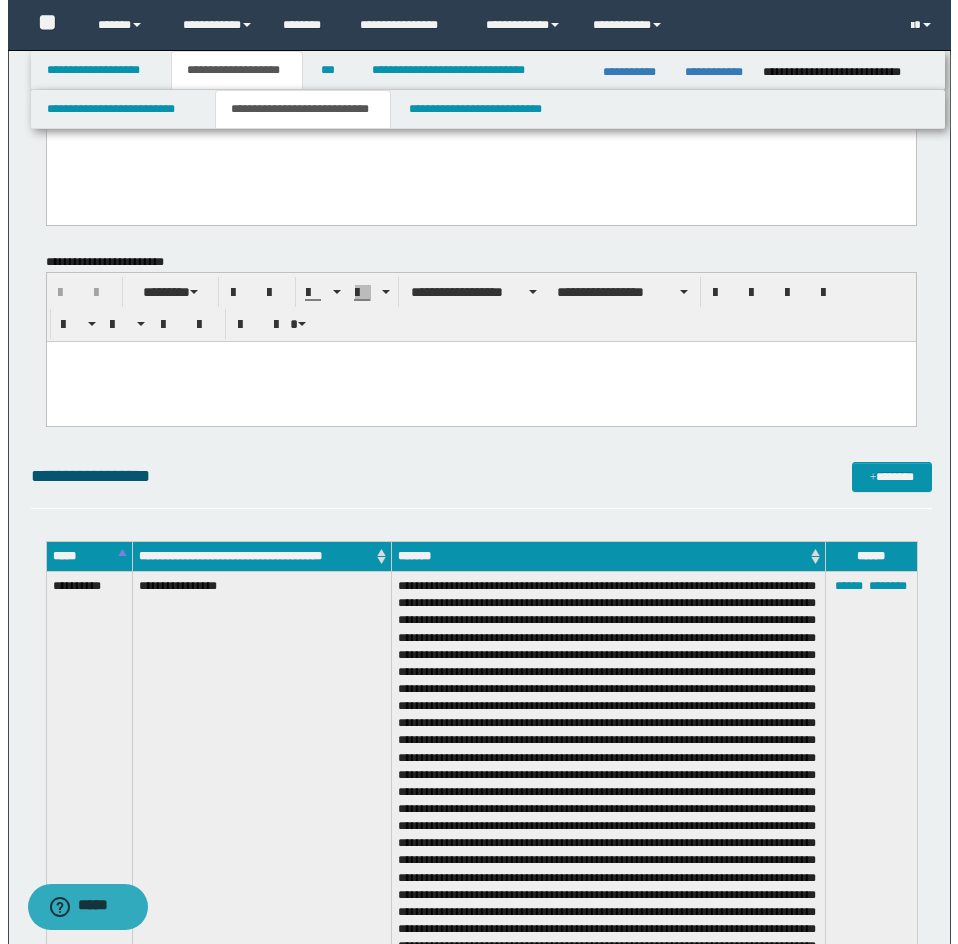 scroll, scrollTop: 3270, scrollLeft: 0, axis: vertical 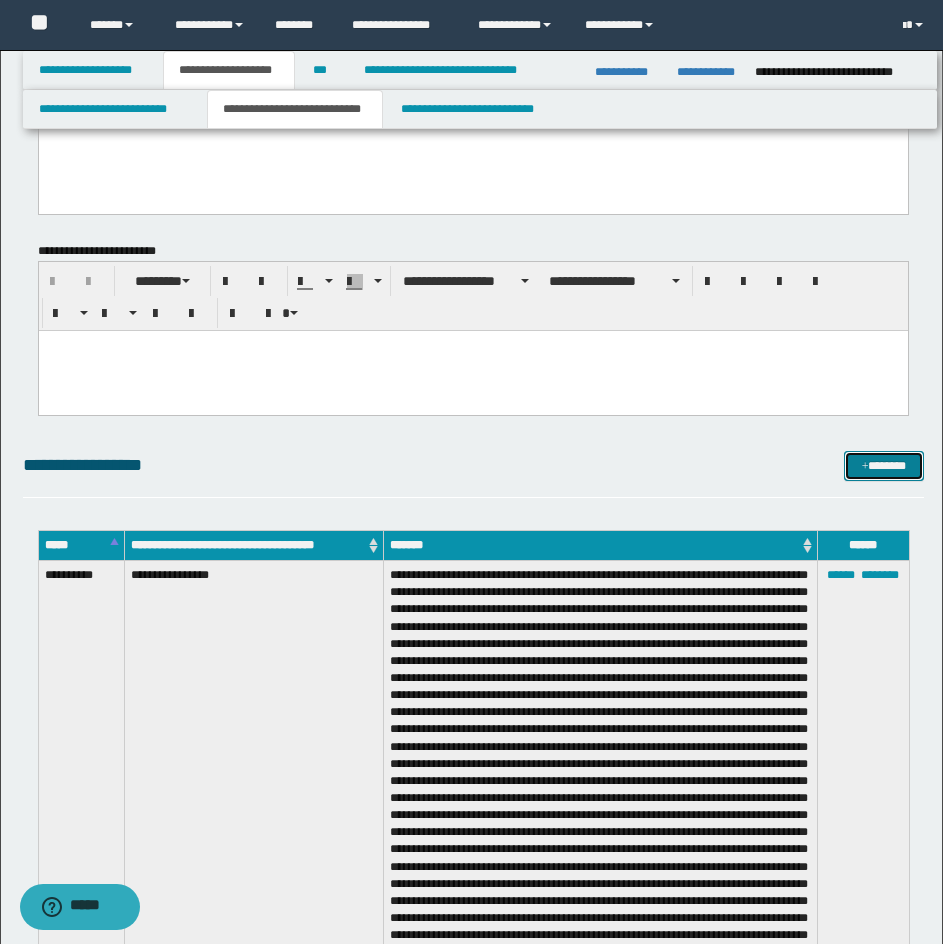 click on "*******" at bounding box center [884, 466] 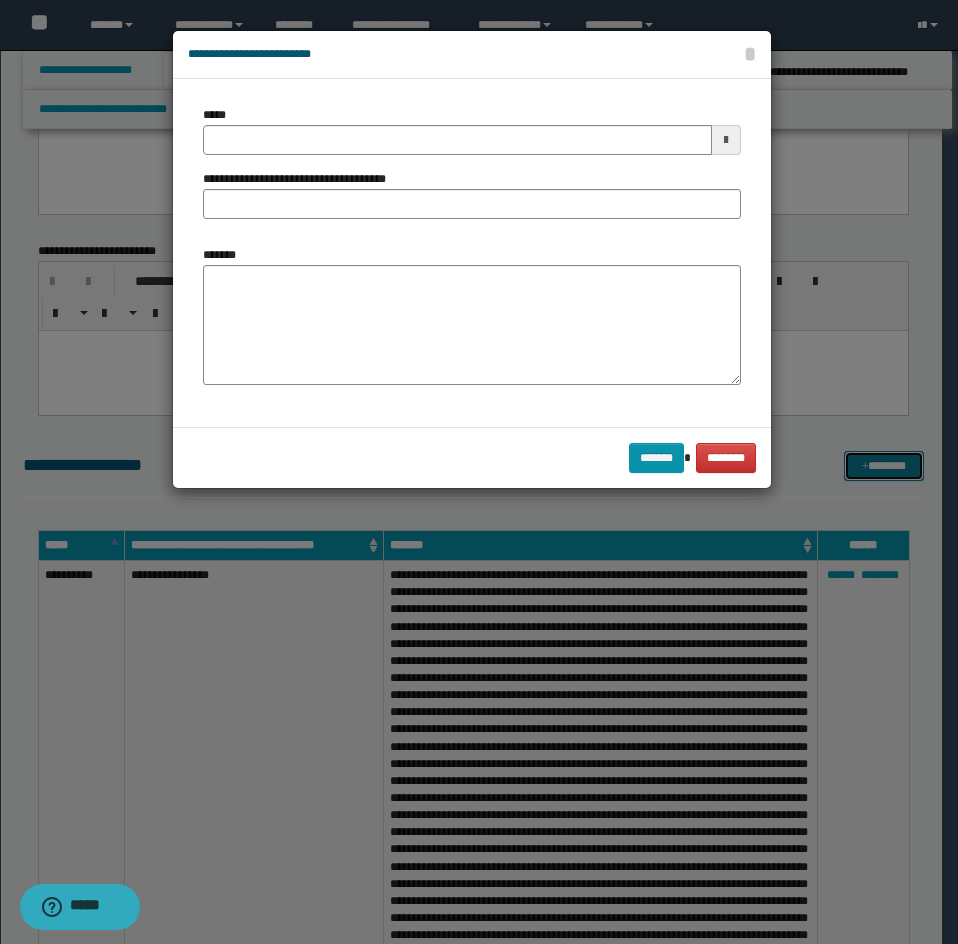scroll, scrollTop: 0, scrollLeft: 0, axis: both 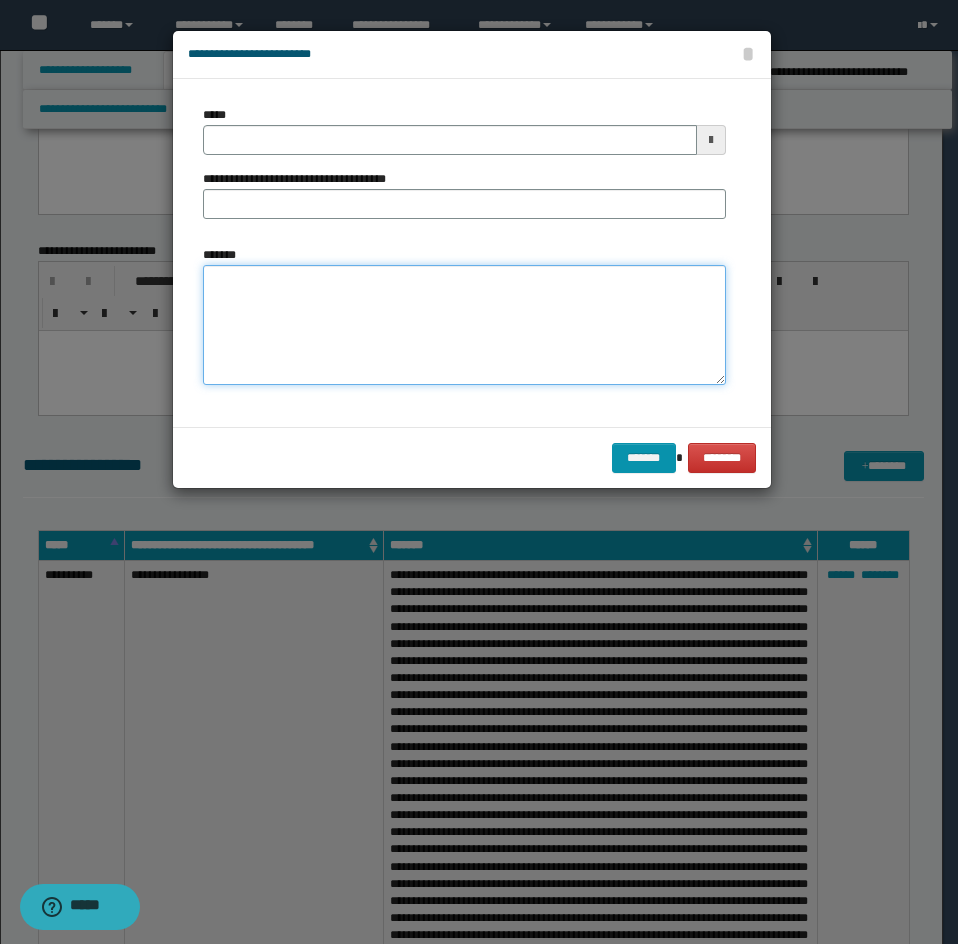 click on "*******" at bounding box center [464, 325] 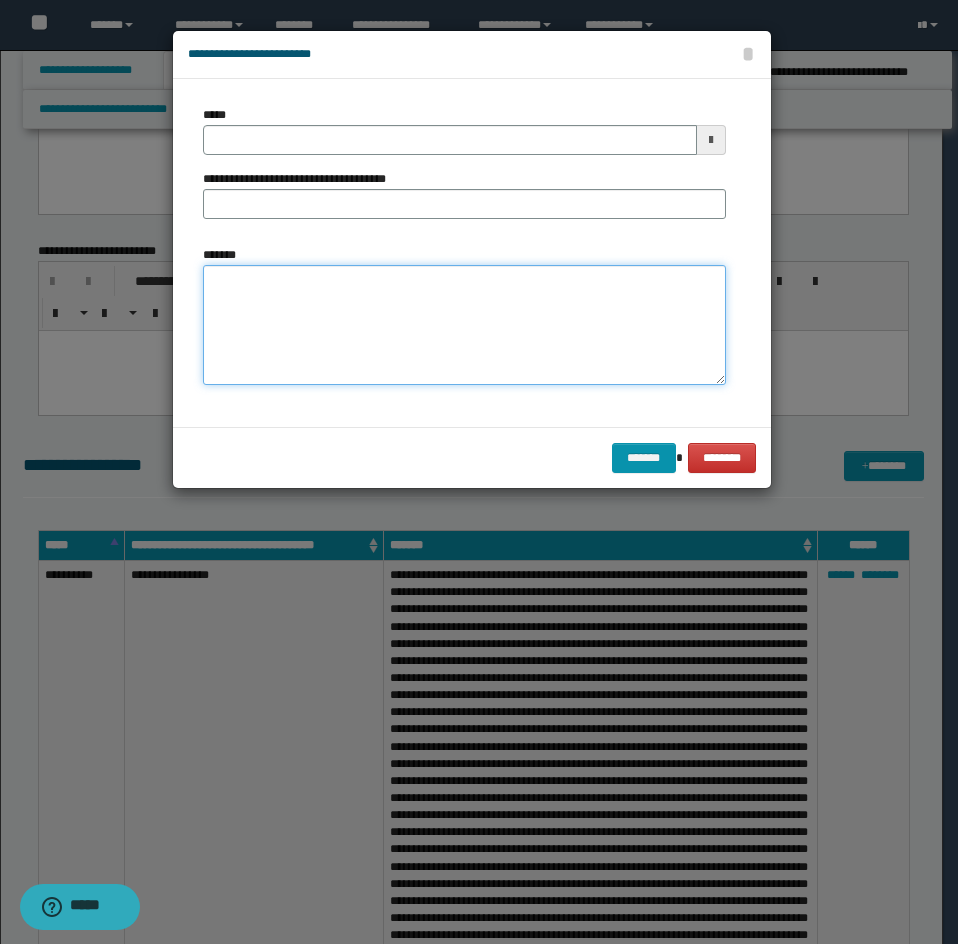 paste on "**********" 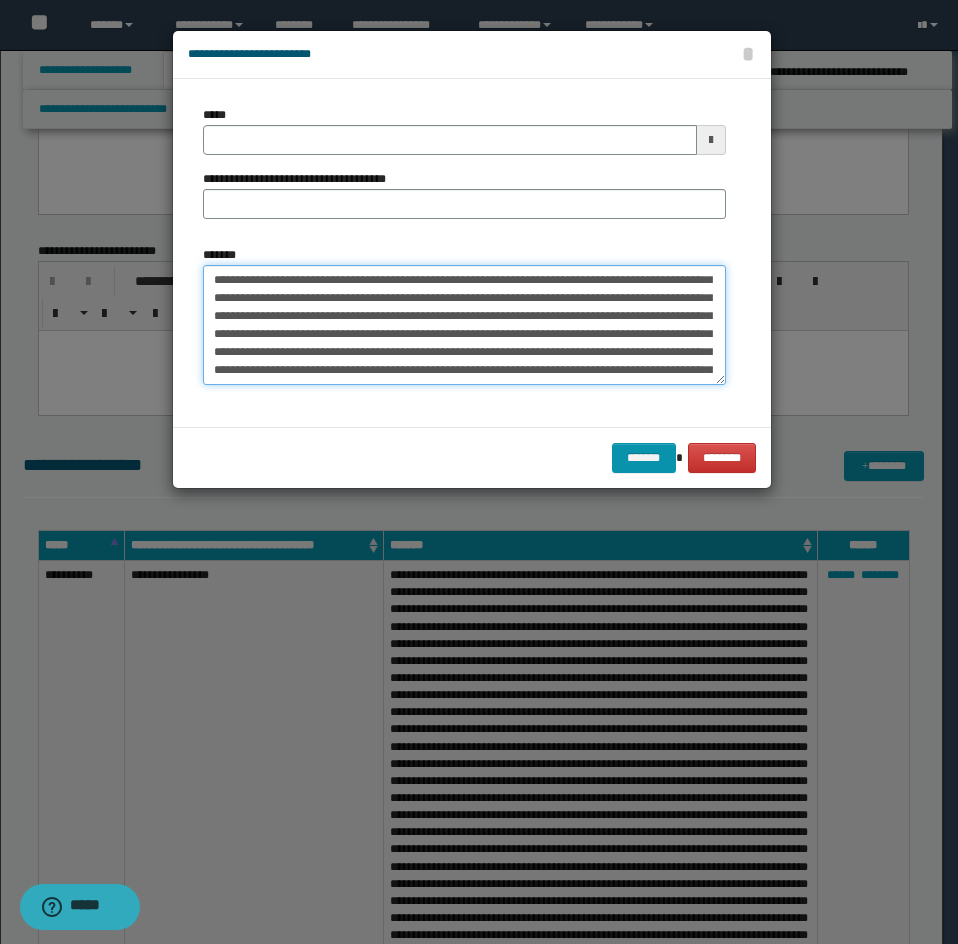 scroll, scrollTop: 0, scrollLeft: 0, axis: both 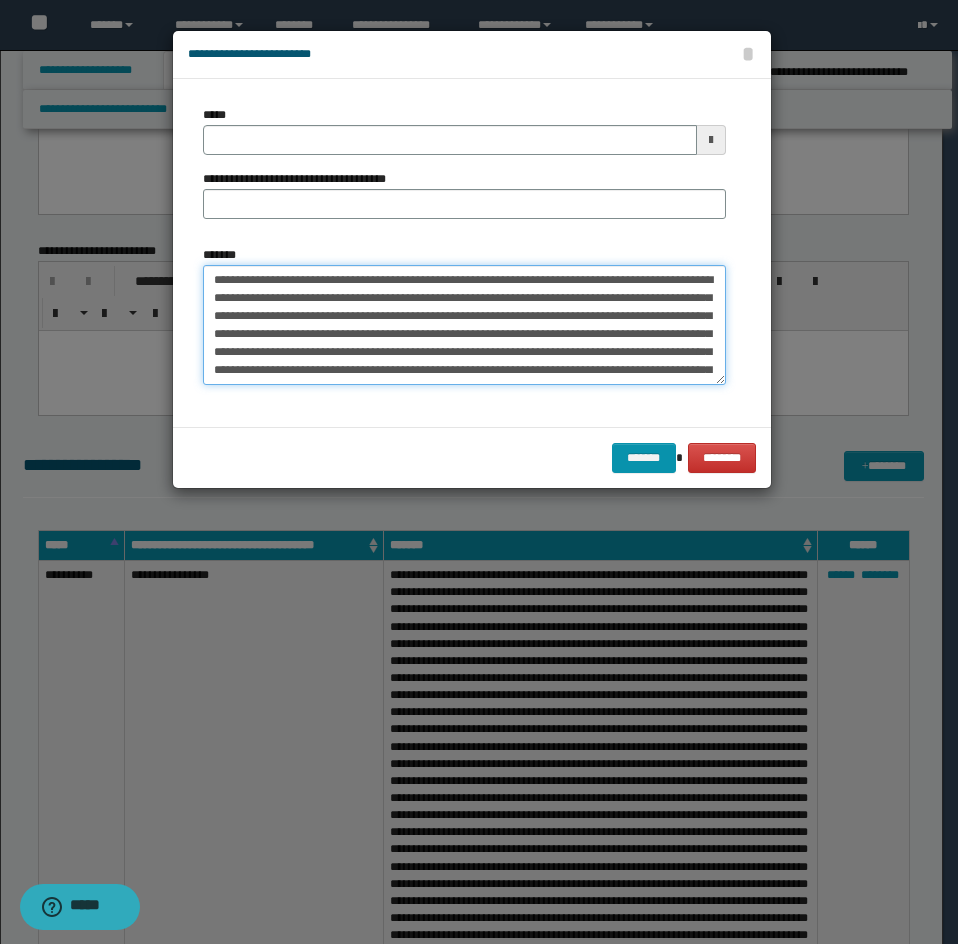 drag, startPoint x: 333, startPoint y: 281, endPoint x: 206, endPoint y: 269, distance: 127.56567 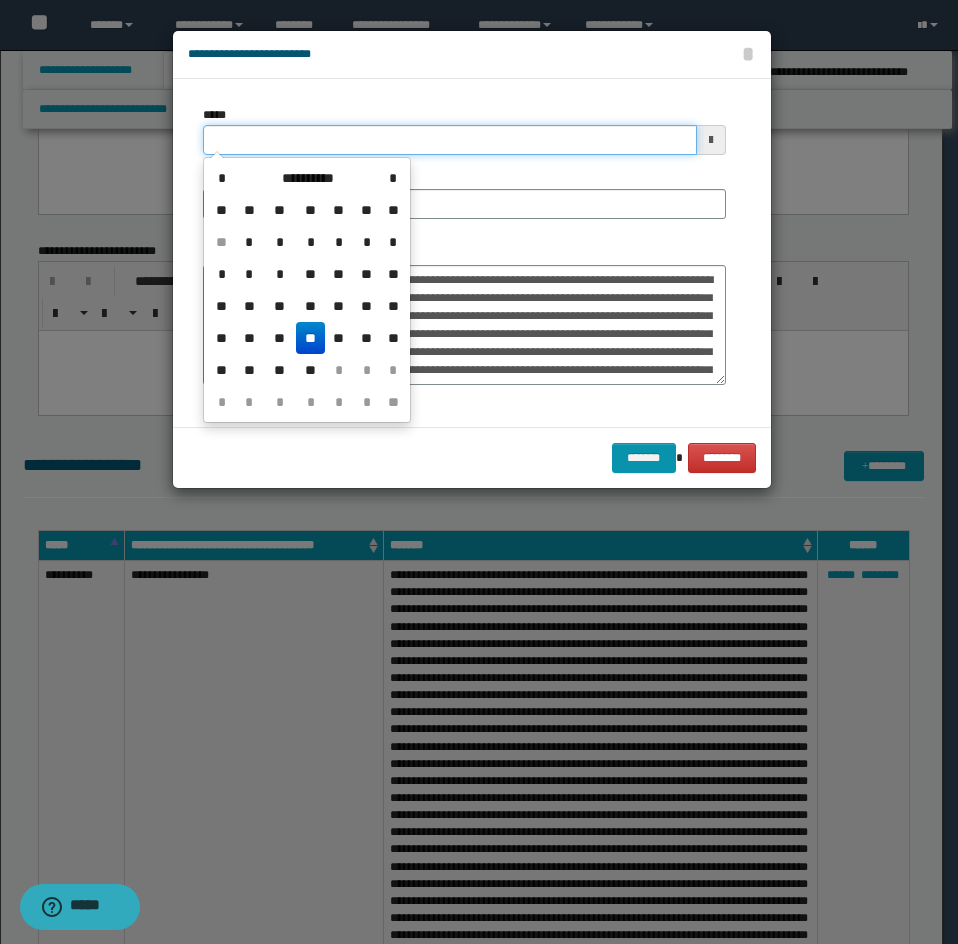 click on "*****" at bounding box center [450, 140] 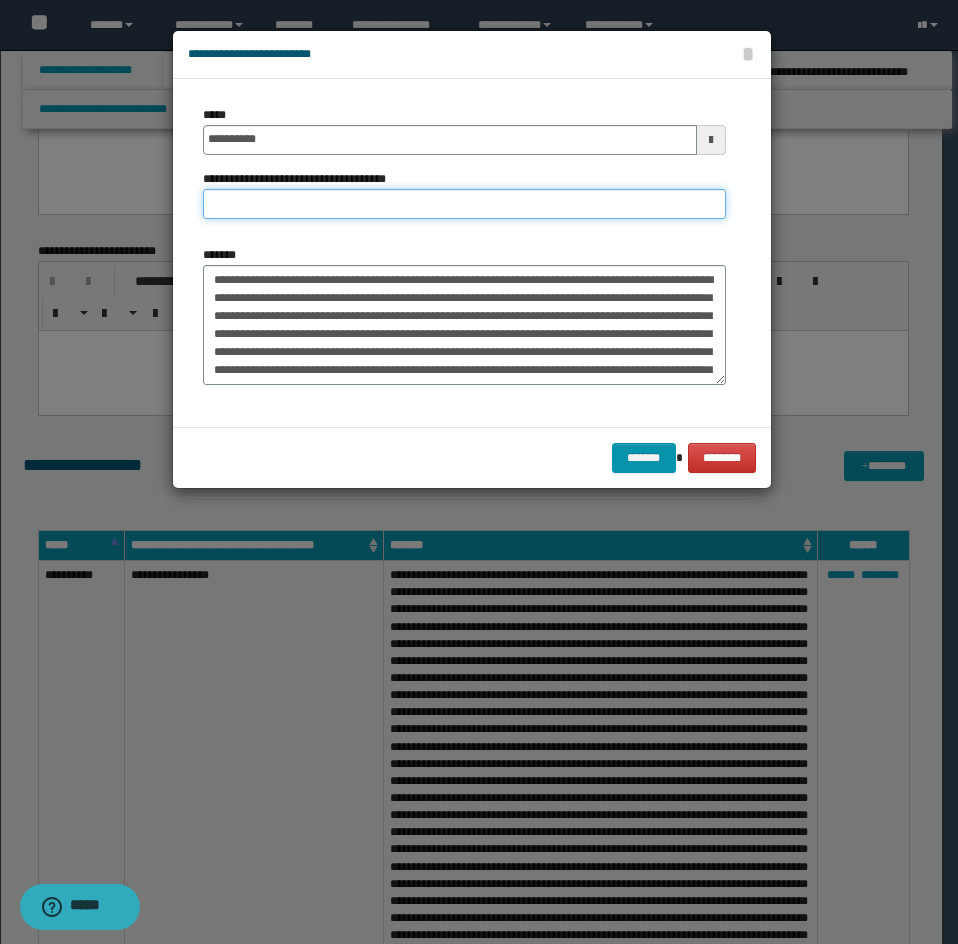 click on "**********" at bounding box center (464, 204) 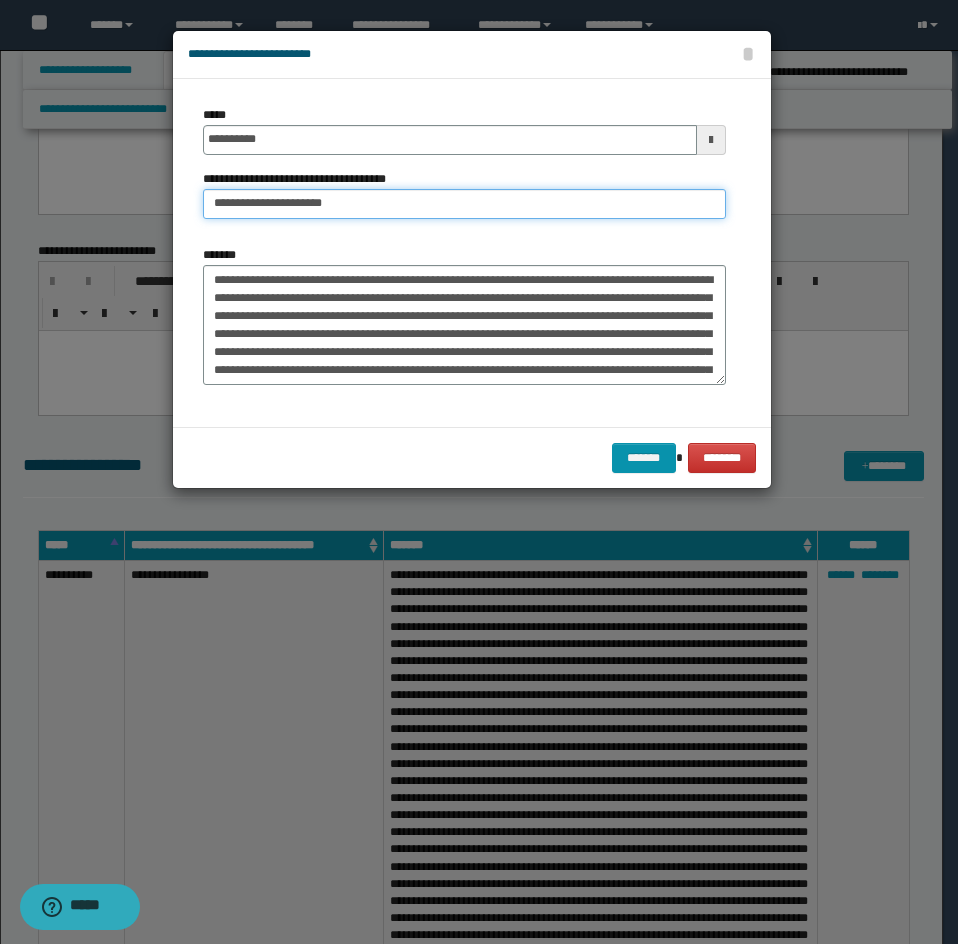 drag, startPoint x: 278, startPoint y: 199, endPoint x: 293, endPoint y: 239, distance: 42.72002 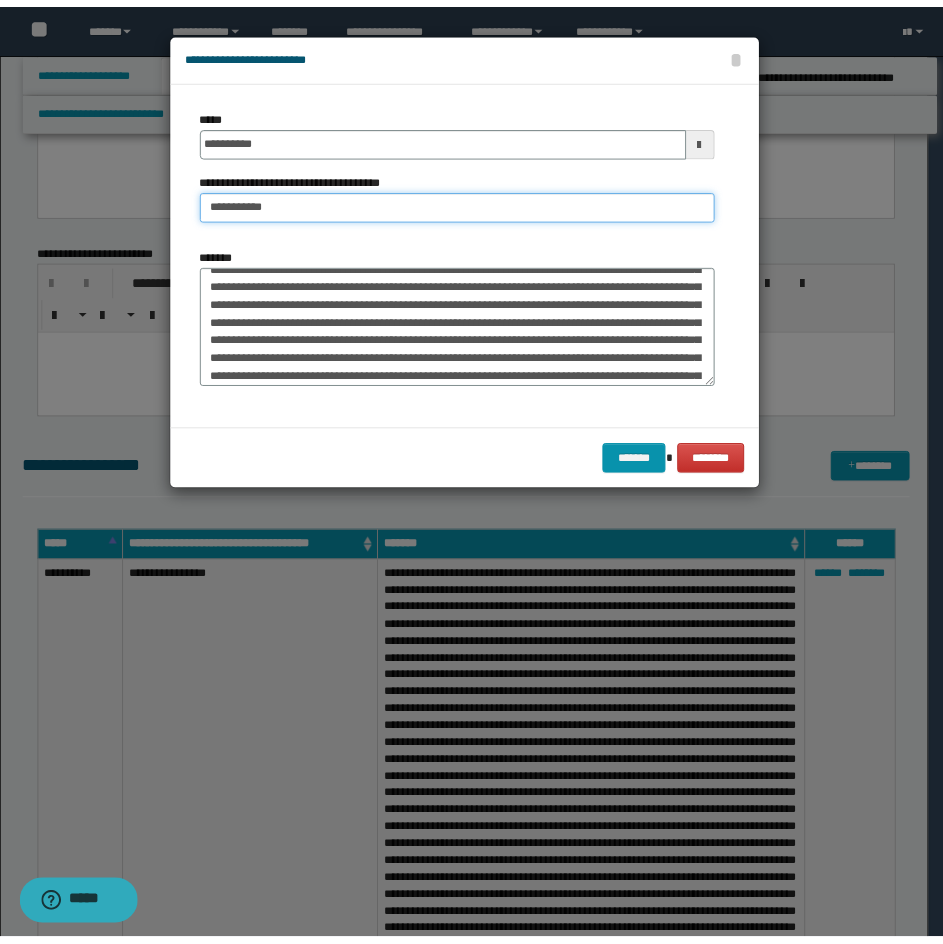 scroll, scrollTop: 540, scrollLeft: 0, axis: vertical 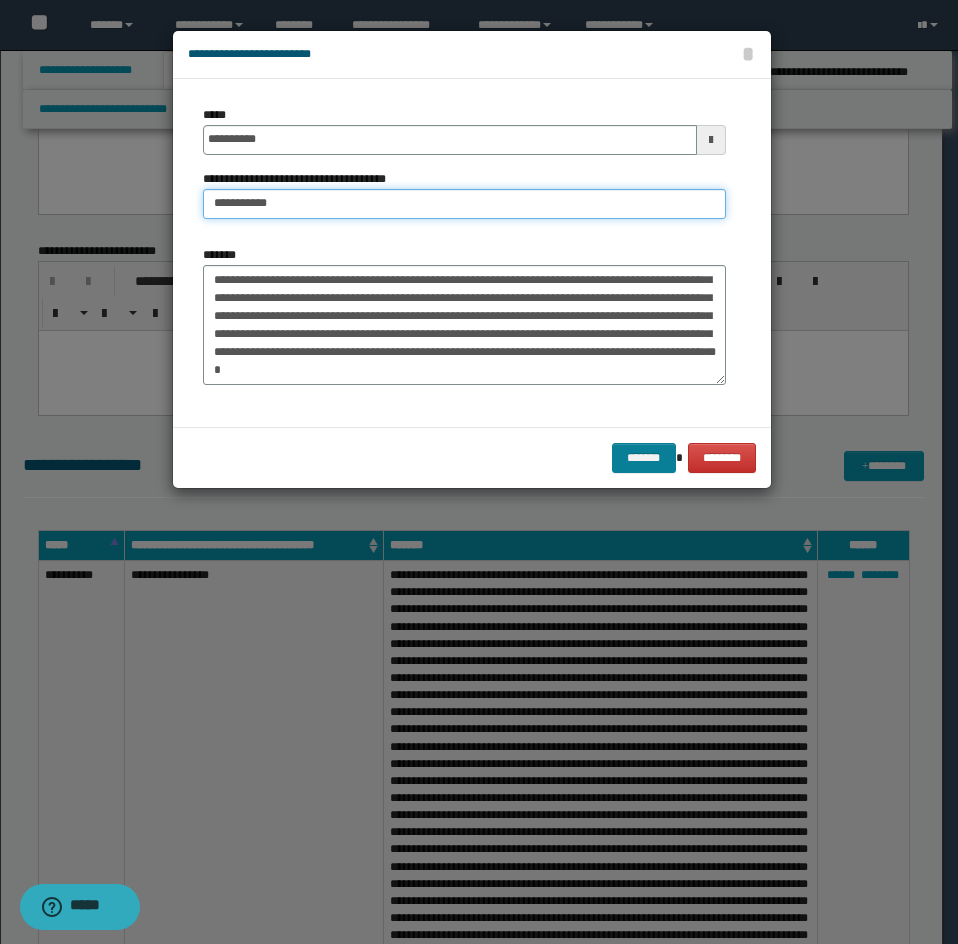type on "**********" 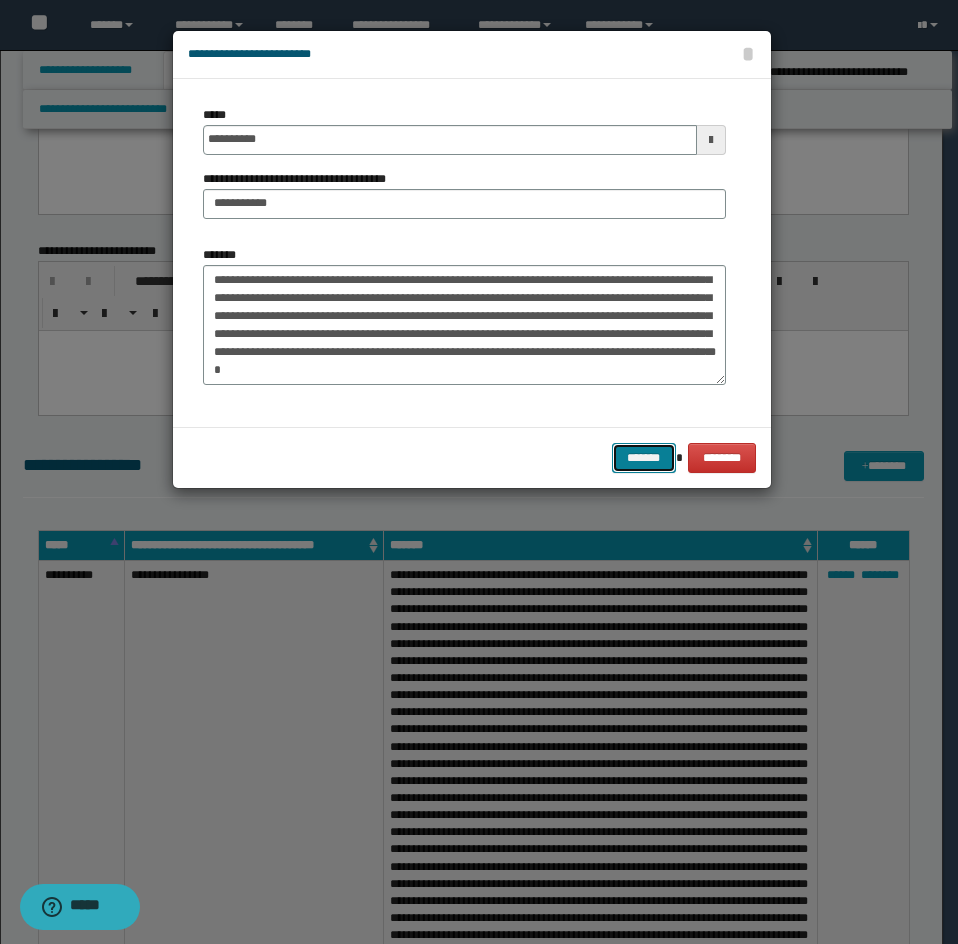 click on "*******" at bounding box center (644, 458) 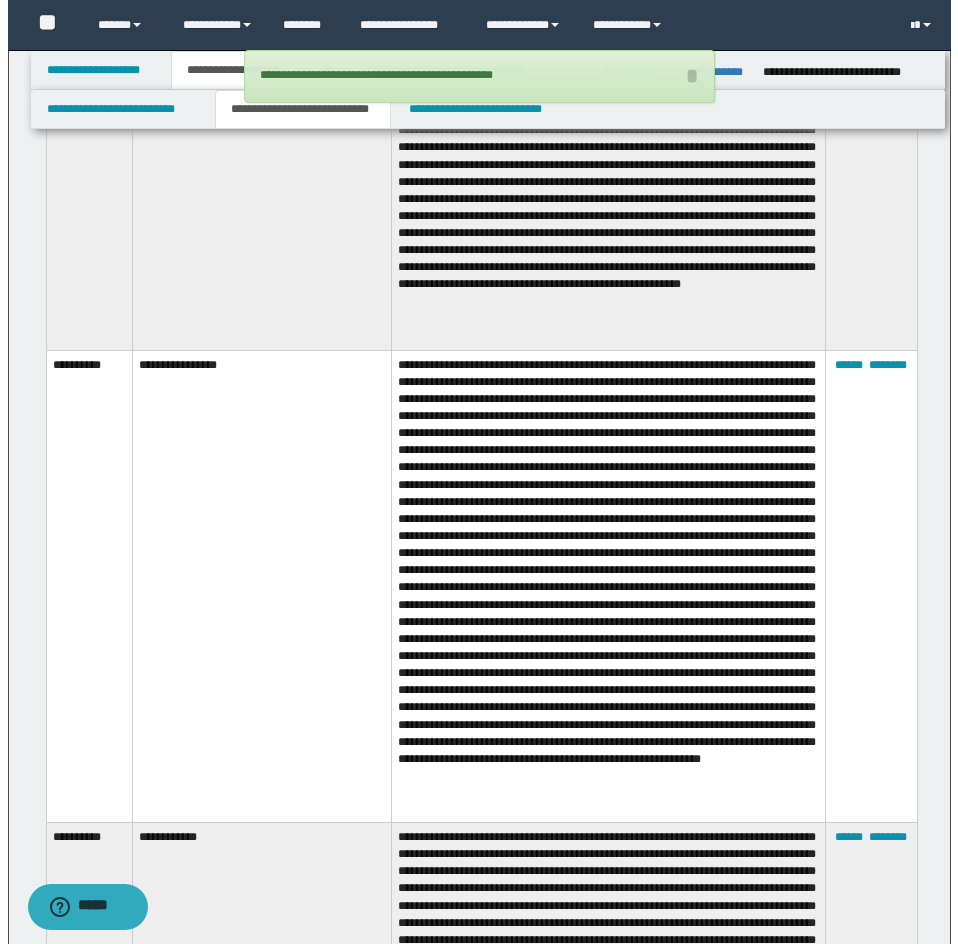 scroll, scrollTop: 3970, scrollLeft: 0, axis: vertical 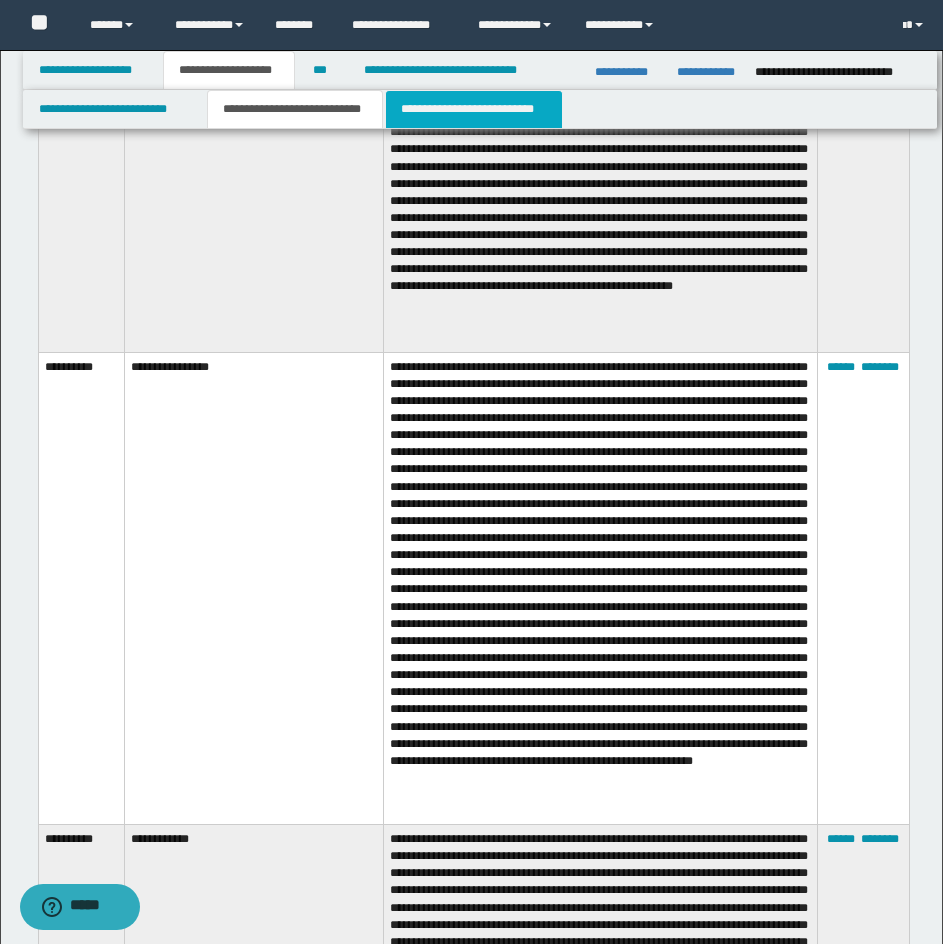 click on "**********" at bounding box center [474, 109] 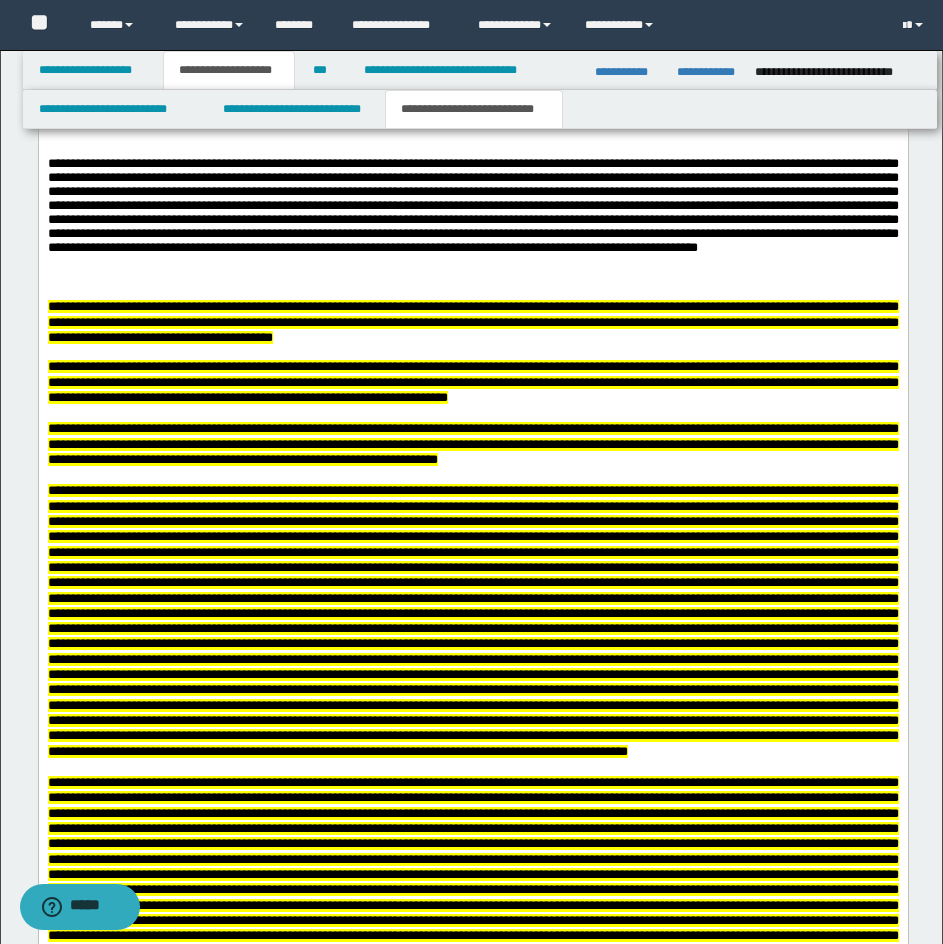 scroll, scrollTop: 8270, scrollLeft: 0, axis: vertical 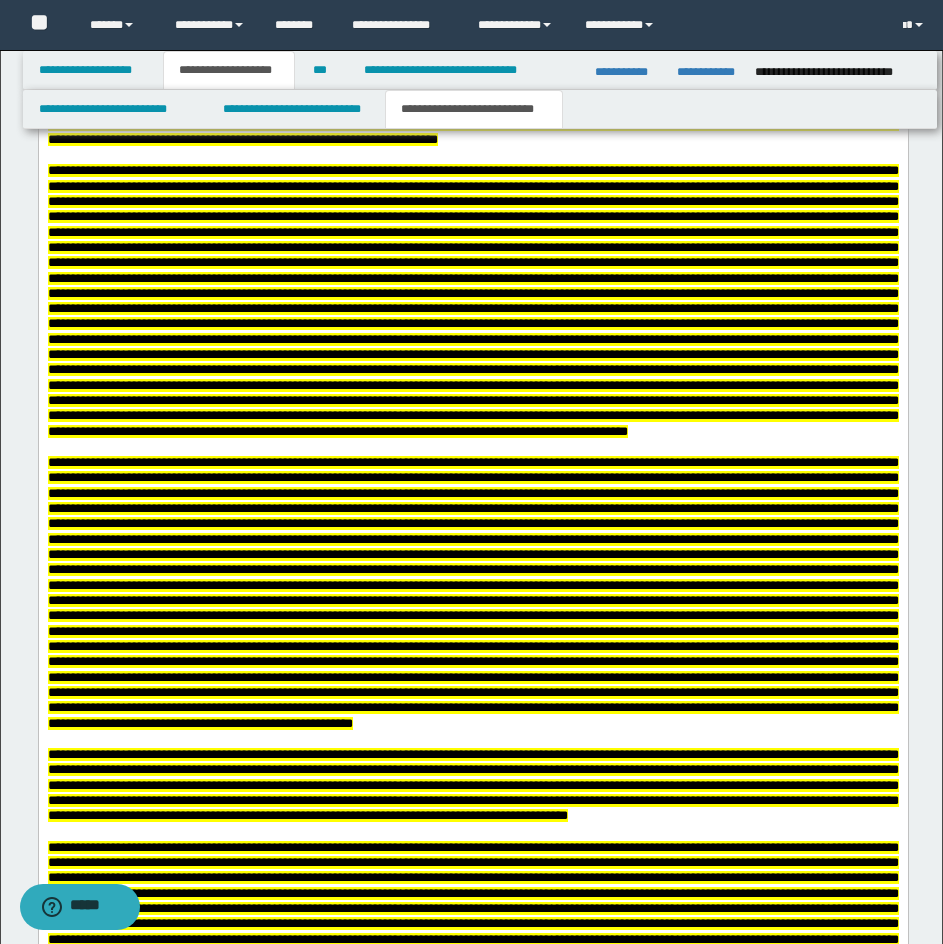 click on "**********" at bounding box center (472, -711) 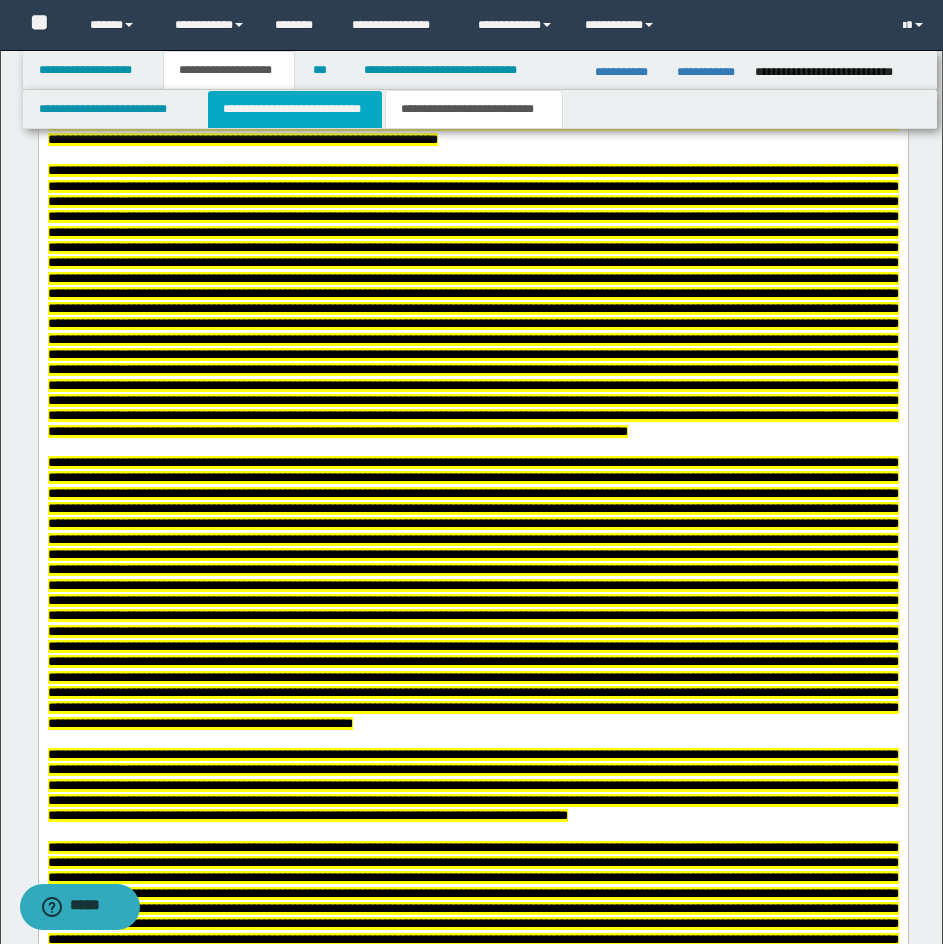 click on "**********" at bounding box center (295, 109) 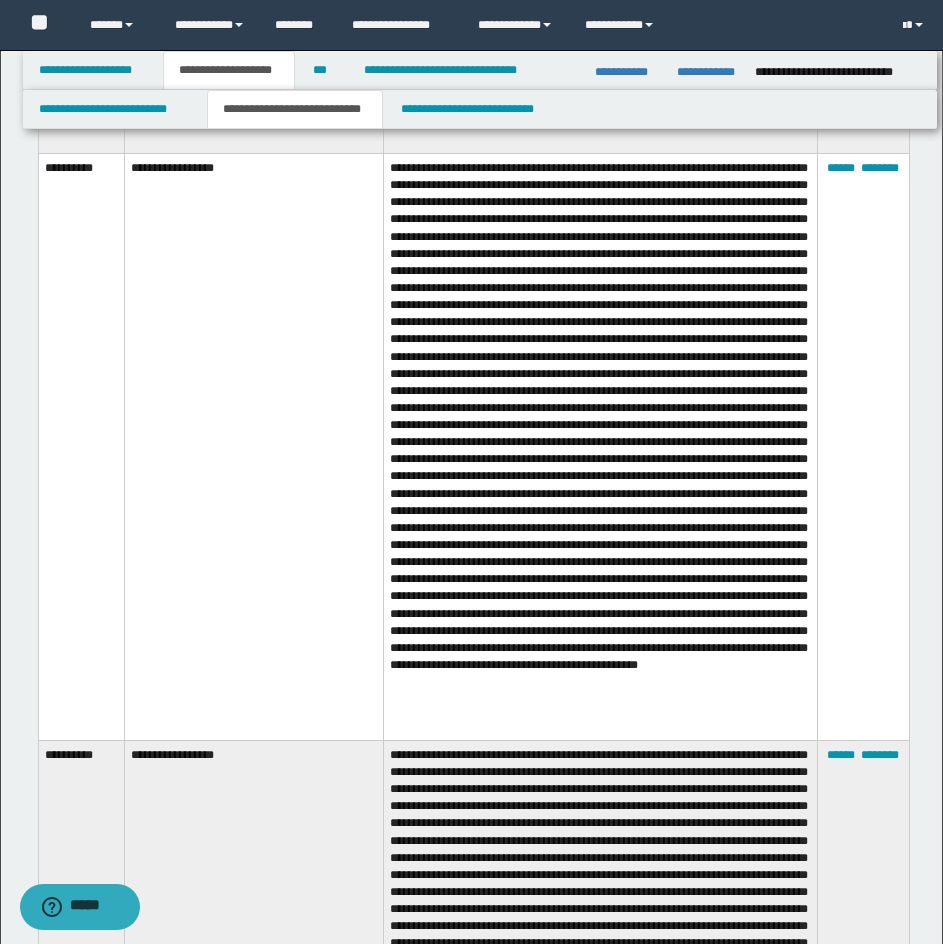 scroll, scrollTop: 8770, scrollLeft: 0, axis: vertical 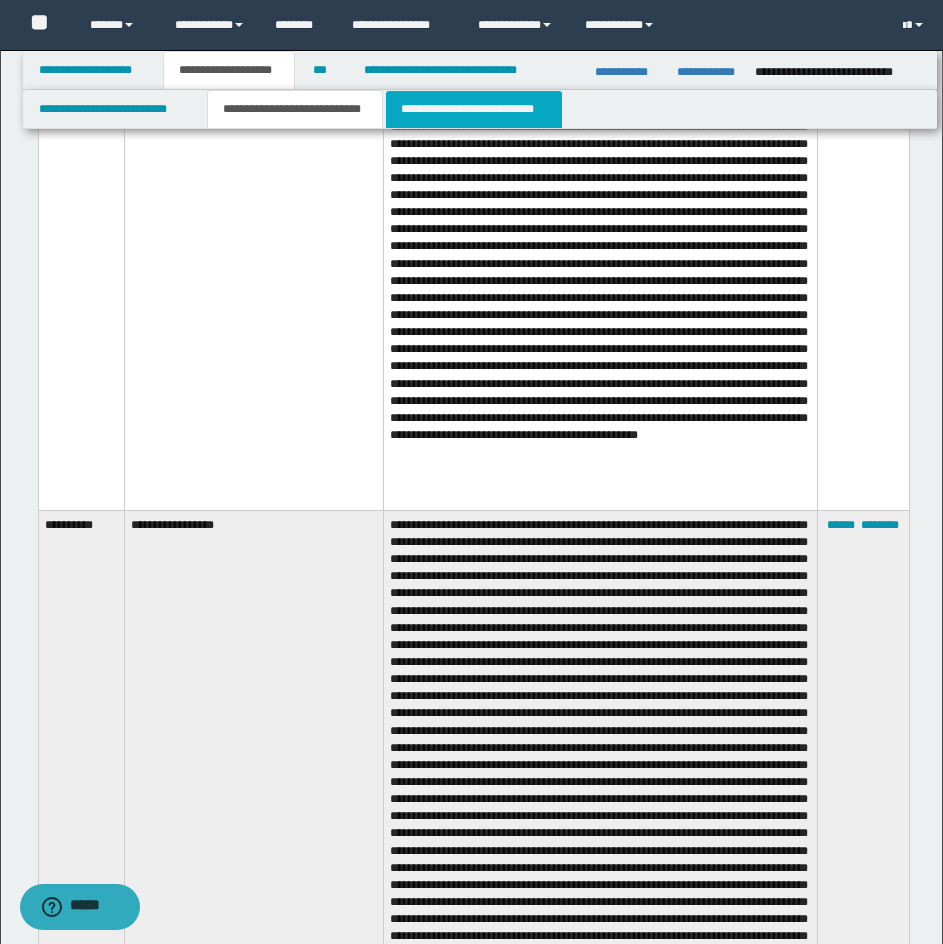 click on "**********" at bounding box center [474, 109] 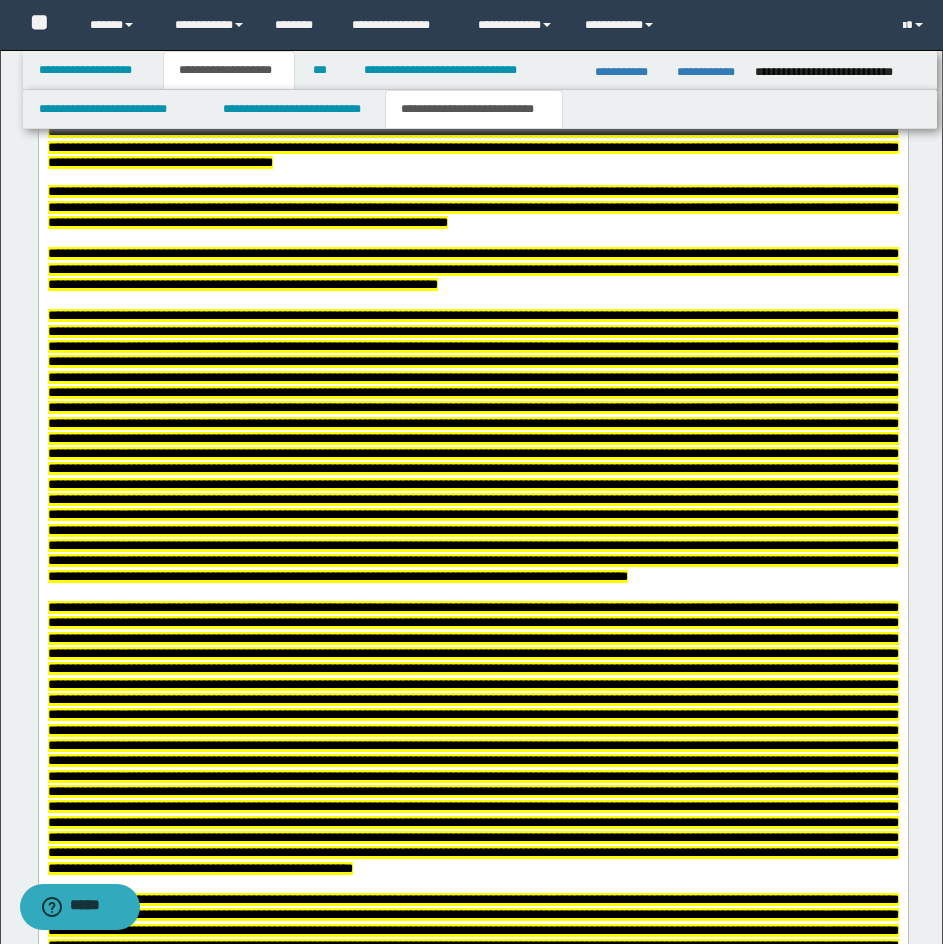 scroll, scrollTop: 8170, scrollLeft: 0, axis: vertical 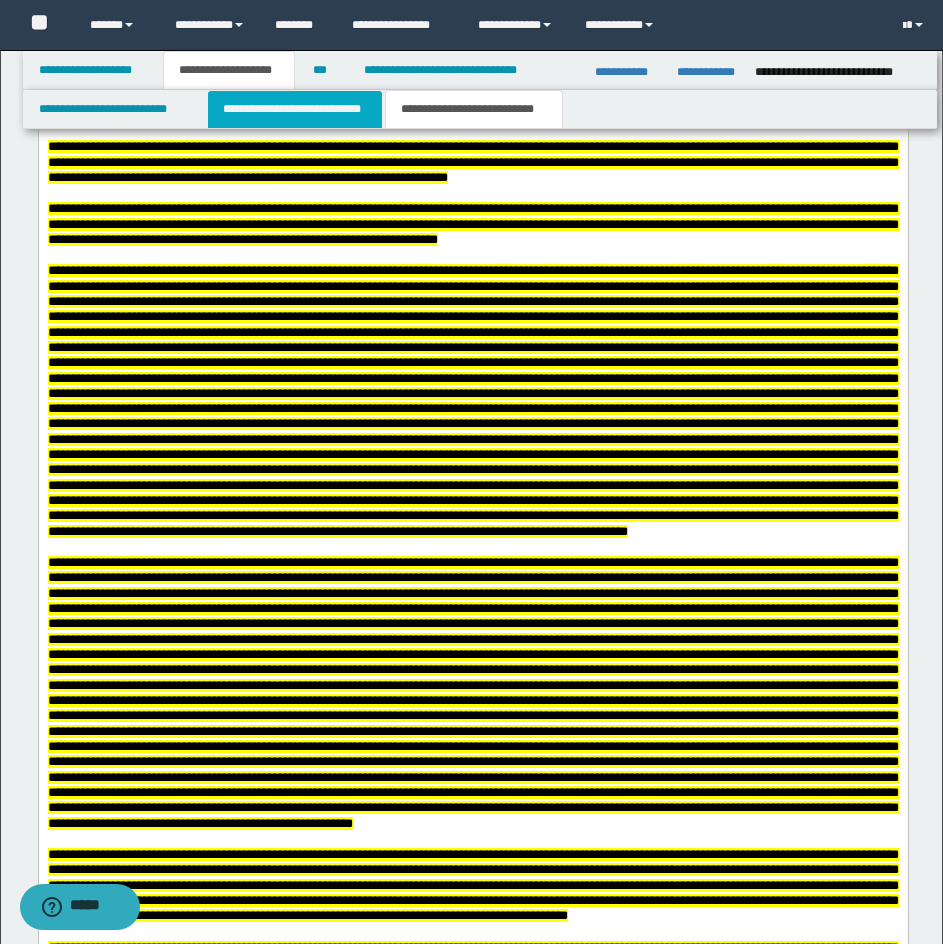 click on "**********" at bounding box center [295, 109] 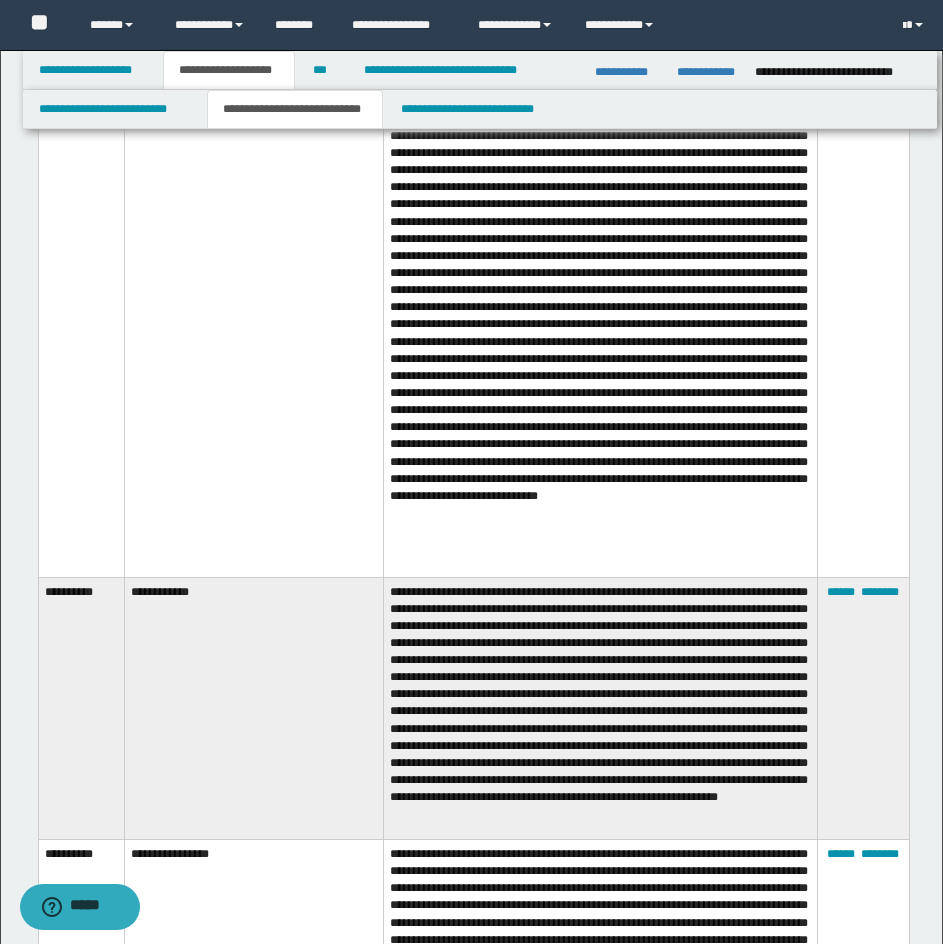 scroll, scrollTop: 11170, scrollLeft: 0, axis: vertical 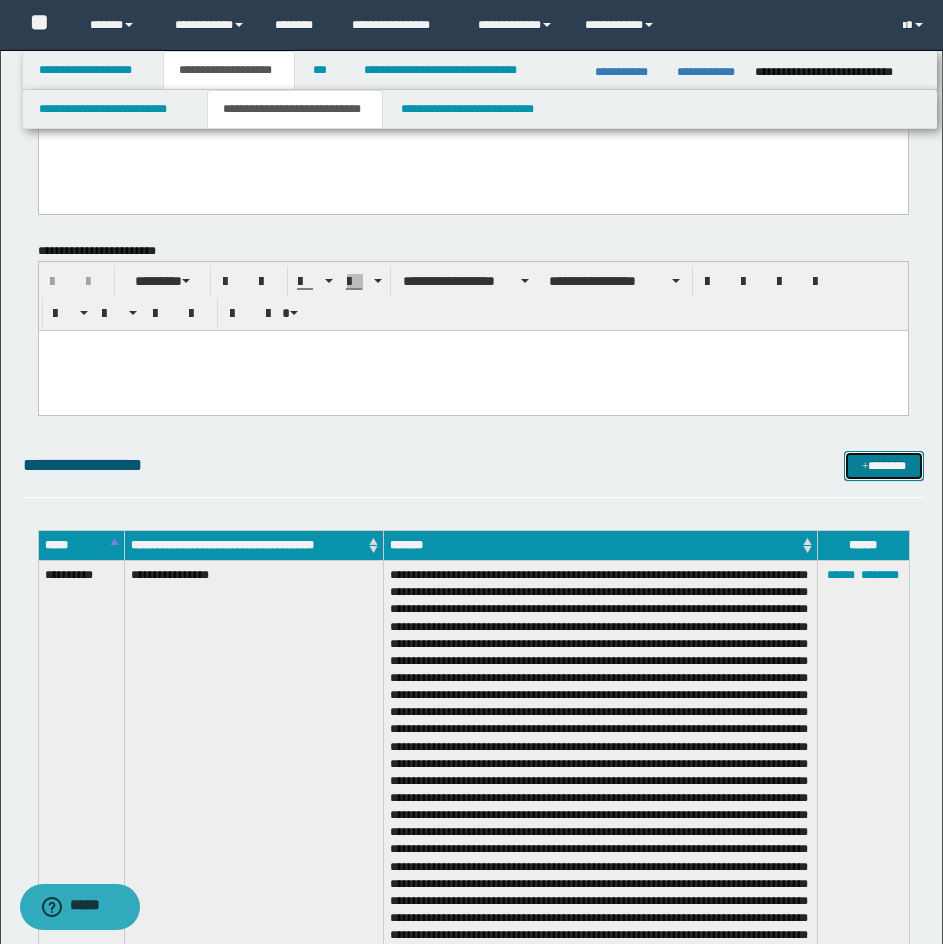 click on "*******" at bounding box center [884, 466] 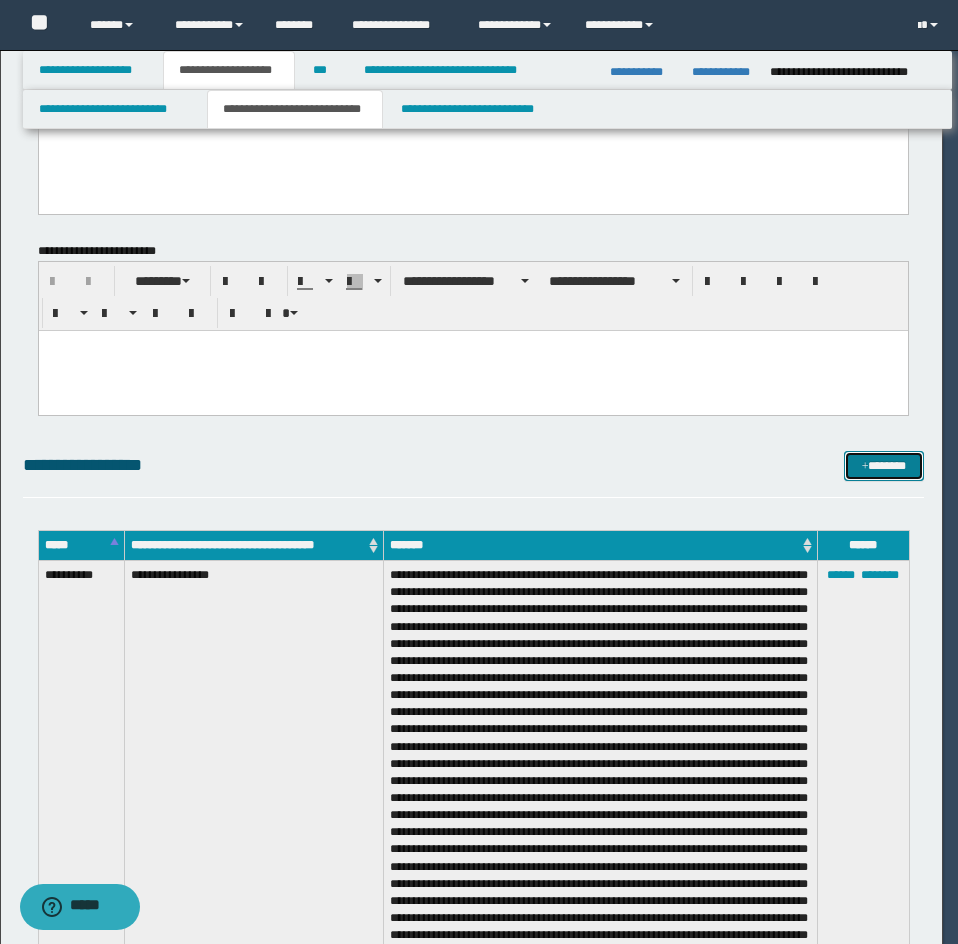 scroll, scrollTop: 0, scrollLeft: 0, axis: both 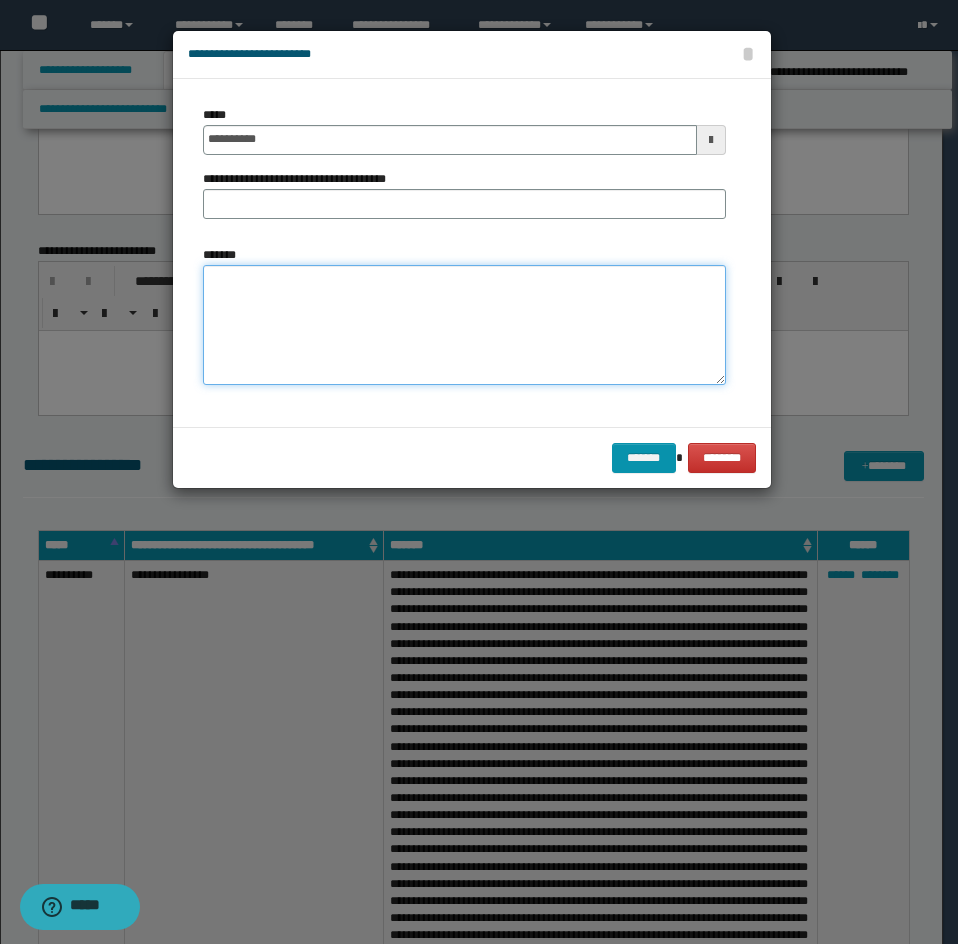 click on "*******" at bounding box center (464, 325) 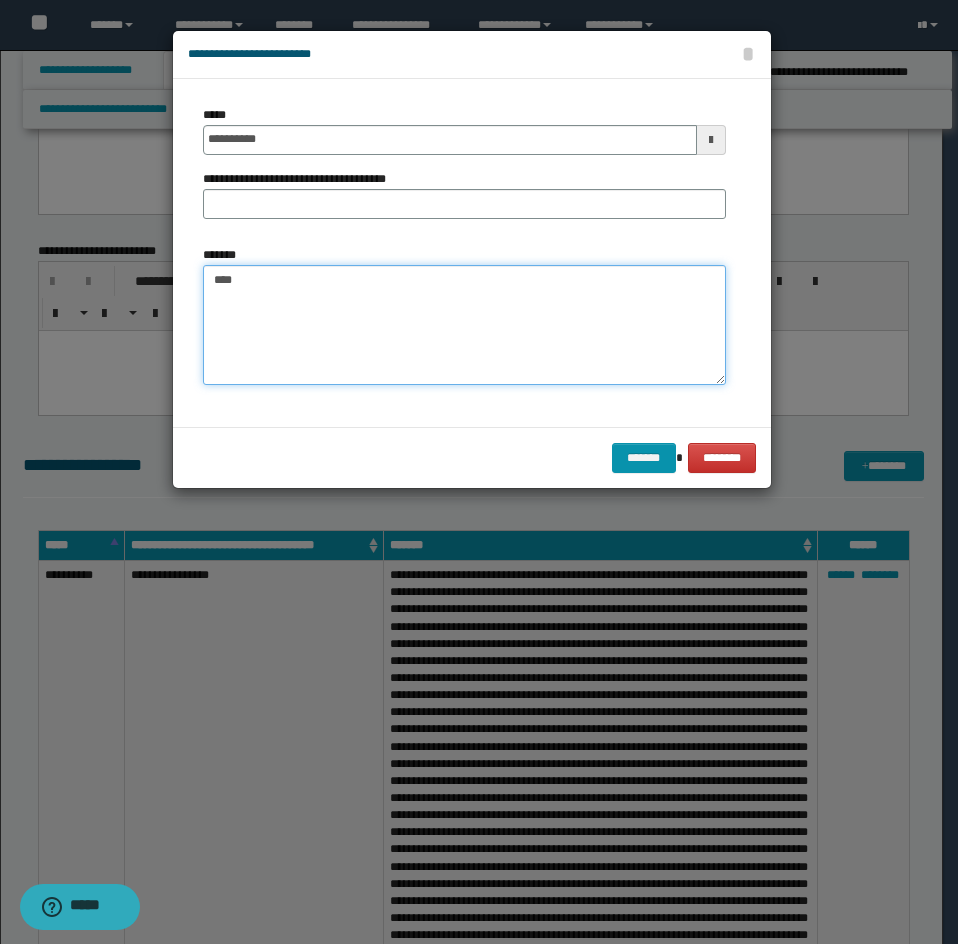 paste on "**********" 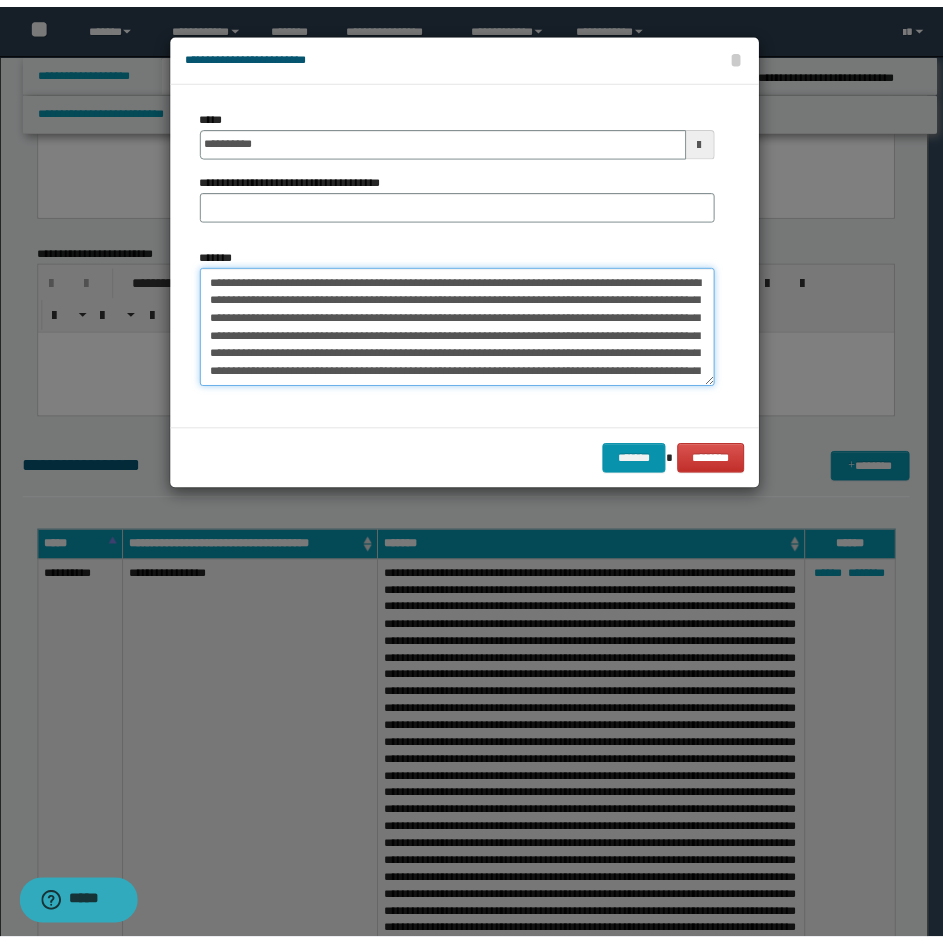 scroll, scrollTop: 426, scrollLeft: 0, axis: vertical 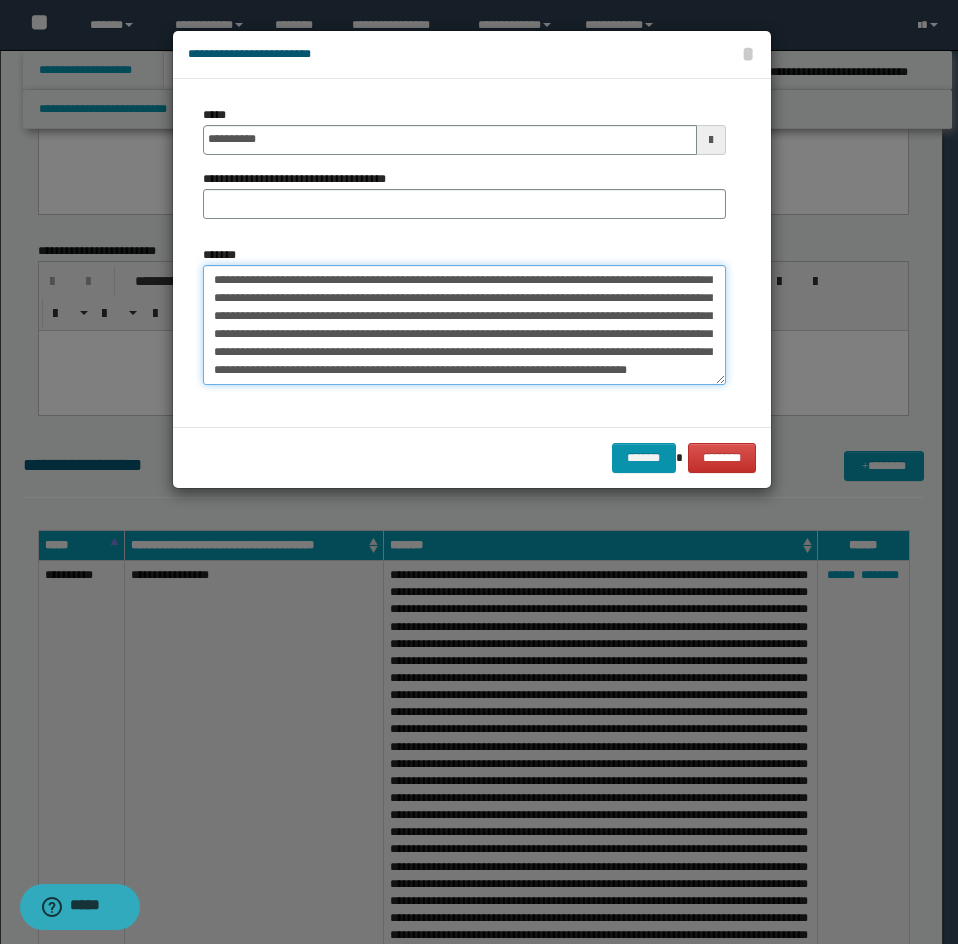 type on "**********" 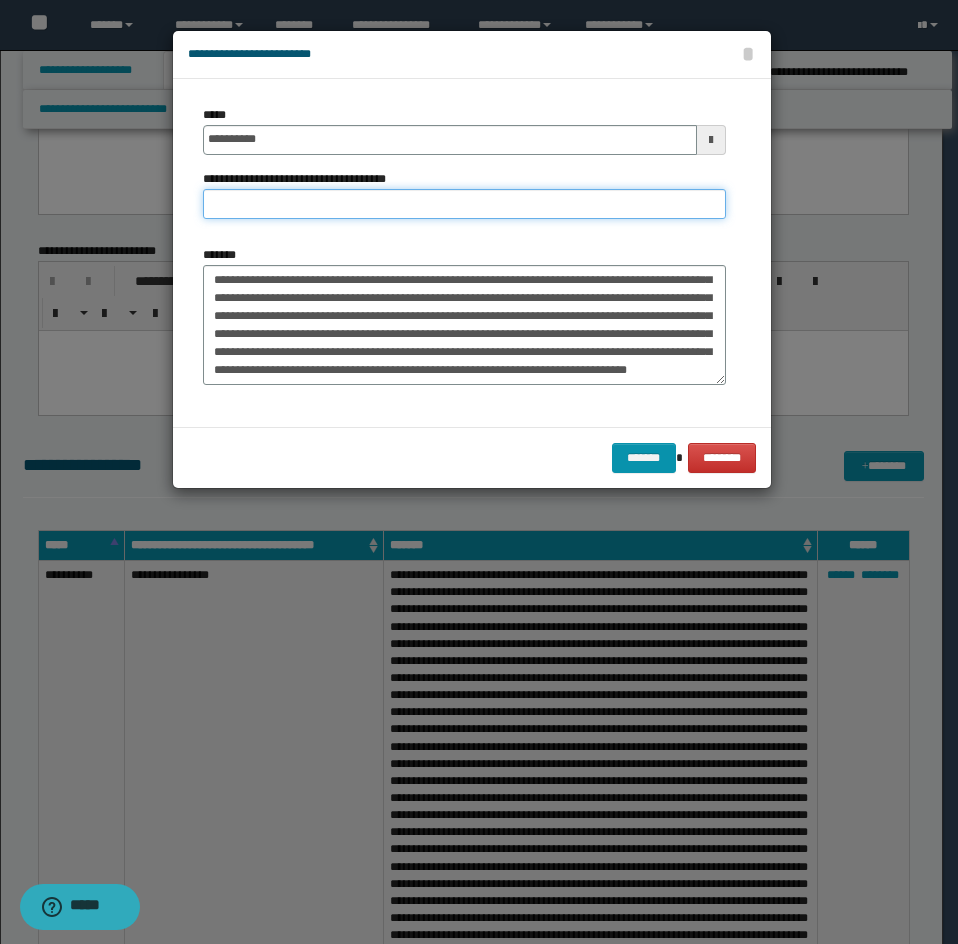 click on "**********" at bounding box center [464, 204] 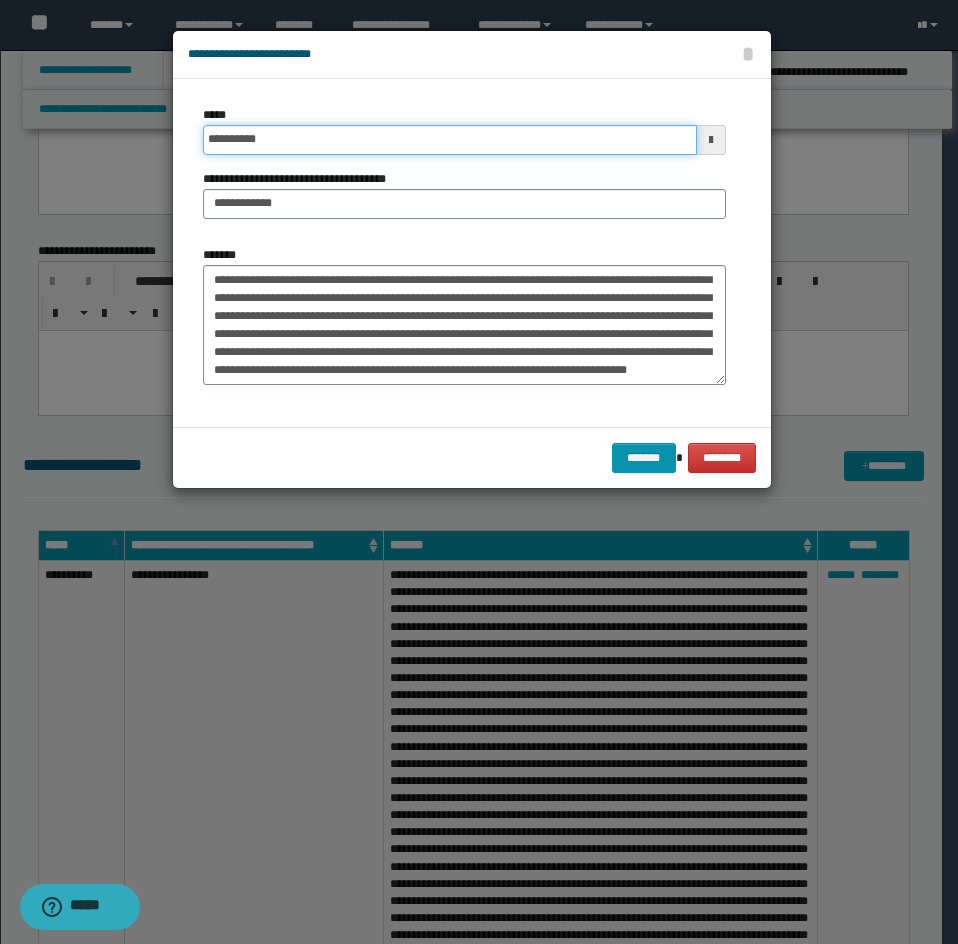 click on "**********" at bounding box center [450, 140] 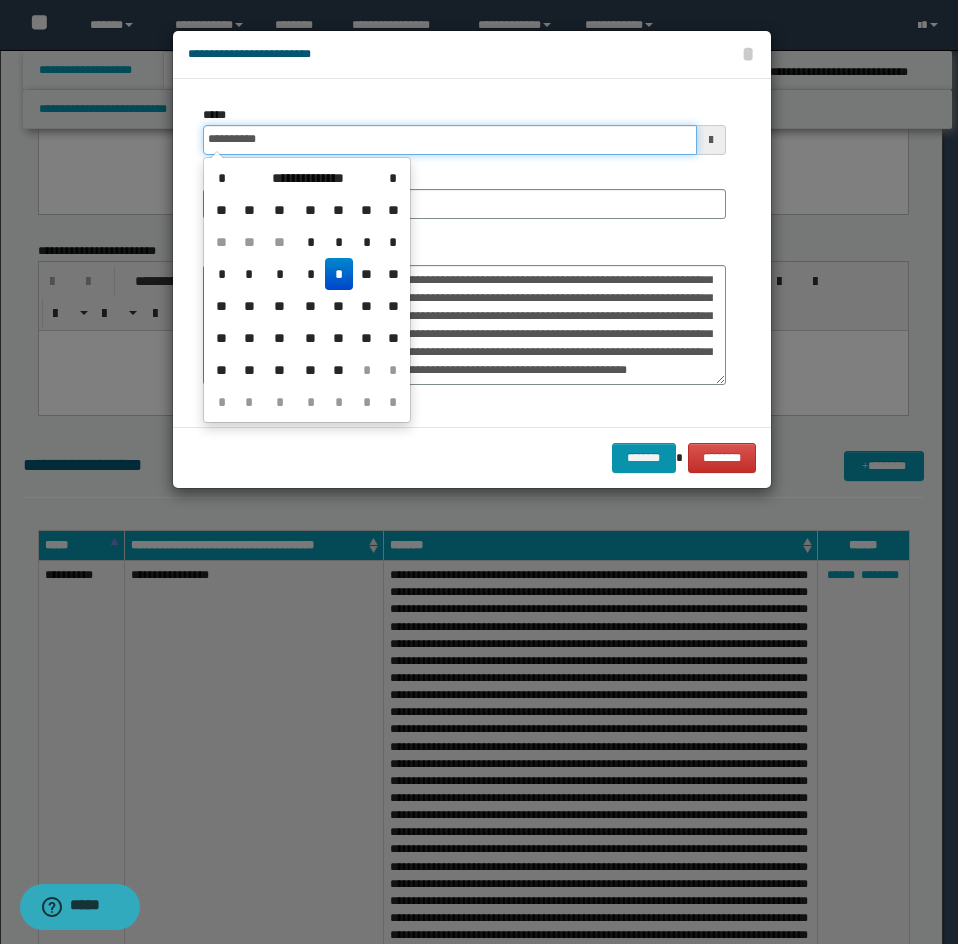 type on "**********" 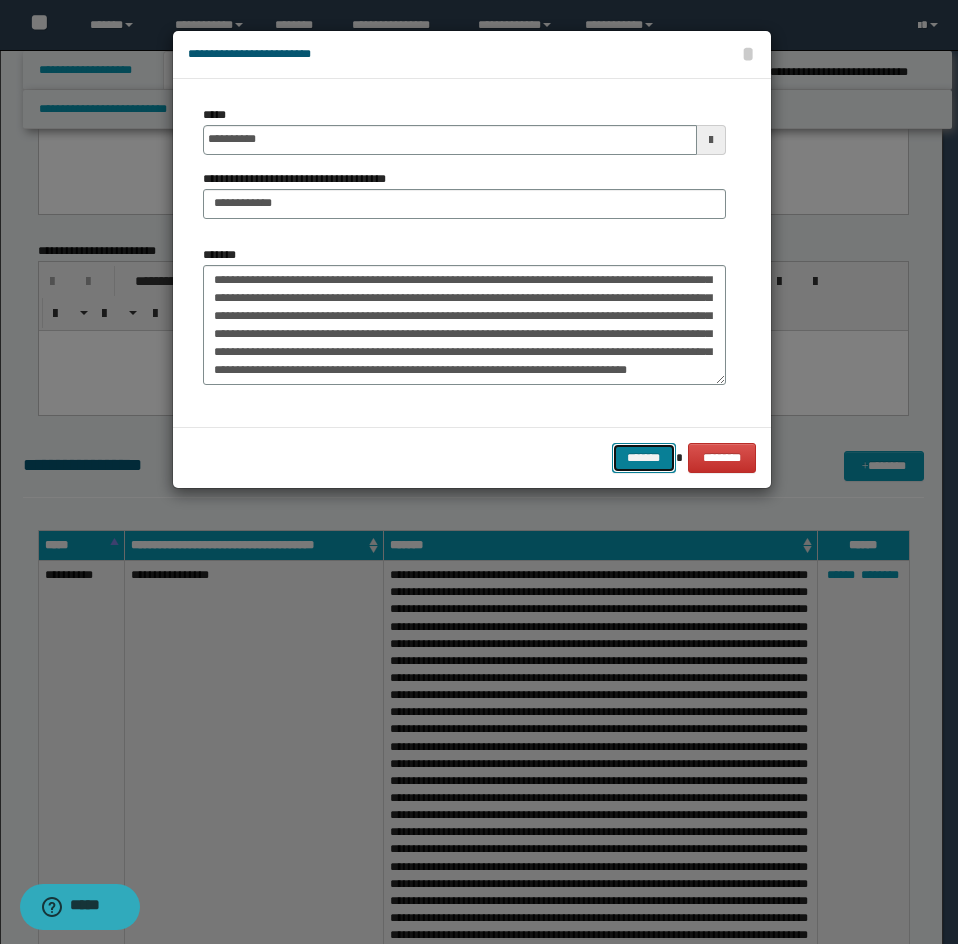 click on "*******" at bounding box center (644, 458) 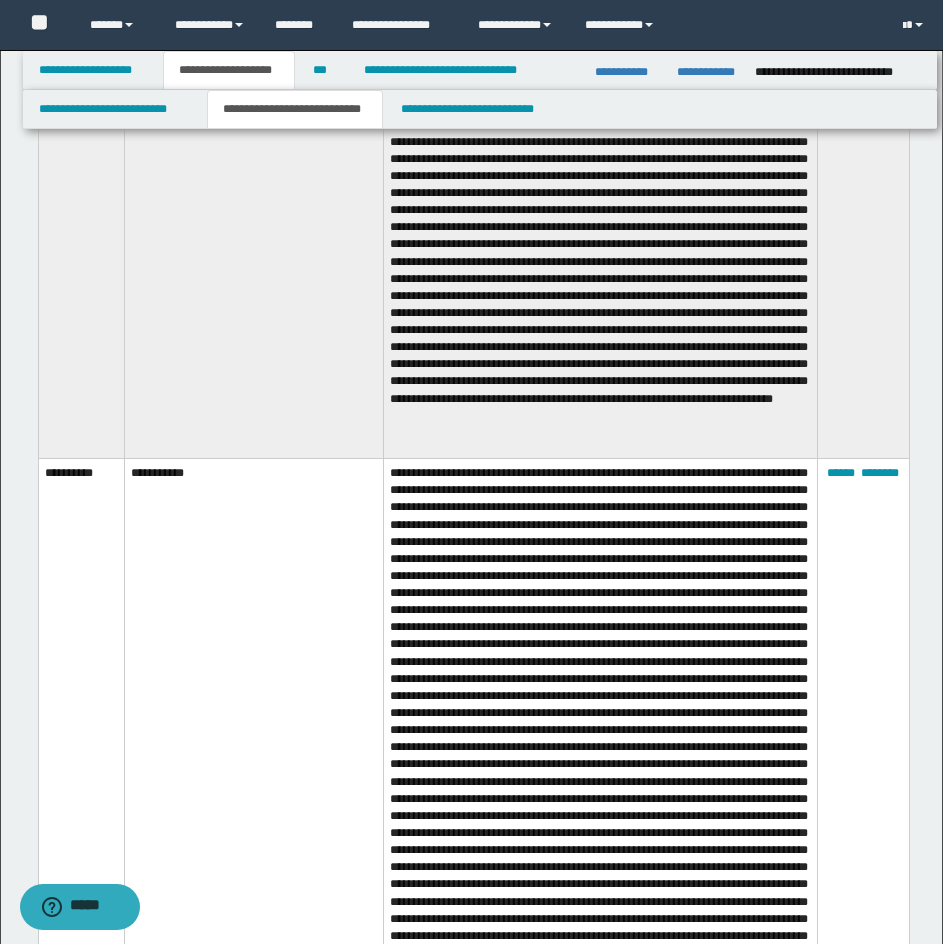 scroll, scrollTop: 10570, scrollLeft: 0, axis: vertical 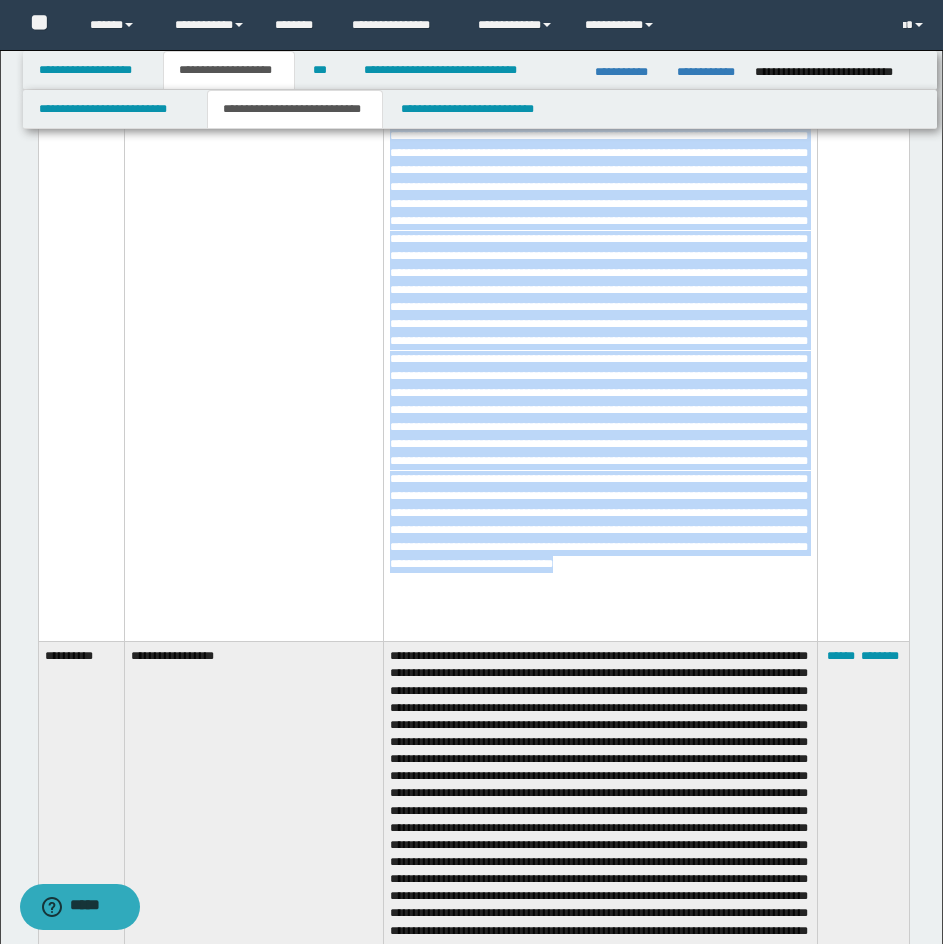 drag, startPoint x: 38, startPoint y: 471, endPoint x: 487, endPoint y: 648, distance: 482.62823 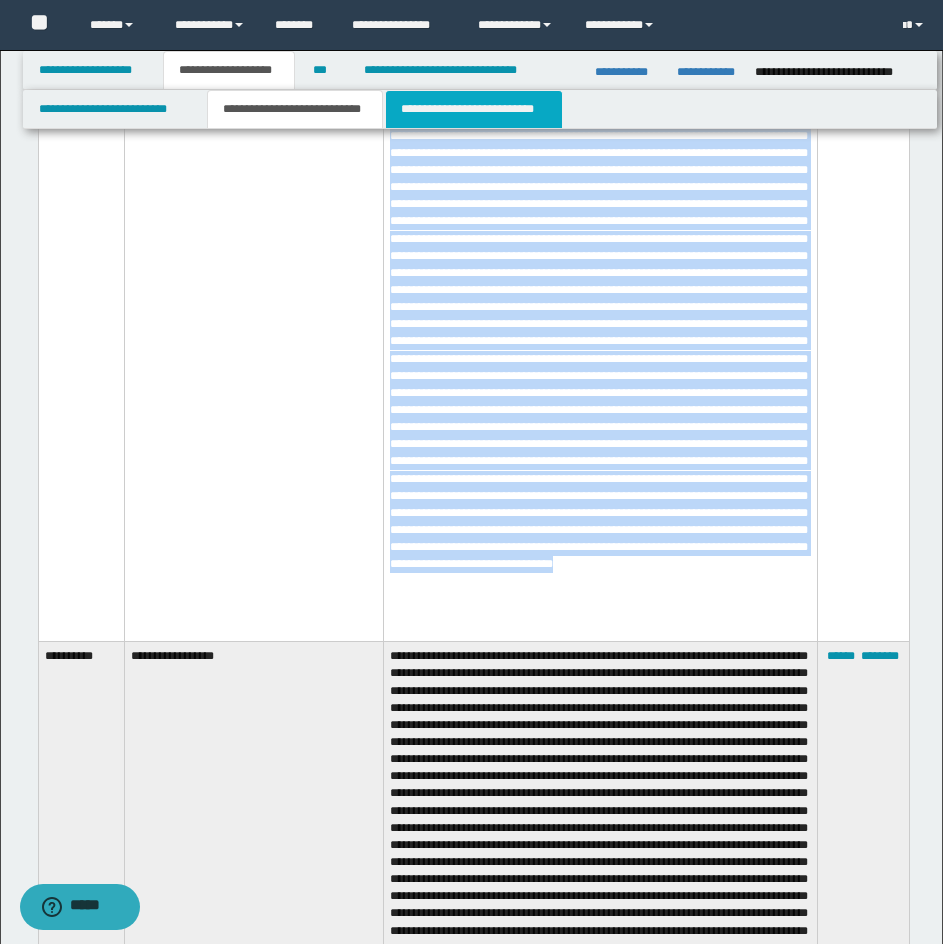 click on "**********" at bounding box center [474, 109] 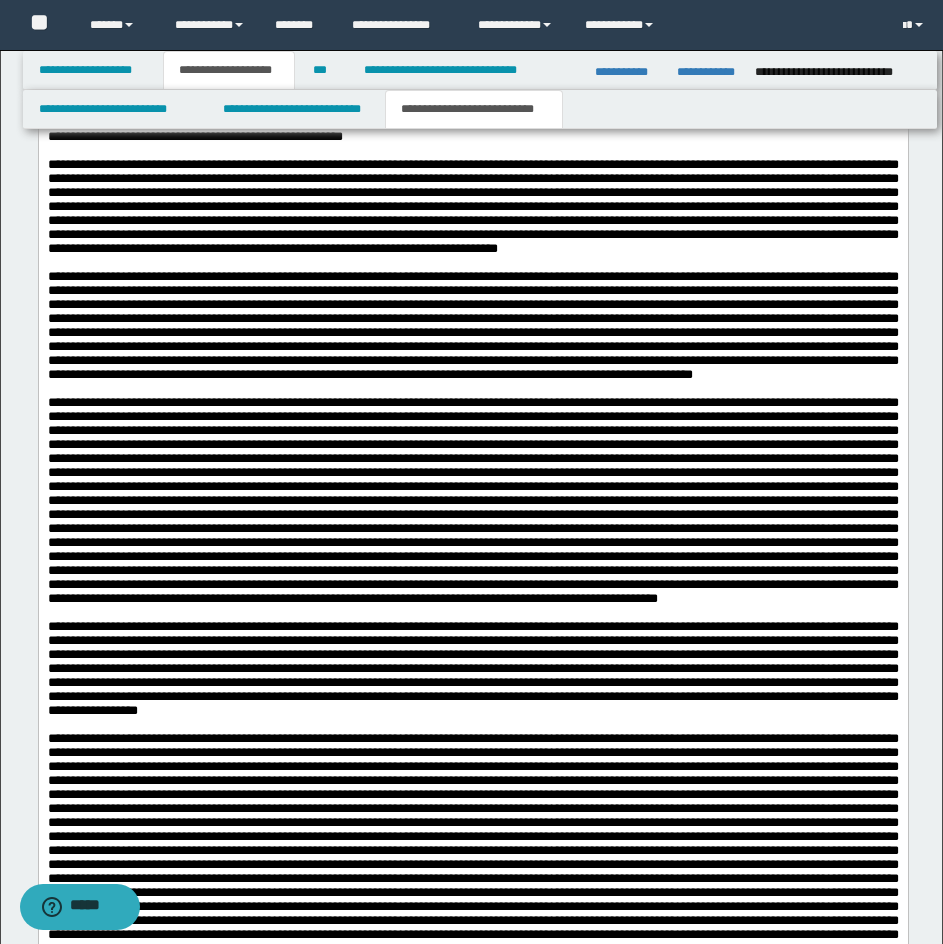 scroll, scrollTop: 4970, scrollLeft: 0, axis: vertical 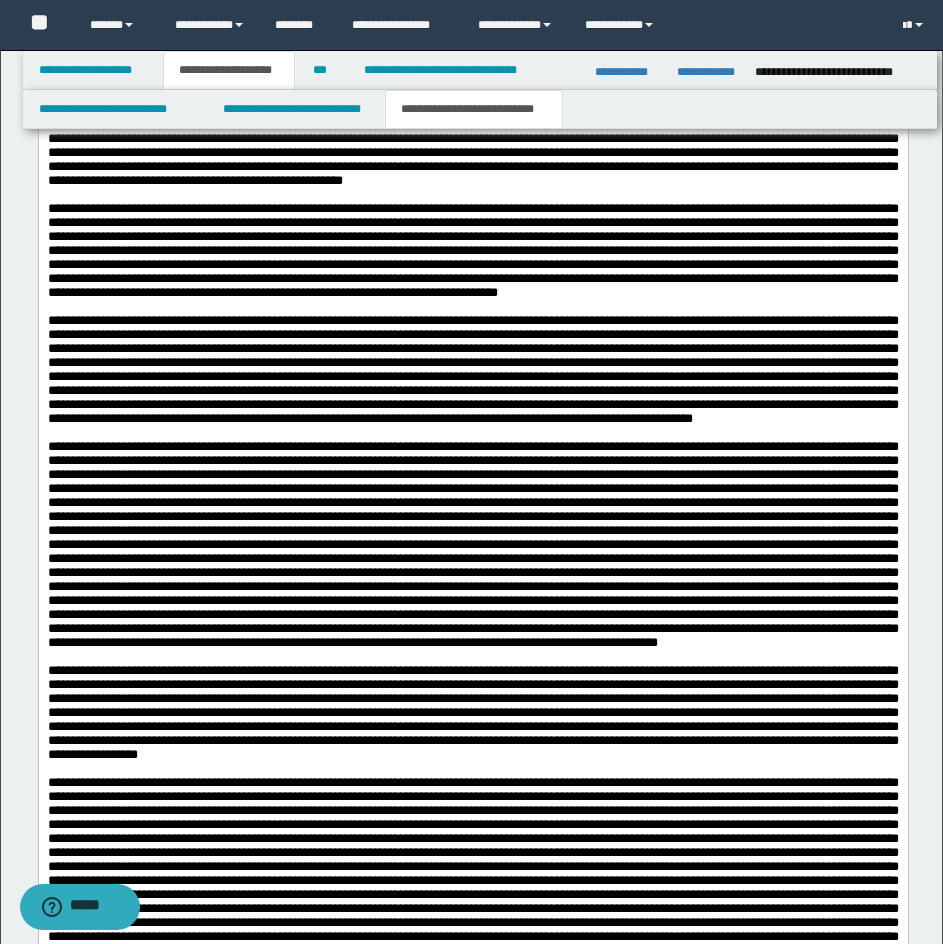 click at bounding box center (472, -175) 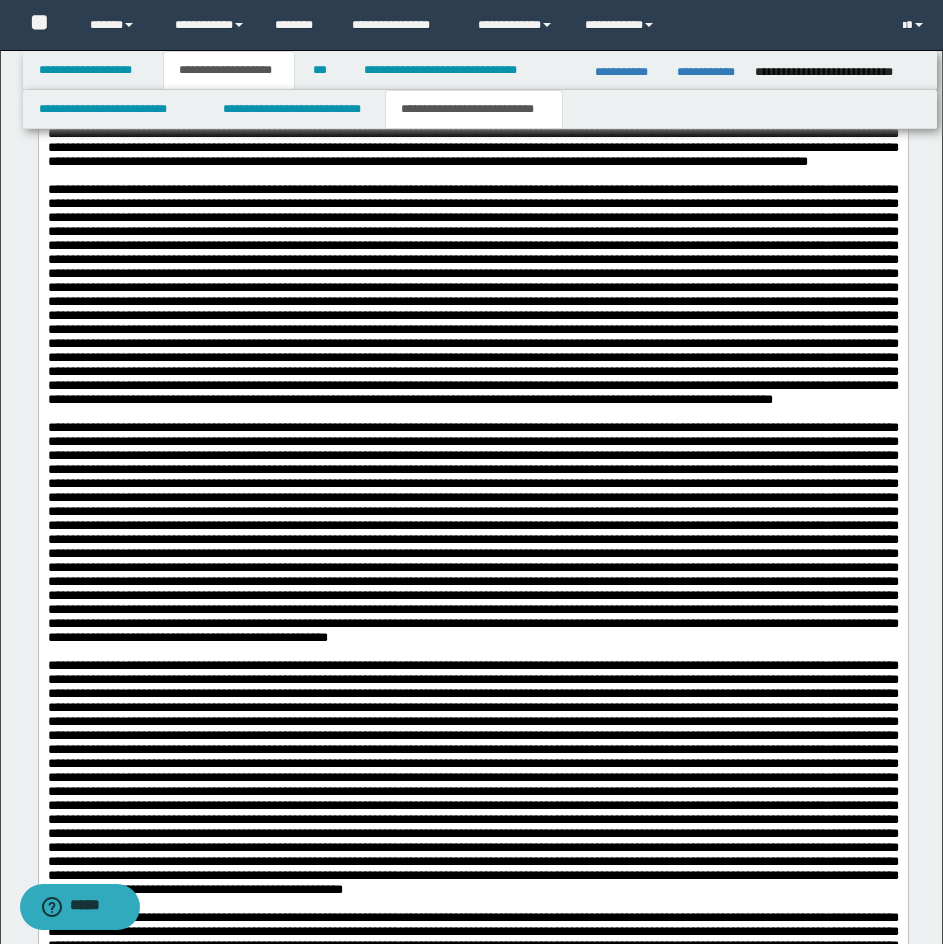 scroll, scrollTop: 4470, scrollLeft: 0, axis: vertical 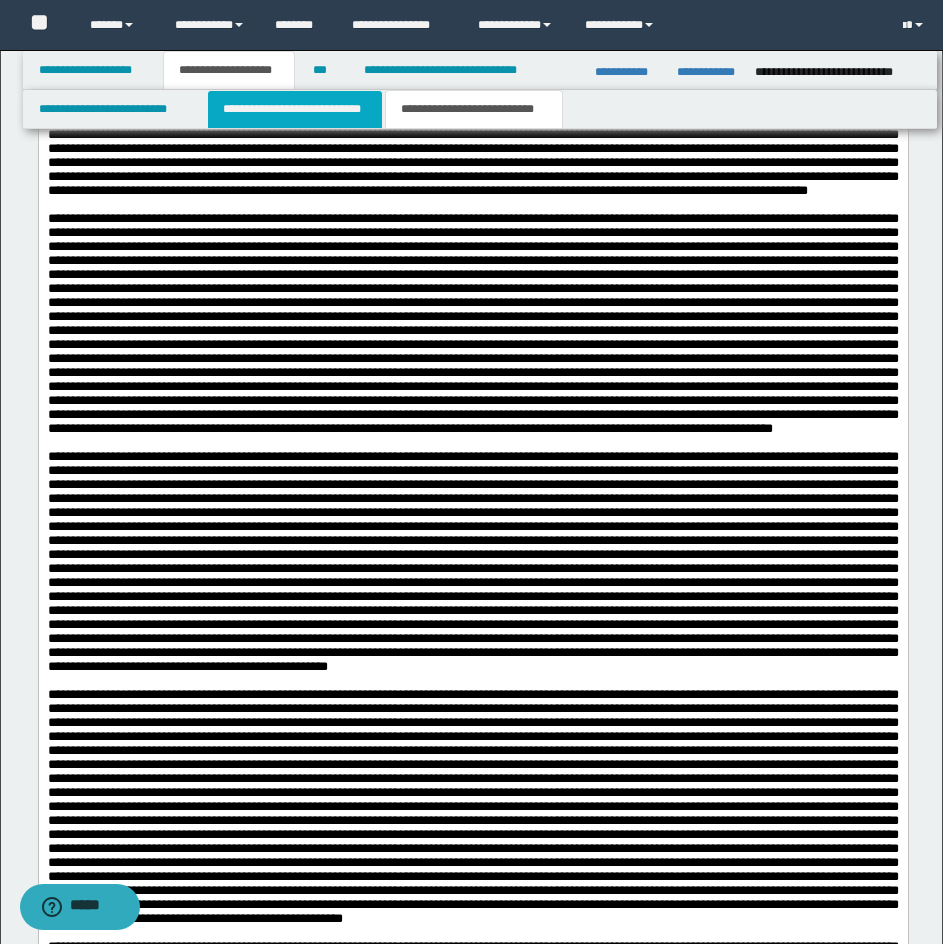 click on "**********" at bounding box center [295, 109] 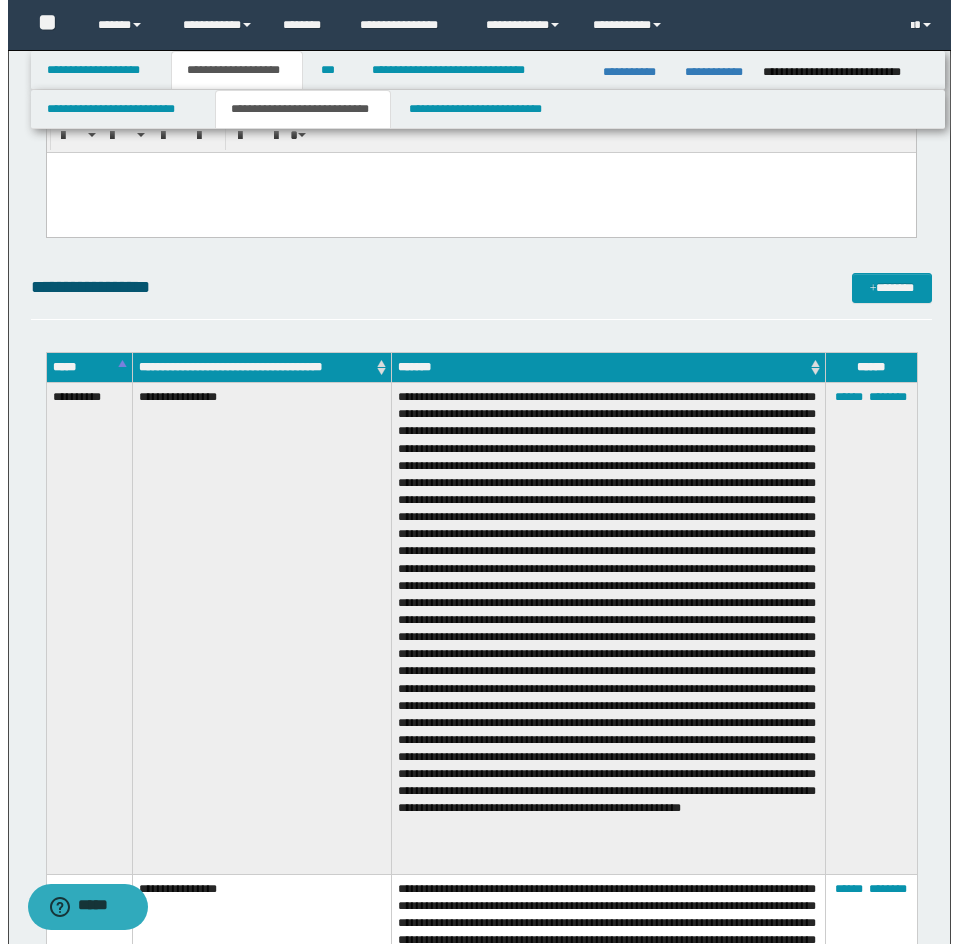 scroll, scrollTop: 3270, scrollLeft: 0, axis: vertical 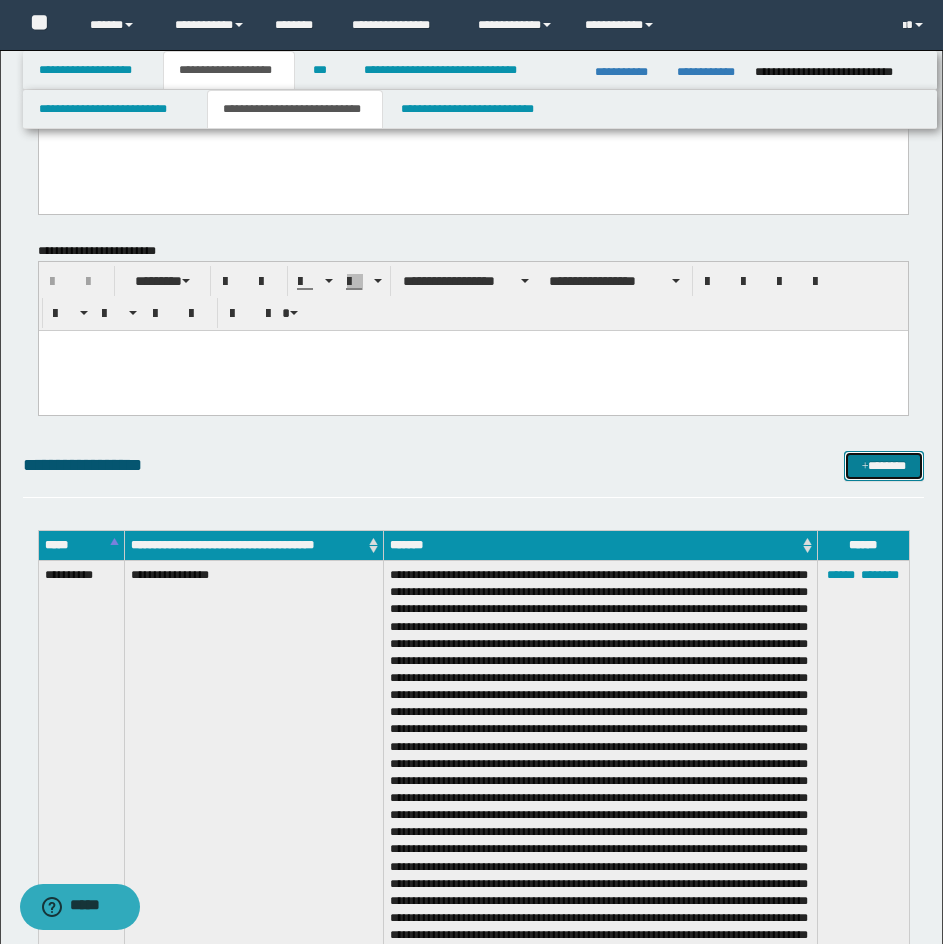 click on "*******" at bounding box center [884, 466] 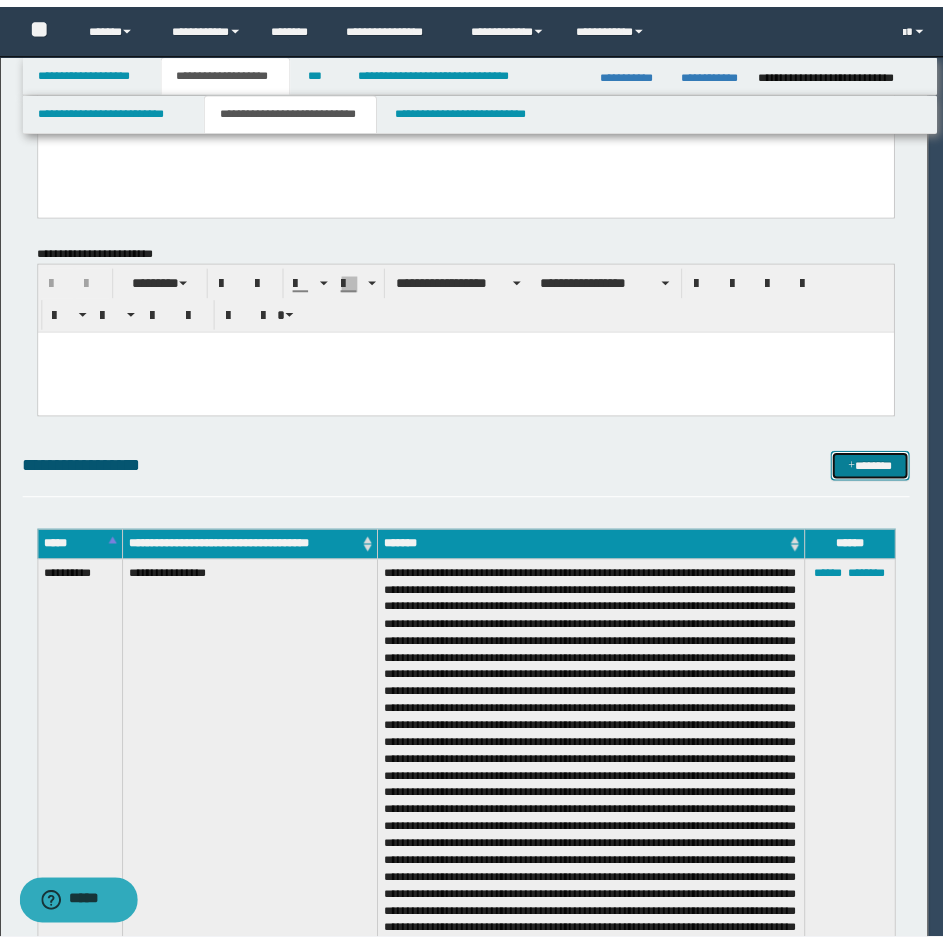 scroll, scrollTop: 0, scrollLeft: 0, axis: both 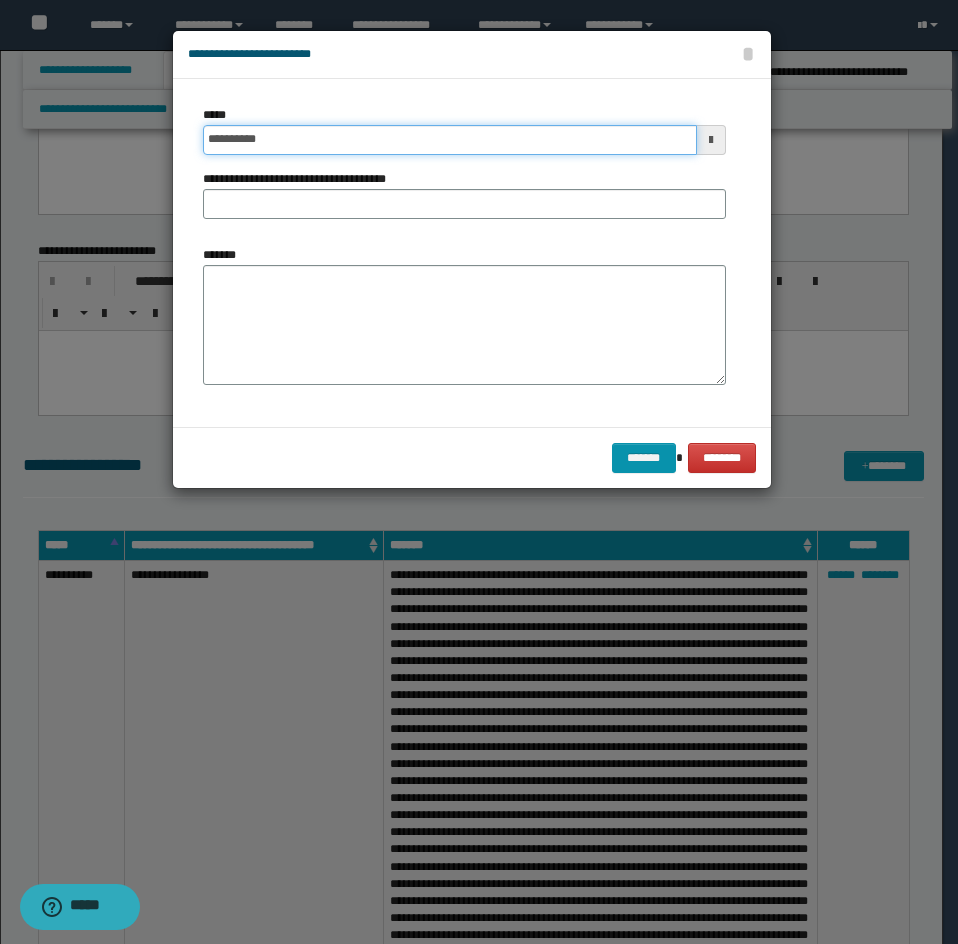click on "**********" at bounding box center (450, 140) 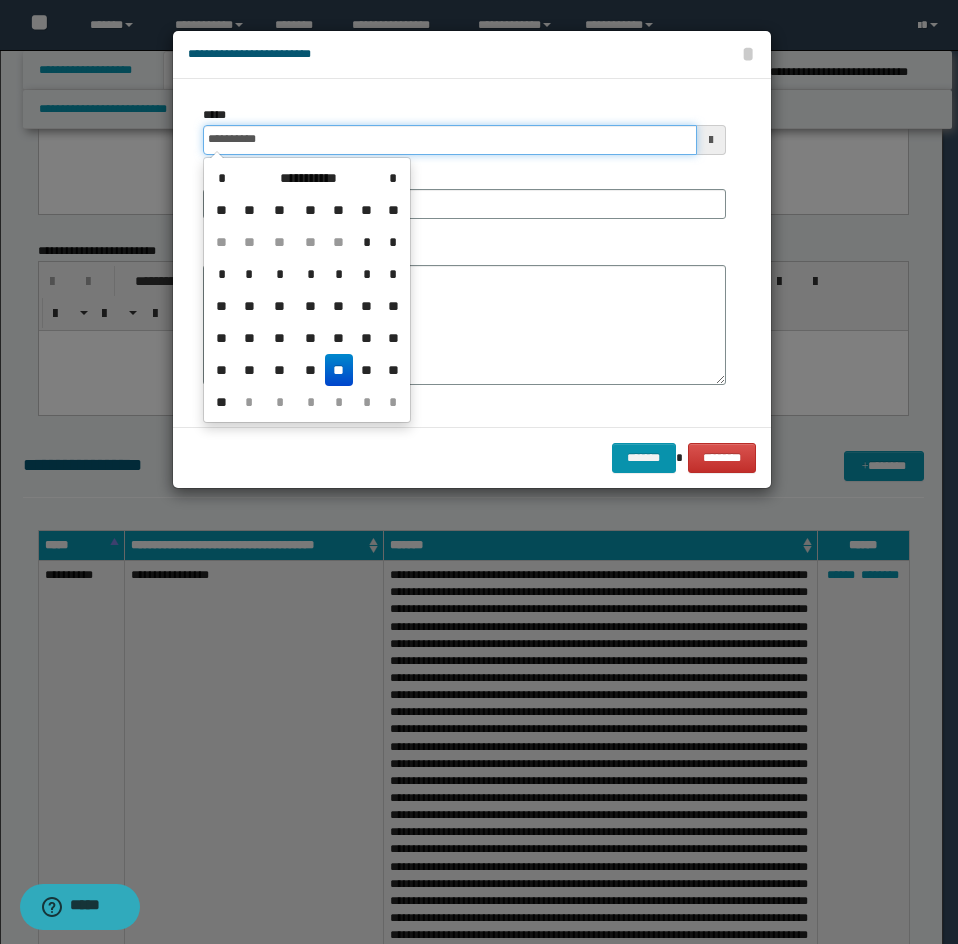 type on "**********" 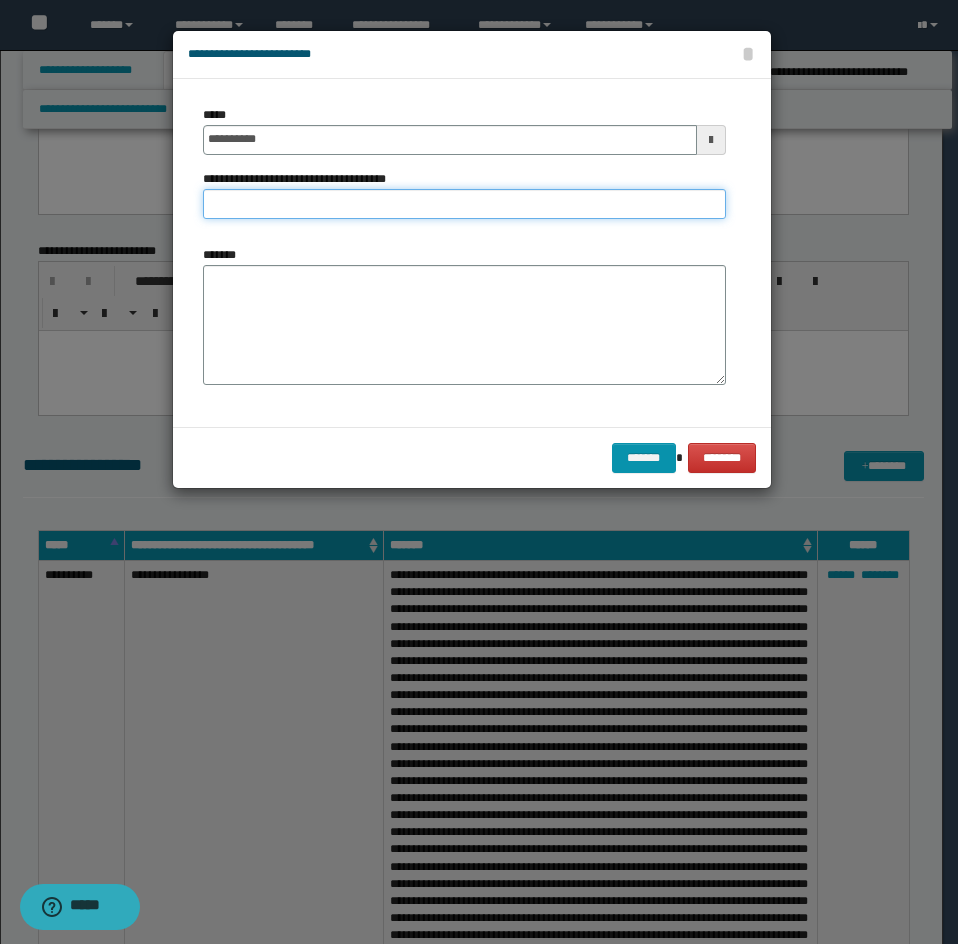click on "**********" at bounding box center [464, 204] 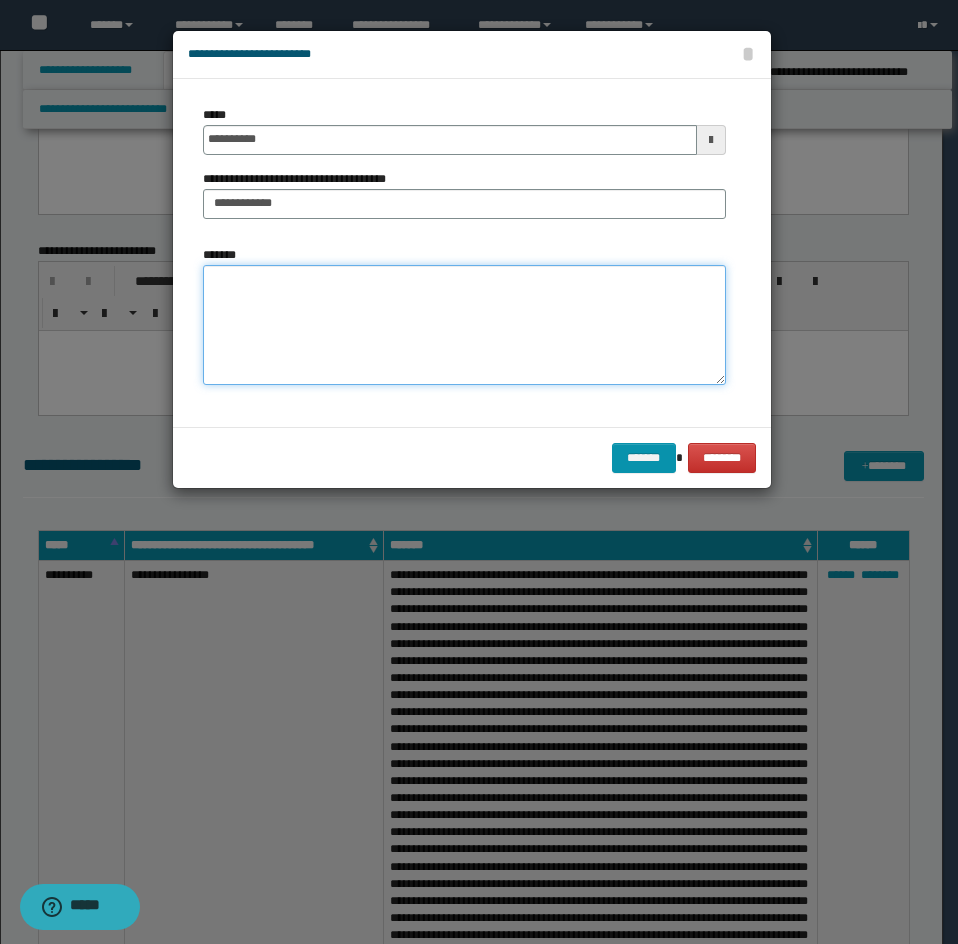 click on "*******" at bounding box center [464, 325] 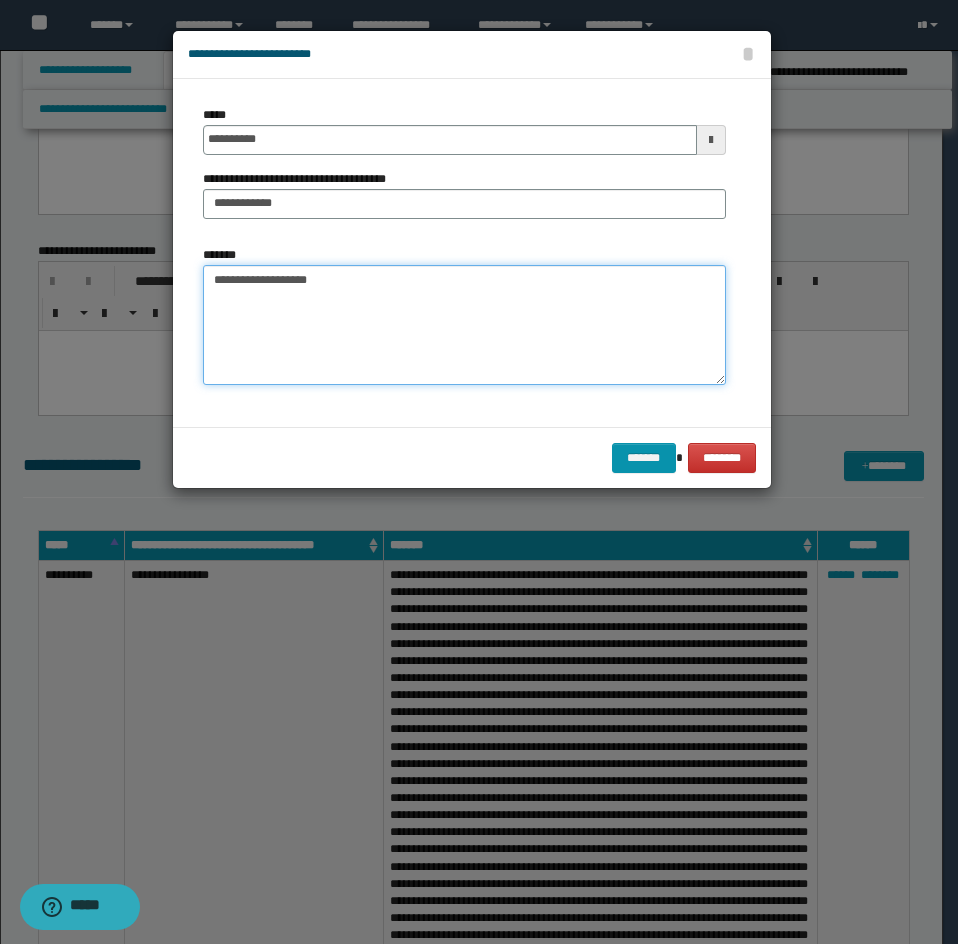 type on "**********" 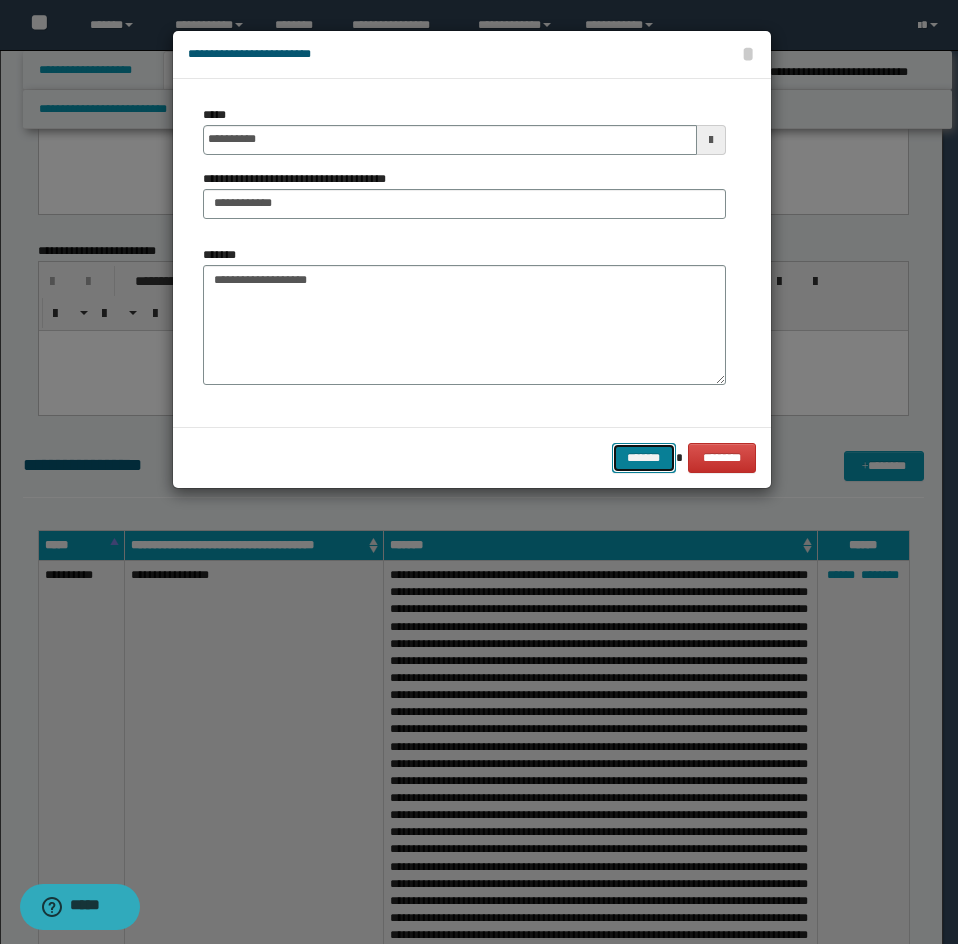click on "*******" at bounding box center [644, 458] 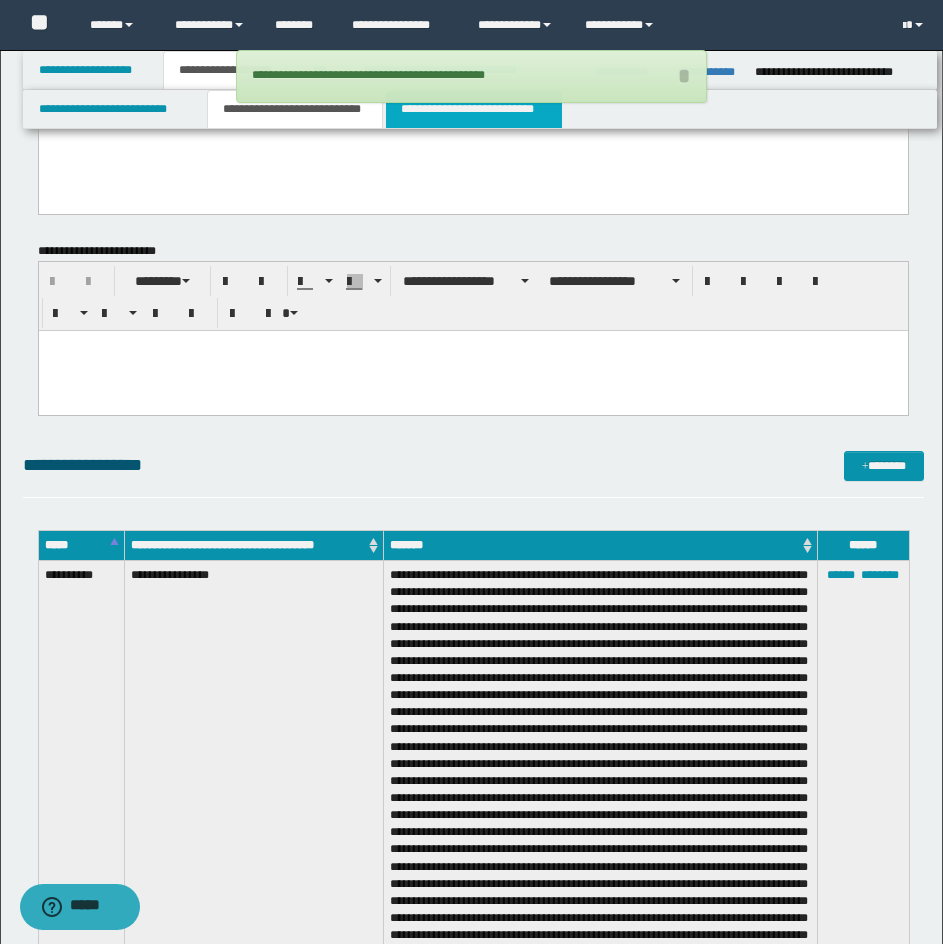 click on "**********" at bounding box center (474, 109) 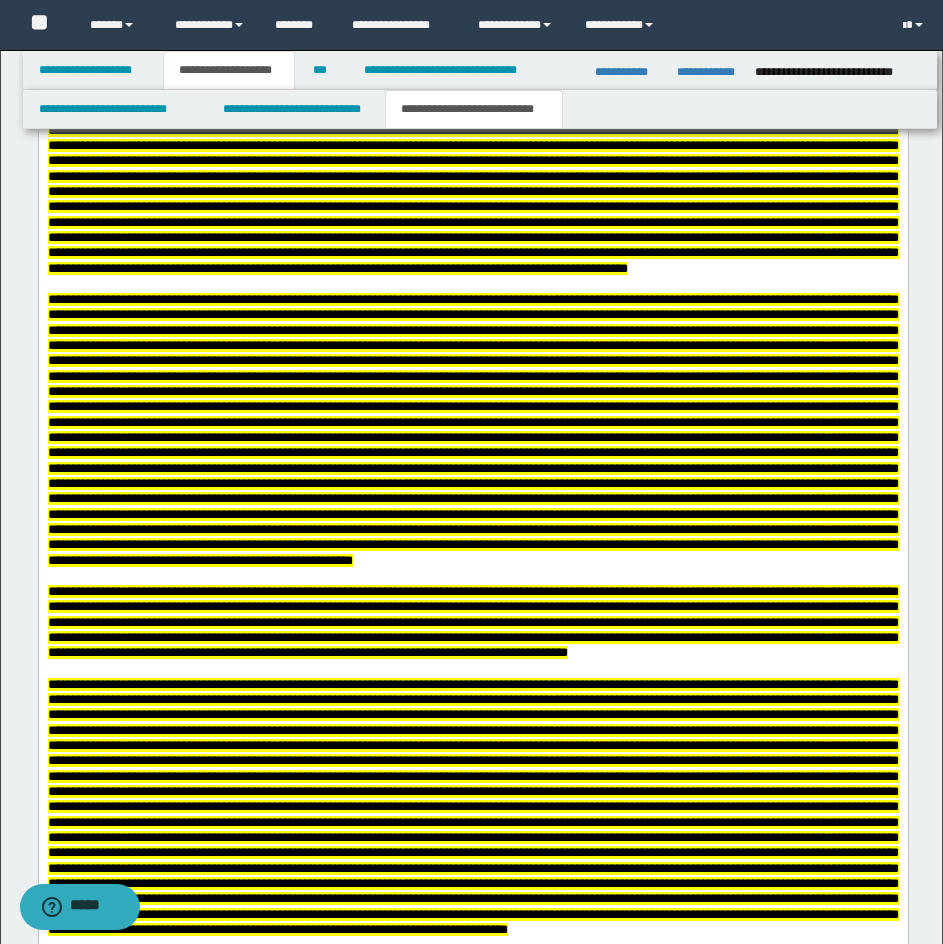 scroll, scrollTop: 8670, scrollLeft: 0, axis: vertical 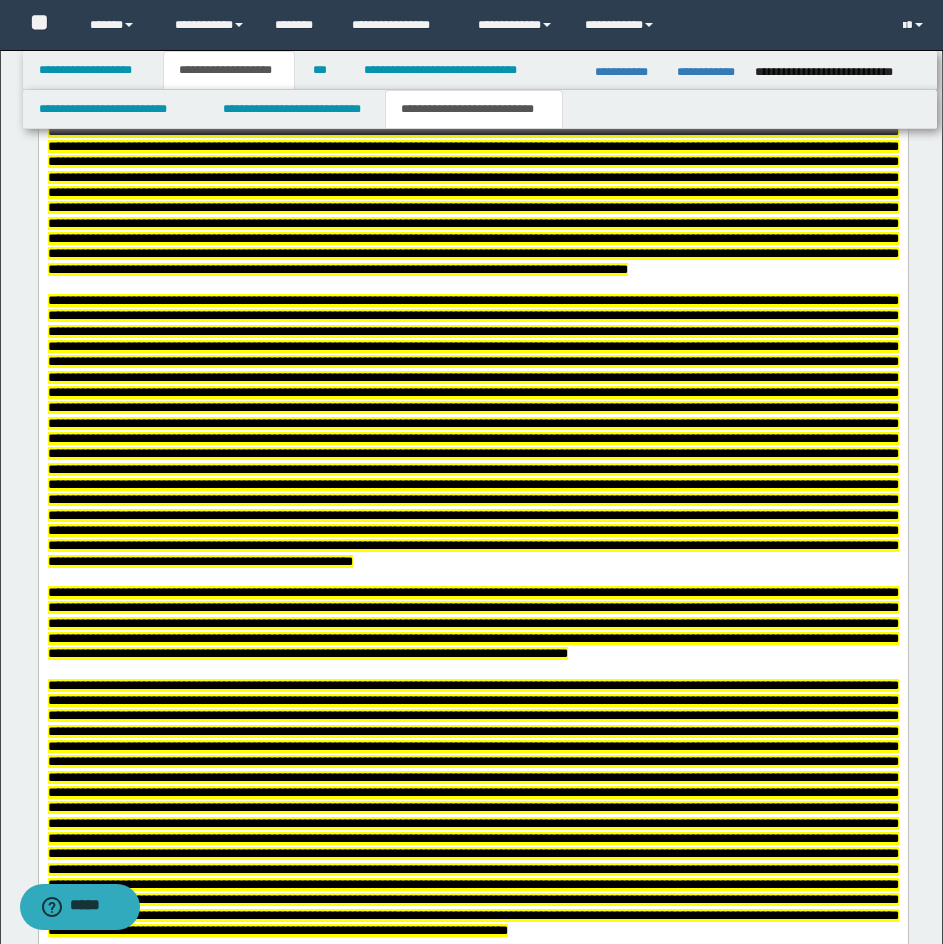 drag, startPoint x: 512, startPoint y: 554, endPoint x: 824, endPoint y: 495, distance: 317.52954 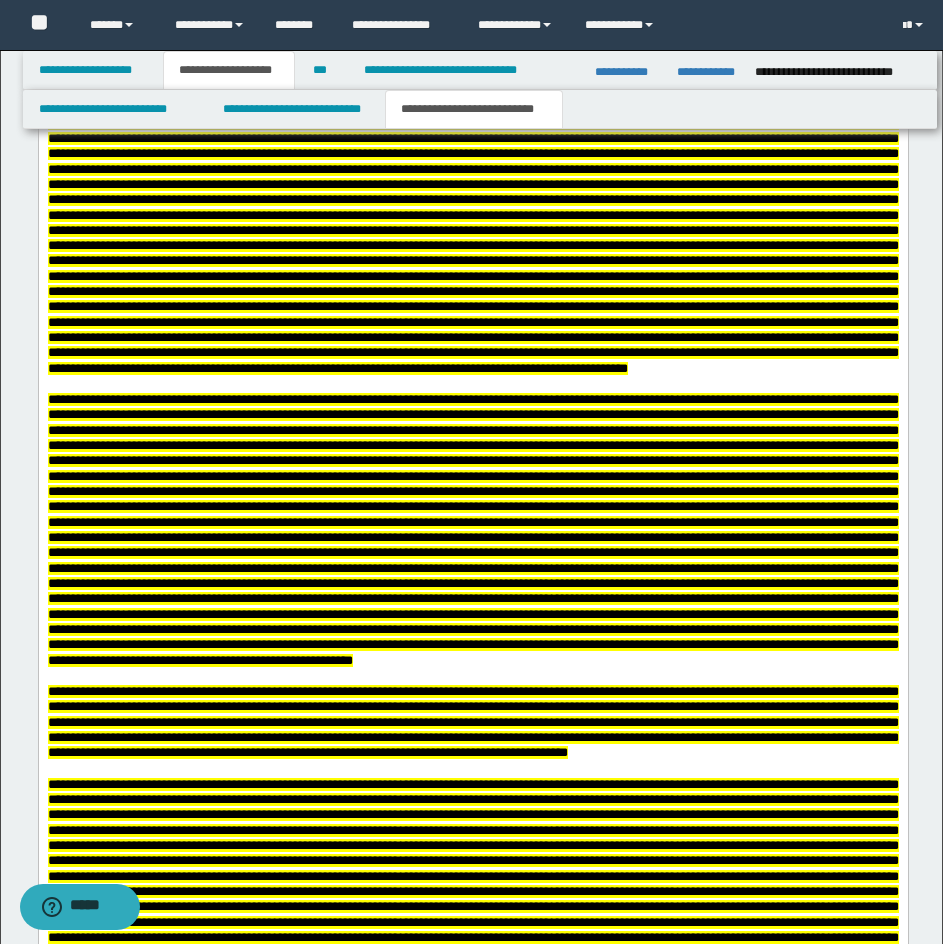 scroll, scrollTop: 8570, scrollLeft: 0, axis: vertical 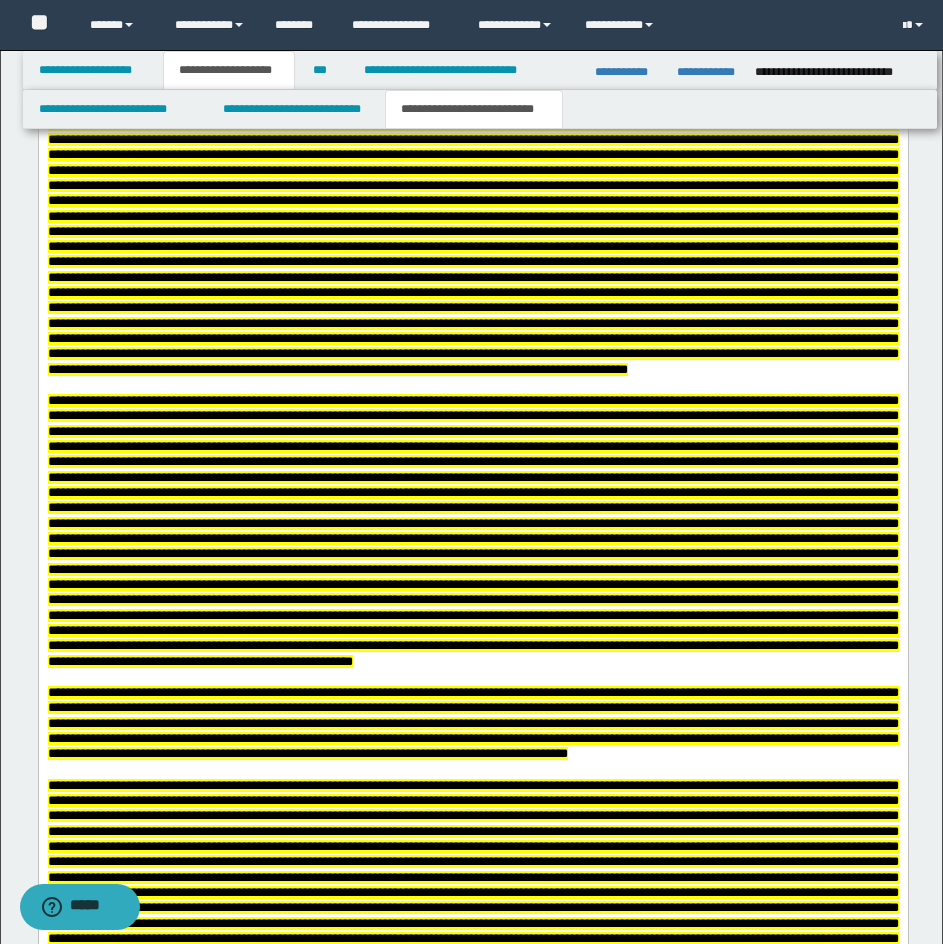 drag, startPoint x: 47, startPoint y: 323, endPoint x: 193, endPoint y: 322, distance: 146.00342 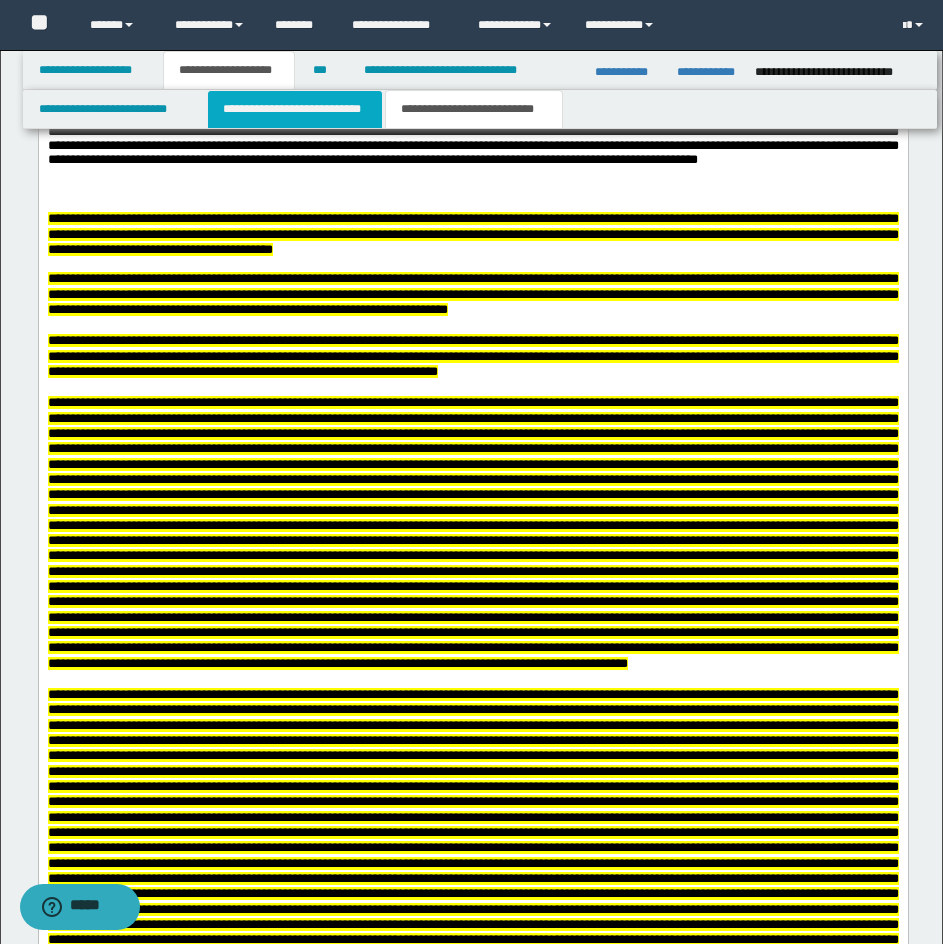 click on "**********" at bounding box center [295, 109] 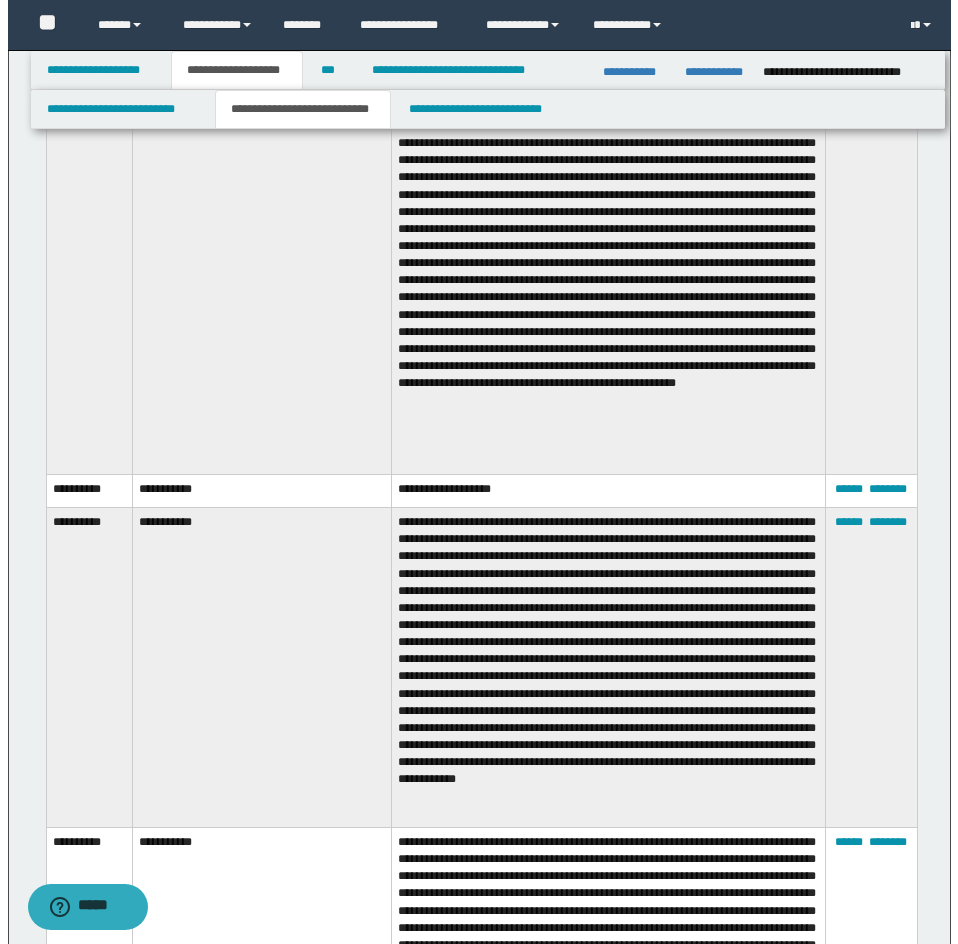 scroll, scrollTop: 18270, scrollLeft: 0, axis: vertical 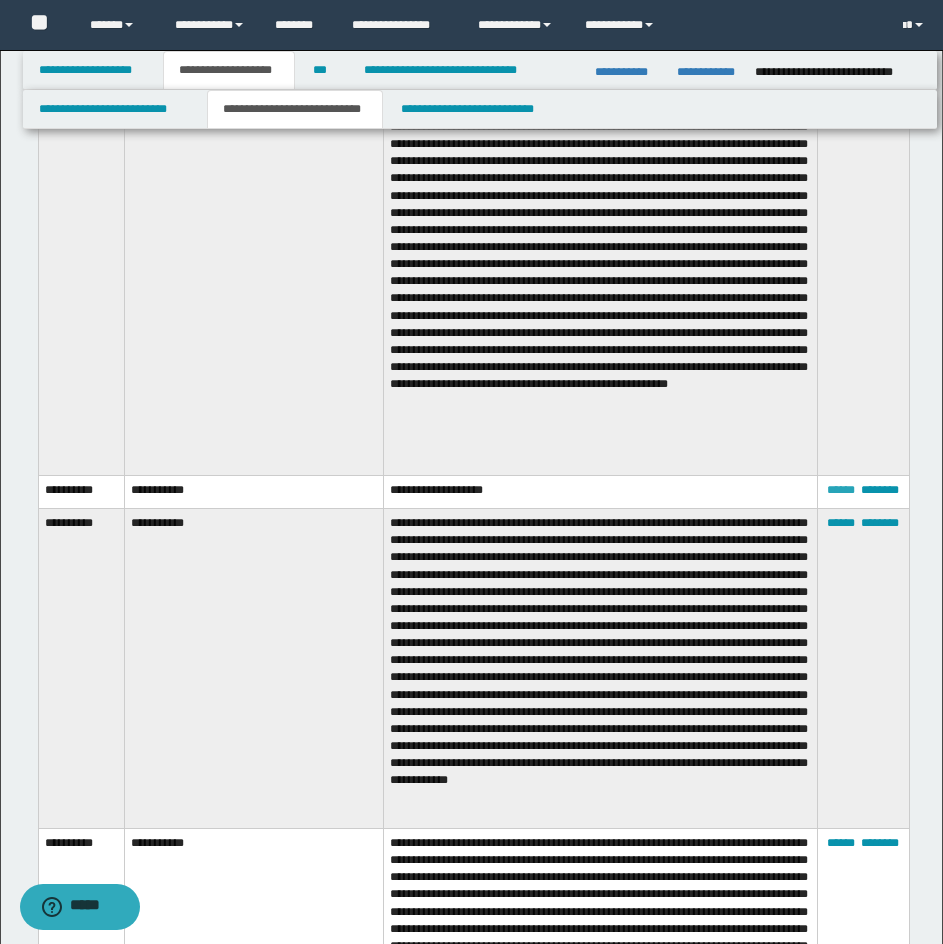 click on "******" at bounding box center (841, 490) 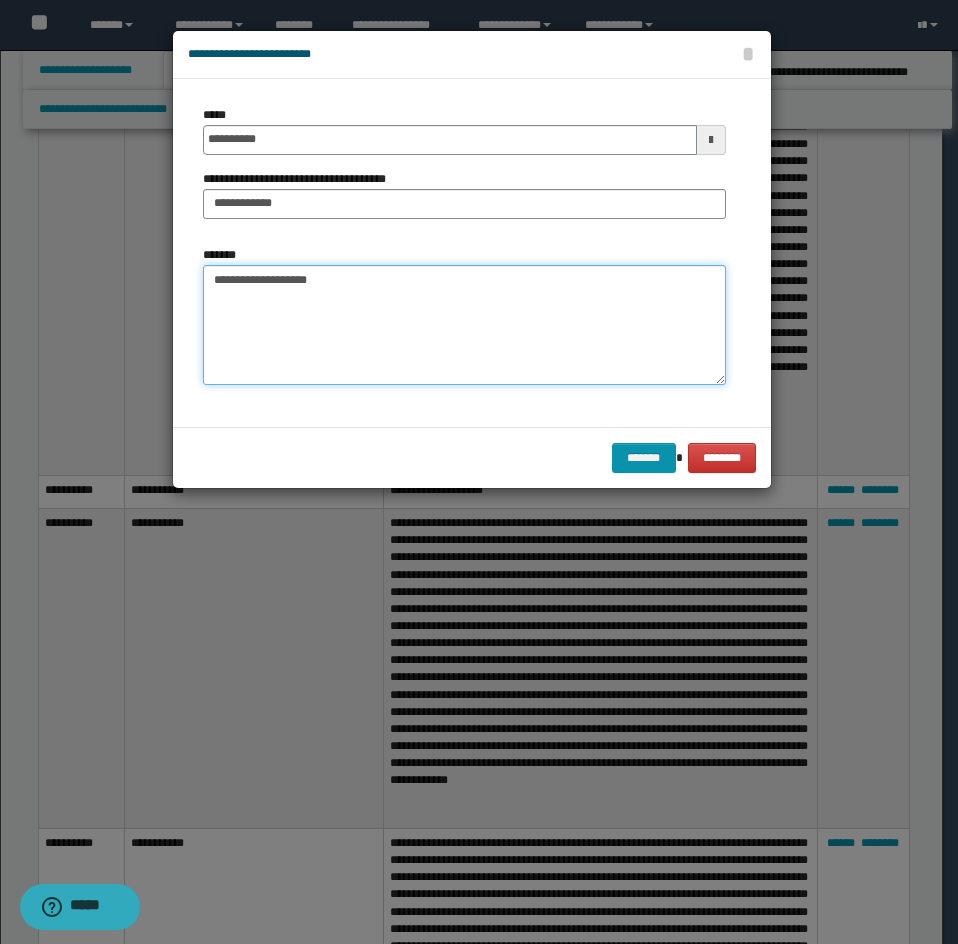 drag, startPoint x: 228, startPoint y: 284, endPoint x: 246, endPoint y: 300, distance: 24.083189 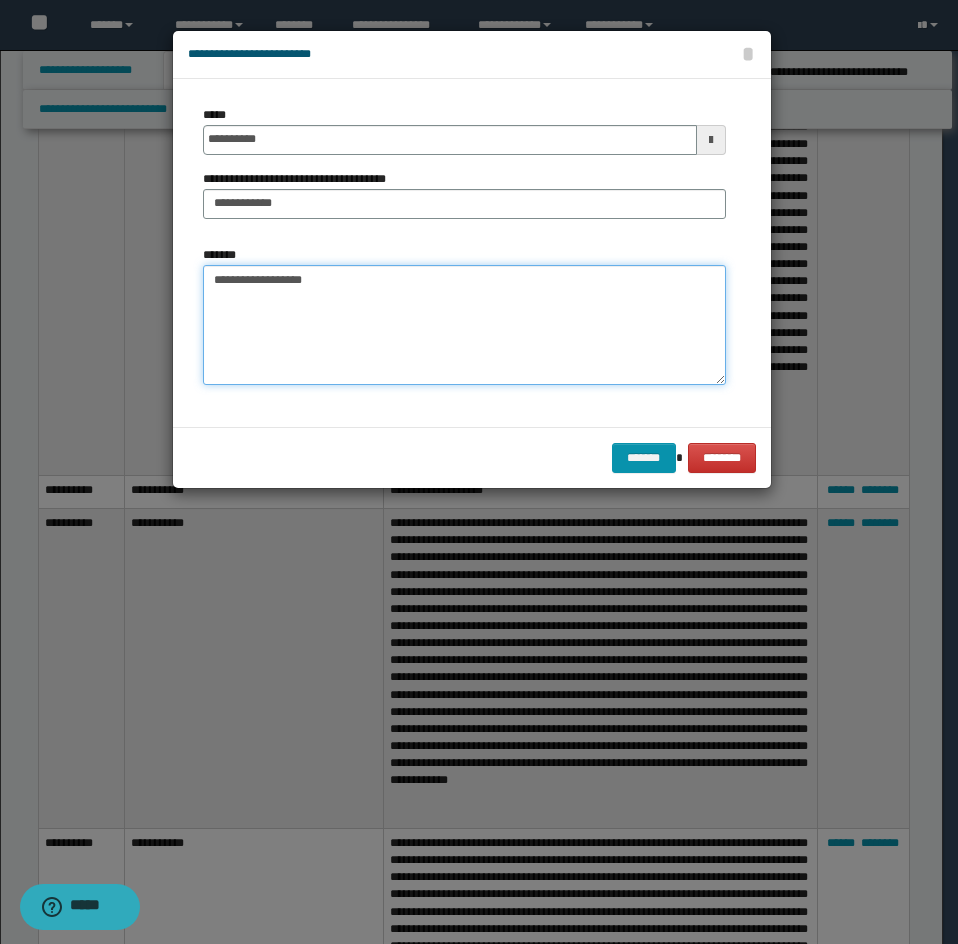 paste on "**********" 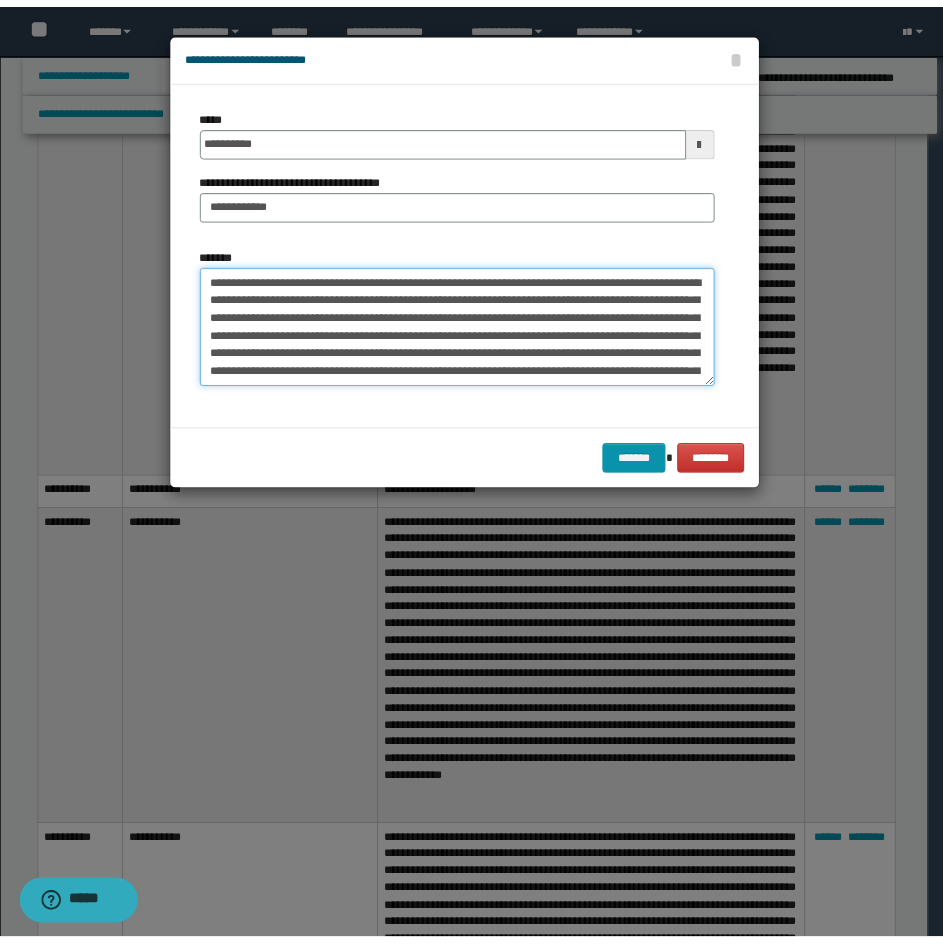 scroll, scrollTop: 552, scrollLeft: 0, axis: vertical 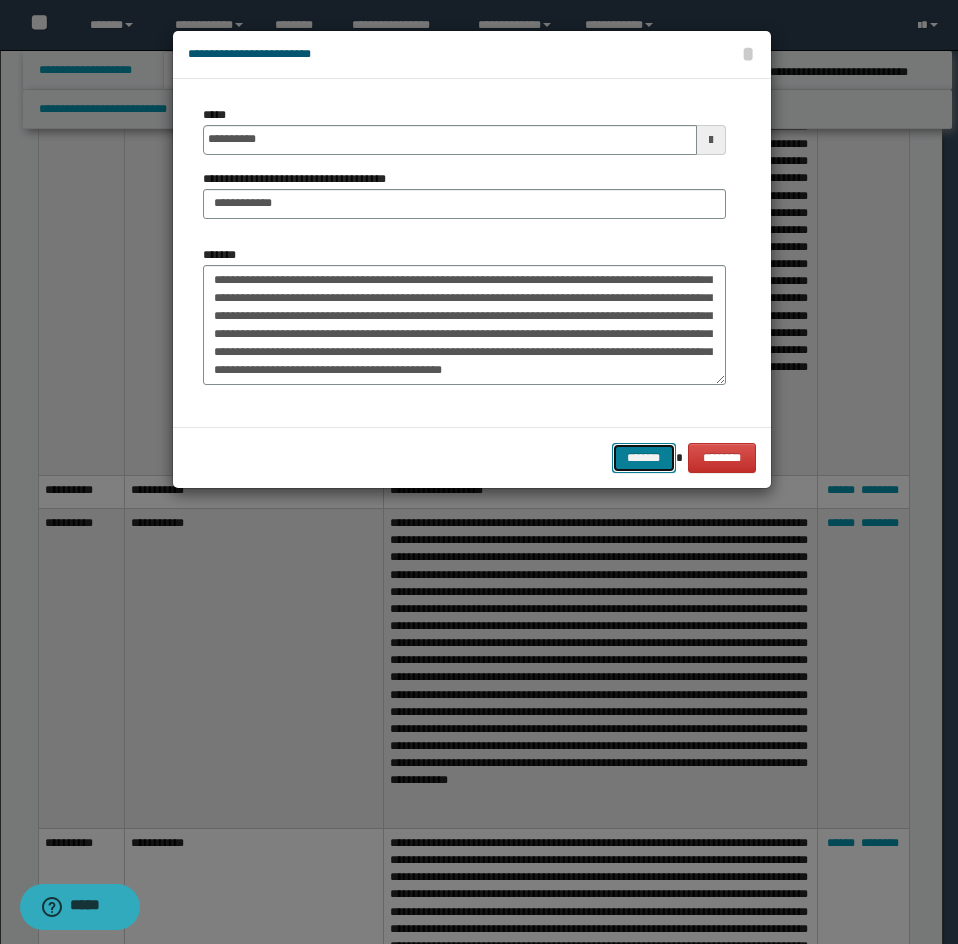 click on "*******" at bounding box center [644, 458] 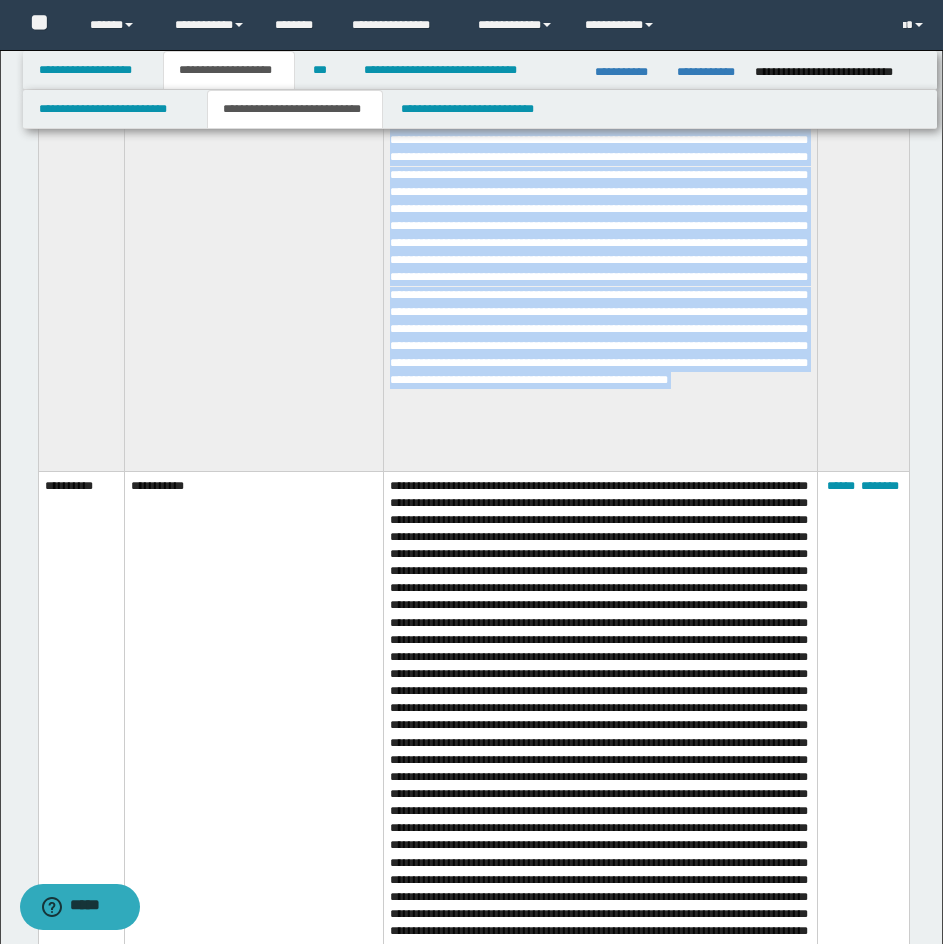 click on "**********" at bounding box center [473, -4924] 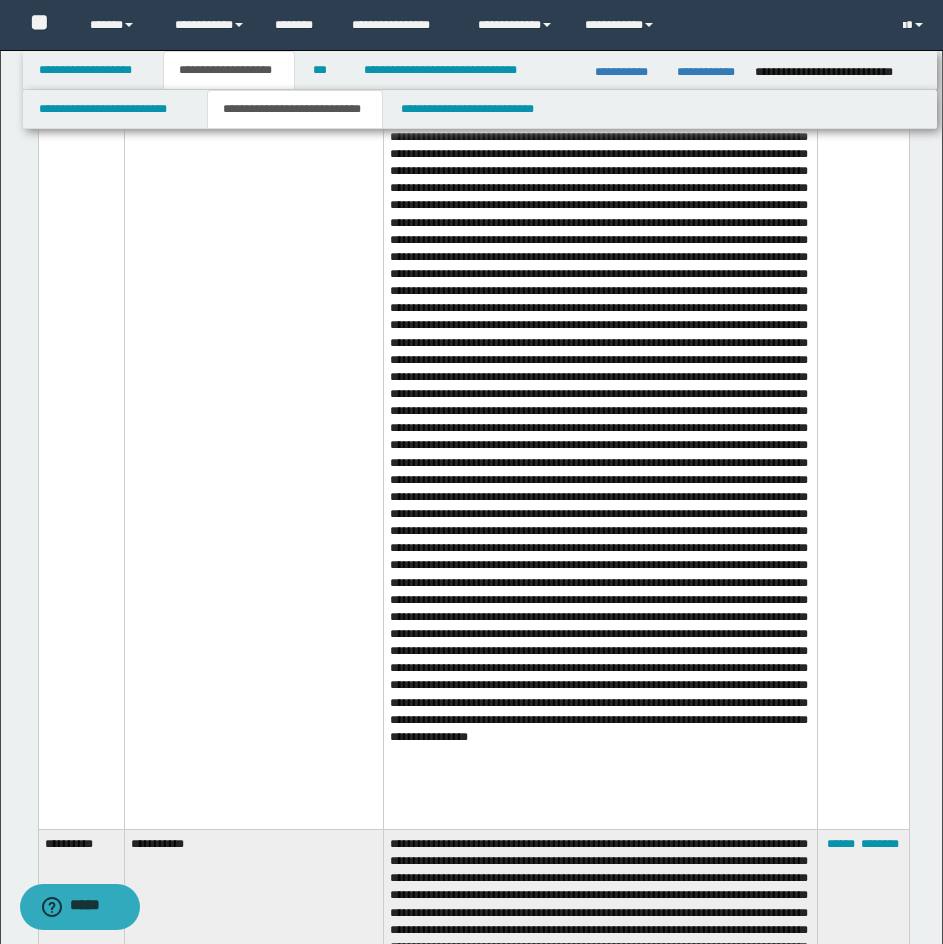 click at bounding box center (600, 450) 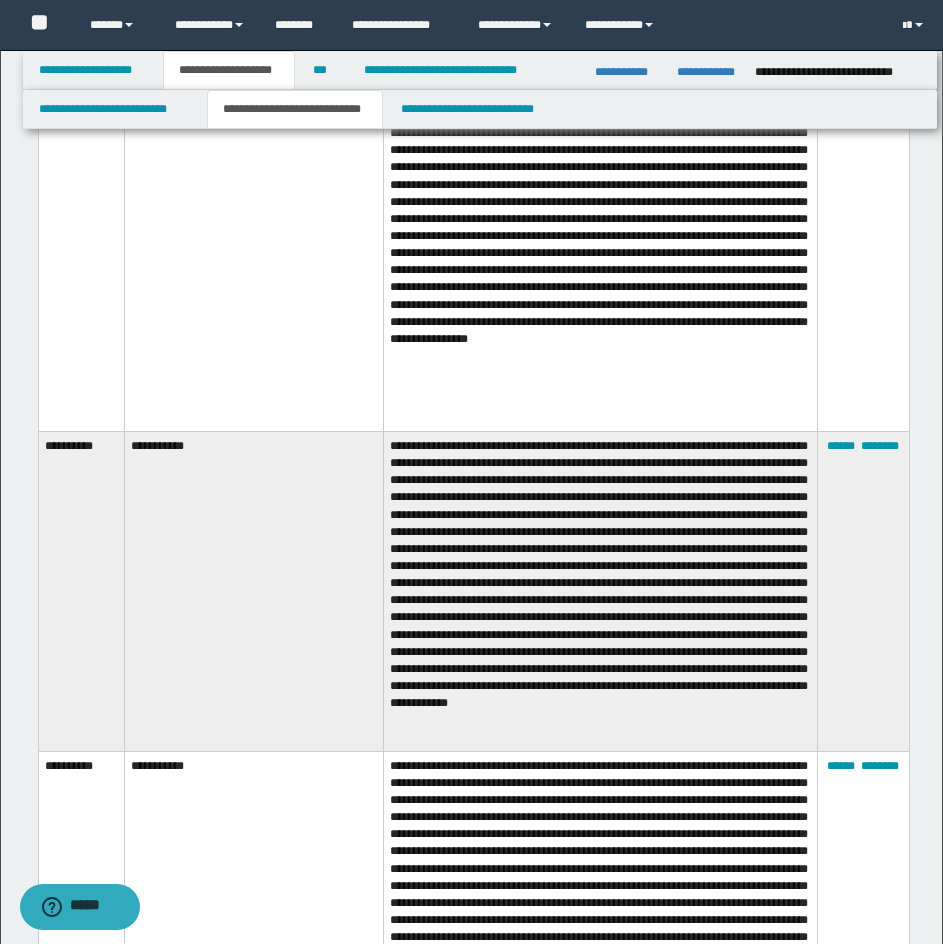 scroll, scrollTop: 19070, scrollLeft: 0, axis: vertical 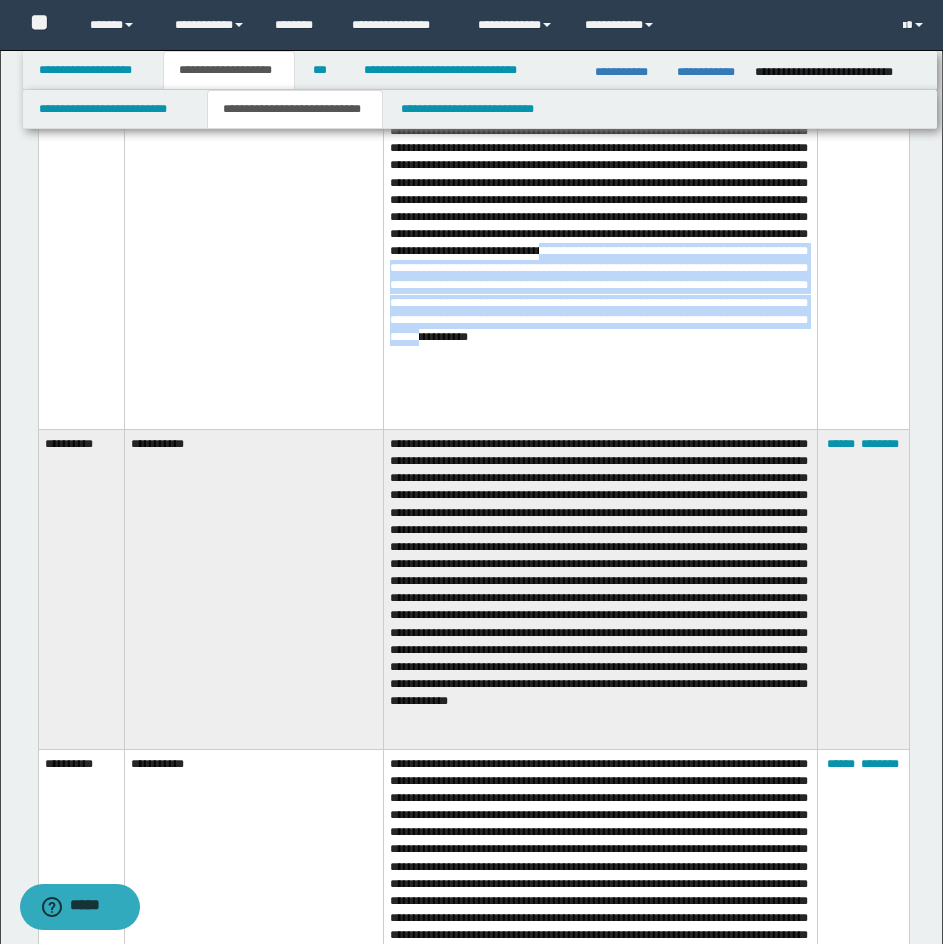 drag, startPoint x: 434, startPoint y: 363, endPoint x: 489, endPoint y: 448, distance: 101.24229 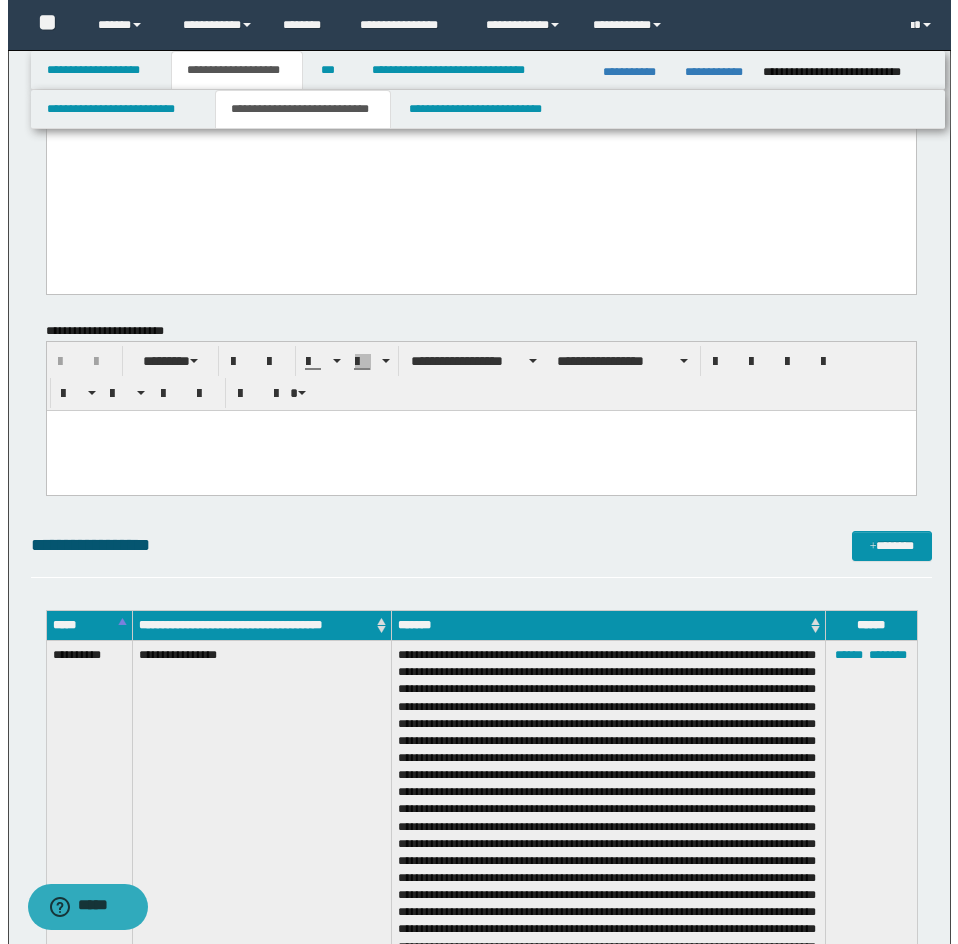 scroll, scrollTop: 3070, scrollLeft: 0, axis: vertical 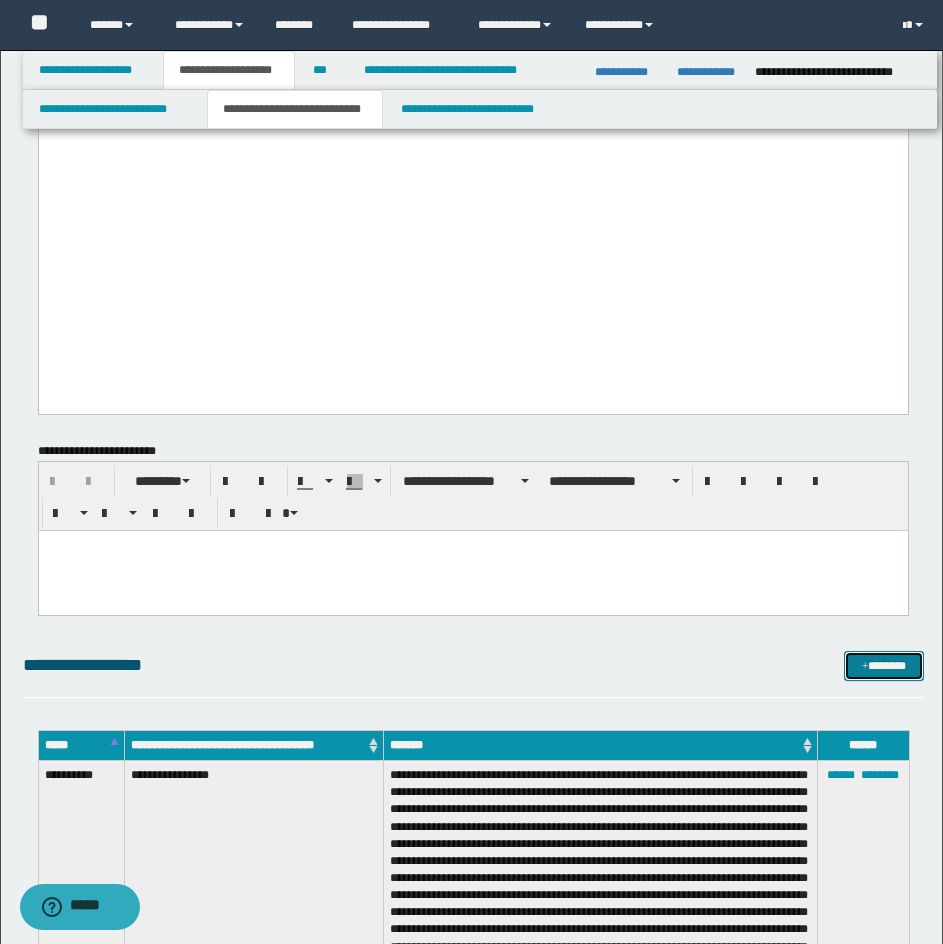 click on "*******" at bounding box center [884, 666] 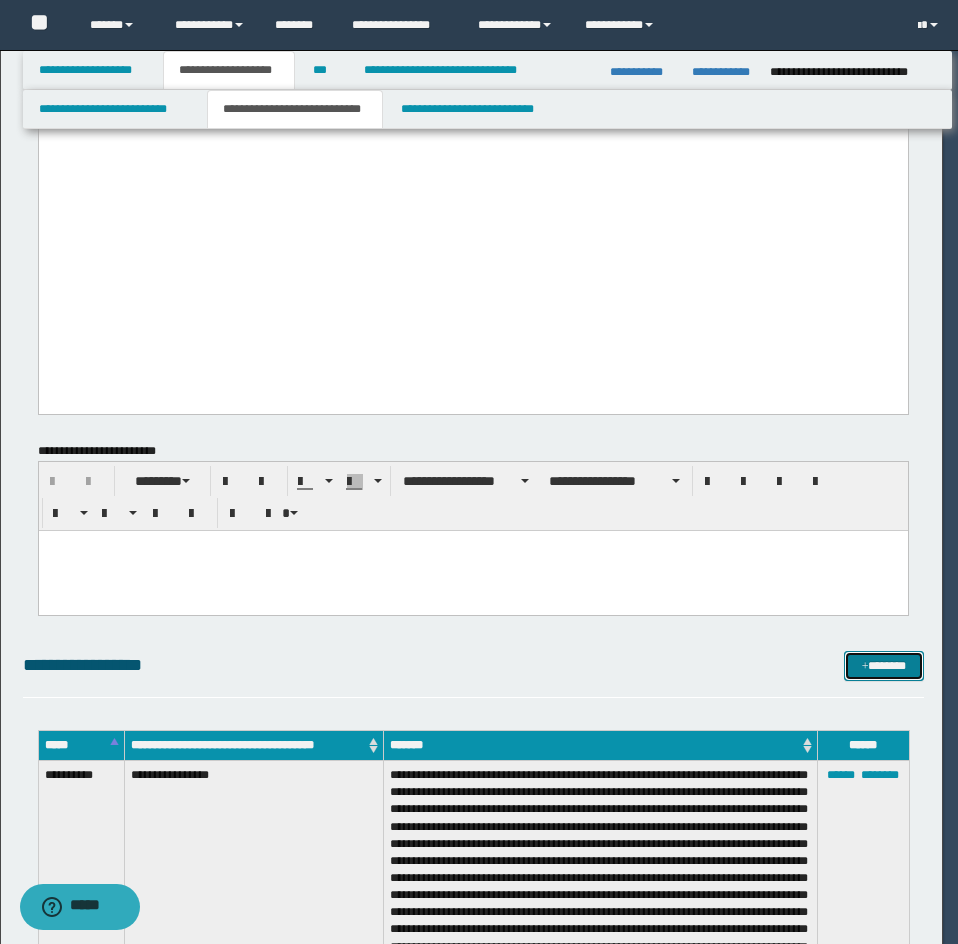 scroll, scrollTop: 0, scrollLeft: 0, axis: both 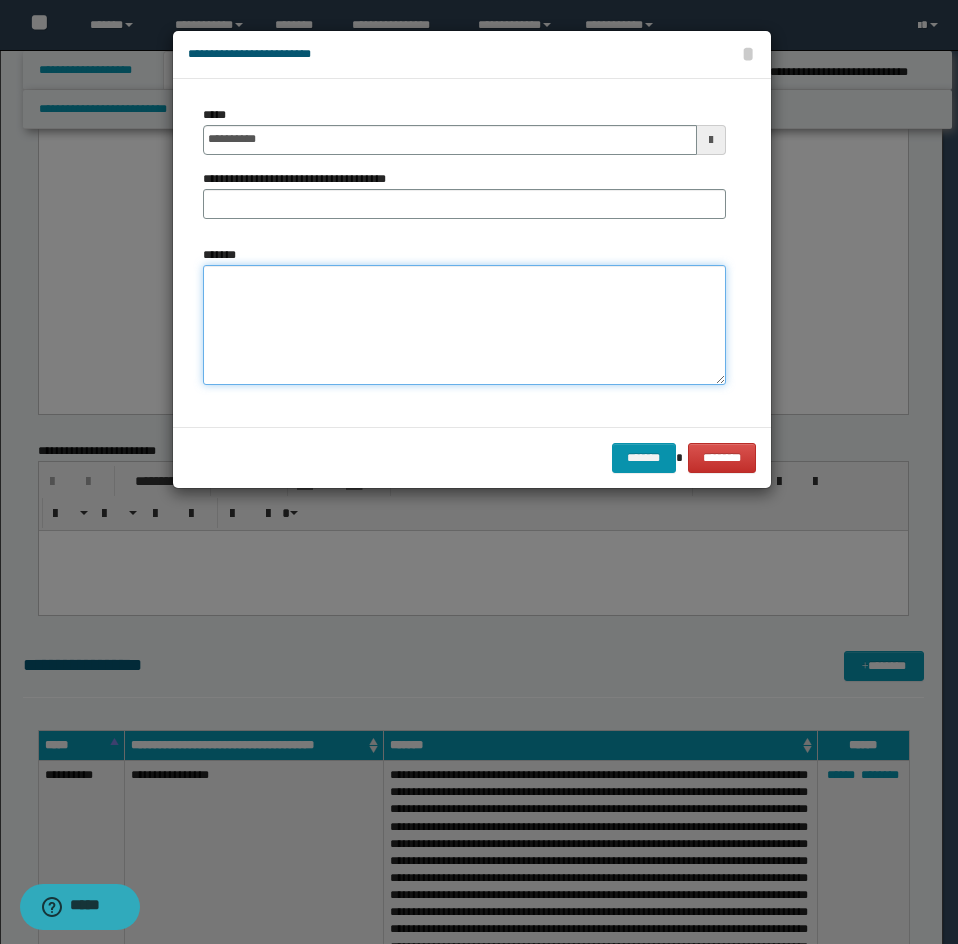 click on "*******" at bounding box center [464, 325] 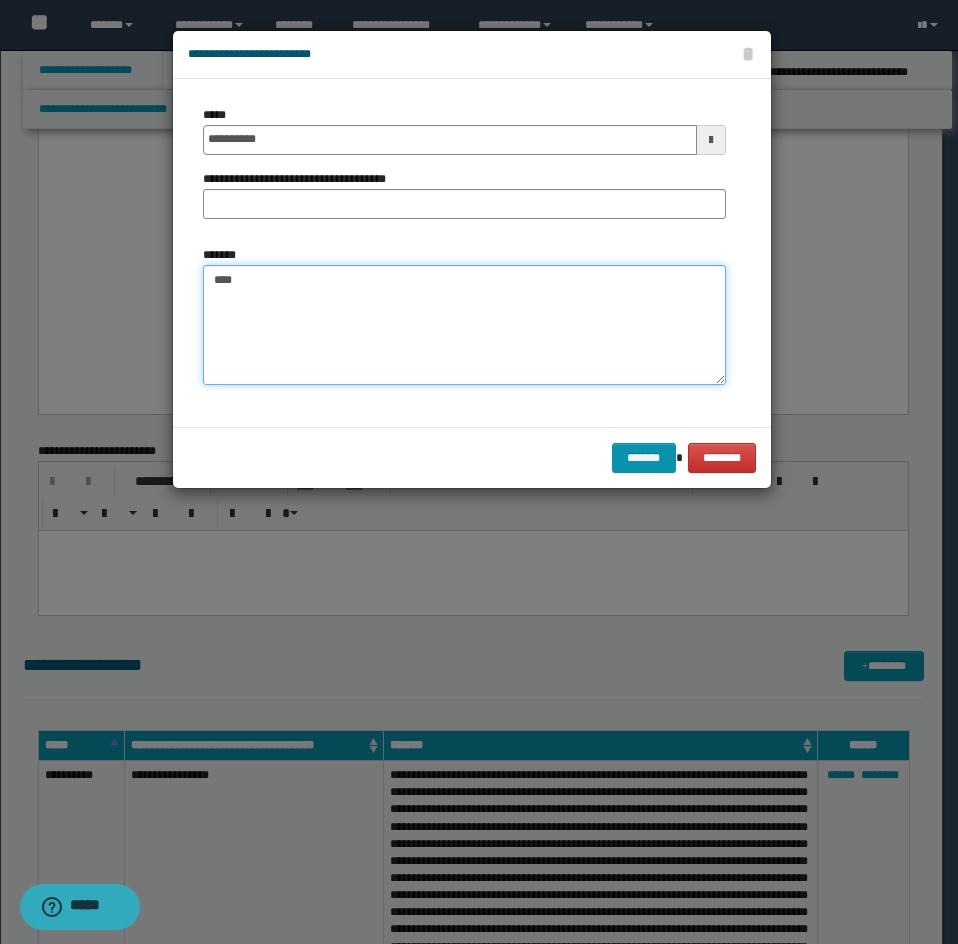 paste on "**********" 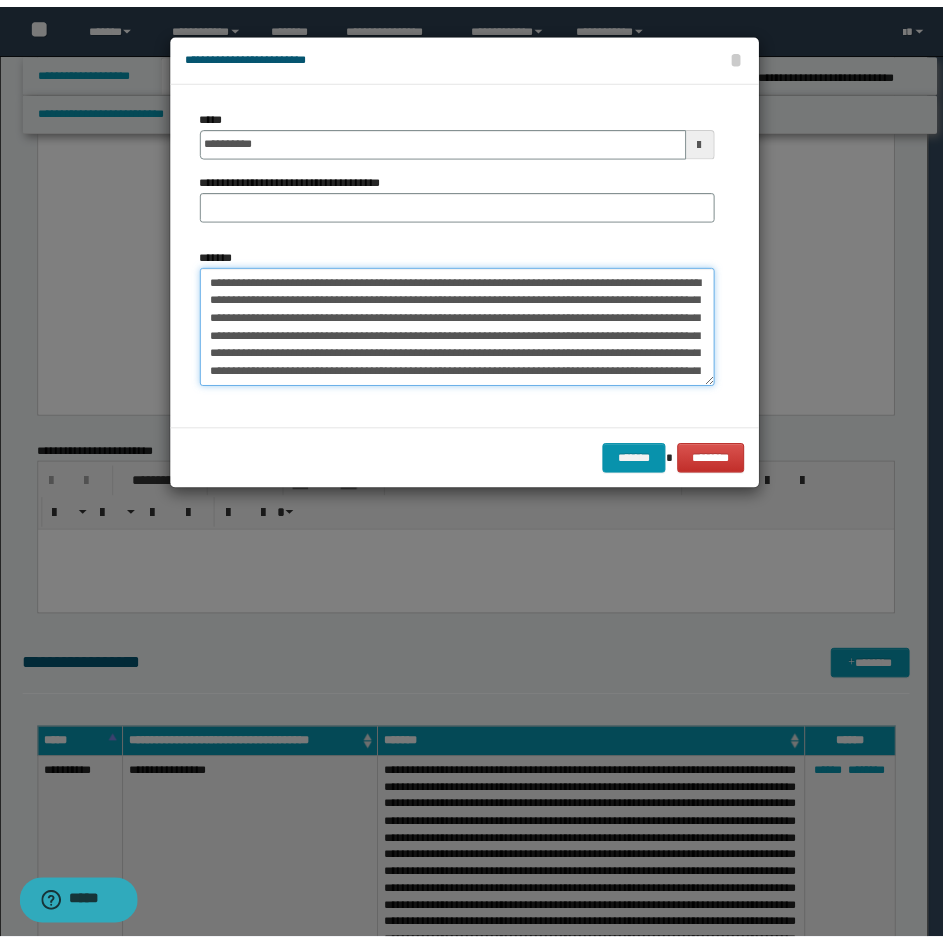 scroll, scrollTop: 570, scrollLeft: 0, axis: vertical 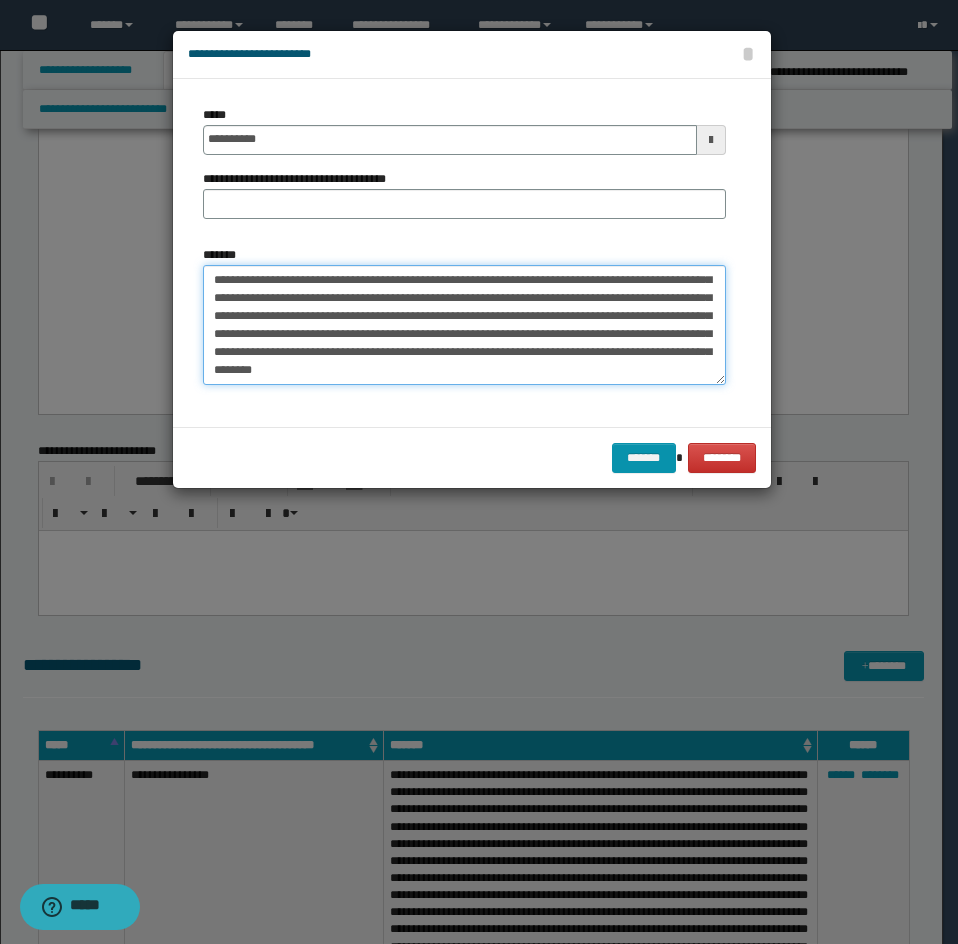 type on "**********" 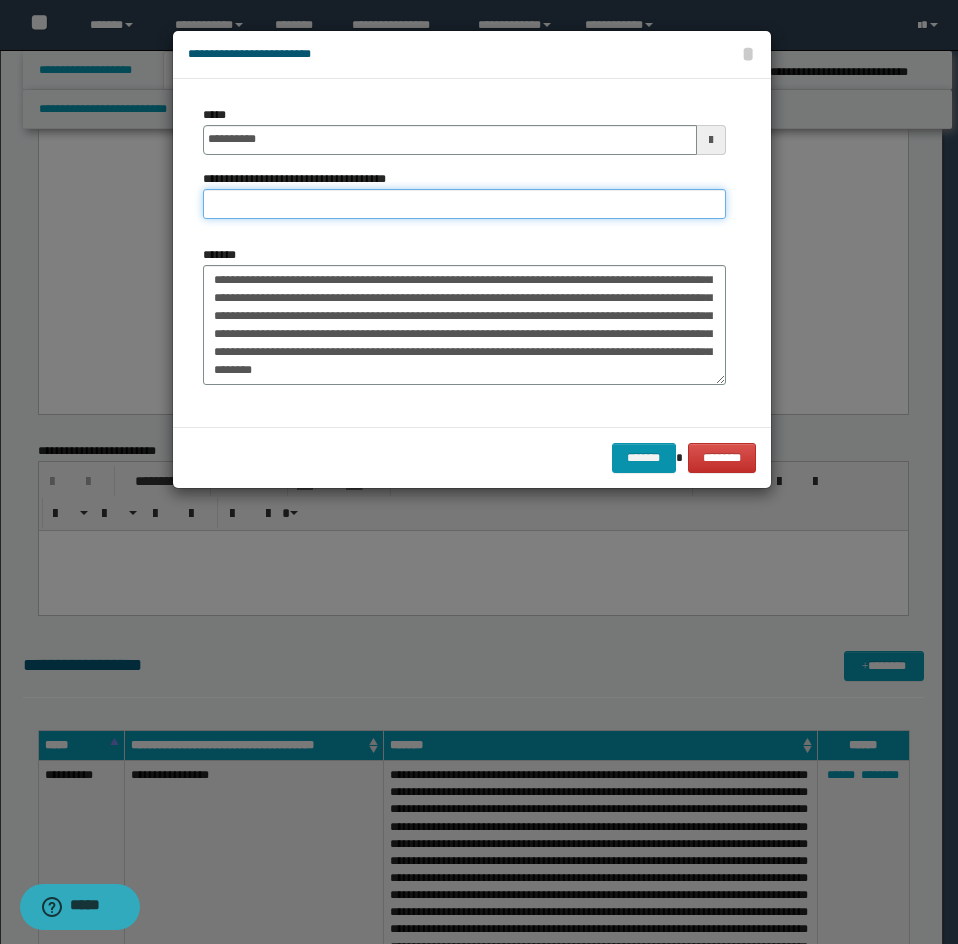 click on "**********" at bounding box center (464, 204) 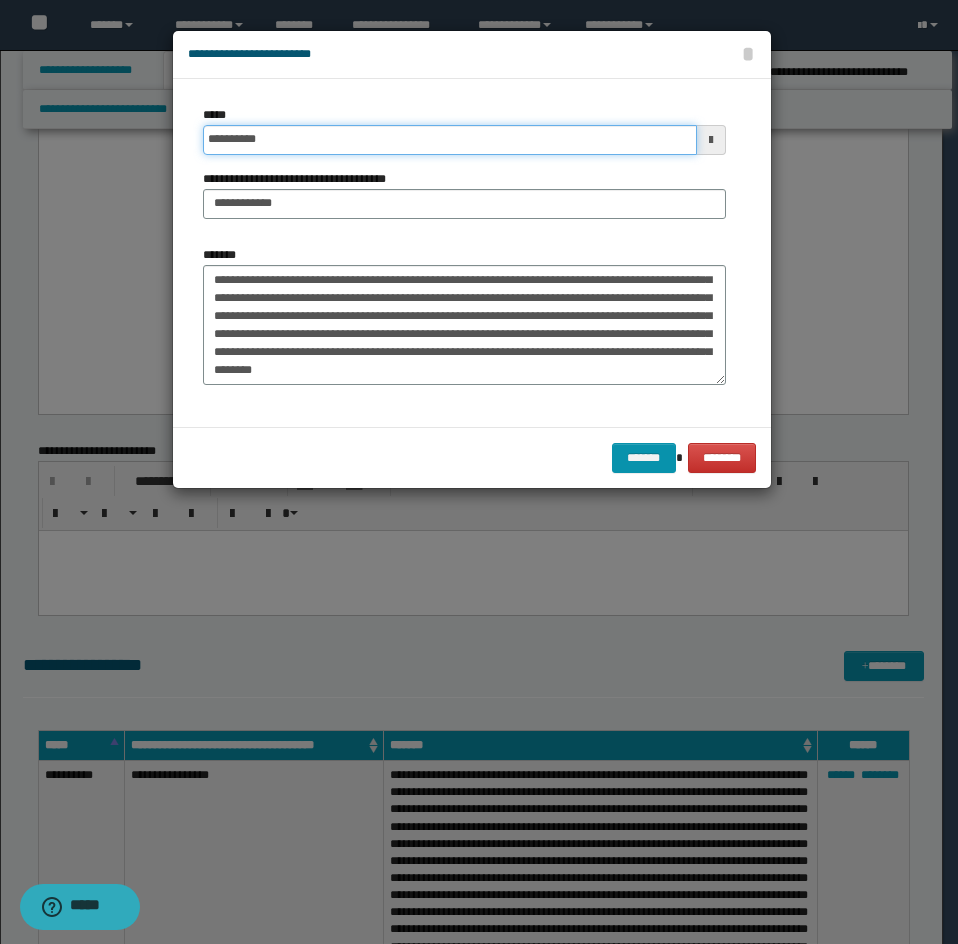click on "**********" at bounding box center (450, 140) 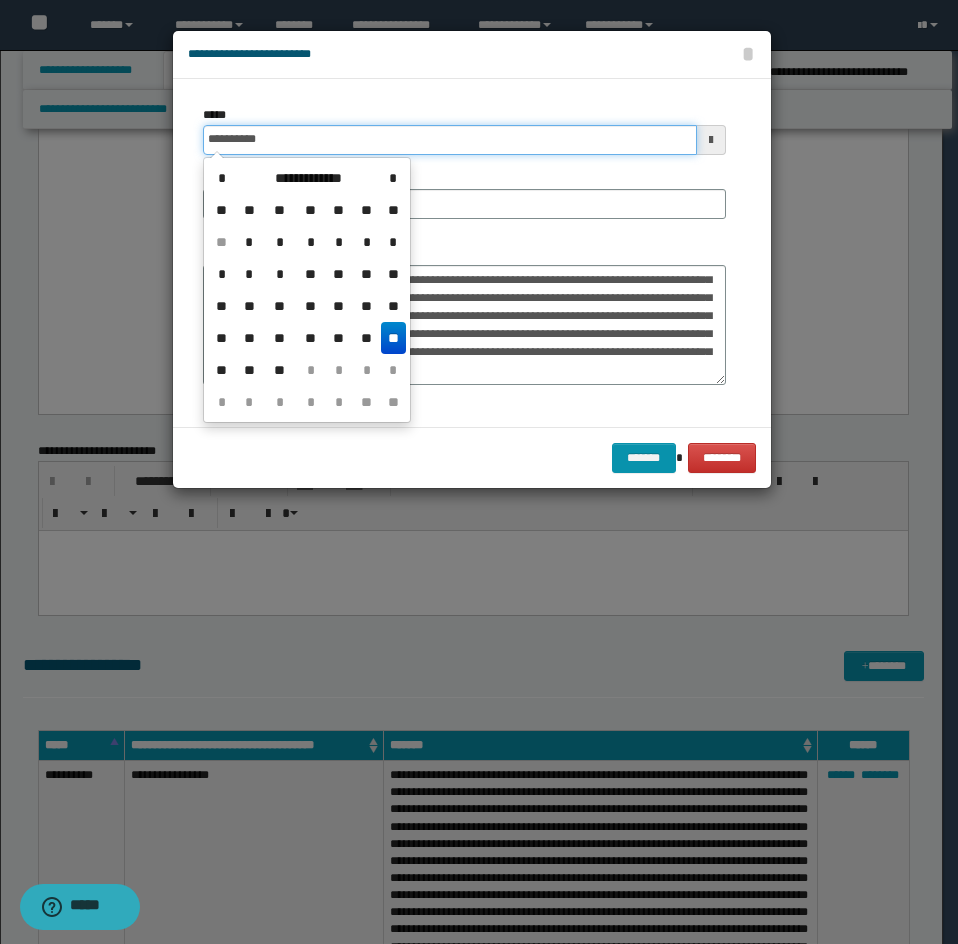 type on "**********" 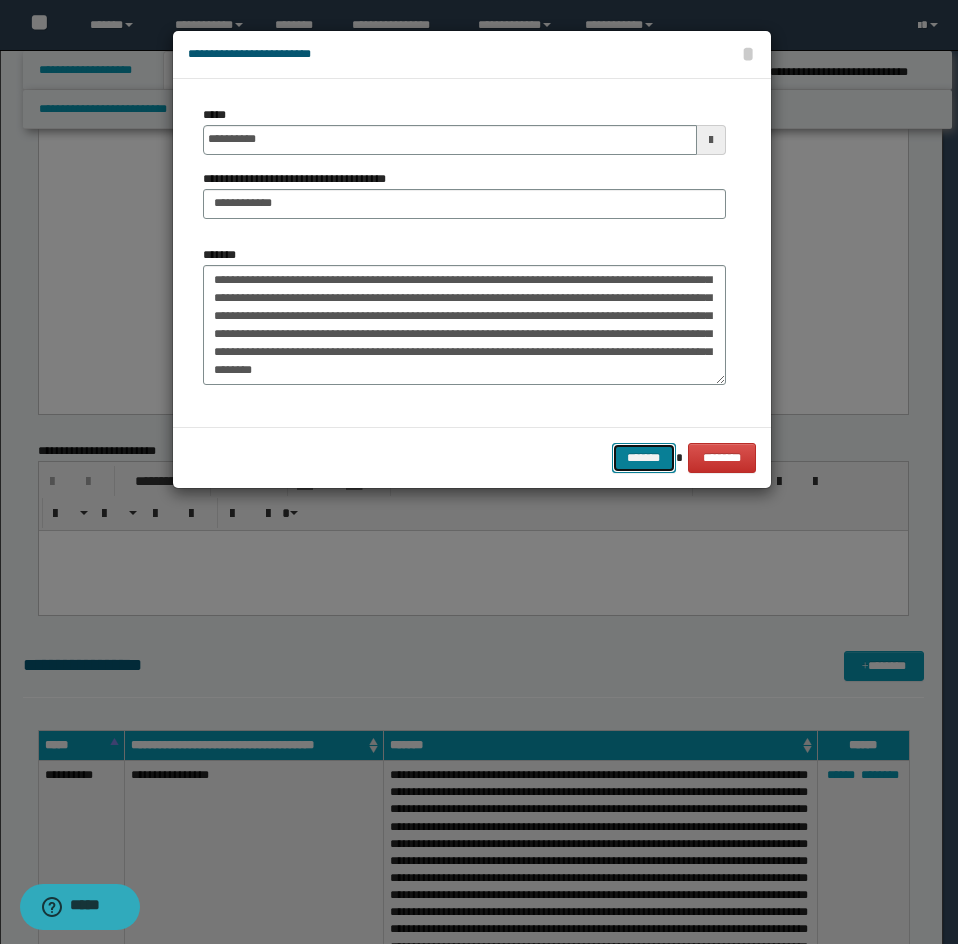 click on "*******" at bounding box center (644, 458) 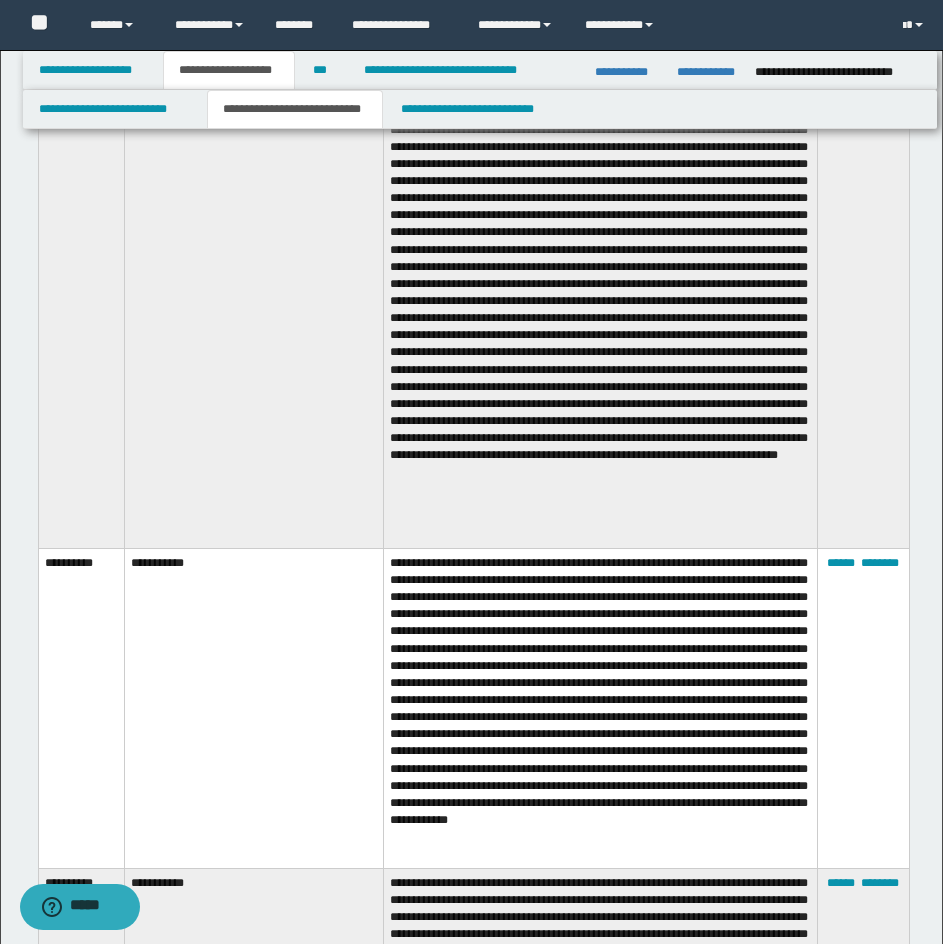 scroll, scrollTop: 19370, scrollLeft: 0, axis: vertical 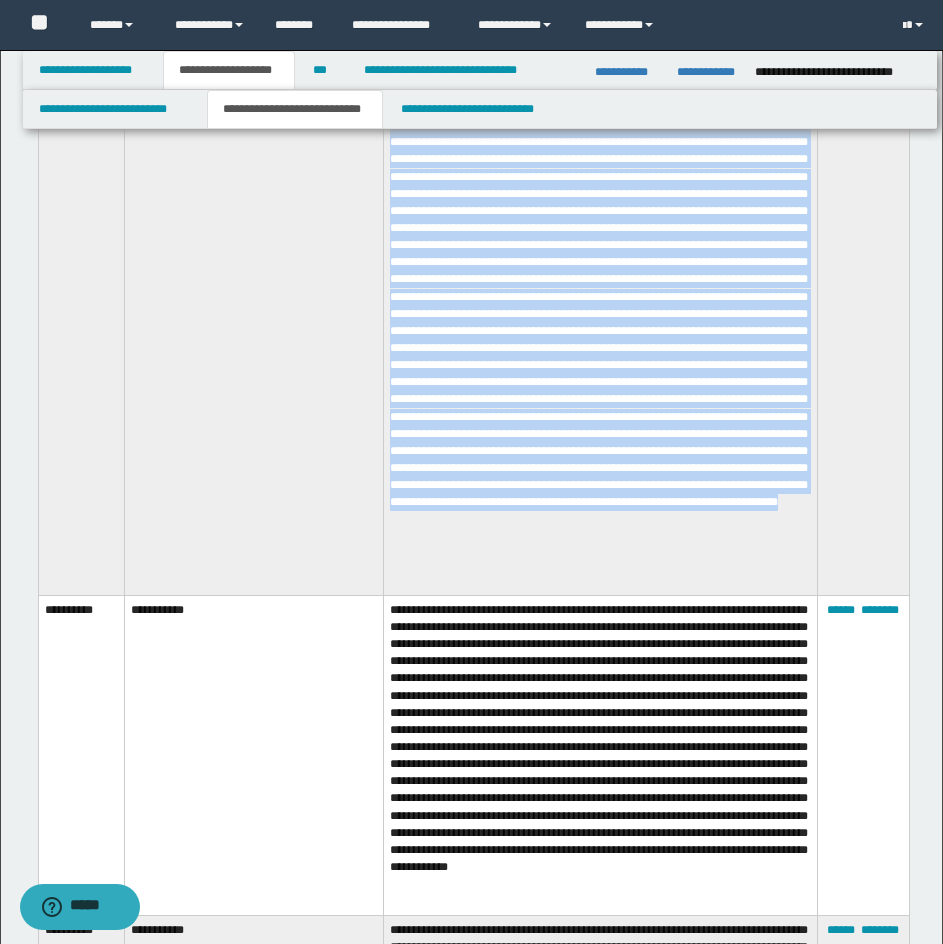 drag, startPoint x: 41, startPoint y: 171, endPoint x: 553, endPoint y: 626, distance: 684.9591 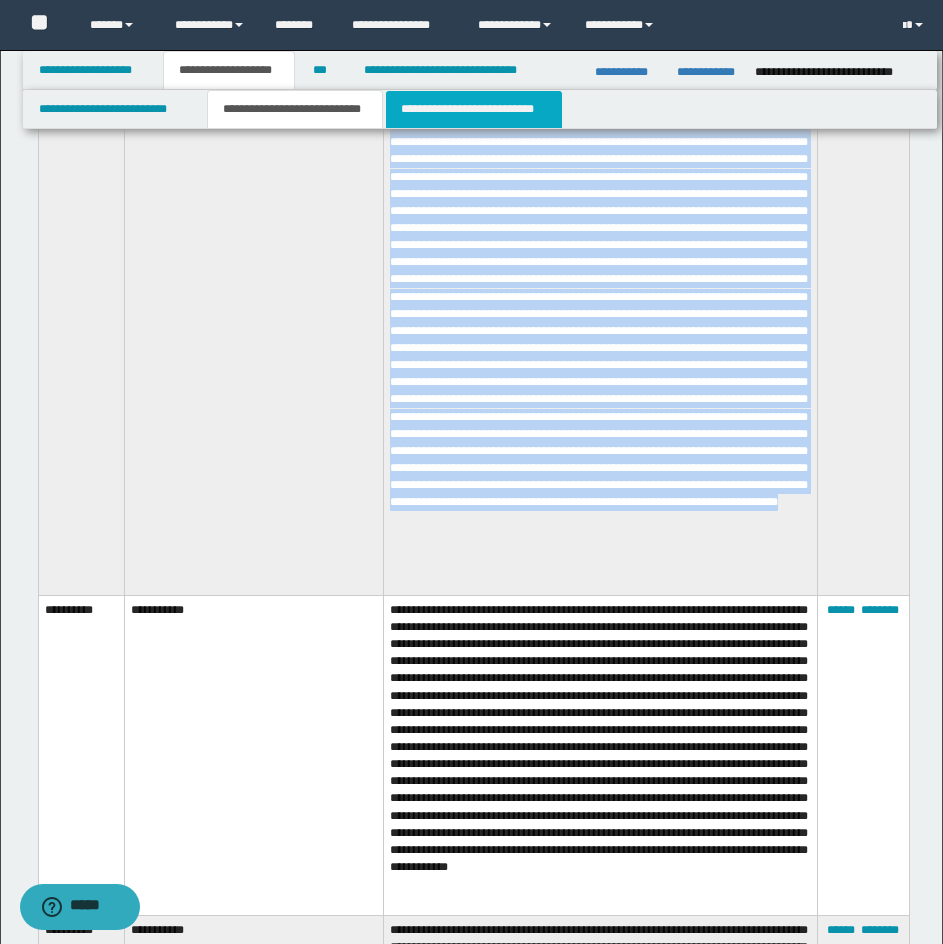 click on "**********" at bounding box center (474, 109) 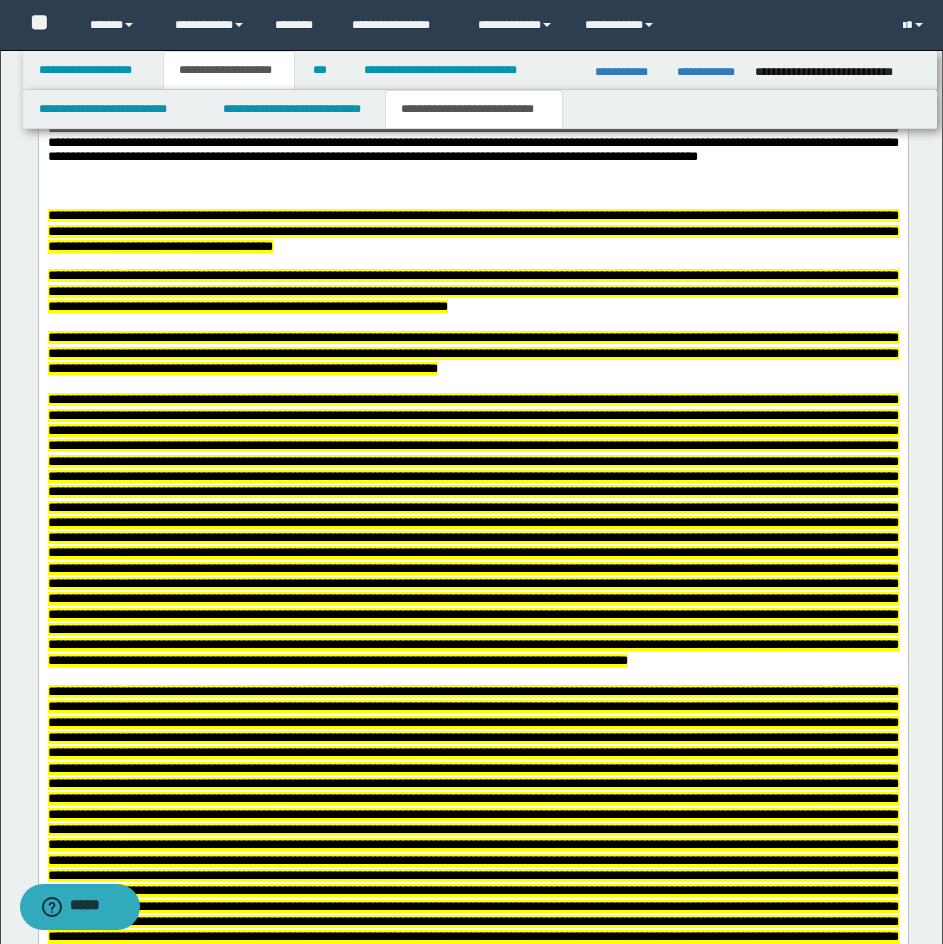 scroll, scrollTop: 8962, scrollLeft: 0, axis: vertical 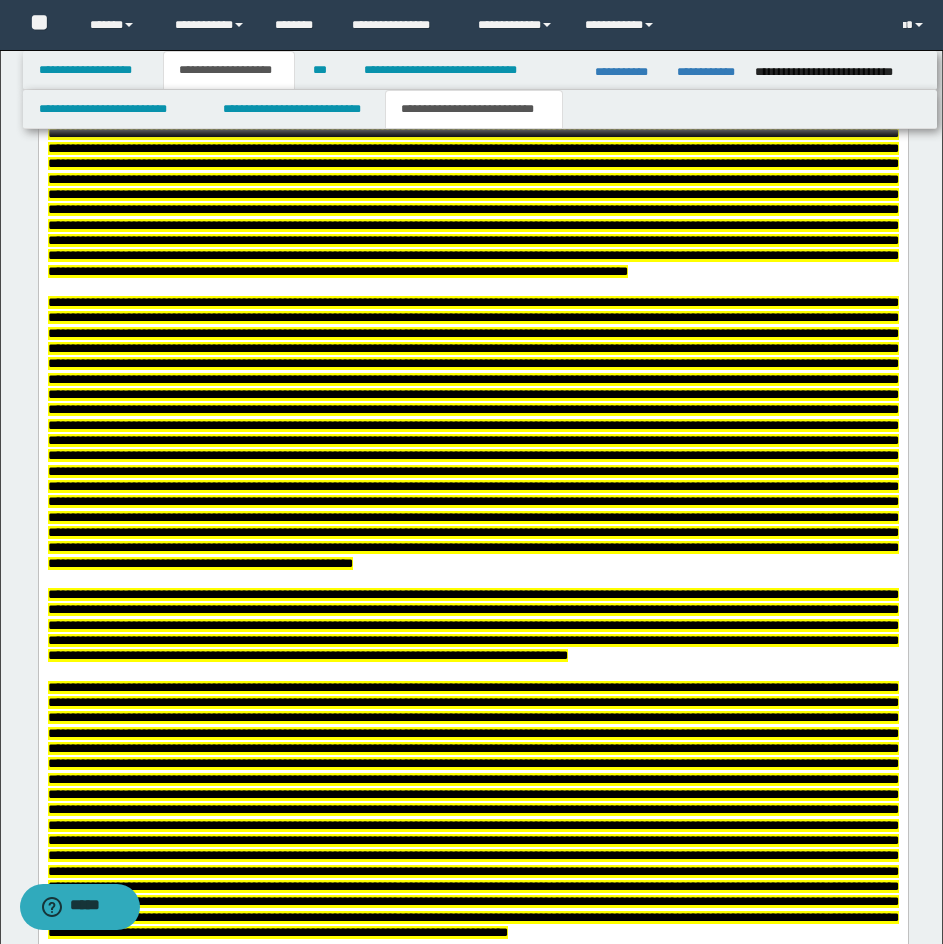 click at bounding box center (472, -877) 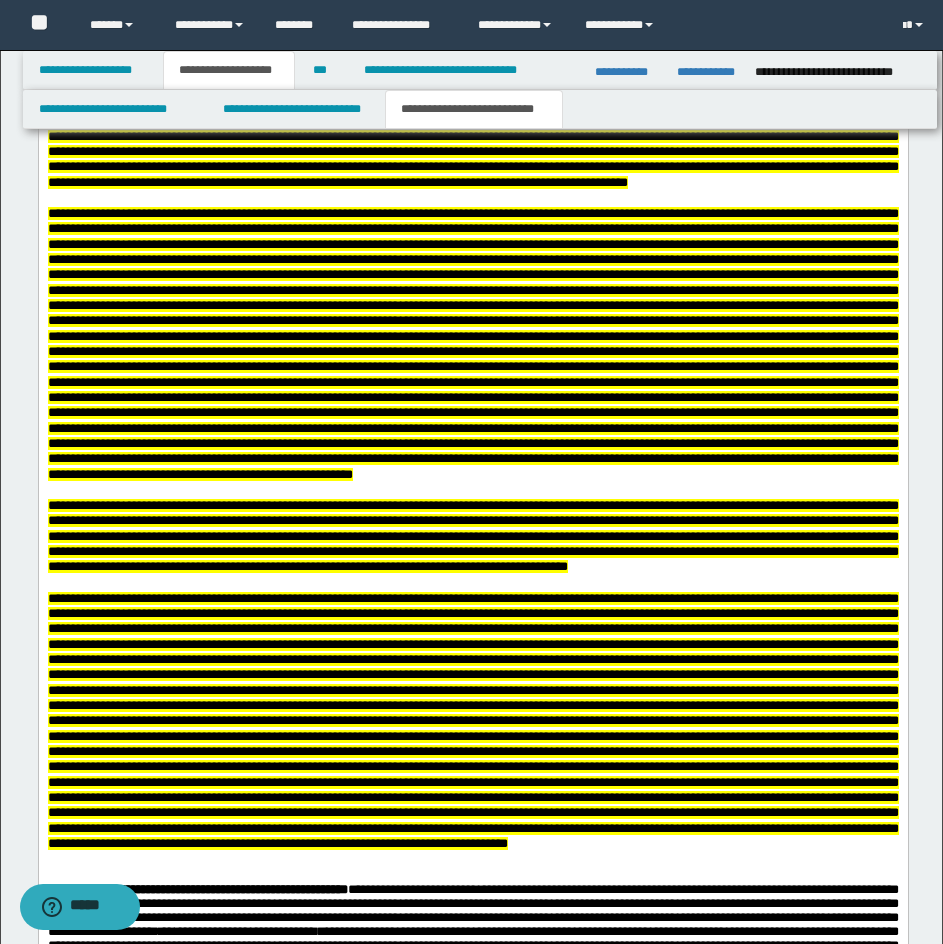 scroll, scrollTop: 9362, scrollLeft: 0, axis: vertical 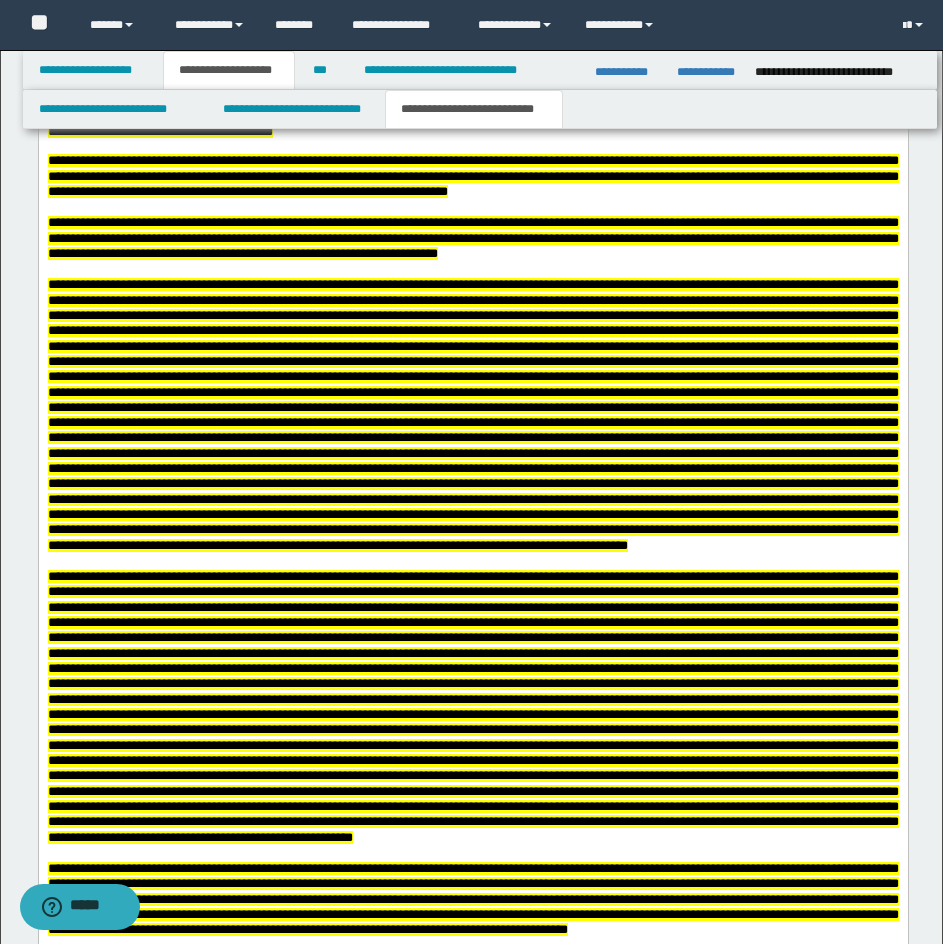 drag, startPoint x: 45, startPoint y: 338, endPoint x: 189, endPoint y: 340, distance: 144.01389 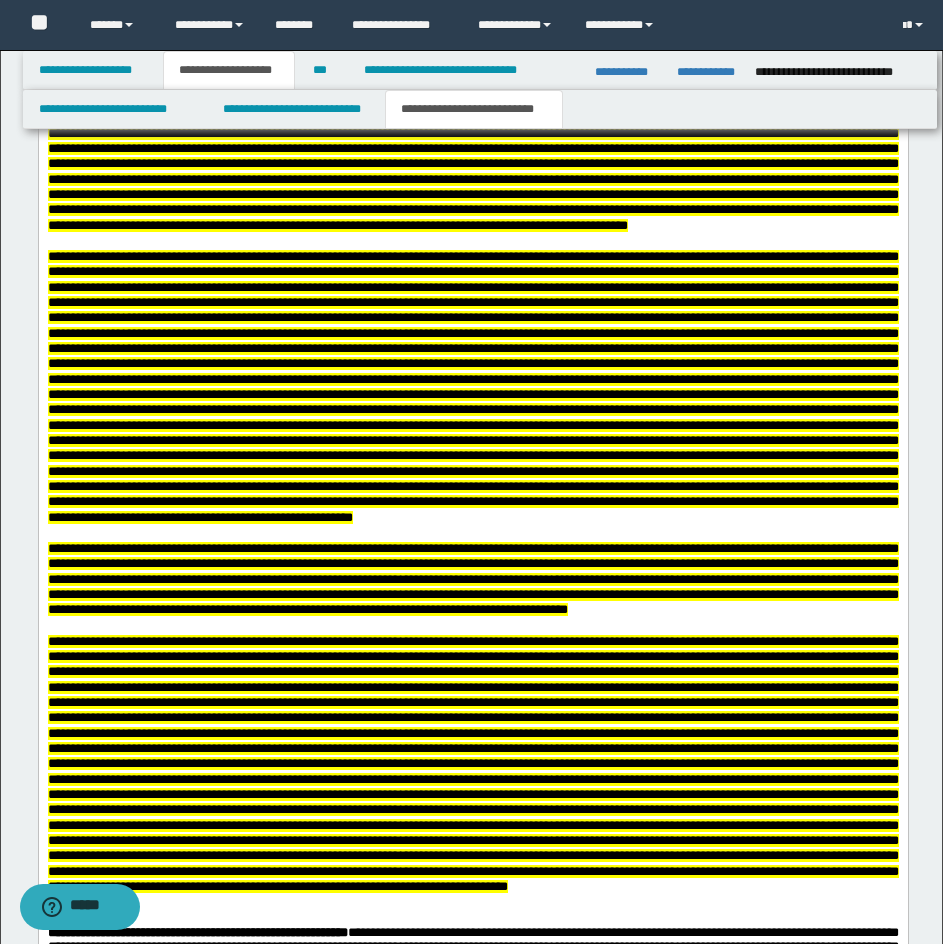 scroll, scrollTop: 9862, scrollLeft: 0, axis: vertical 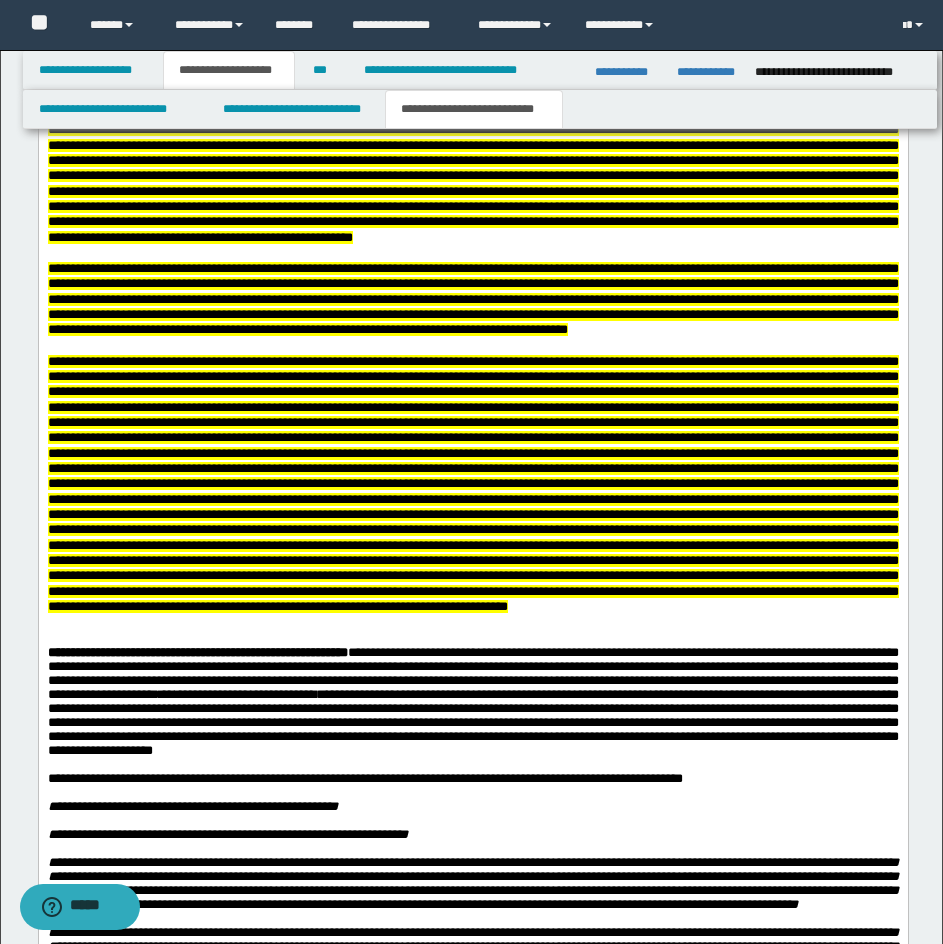 click on "**********" at bounding box center (472, -1196) 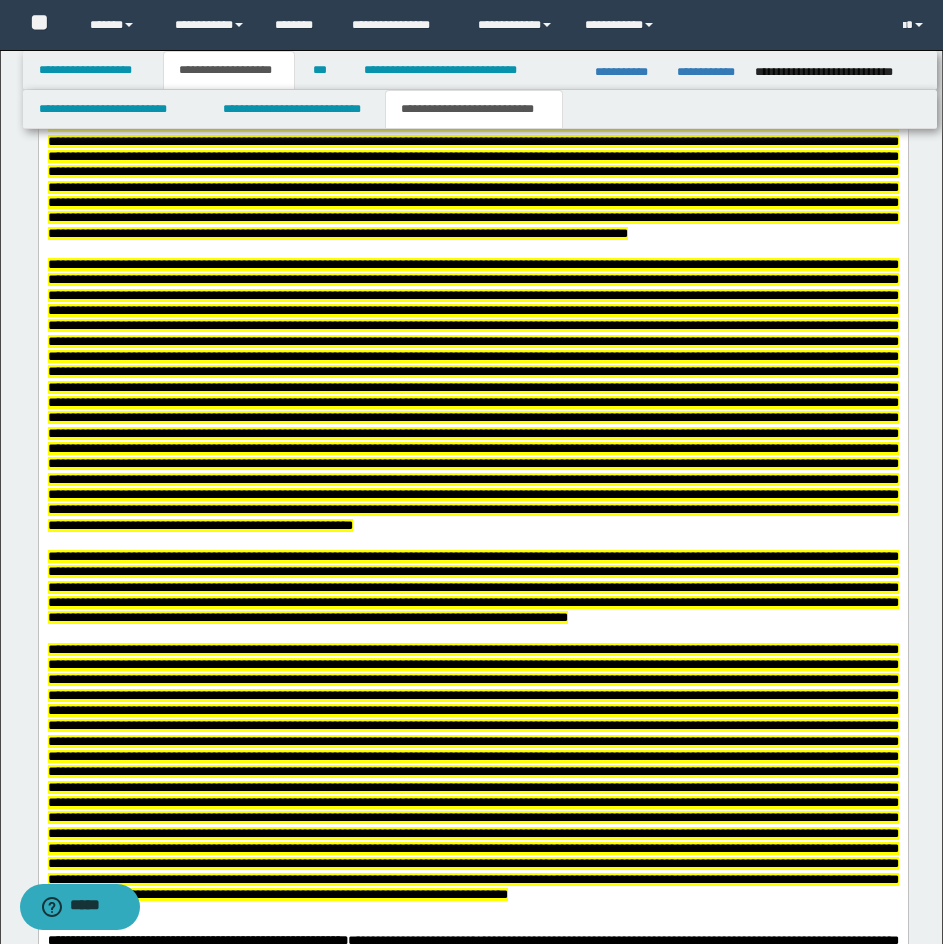 scroll, scrollTop: 9562, scrollLeft: 0, axis: vertical 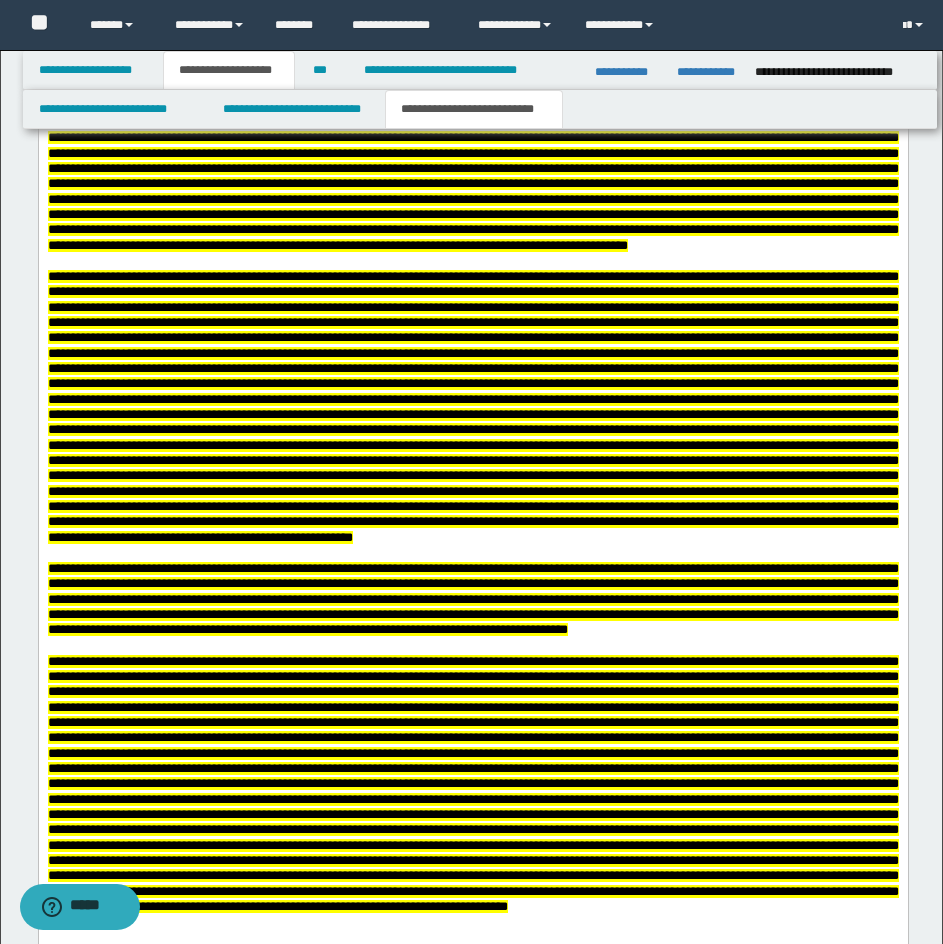 drag, startPoint x: 252, startPoint y: 729, endPoint x: 38, endPoint y: 406, distance: 387.4597 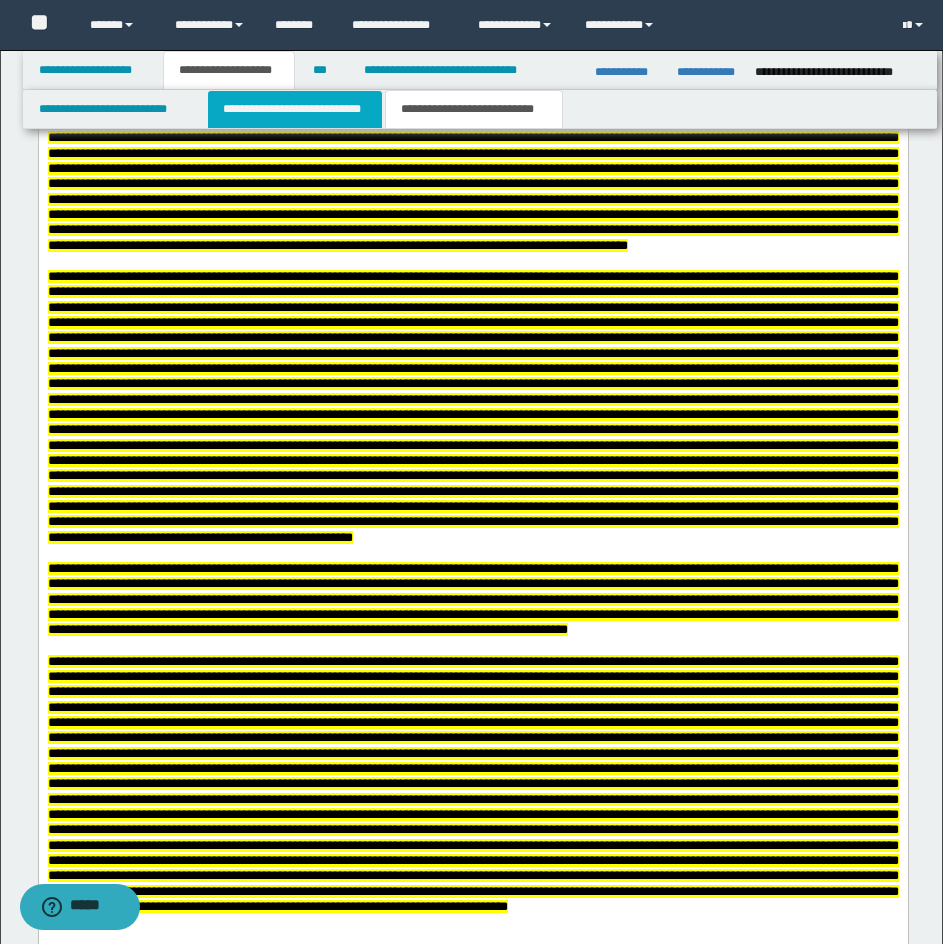 click on "**********" at bounding box center (295, 109) 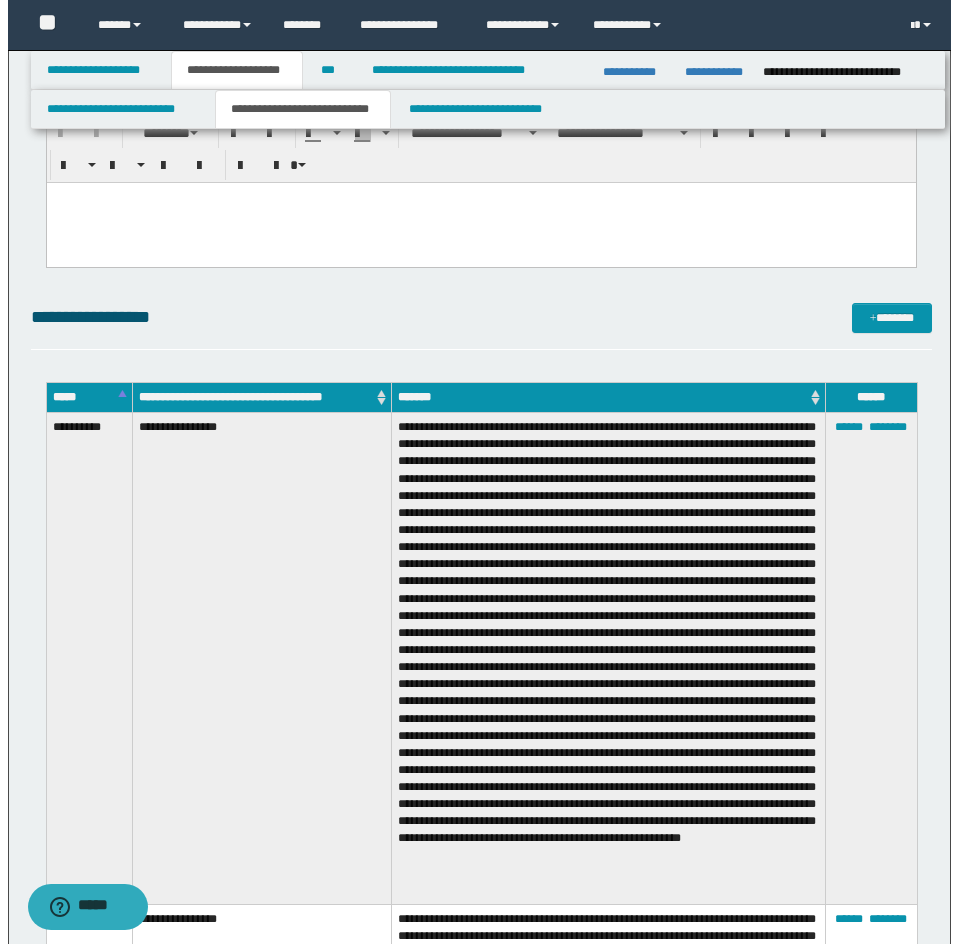 scroll, scrollTop: 3262, scrollLeft: 0, axis: vertical 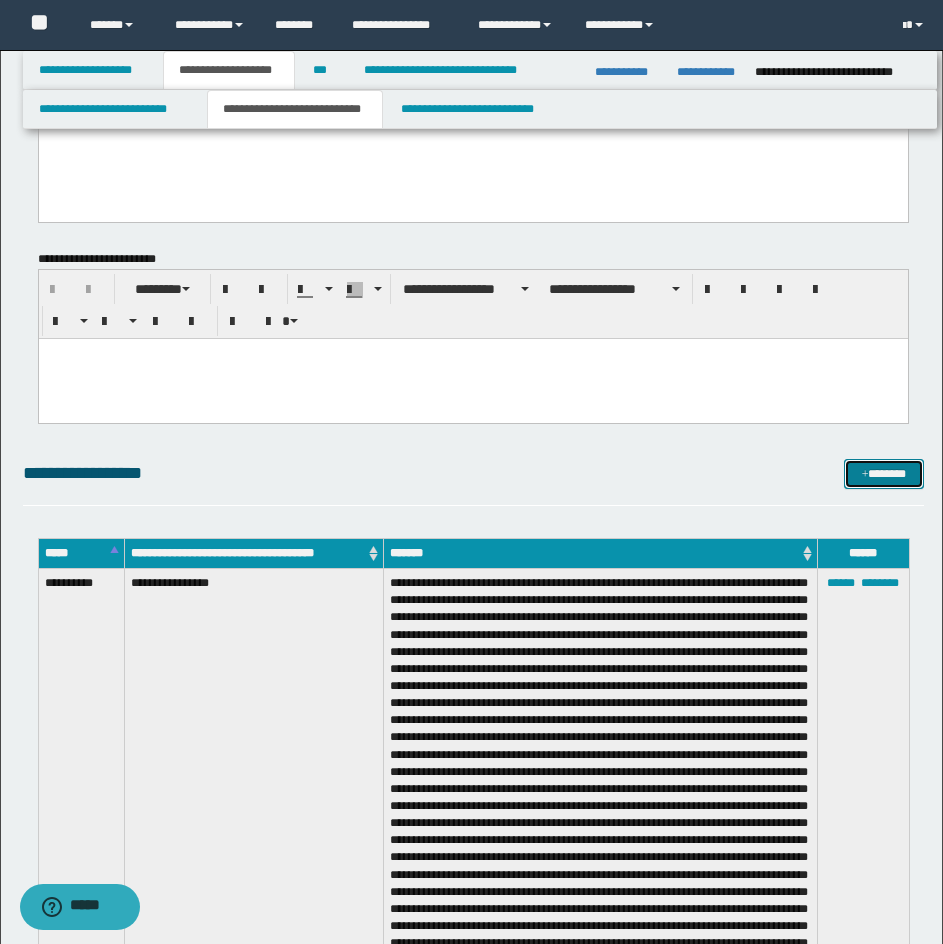 click on "*******" at bounding box center [884, 474] 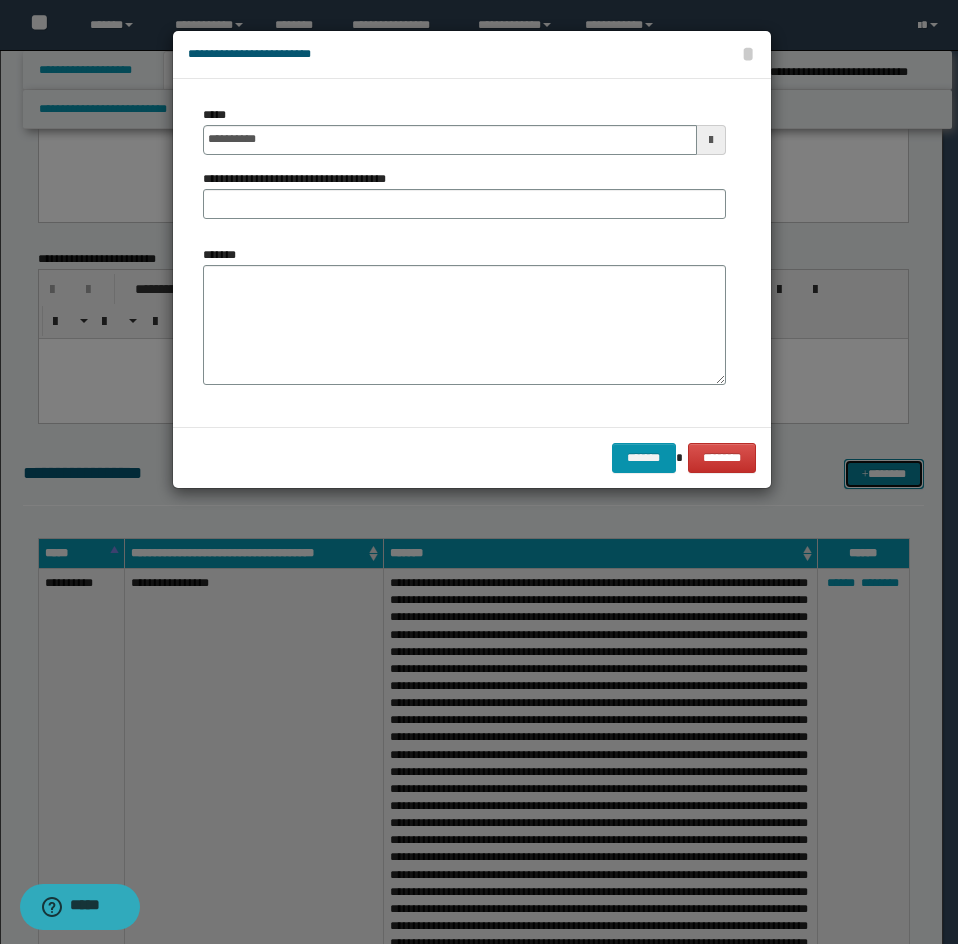 scroll, scrollTop: 0, scrollLeft: 0, axis: both 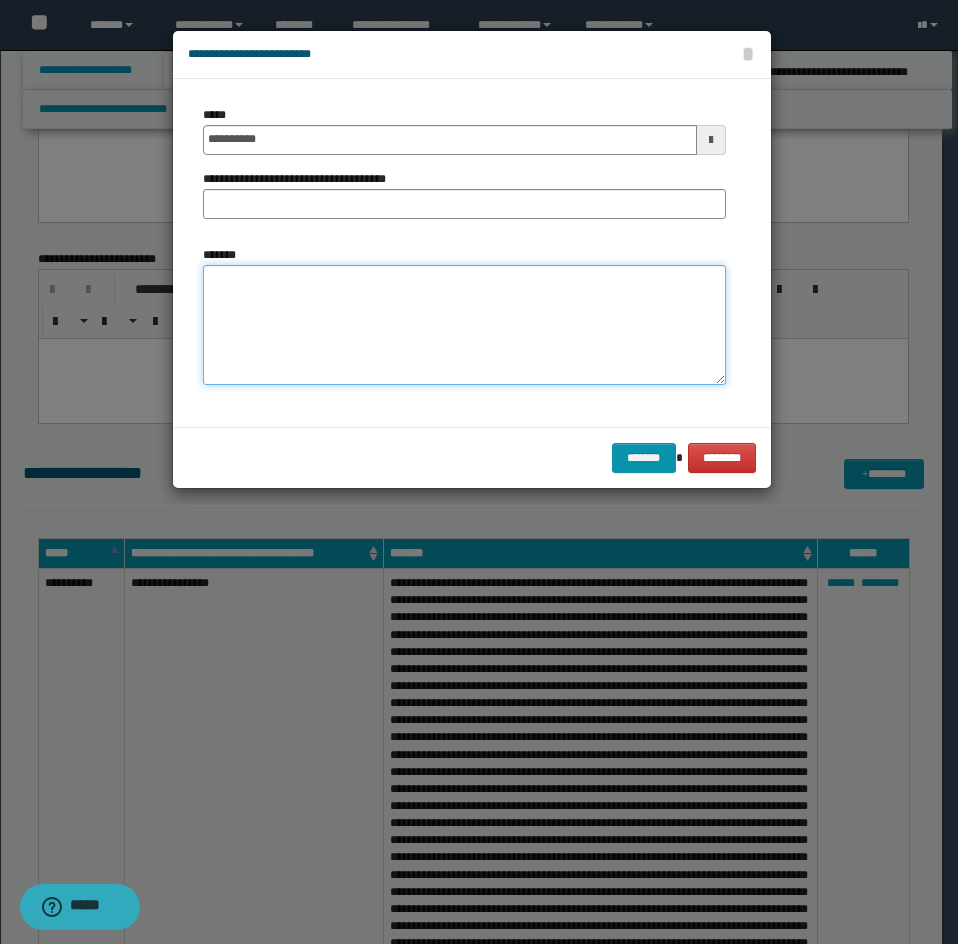 paste on "**********" 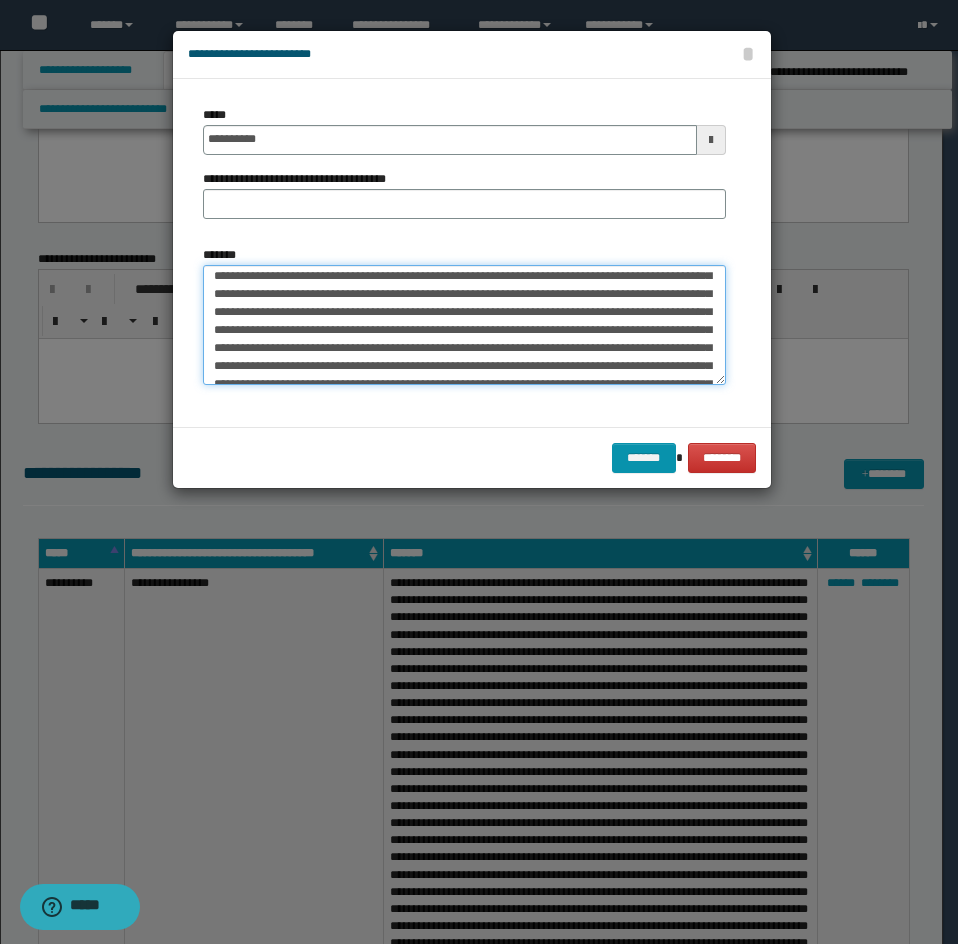 scroll, scrollTop: 0, scrollLeft: 0, axis: both 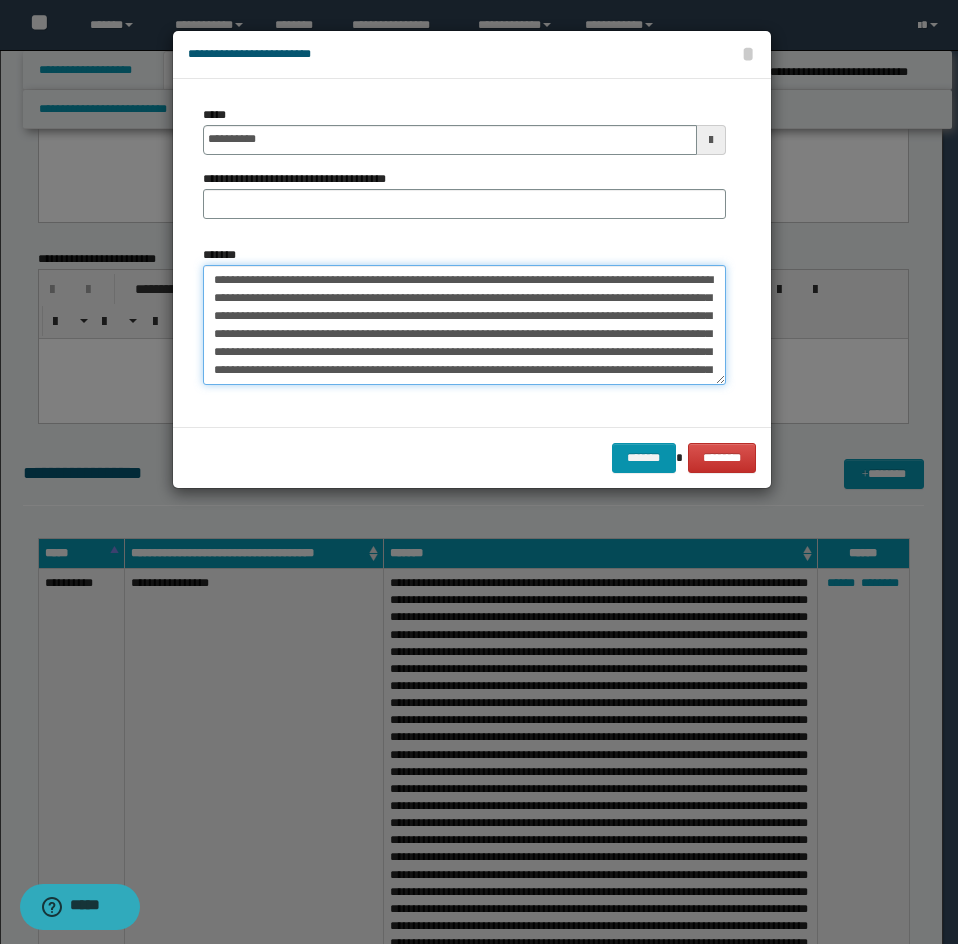 drag, startPoint x: 334, startPoint y: 280, endPoint x: 195, endPoint y: 273, distance: 139.17615 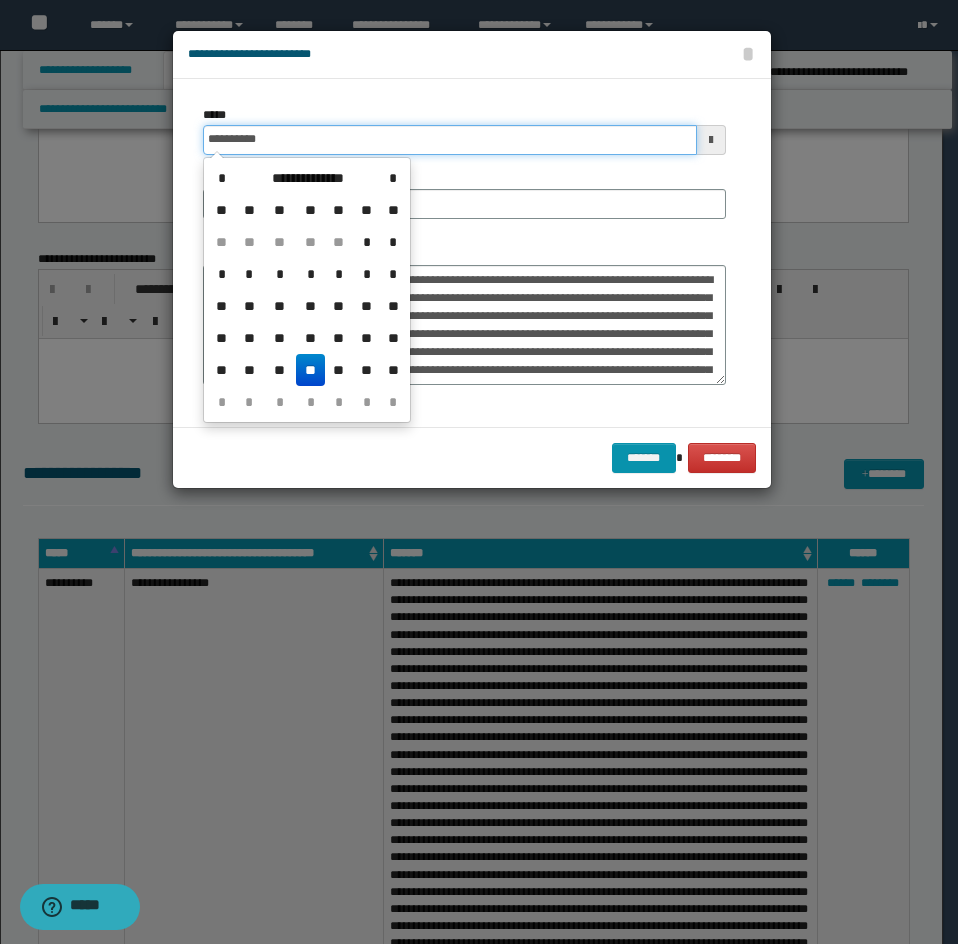 click on "**********" at bounding box center (450, 140) 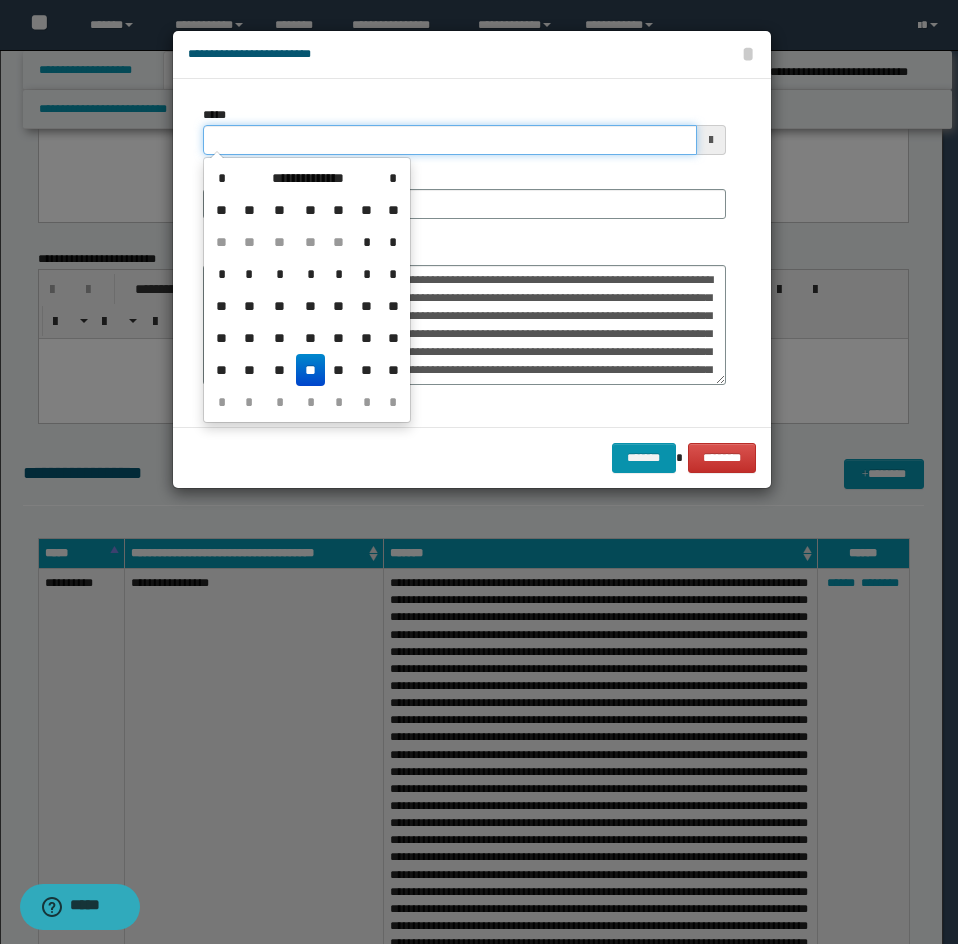 type on "**********" 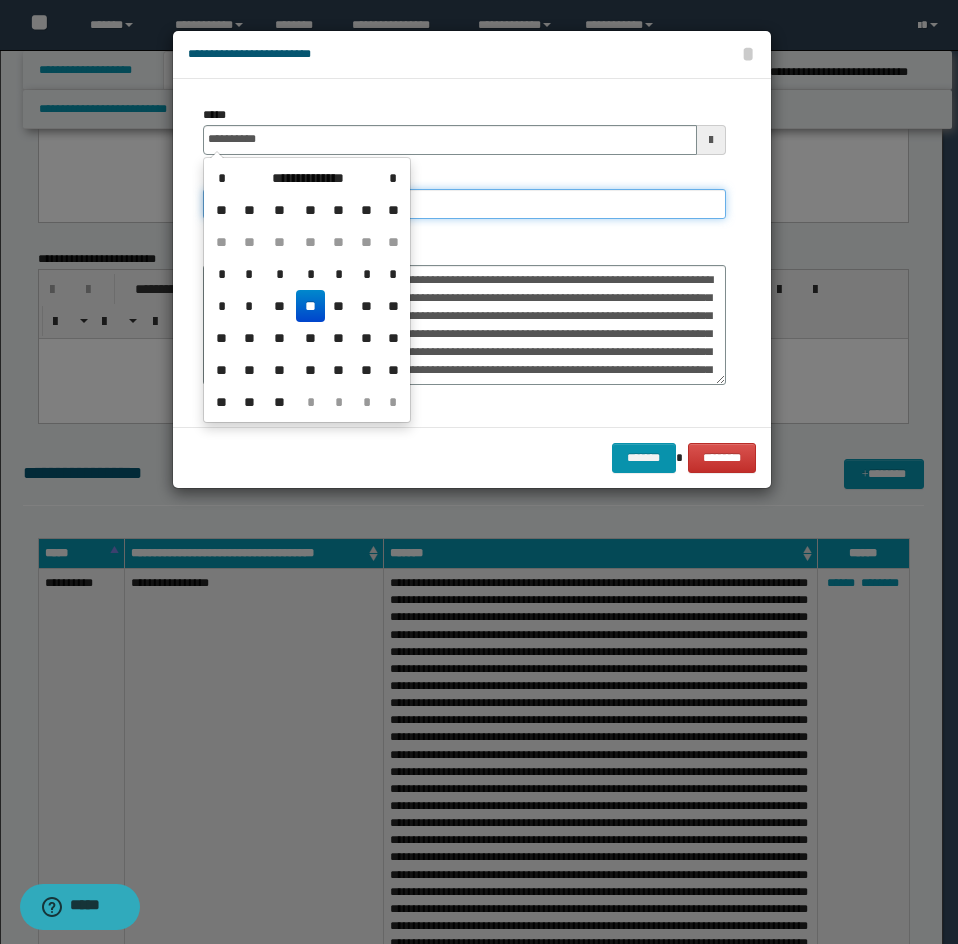 click on "**********" at bounding box center (464, 204) 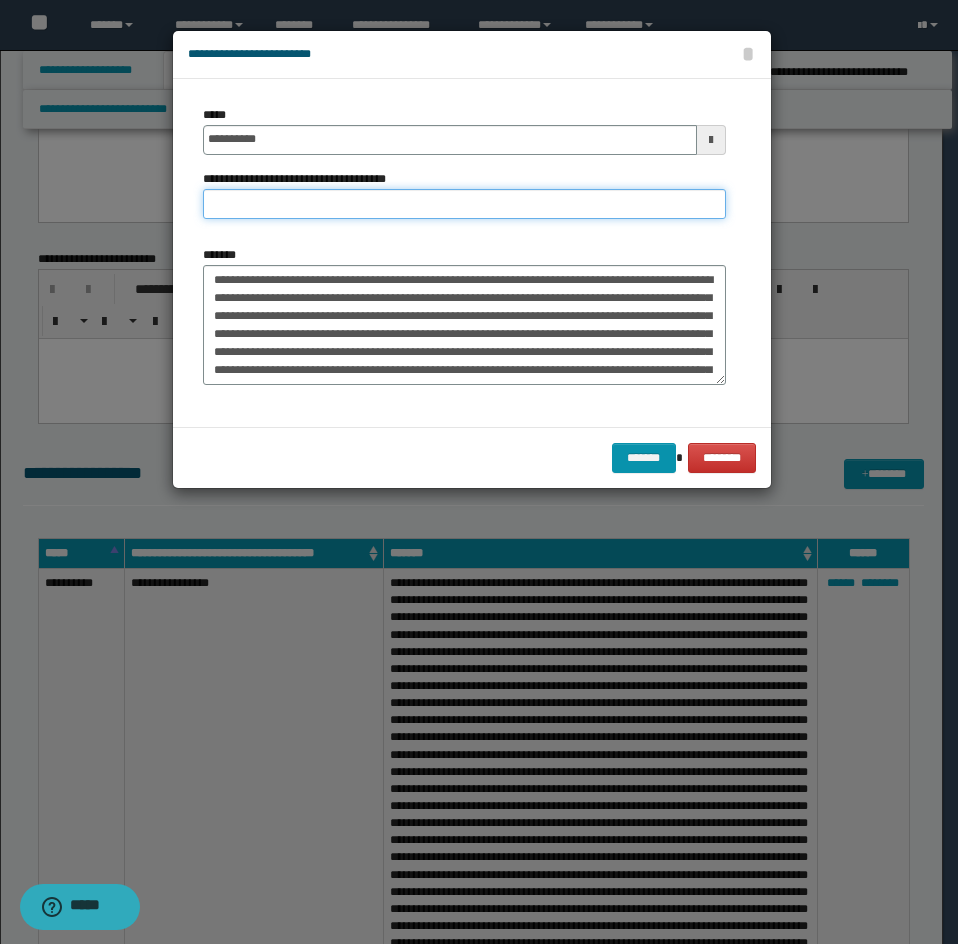 paste on "**********" 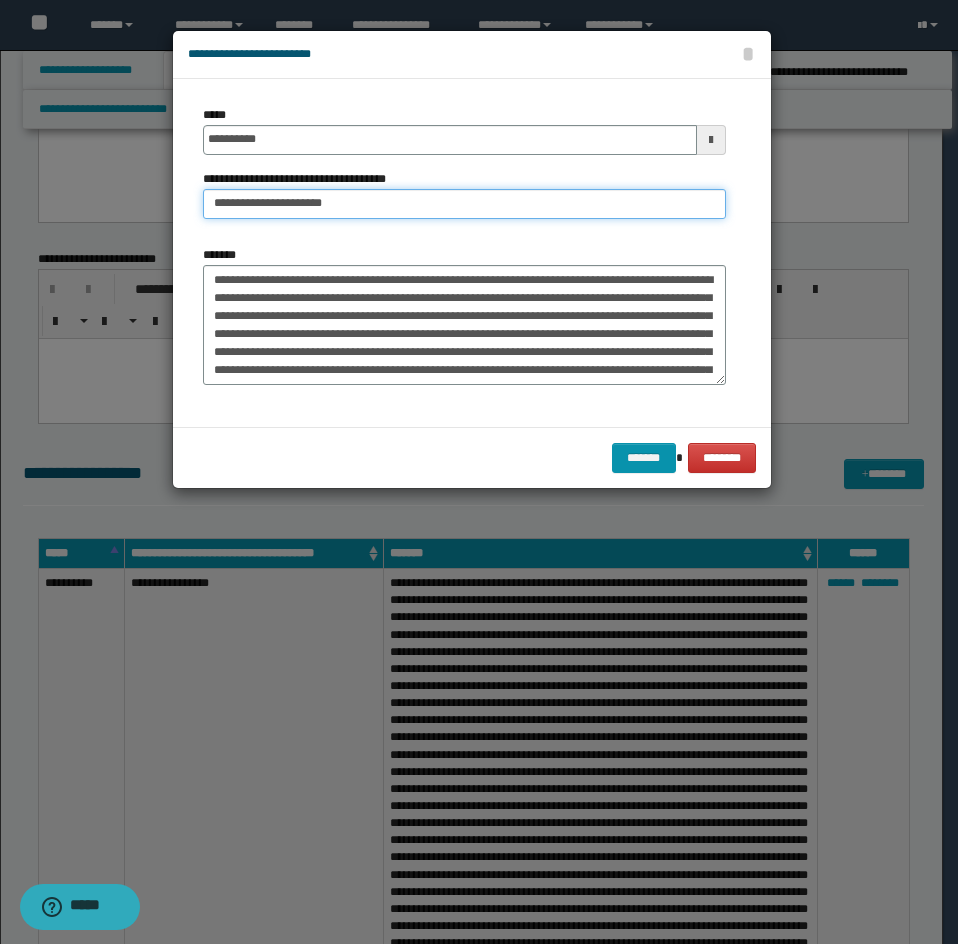 drag, startPoint x: 280, startPoint y: 202, endPoint x: 180, endPoint y: 202, distance: 100 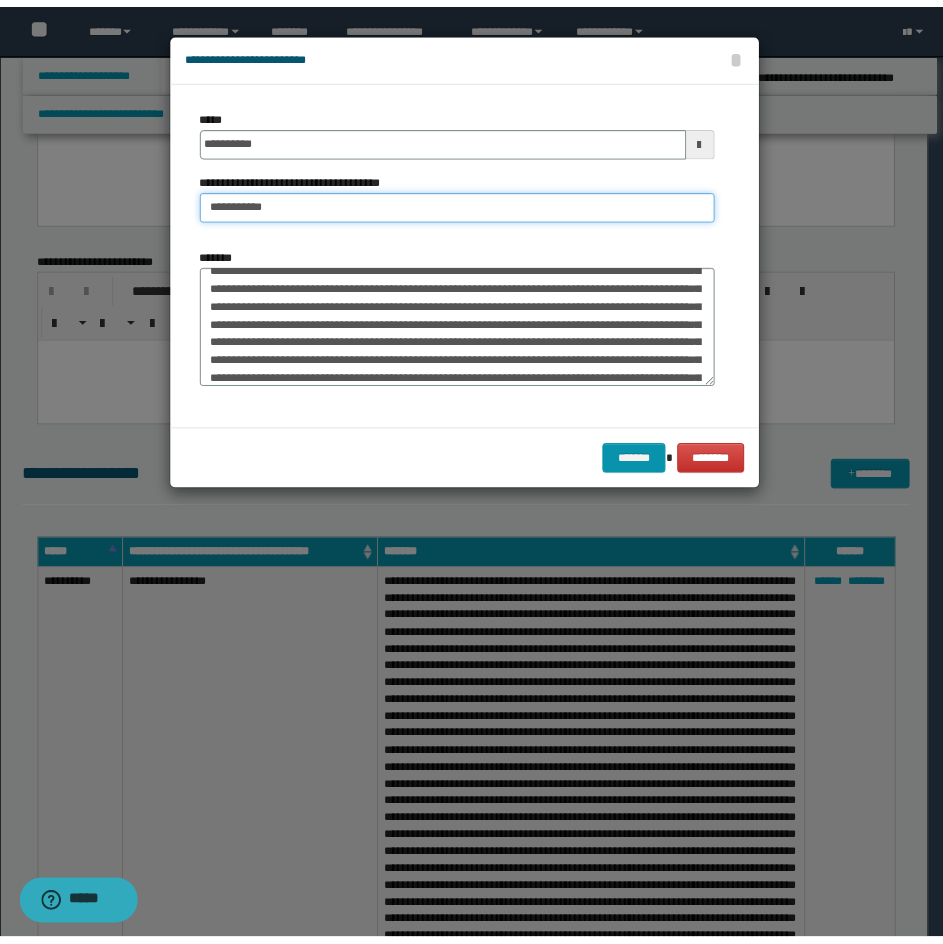 scroll, scrollTop: 540, scrollLeft: 0, axis: vertical 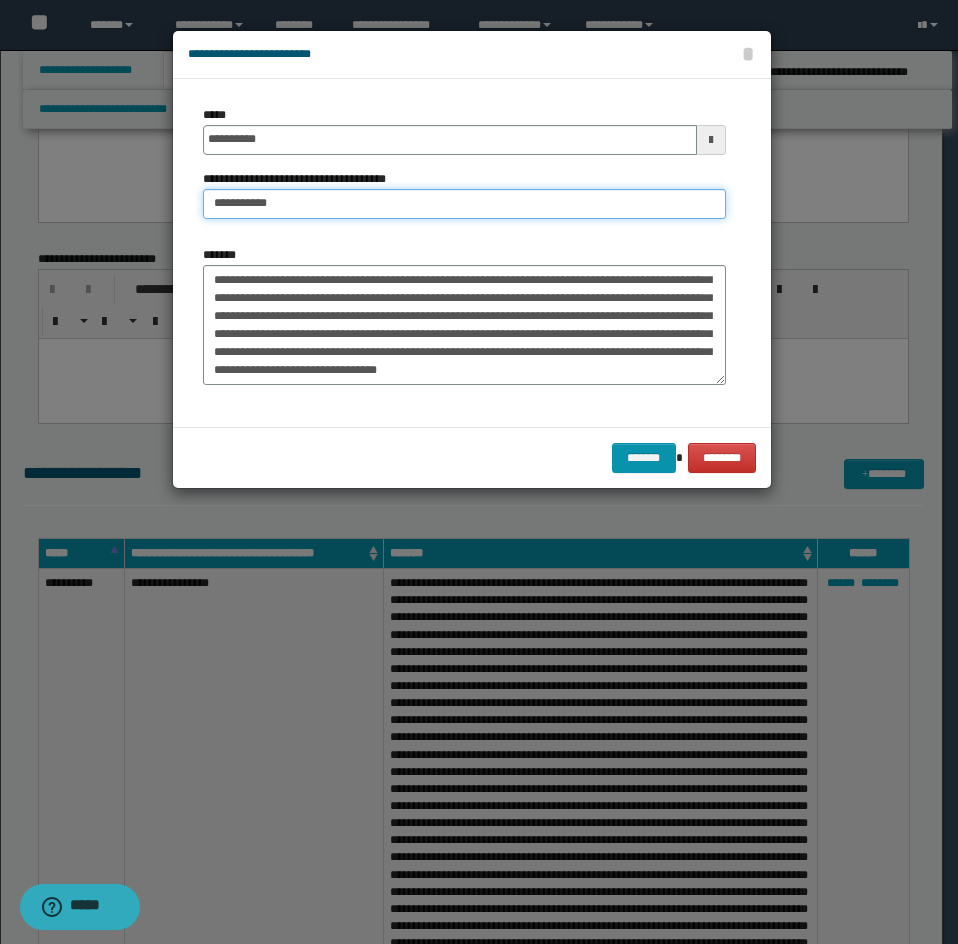 type on "**********" 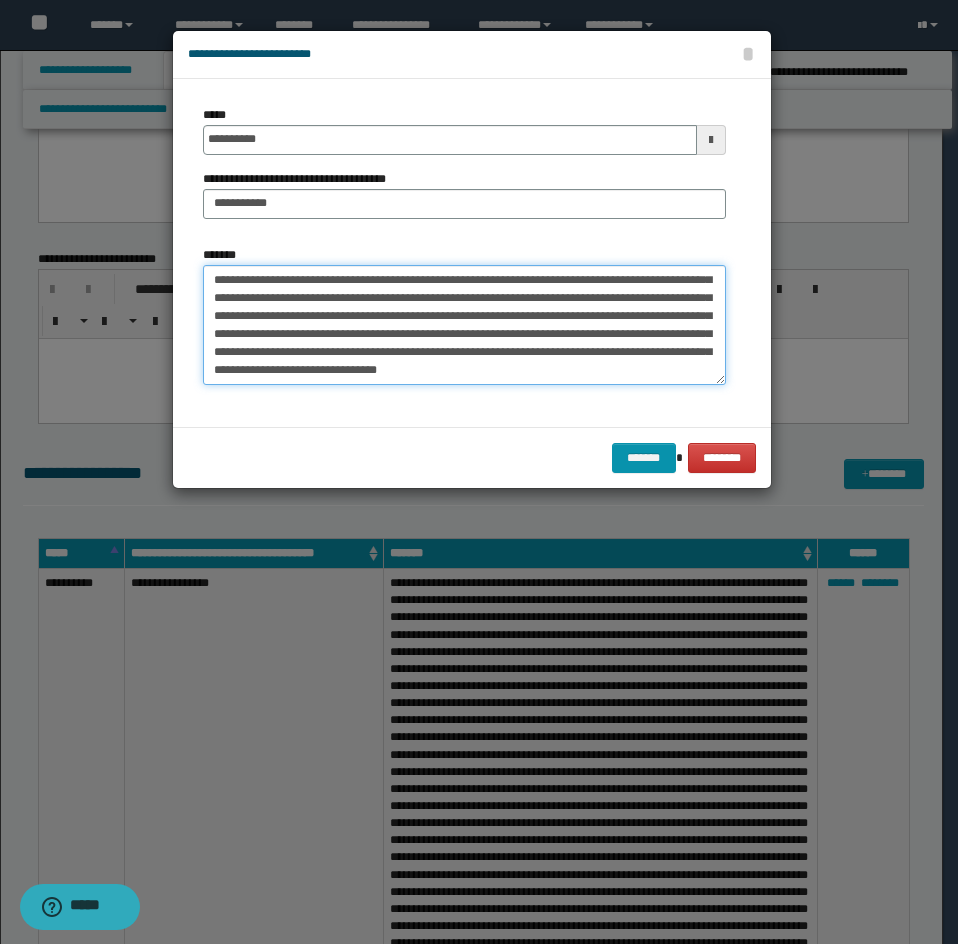 click on "*******" at bounding box center (464, 325) 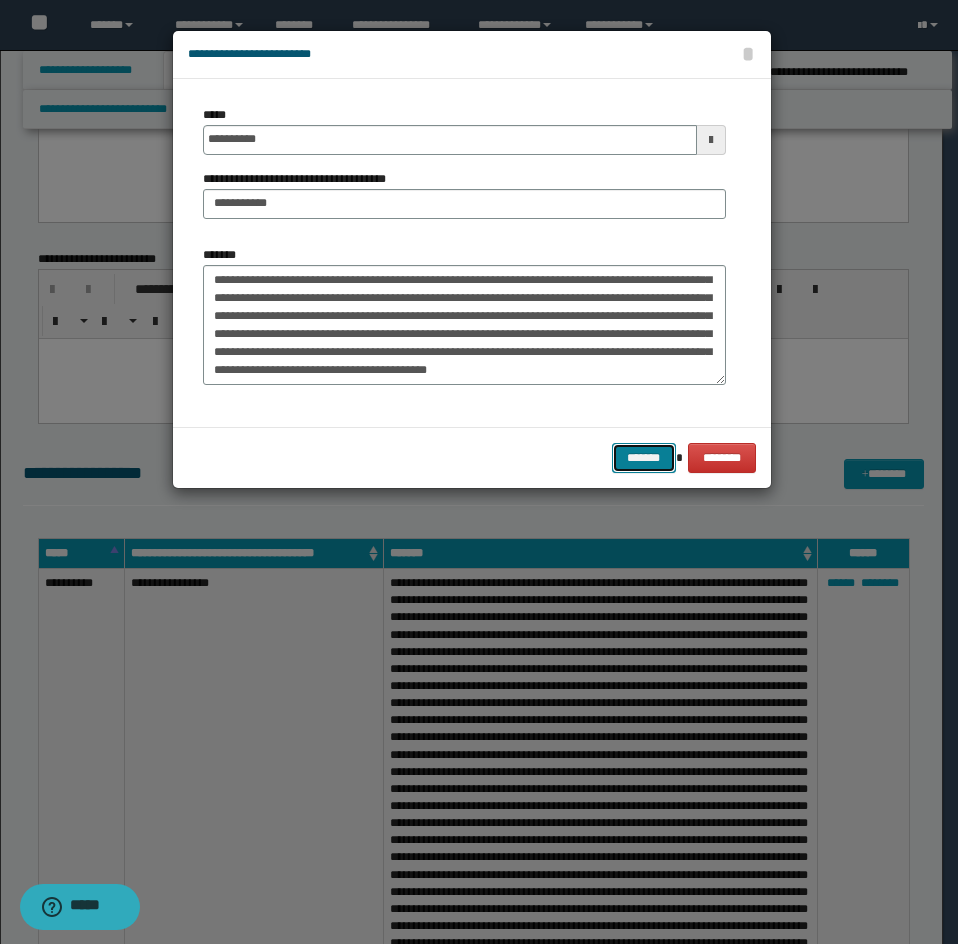 click on "*******" at bounding box center (644, 458) 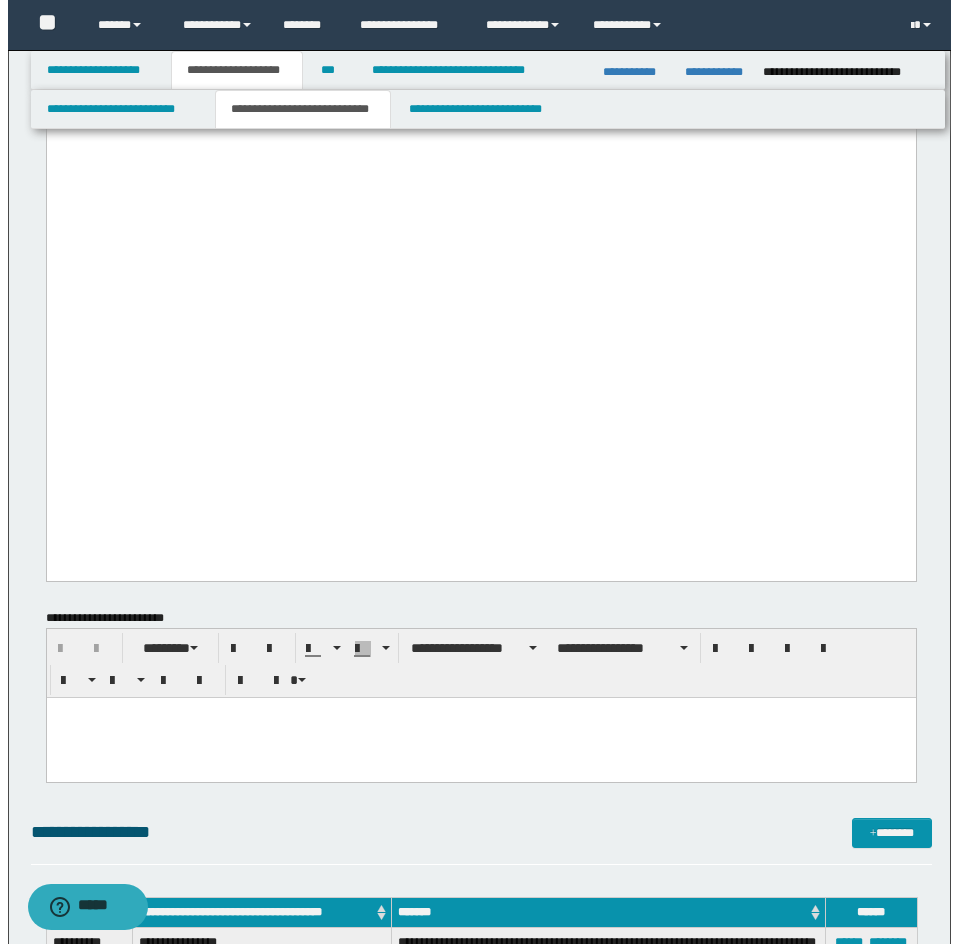 scroll, scrollTop: 3262, scrollLeft: 0, axis: vertical 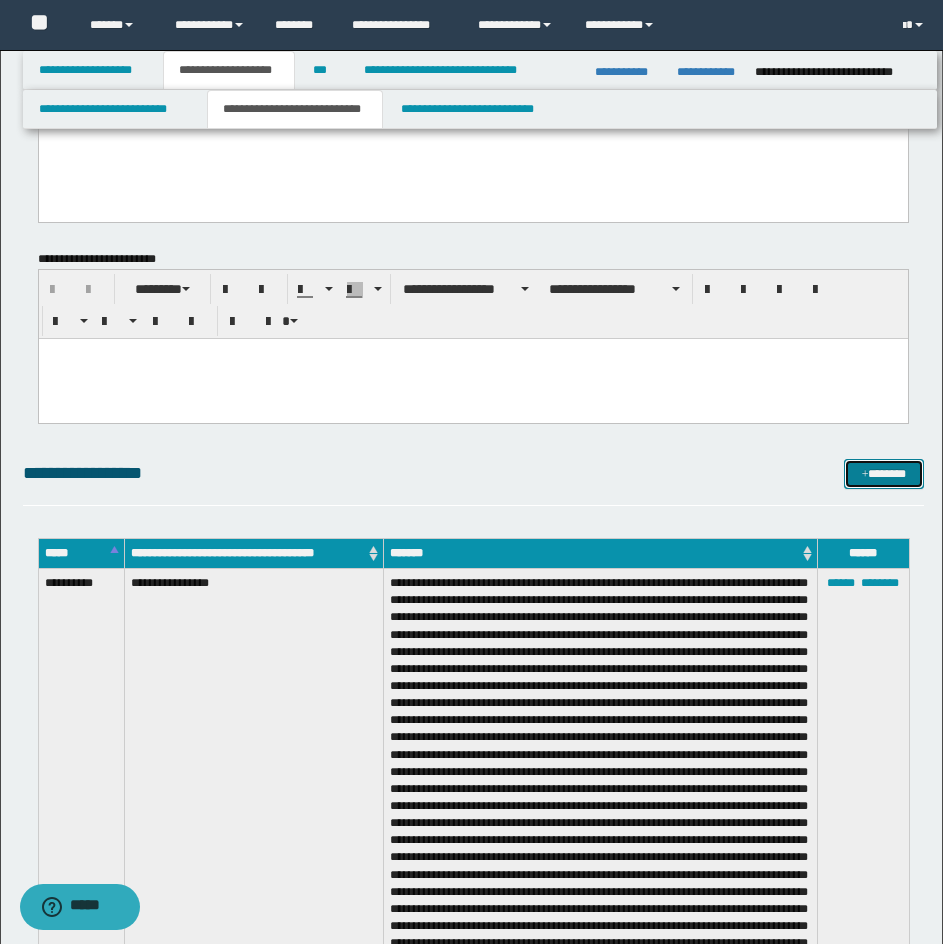 drag, startPoint x: 864, startPoint y: 476, endPoint x: 904, endPoint y: 470, distance: 40.4475 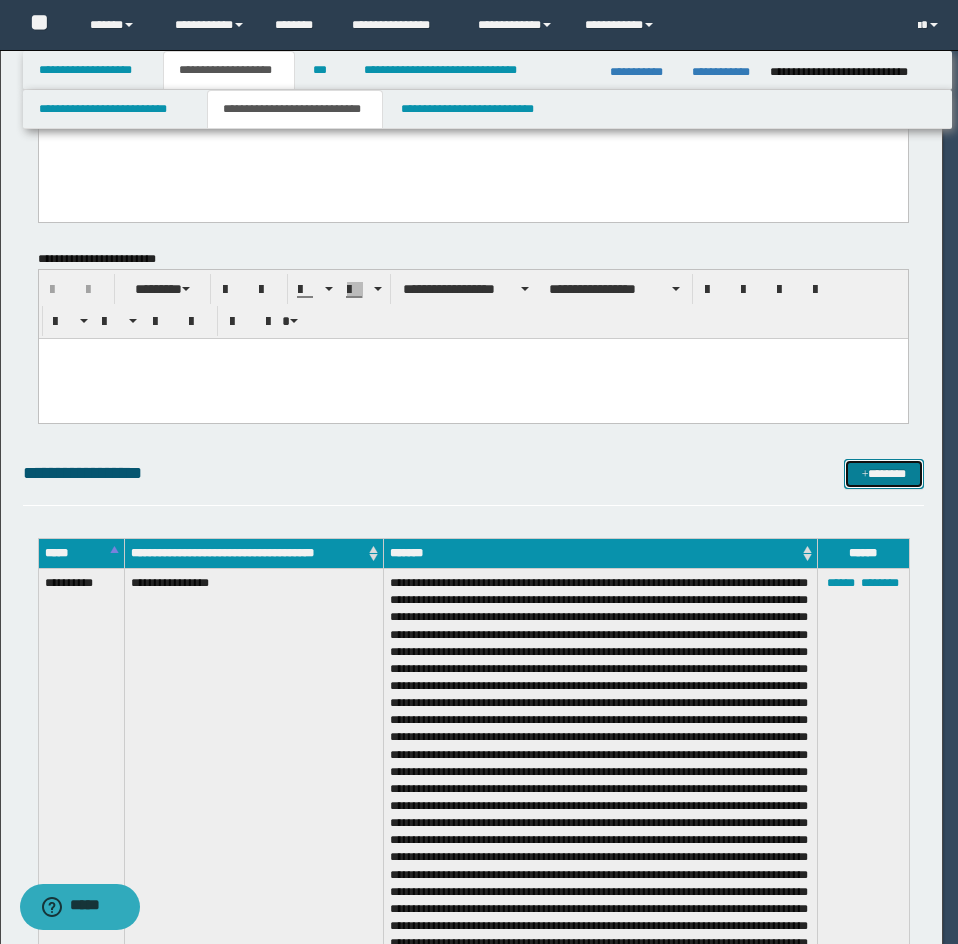 scroll, scrollTop: 0, scrollLeft: 0, axis: both 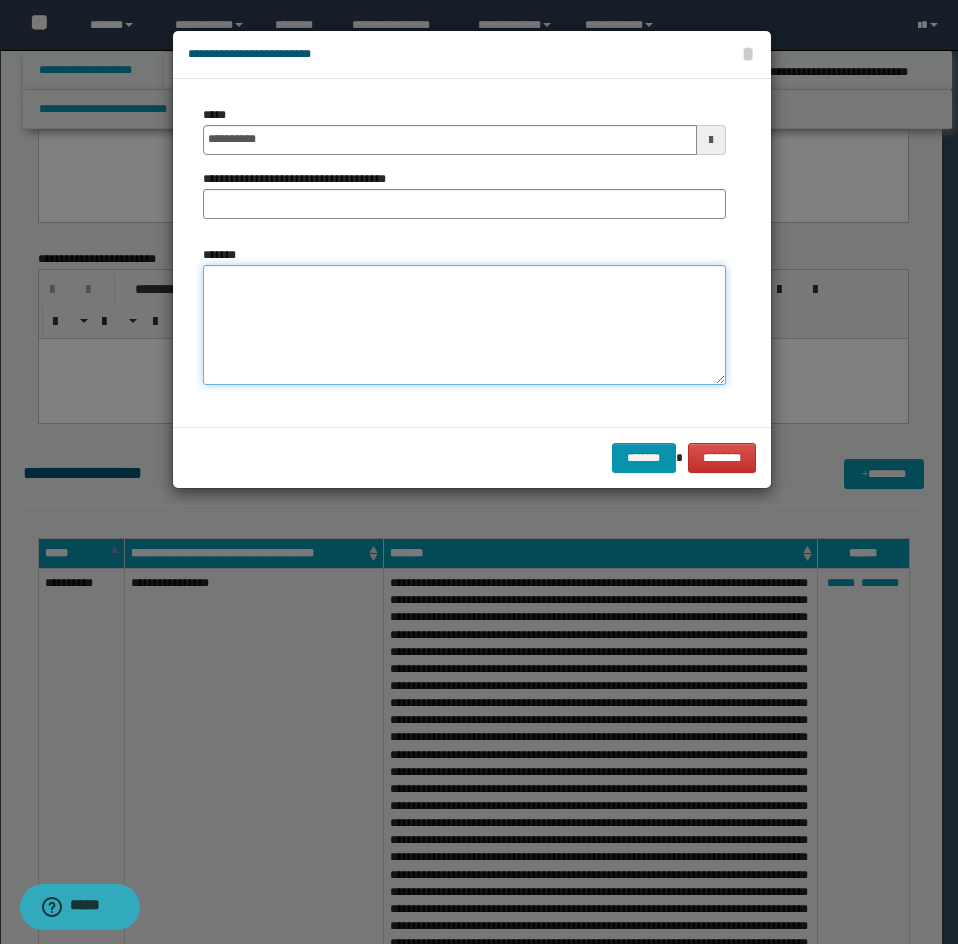 click on "*******" at bounding box center (464, 325) 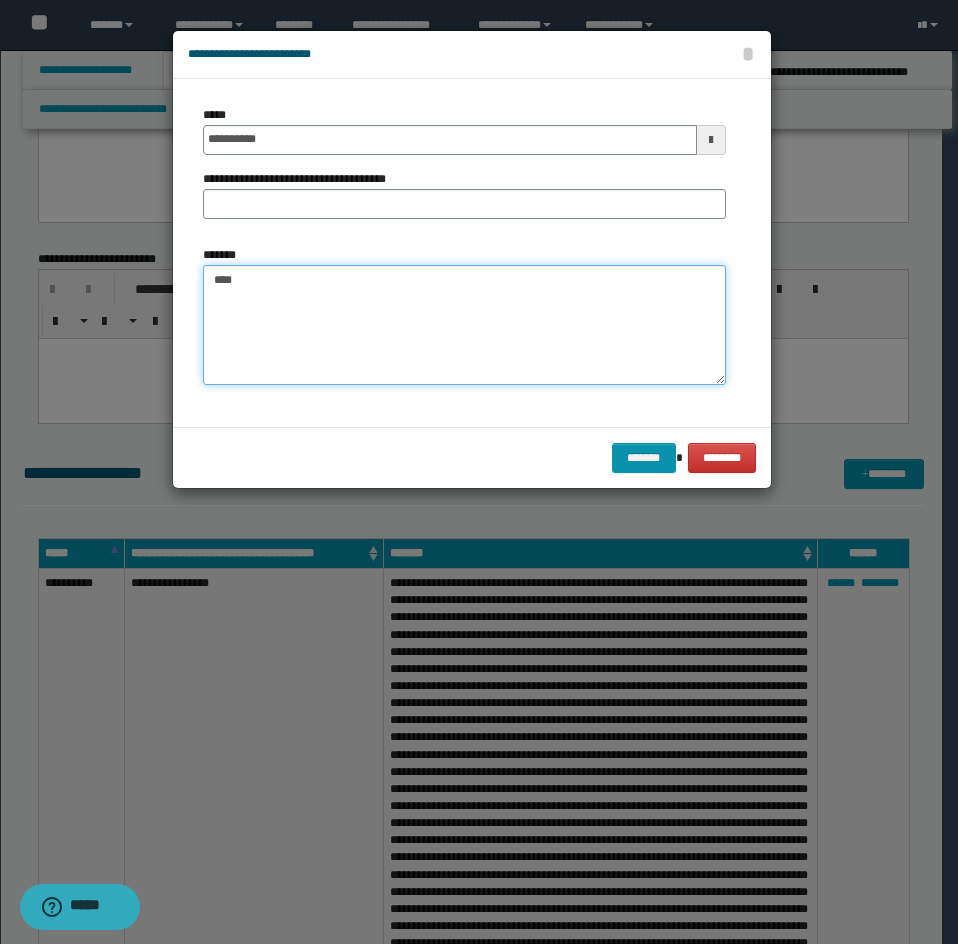 paste on "**********" 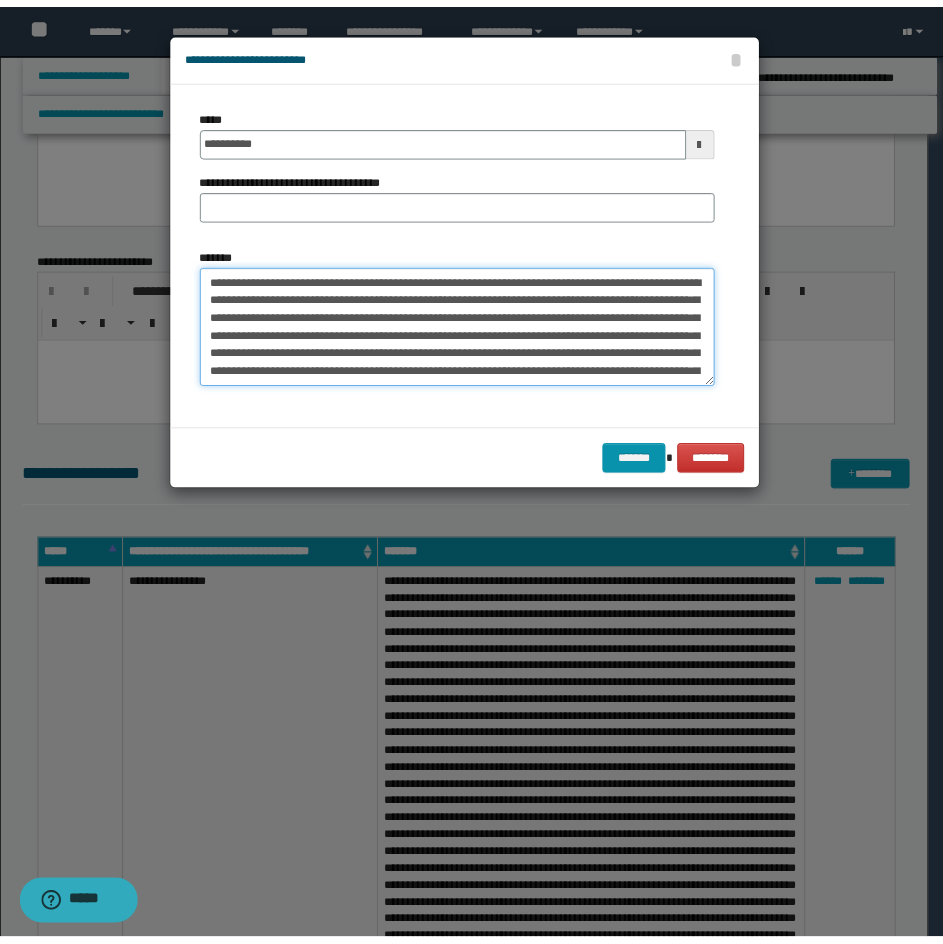scroll, scrollTop: 318, scrollLeft: 0, axis: vertical 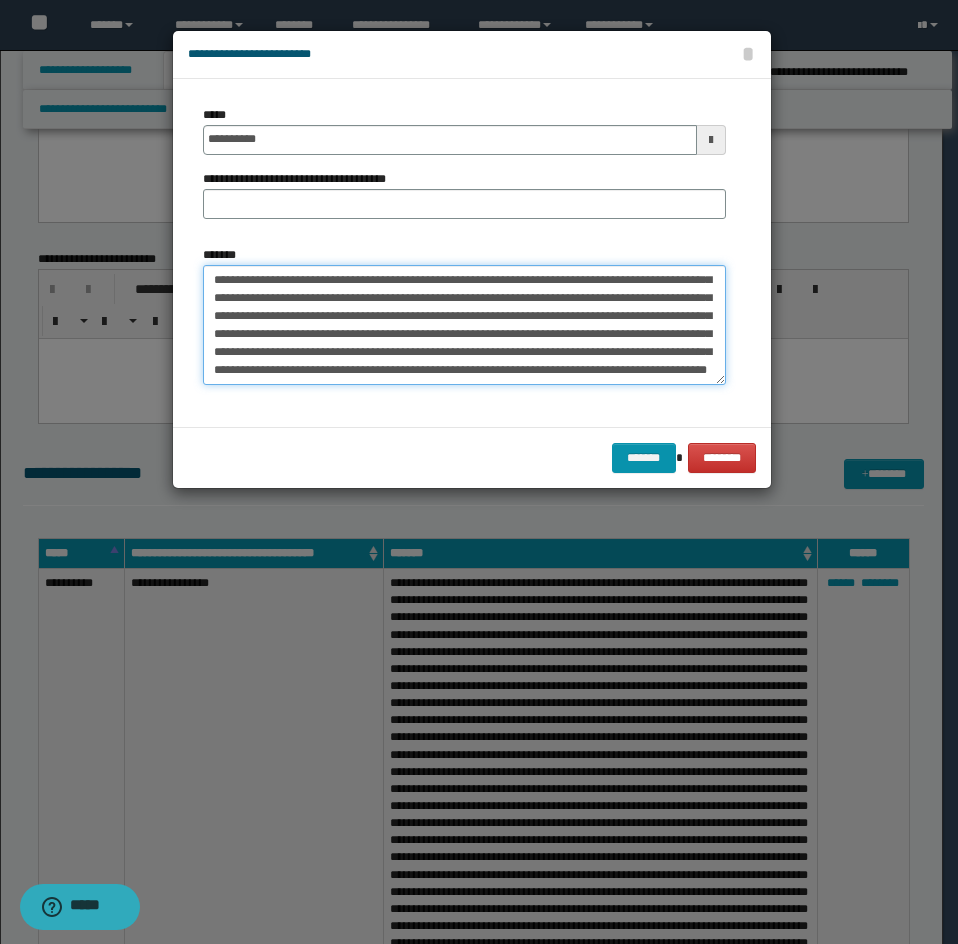 type on "**********" 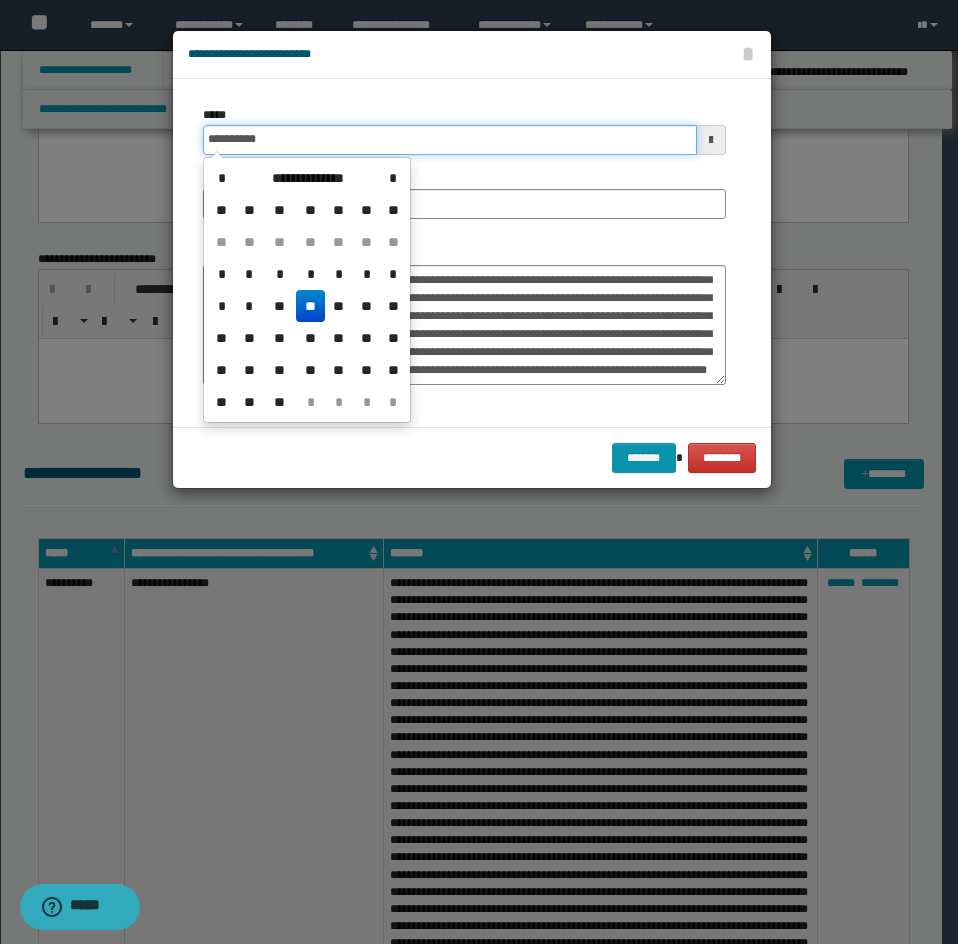 click on "**********" at bounding box center [450, 140] 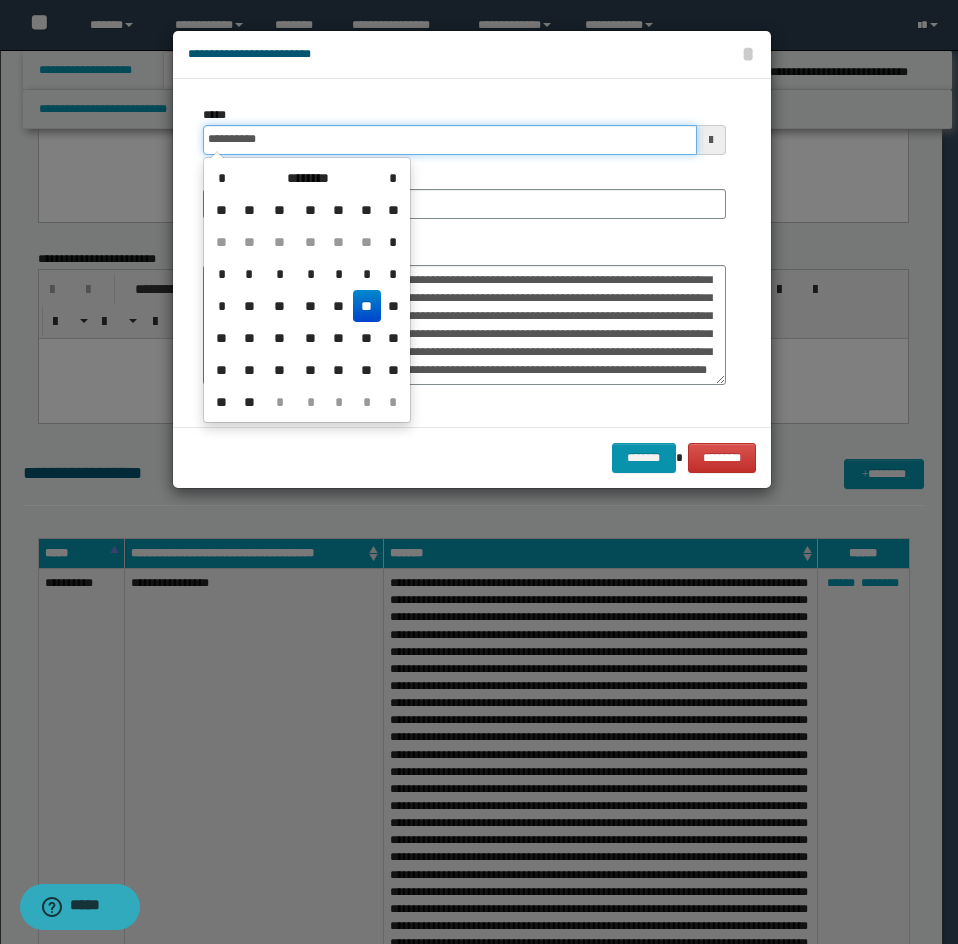 type on "**********" 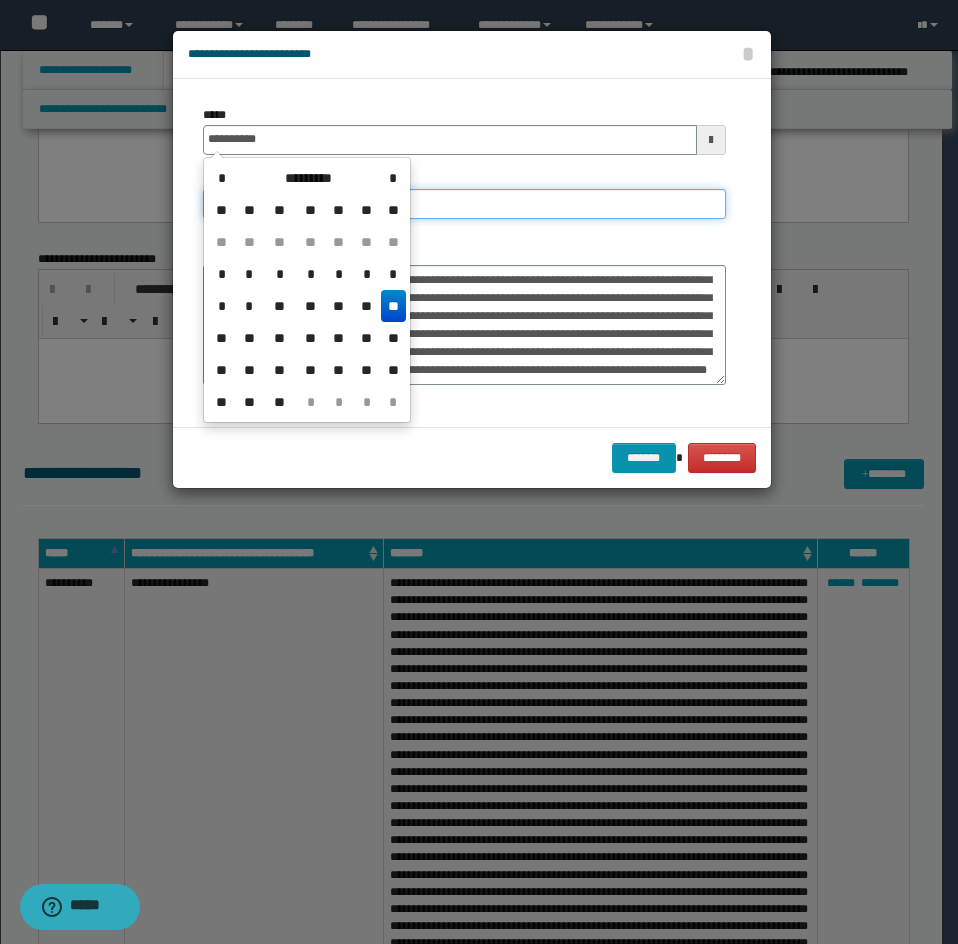 click on "**********" at bounding box center [464, 204] 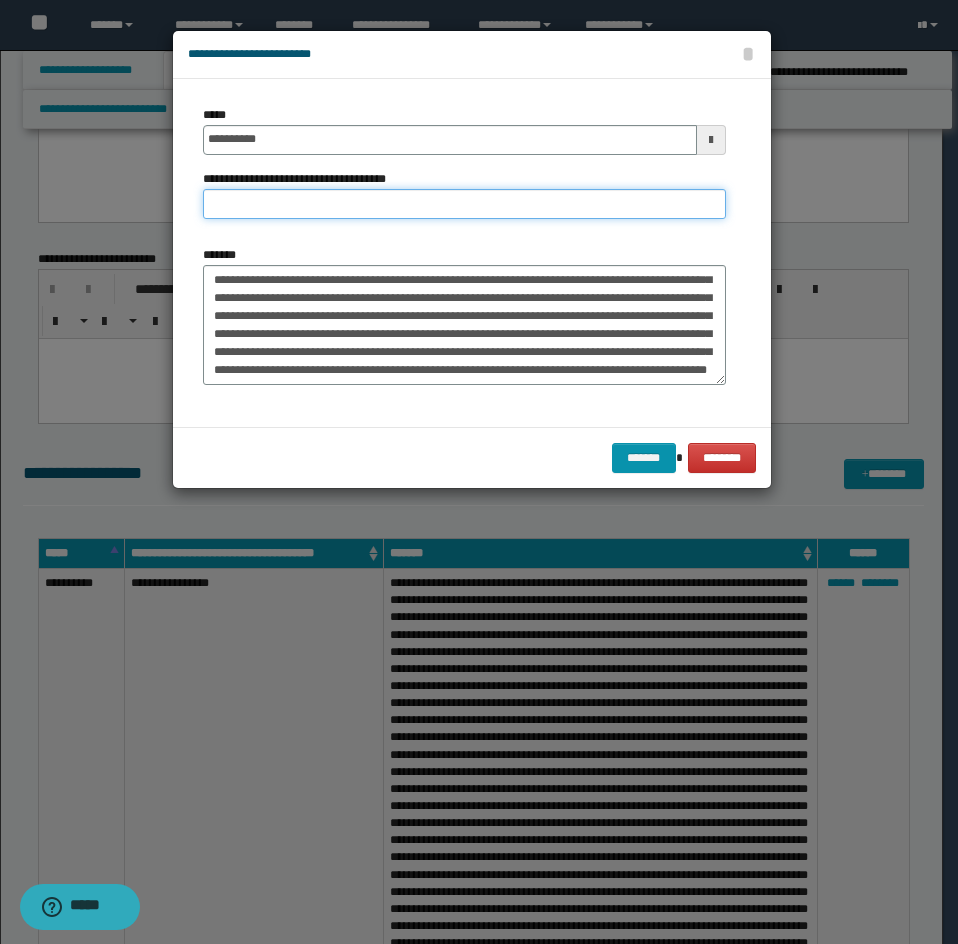 type on "**********" 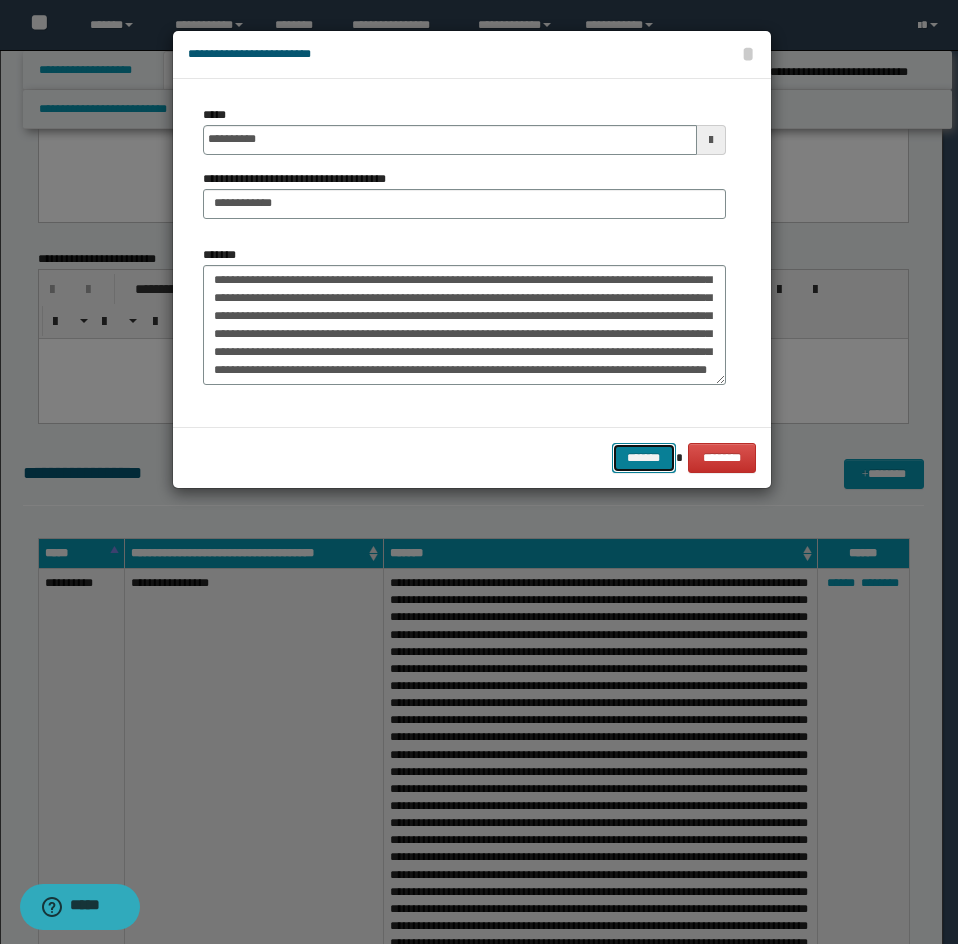 click on "*******" at bounding box center (644, 458) 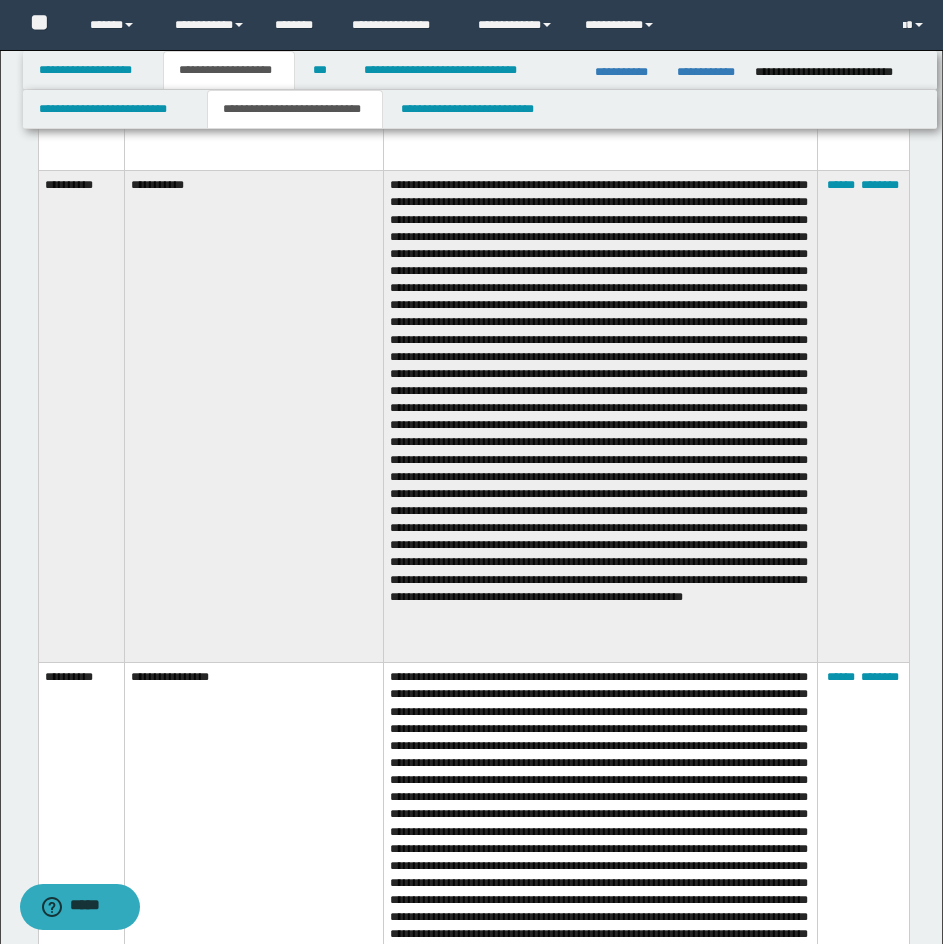 scroll, scrollTop: 6462, scrollLeft: 0, axis: vertical 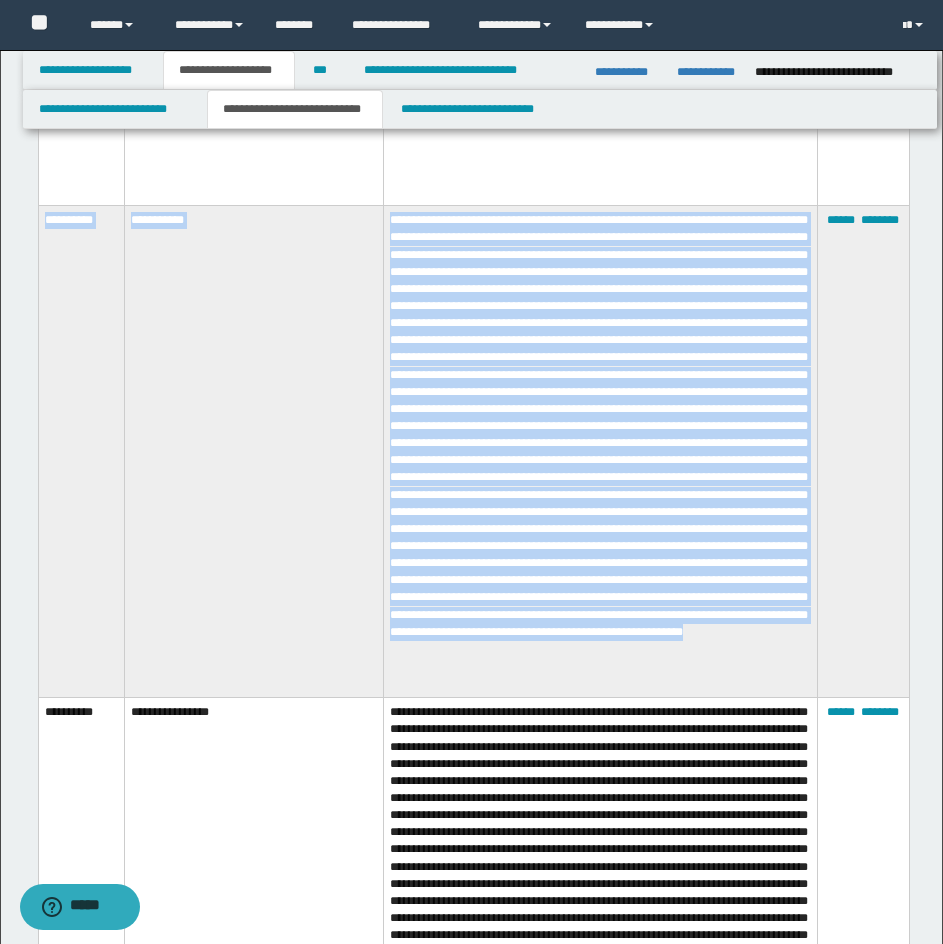 drag, startPoint x: 46, startPoint y: 256, endPoint x: 641, endPoint y: 716, distance: 752.08044 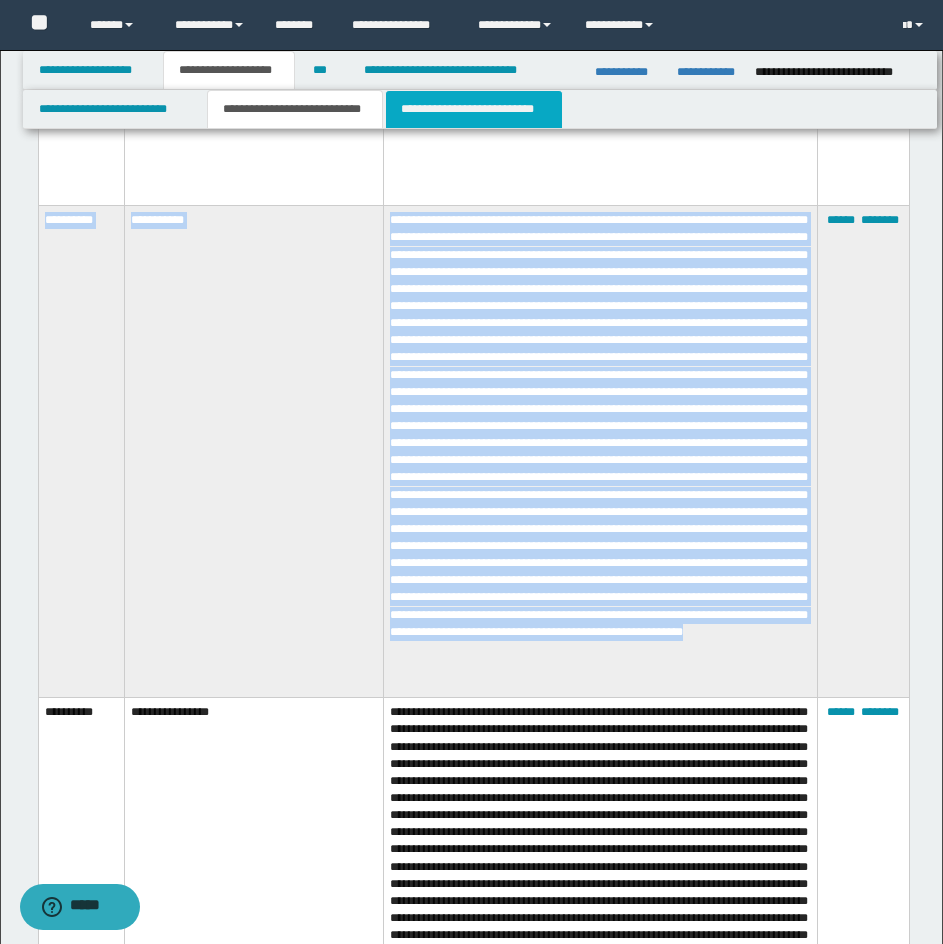 click on "**********" at bounding box center (474, 109) 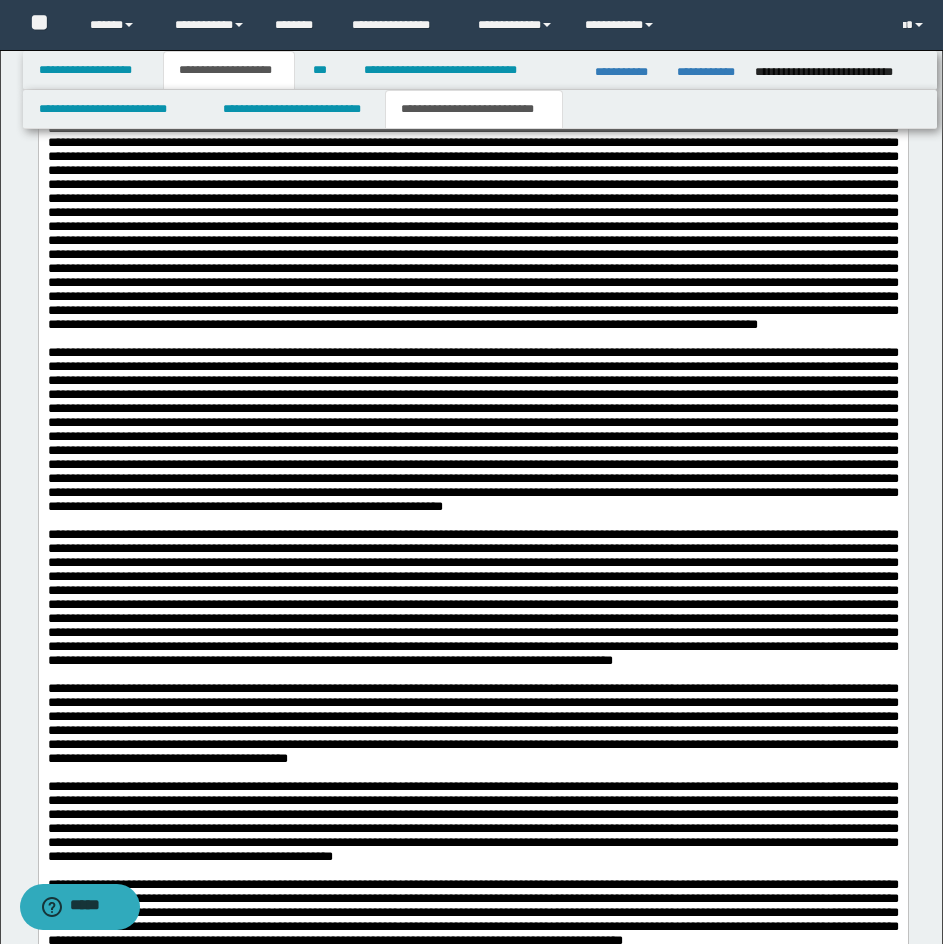 scroll, scrollTop: 3162, scrollLeft: 0, axis: vertical 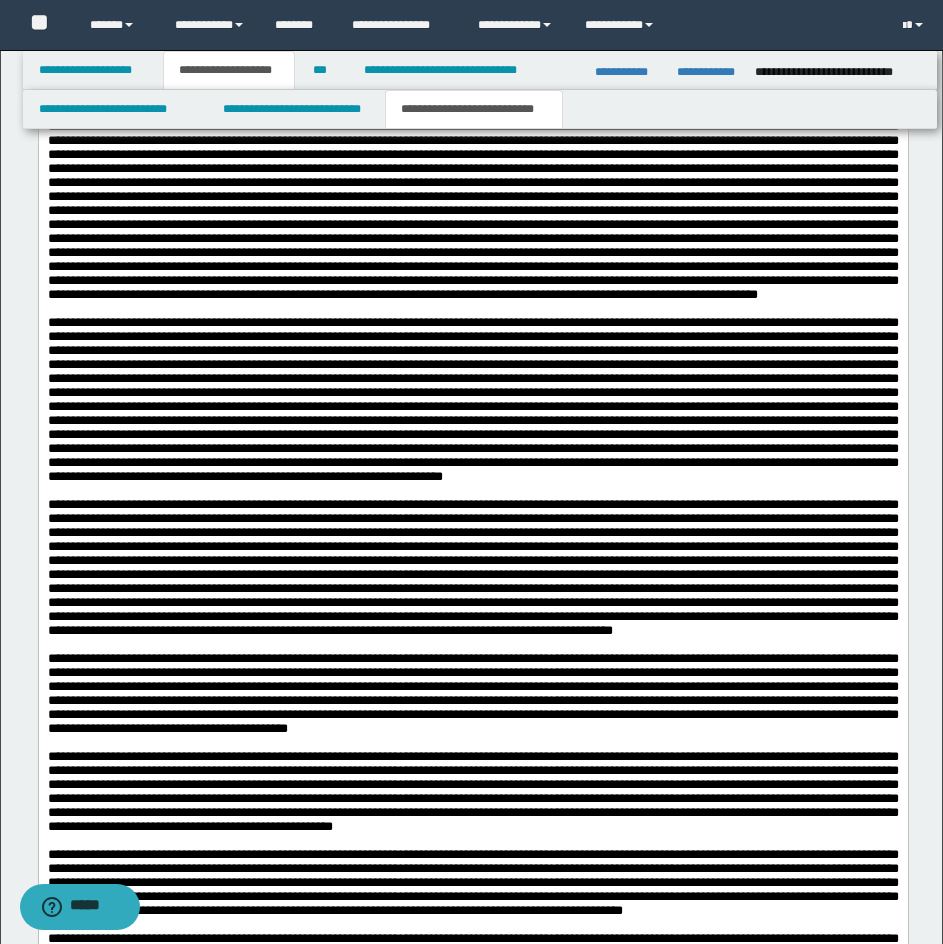 click at bounding box center (472, 310) 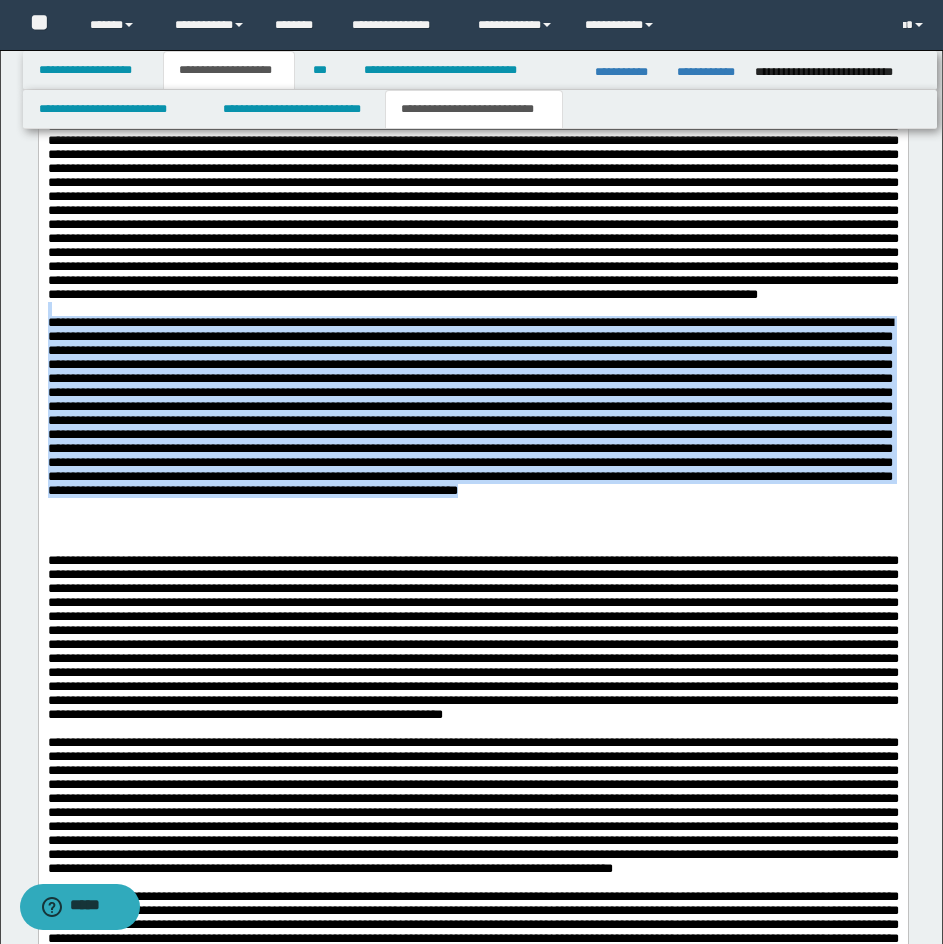drag, startPoint x: 456, startPoint y: 763, endPoint x: 52, endPoint y: -311, distance: 1147.472 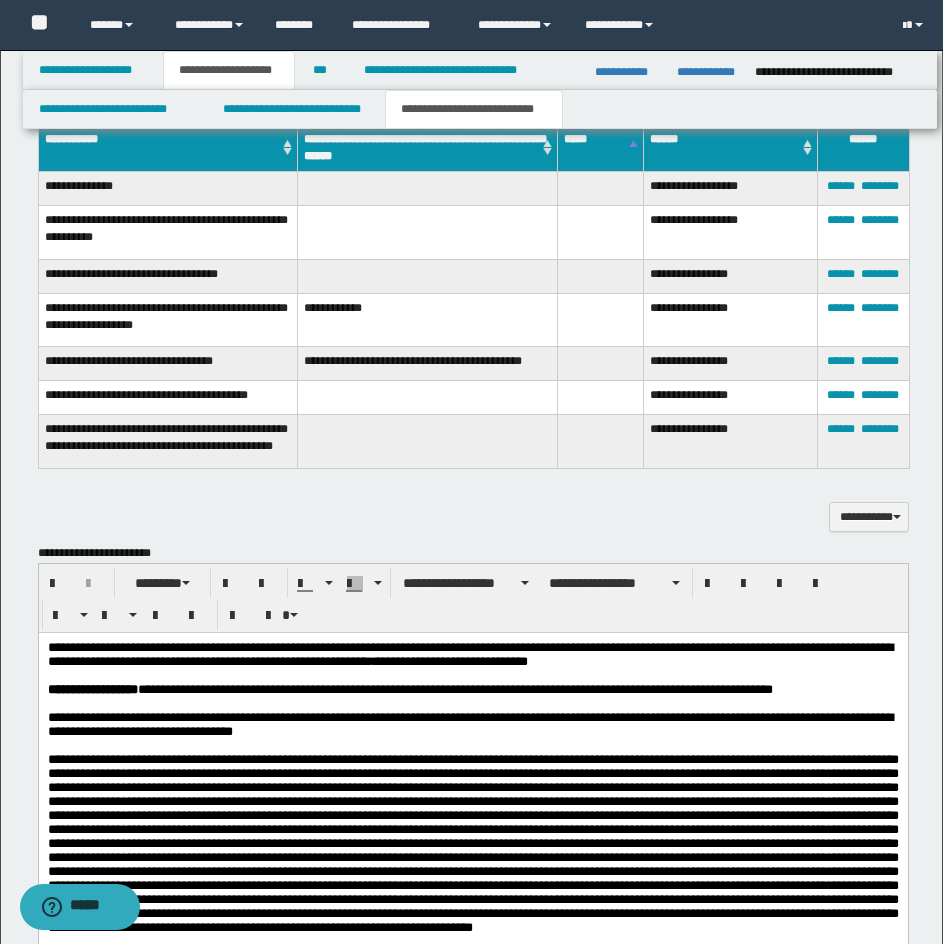 scroll, scrollTop: 1862, scrollLeft: 0, axis: vertical 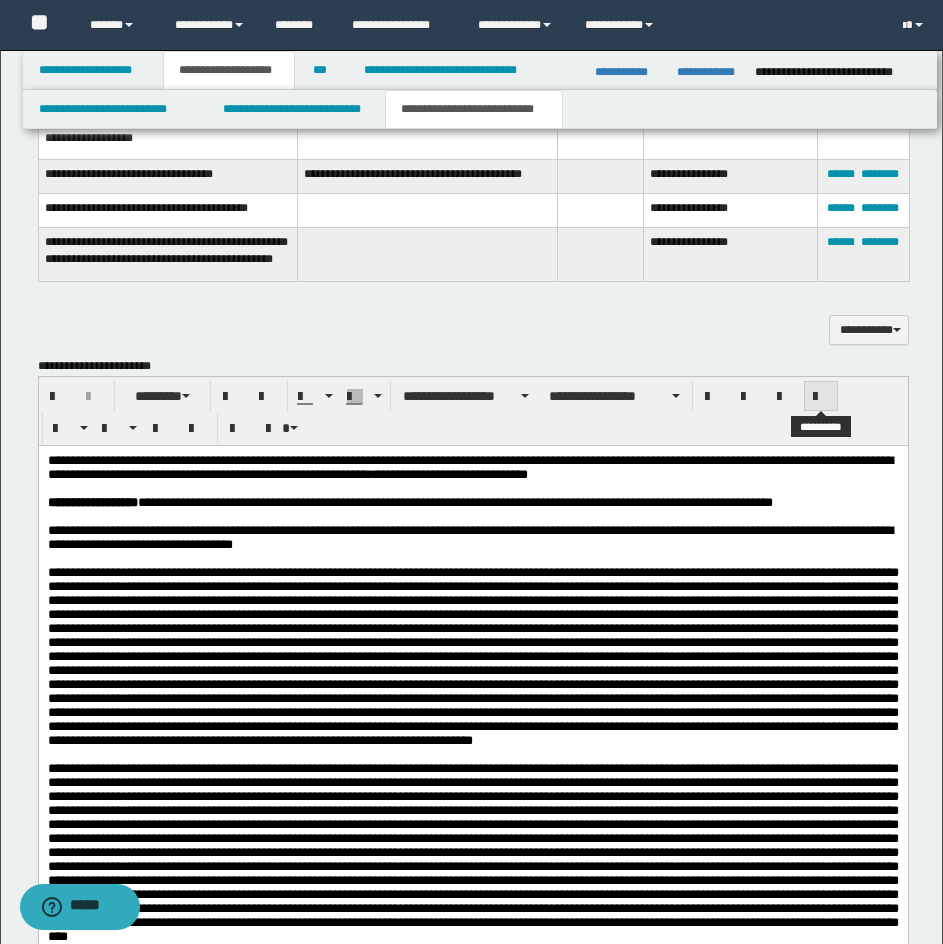 click at bounding box center [821, 397] 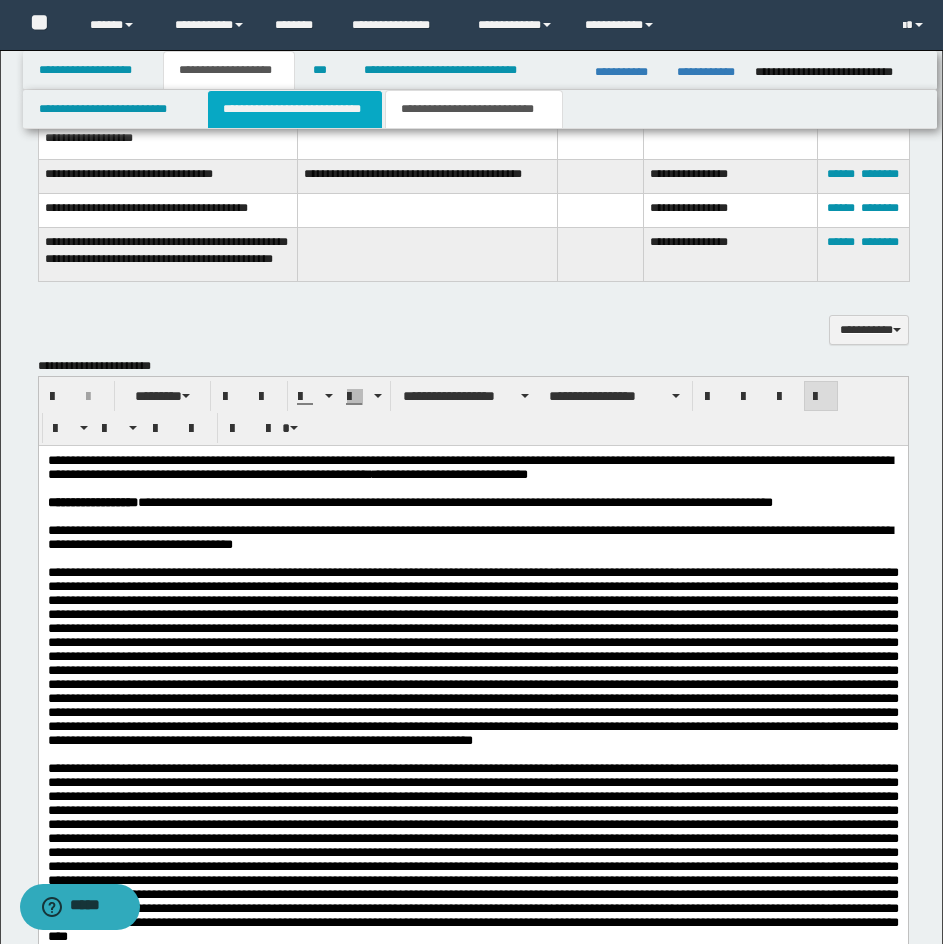 click on "**********" at bounding box center (295, 109) 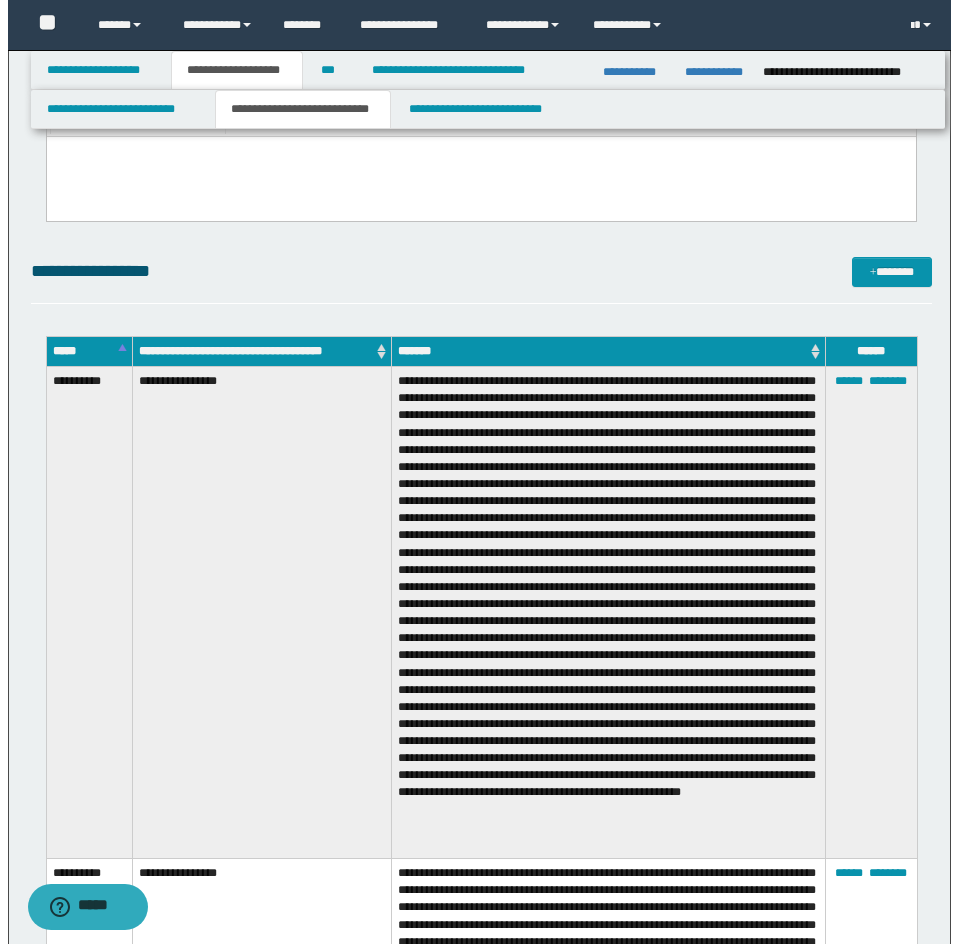 scroll, scrollTop: 3462, scrollLeft: 0, axis: vertical 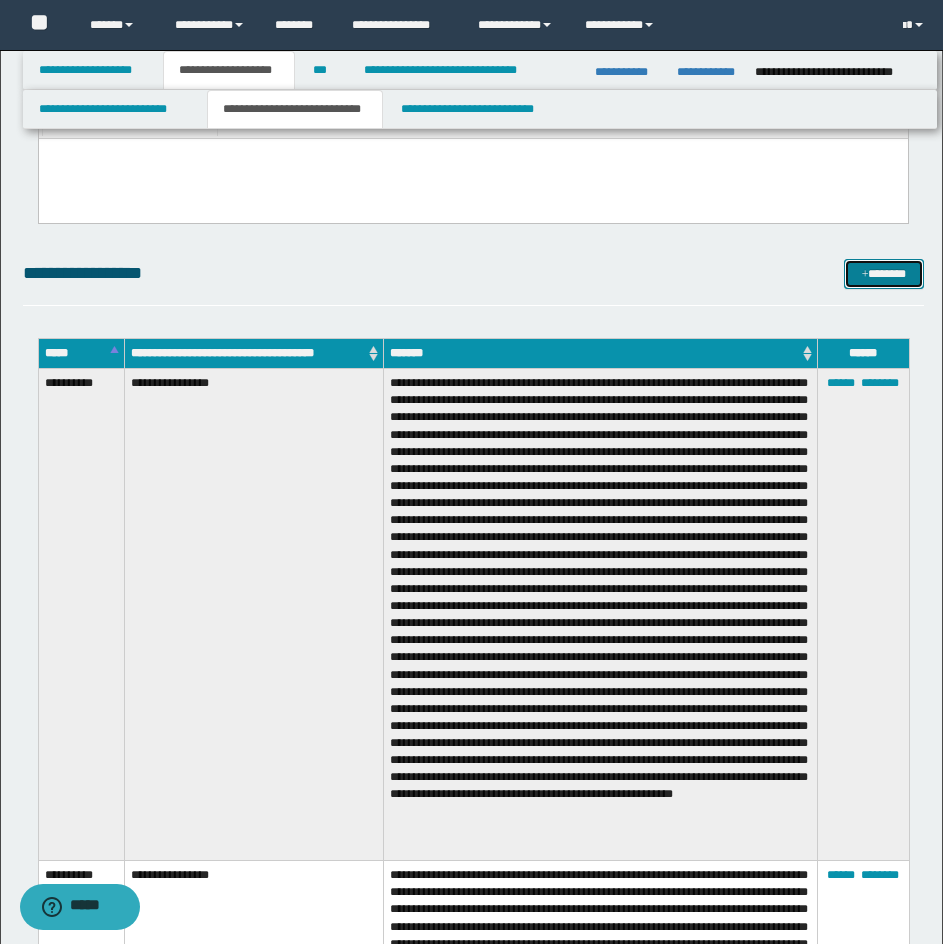 click at bounding box center (865, 275) 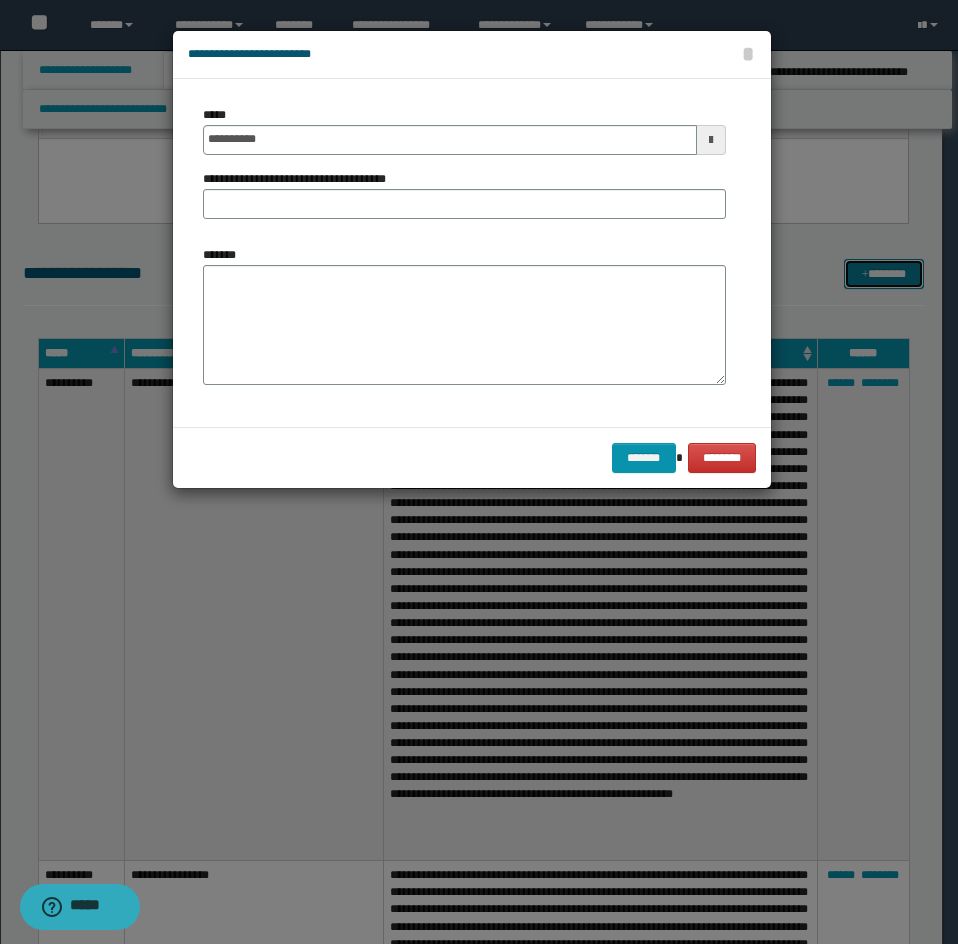 scroll, scrollTop: 0, scrollLeft: 0, axis: both 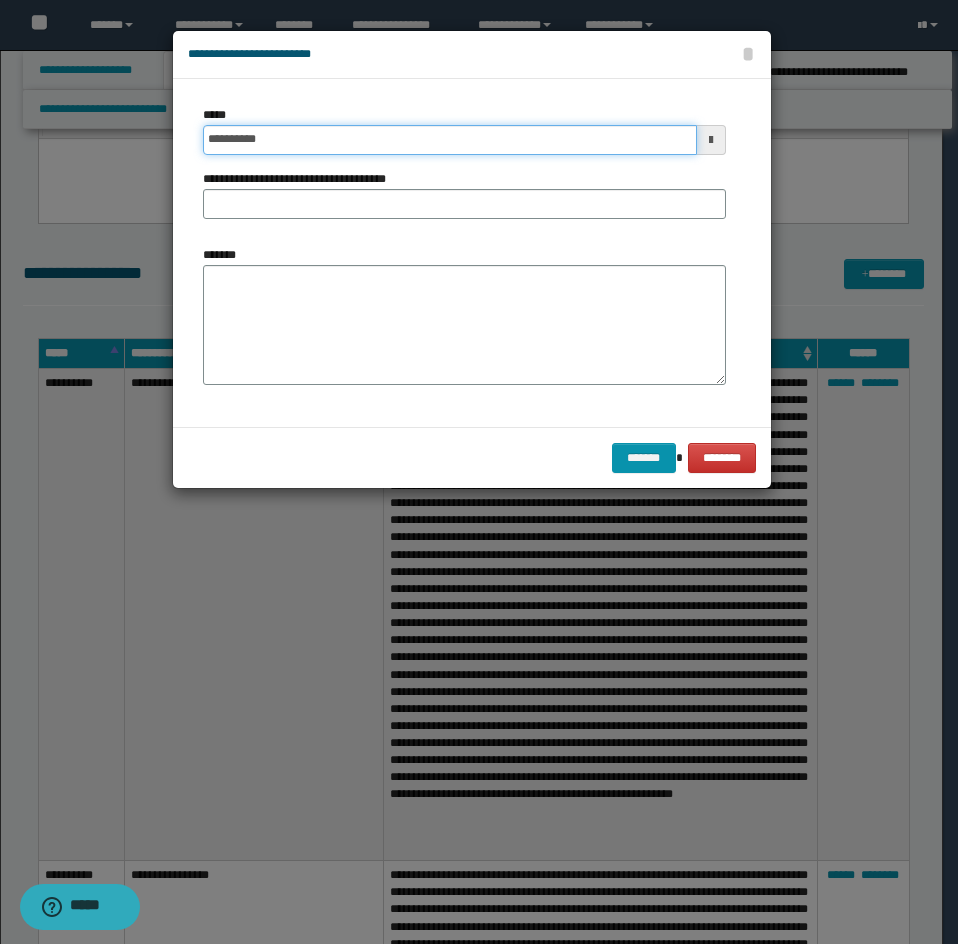 click on "**********" at bounding box center [450, 140] 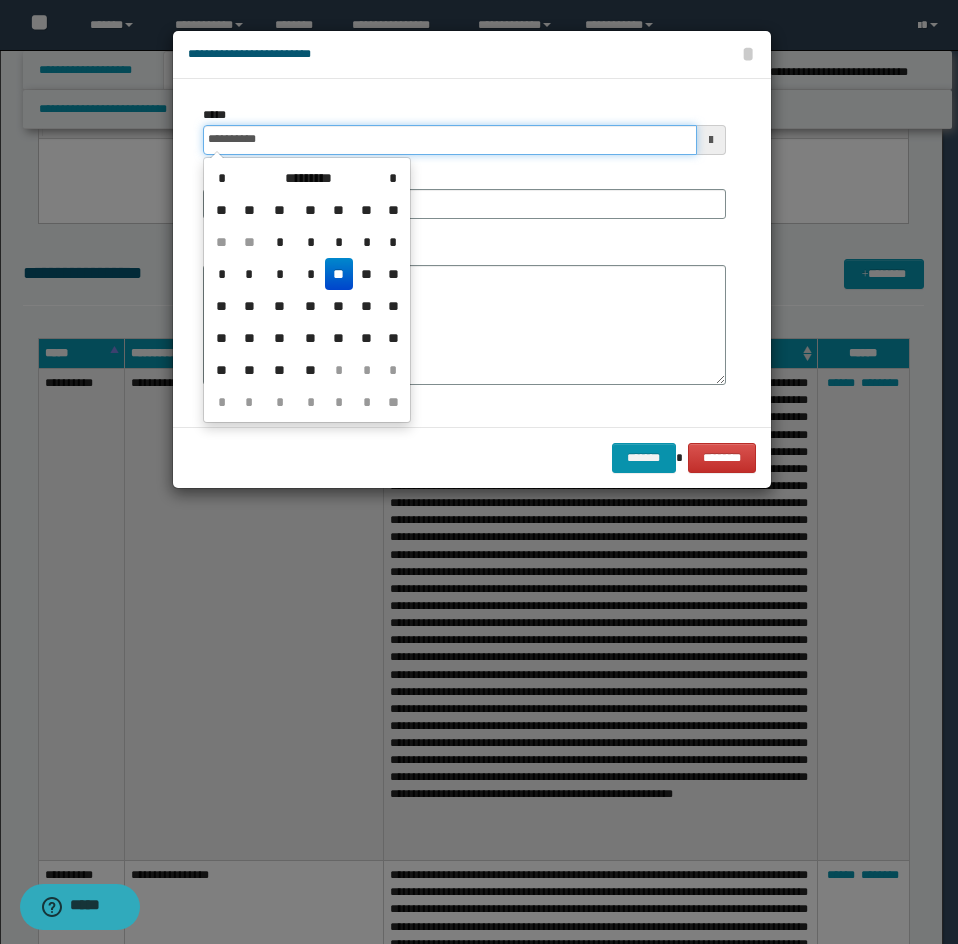 type on "**********" 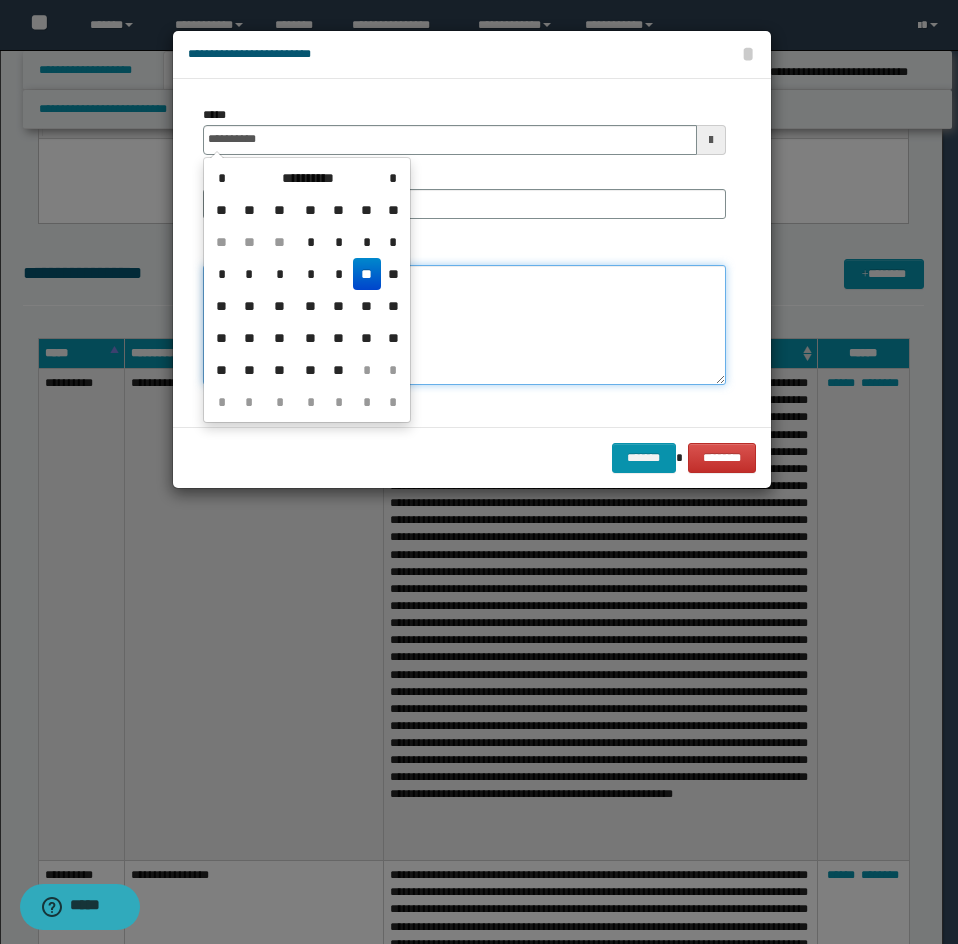 click on "*******" at bounding box center (464, 325) 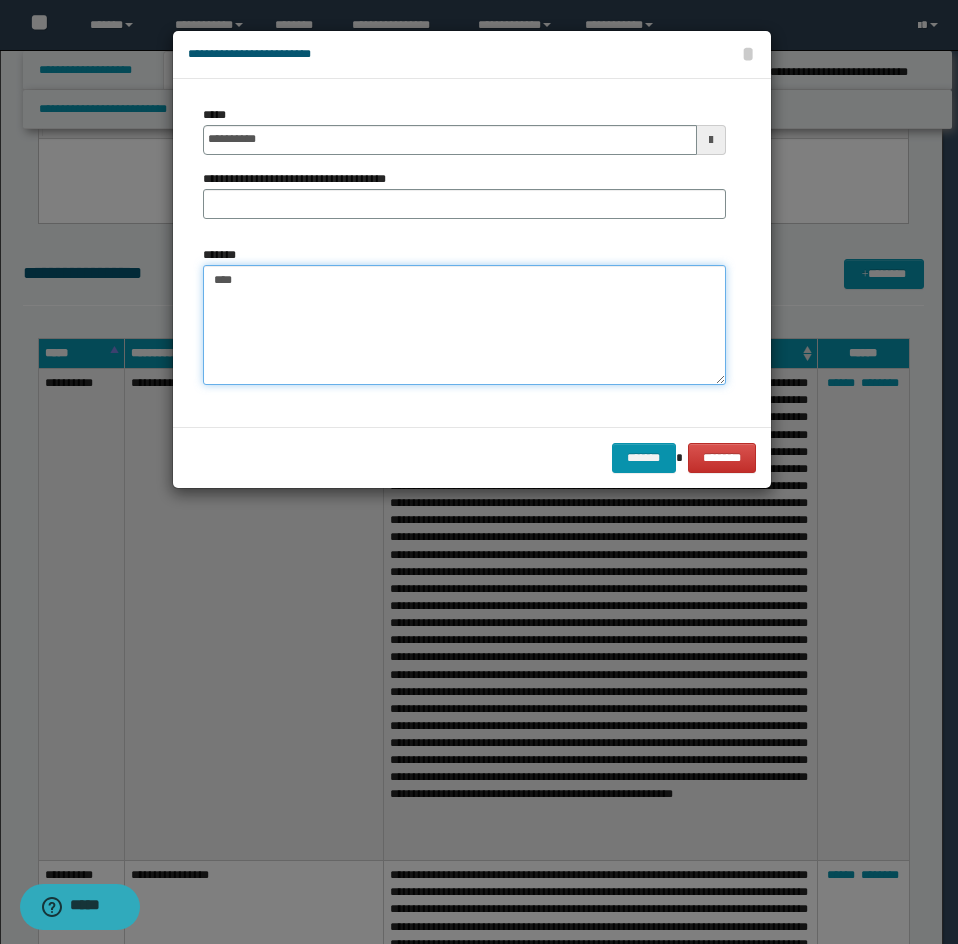 click on "****" at bounding box center (464, 325) 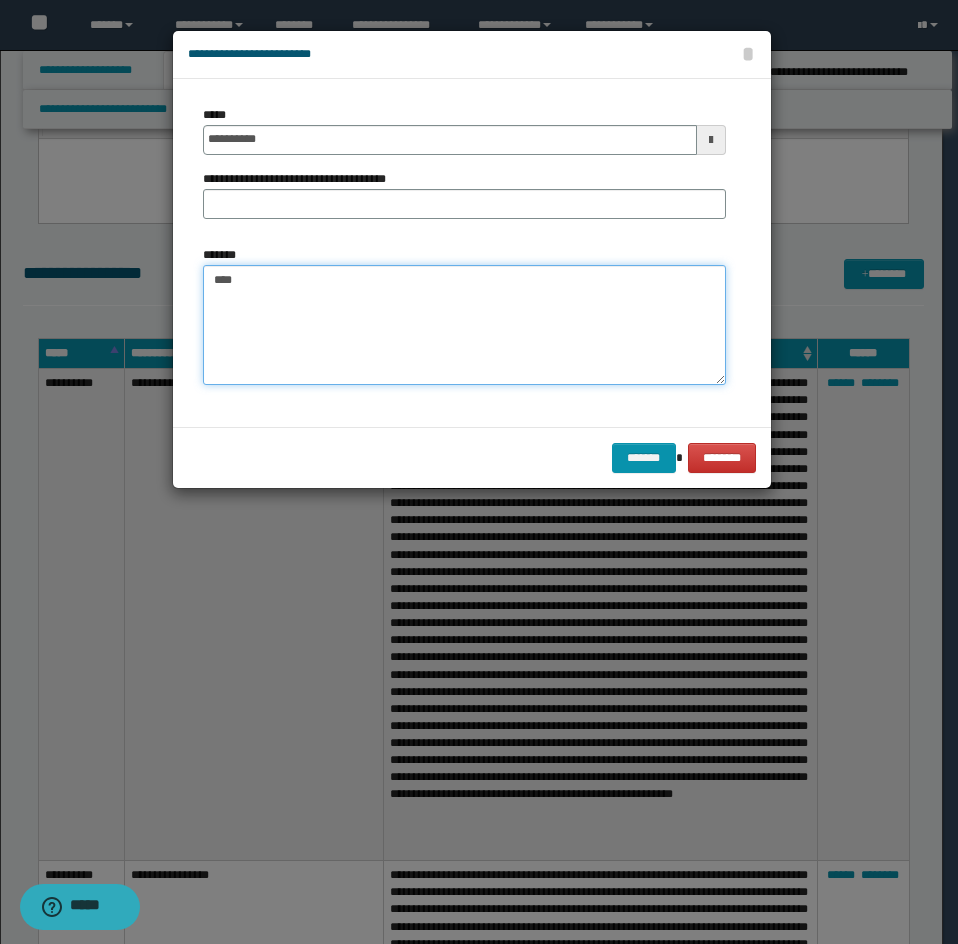 paste on "**********" 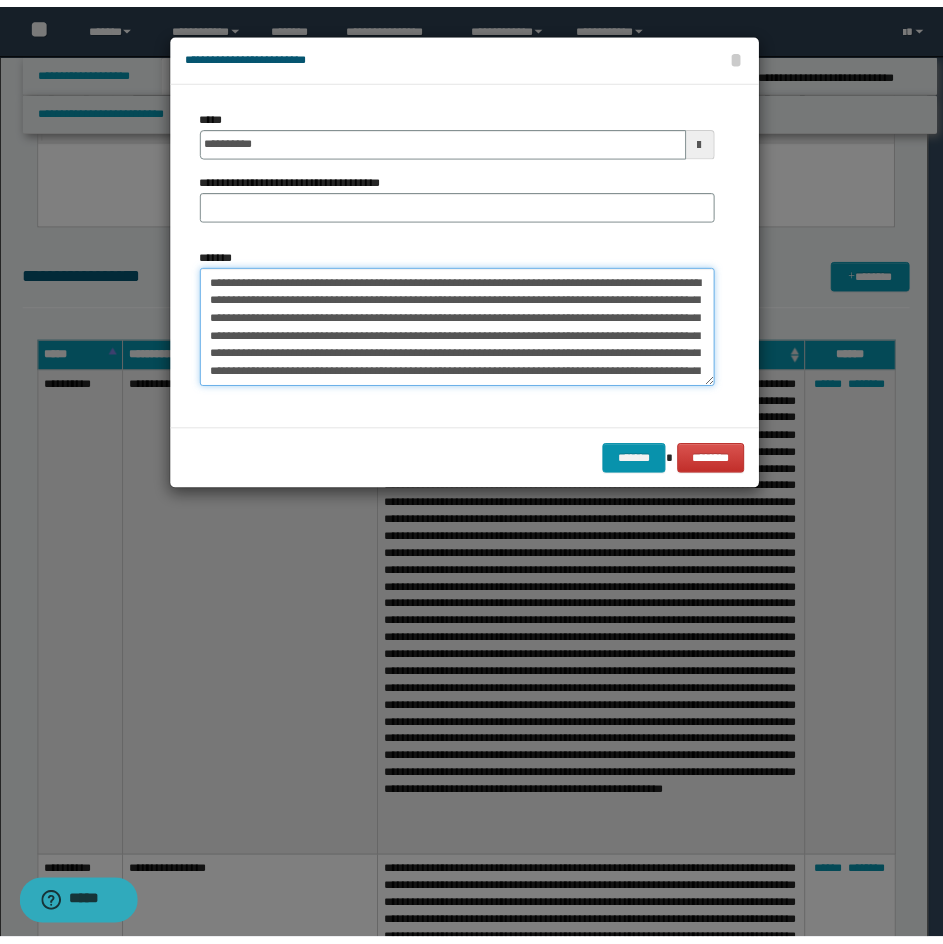 scroll, scrollTop: 282, scrollLeft: 0, axis: vertical 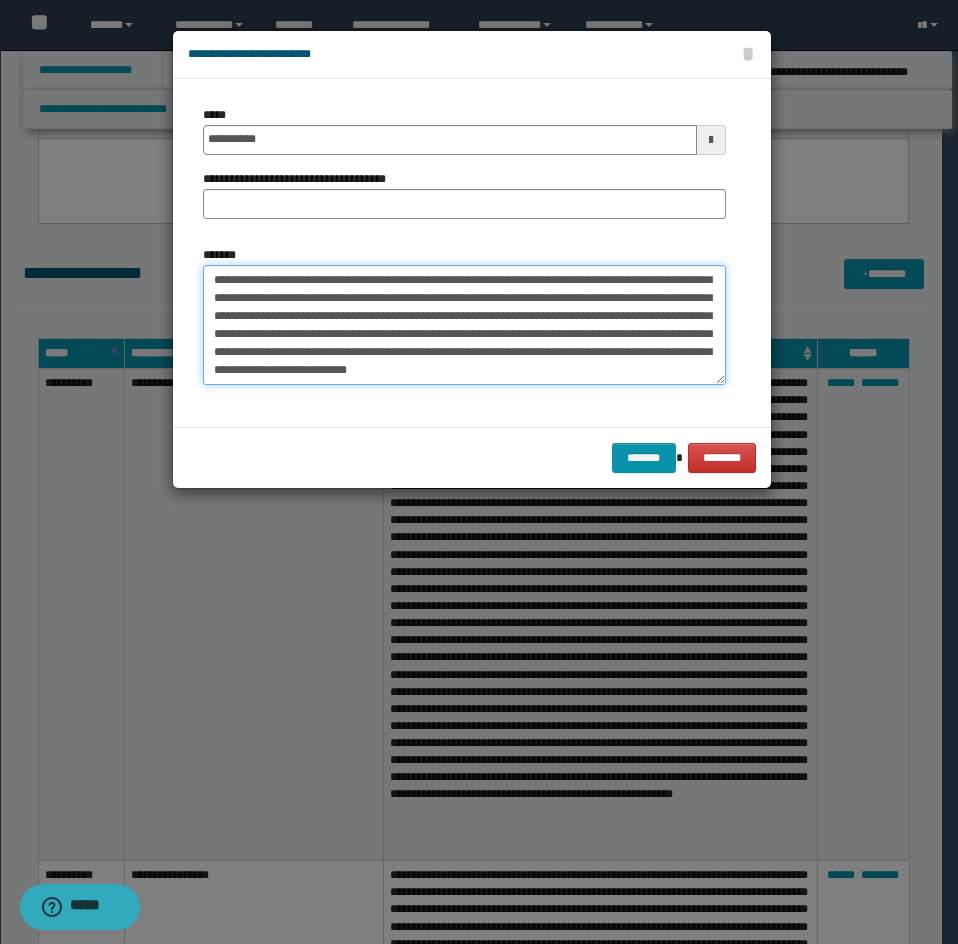 type on "**********" 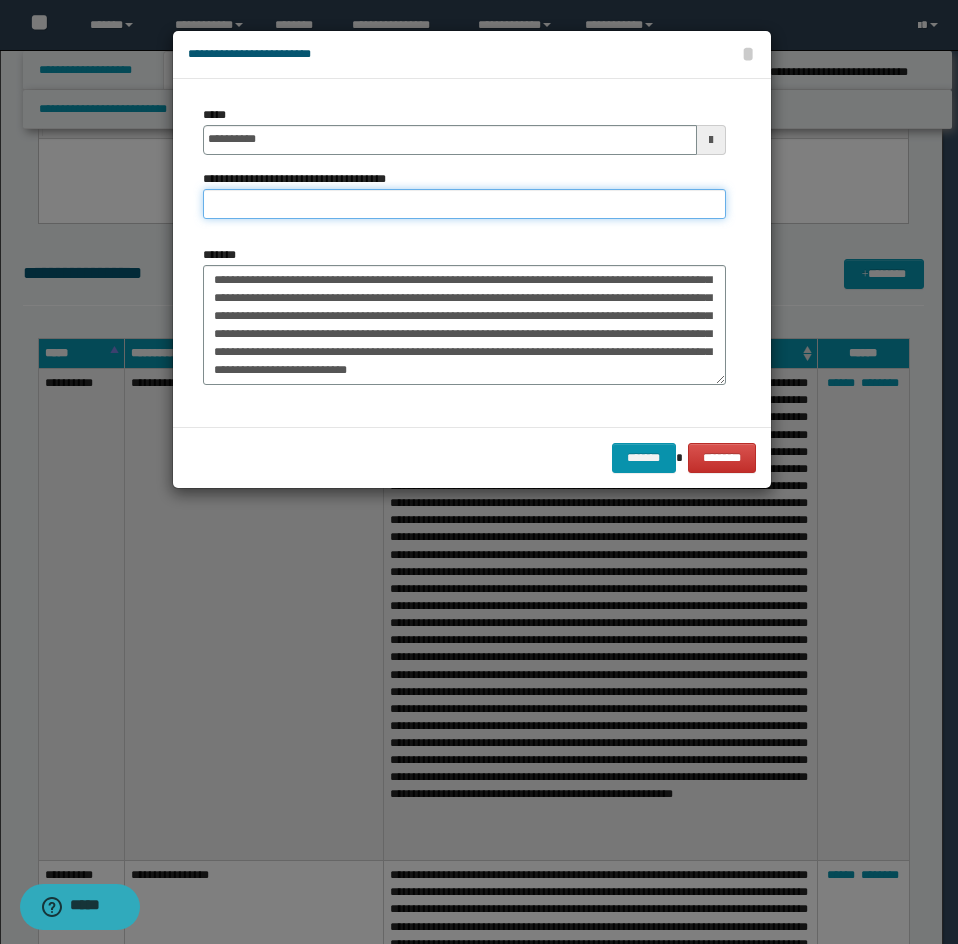click on "**********" at bounding box center (464, 204) 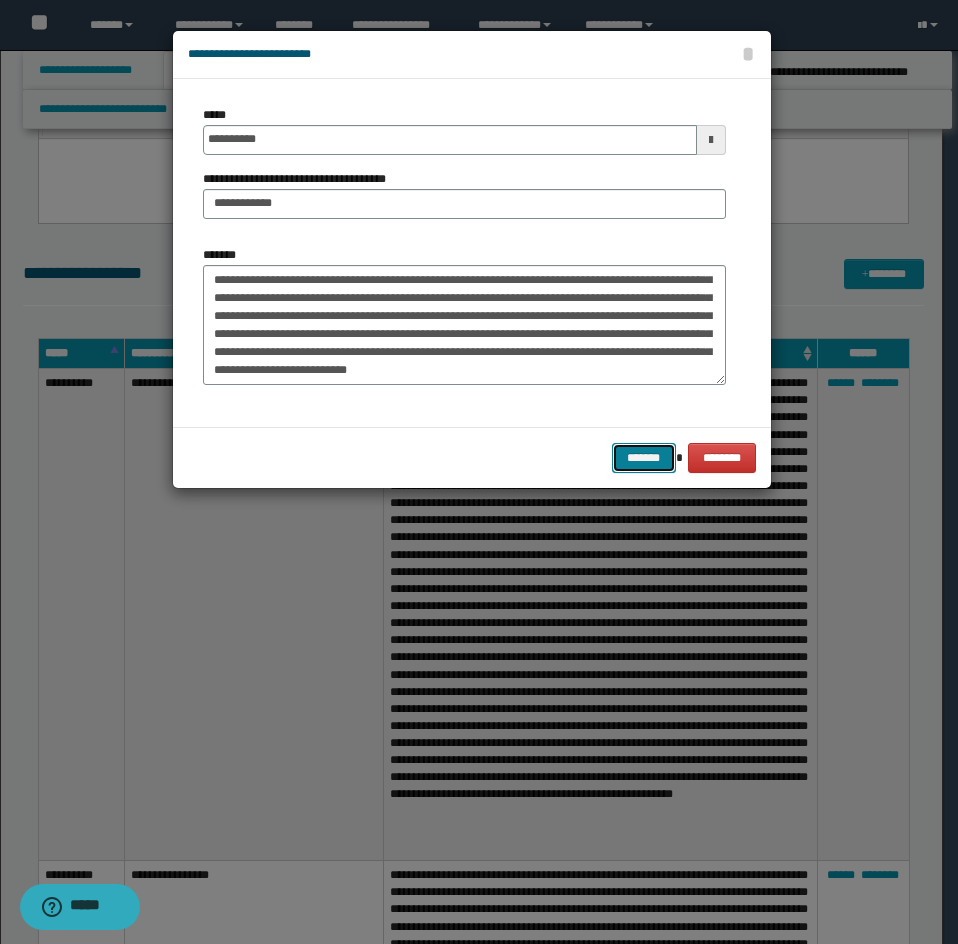 click on "*******" at bounding box center [644, 458] 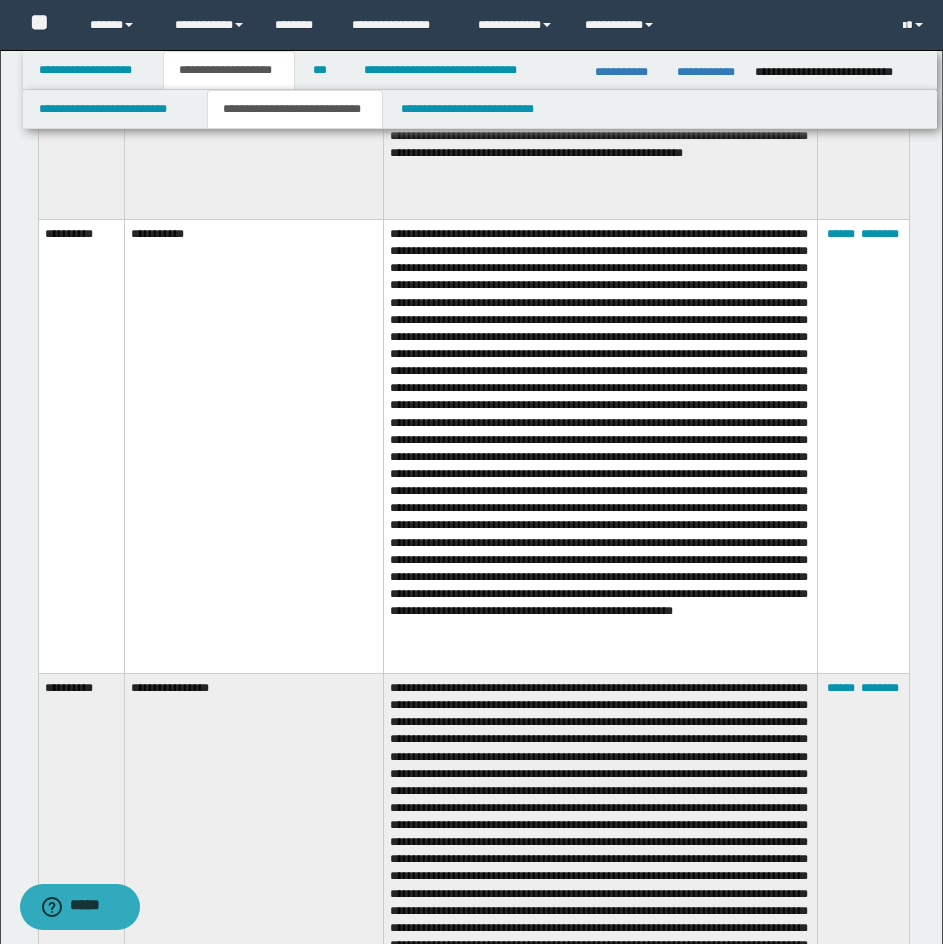 scroll, scrollTop: 6962, scrollLeft: 0, axis: vertical 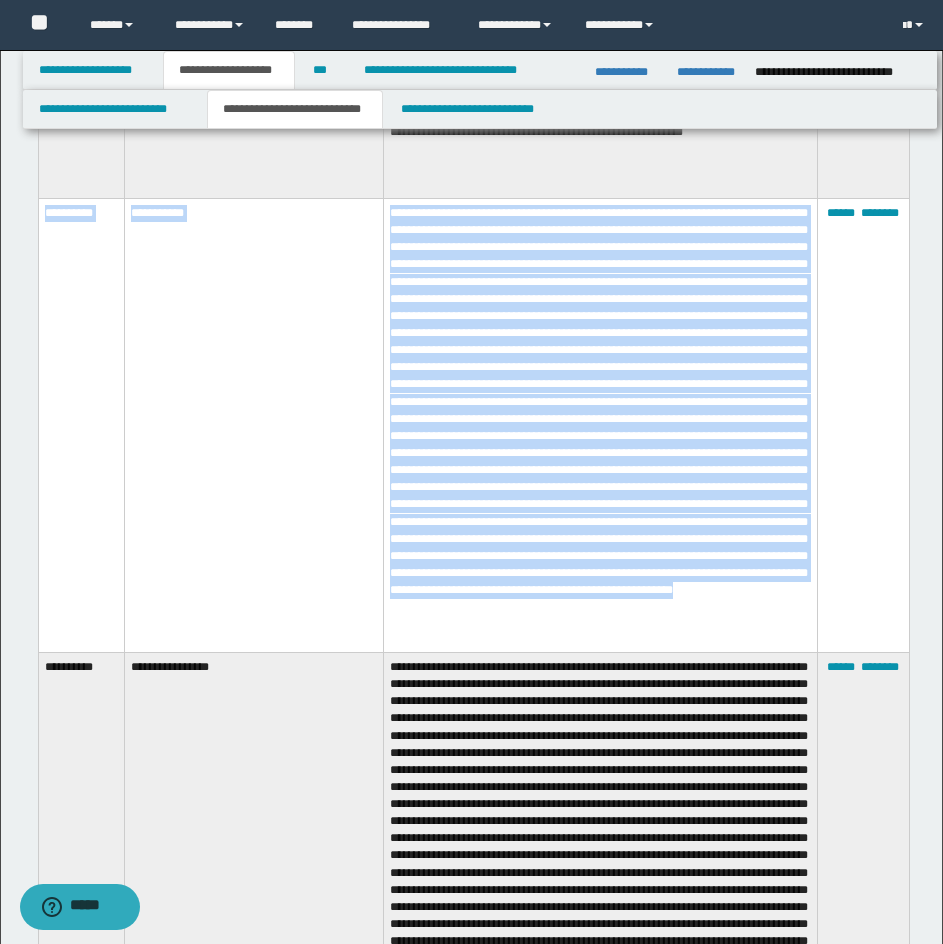 drag, startPoint x: 43, startPoint y: 241, endPoint x: 695, endPoint y: 672, distance: 781.57855 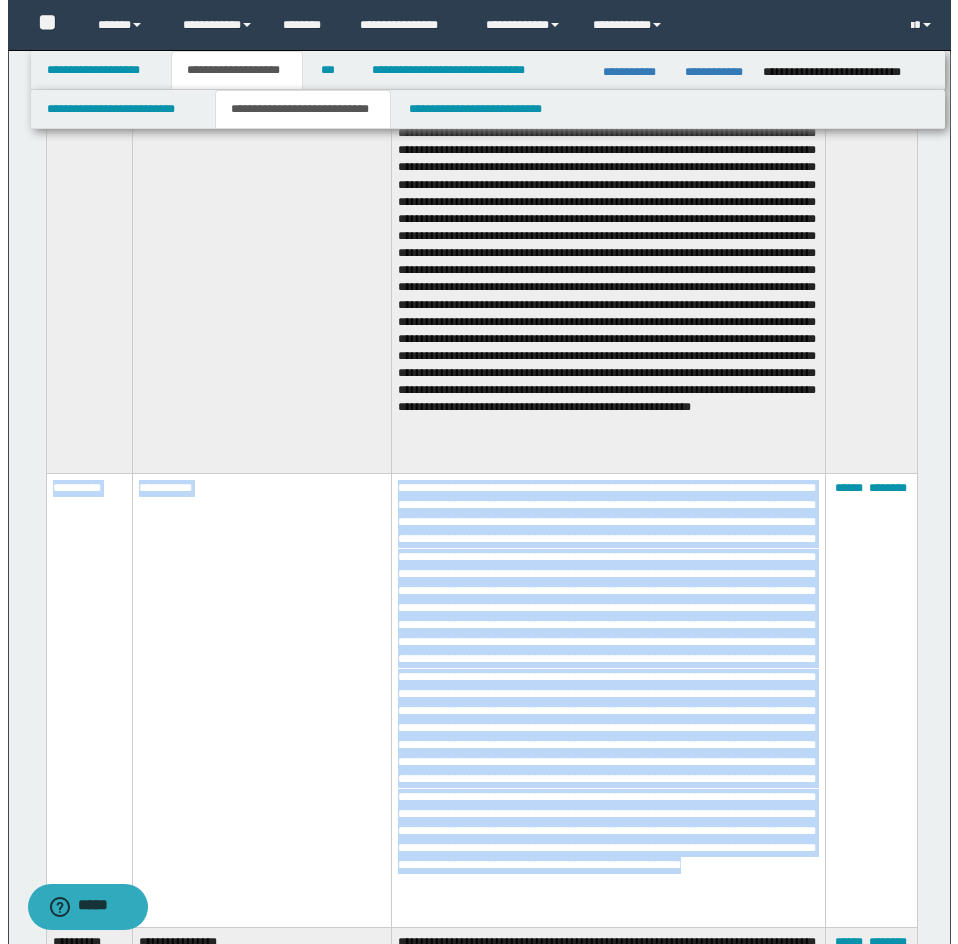 scroll, scrollTop: 6562, scrollLeft: 0, axis: vertical 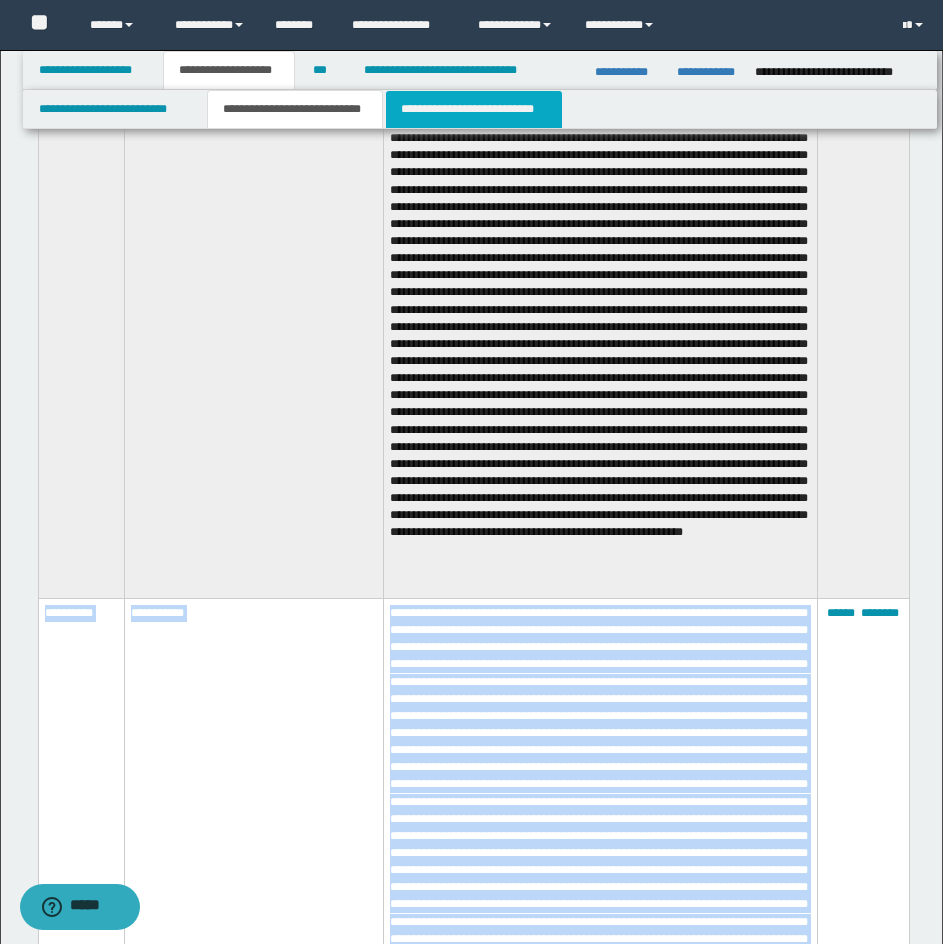 click on "**********" at bounding box center (474, 109) 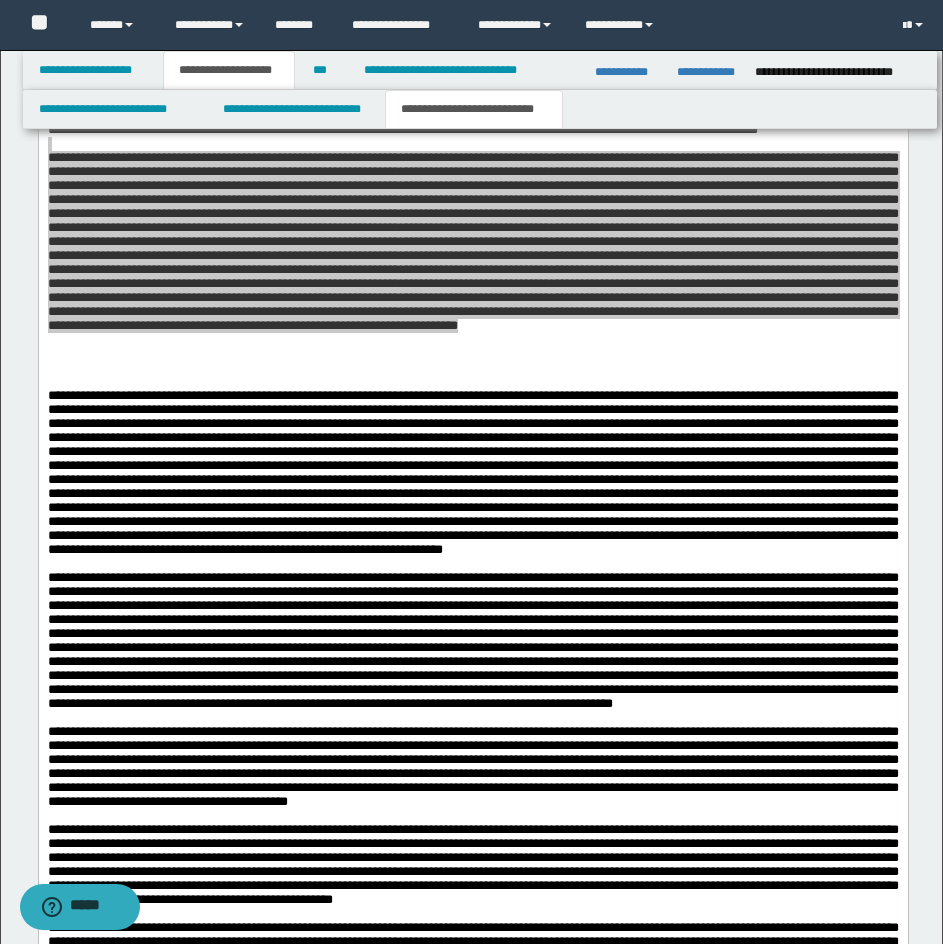scroll, scrollTop: 3362, scrollLeft: 0, axis: vertical 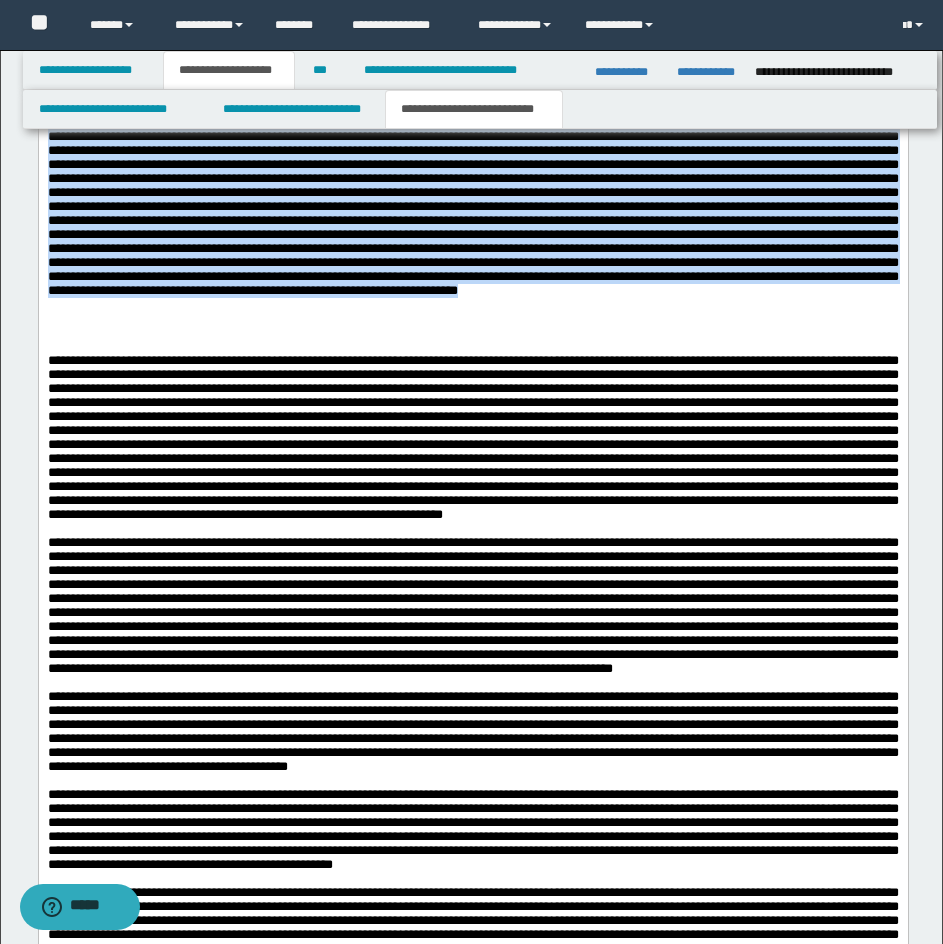 click at bounding box center [472, 229] 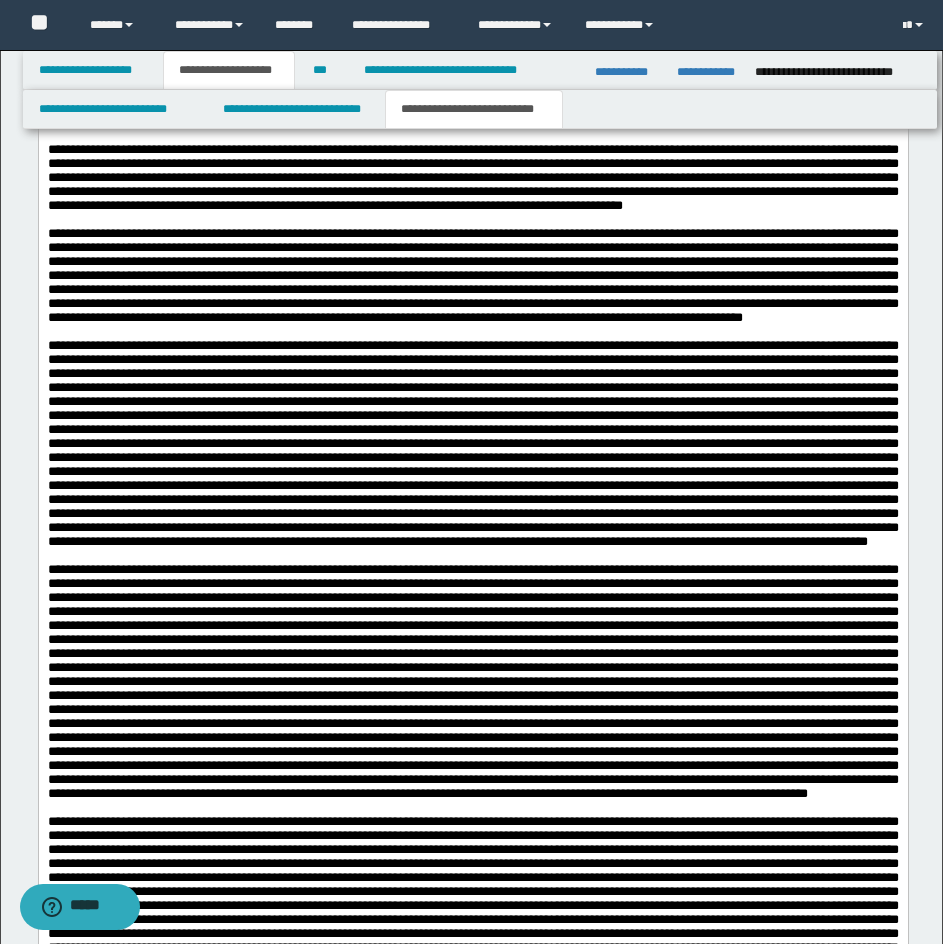 scroll, scrollTop: 4362, scrollLeft: 0, axis: vertical 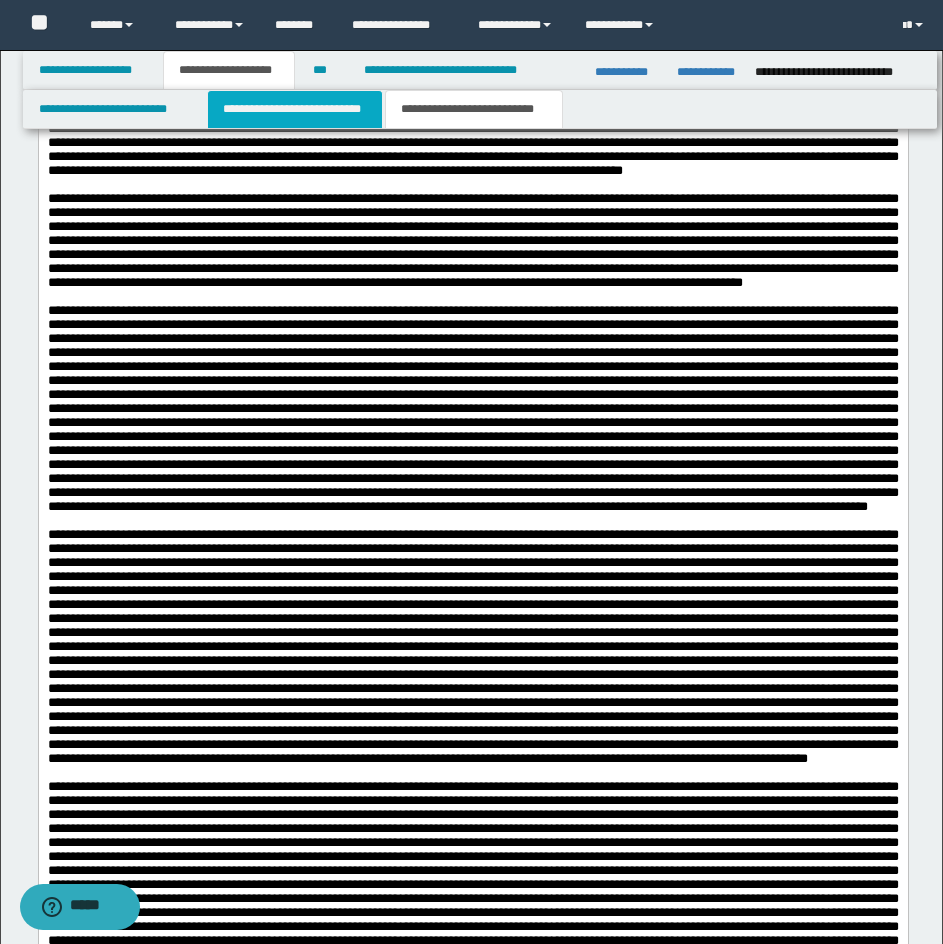 click on "**********" at bounding box center [295, 109] 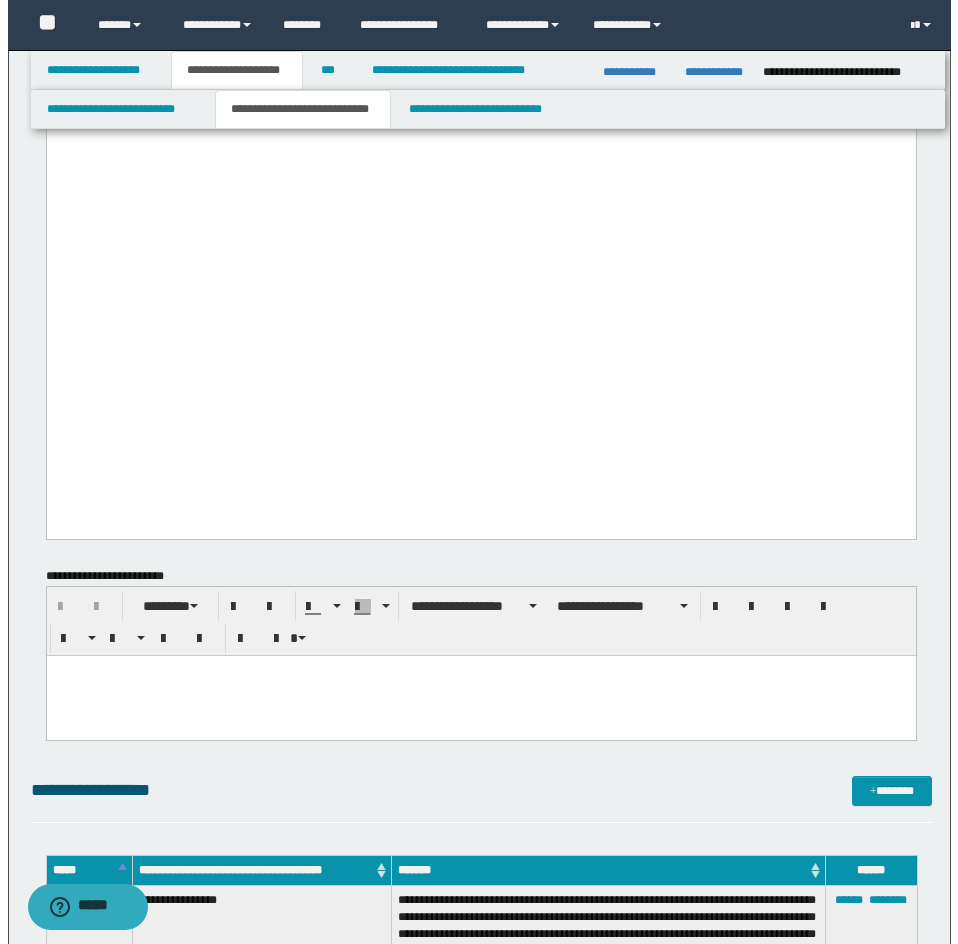 scroll, scrollTop: 3462, scrollLeft: 0, axis: vertical 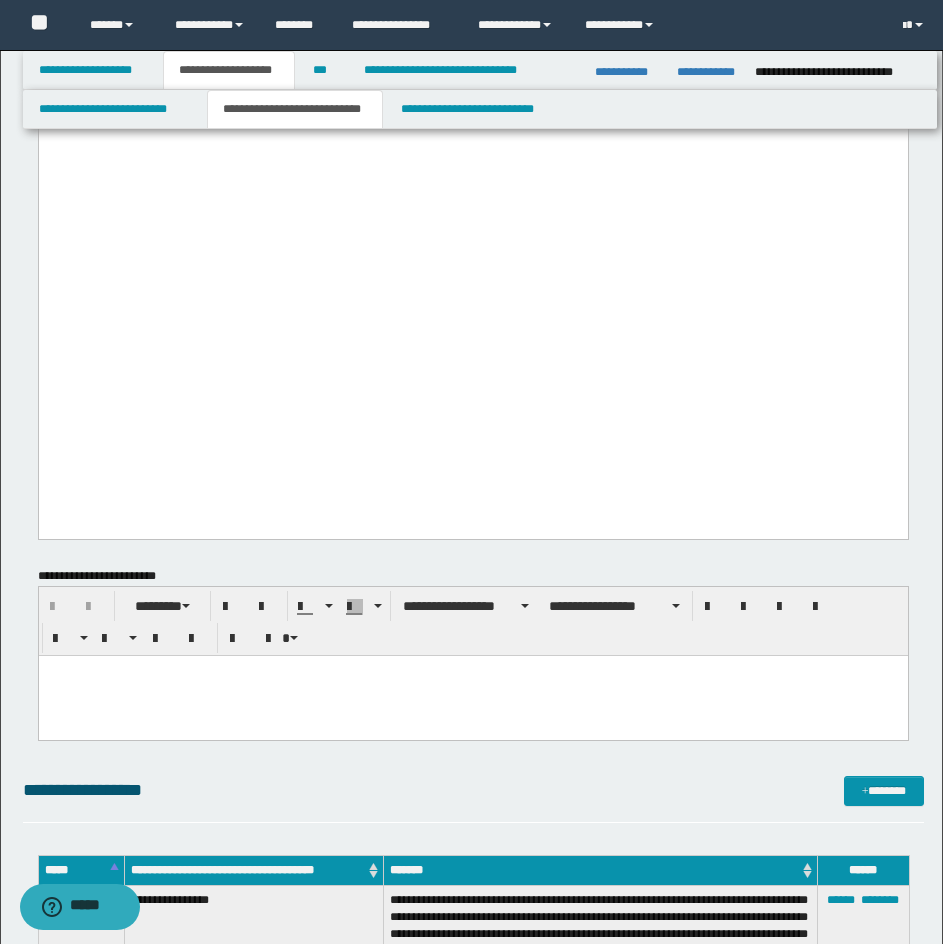 click on "*******" at bounding box center [884, 791] 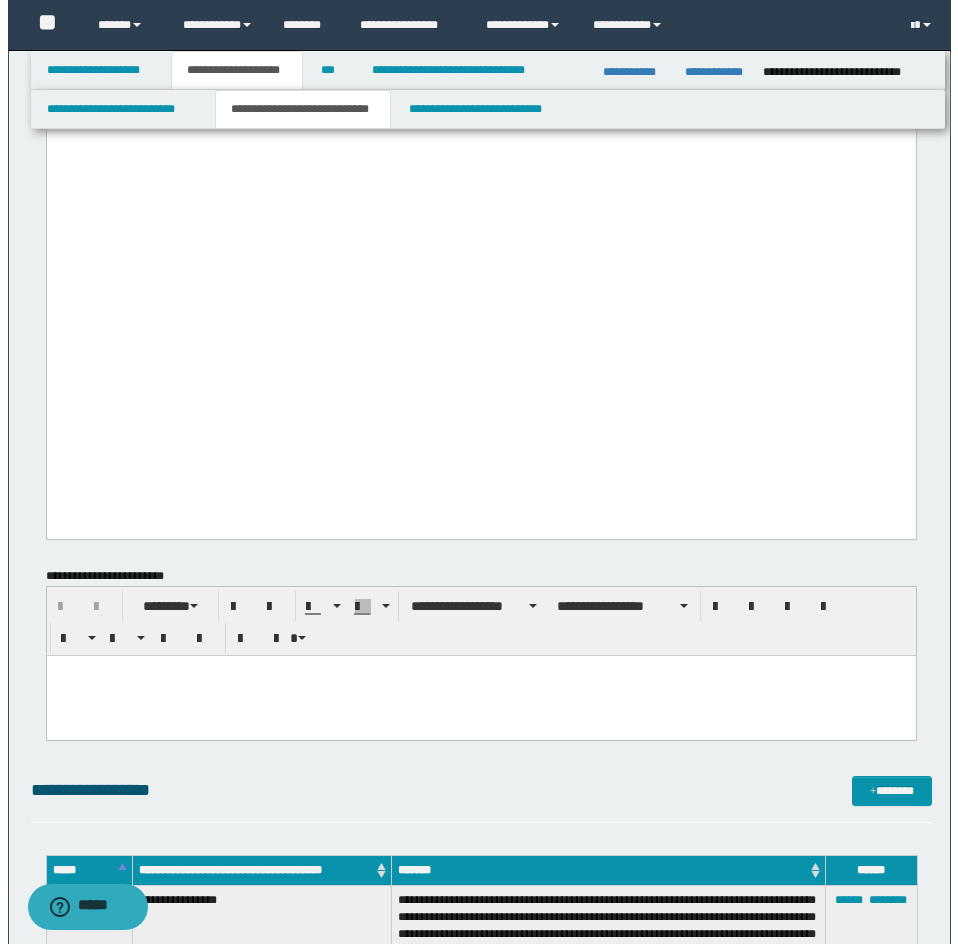 scroll, scrollTop: 0, scrollLeft: 0, axis: both 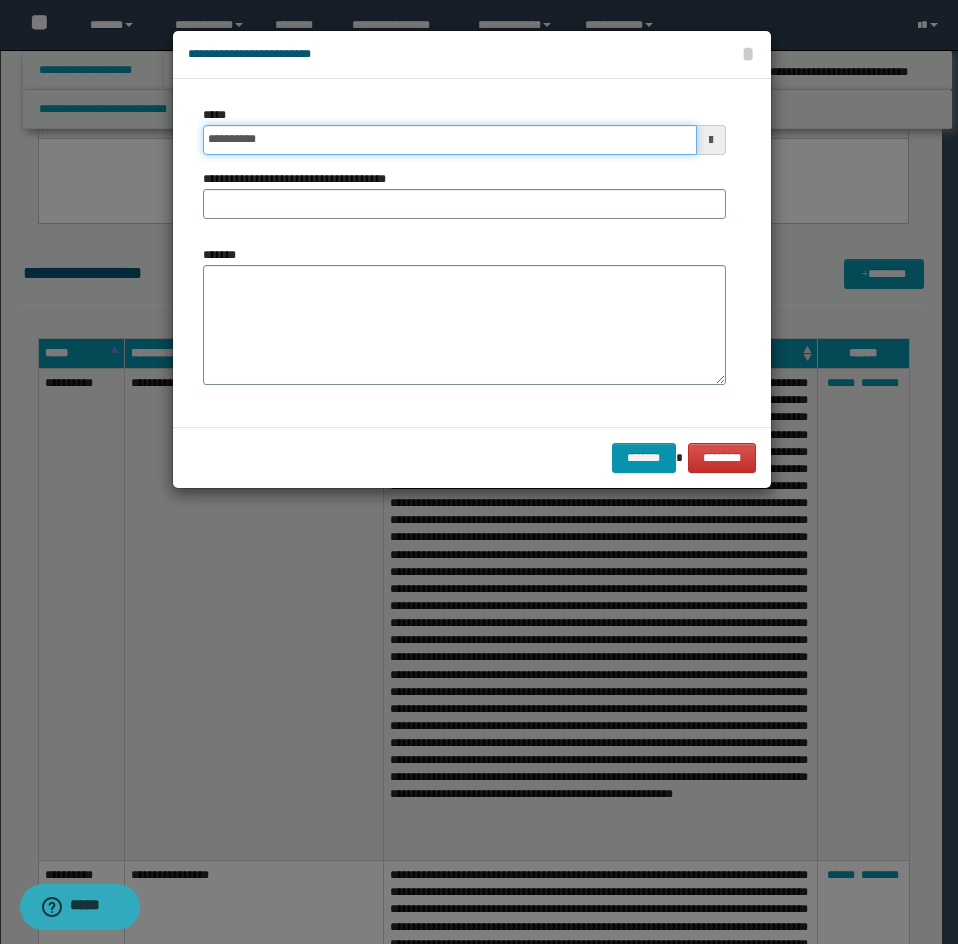 click on "**********" at bounding box center (450, 140) 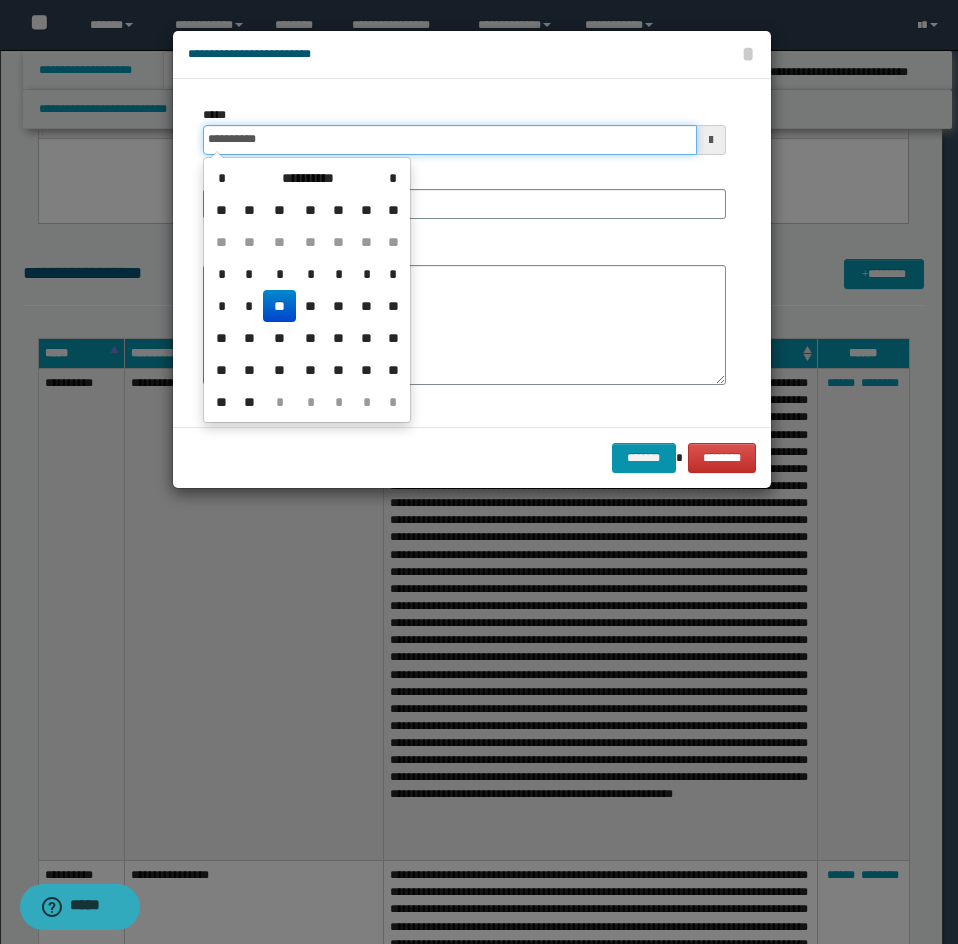 type on "**********" 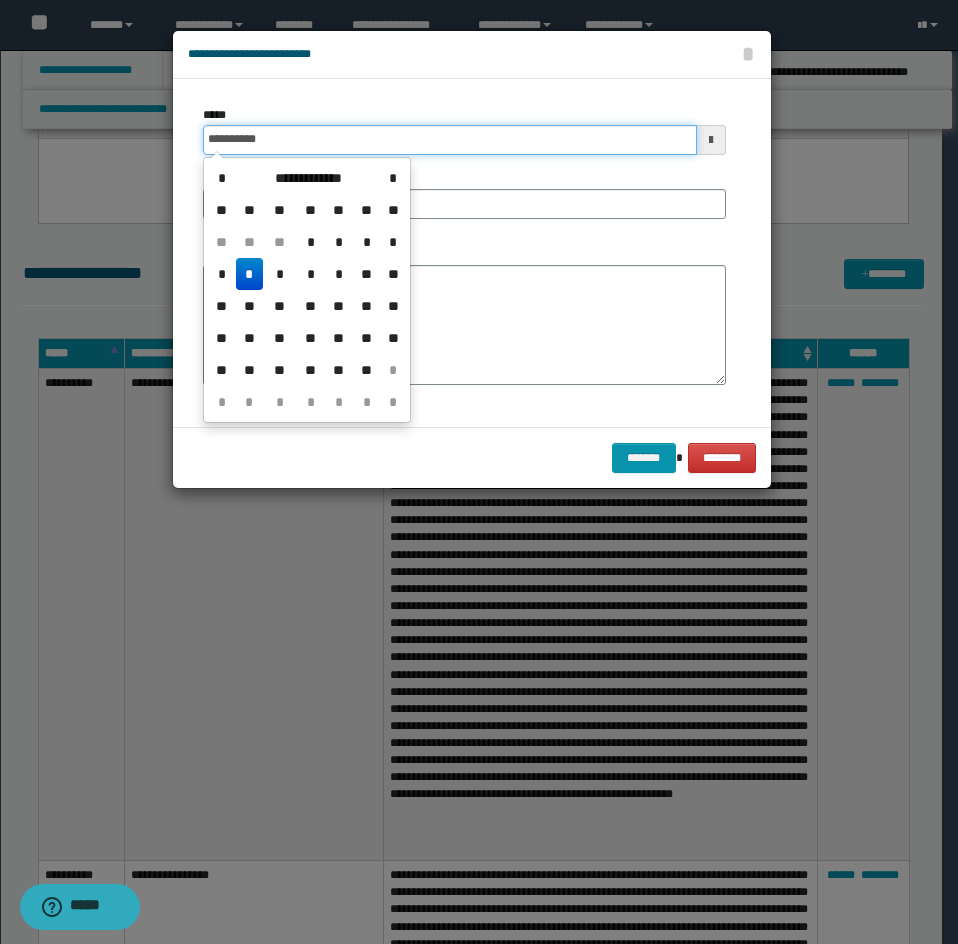 type on "**********" 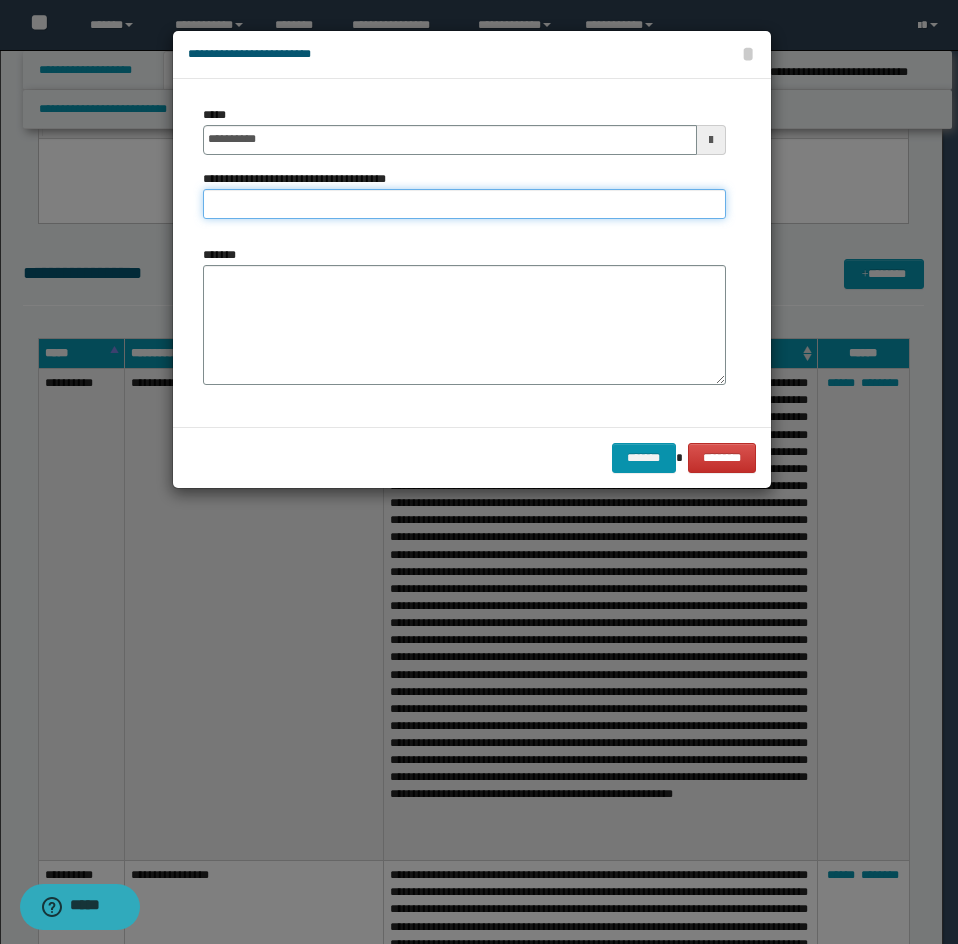 click on "**********" at bounding box center (464, 204) 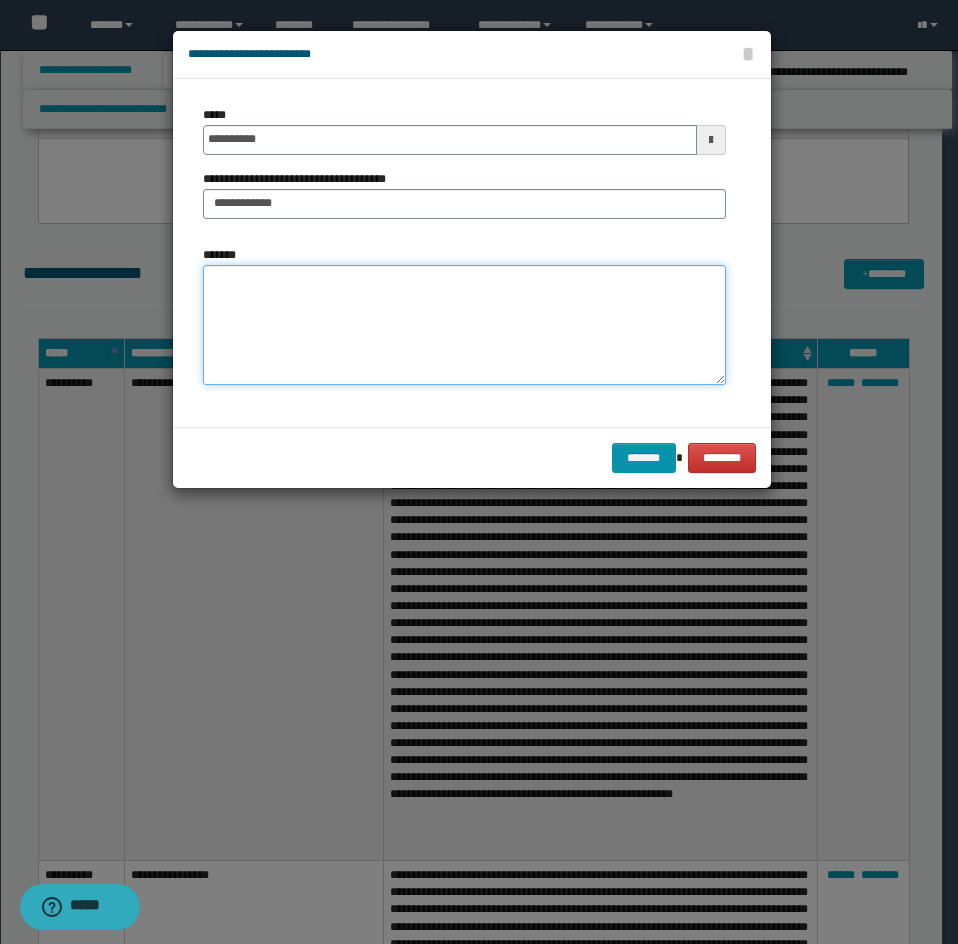 click on "*******" at bounding box center (464, 325) 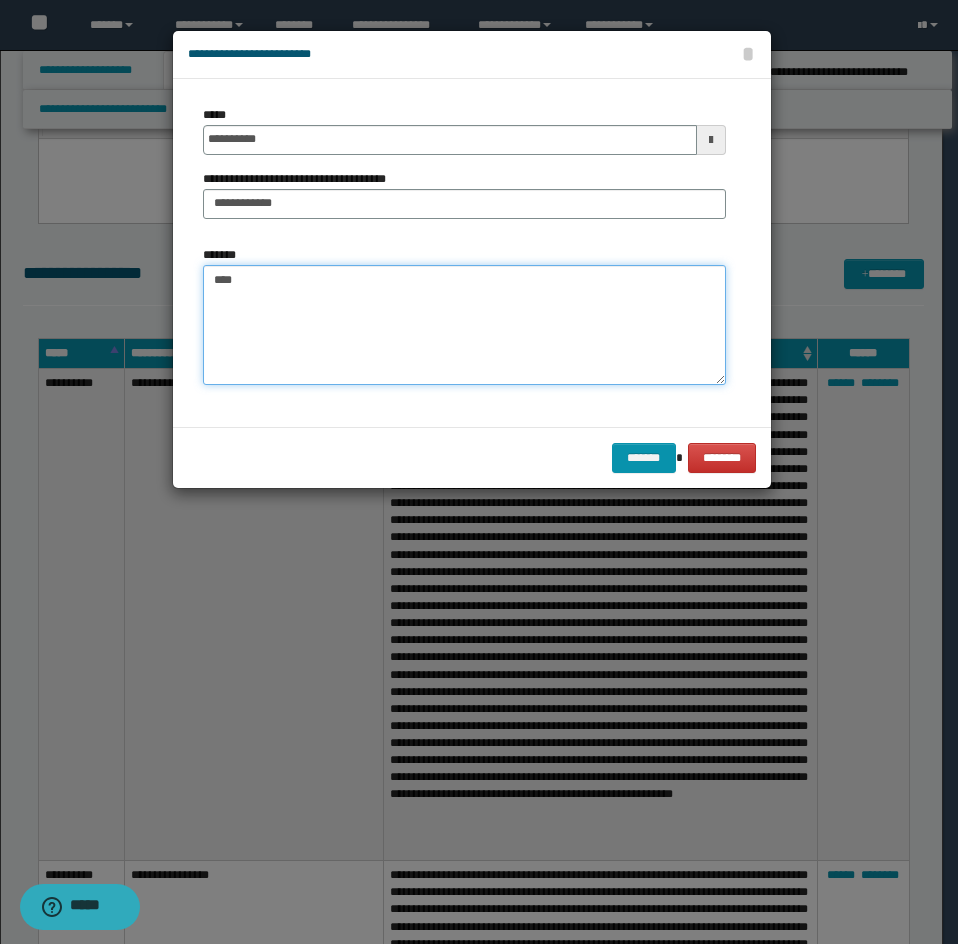 paste on "**********" 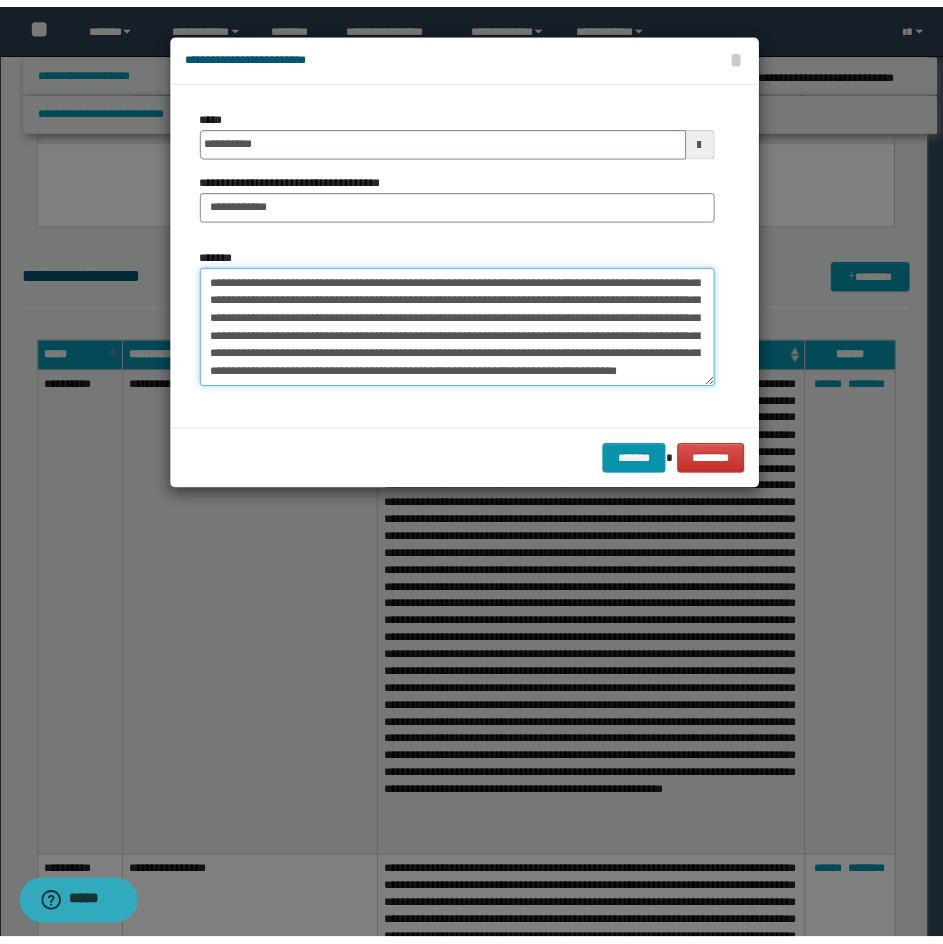 scroll, scrollTop: 372, scrollLeft: 0, axis: vertical 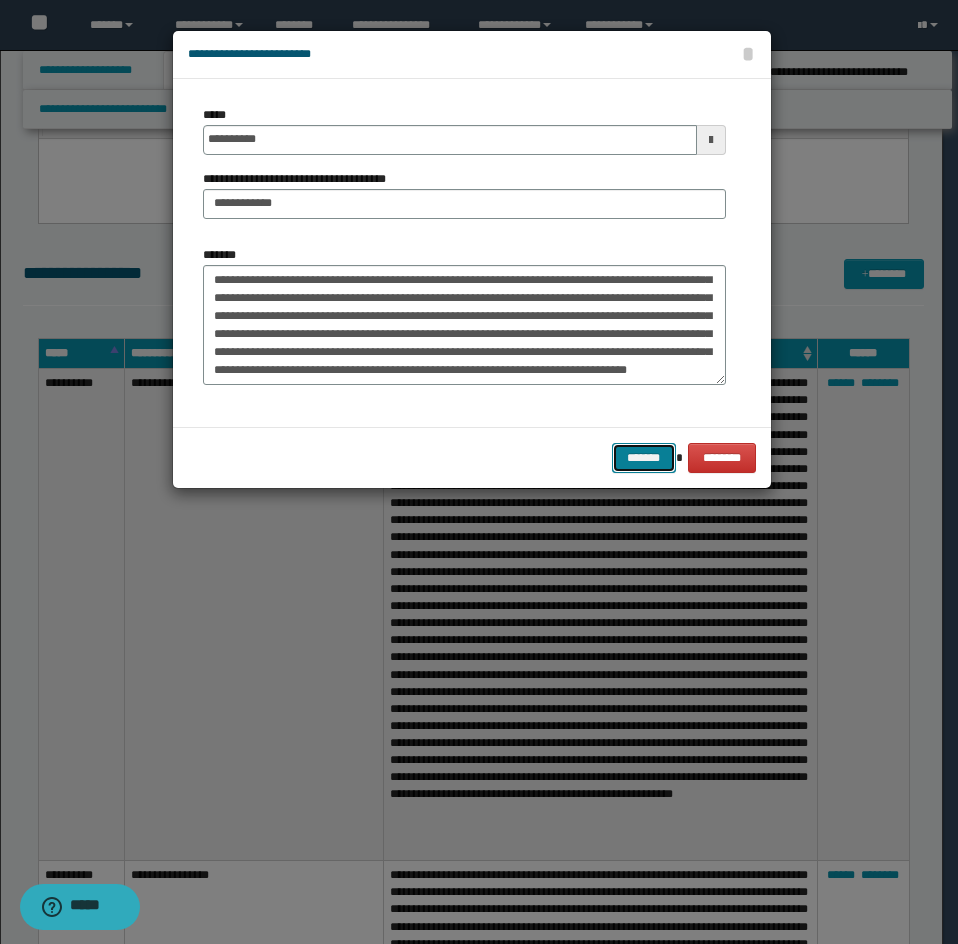 click on "*******" at bounding box center [644, 458] 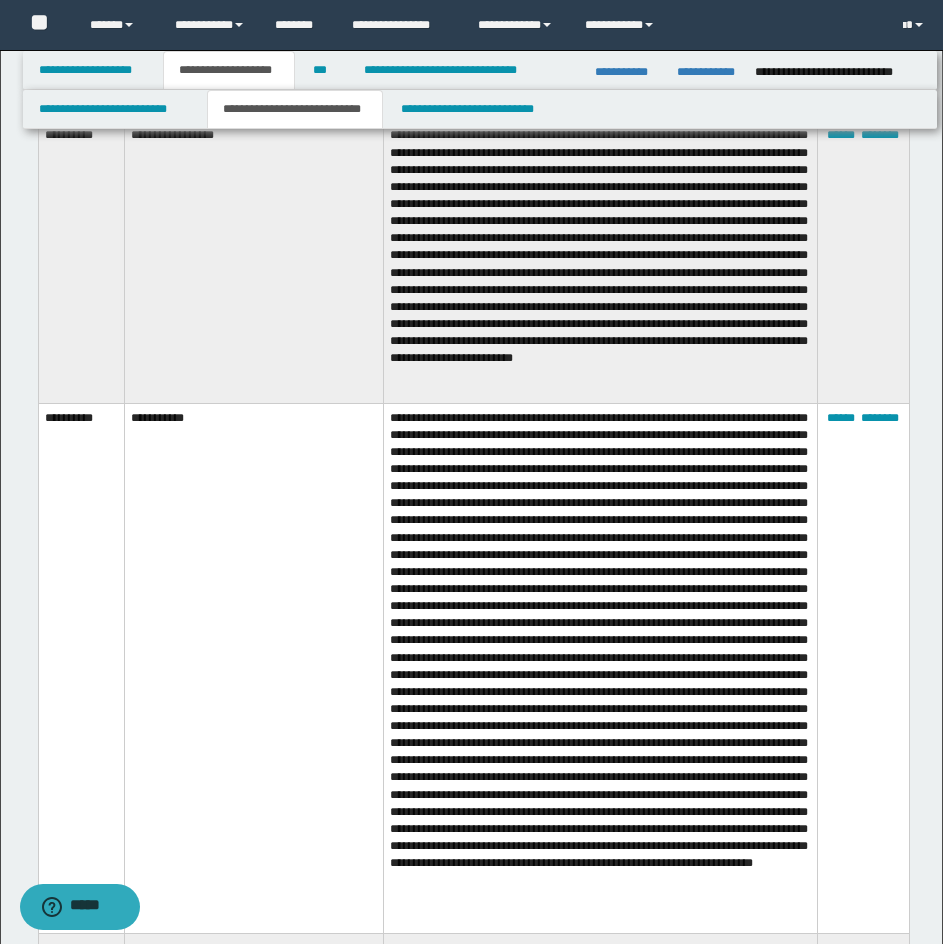 scroll, scrollTop: 9262, scrollLeft: 0, axis: vertical 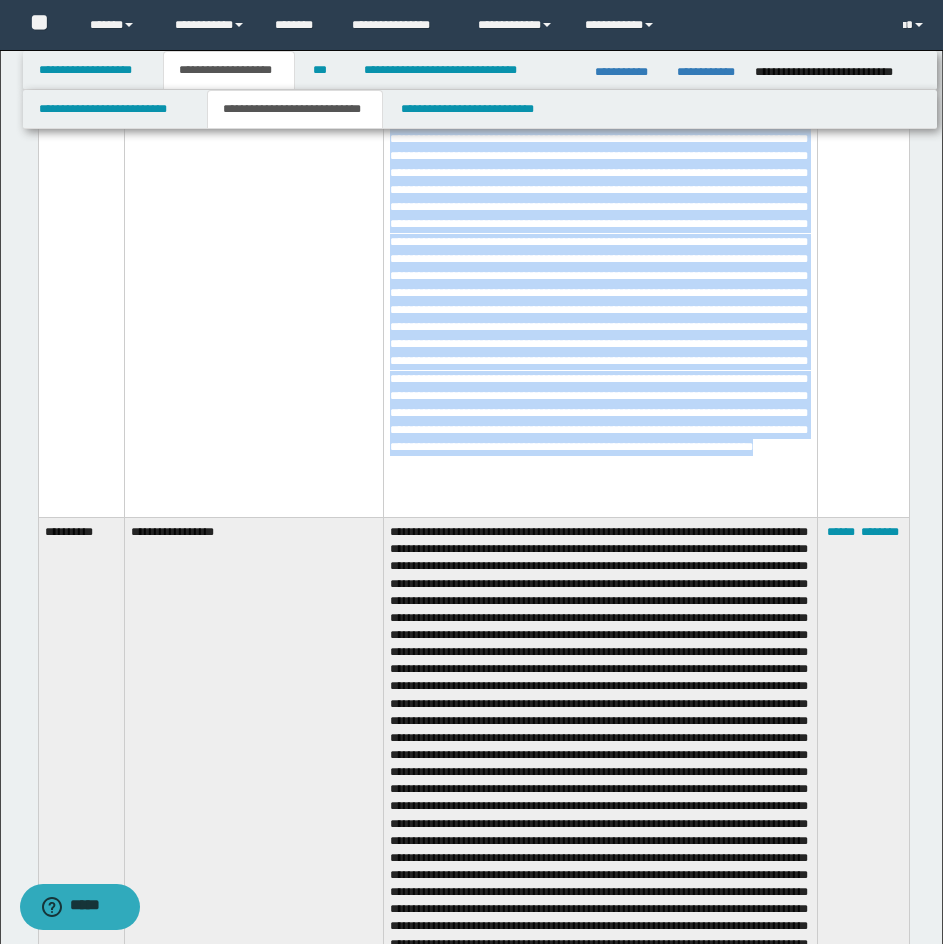 drag, startPoint x: 43, startPoint y: 416, endPoint x: 596, endPoint y: 533, distance: 565.2415 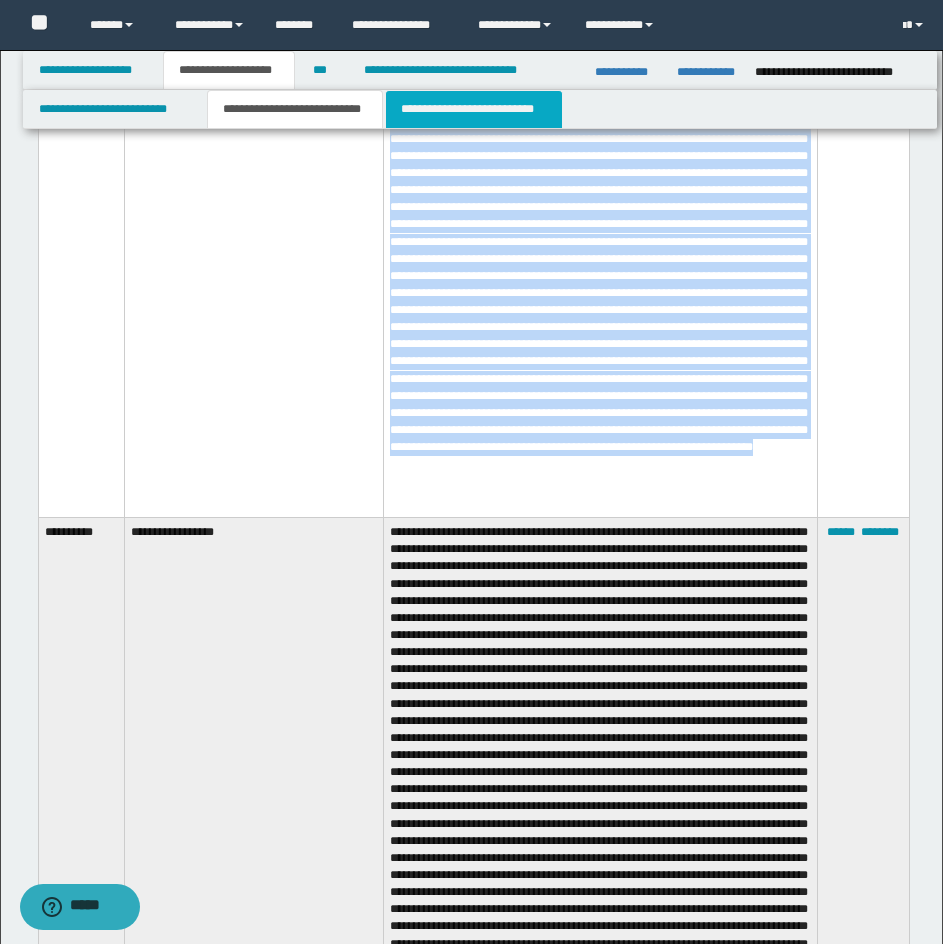 click on "**********" at bounding box center [474, 109] 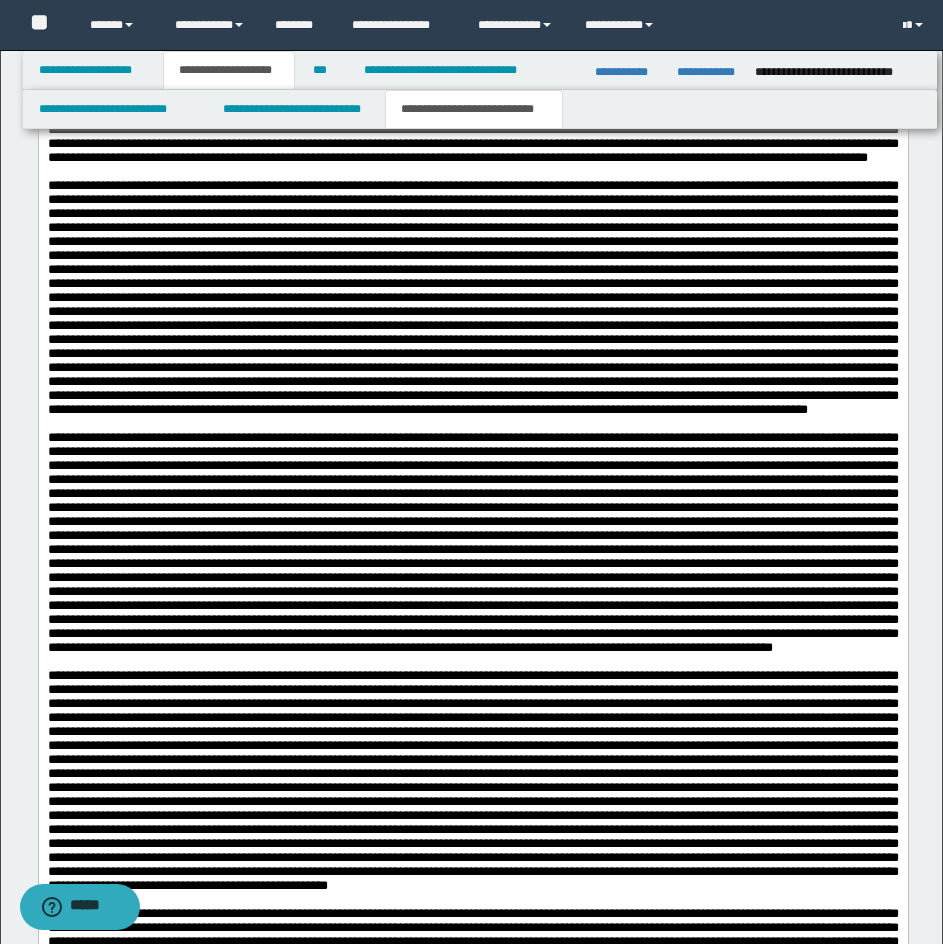 scroll, scrollTop: 4562, scrollLeft: 0, axis: vertical 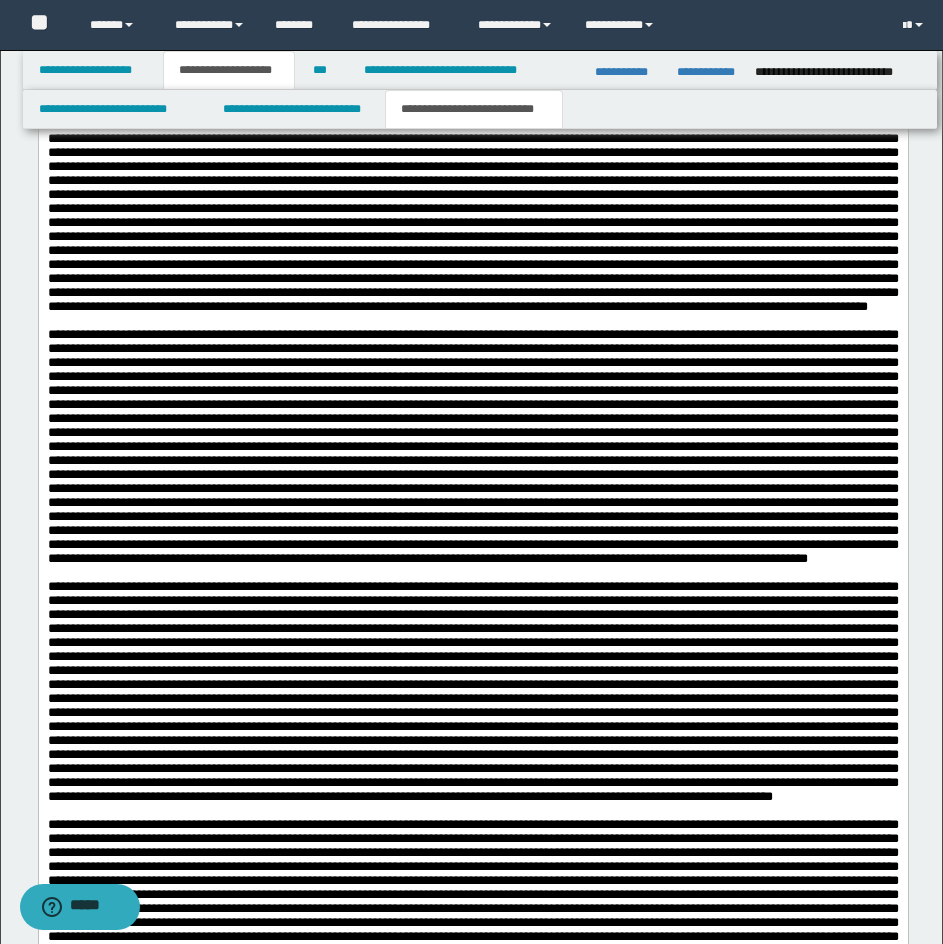 click at bounding box center [472, 42] 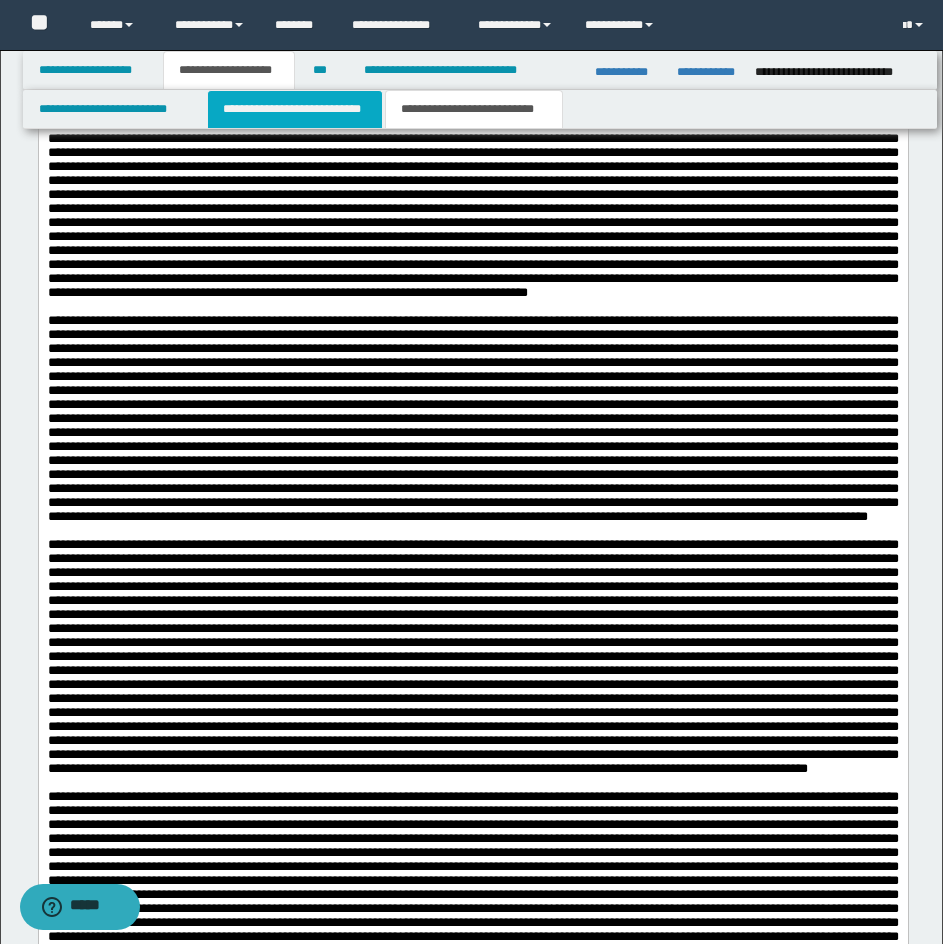 click on "**********" at bounding box center [295, 109] 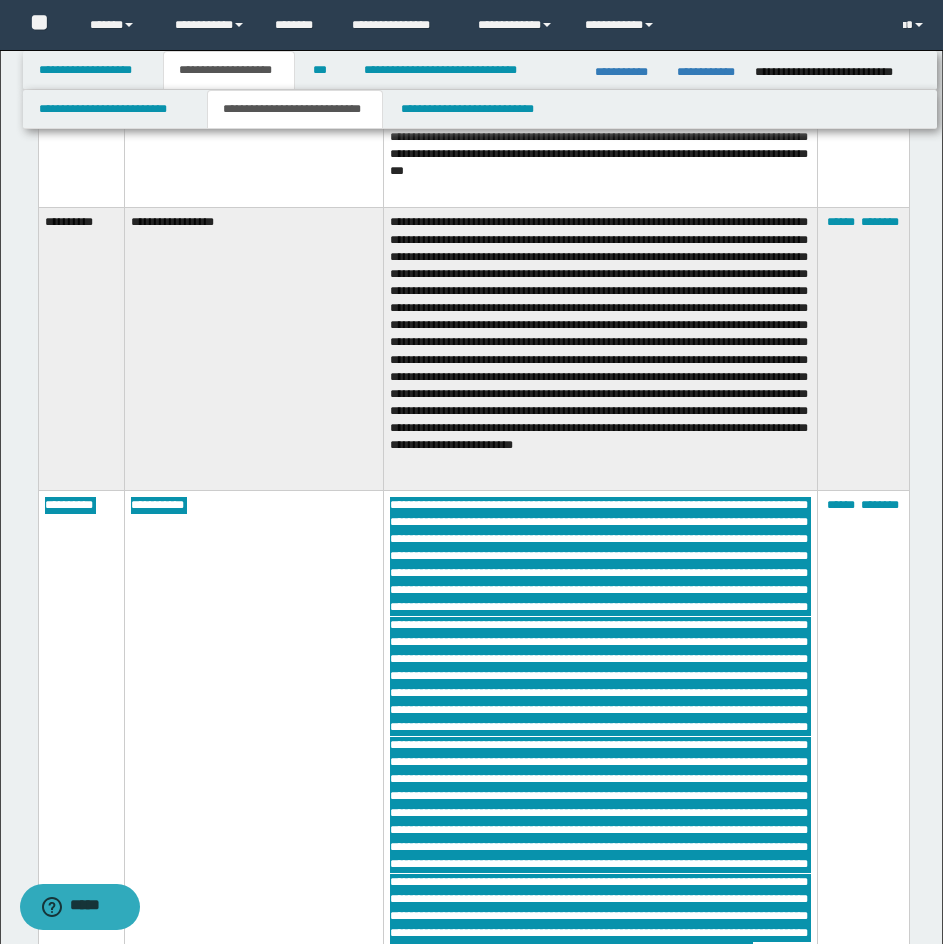 scroll, scrollTop: 9362, scrollLeft: 0, axis: vertical 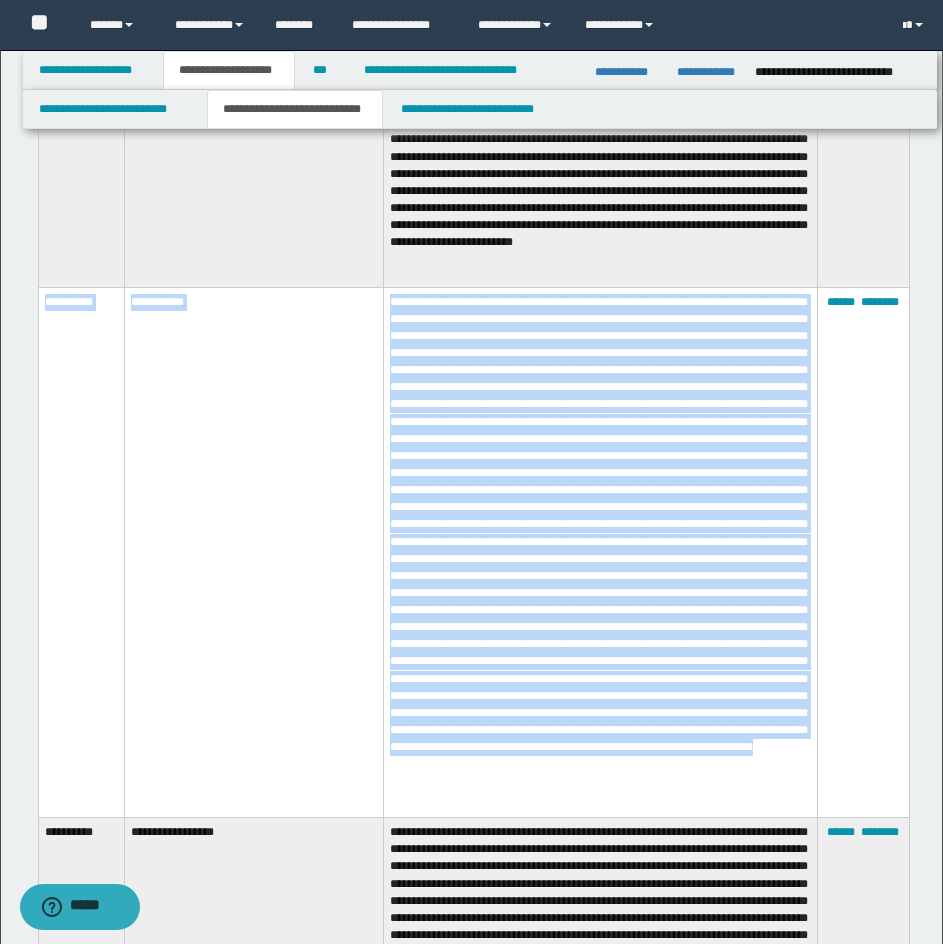 click at bounding box center (600, 552) 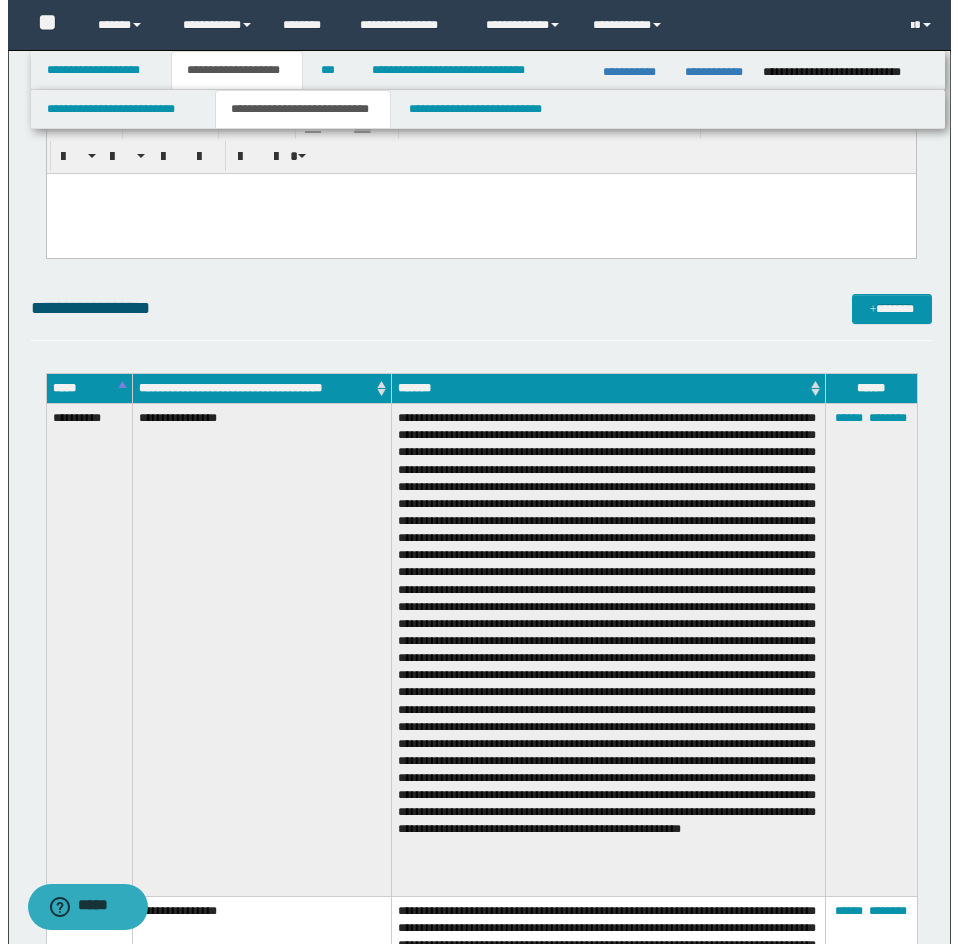 scroll, scrollTop: 3362, scrollLeft: 0, axis: vertical 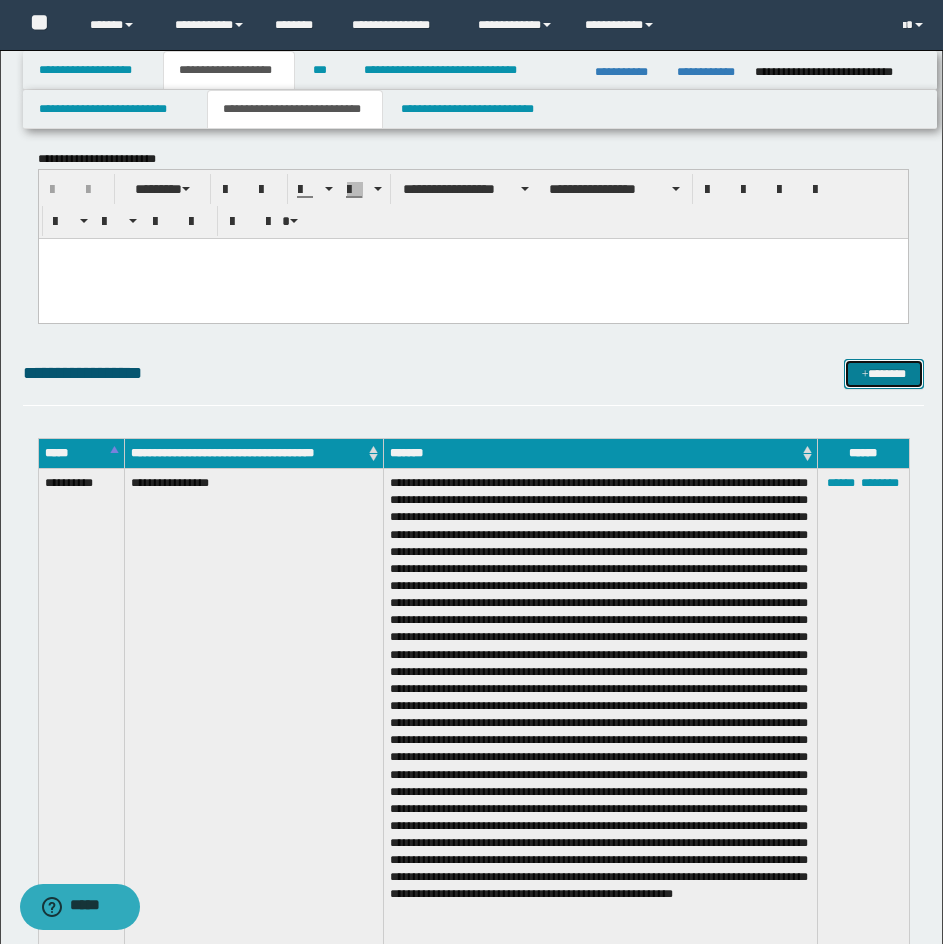 click on "*******" at bounding box center [884, 374] 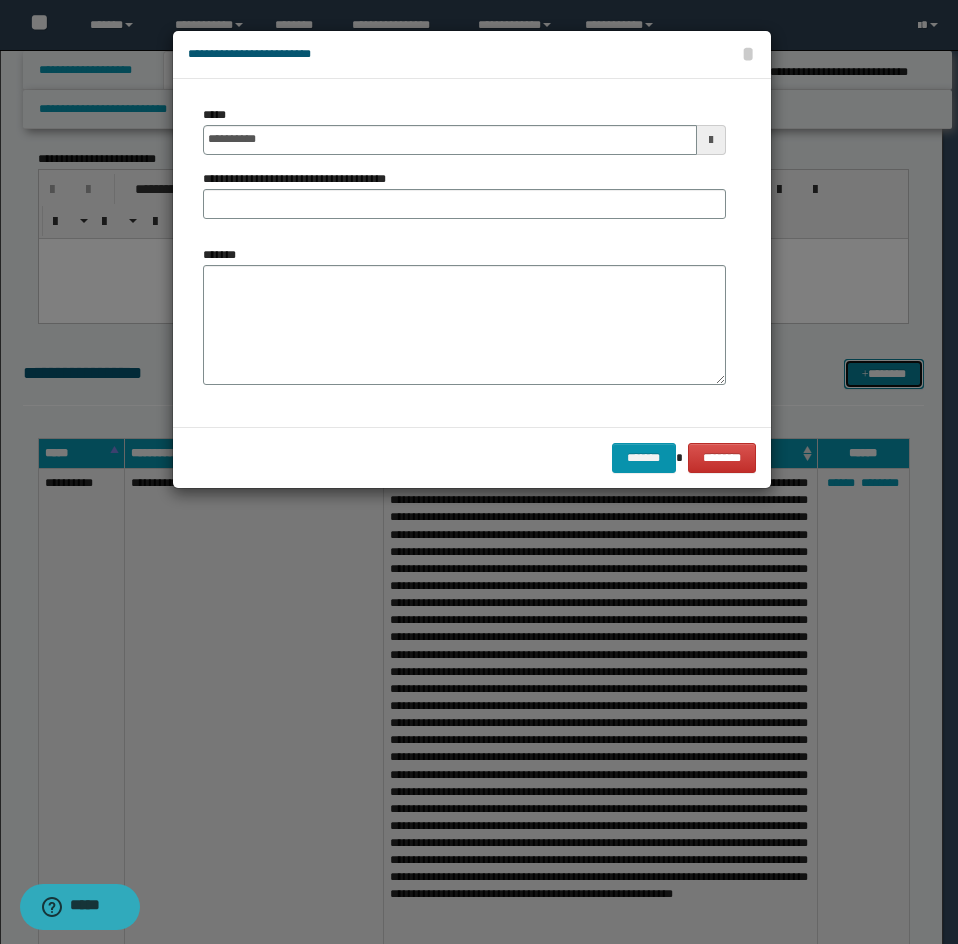 scroll, scrollTop: 0, scrollLeft: 0, axis: both 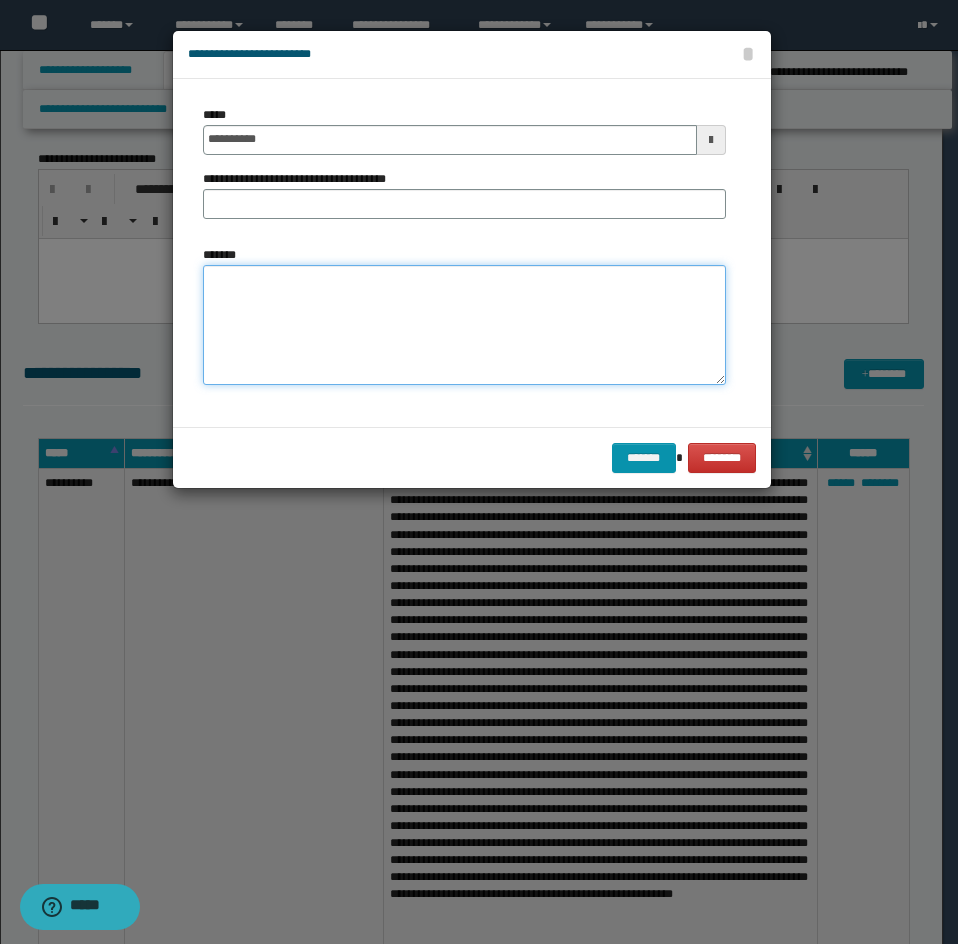 click on "*******" at bounding box center [464, 325] 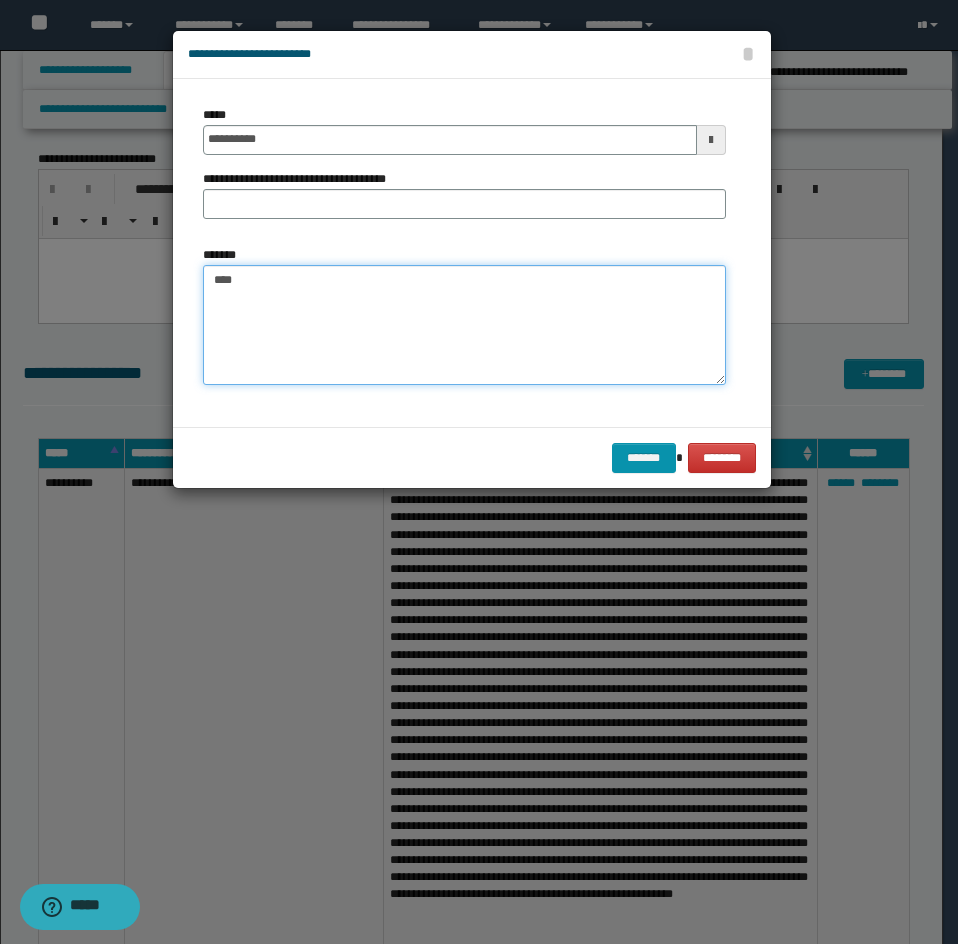 paste on "**********" 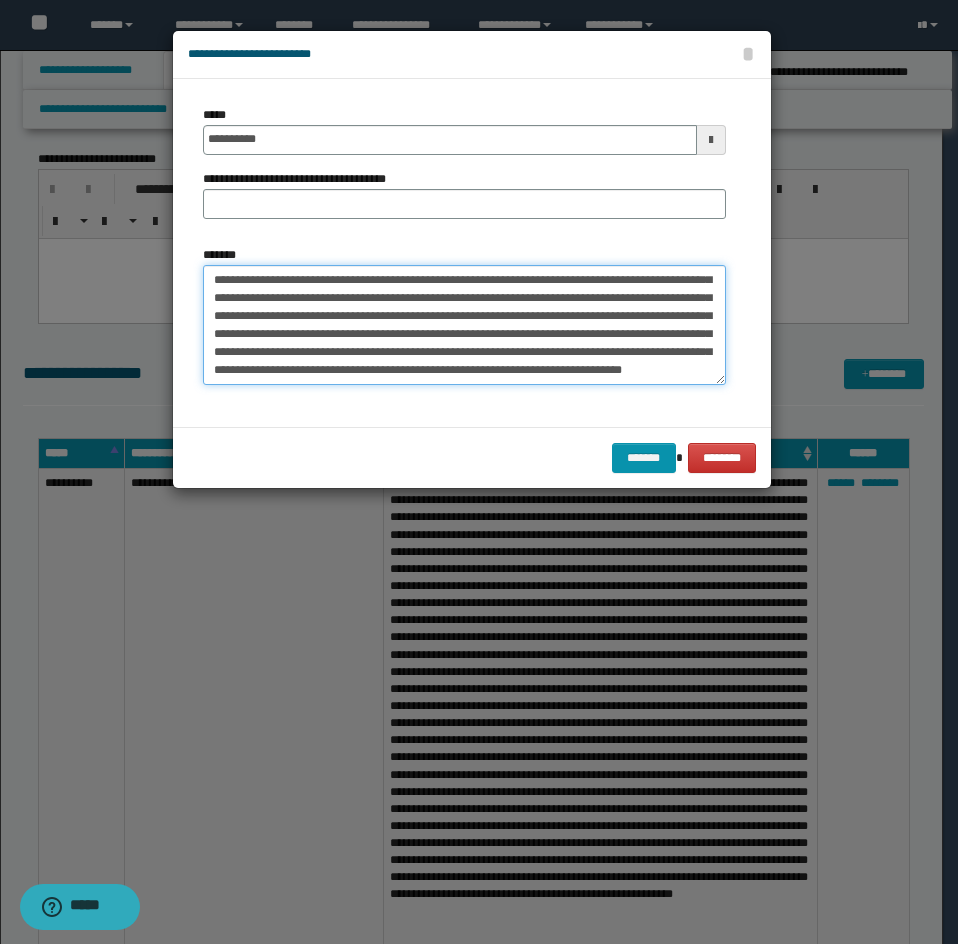scroll, scrollTop: 390, scrollLeft: 0, axis: vertical 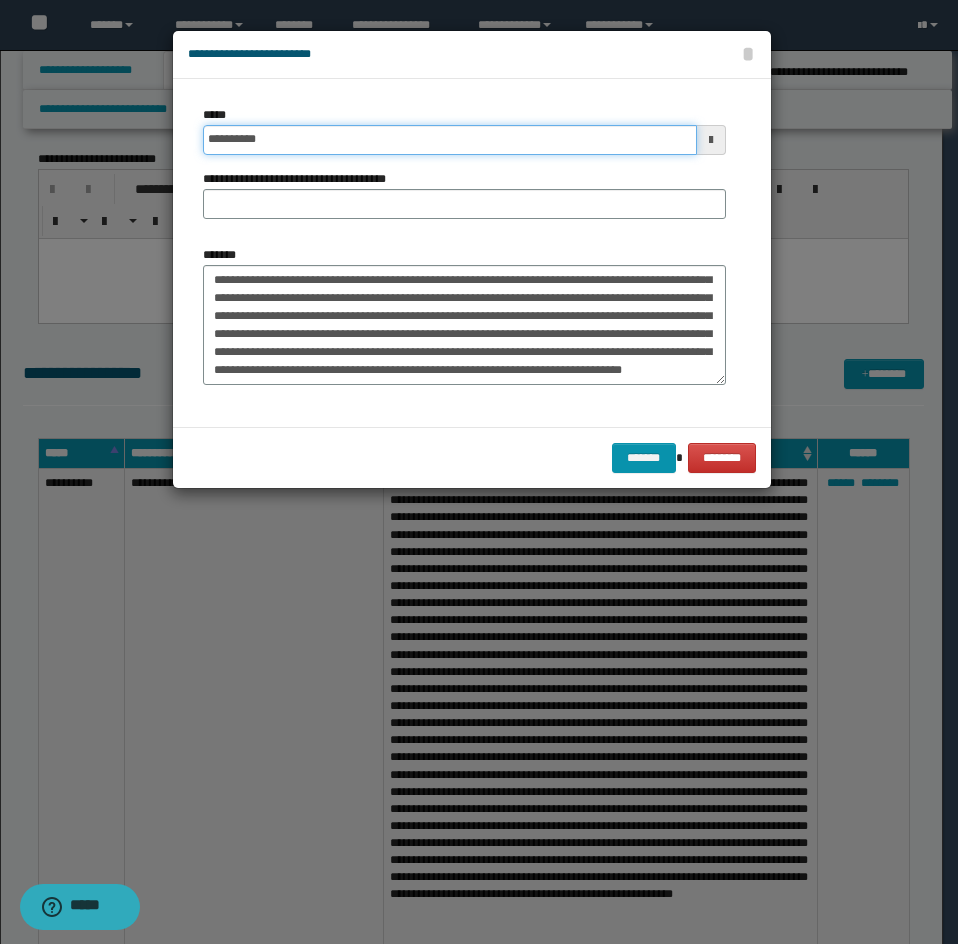 click on "**********" at bounding box center (450, 140) 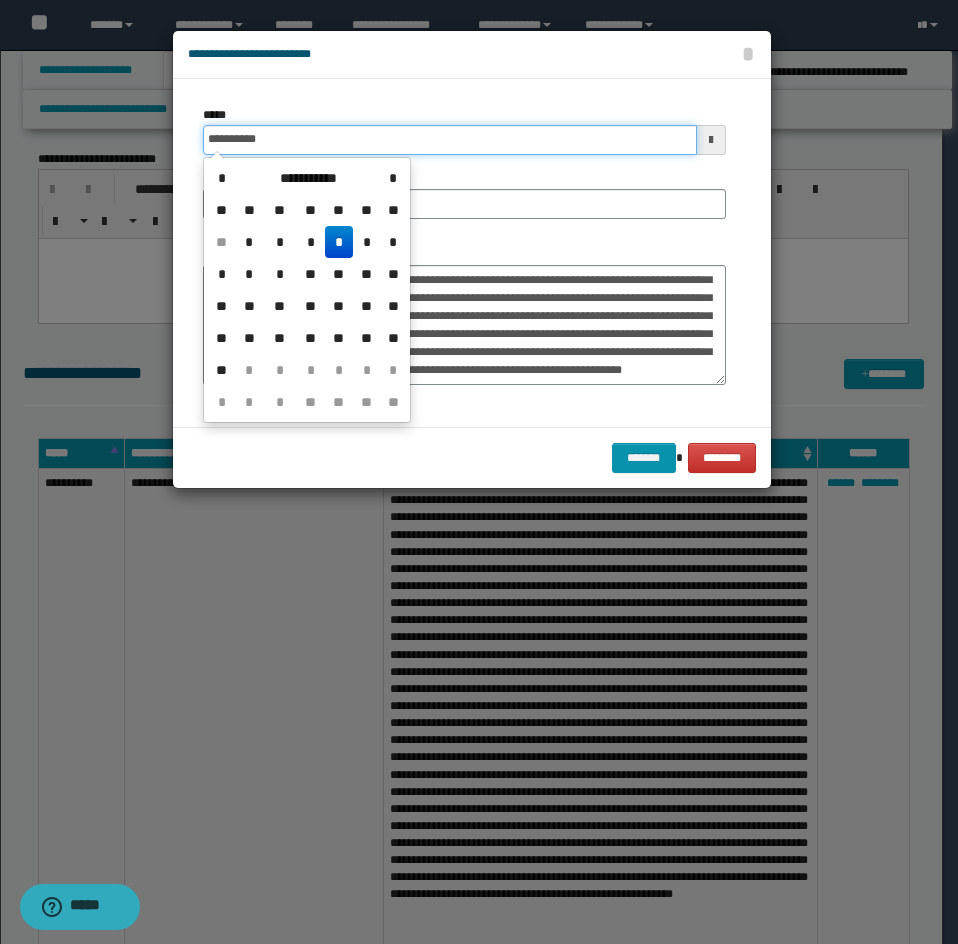 type on "**********" 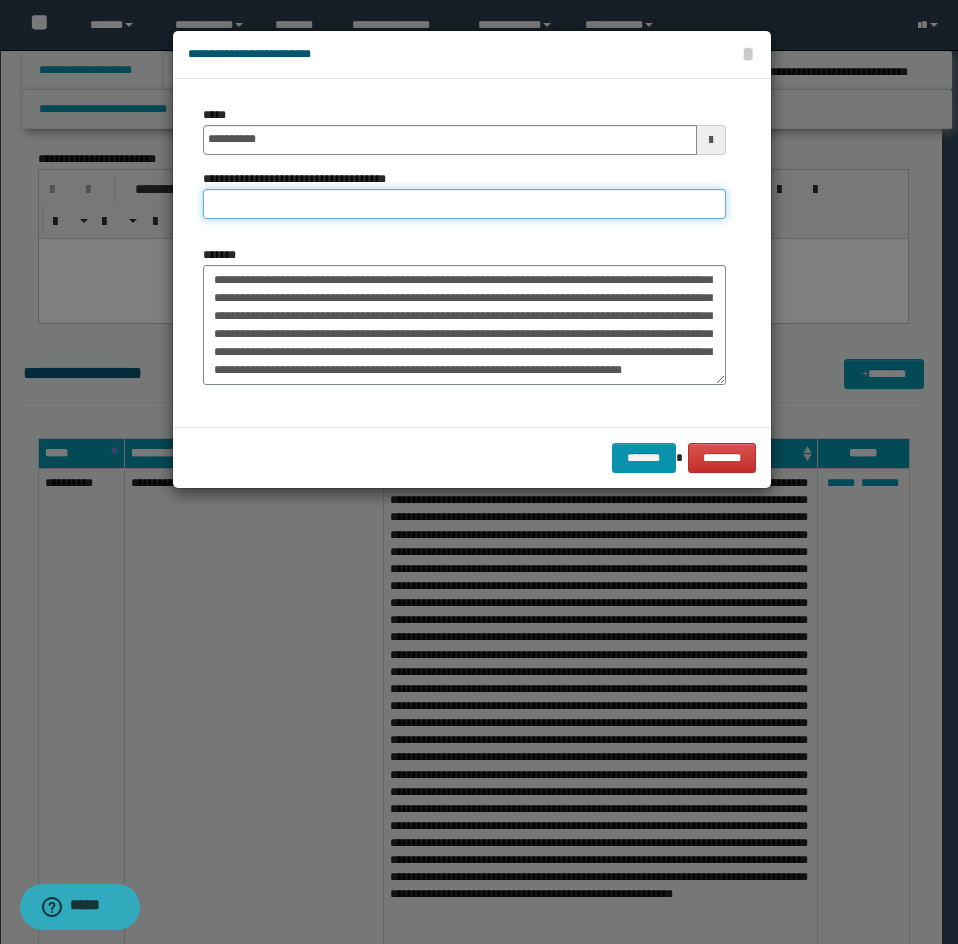 click on "**********" at bounding box center [464, 204] 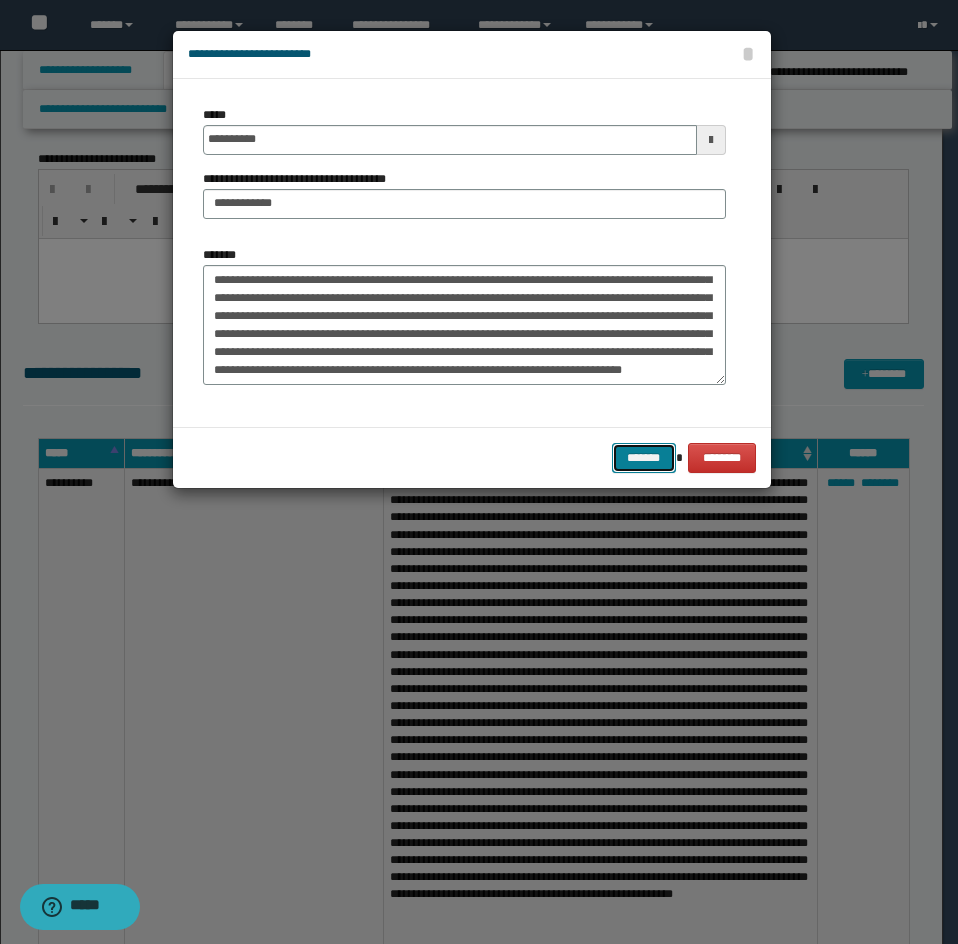 click on "*******" at bounding box center [644, 458] 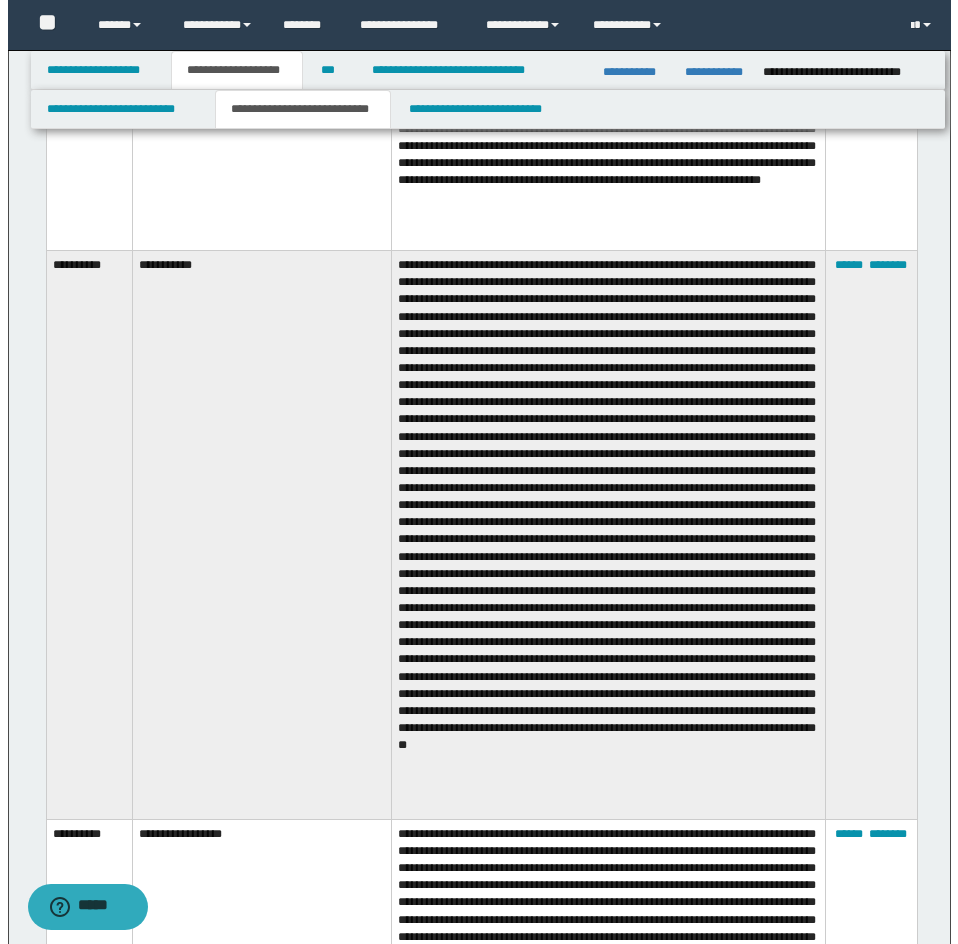scroll, scrollTop: 9962, scrollLeft: 0, axis: vertical 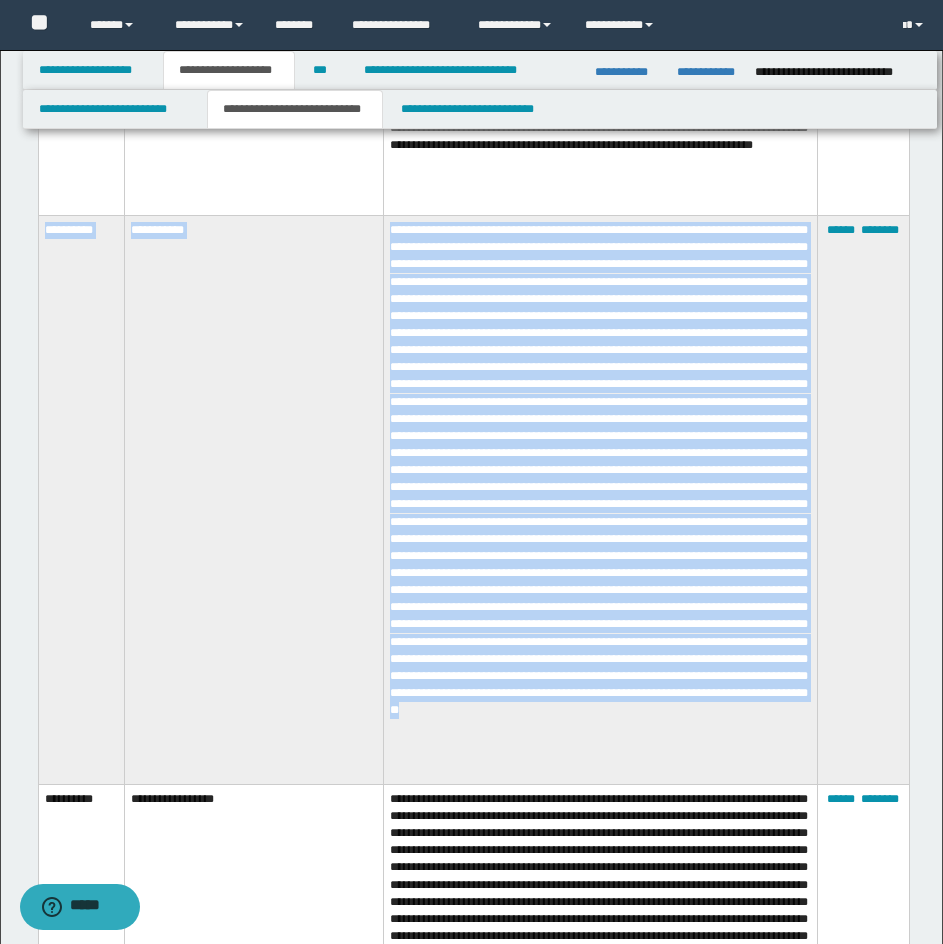 drag, startPoint x: 42, startPoint y: 259, endPoint x: 707, endPoint y: 789, distance: 850.36755 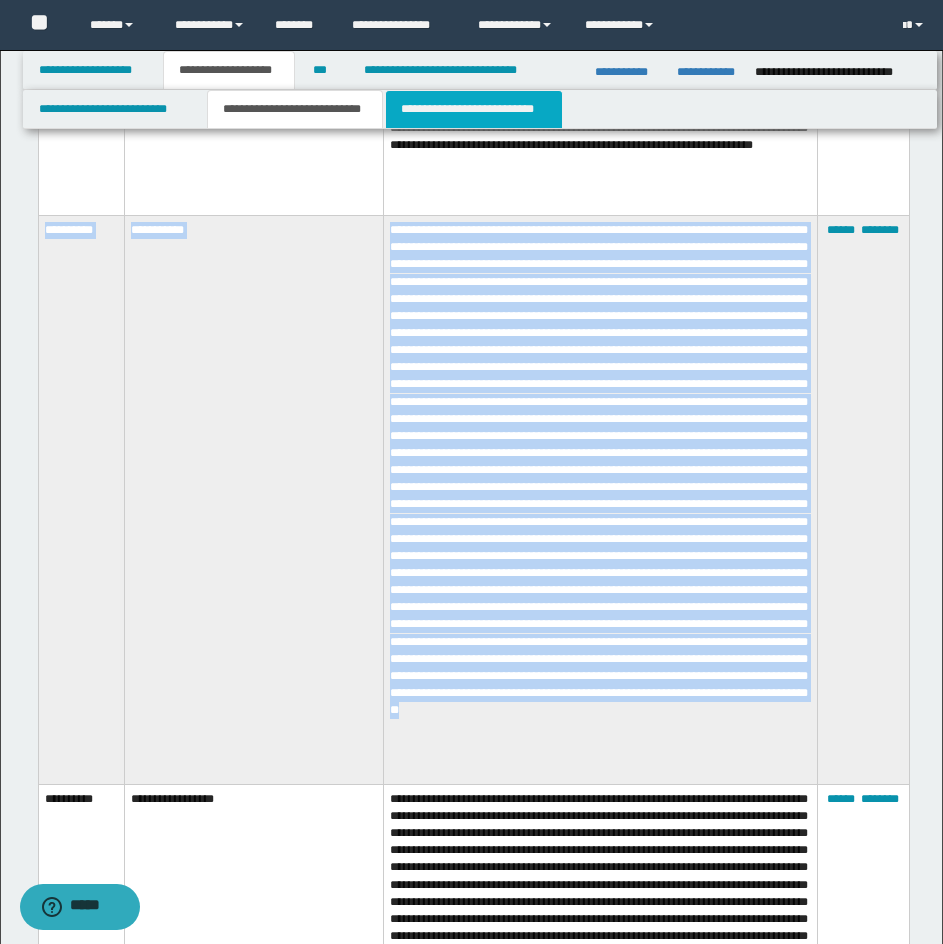 click on "**********" at bounding box center [474, 109] 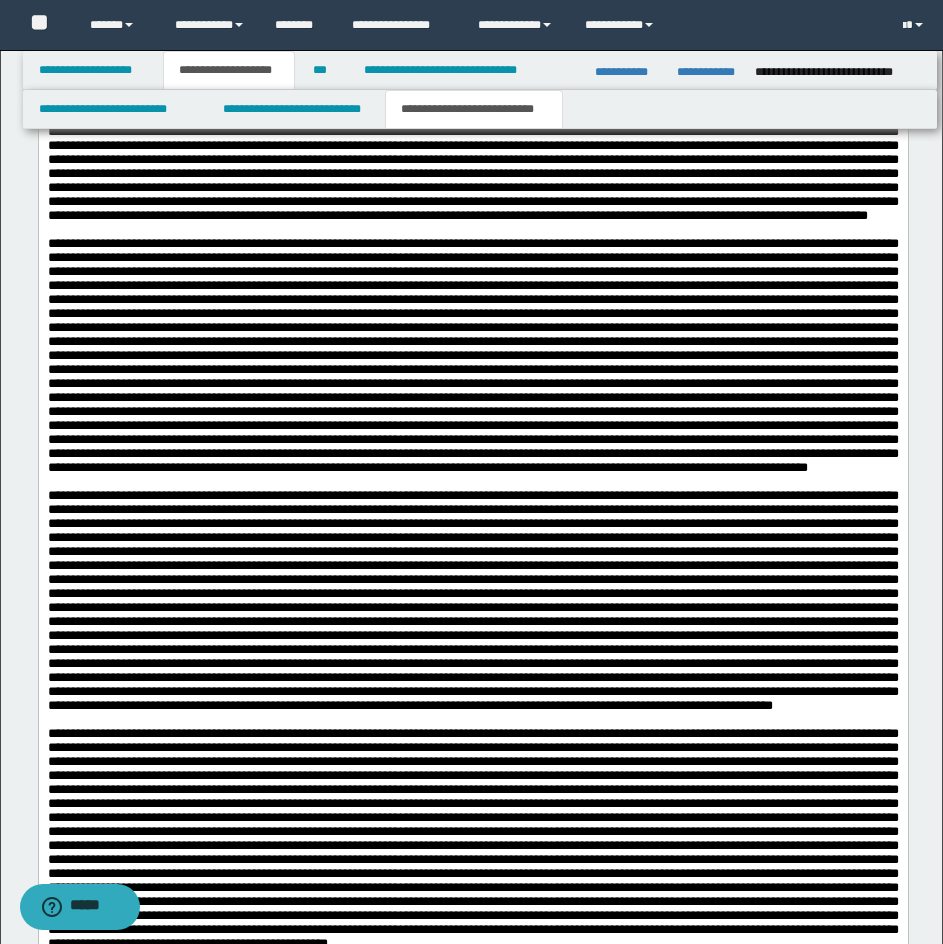 scroll, scrollTop: 4862, scrollLeft: 0, axis: vertical 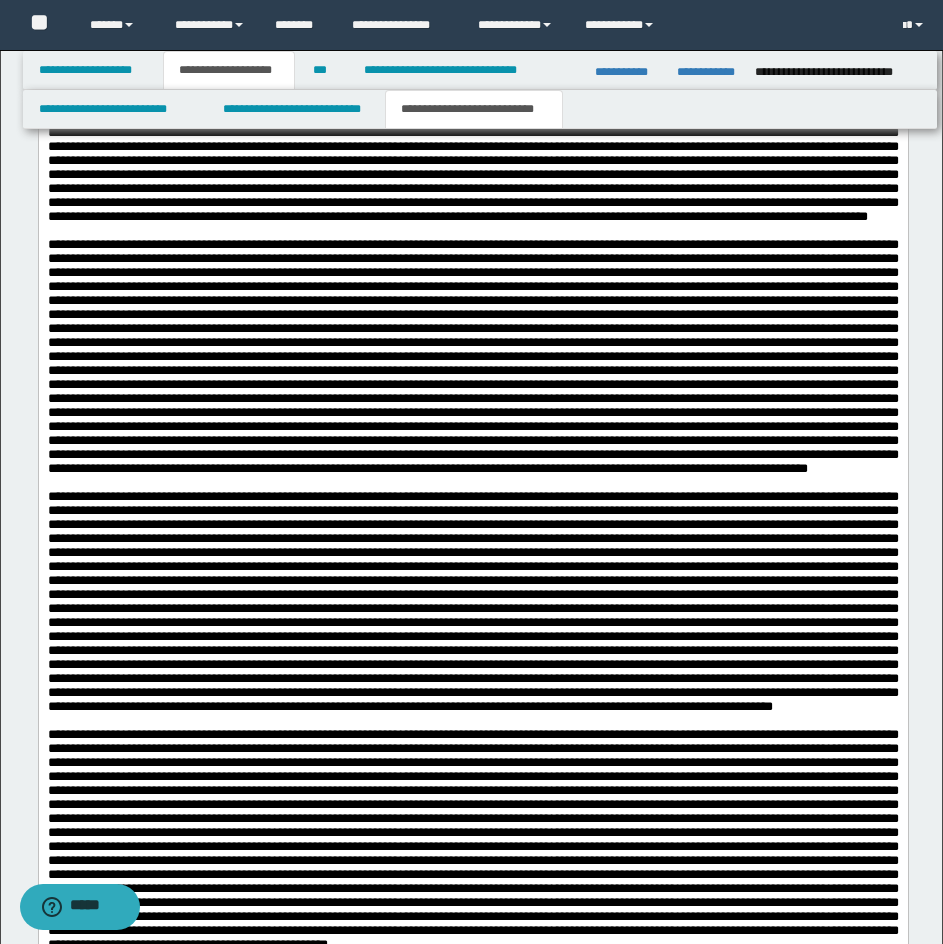 click at bounding box center (472, -97) 